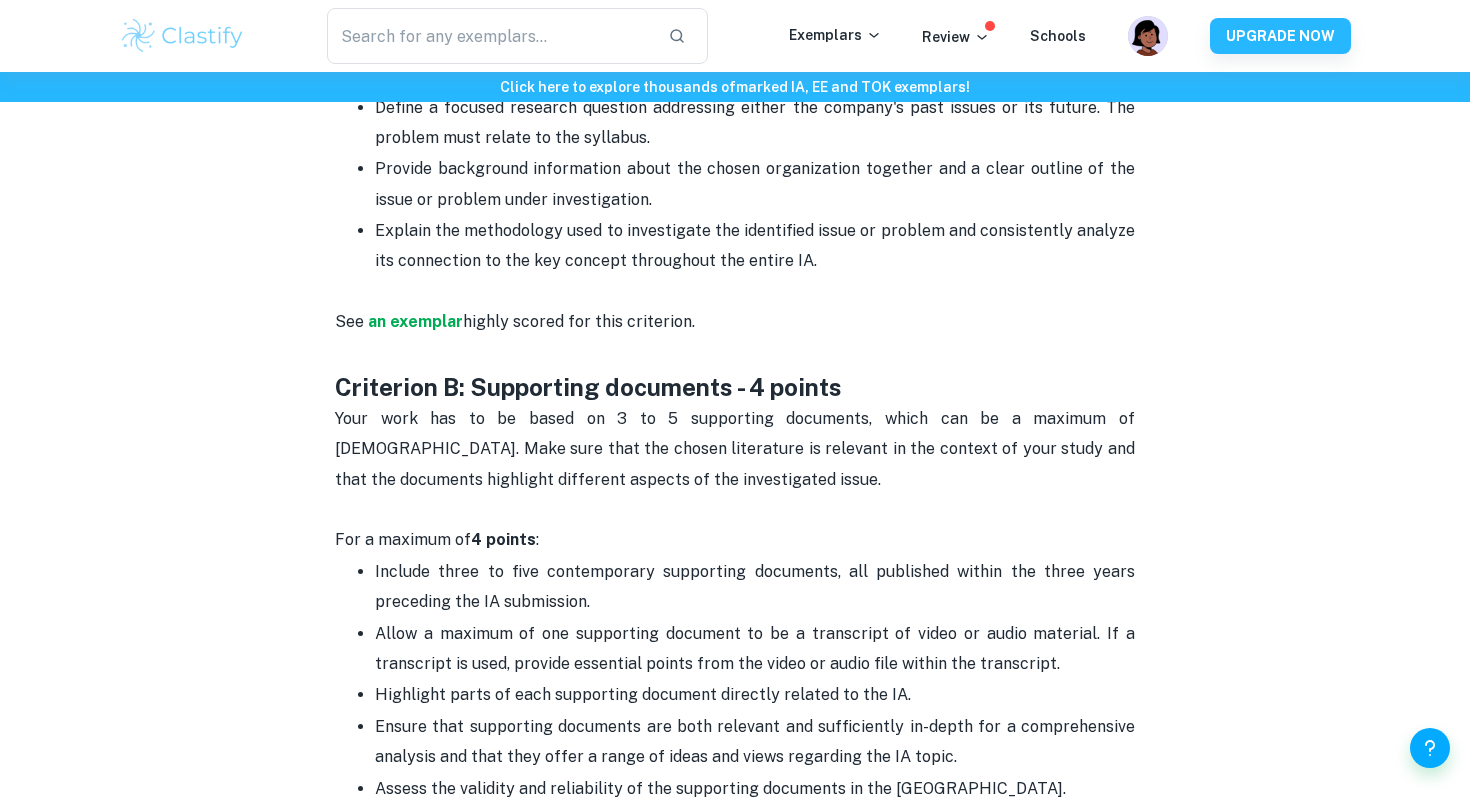scroll, scrollTop: 1614, scrollLeft: 0, axis: vertical 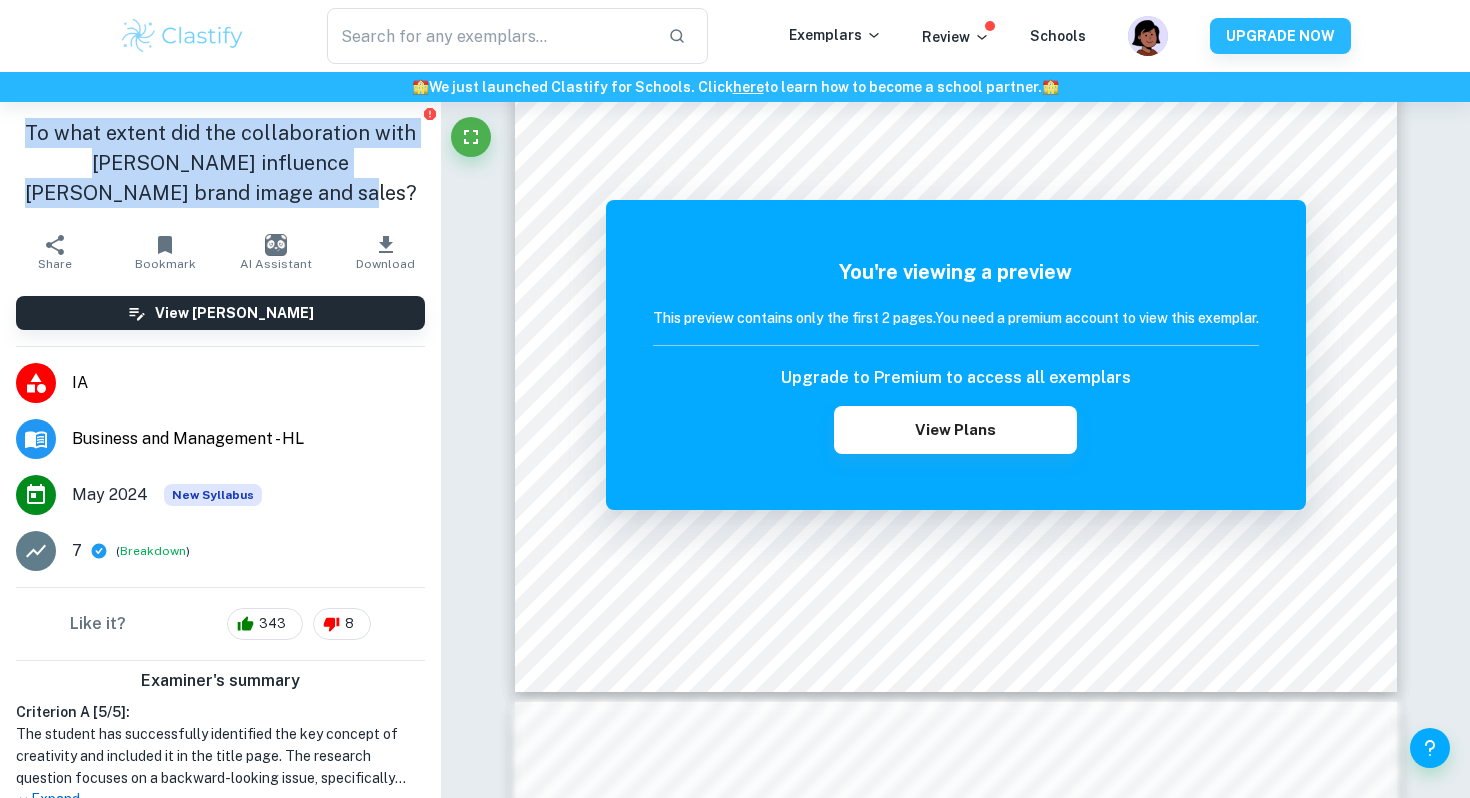 drag, startPoint x: 300, startPoint y: 191, endPoint x: 13, endPoint y: 131, distance: 293.2047 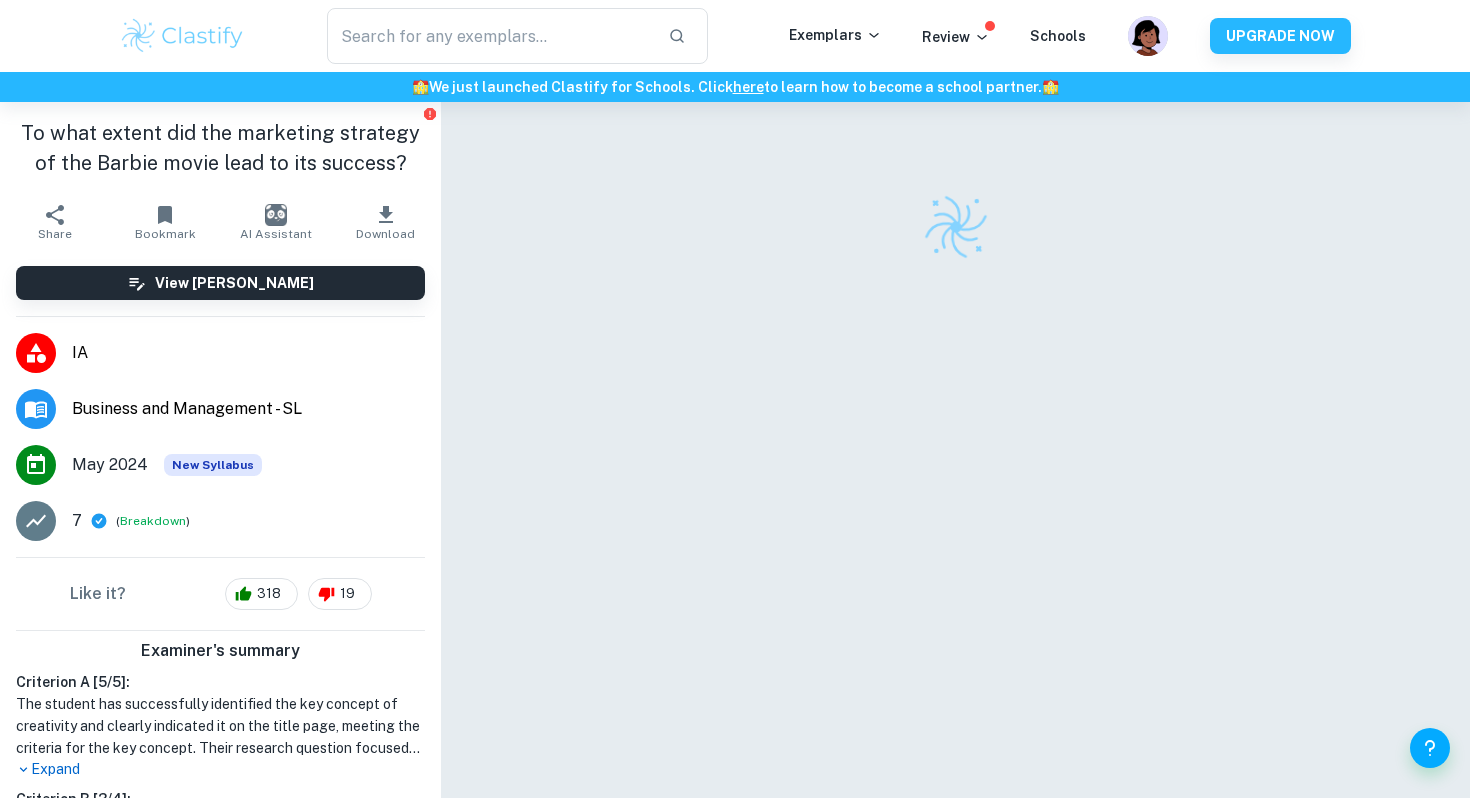 scroll, scrollTop: 0, scrollLeft: 0, axis: both 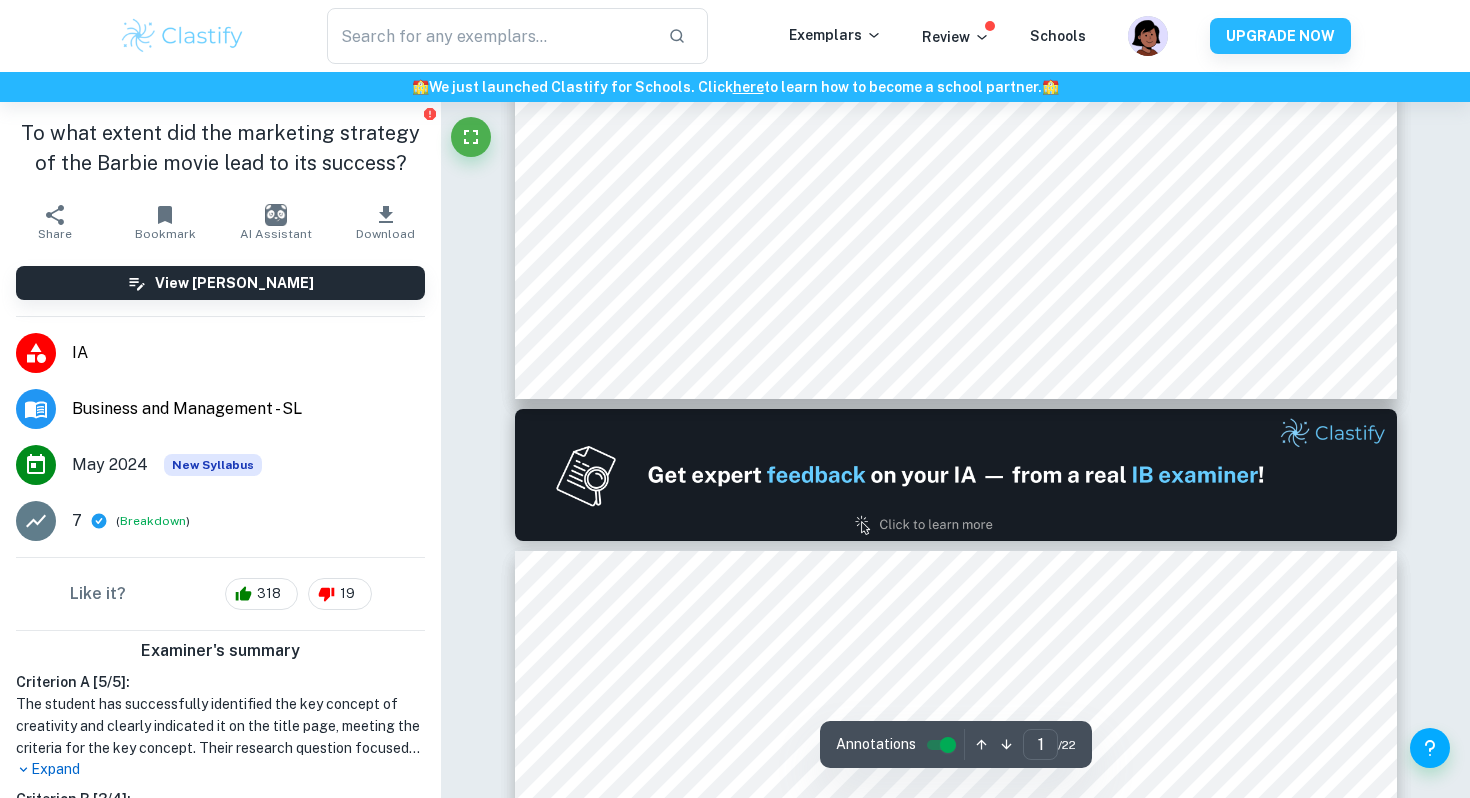 type on "2" 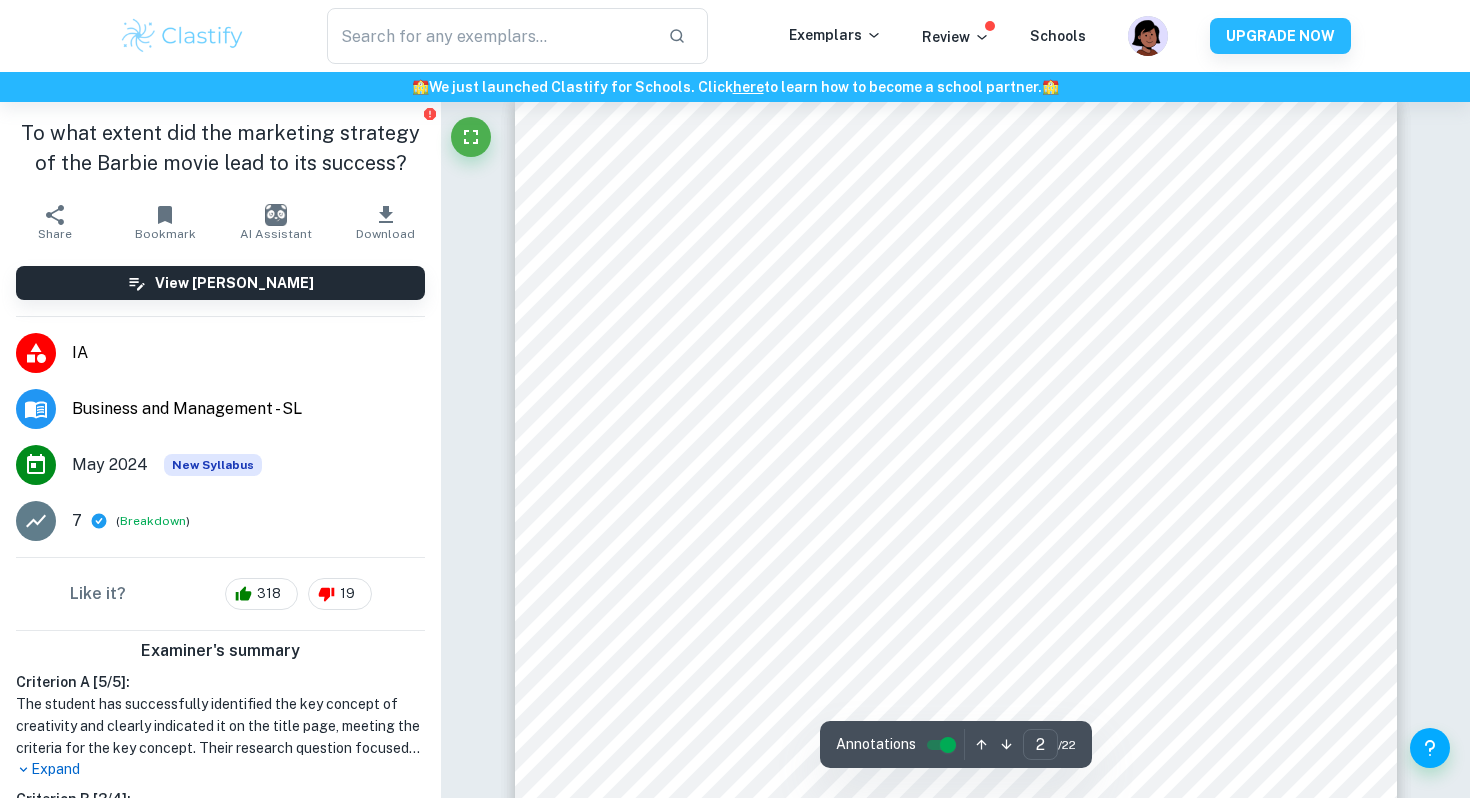 scroll, scrollTop: 1485, scrollLeft: 0, axis: vertical 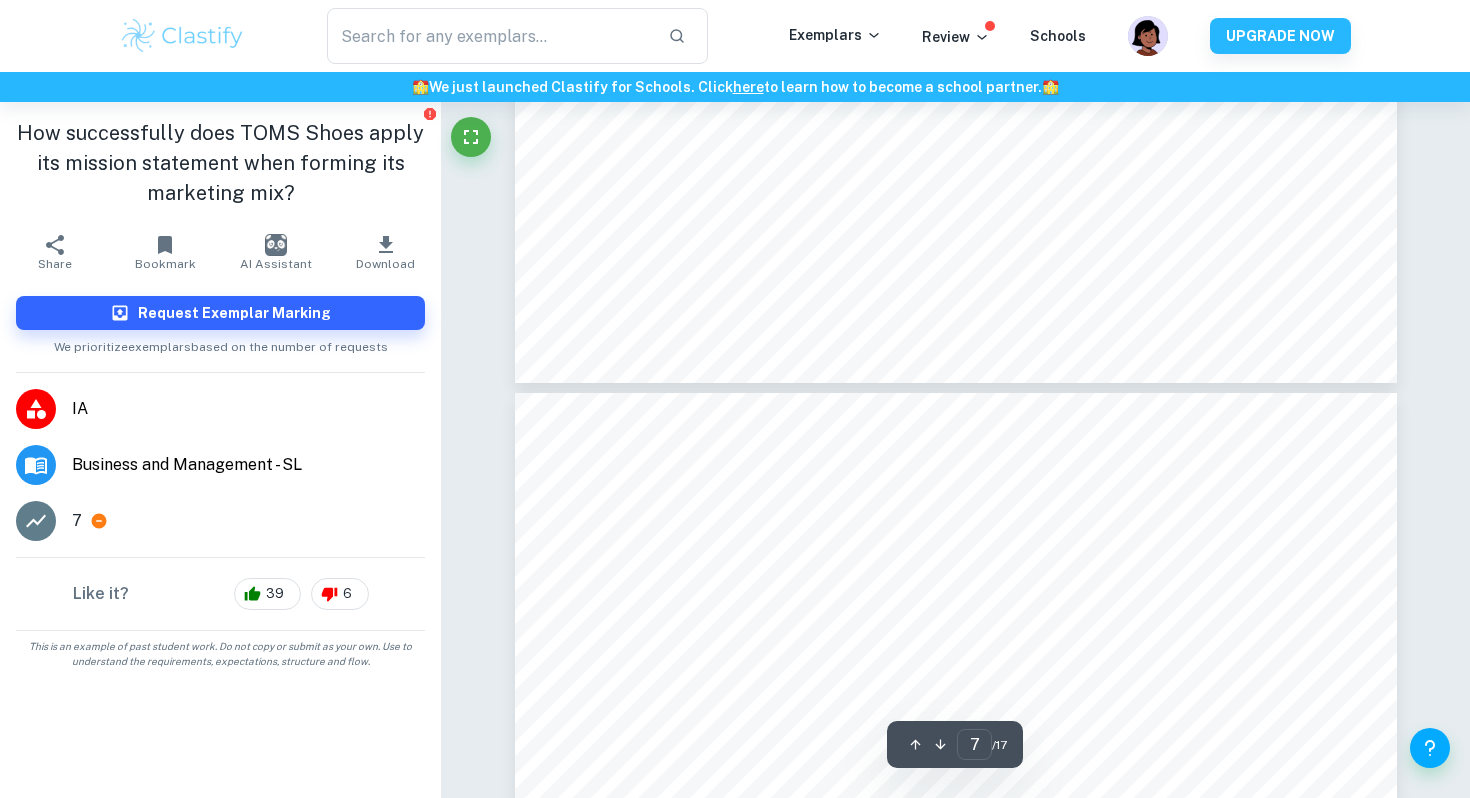 type on "6" 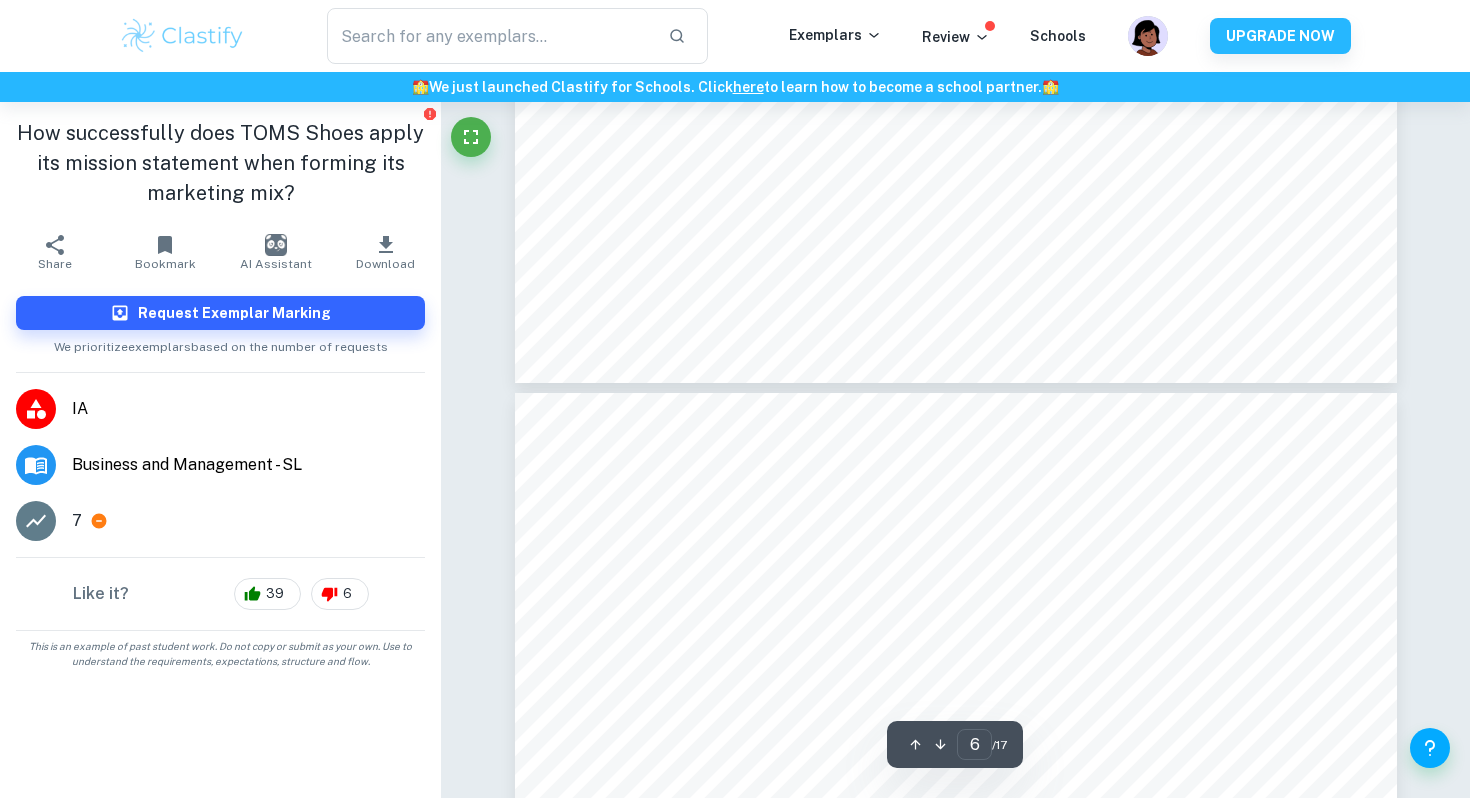 scroll, scrollTop: 6353, scrollLeft: 0, axis: vertical 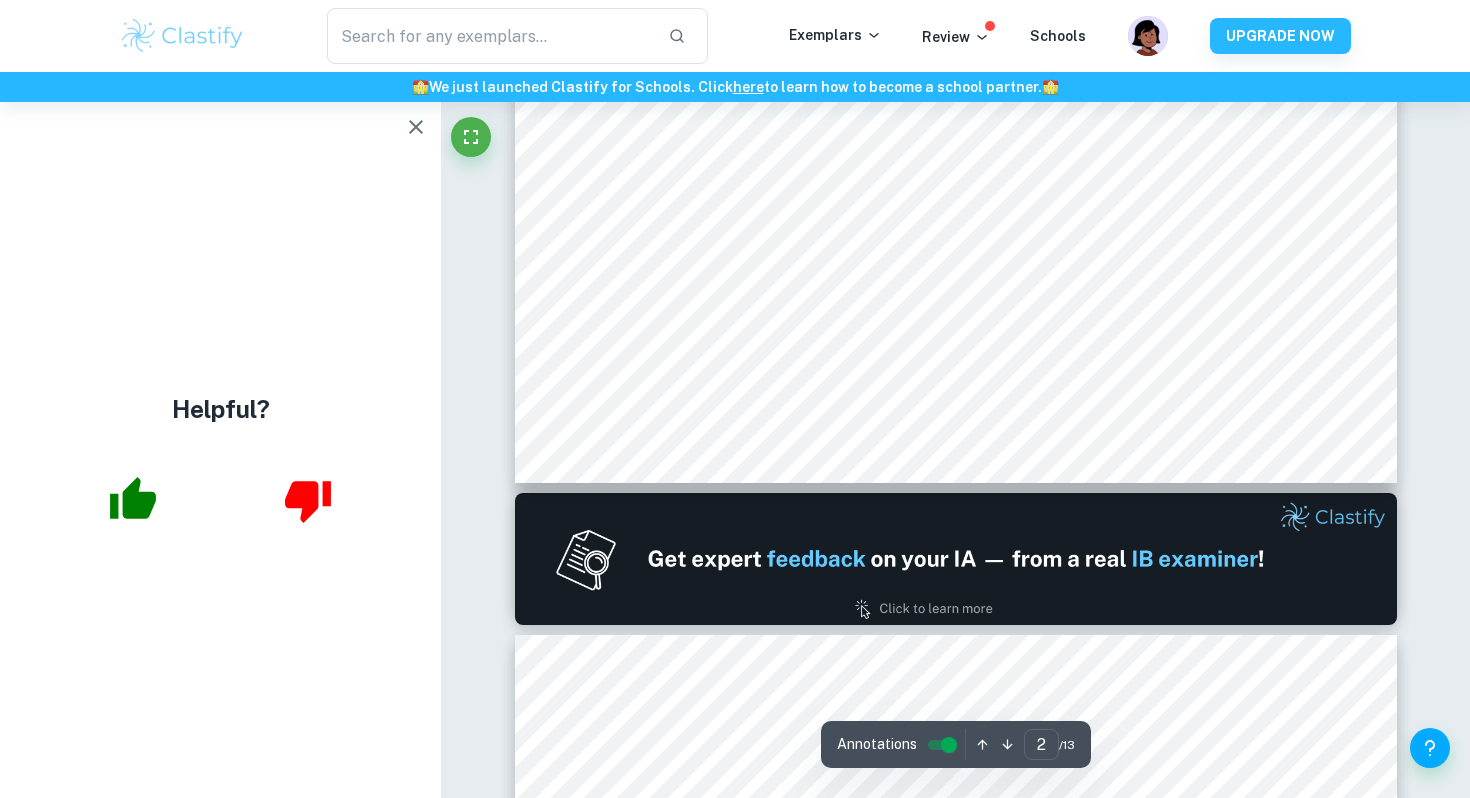 type on "1" 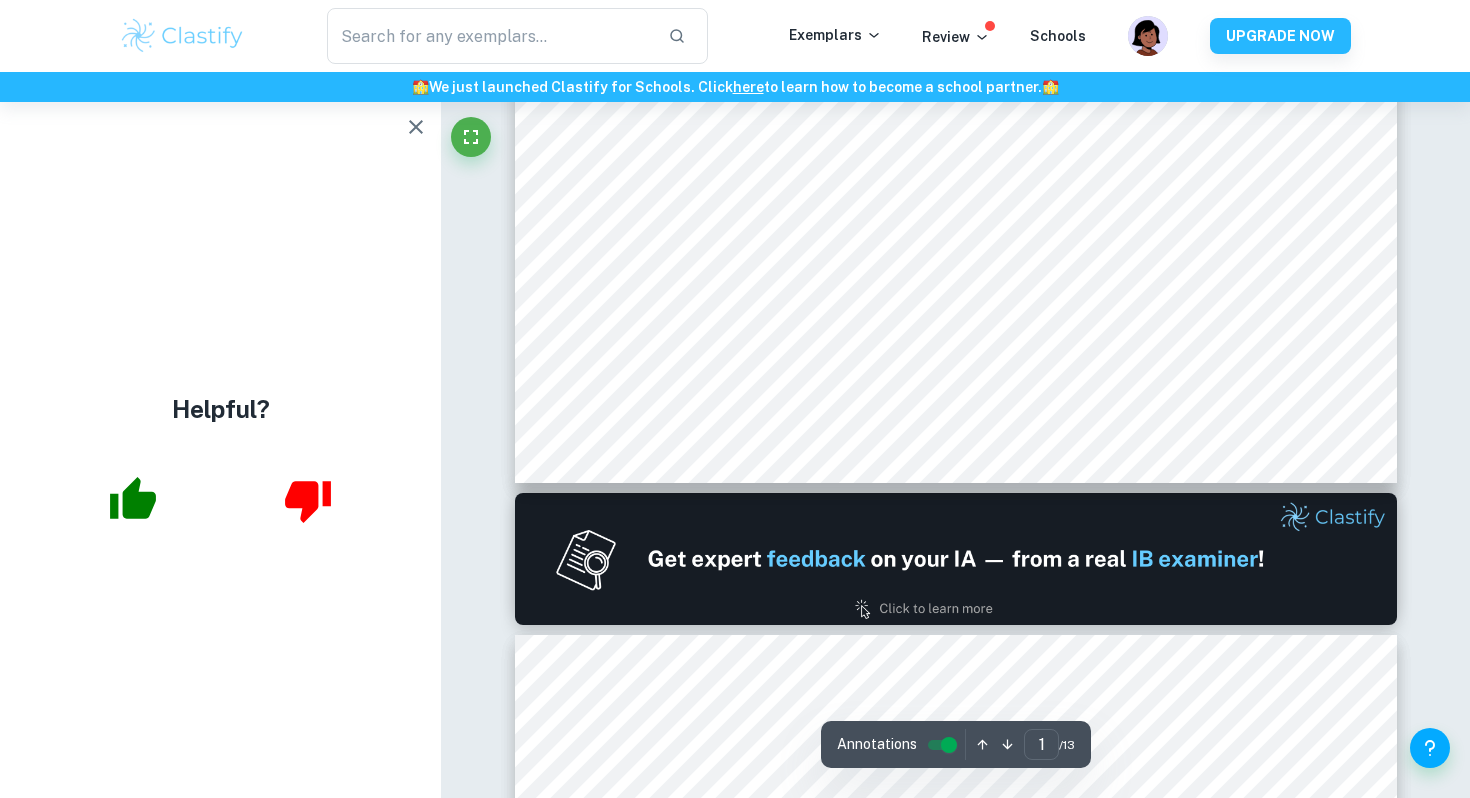 scroll, scrollTop: 433, scrollLeft: 0, axis: vertical 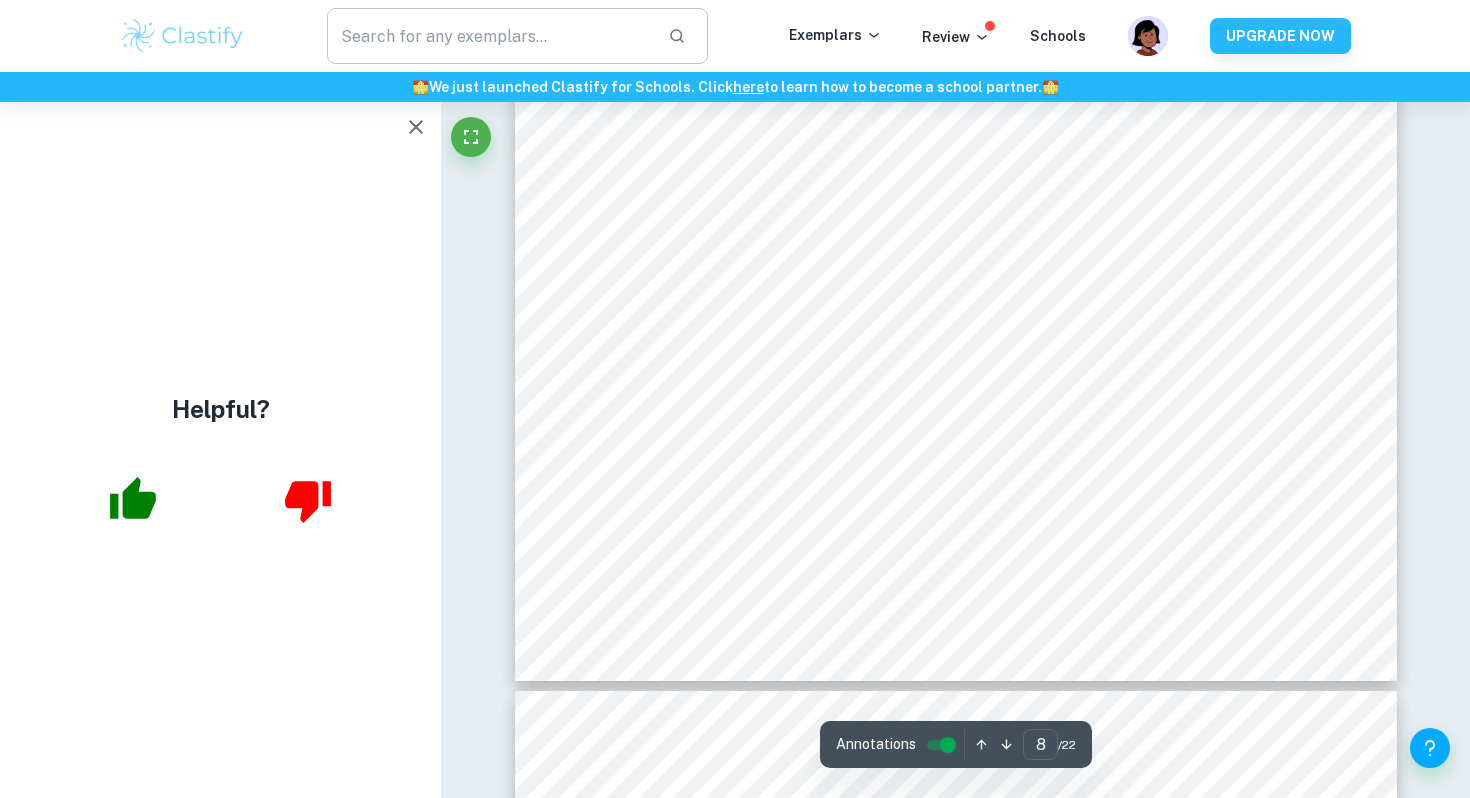 type on "3" 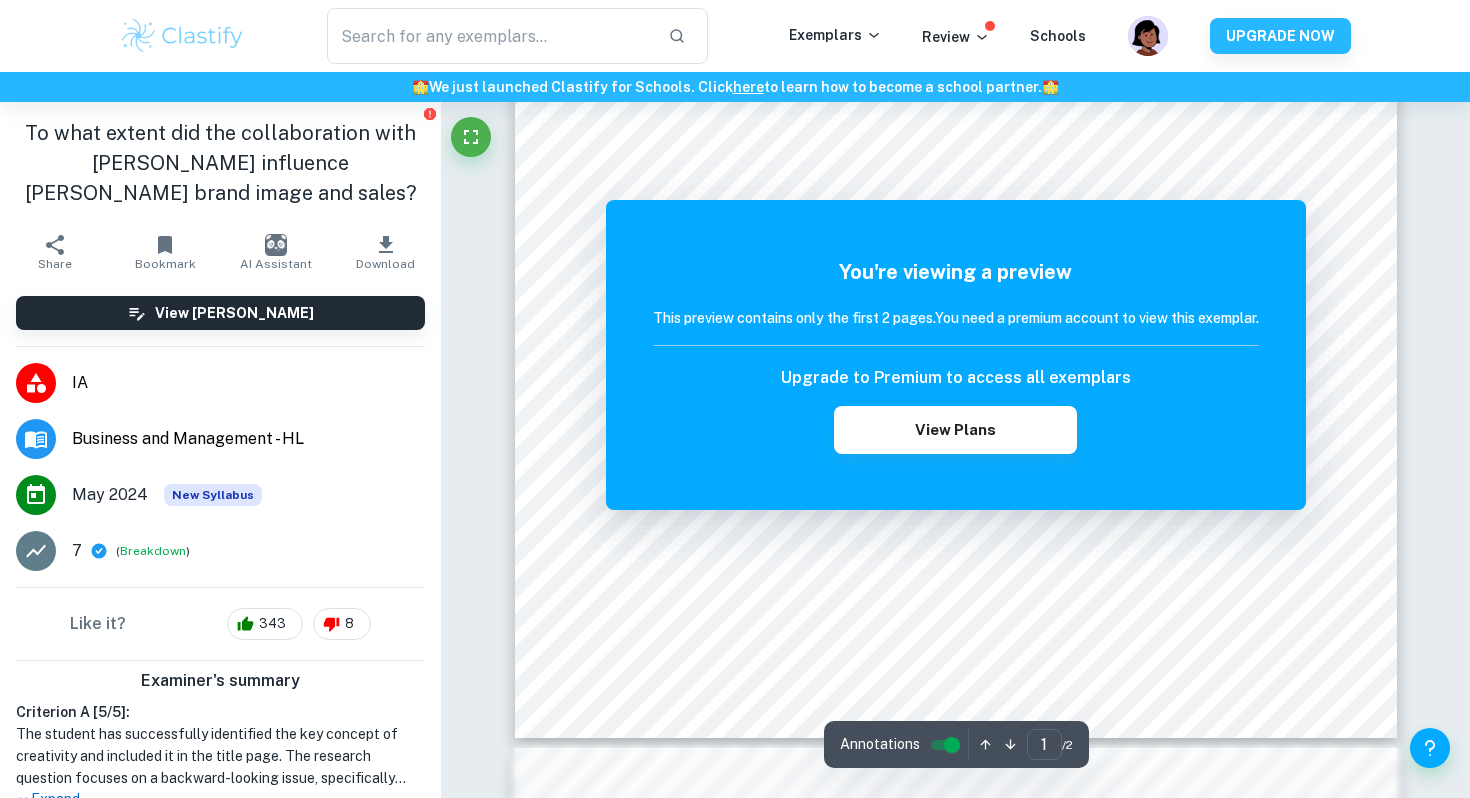 scroll, scrollTop: 626, scrollLeft: 0, axis: vertical 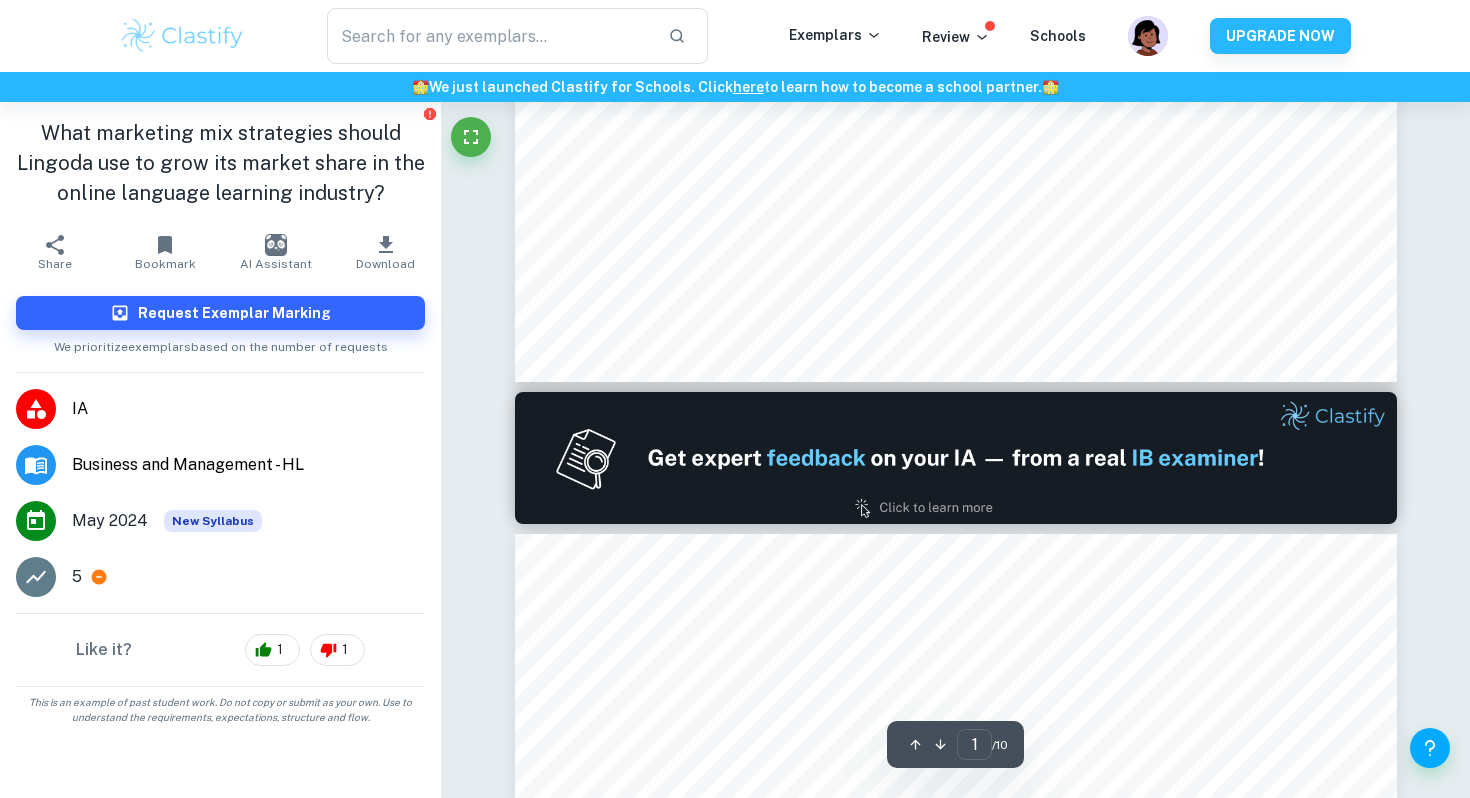 type on "2" 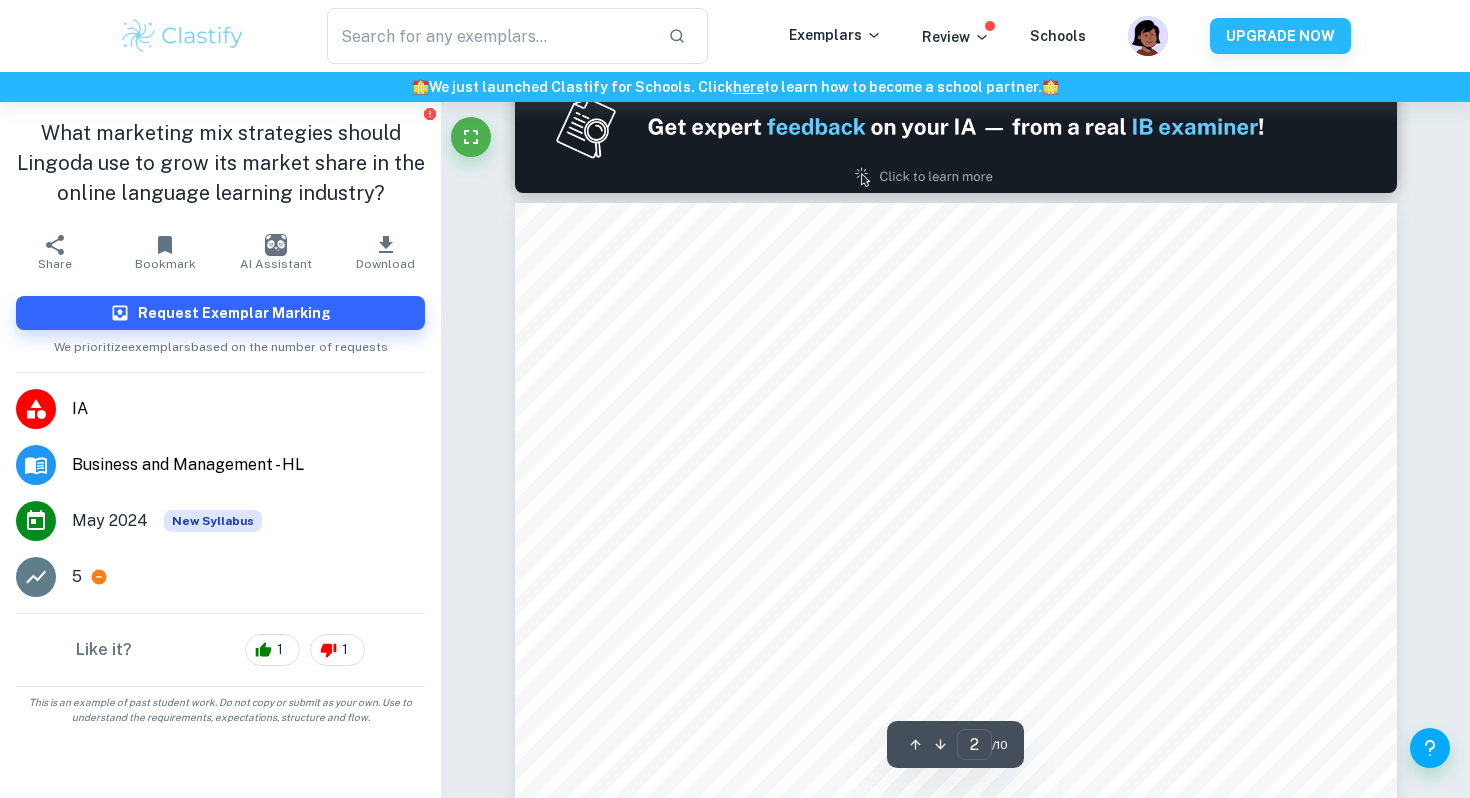 scroll, scrollTop: 1279, scrollLeft: 0, axis: vertical 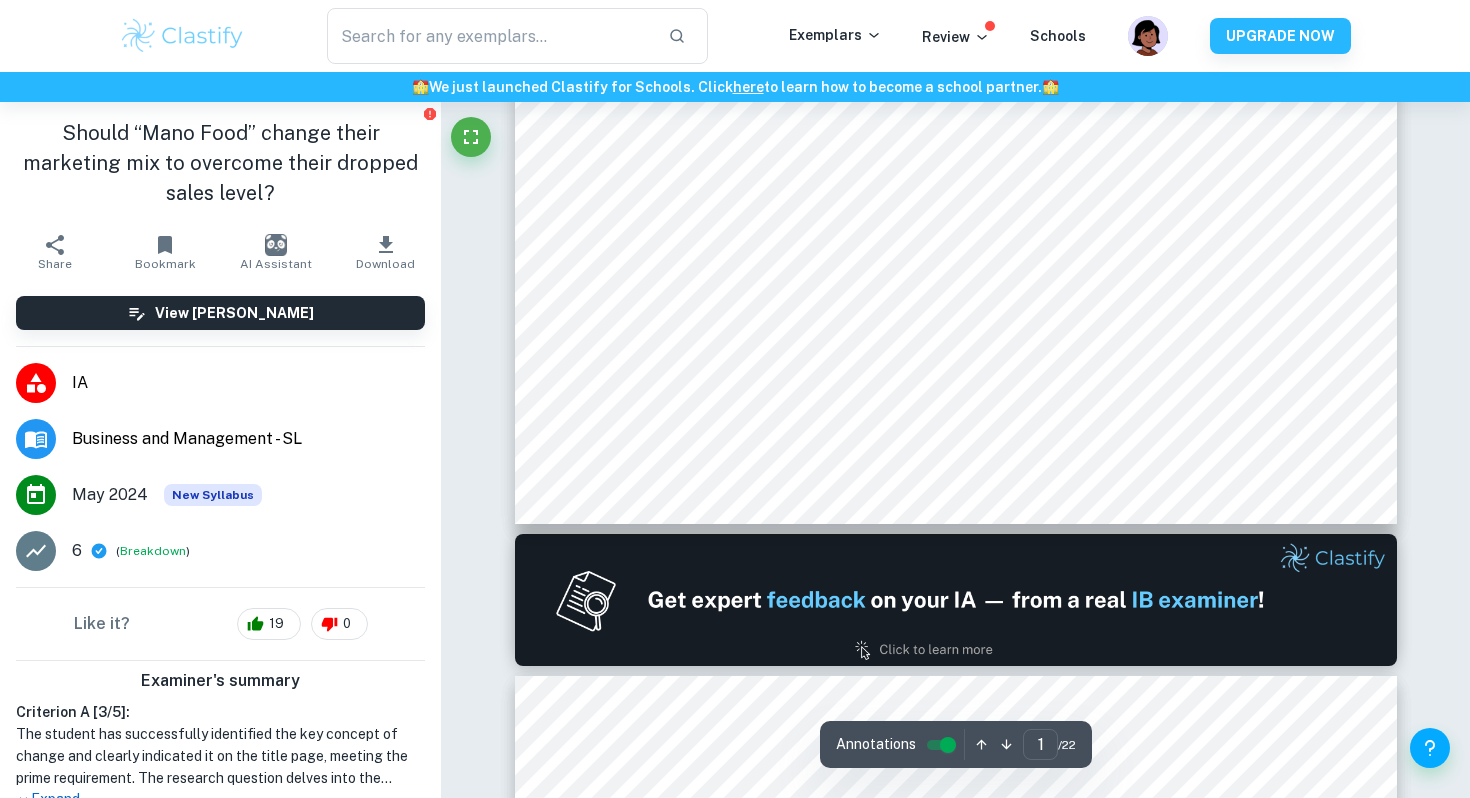 type on "2" 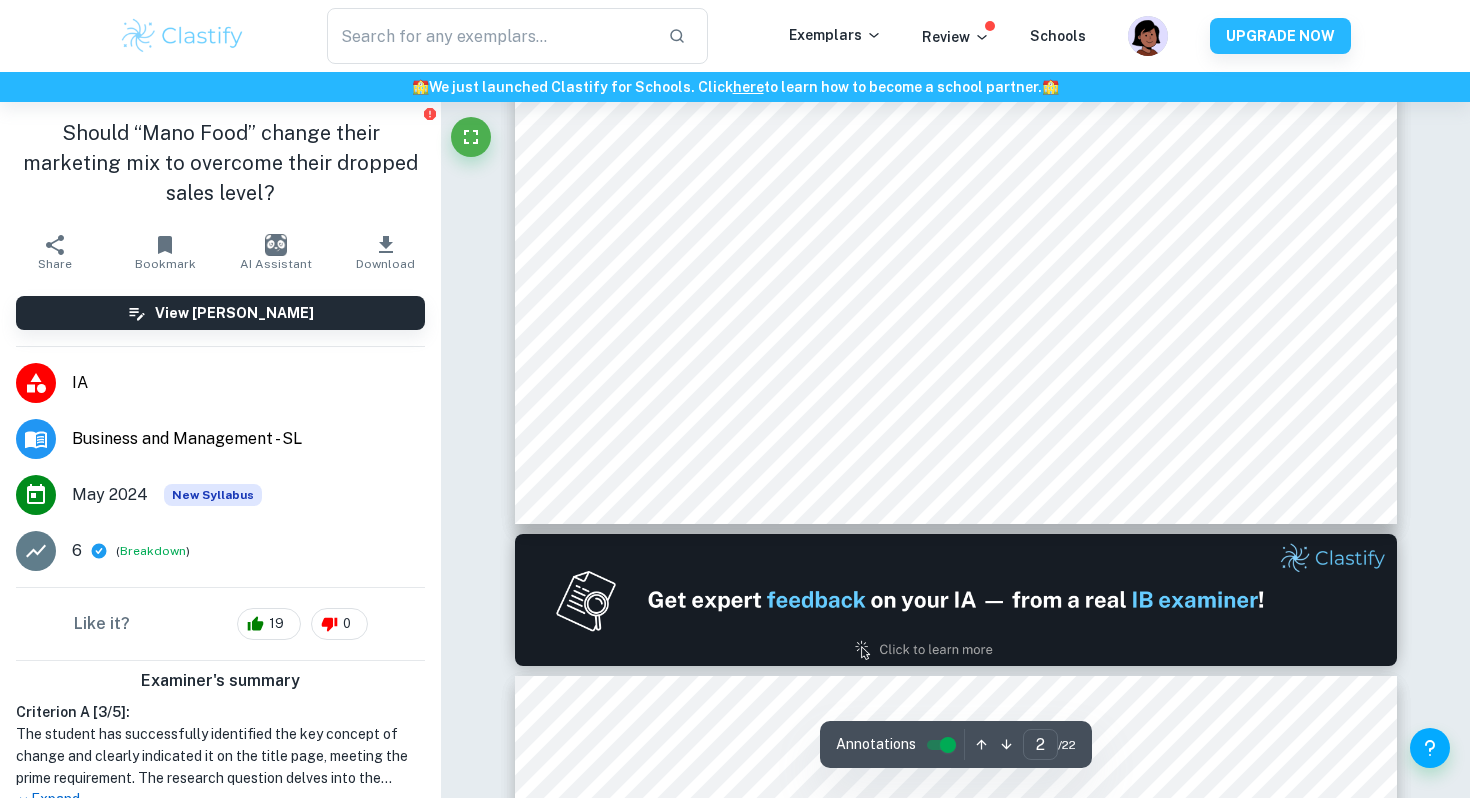 scroll, scrollTop: 1039, scrollLeft: 0, axis: vertical 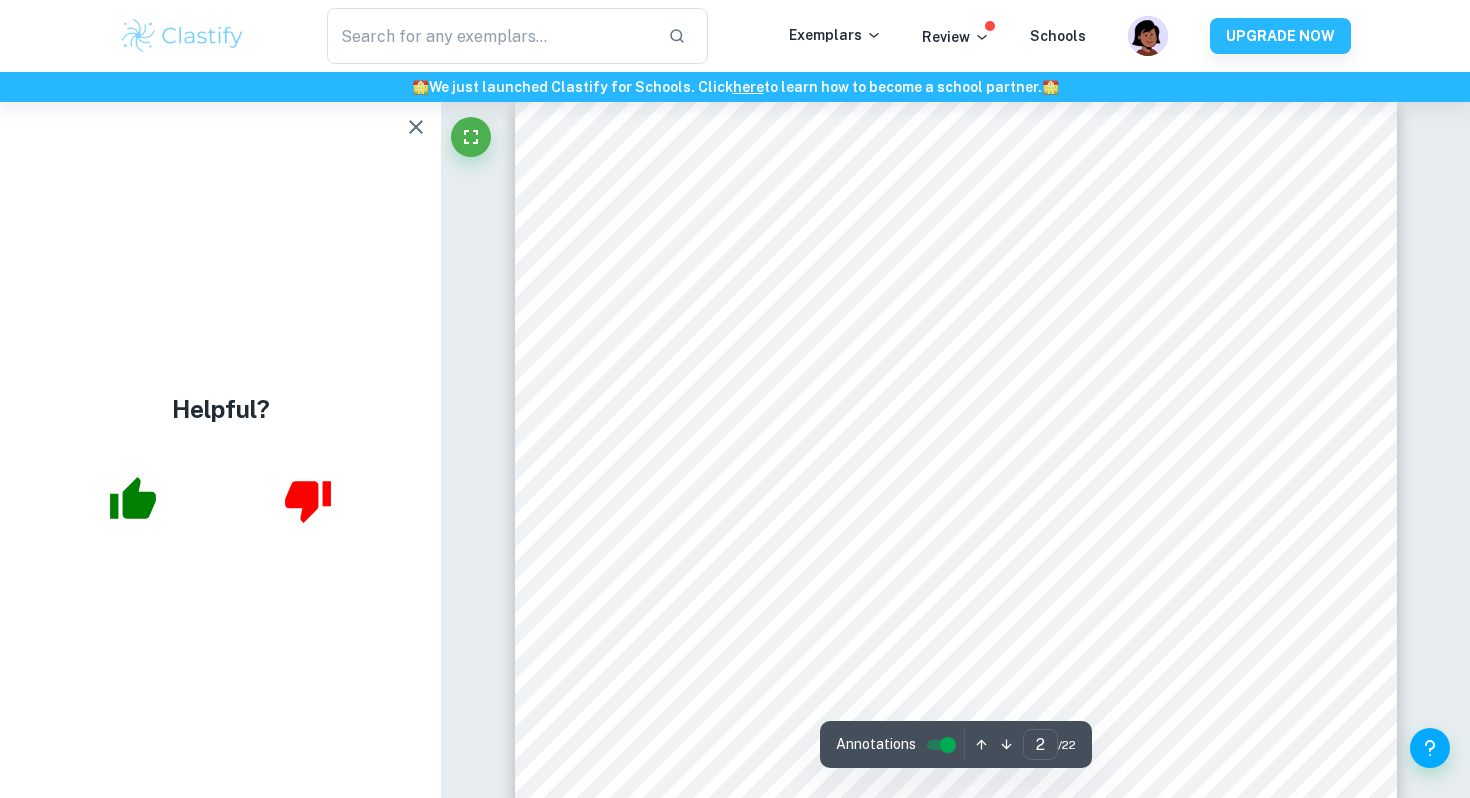 type on "1" 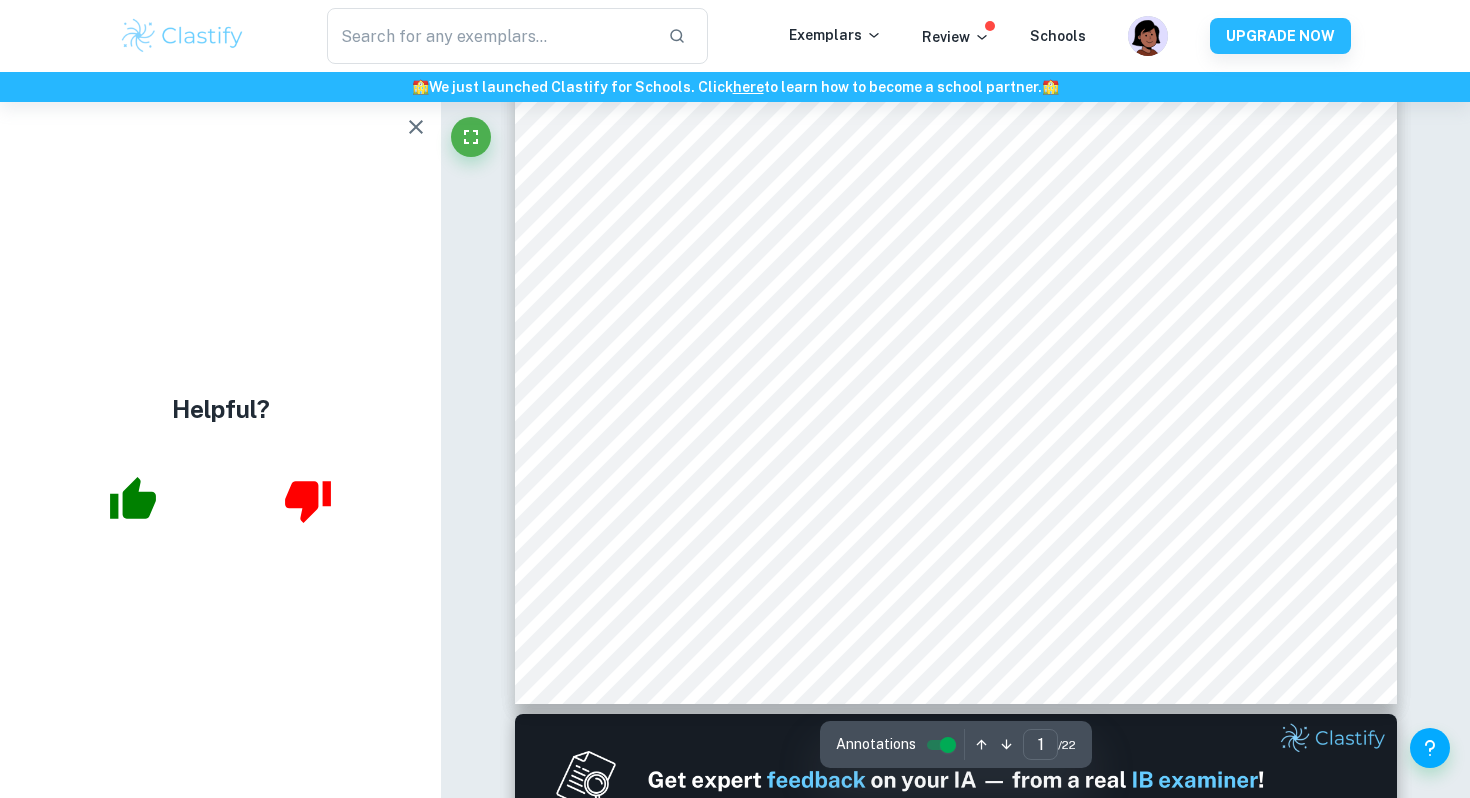 scroll, scrollTop: 0, scrollLeft: 0, axis: both 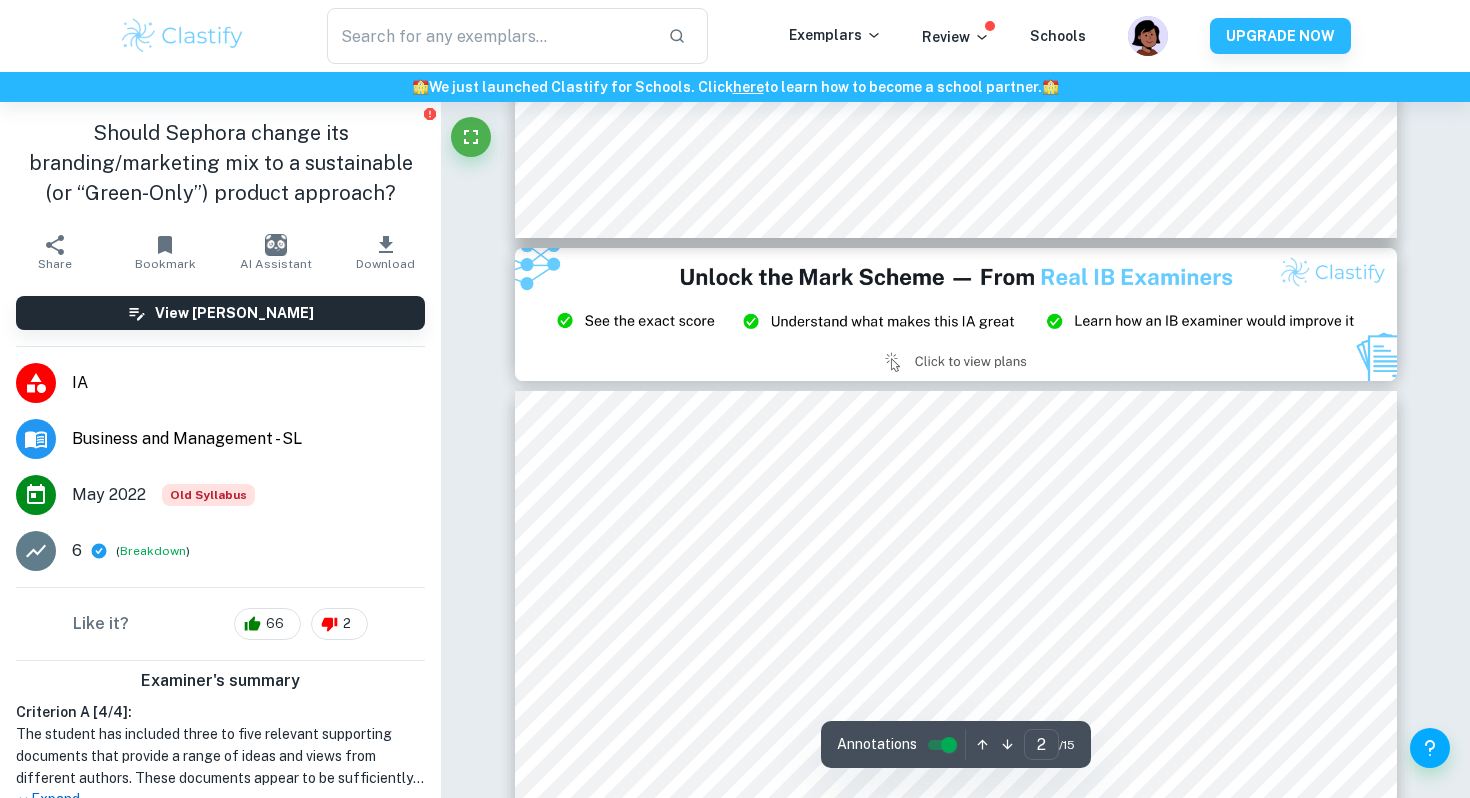 type on "3" 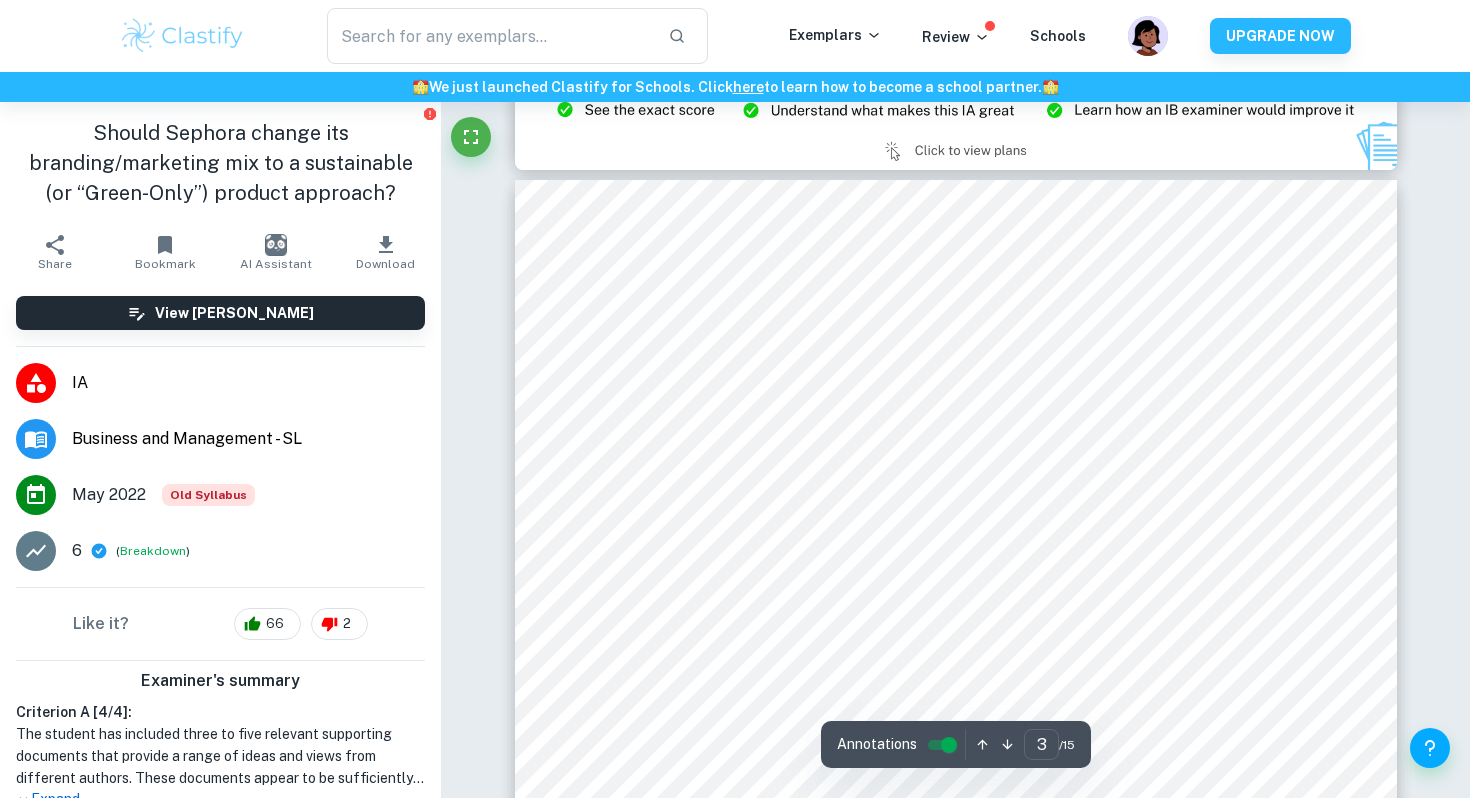 scroll, scrollTop: 2541, scrollLeft: 0, axis: vertical 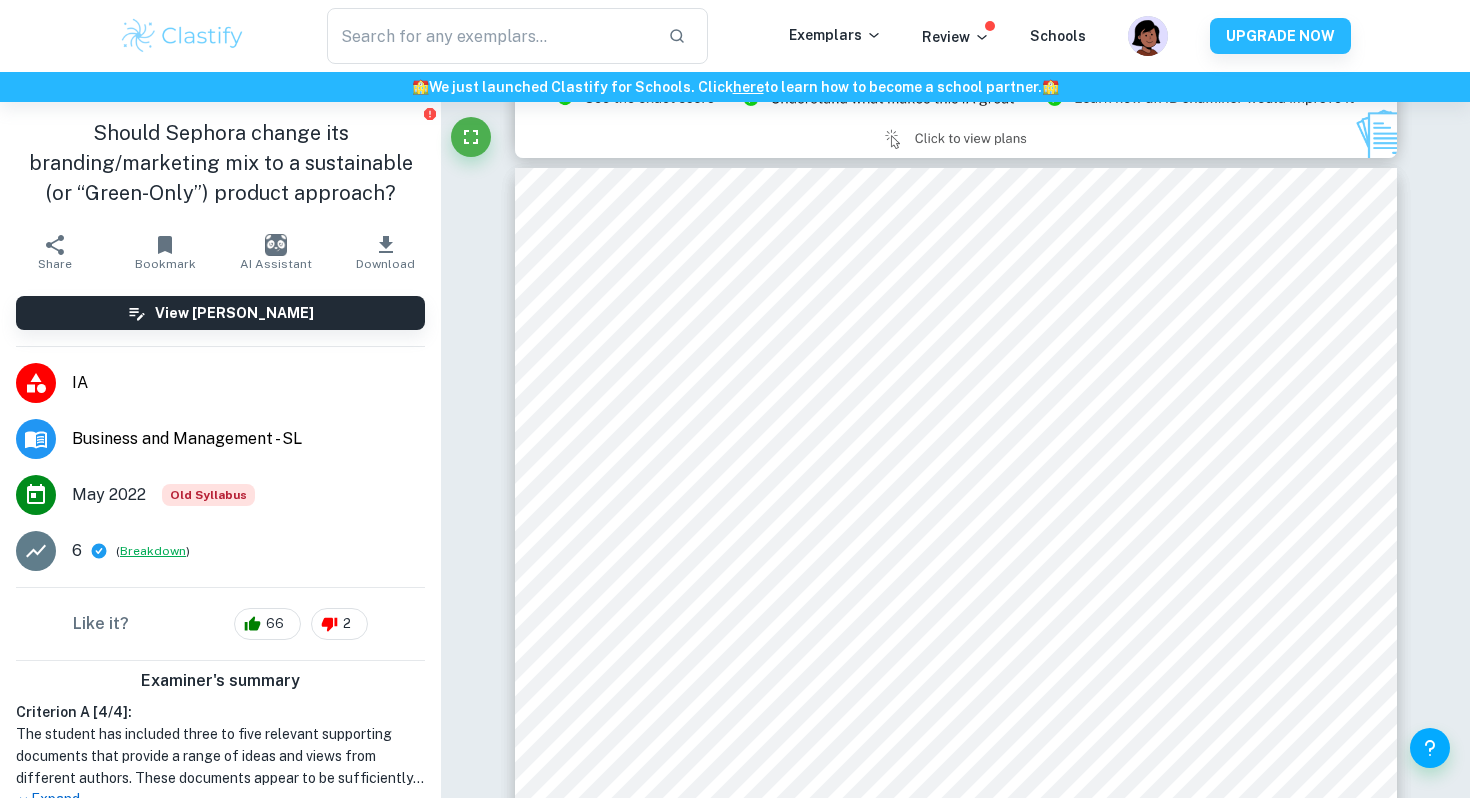 click on "Breakdown" at bounding box center [153, 551] 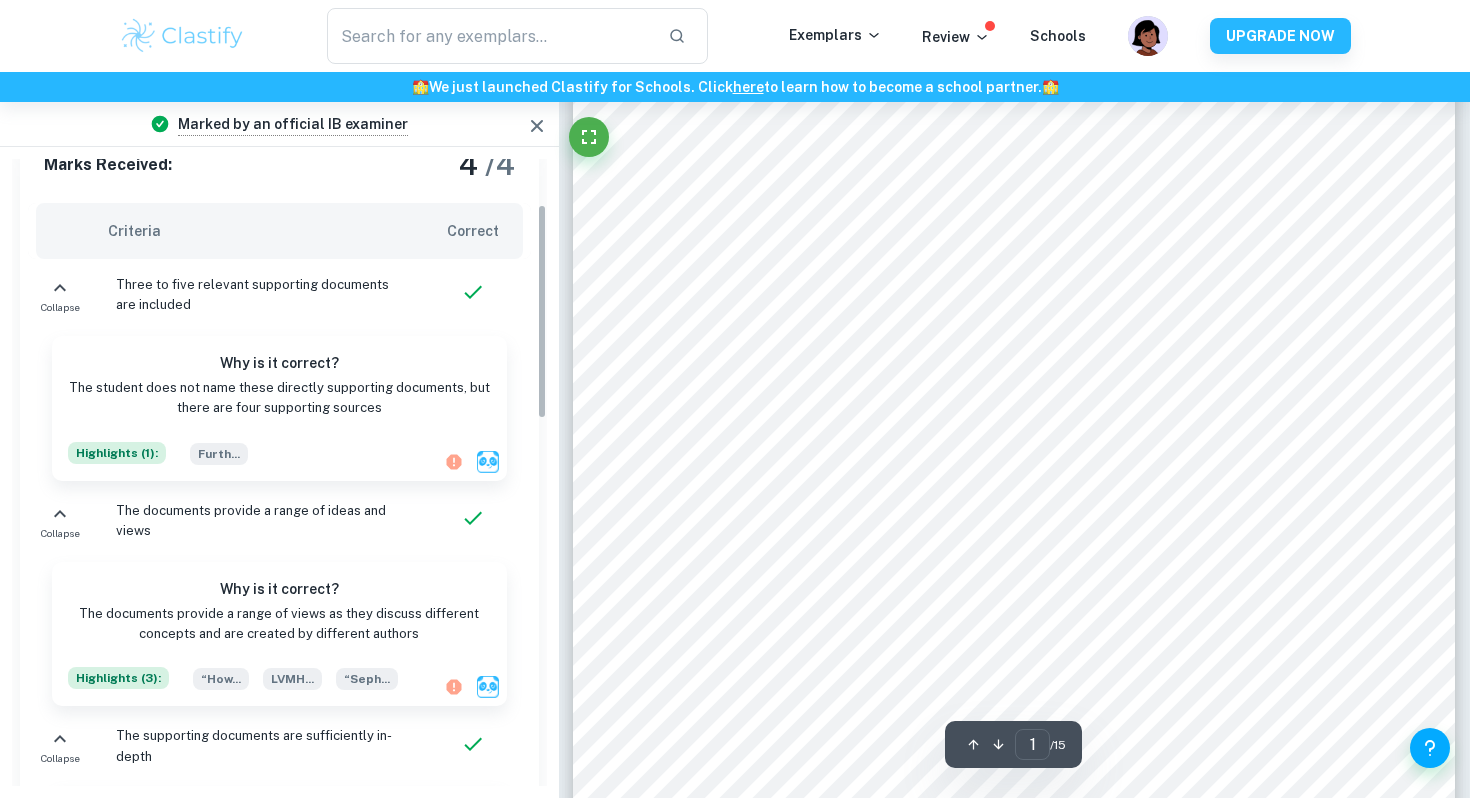 scroll, scrollTop: 0, scrollLeft: 0, axis: both 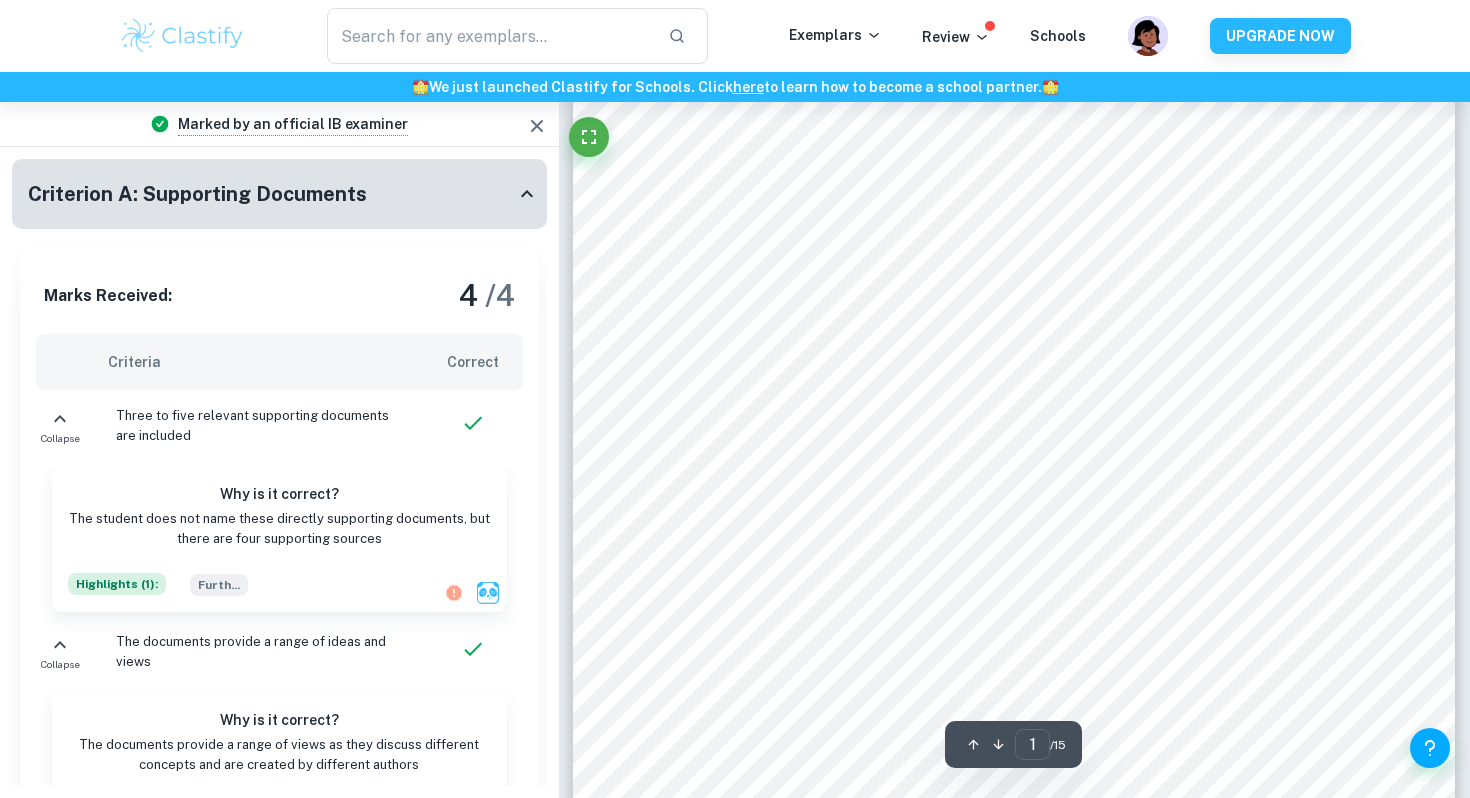 click on "Criteria" at bounding box center (257, 362) 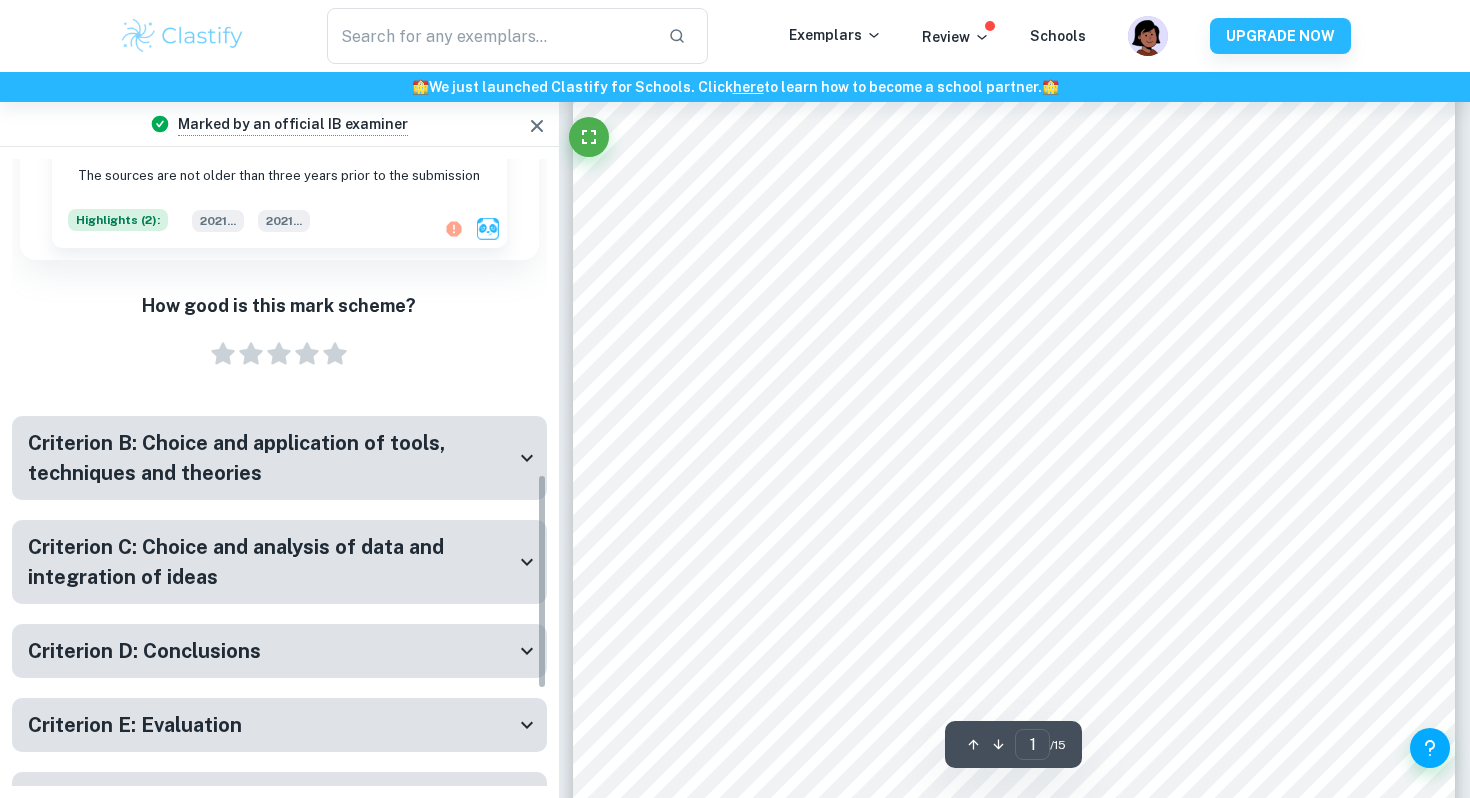 scroll, scrollTop: 1082, scrollLeft: 0, axis: vertical 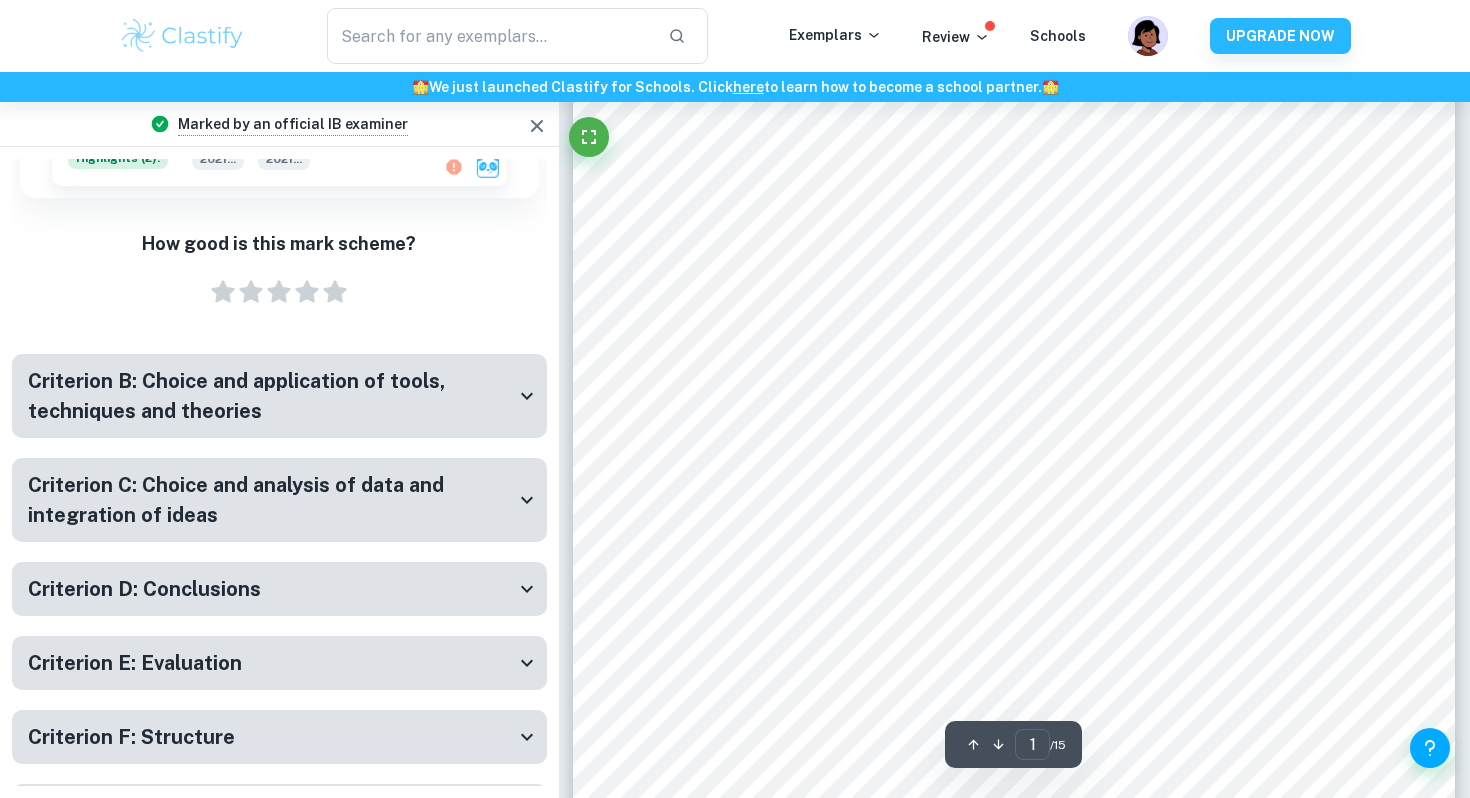 click on "Criterion B: Choice and application of tools, techniques and theories" at bounding box center [271, 396] 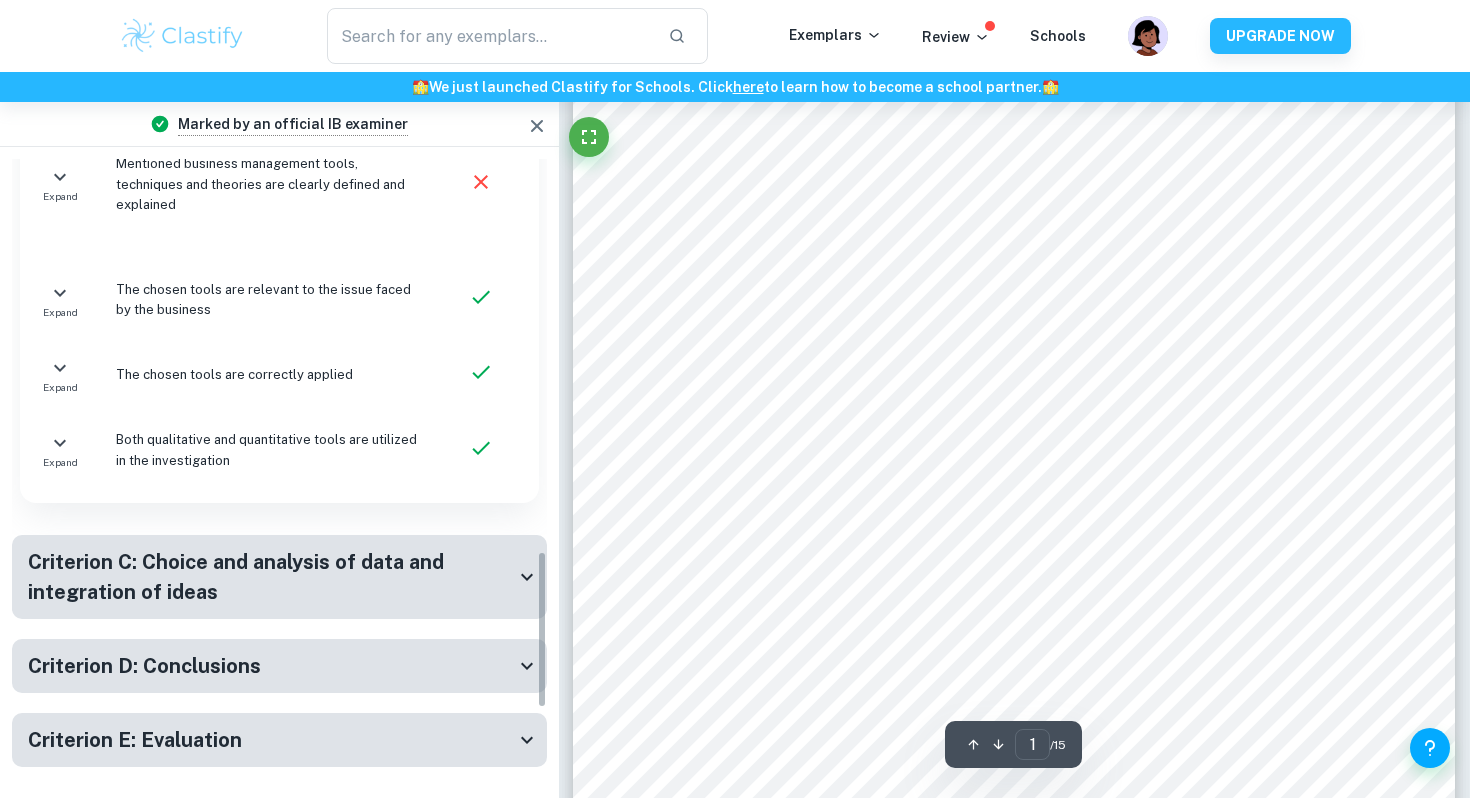 scroll, scrollTop: 1692, scrollLeft: 0, axis: vertical 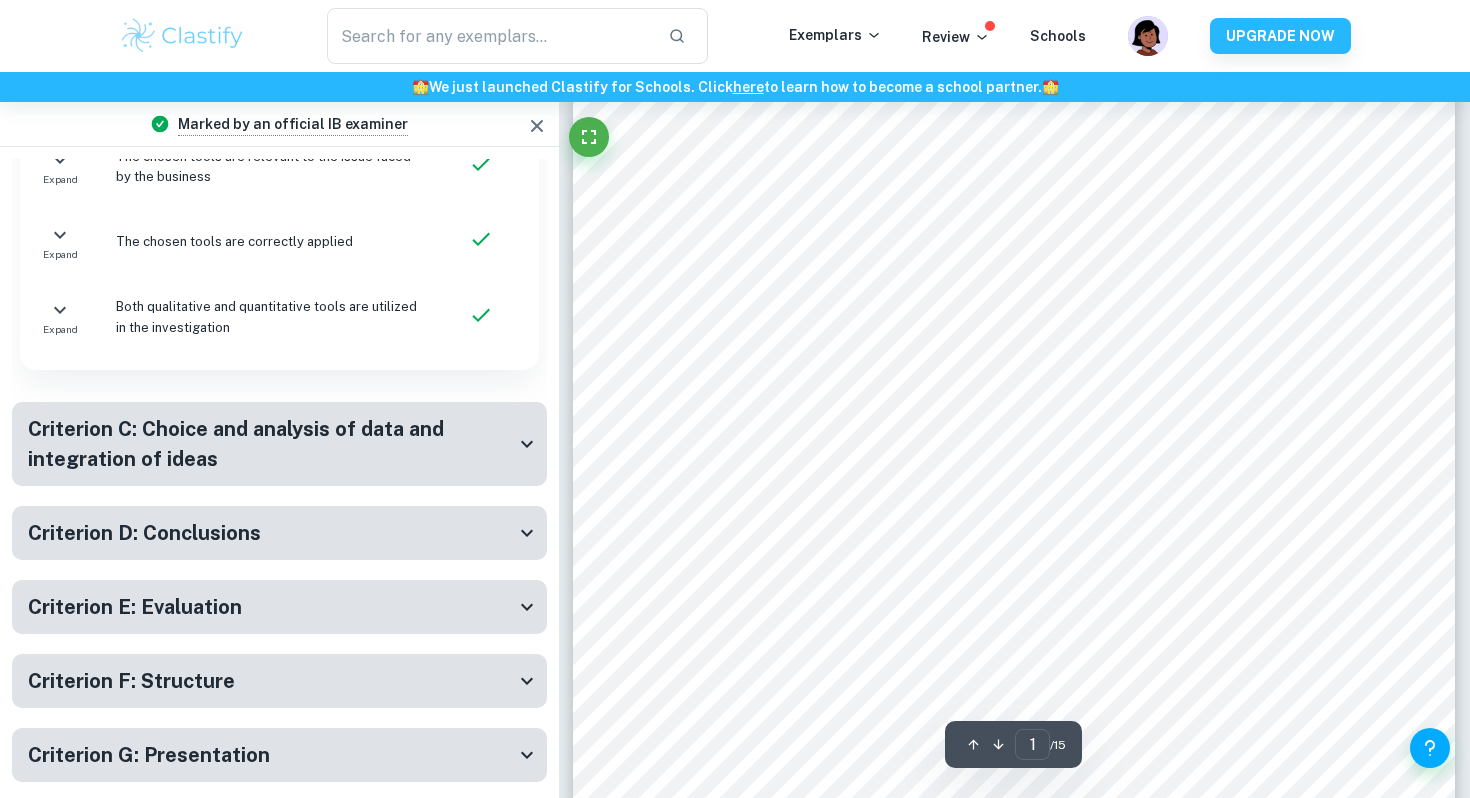 click on "Criterion C: Choice and analysis of data and integration of ideas" at bounding box center [271, 444] 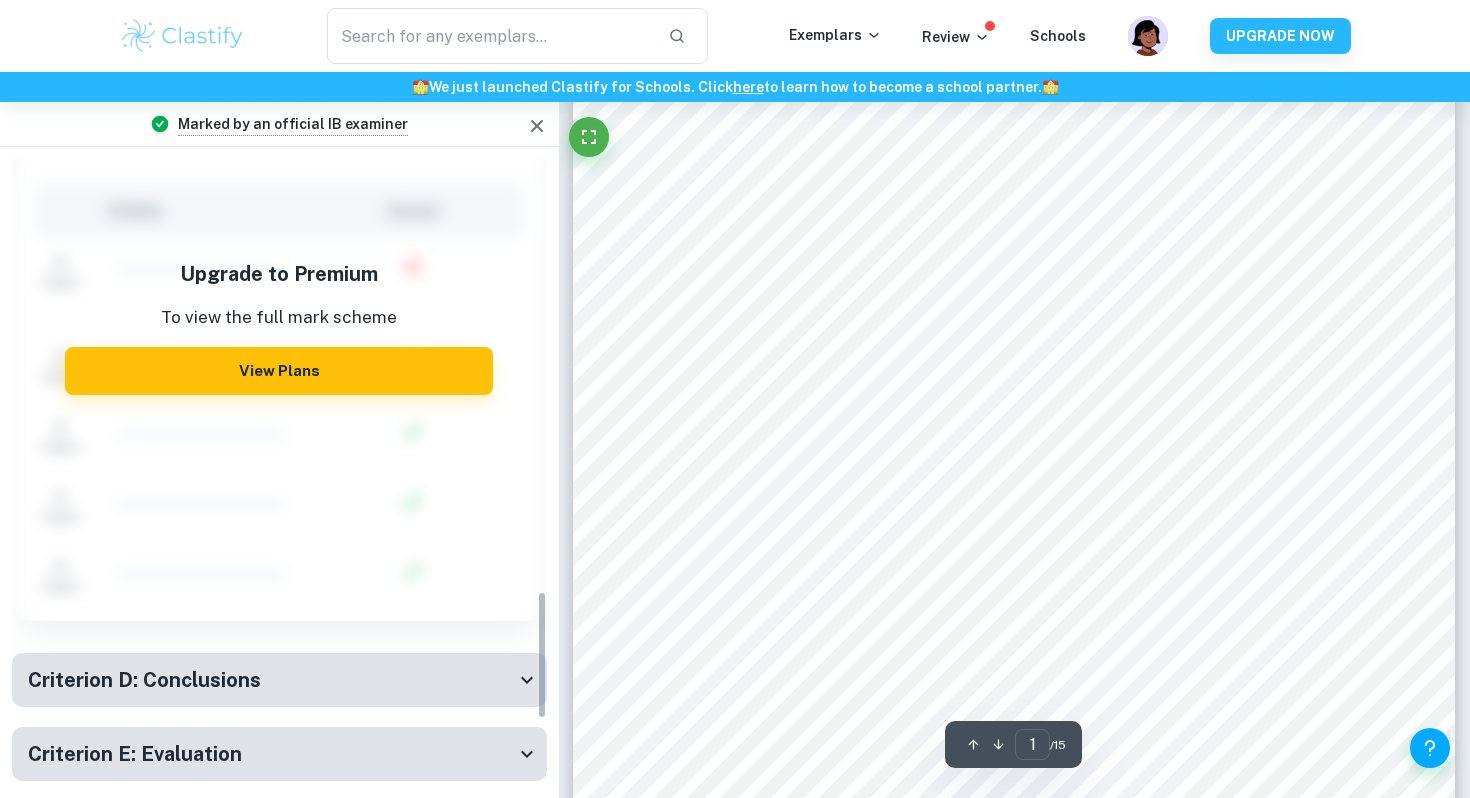 scroll, scrollTop: 2258, scrollLeft: 0, axis: vertical 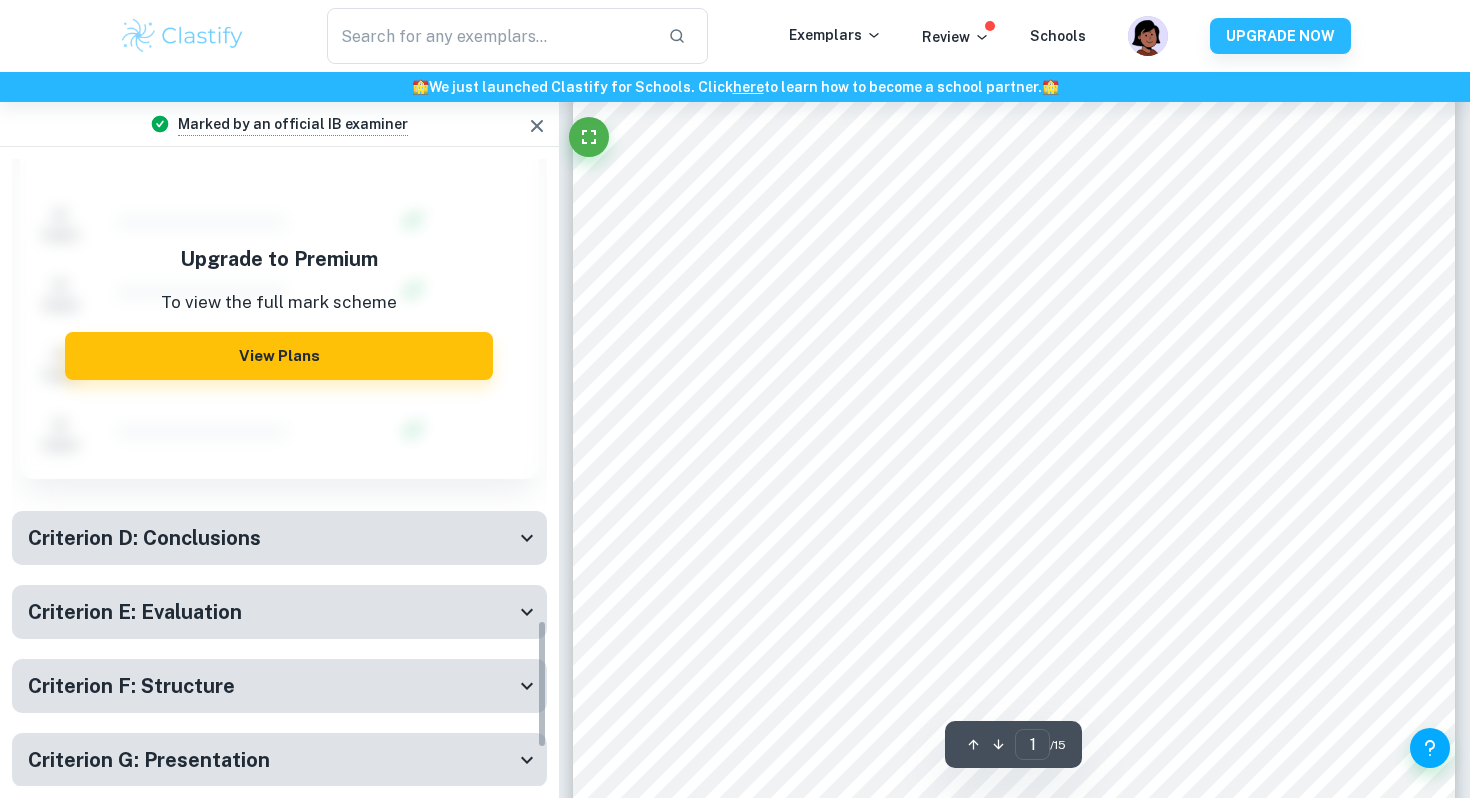 click on "Criterion D: Conclusions" at bounding box center (271, 538) 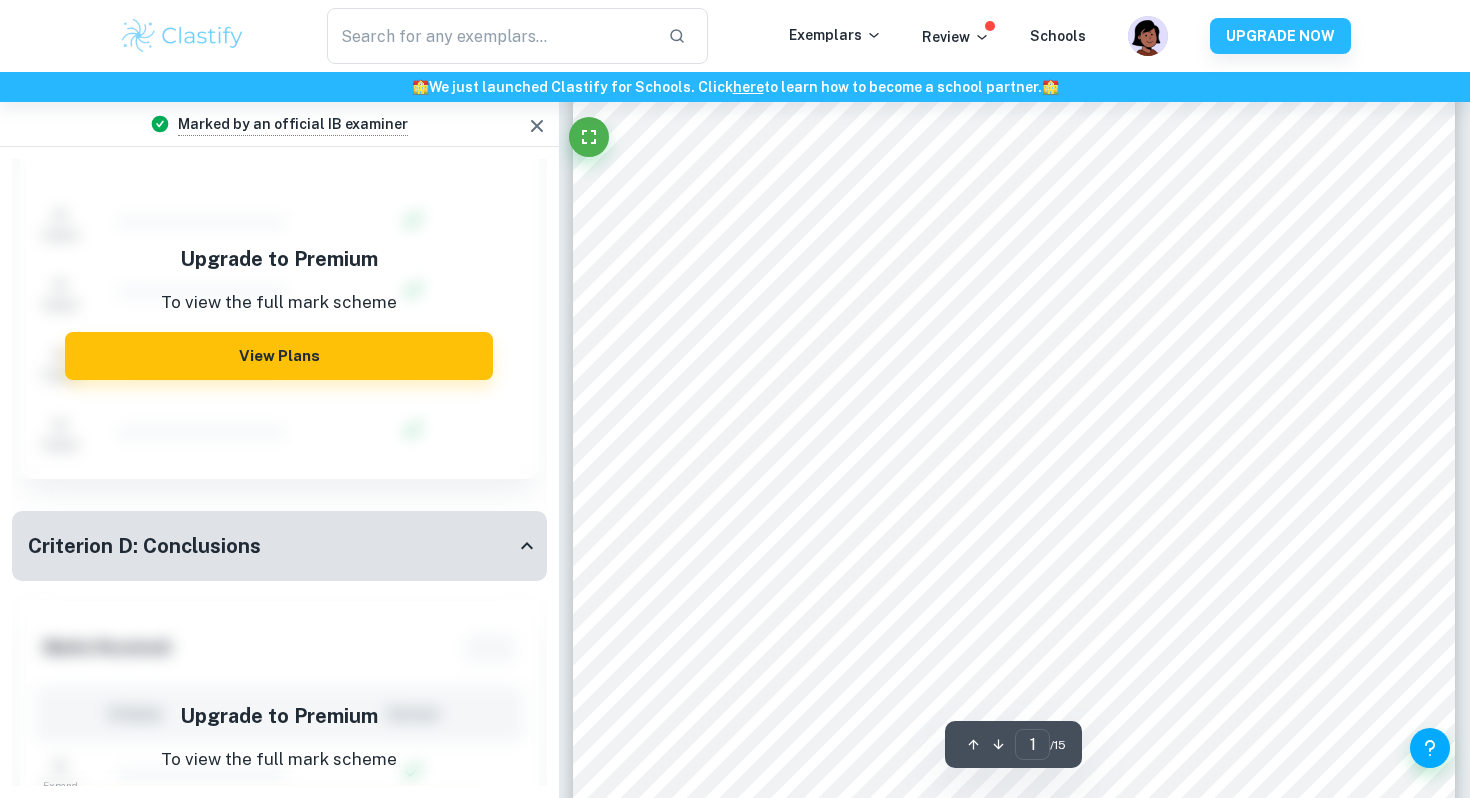 click on "Criterion D: Conclusions" at bounding box center (271, 546) 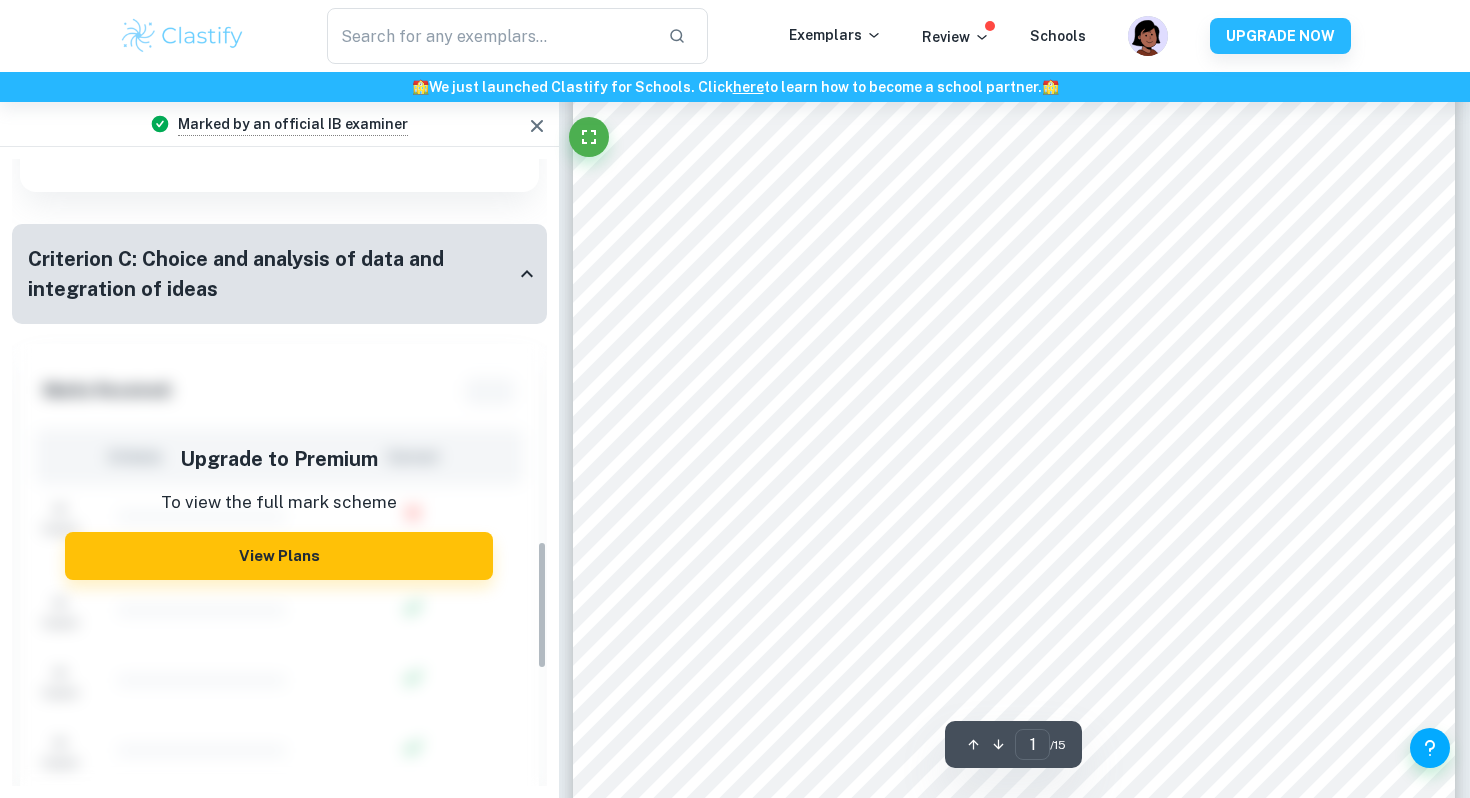 click on "Criterion C: Choice and analysis of data and integration of ideas" at bounding box center (271, 274) 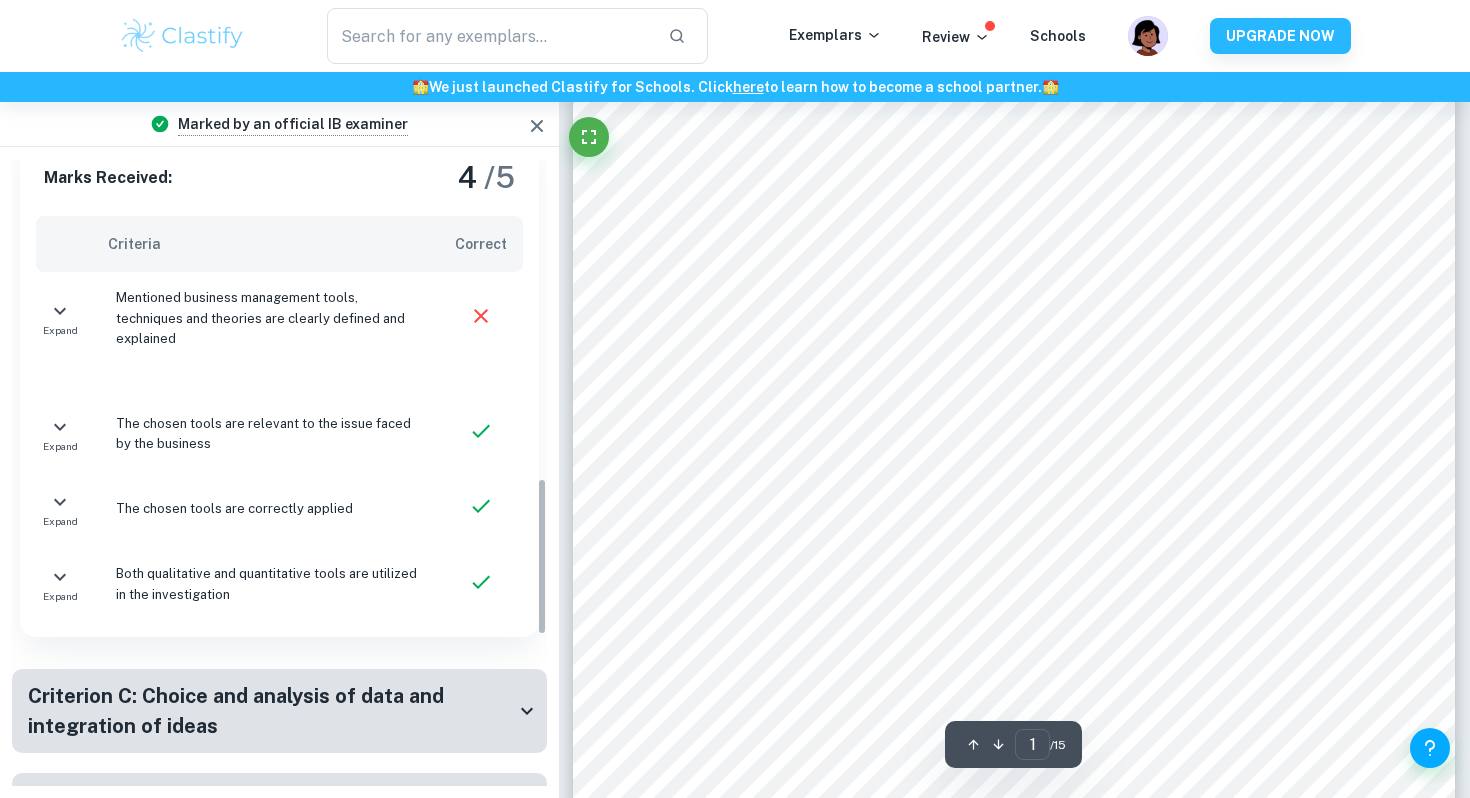 scroll, scrollTop: 1245, scrollLeft: 0, axis: vertical 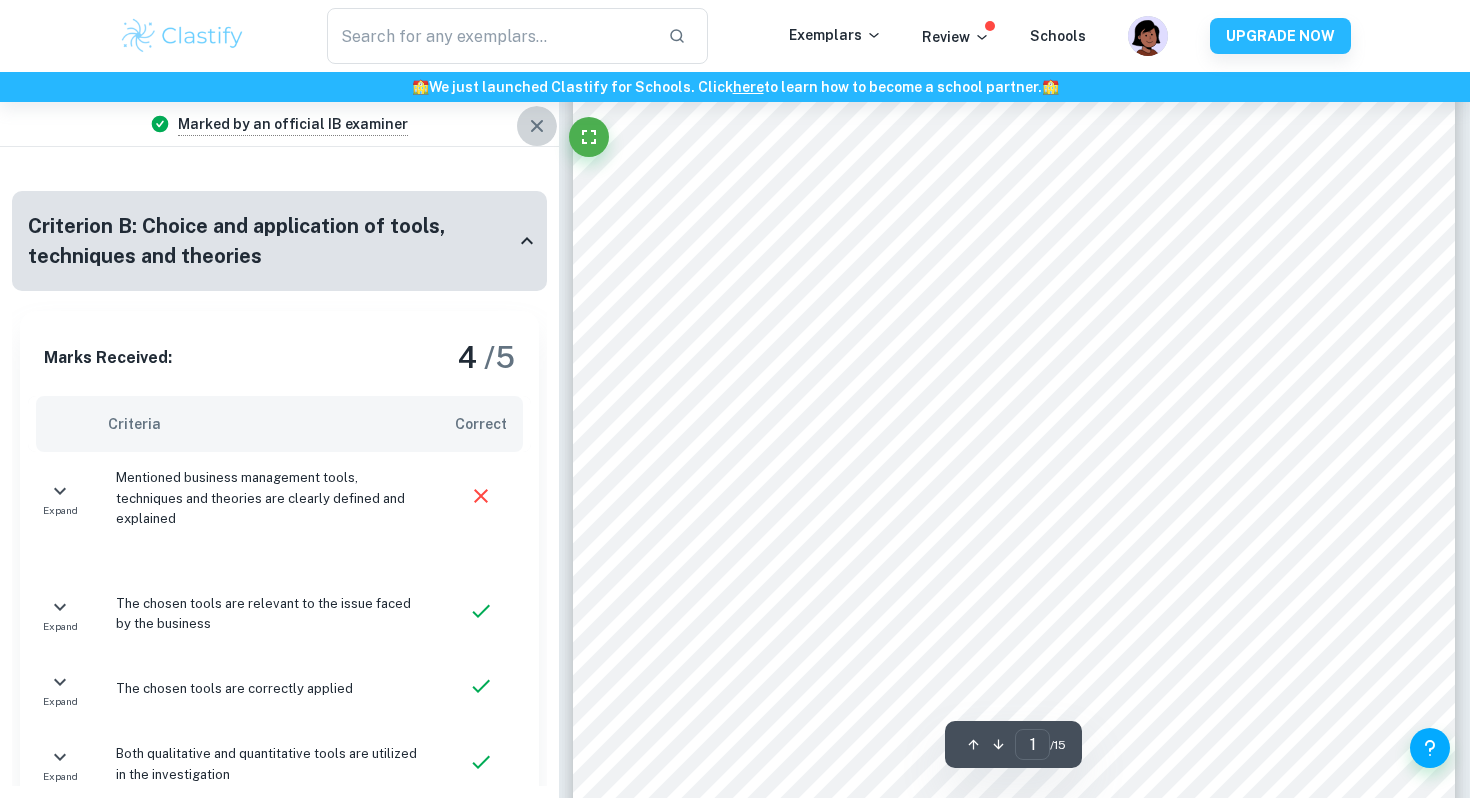 click 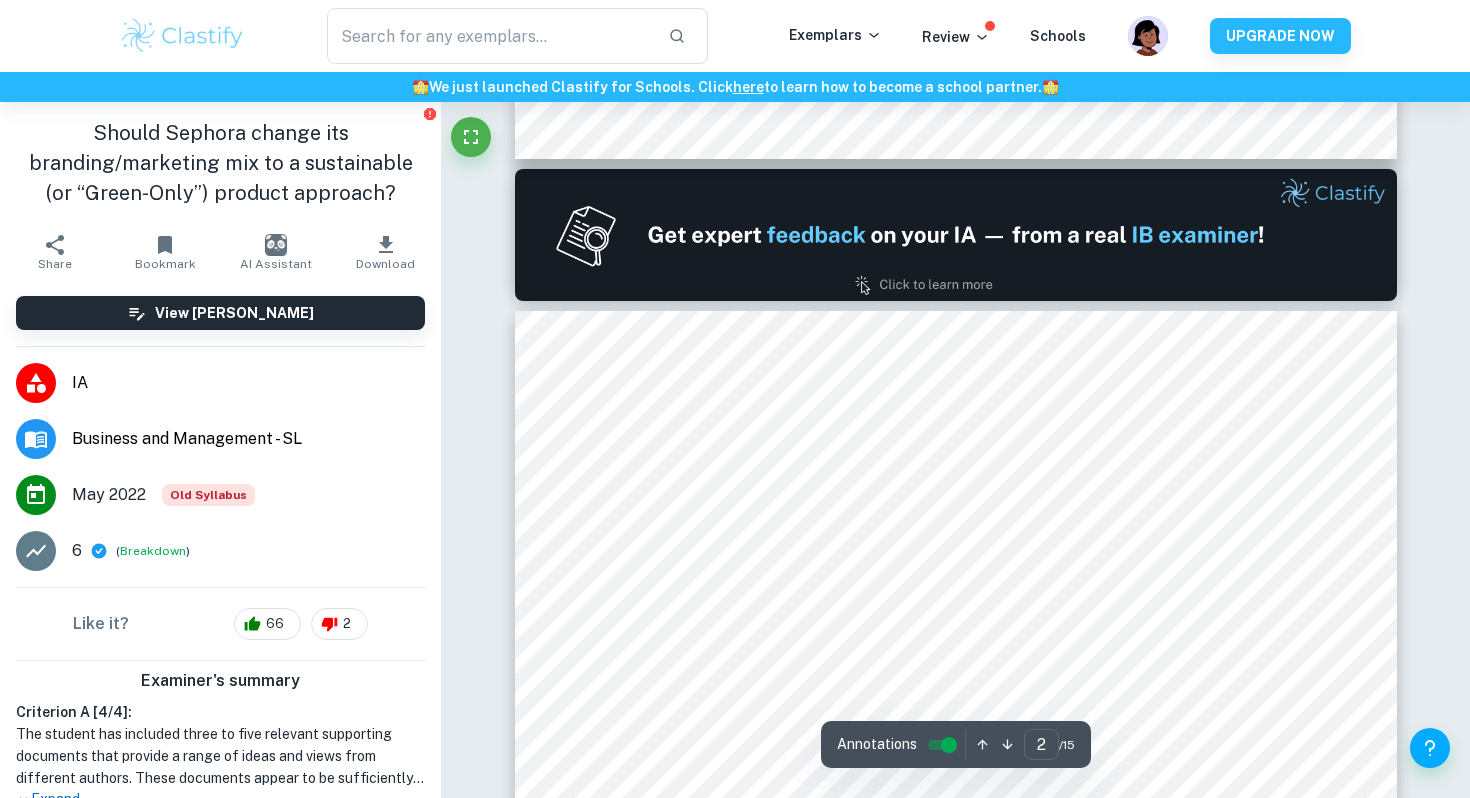 type on "1" 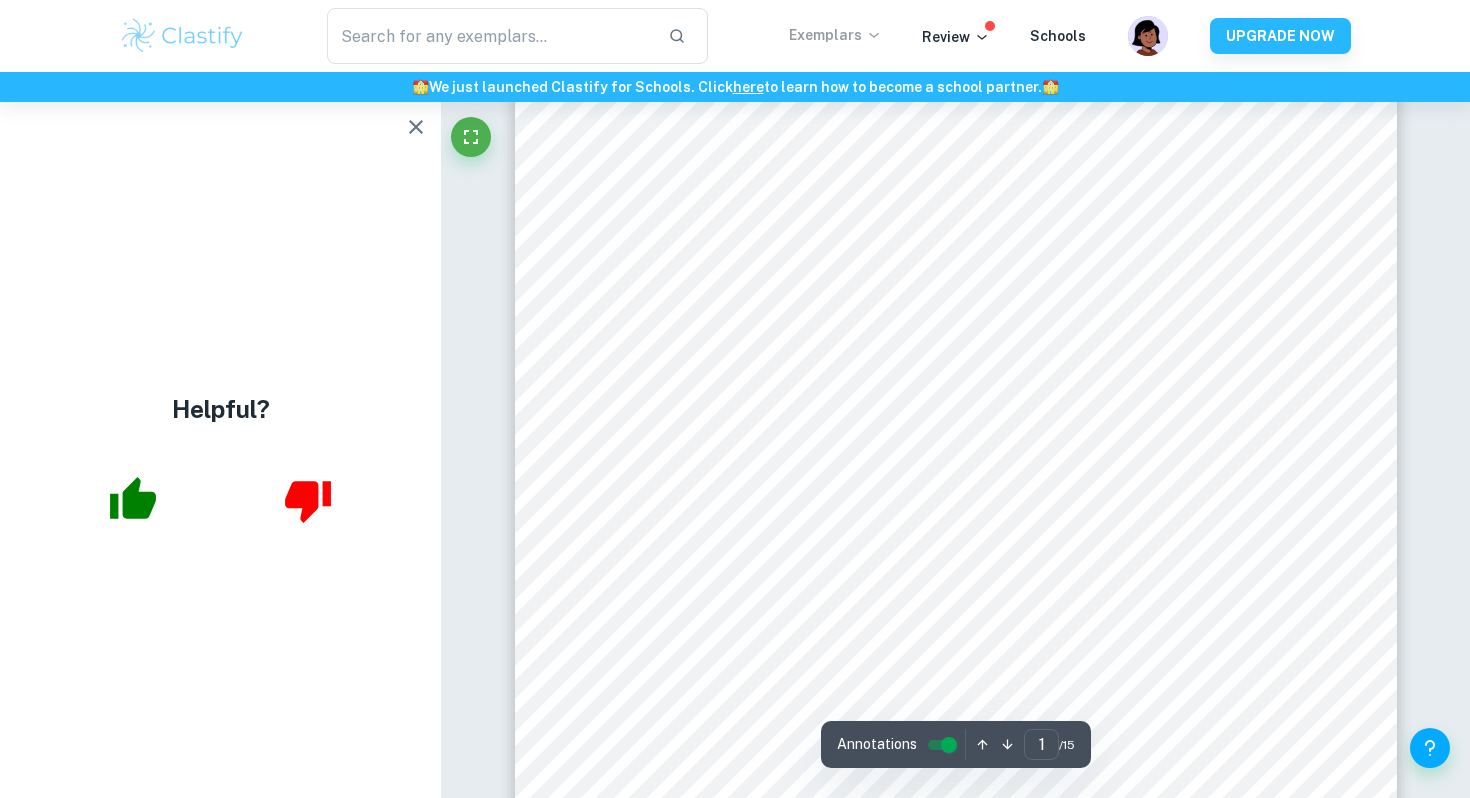 scroll, scrollTop: 0, scrollLeft: 0, axis: both 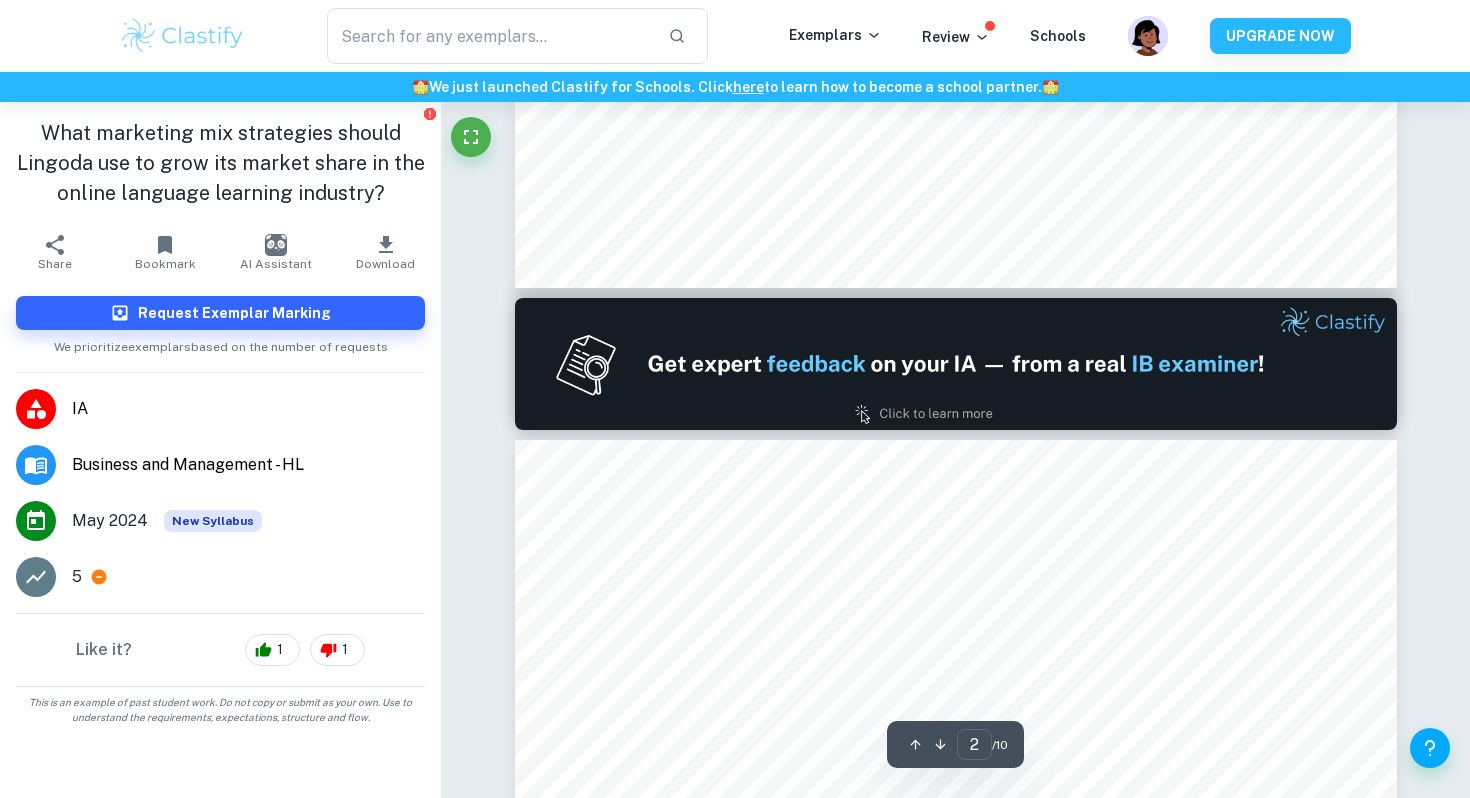 type on "1" 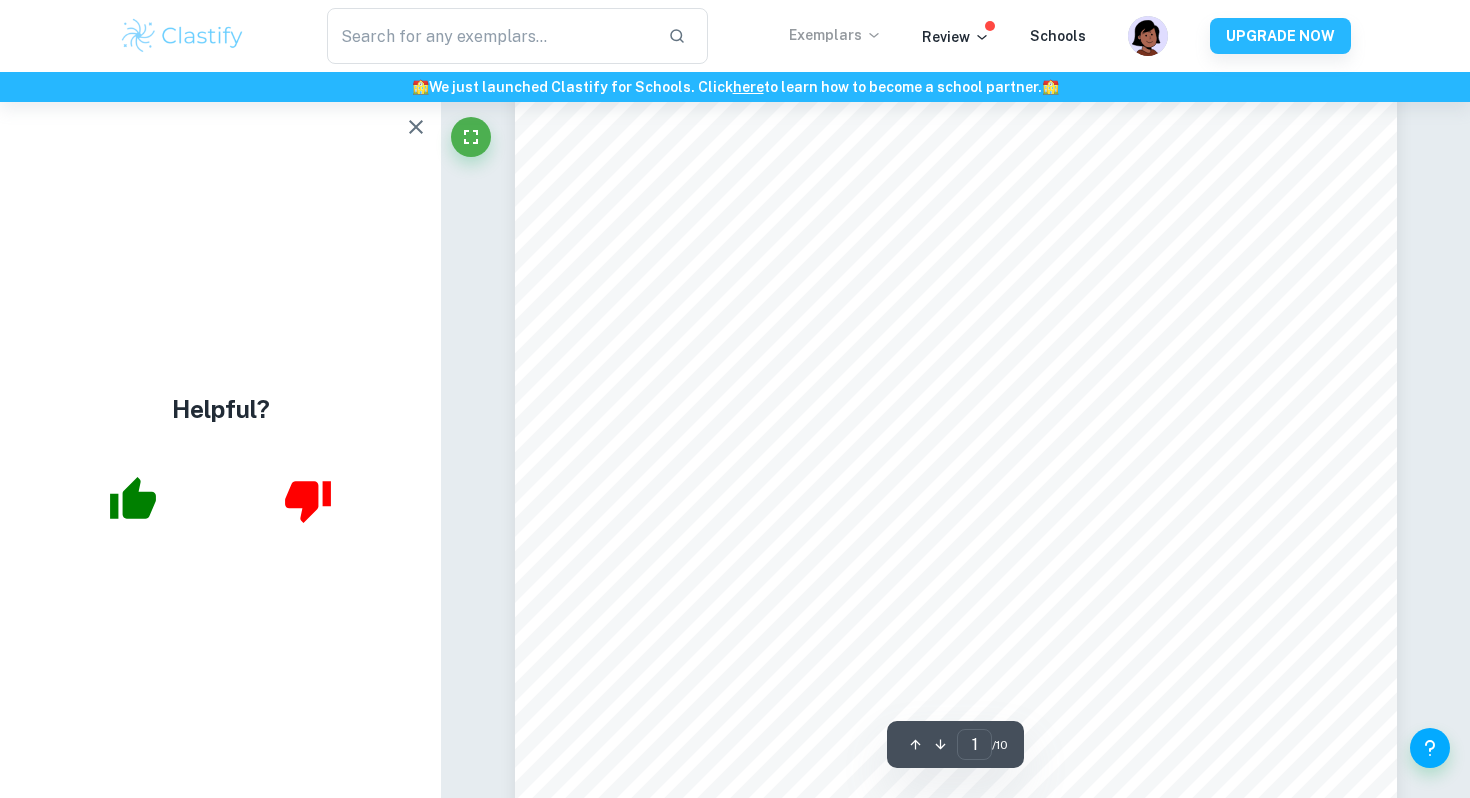 scroll, scrollTop: 119, scrollLeft: 0, axis: vertical 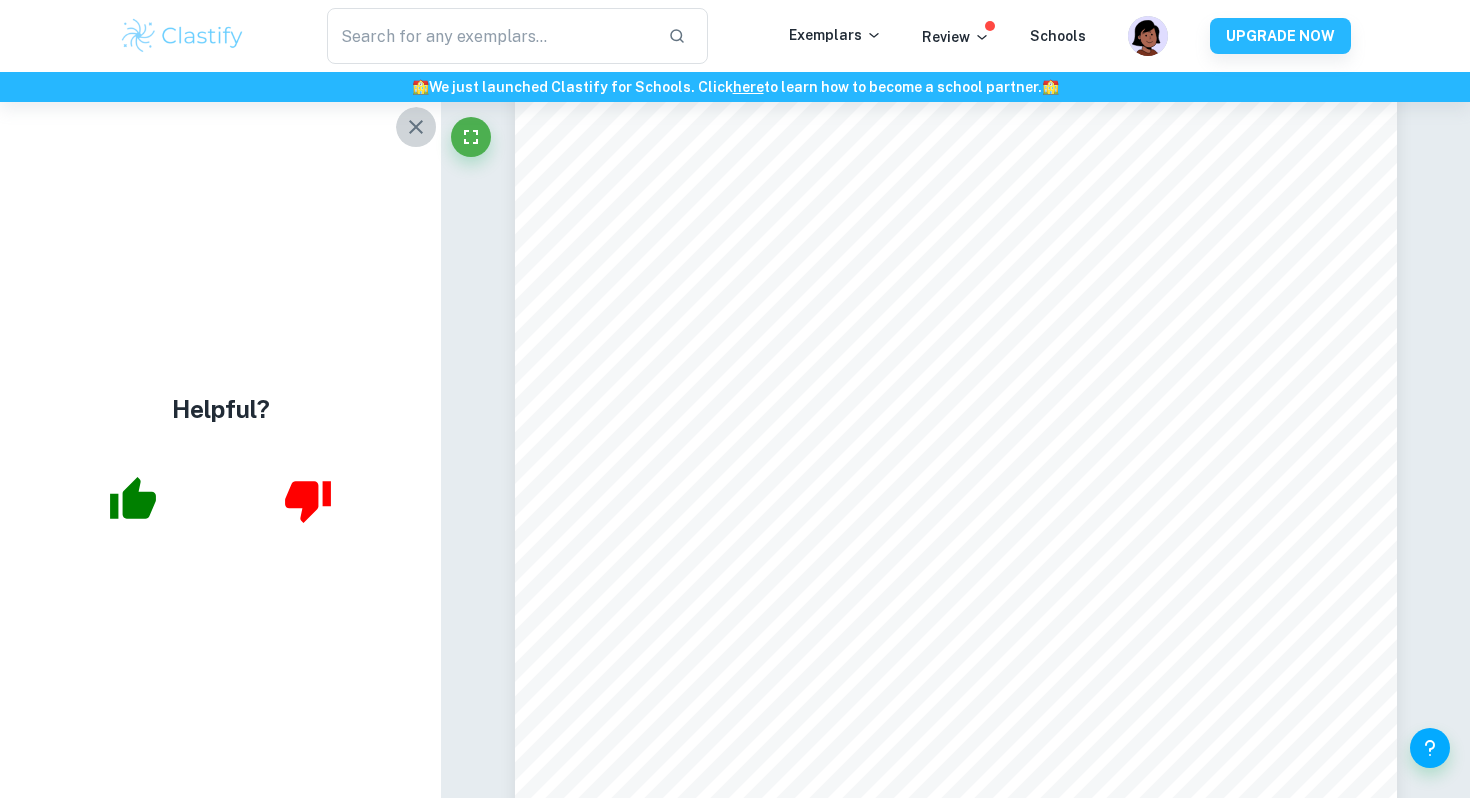 click 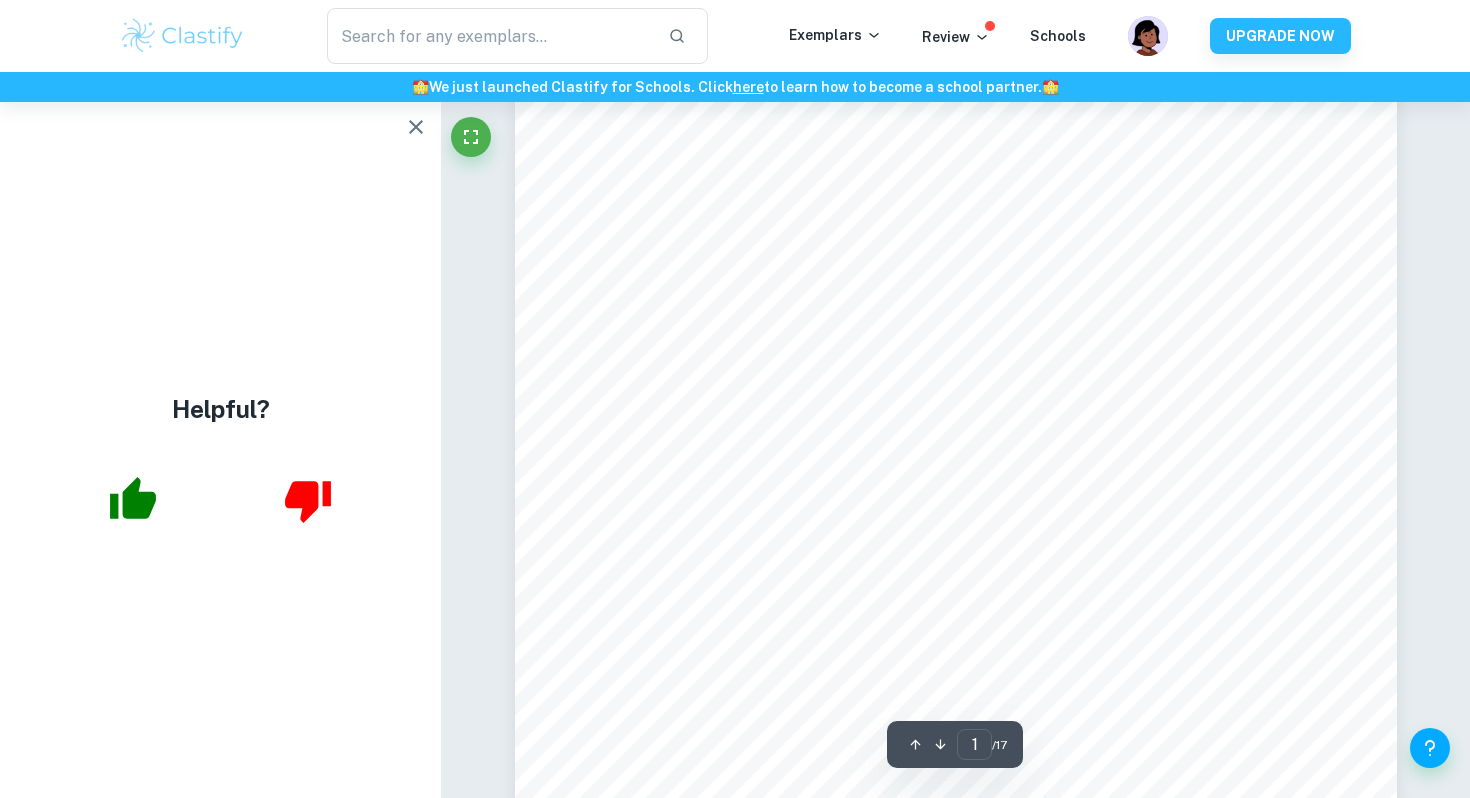 scroll, scrollTop: 199, scrollLeft: 0, axis: vertical 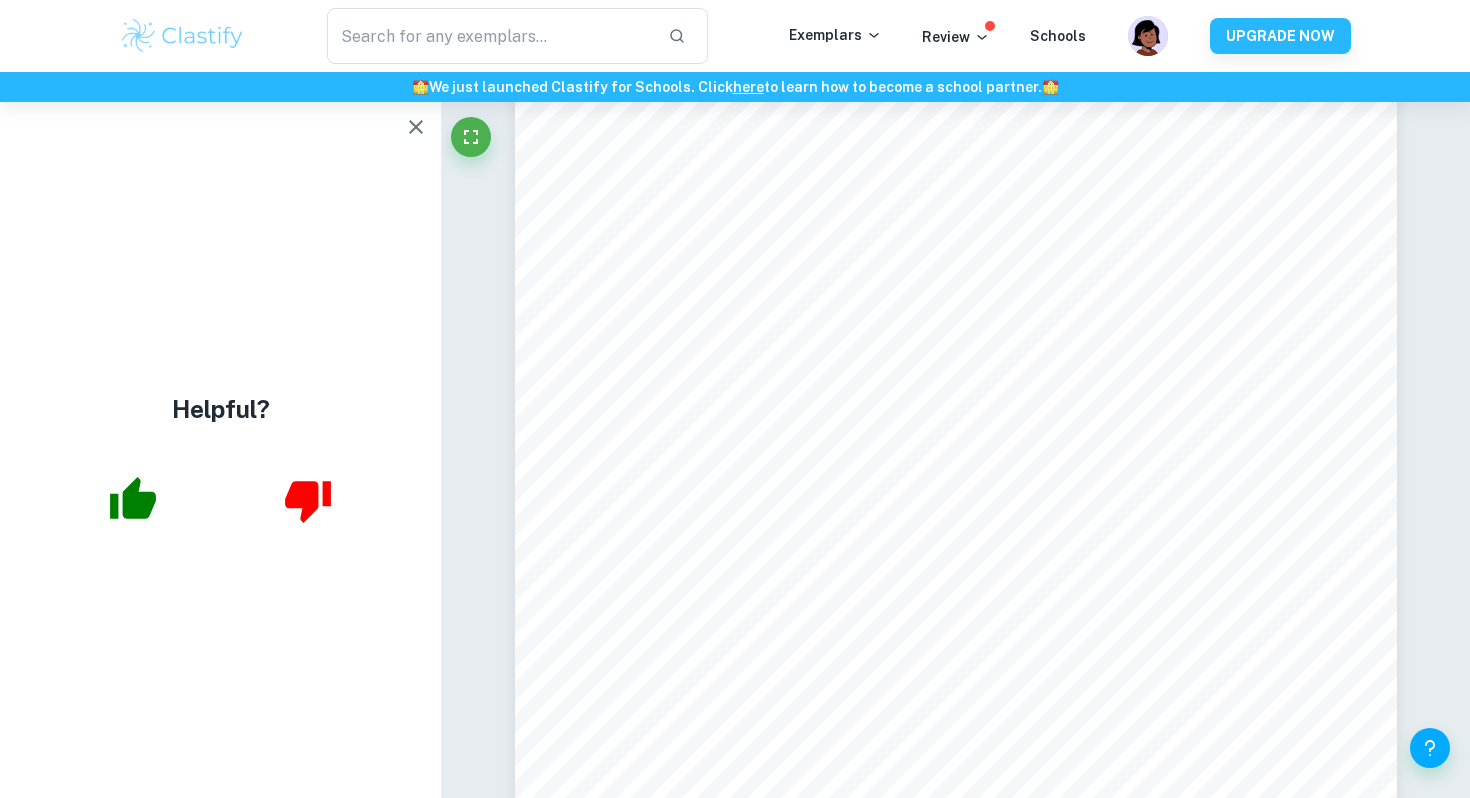 click 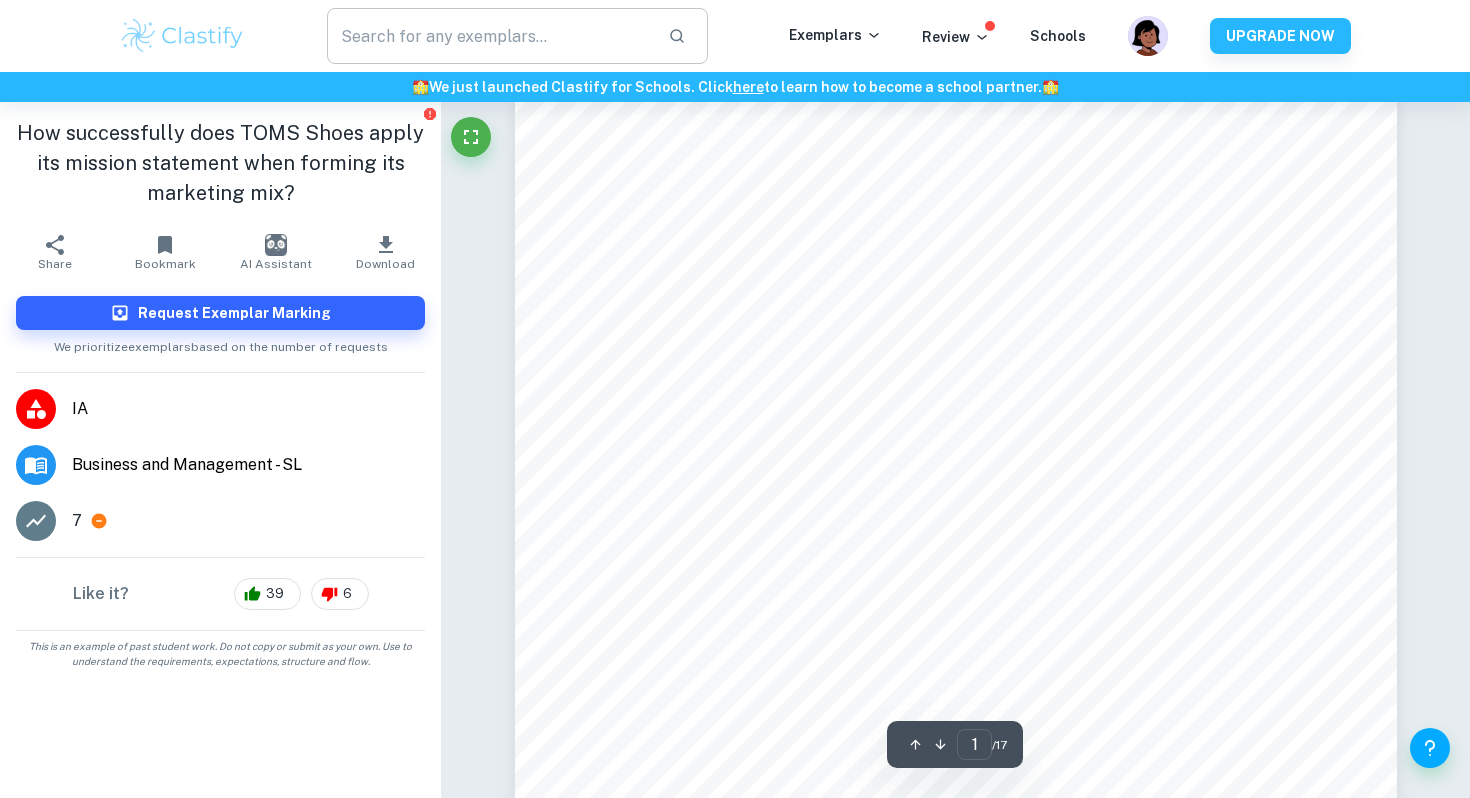 scroll, scrollTop: 242, scrollLeft: 0, axis: vertical 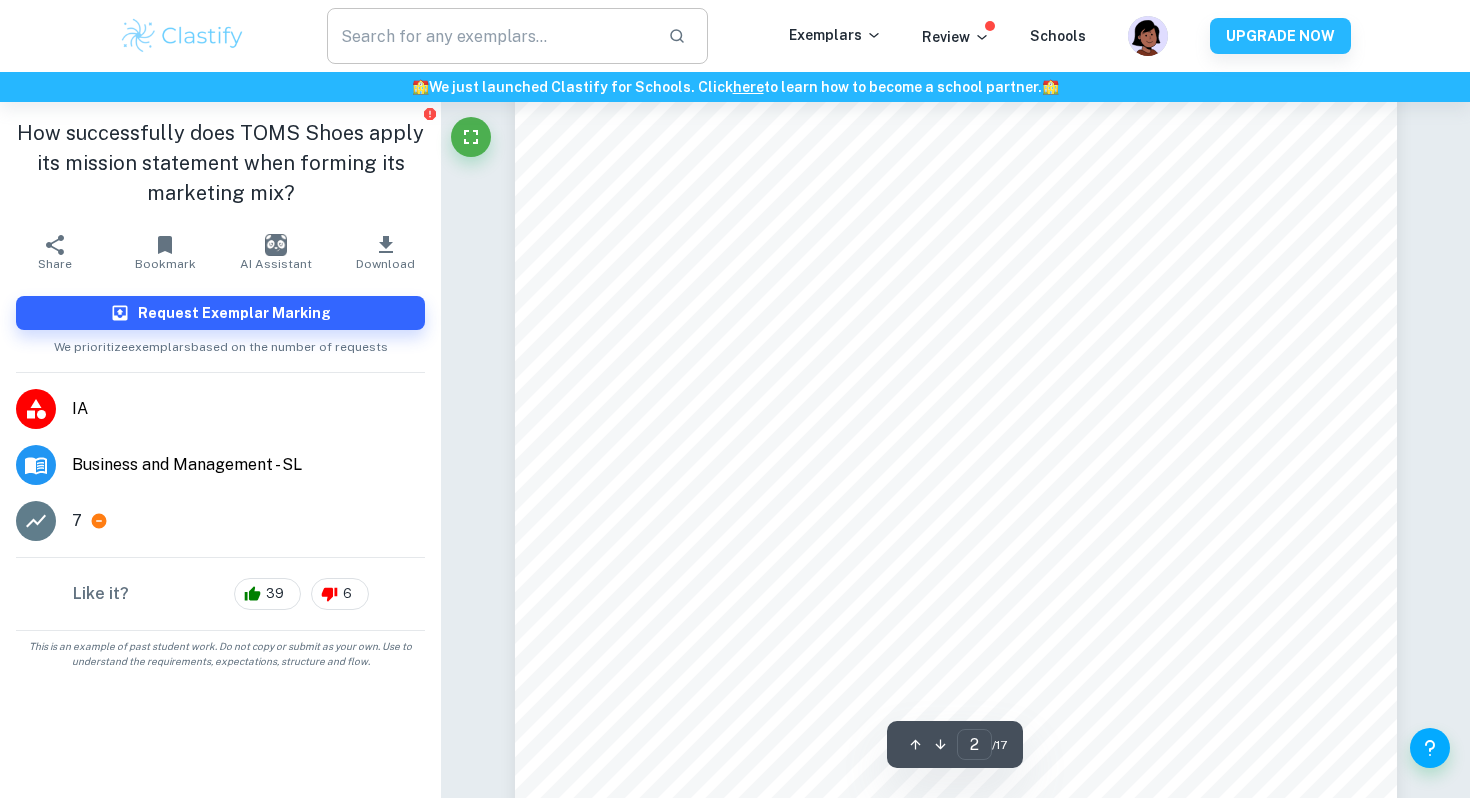 type on "1" 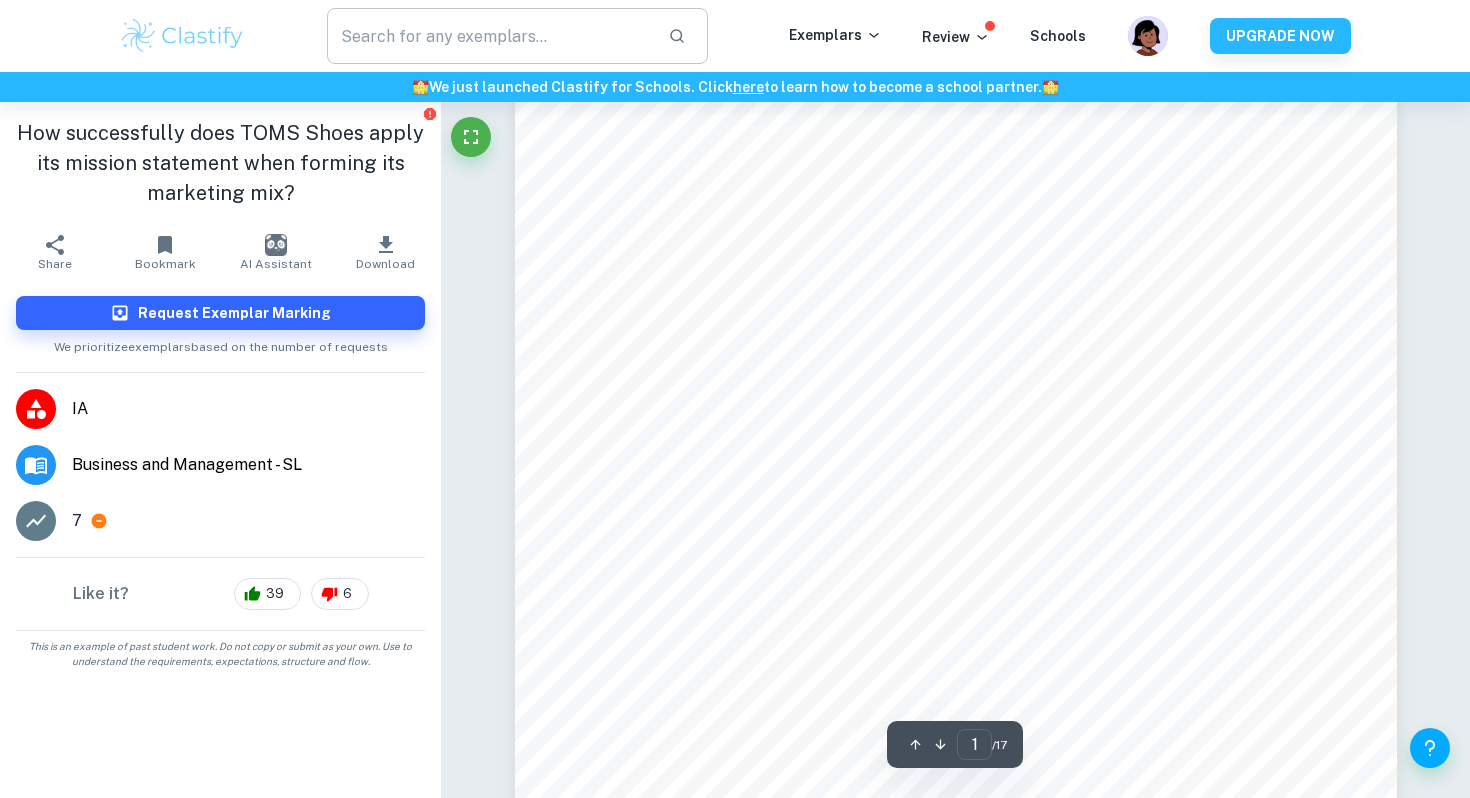 scroll, scrollTop: 95, scrollLeft: 0, axis: vertical 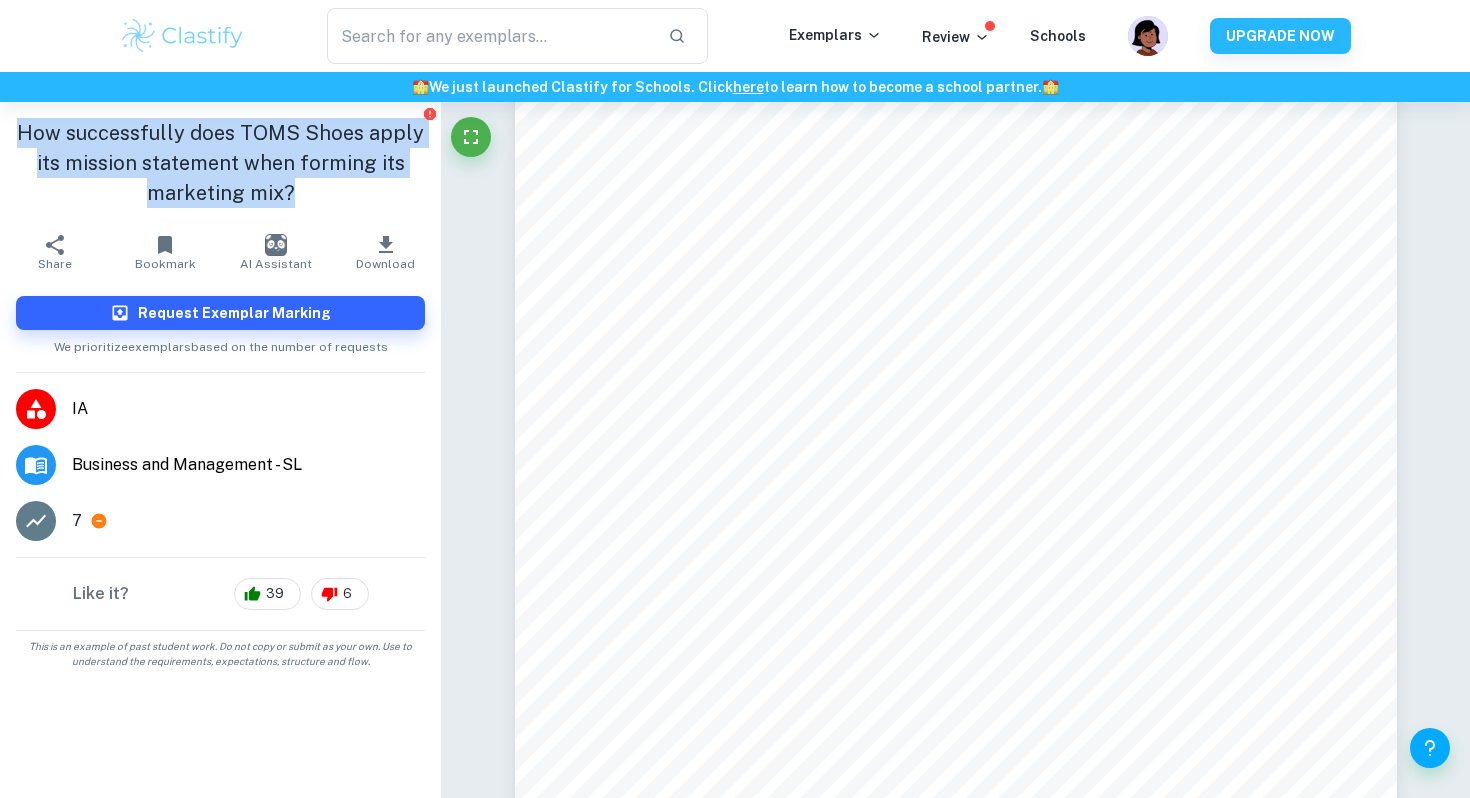 drag, startPoint x: 313, startPoint y: 195, endPoint x: 0, endPoint y: 140, distance: 317.79553 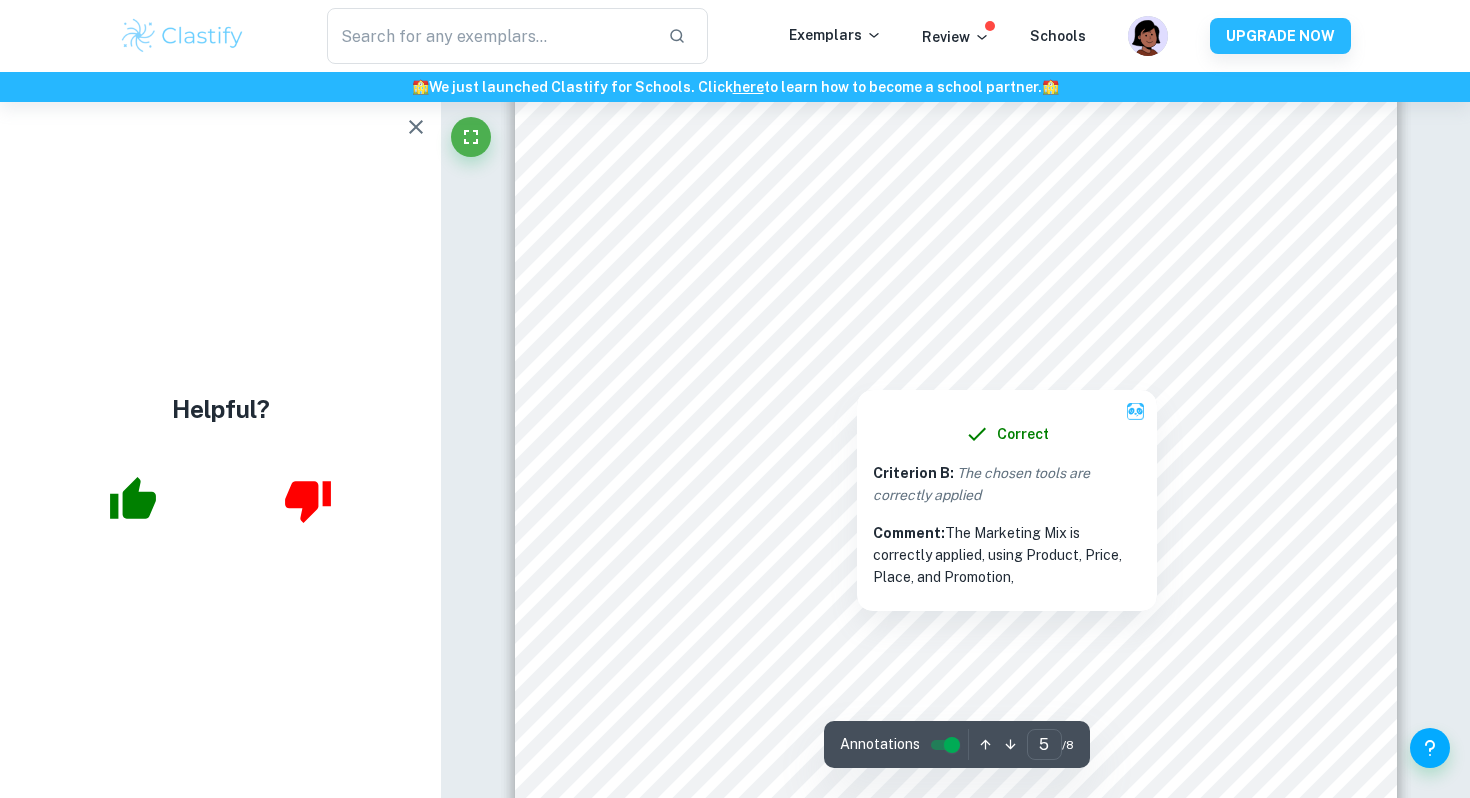 scroll, scrollTop: 4963, scrollLeft: 0, axis: vertical 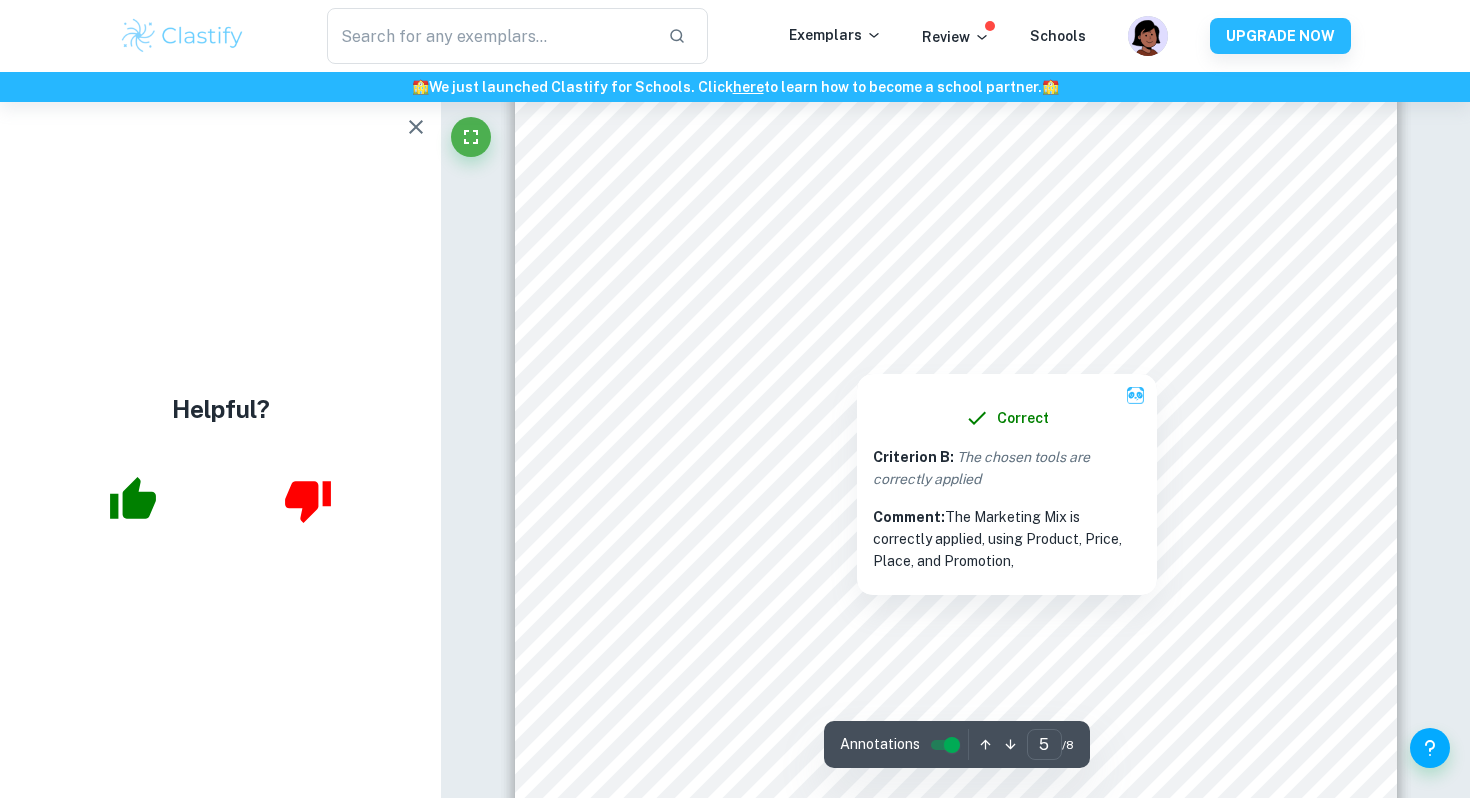 click 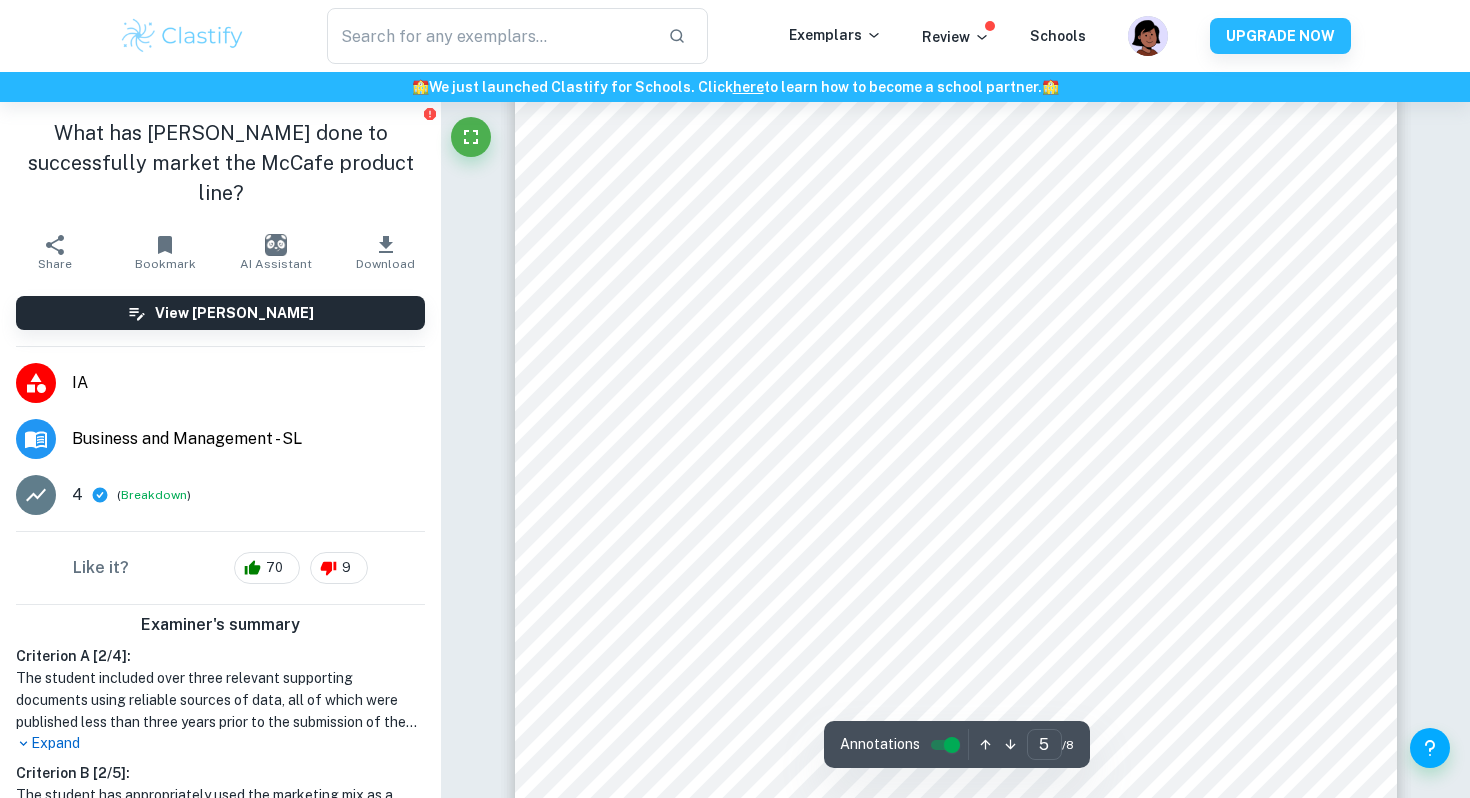 scroll, scrollTop: 5932, scrollLeft: 0, axis: vertical 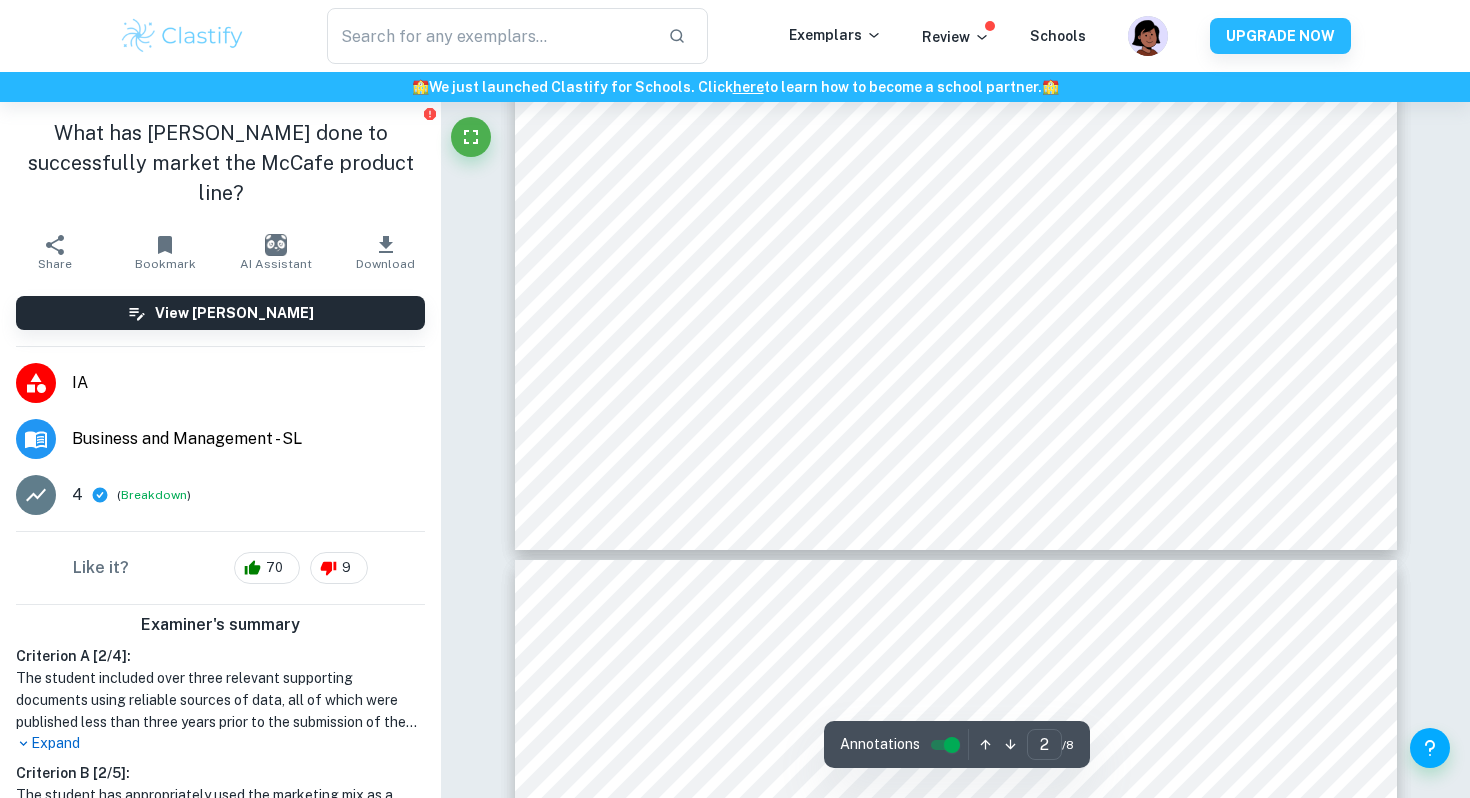 type on "1" 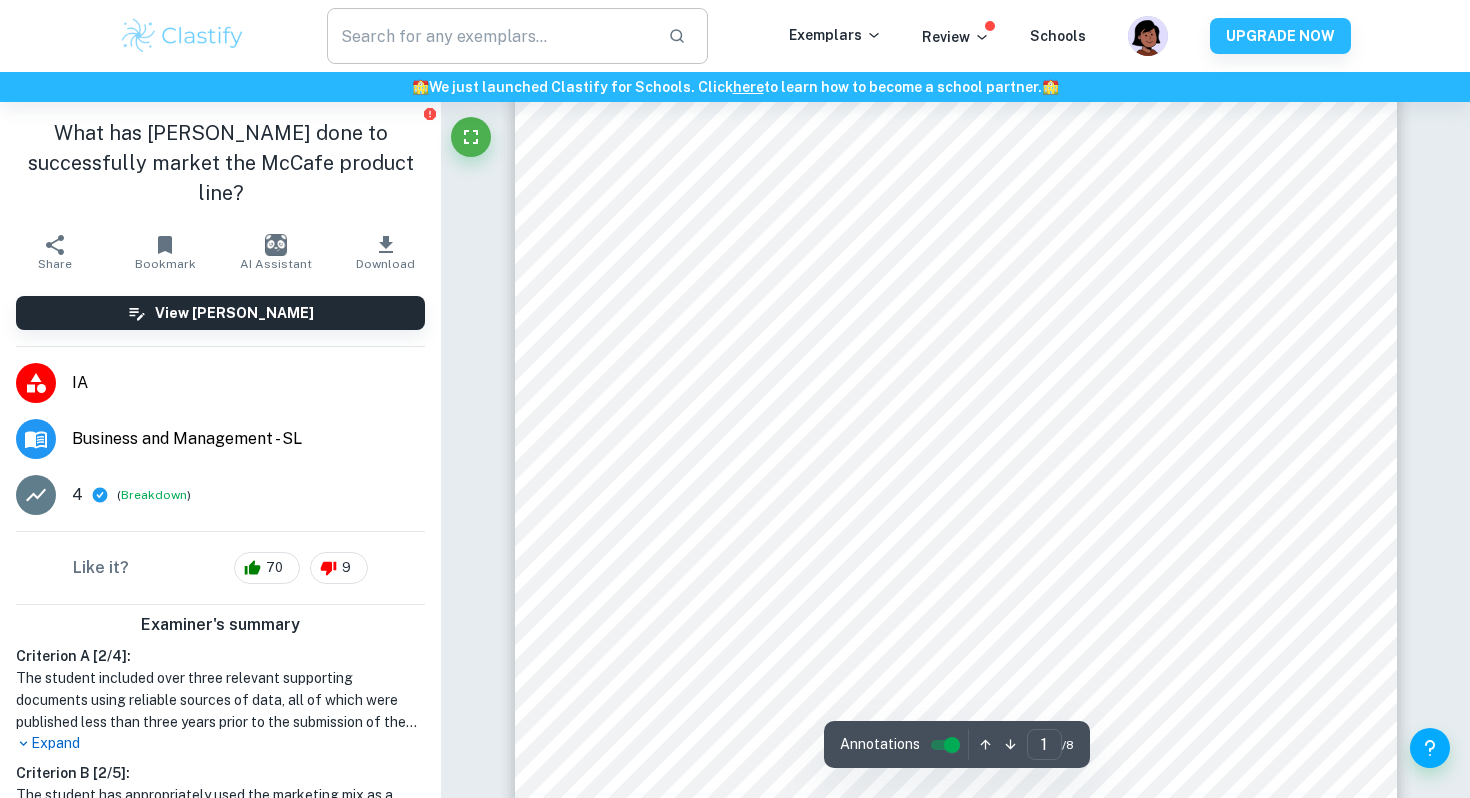 scroll, scrollTop: 301, scrollLeft: 0, axis: vertical 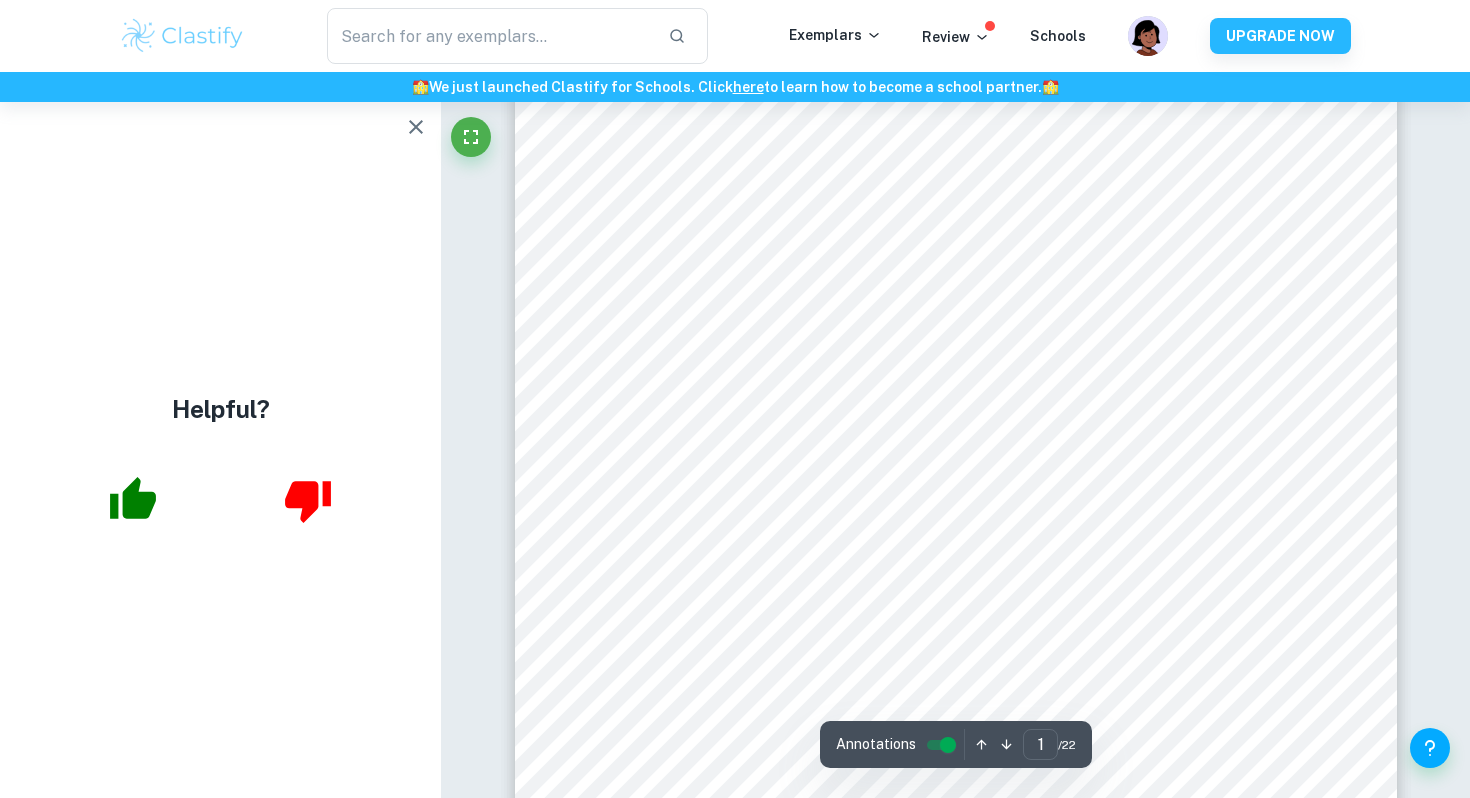 click 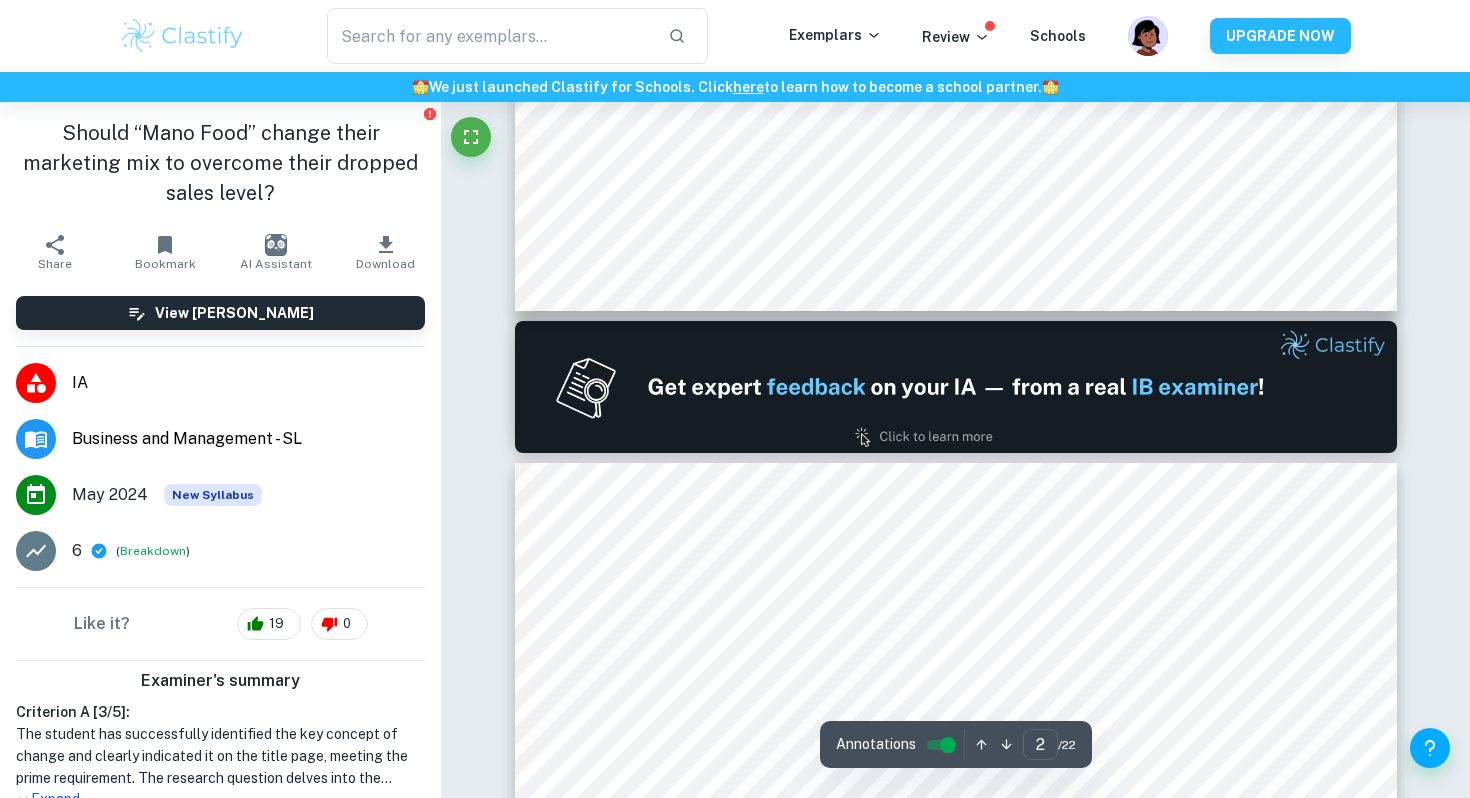 scroll, scrollTop: 1249, scrollLeft: 0, axis: vertical 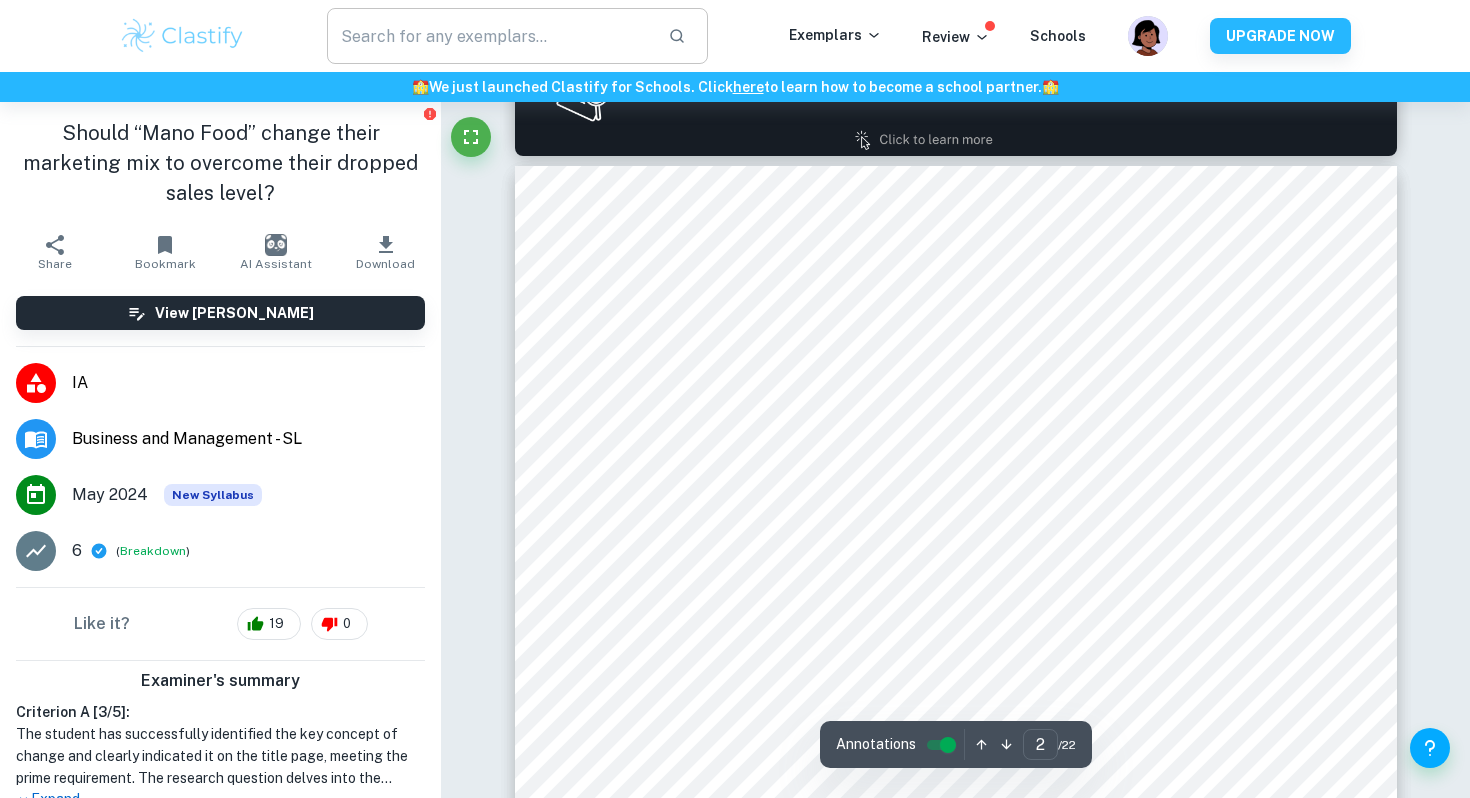 type on "1" 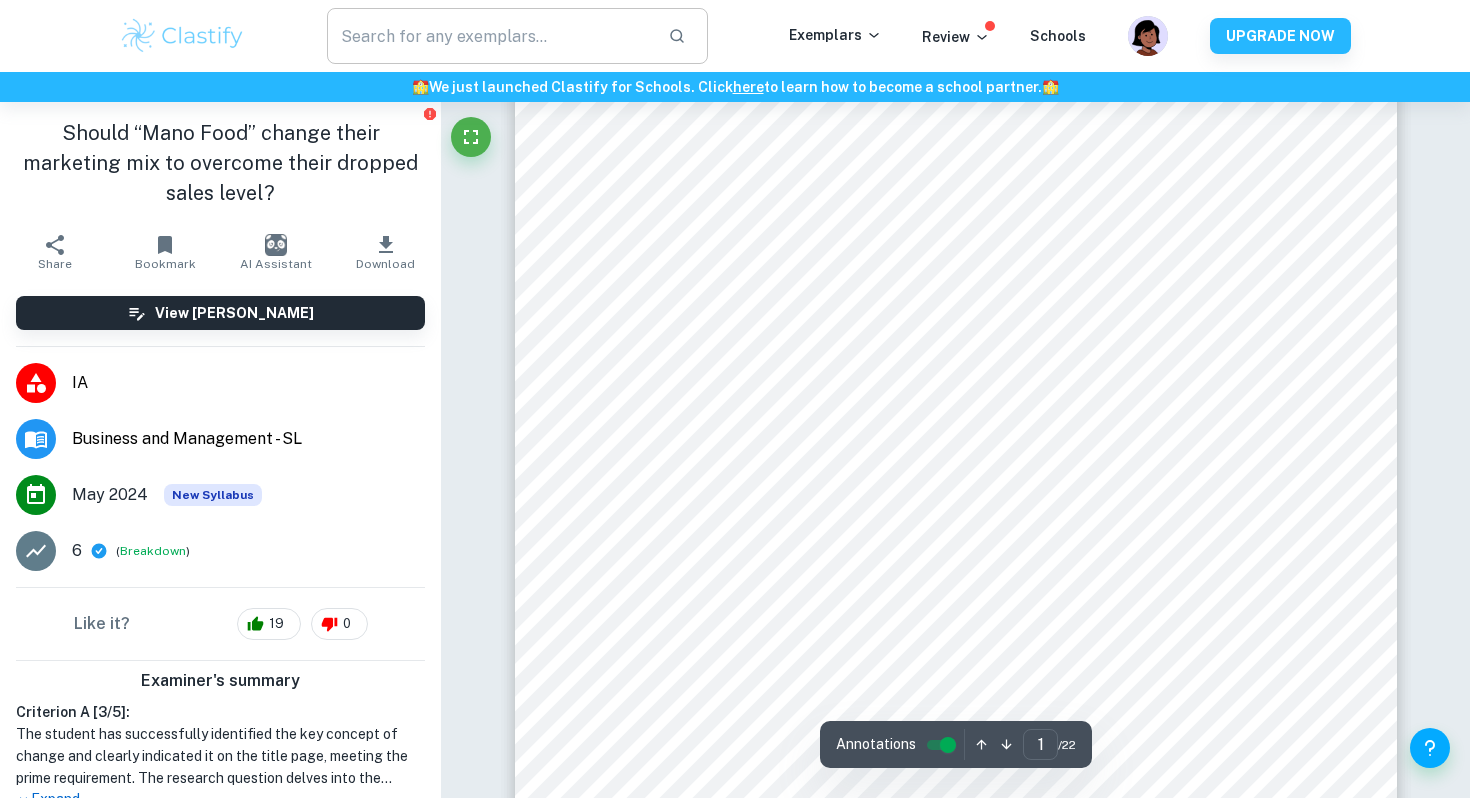 scroll, scrollTop: 88, scrollLeft: 0, axis: vertical 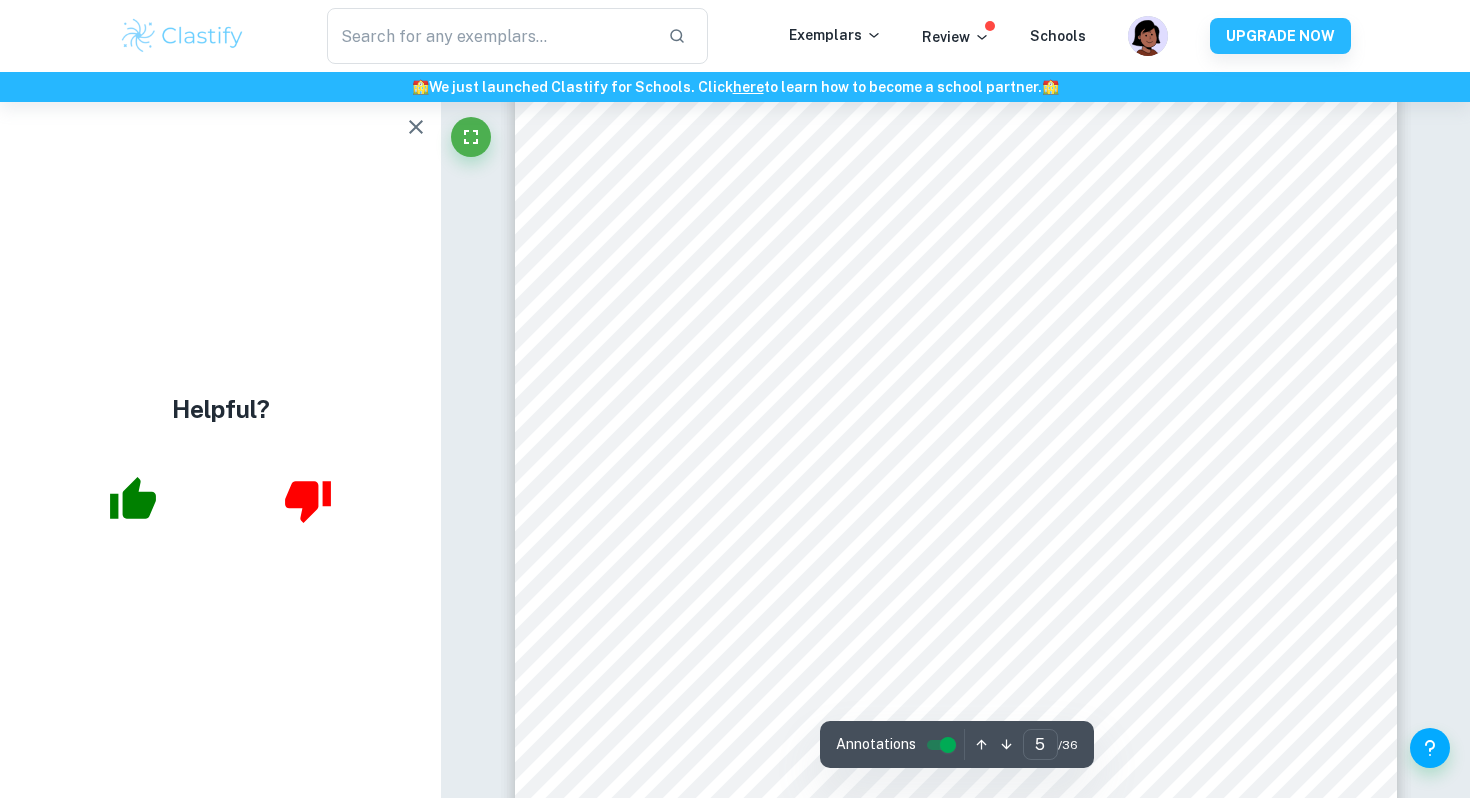 click 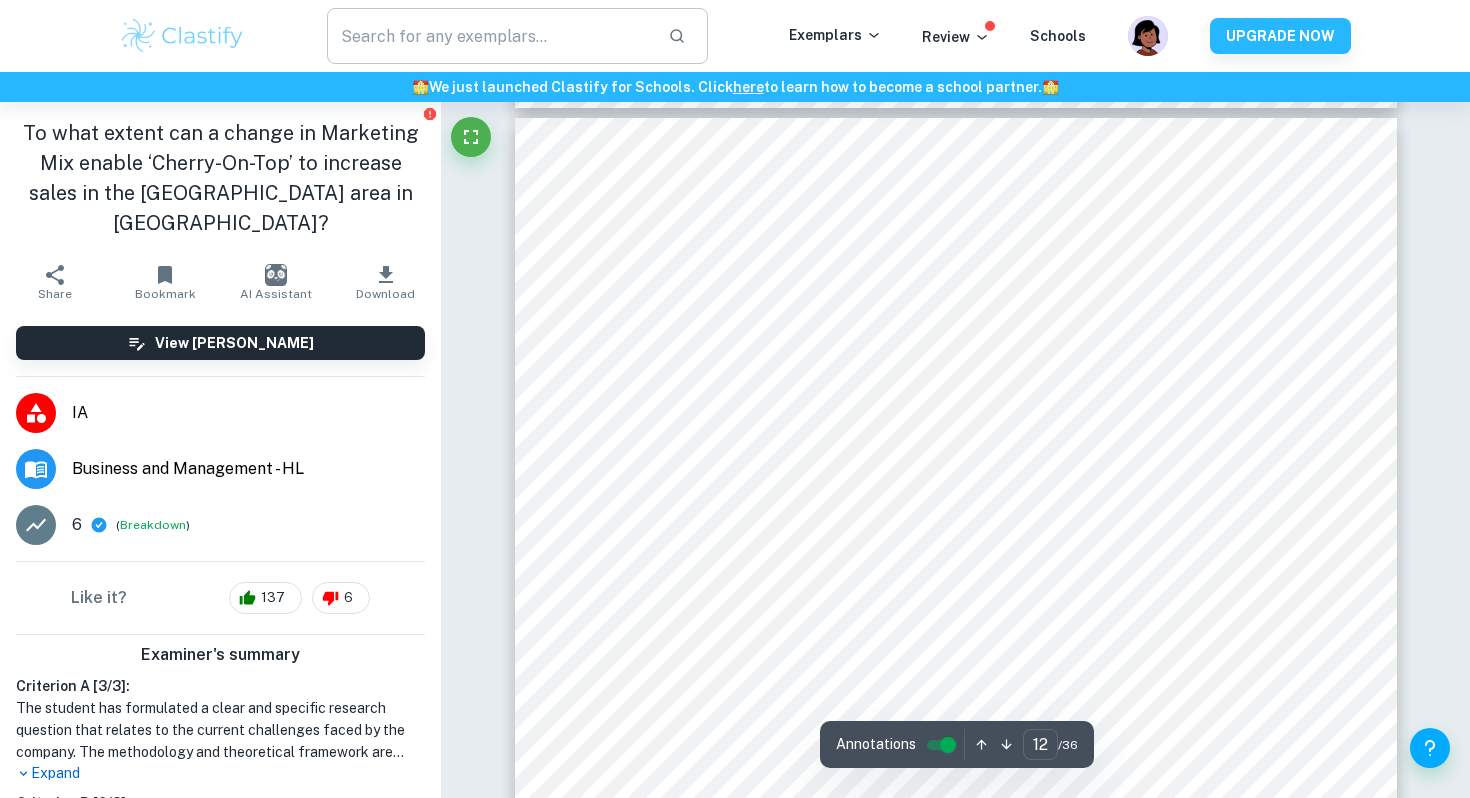 scroll, scrollTop: 13089, scrollLeft: 0, axis: vertical 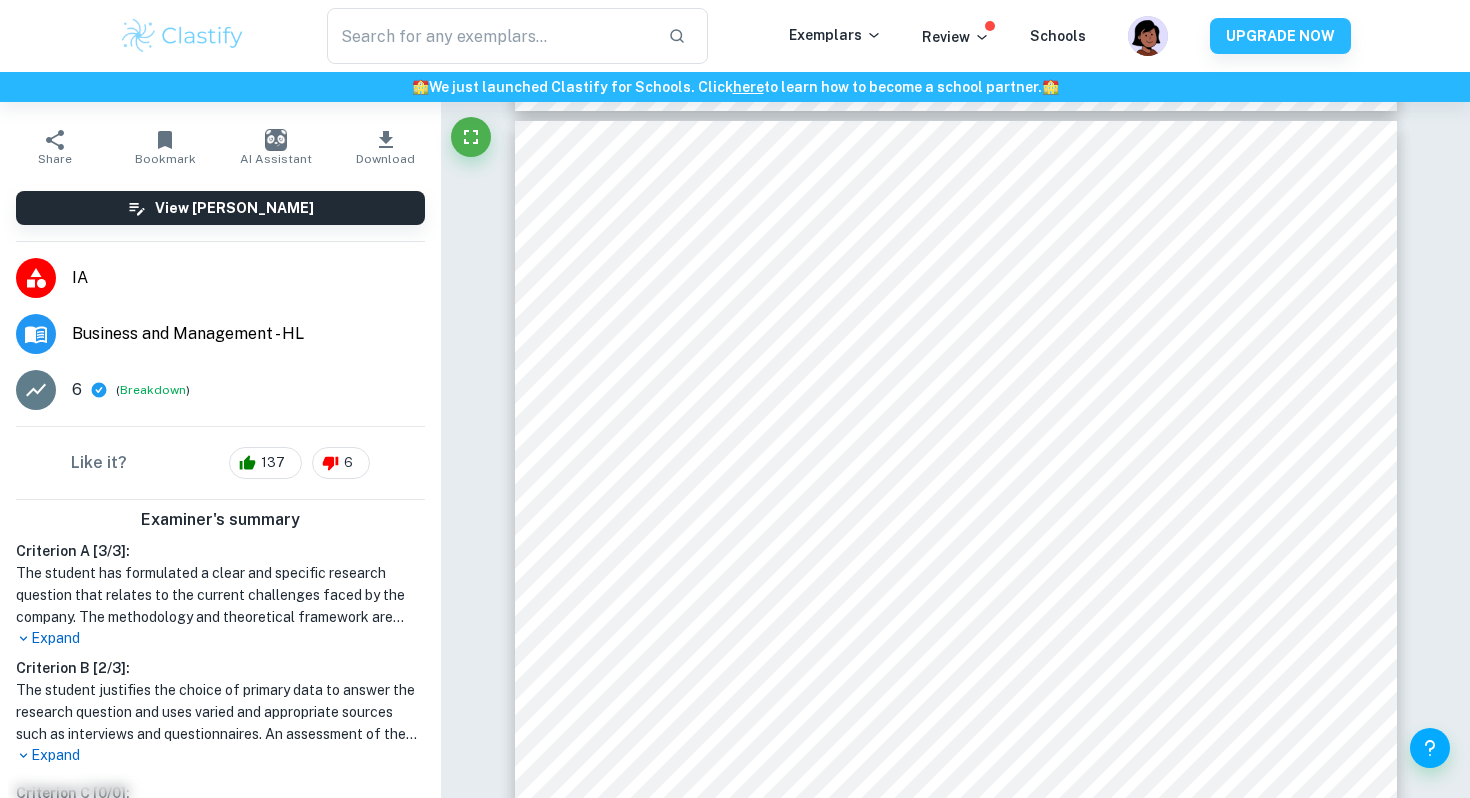 click on "The student has formulated a clear and specific research question that relates to the current challenges faced by the company. The methodology and theoretical framework are clearly stated with appropriate research methods and a proposed timeline. The student has also identified potential problems and provided relevant solutions. Additionally, the word count is within the required limit." at bounding box center [220, 595] 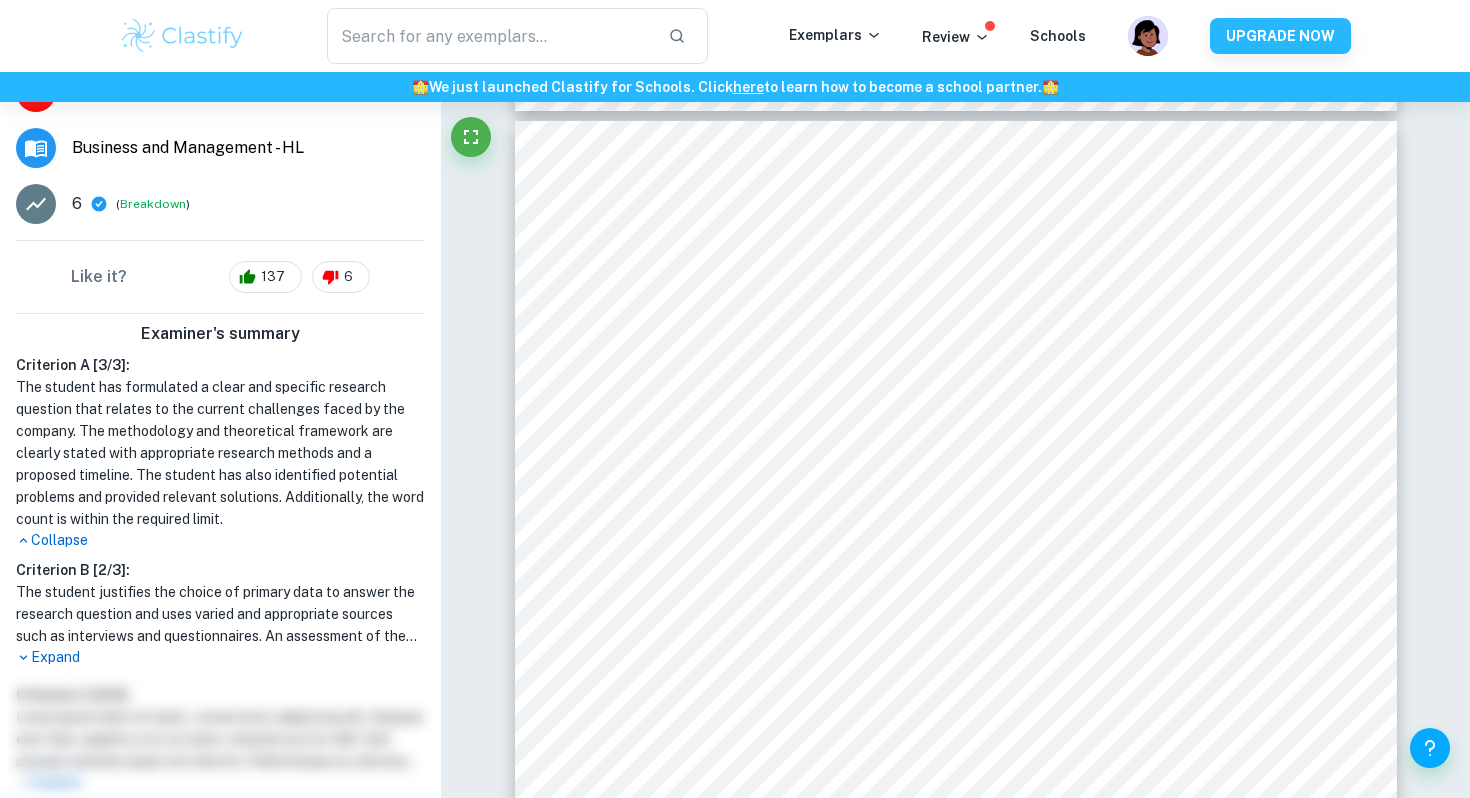scroll, scrollTop: 325, scrollLeft: 0, axis: vertical 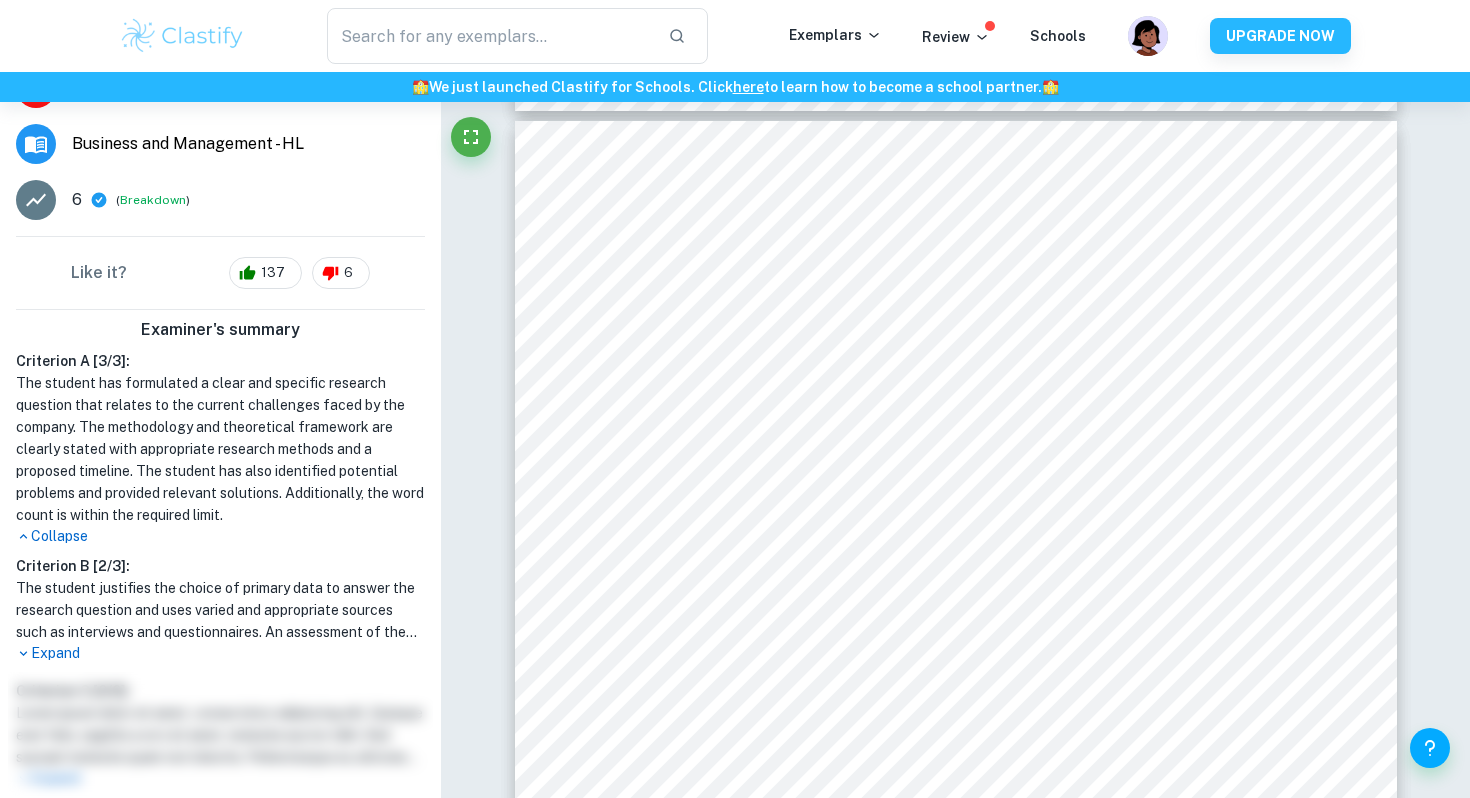 click on "Expand" at bounding box center (220, 653) 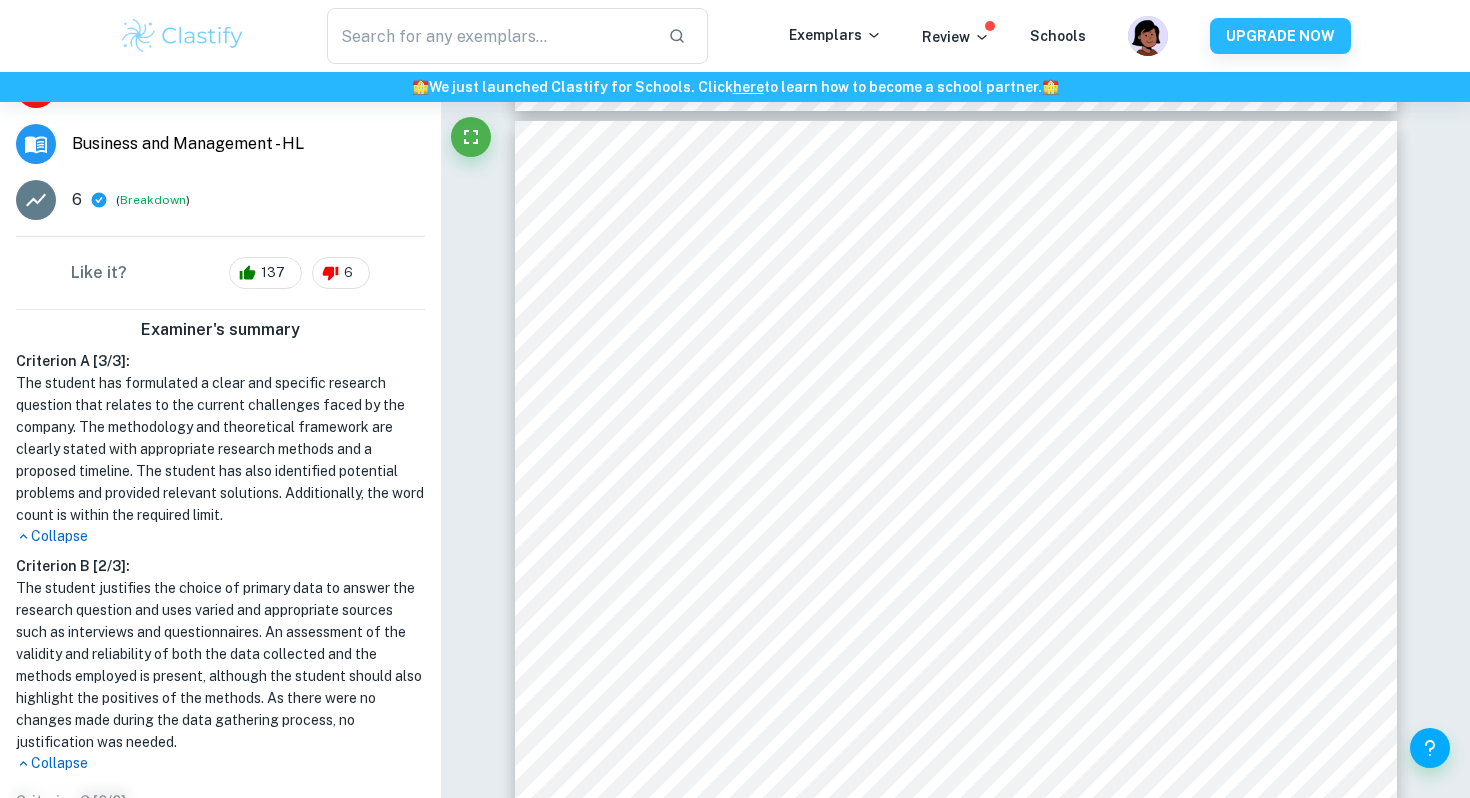 scroll, scrollTop: 545, scrollLeft: 0, axis: vertical 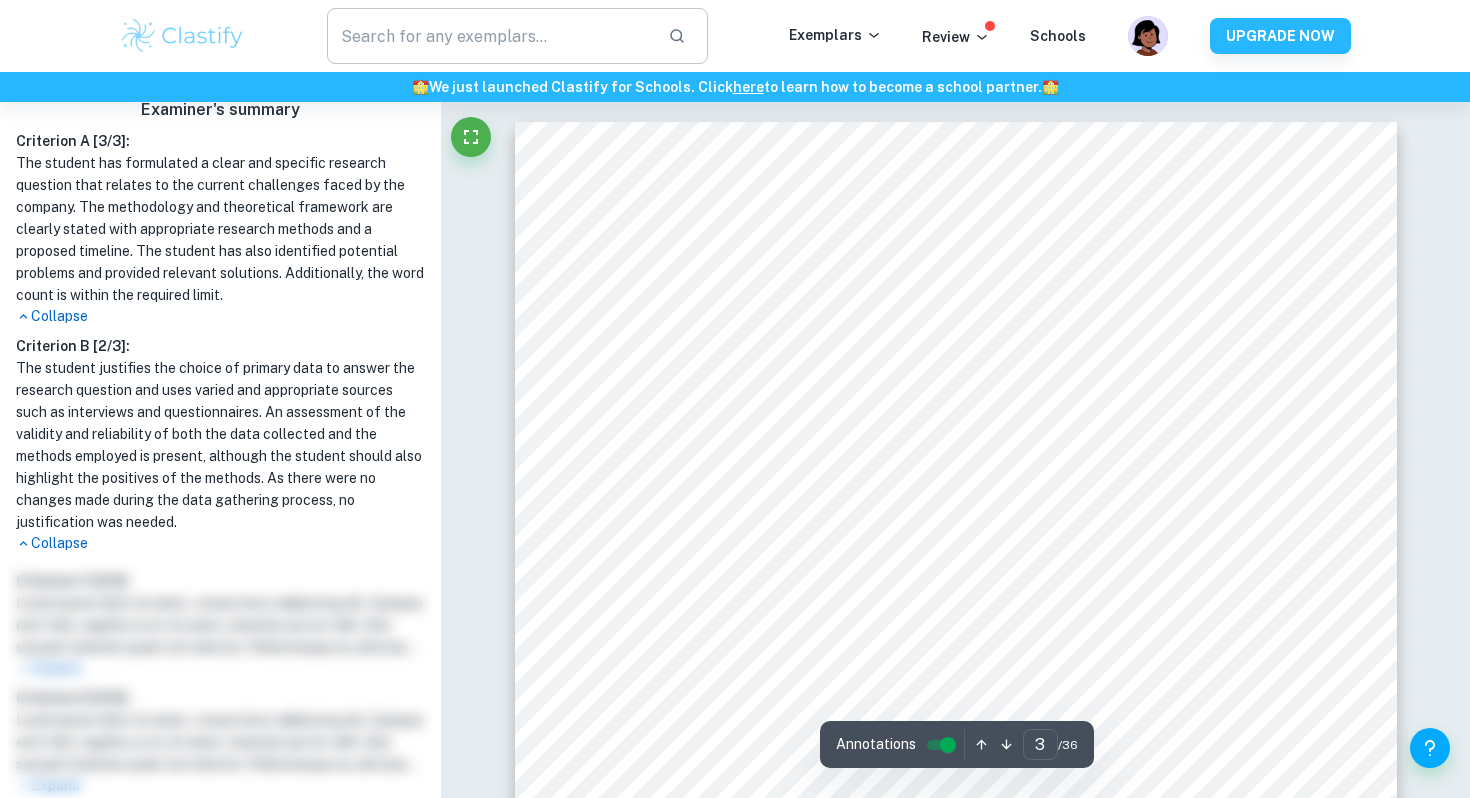 type on "1" 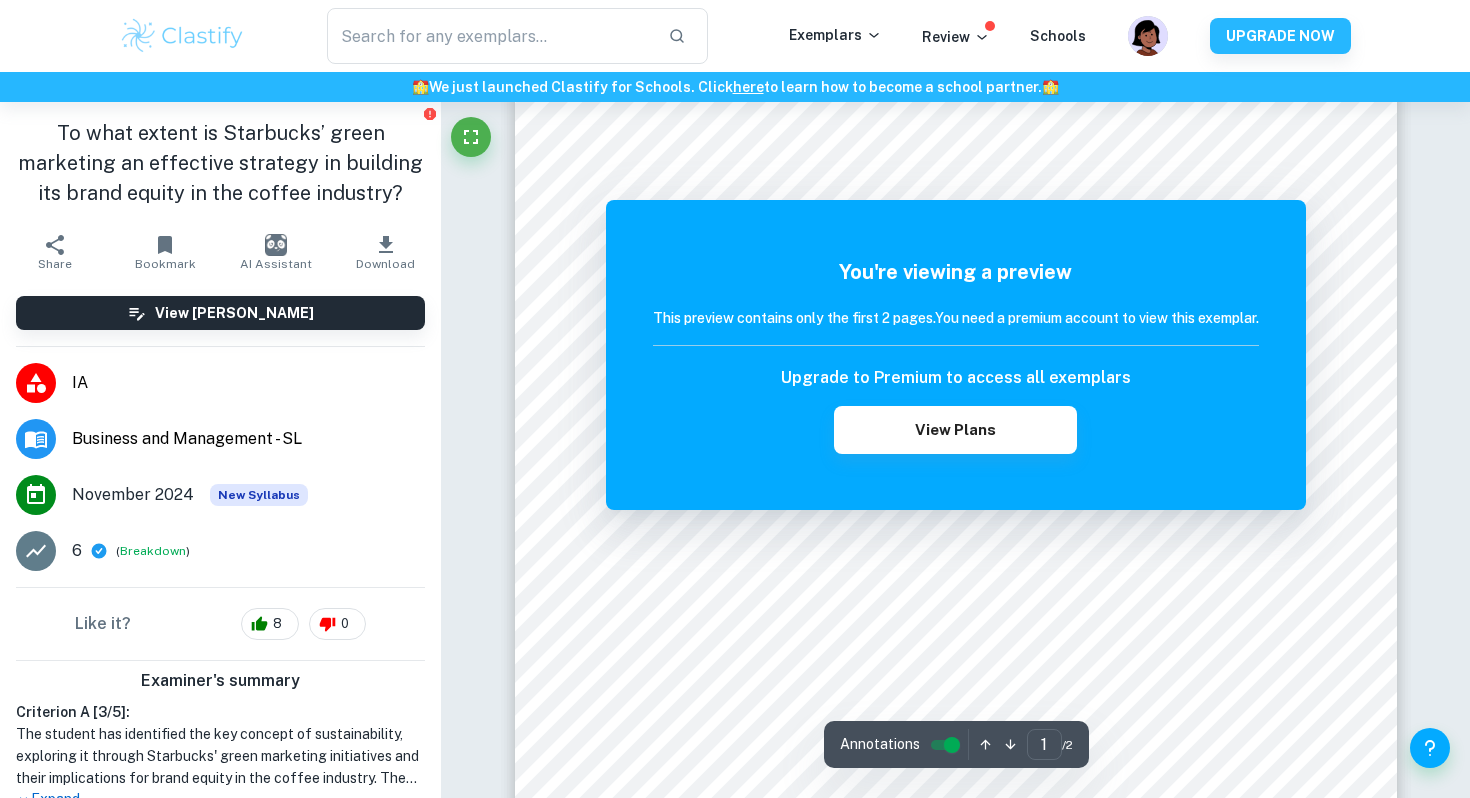 scroll, scrollTop: 7, scrollLeft: 0, axis: vertical 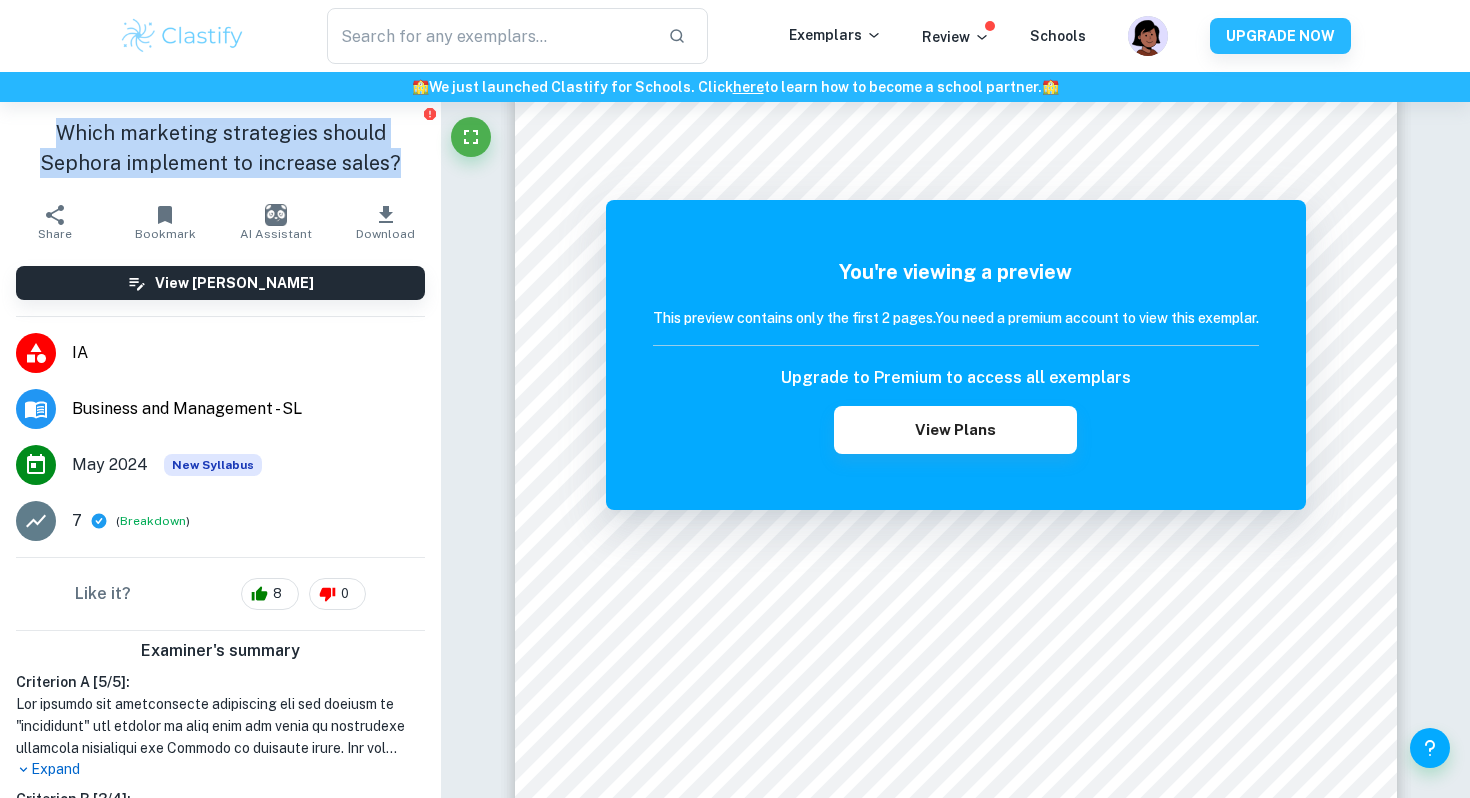 drag, startPoint x: 367, startPoint y: 162, endPoint x: 10, endPoint y: 136, distance: 357.94553 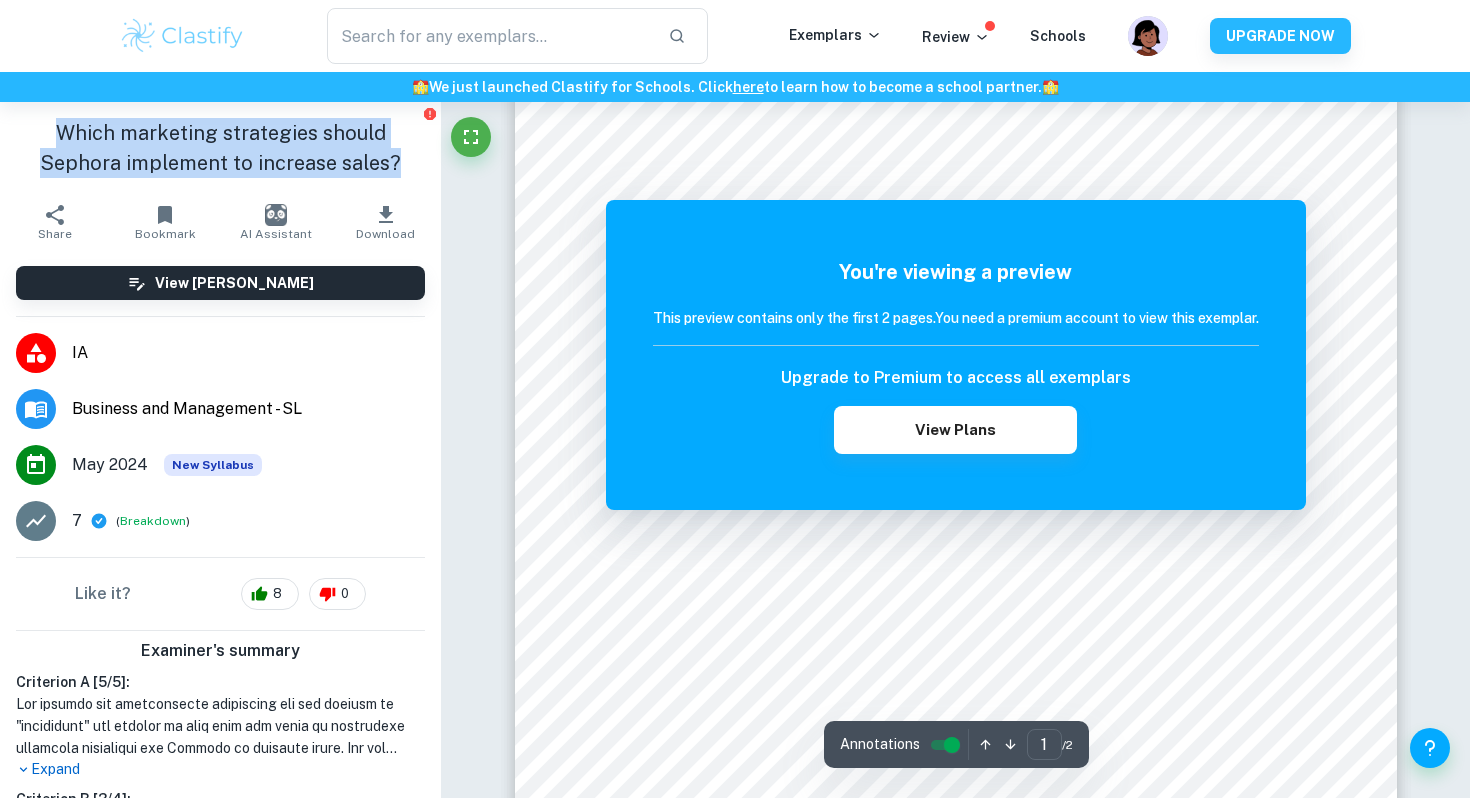 scroll, scrollTop: 327, scrollLeft: 0, axis: vertical 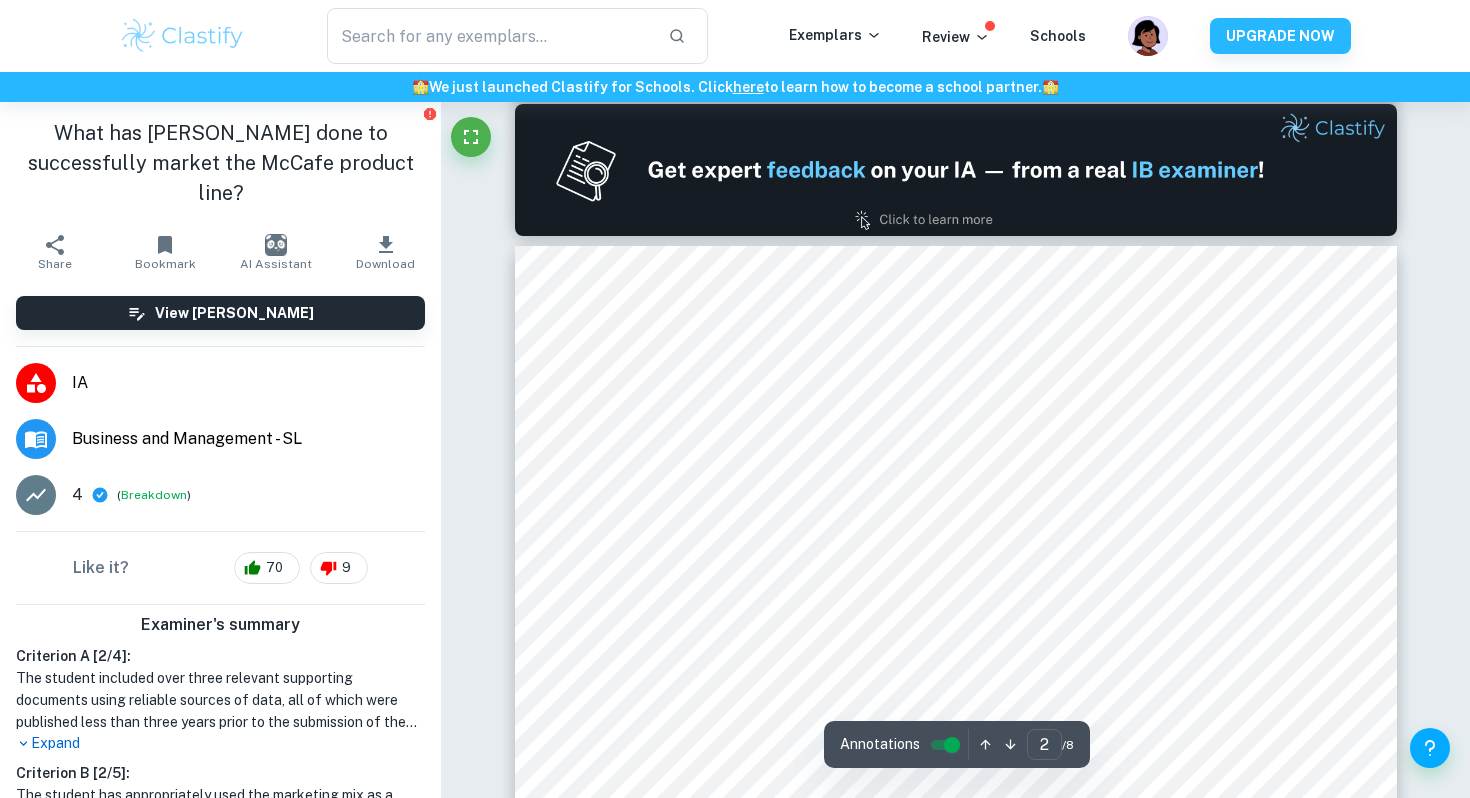 type on "1" 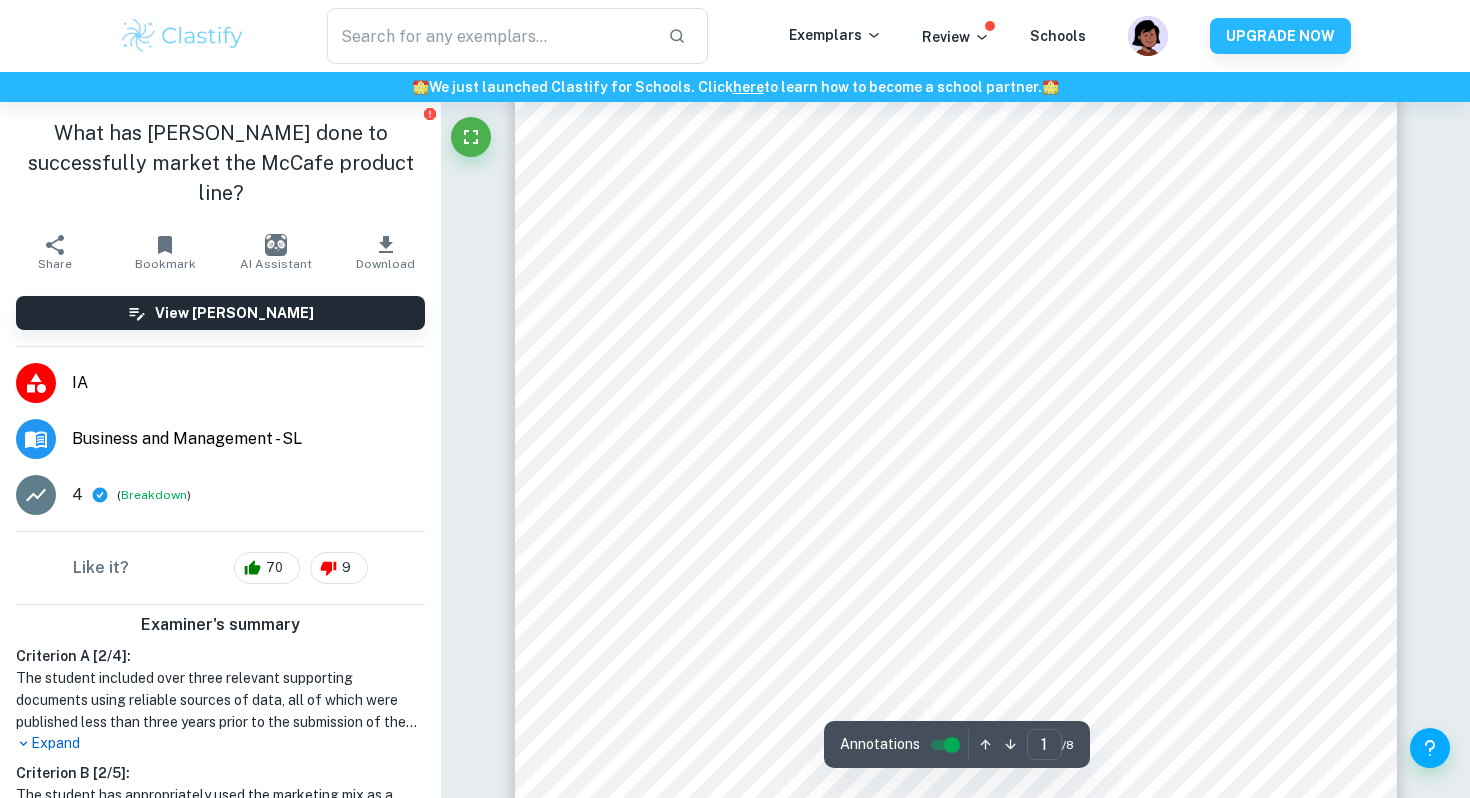 scroll, scrollTop: 283, scrollLeft: 0, axis: vertical 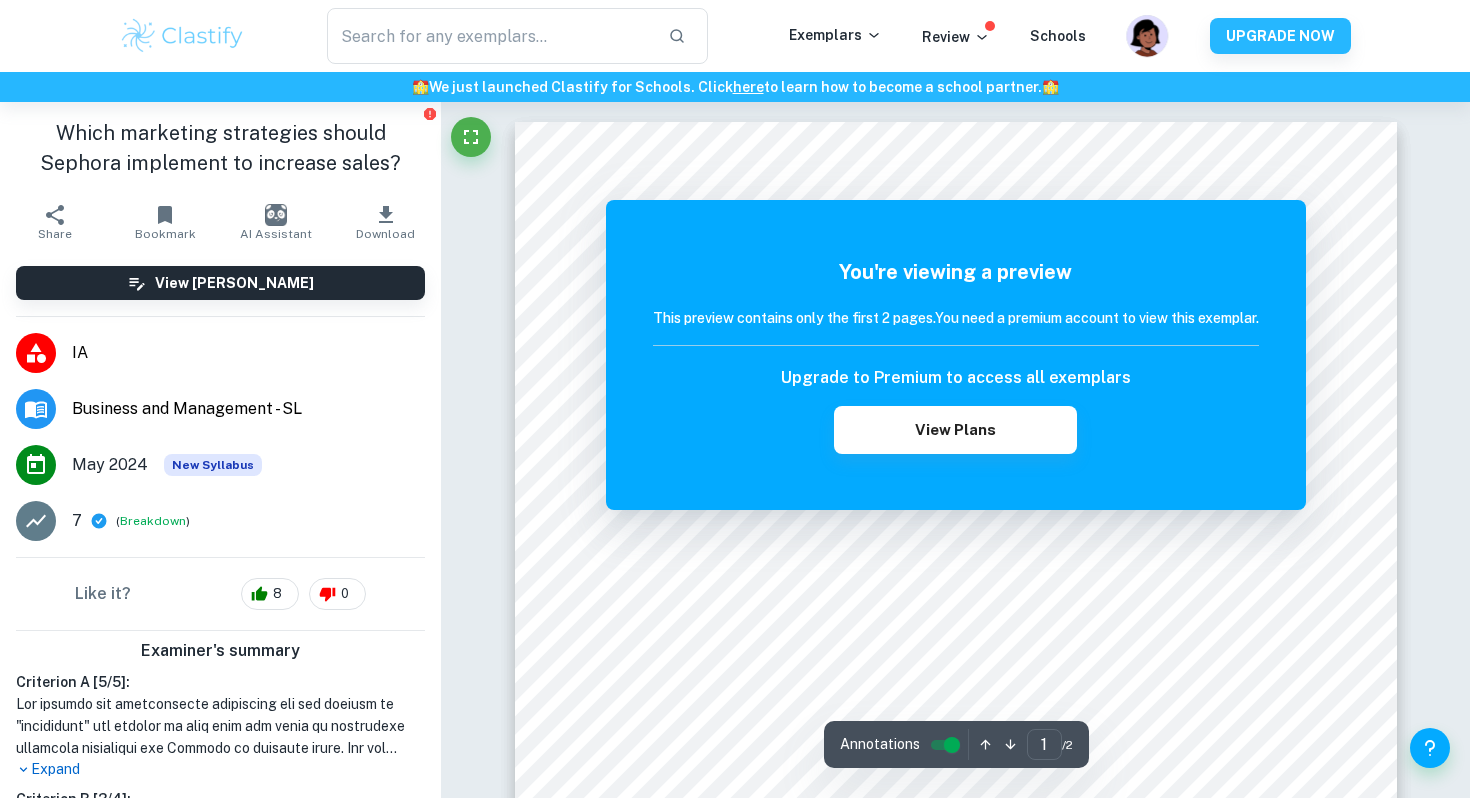 click 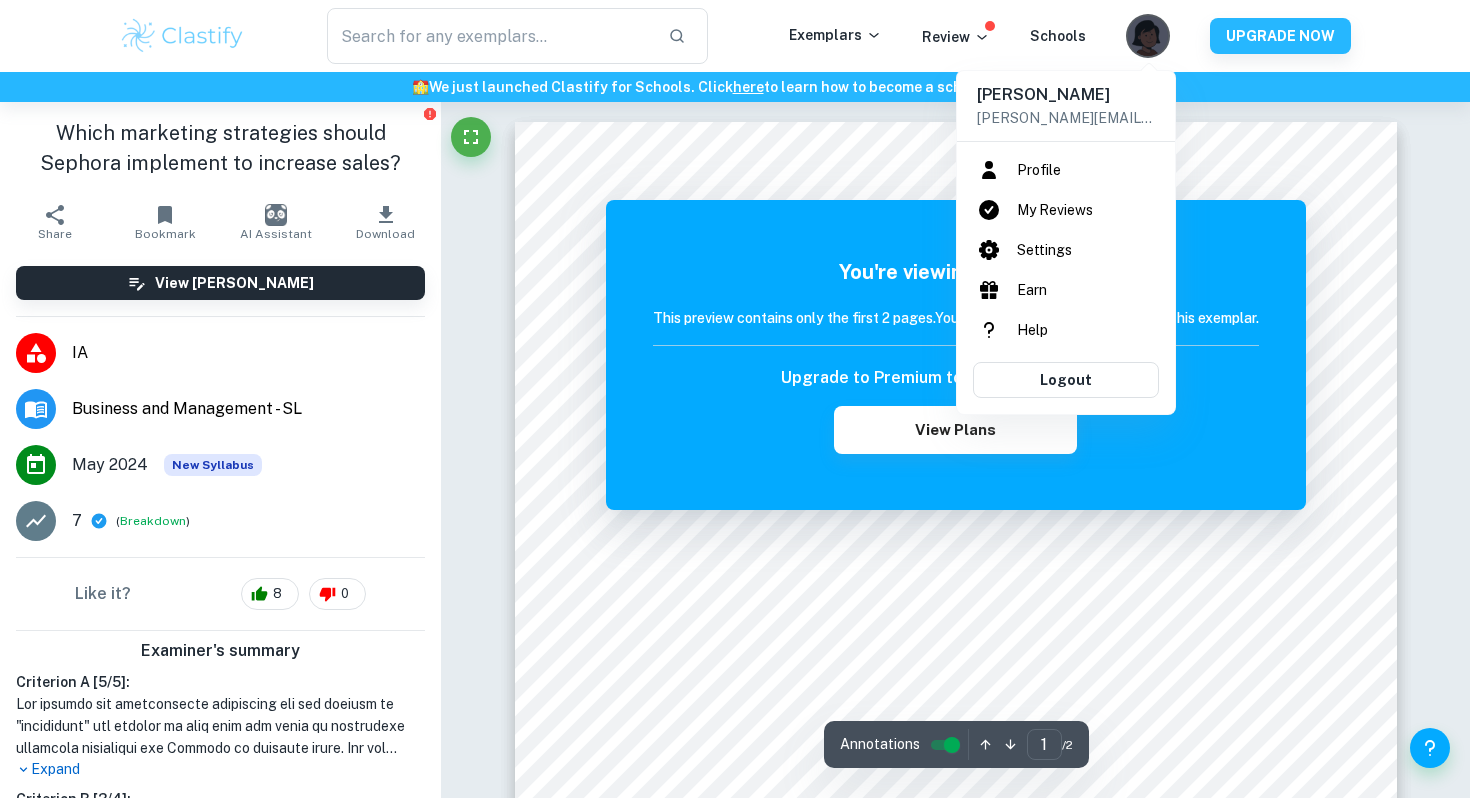 click at bounding box center (735, 399) 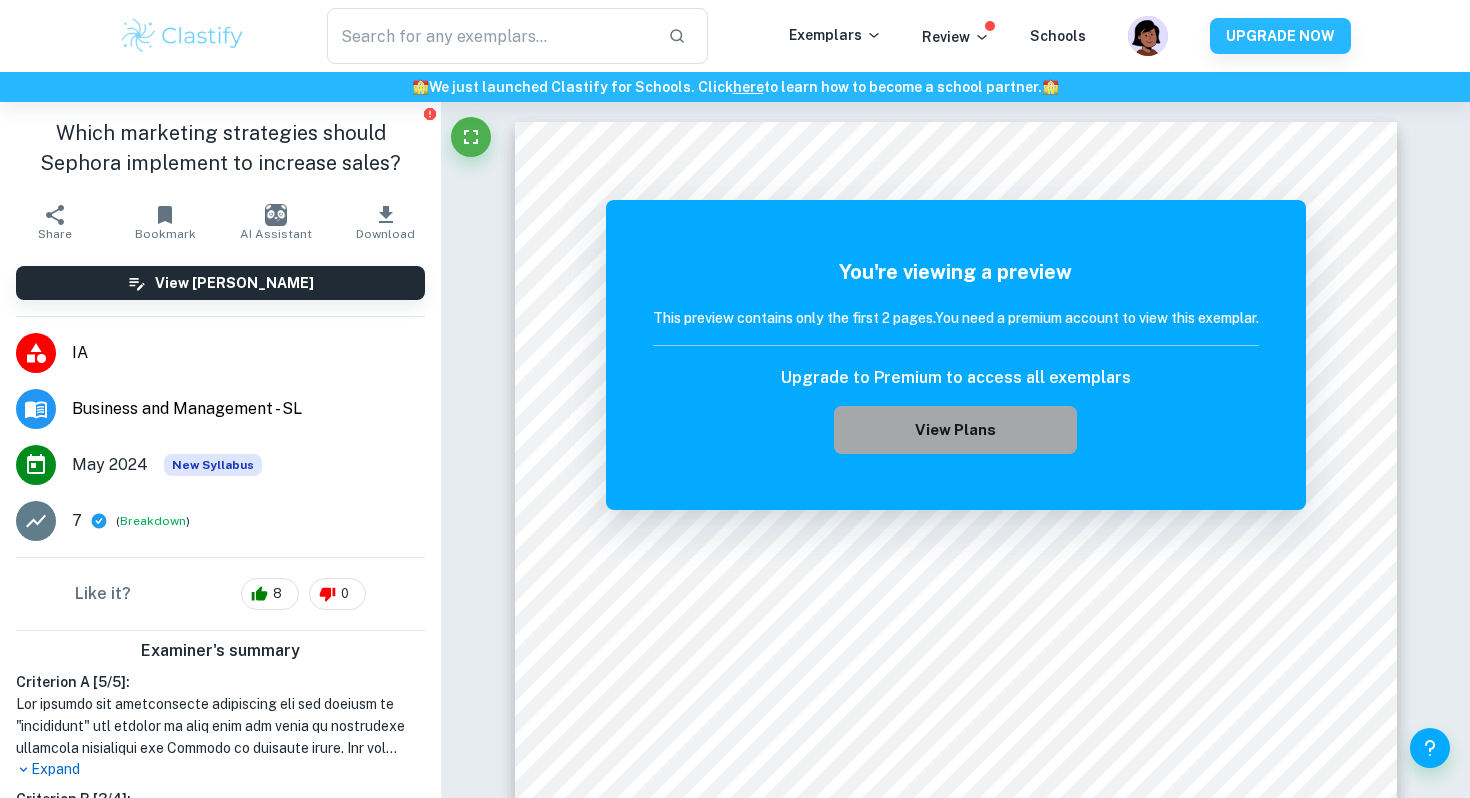 click on "View Plans" at bounding box center [955, 430] 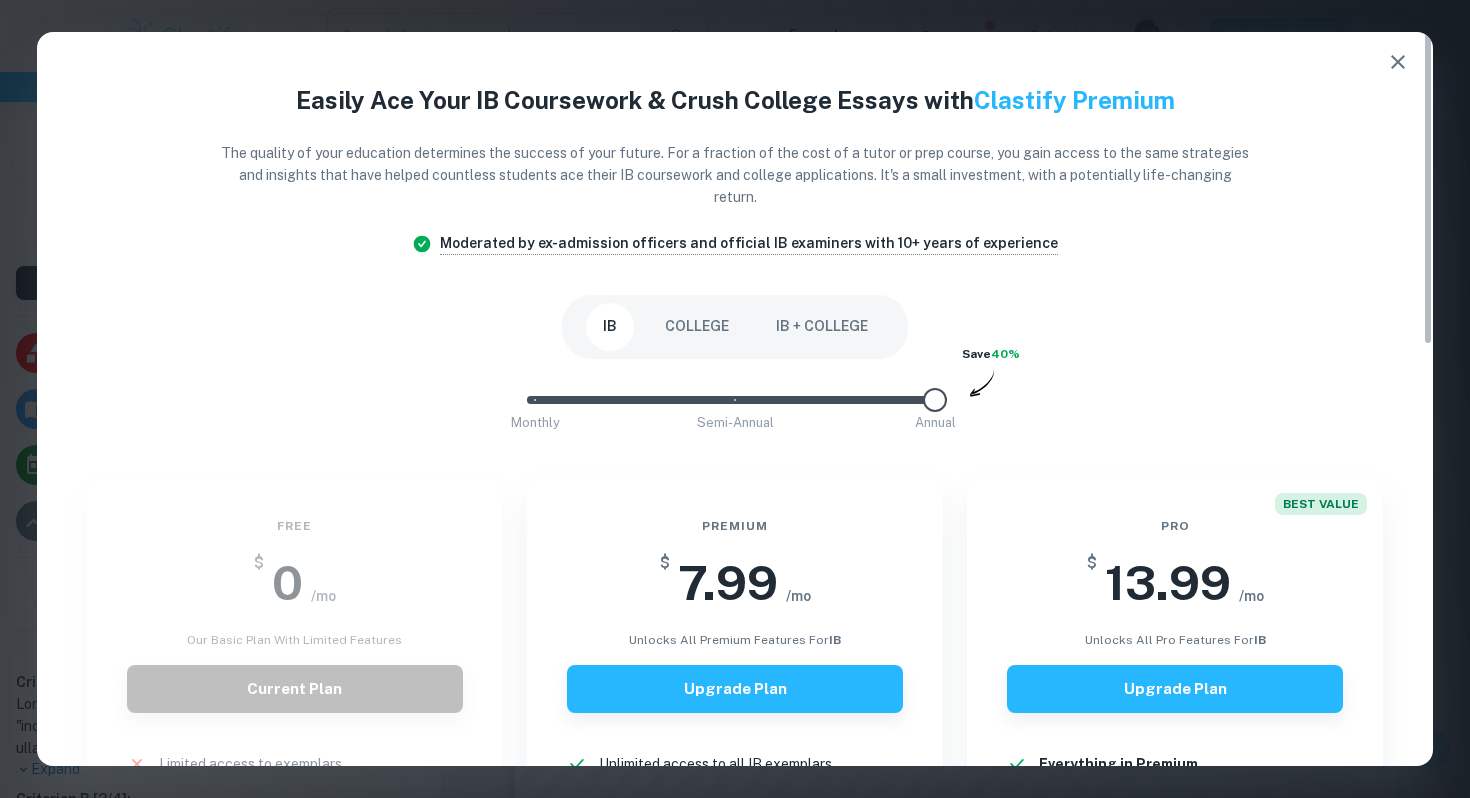 click on "Free $ 0 /mo Our basic plan with limited features Current Plan Limited access to exemplars New! No access to examiner marking New! Only overall scores visible New! Downloading not allowed New! Ads New!" at bounding box center (283, 768) 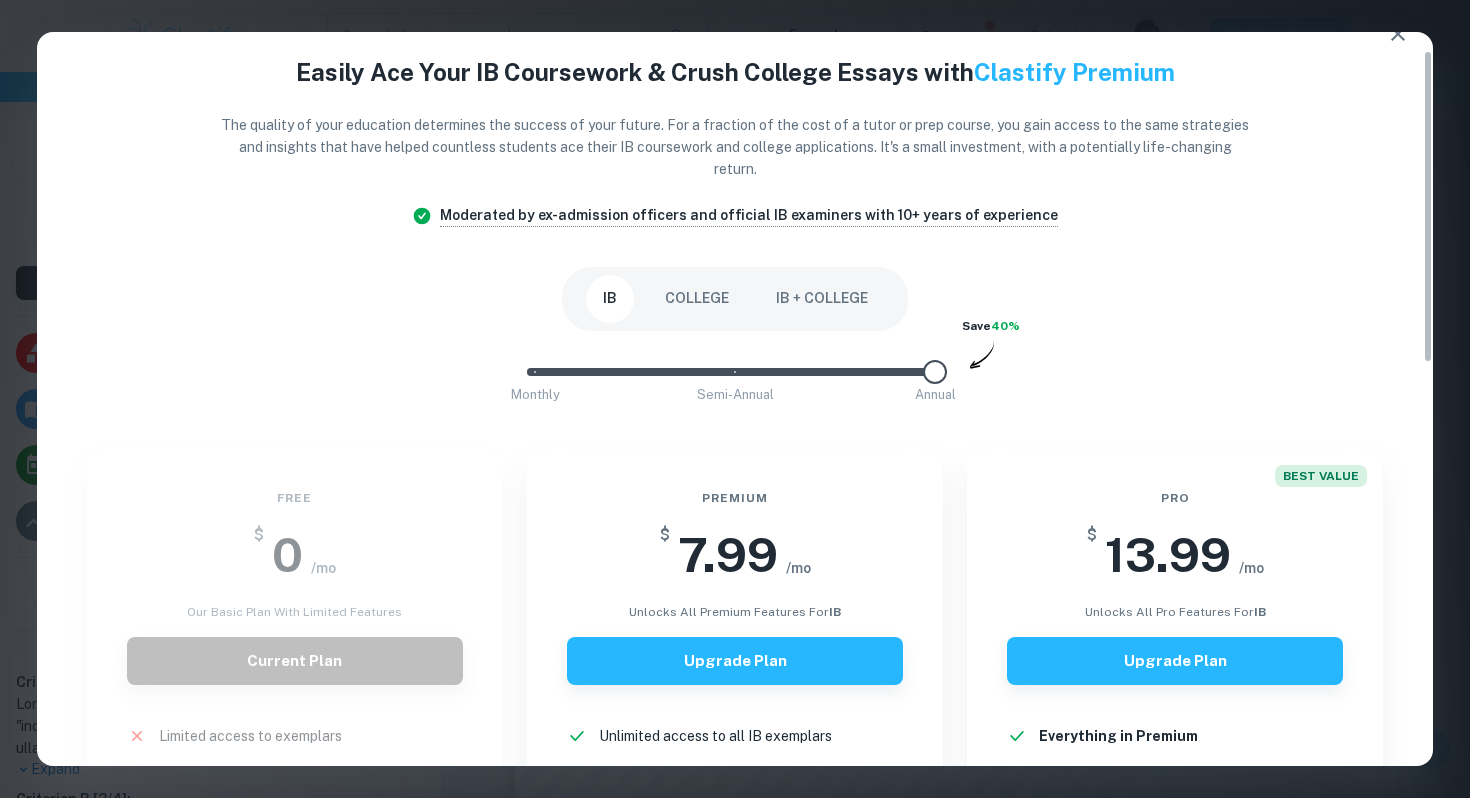 scroll, scrollTop: 22, scrollLeft: 0, axis: vertical 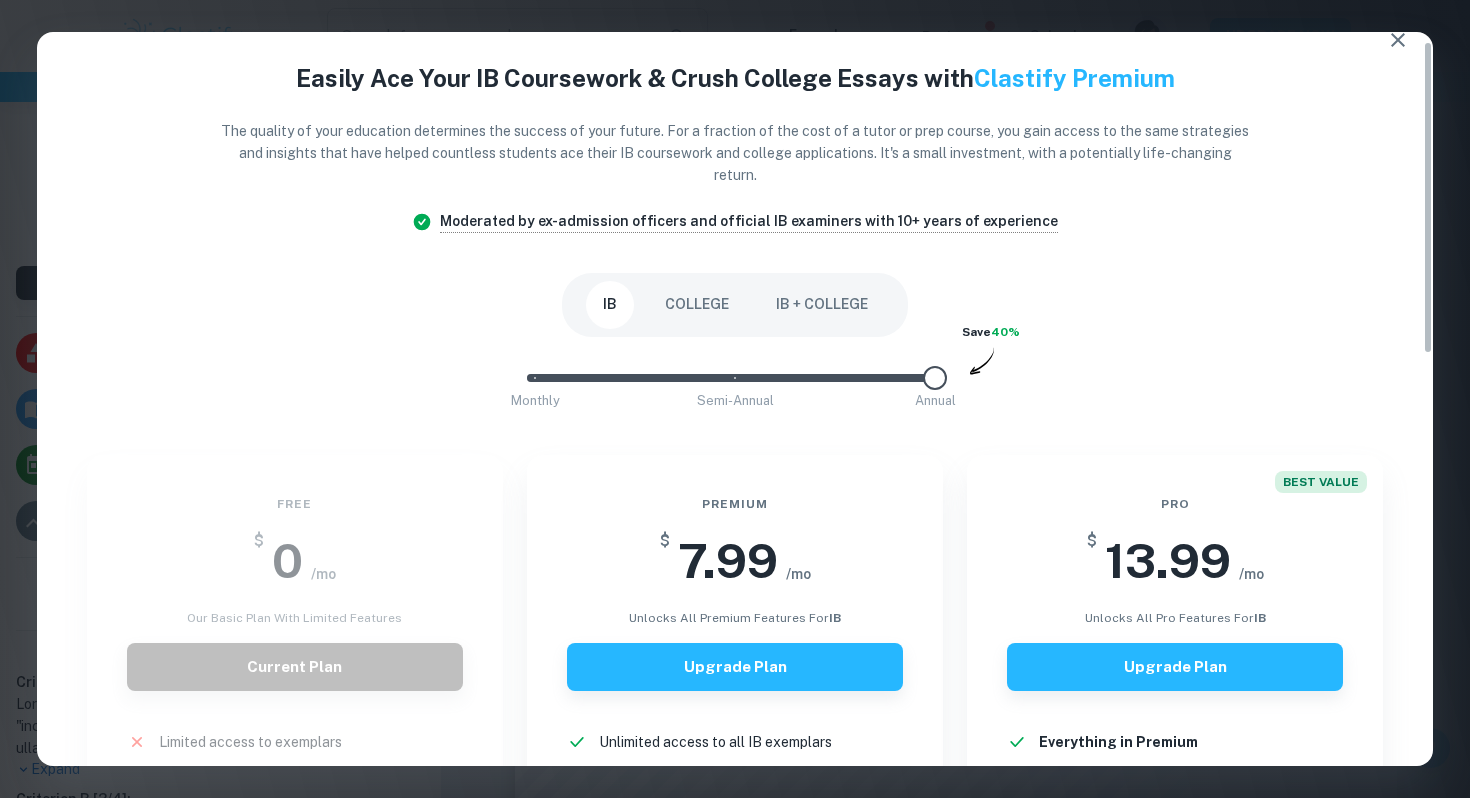 click on "COLLEGE" at bounding box center (697, 305) 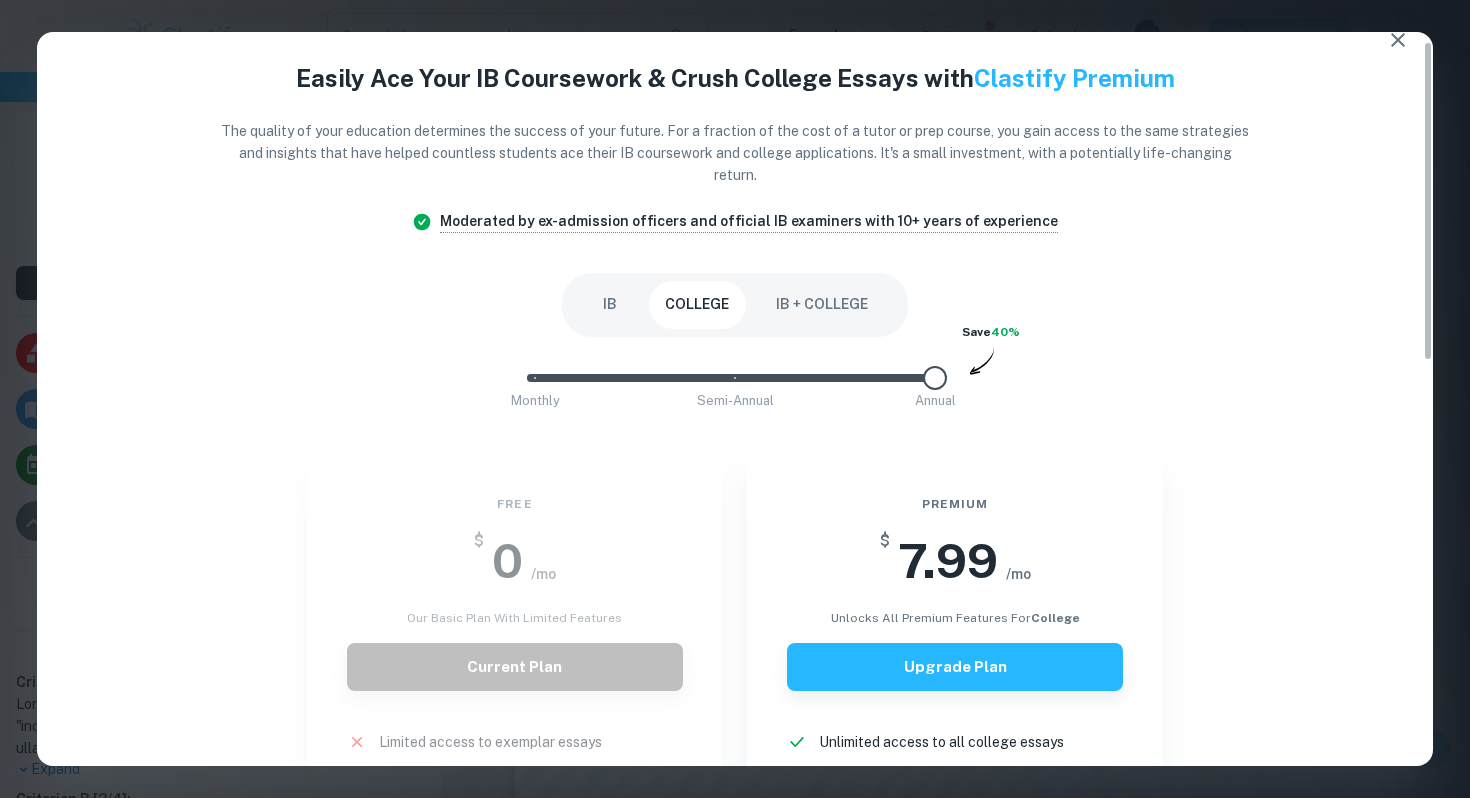 click on "IB + COLLEGE" at bounding box center (822, 305) 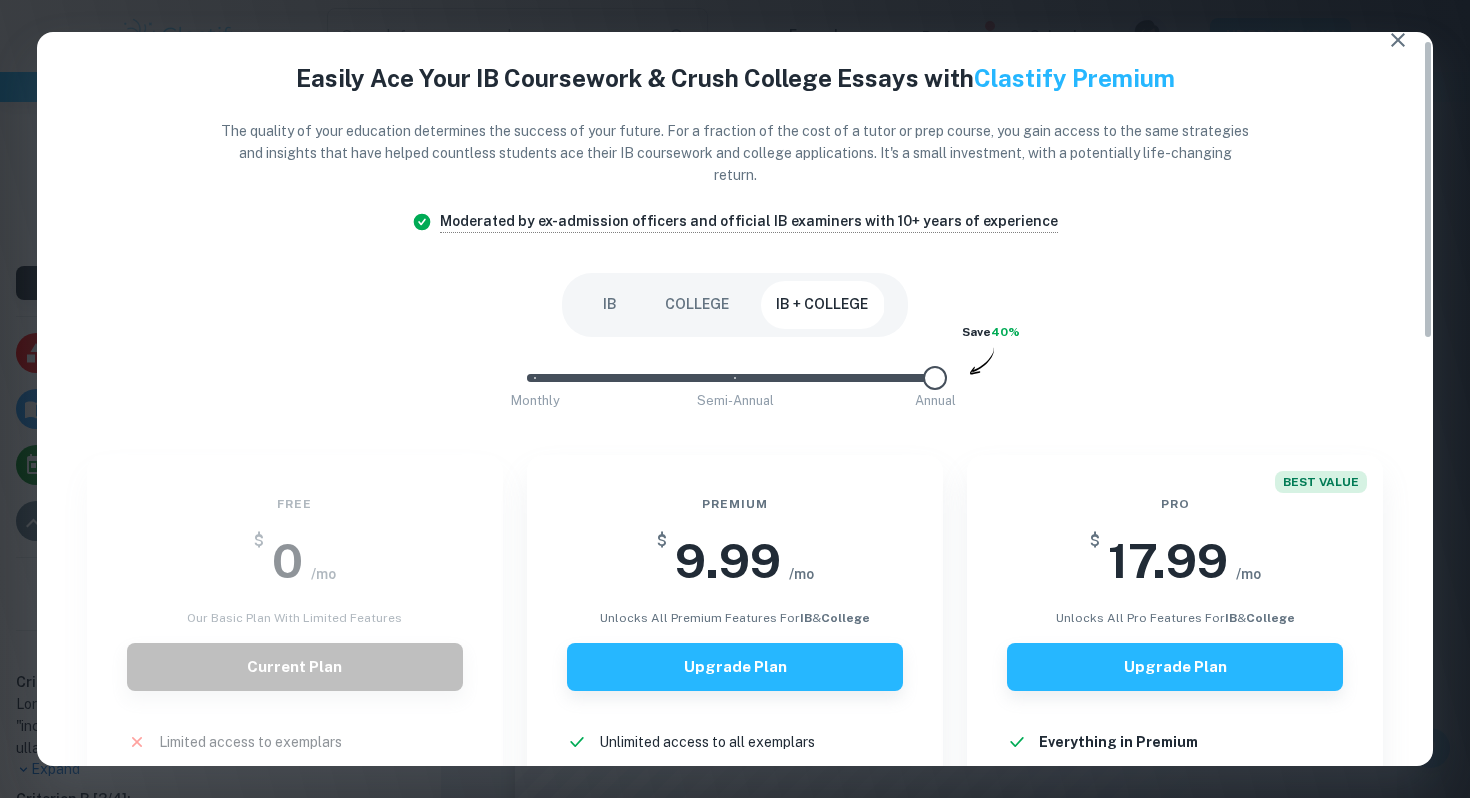click on "IB" at bounding box center (610, 305) 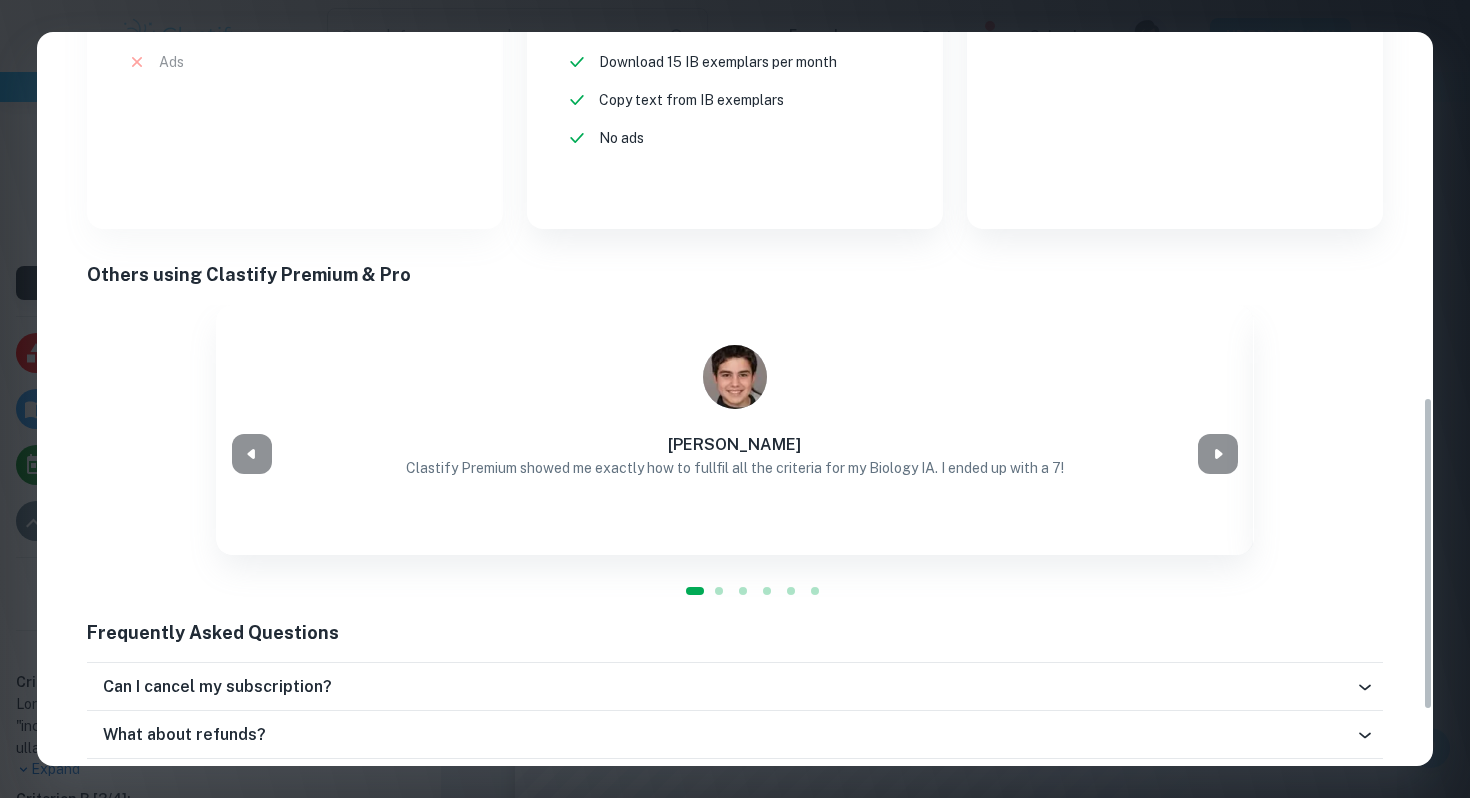 scroll, scrollTop: 983, scrollLeft: 0, axis: vertical 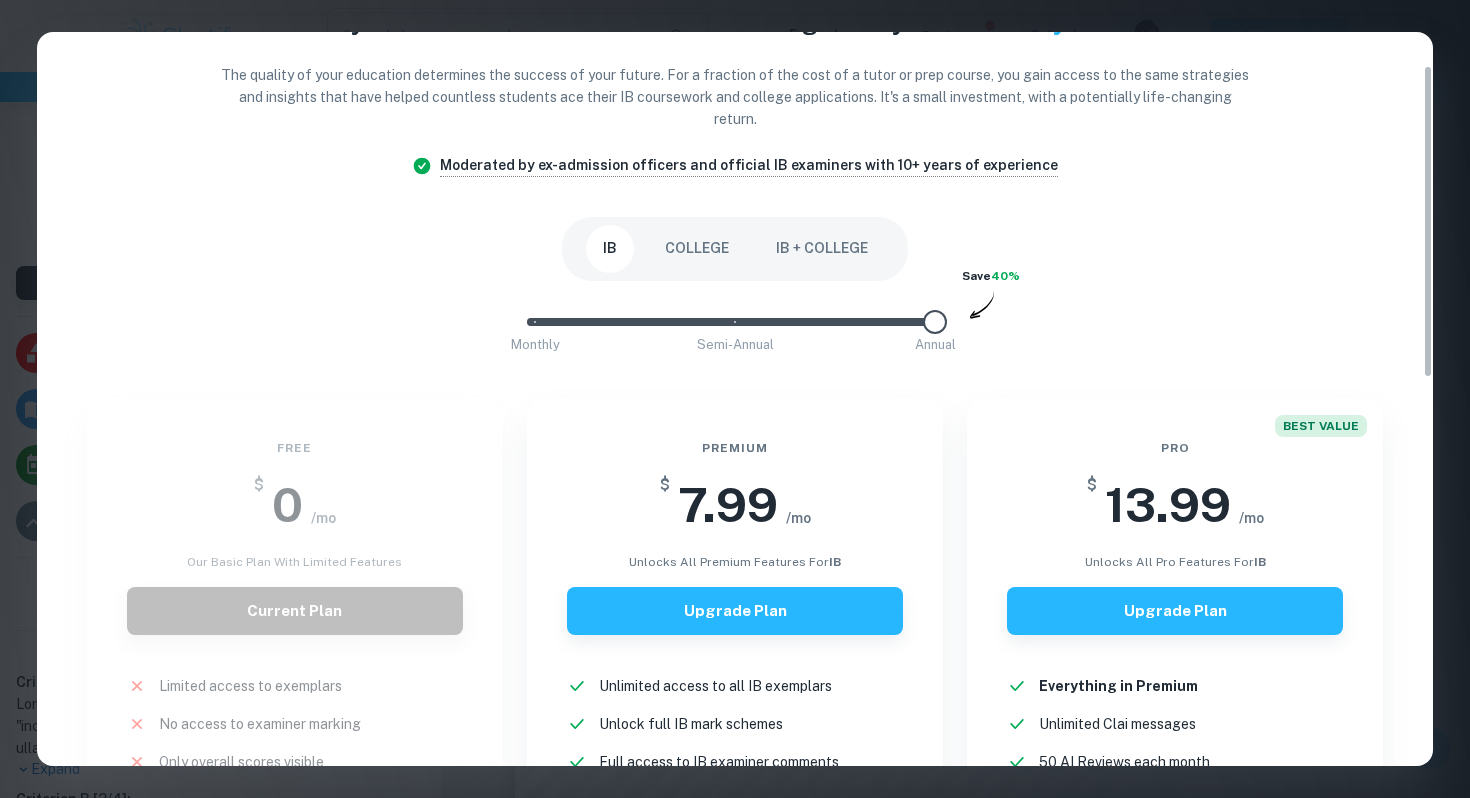 click on "Easily Ace Your IB Coursework & Crush College Essays with  Clastify Premium The quality of your education determines the success of your future. For a fraction of the cost of a tutor or prep course, you gain access to the same strategies and insights that have helped countless students ace their IB coursework and college applications. It's a small investment, with a potentially life-changing return. Moderated by ex-admission officers and official IB examiners with 10+ years of experience IB COLLEGE IB + COLLEGE Monthly Semi-Annual Annual Save  40% Free $ 0 /mo Our basic plan with limited features Current Plan Limited access to exemplars New! No access to examiner marking New! Only overall scores visible New! Downloading not allowed New! Ads New! Premium $ 7.99 /mo unlocks all premium features for  IB Upgrade Plan Unlimited access to all IB exemplars New! Unlock full IB mark schemes New! Full access to IB examiner comments New! See exact scores of IB exemplars New! Download 15 IB exemplars per month New! New!" at bounding box center [735, 399] 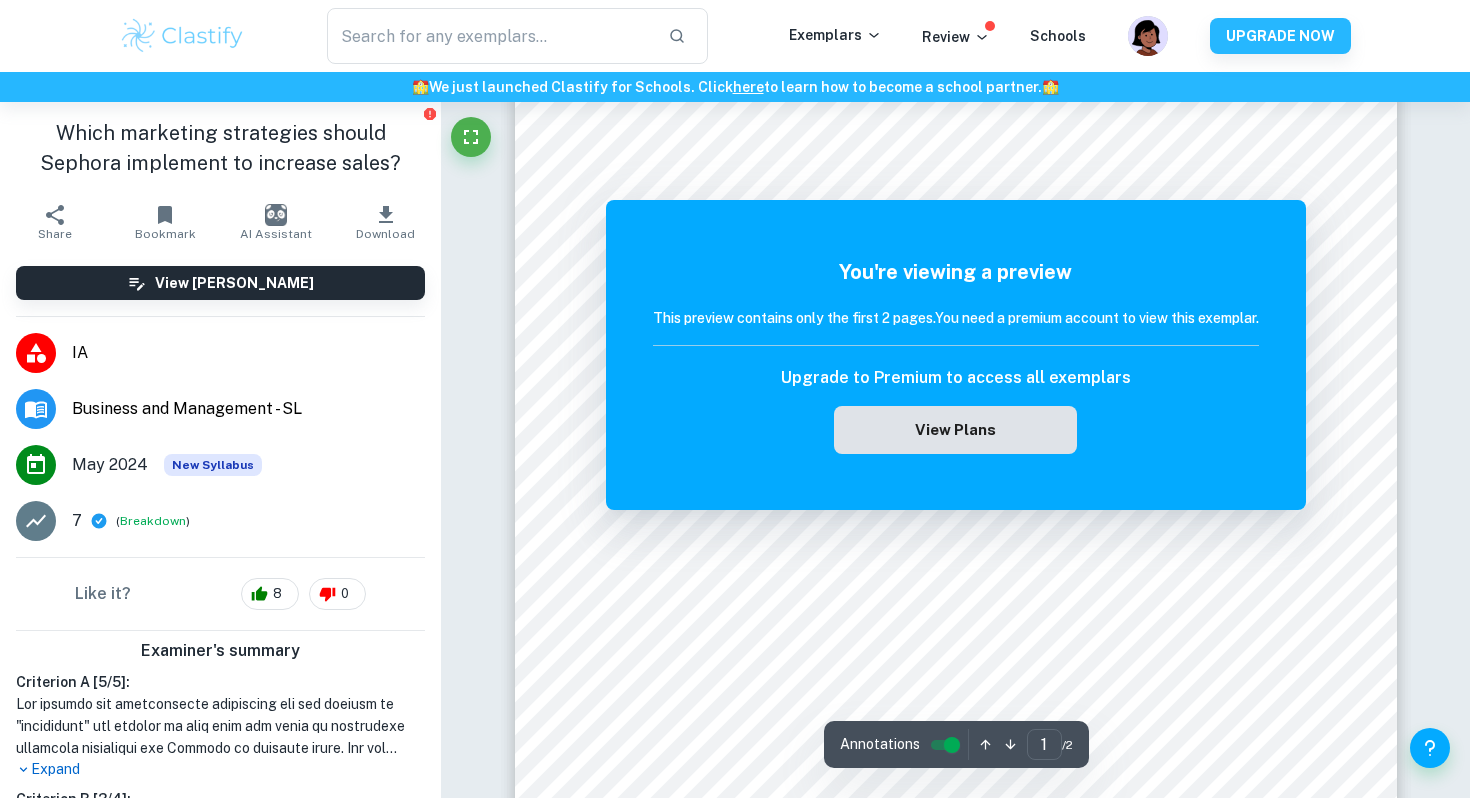 scroll, scrollTop: 83, scrollLeft: 0, axis: vertical 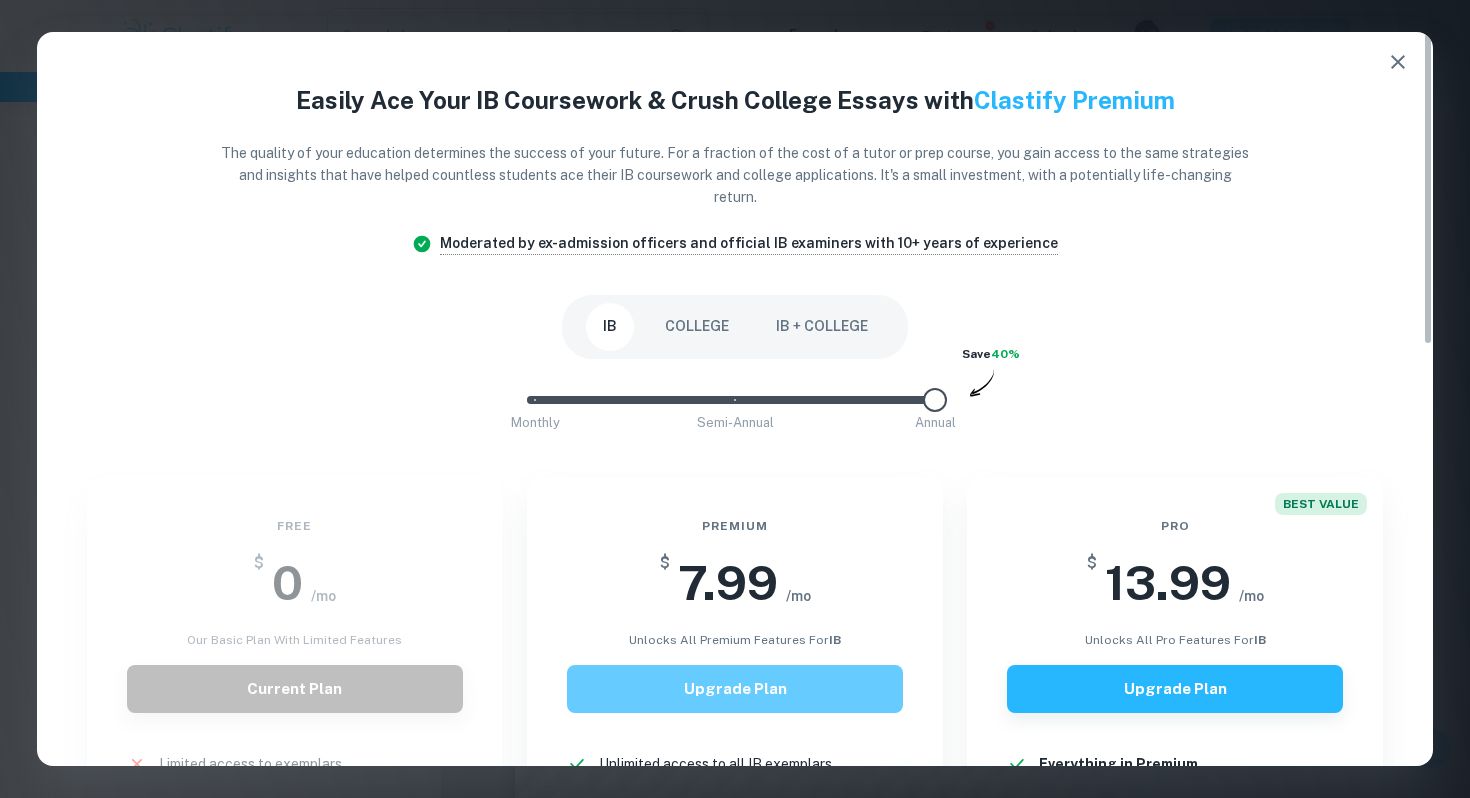 click on "Upgrade Plan" at bounding box center (735, 689) 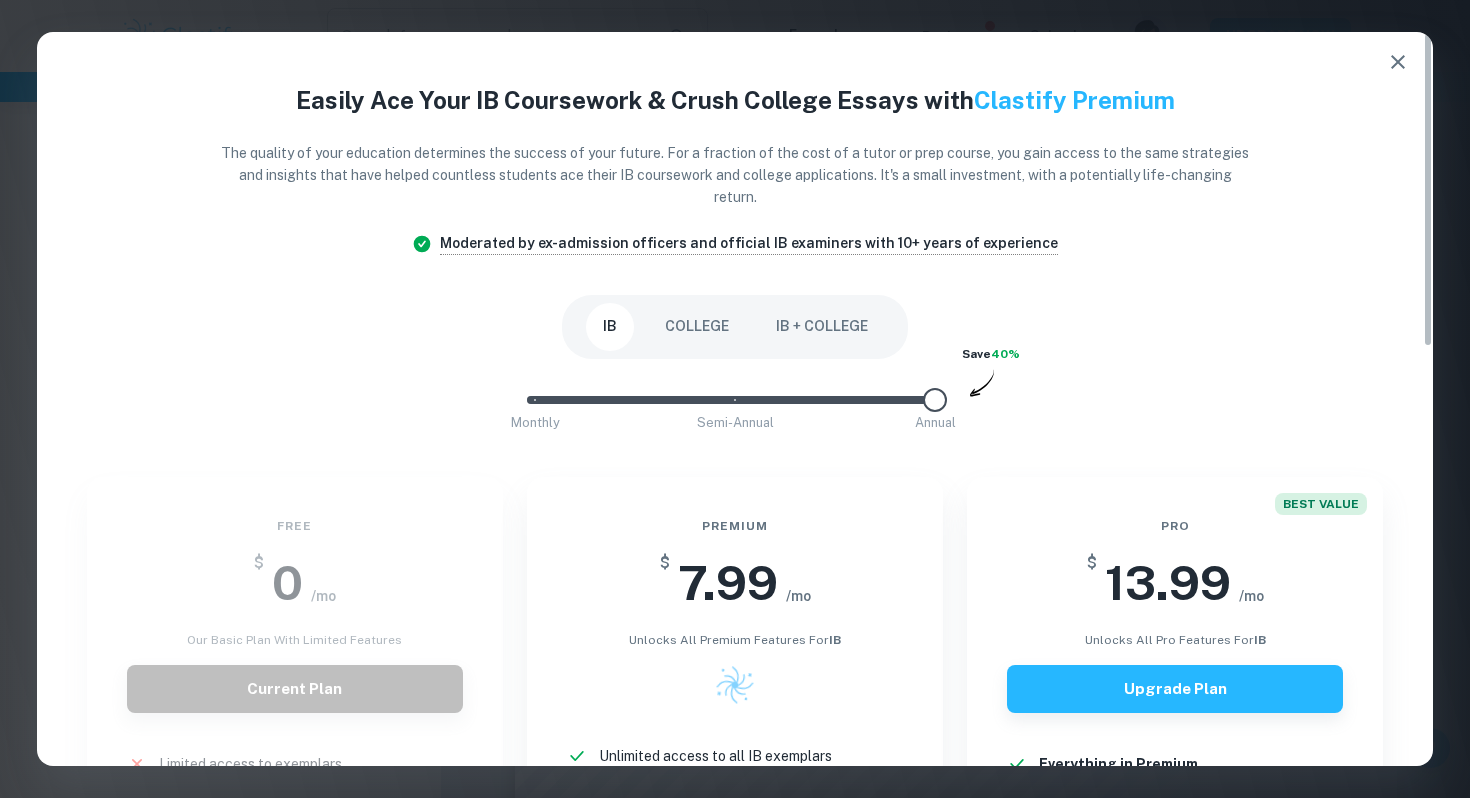 scroll, scrollTop: 3169, scrollLeft: 0, axis: vertical 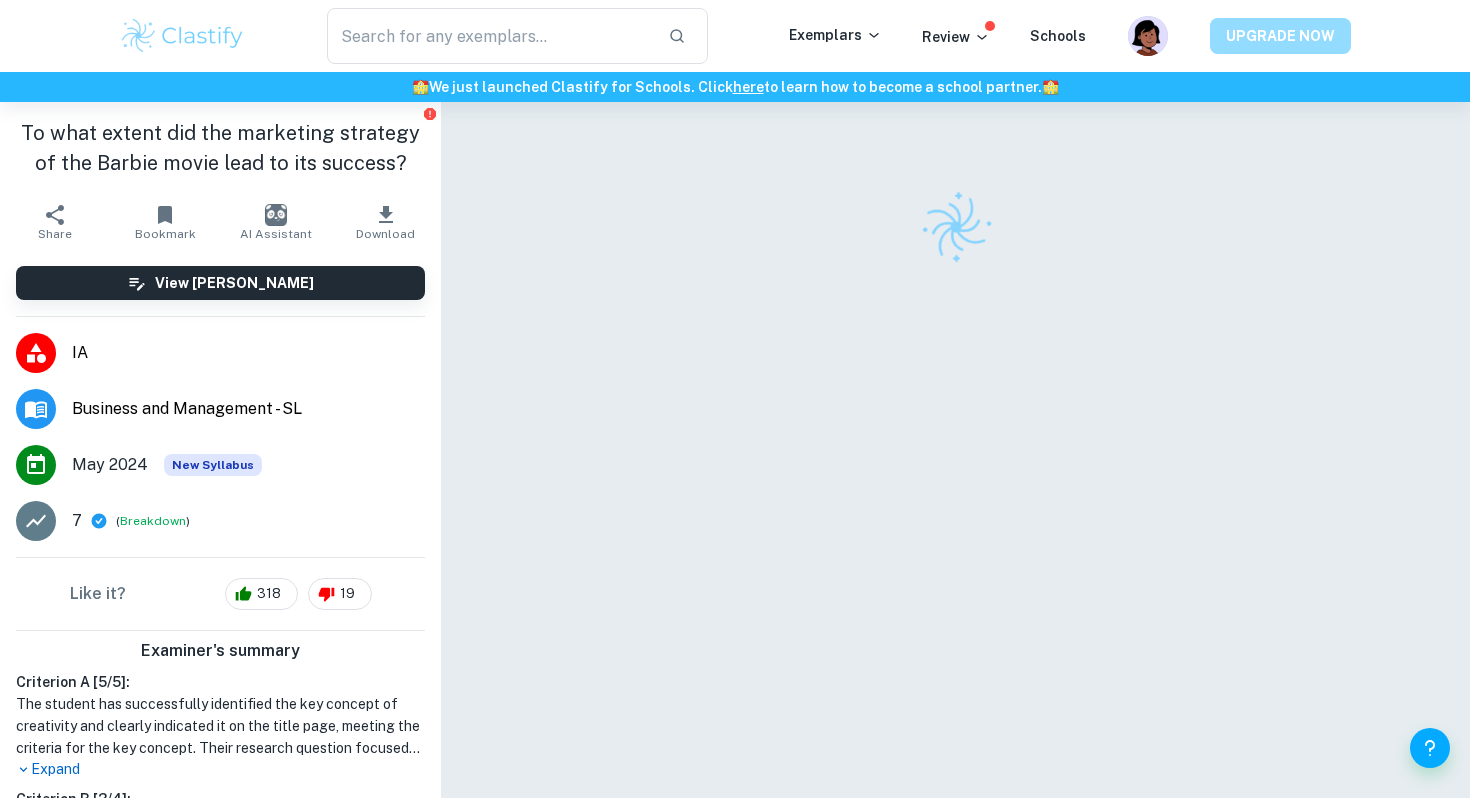 click on "UPGRADE NOW" at bounding box center (1280, 36) 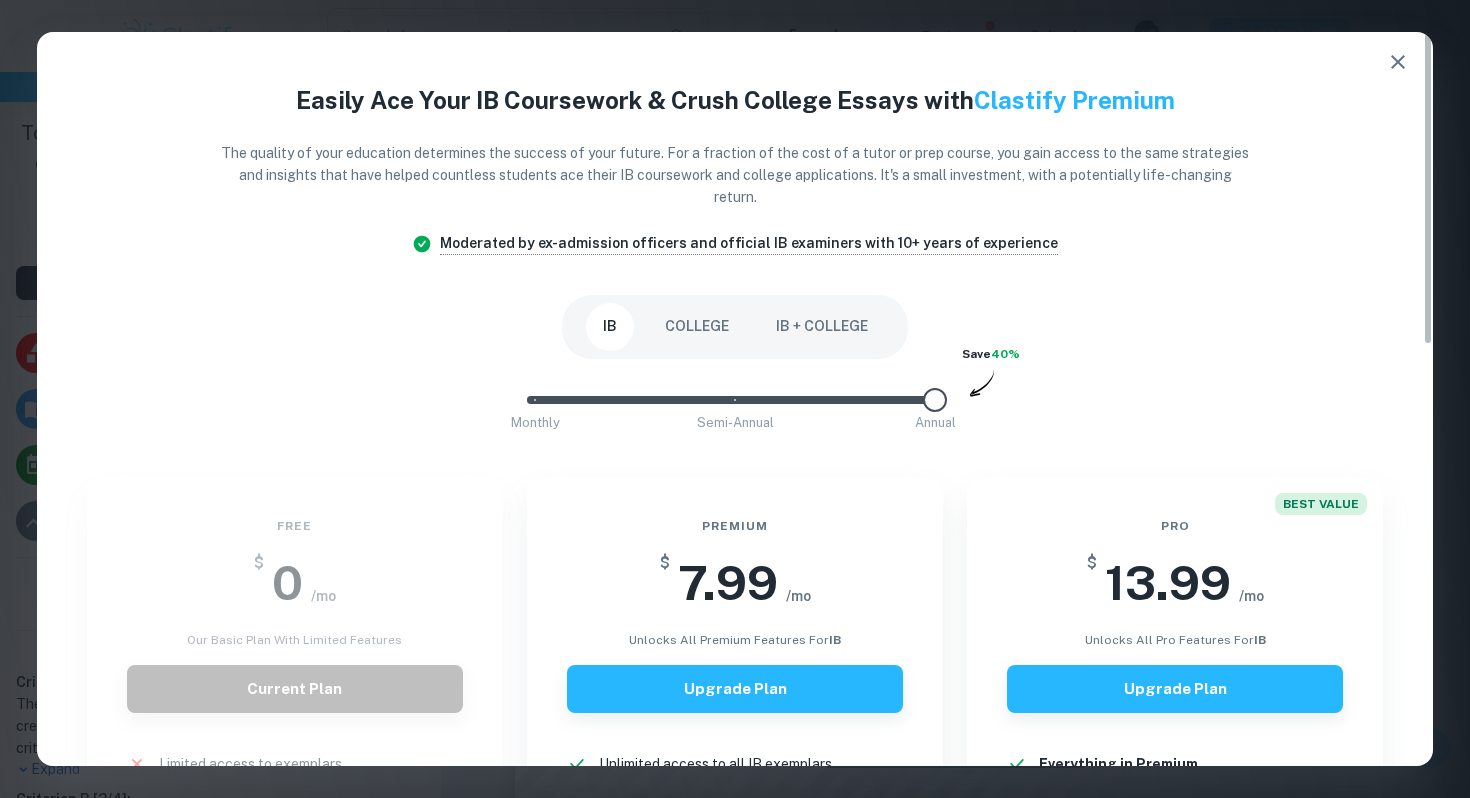 scroll, scrollTop: 1, scrollLeft: 0, axis: vertical 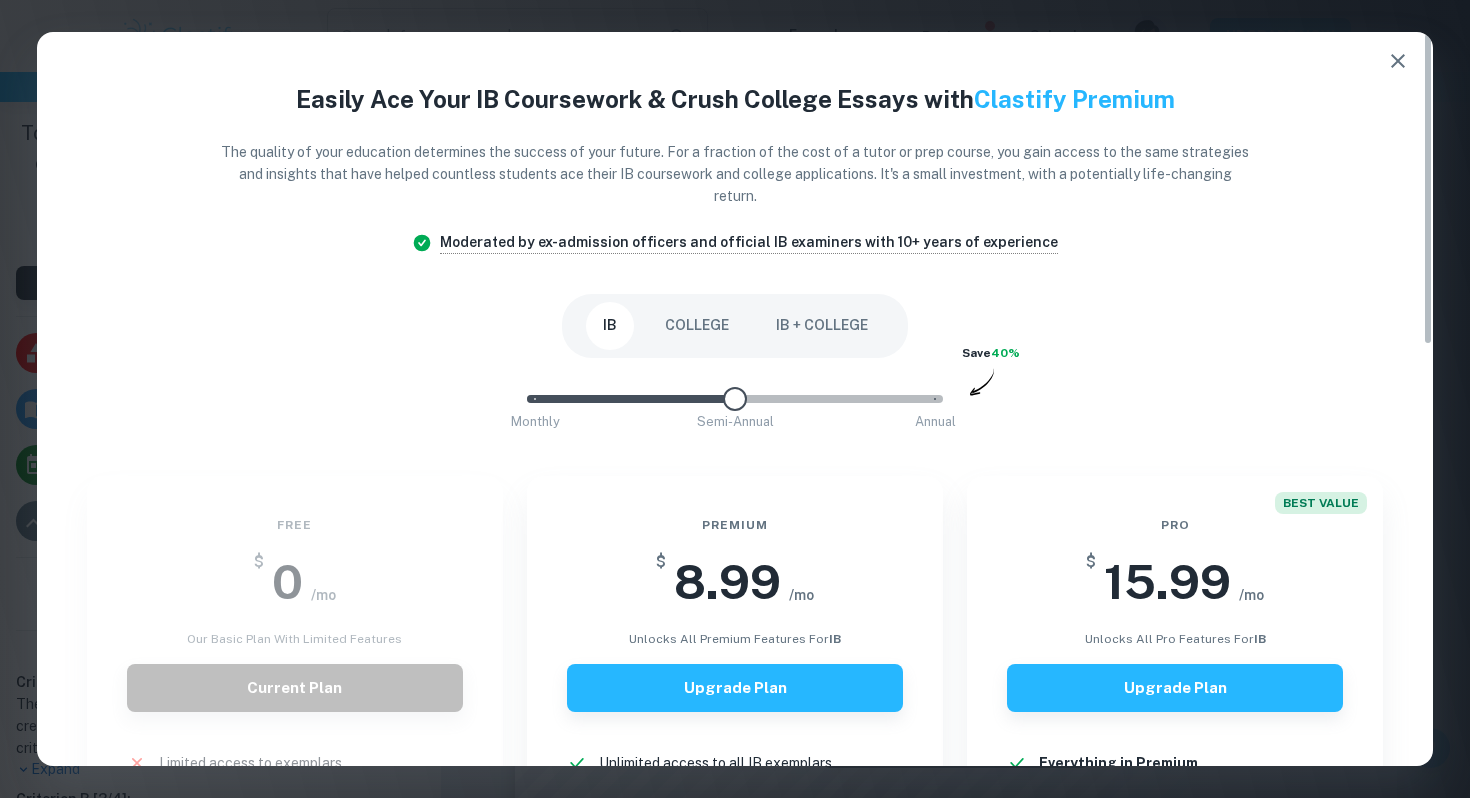 type on "0" 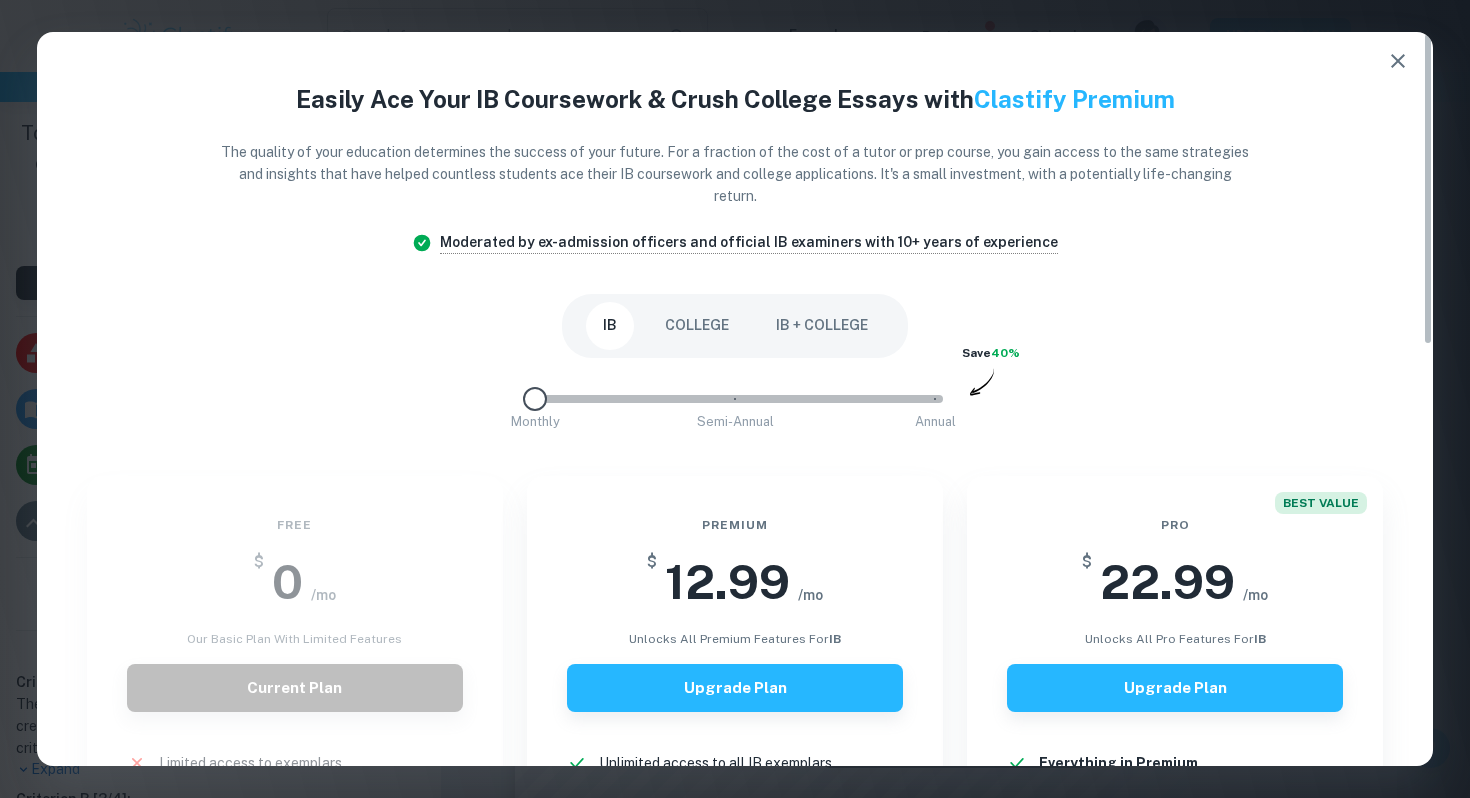 drag, startPoint x: 927, startPoint y: 394, endPoint x: 536, endPoint y: 392, distance: 391.00513 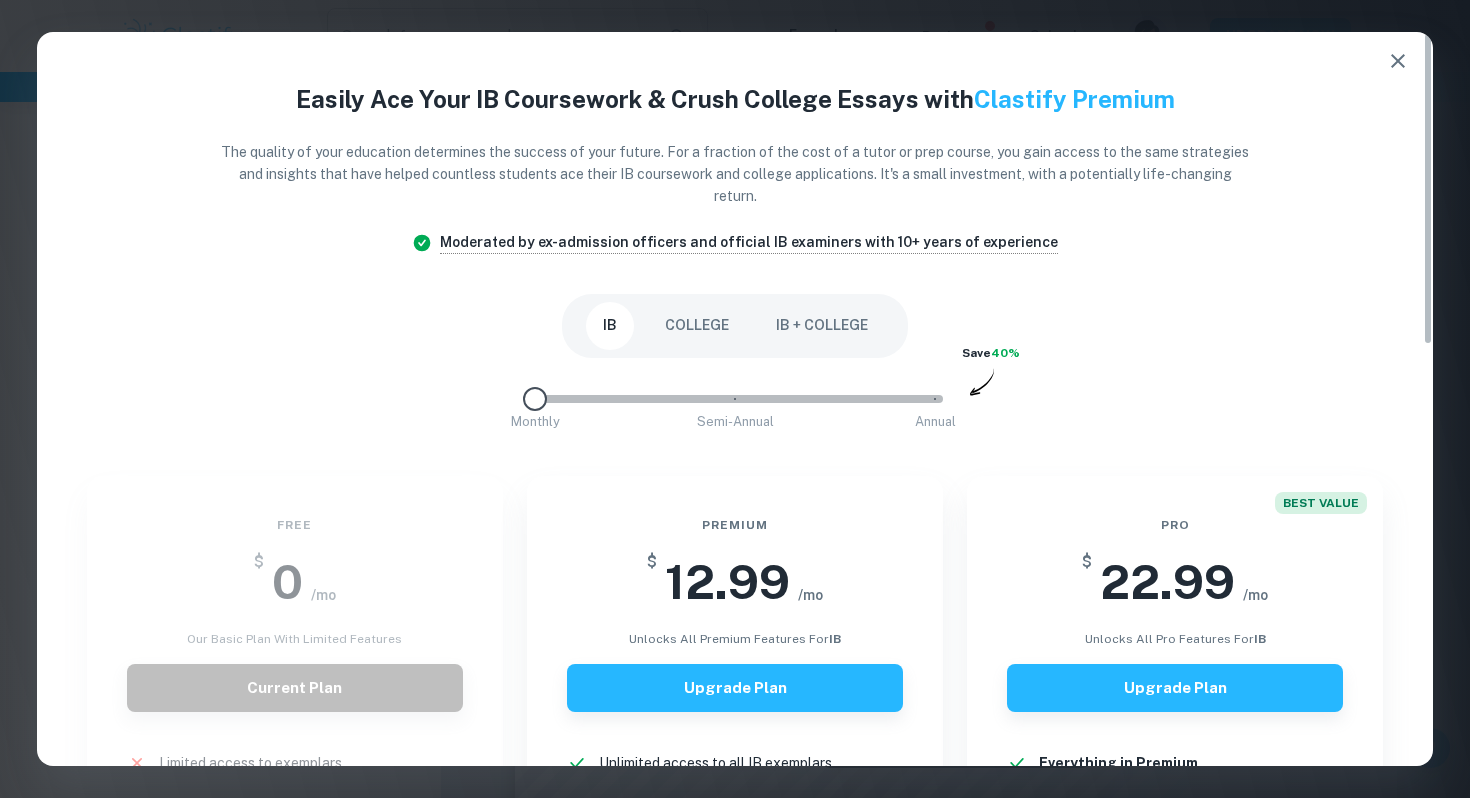 click 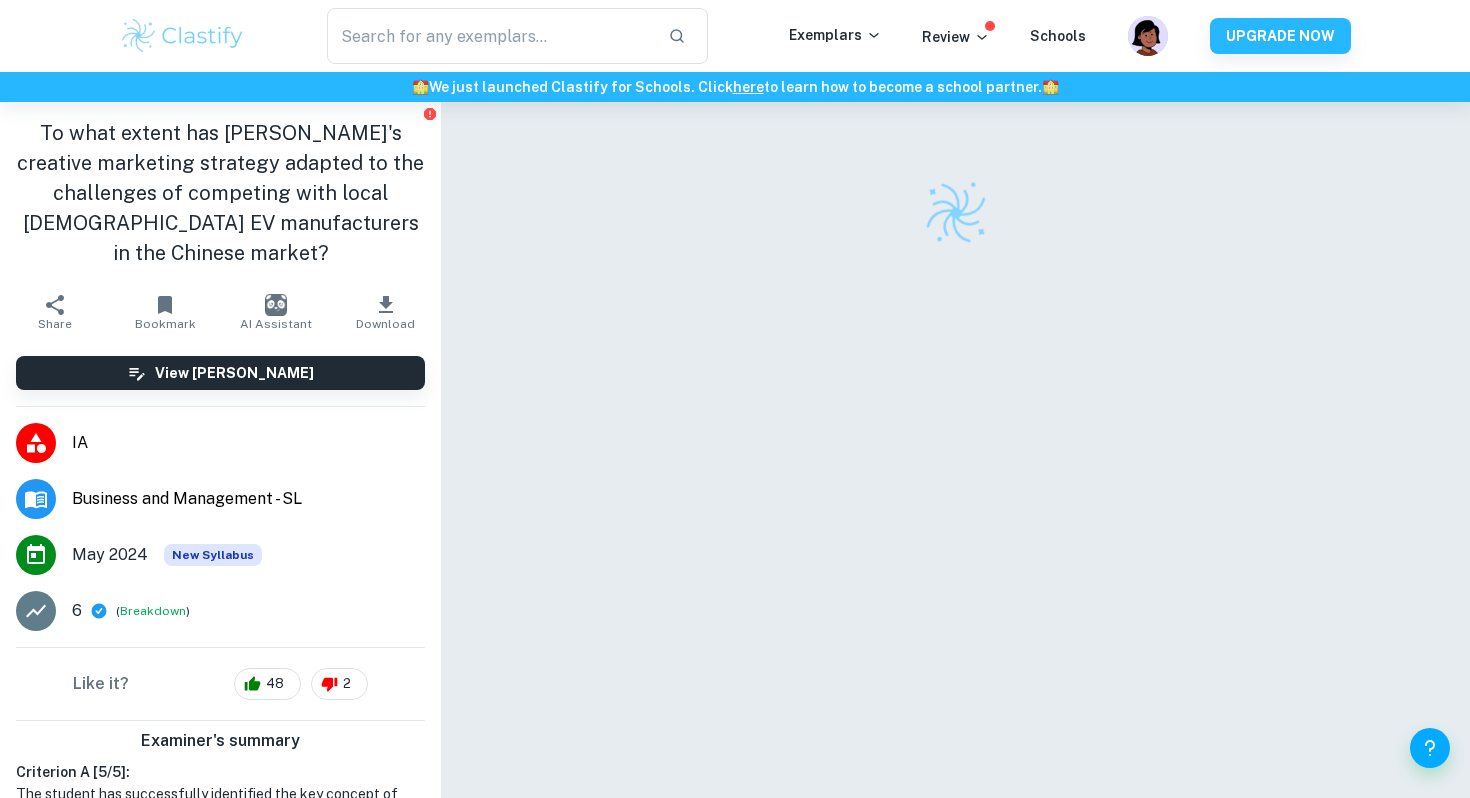 scroll, scrollTop: 0, scrollLeft: 0, axis: both 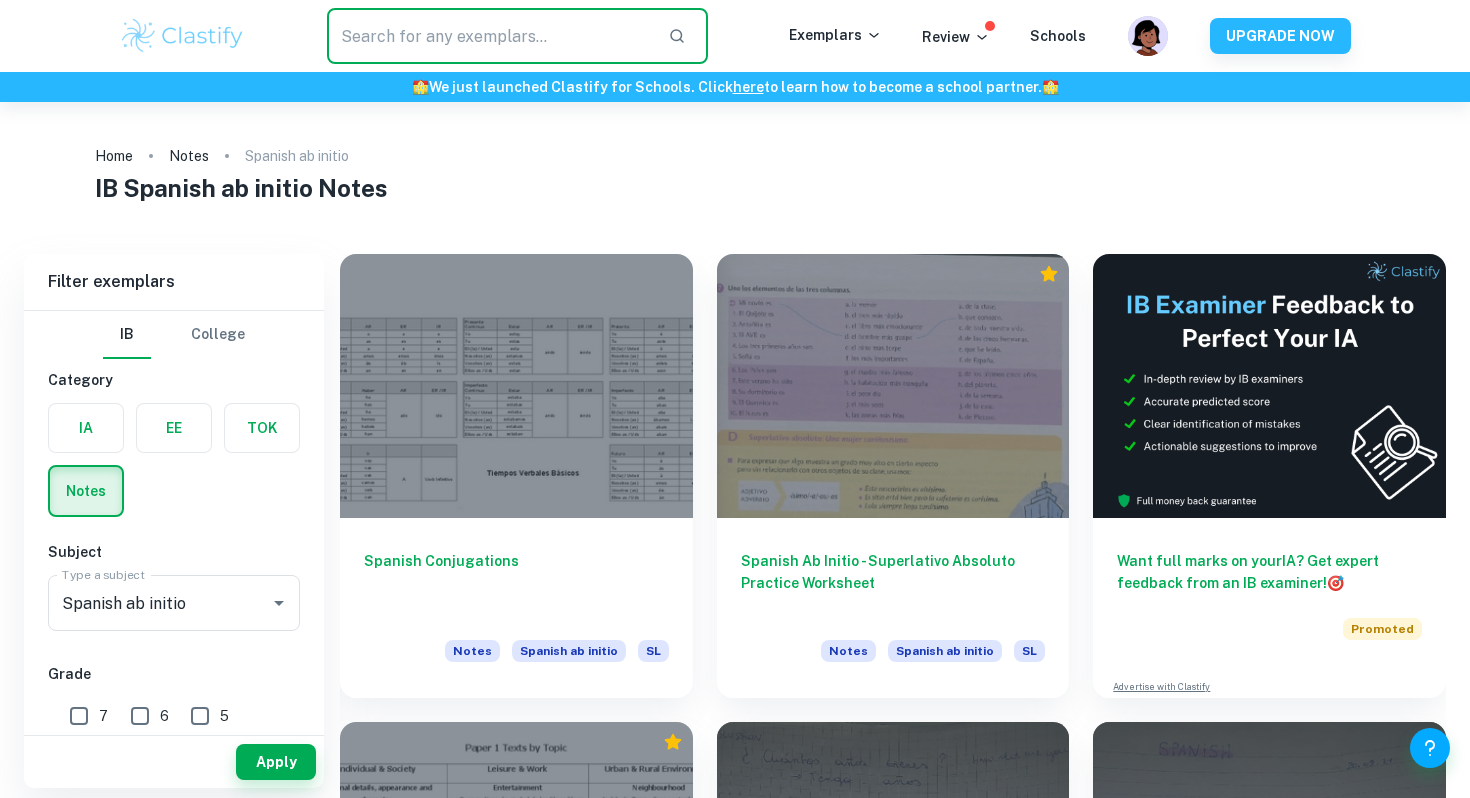 click at bounding box center (489, 36) 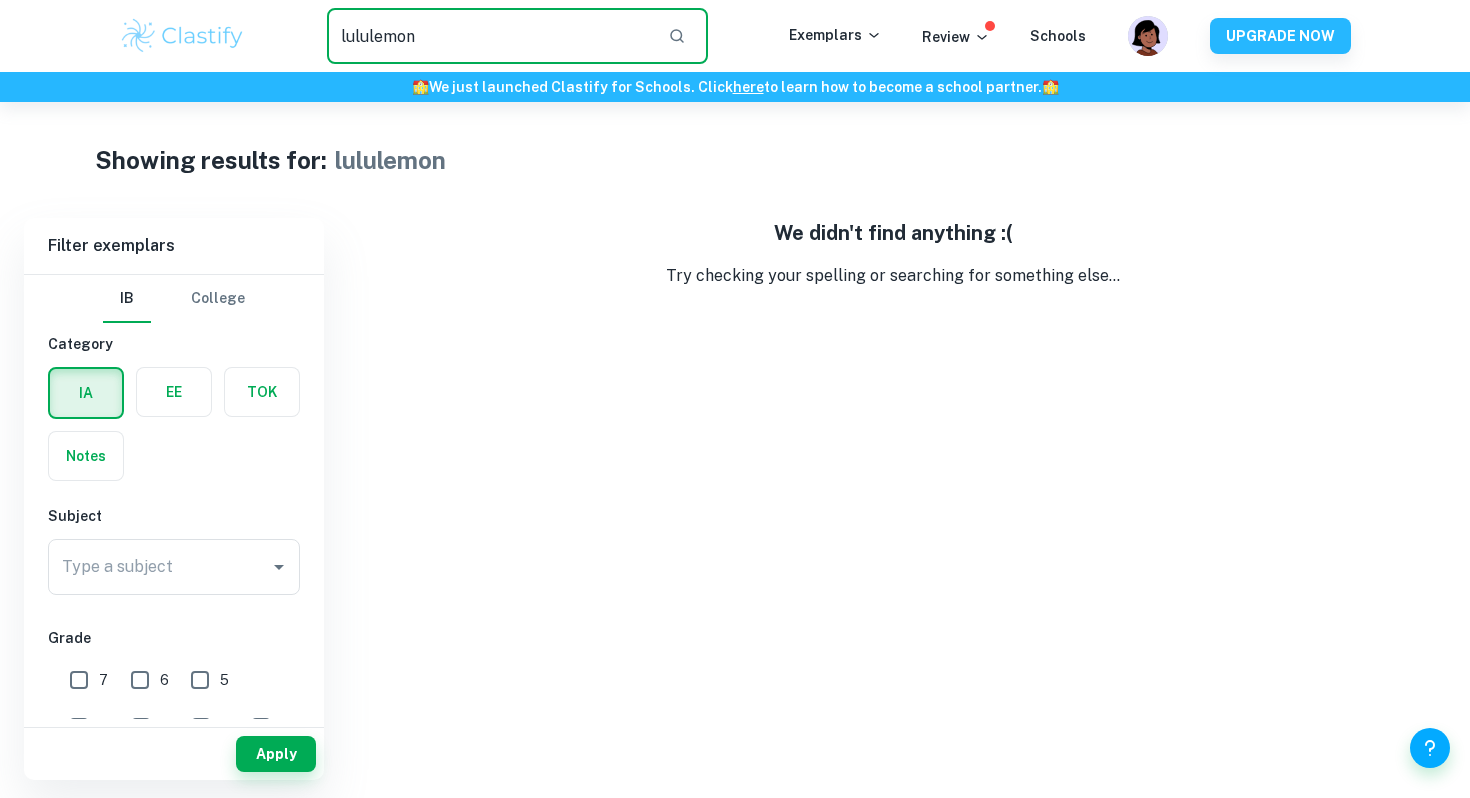 click on "lululemon" at bounding box center (489, 36) 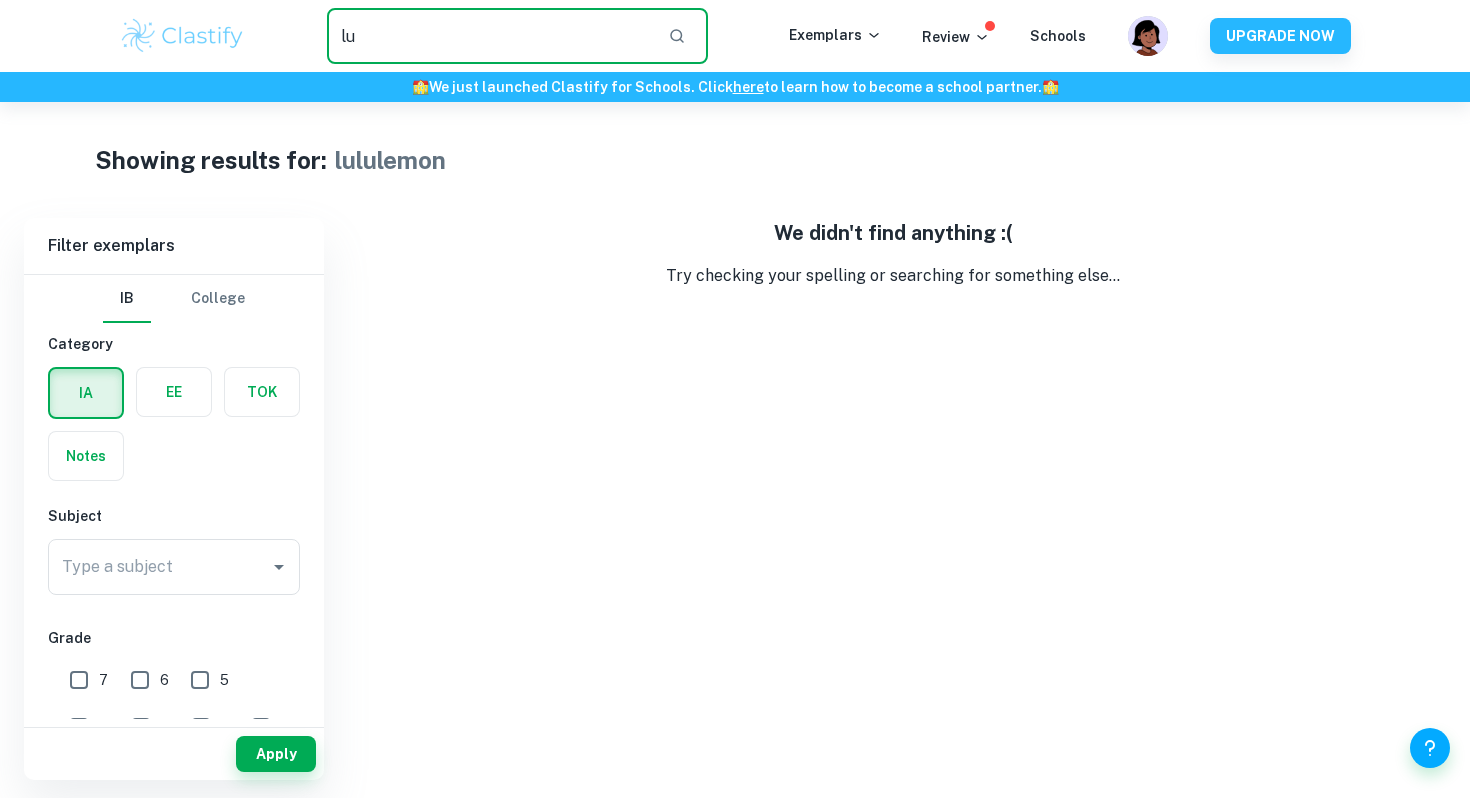 type on "l" 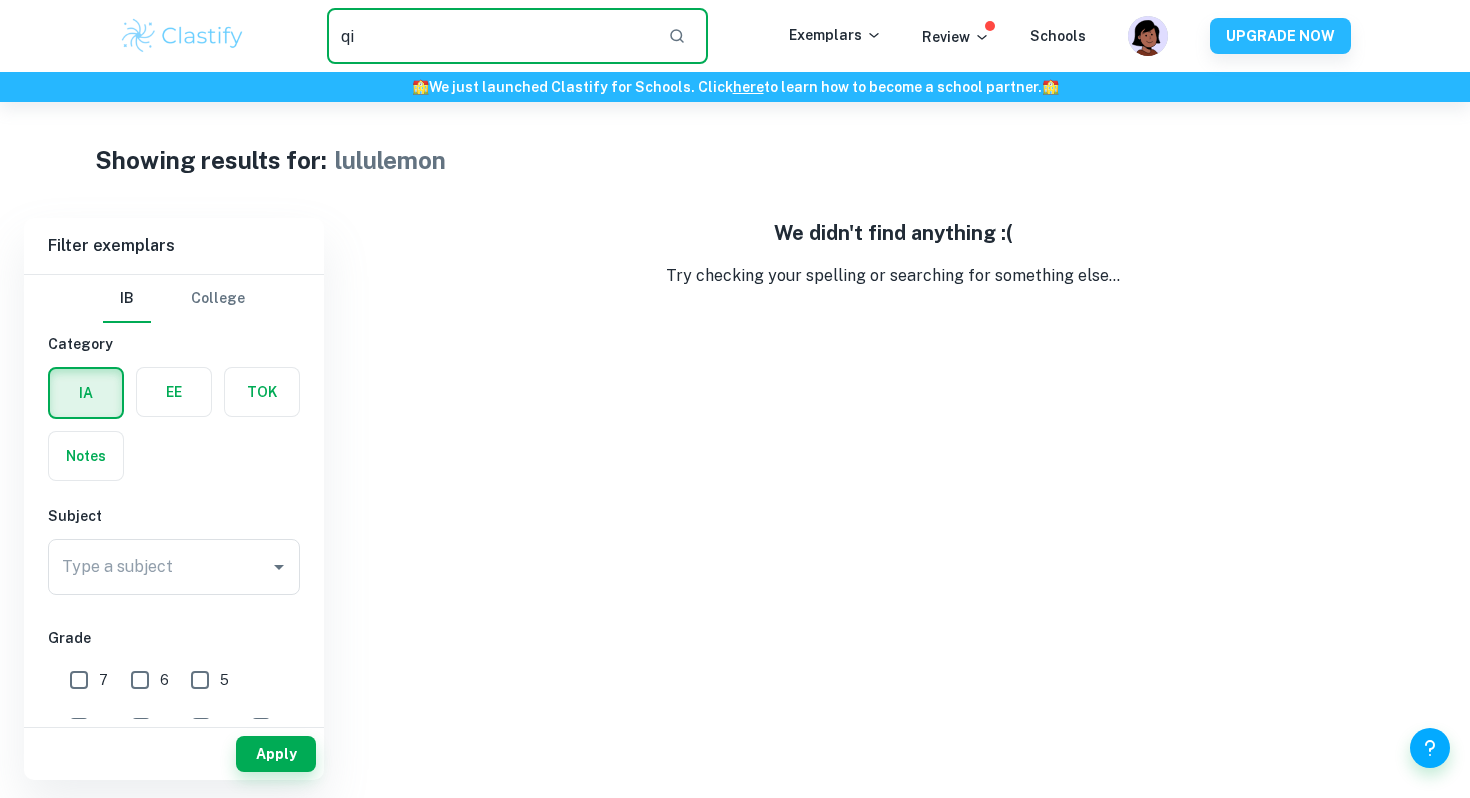 type on "q" 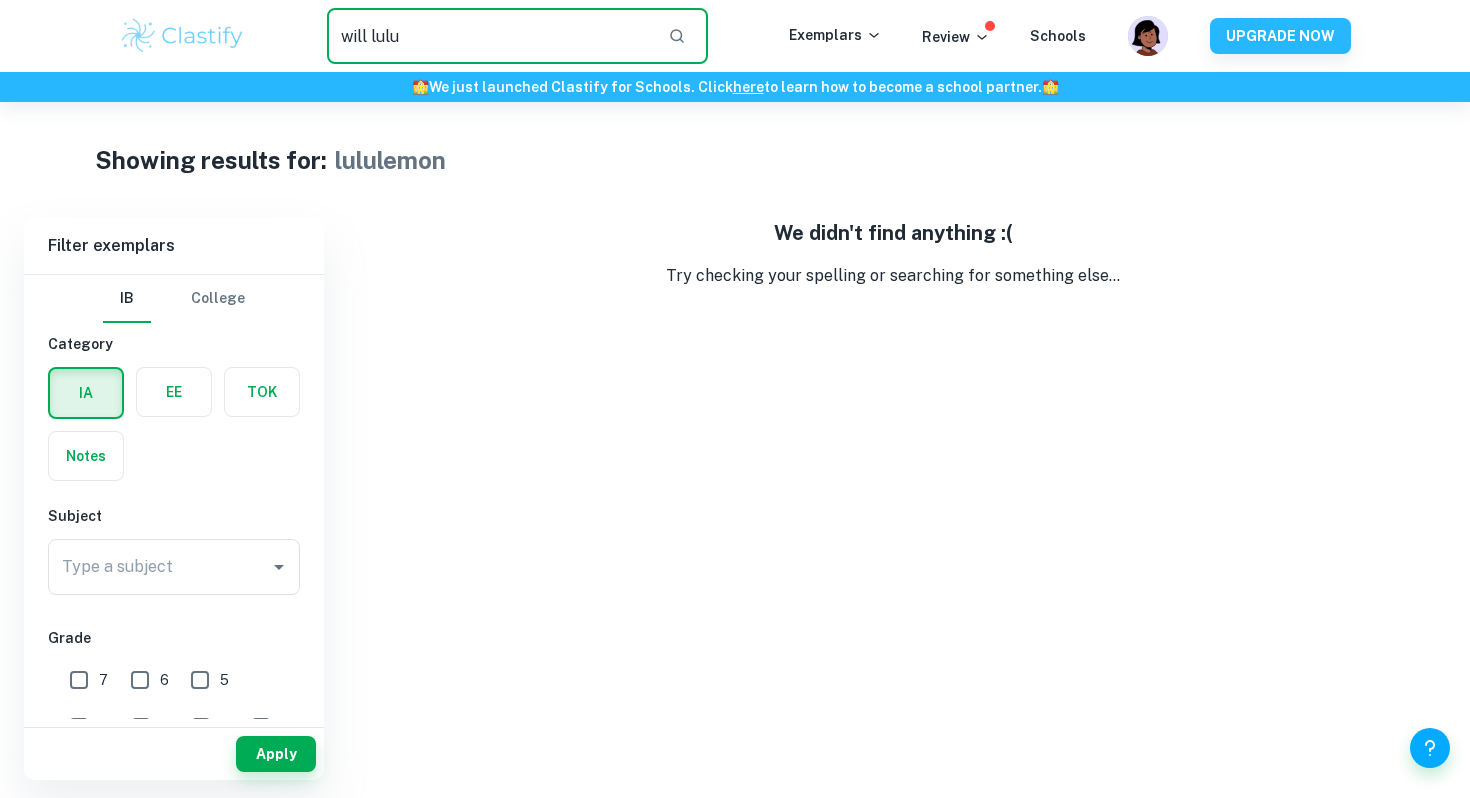 type on "will lulu" 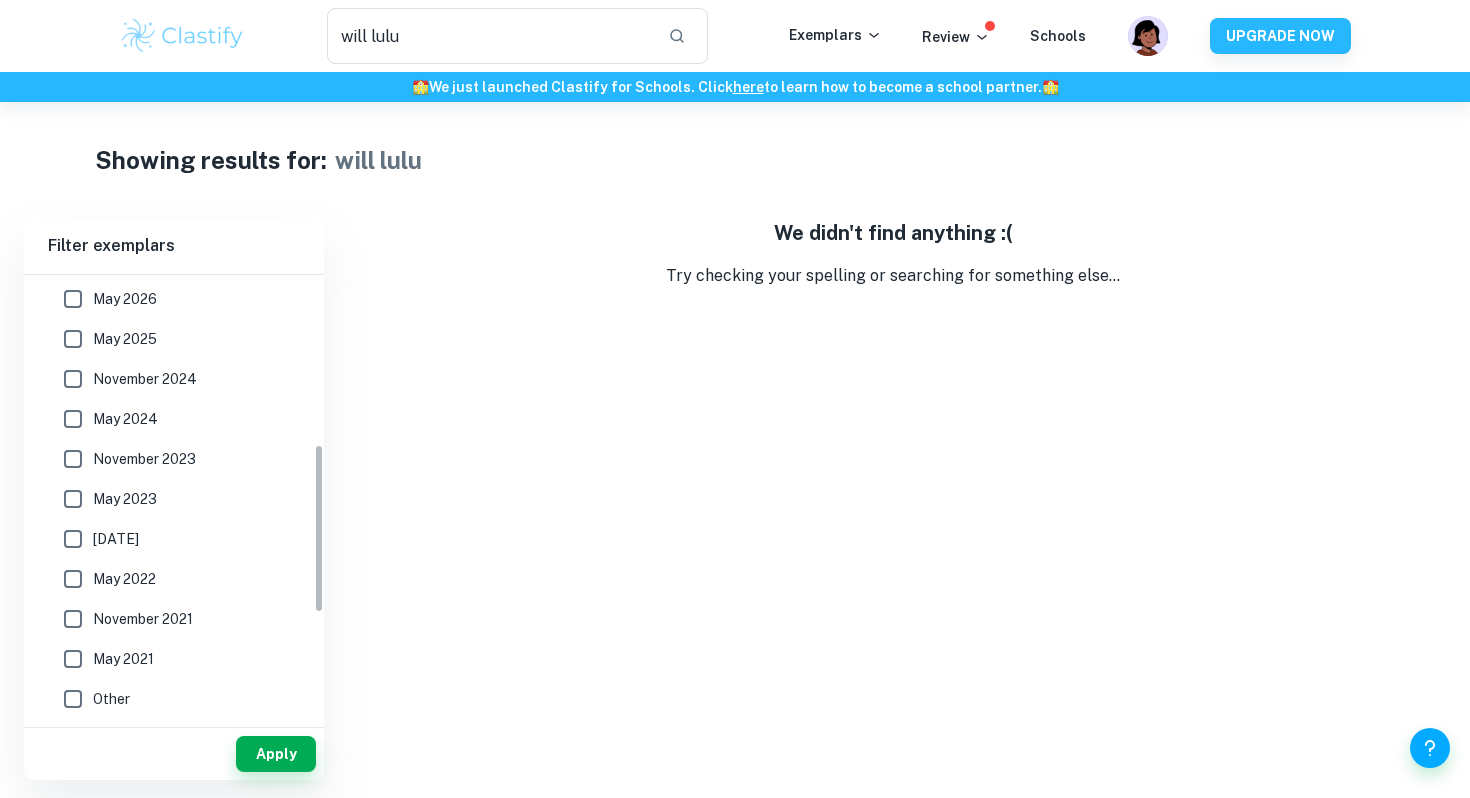 scroll, scrollTop: 0, scrollLeft: 0, axis: both 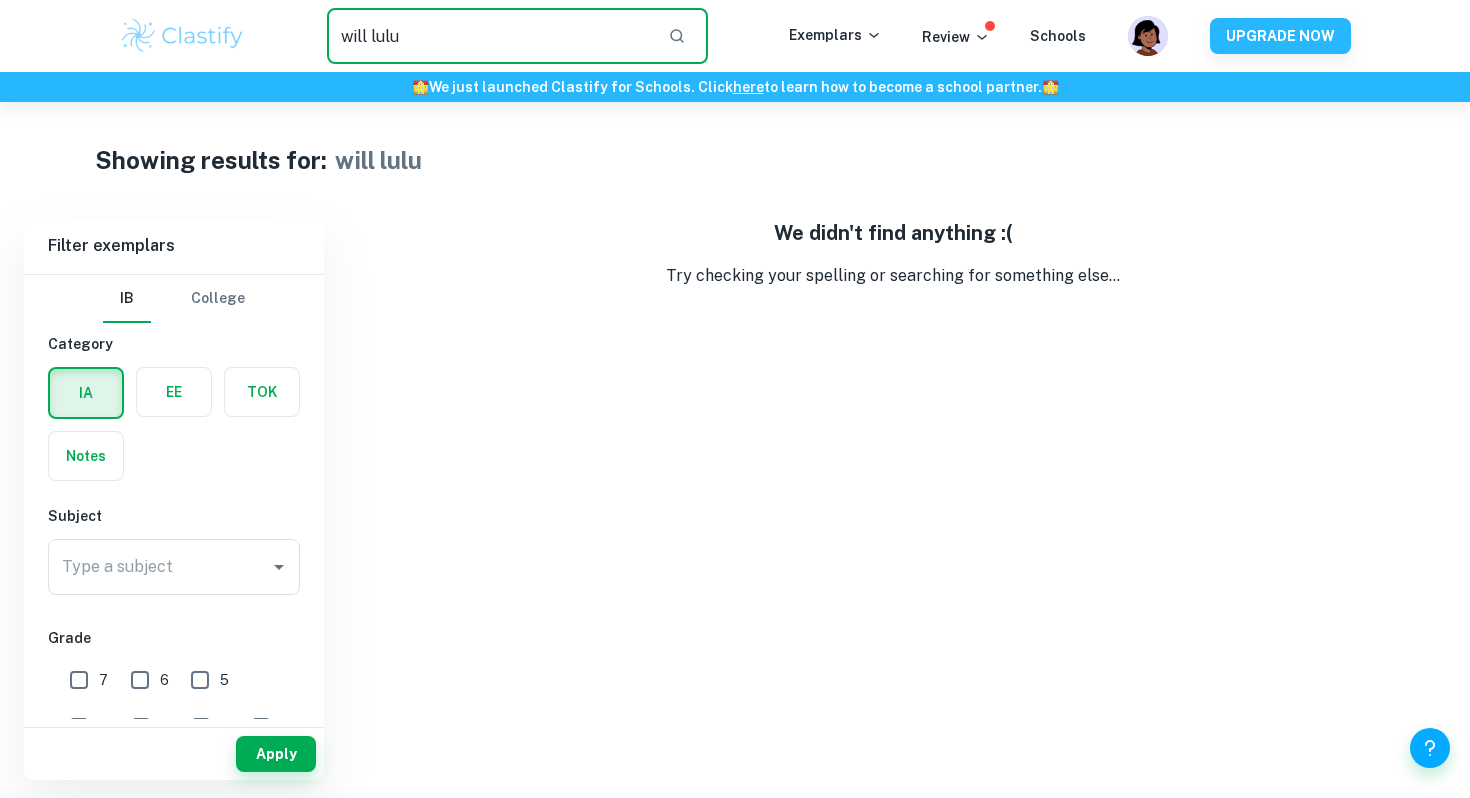 drag, startPoint x: 492, startPoint y: 41, endPoint x: 314, endPoint y: 31, distance: 178.28067 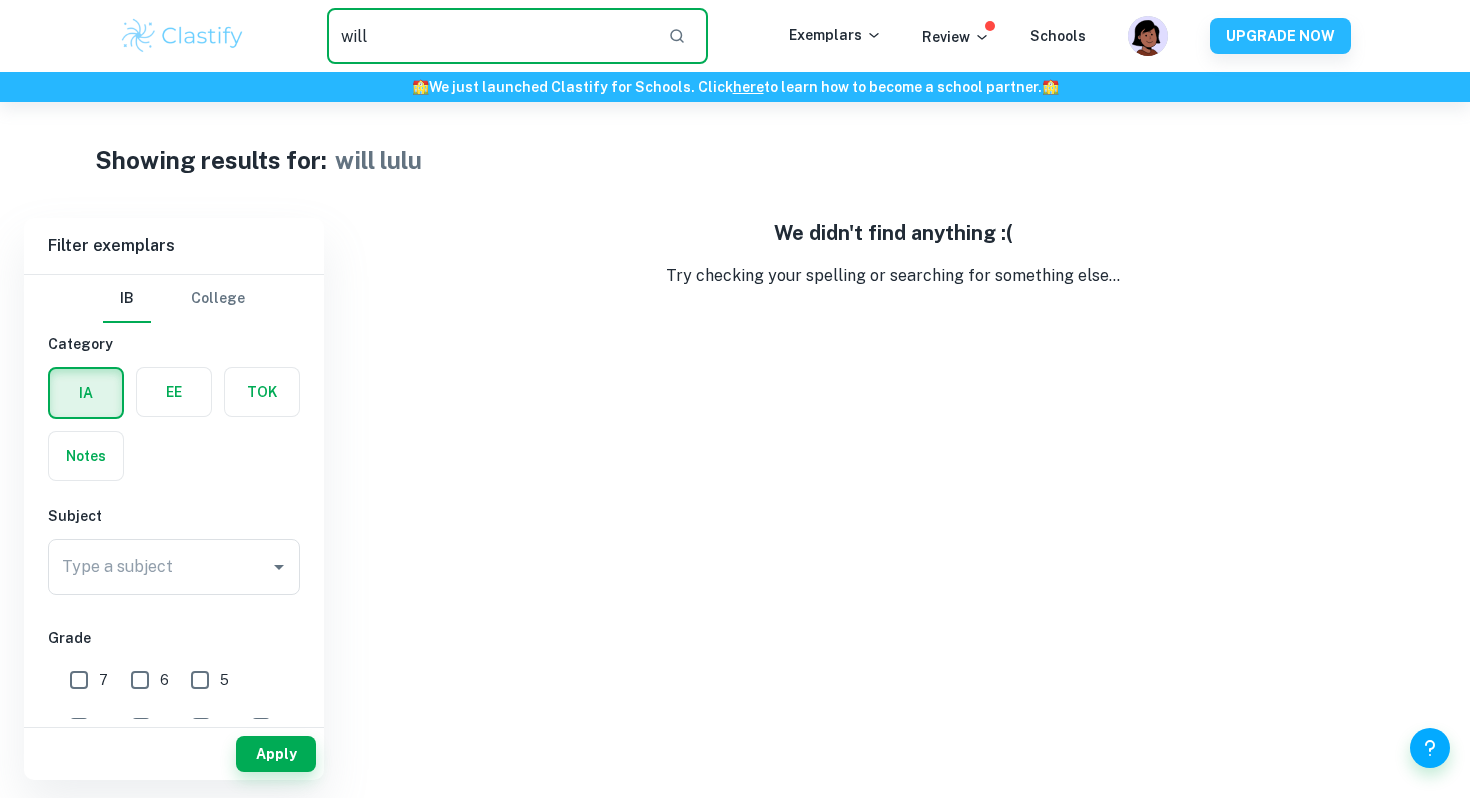 type on "will" 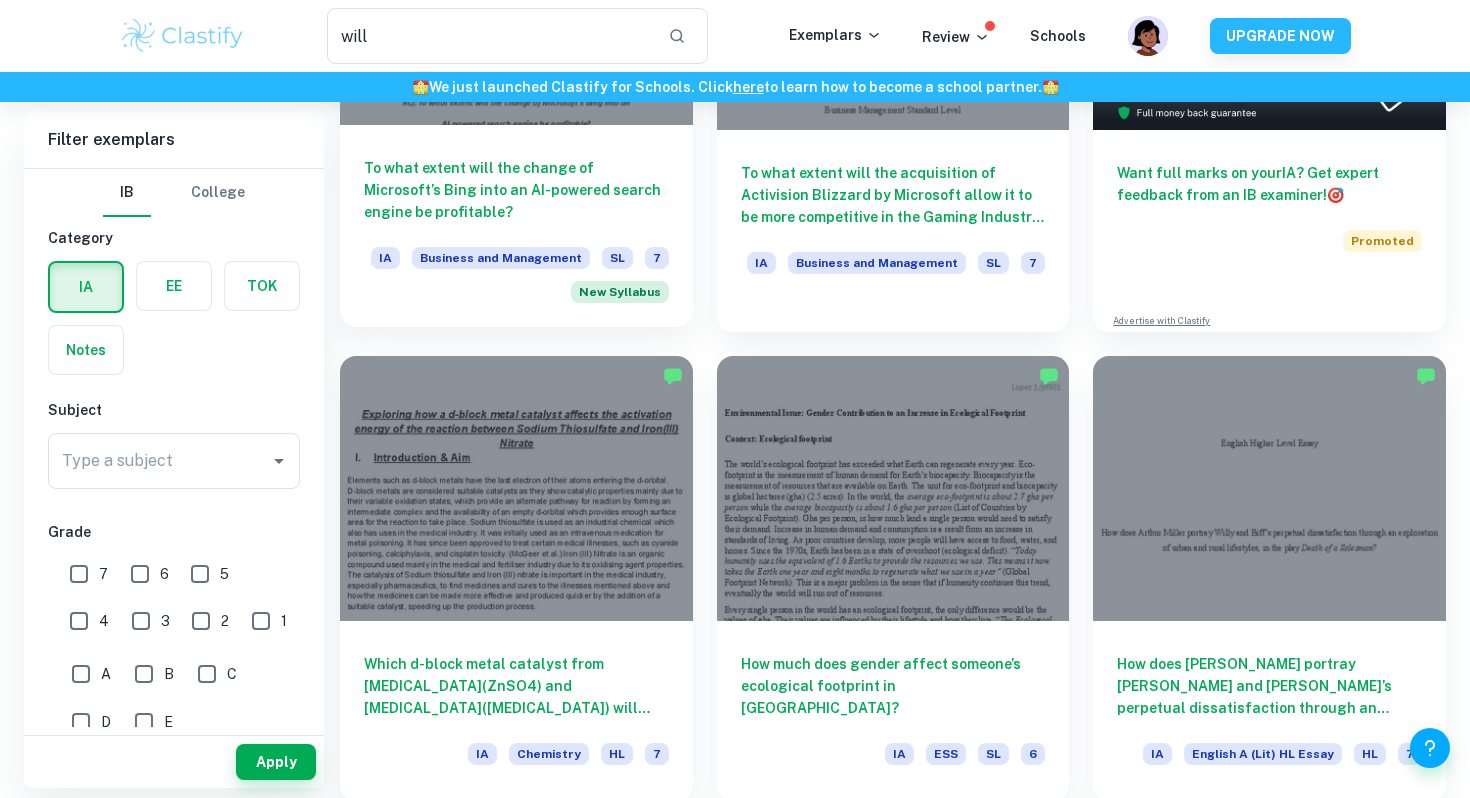 scroll, scrollTop: 410, scrollLeft: 0, axis: vertical 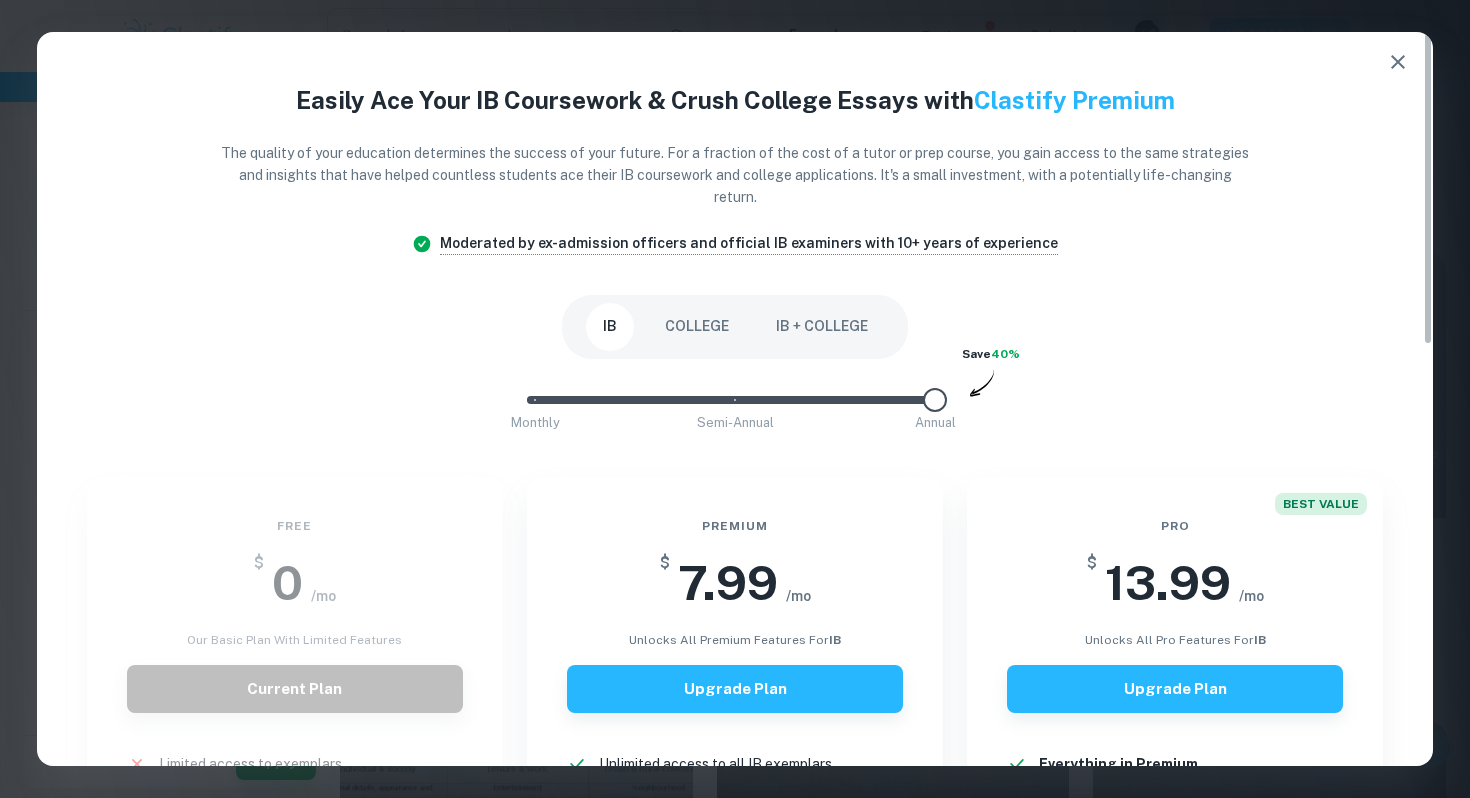 type on "0" 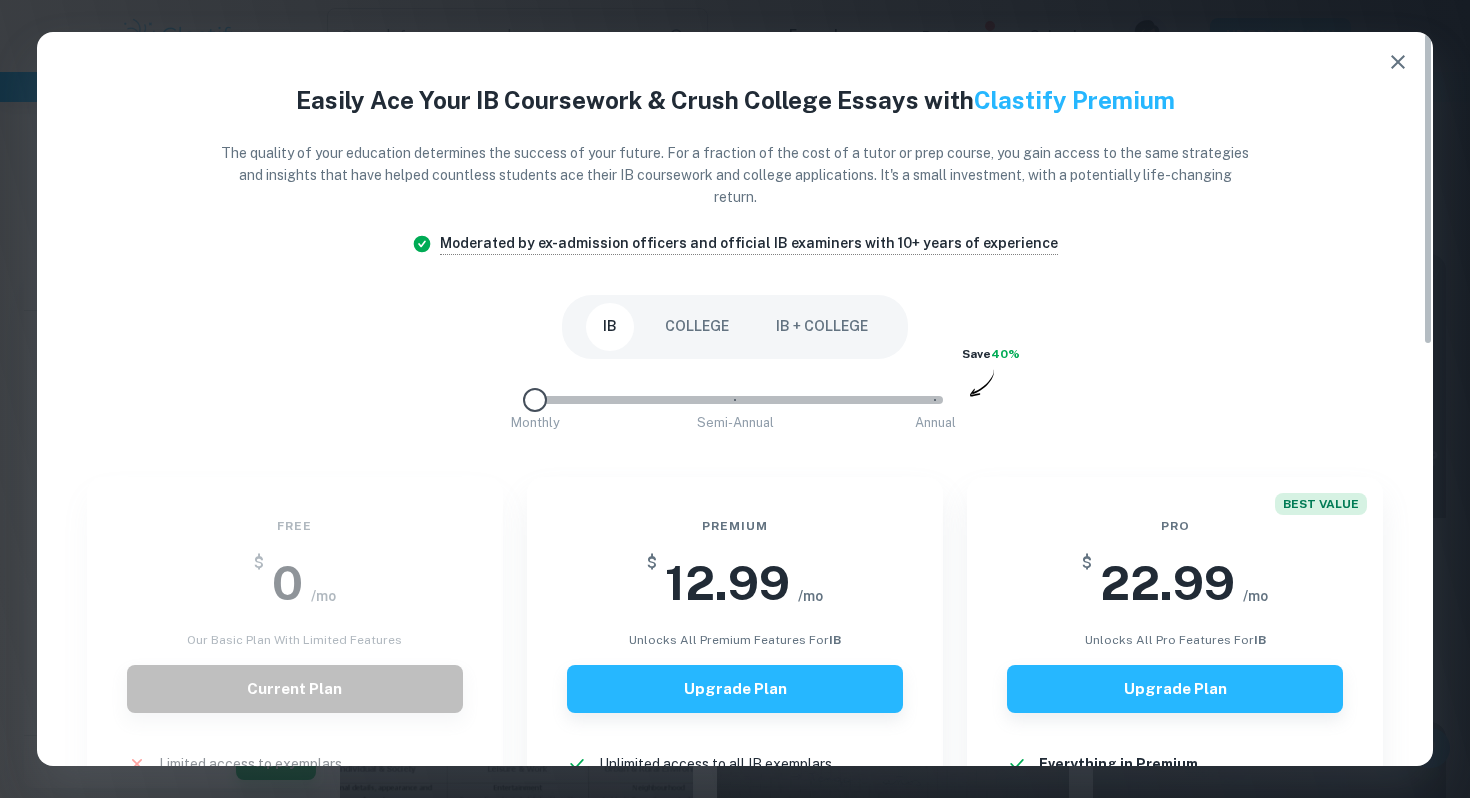 drag, startPoint x: 939, startPoint y: 401, endPoint x: 522, endPoint y: 403, distance: 417.0048 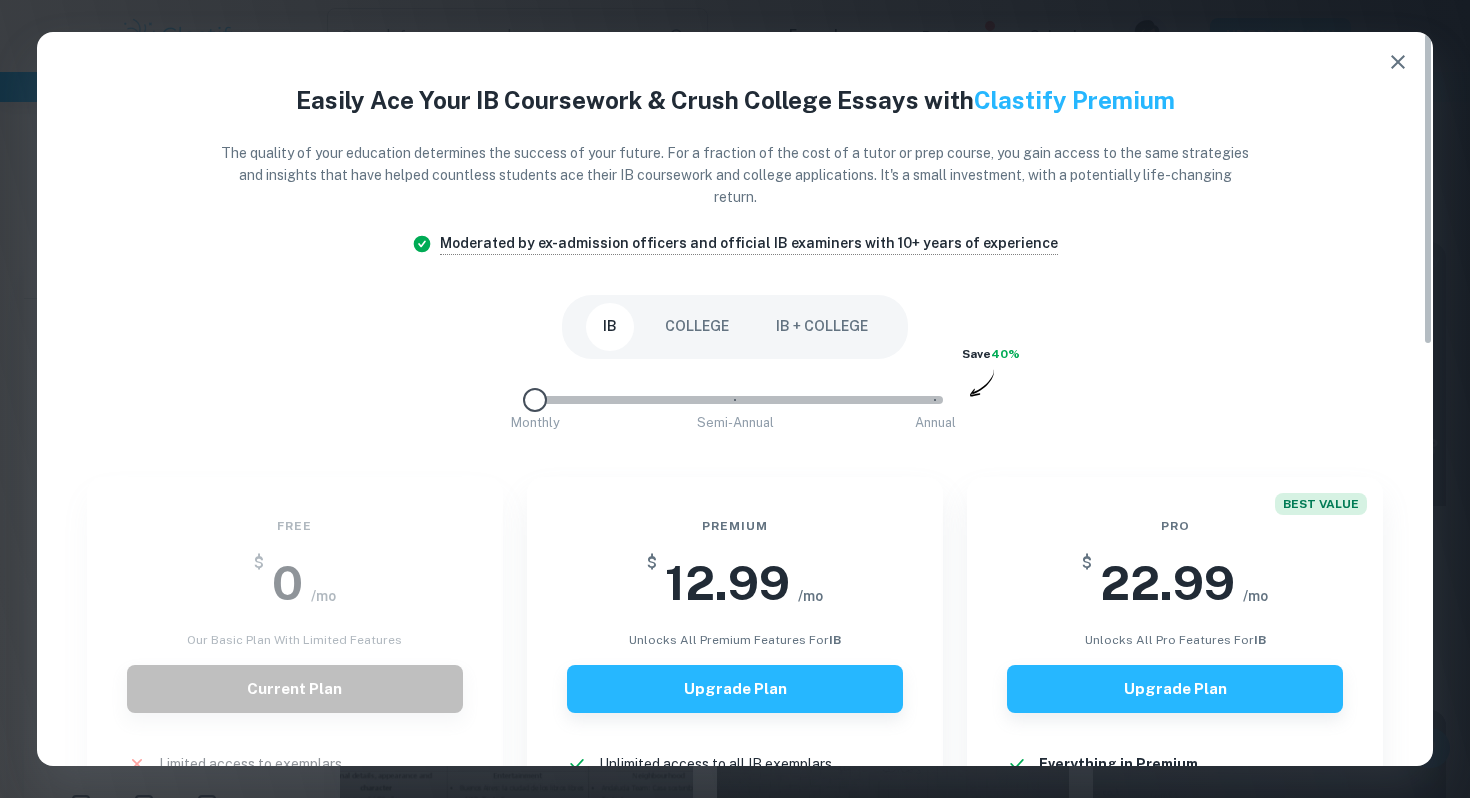 scroll, scrollTop: 232, scrollLeft: 0, axis: vertical 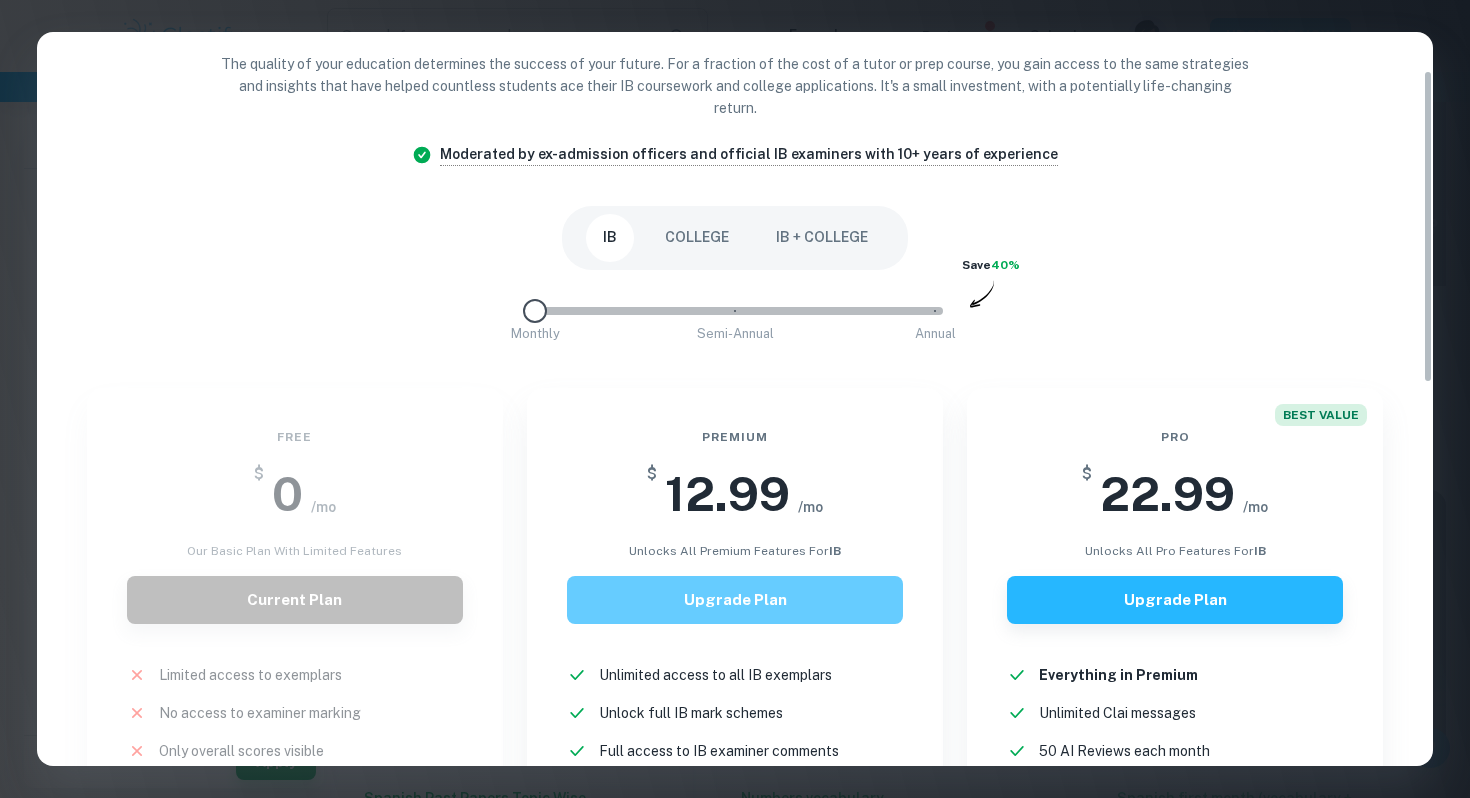 click on "Upgrade Plan" at bounding box center [735, 600] 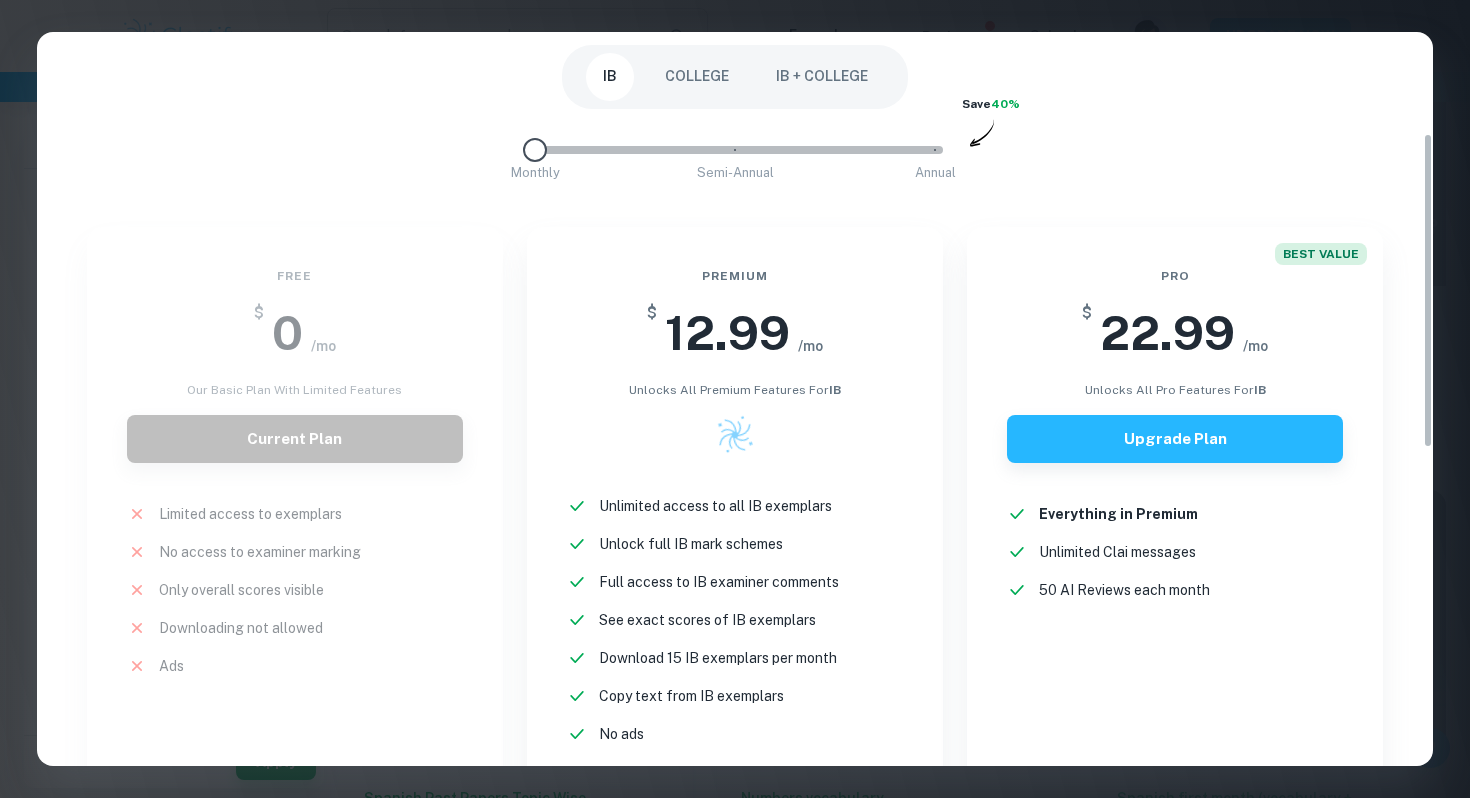 scroll, scrollTop: 258, scrollLeft: 0, axis: vertical 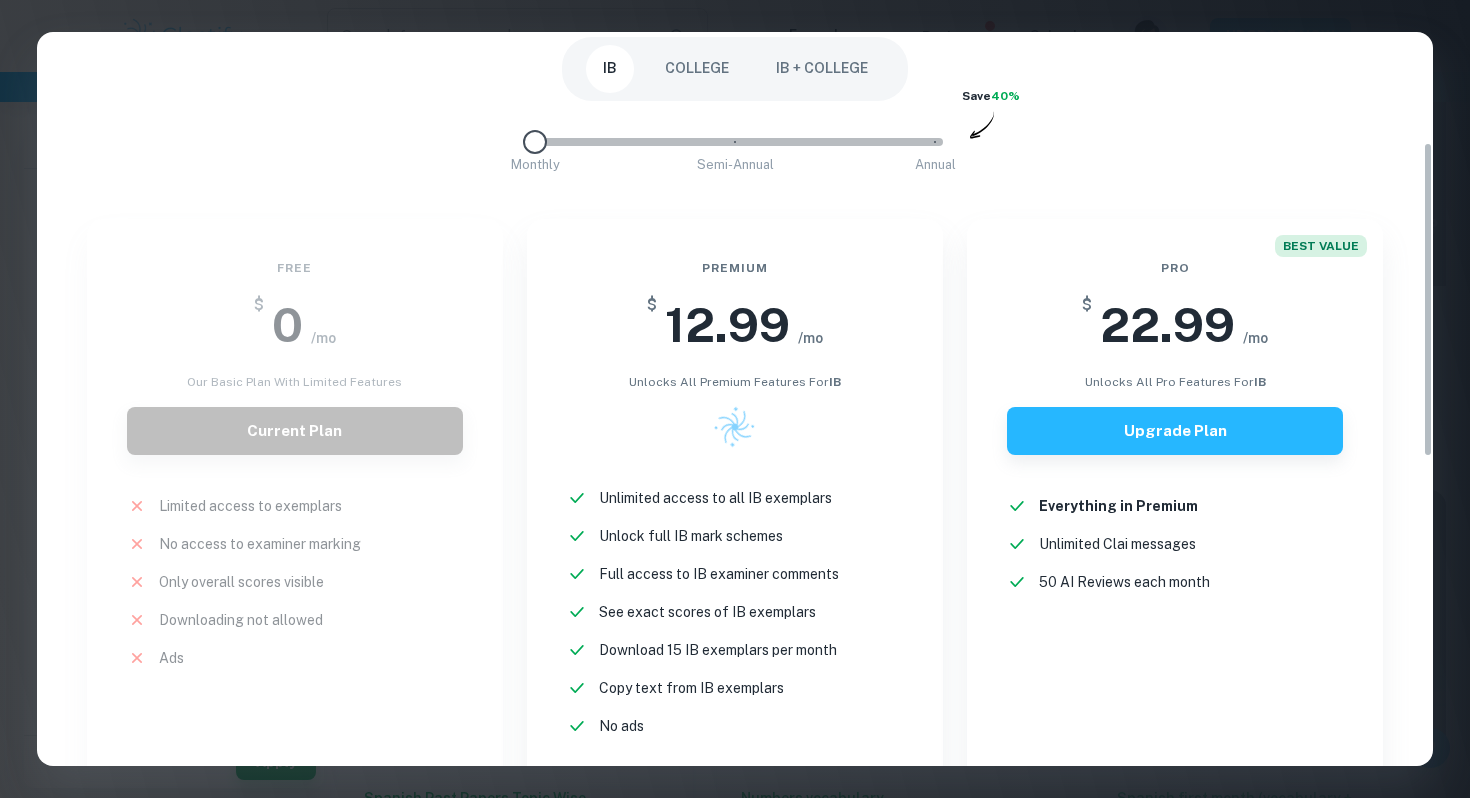 click on "Premium $ 12.99 /mo unlocks all premium features for  IB Unlimited access to all IB exemplars New! Unlock full IB mark schemes New! Full access to IB examiner comments New! See exact scores of IB exemplars New! Download 15 IB exemplars per month New! Copy text from IB exemplars New! No ads New!" at bounding box center (735, 518) 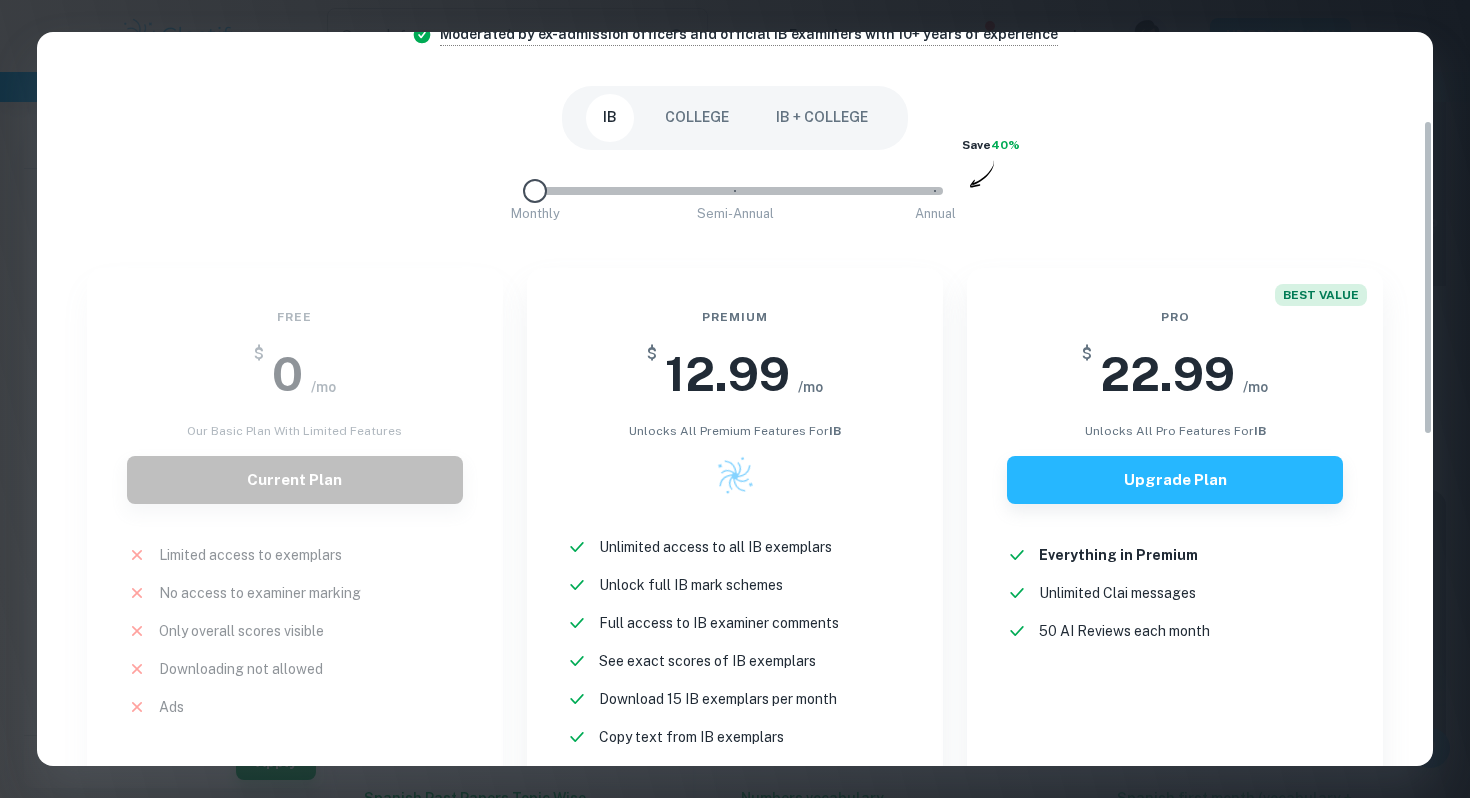 scroll, scrollTop: 207, scrollLeft: 0, axis: vertical 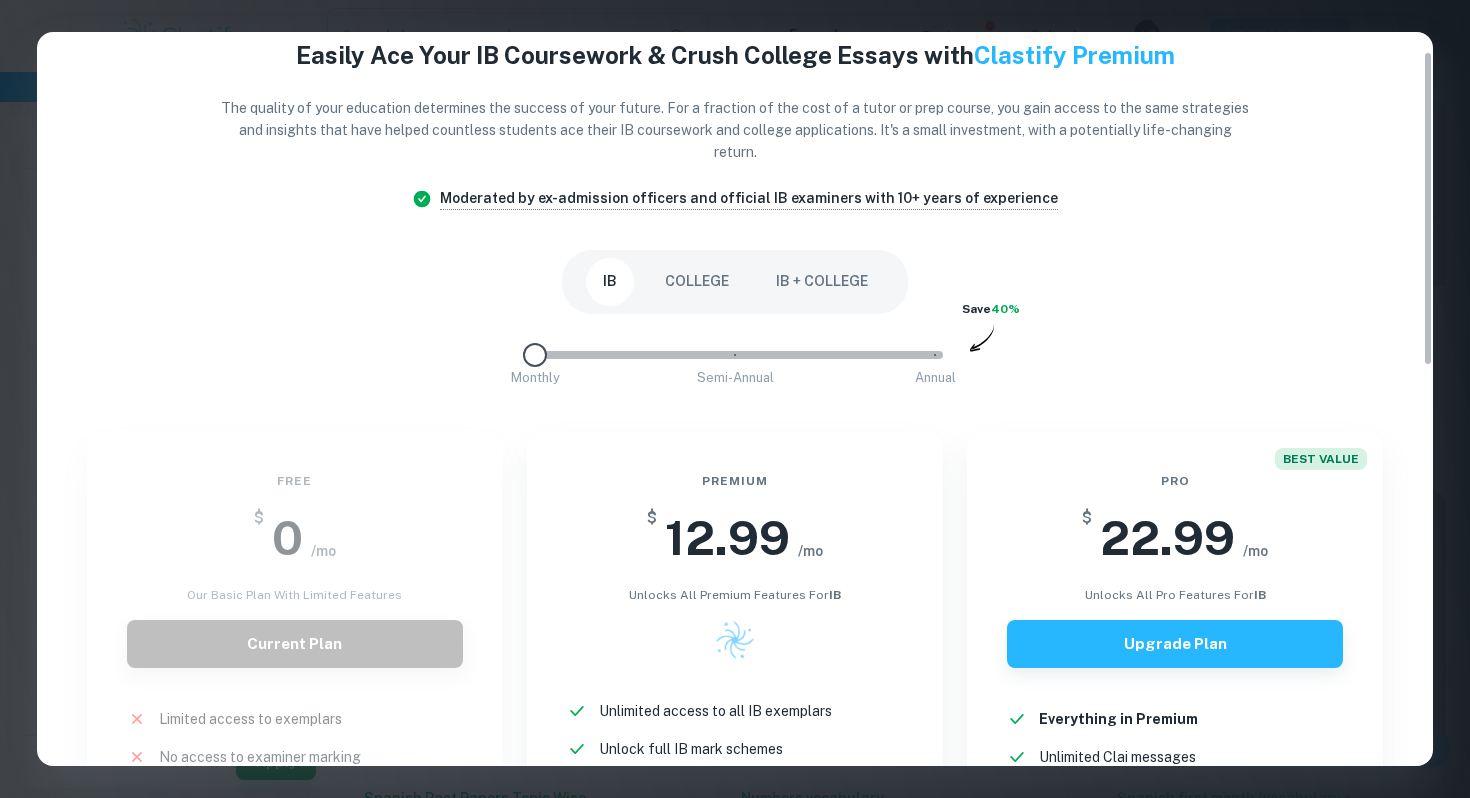 click on "Easily Ace Your IB Coursework & Crush College Essays with  Clastify Premium The quality of your education determines the success of your future. For a fraction of the cost of a tutor or prep course, you gain access to the same strategies and insights that have helped countless students ace their IB coursework and college applications. It's a small investment, with a potentially life-changing return. Moderated by ex-admission officers and official IB examiners with 10+ years of experience IB COLLEGE IB + COLLEGE Monthly Semi-Annual Annual Save  40% Free $ 0 /mo Our basic plan with limited features Current Plan Limited access to exemplars New! No access to examiner marking New! Only overall scores visible New! Downloading not allowed New! Ads New! Premium $ 12.99 /mo unlocks all premium features for  IB Unlimited access to all IB exemplars New! Unlock full IB mark schemes New! Full access to IB examiner comments New! See exact scores of IB exemplars New! Download 15 IB exemplars per month New! New! No ads New!" at bounding box center [735, 399] 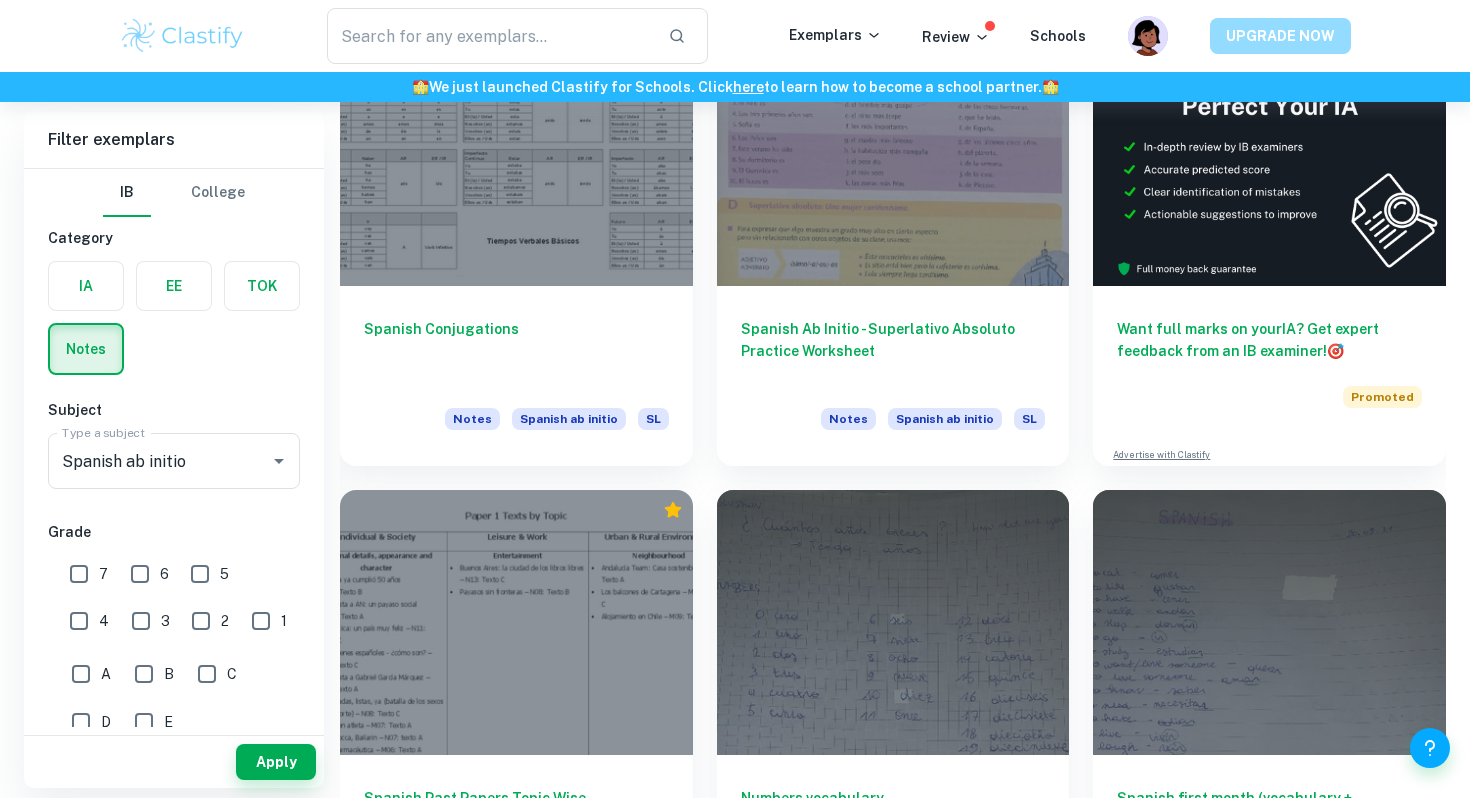 click on "UPGRADE NOW" at bounding box center (1280, 36) 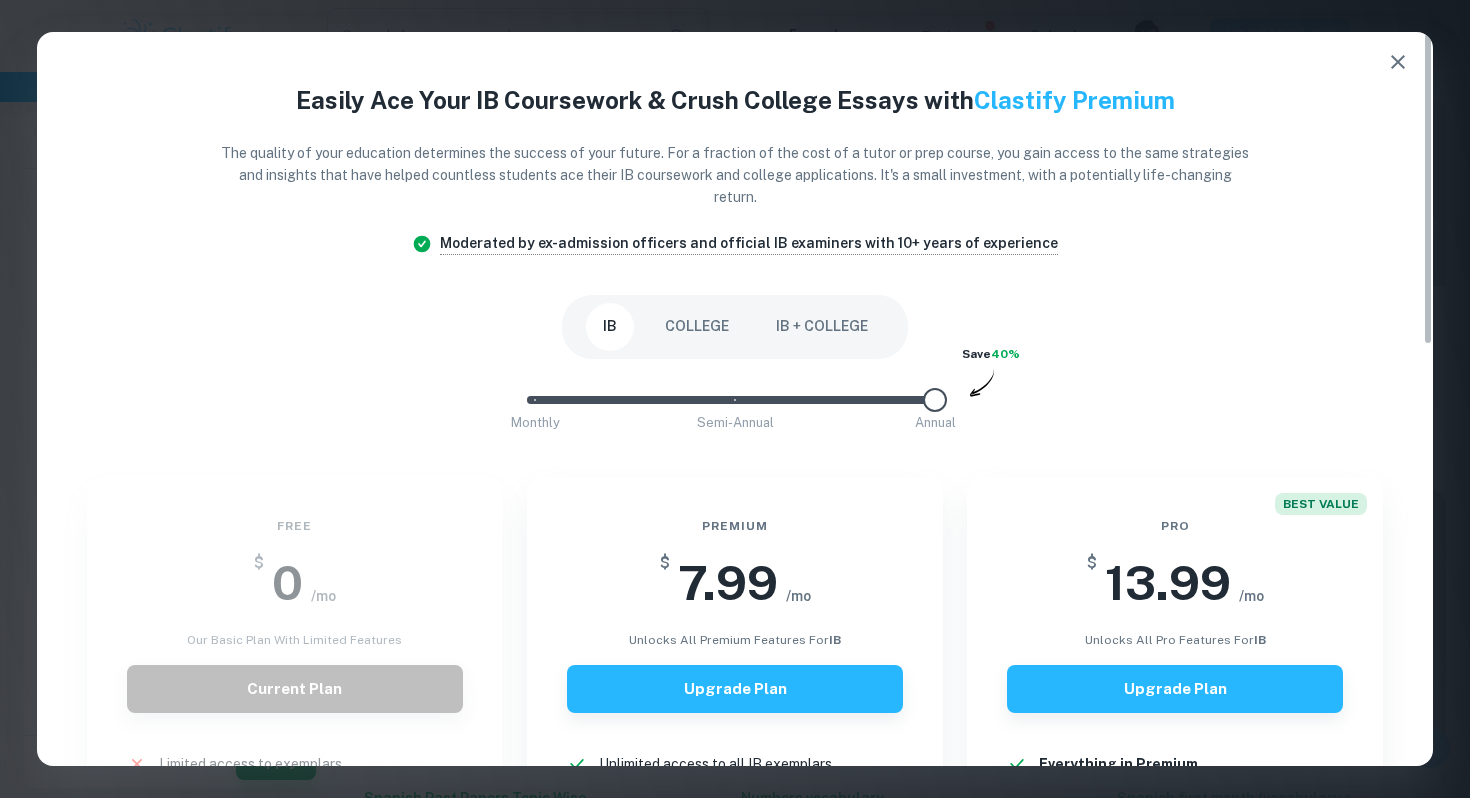 drag, startPoint x: 754, startPoint y: 683, endPoint x: 944, endPoint y: 454, distance: 297.5584 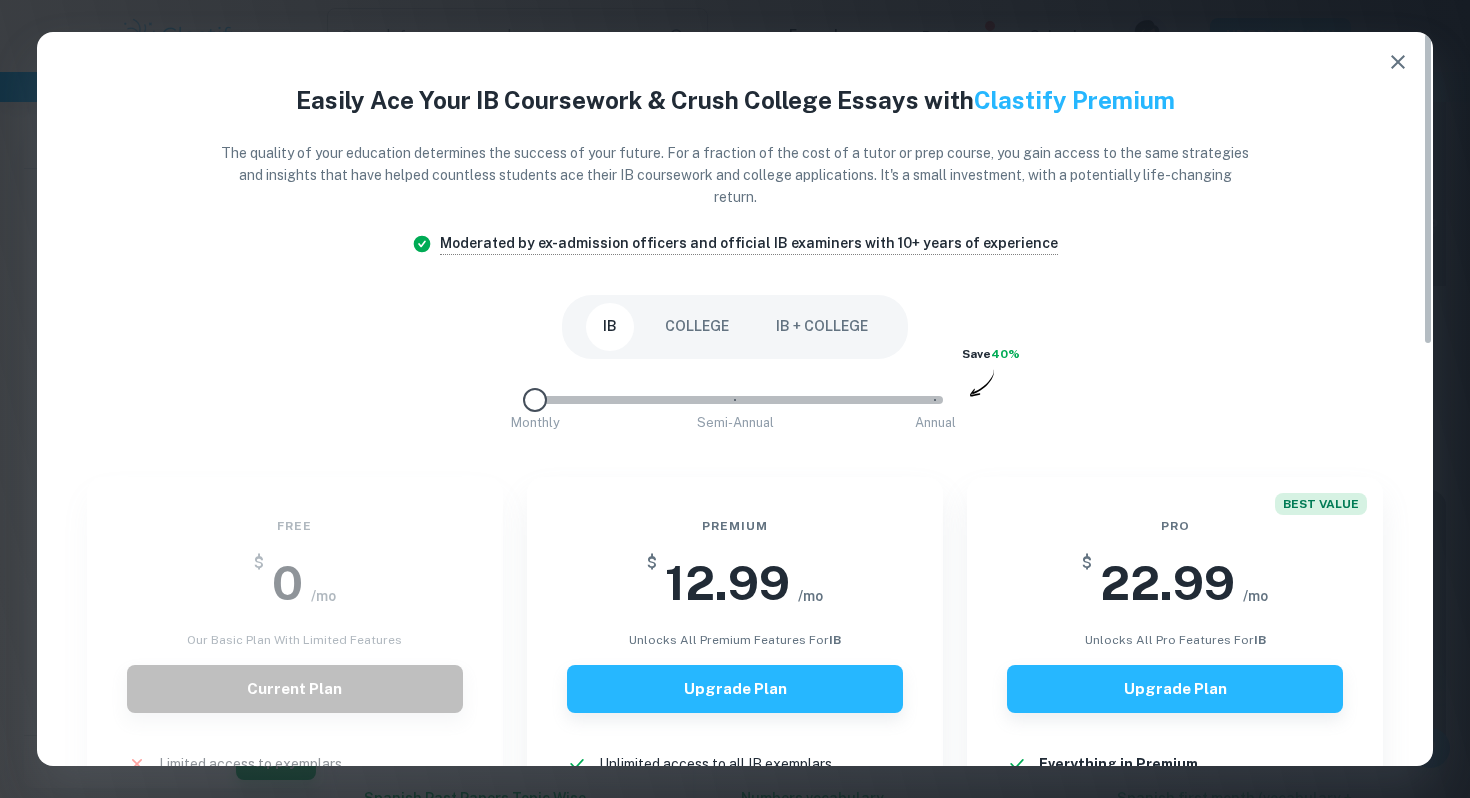 drag, startPoint x: 936, startPoint y: 401, endPoint x: 460, endPoint y: 413, distance: 476.15125 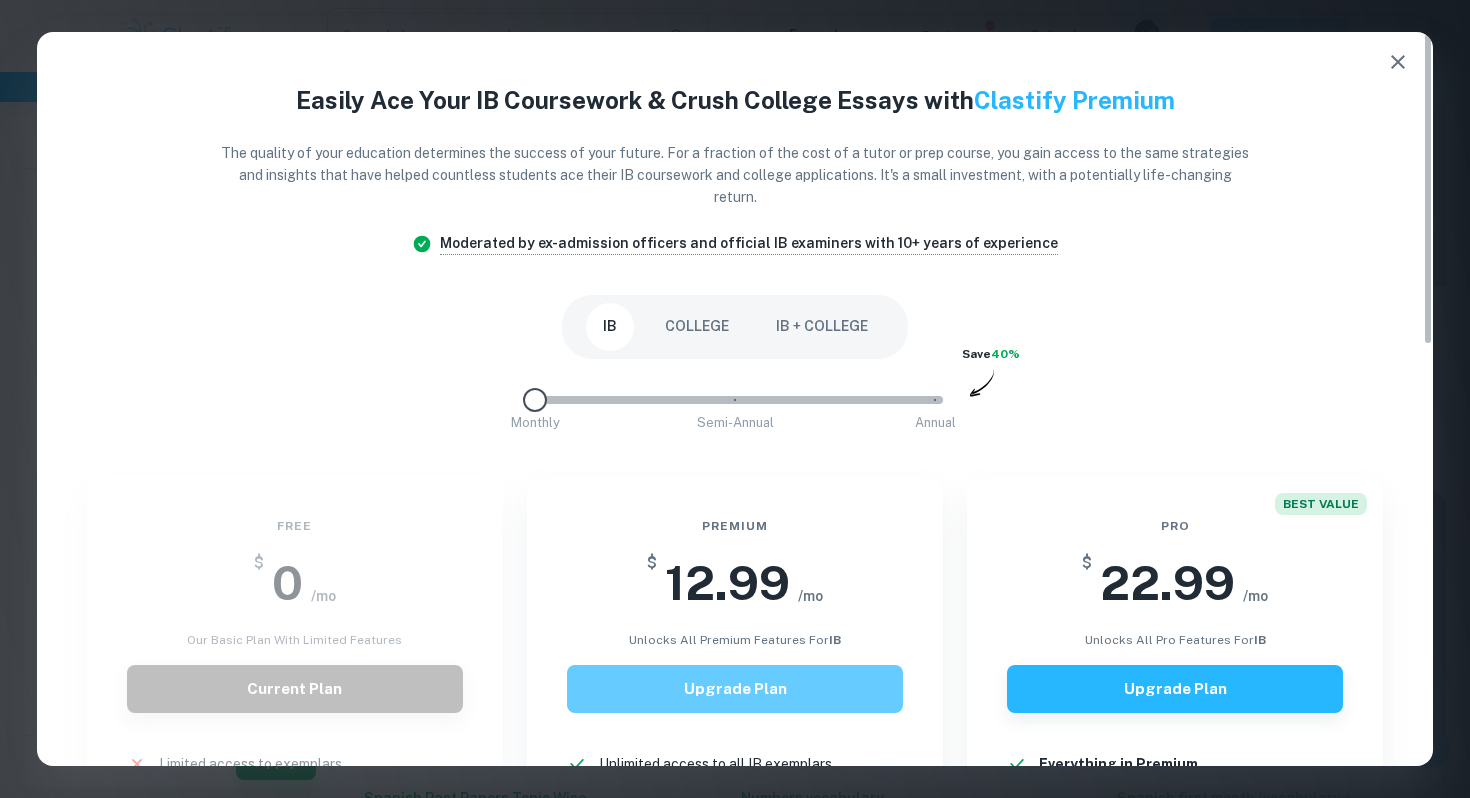 click on "Upgrade Plan" at bounding box center [735, 689] 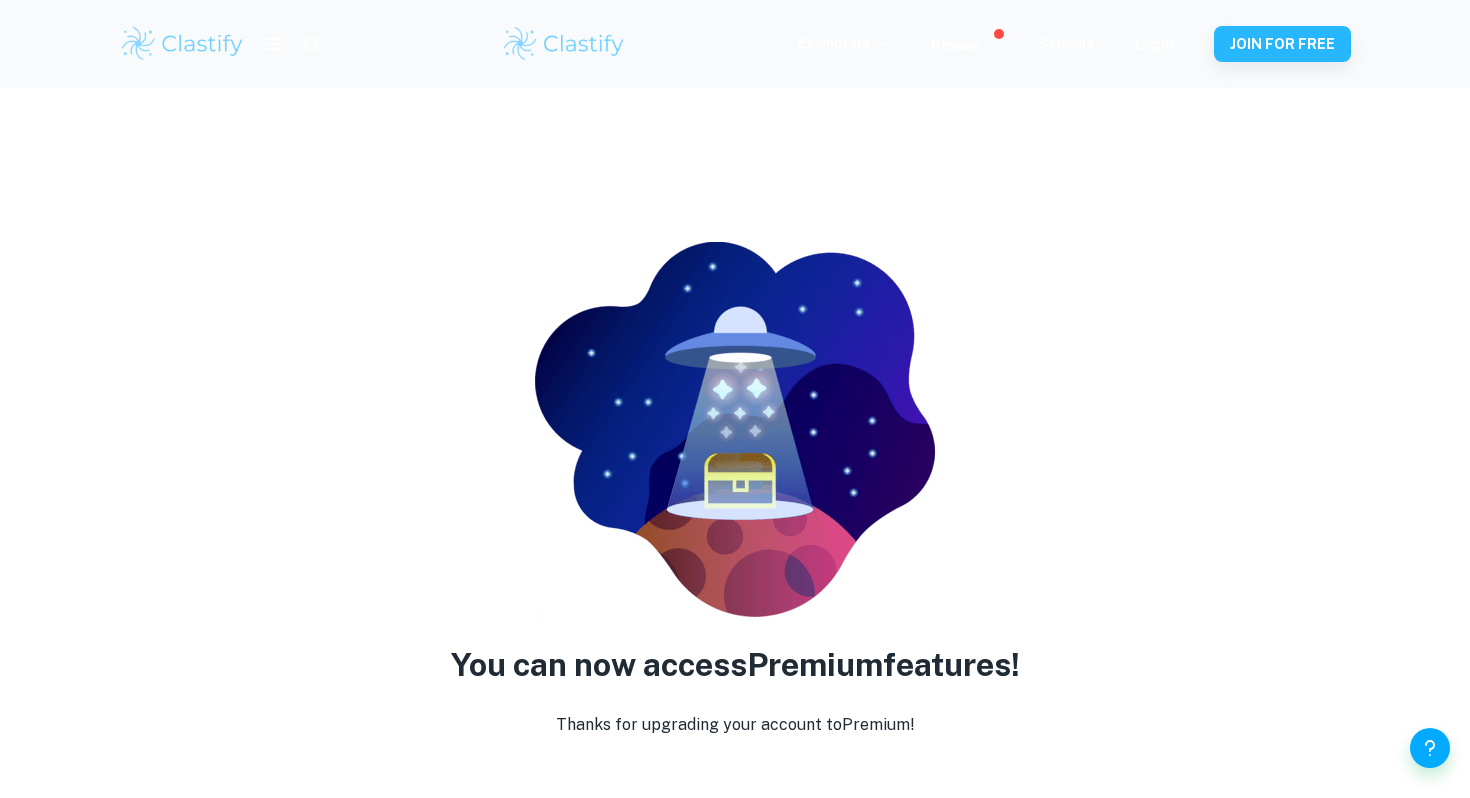 scroll, scrollTop: 0, scrollLeft: 0, axis: both 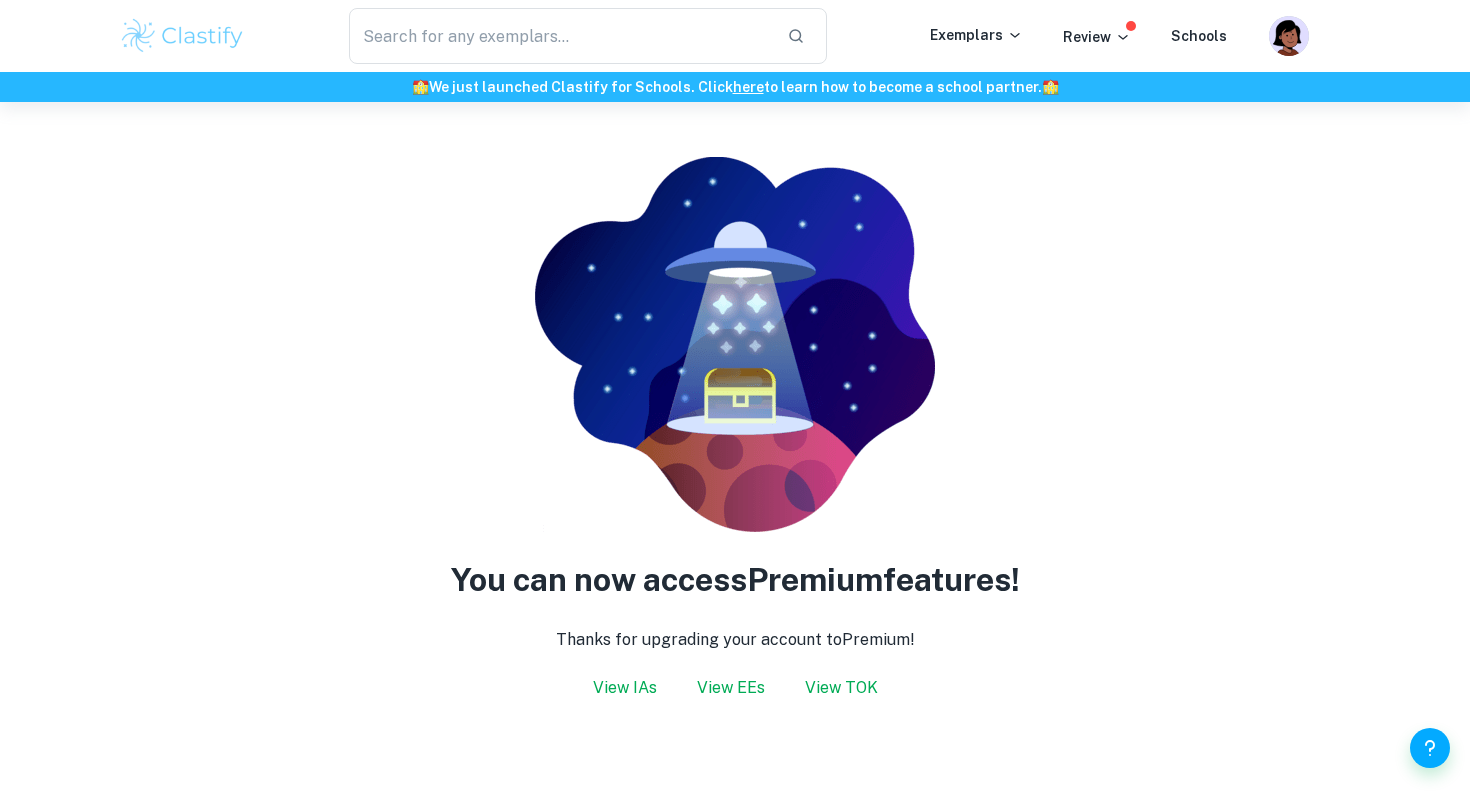click on "View IAs" at bounding box center [625, 688] 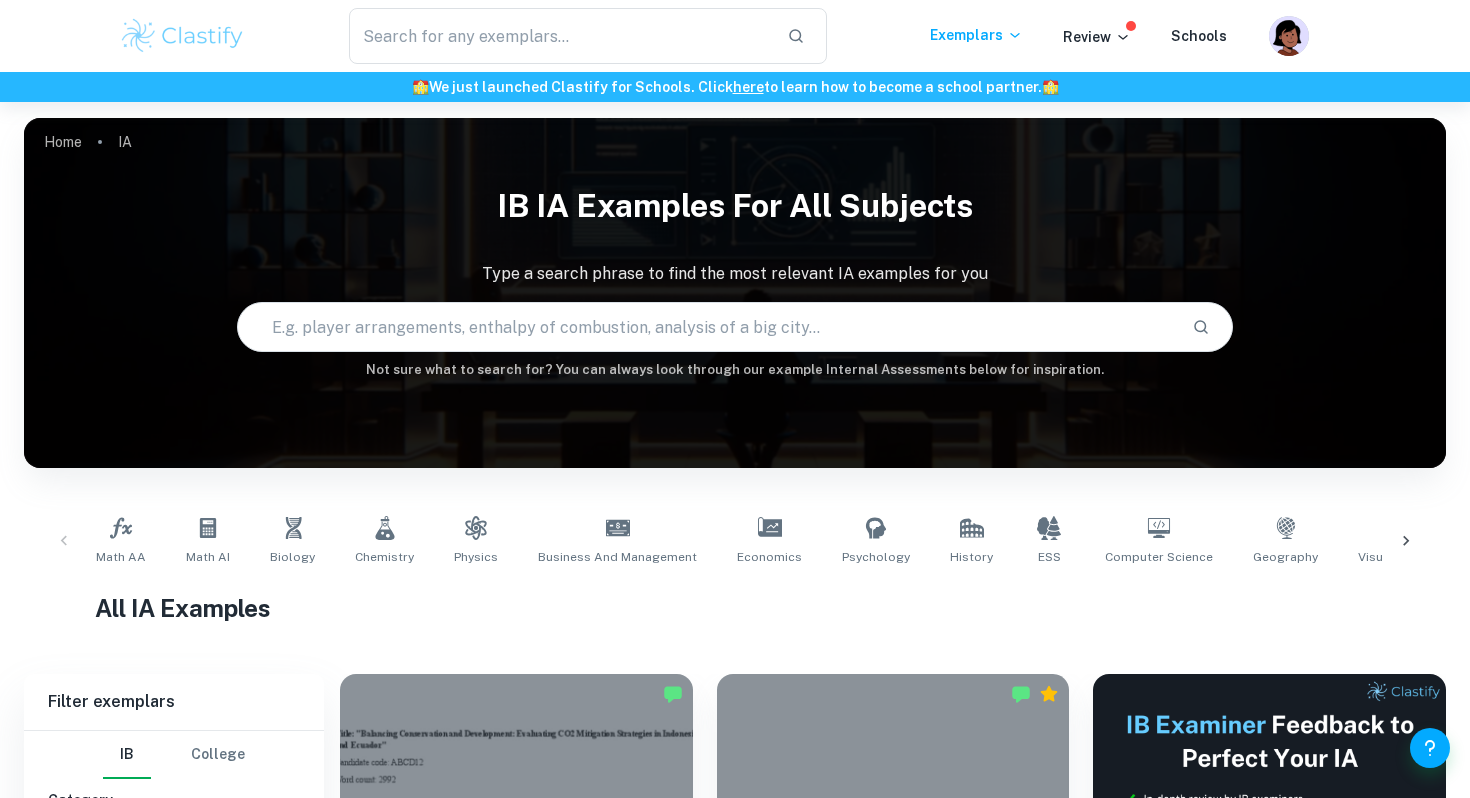 scroll, scrollTop: 21, scrollLeft: 0, axis: vertical 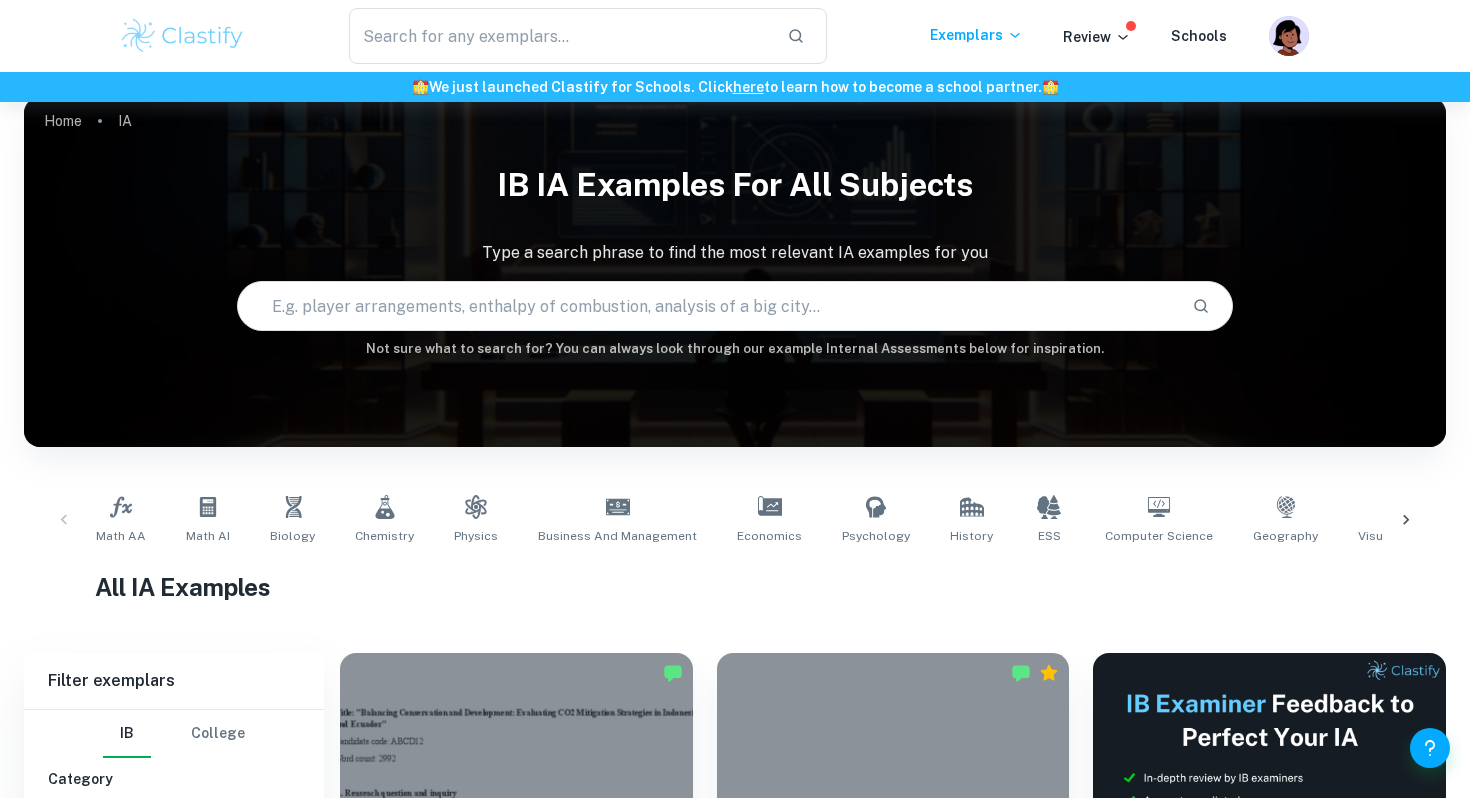 click at bounding box center (706, 306) 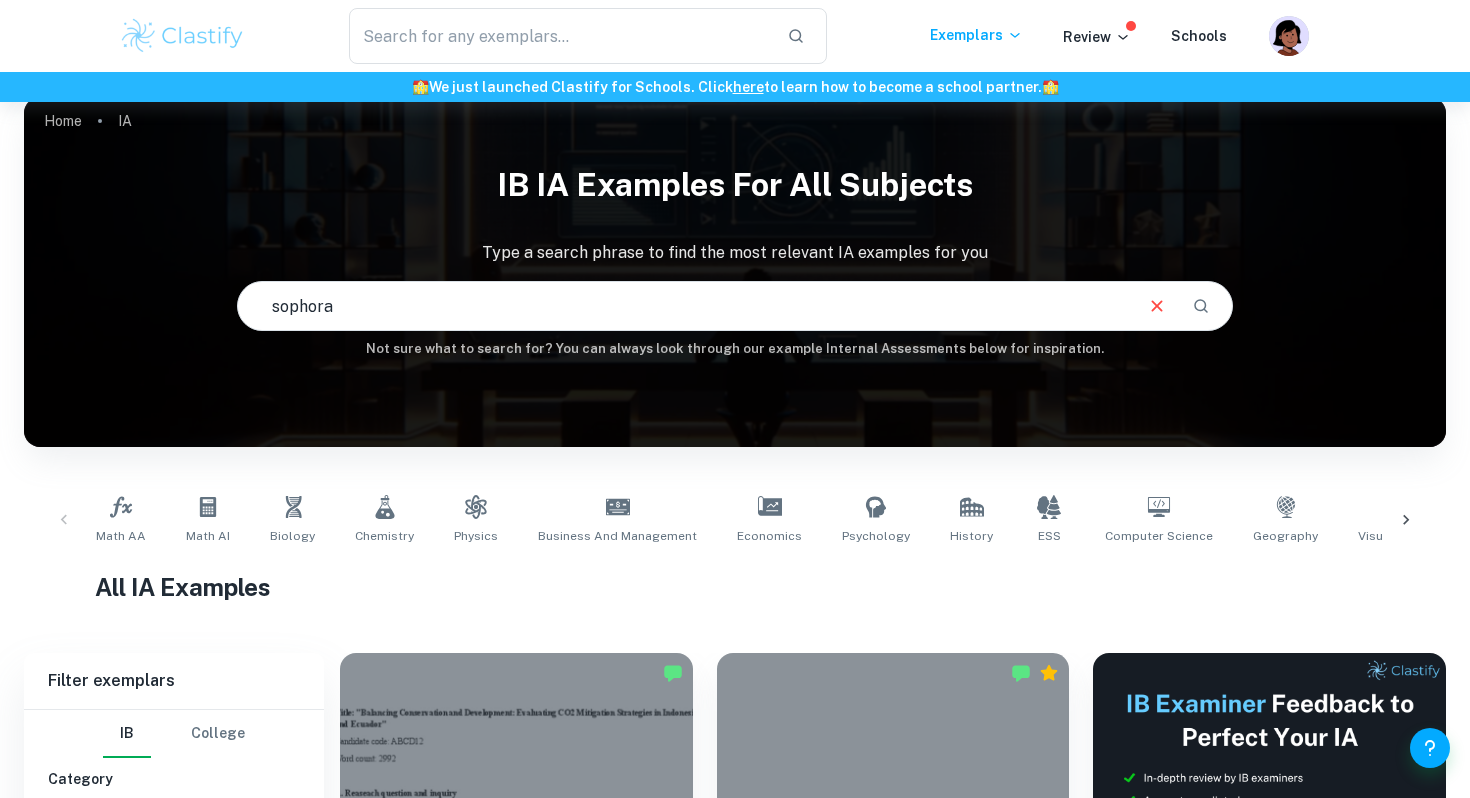 type on "sophora" 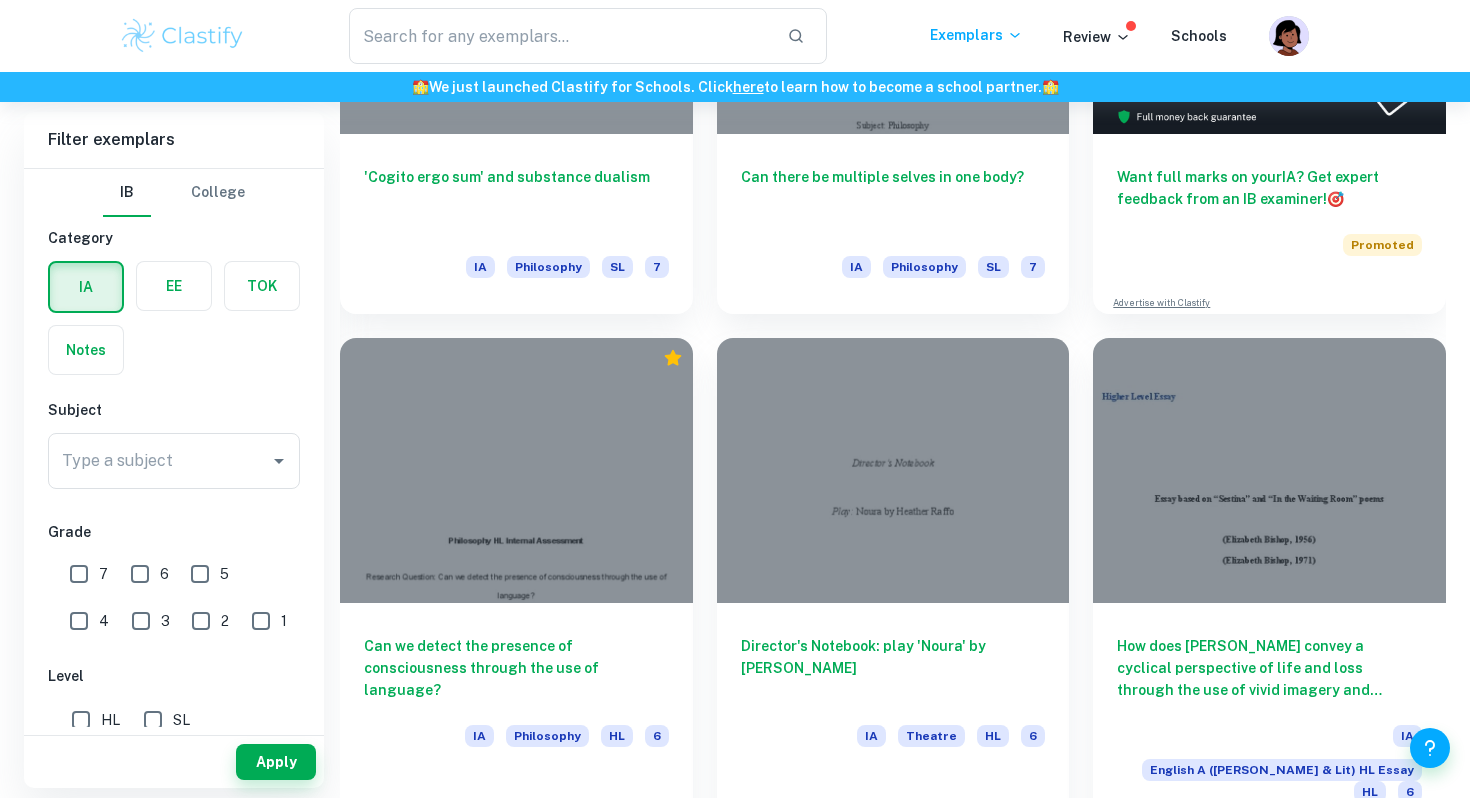scroll, scrollTop: 936, scrollLeft: 0, axis: vertical 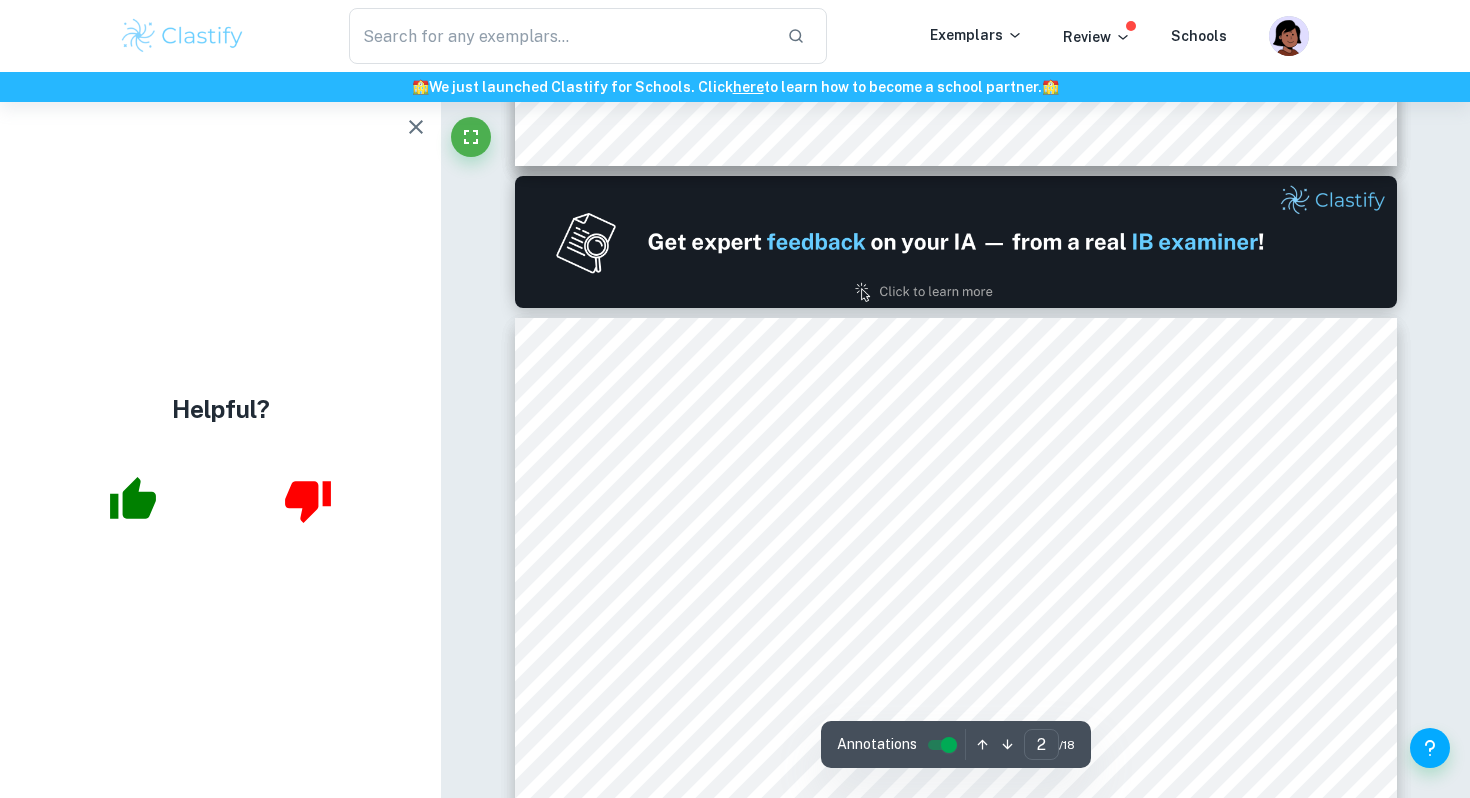 click at bounding box center (416, 127) 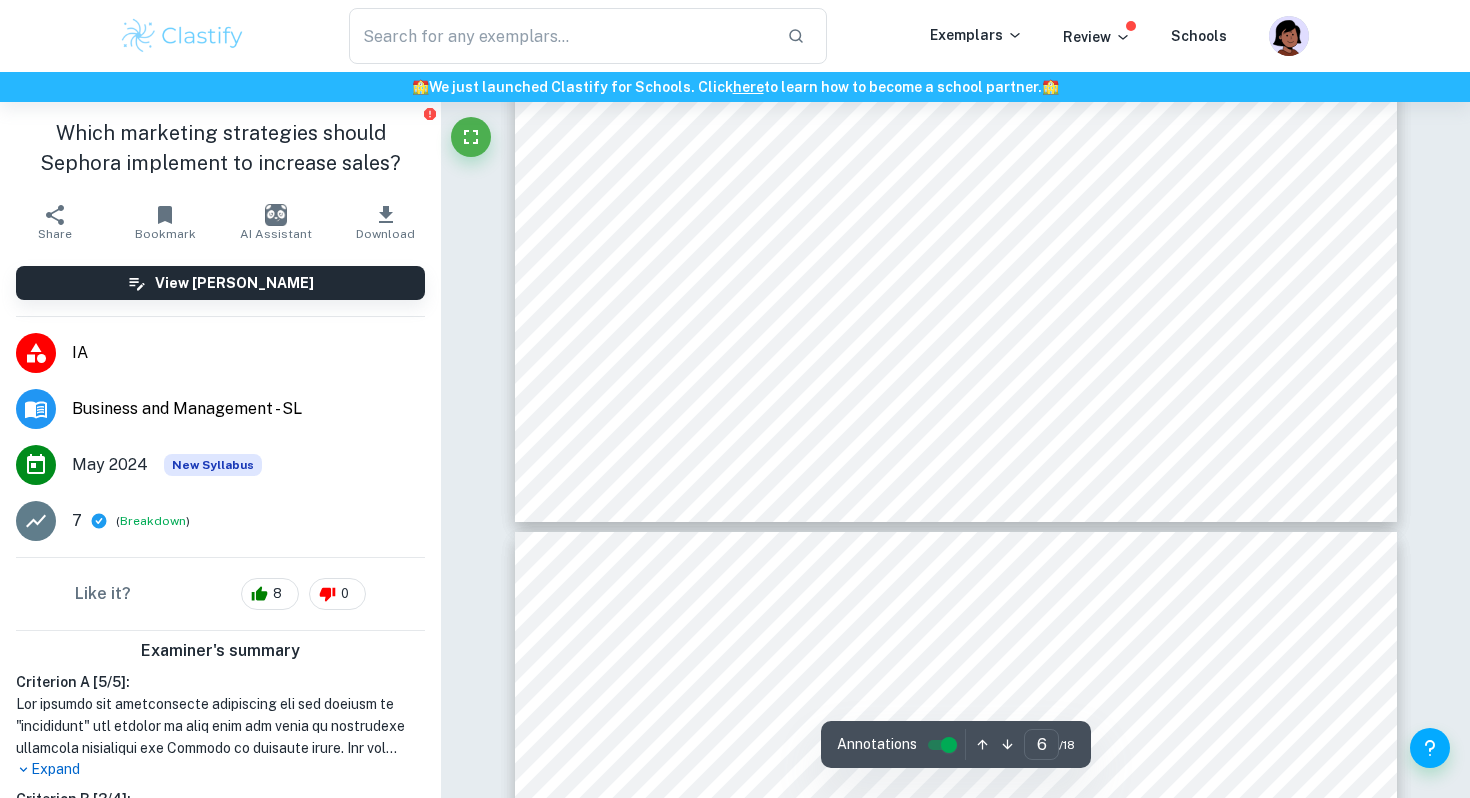 scroll, scrollTop: 7205, scrollLeft: 0, axis: vertical 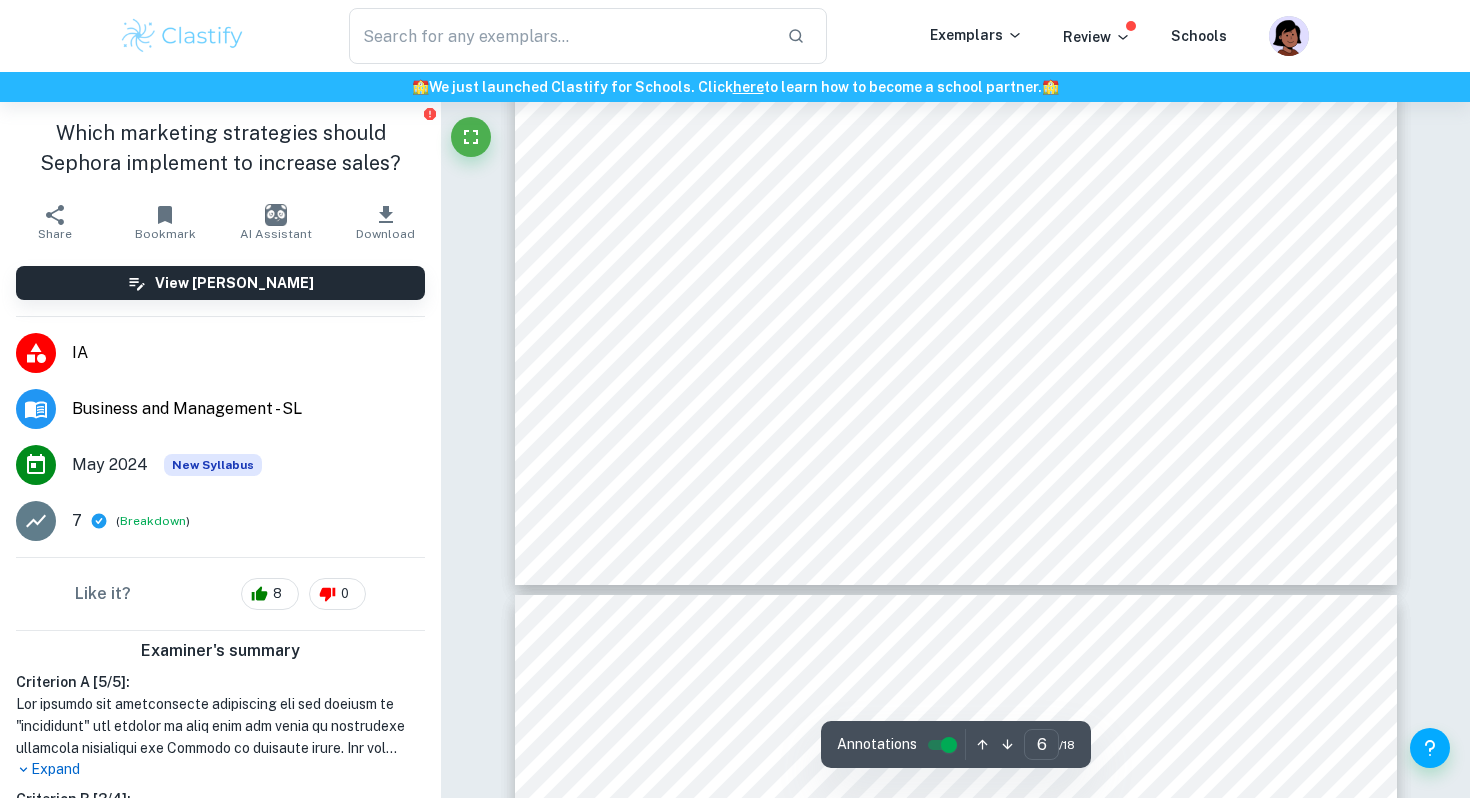 click on "consumer group can also be an excellent chance to increase sales. There are not many brands that do this so this will be an exclusive advantage for Sephora. The mean average of men use 6 products daily for body care, 1 for skincare, 1 for cosmetics, 2 for haircare and 1 for baby care. Women still use more than men but men have doubled compared with other years so introducing man-friendly products will be such an opportunity to increase sales (Supporting document 1). Threats: As these types of products are in high demand nowadays, the competition is rising, encouraging pressure on Sephora. This situation can threat them as it can cause a decline in sales. The prices of the raw materials are rising. This will cause prices in their   products   to   rise   leading   to   customer   decline   as   they   will   reduce   their purchasing. Another threat Sephora can experience are the fake products being produced now more than ever. They are such good replicas so people are hesitant to function ([PERSON_NAME], 2023). 6" at bounding box center [956, -38] 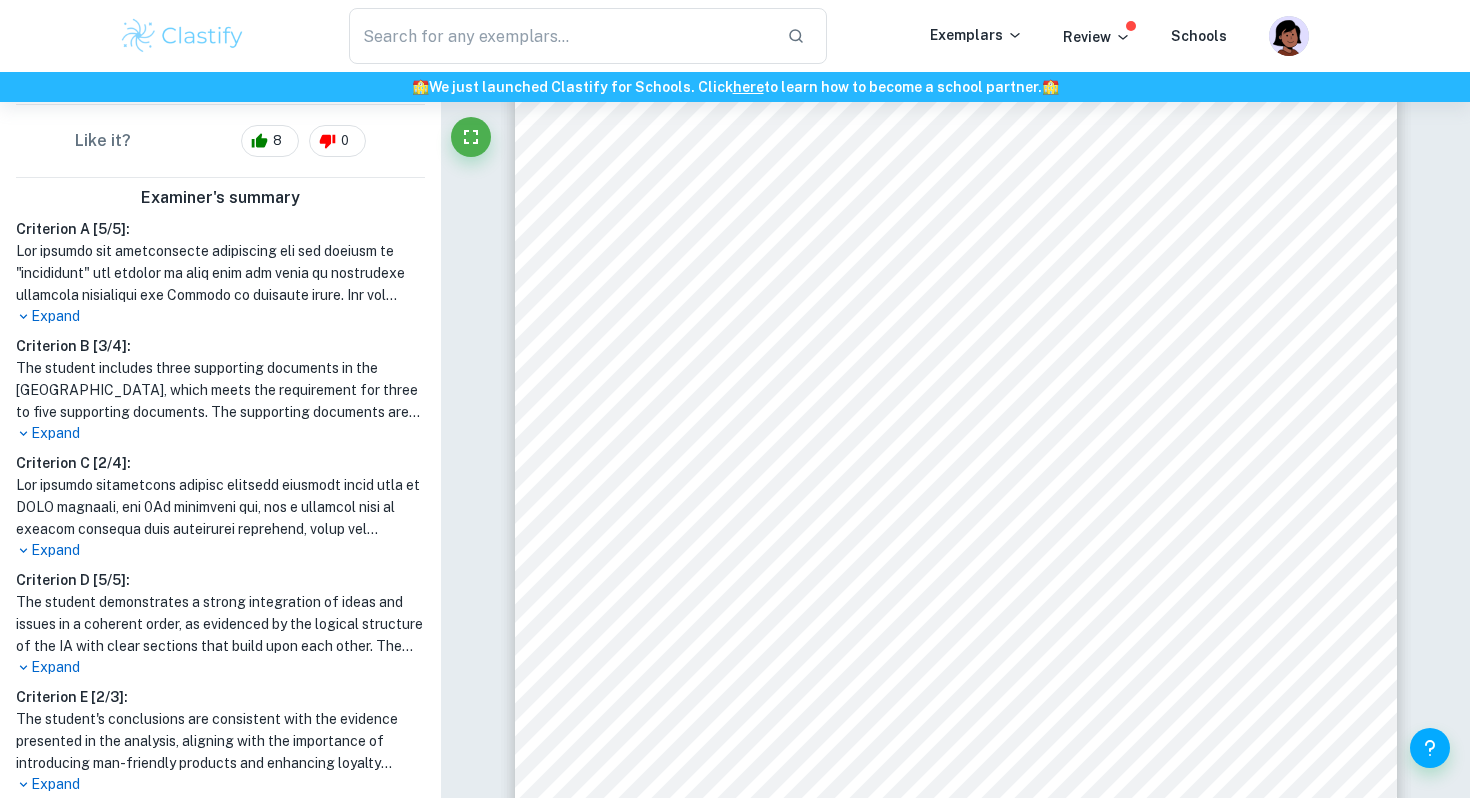 scroll, scrollTop: 466, scrollLeft: 0, axis: vertical 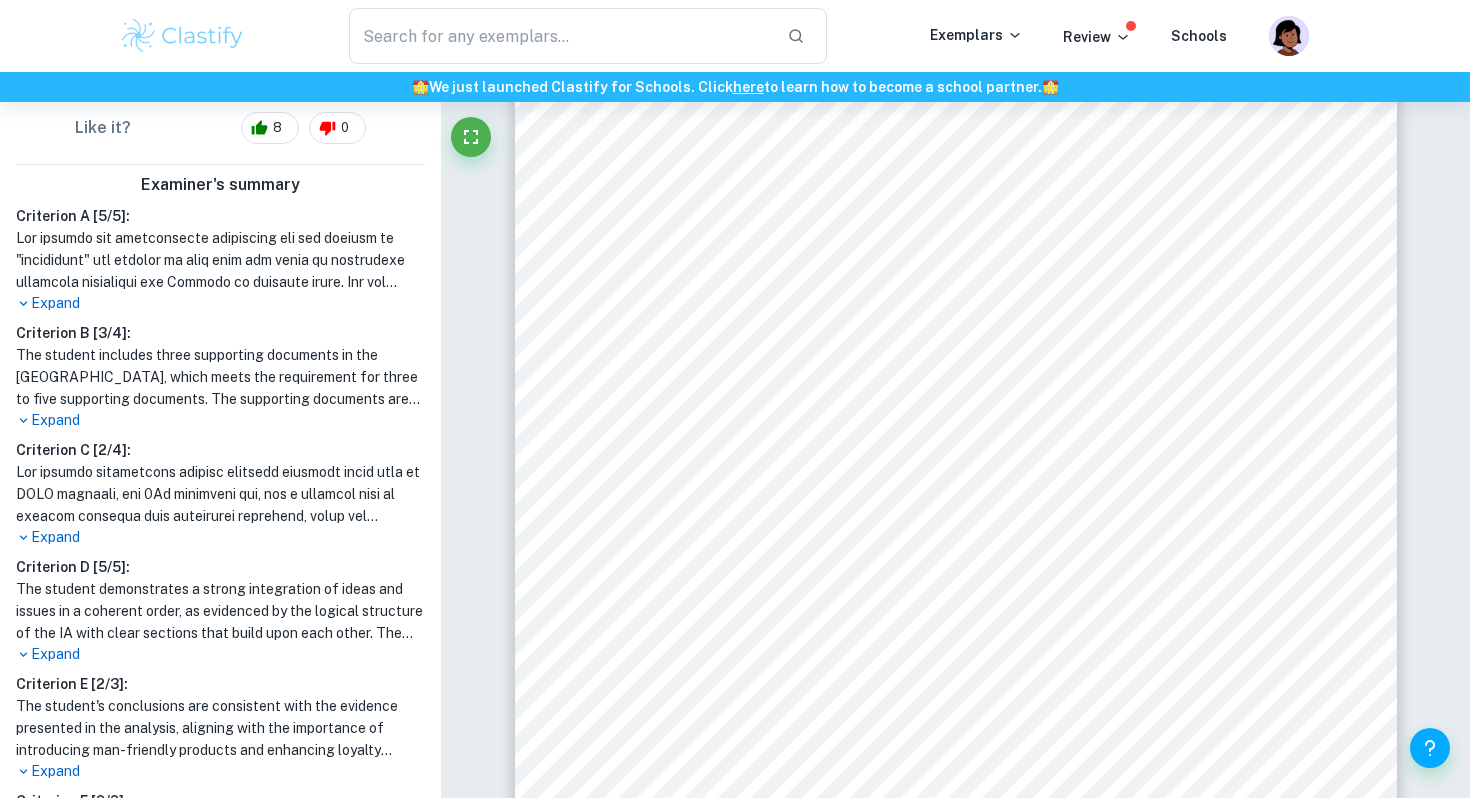 click on "Expand" at bounding box center [220, 303] 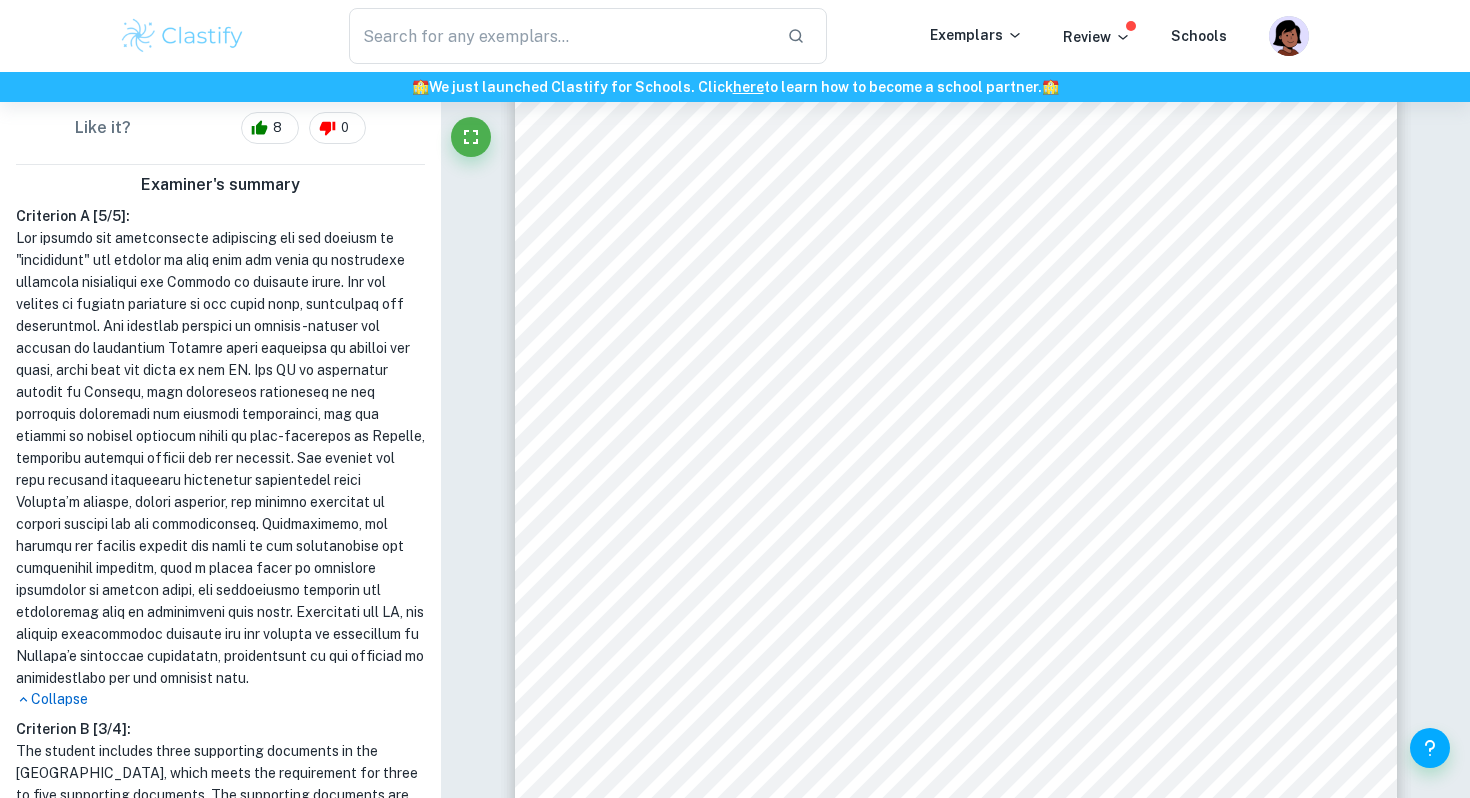 click on "Collapse" at bounding box center [220, 699] 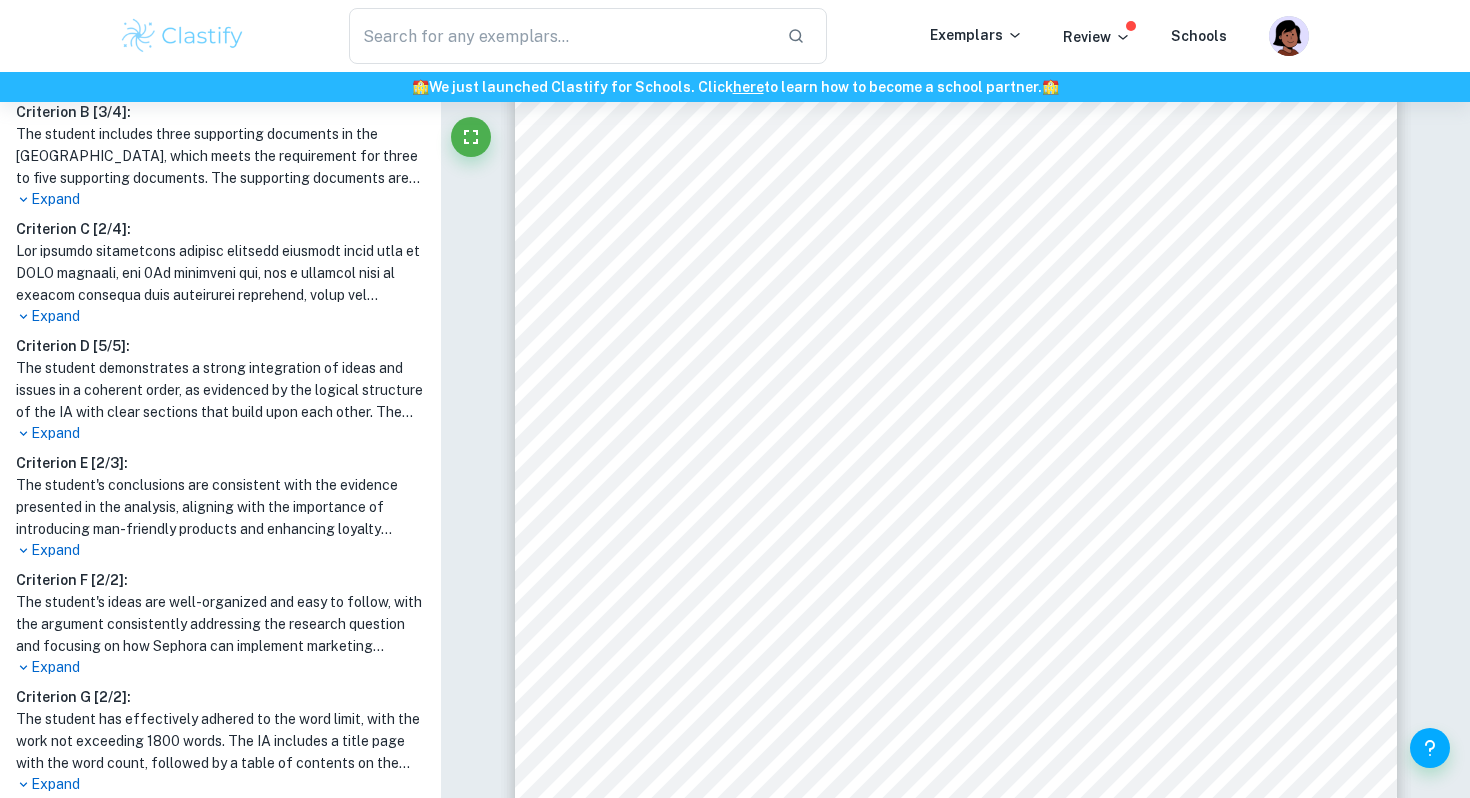 scroll, scrollTop: 688, scrollLeft: 0, axis: vertical 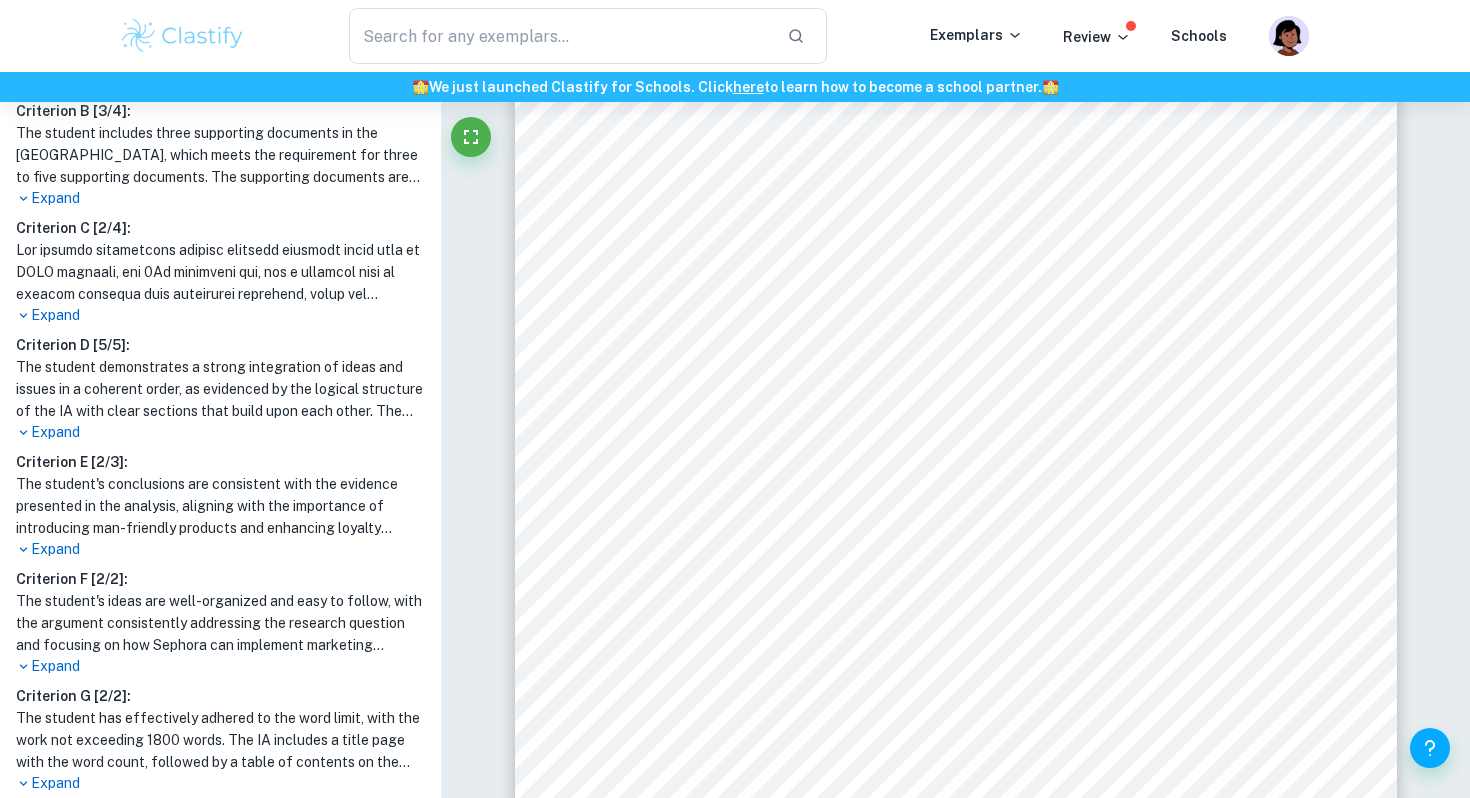 click on "Expand" at bounding box center [220, 315] 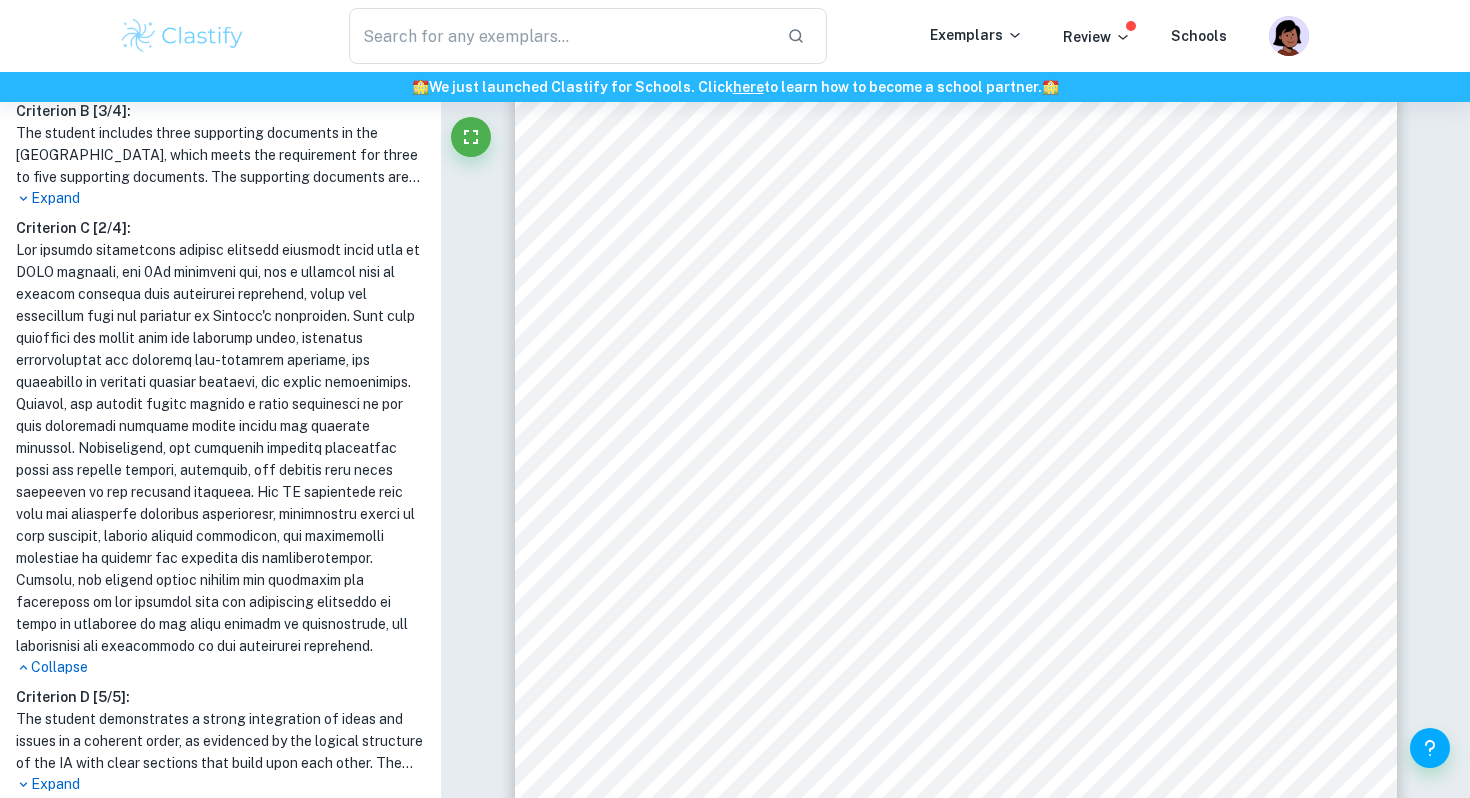 click on "Criterion C   [ 2 / 4 ]:" at bounding box center [220, 228] 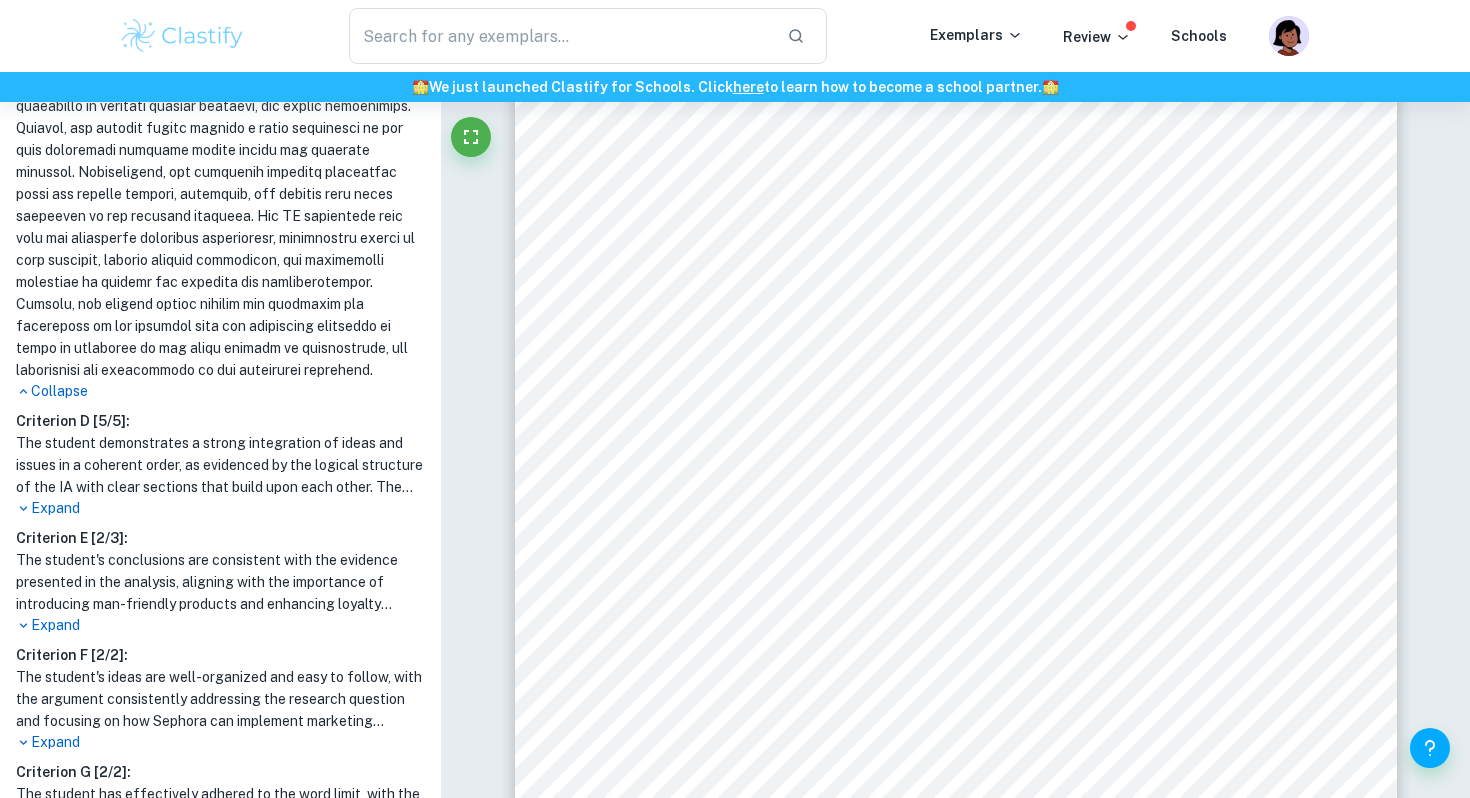 scroll, scrollTop: 968, scrollLeft: 0, axis: vertical 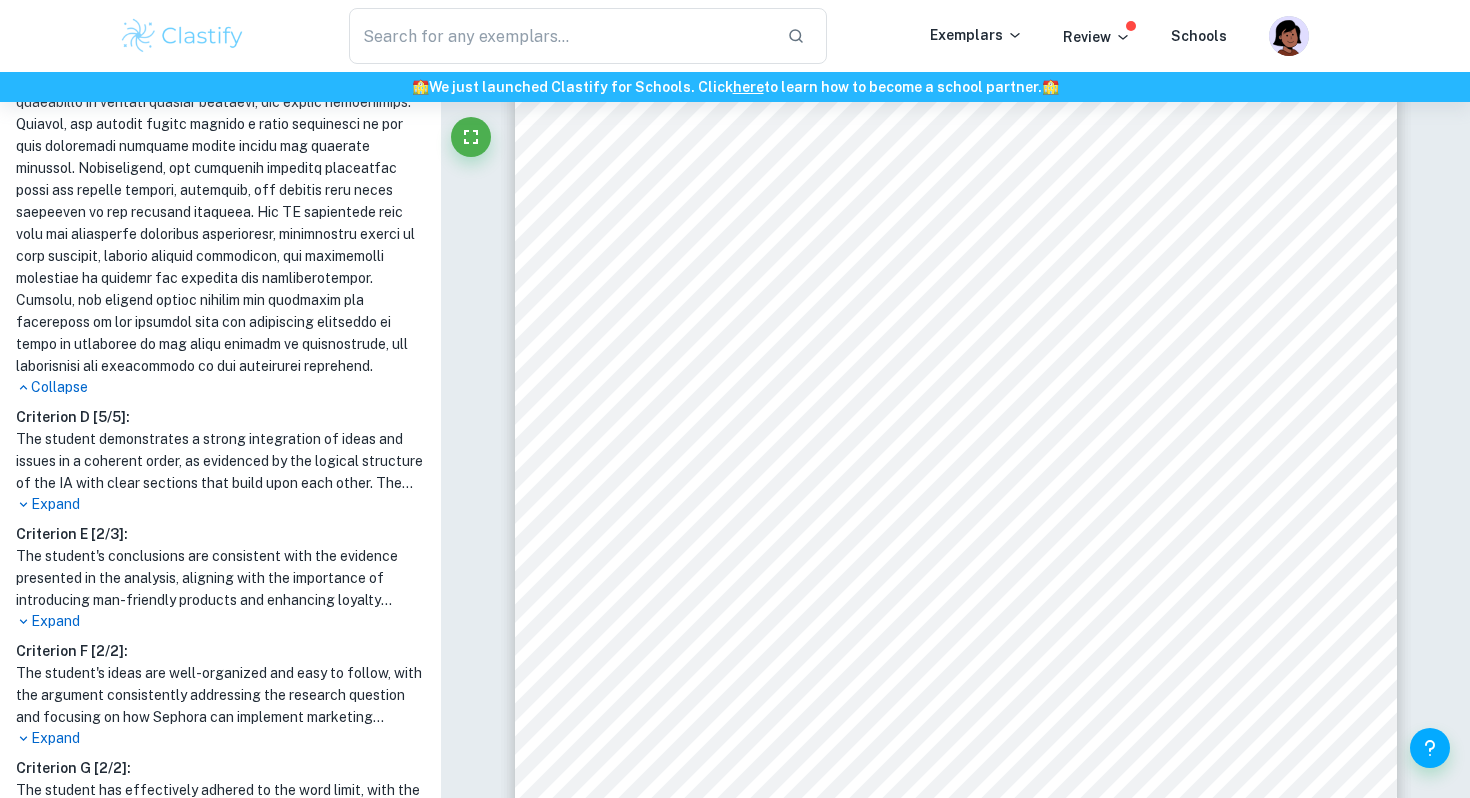 click on "Expand" at bounding box center [220, 621] 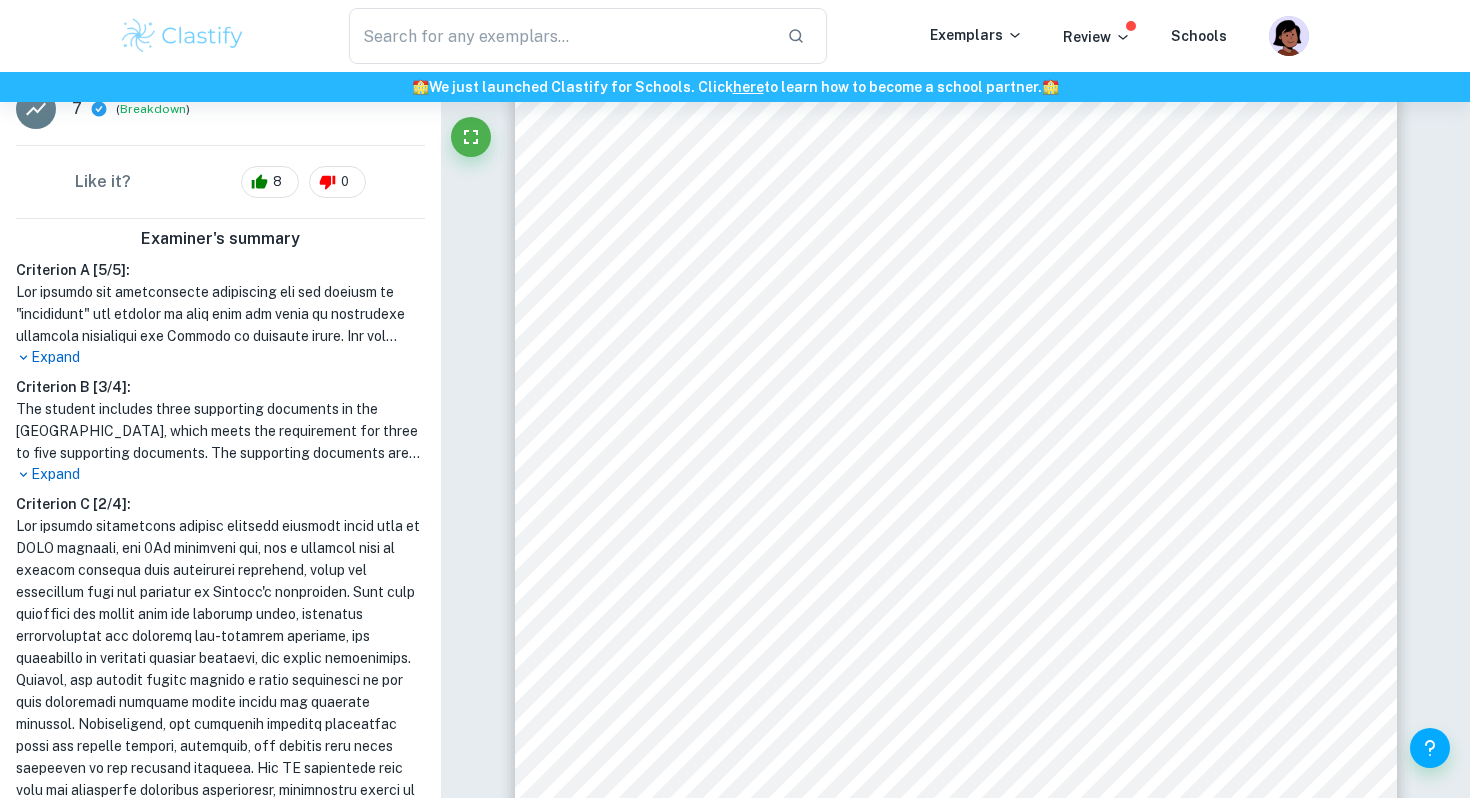 scroll, scrollTop: 304, scrollLeft: 0, axis: vertical 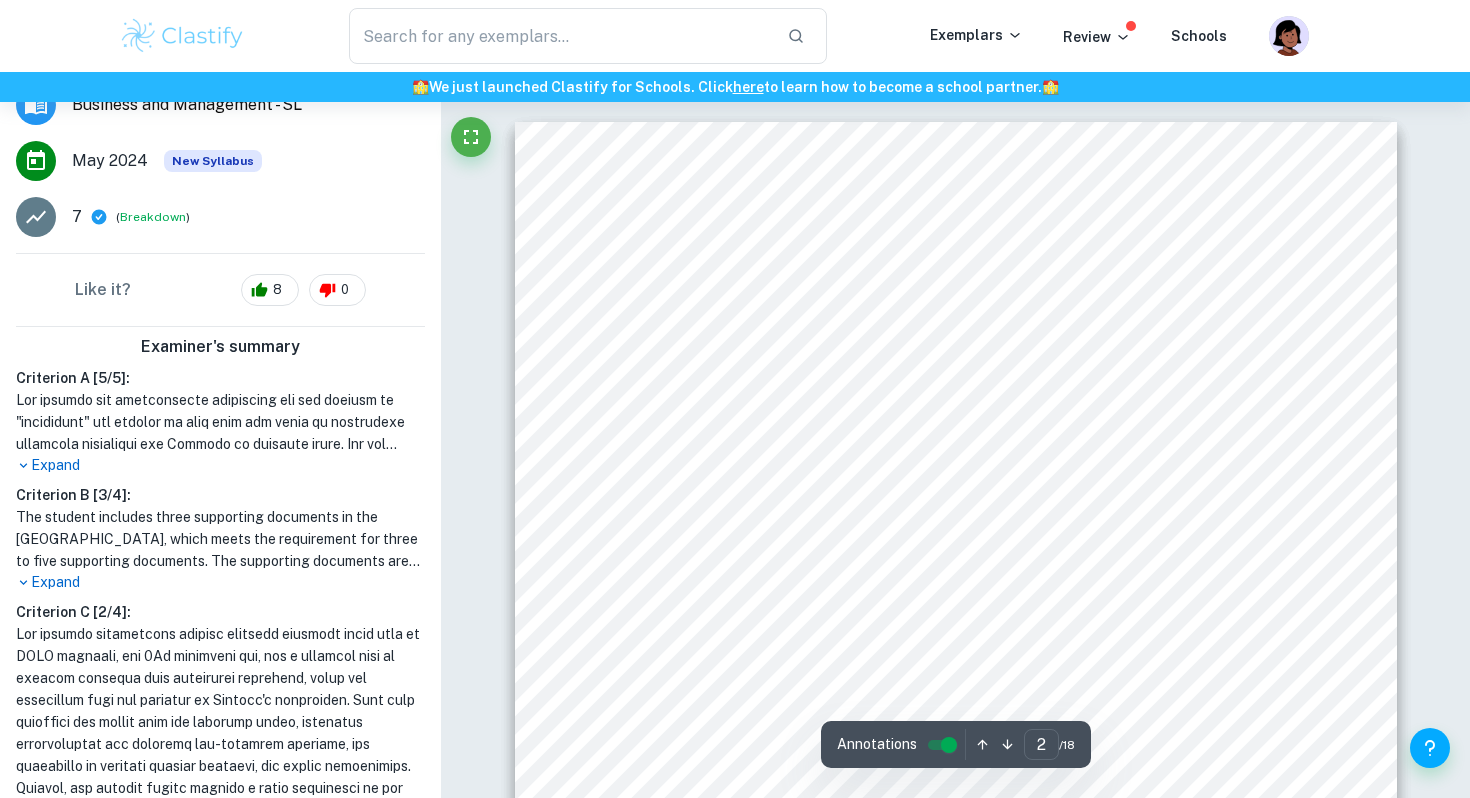 type on "1" 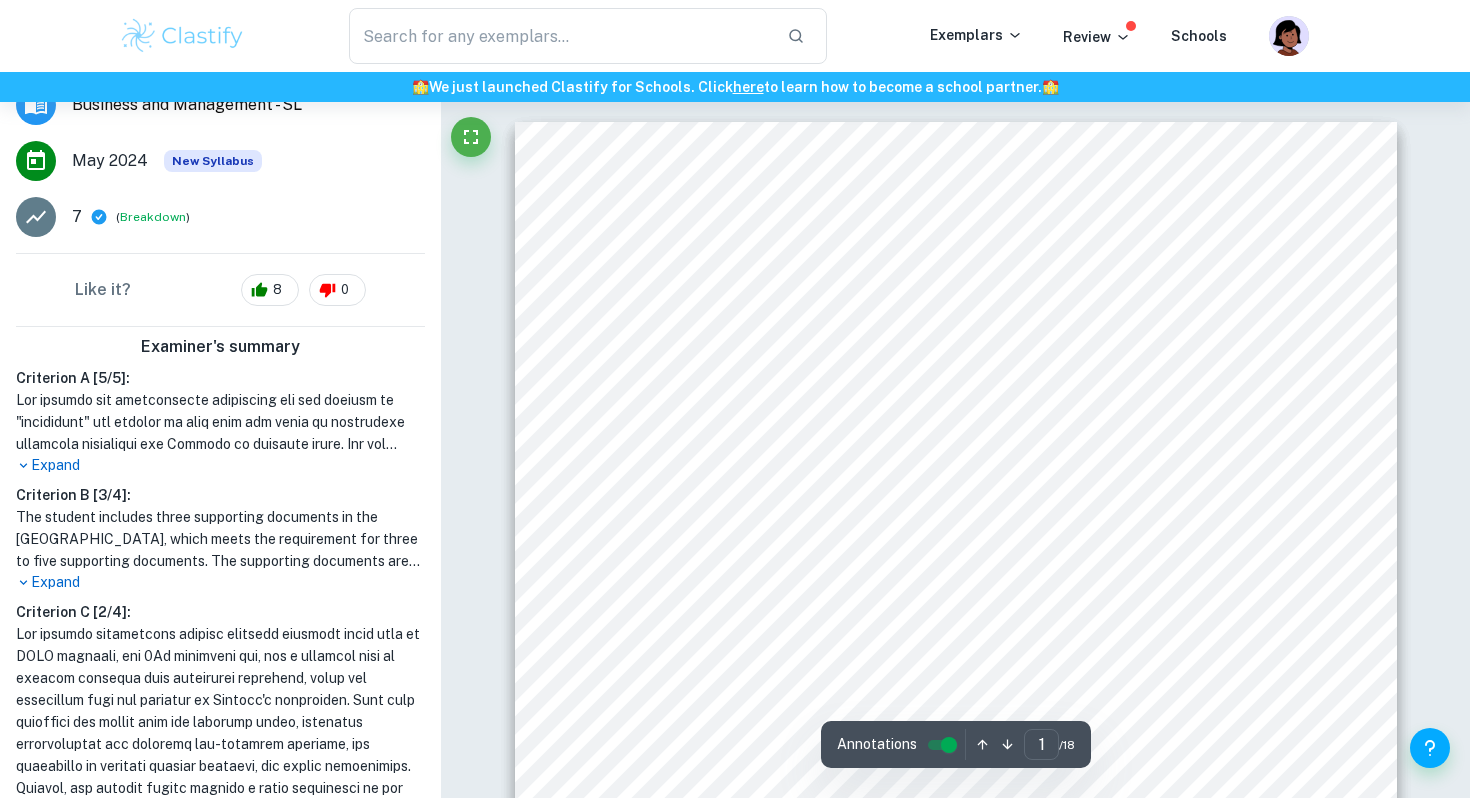 scroll, scrollTop: 0, scrollLeft: 0, axis: both 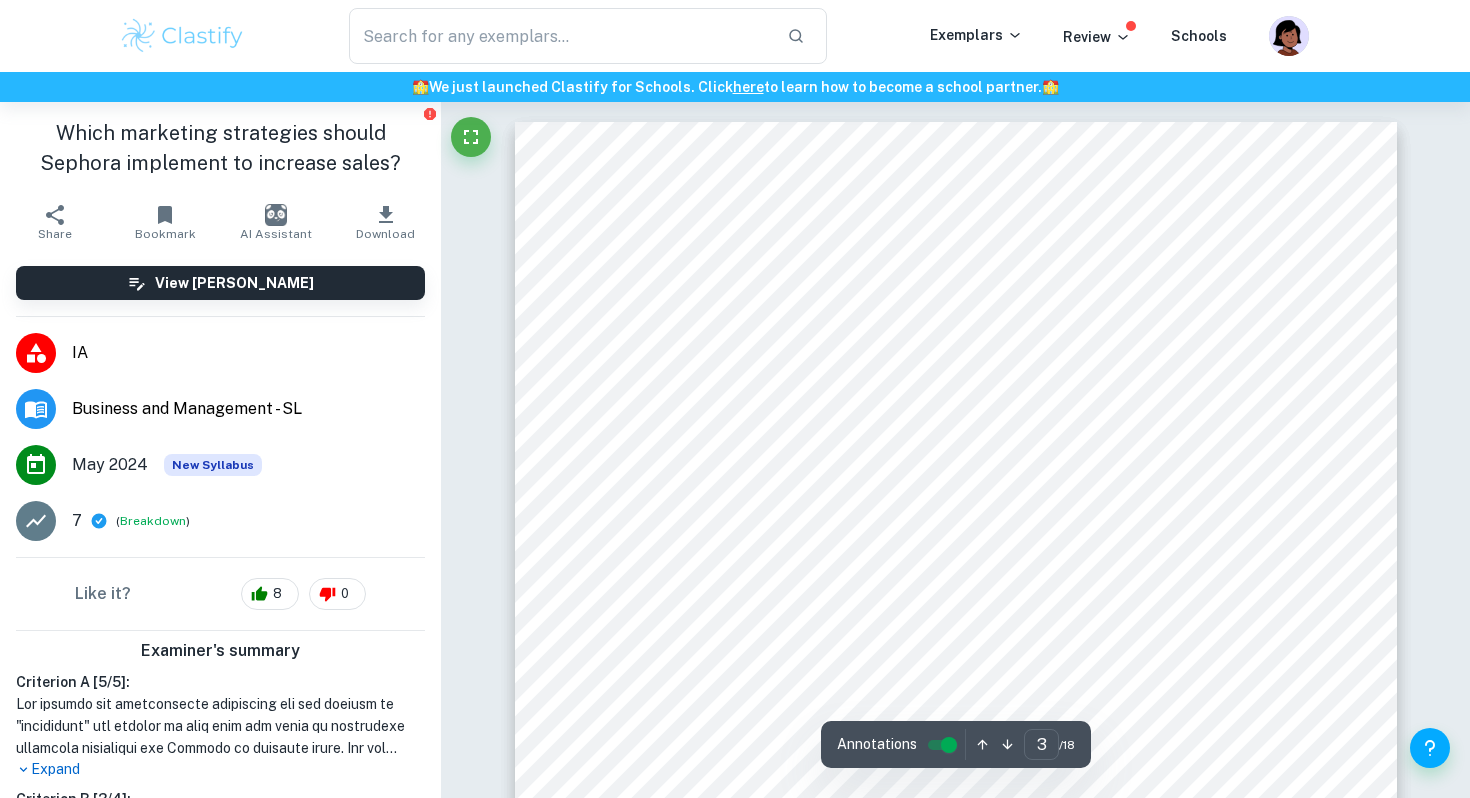 click at bounding box center [182, 36] 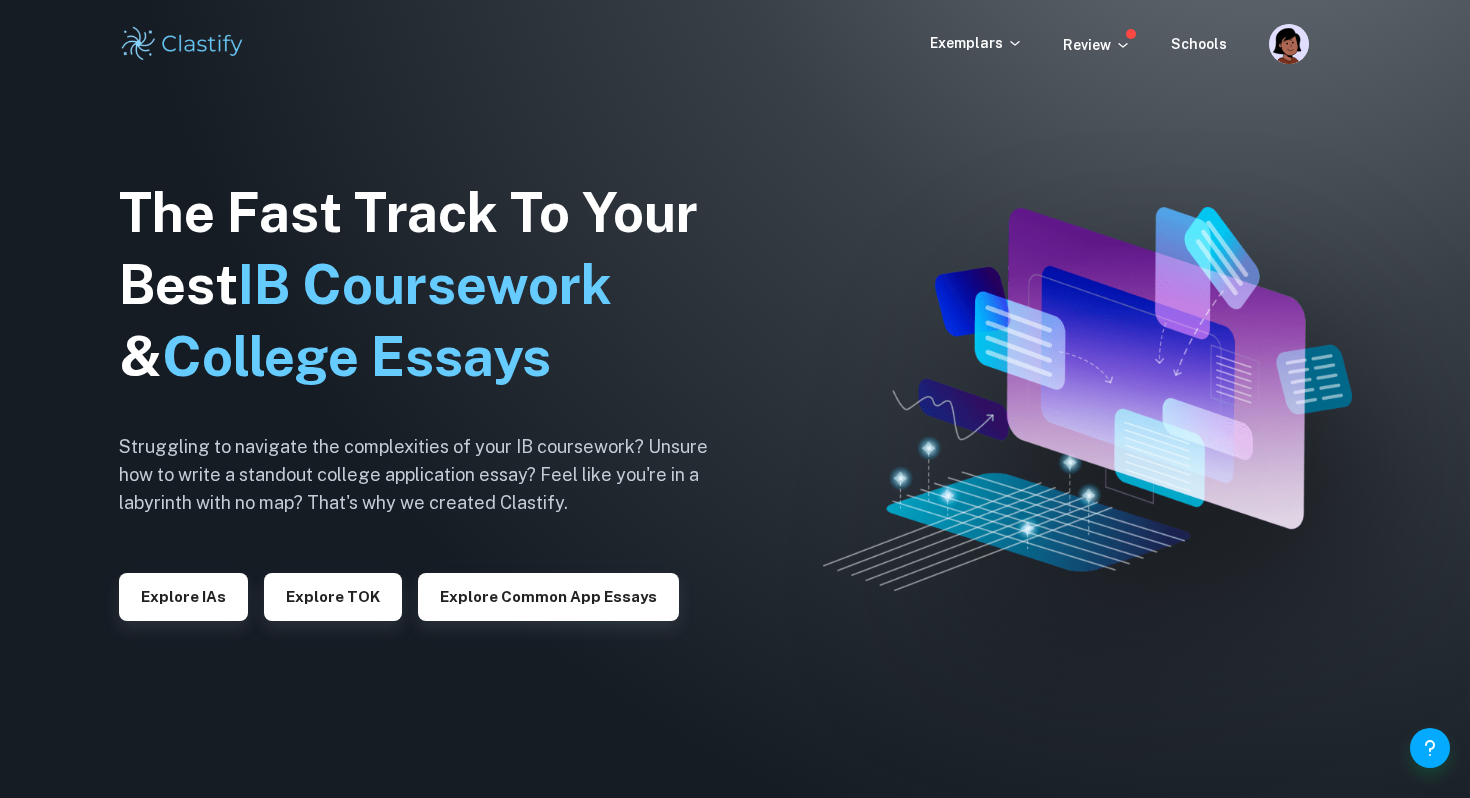scroll, scrollTop: 3376, scrollLeft: 0, axis: vertical 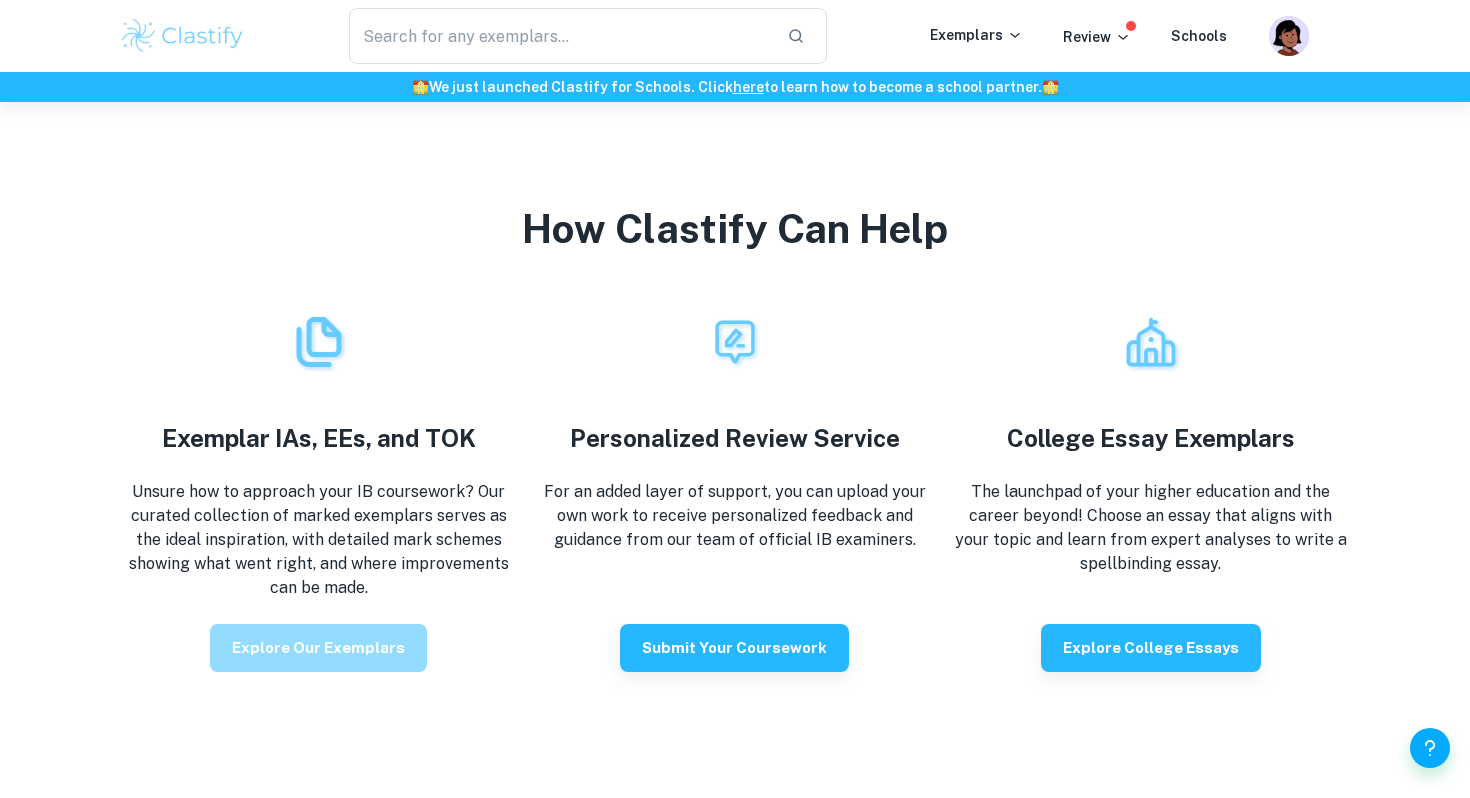 click on "Explore our exemplars" at bounding box center [318, 648] 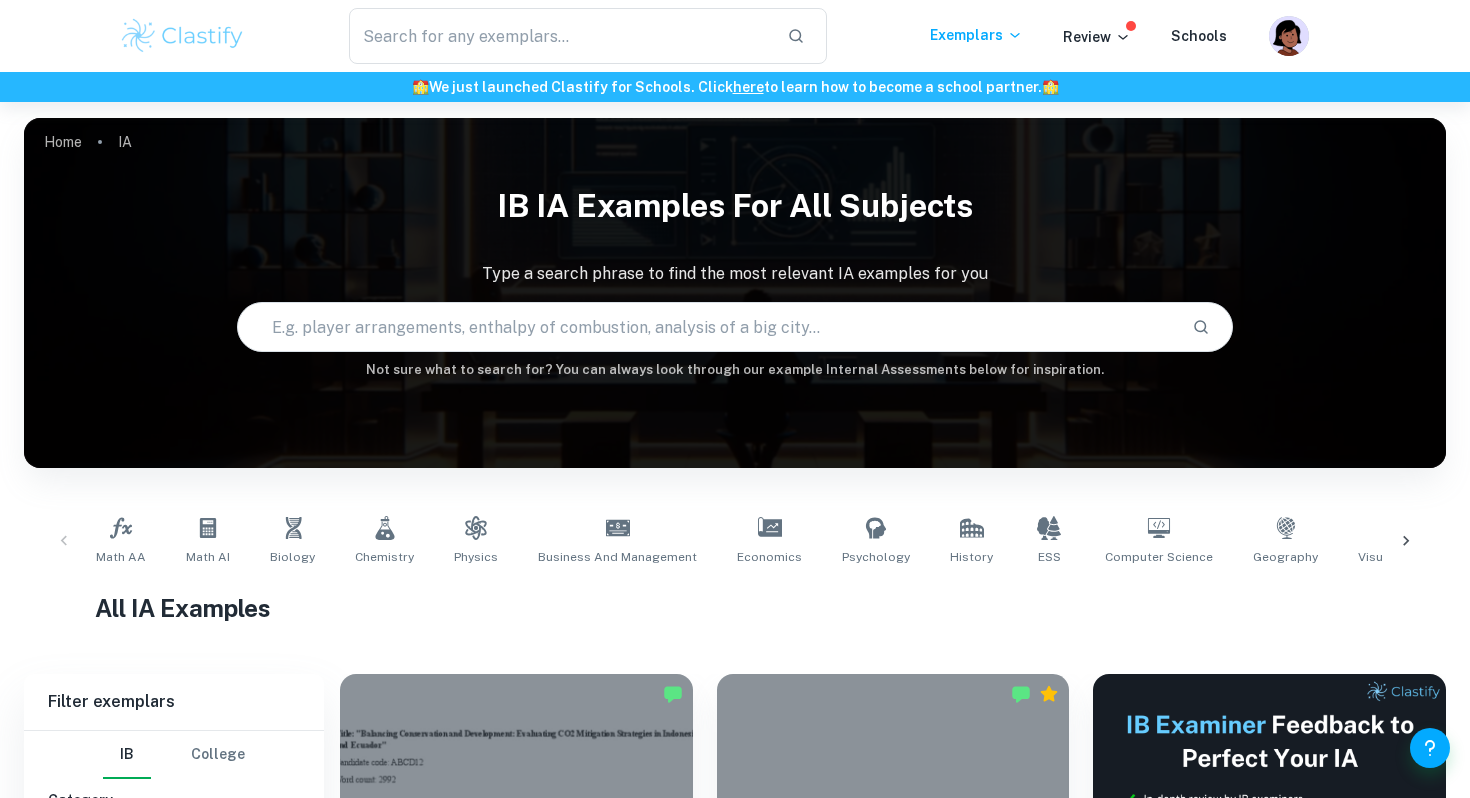 scroll, scrollTop: 133, scrollLeft: 0, axis: vertical 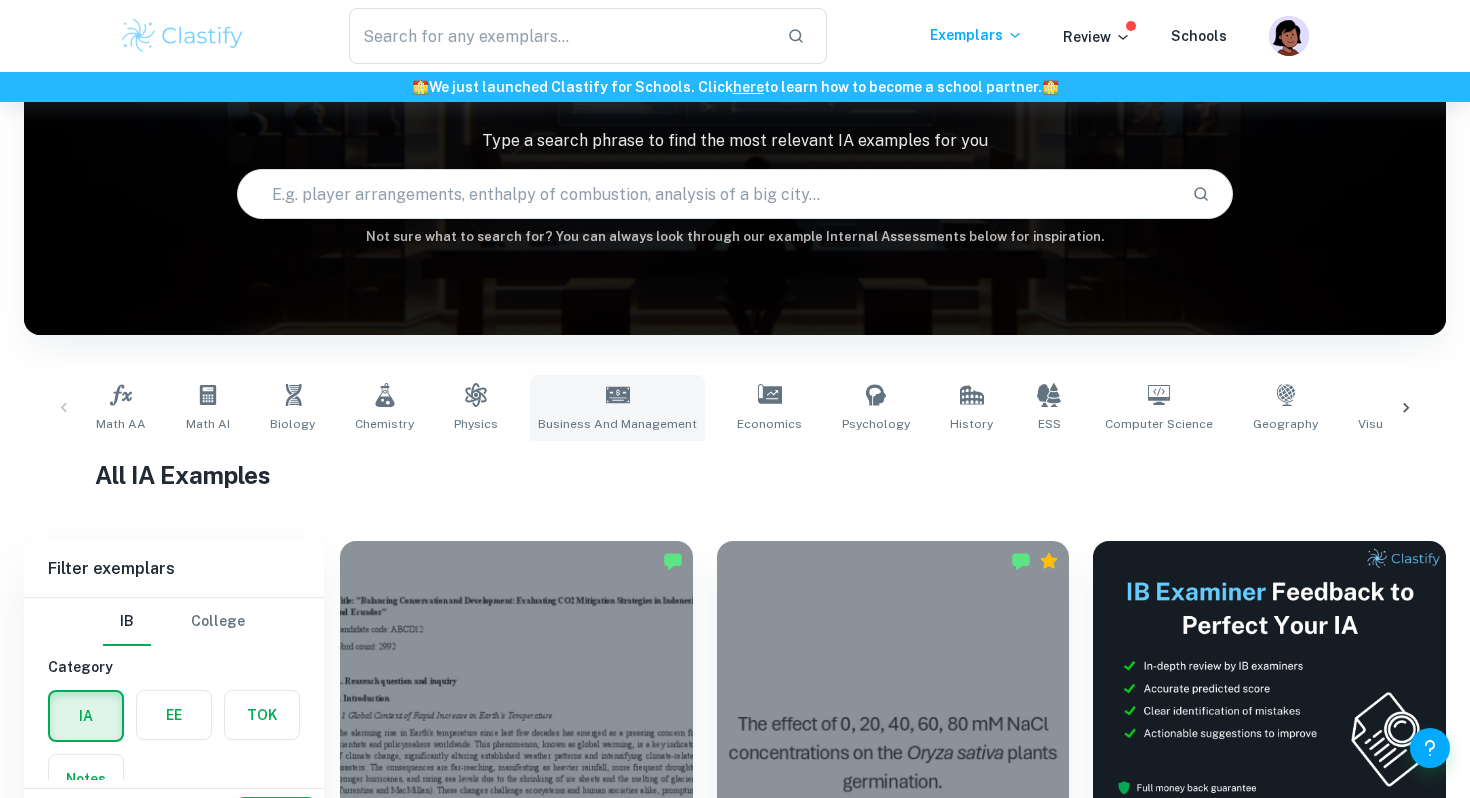 click on "Business and Management" at bounding box center [617, 408] 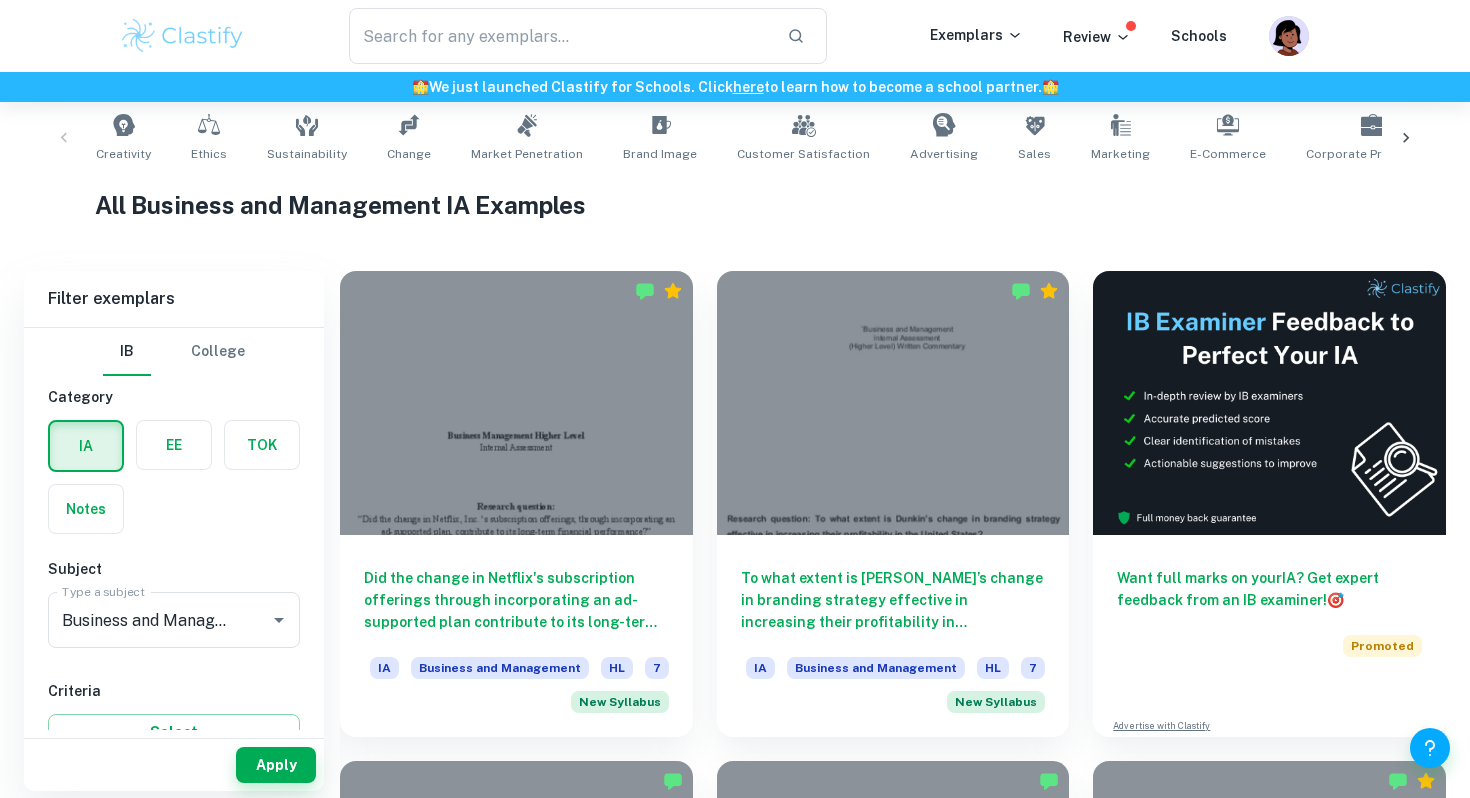 scroll, scrollTop: 406, scrollLeft: 0, axis: vertical 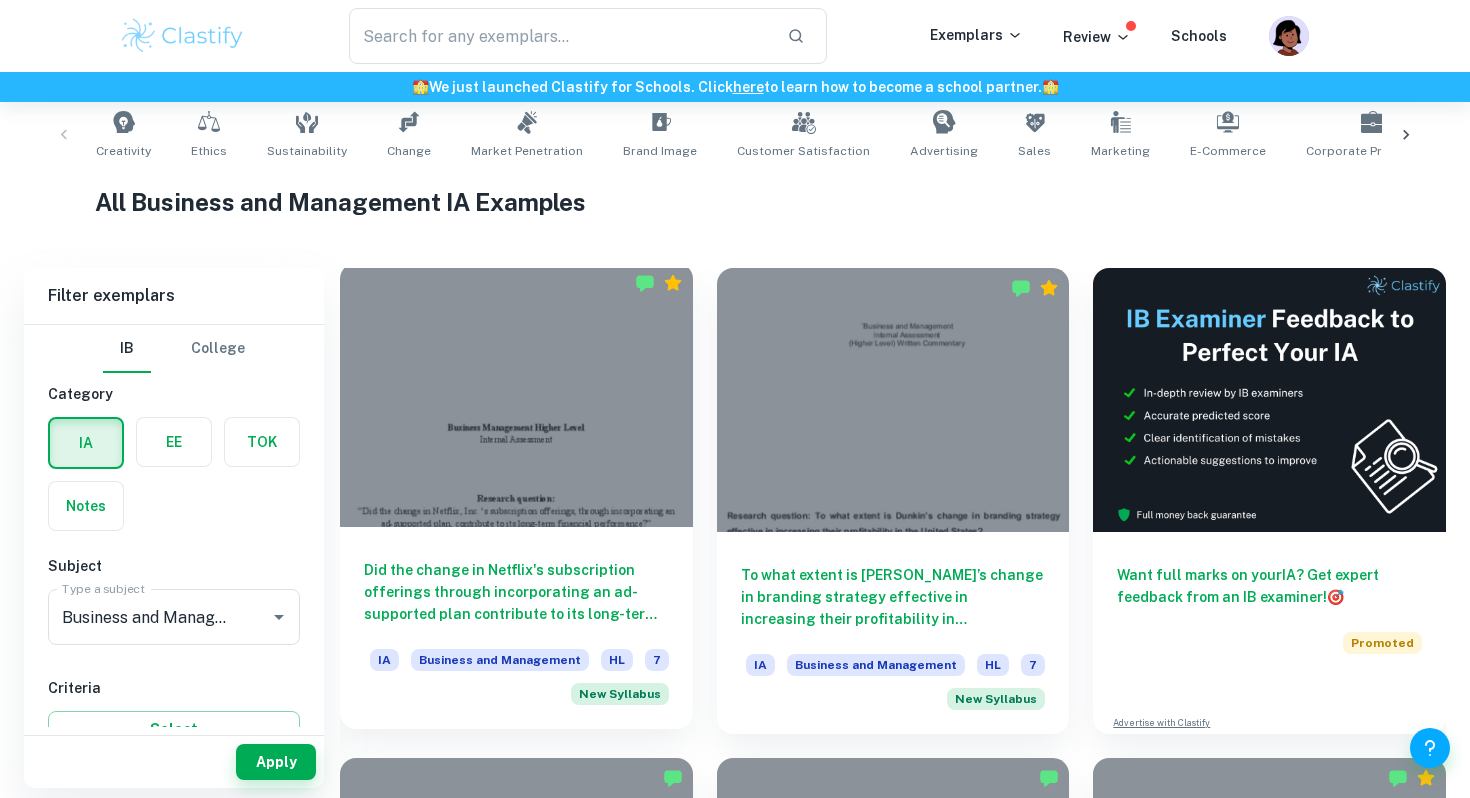 click on "Did the change in Netflix's subscription offerings through incorporating an ad-supported
plan contribute to its long-term financial performance?" at bounding box center [516, 592] 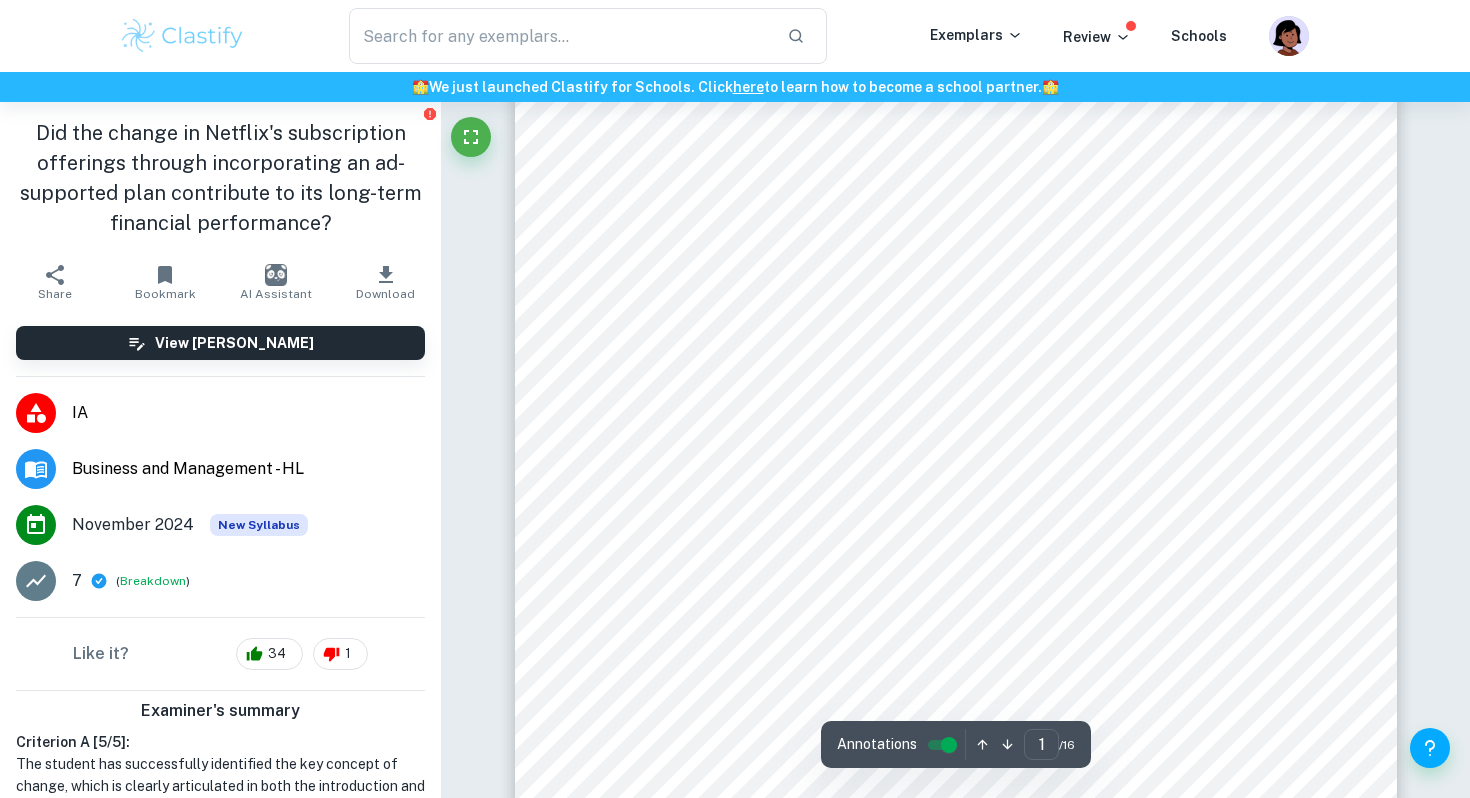scroll, scrollTop: 67, scrollLeft: 0, axis: vertical 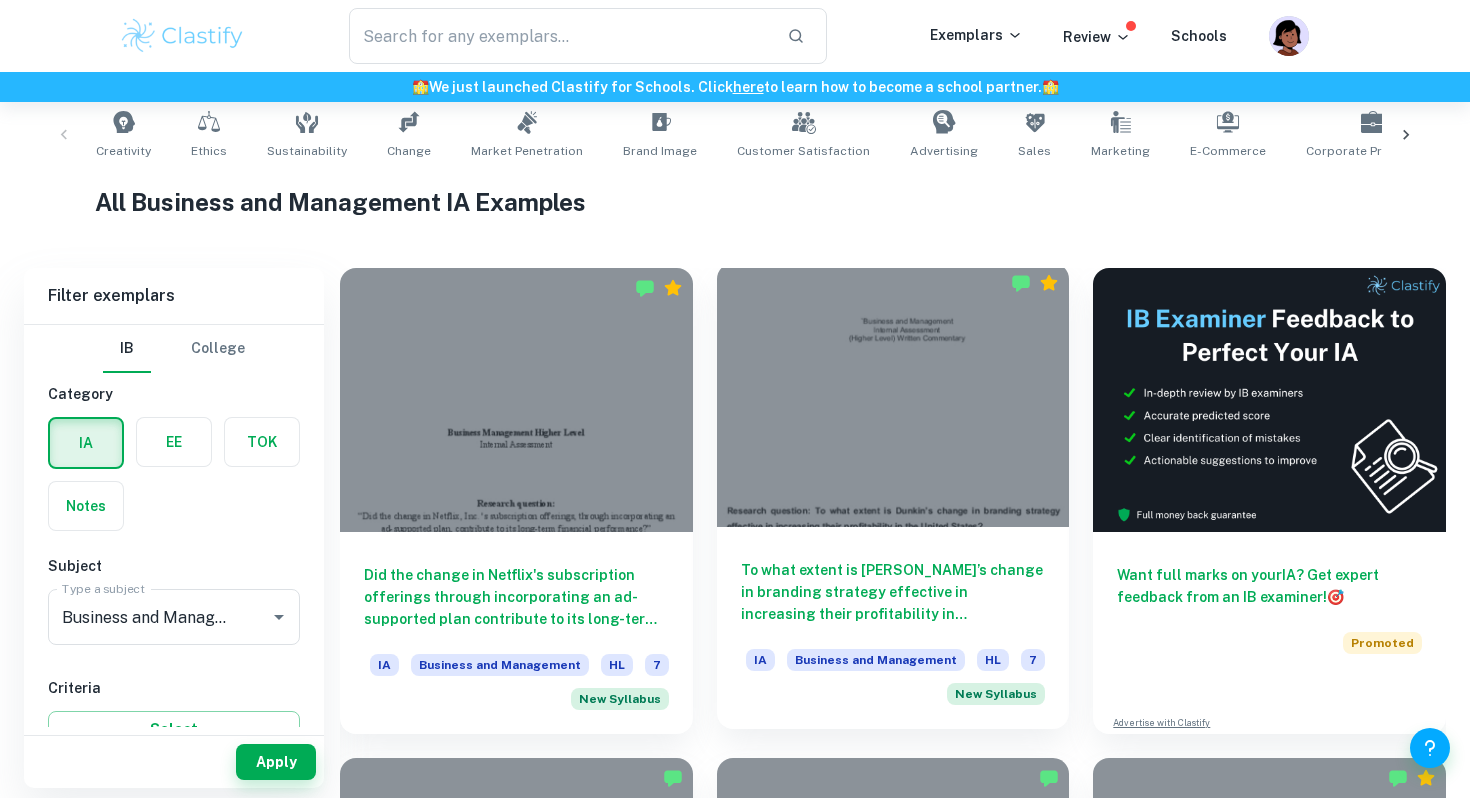 click on "To what extent is [PERSON_NAME]’s change in branding strategy effective in increasing their profitability in [GEOGRAPHIC_DATA]?" at bounding box center (893, 592) 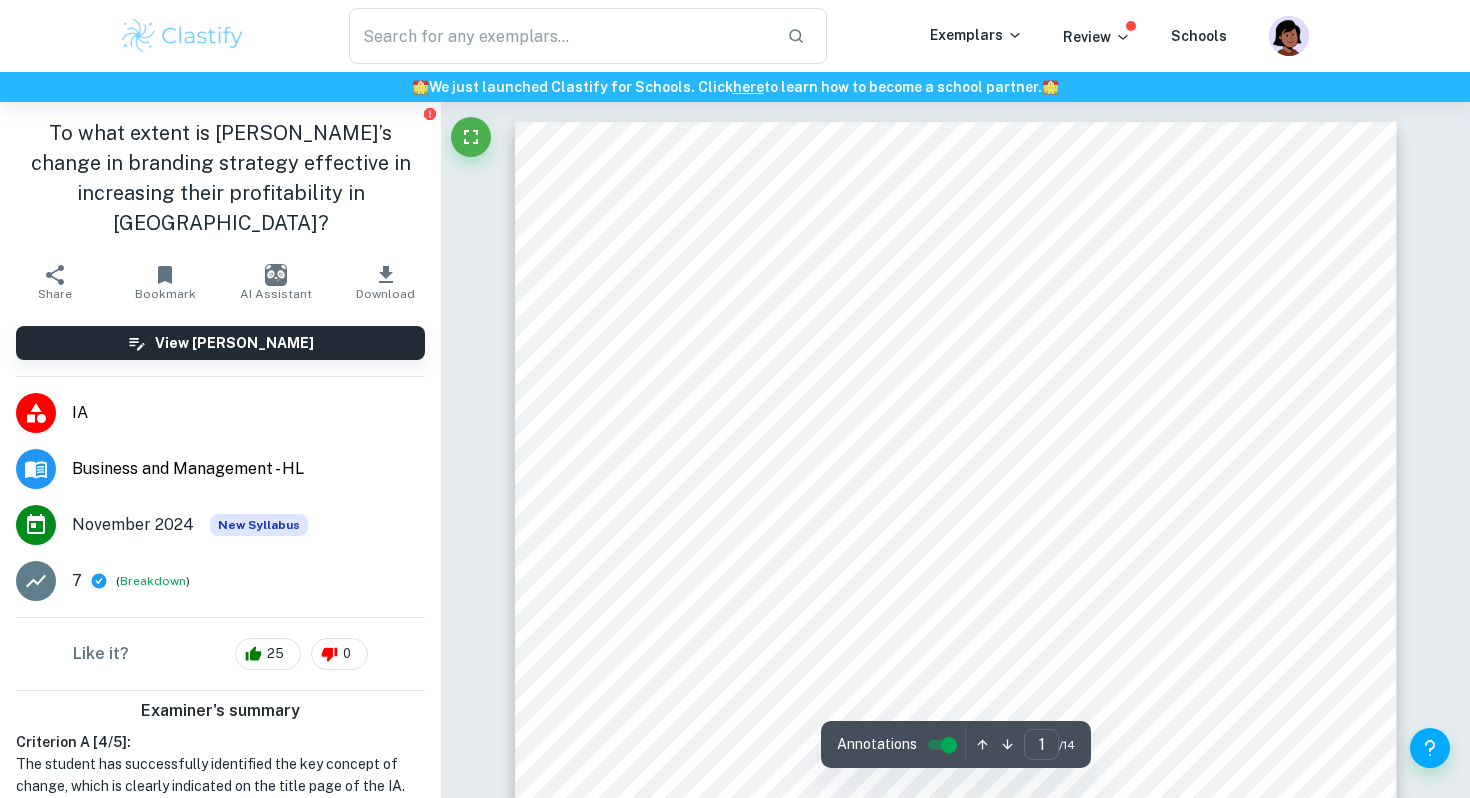 scroll, scrollTop: 45, scrollLeft: 0, axis: vertical 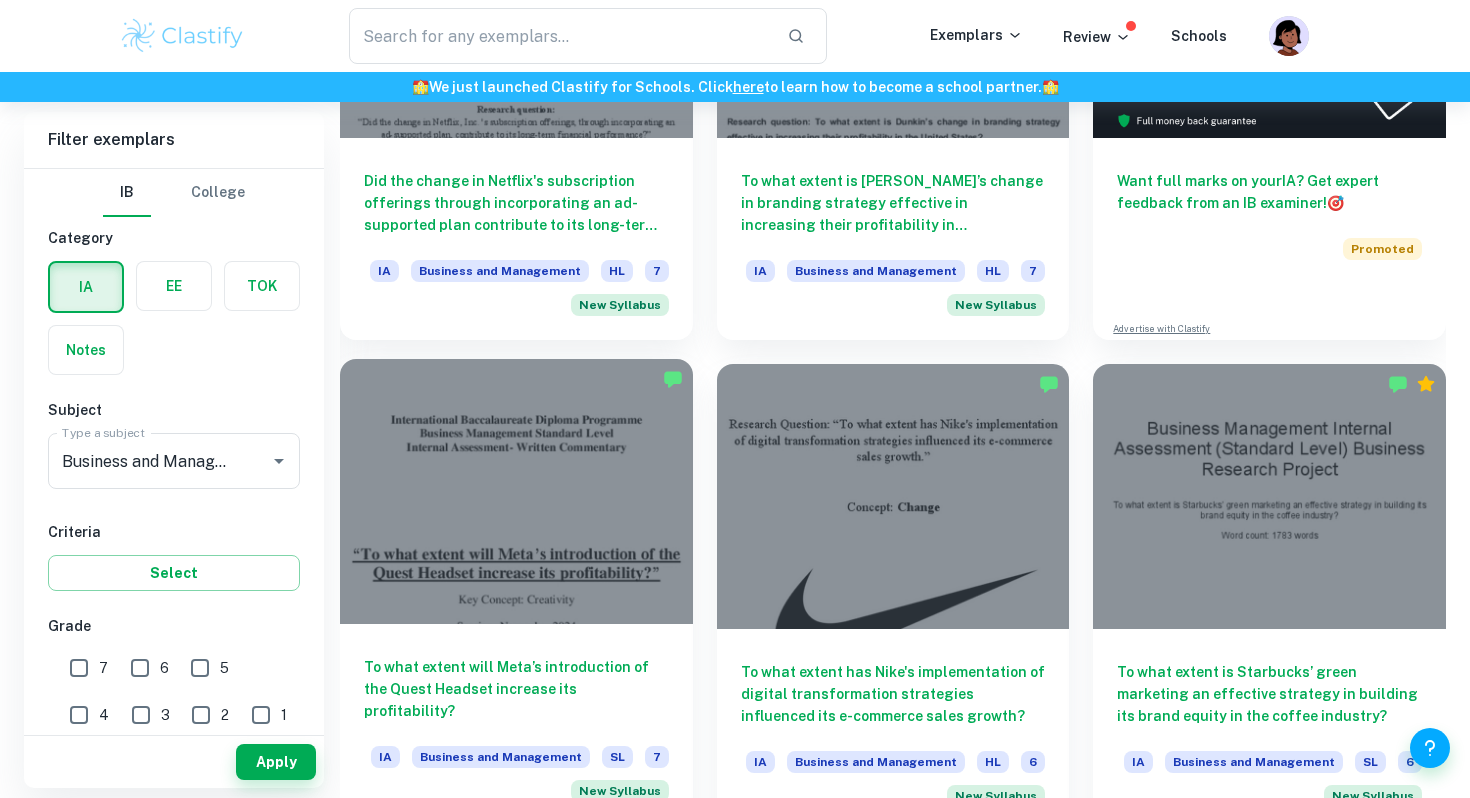 click on "To what extent will Meta’s introduction of the Quest Headset increase its profitability?" at bounding box center (516, 689) 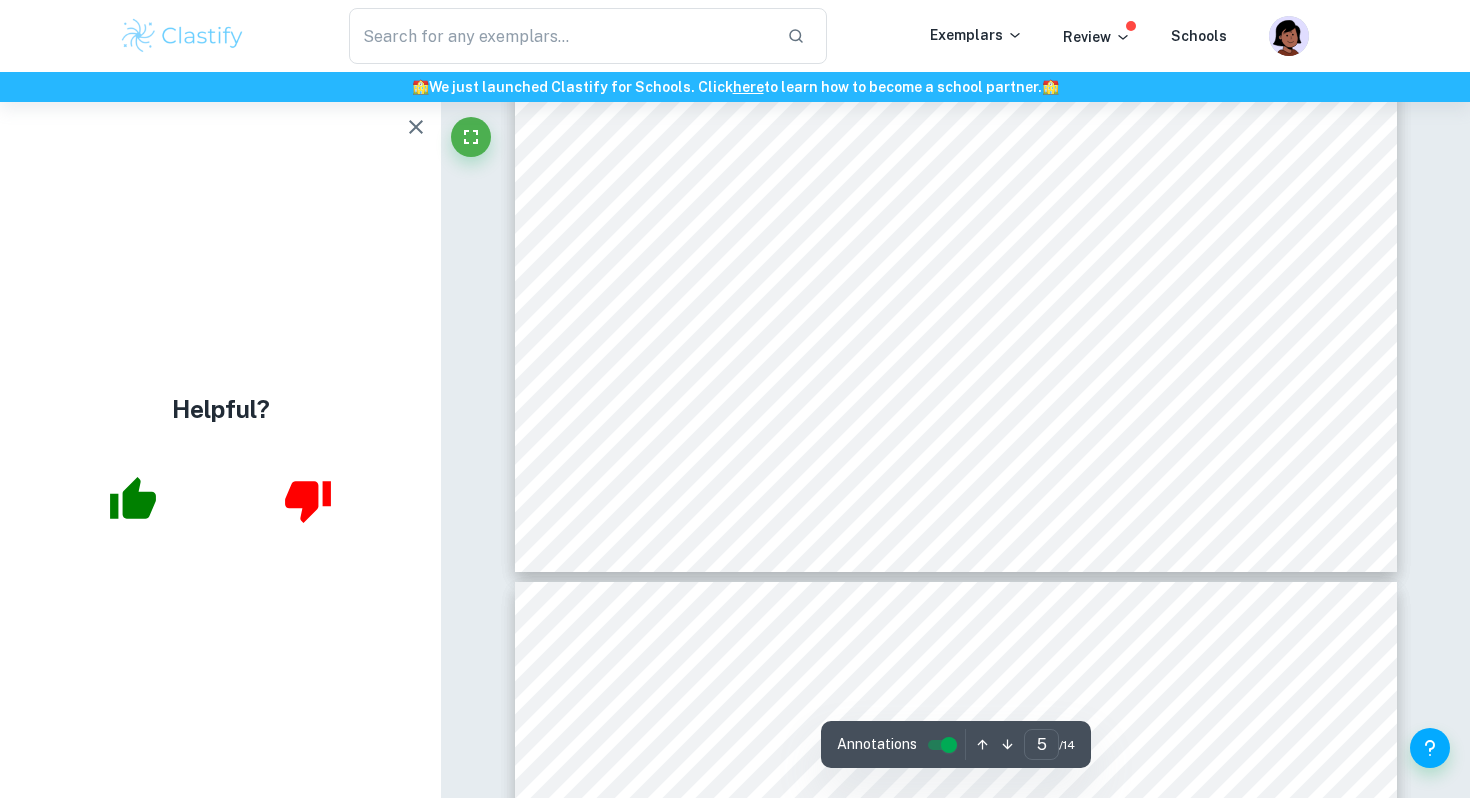 scroll, scrollTop: 5129, scrollLeft: 0, axis: vertical 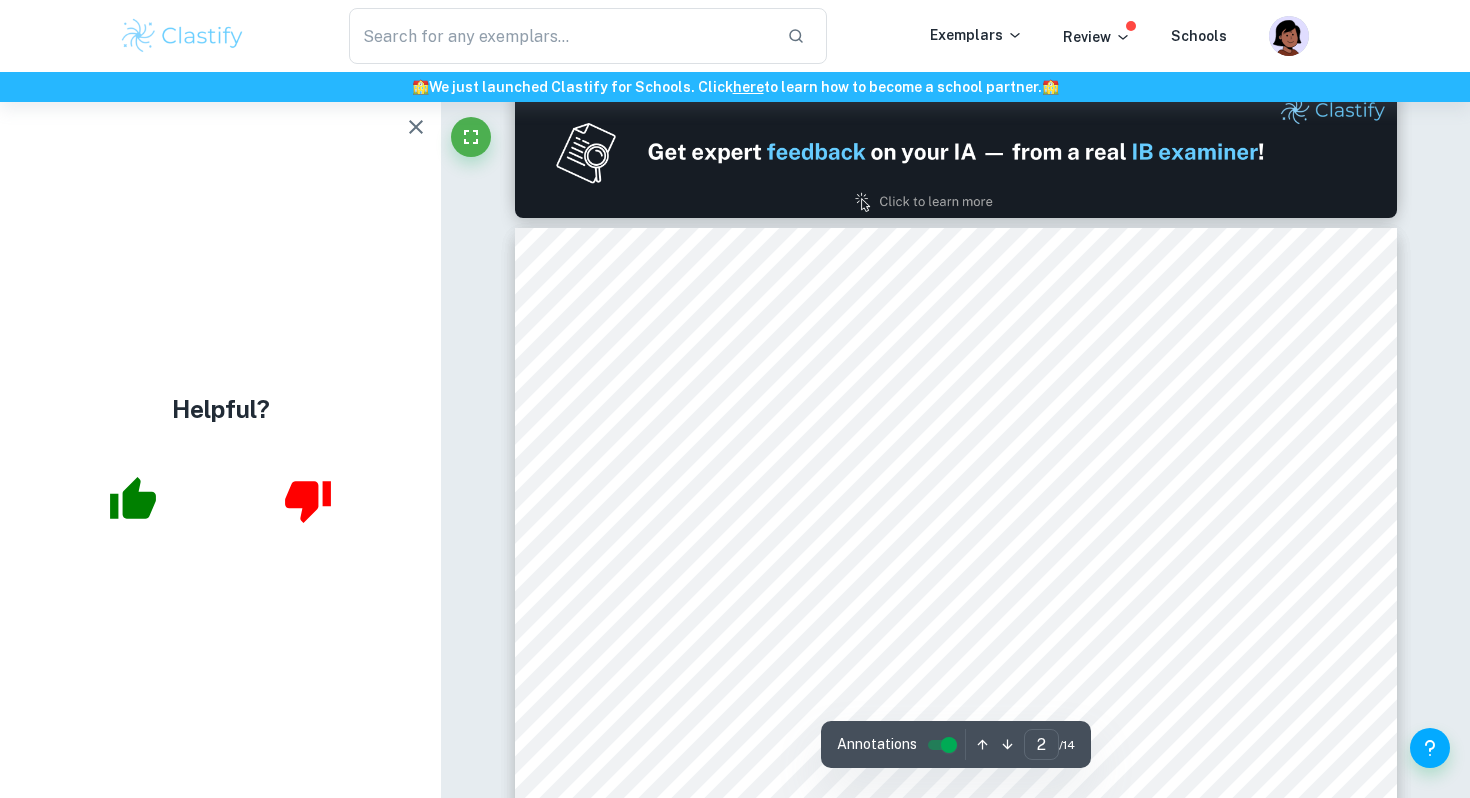 type on "1" 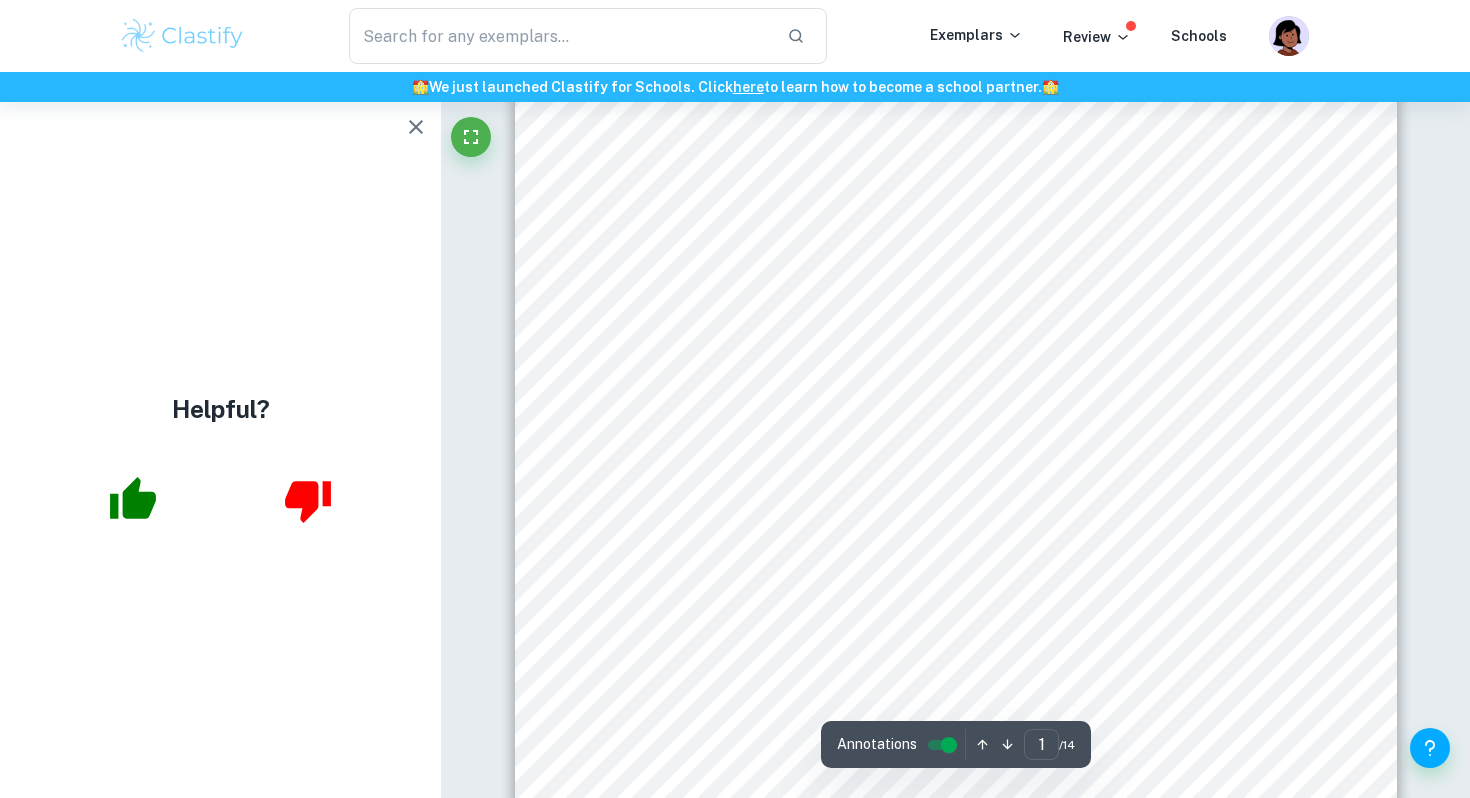 scroll, scrollTop: 0, scrollLeft: 0, axis: both 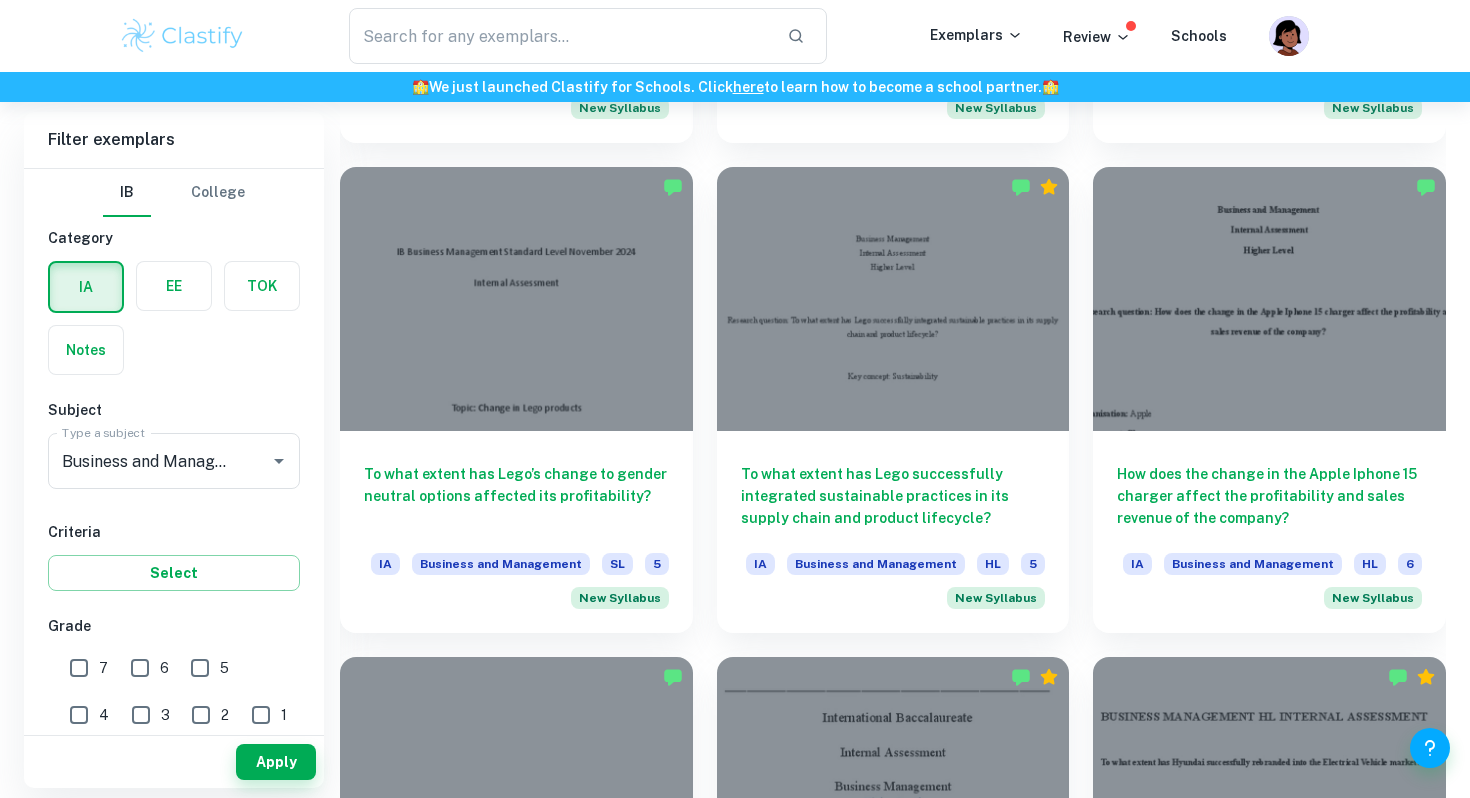 click on "7" at bounding box center [79, 668] 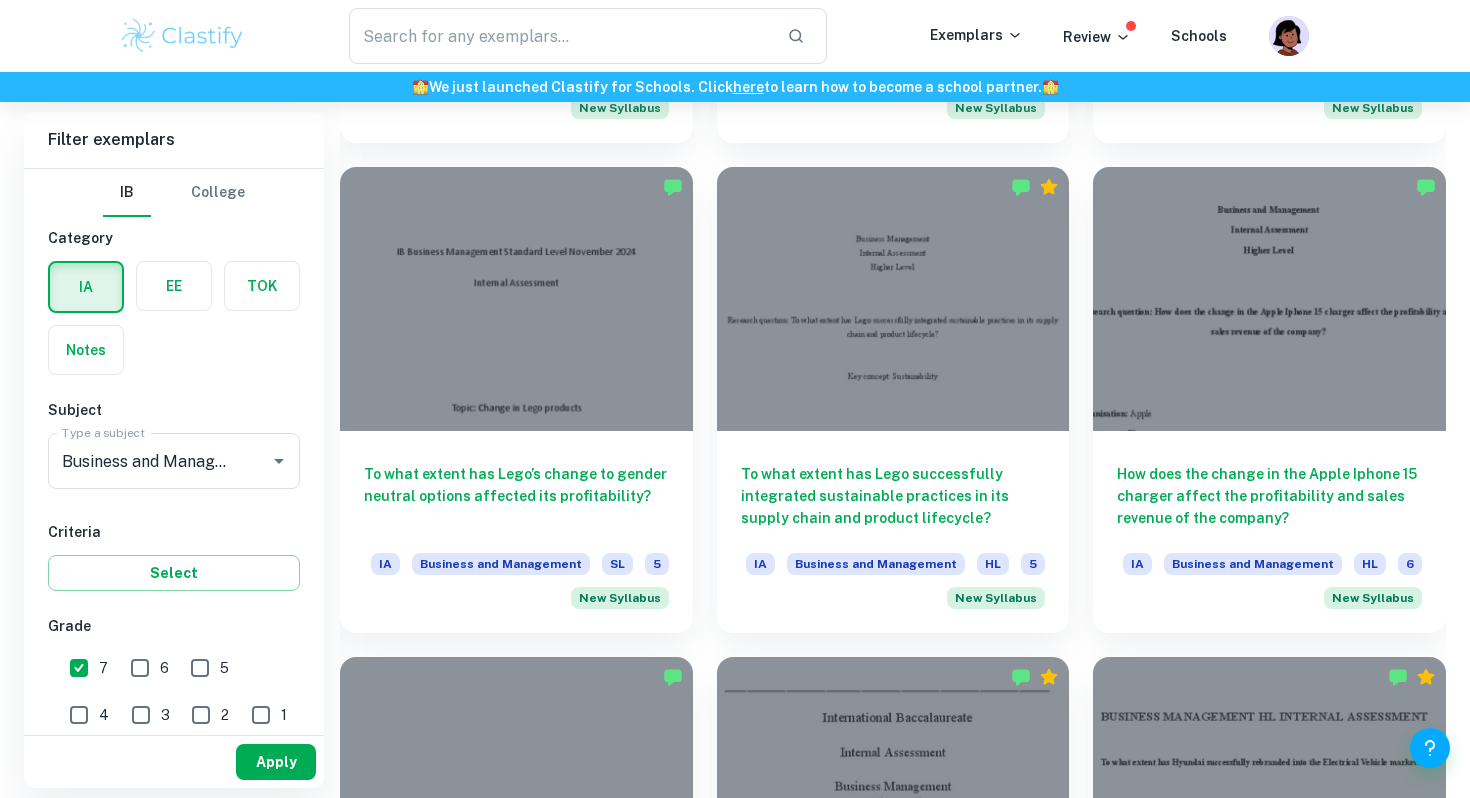 click on "Apply" at bounding box center (276, 762) 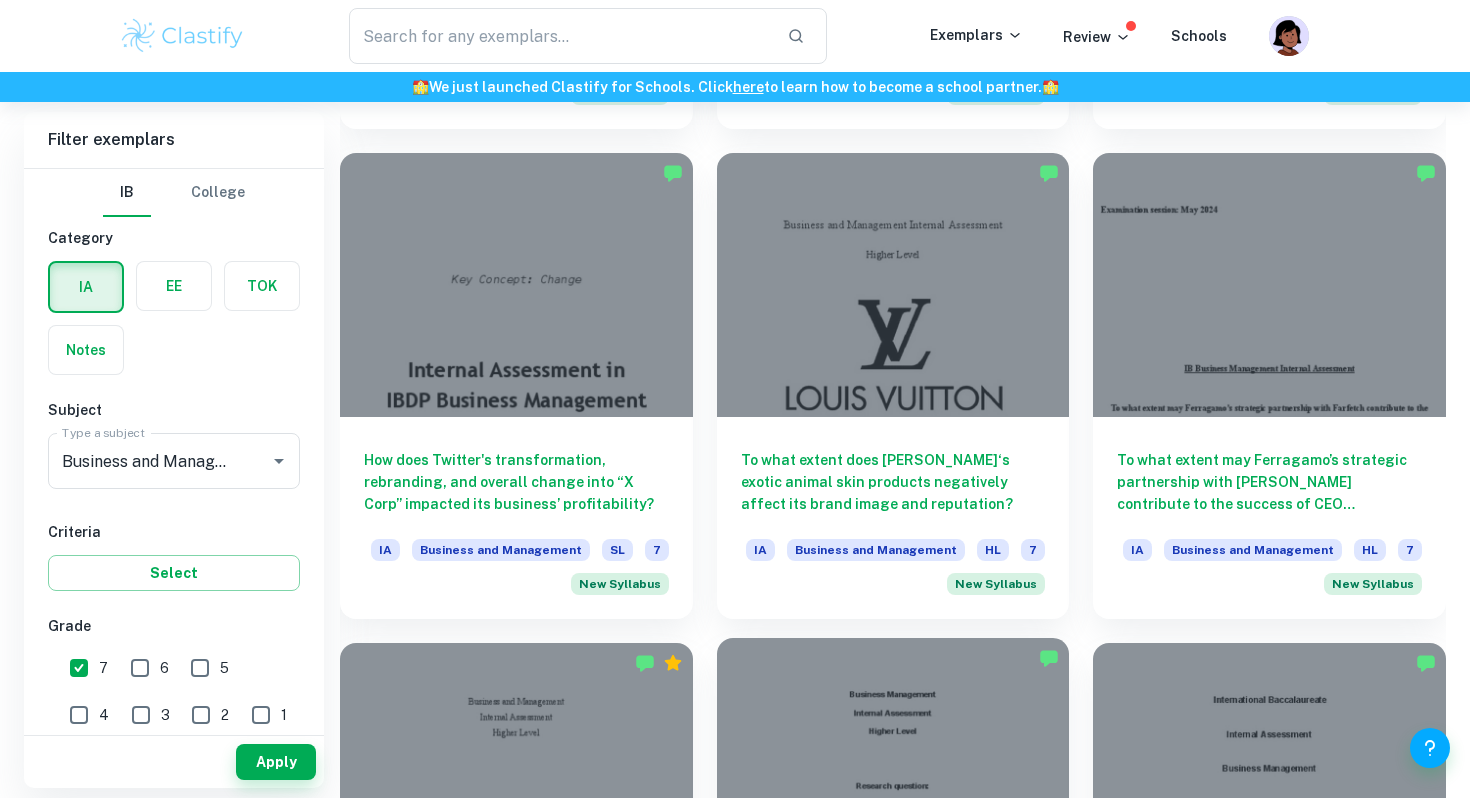 scroll, scrollTop: 1506, scrollLeft: 0, axis: vertical 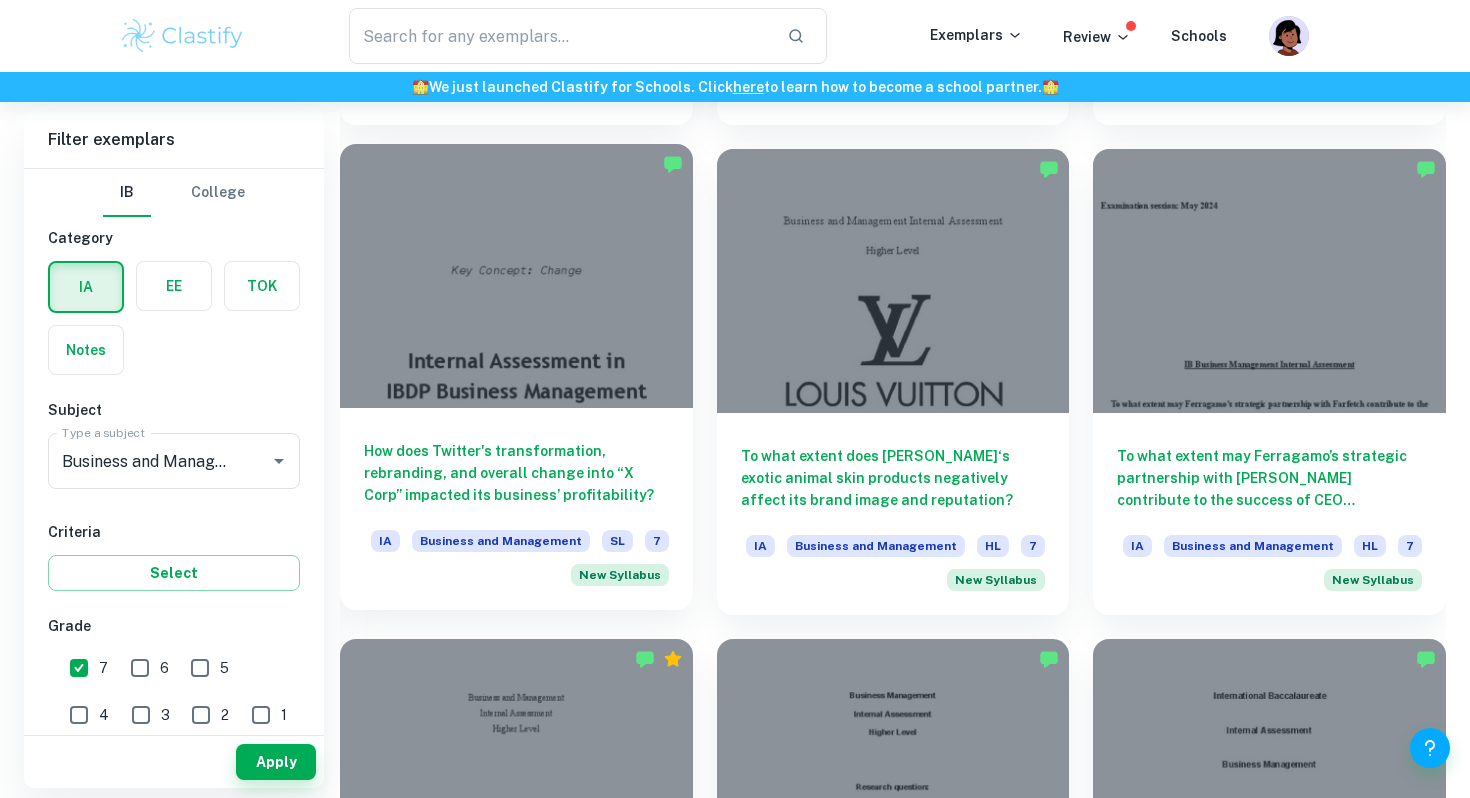 click on "How does Twitter's transformation, rebranding, and overall change  into “X Corp” impacted its business’ profitability?" at bounding box center (516, 473) 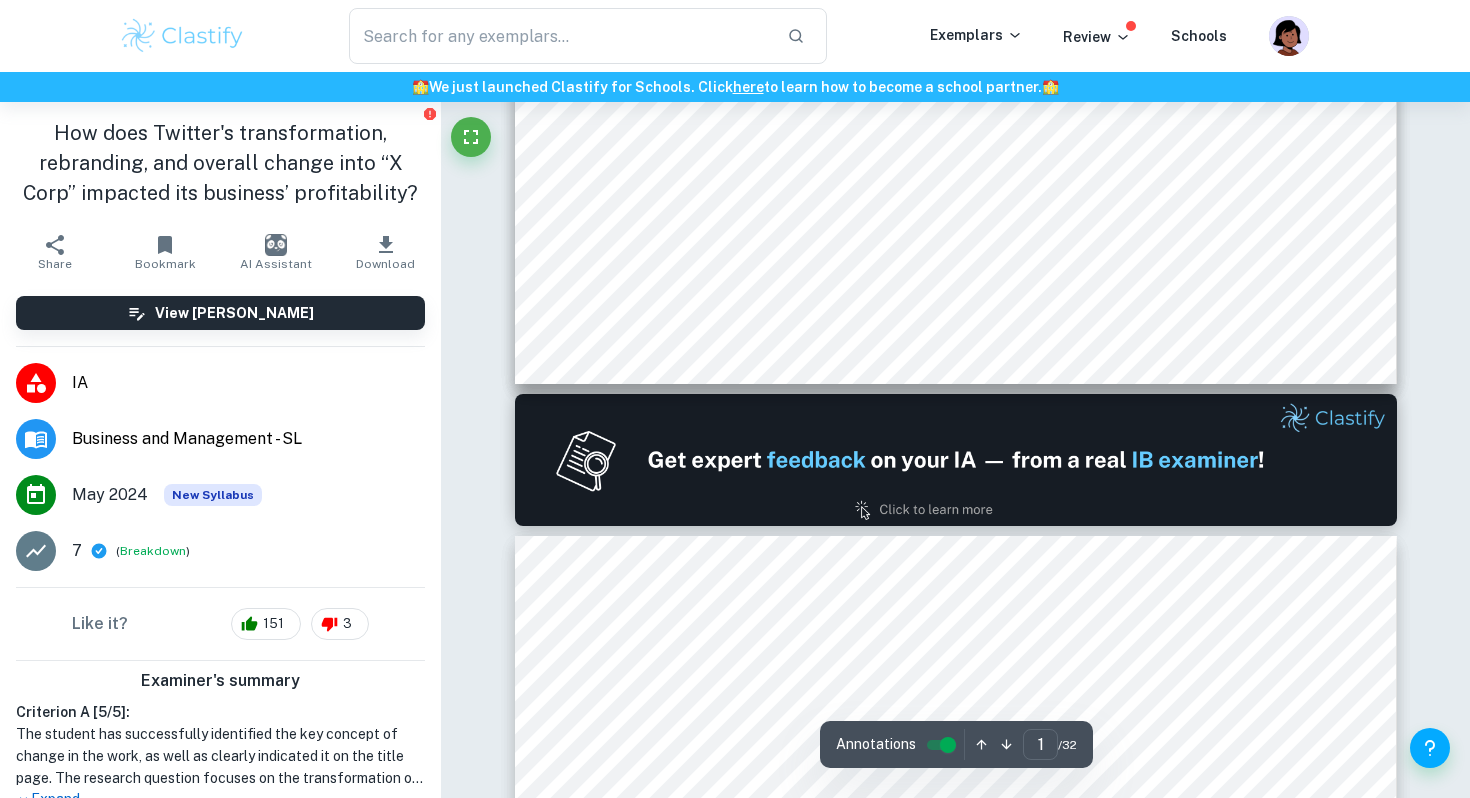 scroll, scrollTop: 1326, scrollLeft: 0, axis: vertical 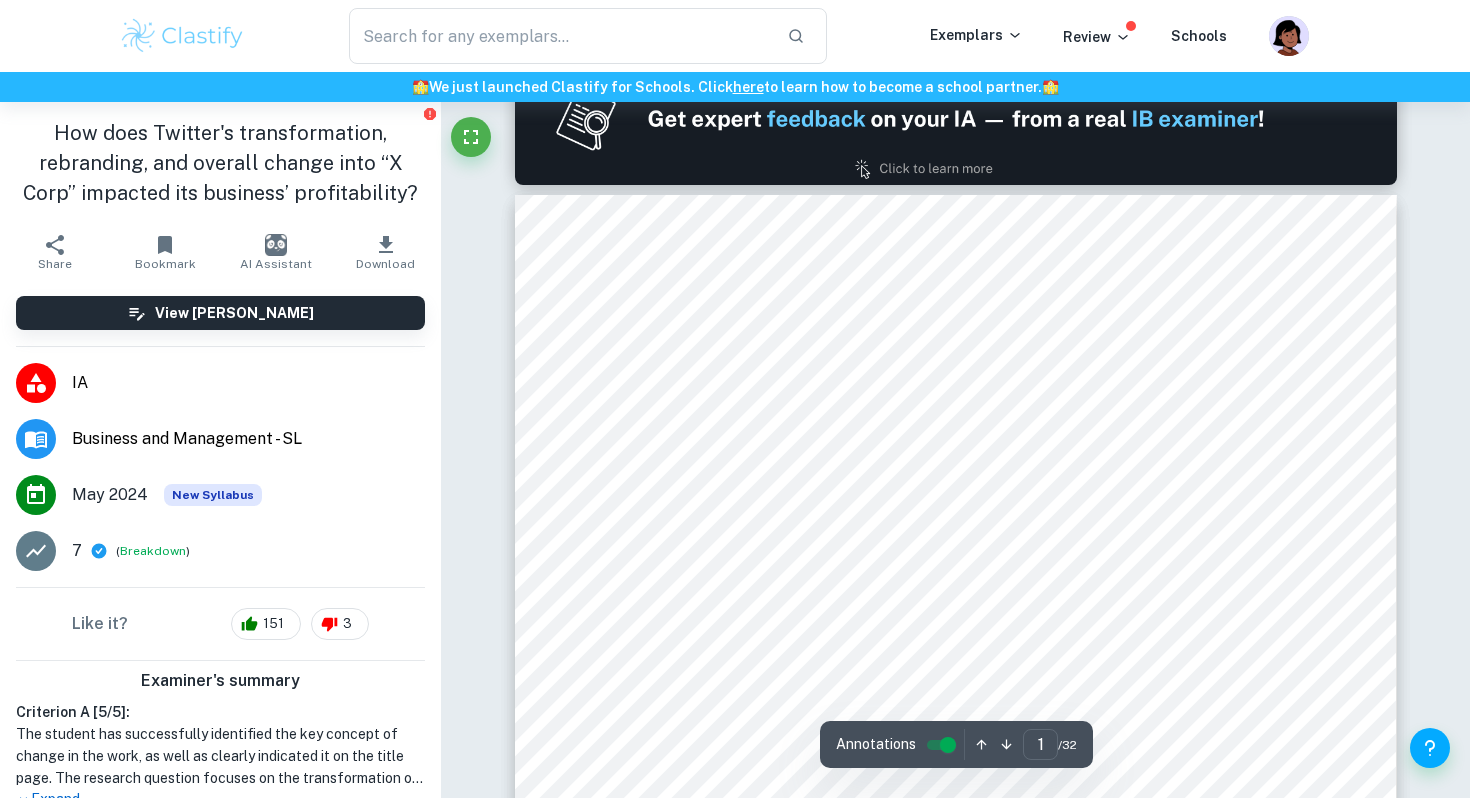 type on "2" 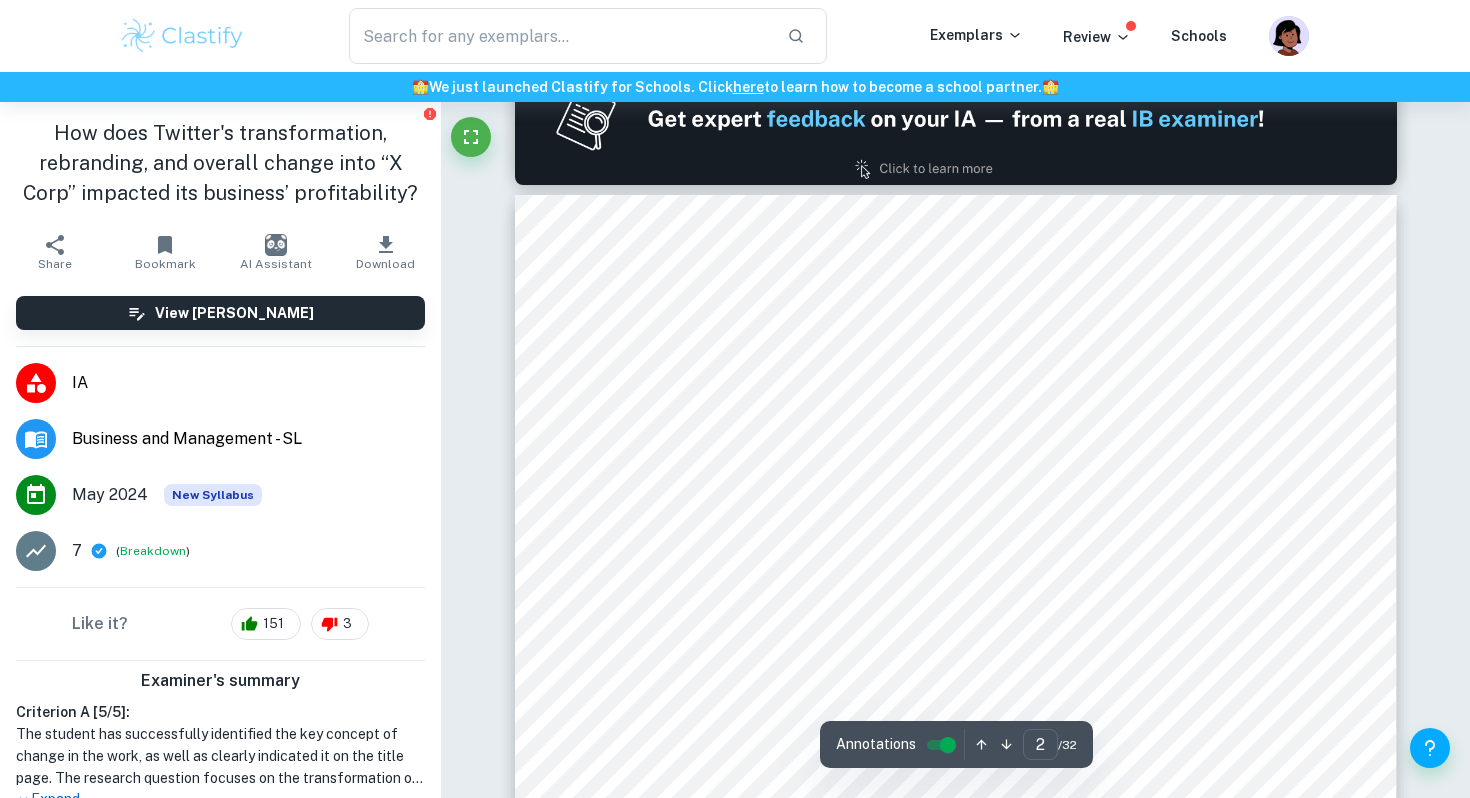 scroll, scrollTop: 1395, scrollLeft: 0, axis: vertical 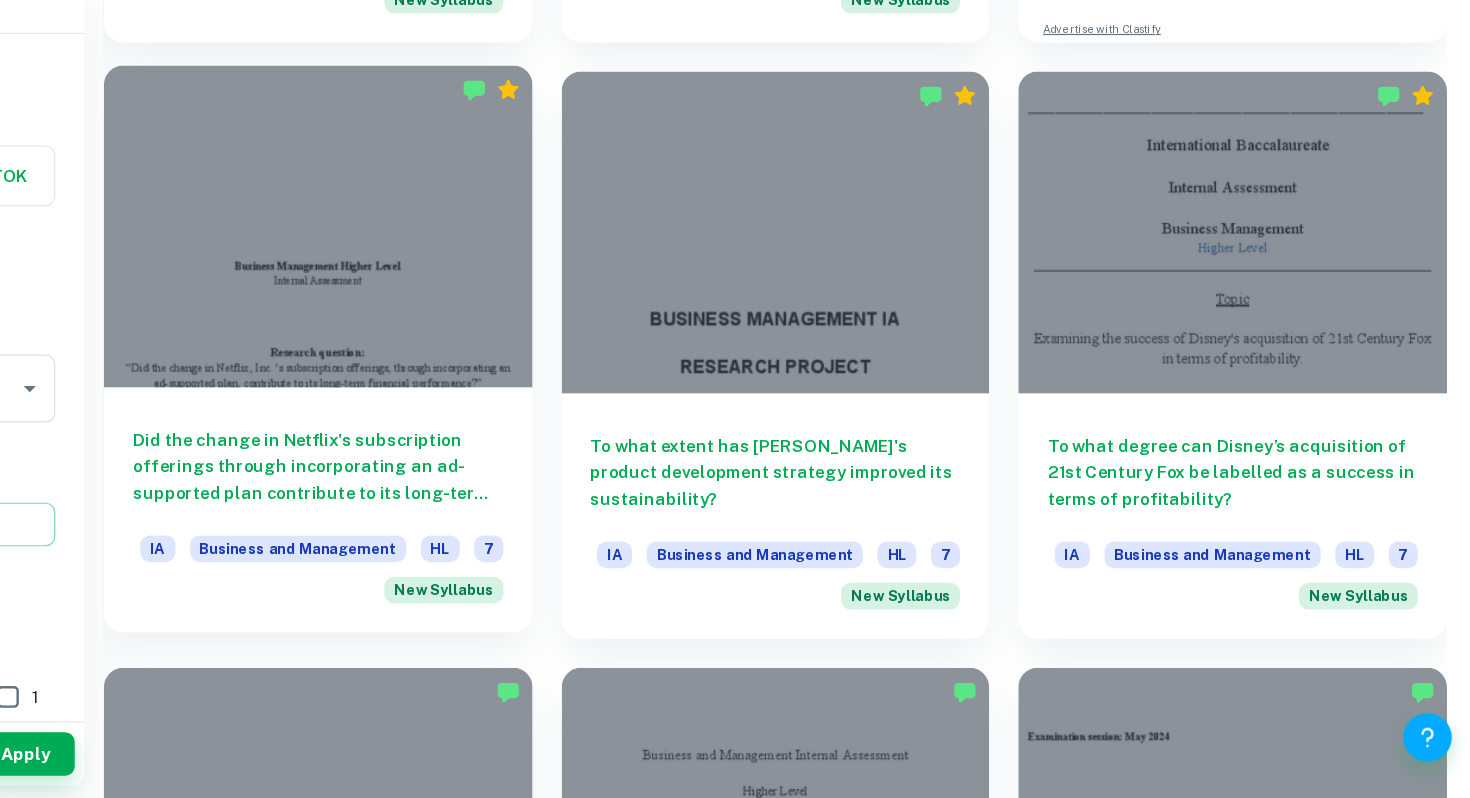 click on "Did the change in Netflix's subscription offerings through incorporating an ad-supported
plan contribute to its long-term financial performance?" at bounding box center (516, 525) 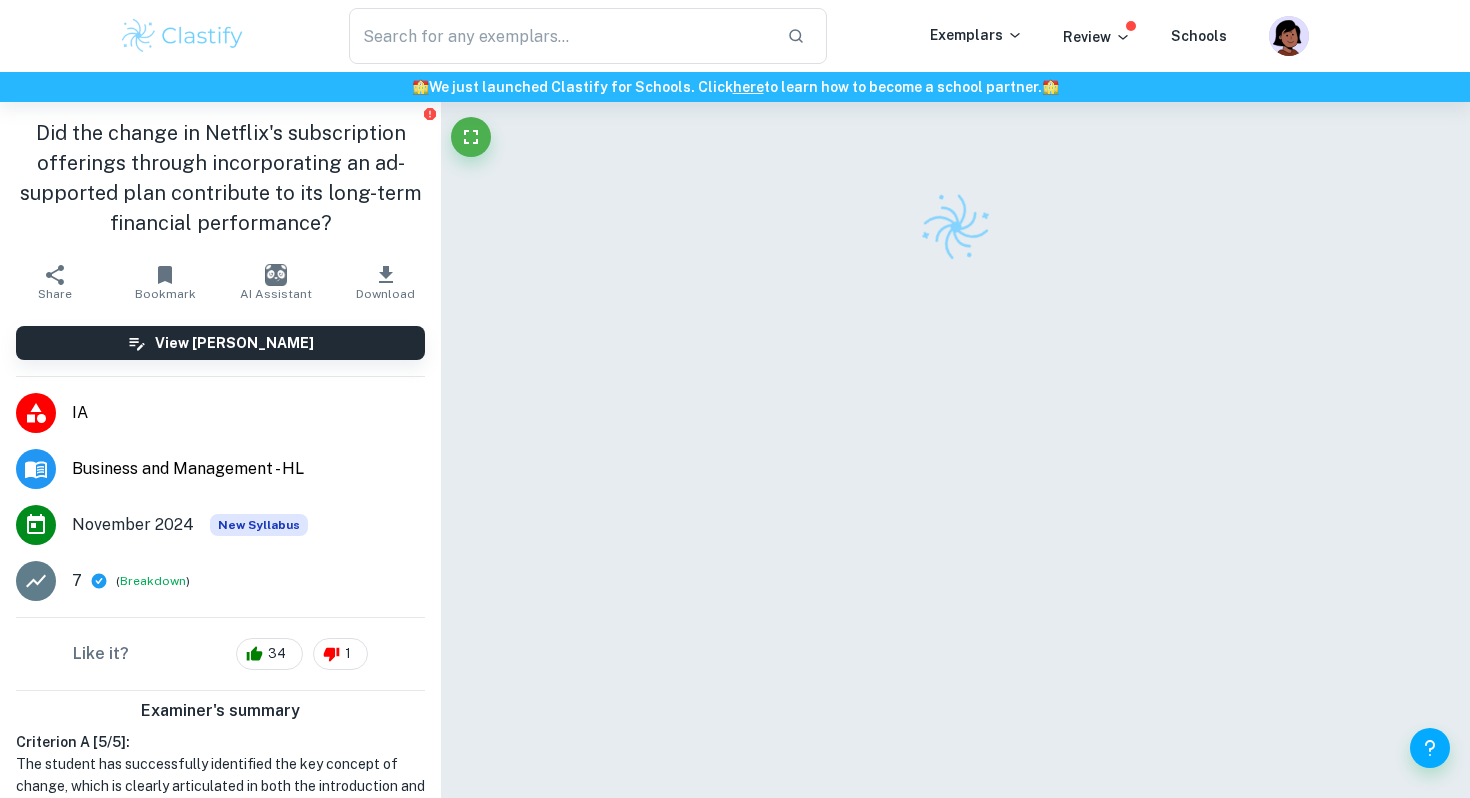 scroll, scrollTop: 137, scrollLeft: 0, axis: vertical 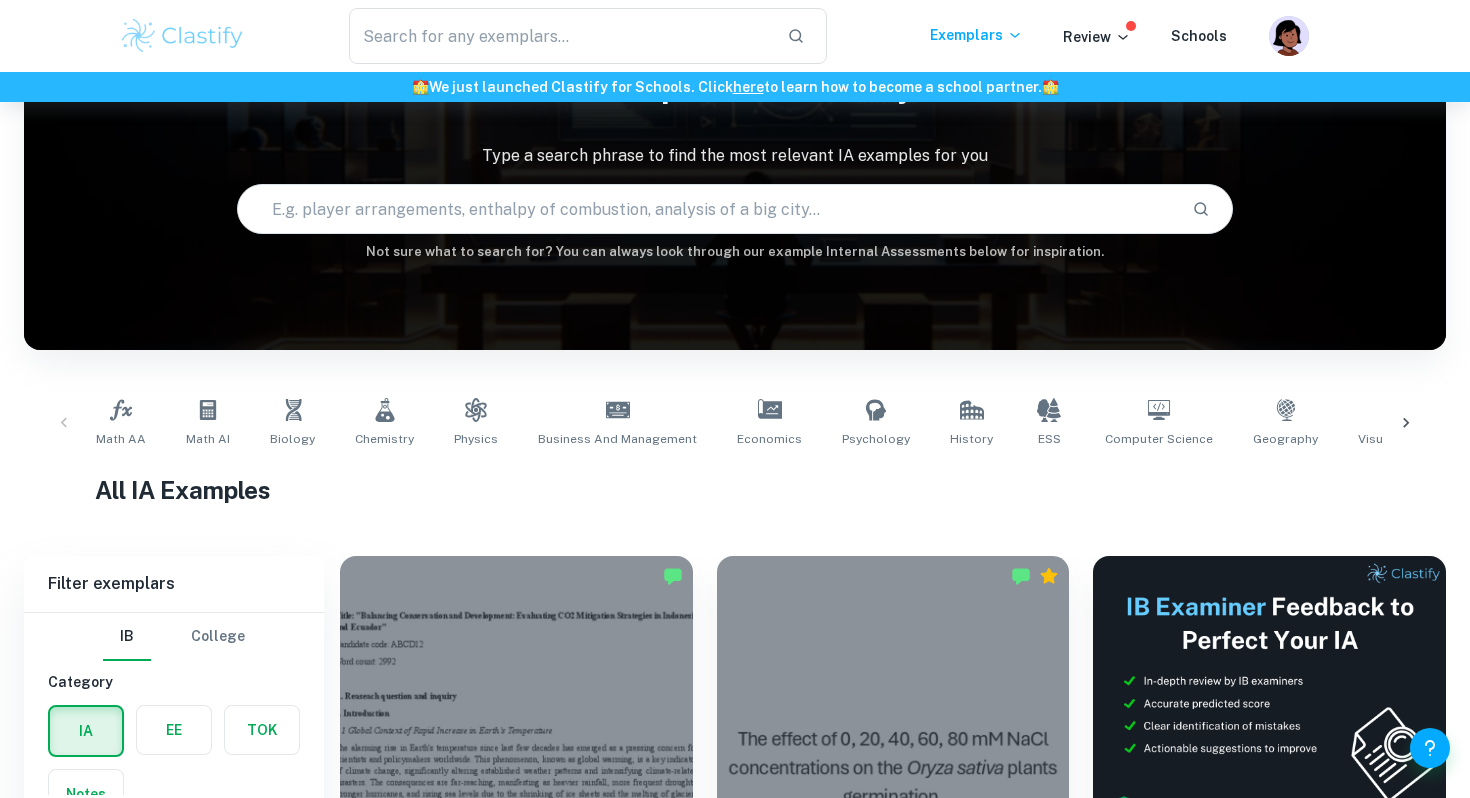 click at bounding box center (706, 209) 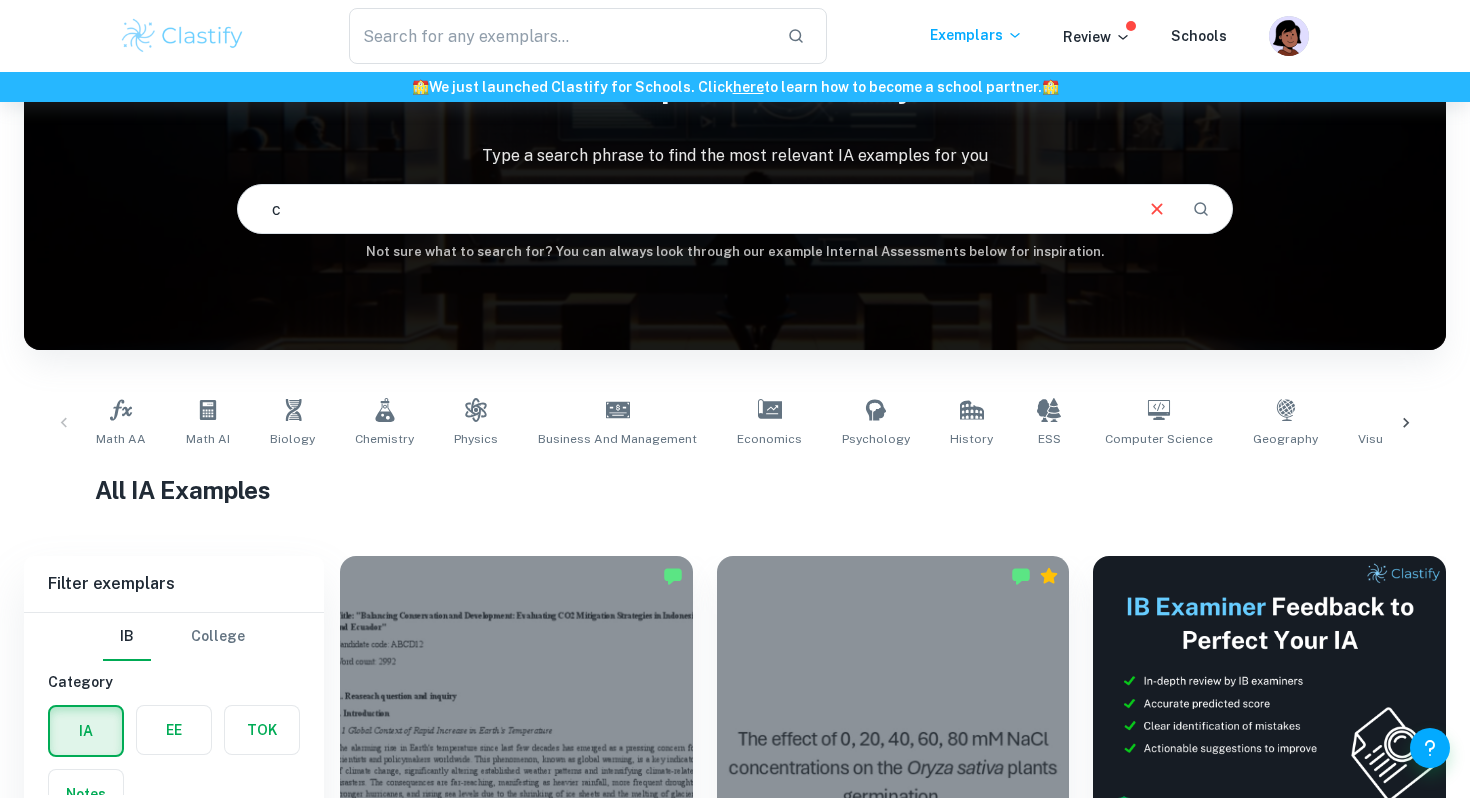 type on "creativity" 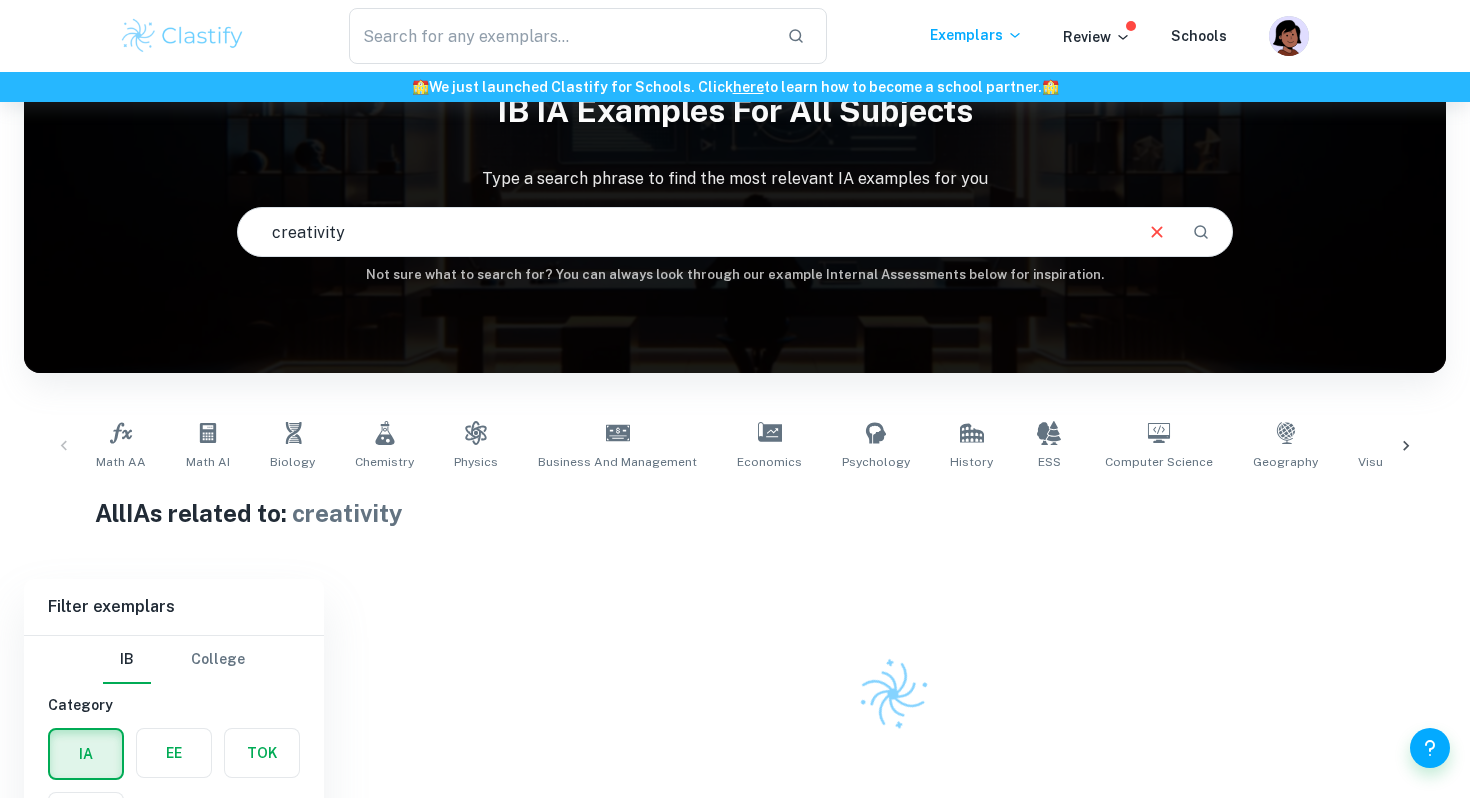 scroll, scrollTop: 176, scrollLeft: 0, axis: vertical 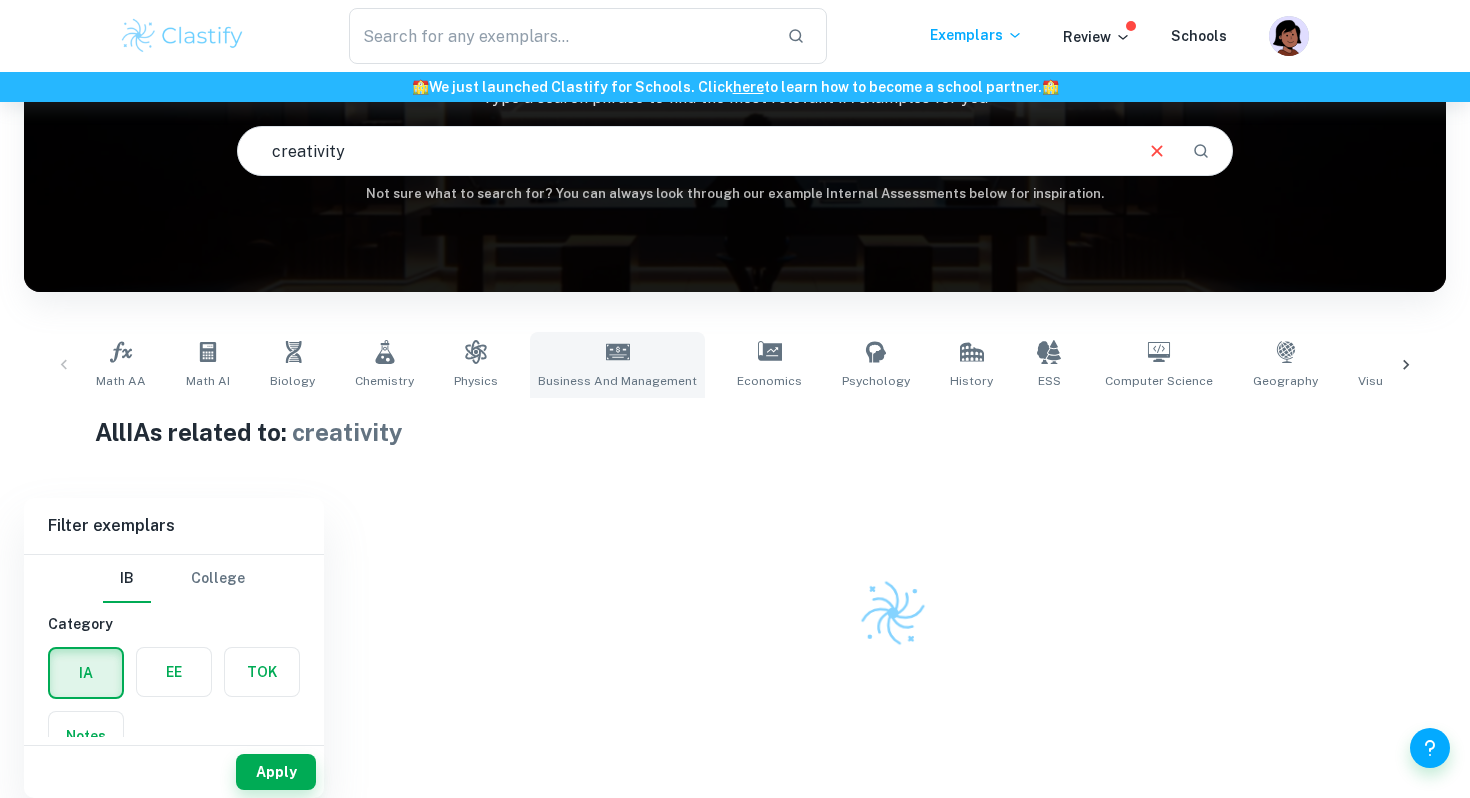click 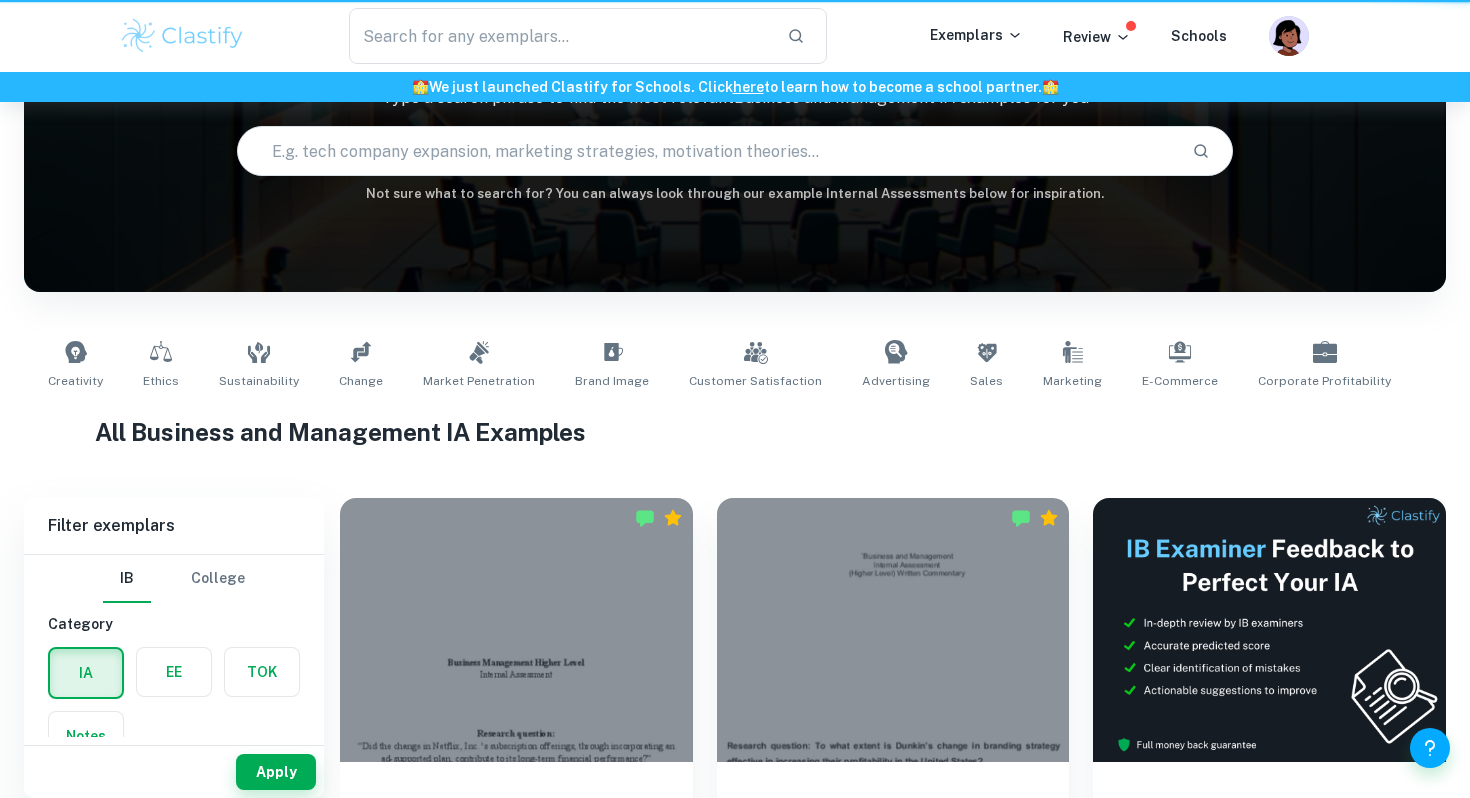 scroll, scrollTop: 0, scrollLeft: 0, axis: both 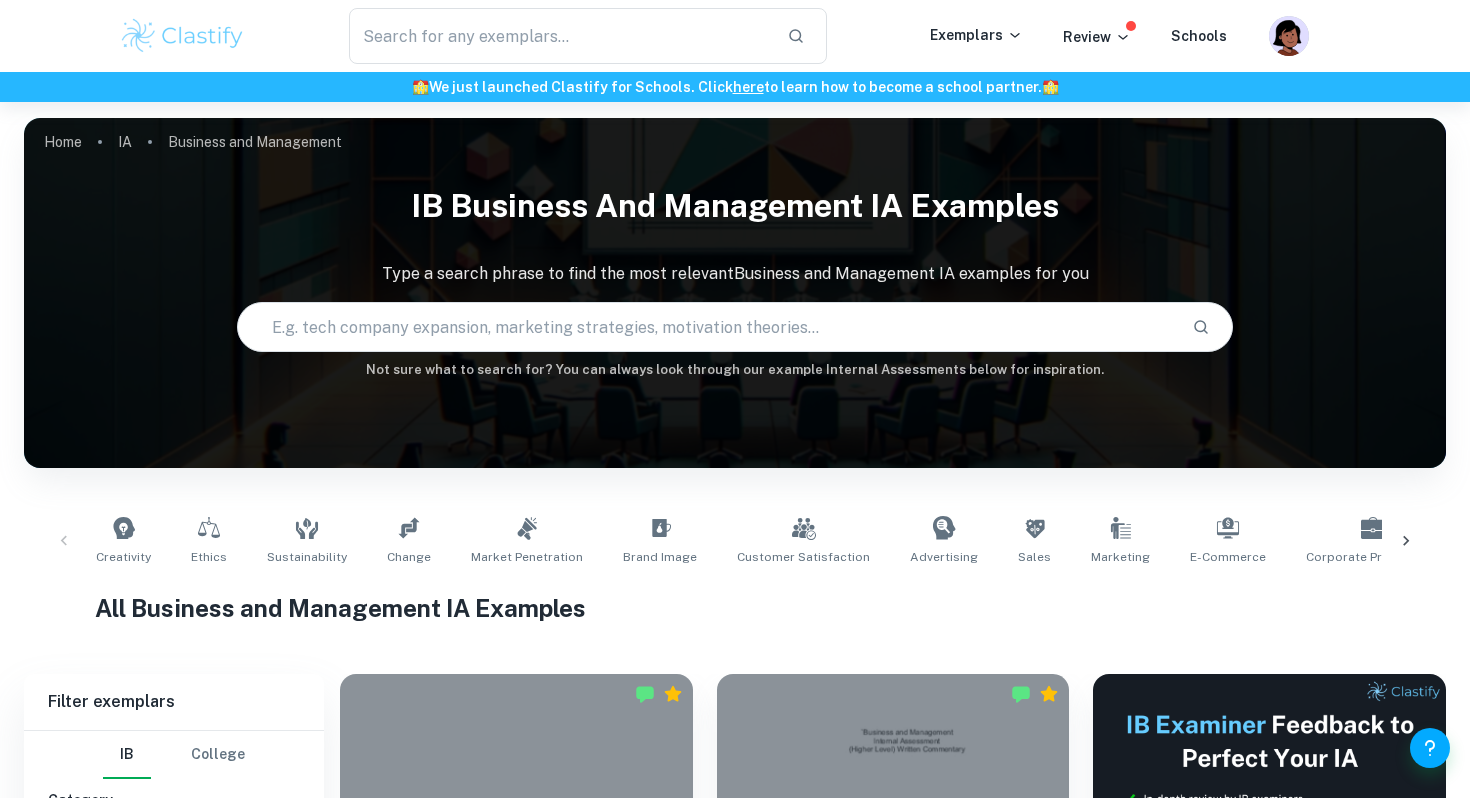 click at bounding box center [706, 327] 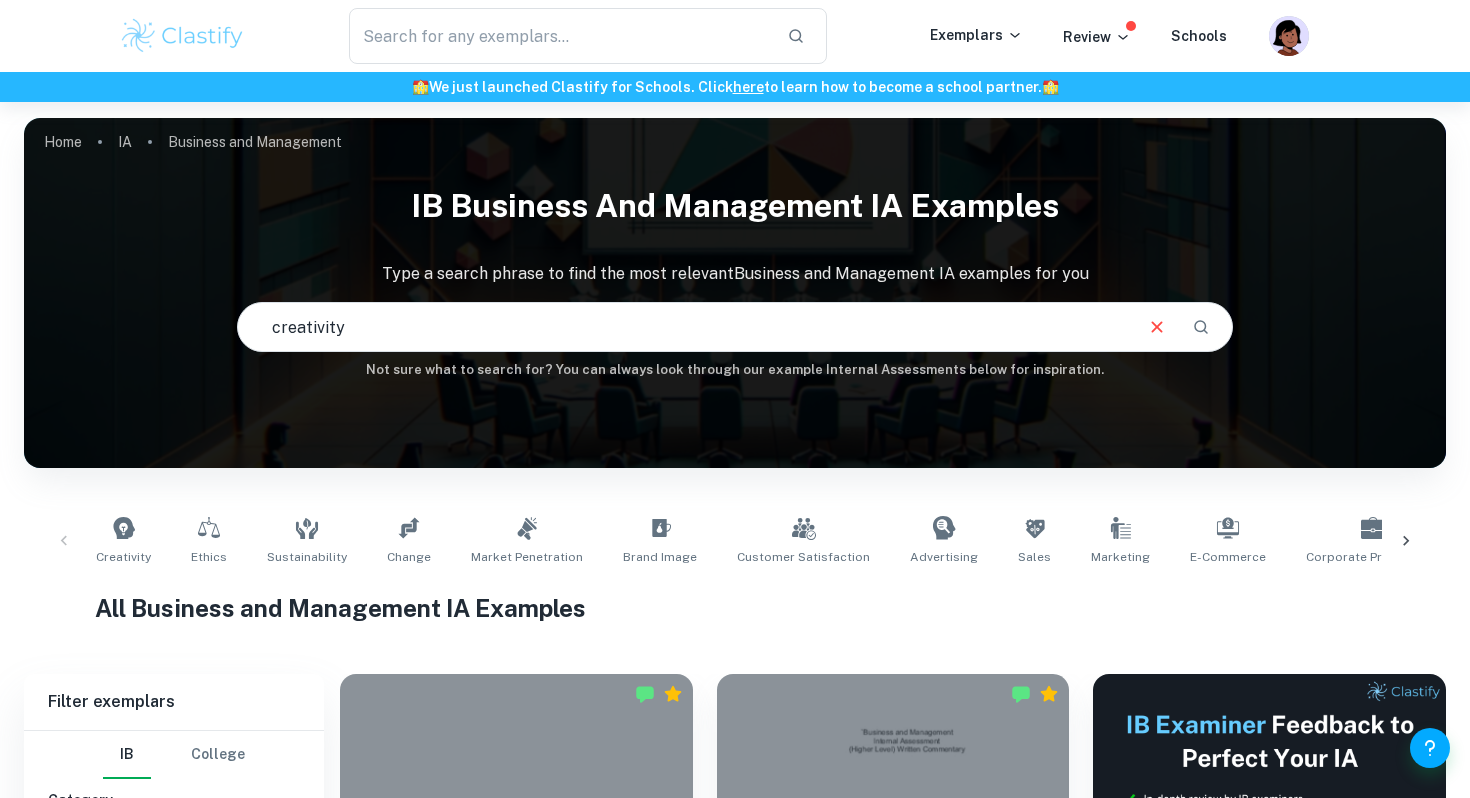 type on "creativity" 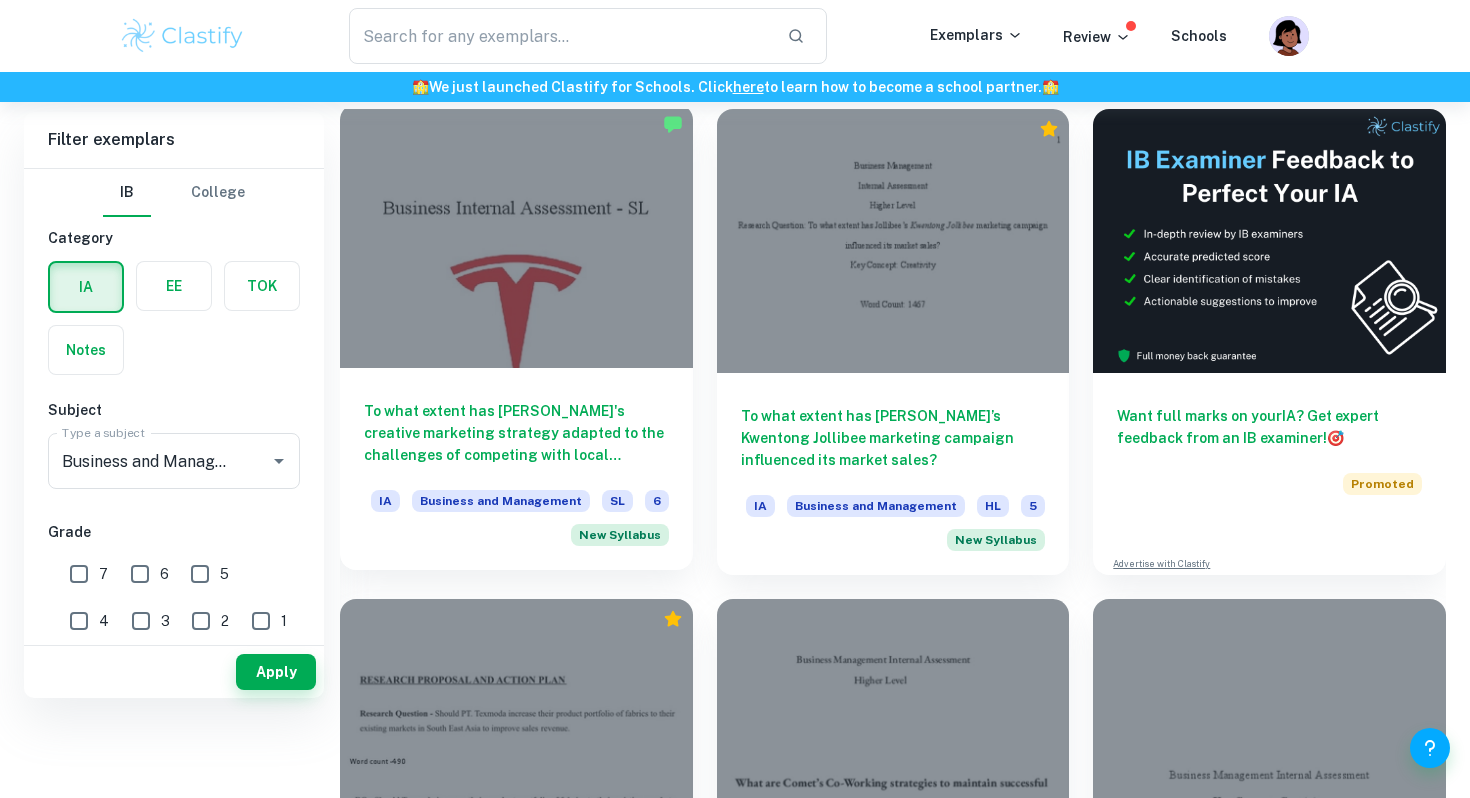 scroll, scrollTop: 819, scrollLeft: 0, axis: vertical 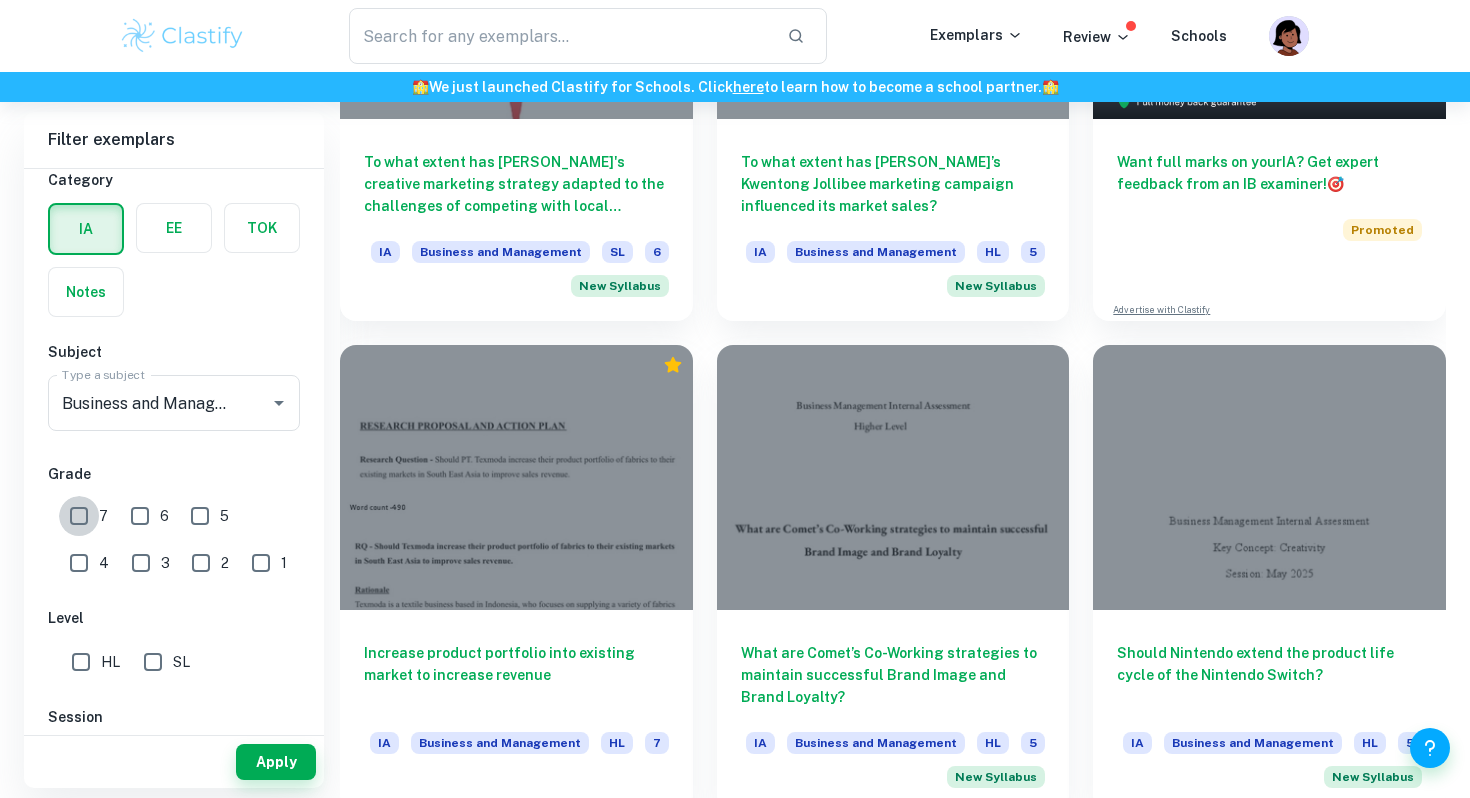 click on "7" at bounding box center (79, 516) 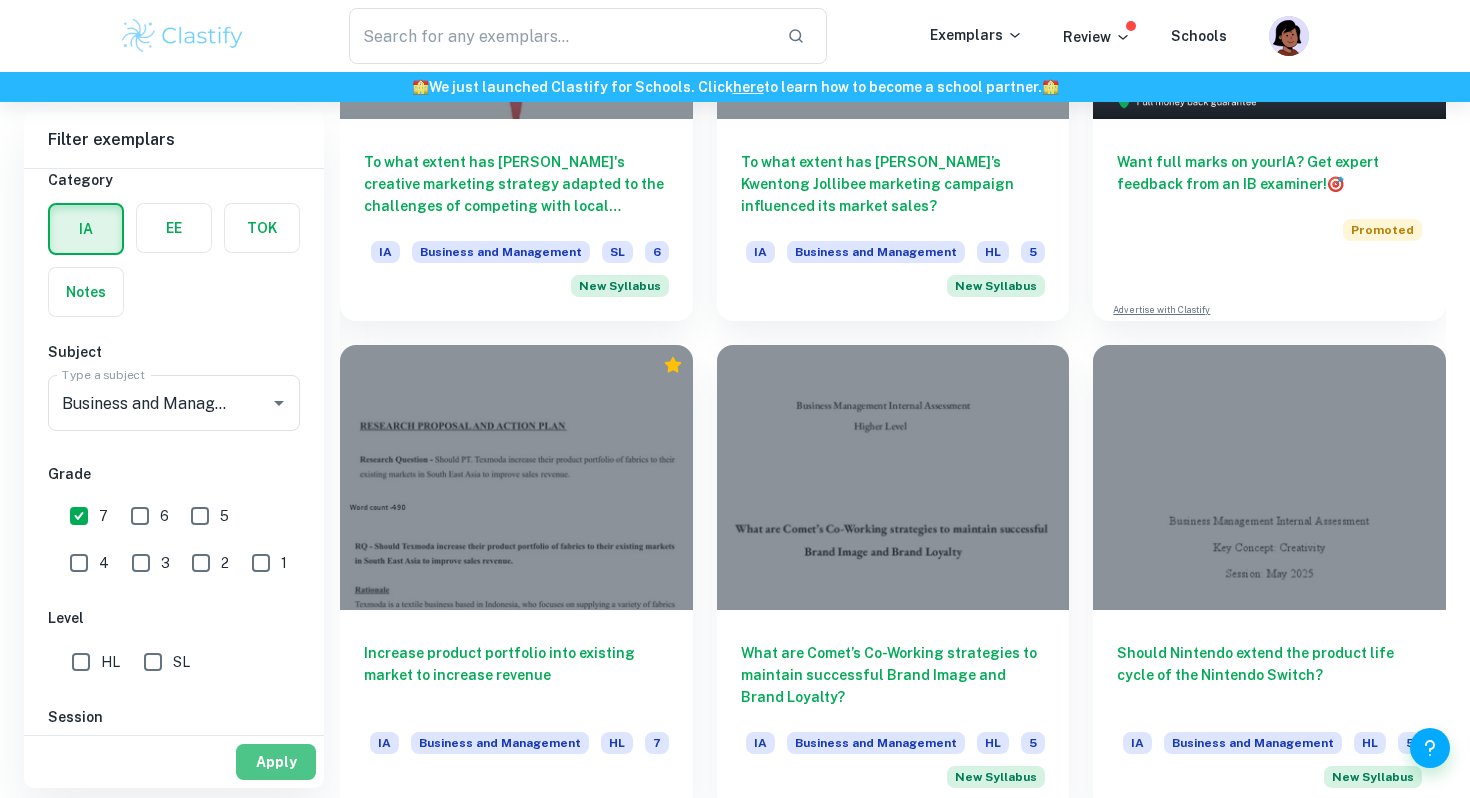 click on "Apply" at bounding box center (276, 762) 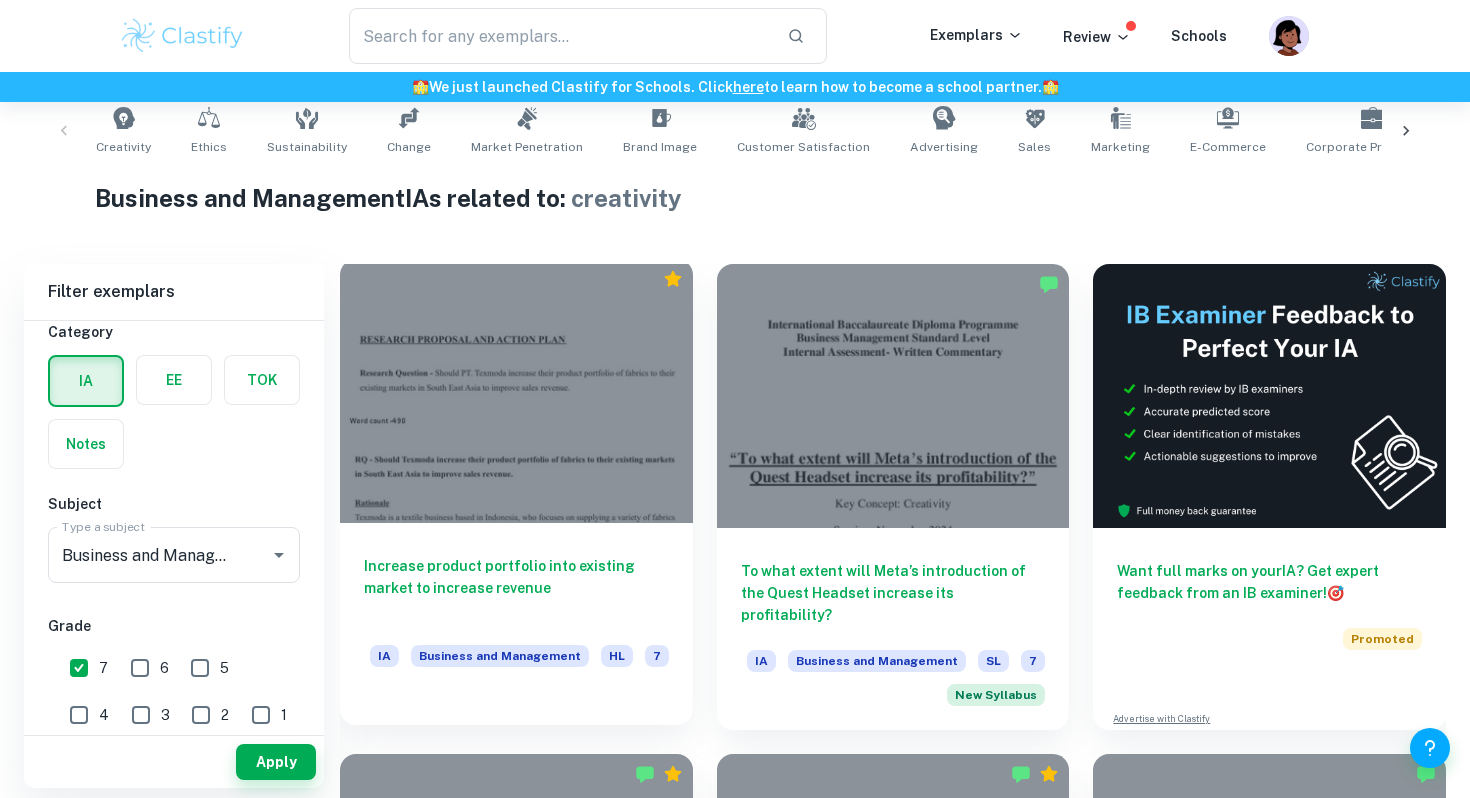 scroll, scrollTop: 413, scrollLeft: 0, axis: vertical 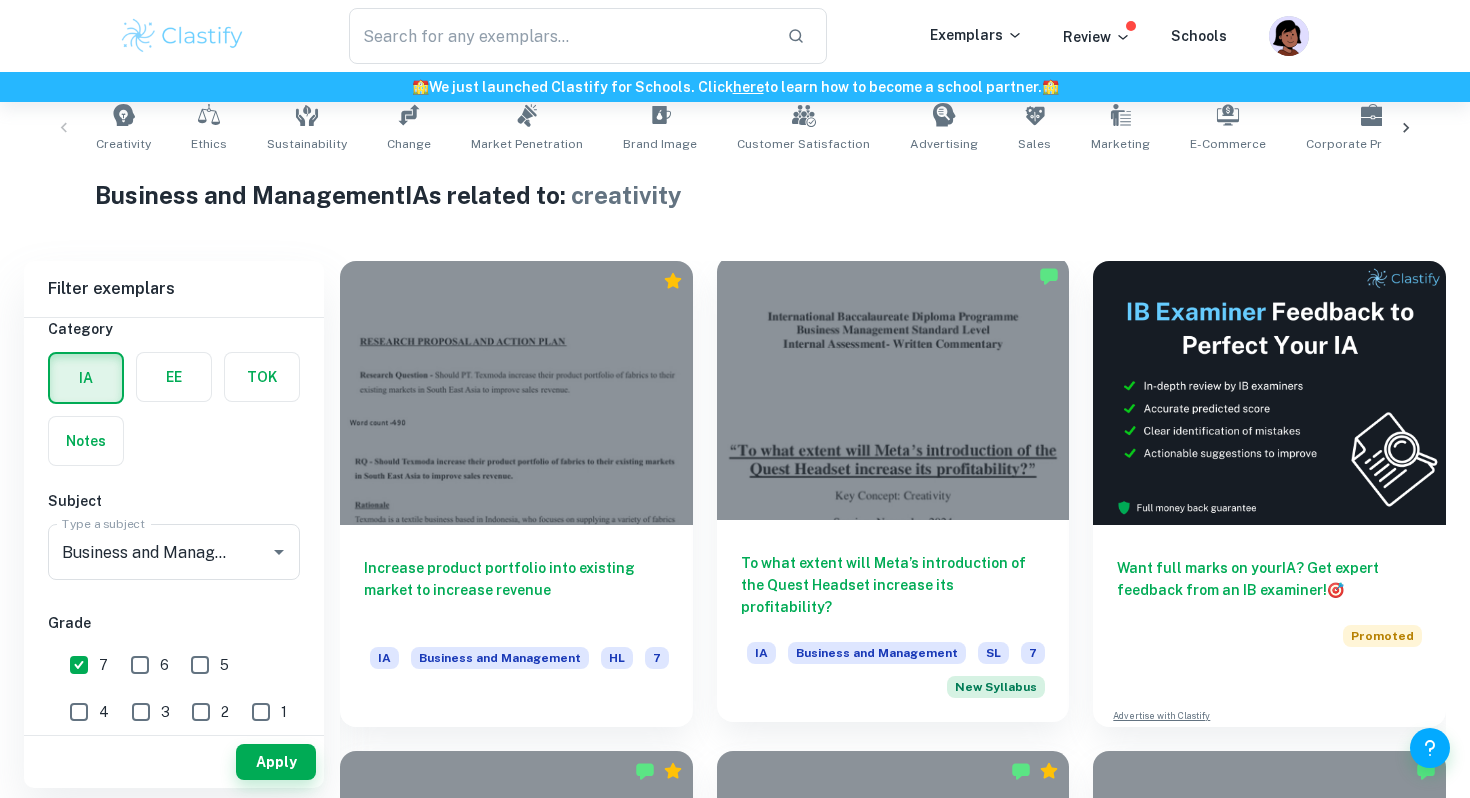 click on "To what extent will Meta’s introduction of the Quest Headset increase its profitability?" at bounding box center [893, 585] 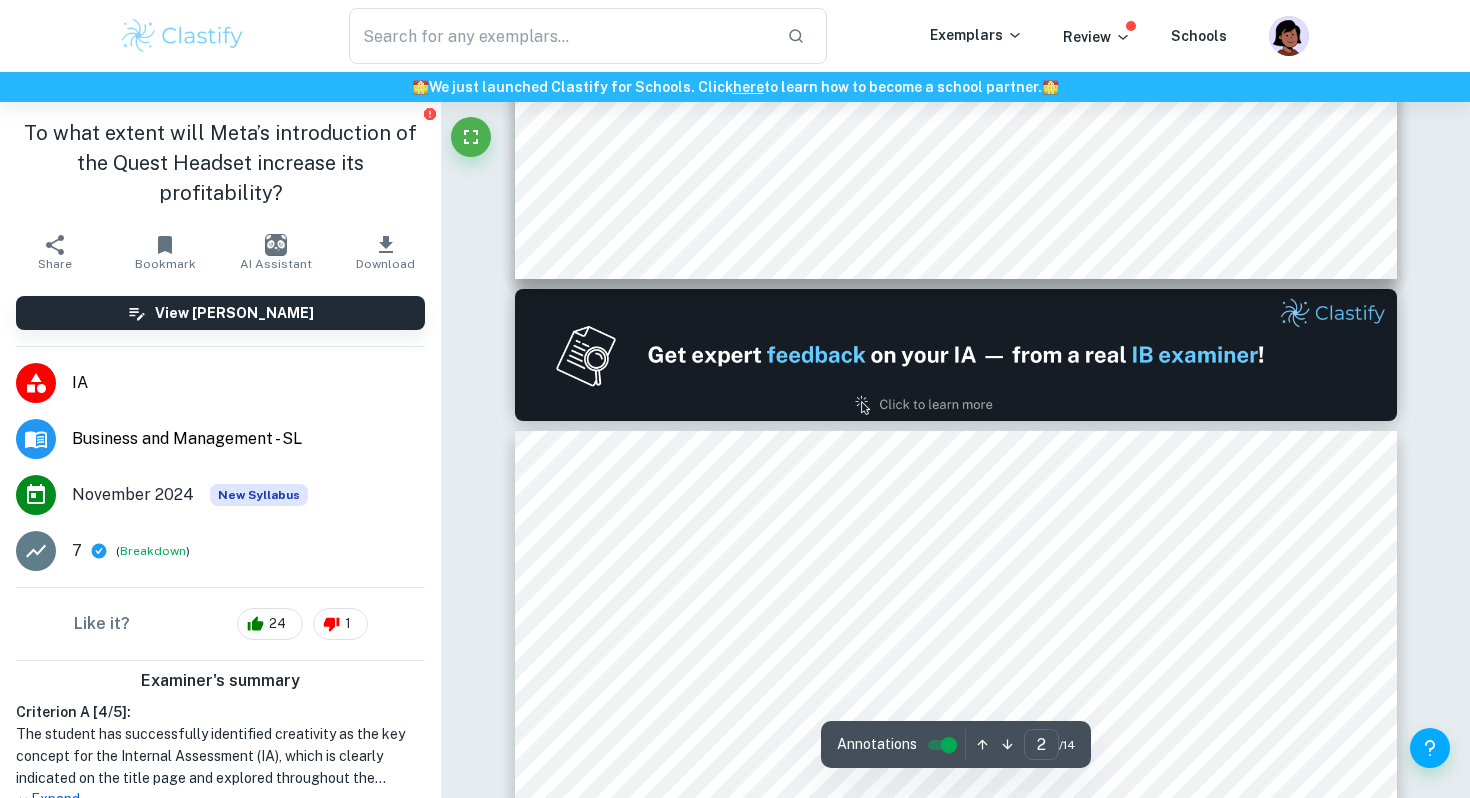 scroll, scrollTop: 1330, scrollLeft: 0, axis: vertical 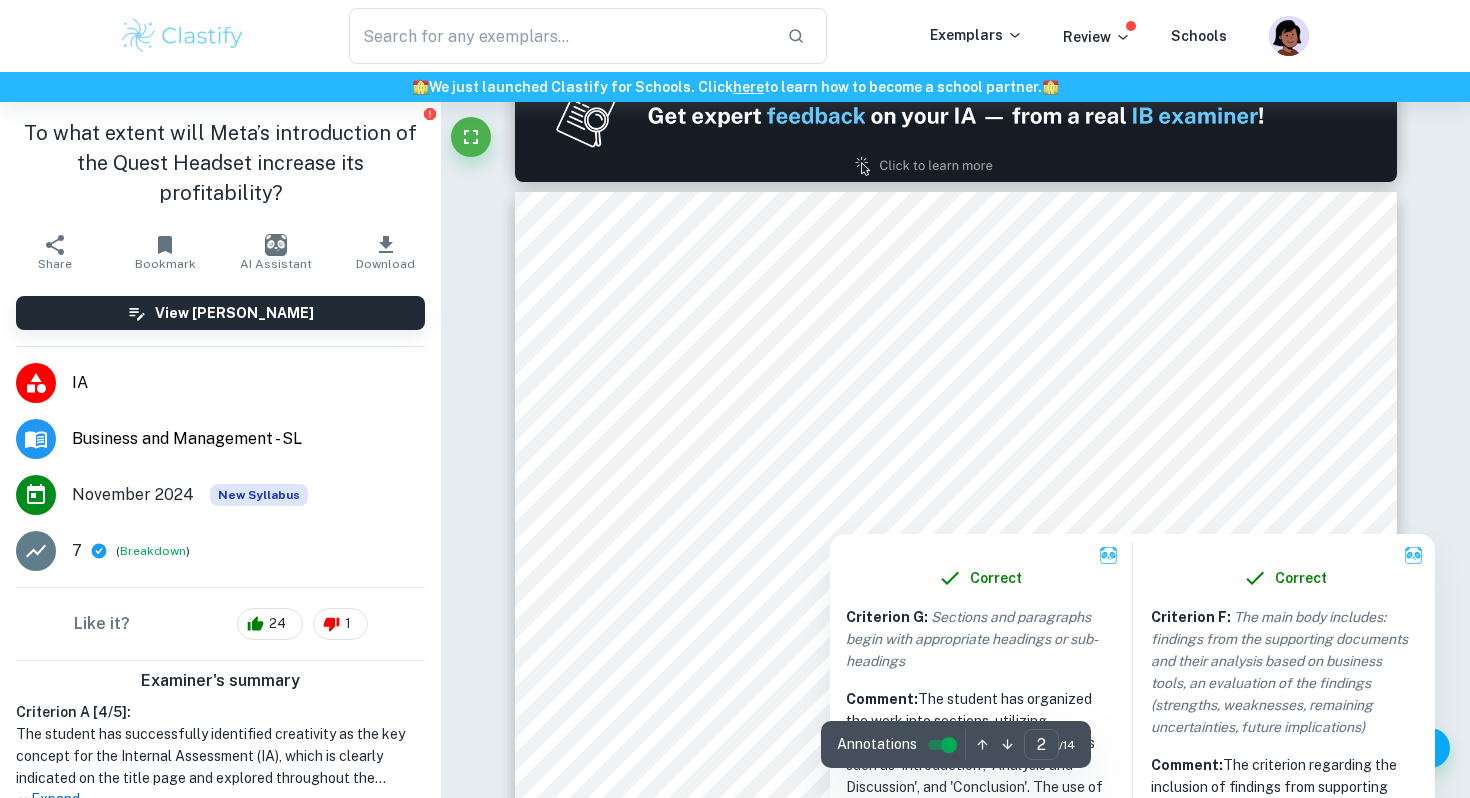 type on "1" 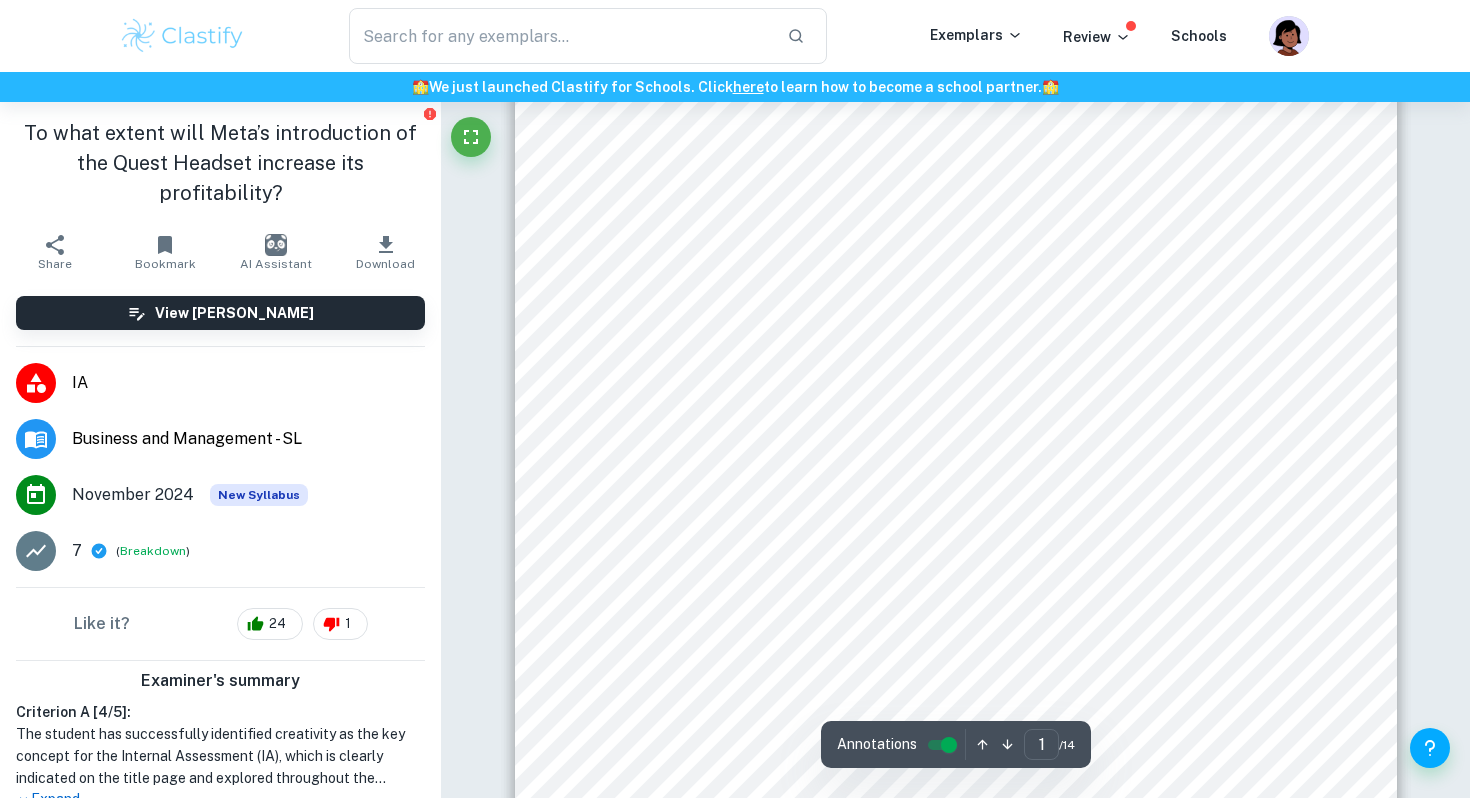 scroll, scrollTop: 287, scrollLeft: 0, axis: vertical 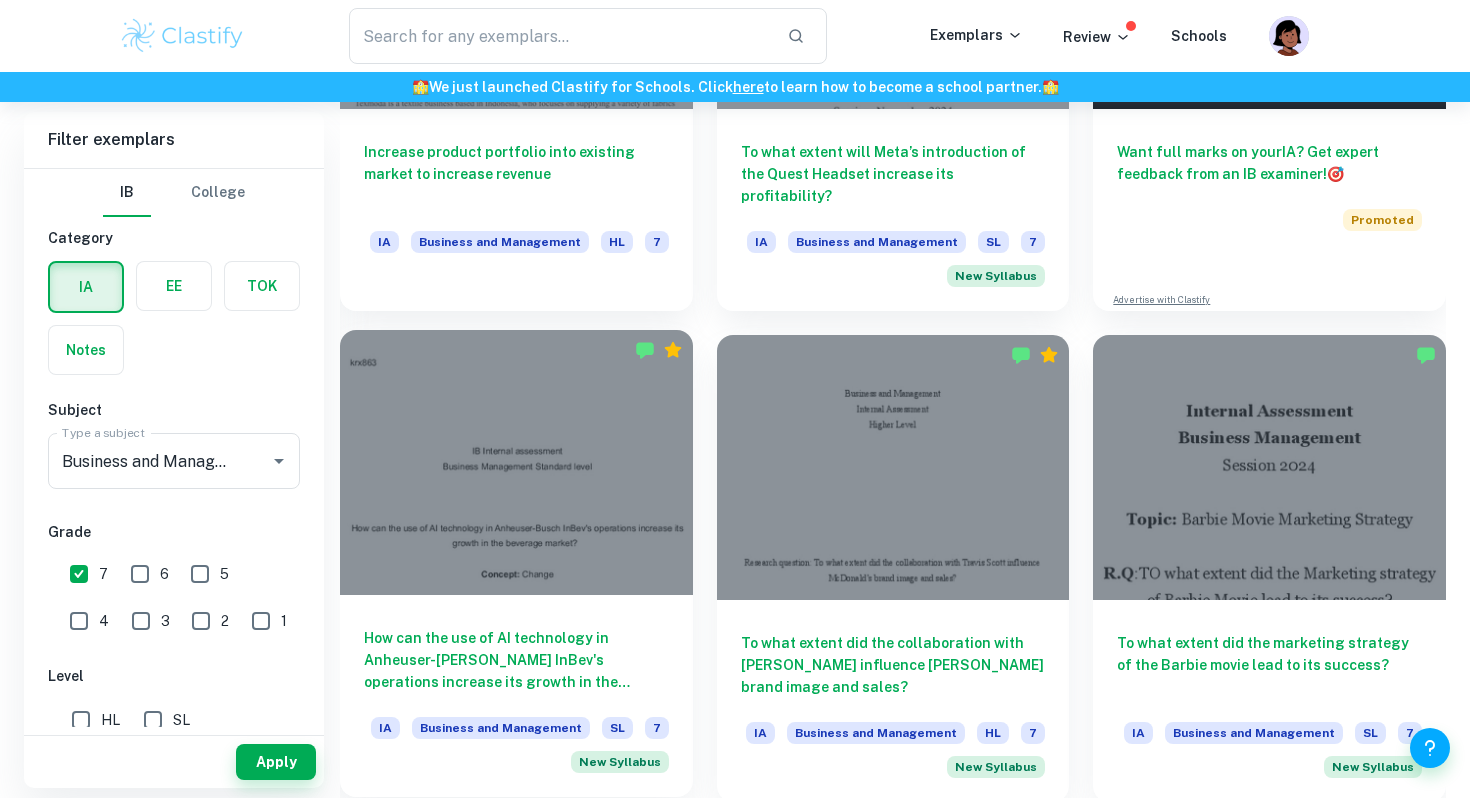 click on "How can the use of AI technology in Anheuser-Busch InBev's operations increase its growth in the beverage market?" at bounding box center [516, 660] 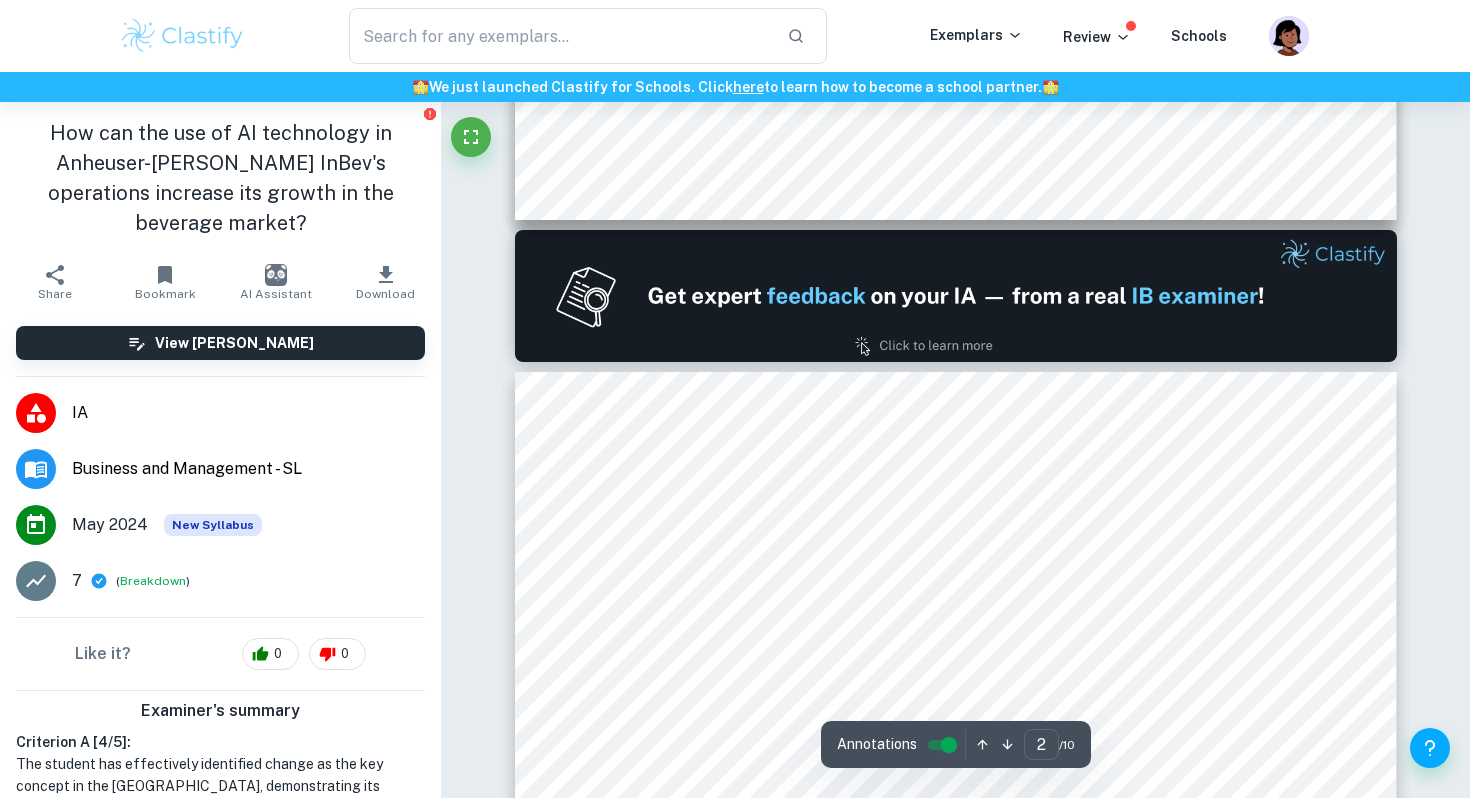 type on "2" 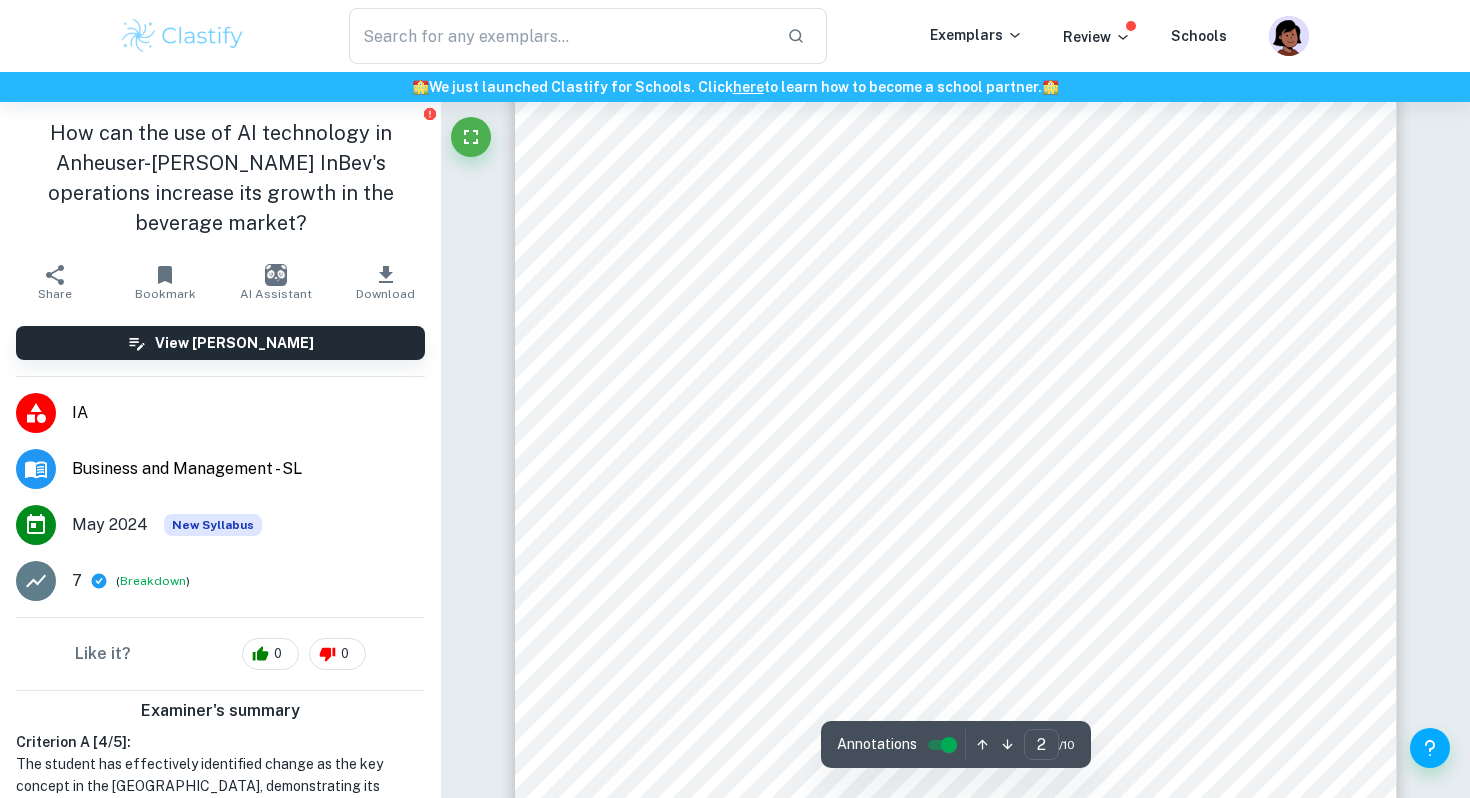scroll, scrollTop: 1586, scrollLeft: 0, axis: vertical 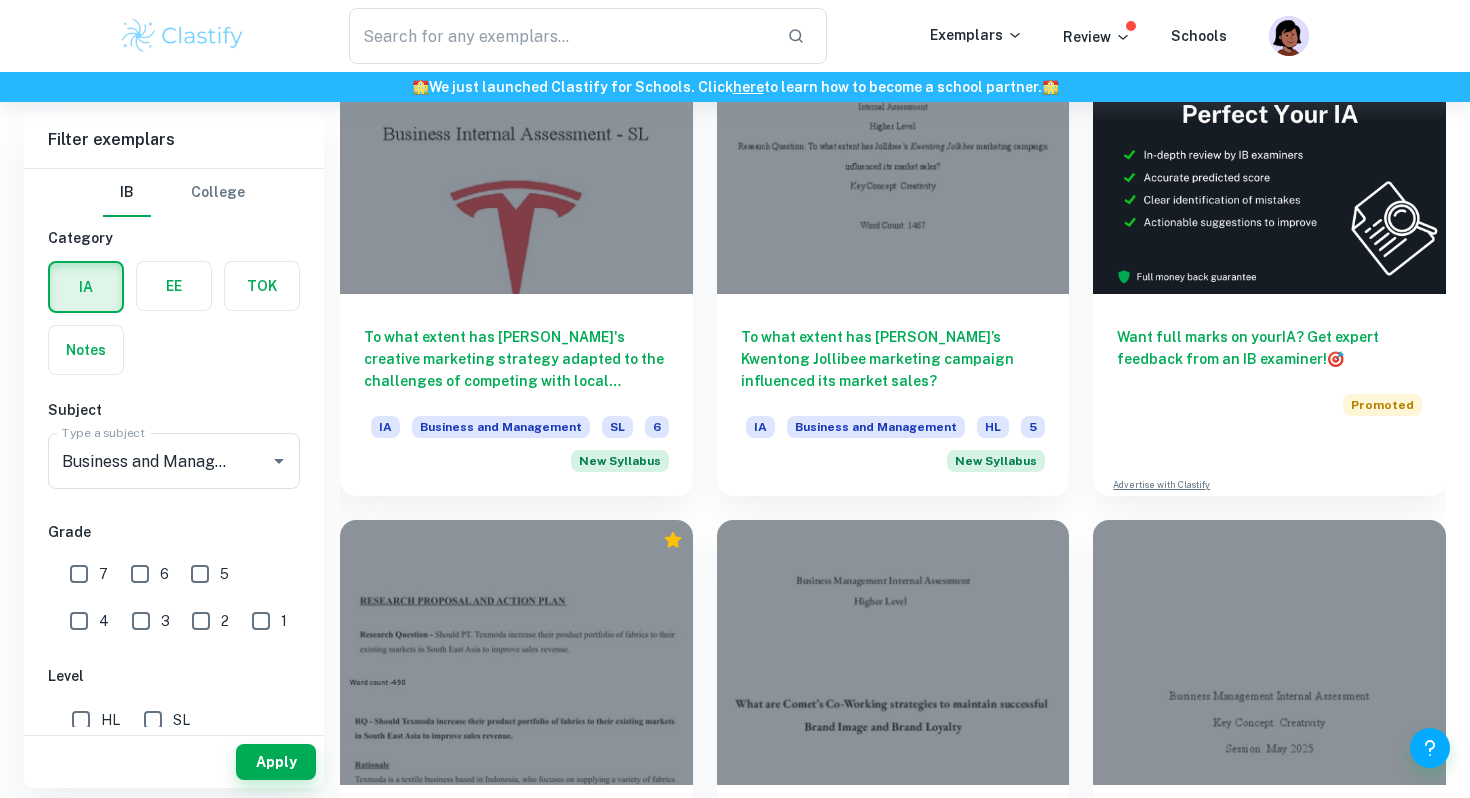 click on "7" at bounding box center (79, 574) 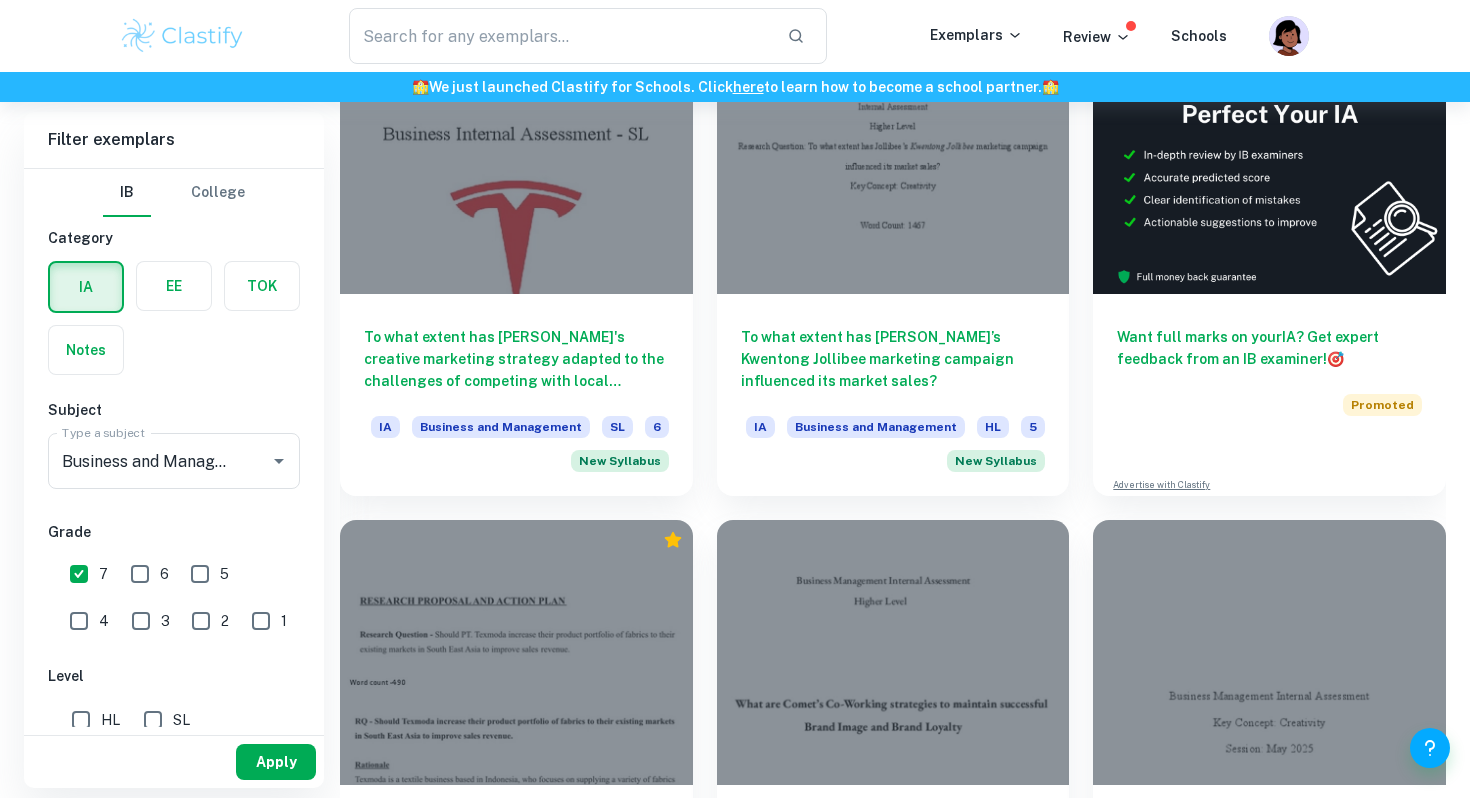 click on "Apply" at bounding box center [276, 762] 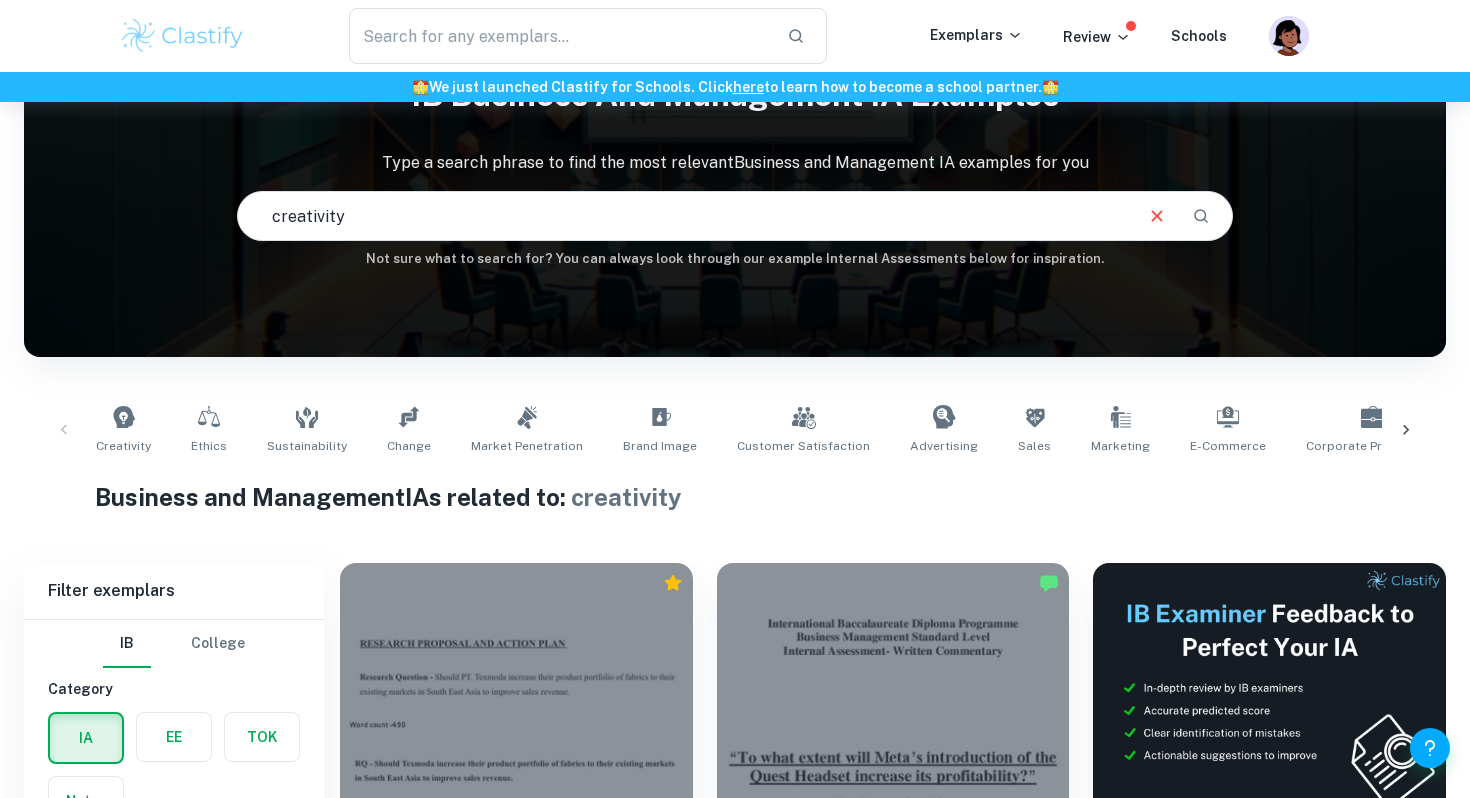 scroll, scrollTop: 0, scrollLeft: 0, axis: both 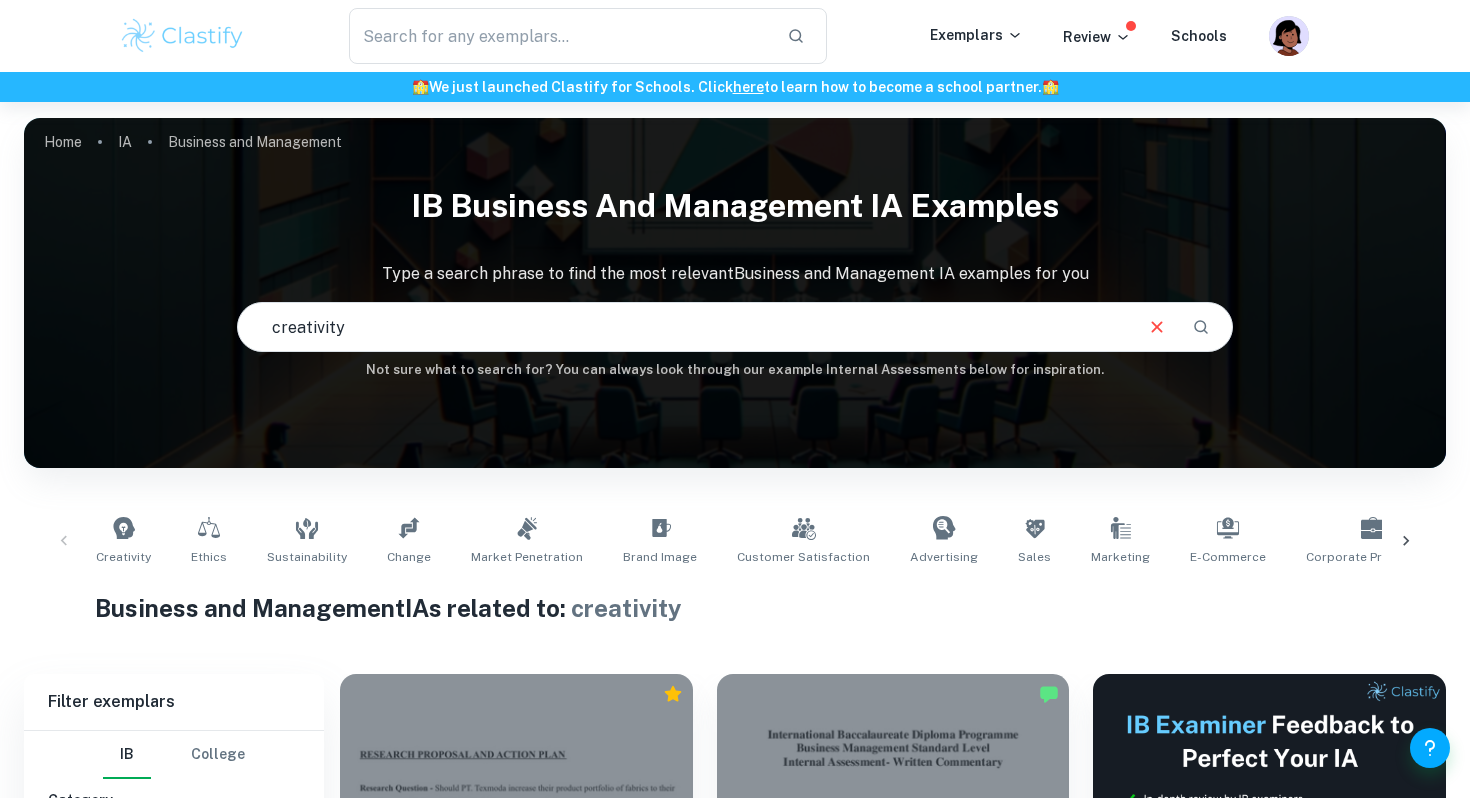 drag, startPoint x: 344, startPoint y: 324, endPoint x: 262, endPoint y: 326, distance: 82.02438 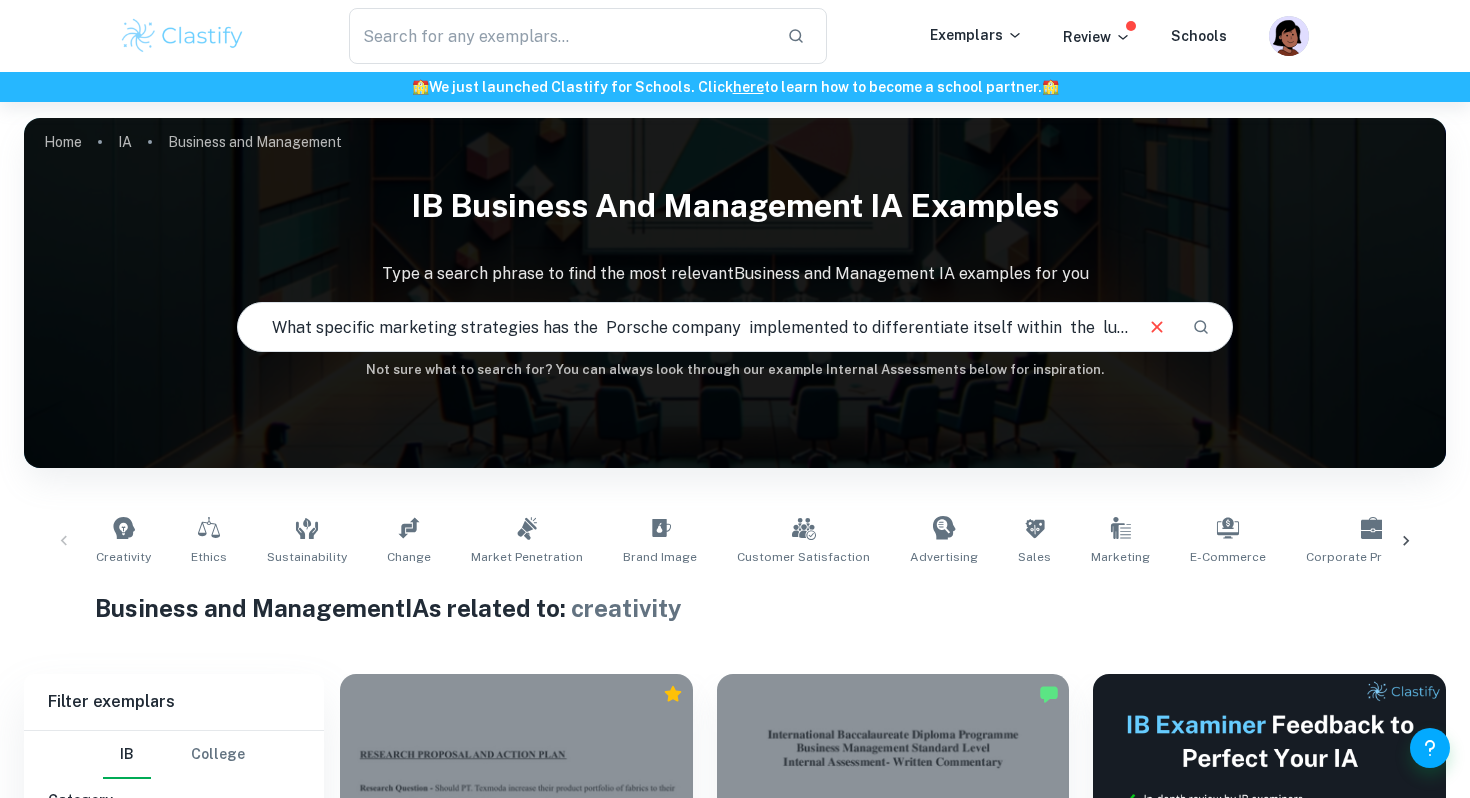 scroll, scrollTop: 0, scrollLeft: 207, axis: horizontal 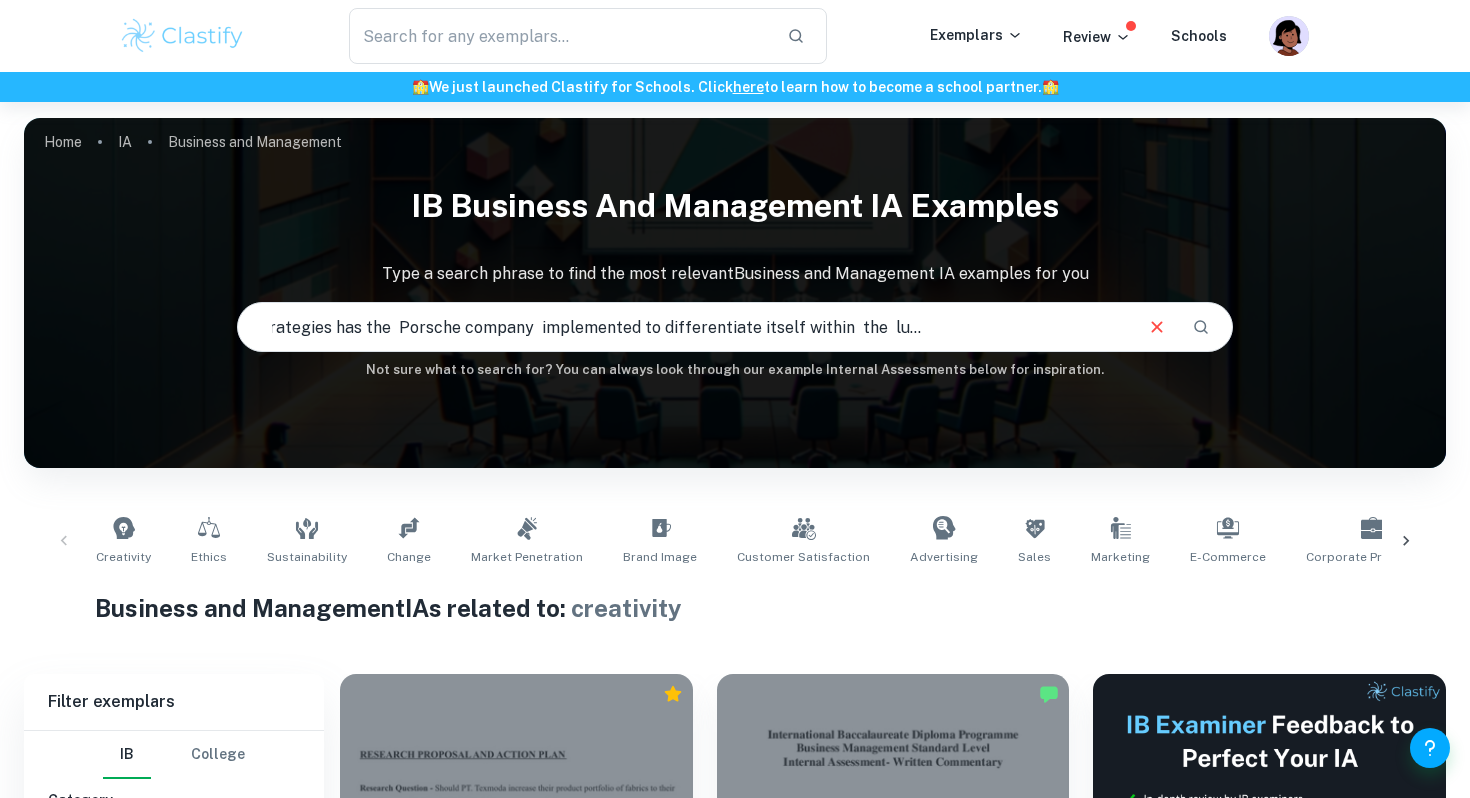 type on "What specific marketing strategies has the  Porsche company  implemented to differentiate itself within  the  luxury auto mile market in Europe?" 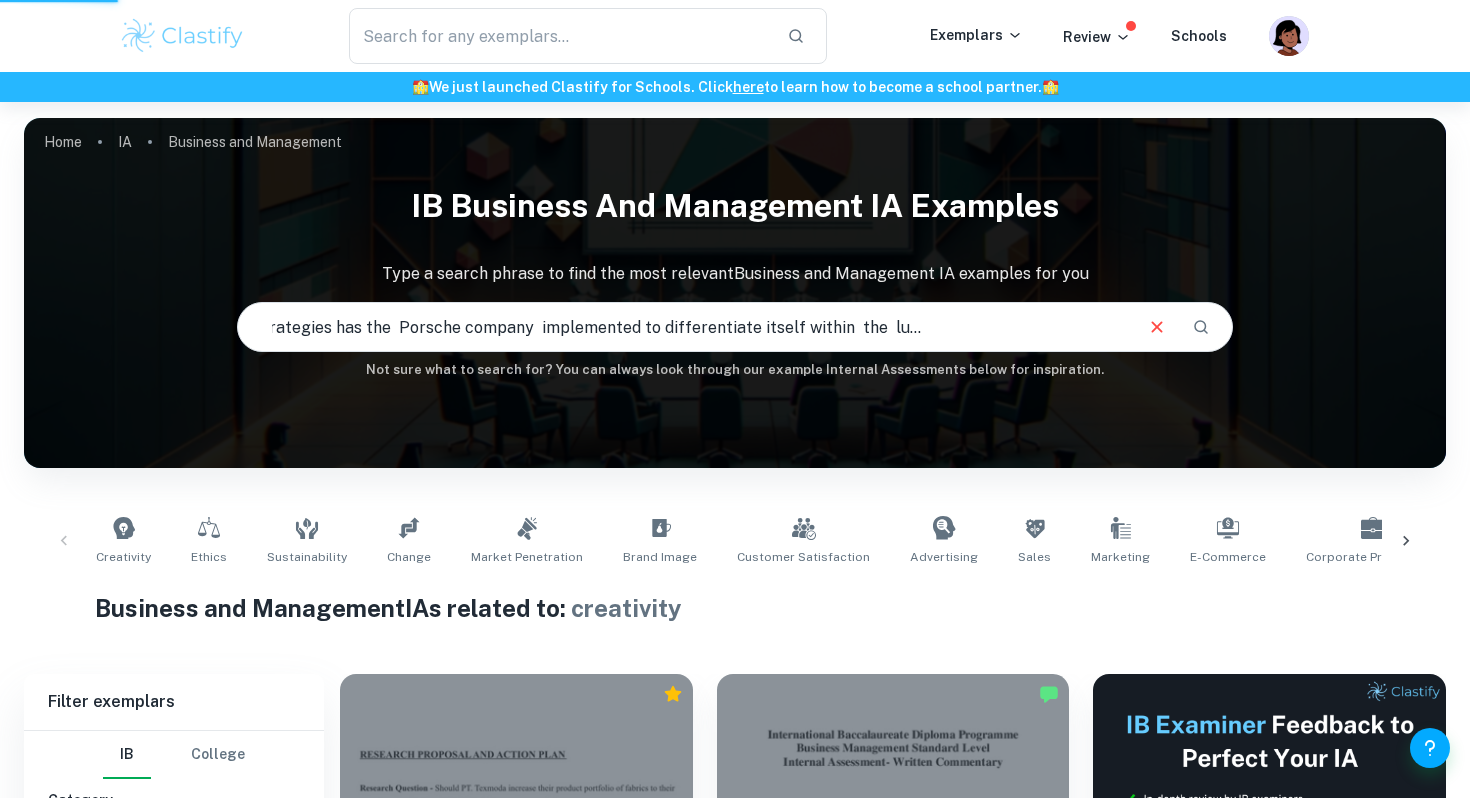 scroll, scrollTop: 0, scrollLeft: 0, axis: both 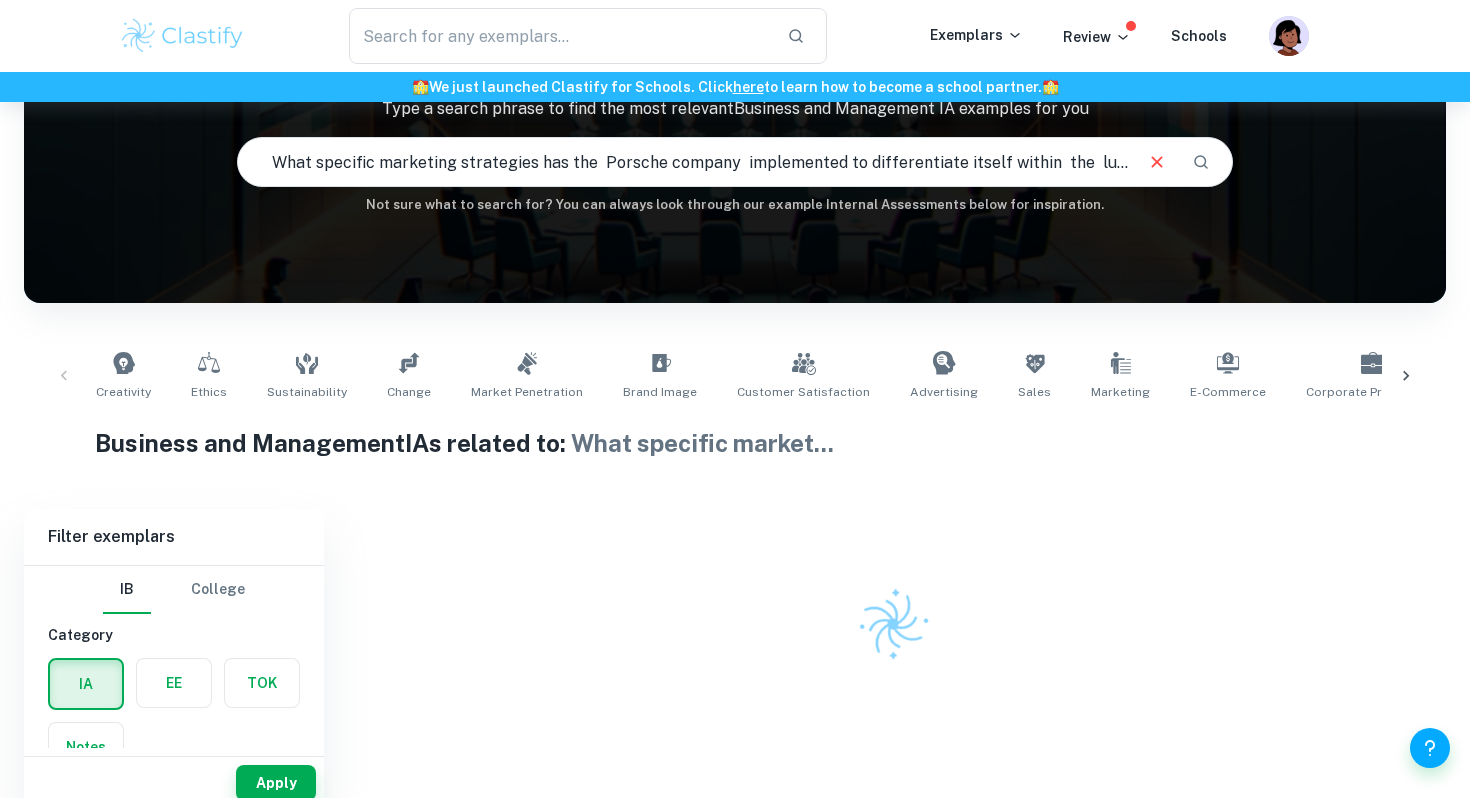 click at bounding box center (893, 588) 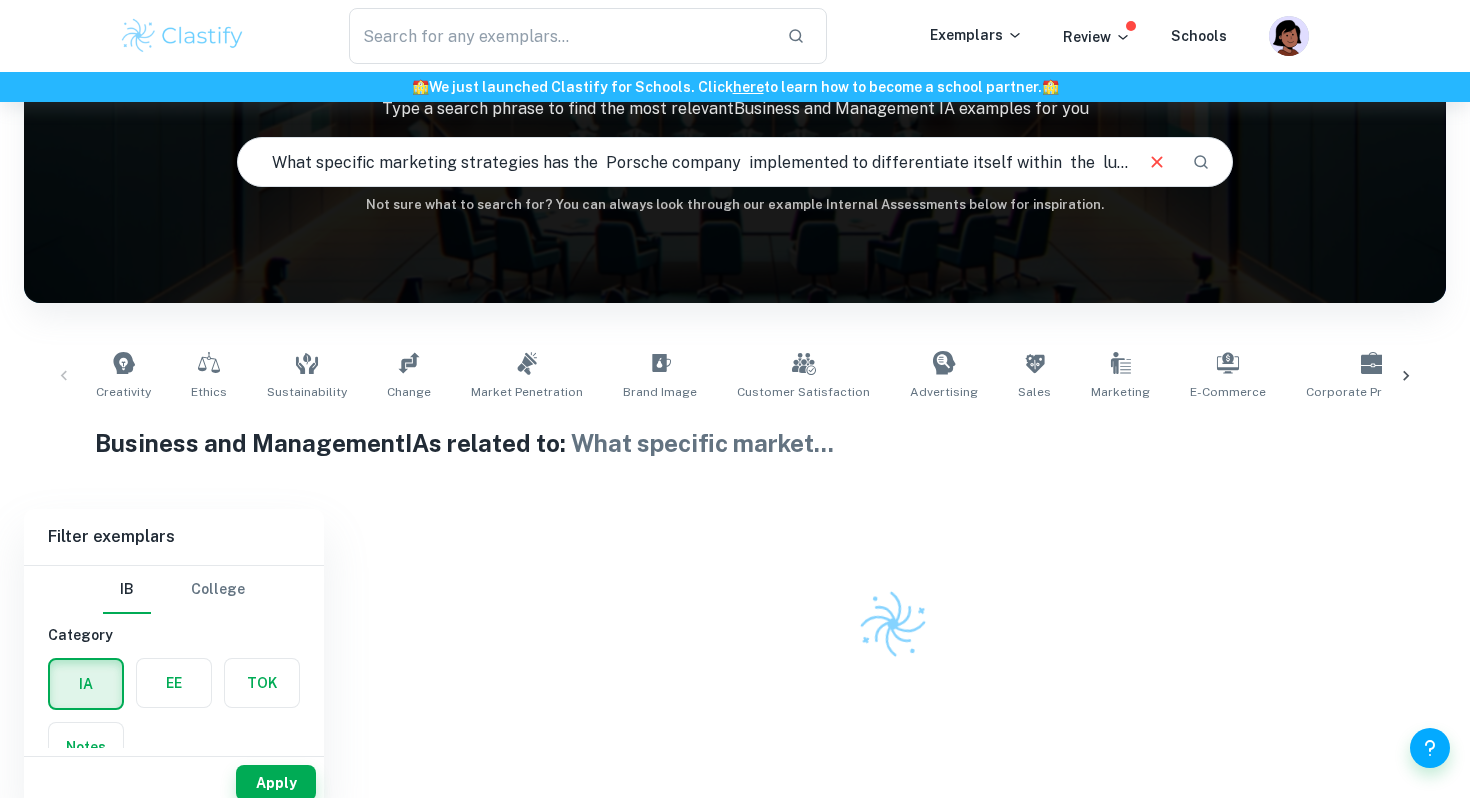 scroll, scrollTop: 176, scrollLeft: 0, axis: vertical 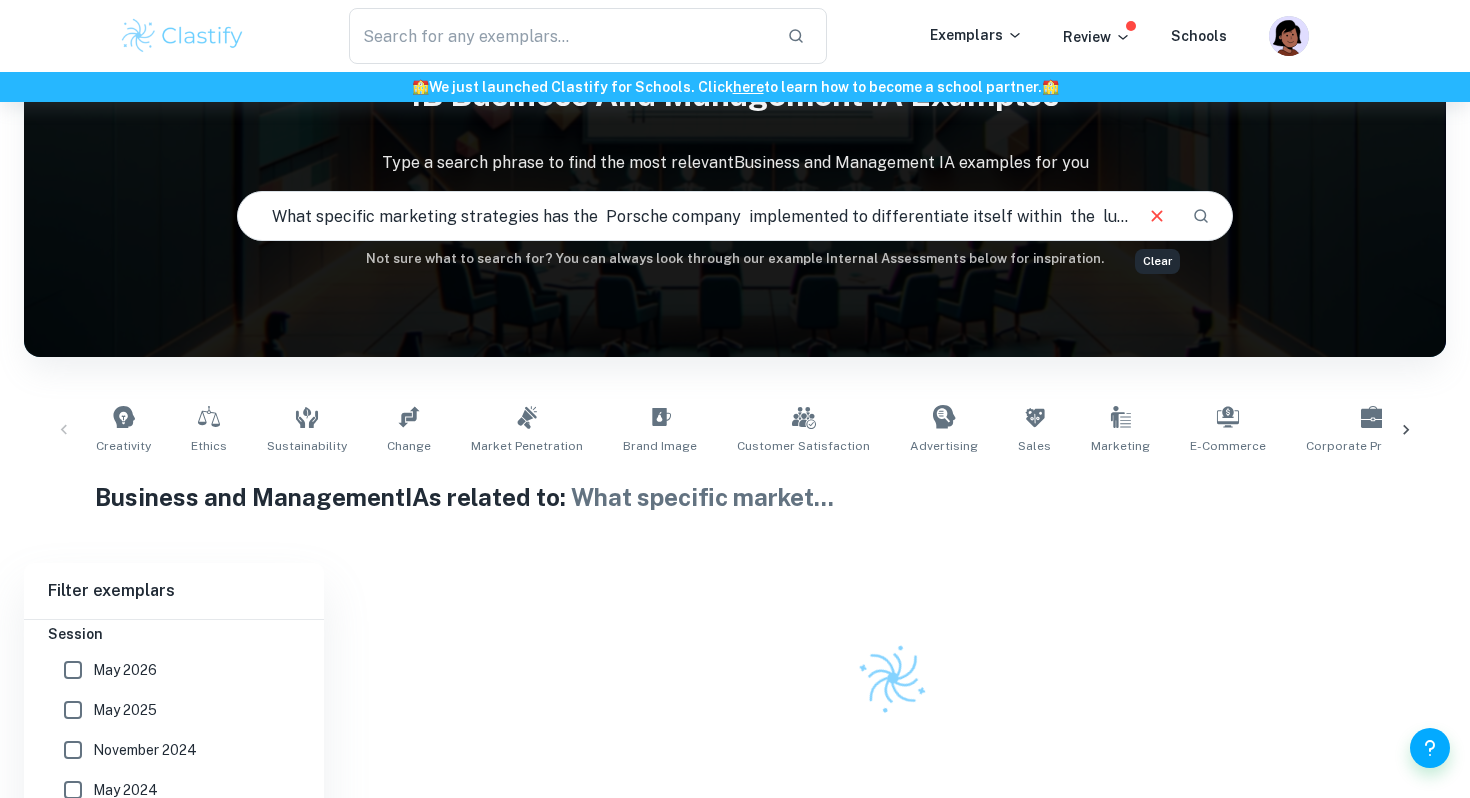 click 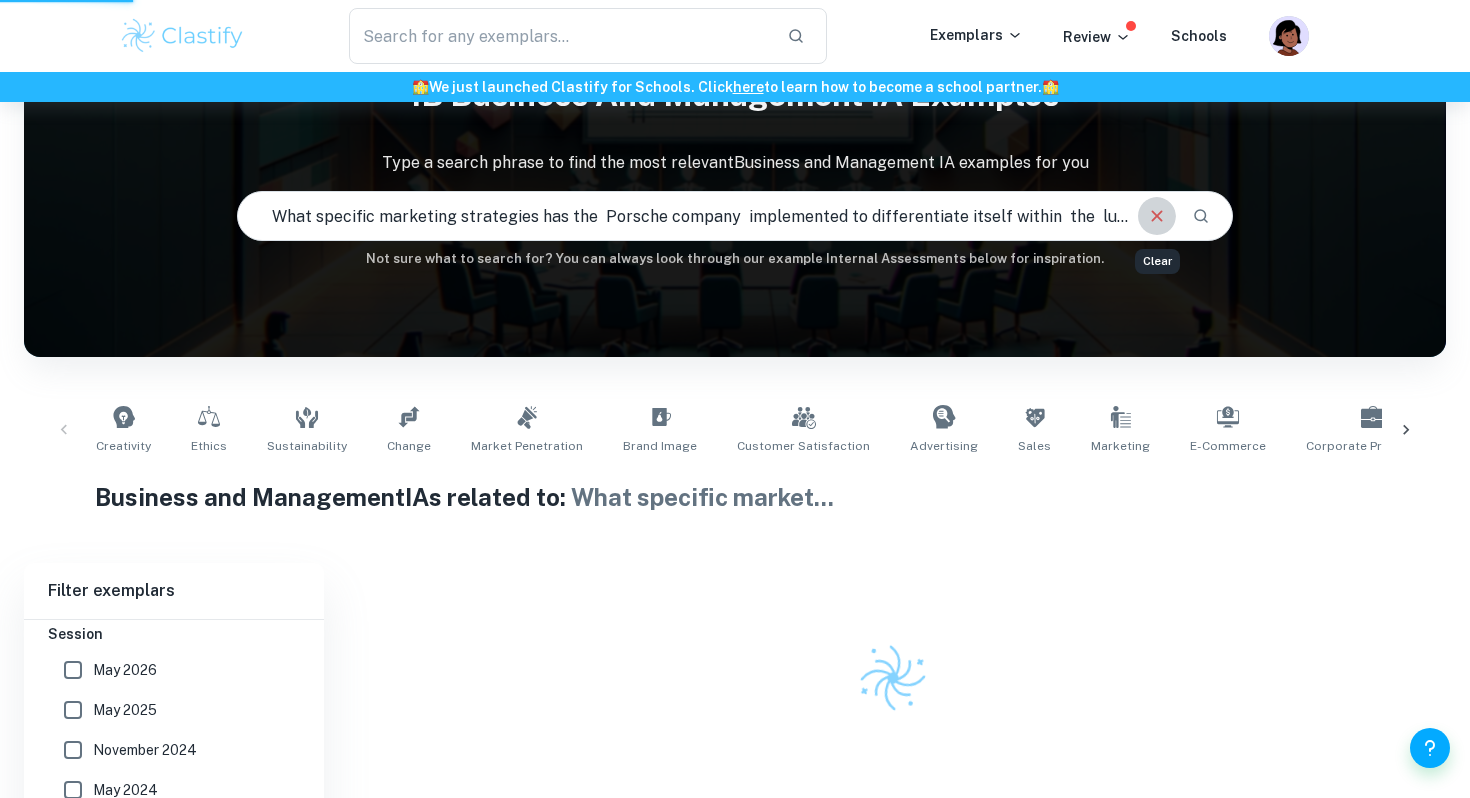 click 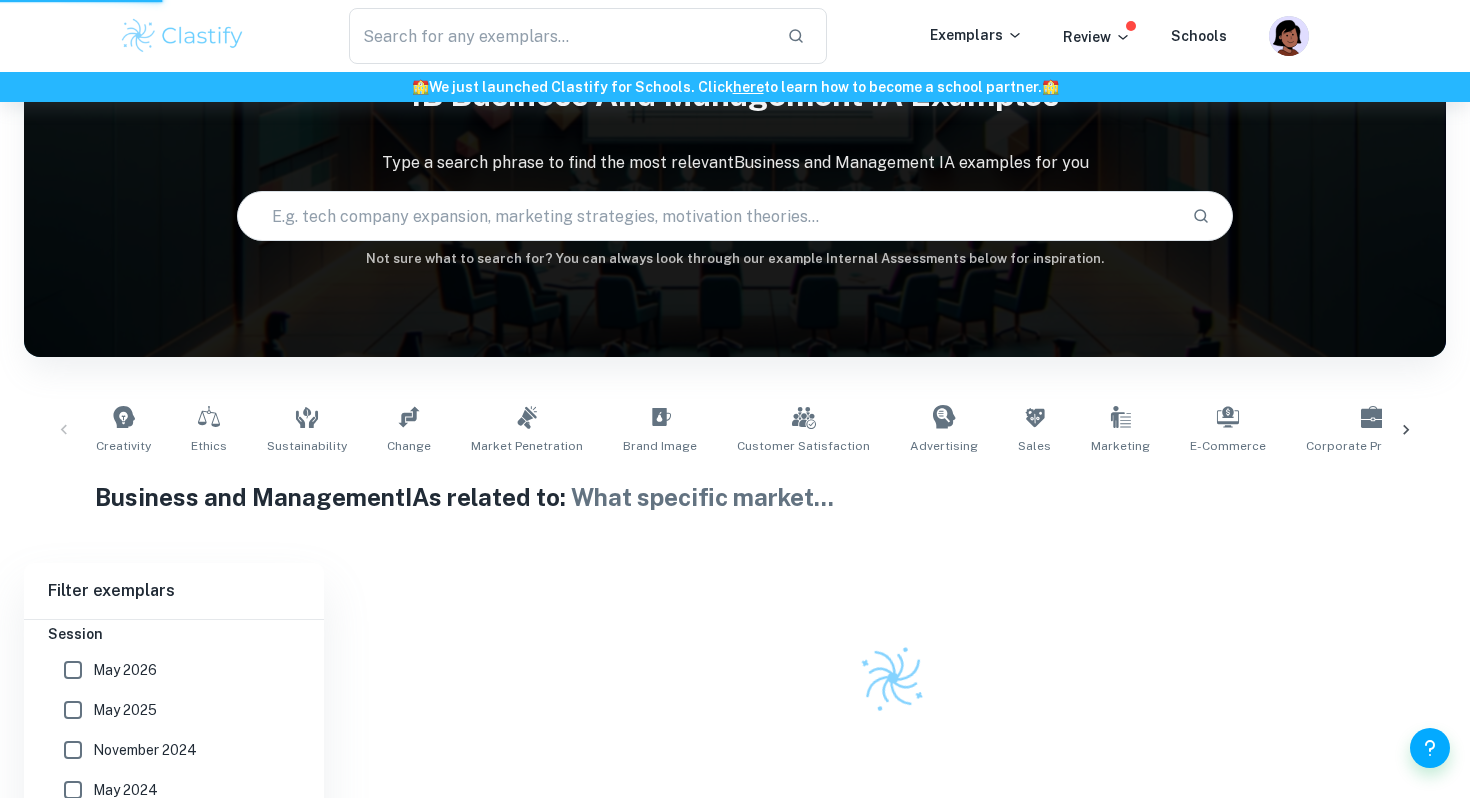 click at bounding box center (706, 216) 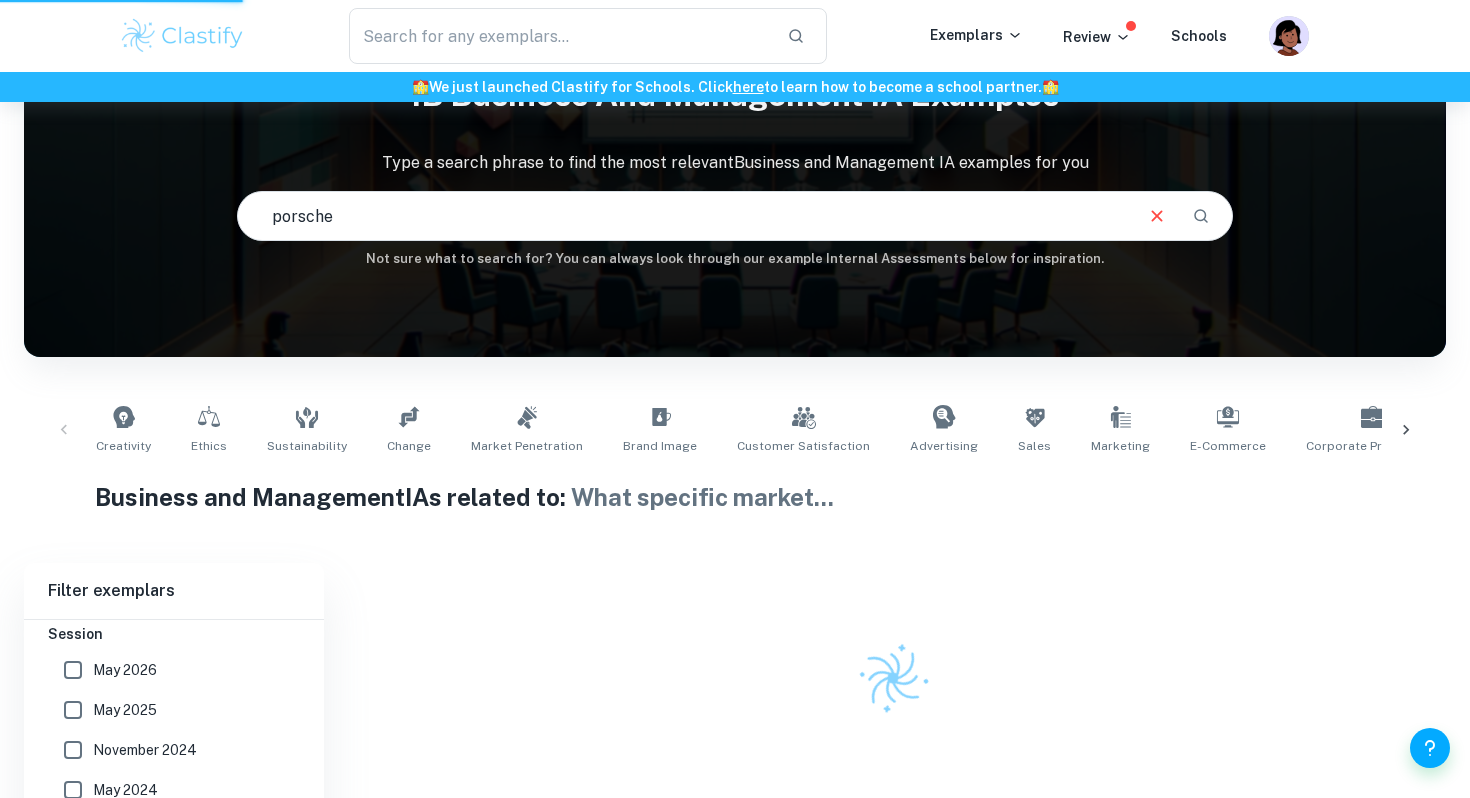 type on "porsche" 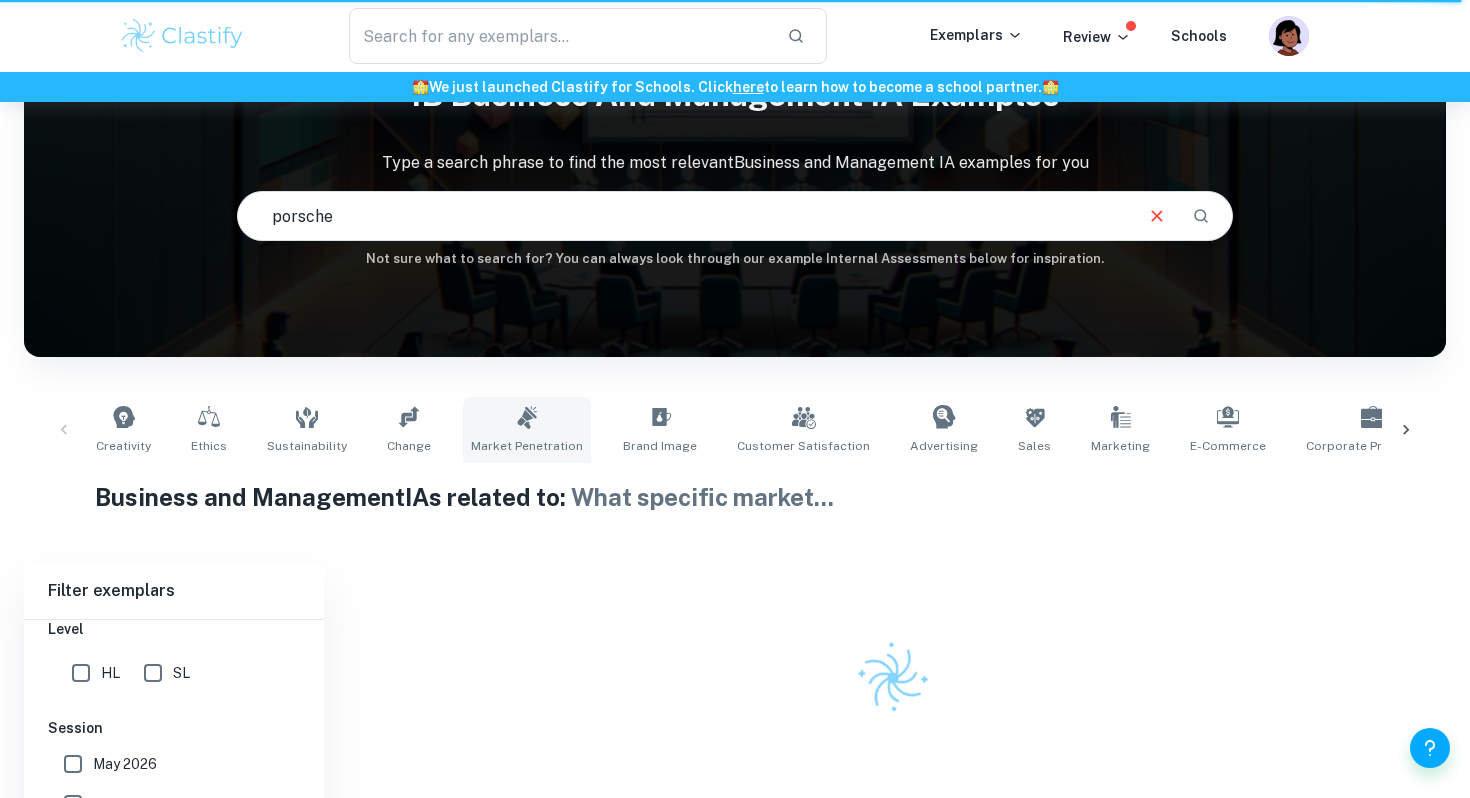 scroll, scrollTop: 160, scrollLeft: 0, axis: vertical 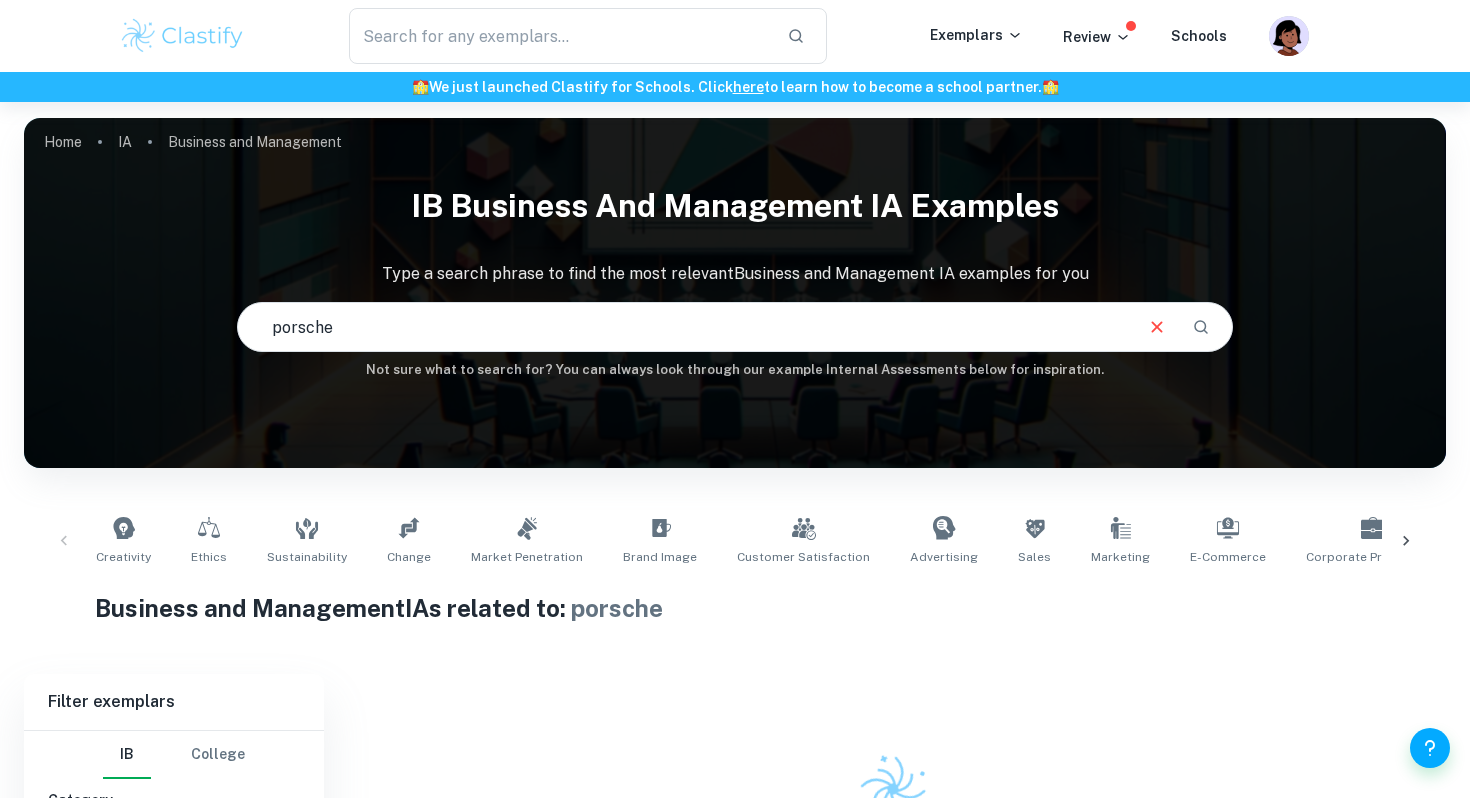 click on "porsche" at bounding box center (683, 327) 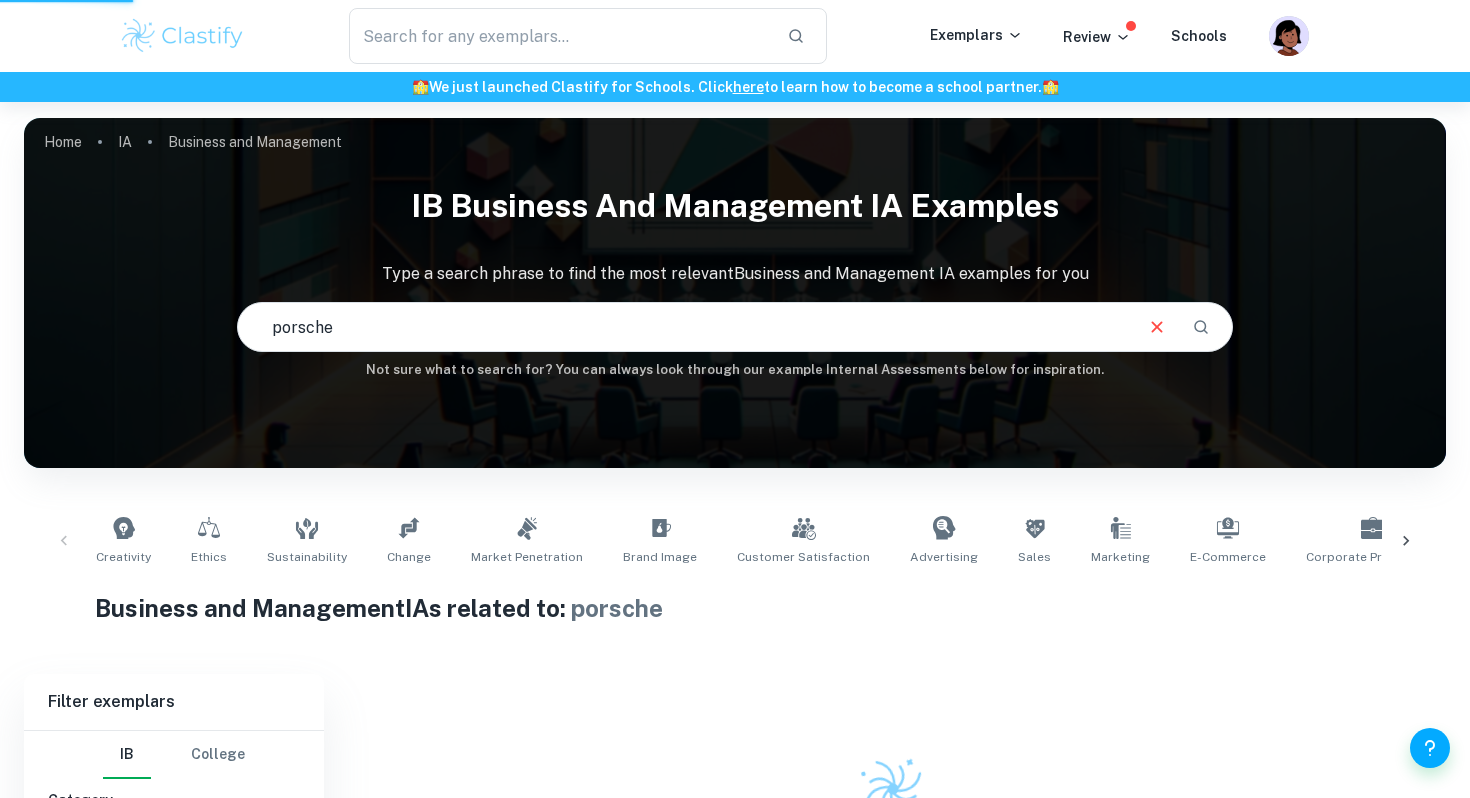 click on "porsche" at bounding box center (683, 327) 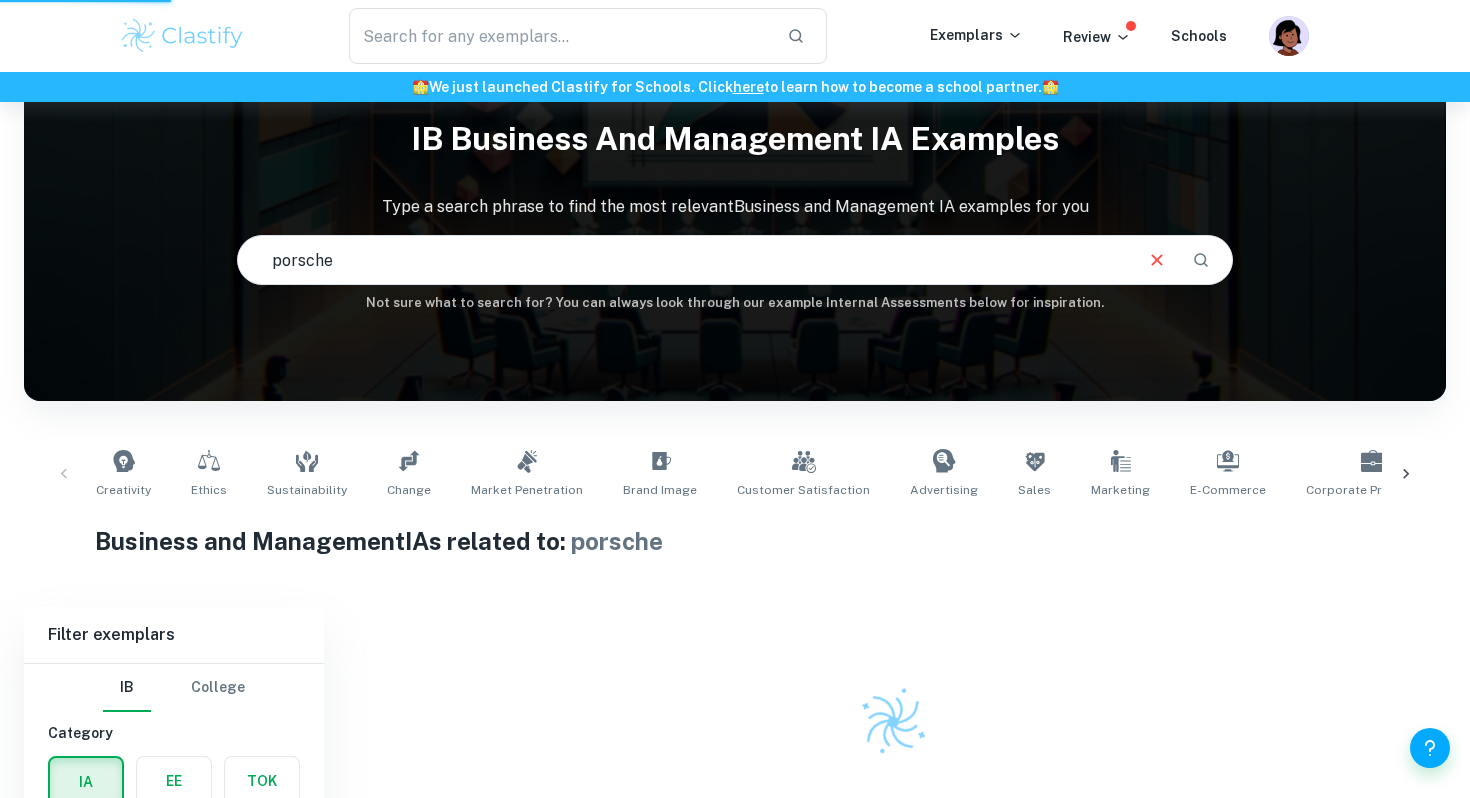 scroll, scrollTop: 176, scrollLeft: 0, axis: vertical 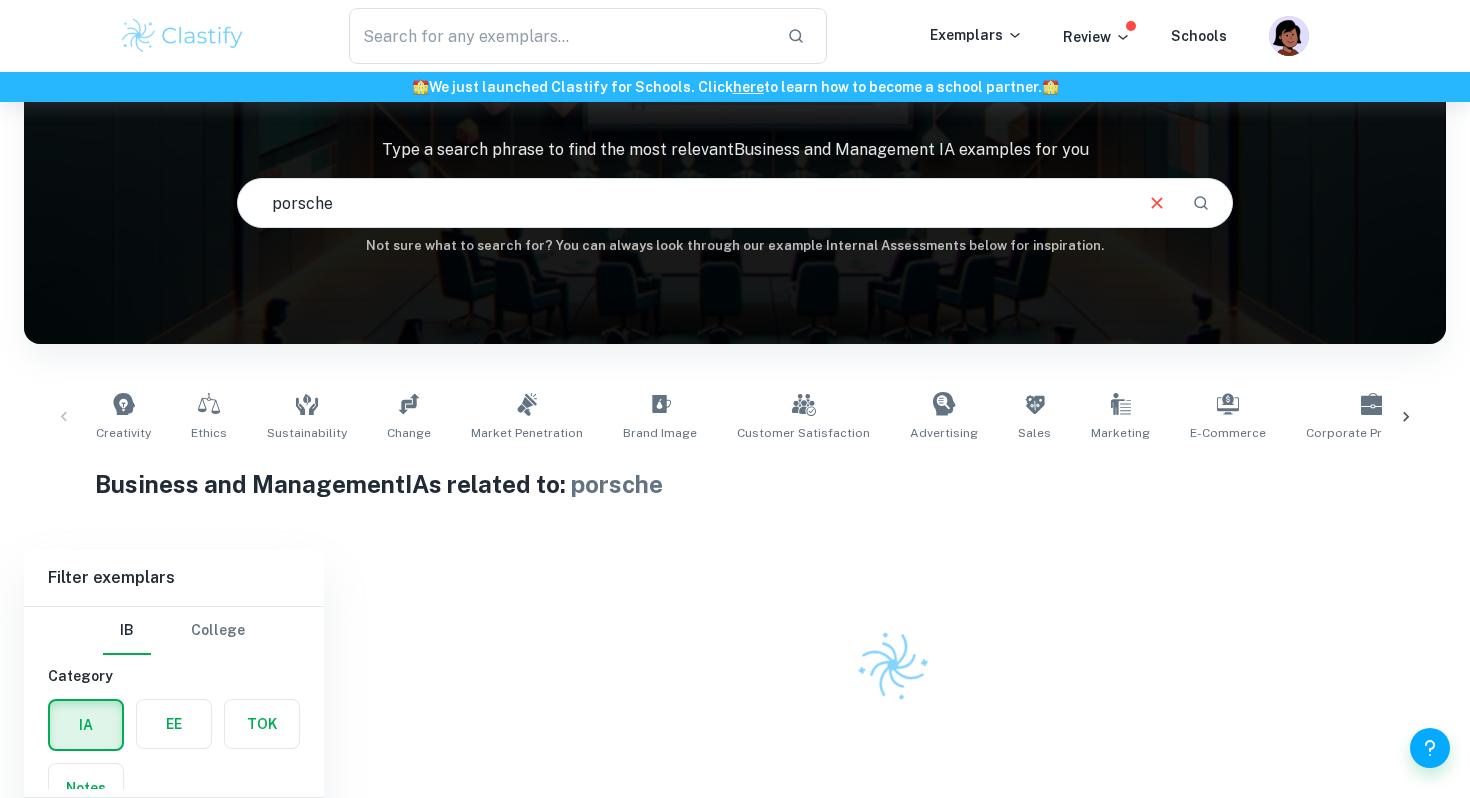 click on "porsche" at bounding box center [683, 203] 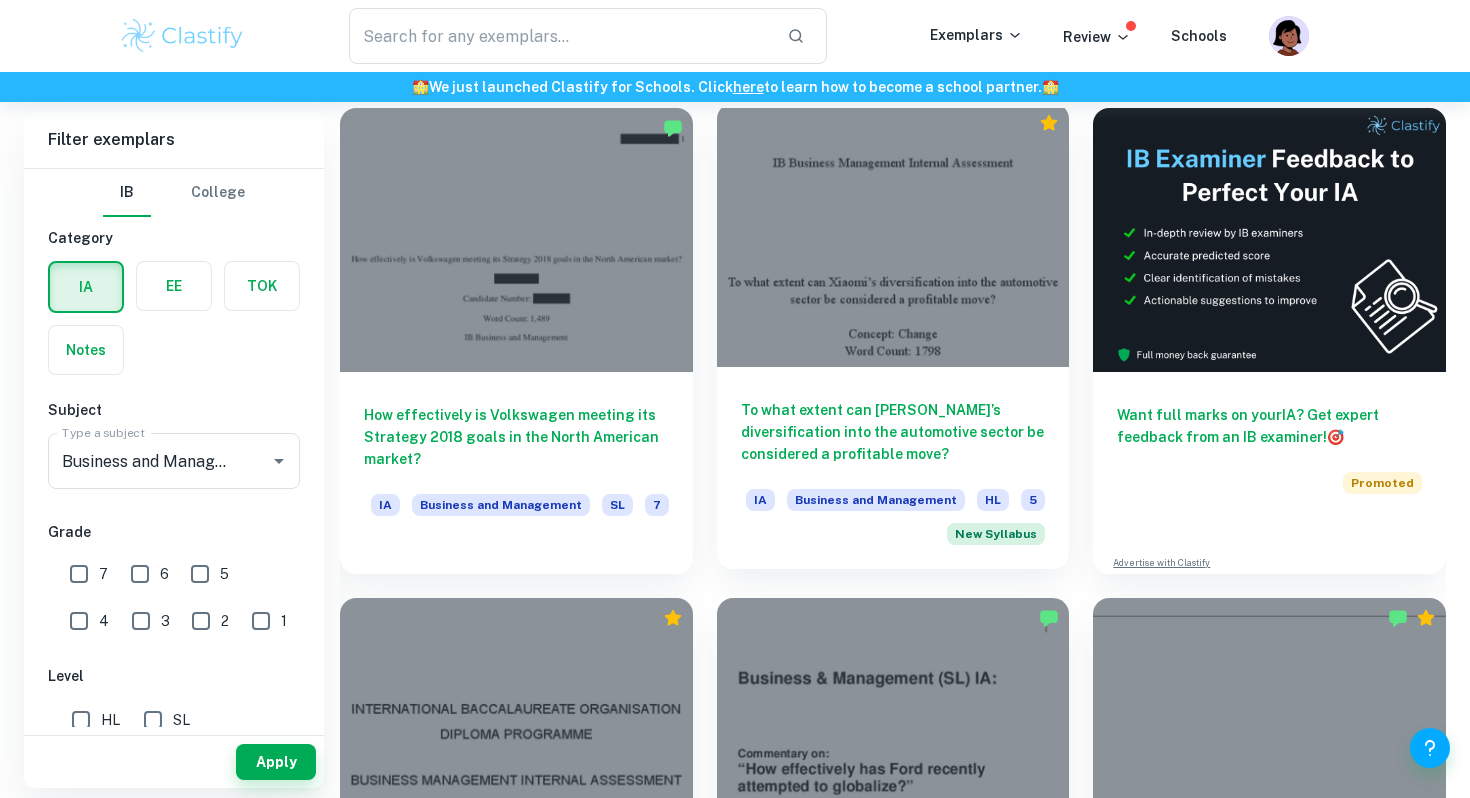 scroll, scrollTop: 824, scrollLeft: 0, axis: vertical 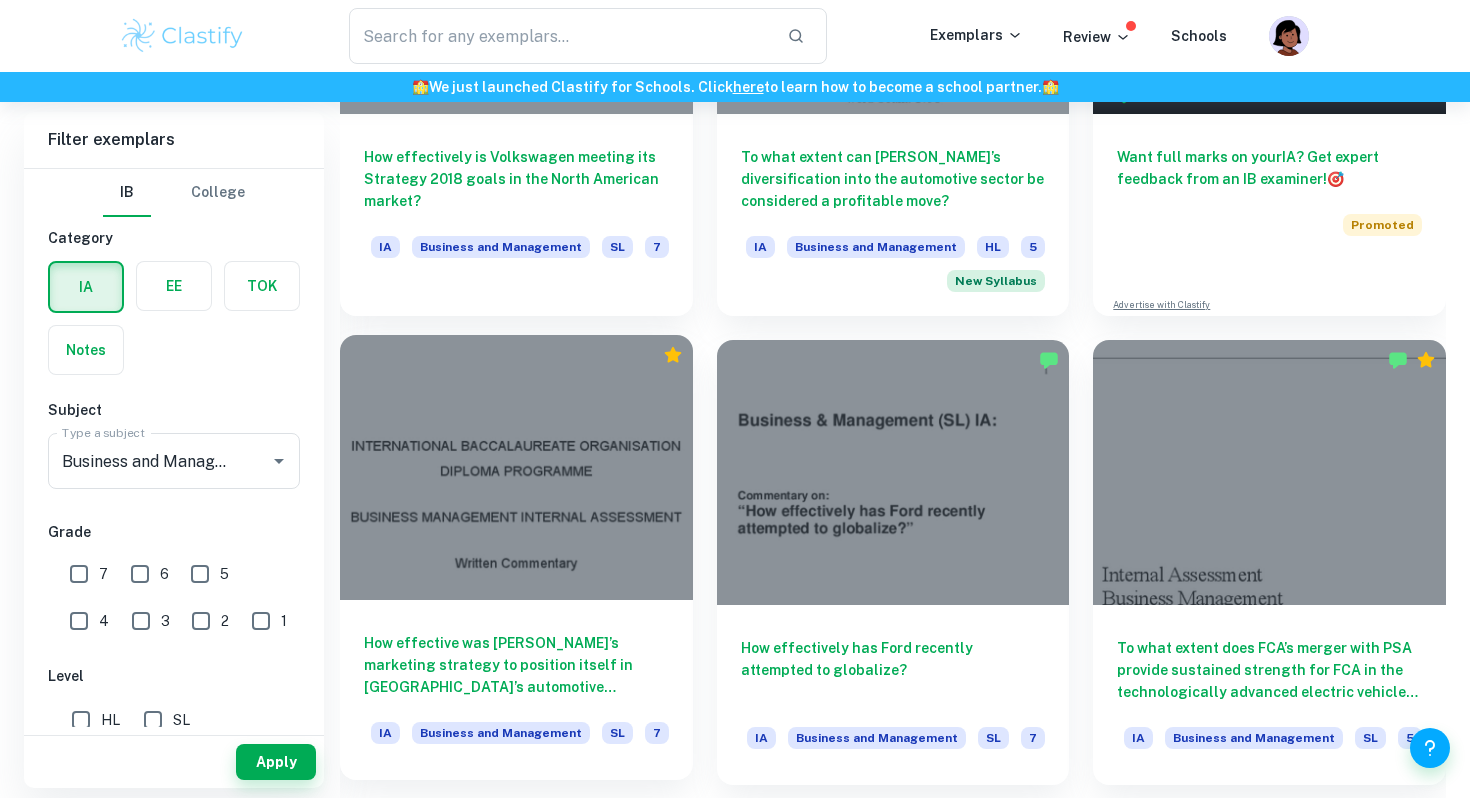 click on "How effective was [PERSON_NAME]’s marketing strategy to position itself in [GEOGRAPHIC_DATA]’s automotive industry?" at bounding box center [516, 665] 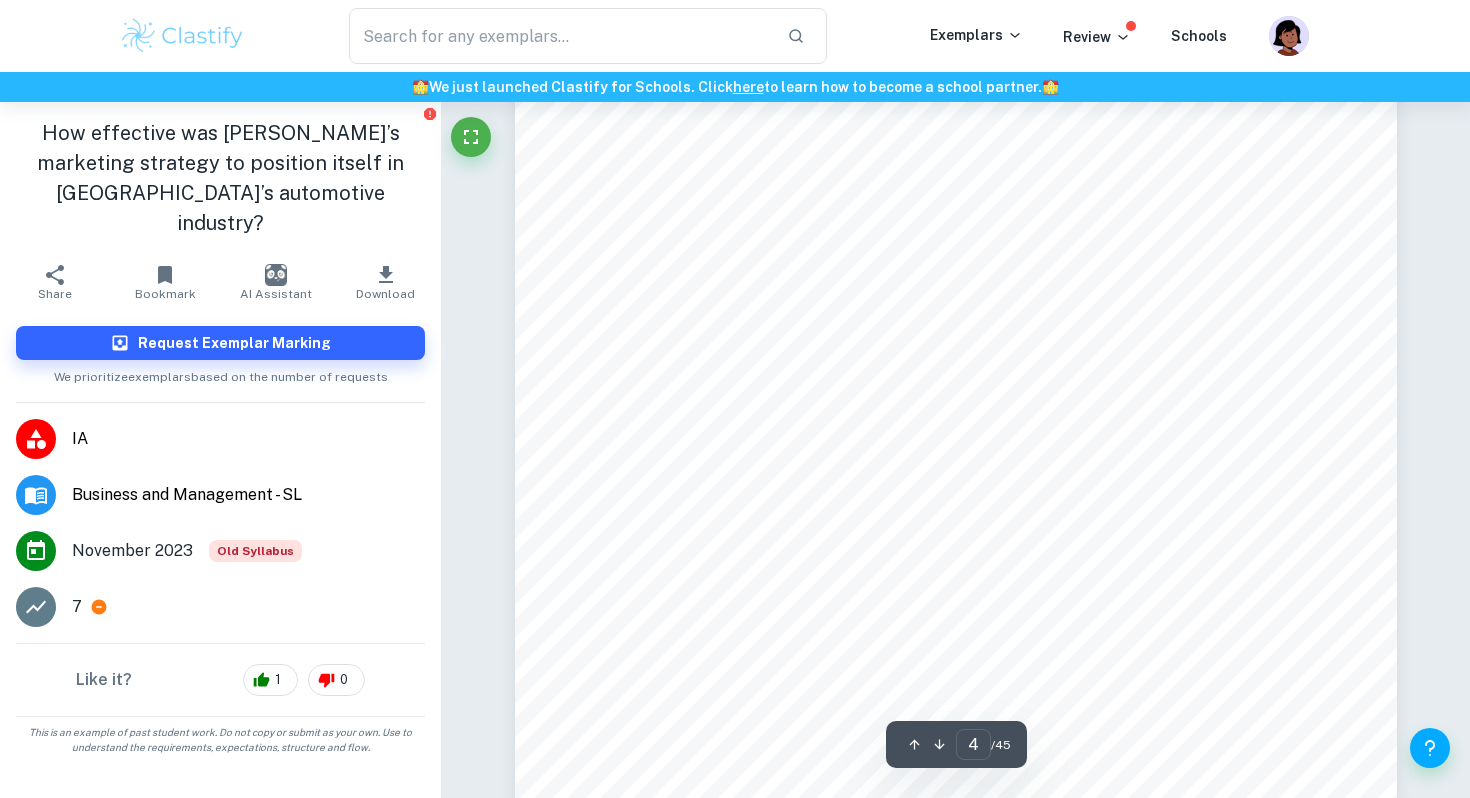 scroll, scrollTop: 5144, scrollLeft: 0, axis: vertical 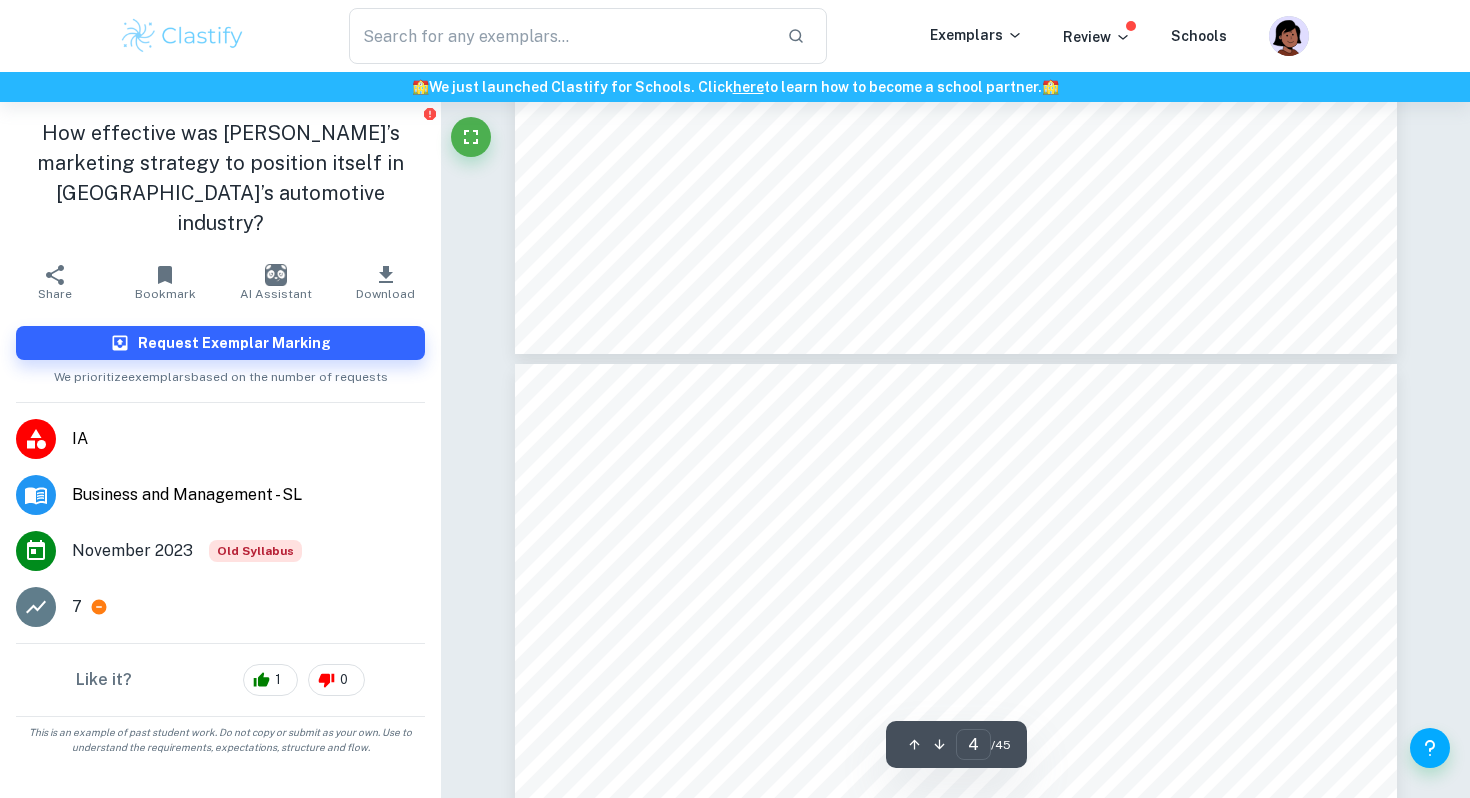 type on "5" 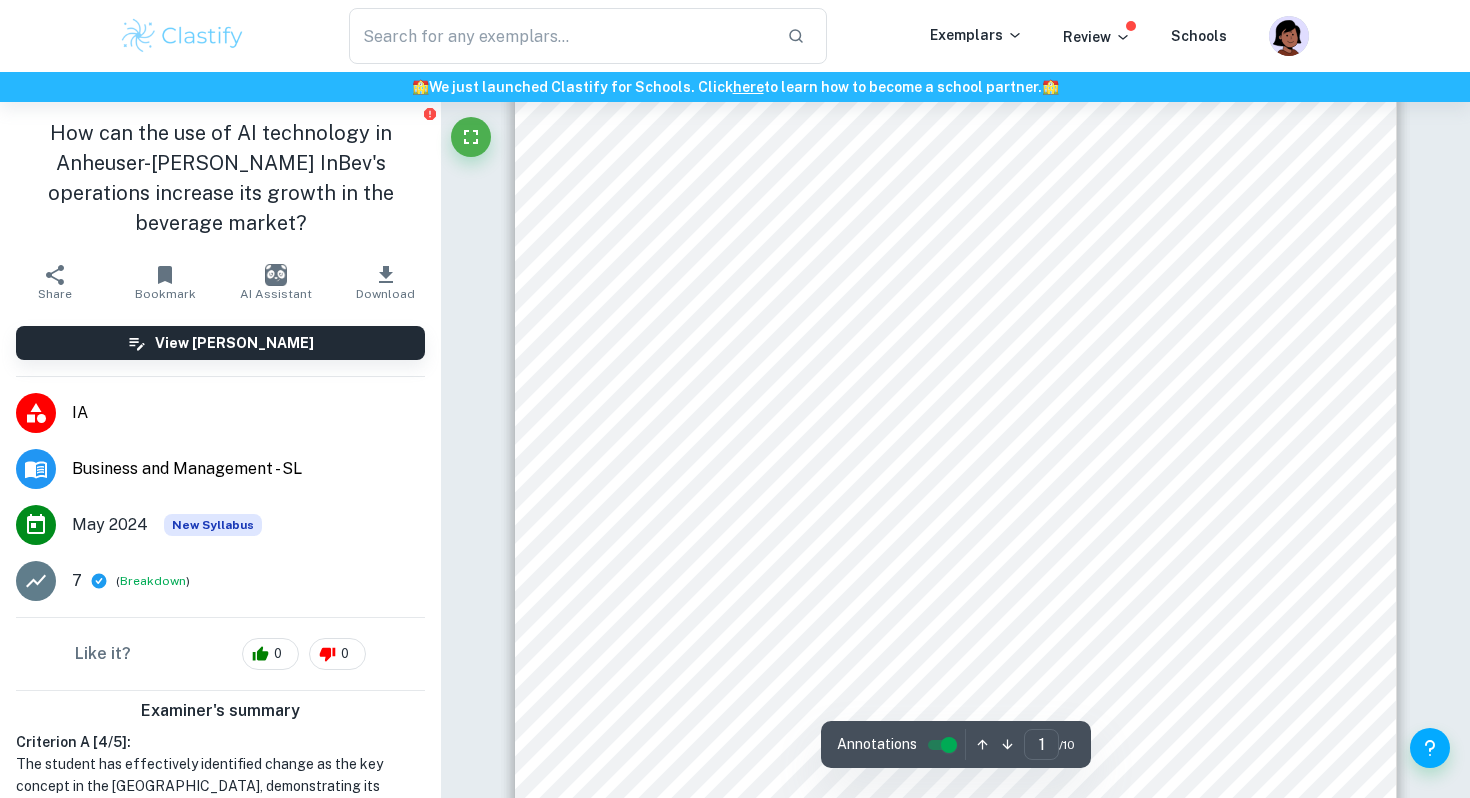 scroll, scrollTop: 324, scrollLeft: 0, axis: vertical 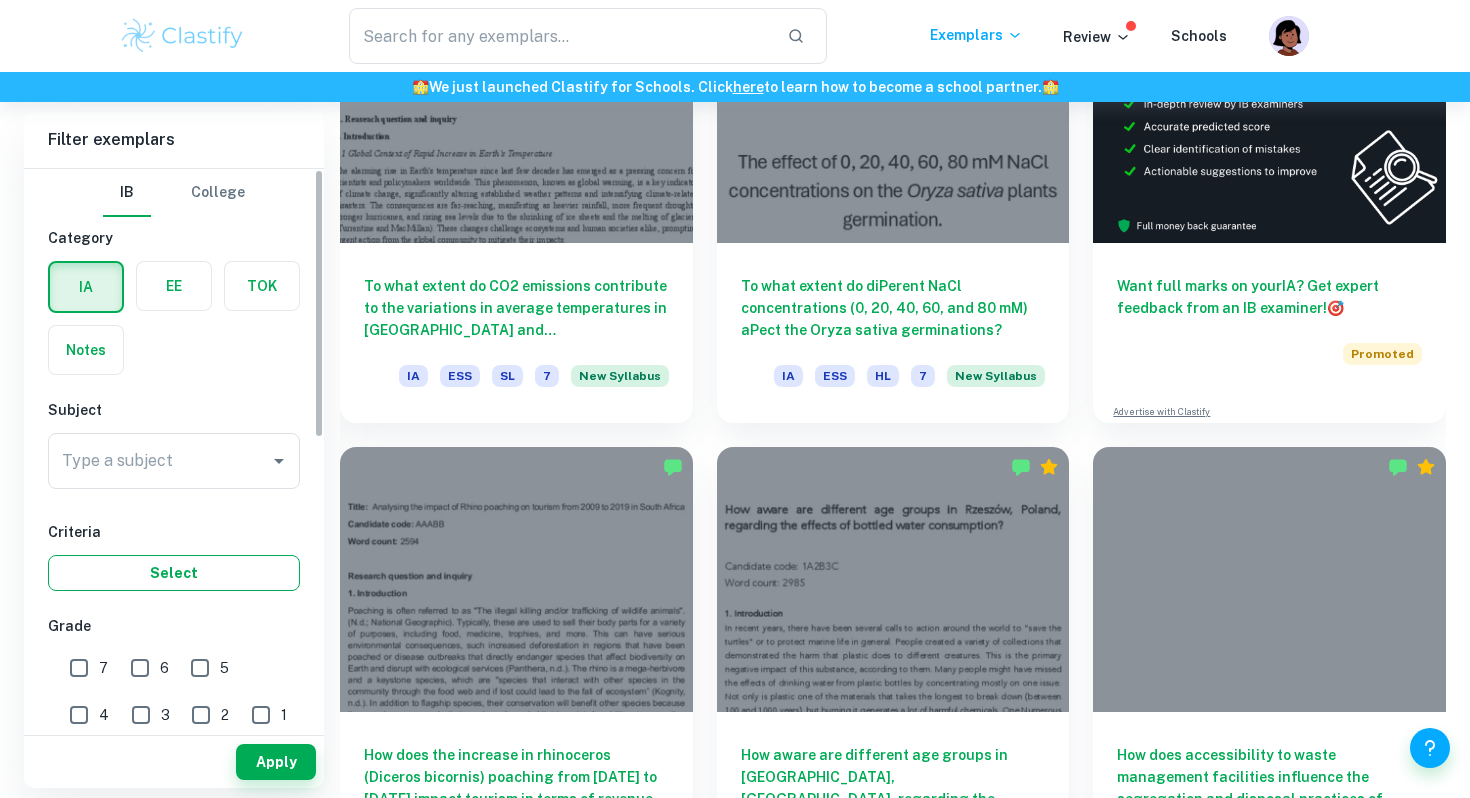 click on "Select" at bounding box center [174, 573] 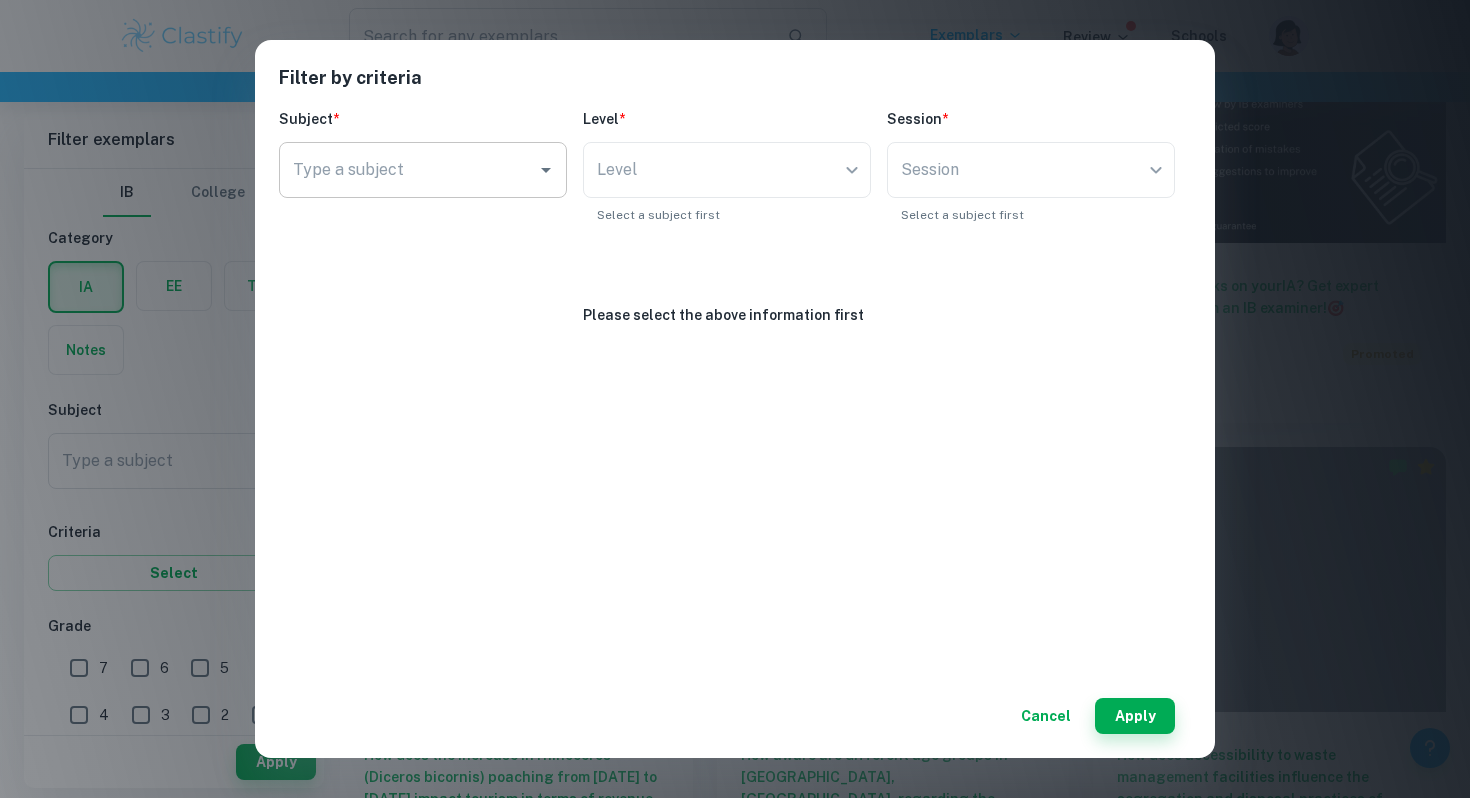click on "Type a subject" at bounding box center [408, 170] 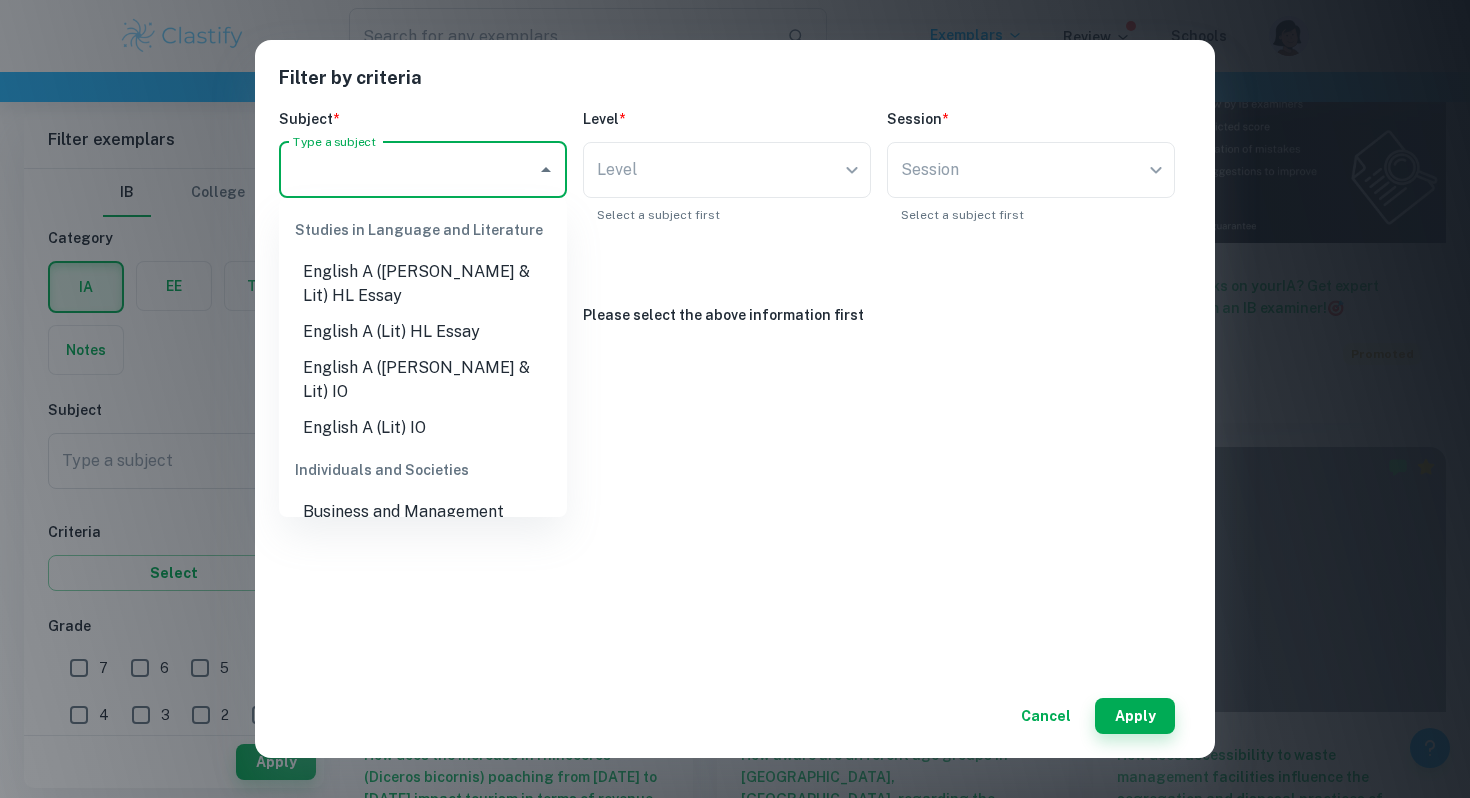 click on "Business and Management" at bounding box center (423, 512) 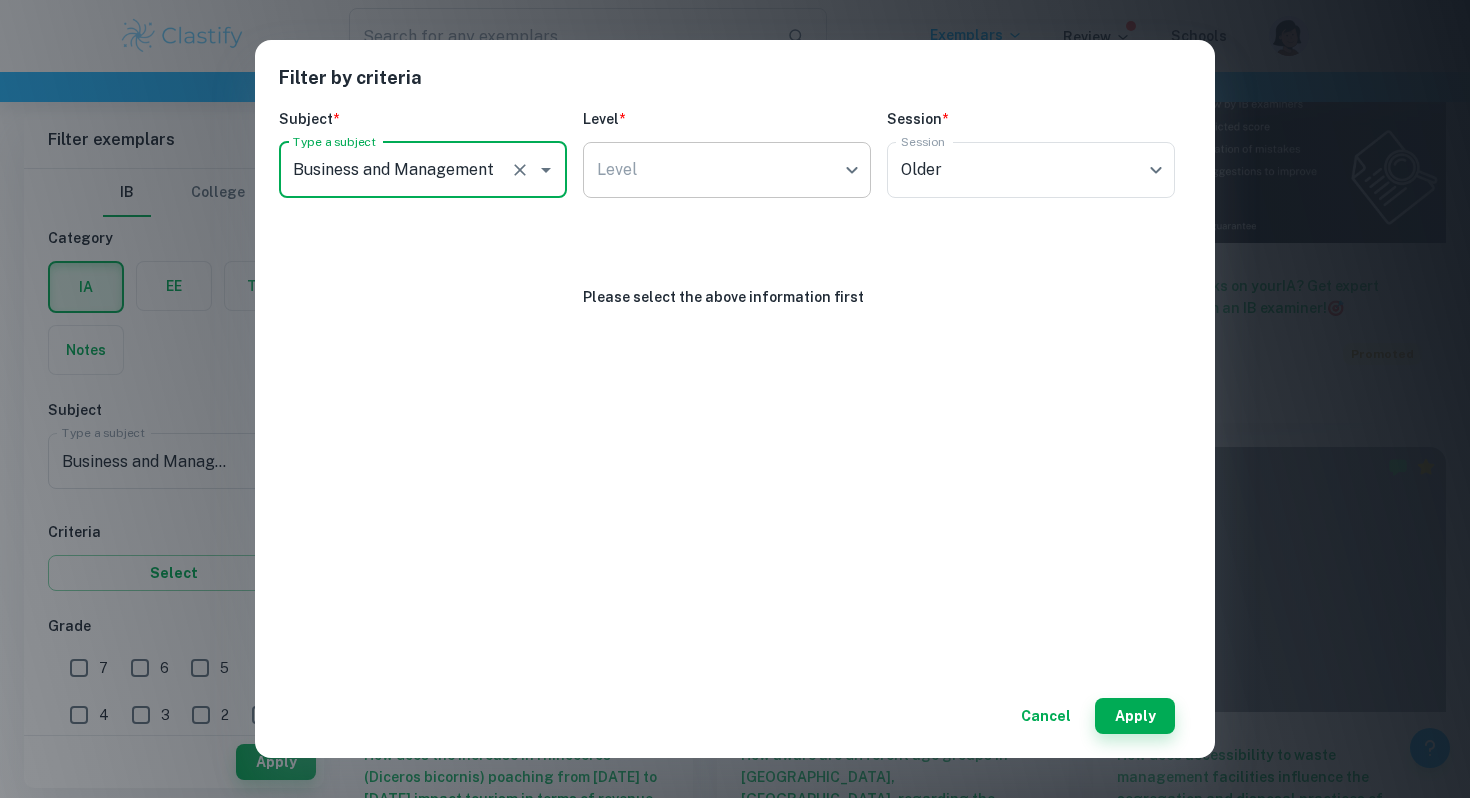 click on "We value your privacy We use cookies to enhance your browsing experience, serve personalised ads or content, and analyse our traffic. By clicking "Accept All", you consent to our use of cookies.   Cookie Policy Customise   Reject All   Accept All   Customise Consent Preferences   We use cookies to help you navigate efficiently and perform certain functions. You will find detailed information about all cookies under each consent category below. The cookies that are categorised as "Necessary" are stored on your browser as they are essential for enabling the basic functionalities of the site. ...  Show more For more information on how Google's third-party cookies operate and handle your data, see:   Google Privacy Policy Necessary Always Active Necessary cookies are required to enable the basic features of this site, such as providing secure log-in or adjusting your consent preferences. These cookies do not store any personally identifiable data. Functional Analytics Performance Advertisement Uncategorised" at bounding box center (735, -194) 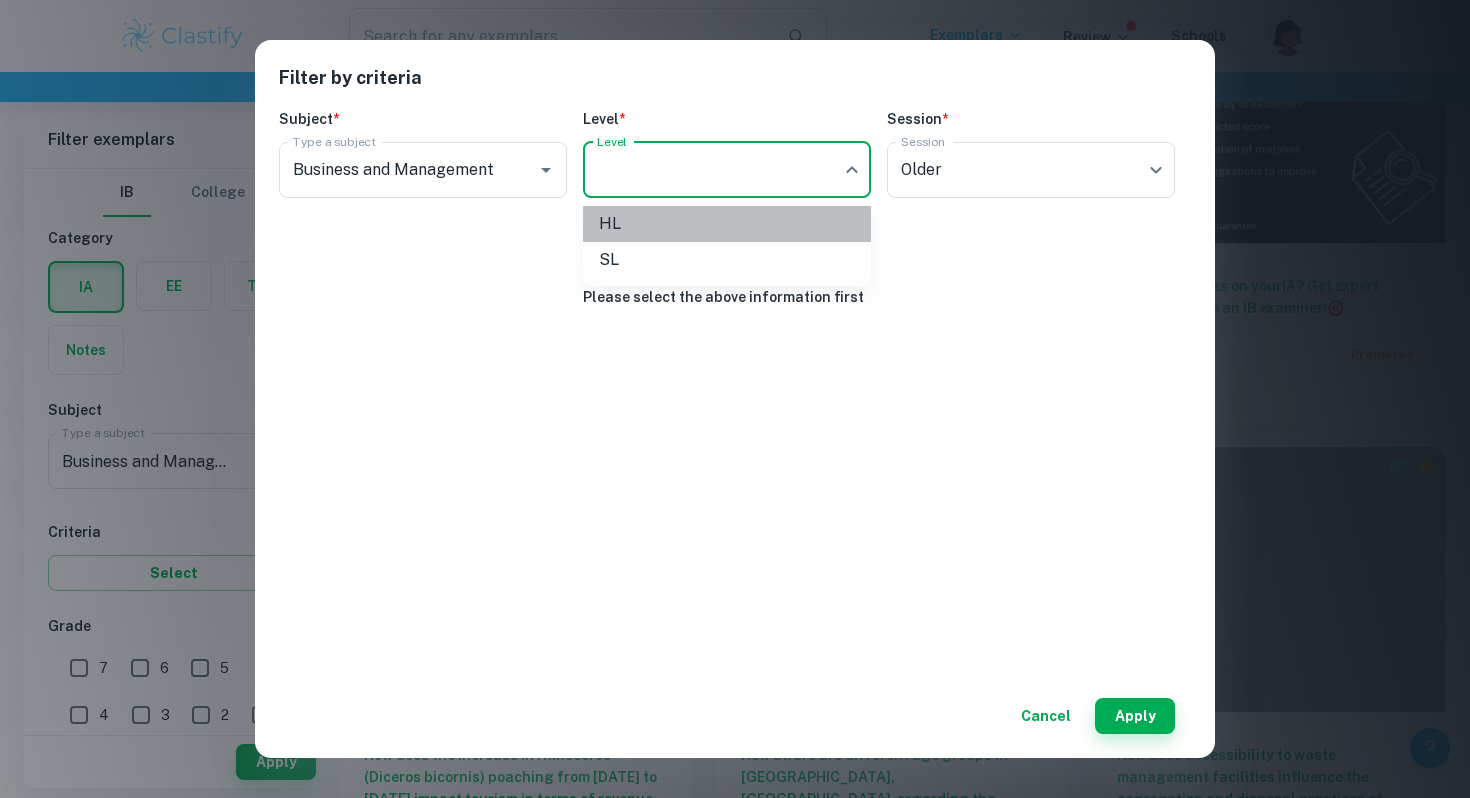 click on "HL" at bounding box center [727, 224] 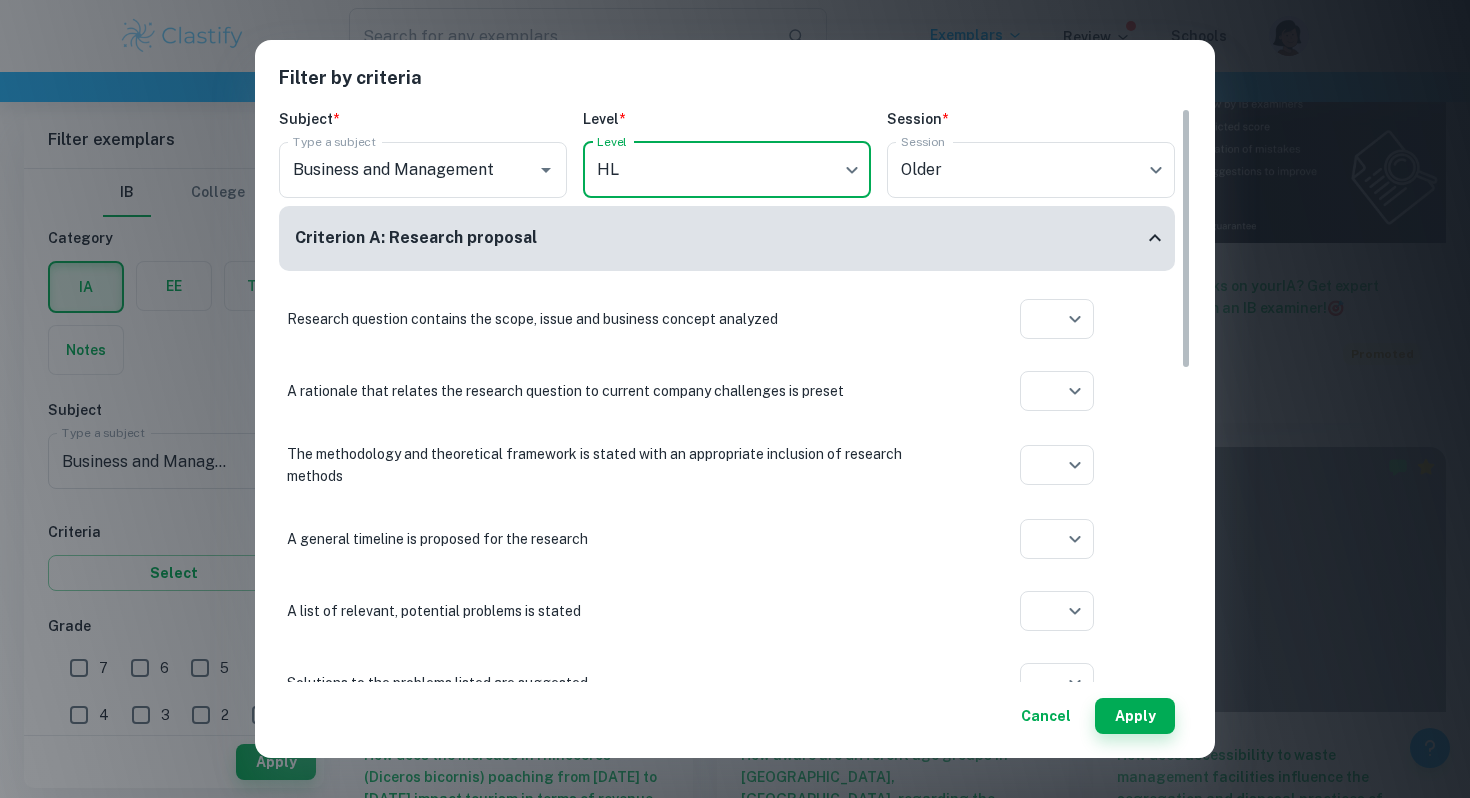 click on "We value your privacy We use cookies to enhance your browsing experience, serve personalised ads or content, and analyse our traffic. By clicking "Accept All", you consent to our use of cookies.   Cookie Policy Customise   Reject All   Accept All   Customise Consent Preferences   We use cookies to help you navigate efficiently and perform certain functions. You will find detailed information about all cookies under each consent category below. The cookies that are categorised as "Necessary" are stored on your browser as they are essential for enabling the basic functionalities of the site. ...  Show more For more information on how Google's third-party cookies operate and handle your data, see:   Google Privacy Policy Necessary Always Active Necessary cookies are required to enable the basic features of this site, such as providing secure log-in or adjusting your consent preferences. These cookies do not store any personally identifiable data. Functional Analytics Performance Advertisement Uncategorised" at bounding box center [735, -194] 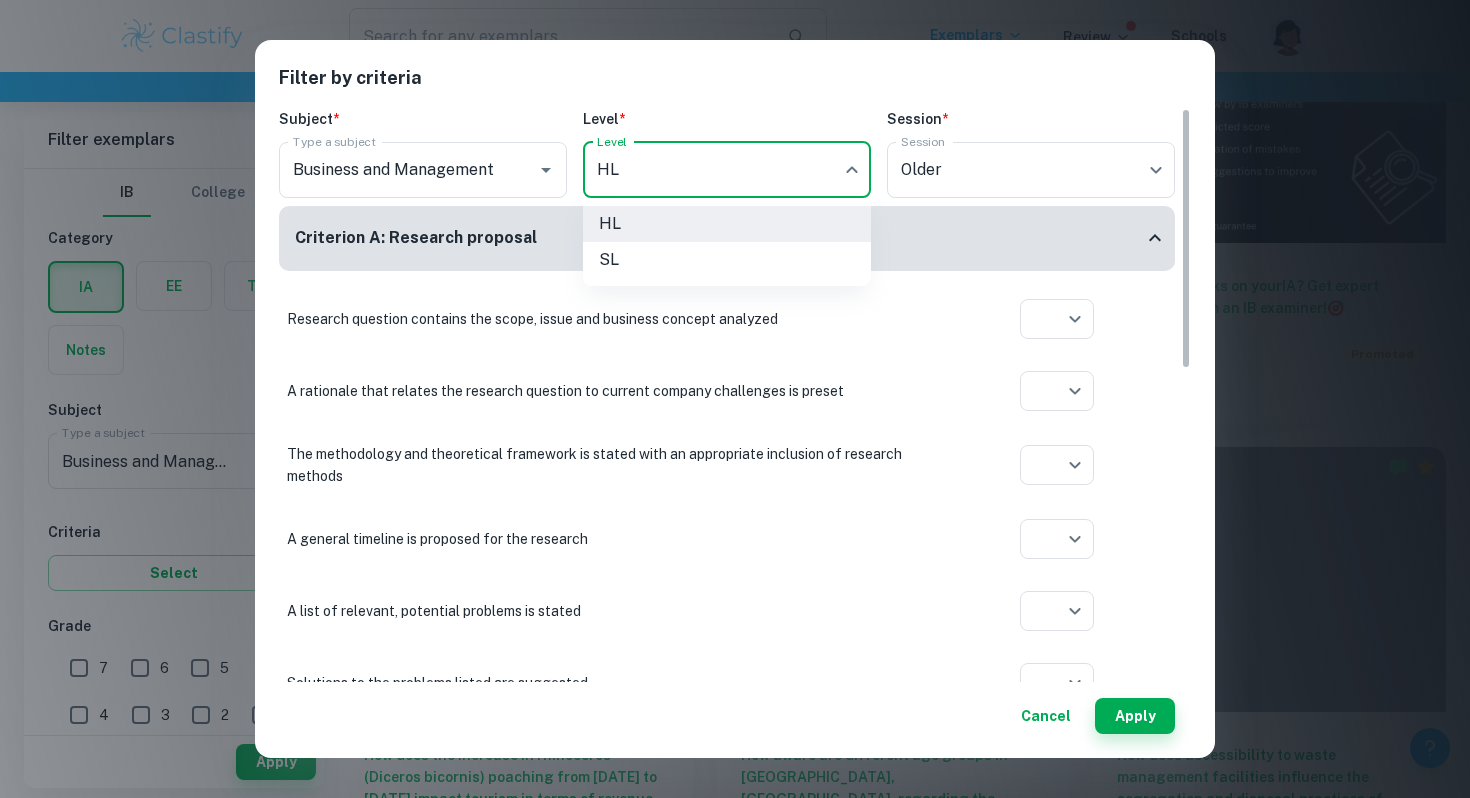 click at bounding box center (735, 399) 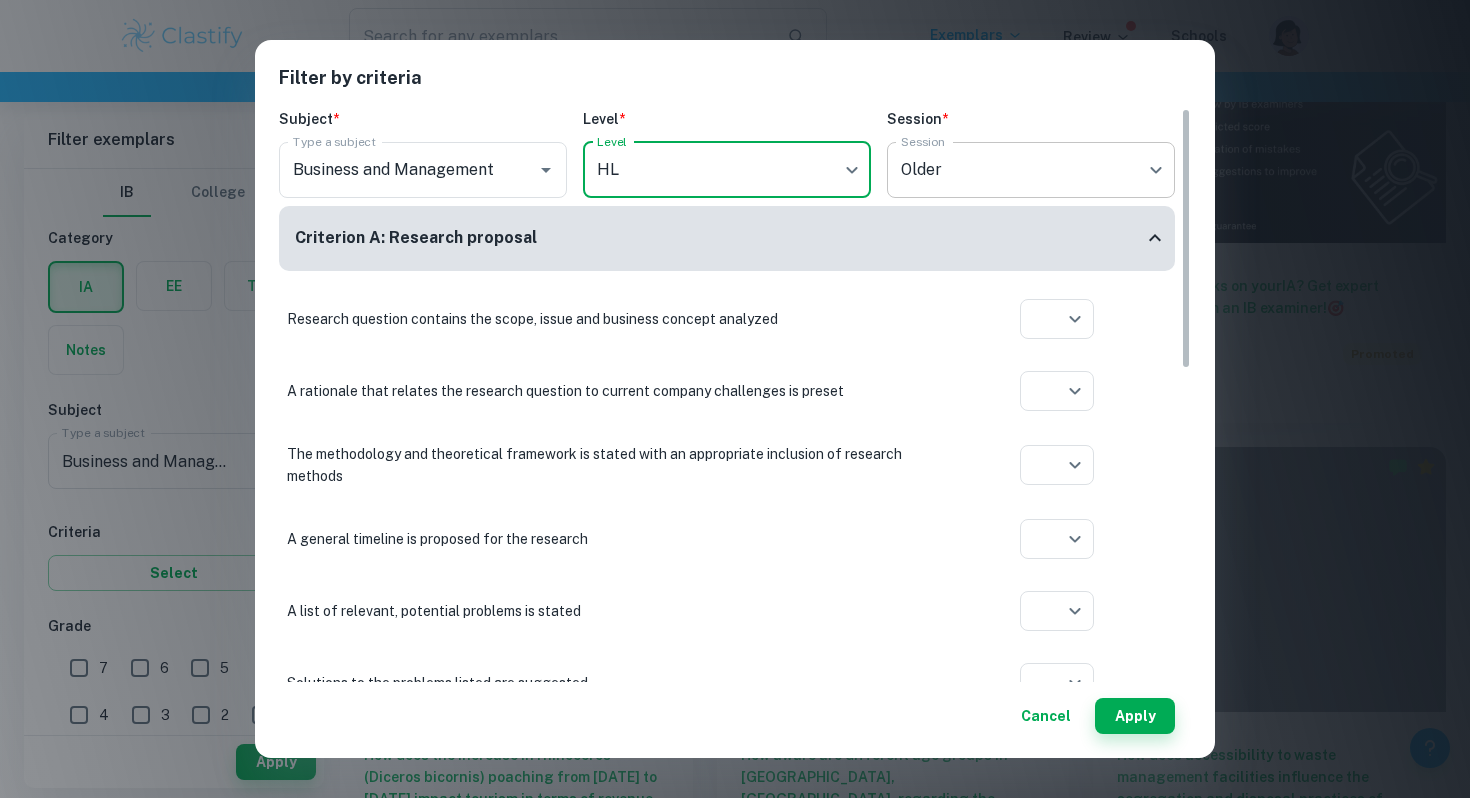 click on "We value your privacy We use cookies to enhance your browsing experience, serve personalised ads or content, and analyse our traffic. By clicking "Accept All", you consent to our use of cookies.   Cookie Policy Customise   Reject All   Accept All   Customise Consent Preferences   We use cookies to help you navigate efficiently and perform certain functions. You will find detailed information about all cookies under each consent category below. The cookies that are categorised as "Necessary" are stored on your browser as they are essential for enabling the basic functionalities of the site. ...  Show more For more information on how Google's third-party cookies operate and handle your data, see:   Google Privacy Policy Necessary Always Active Necessary cookies are required to enable the basic features of this site, such as providing secure log-in or adjusting your consent preferences. These cookies do not store any personally identifiable data. Functional Analytics Performance Advertisement Uncategorised" at bounding box center [735, -194] 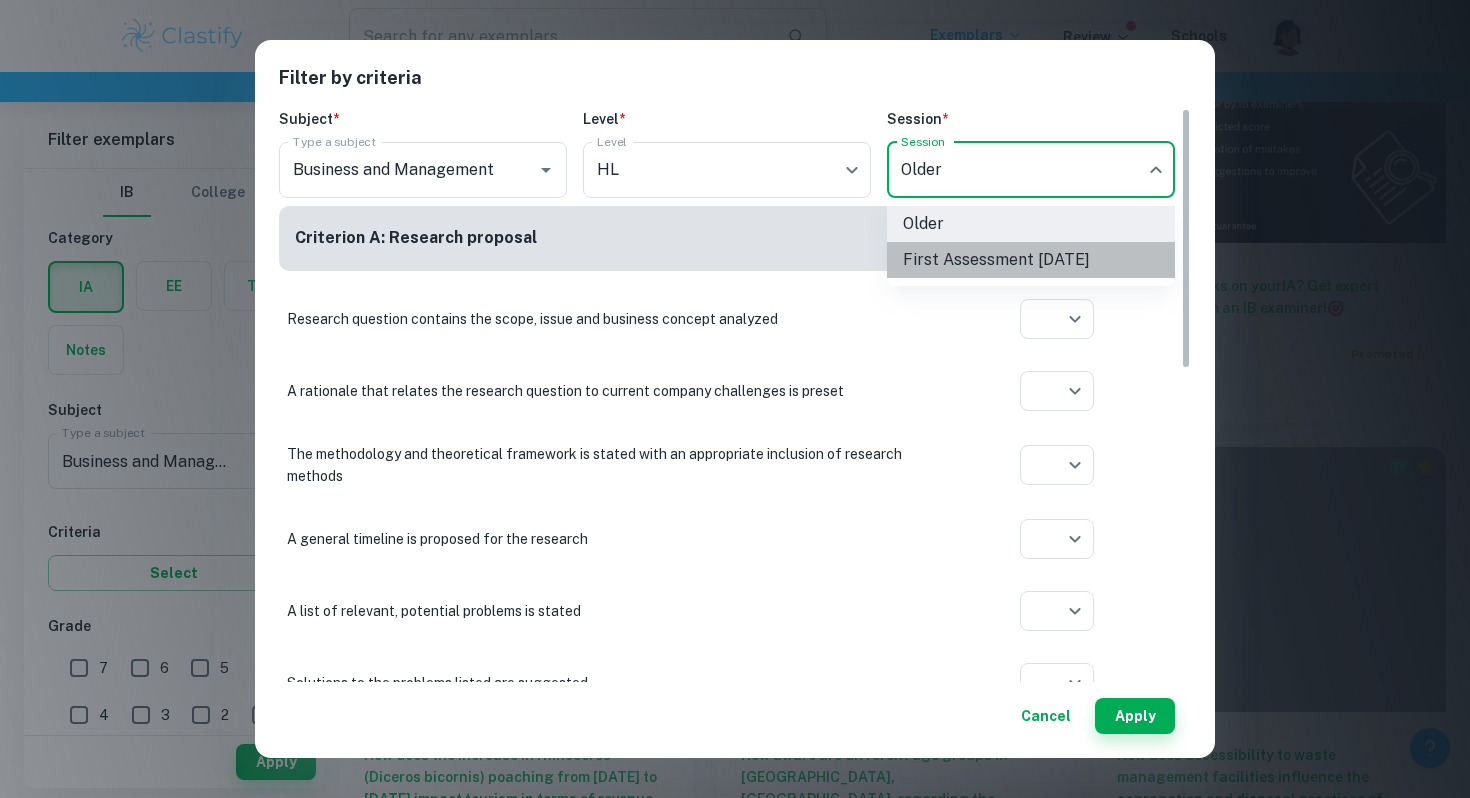 click on "First Assessment May 2024" at bounding box center (1031, 260) 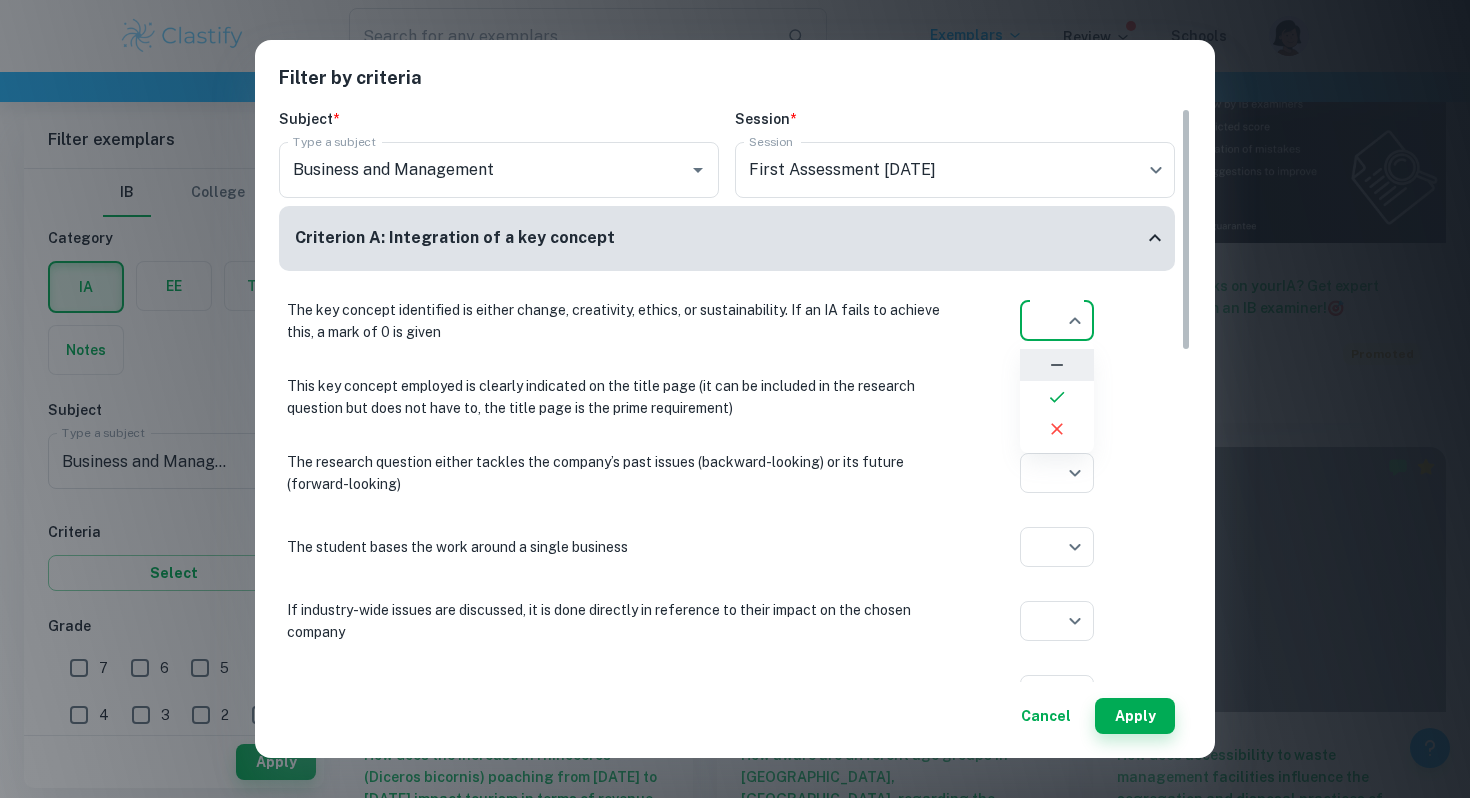 click on "We value your privacy We use cookies to enhance your browsing experience, serve personalised ads or content, and analyse our traffic. By clicking "Accept All", you consent to our use of cookies.   Cookie Policy Customise   Reject All   Accept All   Customise Consent Preferences   We use cookies to help you navigate efficiently and perform certain functions. You will find detailed information about all cookies under each consent category below. The cookies that are categorised as "Necessary" are stored on your browser as they are essential for enabling the basic functionalities of the site. ...  Show more For more information on how Google's third-party cookies operate and handle your data, see:   Google Privacy Policy Necessary Always Active Necessary cookies are required to enable the basic features of this site, such as providing secure log-in or adjusting your consent preferences. These cookies do not store any personally identifiable data. Functional Analytics Performance Advertisement Uncategorised" at bounding box center (735, -194) 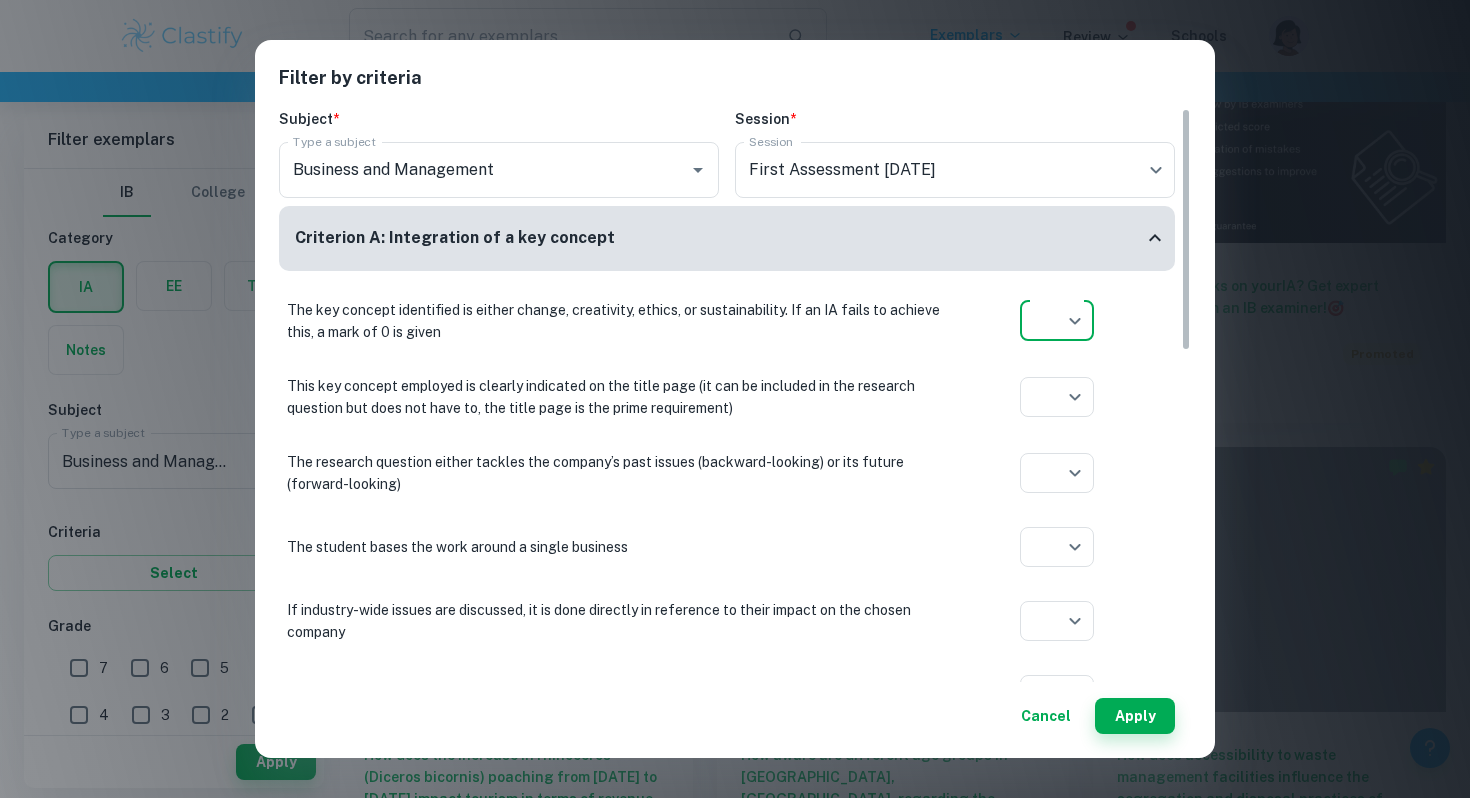 click on "We value your privacy We use cookies to enhance your browsing experience, serve personalised ads or content, and analyse our traffic. By clicking "Accept All", you consent to our use of cookies.   Cookie Policy Customise   Reject All   Accept All   Customise Consent Preferences   We use cookies to help you navigate efficiently and perform certain functions. You will find detailed information about all cookies under each consent category below. The cookies that are categorised as "Necessary" are stored on your browser as they are essential for enabling the basic functionalities of the site. ...  Show more For more information on how Google's third-party cookies operate and handle your data, see:   Google Privacy Policy Necessary Always Active Necessary cookies are required to enable the basic features of this site, such as providing secure log-in or adjusting your consent preferences. These cookies do not store any personally identifiable data. Functional Analytics Performance Advertisement Uncategorised" at bounding box center [735, -194] 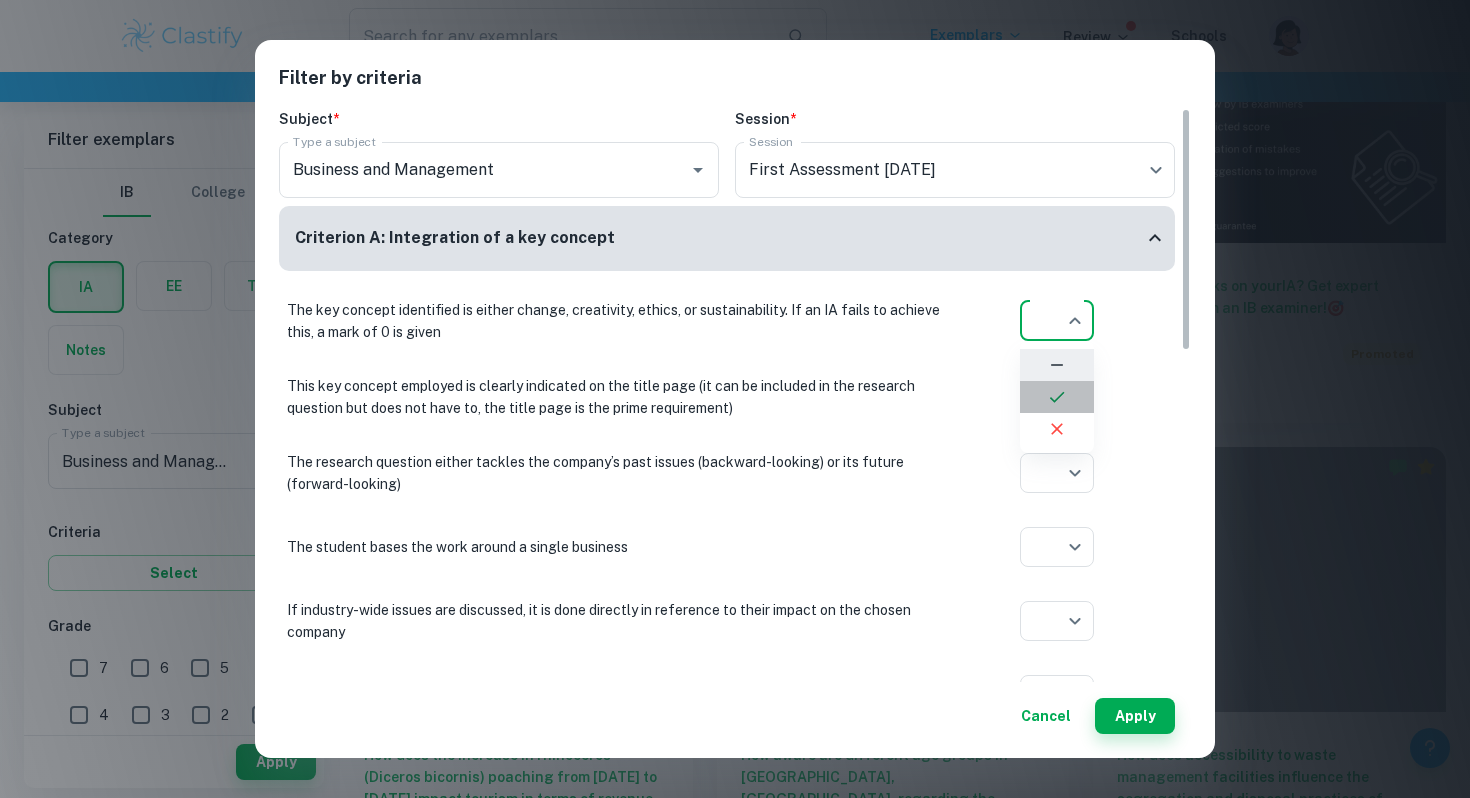 click 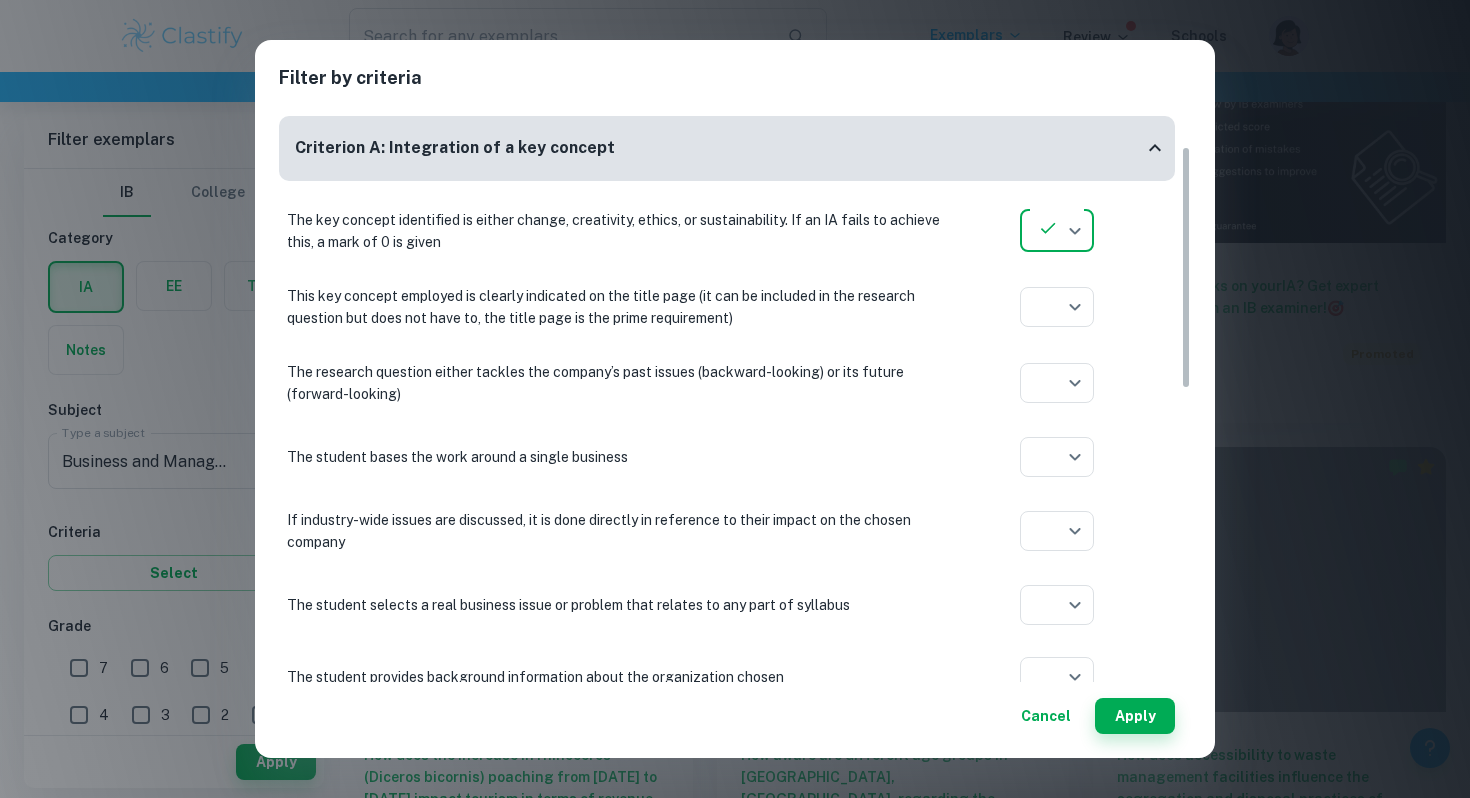 scroll, scrollTop: 91, scrollLeft: 0, axis: vertical 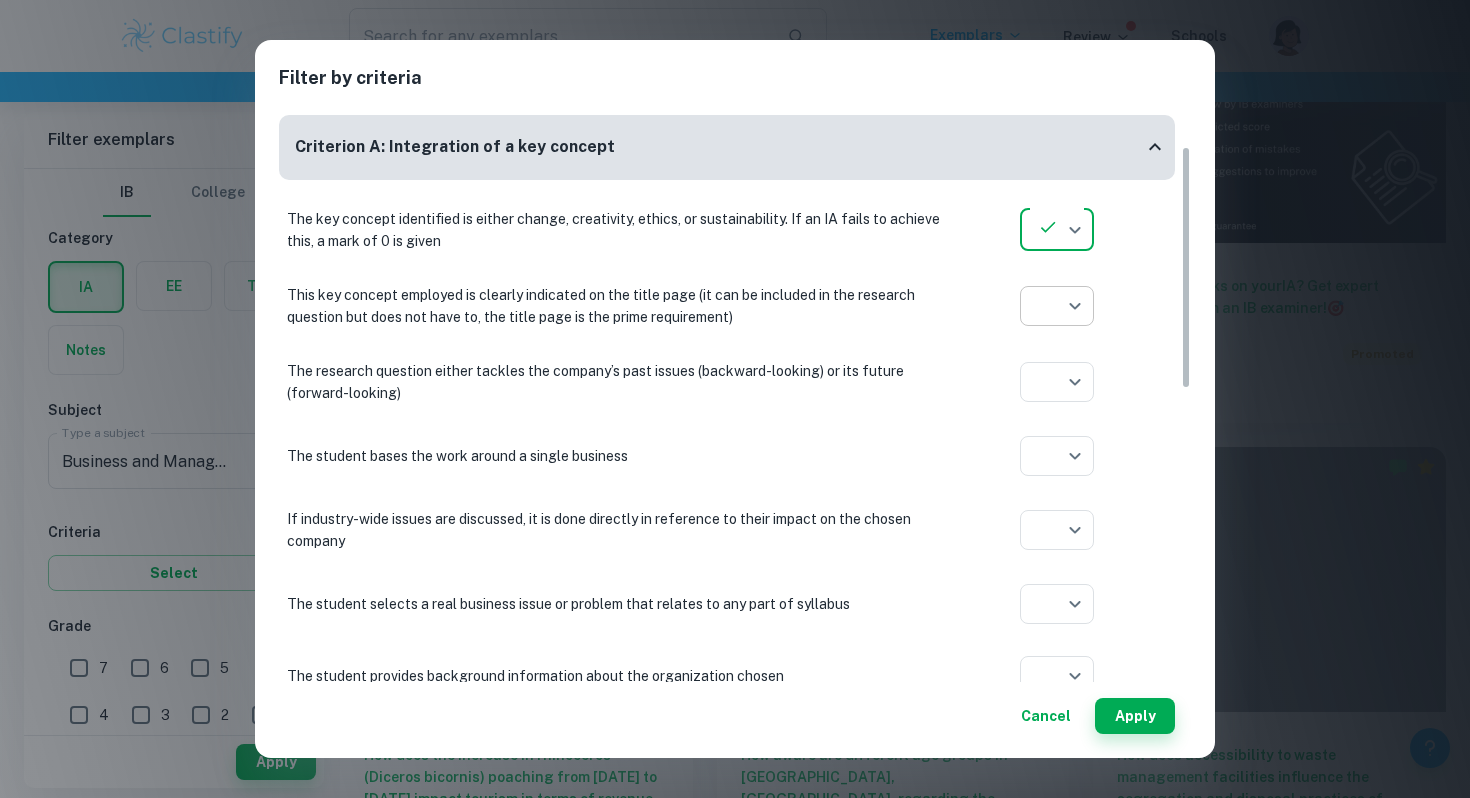 click on "We value your privacy We use cookies to enhance your browsing experience, serve personalised ads or content, and analyse our traffic. By clicking "Accept All", you consent to our use of cookies.   Cookie Policy Customise   Reject All   Accept All   Customise Consent Preferences   We use cookies to help you navigate efficiently and perform certain functions. You will find detailed information about all cookies under each consent category below. The cookies that are categorised as "Necessary" are stored on your browser as they are essential for enabling the basic functionalities of the site. ...  Show more For more information on how Google's third-party cookies operate and handle your data, see:   Google Privacy Policy Necessary Always Active Necessary cookies are required to enable the basic features of this site, such as providing secure log-in or adjusting your consent preferences. These cookies do not store any personally identifiable data. Functional Analytics Performance Advertisement Uncategorised" at bounding box center (735, -194) 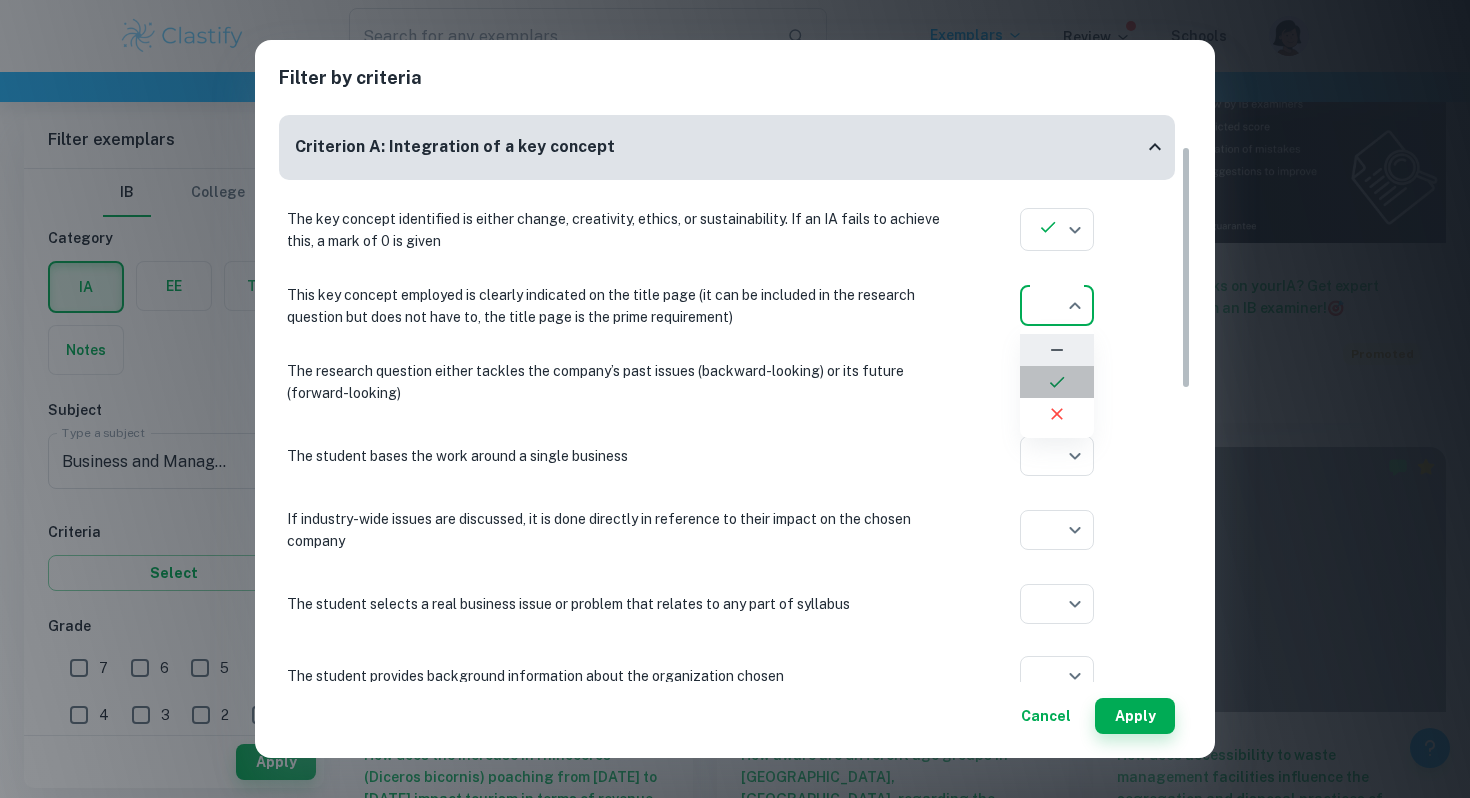 click 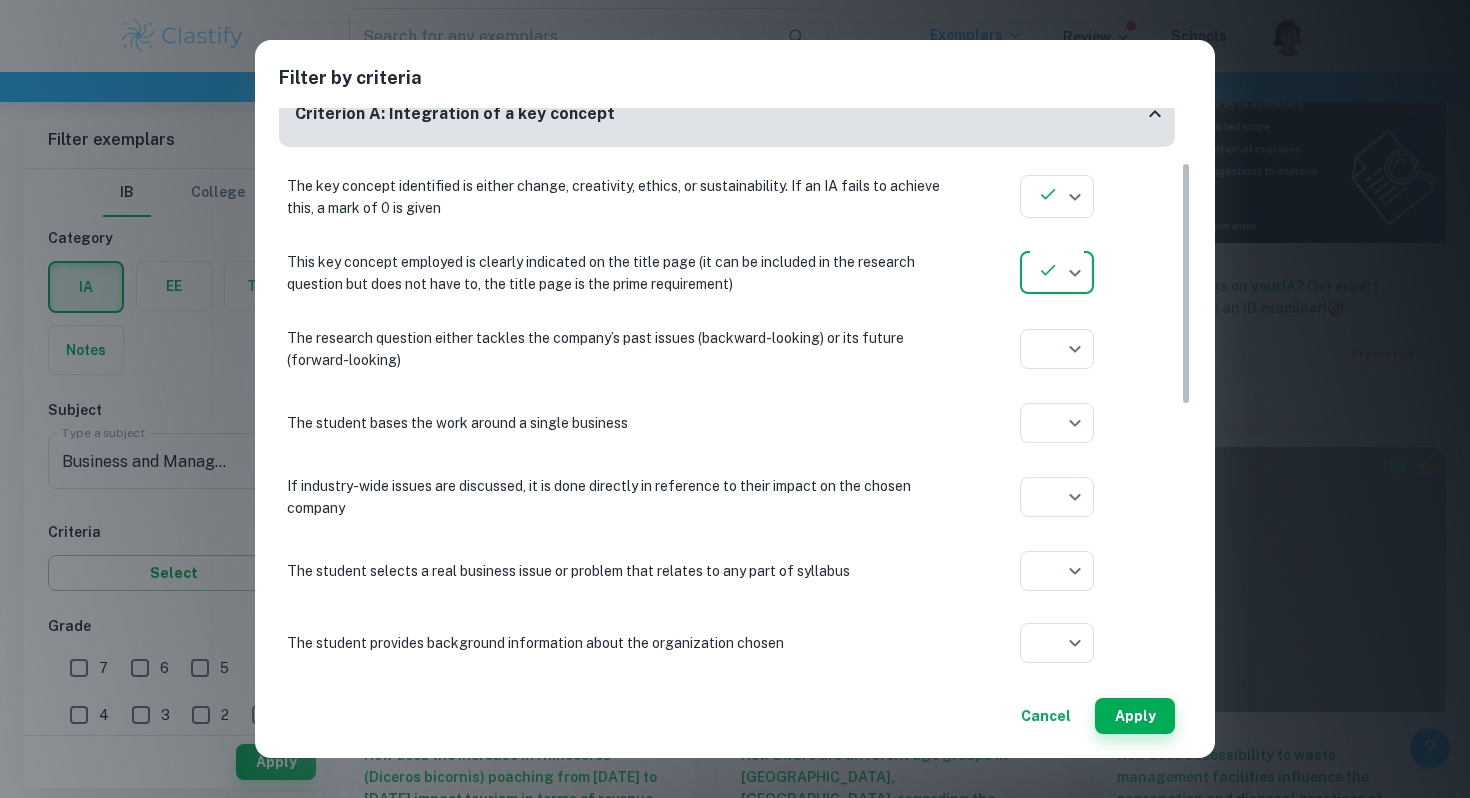 scroll, scrollTop: 129, scrollLeft: 0, axis: vertical 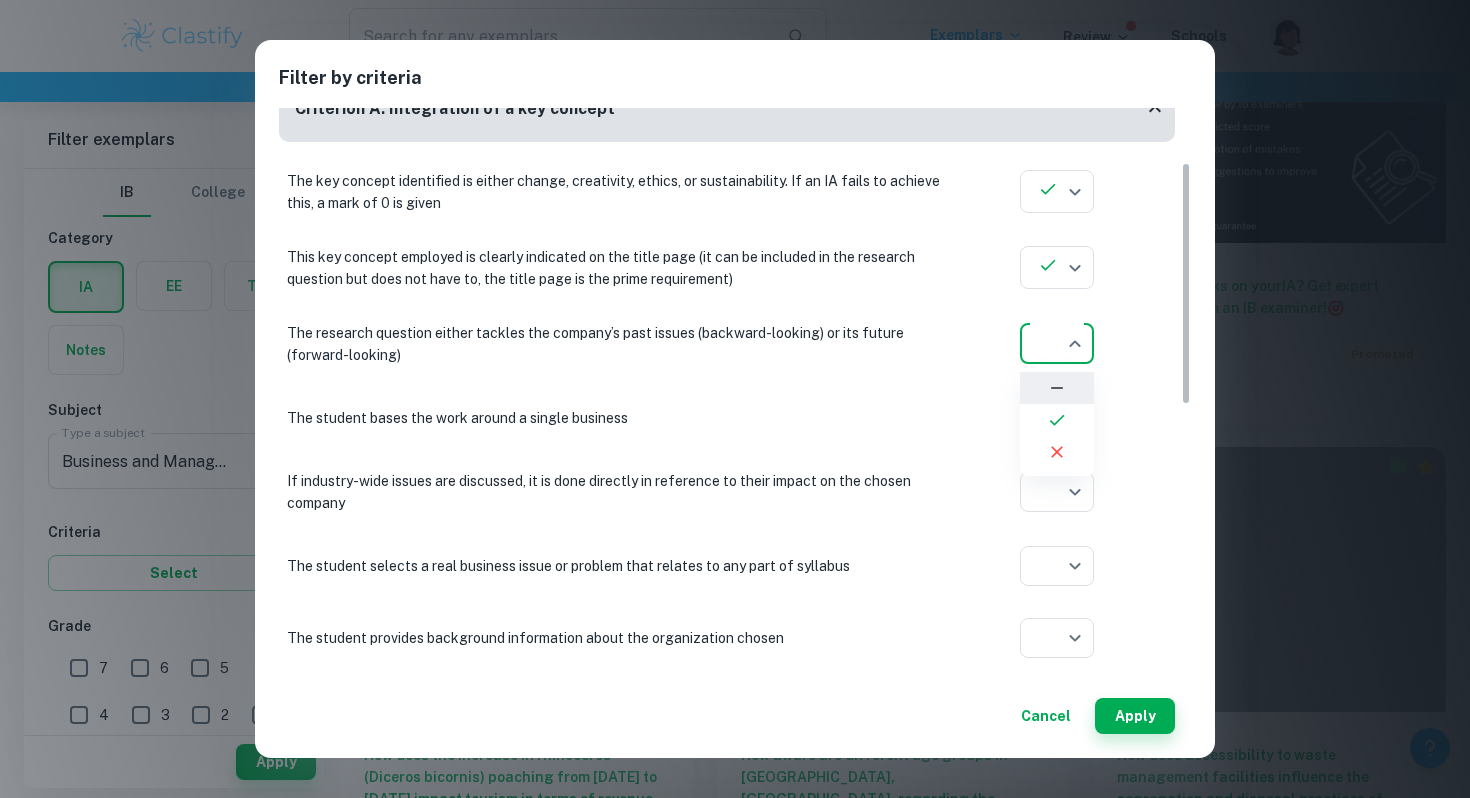 click on "We value your privacy We use cookies to enhance your browsing experience, serve personalised ads or content, and analyse our traffic. By clicking "Accept All", you consent to our use of cookies.   Cookie Policy Customise   Reject All   Accept All   Customise Consent Preferences   We use cookies to help you navigate efficiently and perform certain functions. You will find detailed information about all cookies under each consent category below. The cookies that are categorised as "Necessary" are stored on your browser as they are essential for enabling the basic functionalities of the site. ...  Show more For more information on how Google's third-party cookies operate and handle your data, see:   Google Privacy Policy Necessary Always Active Necessary cookies are required to enable the basic features of this site, such as providing secure log-in or adjusting your consent preferences. These cookies do not store any personally identifiable data. Functional Analytics Performance Advertisement Uncategorised" at bounding box center [735, -194] 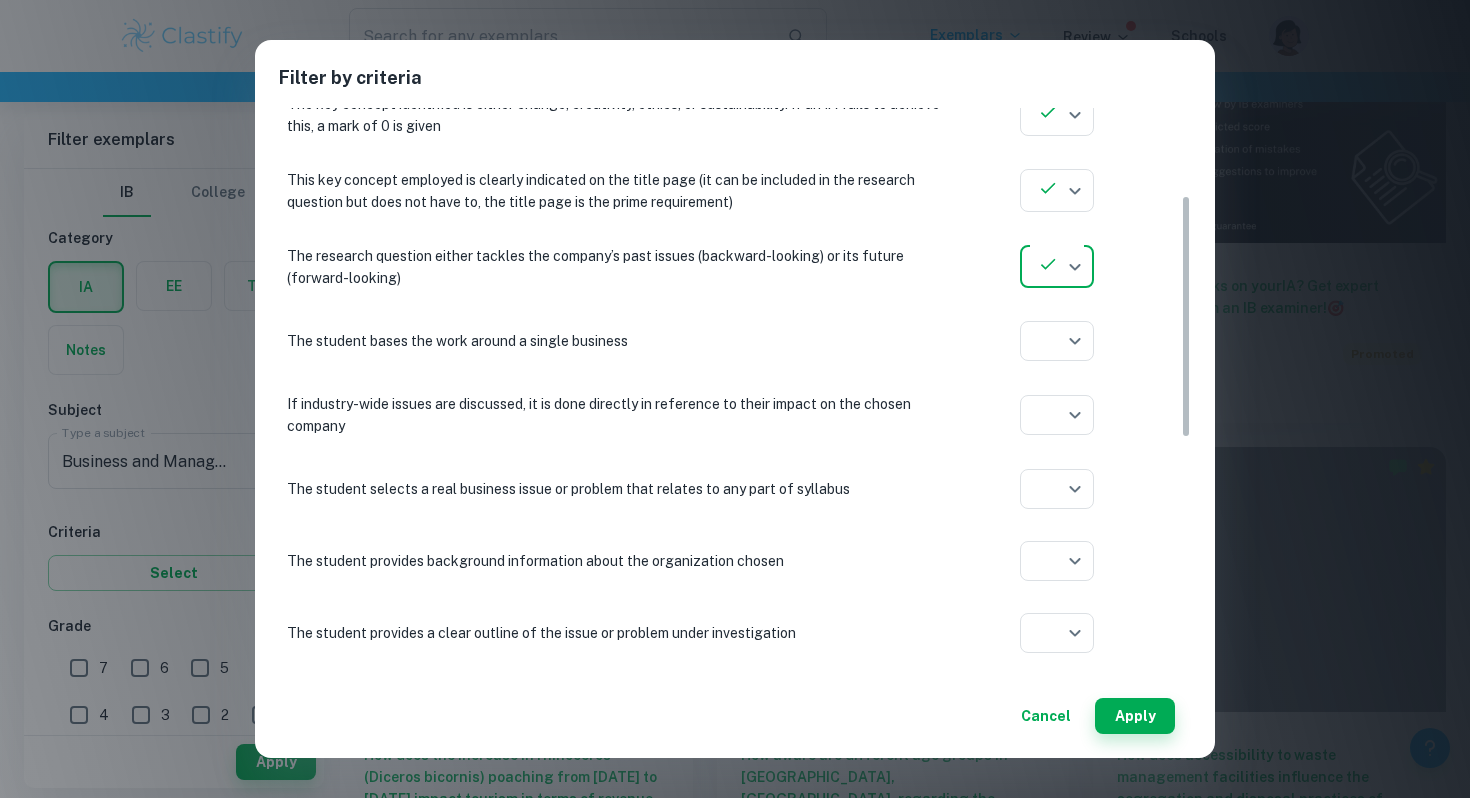scroll, scrollTop: 213, scrollLeft: 0, axis: vertical 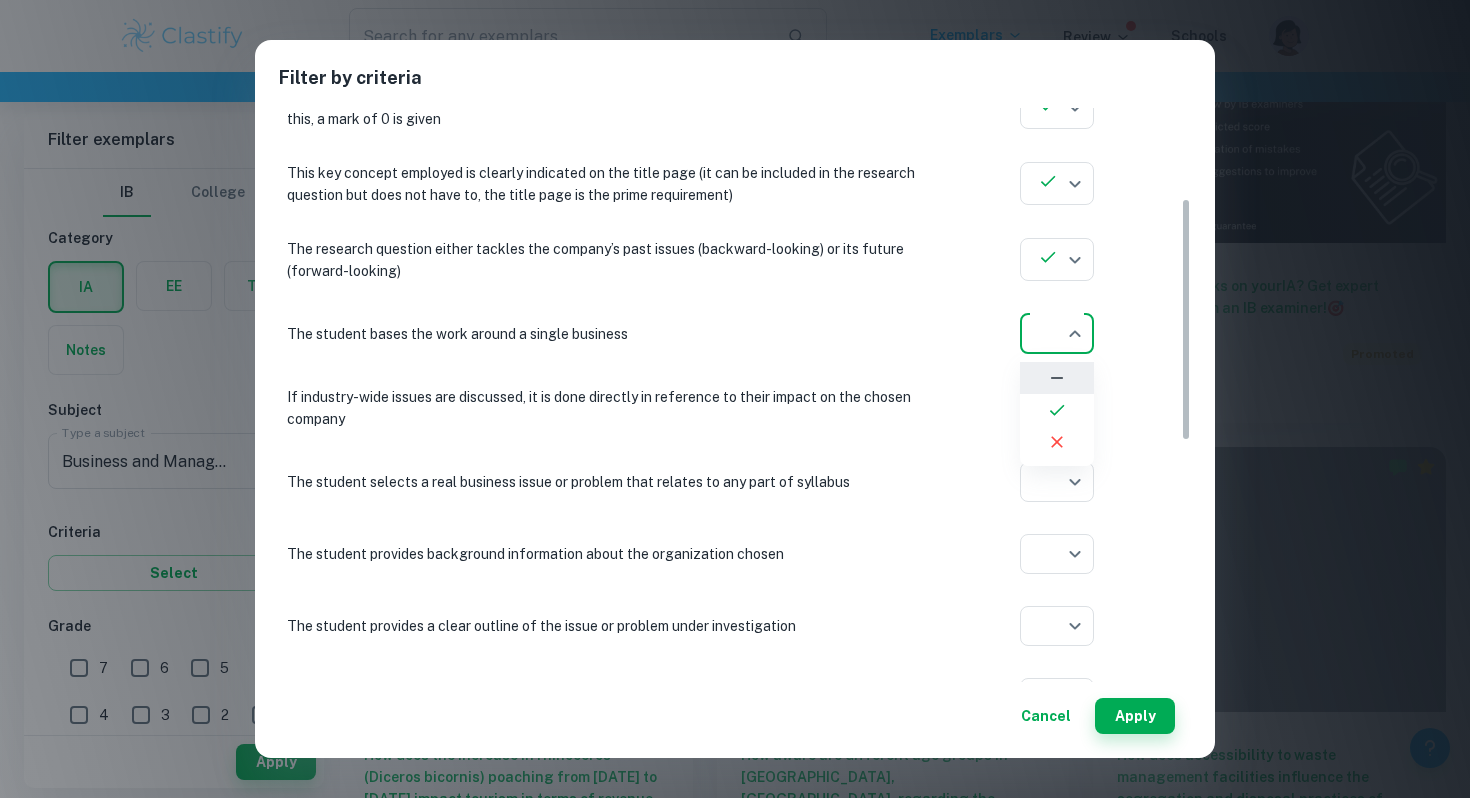 click on "We value your privacy We use cookies to enhance your browsing experience, serve personalised ads or content, and analyse our traffic. By clicking "Accept All", you consent to our use of cookies.   Cookie Policy Customise   Reject All   Accept All   Customise Consent Preferences   We use cookies to help you navigate efficiently and perform certain functions. You will find detailed information about all cookies under each consent category below. The cookies that are categorised as "Necessary" are stored on your browser as they are essential for enabling the basic functionalities of the site. ...  Show more For more information on how Google's third-party cookies operate and handle your data, see:   Google Privacy Policy Necessary Always Active Necessary cookies are required to enable the basic features of this site, such as providing secure log-in or adjusting your consent preferences. These cookies do not store any personally identifiable data. Functional Analytics Performance Advertisement Uncategorised" at bounding box center [735, -194] 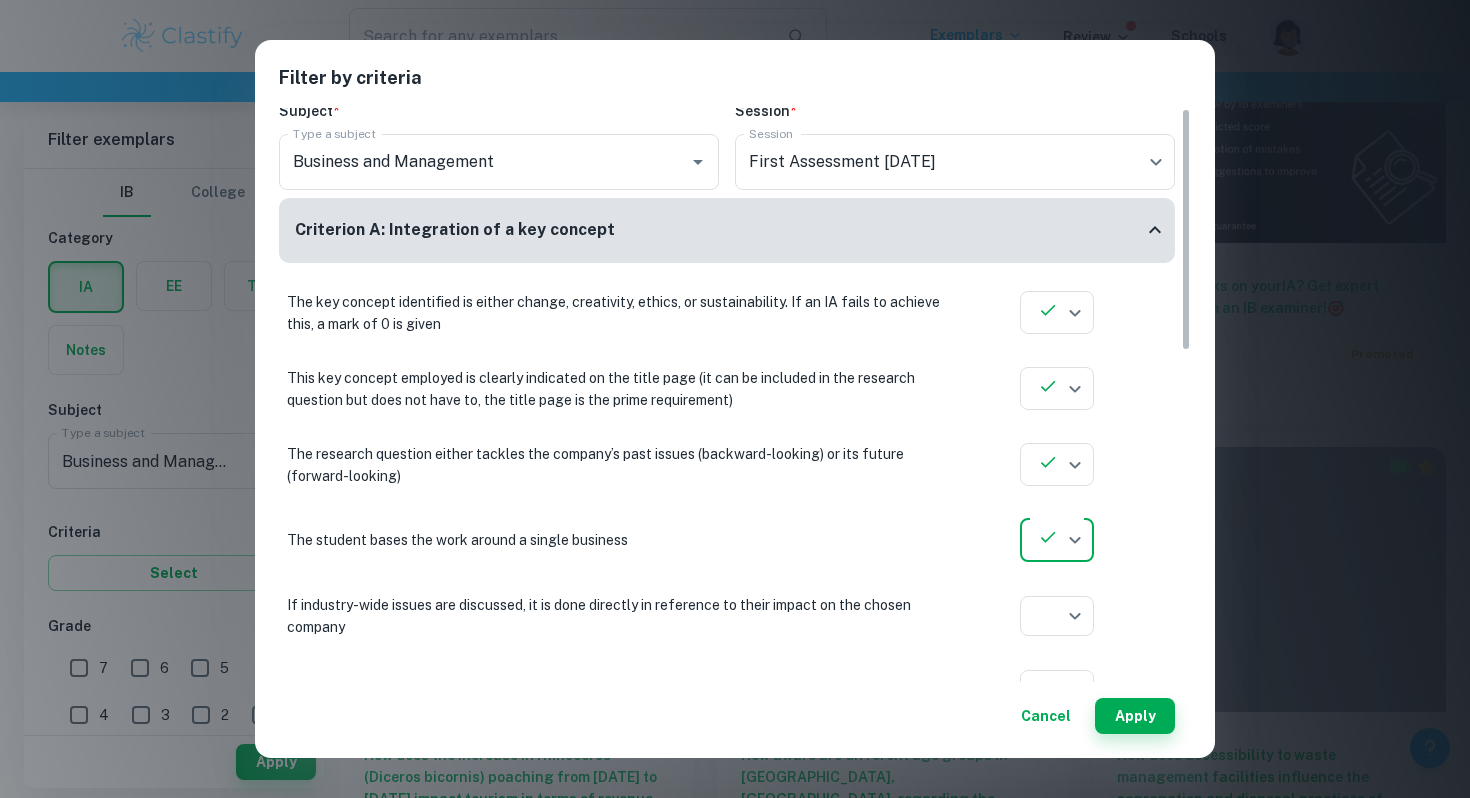 scroll, scrollTop: 0, scrollLeft: 0, axis: both 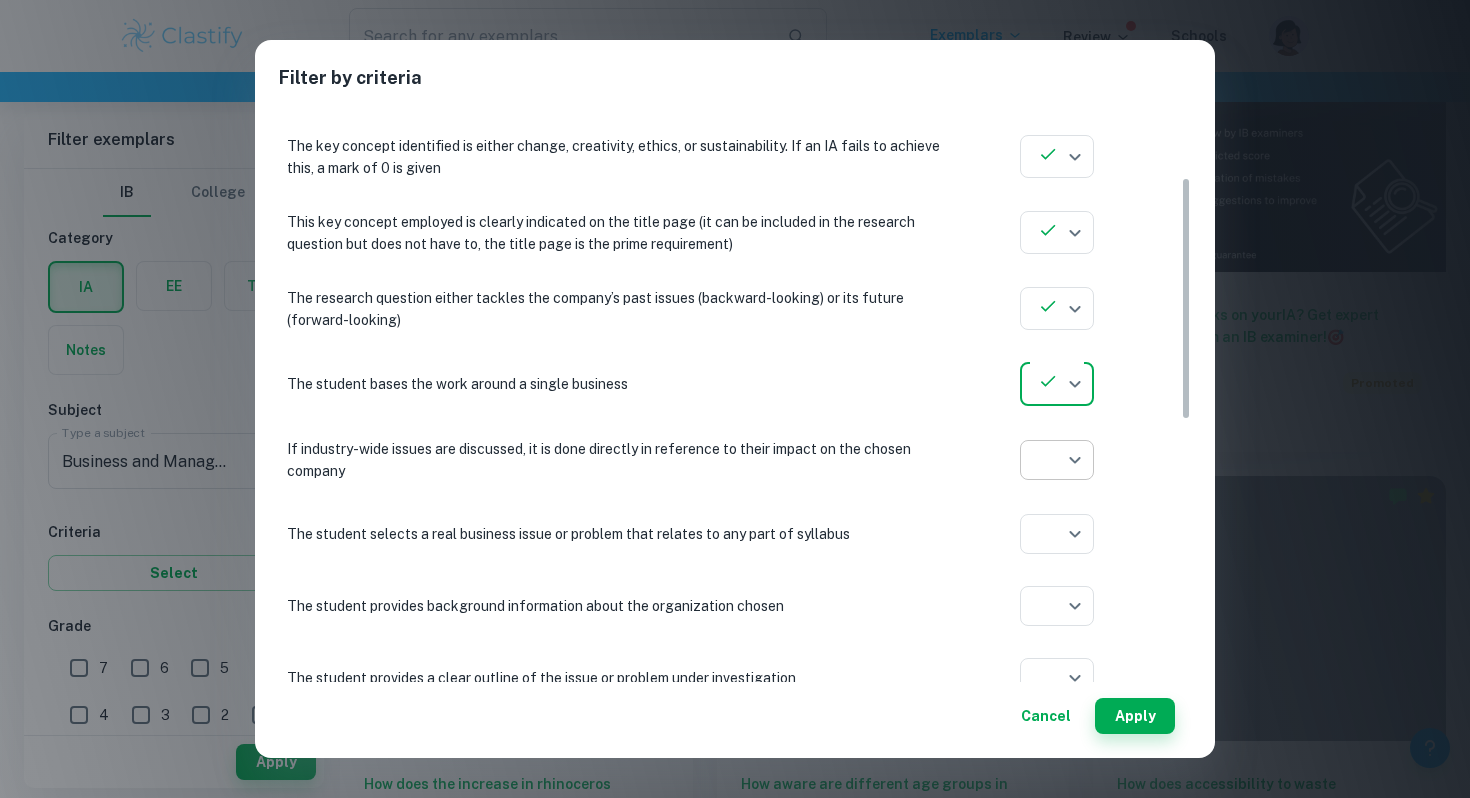 click on "We value your privacy We use cookies to enhance your browsing experience, serve personalised ads or content, and analyse our traffic. By clicking "Accept All", you consent to our use of cookies.   Cookie Policy Customise   Reject All   Accept All   Customise Consent Preferences   We use cookies to help you navigate efficiently and perform certain functions. You will find detailed information about all cookies under each consent category below. The cookies that are categorised as "Necessary" are stored on your browser as they are essential for enabling the basic functionalities of the site. ...  Show more For more information on how Google's third-party cookies operate and handle your data, see:   Google Privacy Policy Necessary Always Active Necessary cookies are required to enable the basic features of this site, such as providing secure log-in or adjusting your consent preferences. These cookies do not store any personally identifiable data. Functional Analytics Performance Advertisement Uncategorised" at bounding box center [735, -165] 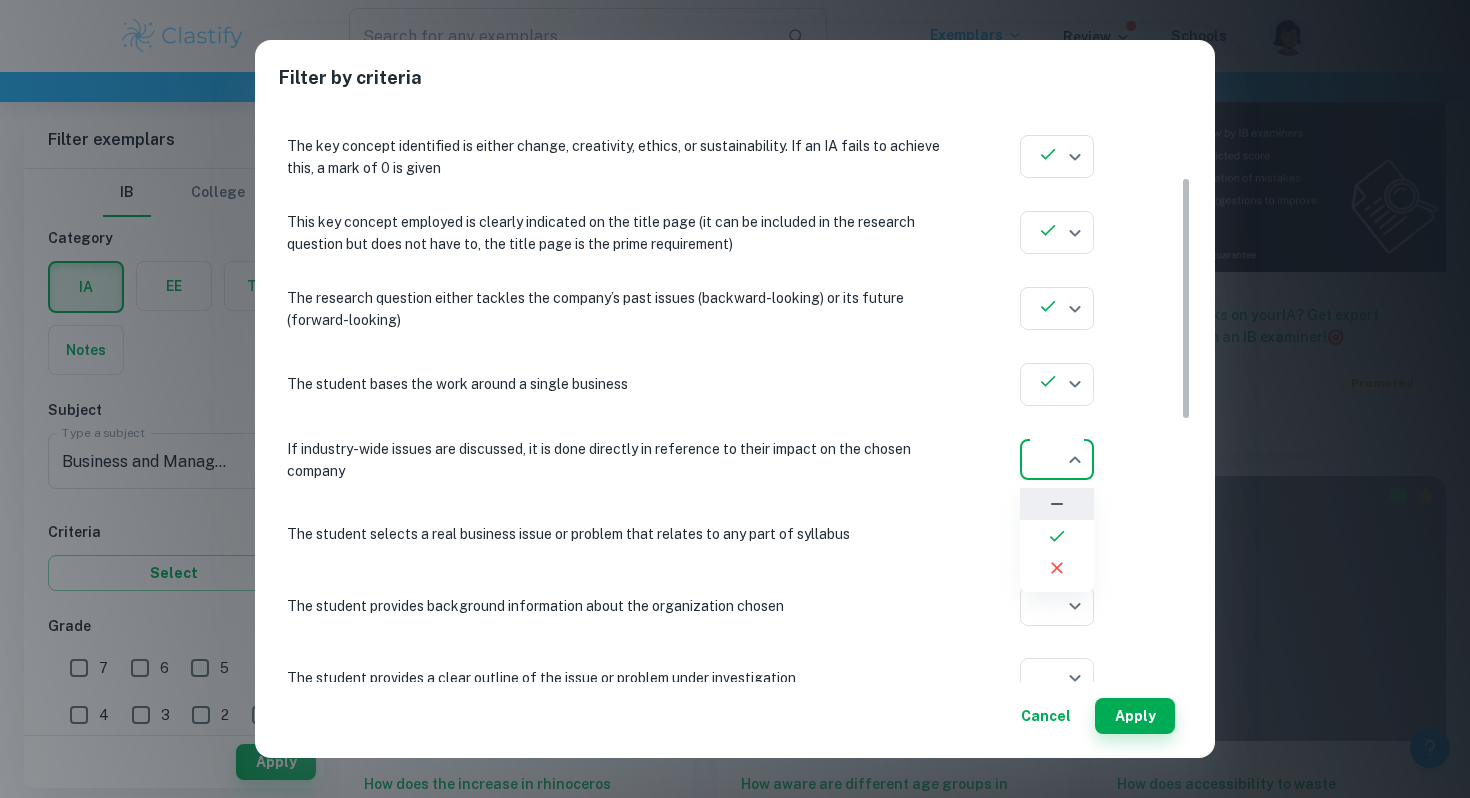 click 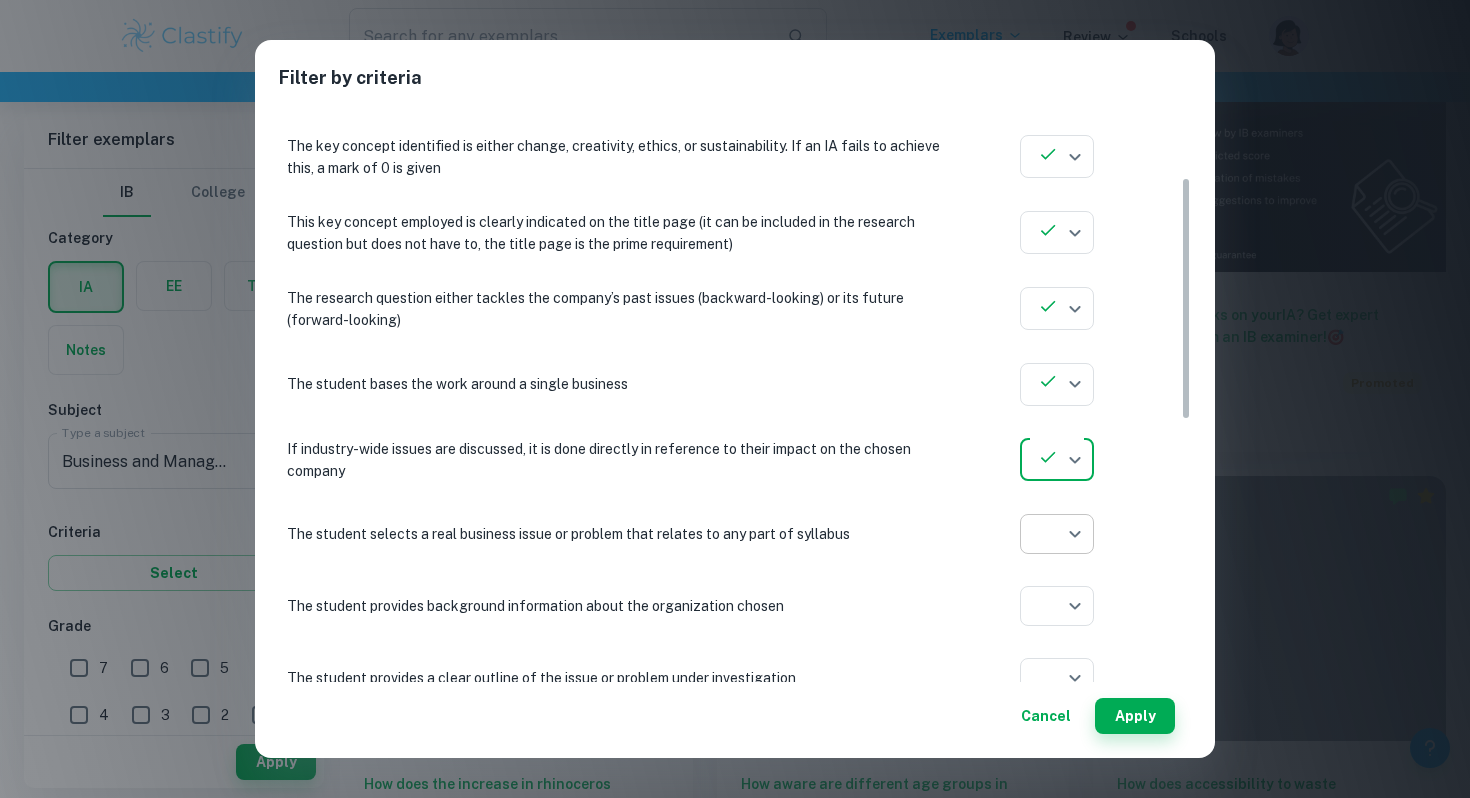 click on "We value your privacy We use cookies to enhance your browsing experience, serve personalised ads or content, and analyse our traffic. By clicking "Accept All", you consent to our use of cookies.   Cookie Policy Customise   Reject All   Accept All   Customise Consent Preferences   We use cookies to help you navigate efficiently and perform certain functions. You will find detailed information about all cookies under each consent category below. The cookies that are categorised as "Necessary" are stored on your browser as they are essential for enabling the basic functionalities of the site. ...  Show more For more information on how Google's third-party cookies operate and handle your data, see:   Google Privacy Policy Necessary Always Active Necessary cookies are required to enable the basic features of this site, such as providing secure log-in or adjusting your consent preferences. These cookies do not store any personally identifiable data. Functional Analytics Performance Advertisement Uncategorised" at bounding box center [735, -165] 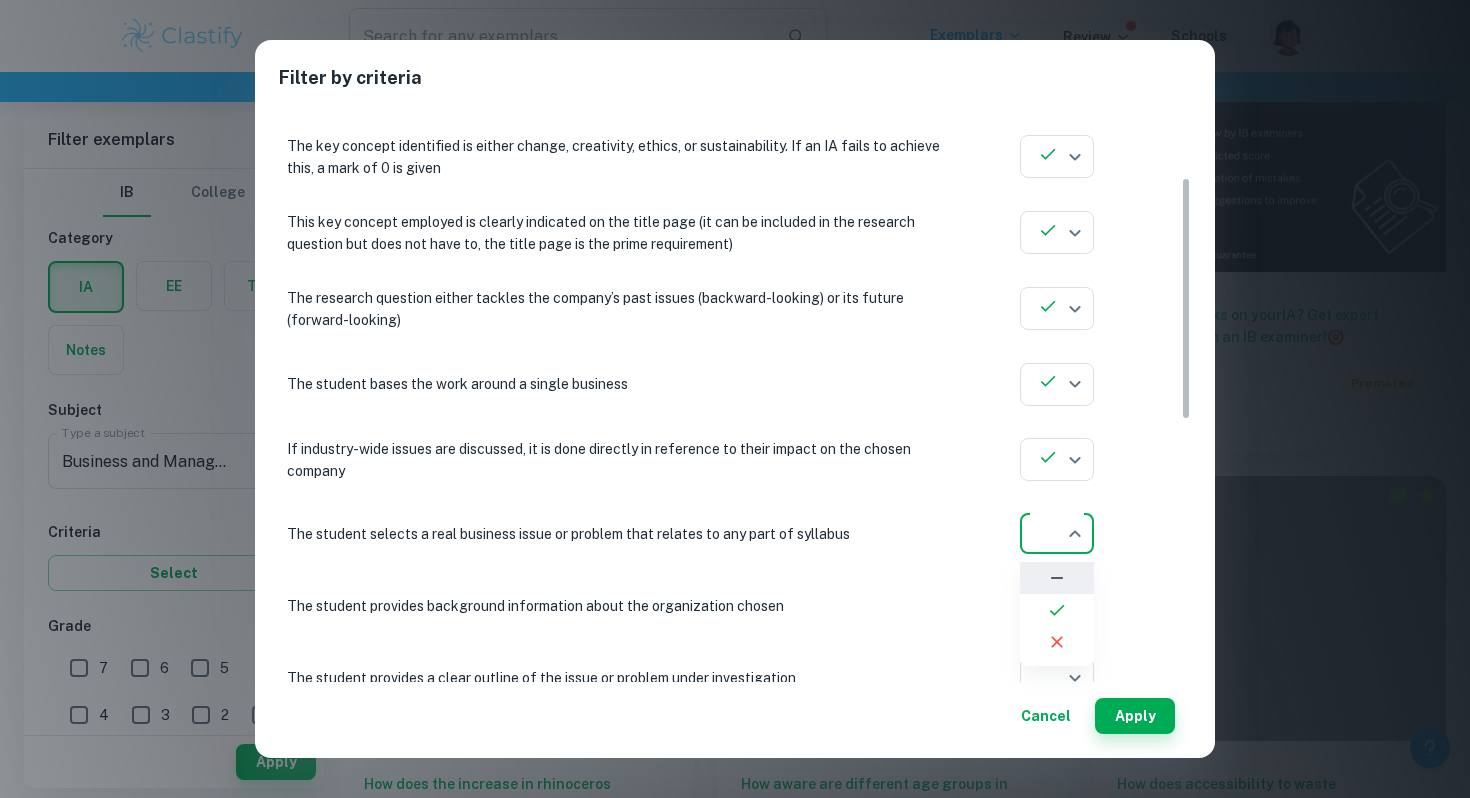 click 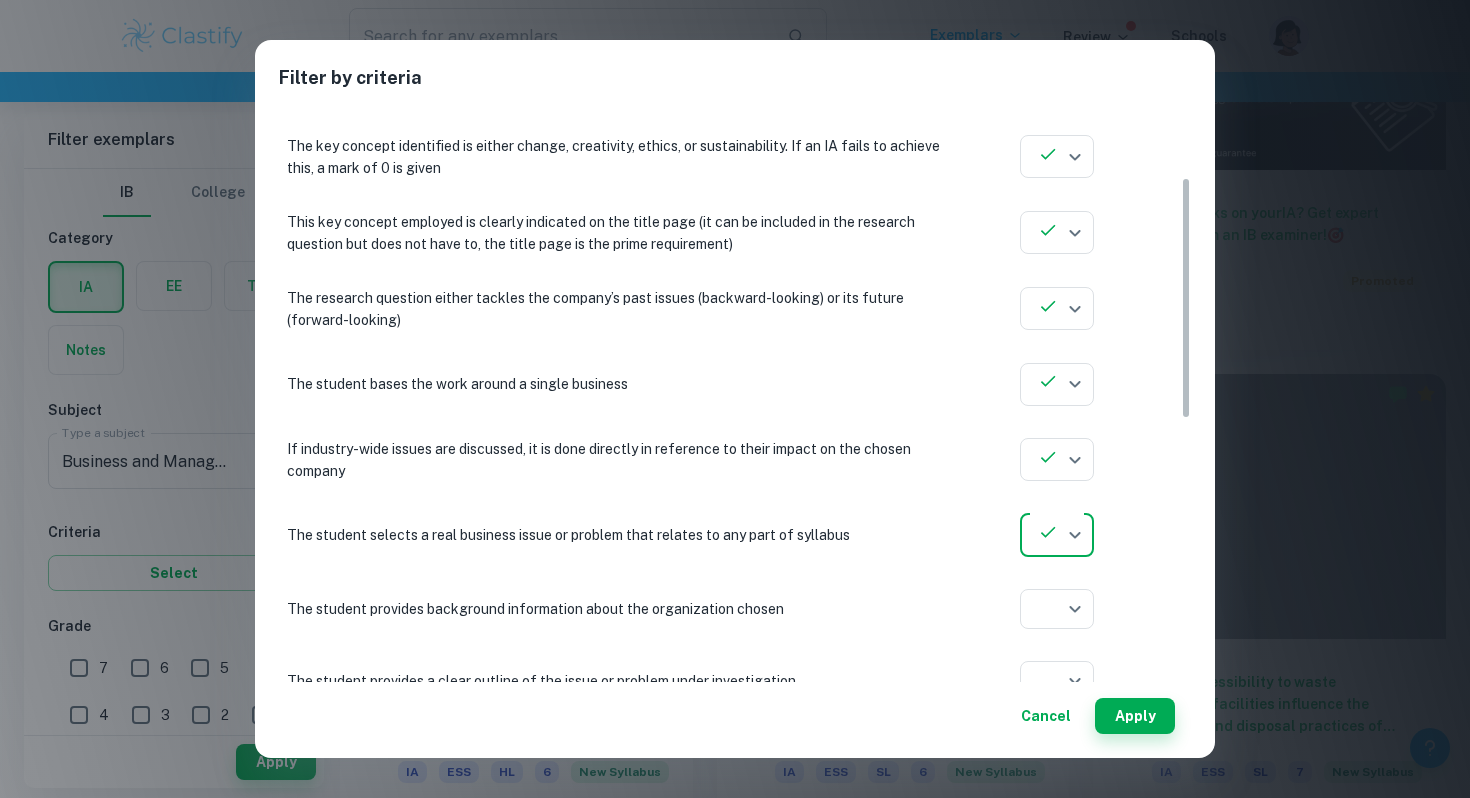 scroll, scrollTop: 813, scrollLeft: 0, axis: vertical 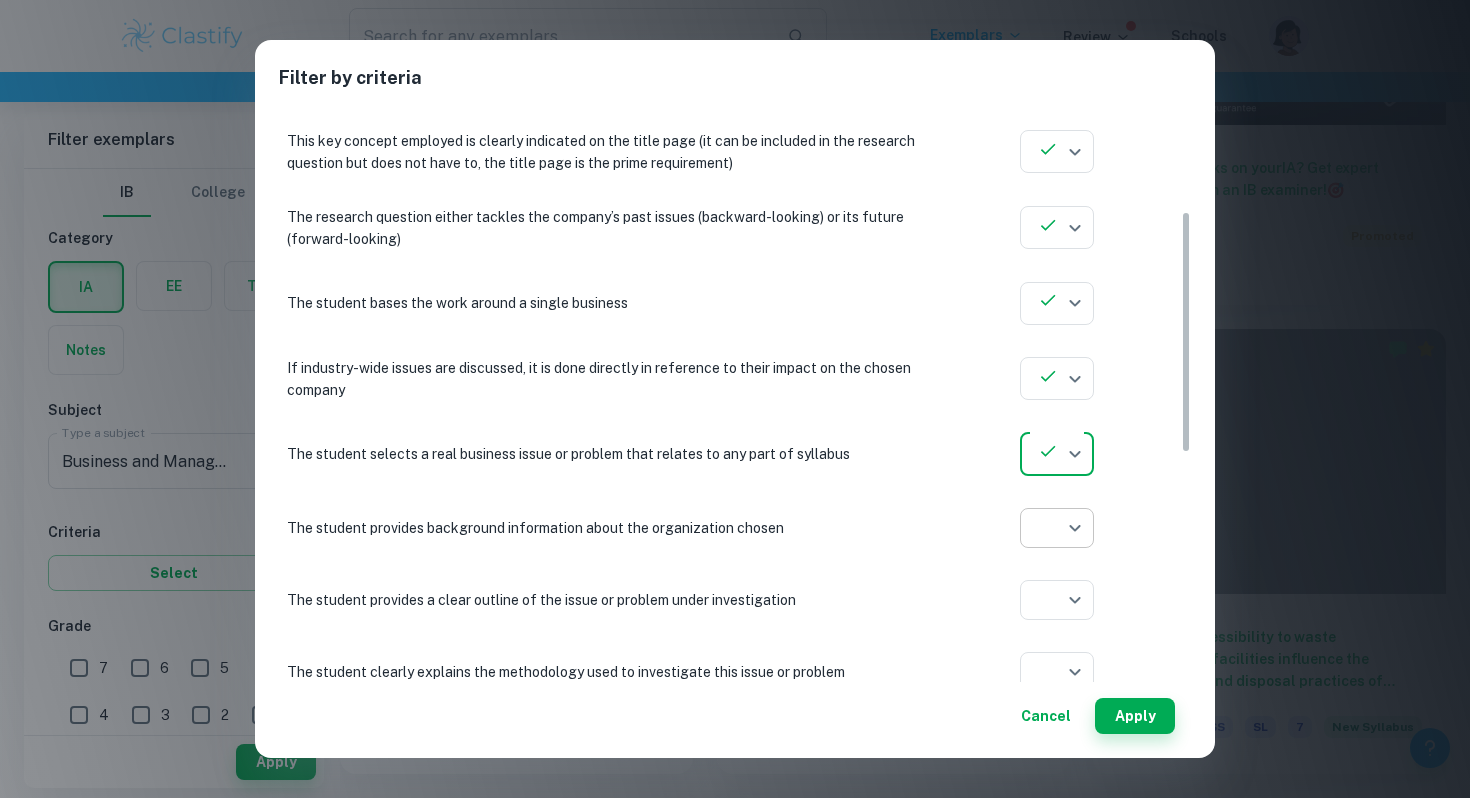 click on "We value your privacy We use cookies to enhance your browsing experience, serve personalised ads or content, and analyse our traffic. By clicking "Accept All", you consent to our use of cookies.   Cookie Policy Customise   Reject All   Accept All   Customise Consent Preferences   We use cookies to help you navigate efficiently and perform certain functions. You will find detailed information about all cookies under each consent category below. The cookies that are categorised as "Necessary" are stored on your browser as they are essential for enabling the basic functionalities of the site. ...  Show more For more information on how Google's third-party cookies operate and handle your data, see:   Google Privacy Policy Necessary Always Active Necessary cookies are required to enable the basic features of this site, such as providing secure log-in or adjusting your consent preferences. These cookies do not store any personally identifiable data. Functional Analytics Performance Advertisement Uncategorised" at bounding box center (735, -312) 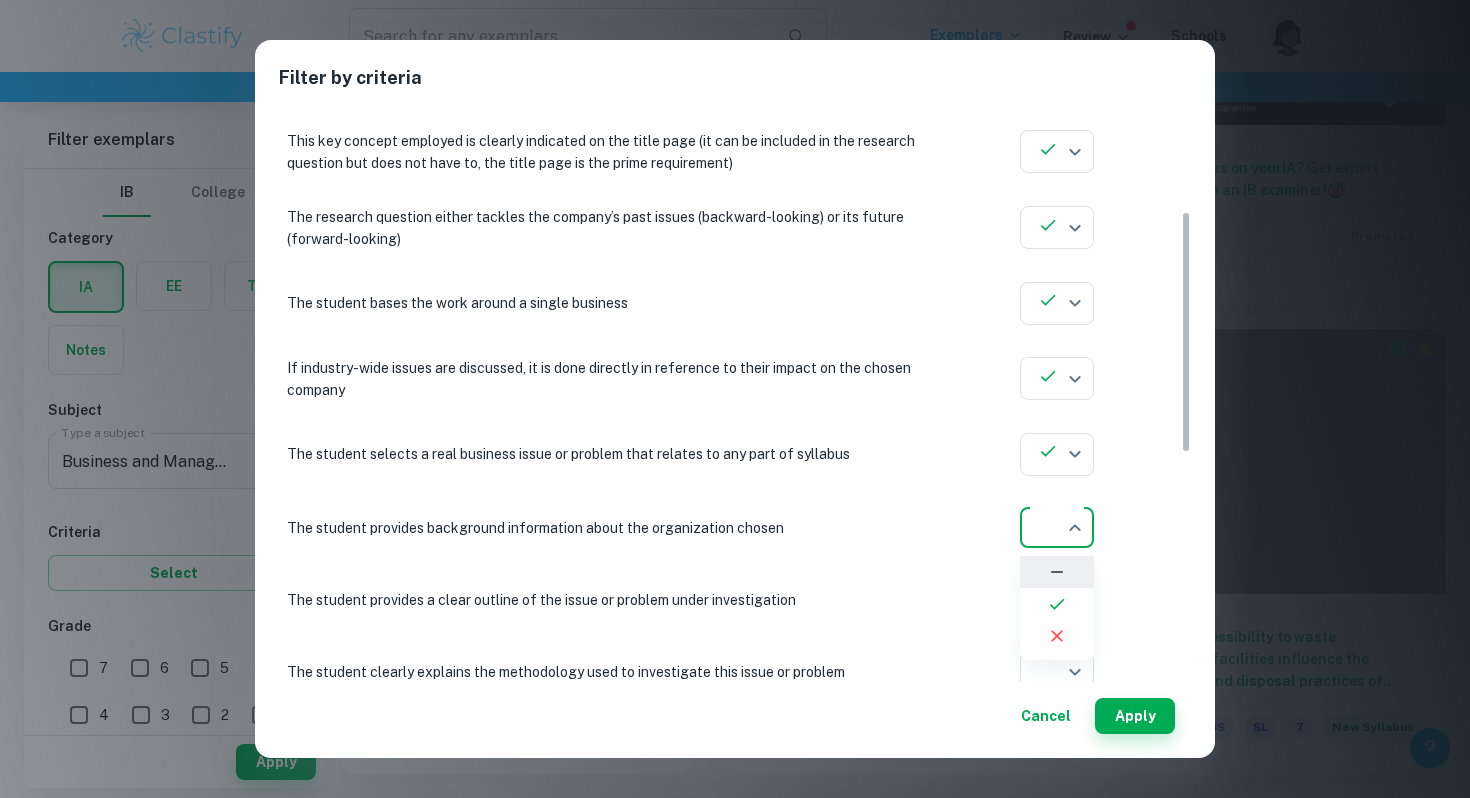 click at bounding box center (1057, 604) 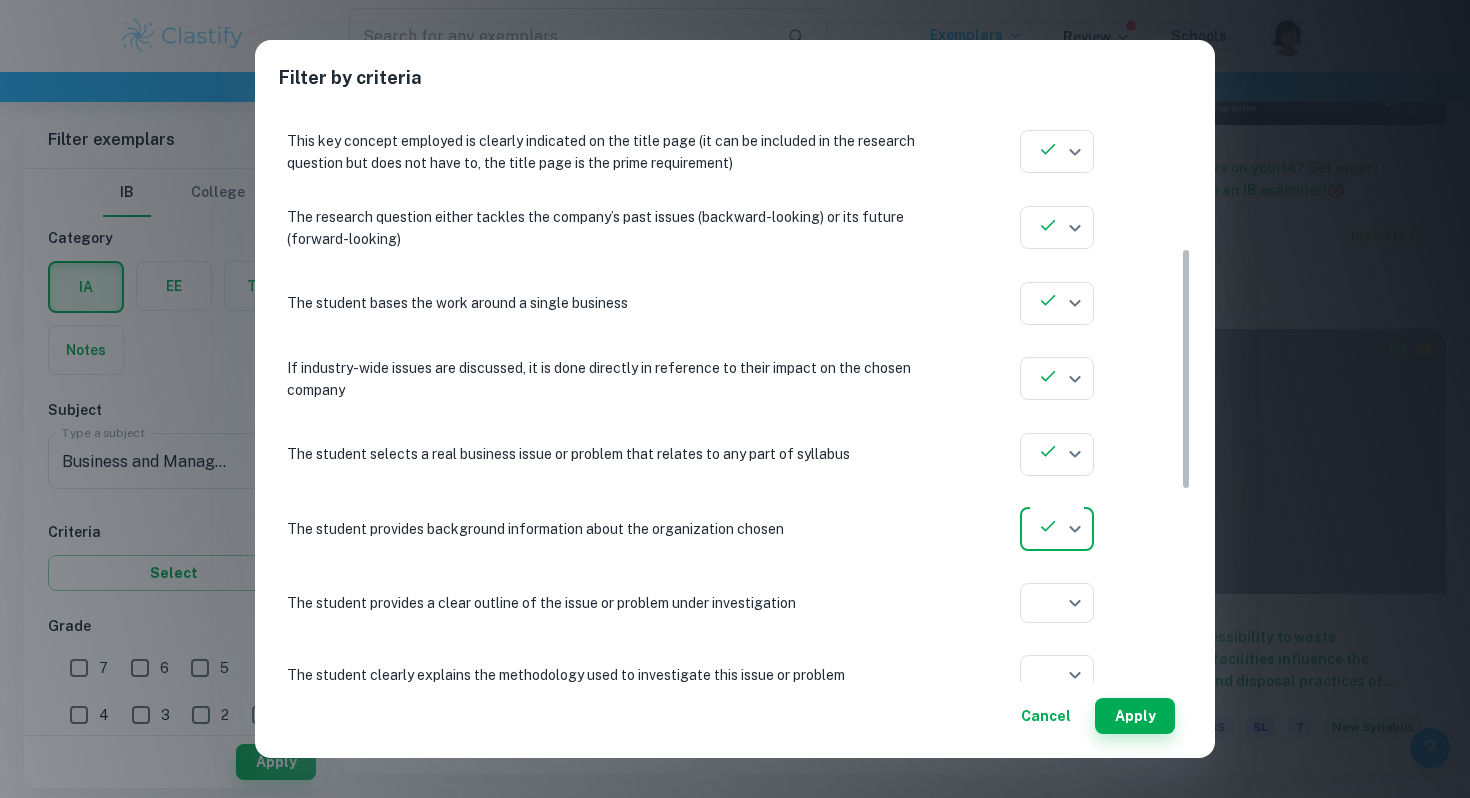 scroll, scrollTop: 787, scrollLeft: 0, axis: vertical 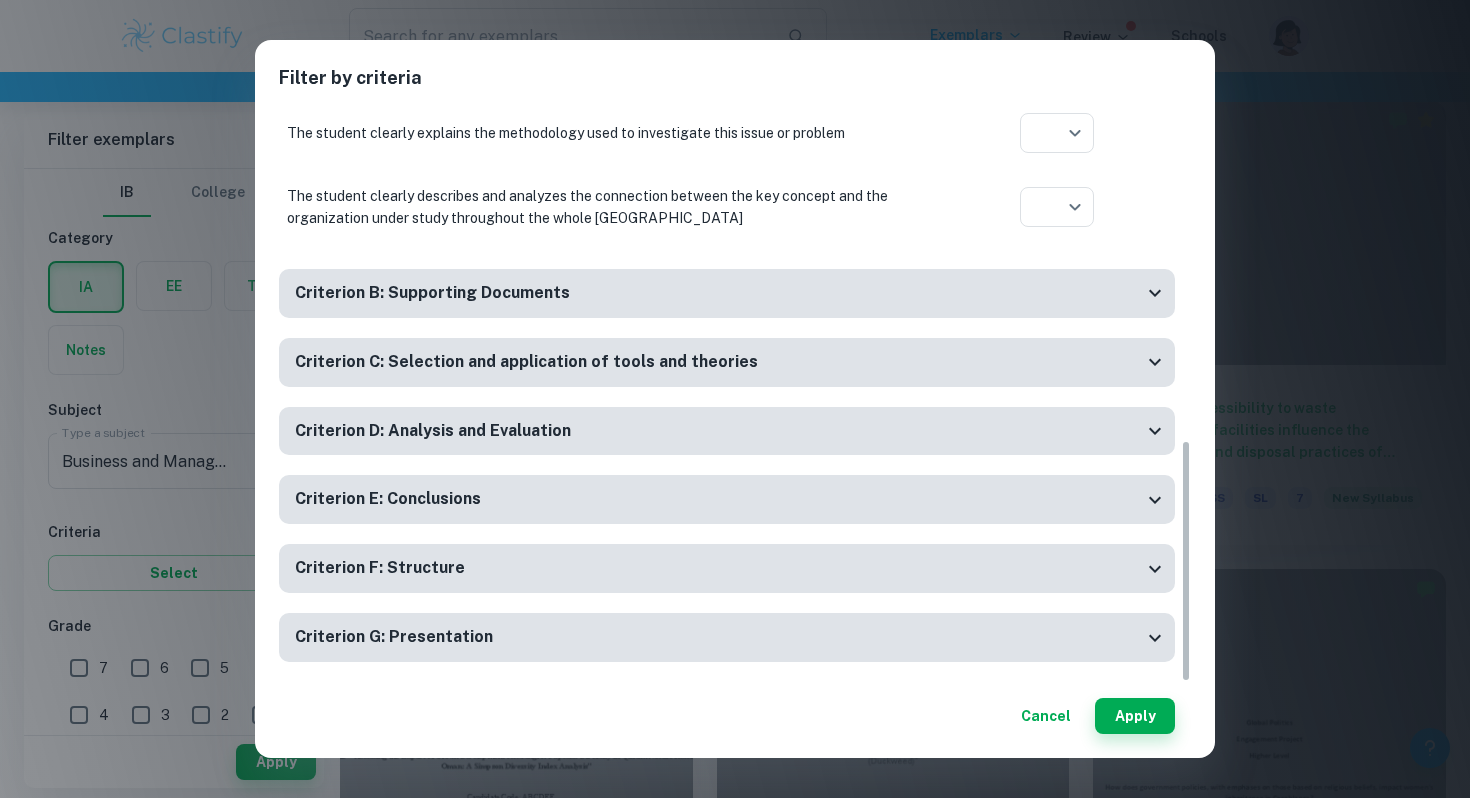 click on "Criterion G: Presentation" at bounding box center [727, 637] 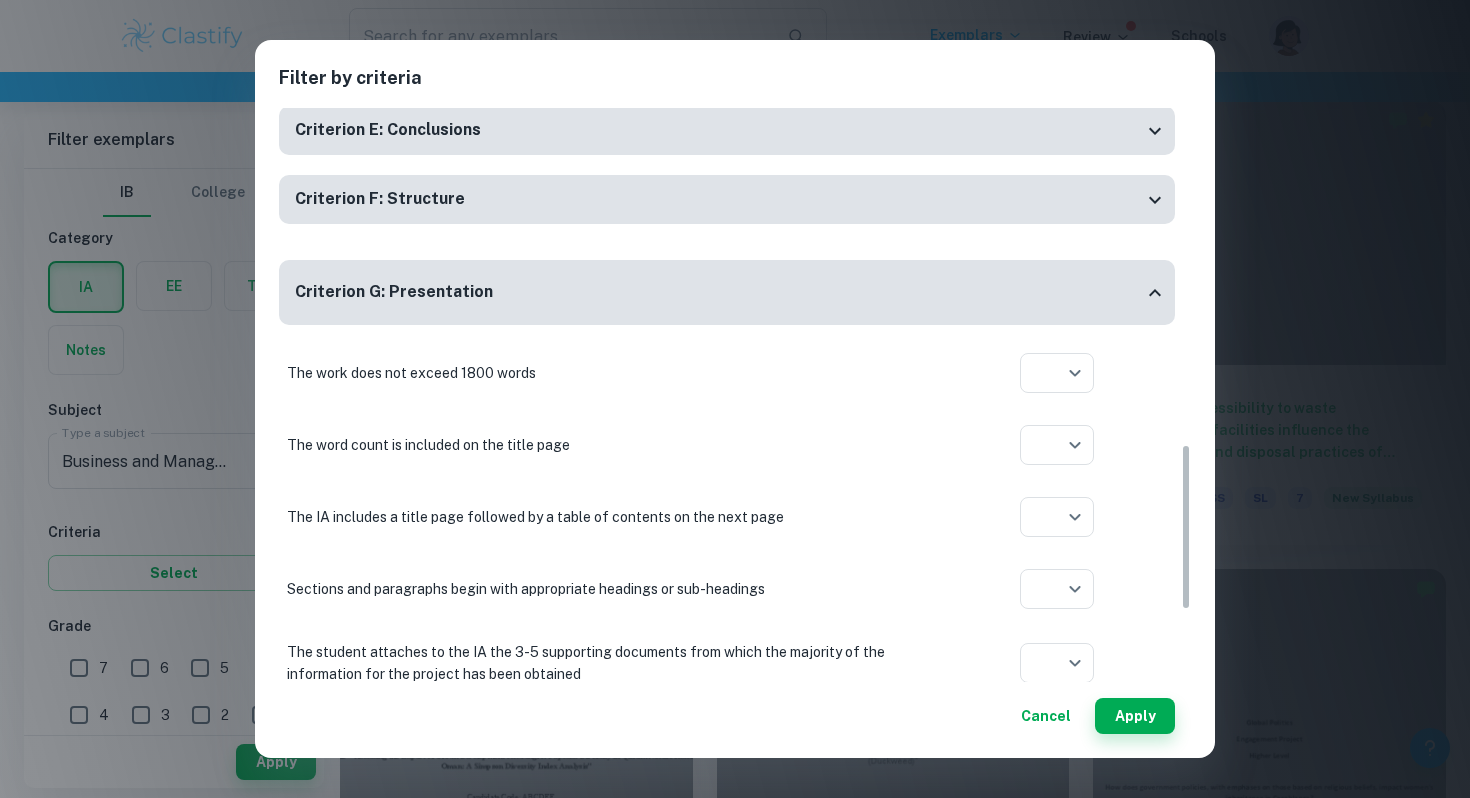 scroll, scrollTop: 1164, scrollLeft: 0, axis: vertical 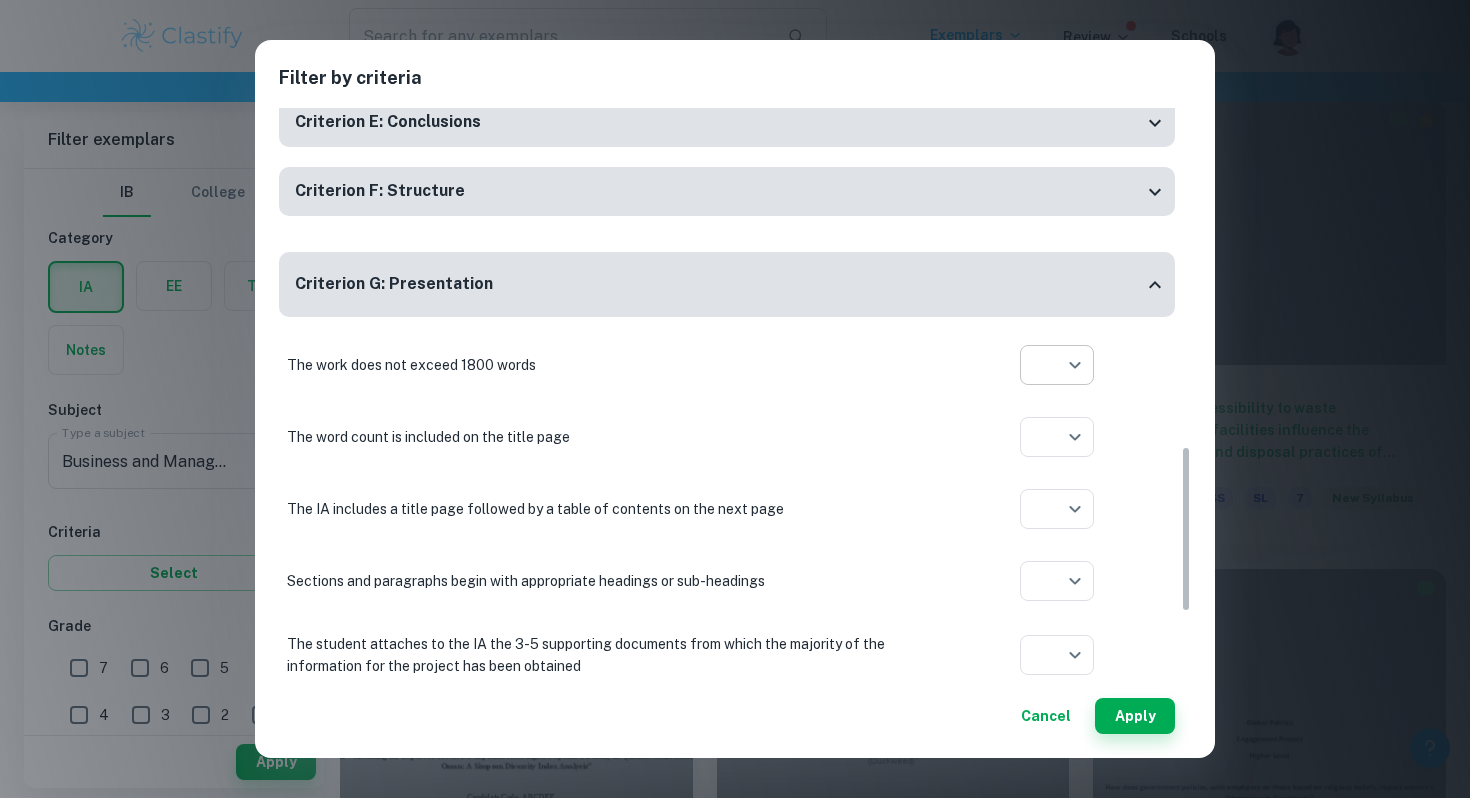 click on "We value your privacy We use cookies to enhance your browsing experience, serve personalised ads or content, and analyse our traffic. By clicking "Accept All", you consent to our use of cookies.   Cookie Policy Customise   Reject All   Accept All   Customise Consent Preferences   We use cookies to help you navigate efficiently and perform certain functions. You will find detailed information about all cookies under each consent category below. The cookies that are categorised as "Necessary" are stored on your browser as they are essential for enabling the basic functionalities of the site. ...  Show more For more information on how Google's third-party cookies operate and handle your data, see:   Google Privacy Policy Necessary Always Active Necessary cookies are required to enable the basic features of this site, such as providing secure log-in or adjusting your consent preferences. These cookies do not store any personally identifiable data. Functional Analytics Performance Advertisement Uncategorised" at bounding box center [735, -541] 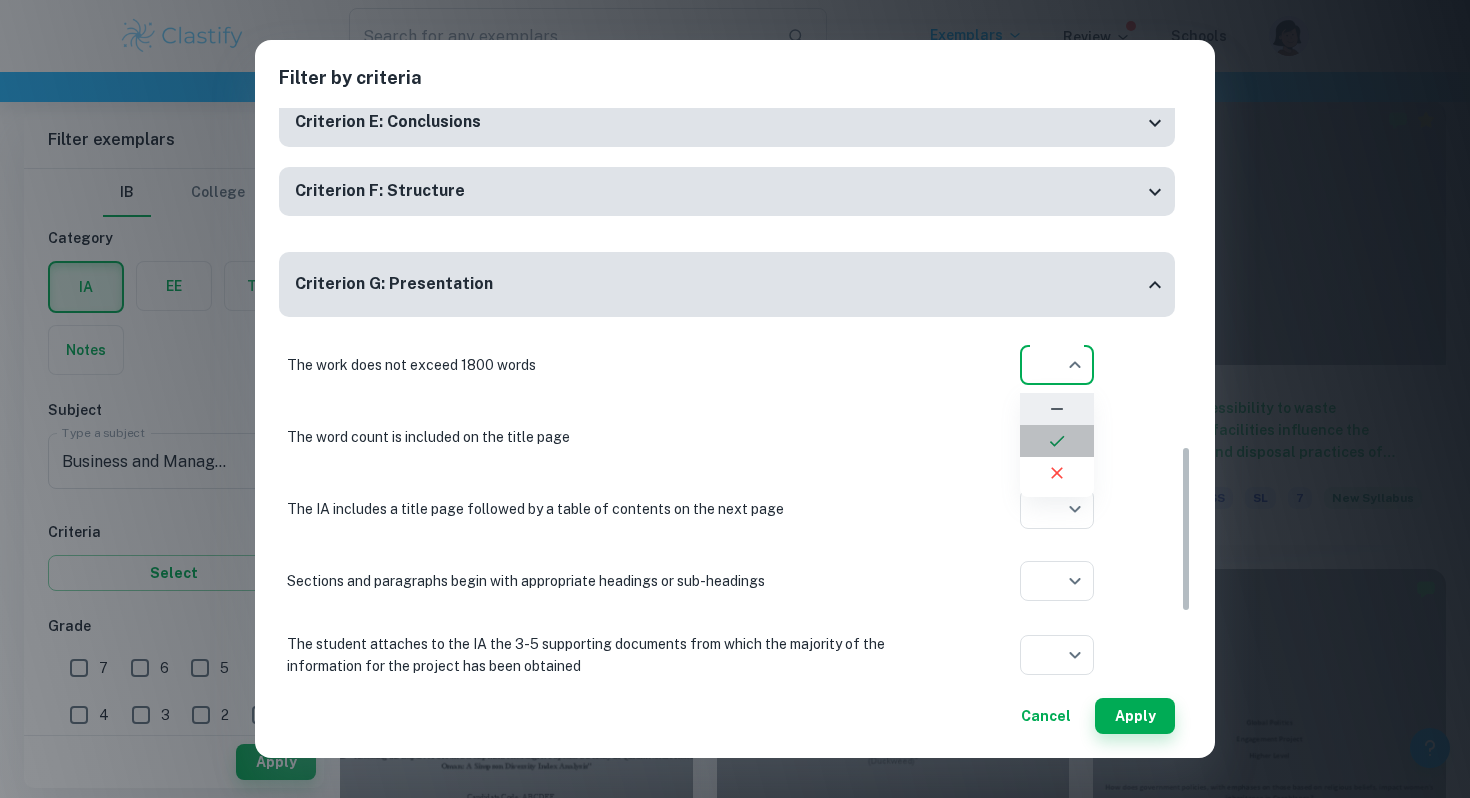 click 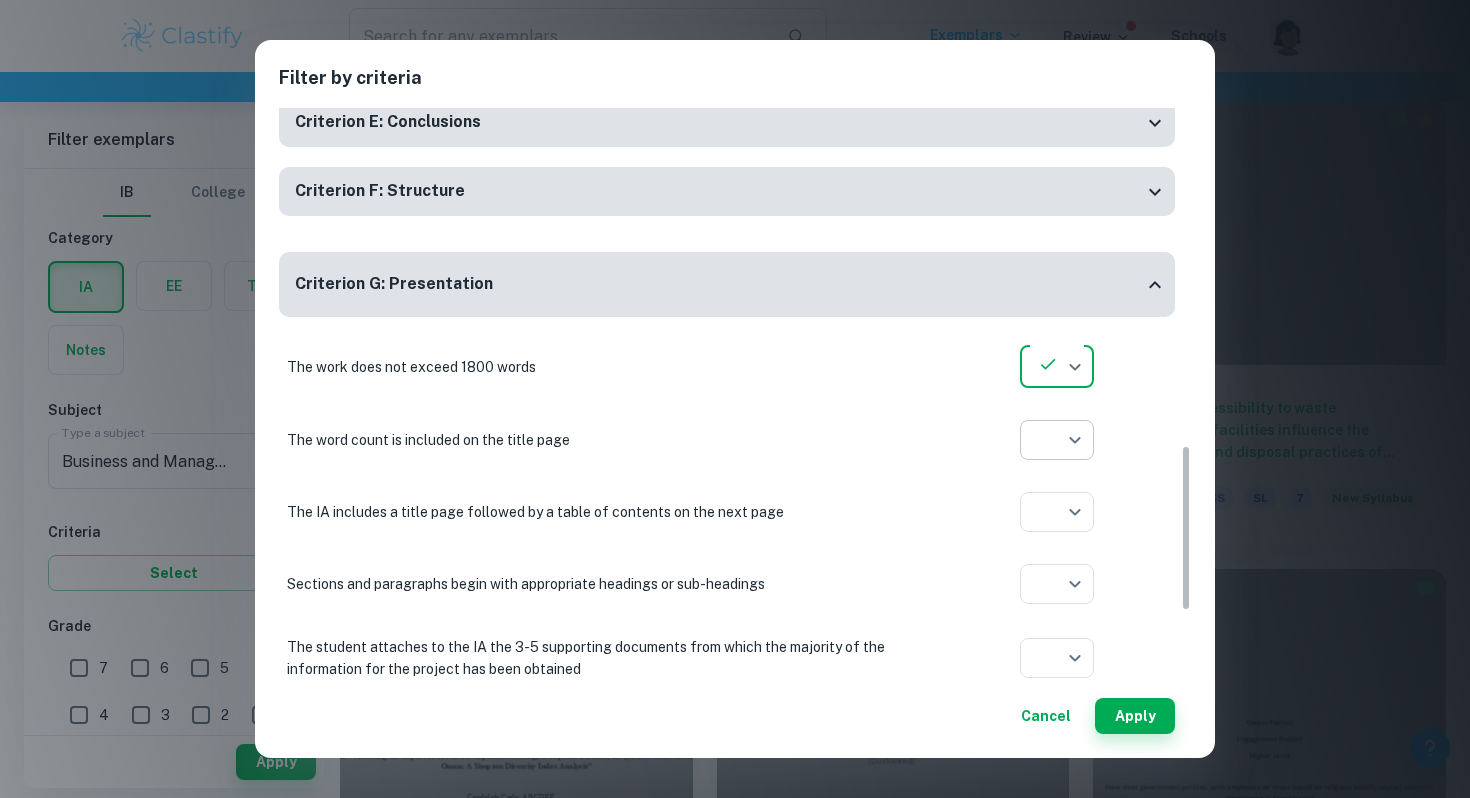 click on "We value your privacy We use cookies to enhance your browsing experience, serve personalised ads or content, and analyse our traffic. By clicking "Accept All", you consent to our use of cookies.   Cookie Policy Customise   Reject All   Accept All   Customise Consent Preferences   We use cookies to help you navigate efficiently and perform certain functions. You will find detailed information about all cookies under each consent category below. The cookies that are categorised as "Necessary" are stored on your browser as they are essential for enabling the basic functionalities of the site. ...  Show more For more information on how Google's third-party cookies operate and handle your data, see:   Google Privacy Policy Necessary Always Active Necessary cookies are required to enable the basic features of this site, such as providing secure log-in or adjusting your consent preferences. These cookies do not store any personally identifiable data. Functional Analytics Performance Advertisement Uncategorised" at bounding box center [735, -541] 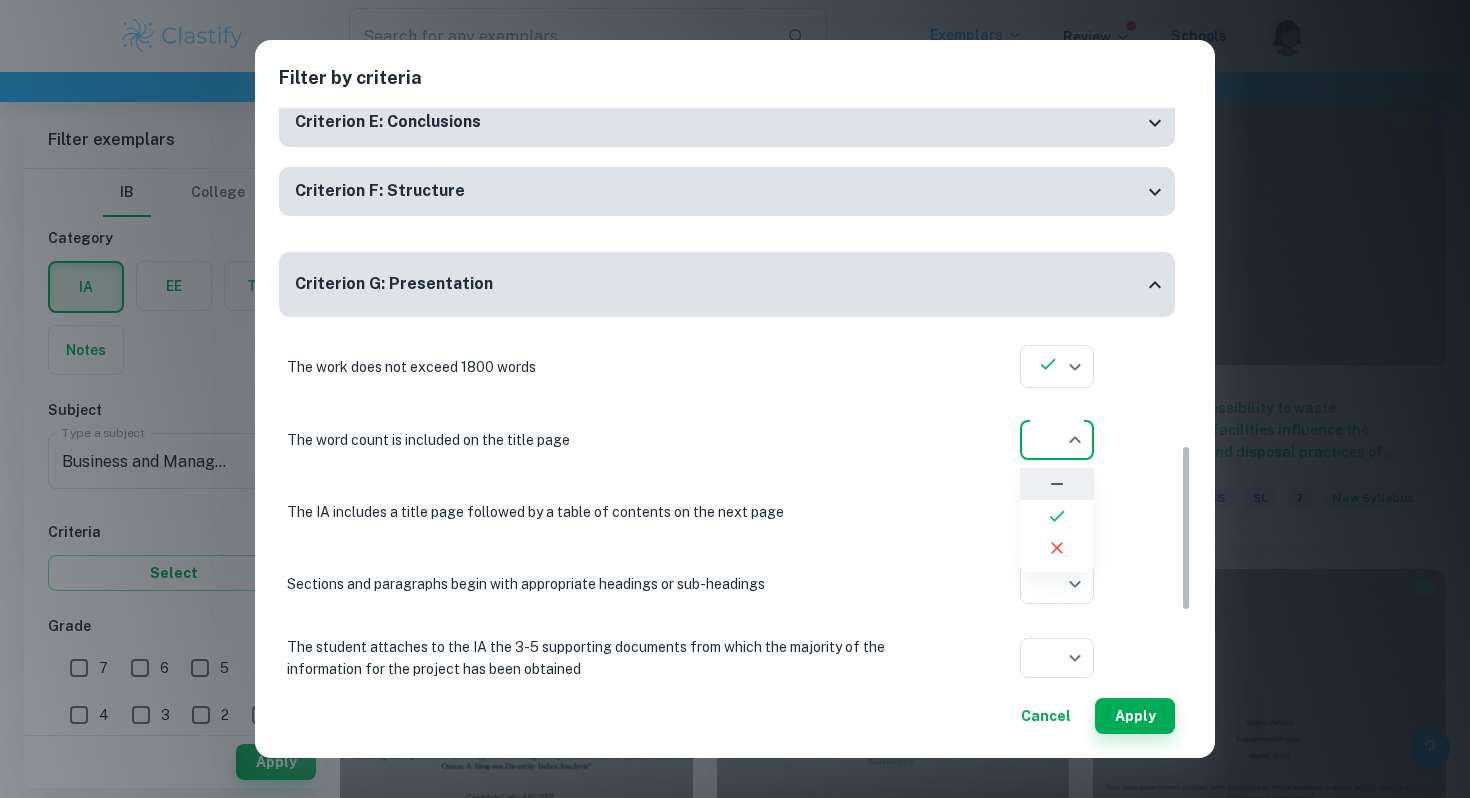 click at bounding box center [1057, 516] 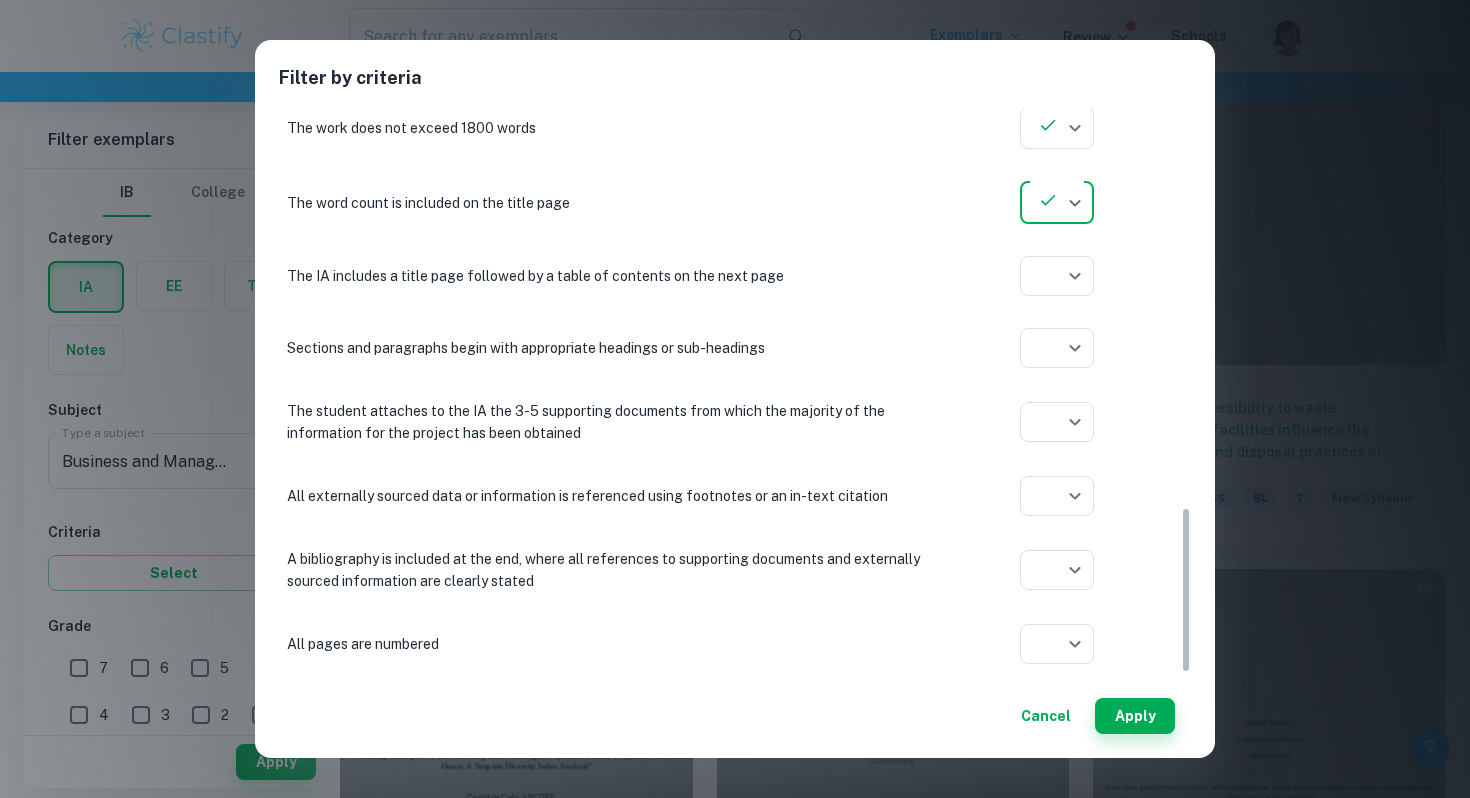 scroll, scrollTop: 1404, scrollLeft: 0, axis: vertical 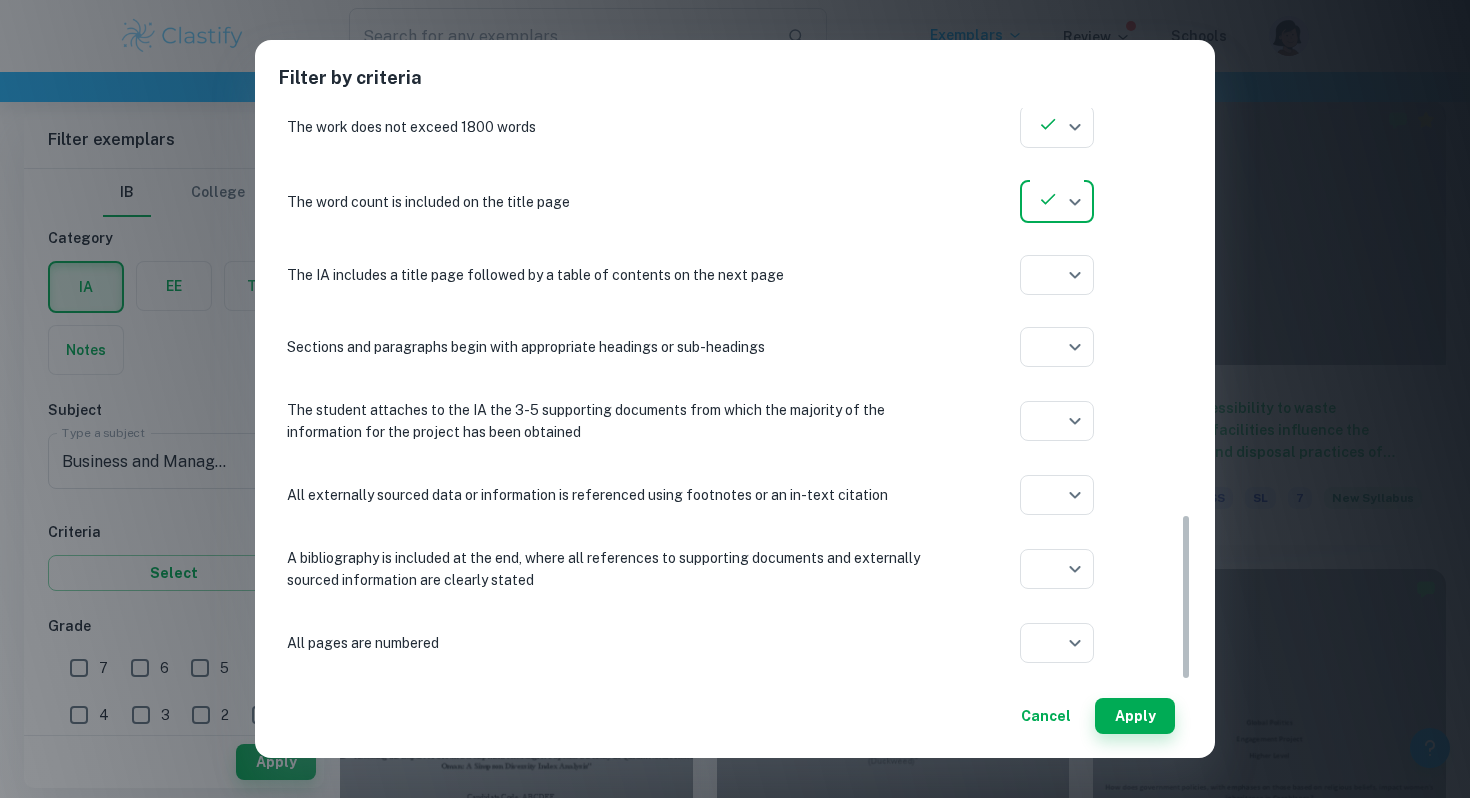 click on "Cancel" at bounding box center (1046, 716) 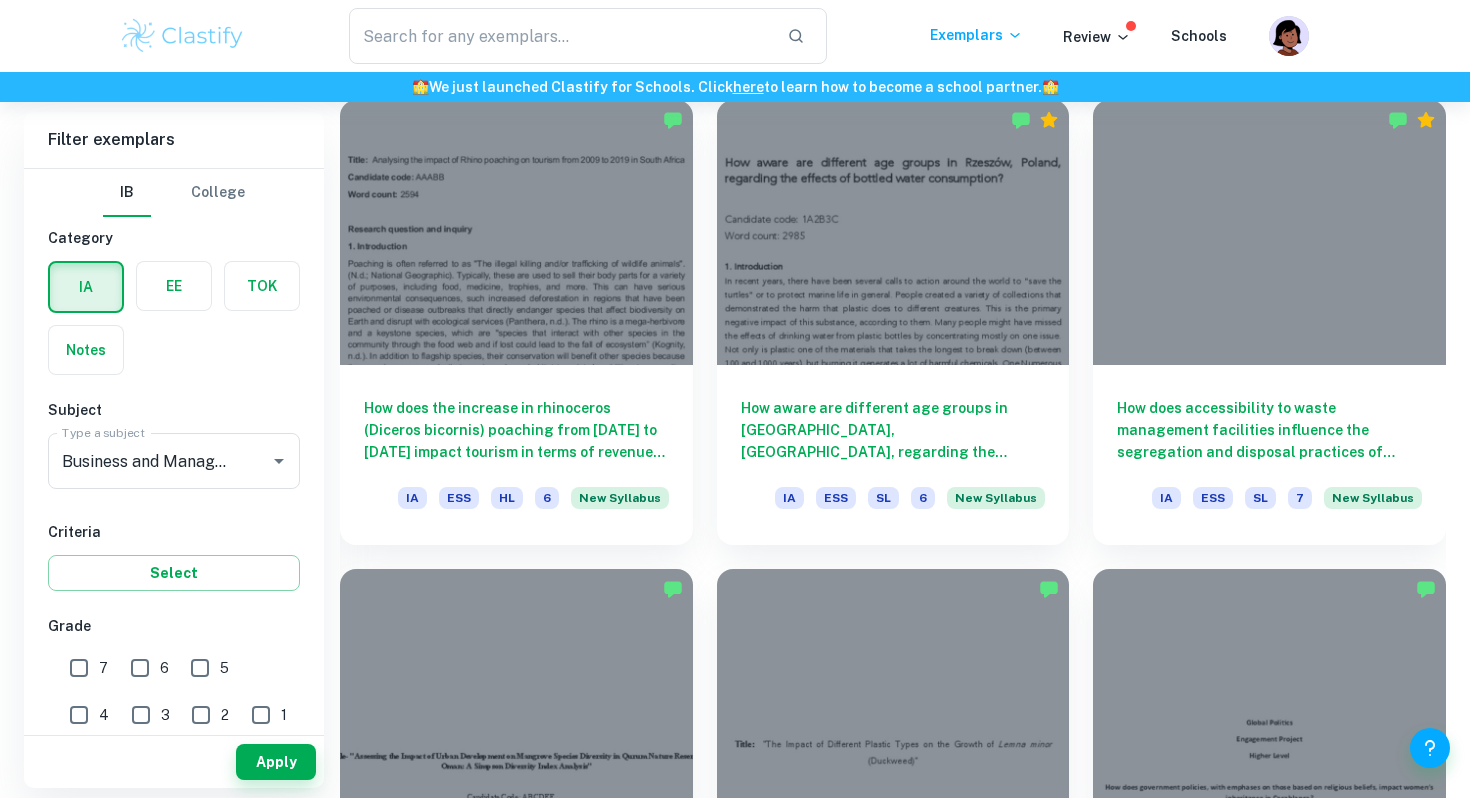 scroll, scrollTop: 0, scrollLeft: 0, axis: both 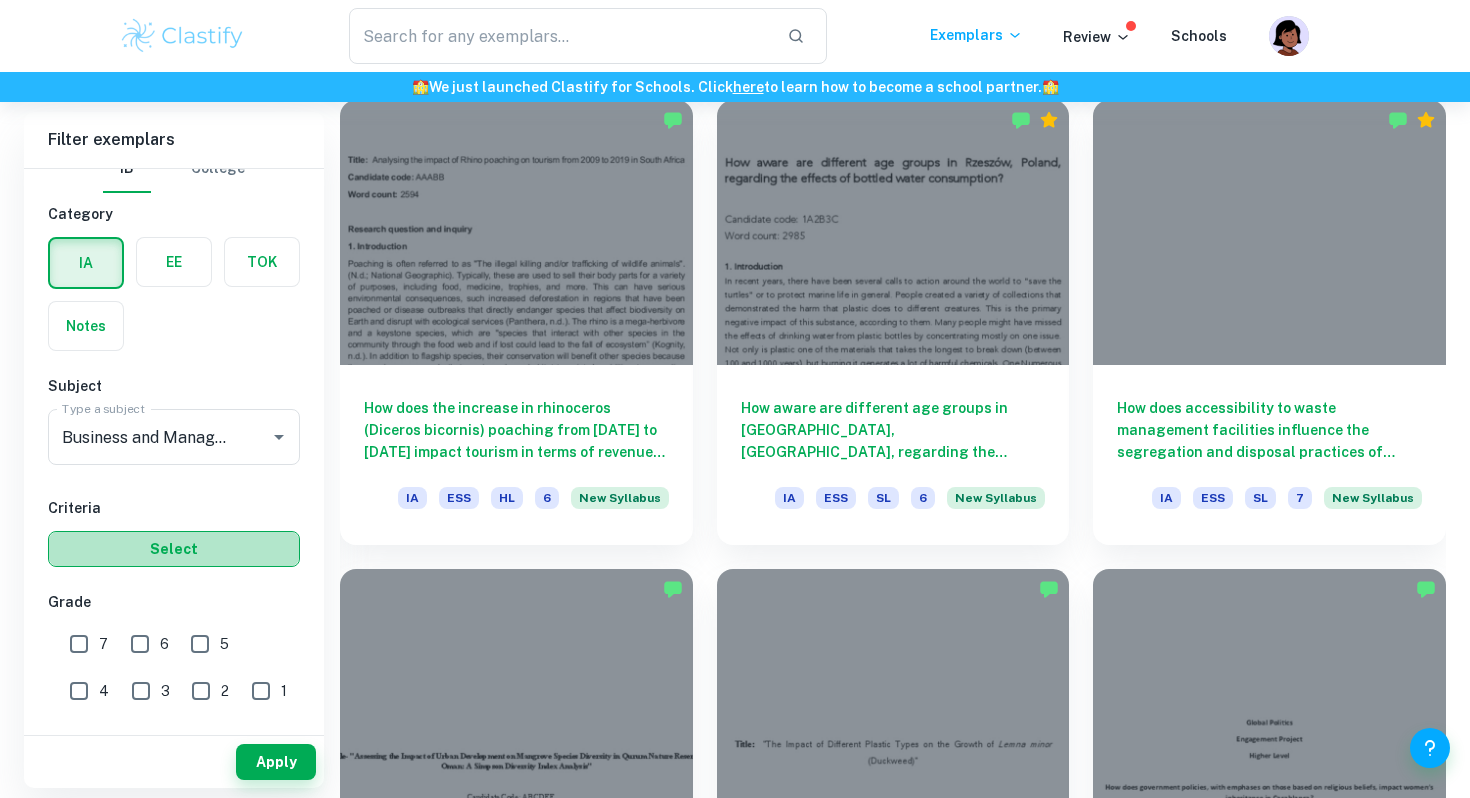 click on "Select" at bounding box center [174, 549] 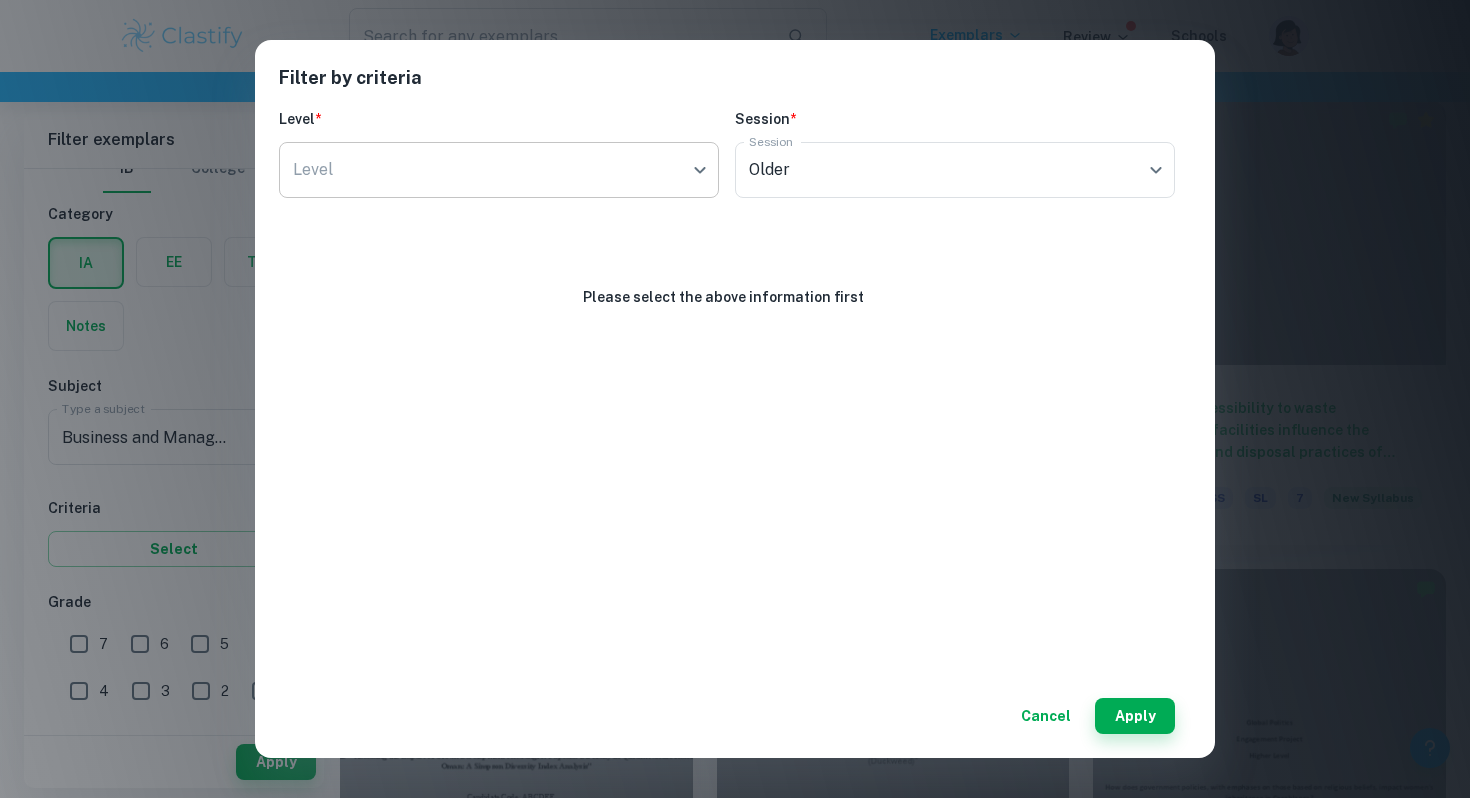 click on "We value your privacy We use cookies to enhance your browsing experience, serve personalised ads or content, and analyse our traffic. By clicking "Accept All", you consent to our use of cookies.   Cookie Policy Customise   Reject All   Accept All   Customise Consent Preferences   We use cookies to help you navigate efficiently and perform certain functions. You will find detailed information about all cookies under each consent category below. The cookies that are categorised as "Necessary" are stored on your browser as they are essential for enabling the basic functionalities of the site. ...  Show more For more information on how Google's third-party cookies operate and handle your data, see:   Google Privacy Policy Necessary Always Active Necessary cookies are required to enable the basic features of this site, such as providing secure log-in or adjusting your consent preferences. These cookies do not store any personally identifiable data. Functional Analytics Performance Advertisement Uncategorised" at bounding box center [735, -541] 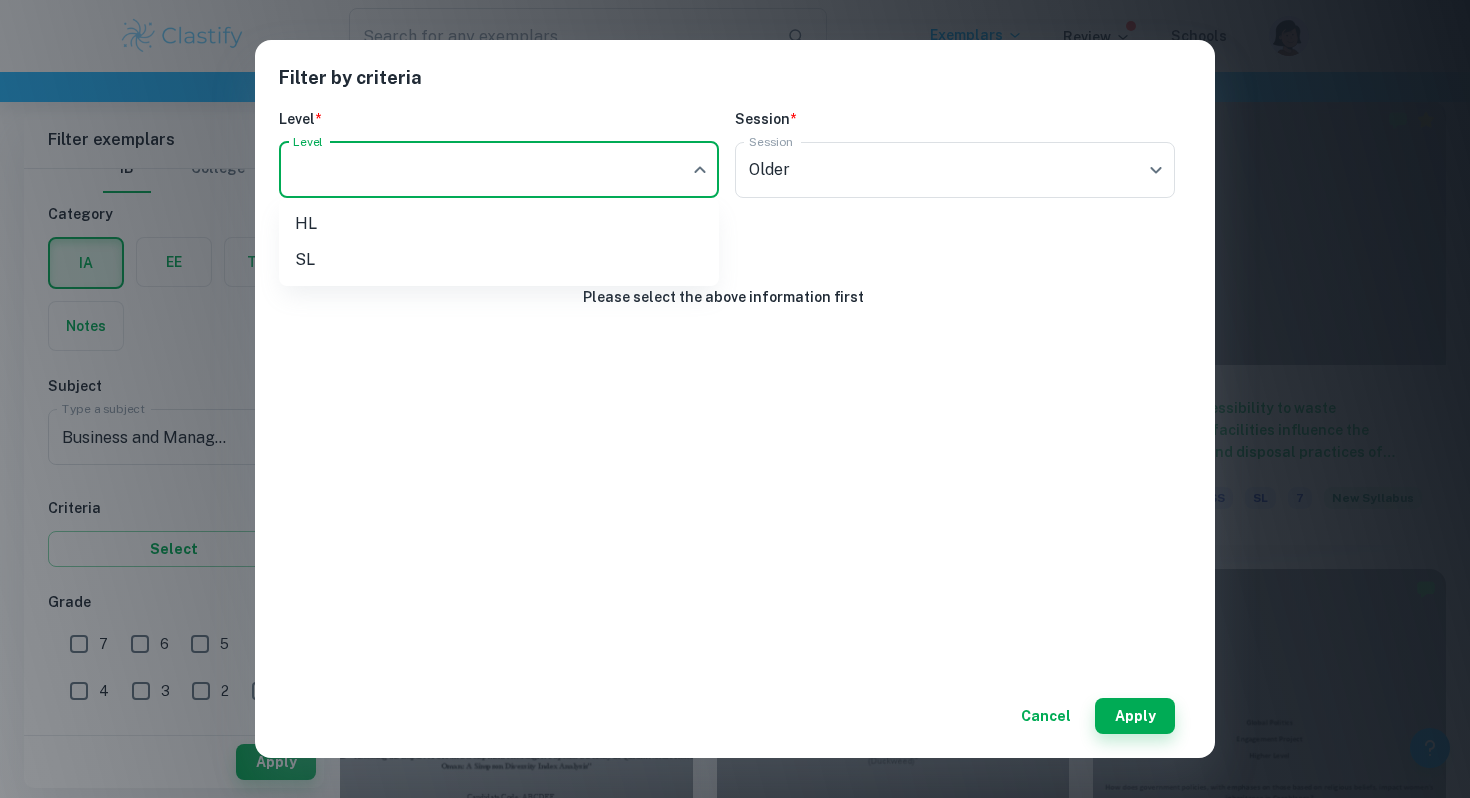 click on "HL" at bounding box center (499, 224) 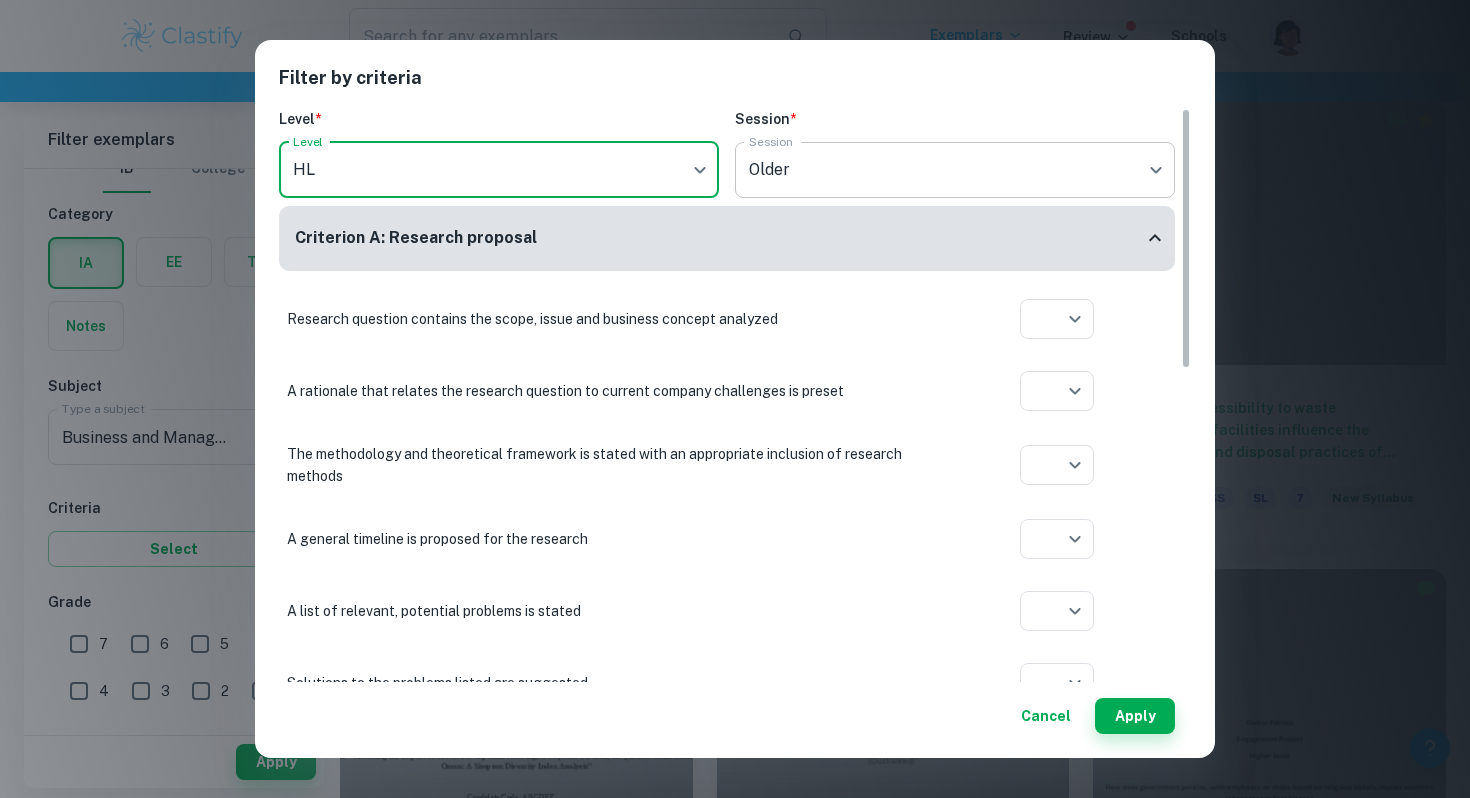 click on "We value your privacy We use cookies to enhance your browsing experience, serve personalised ads or content, and analyse our traffic. By clicking "Accept All", you consent to our use of cookies.   Cookie Policy Customise   Reject All   Accept All   Customise Consent Preferences   We use cookies to help you navigate efficiently and perform certain functions. You will find detailed information about all cookies under each consent category below. The cookies that are categorised as "Necessary" are stored on your browser as they are essential for enabling the basic functionalities of the site. ...  Show more For more information on how Google's third-party cookies operate and handle your data, see:   Google Privacy Policy Necessary Always Active Necessary cookies are required to enable the basic features of this site, such as providing secure log-in or adjusting your consent preferences. These cookies do not store any personally identifiable data. Functional Analytics Performance Advertisement Uncategorised" at bounding box center (735, -541) 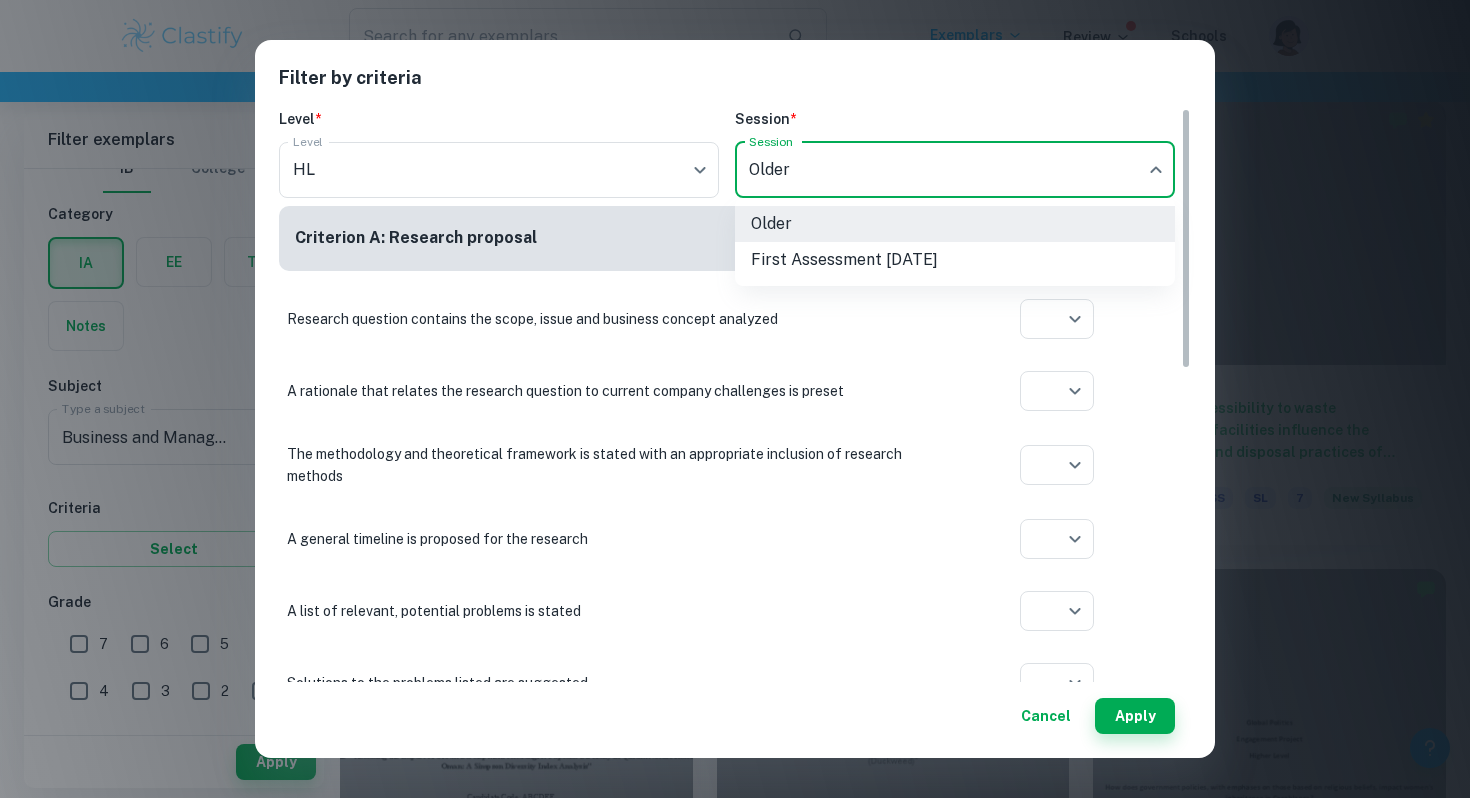 click at bounding box center [735, 399] 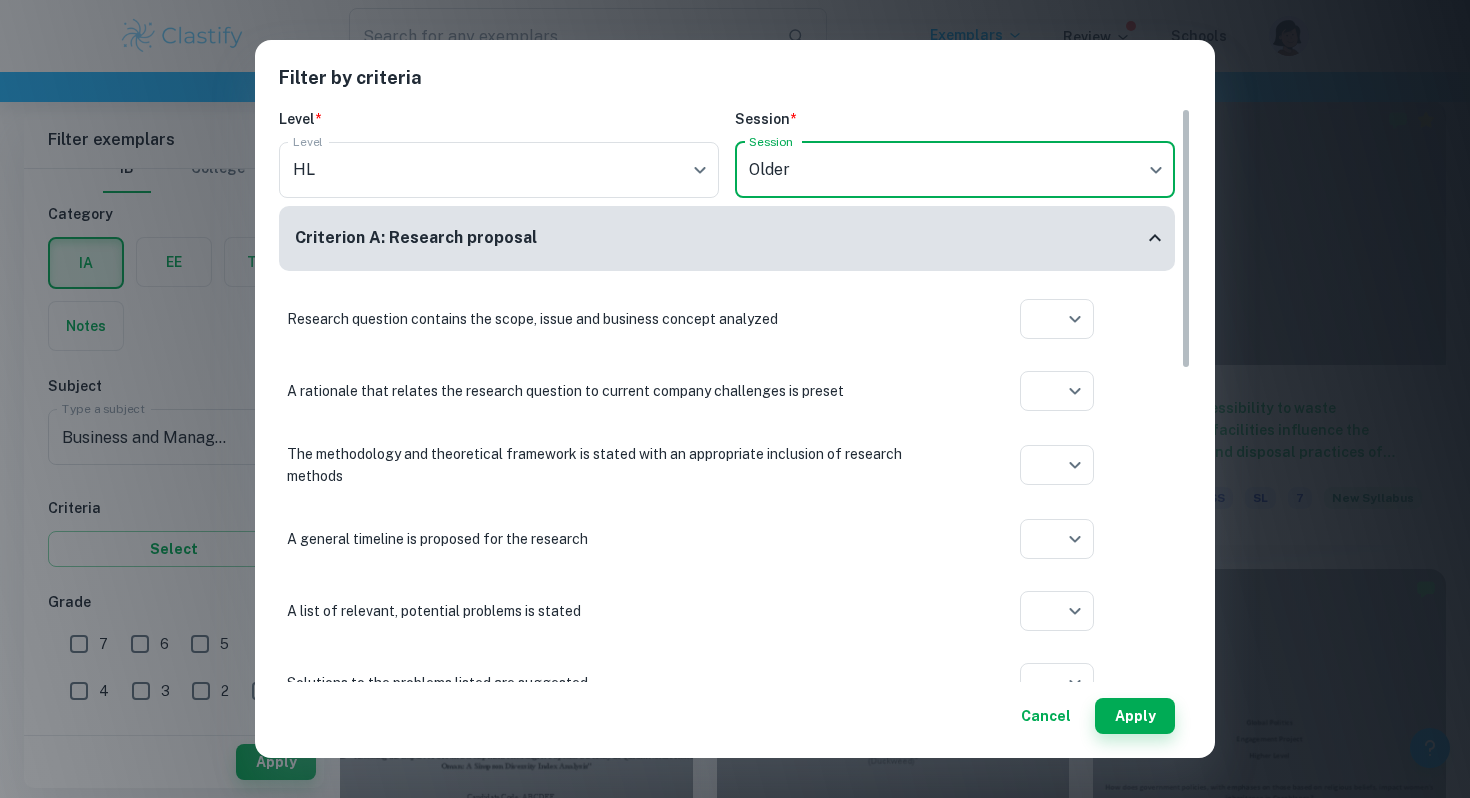 click on "Filter by criteria Level  * Level HL   HL Level Session  * Session Older current Session Criterion A: Research proposal Research question contains the scope, issue and business concept analyzed ​ Aplication year A rationale that relates the research question to current company challenges is preset ​ Aplication year The methodology and theoretical framework is stated with an appropriate inclusion of research methods ​ Aplication year A general timeline is proposed for the research ​ Aplication year A list of relevant, potential problems is stated ​ Aplication year Solutions to the problems listed are suggested ​ Aplication year Word count does not exceed the limit of 500 words ​ Aplication year Criterion B: Sources and Data The choice of the primary data used to answer the research question is justified ​ Aplication year Primary sources are varied and appropriate to pursue the research question ​ Aplication year An assessment of the validity and reliability of the data collected is present" at bounding box center (735, 399) 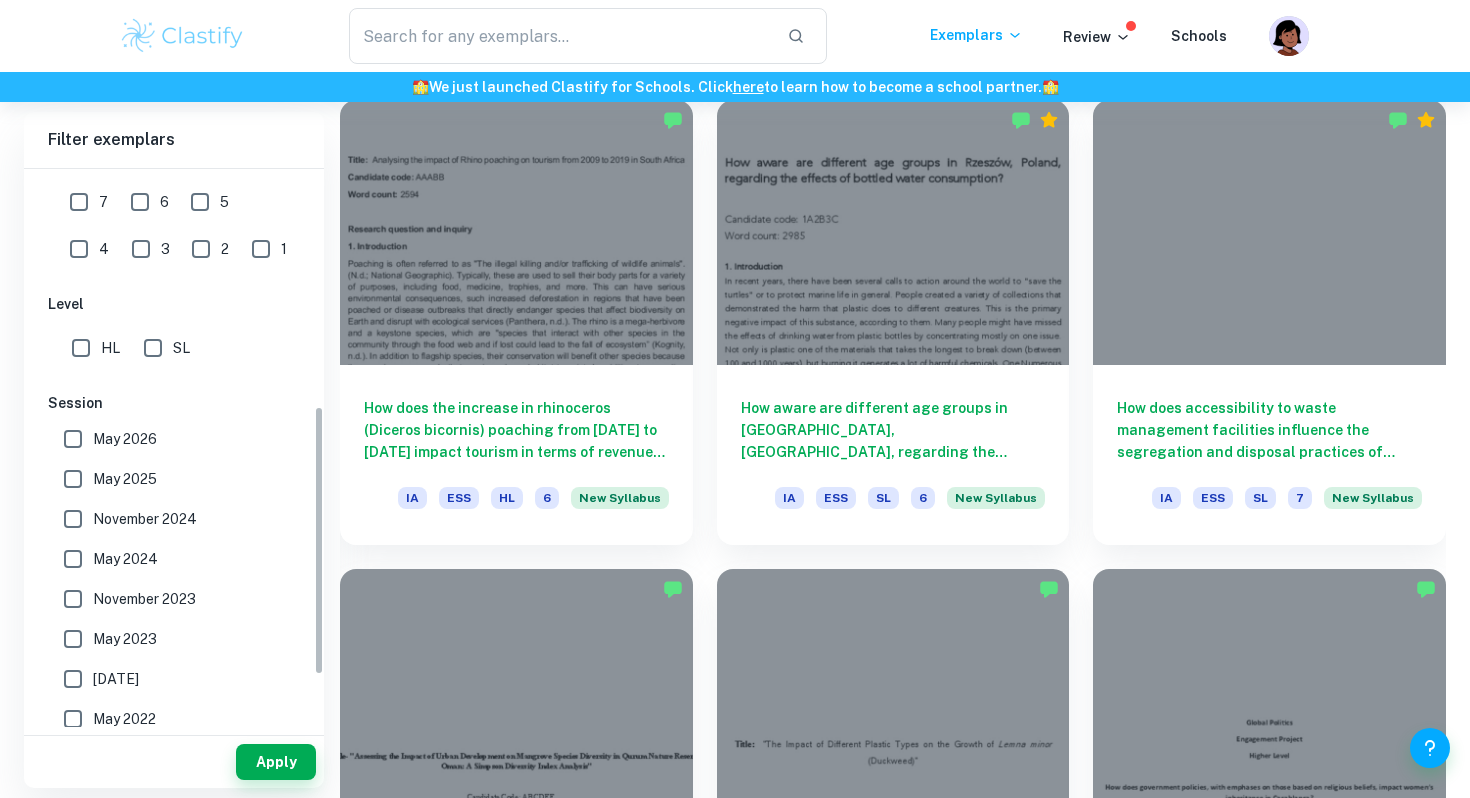 scroll, scrollTop: 516, scrollLeft: 0, axis: vertical 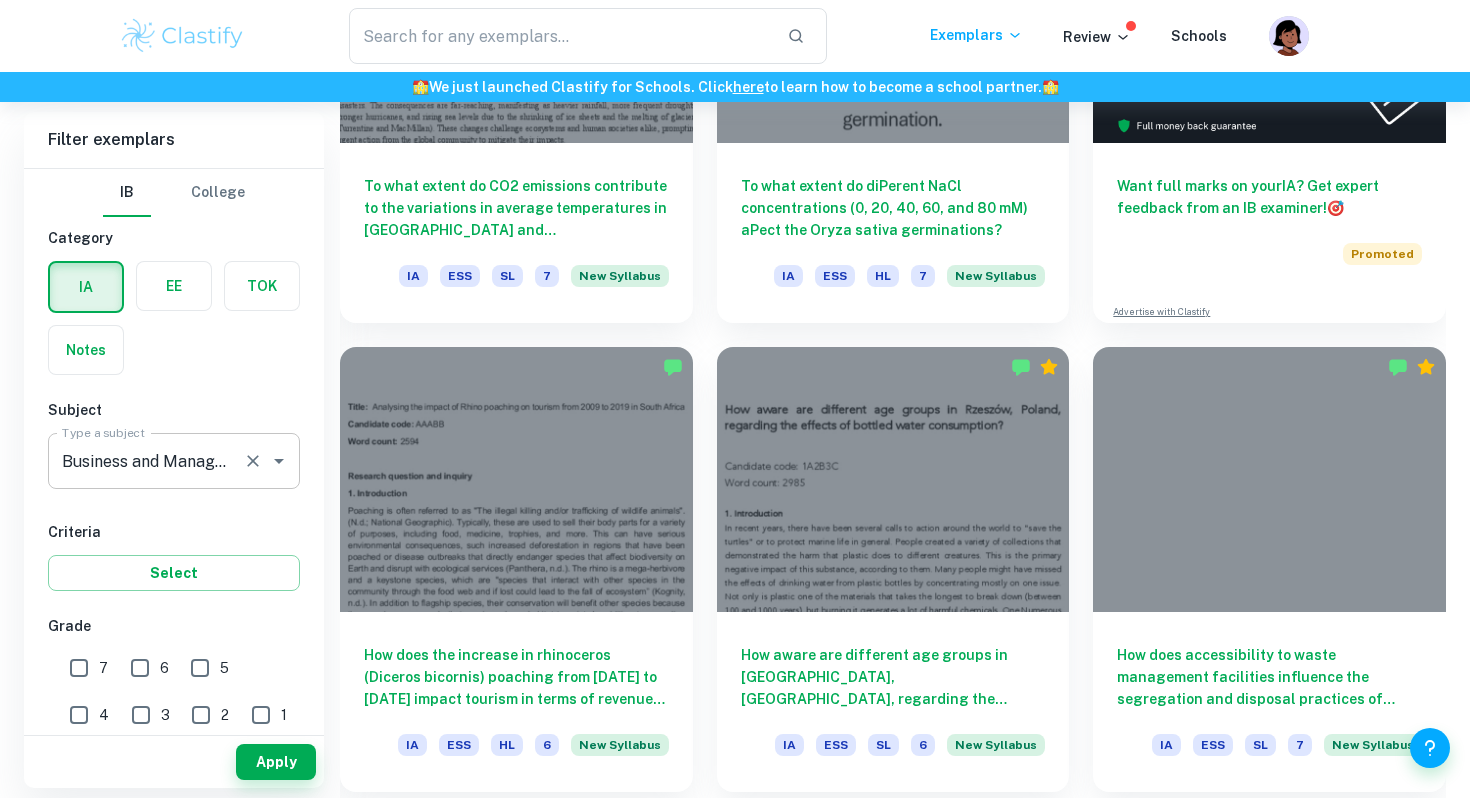 click on "Business and Management" at bounding box center (146, 461) 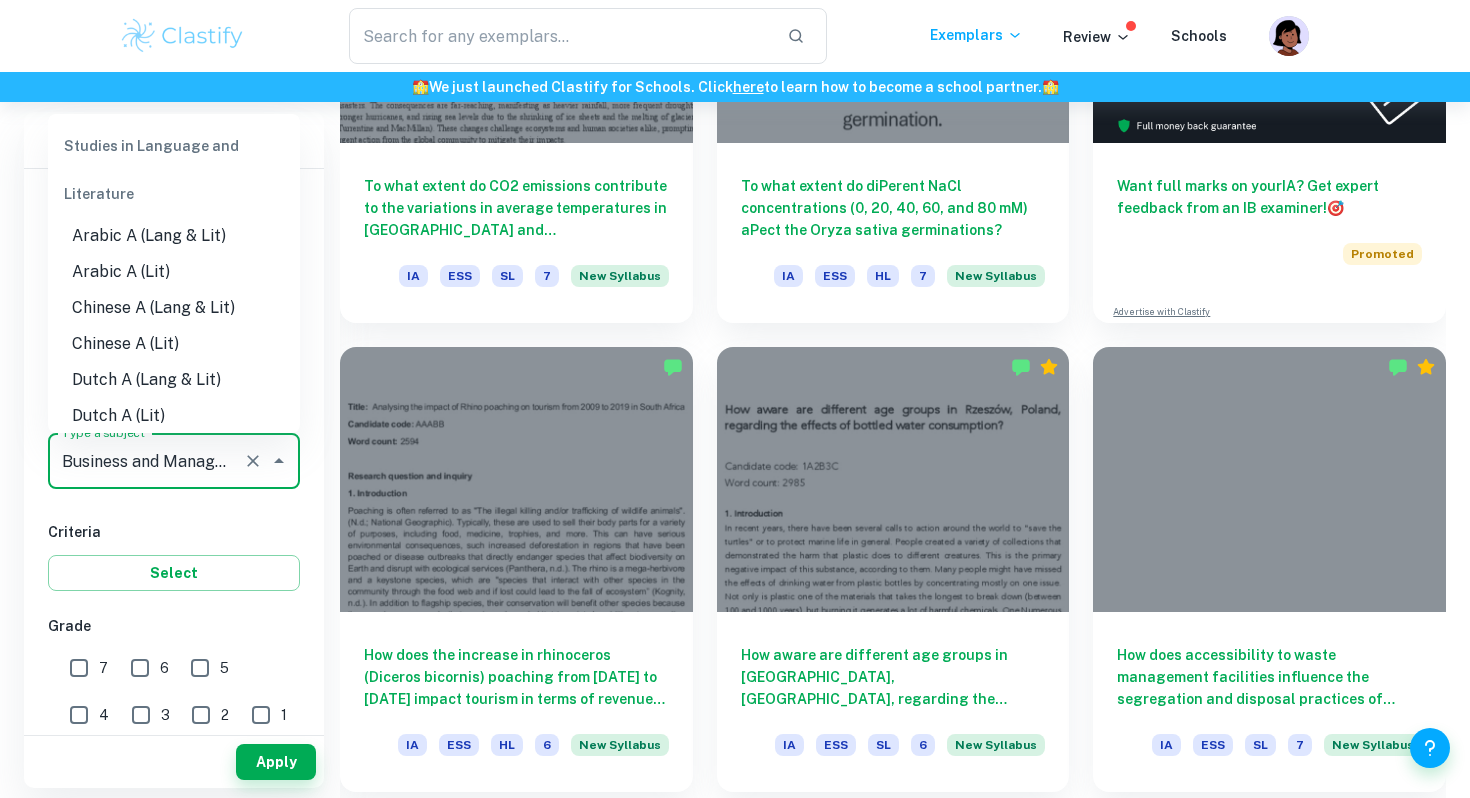 scroll, scrollTop: 1669, scrollLeft: 0, axis: vertical 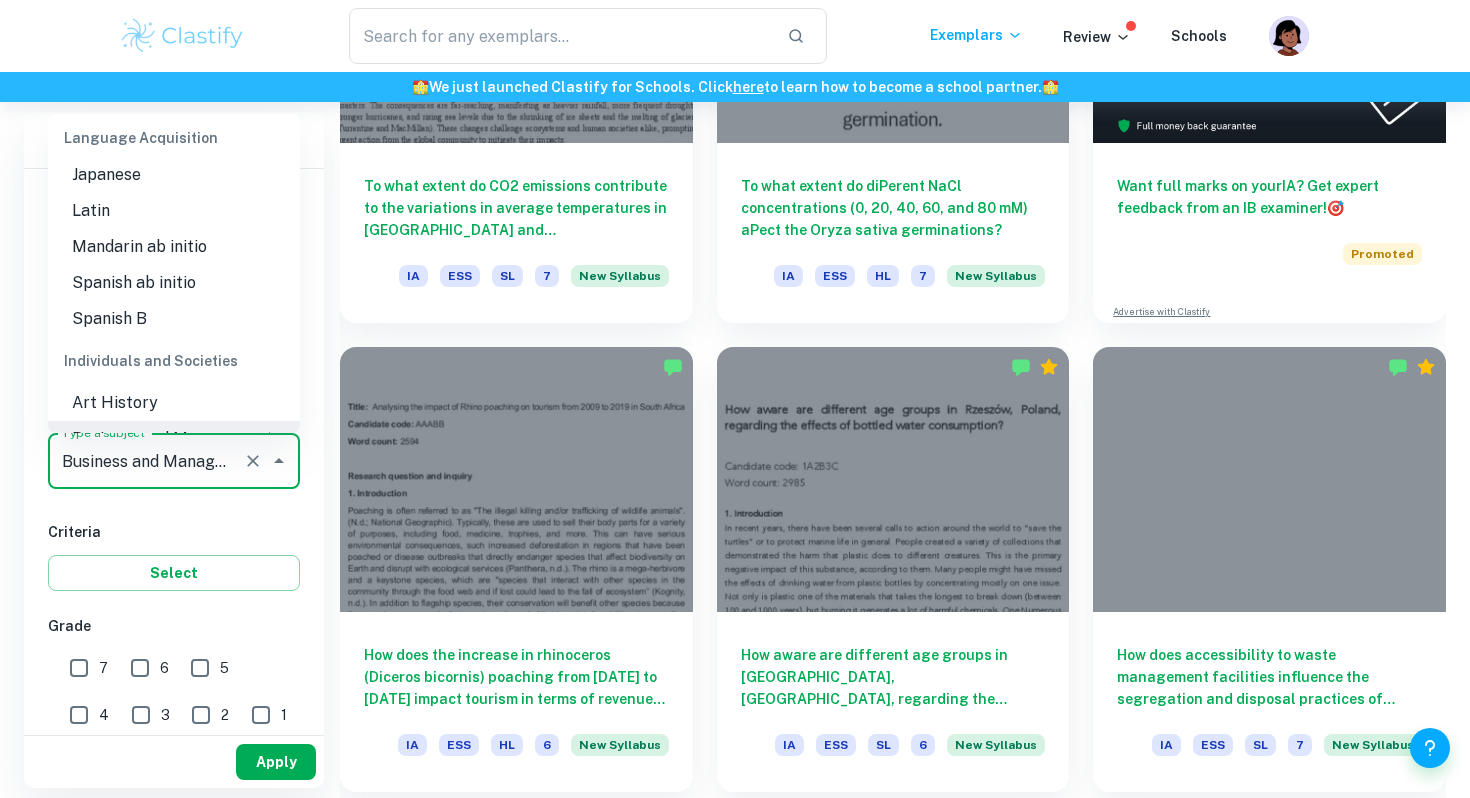 click on "Apply" at bounding box center (276, 762) 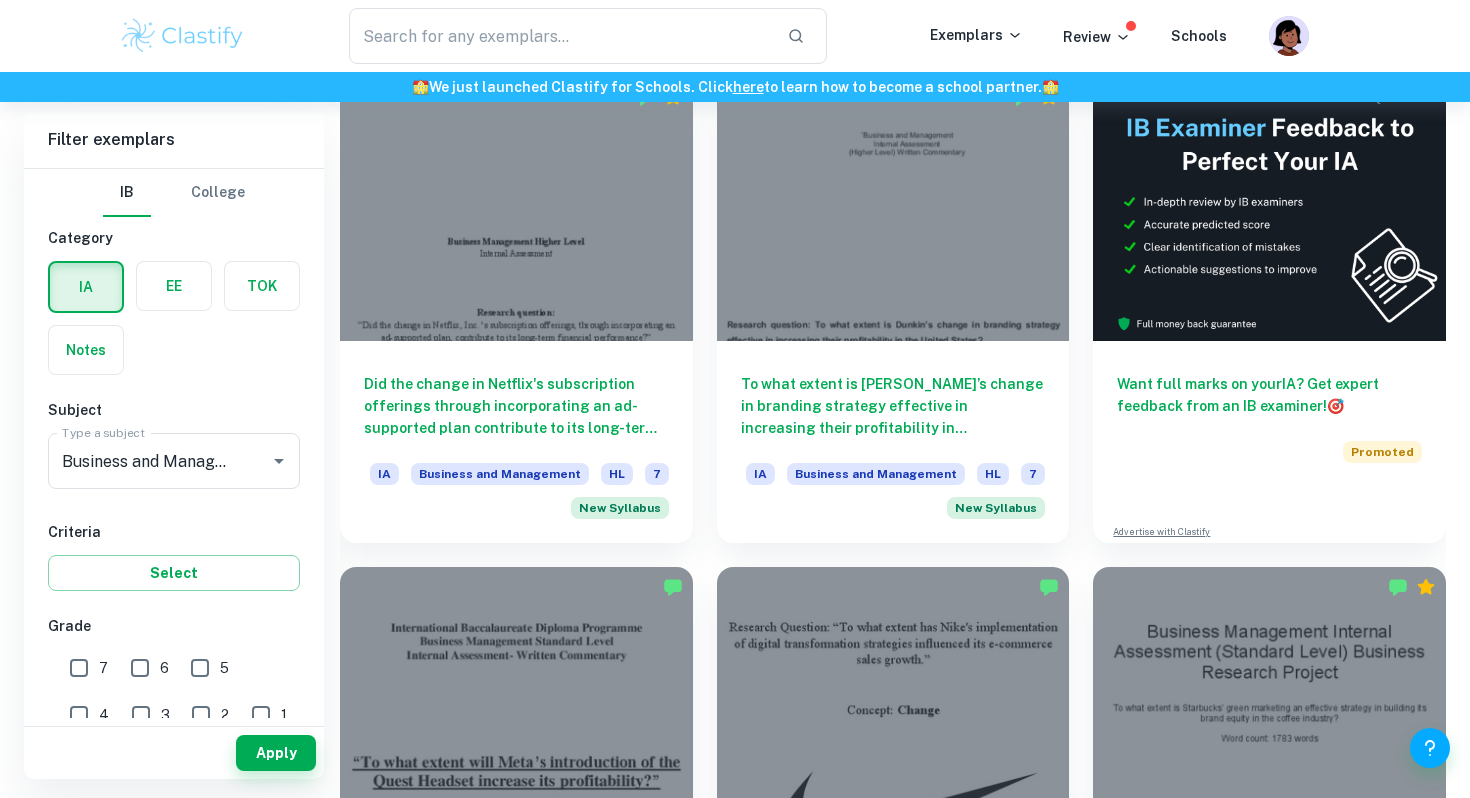 scroll, scrollTop: 425, scrollLeft: 0, axis: vertical 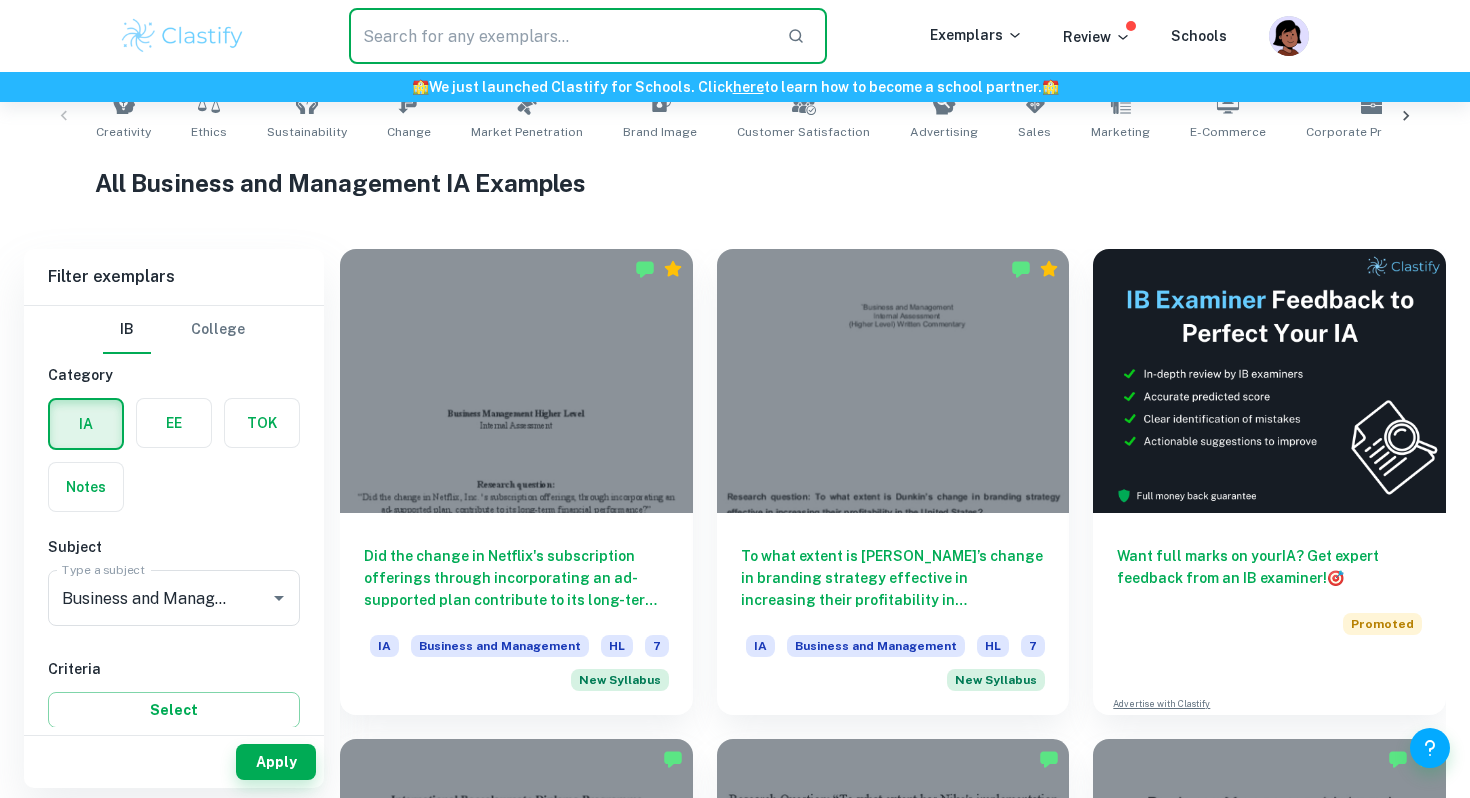 click at bounding box center [560, 36] 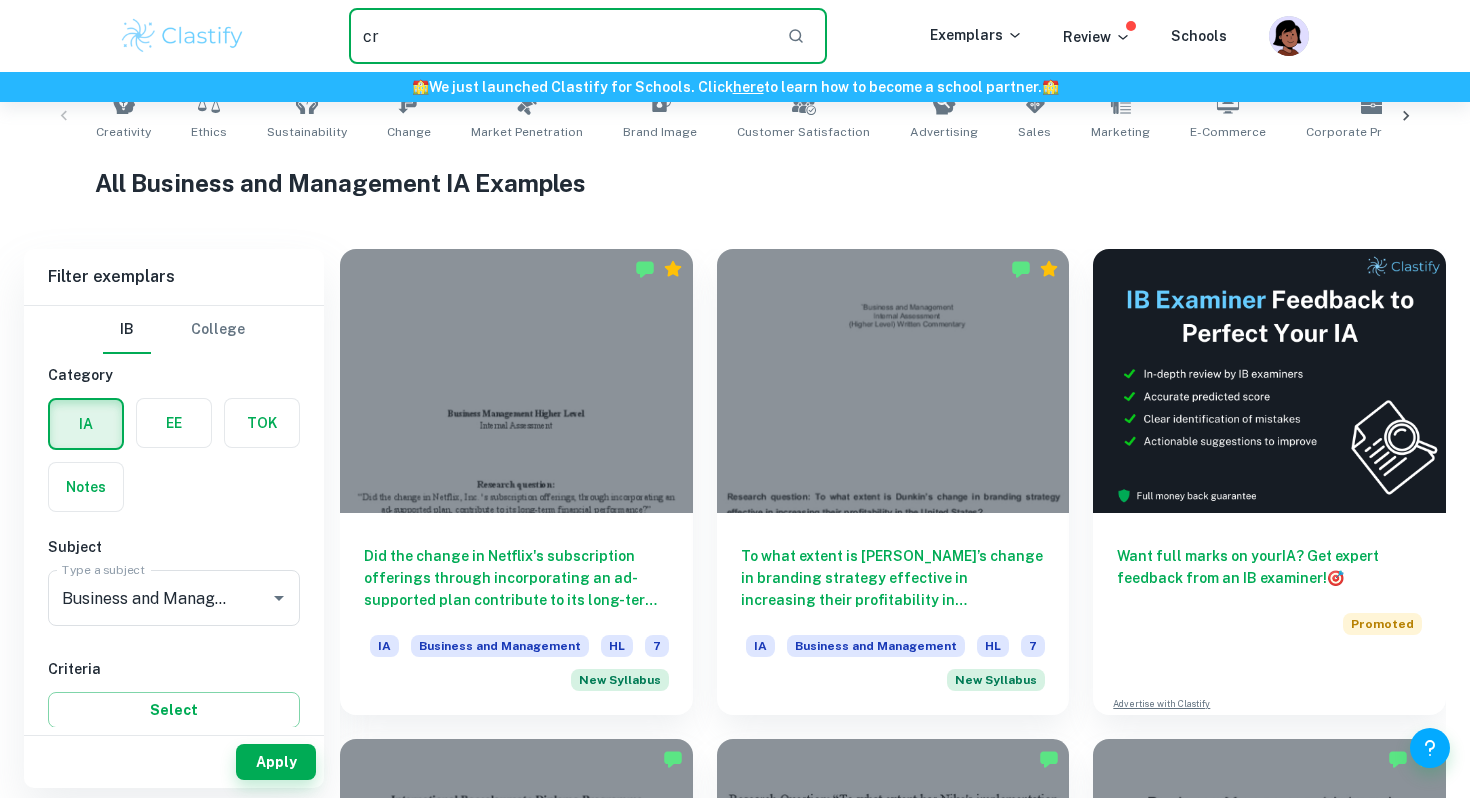 type on "c" 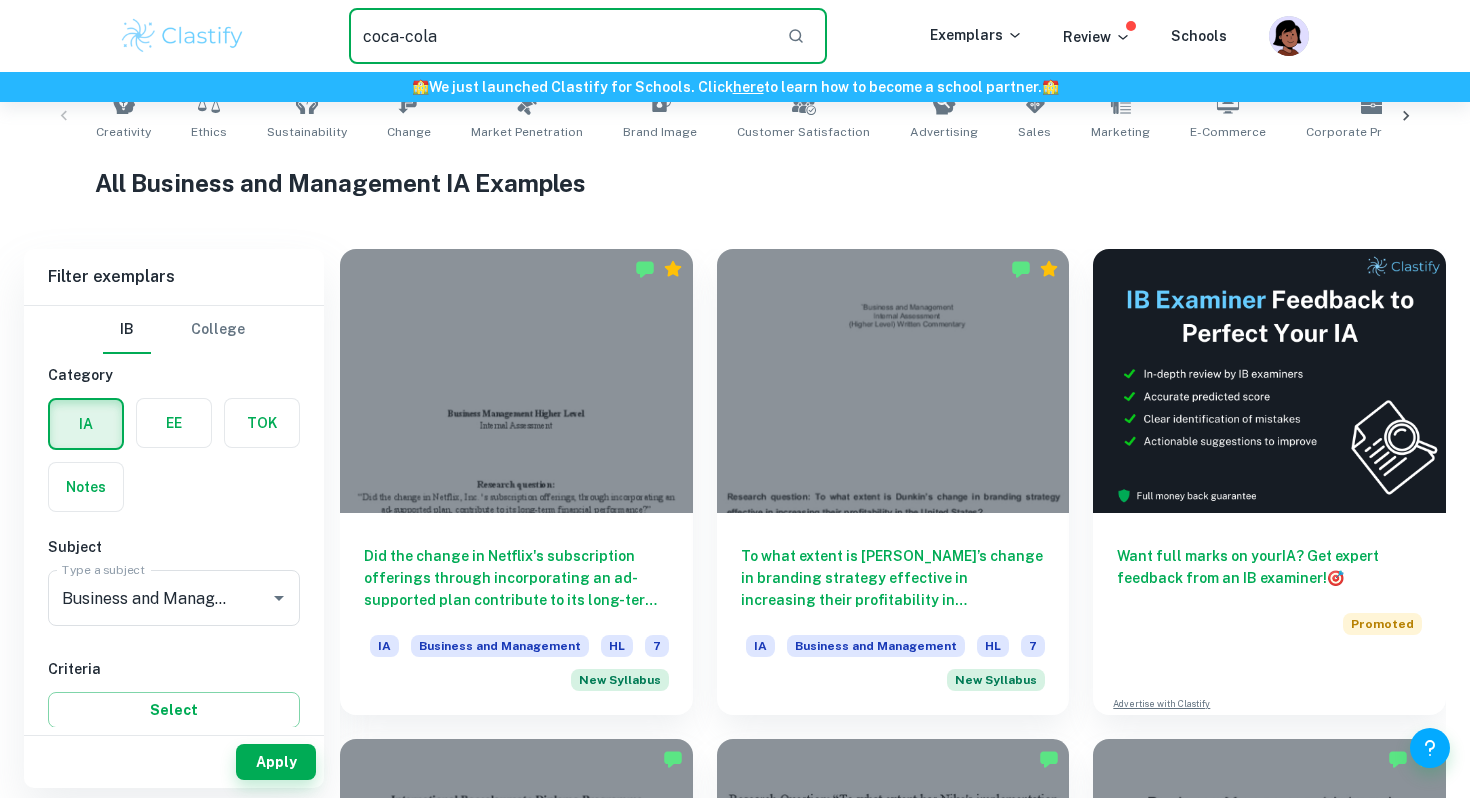 type on "coca-cola" 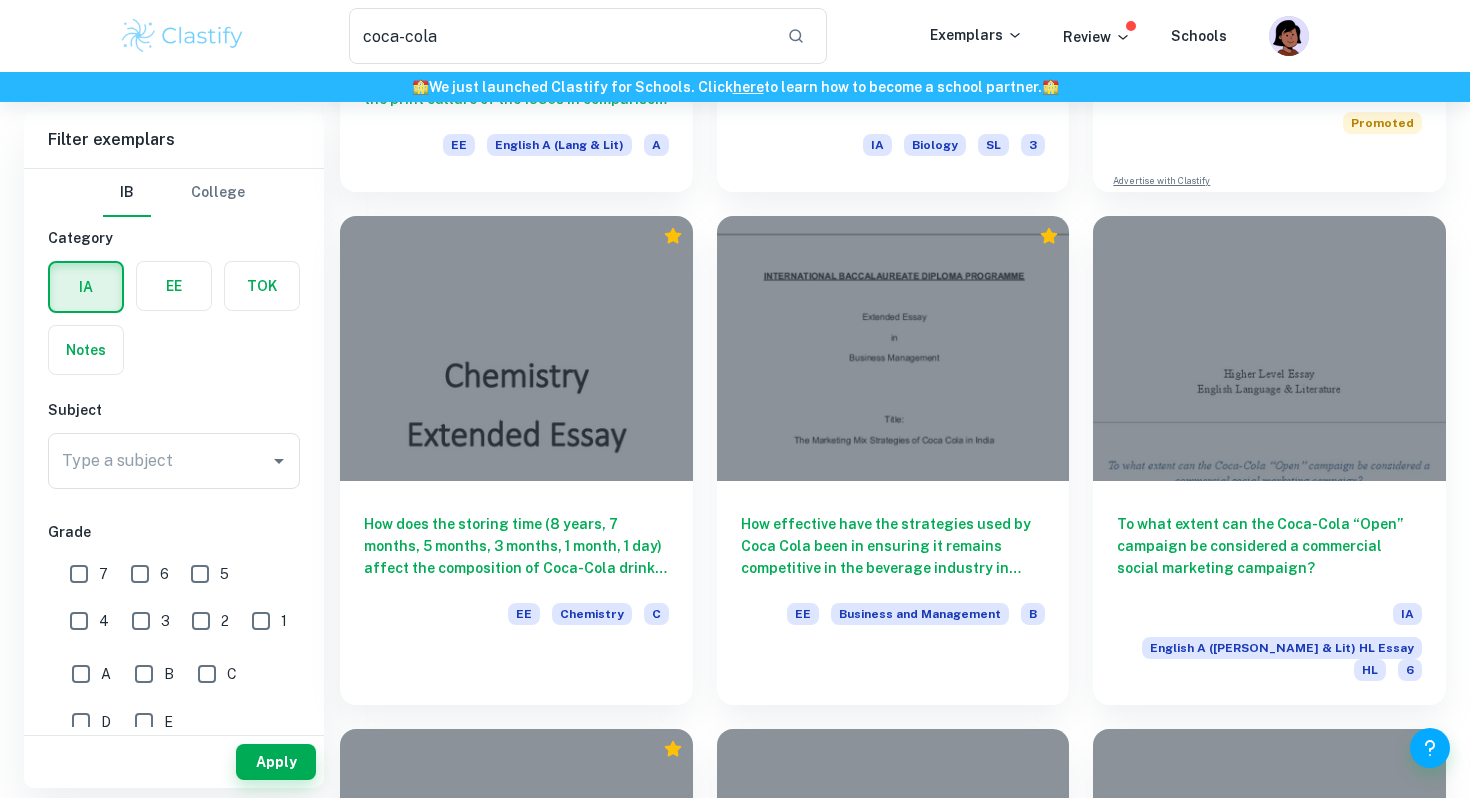 scroll, scrollTop: 0, scrollLeft: 0, axis: both 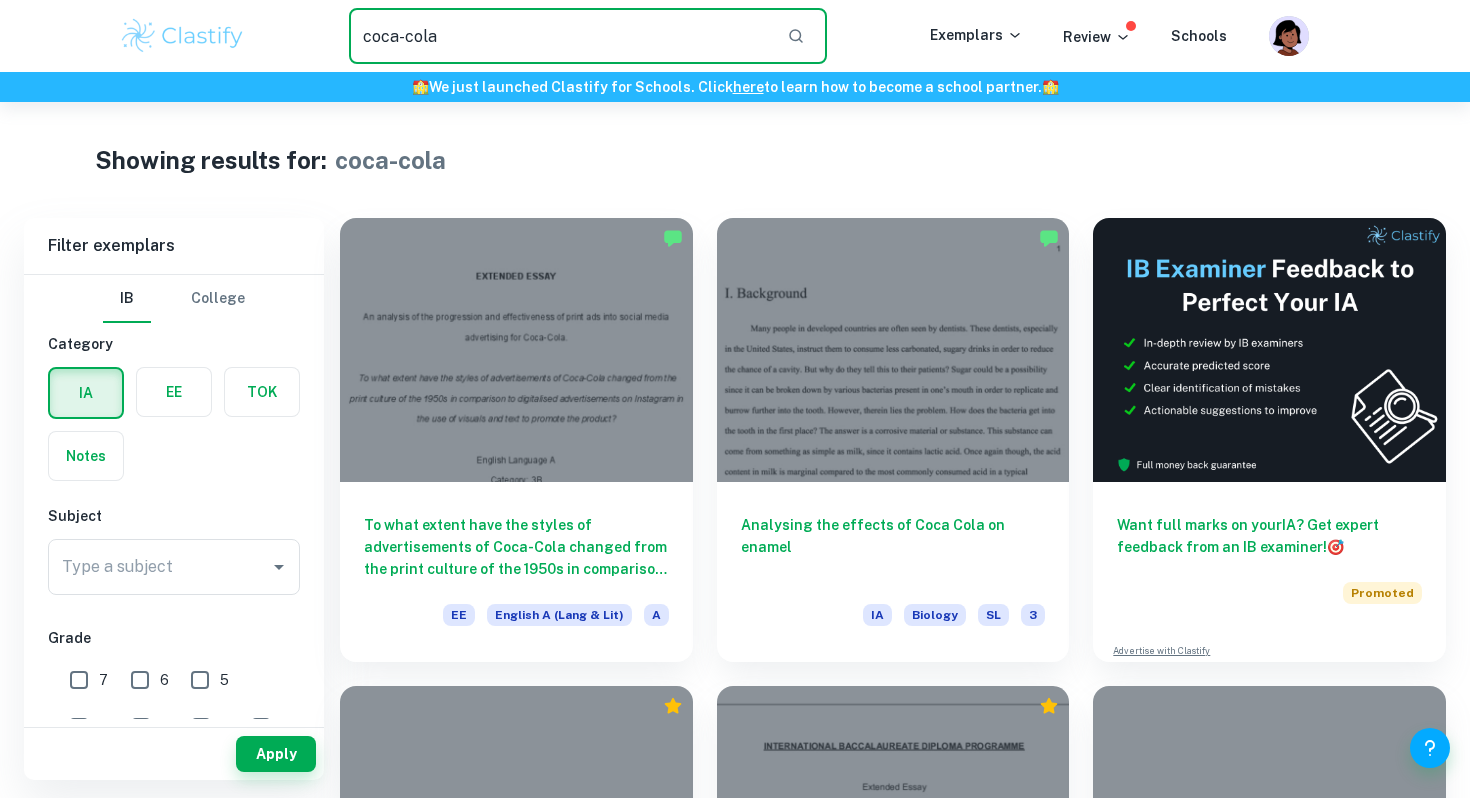 drag, startPoint x: 451, startPoint y: 41, endPoint x: 343, endPoint y: 41, distance: 108 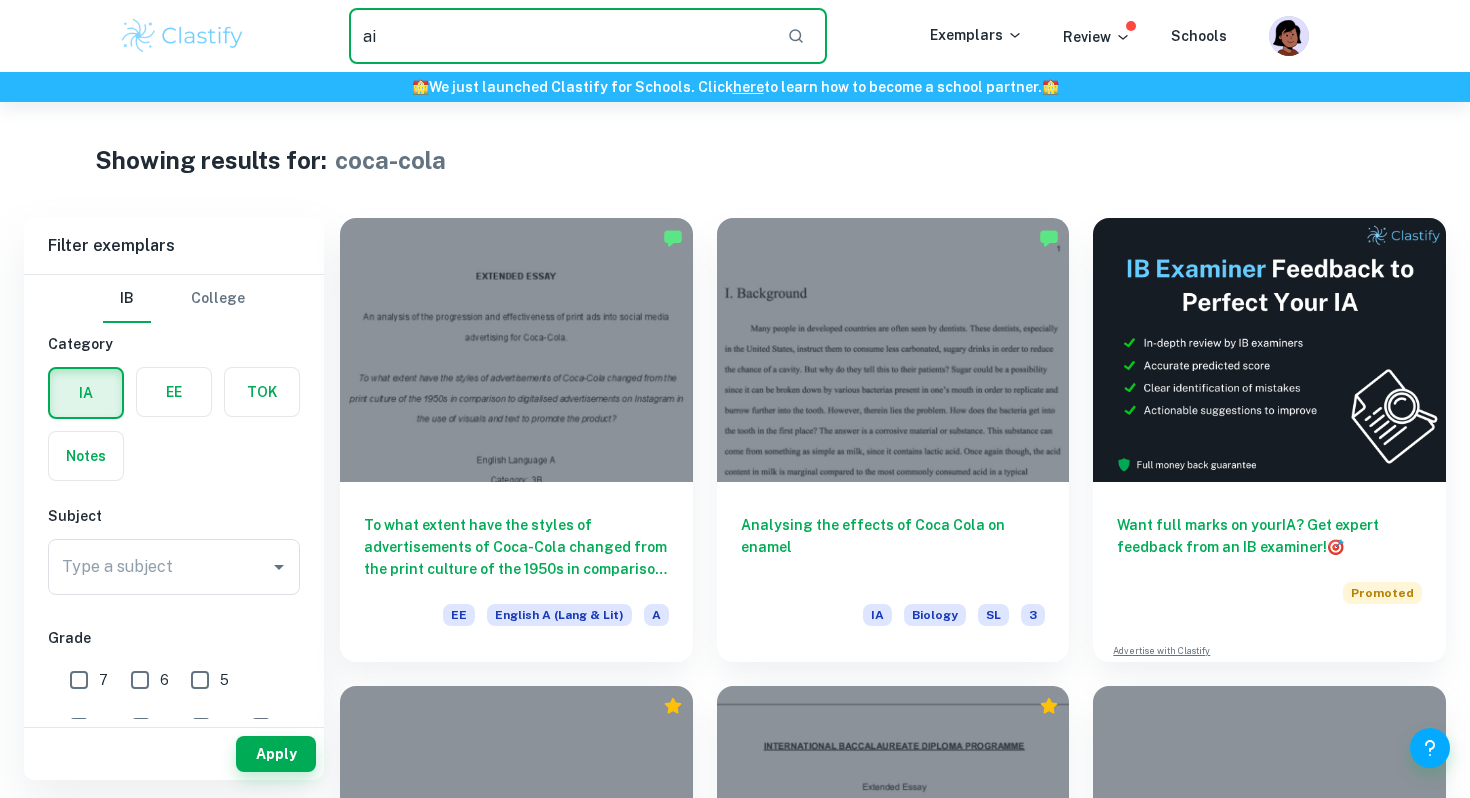 type on "ai" 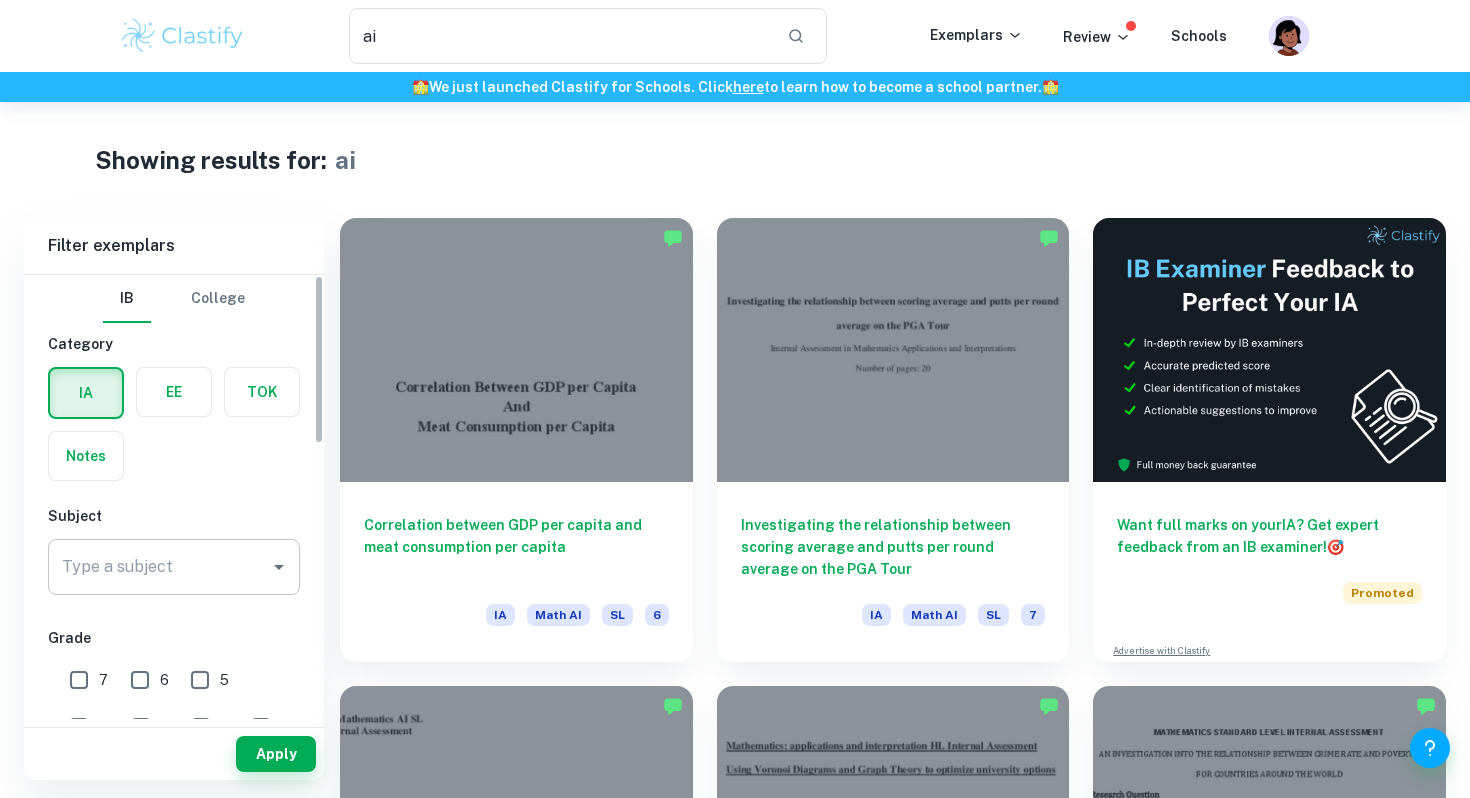 click on "Type a subject" at bounding box center (159, 567) 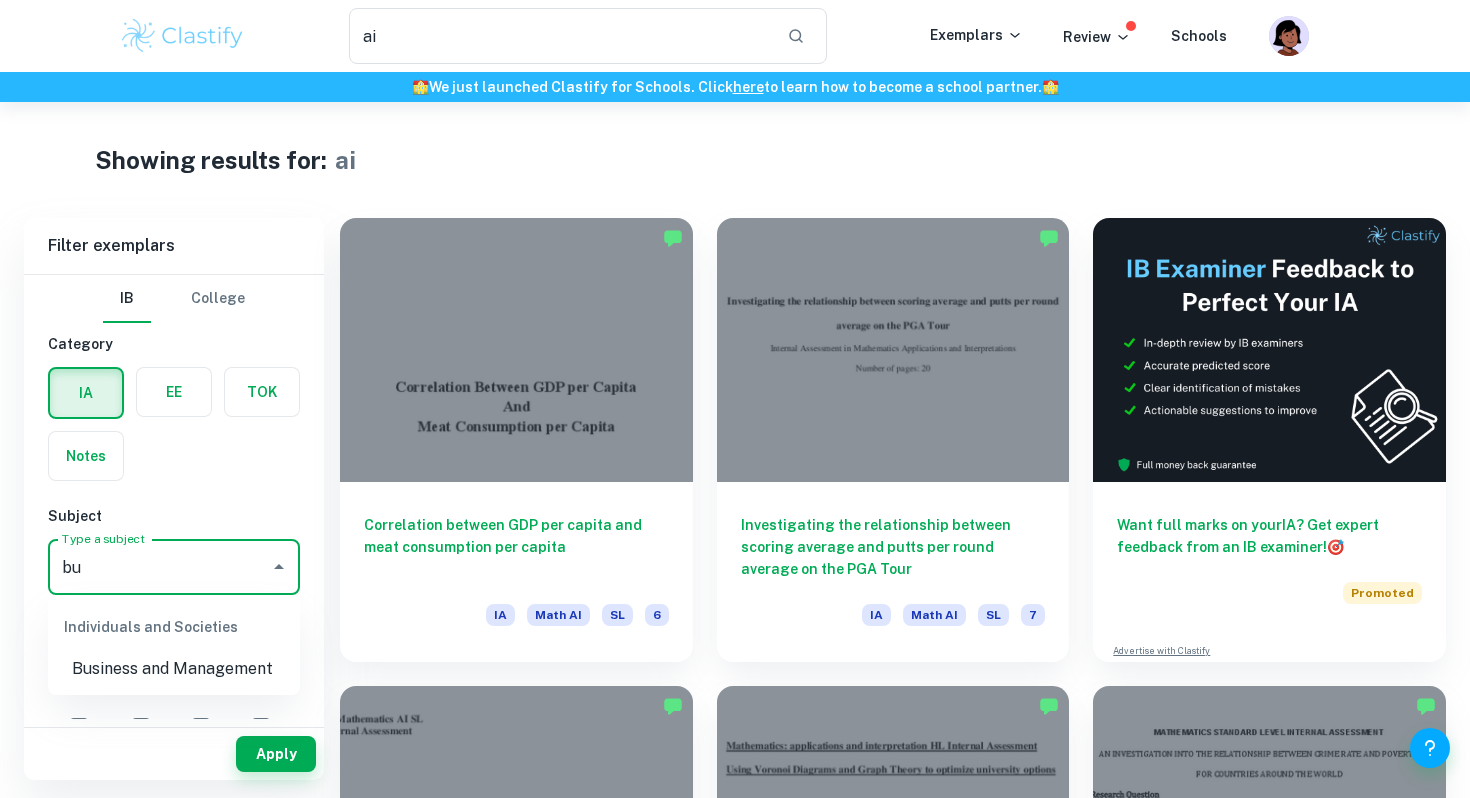 click on "Business and Management" at bounding box center [174, 669] 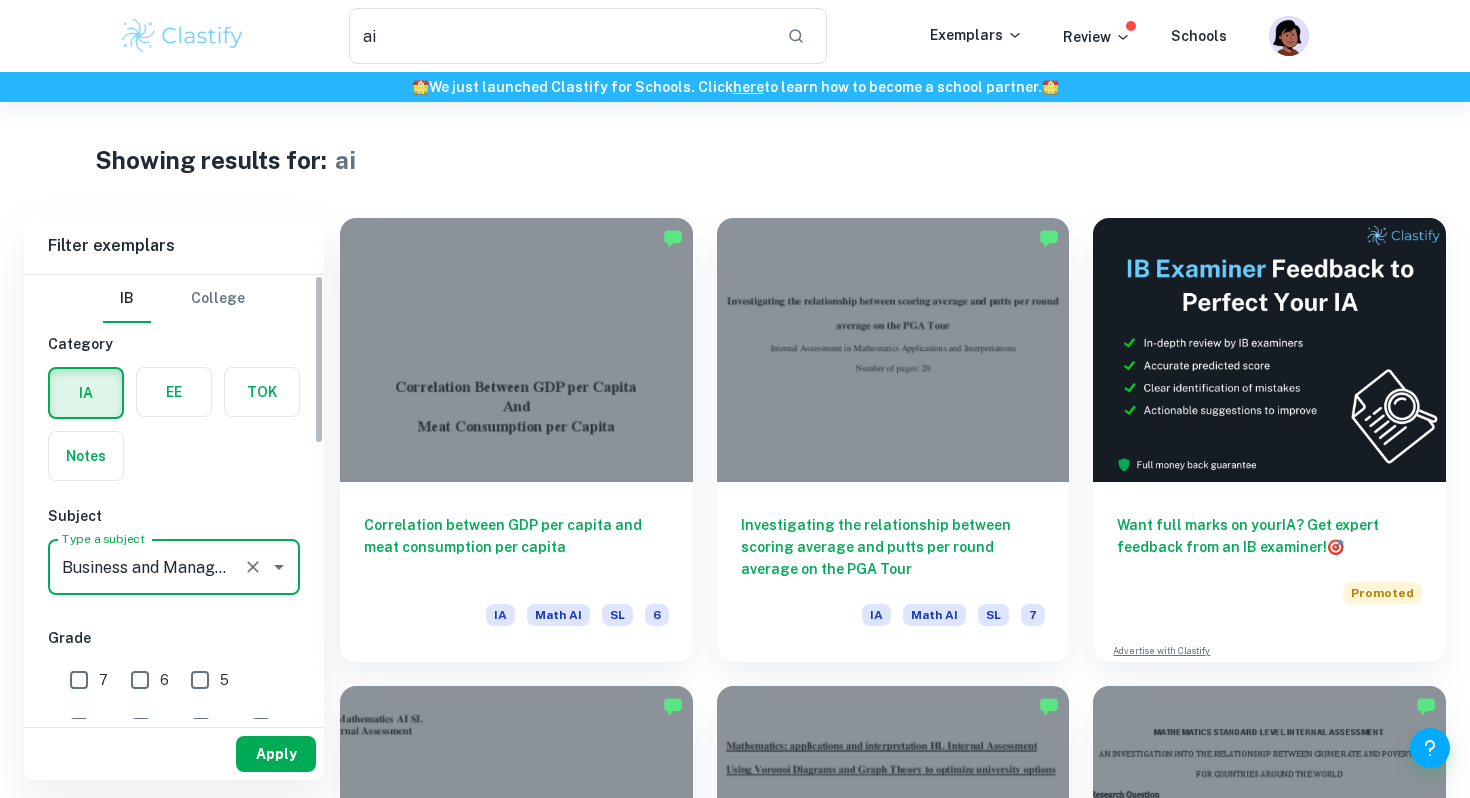 type on "Business and Management" 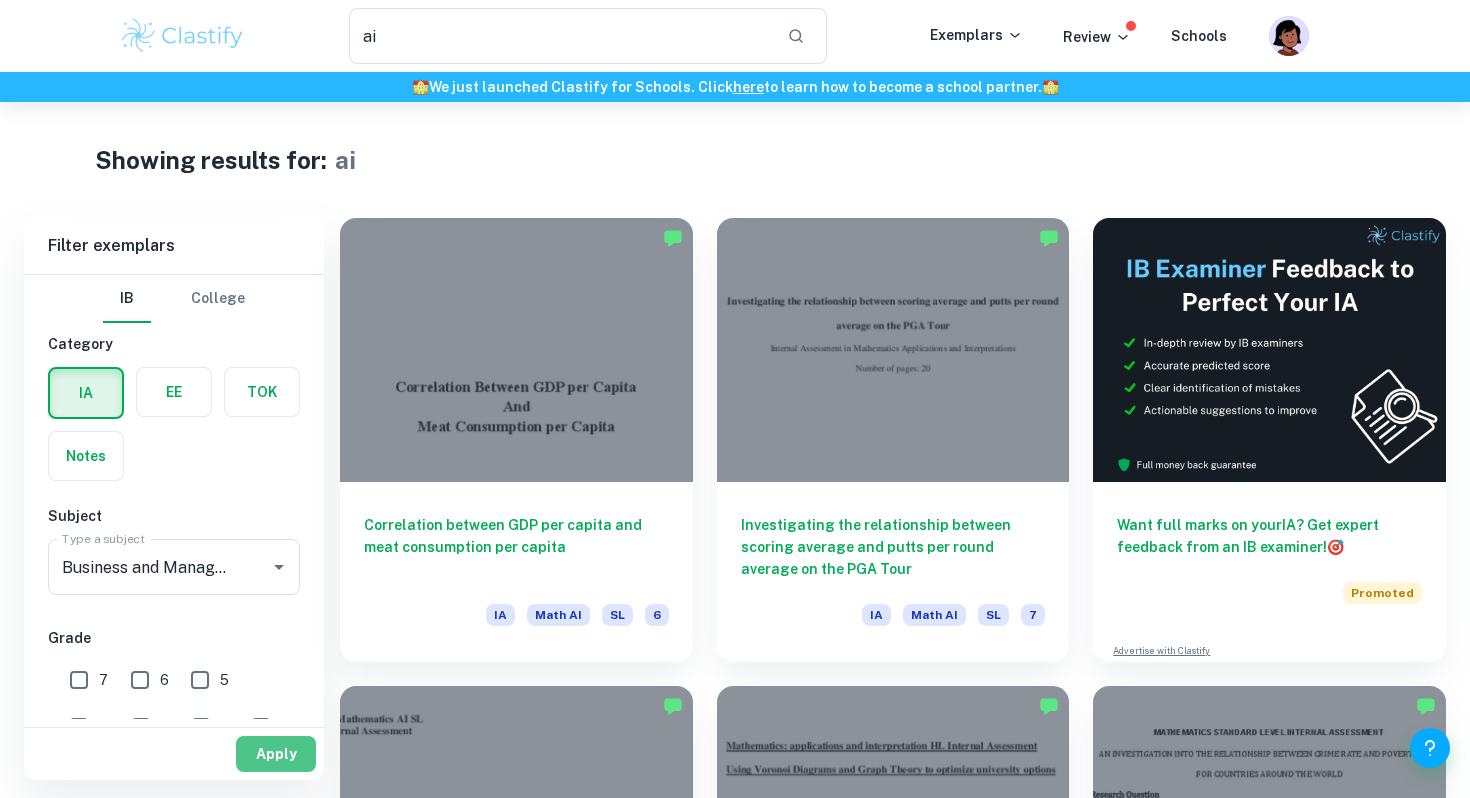 click on "Apply" at bounding box center [276, 754] 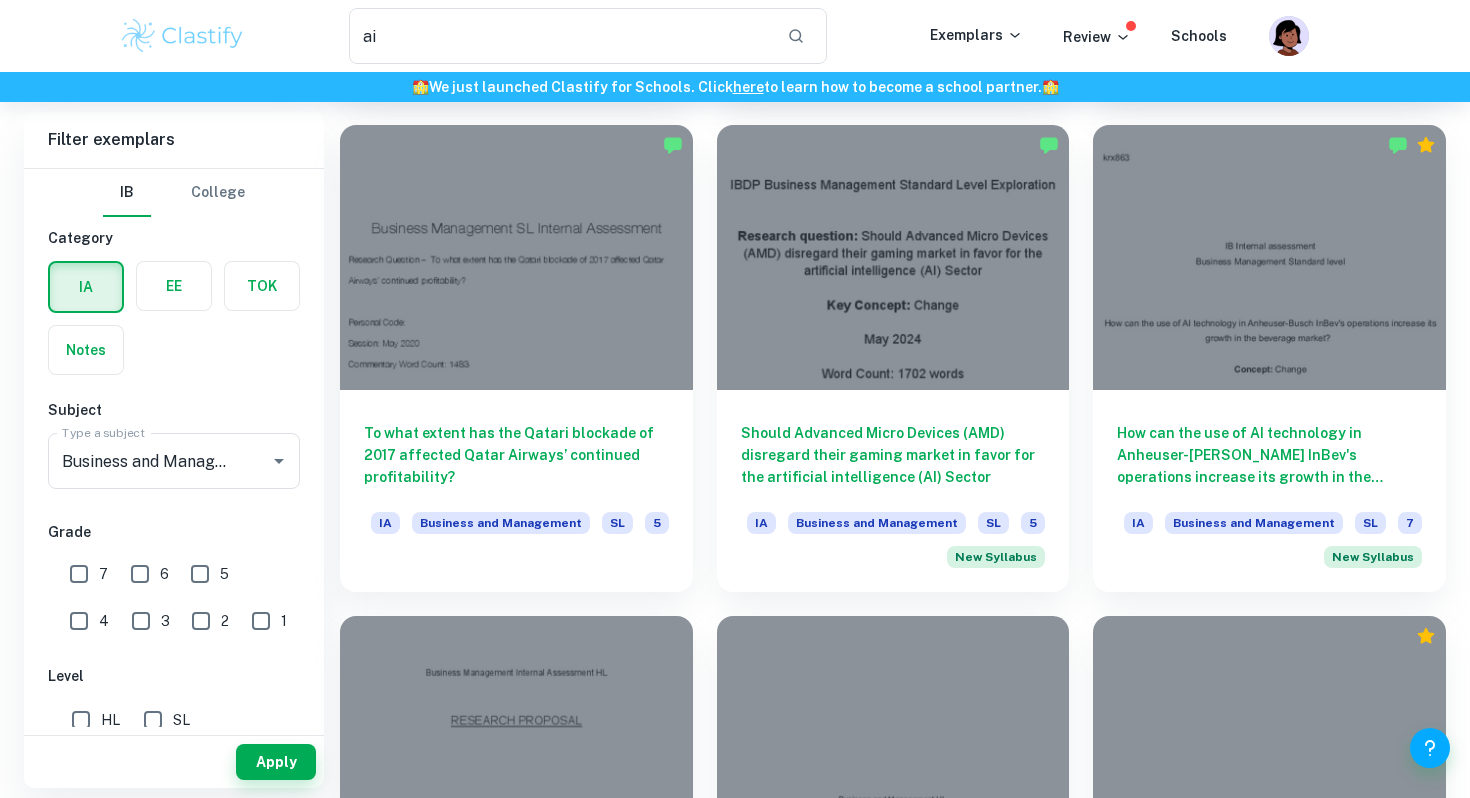 scroll, scrollTop: 537, scrollLeft: 0, axis: vertical 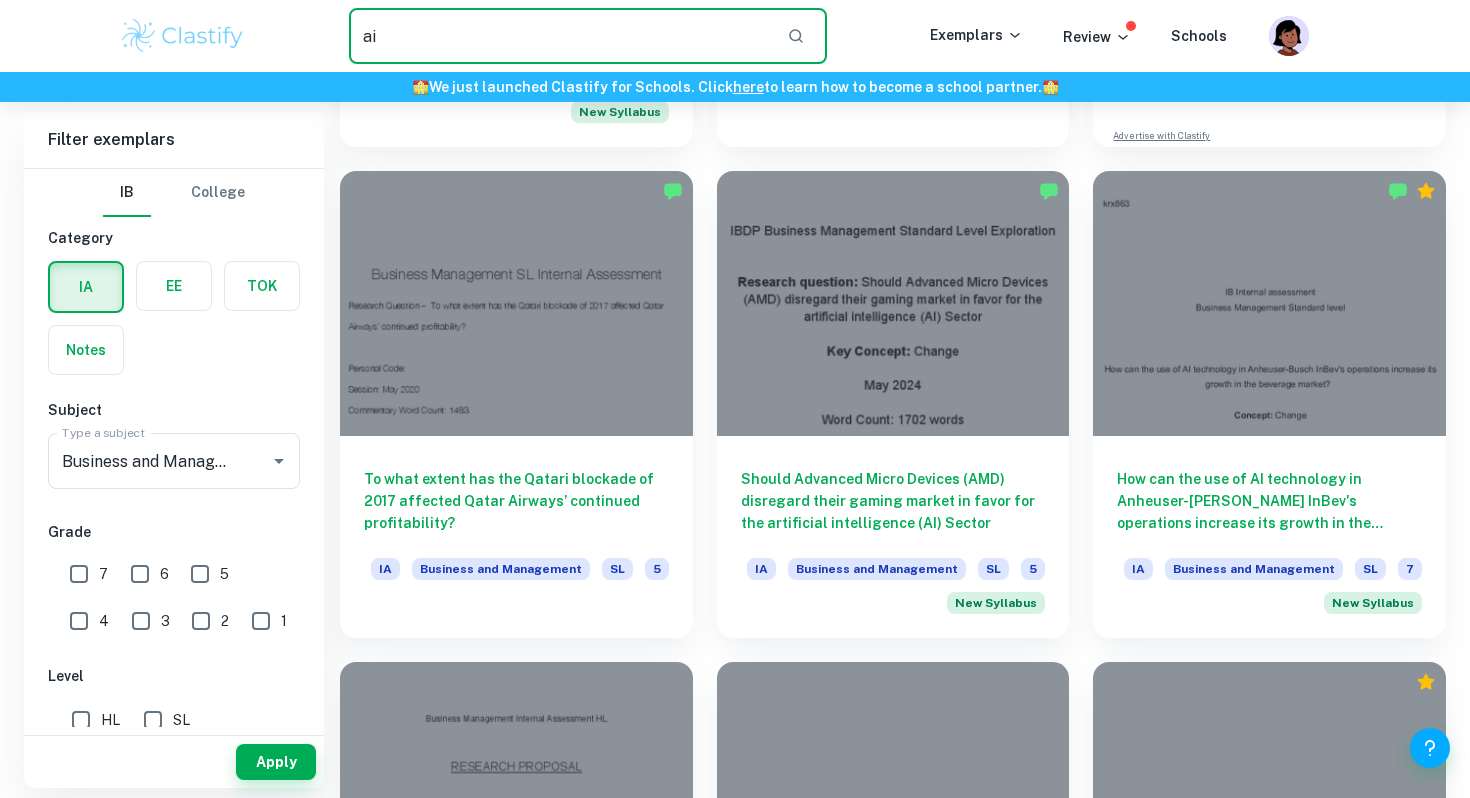 click on "ai" at bounding box center [560, 36] 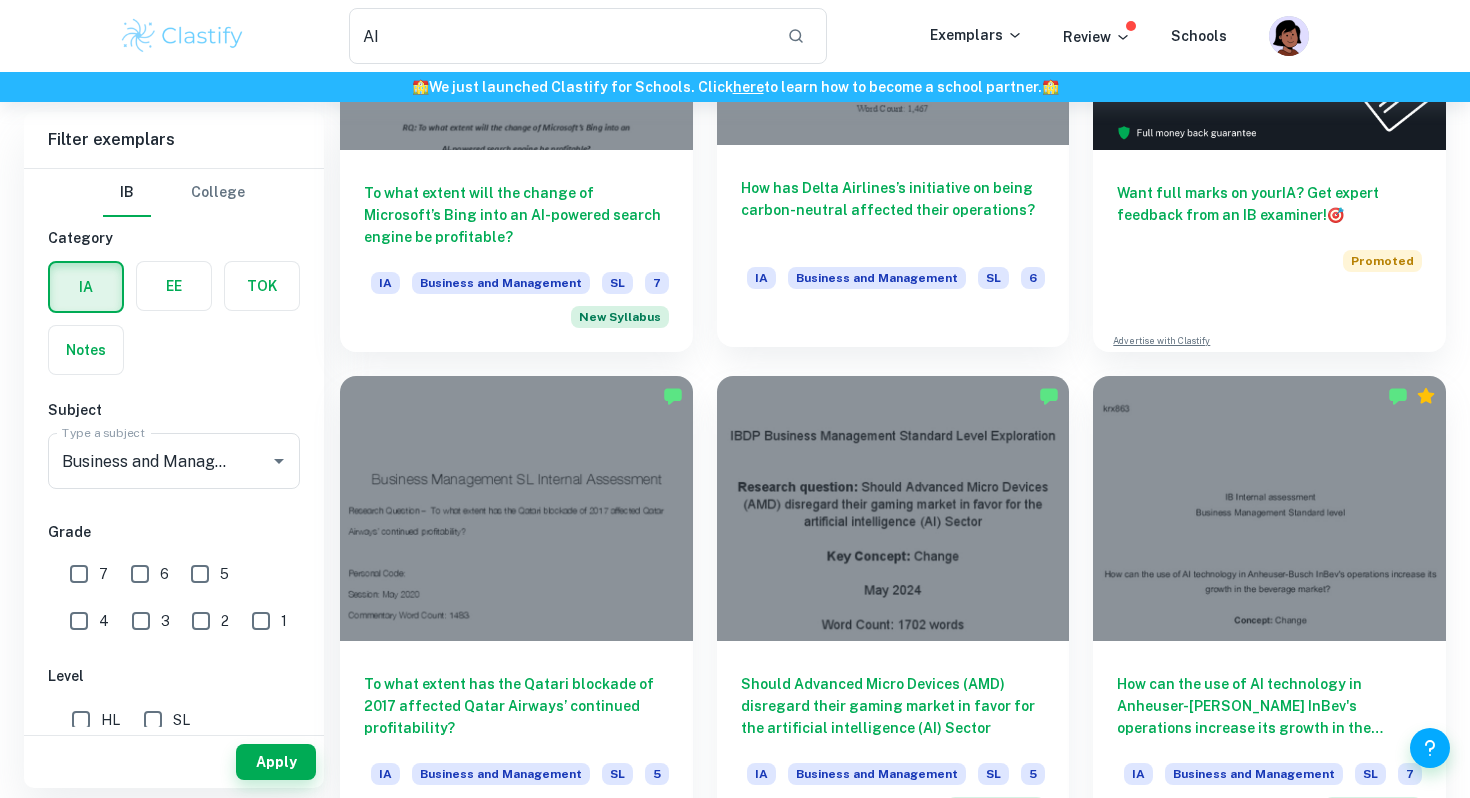 scroll, scrollTop: 251, scrollLeft: 0, axis: vertical 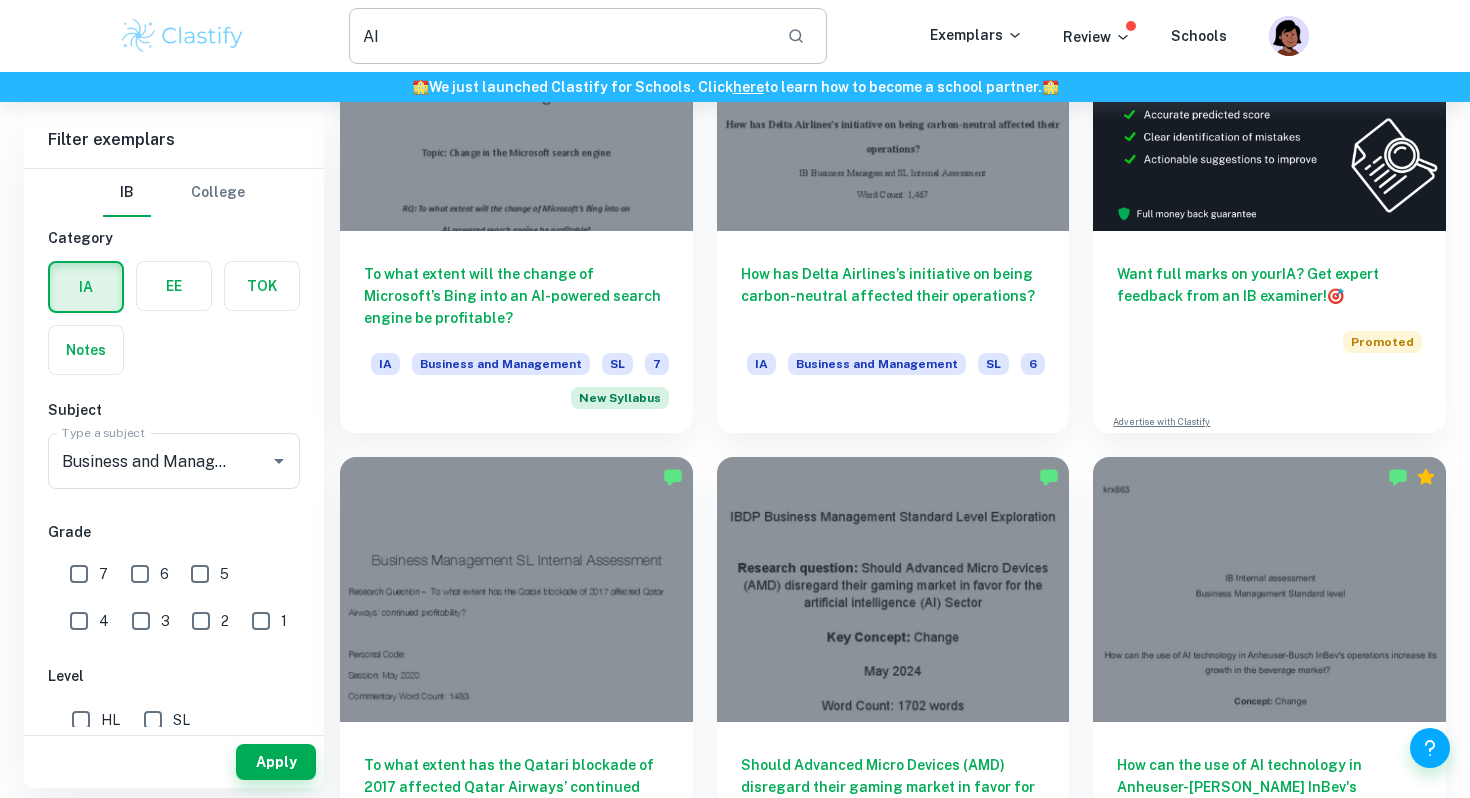 click on "AI" at bounding box center (560, 36) 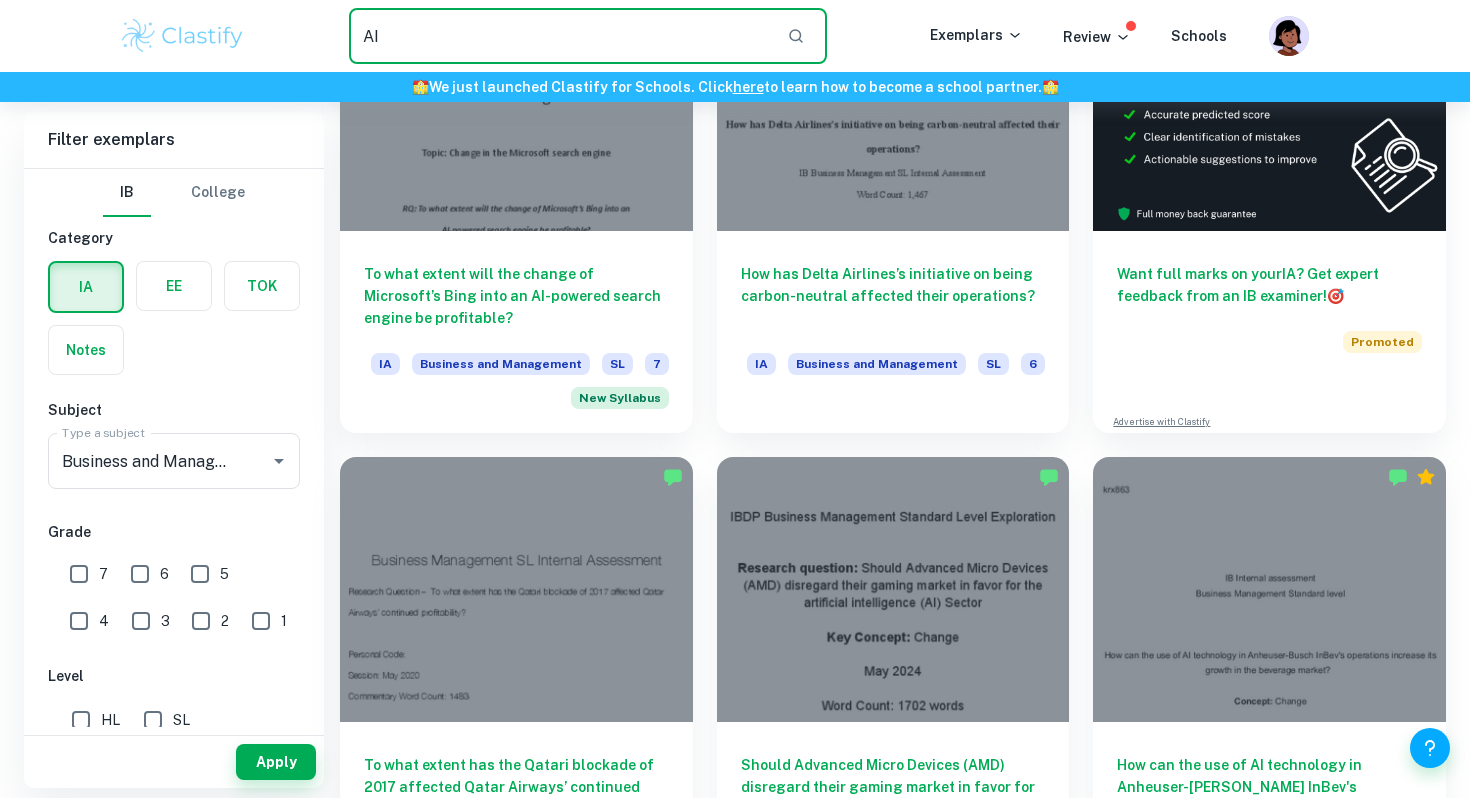 type on "A" 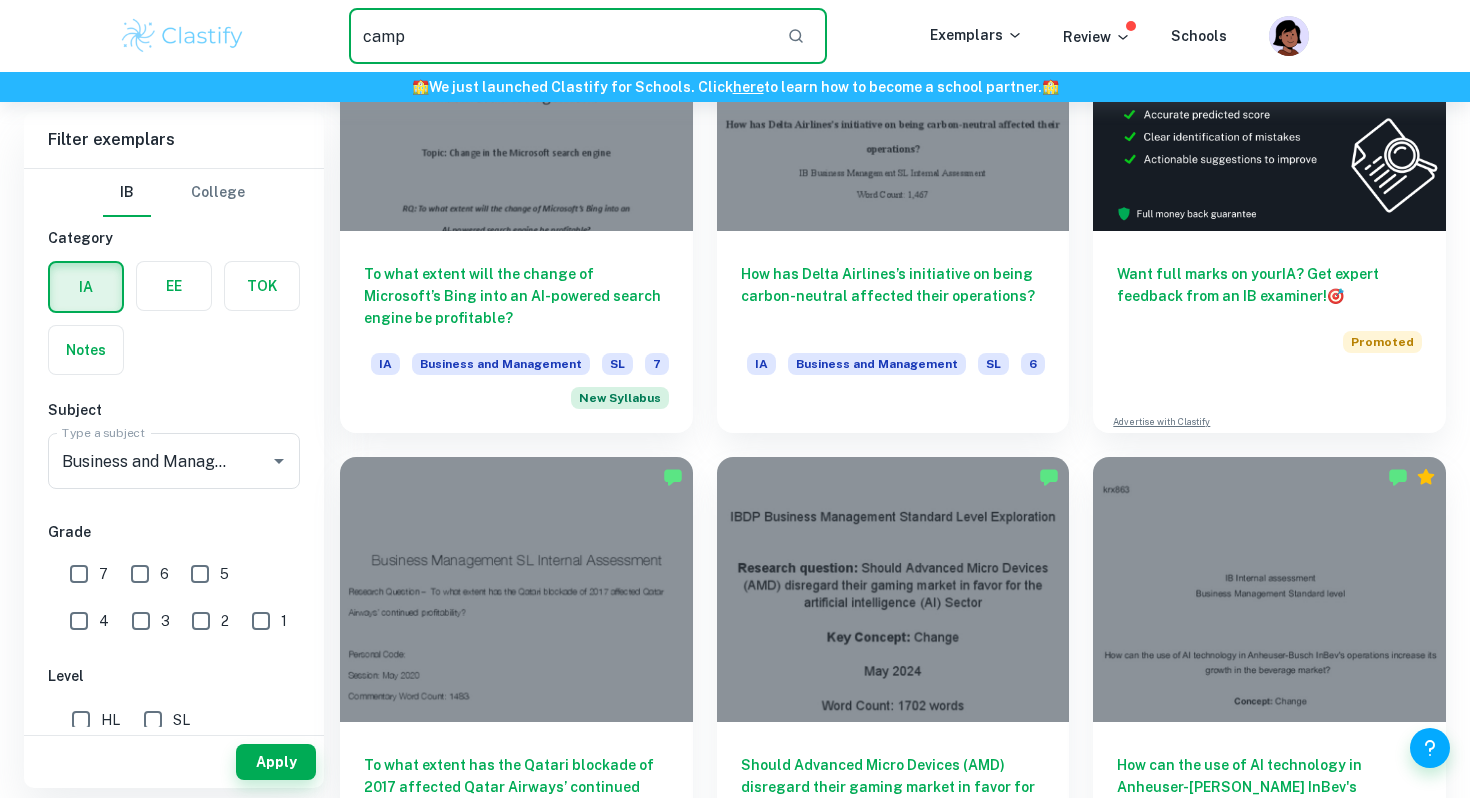 type on "camp" 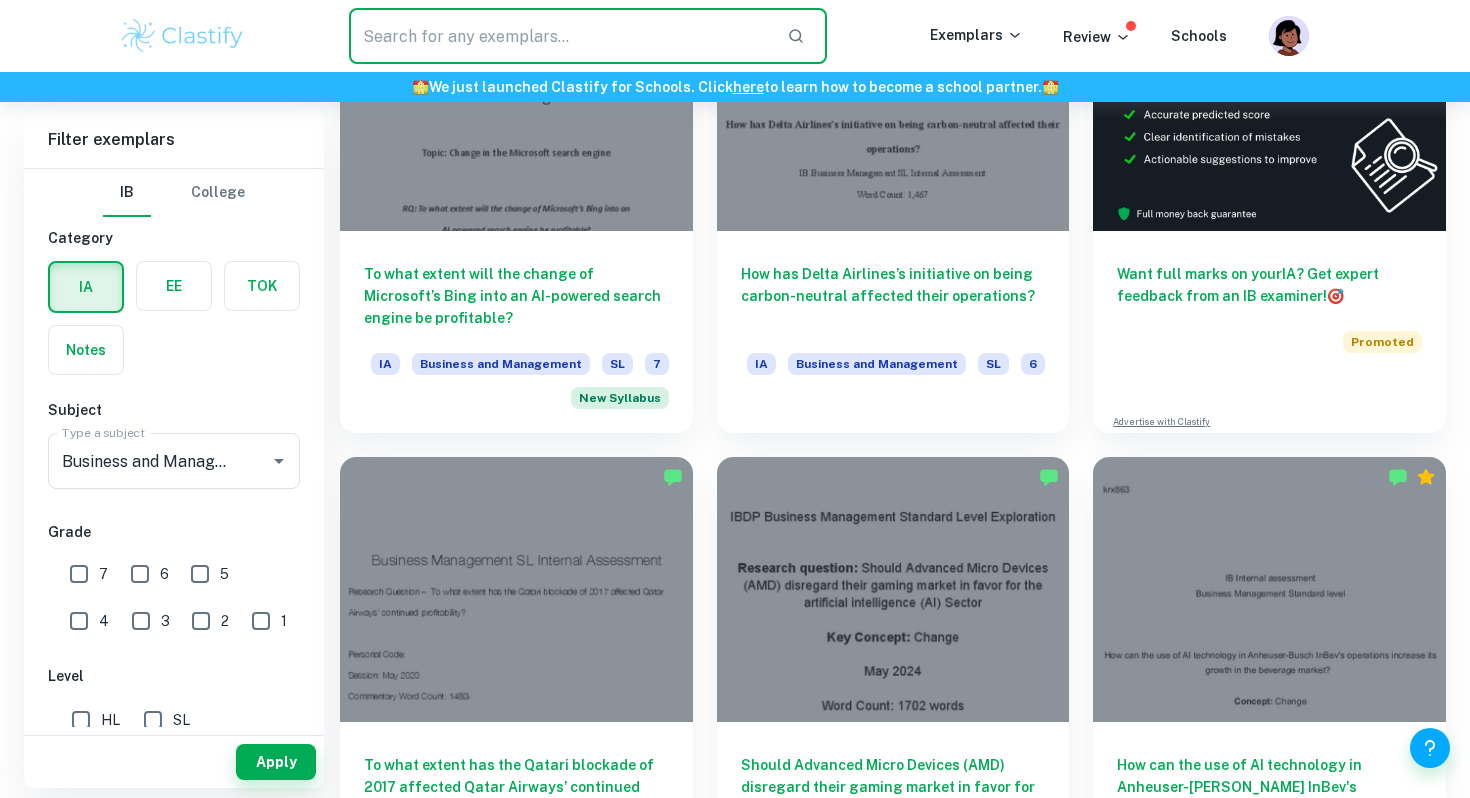 paste on "Coca-Cola’s" 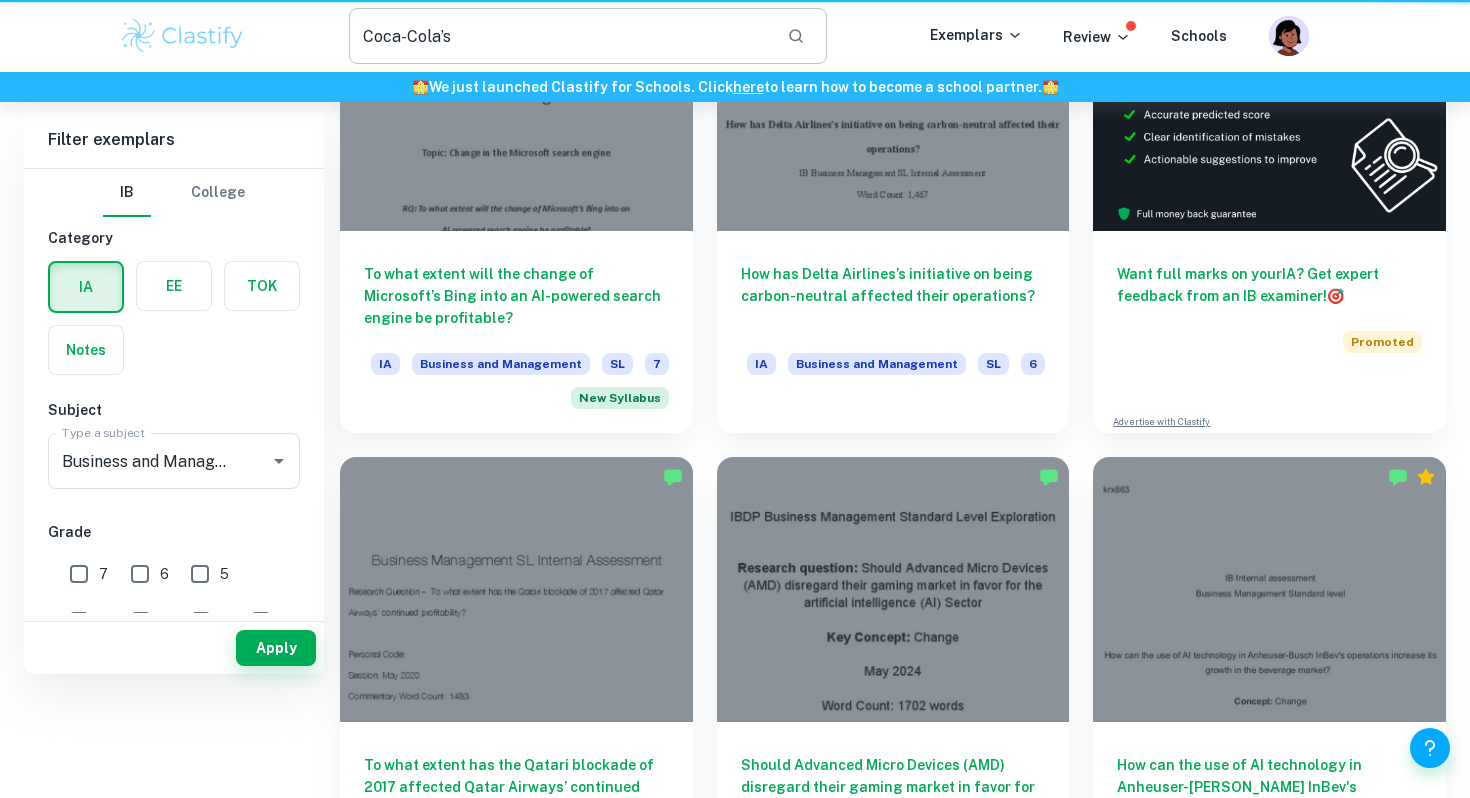 scroll, scrollTop: 0, scrollLeft: 0, axis: both 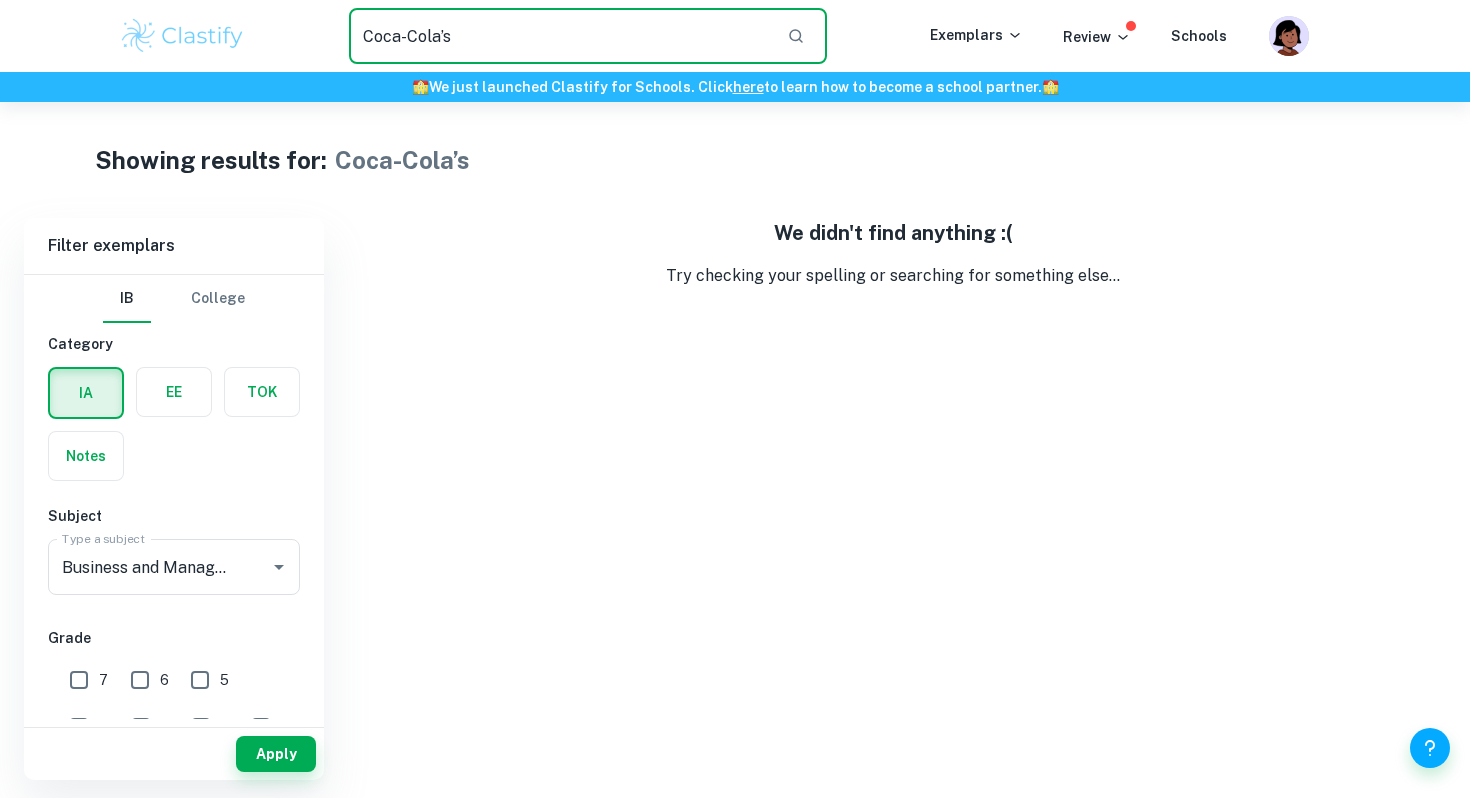 click on "Coca-Cola’s" at bounding box center (560, 36) 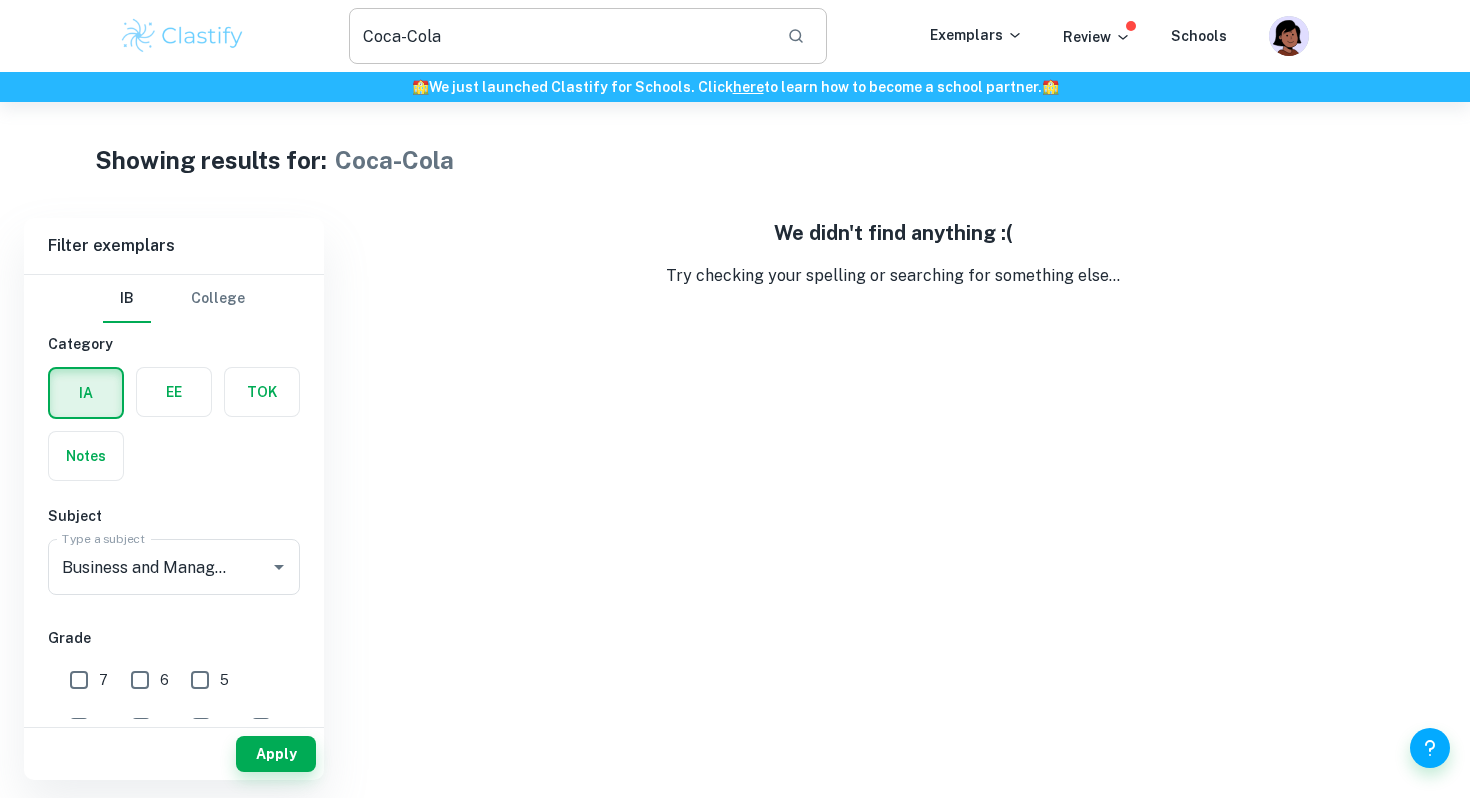 click on "Coca-Cola" at bounding box center [560, 36] 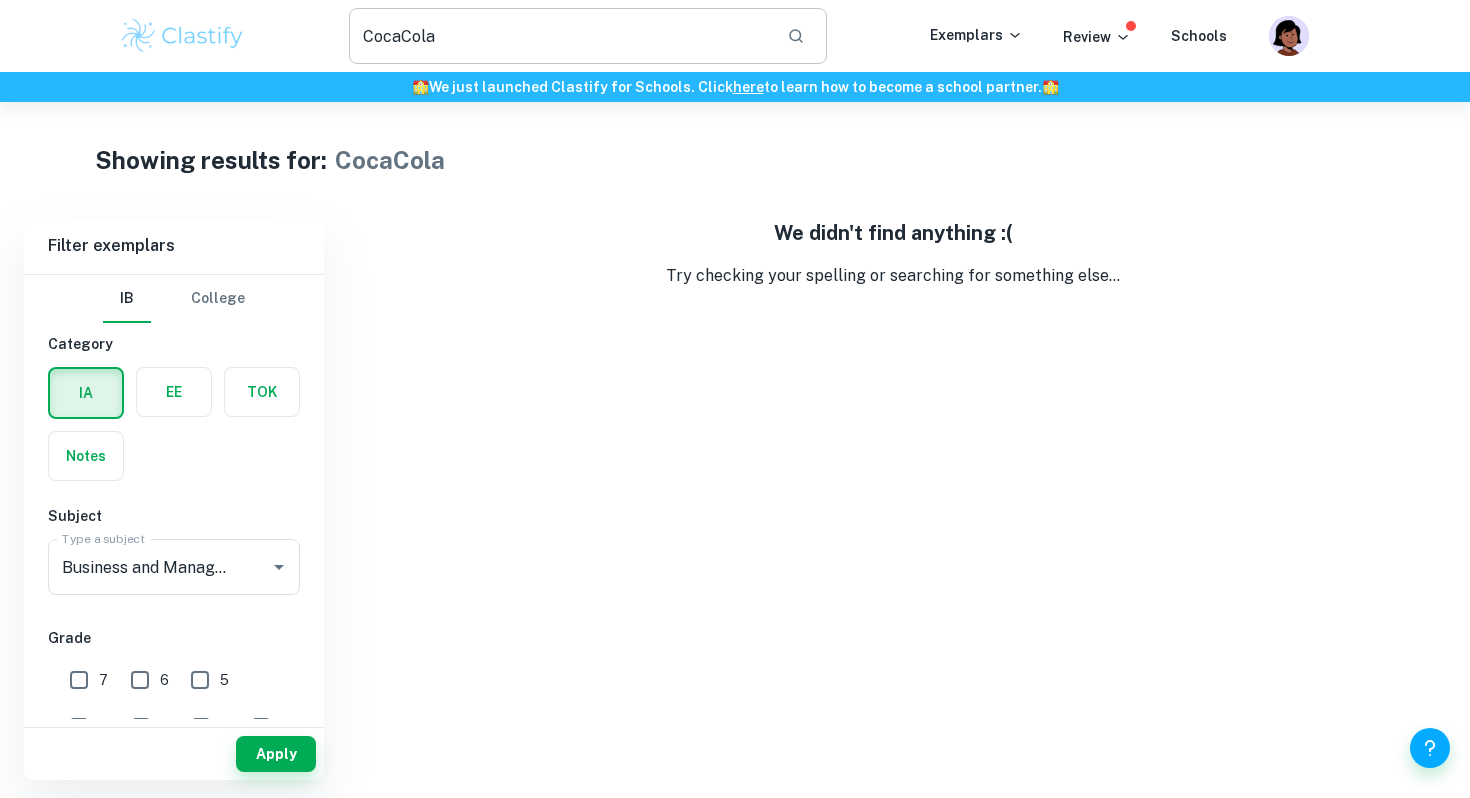 click on "CocaCola" at bounding box center [560, 36] 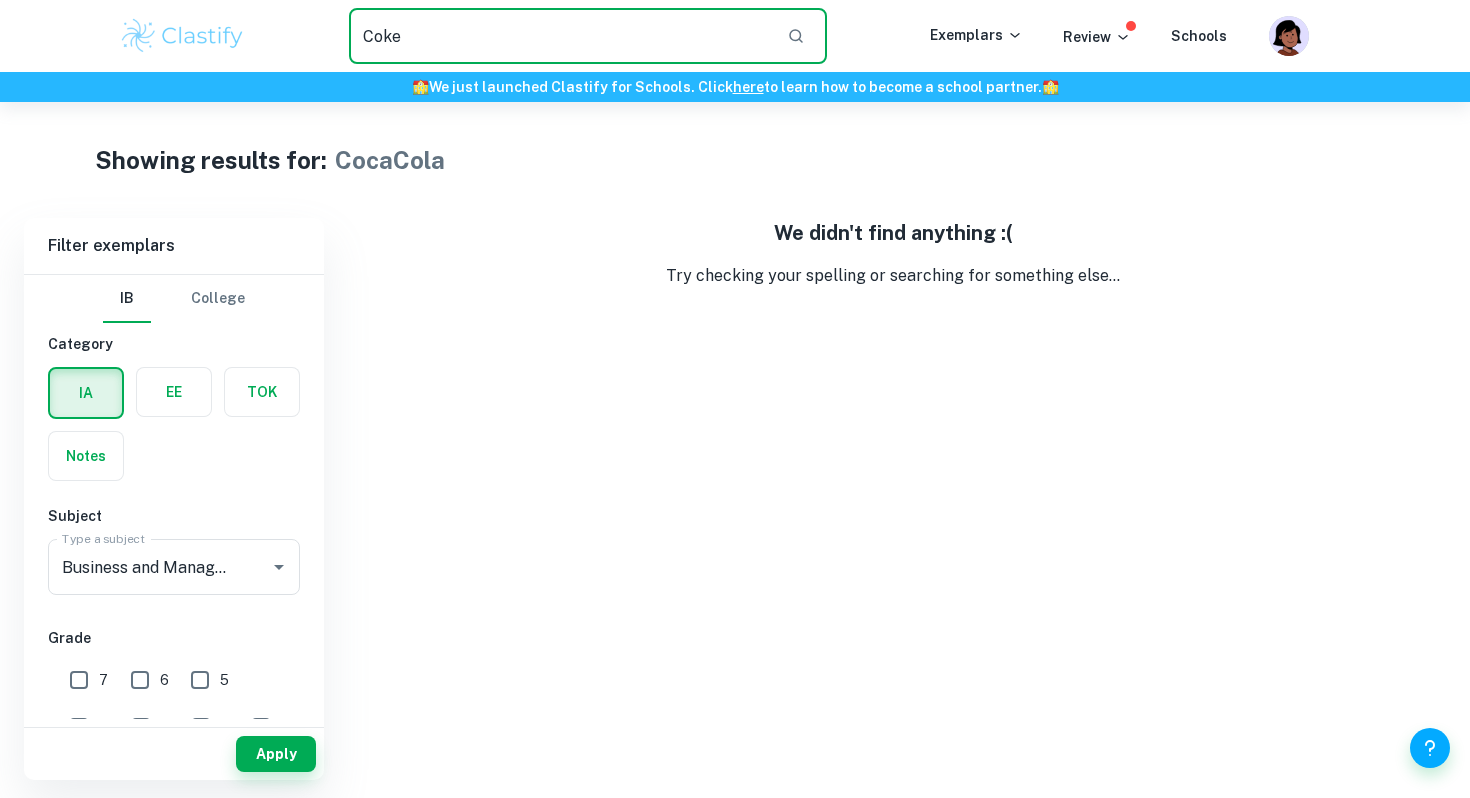 type on "Coke" 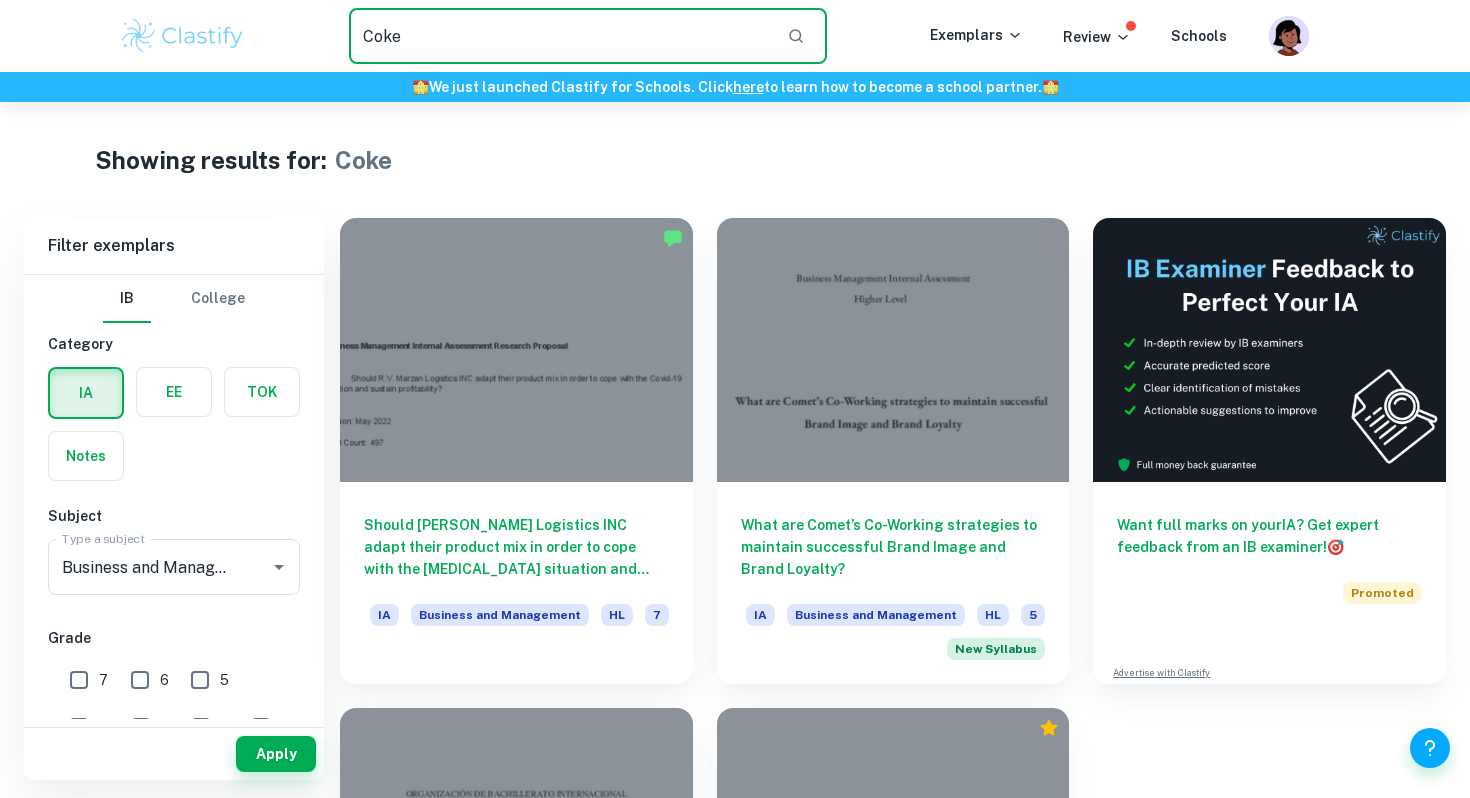 click on "Coke" at bounding box center [560, 36] 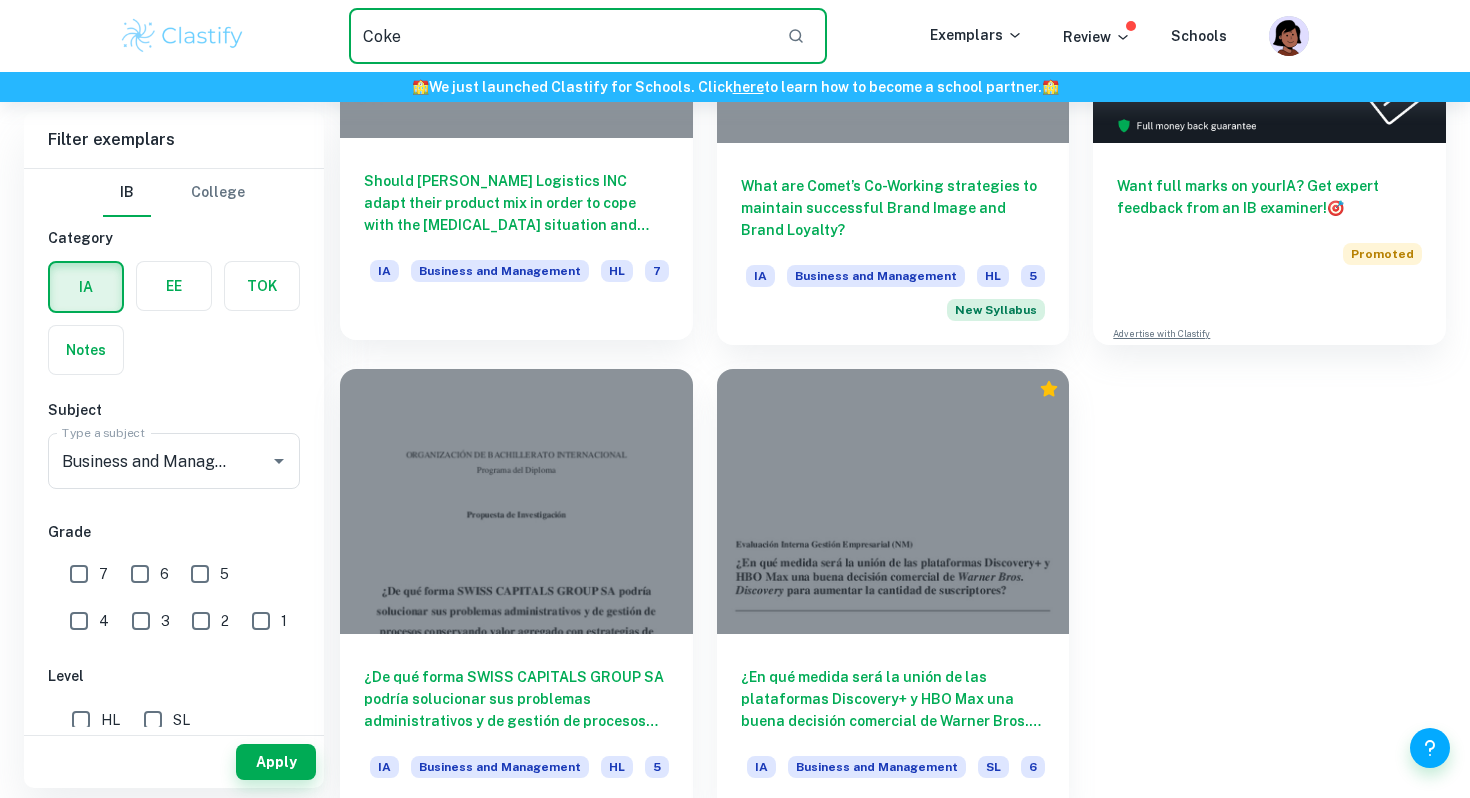 scroll, scrollTop: 337, scrollLeft: 0, axis: vertical 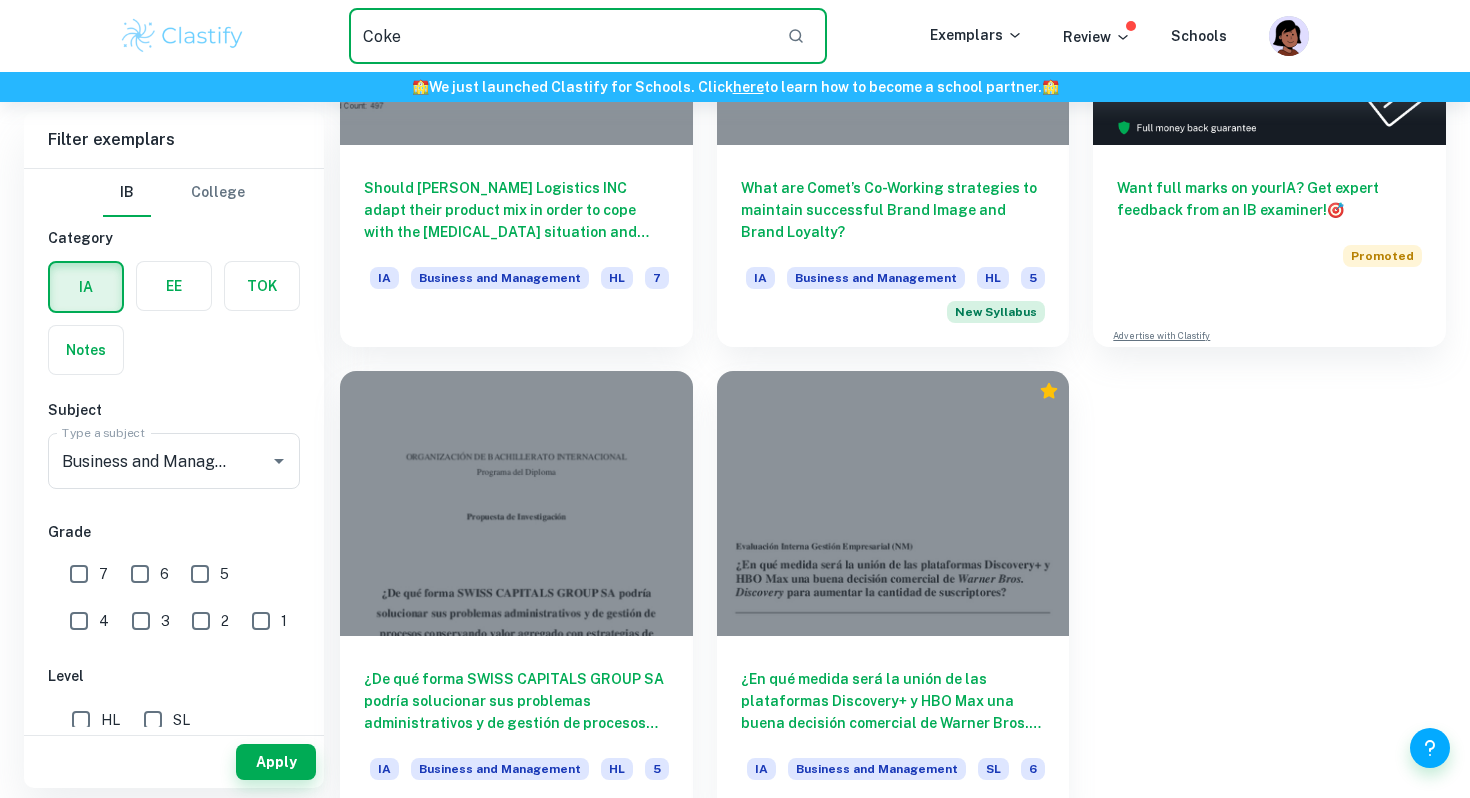 drag, startPoint x: 479, startPoint y: 36, endPoint x: 324, endPoint y: 36, distance: 155 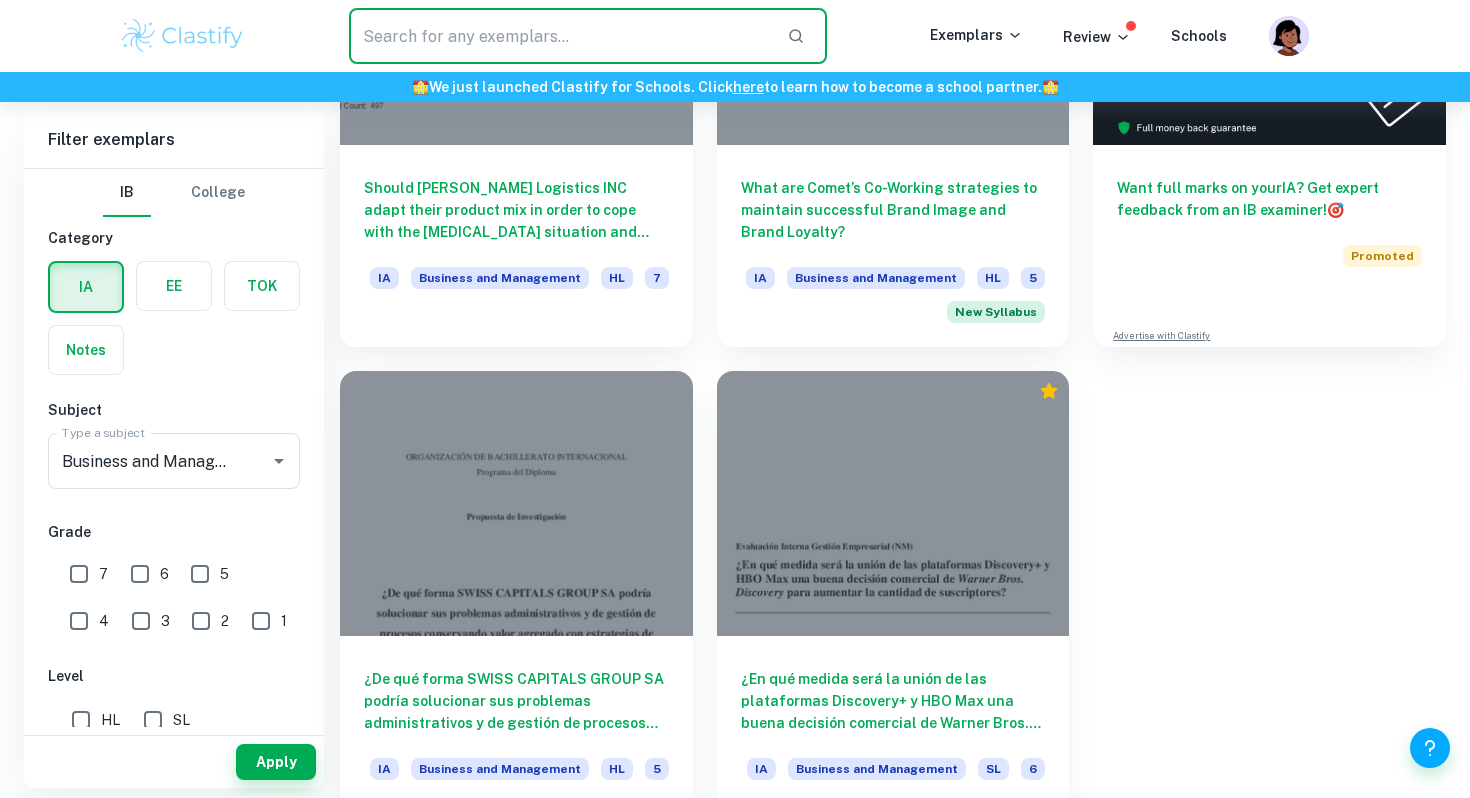 paste on "Real Magic’" 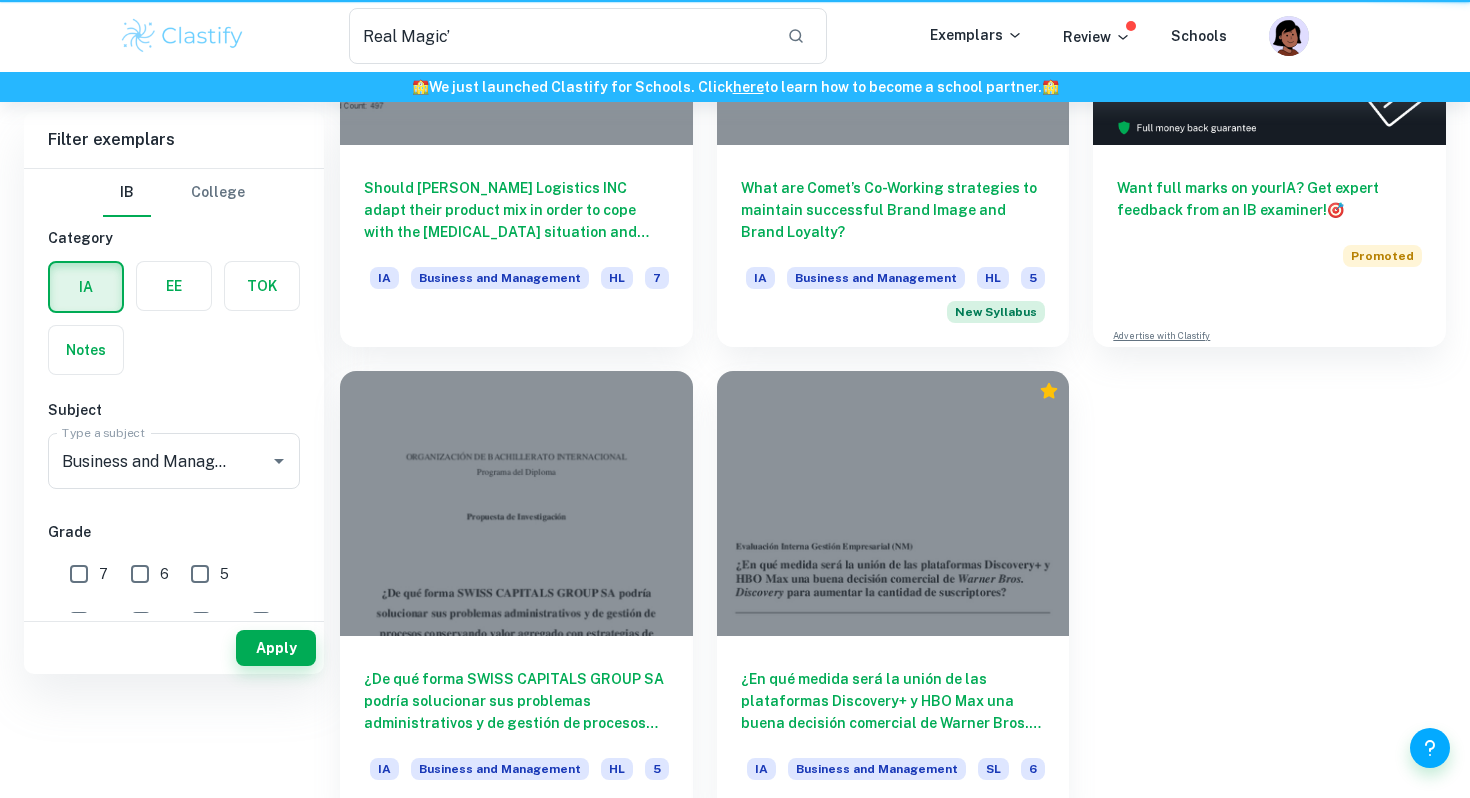 scroll, scrollTop: 0, scrollLeft: 0, axis: both 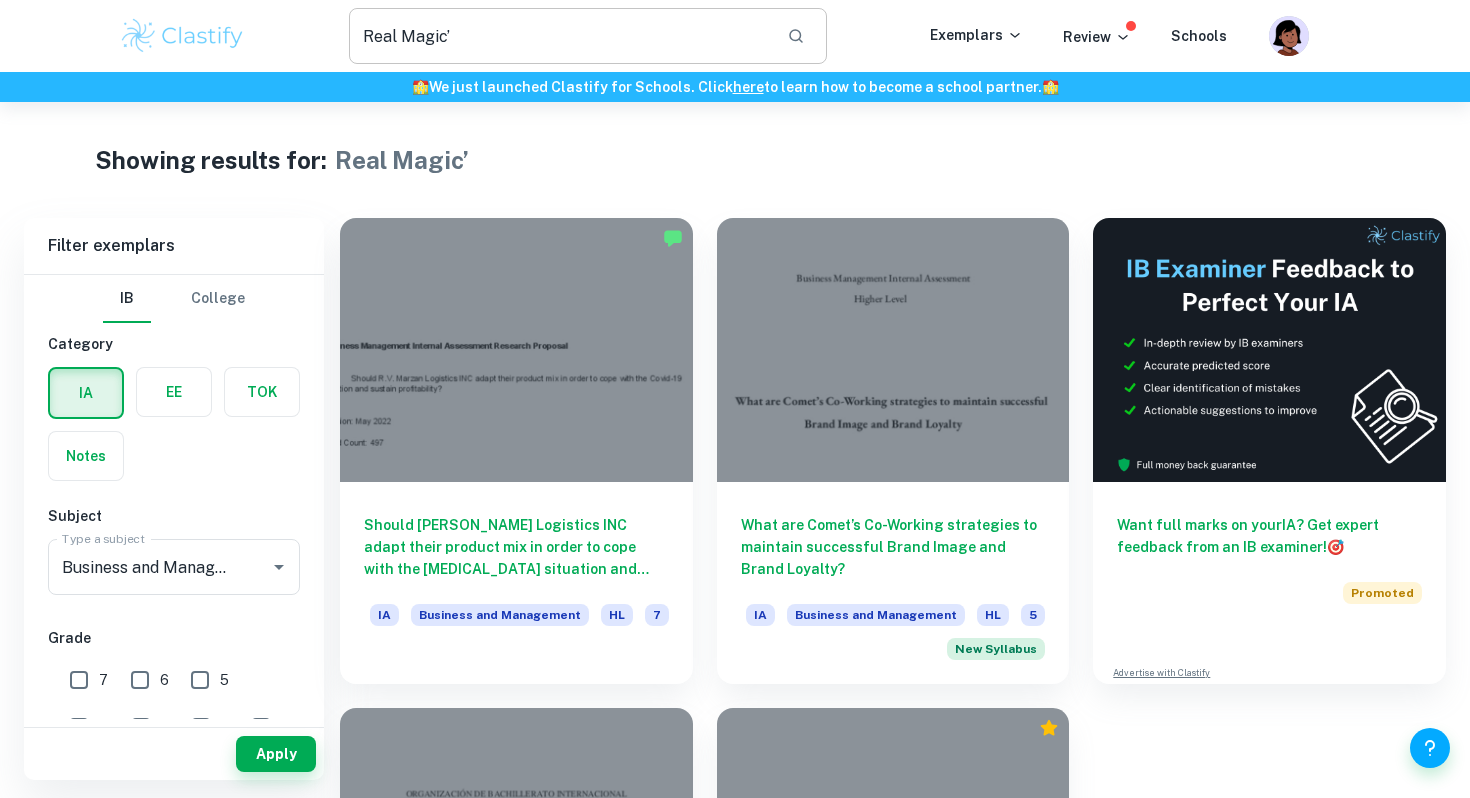 click on "Real Magic’" at bounding box center (560, 36) 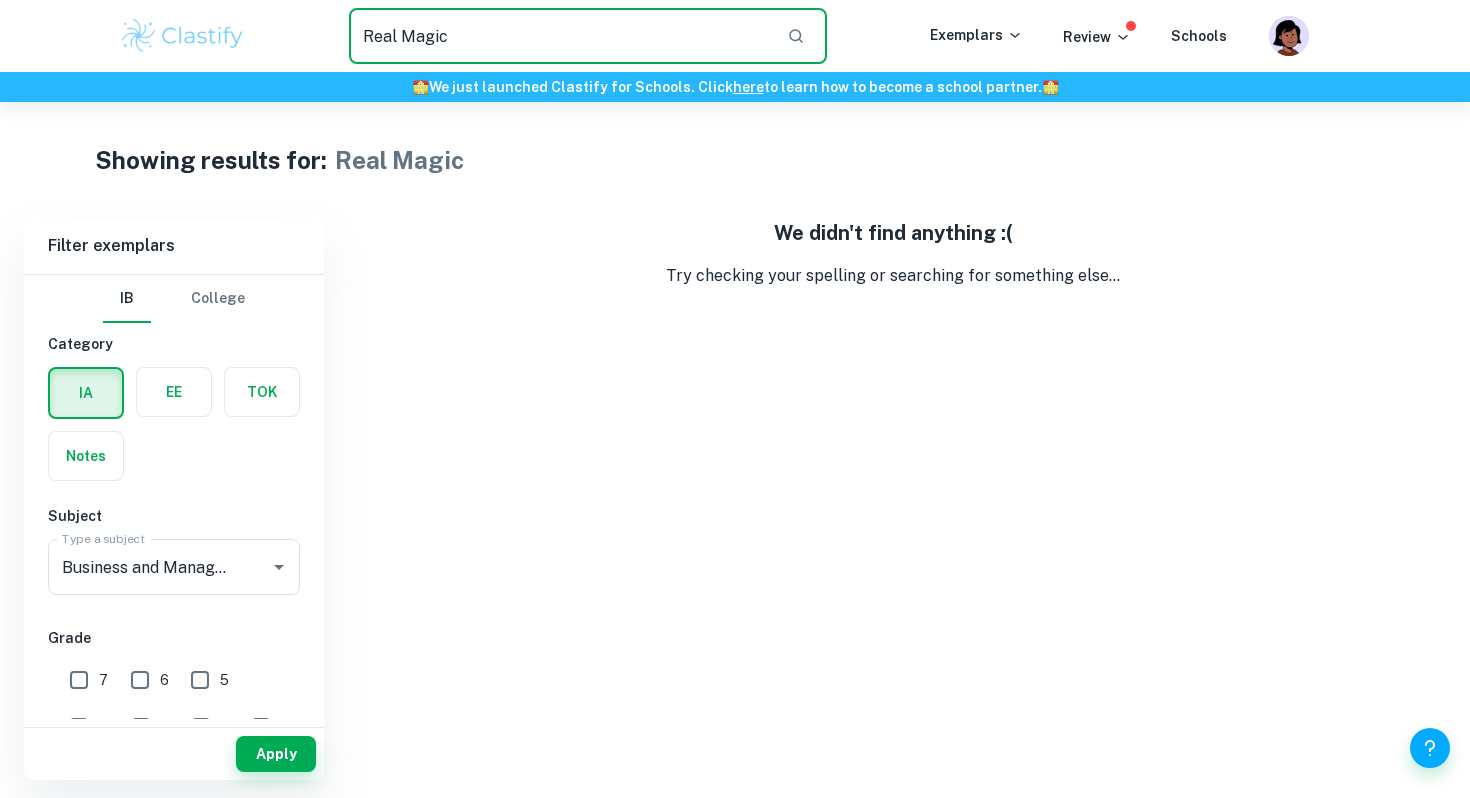 drag, startPoint x: 481, startPoint y: 26, endPoint x: 364, endPoint y: 26, distance: 117 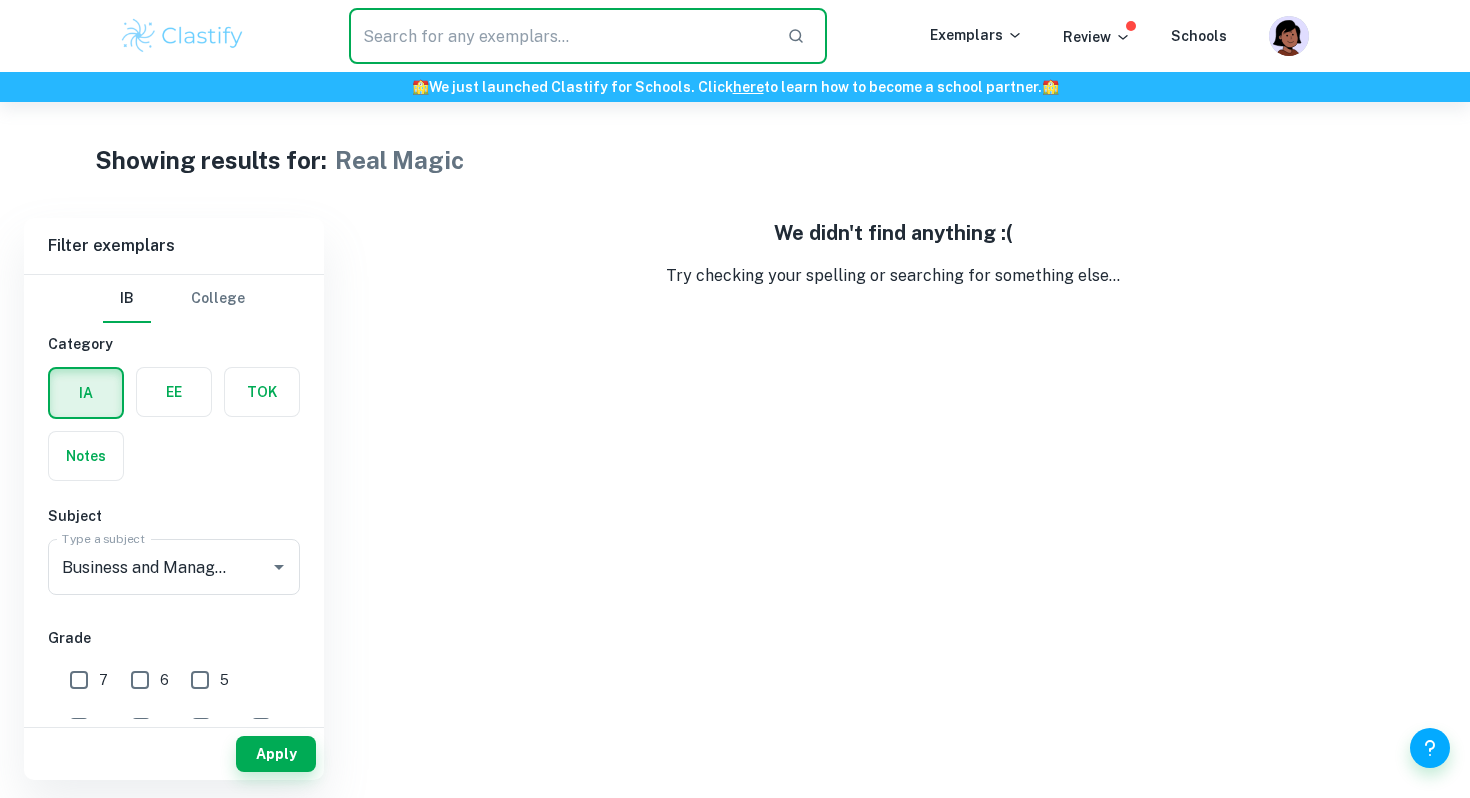 paste on "campaign" 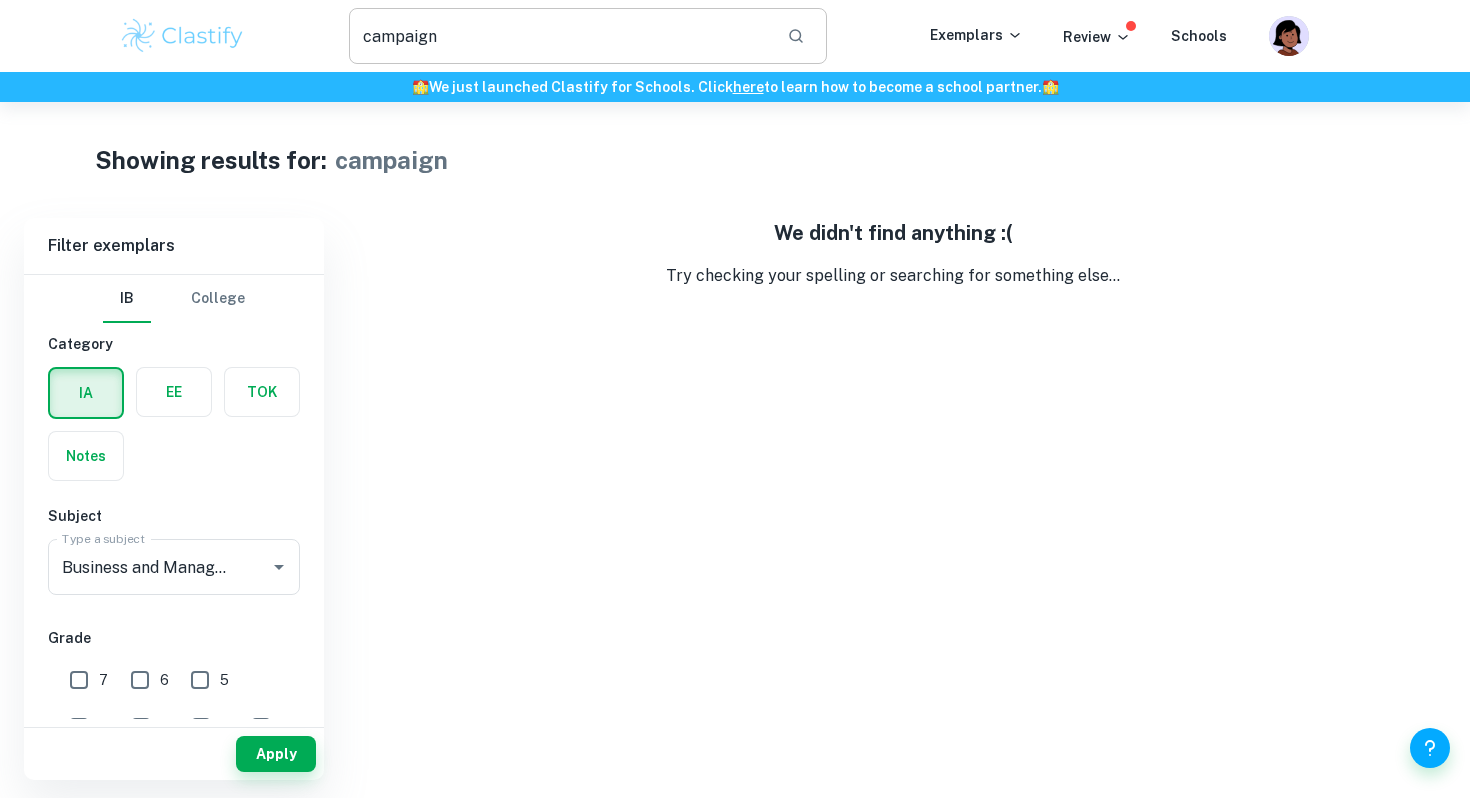 click on "campaign" at bounding box center (560, 36) 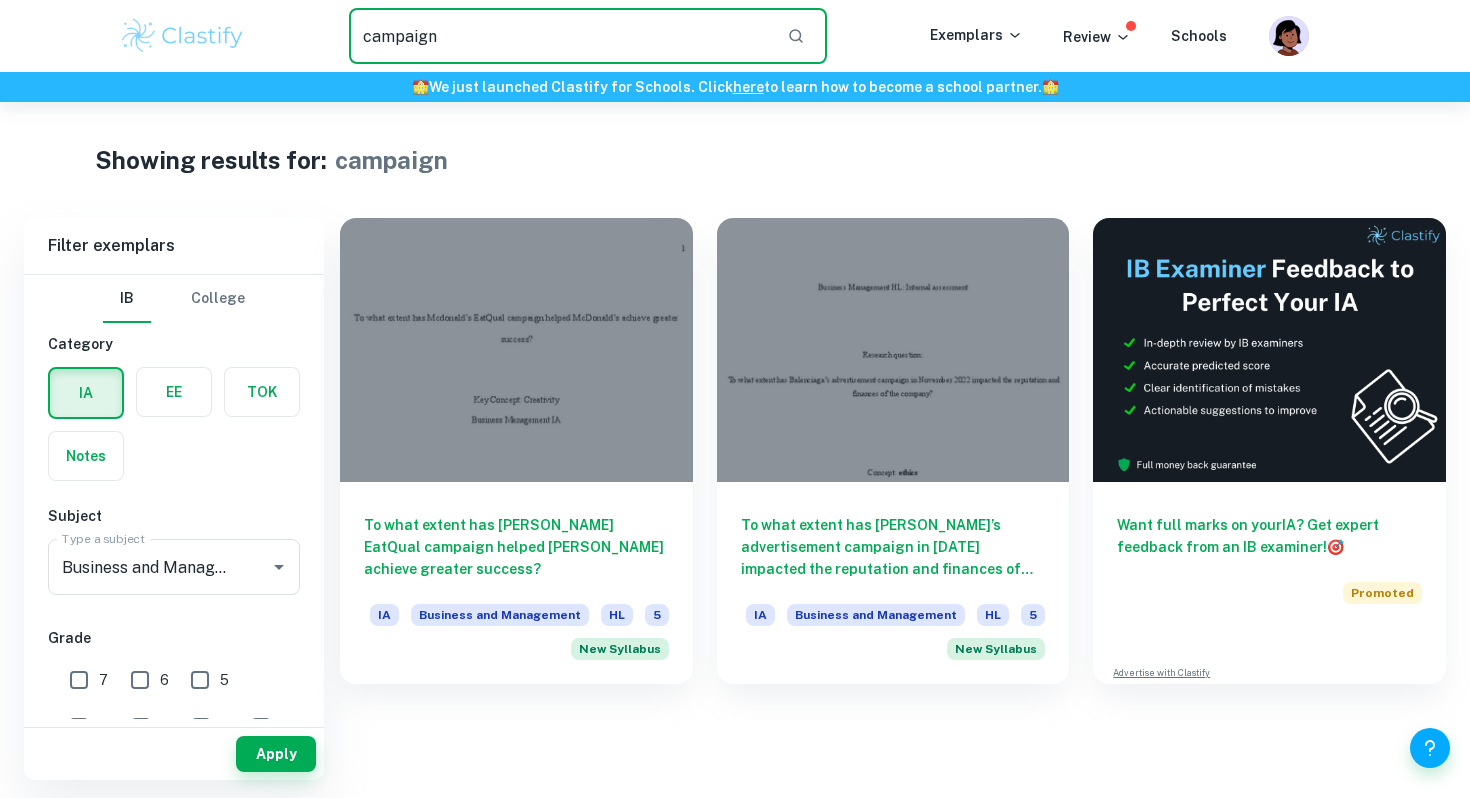 type on "campaign" 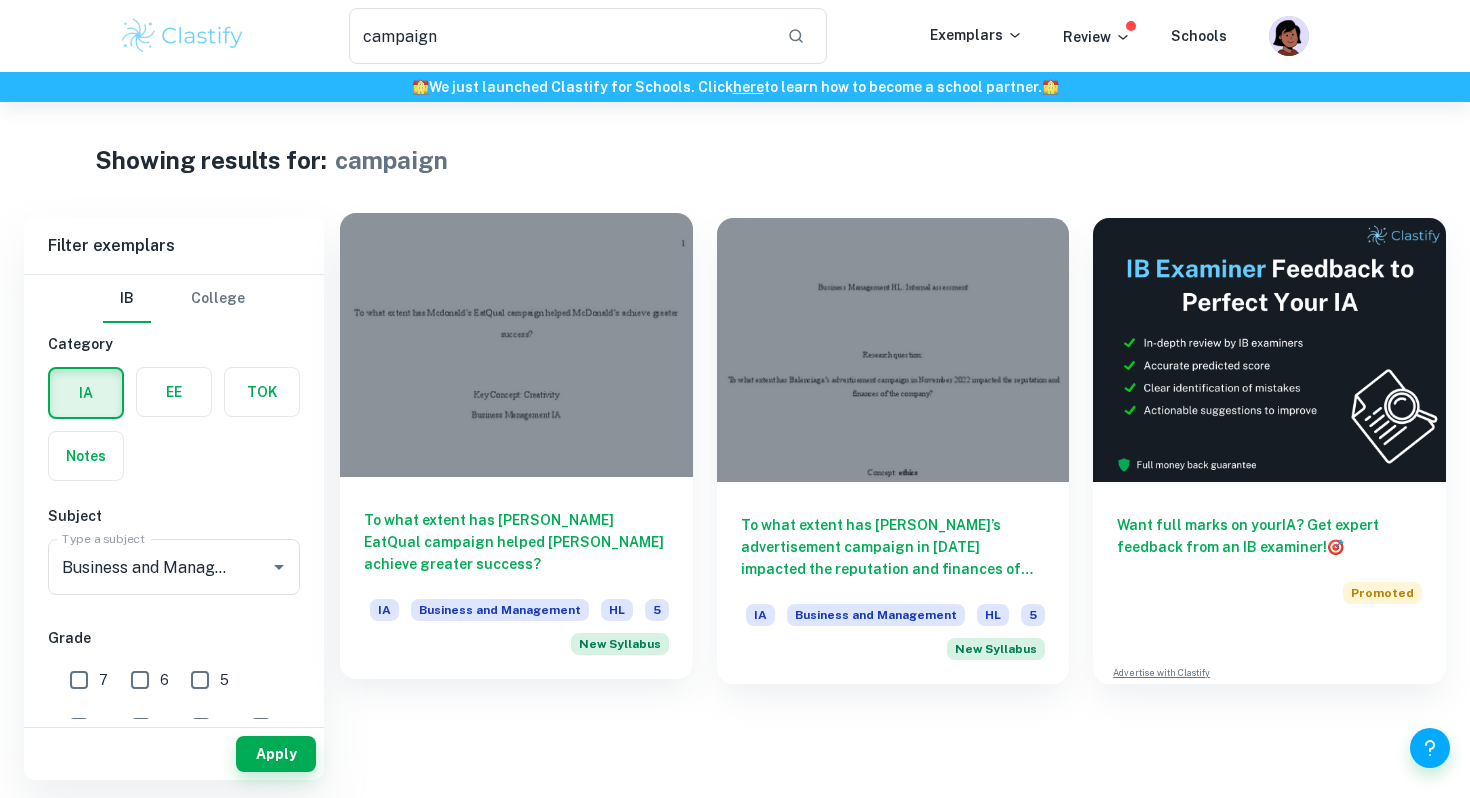 click on "To what extent has Mcdonald’s EatQual campaign helped McDonald’s achieve greater success?" at bounding box center [516, 542] 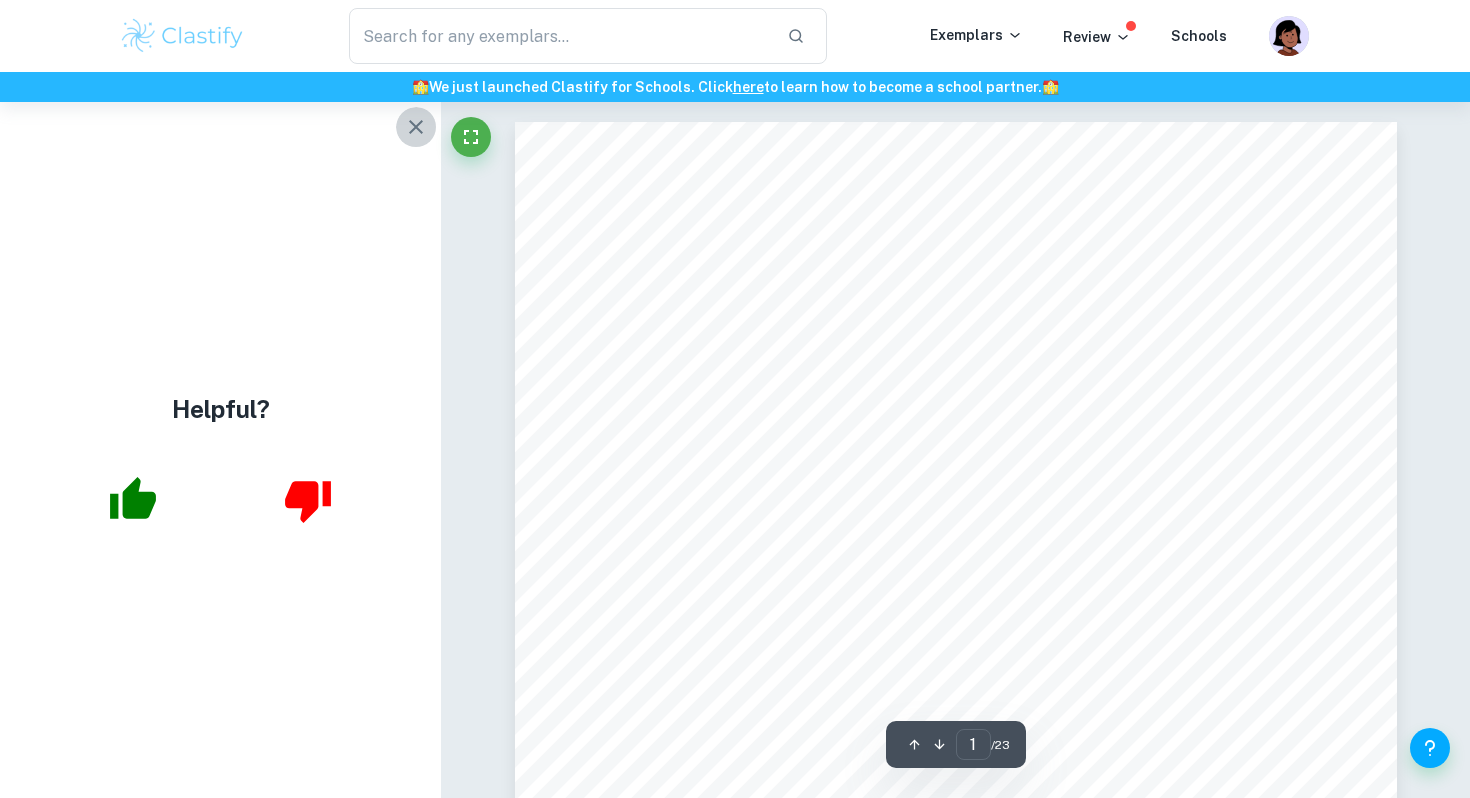 click 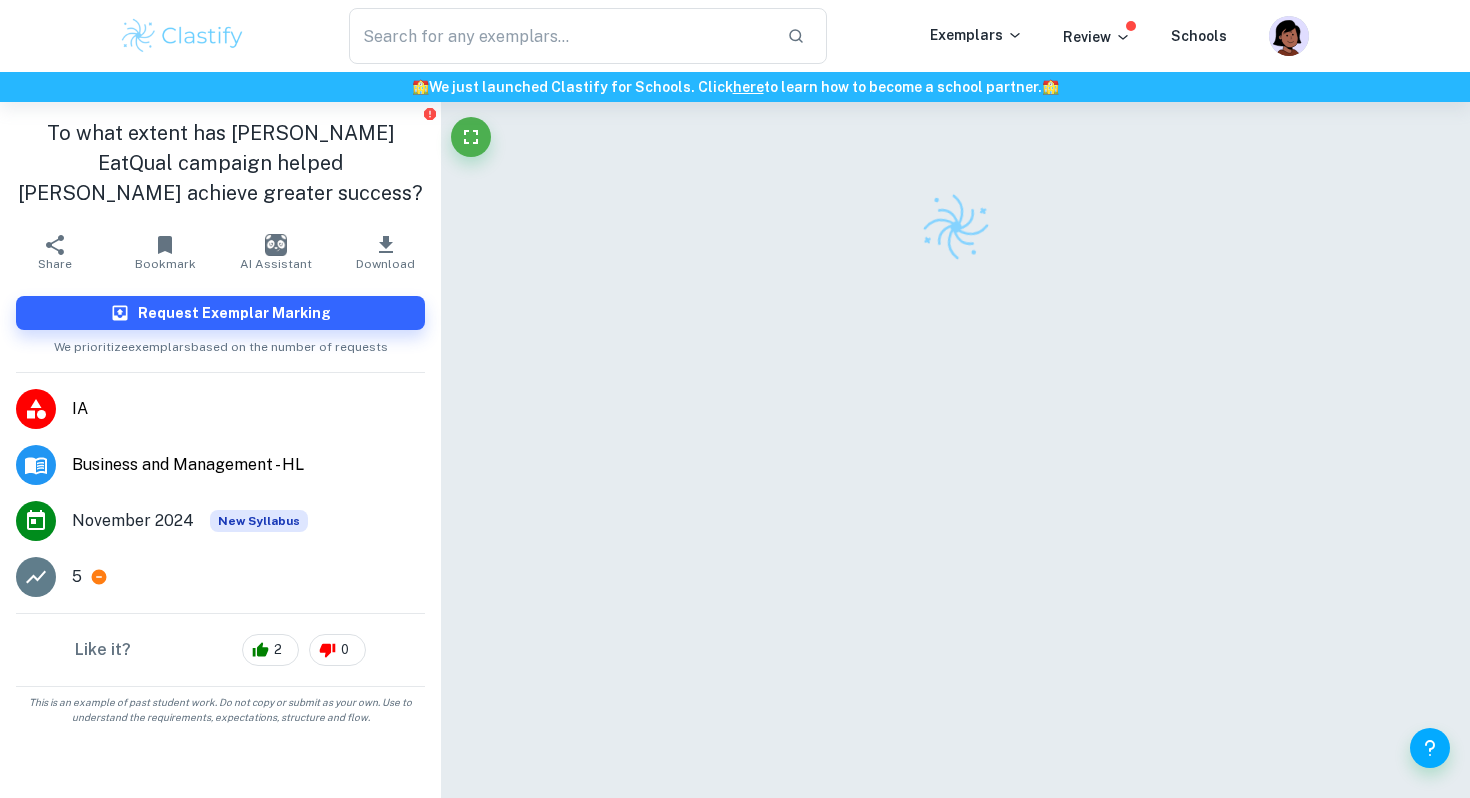 scroll, scrollTop: 0, scrollLeft: 0, axis: both 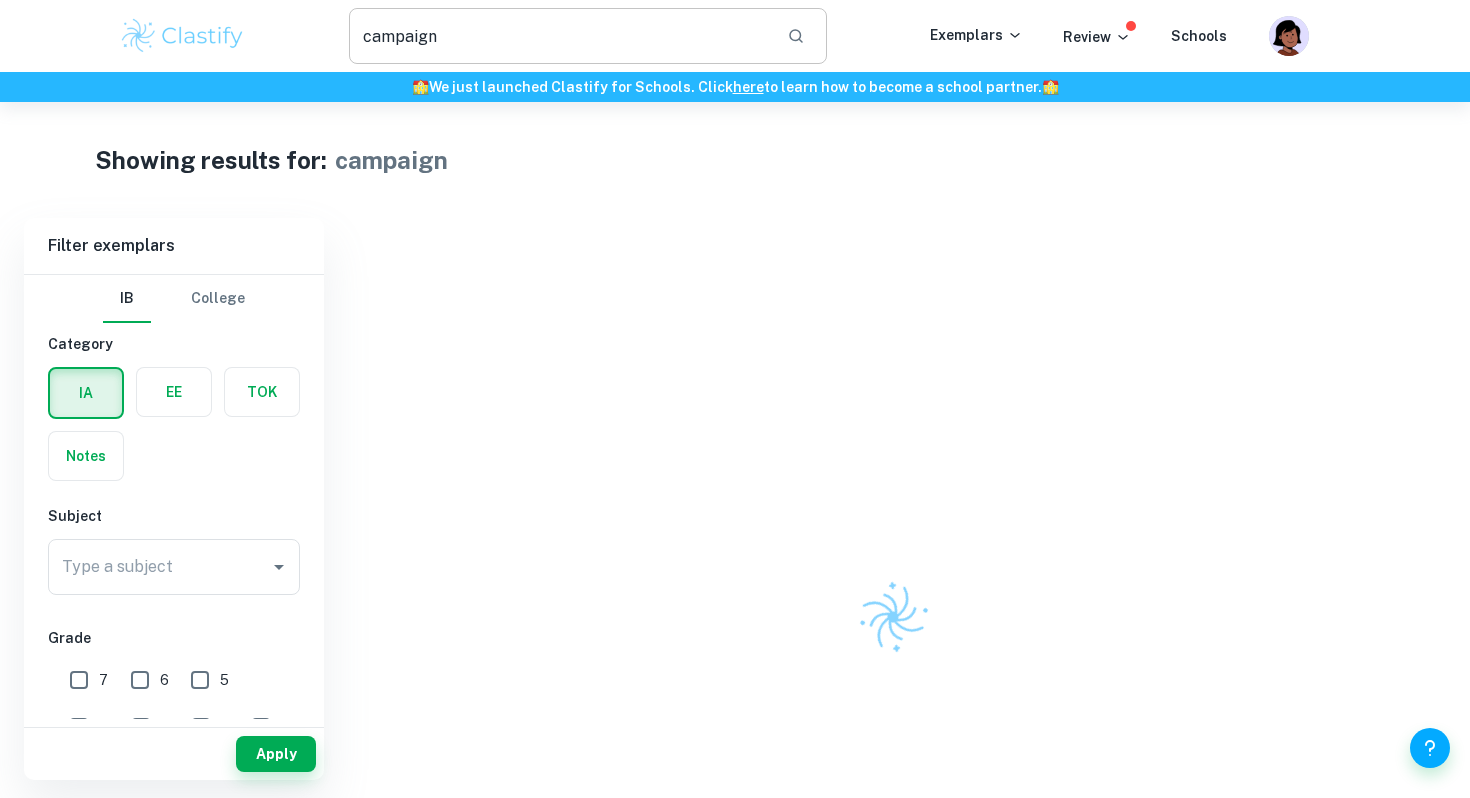 click on "campaign" at bounding box center (560, 36) 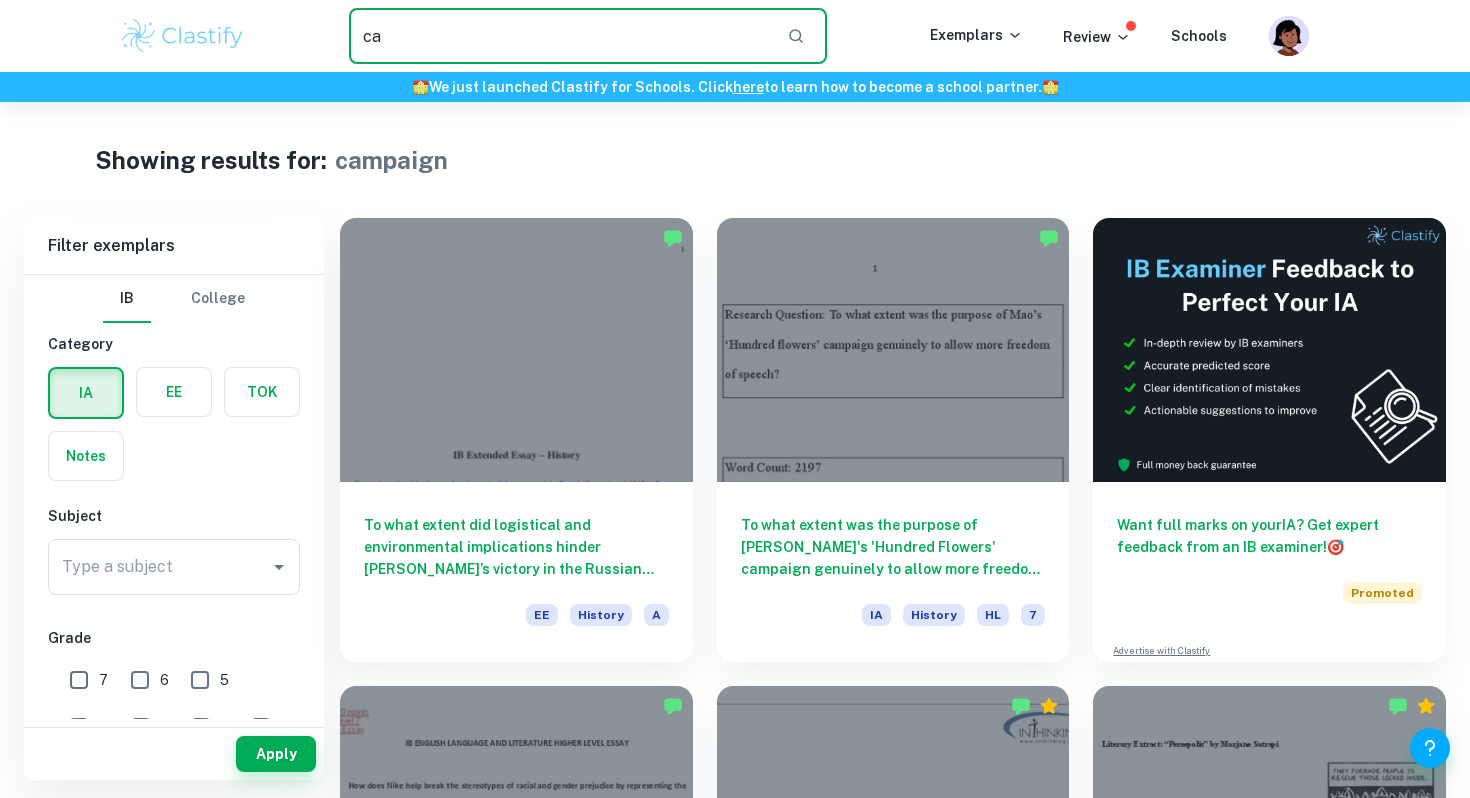 type on "c" 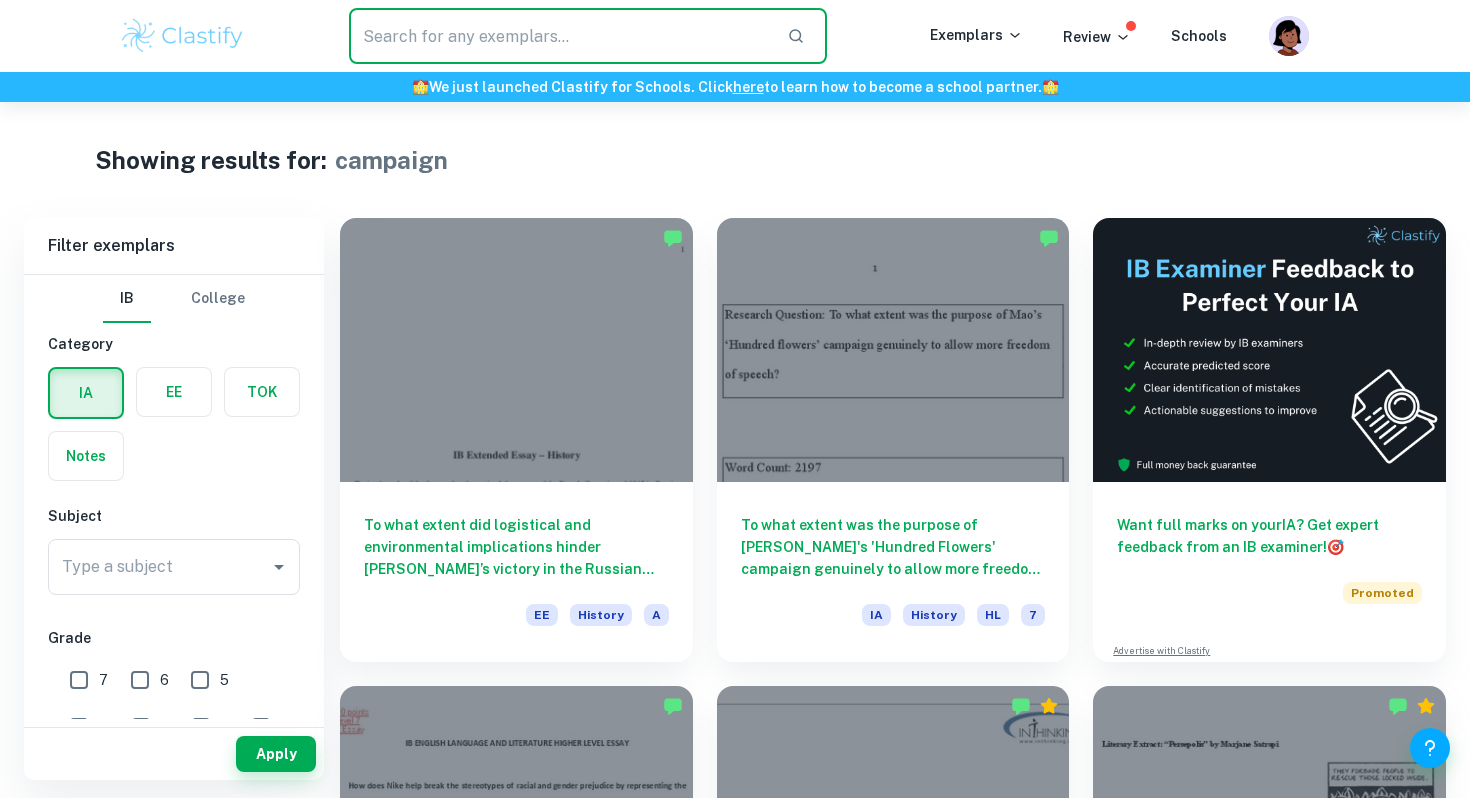 paste on "creatively reposition" 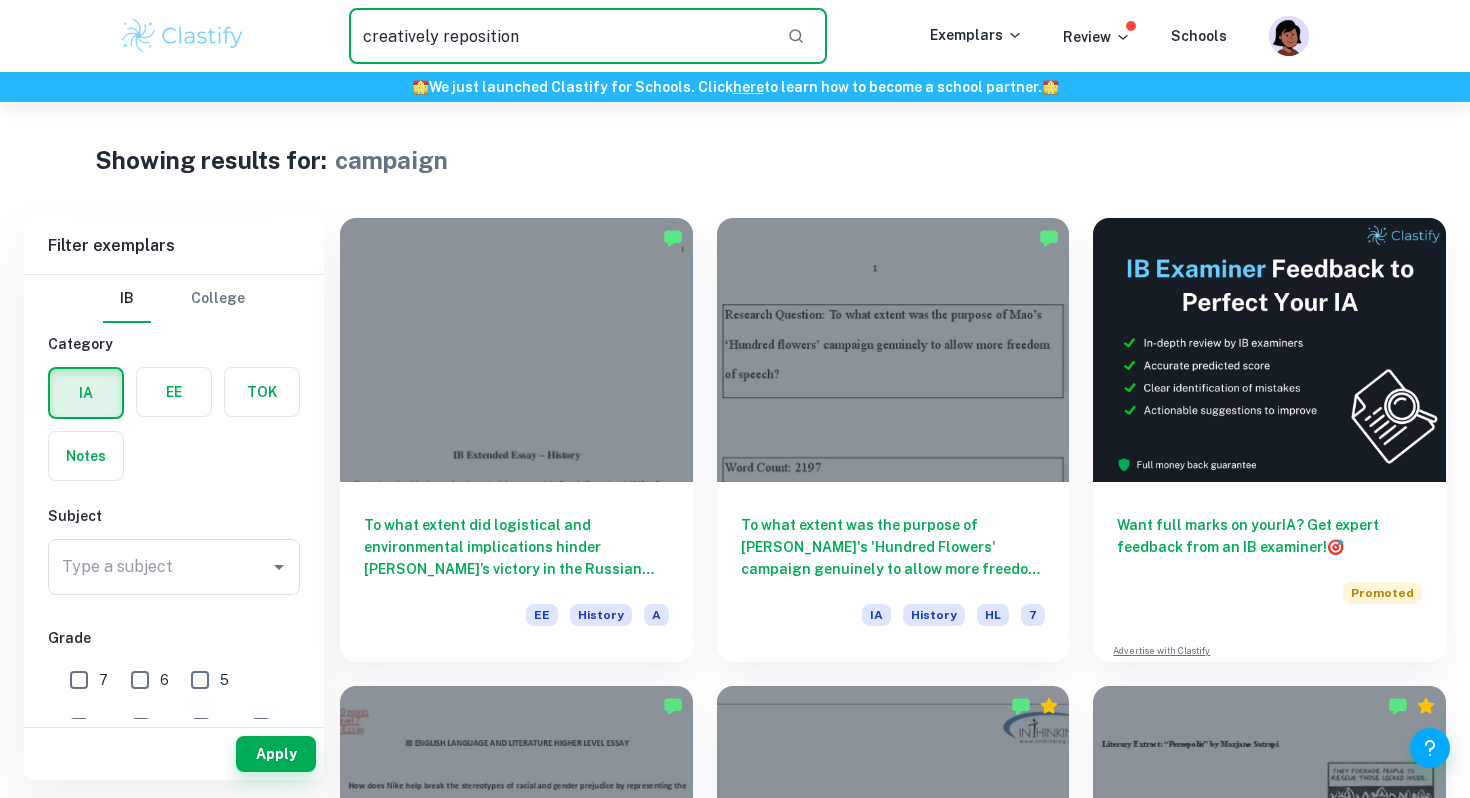 type on "creatively reposition" 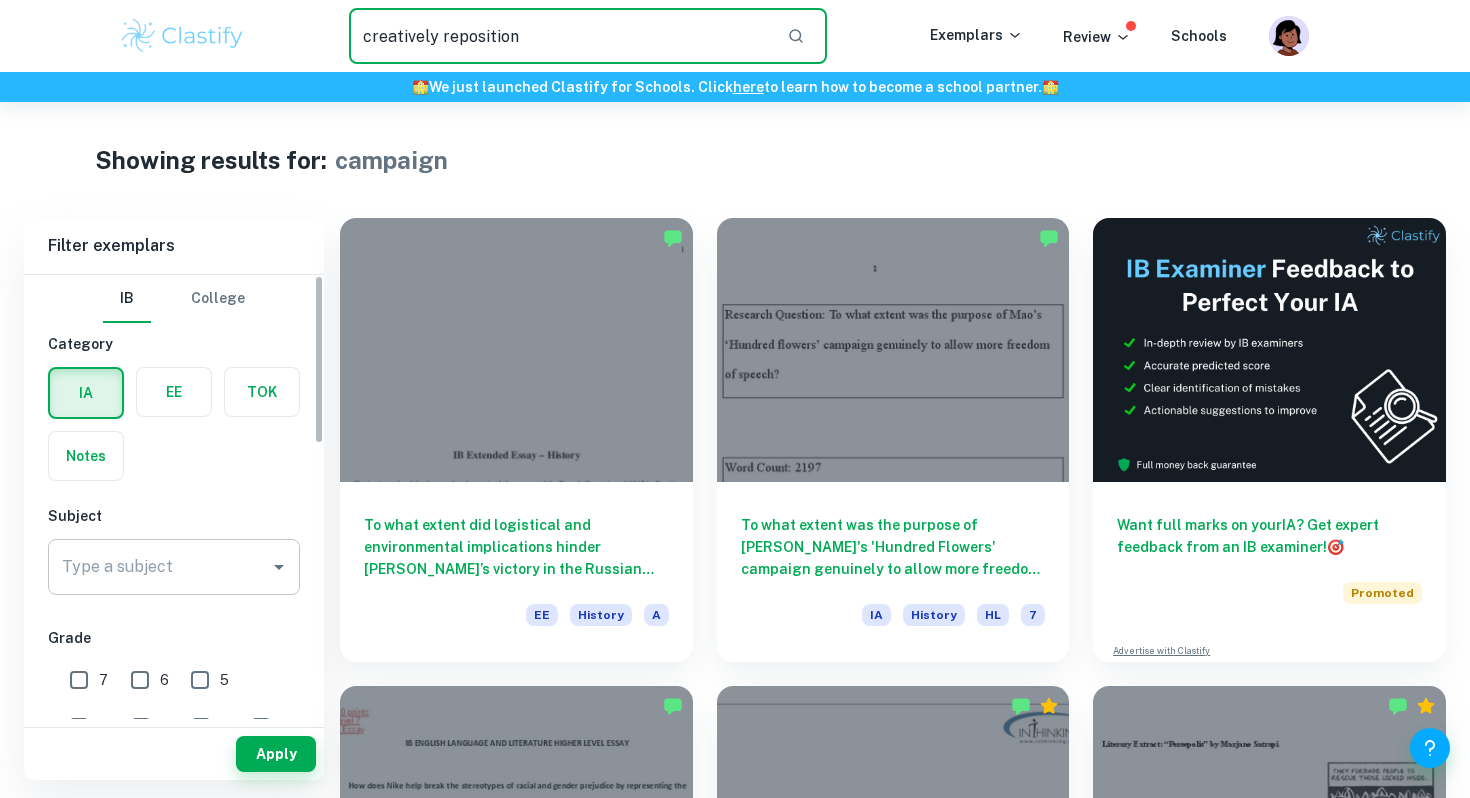 click on "Type a subject" at bounding box center (159, 567) 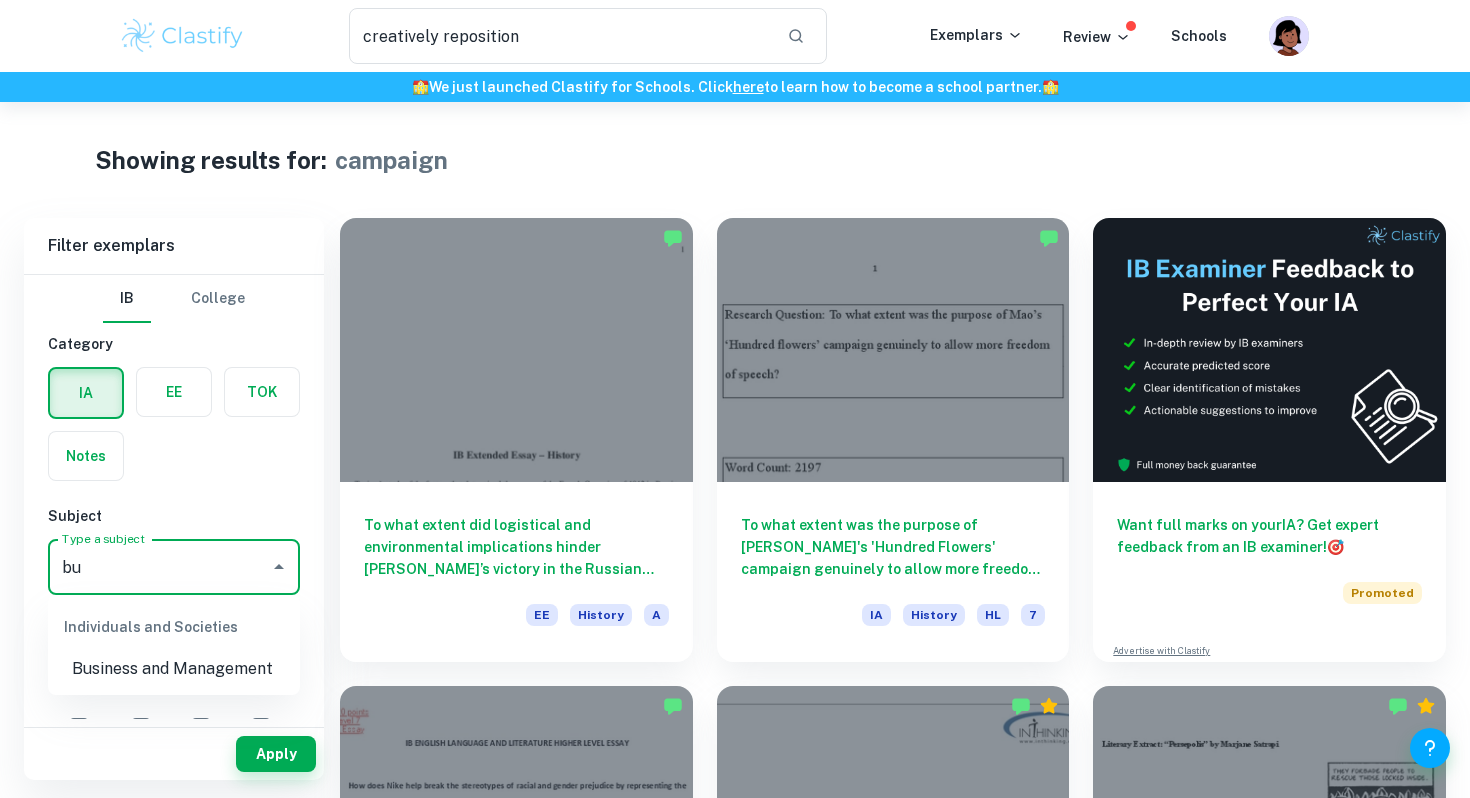 click on "Business and Management" at bounding box center (174, 669) 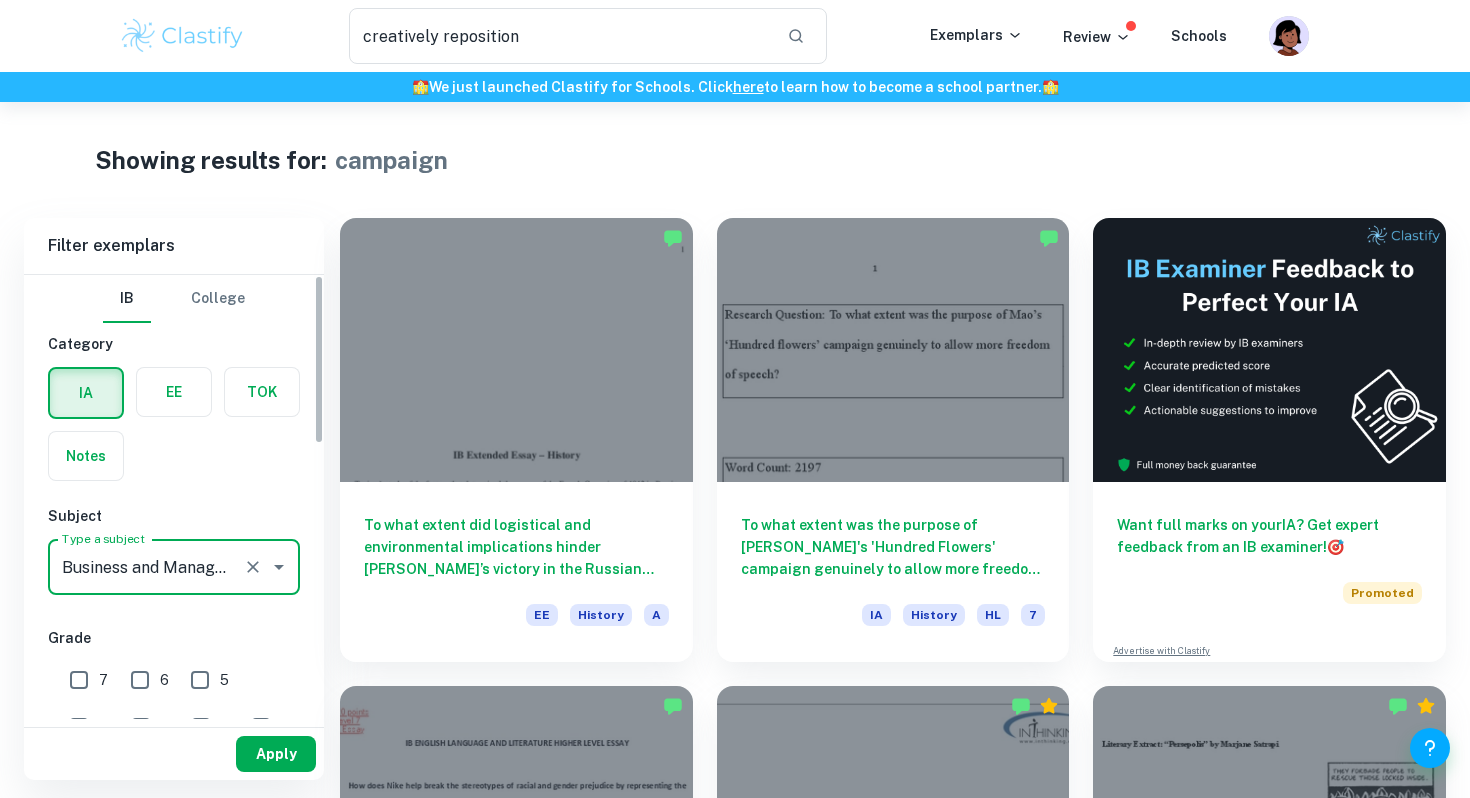 type on "Business and Management" 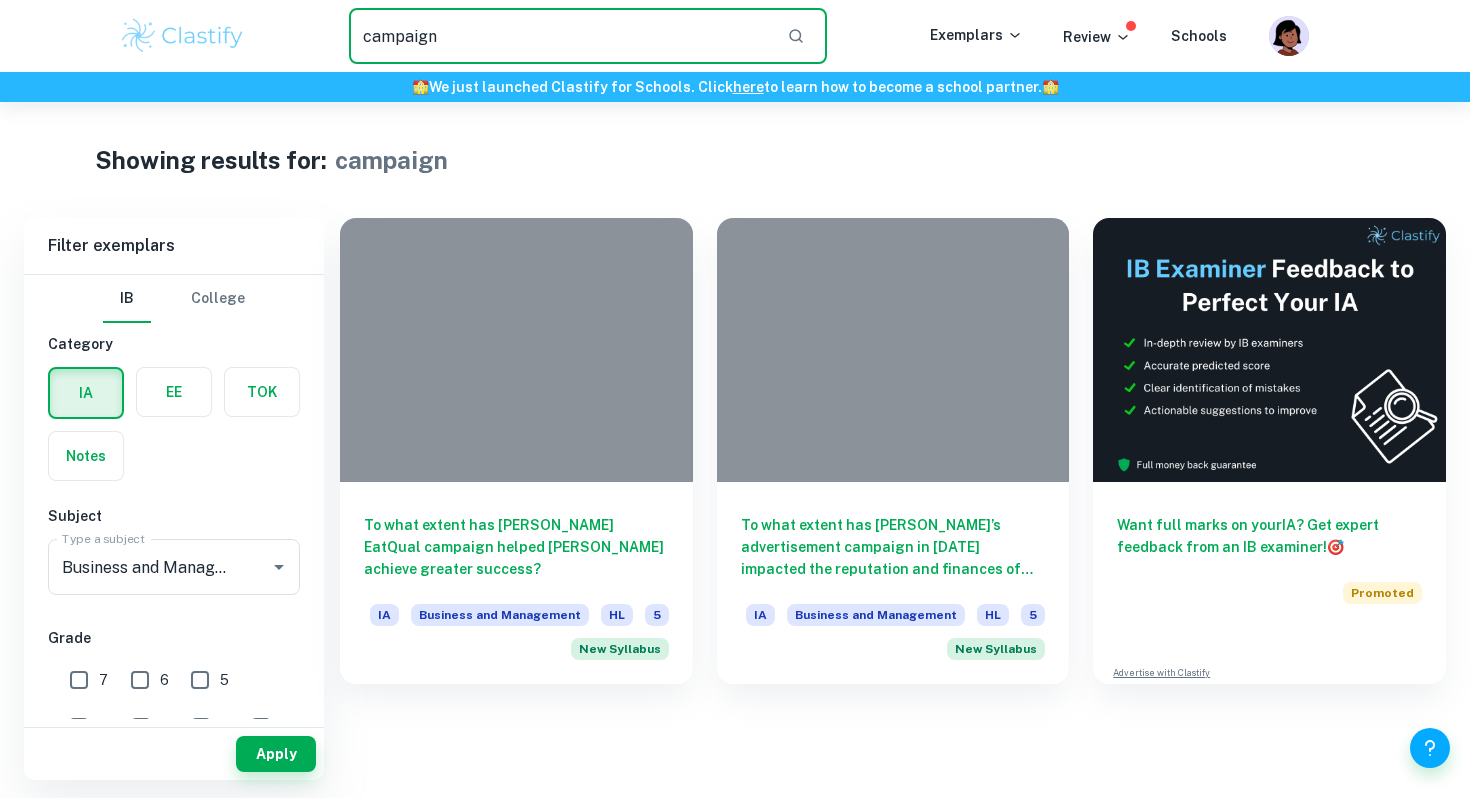 drag, startPoint x: 479, startPoint y: 54, endPoint x: 327, endPoint y: 49, distance: 152.08221 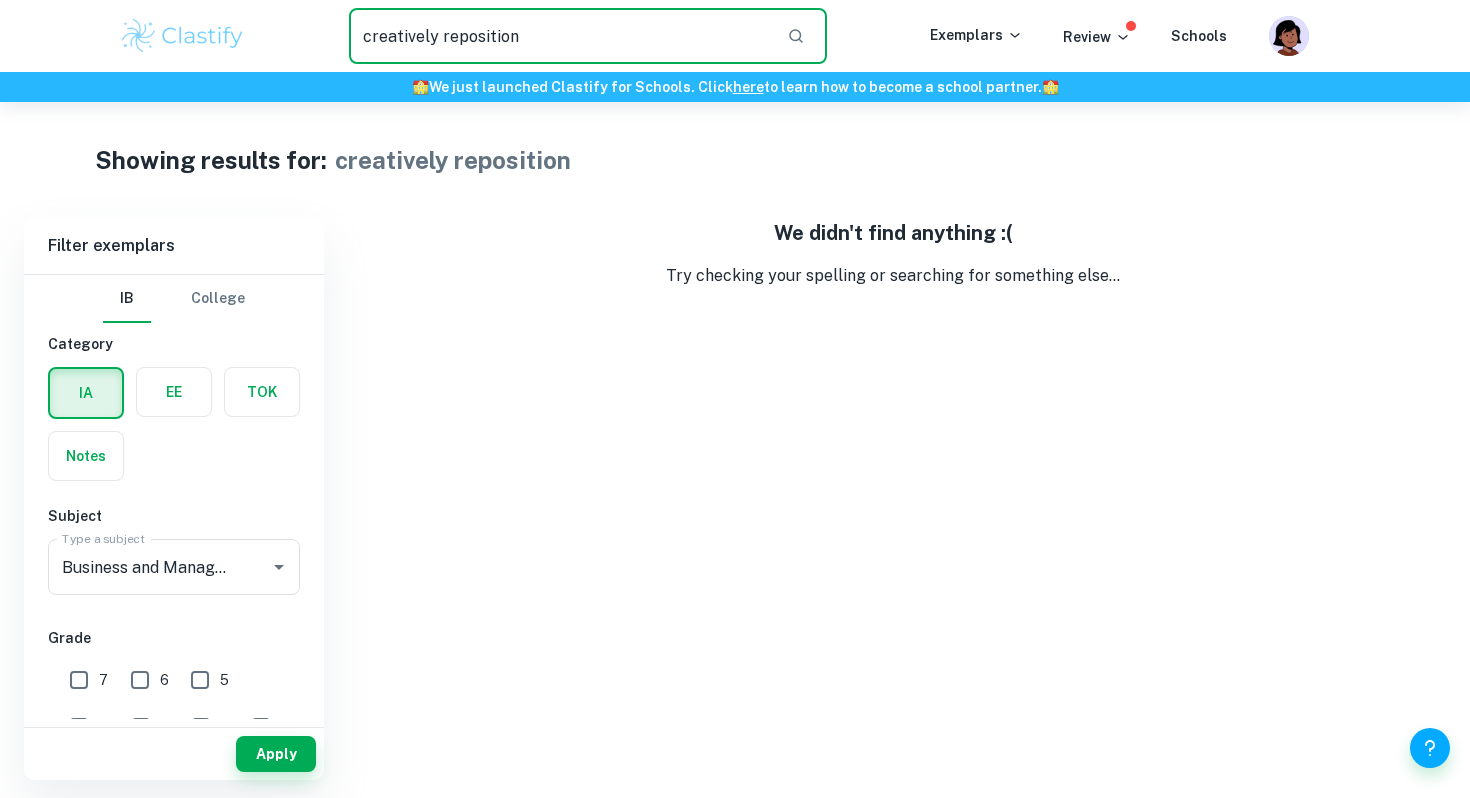 drag, startPoint x: 522, startPoint y: 35, endPoint x: 442, endPoint y: 29, distance: 80.224686 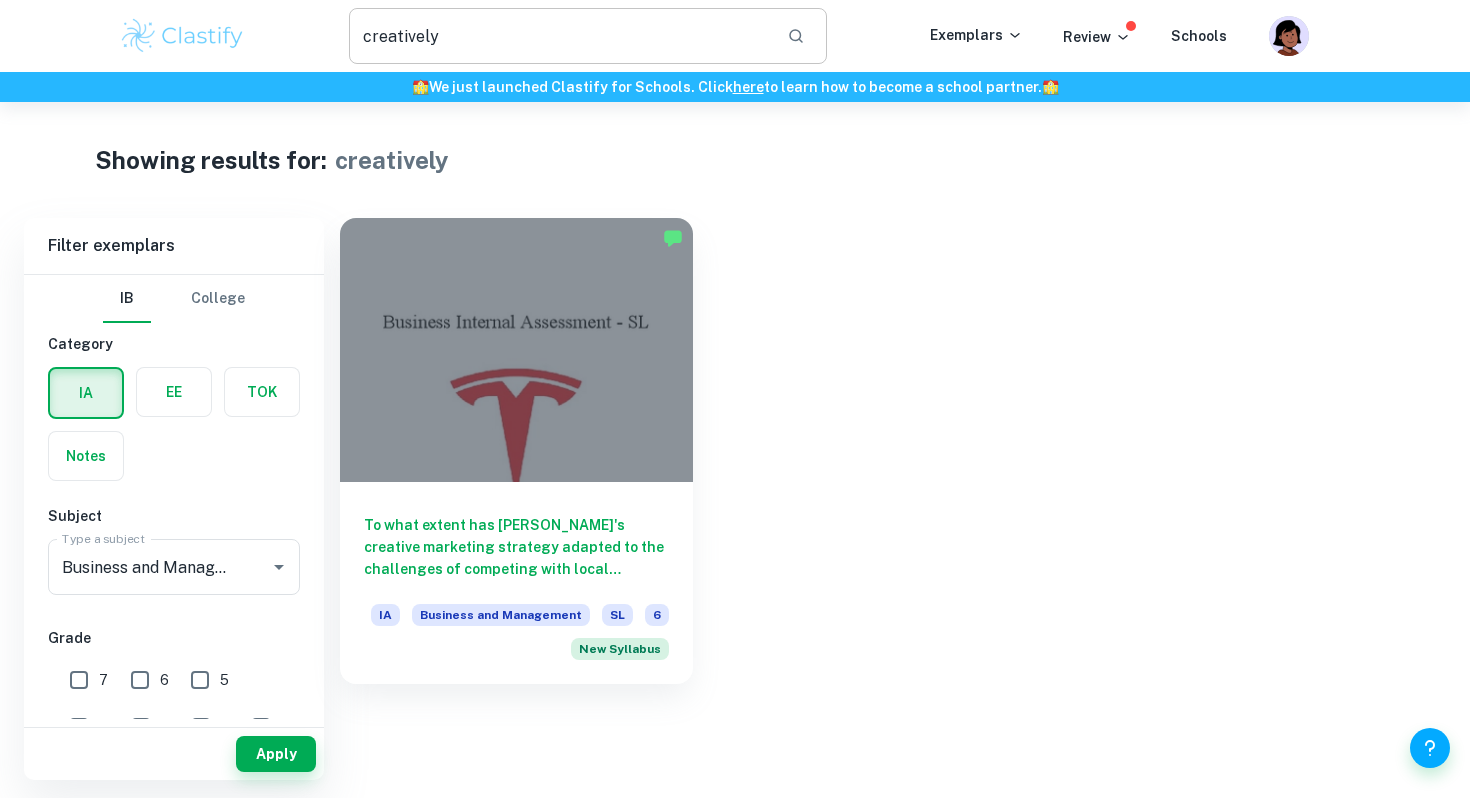 click on "creatively" at bounding box center (560, 36) 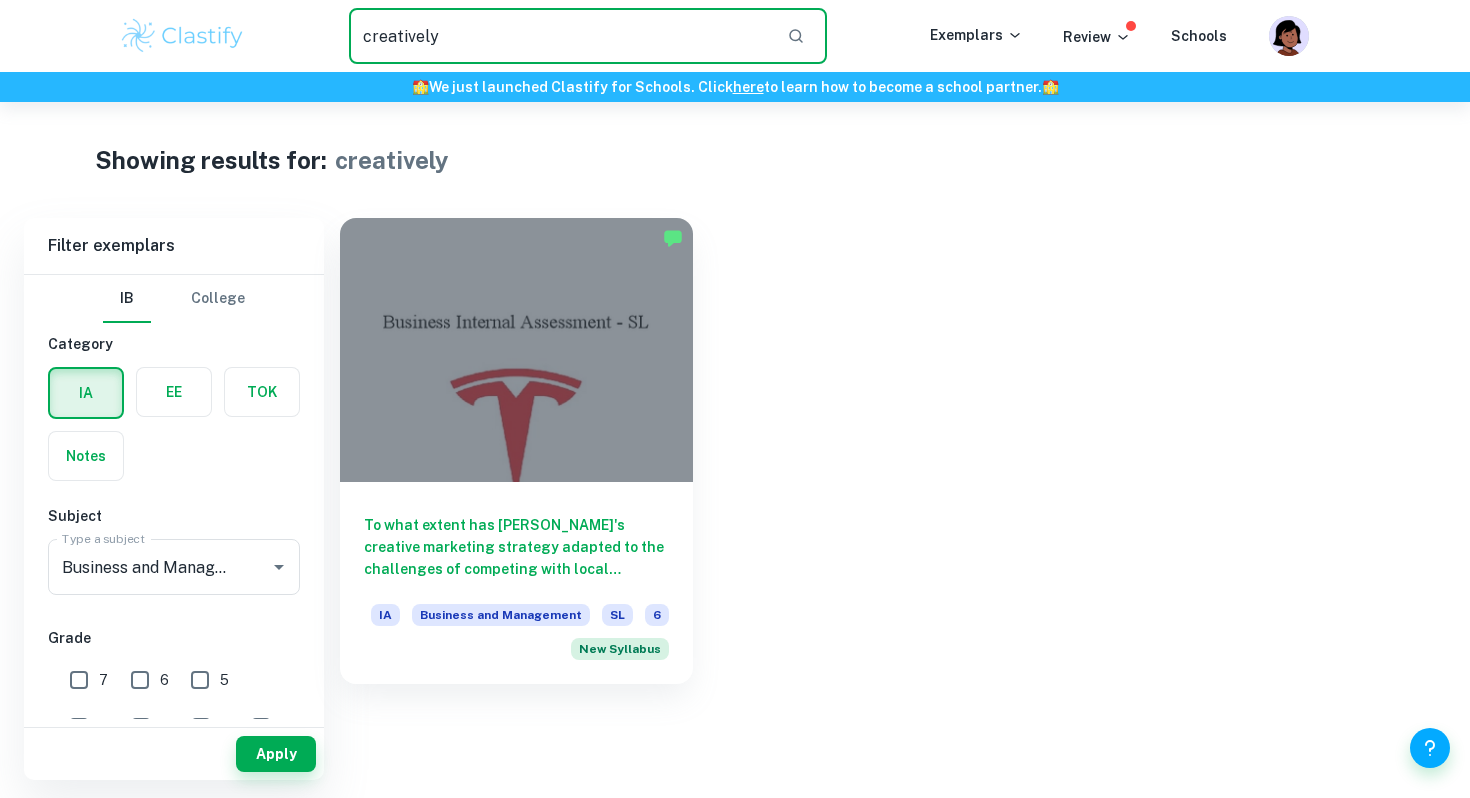 drag, startPoint x: 464, startPoint y: 29, endPoint x: 370, endPoint y: 34, distance: 94.13288 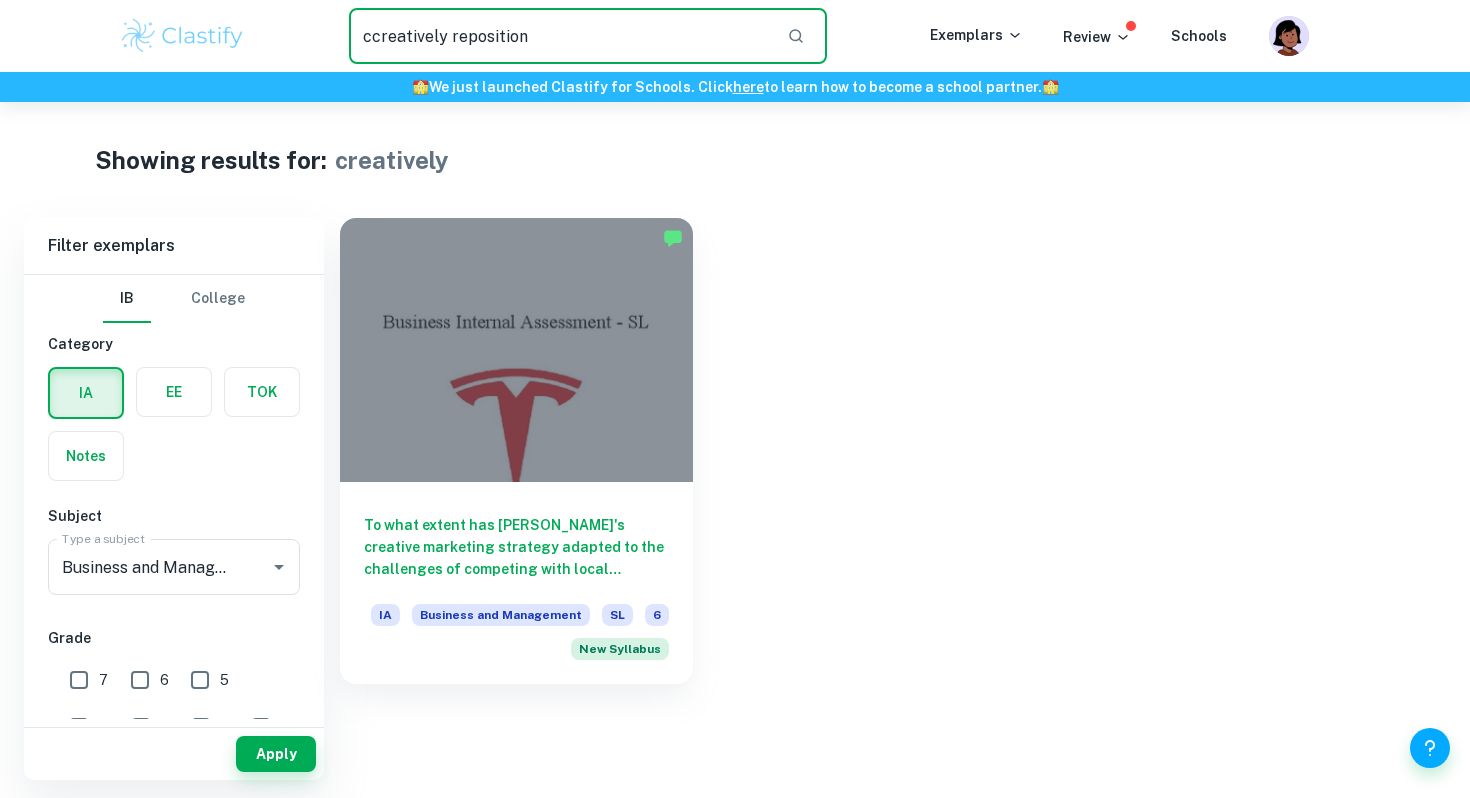 drag, startPoint x: 447, startPoint y: 39, endPoint x: 337, endPoint y: 39, distance: 110 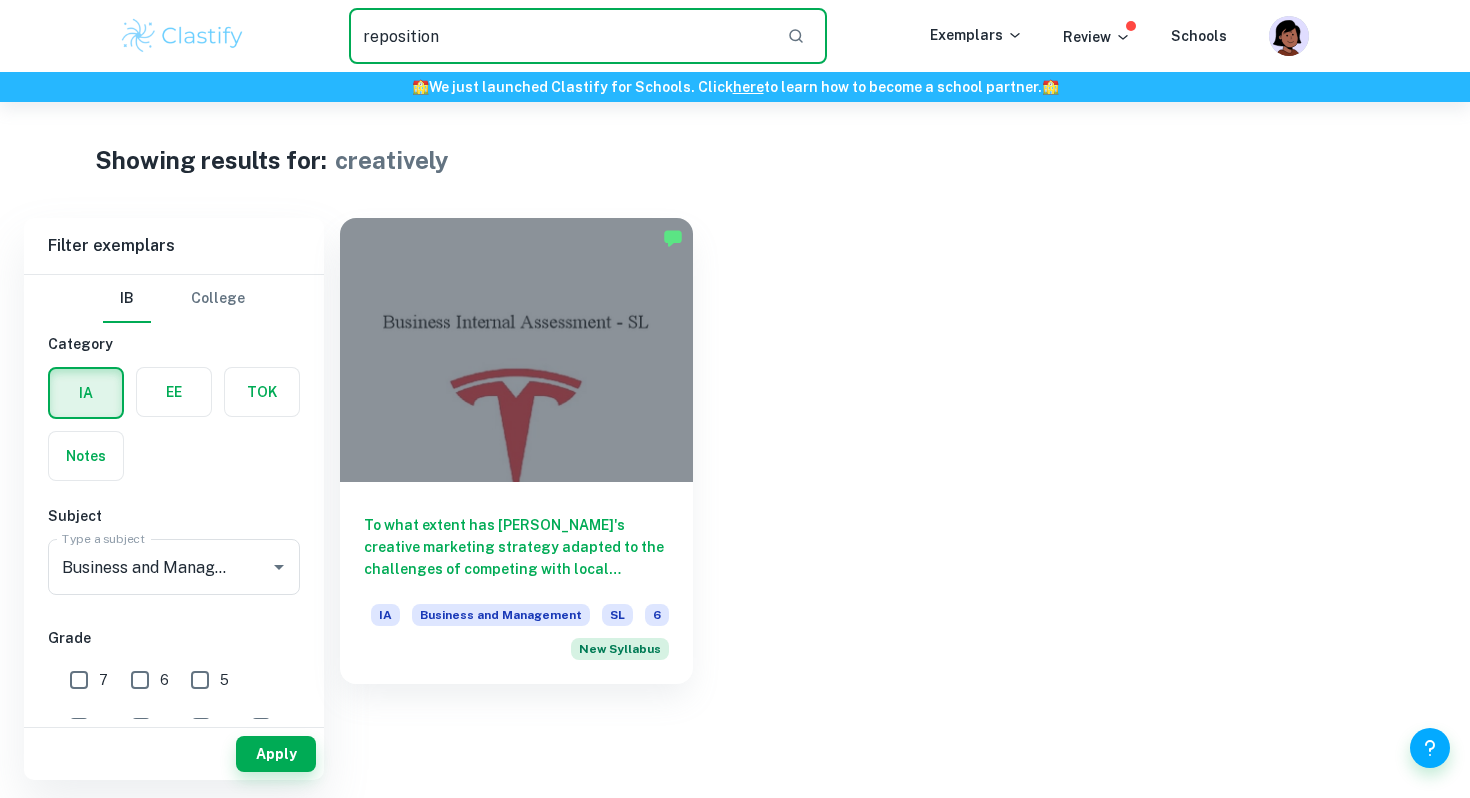 type on "reposition" 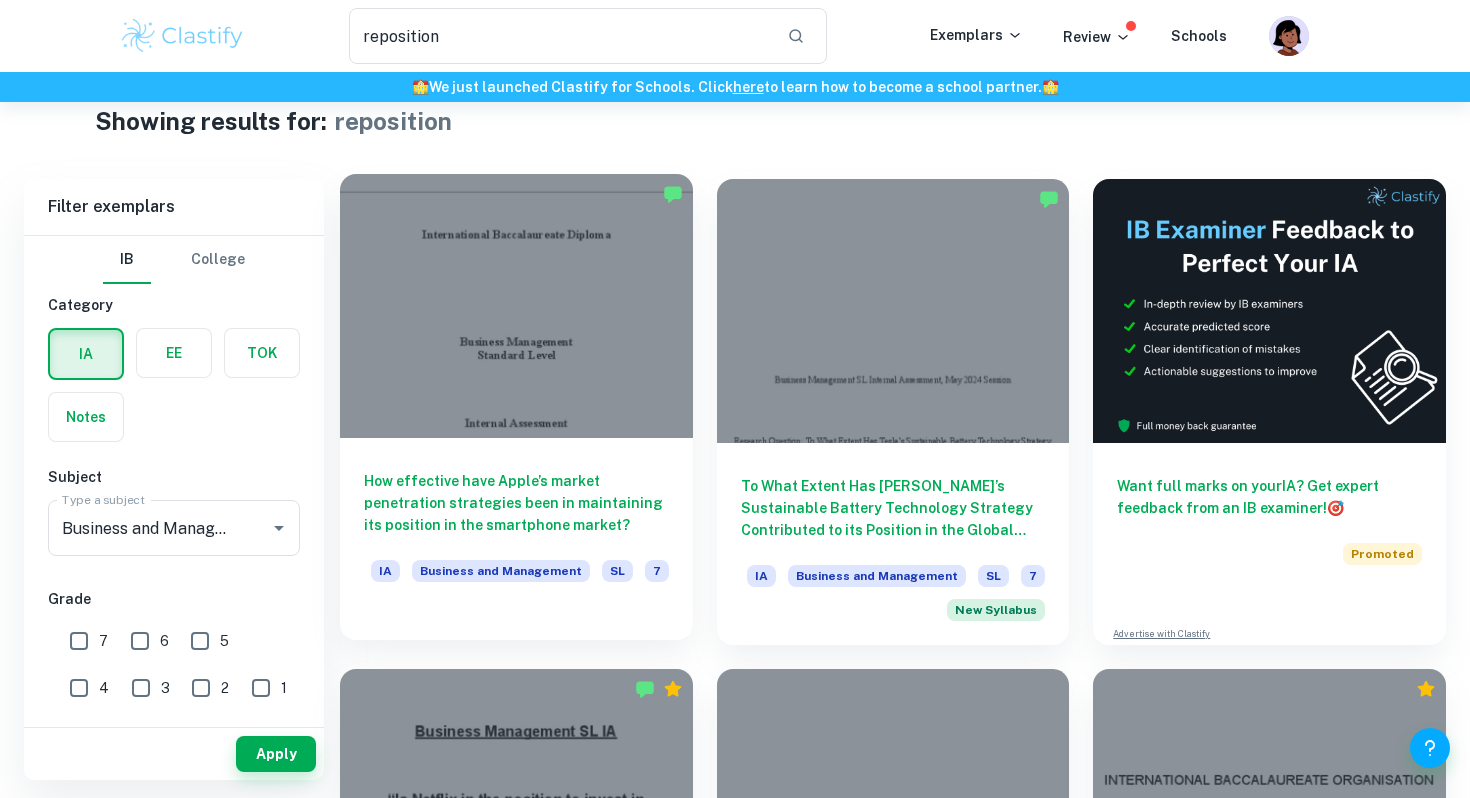 scroll, scrollTop: 40, scrollLeft: 0, axis: vertical 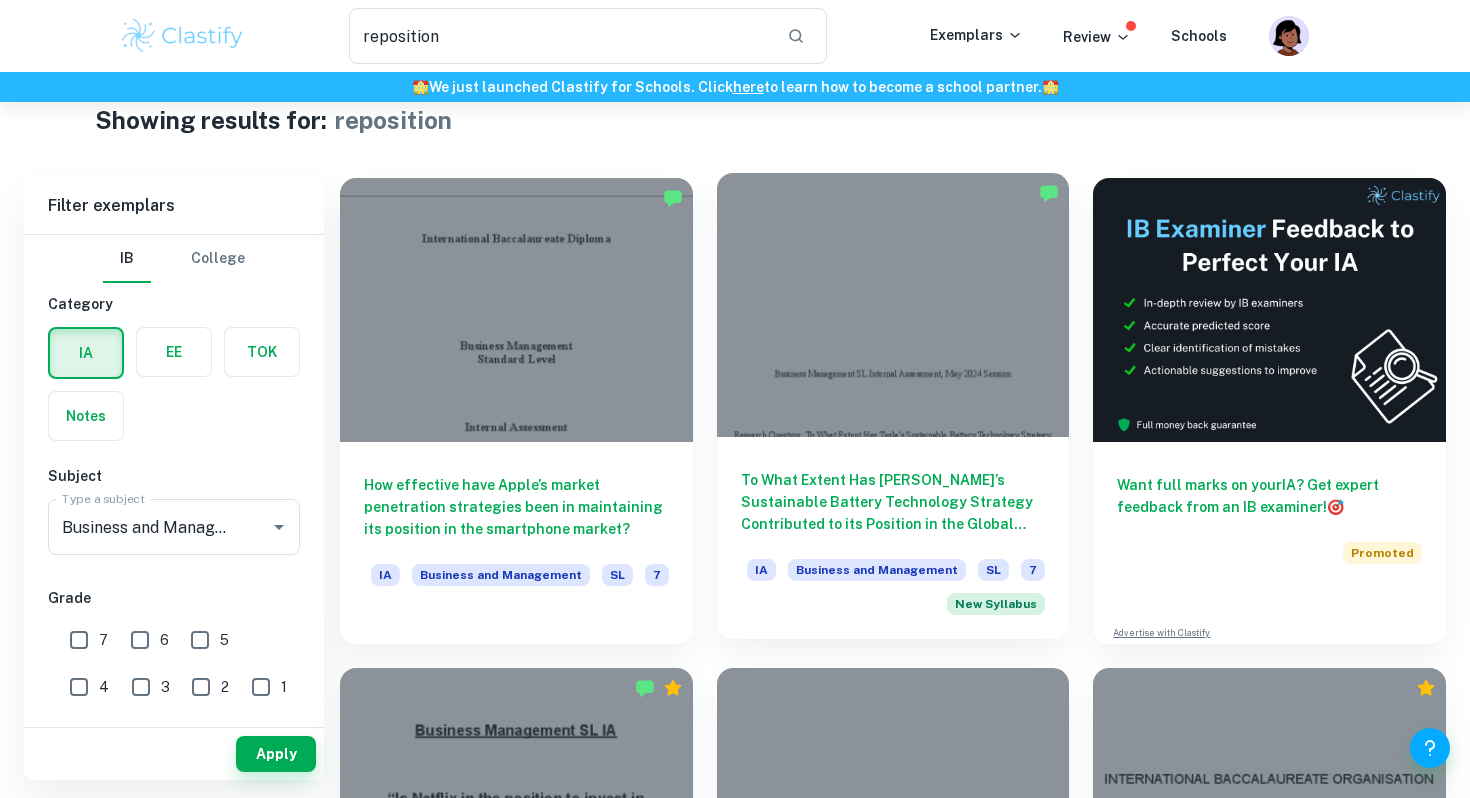 click on "To What Extent Has [PERSON_NAME]’s Sustainable Battery Technology Strategy Contributed to its Position in the Global Electric Vehicle Market?" at bounding box center (893, 502) 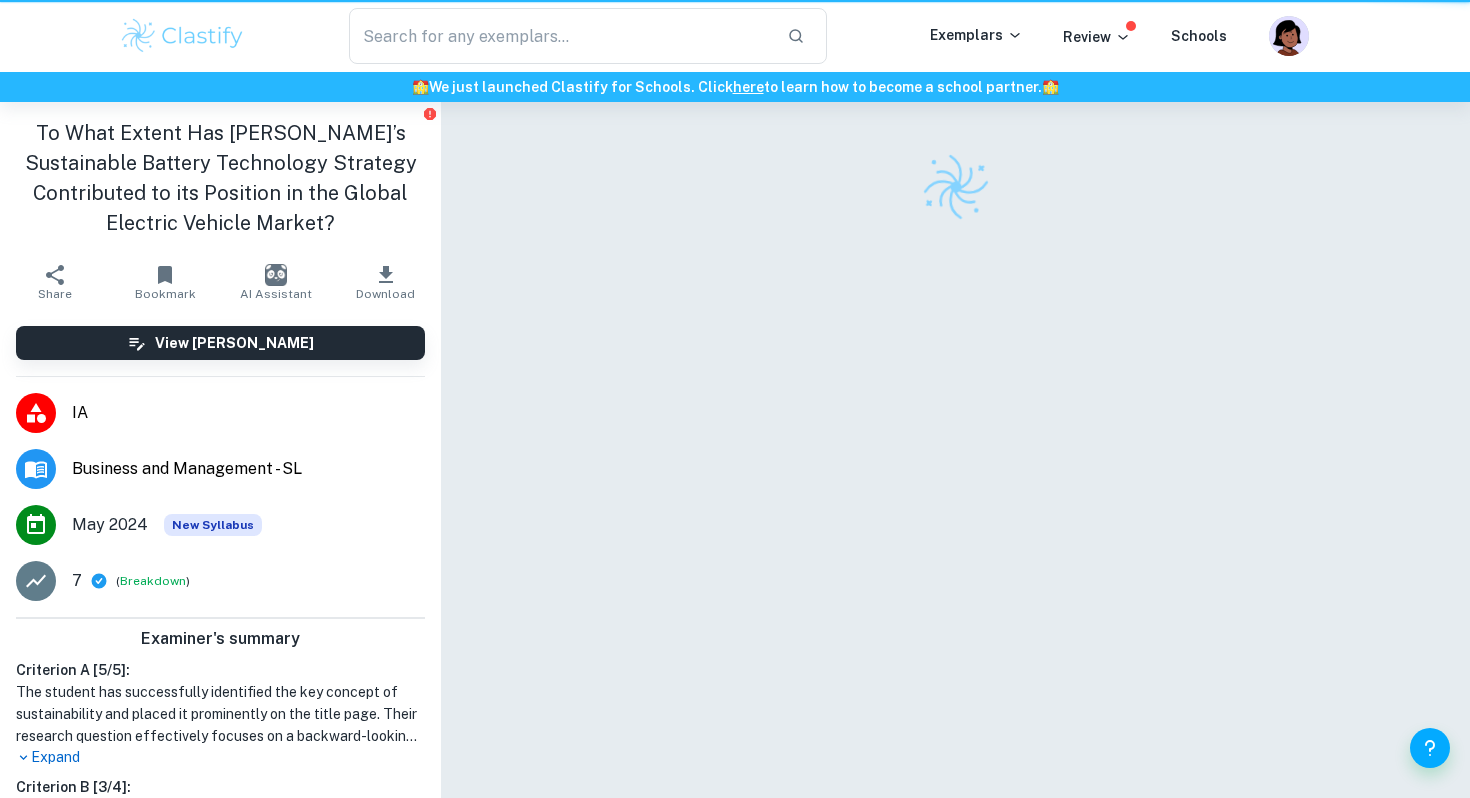 scroll, scrollTop: 0, scrollLeft: 0, axis: both 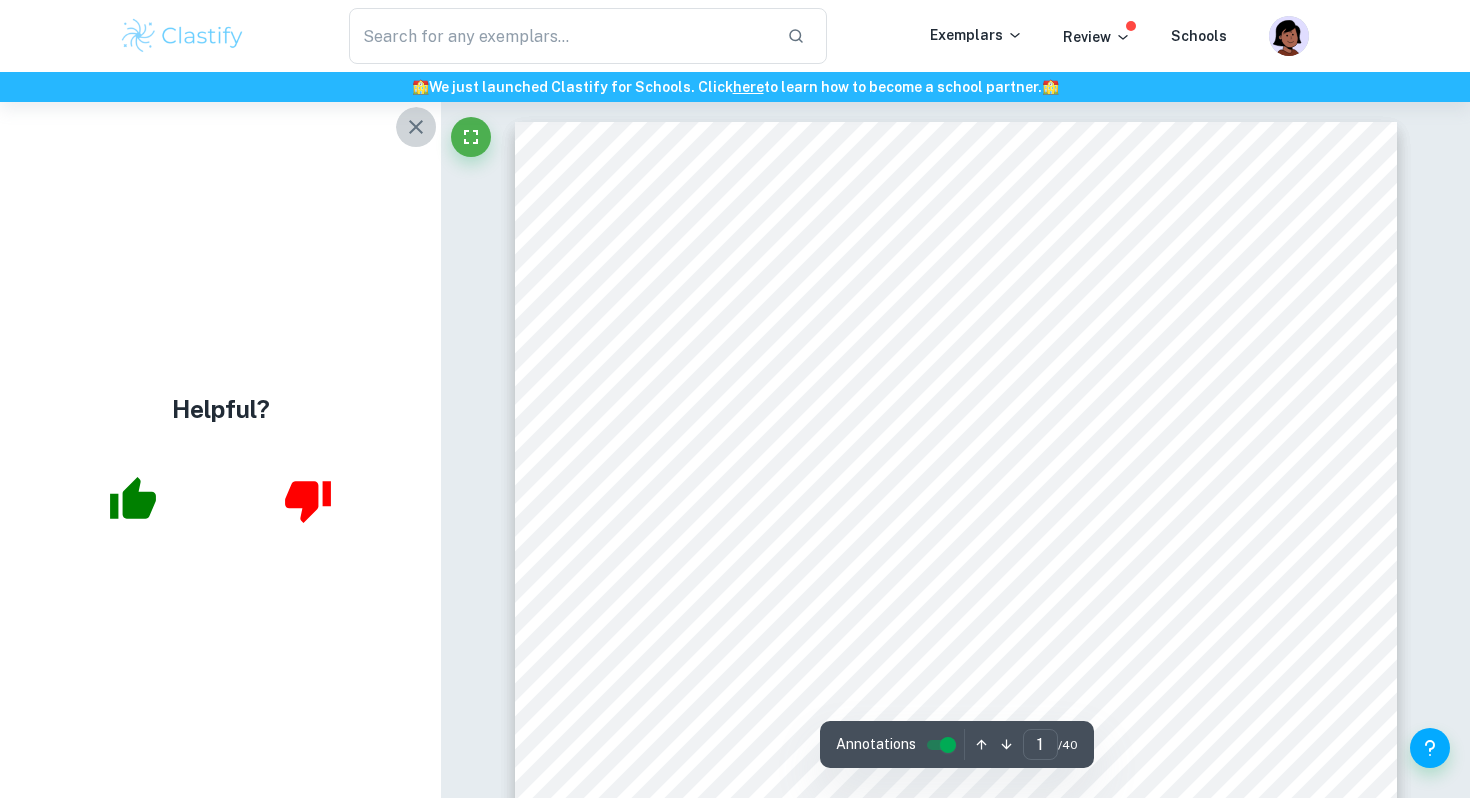 click at bounding box center (416, 127) 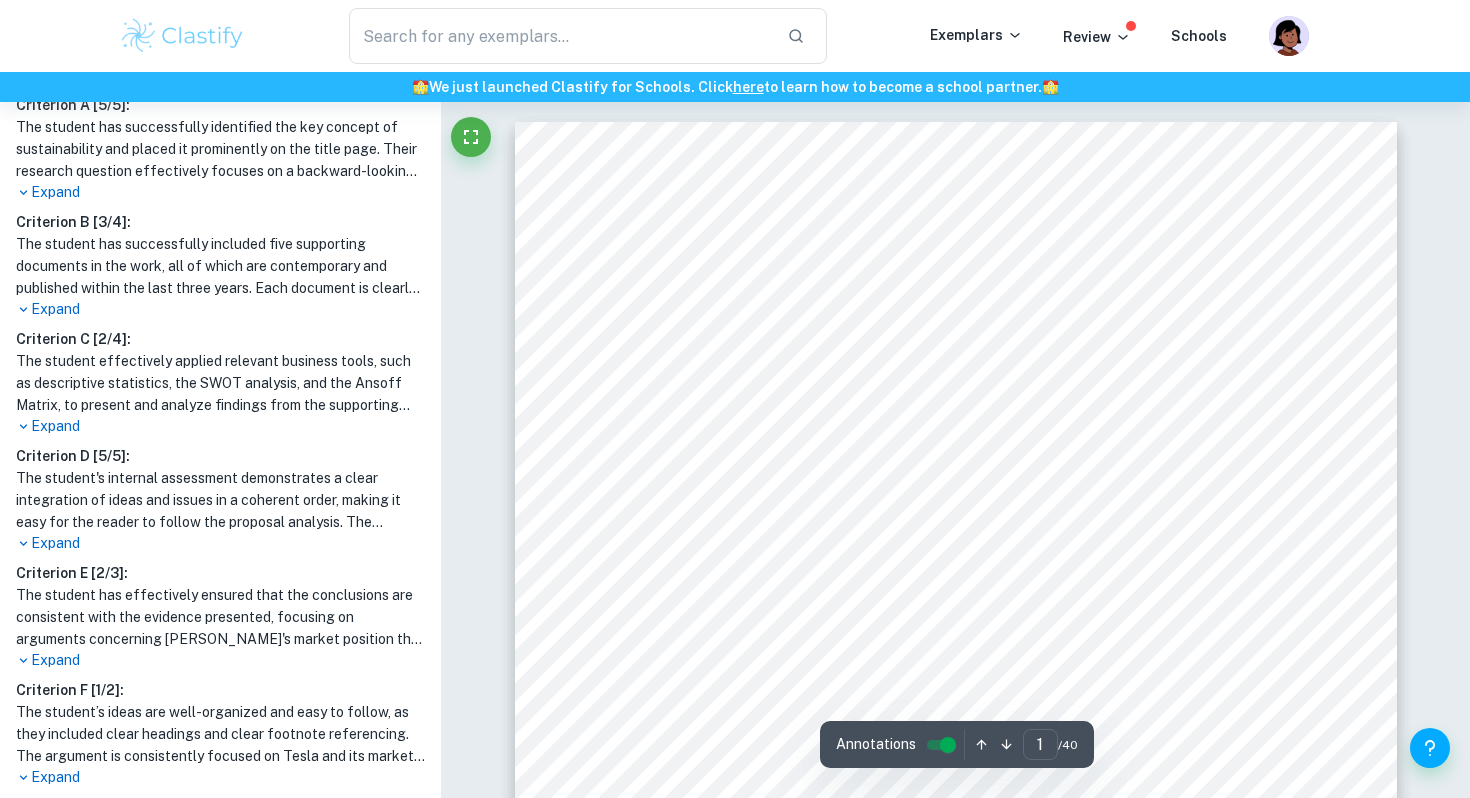 scroll, scrollTop: 798, scrollLeft: 0, axis: vertical 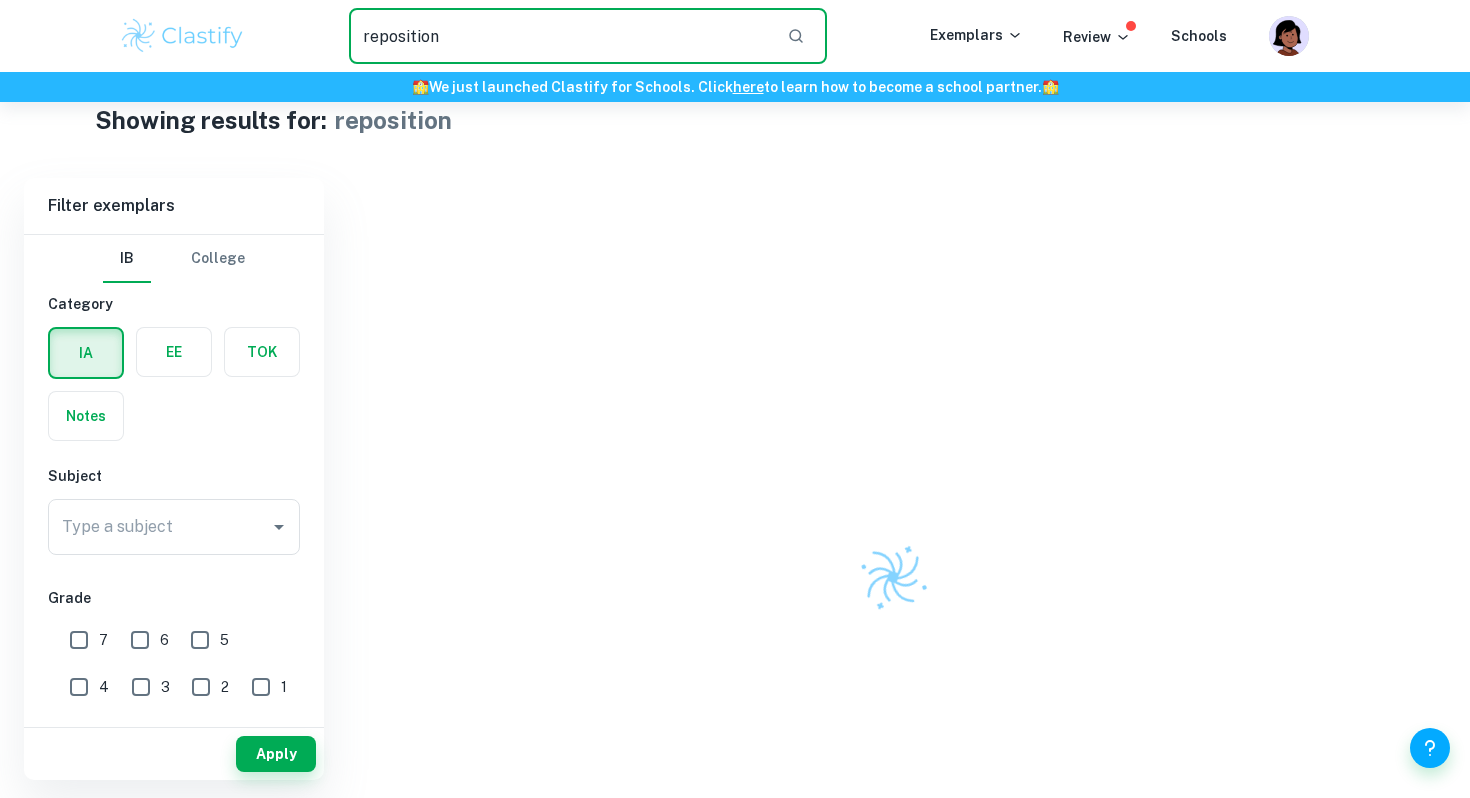 drag, startPoint x: 455, startPoint y: 43, endPoint x: 358, endPoint y: 40, distance: 97.04638 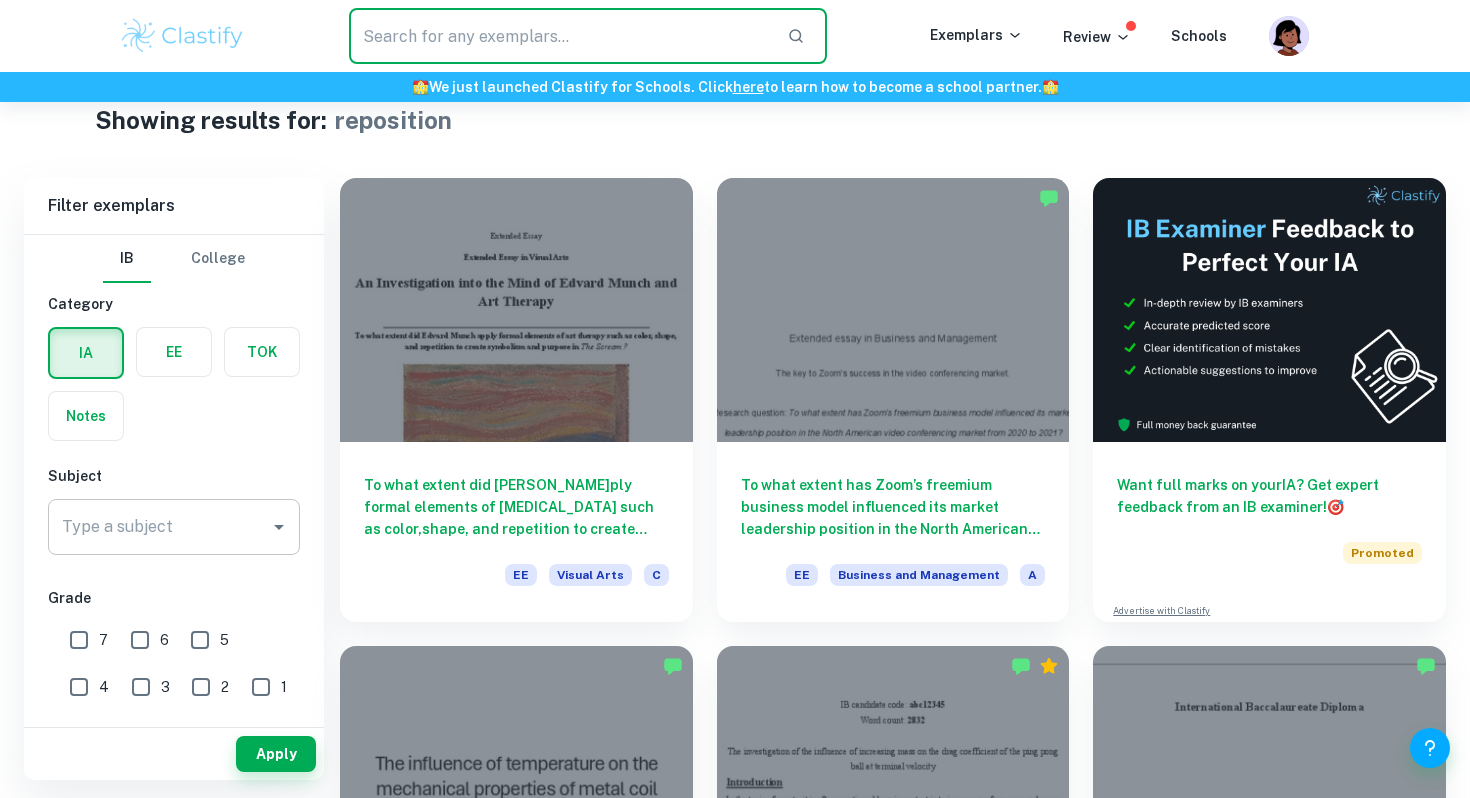 type 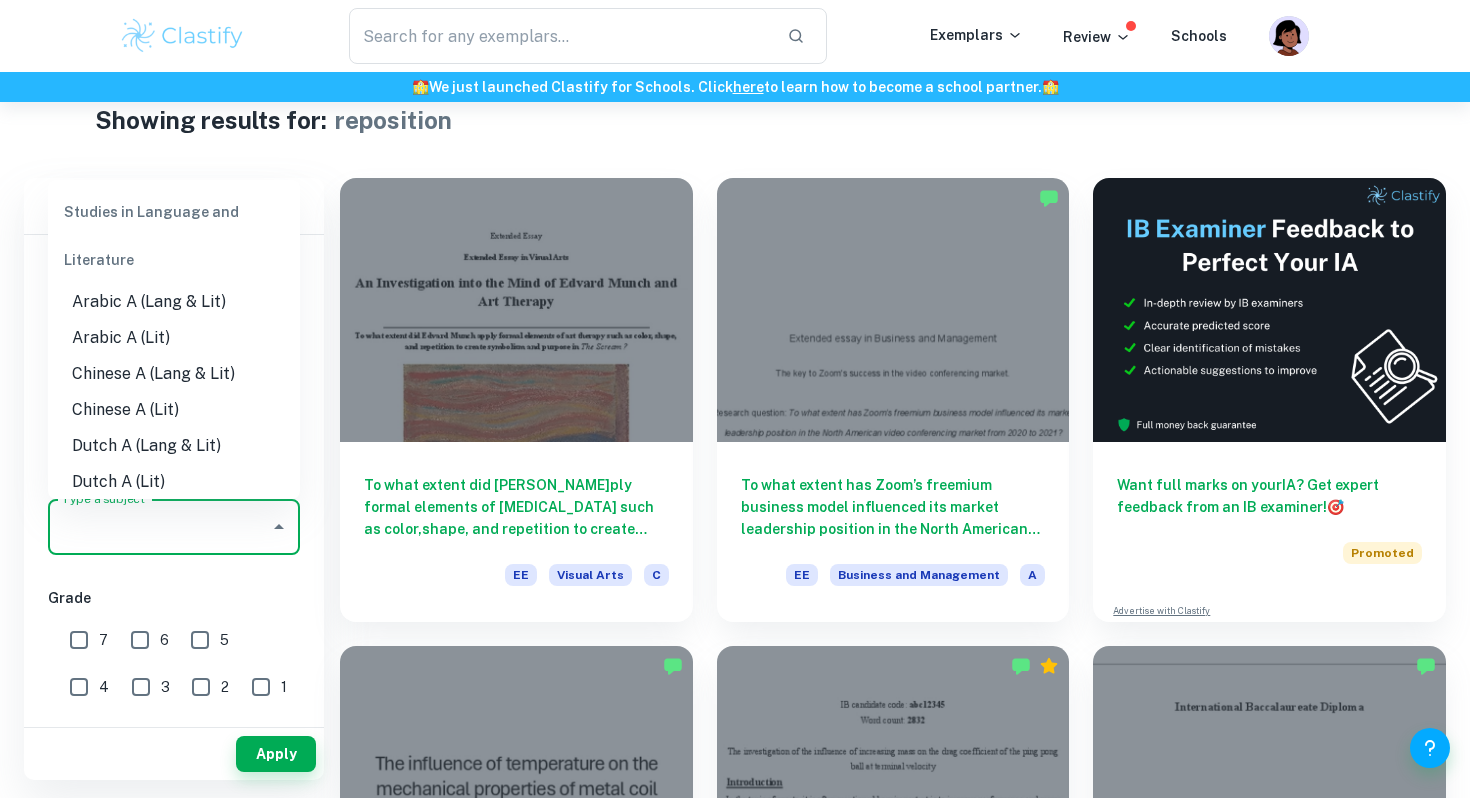 click on "Type a subject" at bounding box center (159, 527) 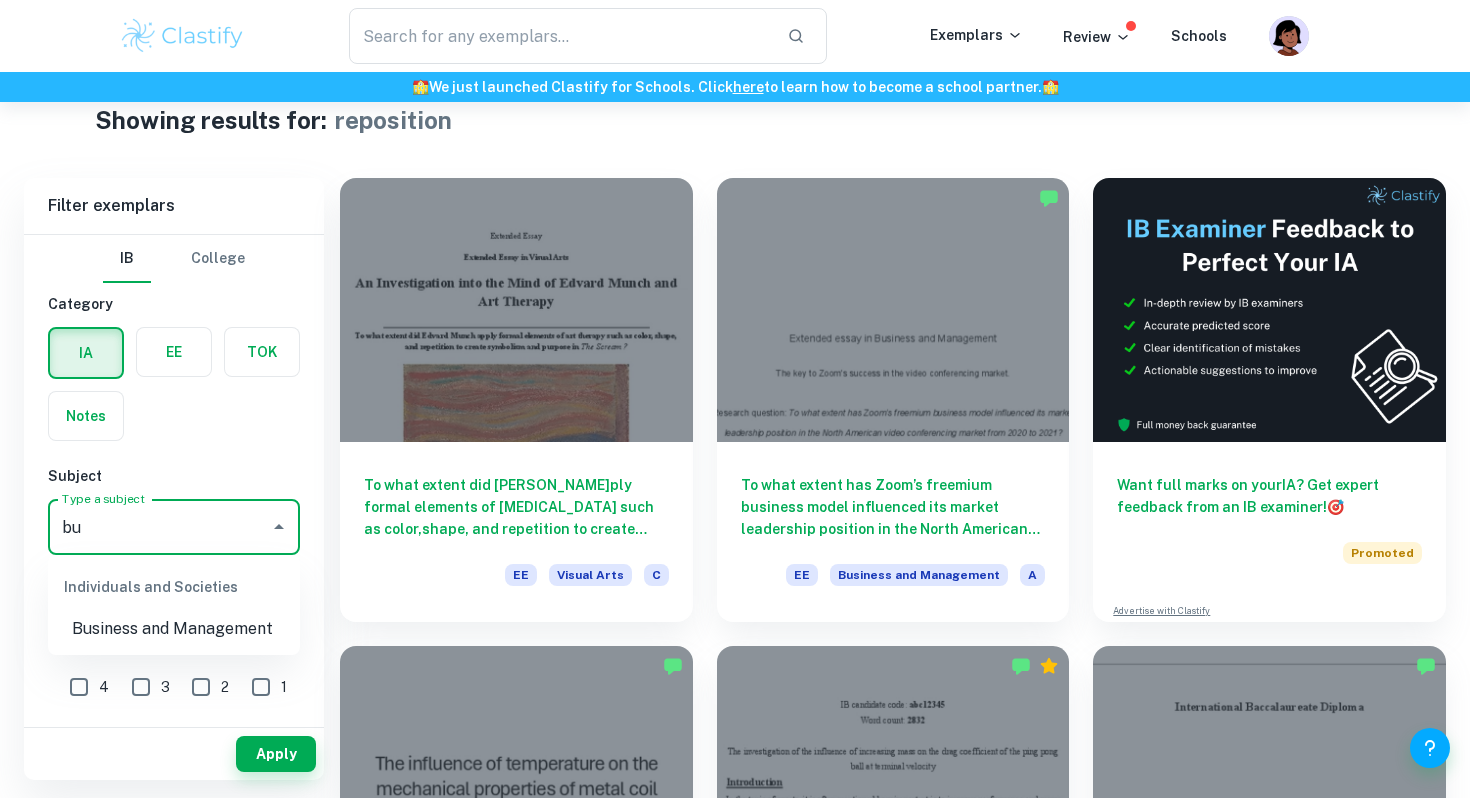 click on "Business and Management" at bounding box center (174, 629) 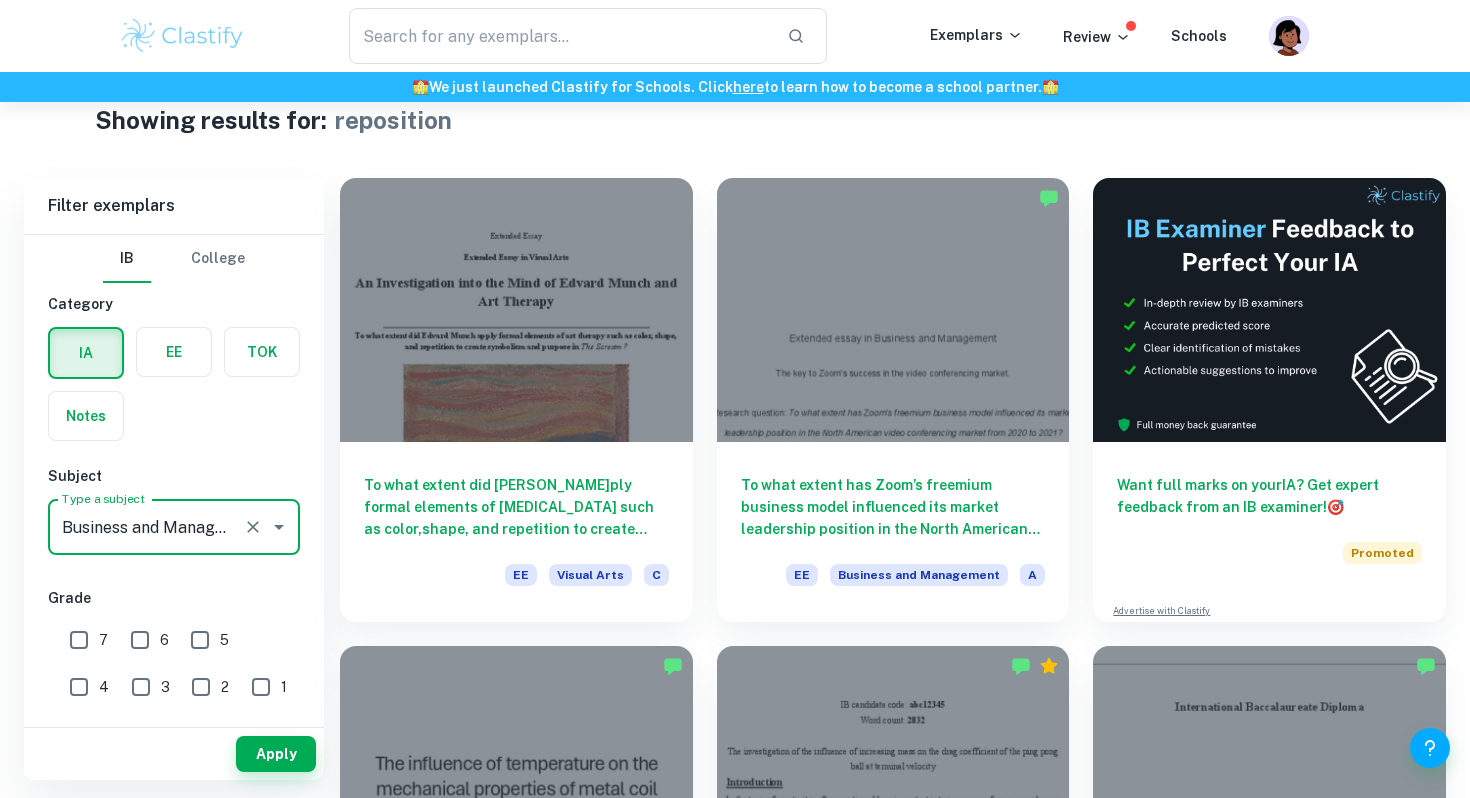 type on "Business and Management" 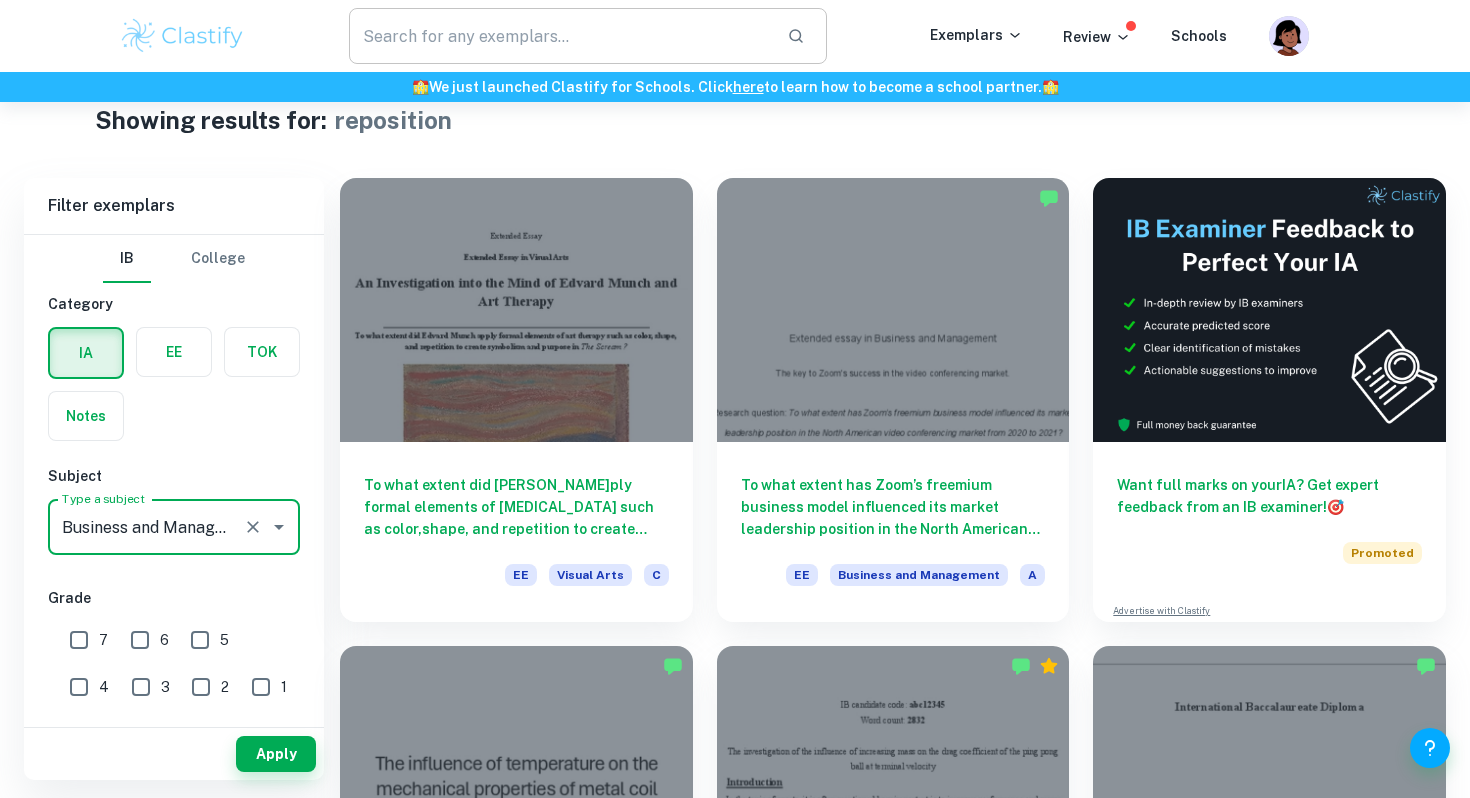 click at bounding box center (560, 36) 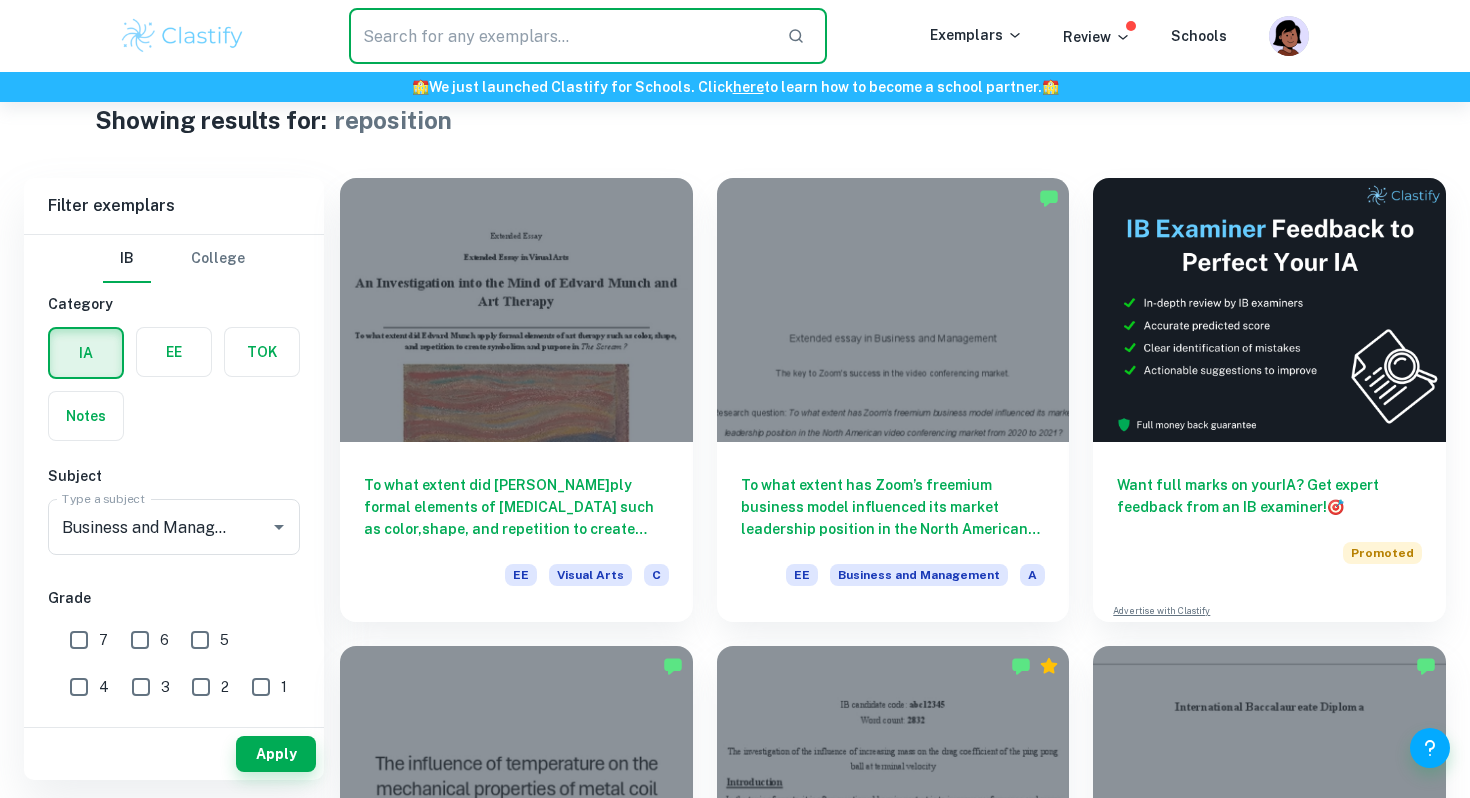 paste on "digital landscape" 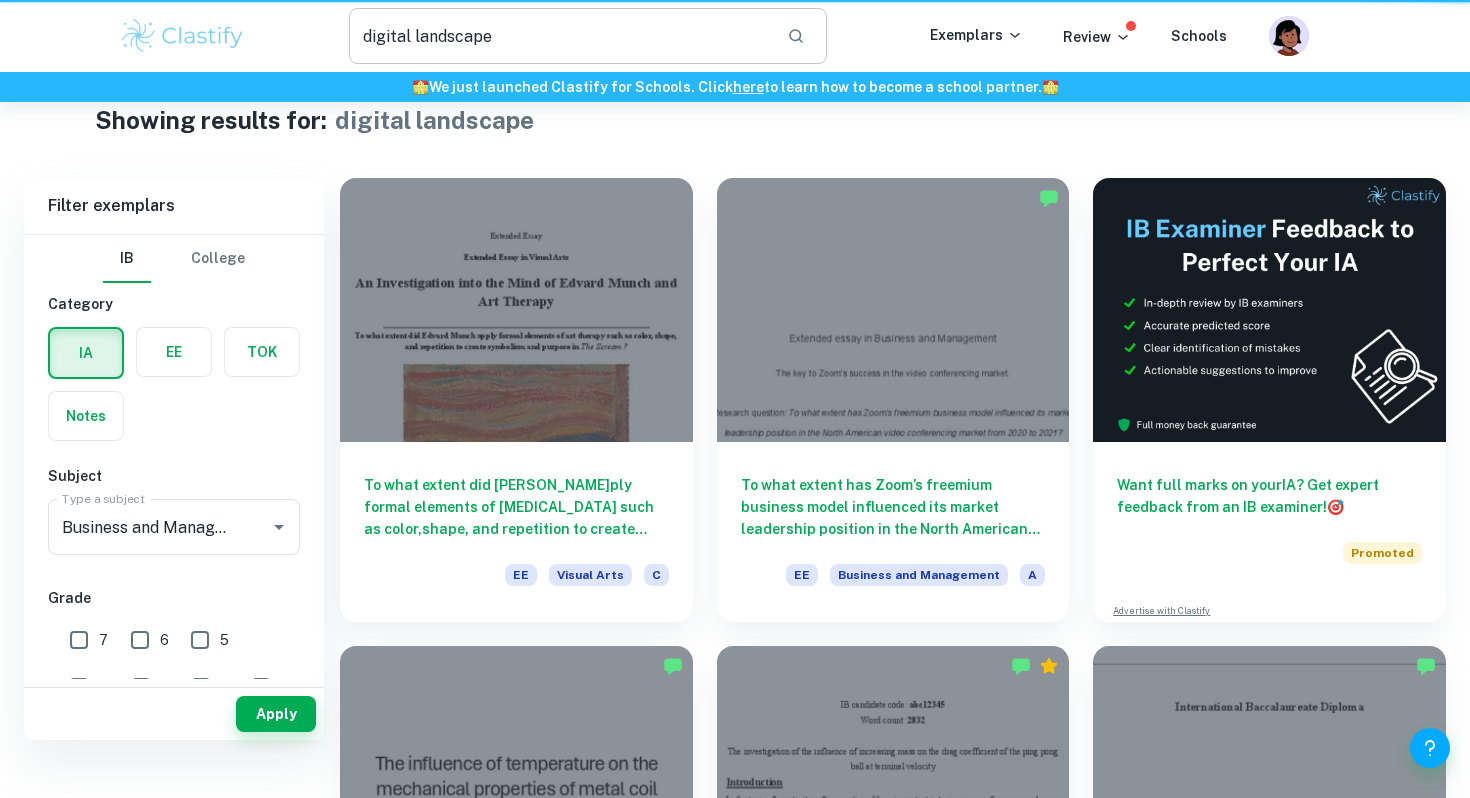 scroll, scrollTop: 0, scrollLeft: 0, axis: both 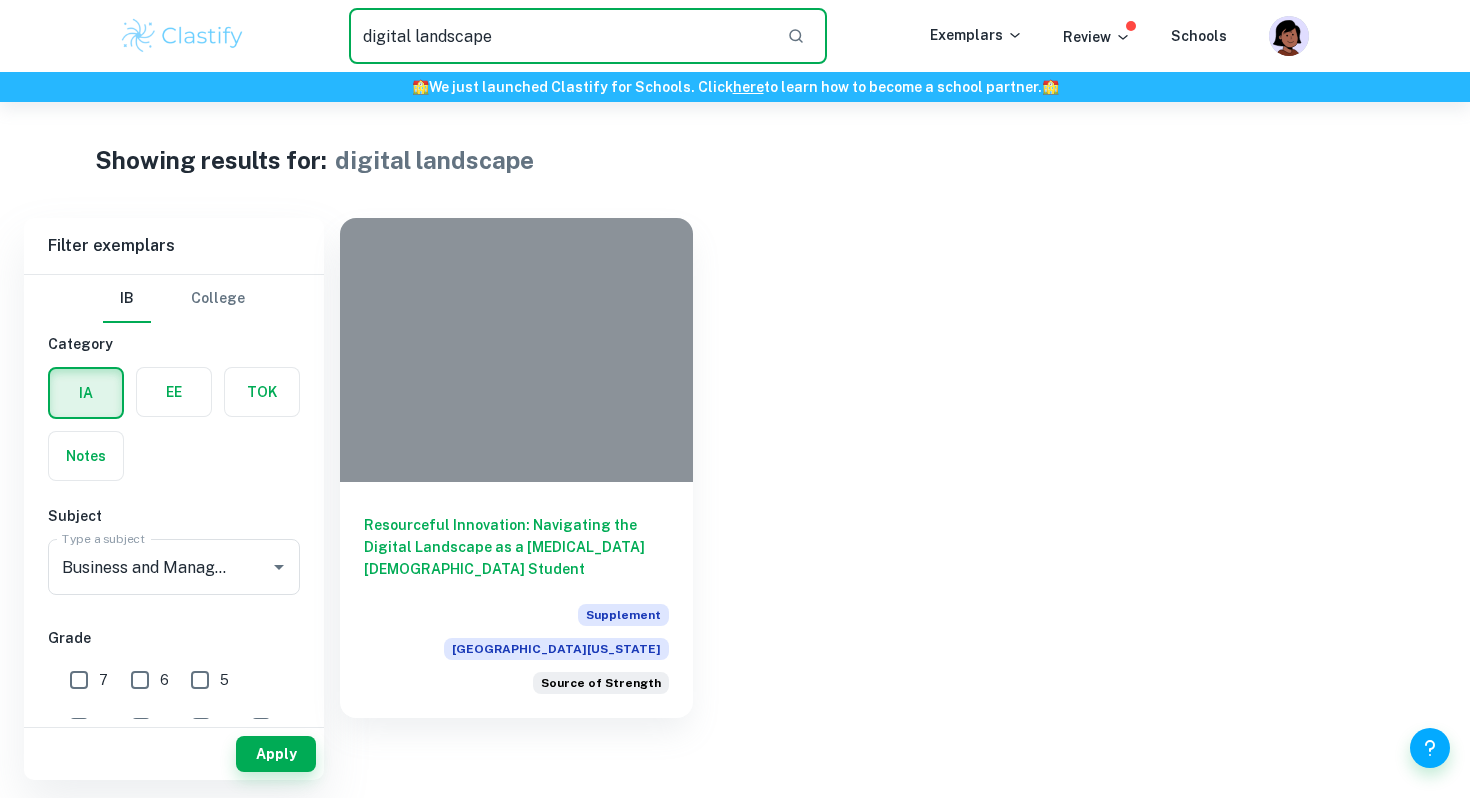 drag, startPoint x: 503, startPoint y: 33, endPoint x: 423, endPoint y: 33, distance: 80 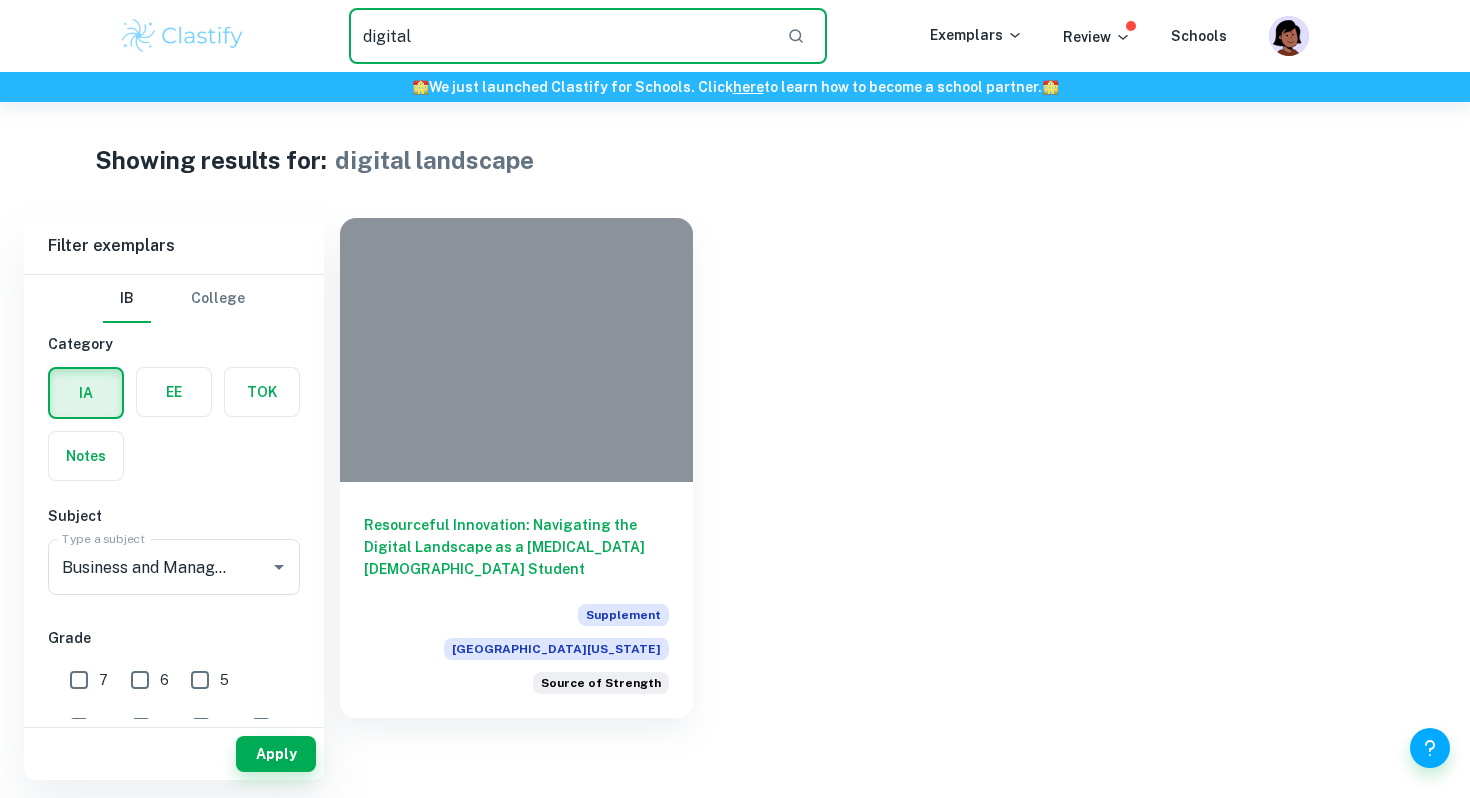 type on "digital" 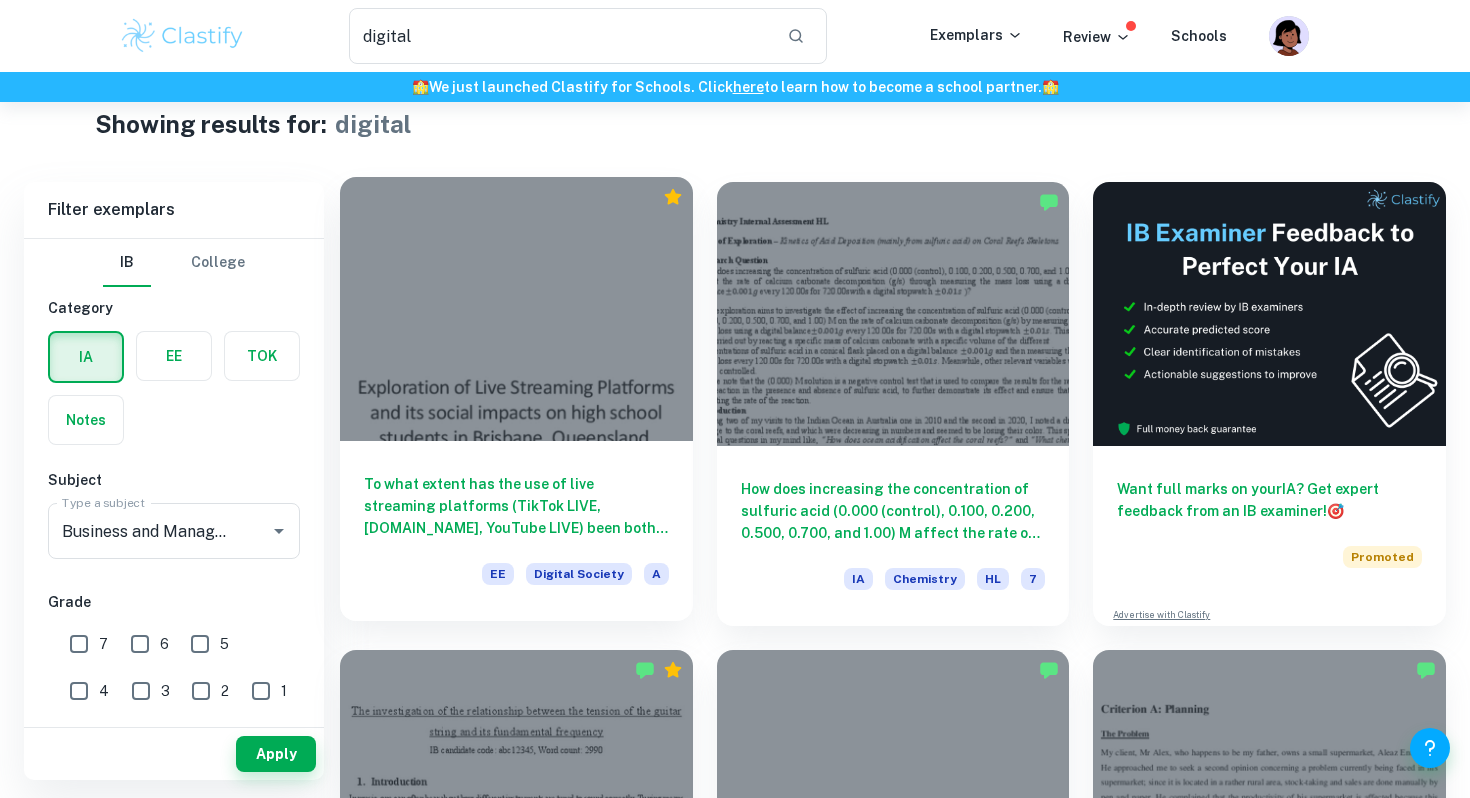 scroll, scrollTop: 46, scrollLeft: 0, axis: vertical 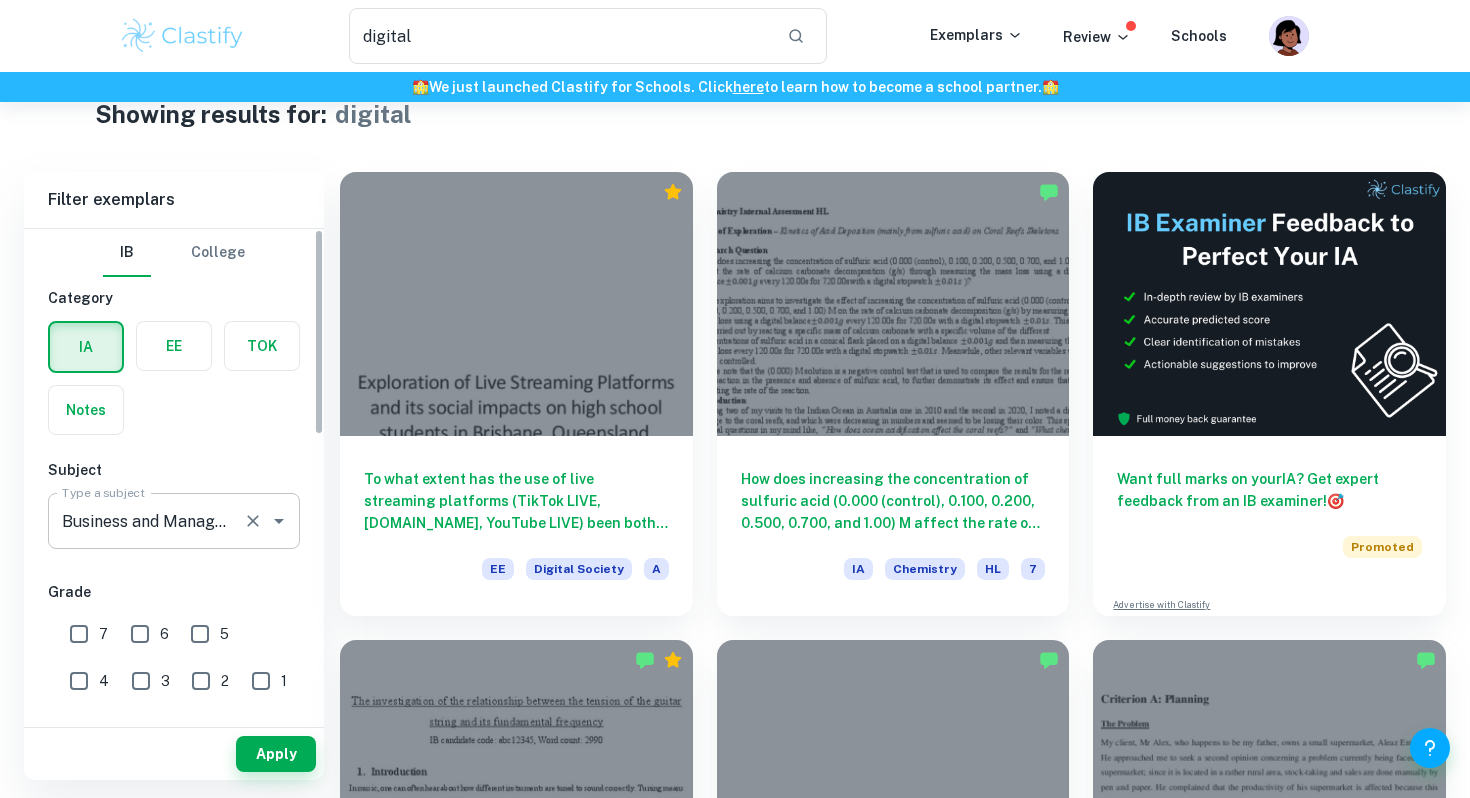 click on "Business and Management" at bounding box center (146, 521) 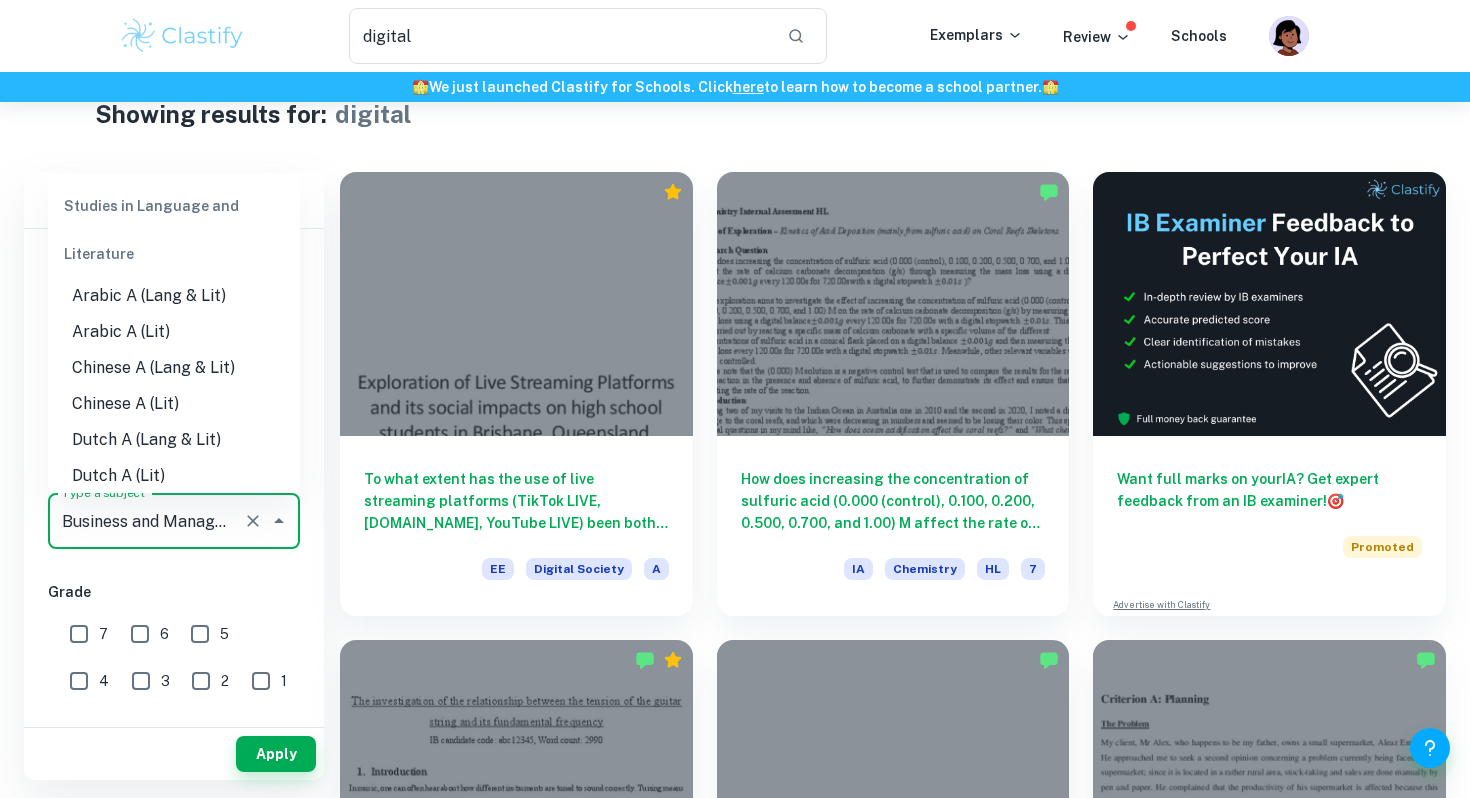 scroll, scrollTop: 1741, scrollLeft: 0, axis: vertical 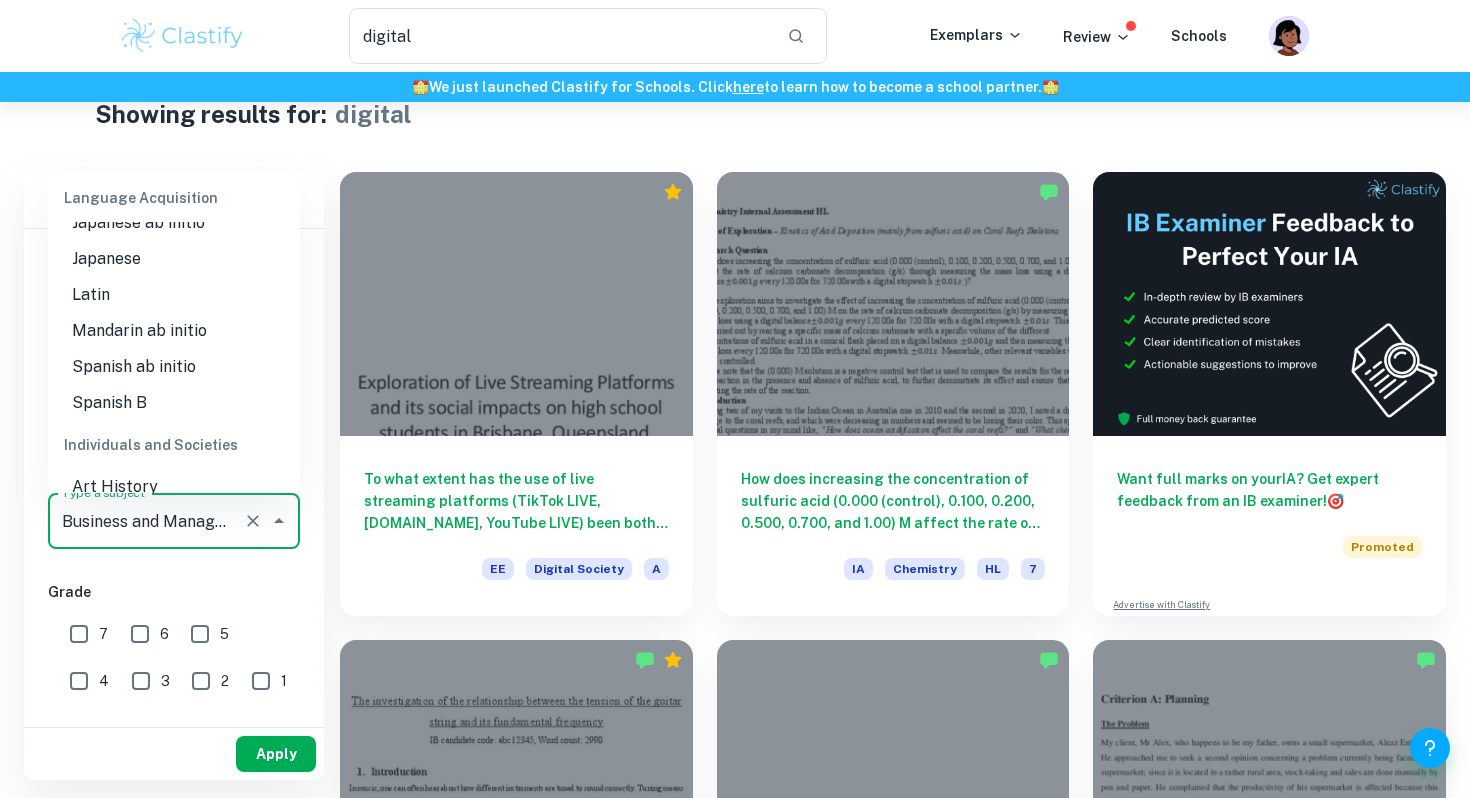 click on "Apply" at bounding box center [276, 754] 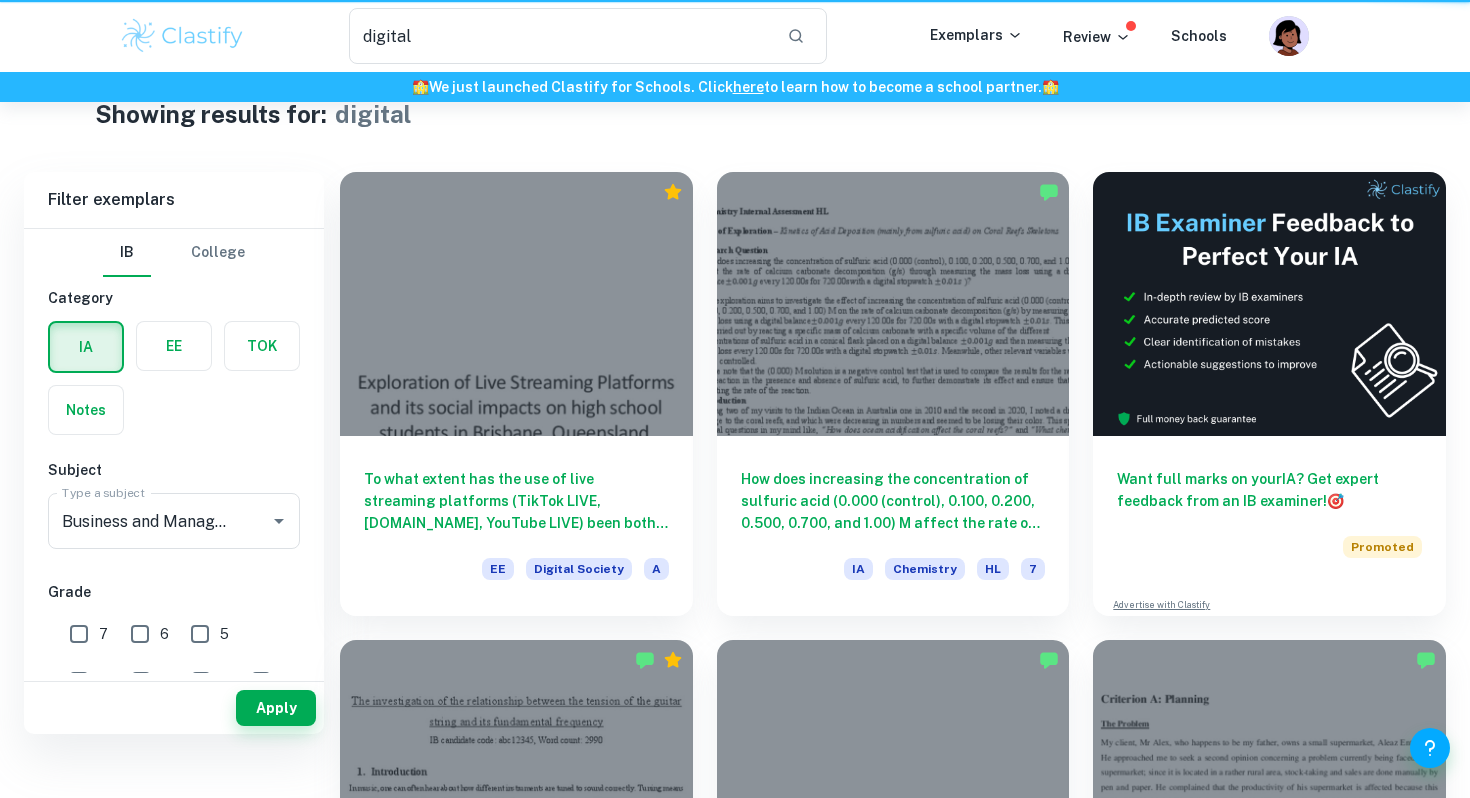 scroll, scrollTop: 0, scrollLeft: 0, axis: both 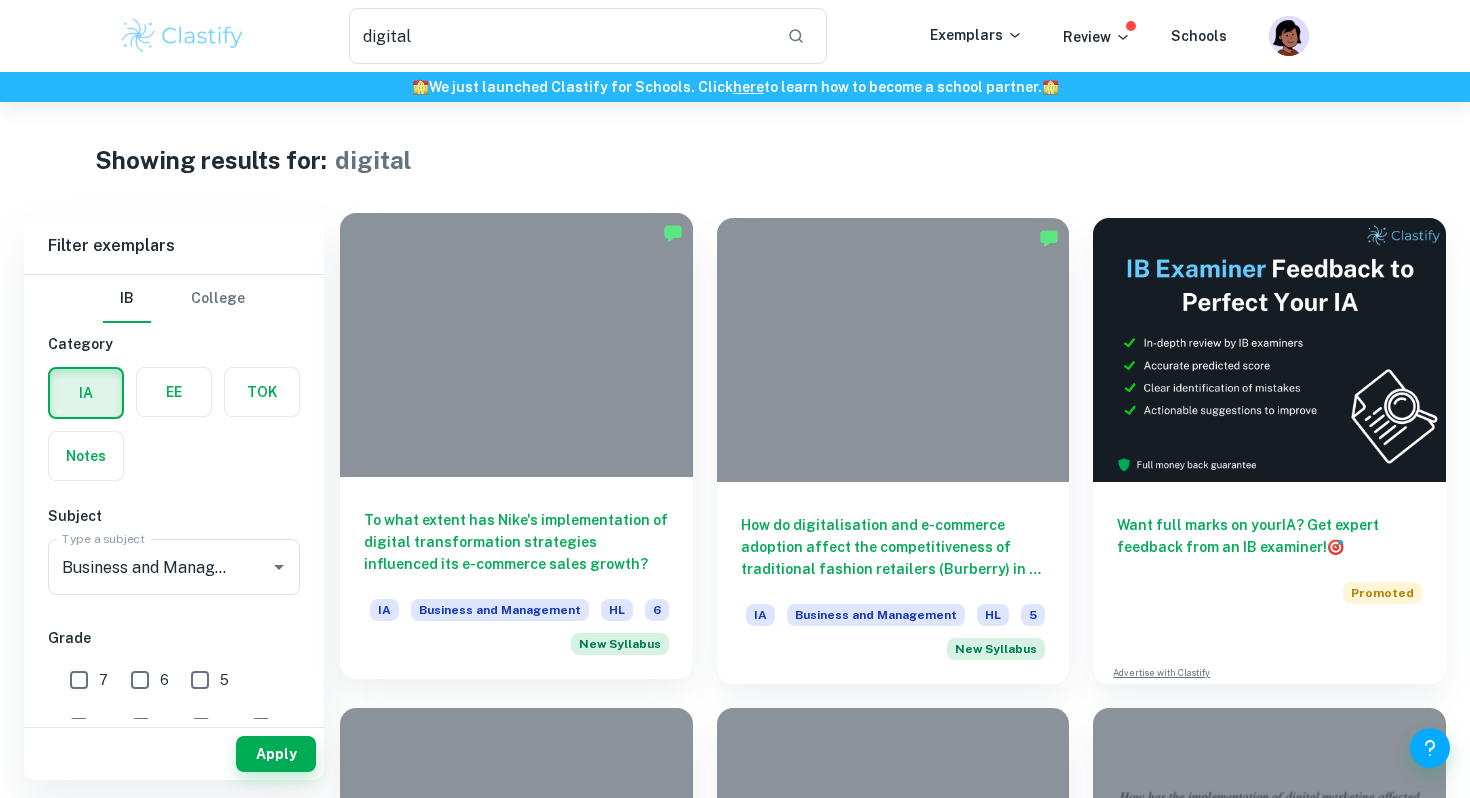 click on "To what extent has Nike's implementation of digital transformation strategies influenced its e-commerce sales growth?" at bounding box center (516, 542) 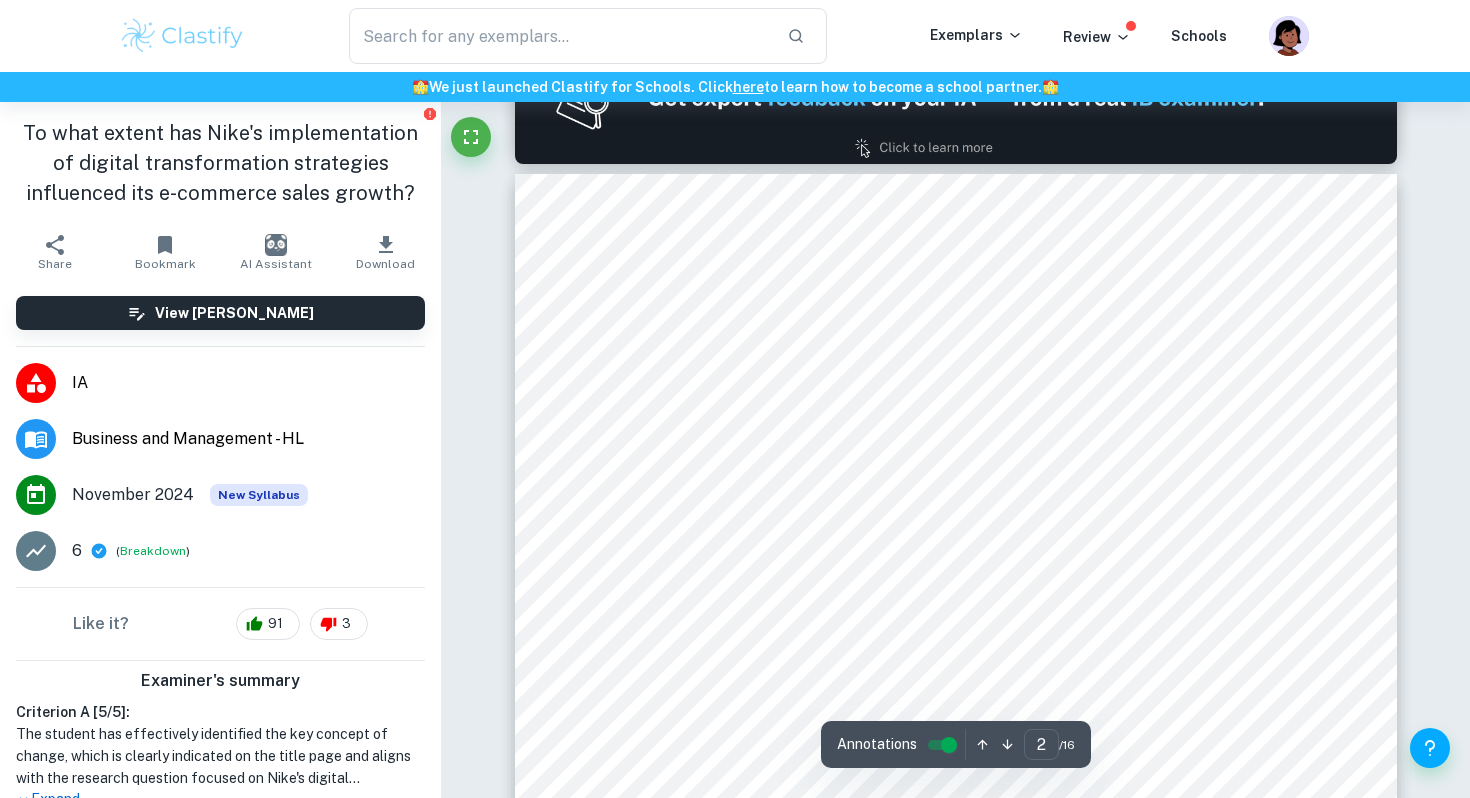 scroll, scrollTop: 1297, scrollLeft: 0, axis: vertical 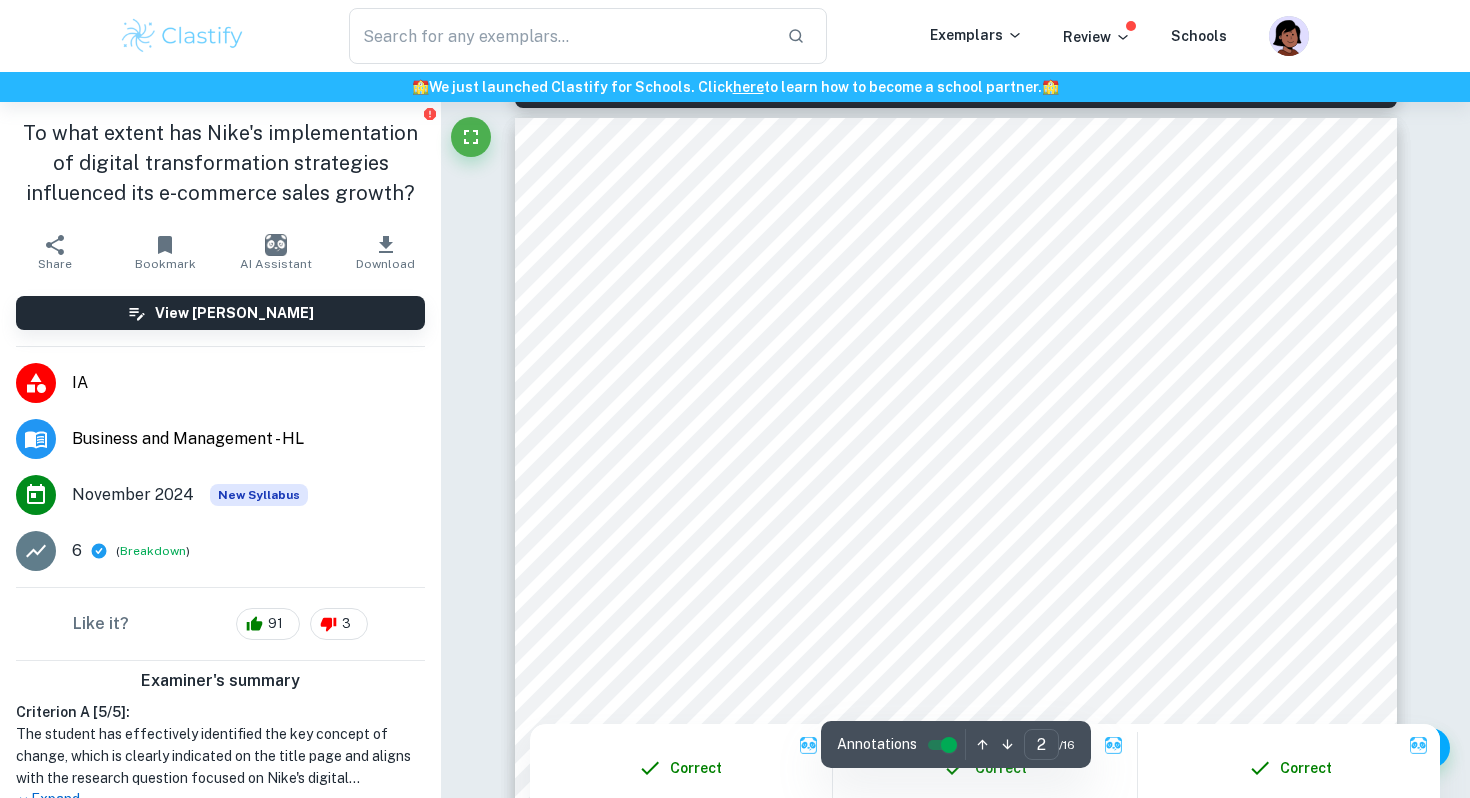 type on "1" 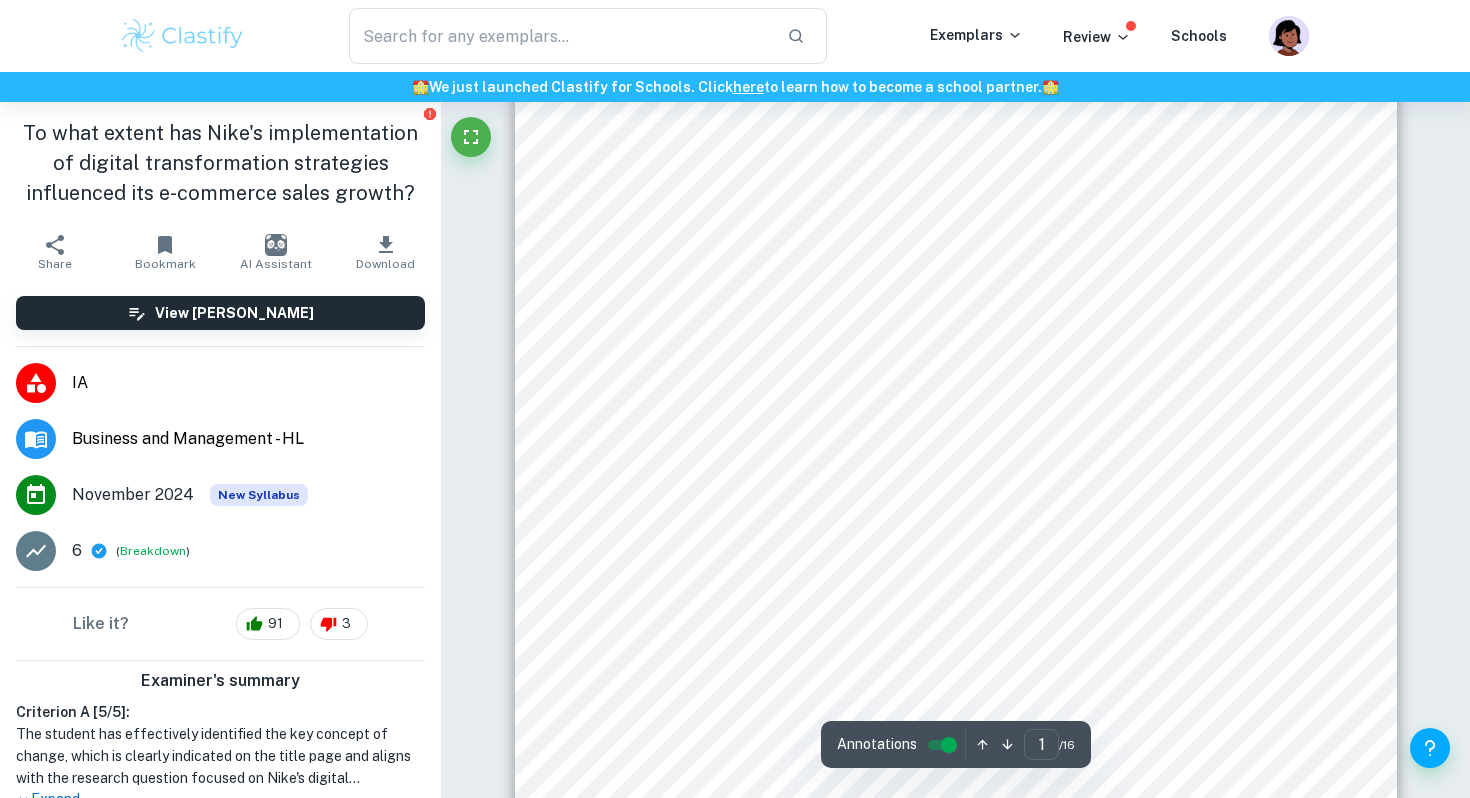 scroll, scrollTop: 0, scrollLeft: 0, axis: both 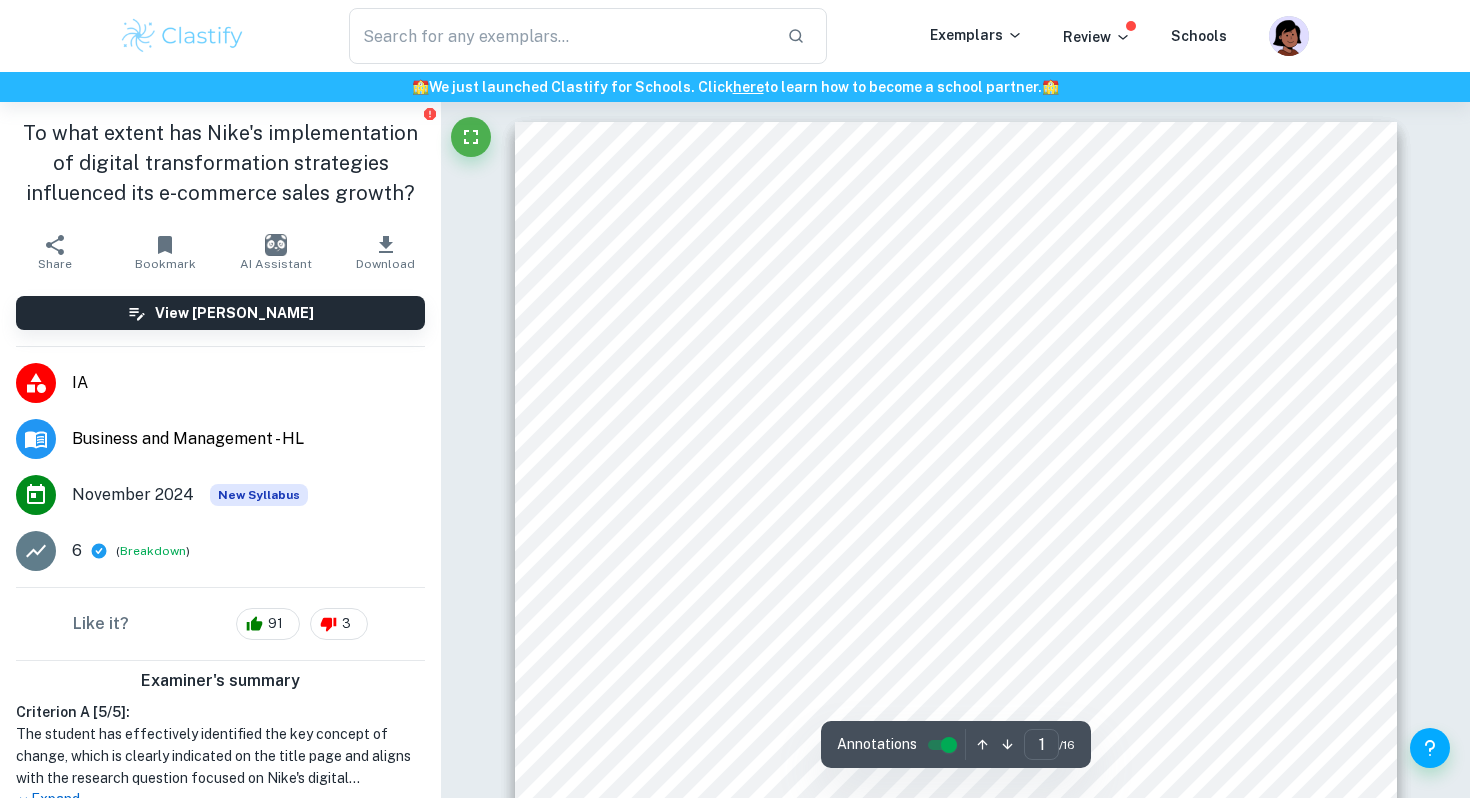 type on "digital" 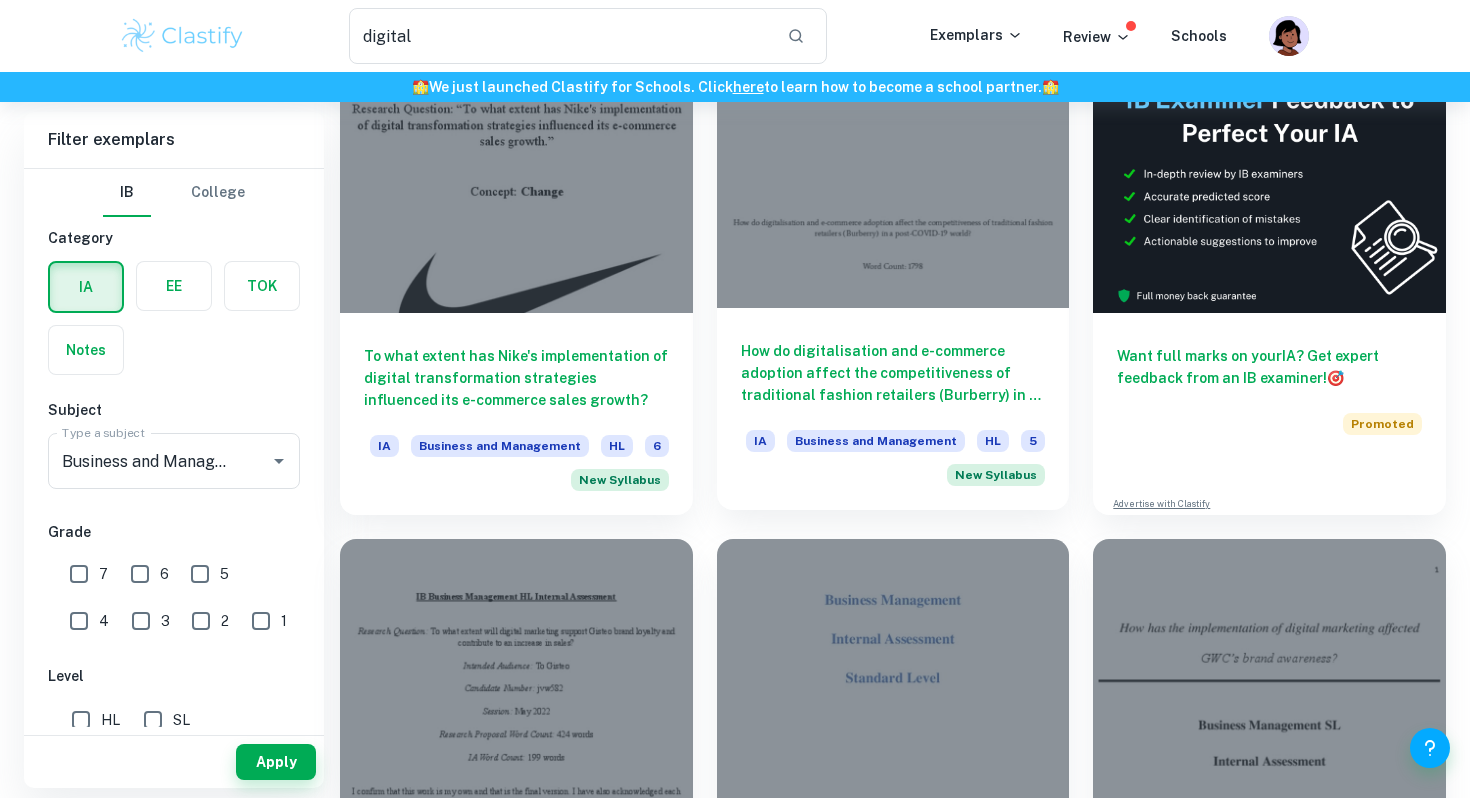 scroll, scrollTop: 168, scrollLeft: 0, axis: vertical 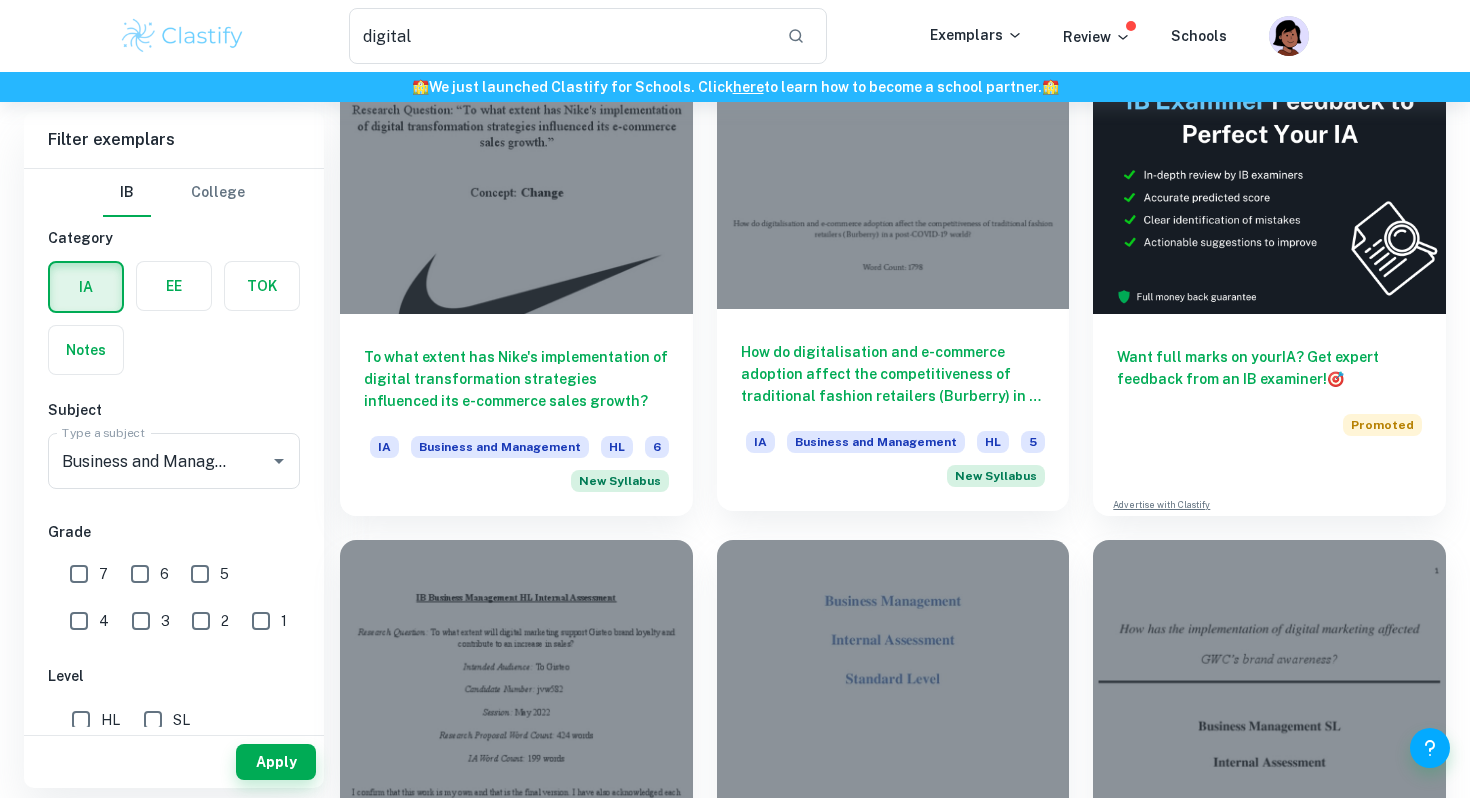 click on "How do digitalisation and e-commerce adoption affect the competitiveness of traditional fashion retailers (Burberry) in a post-COVID-19 world?" at bounding box center (893, 374) 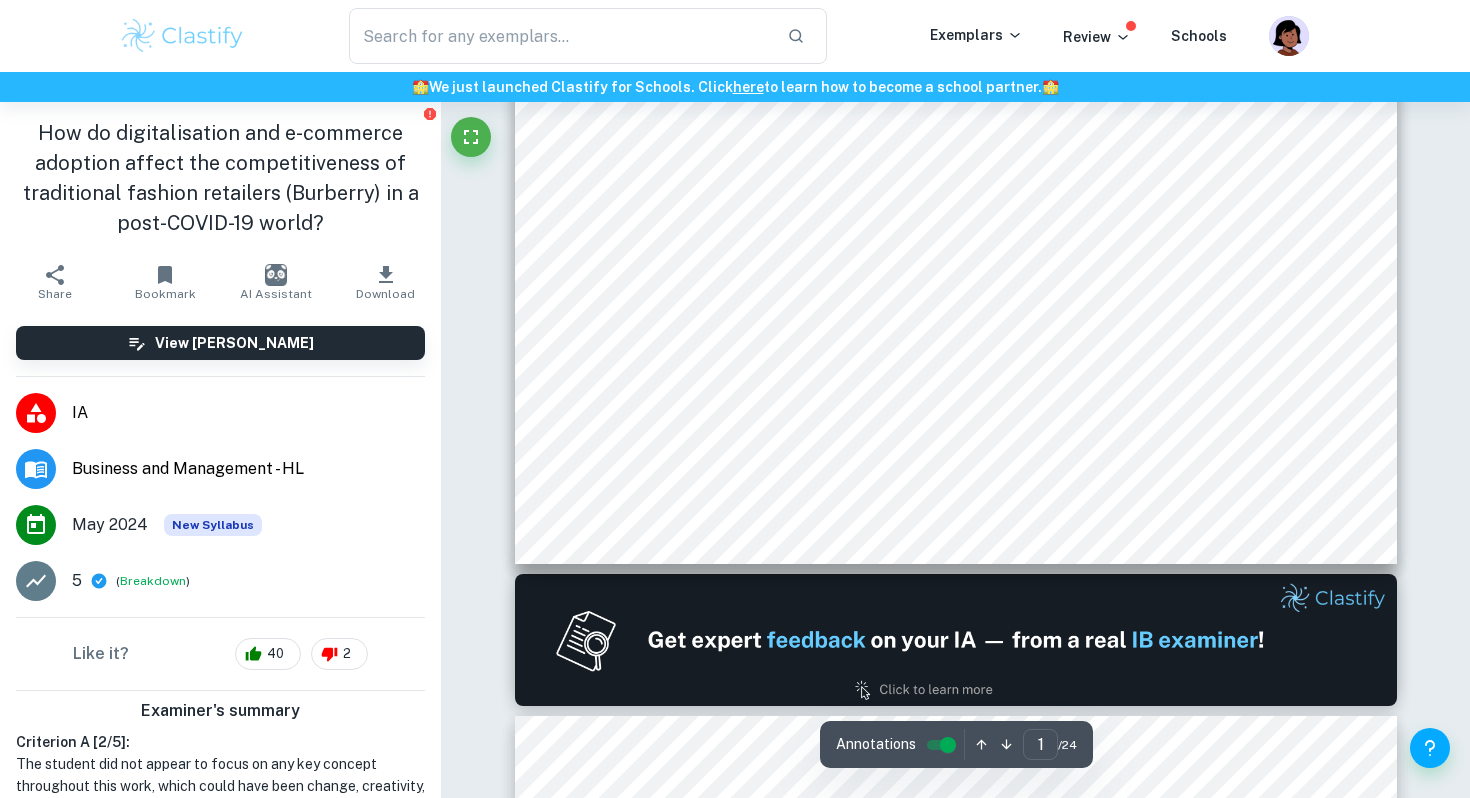 scroll, scrollTop: 839, scrollLeft: 0, axis: vertical 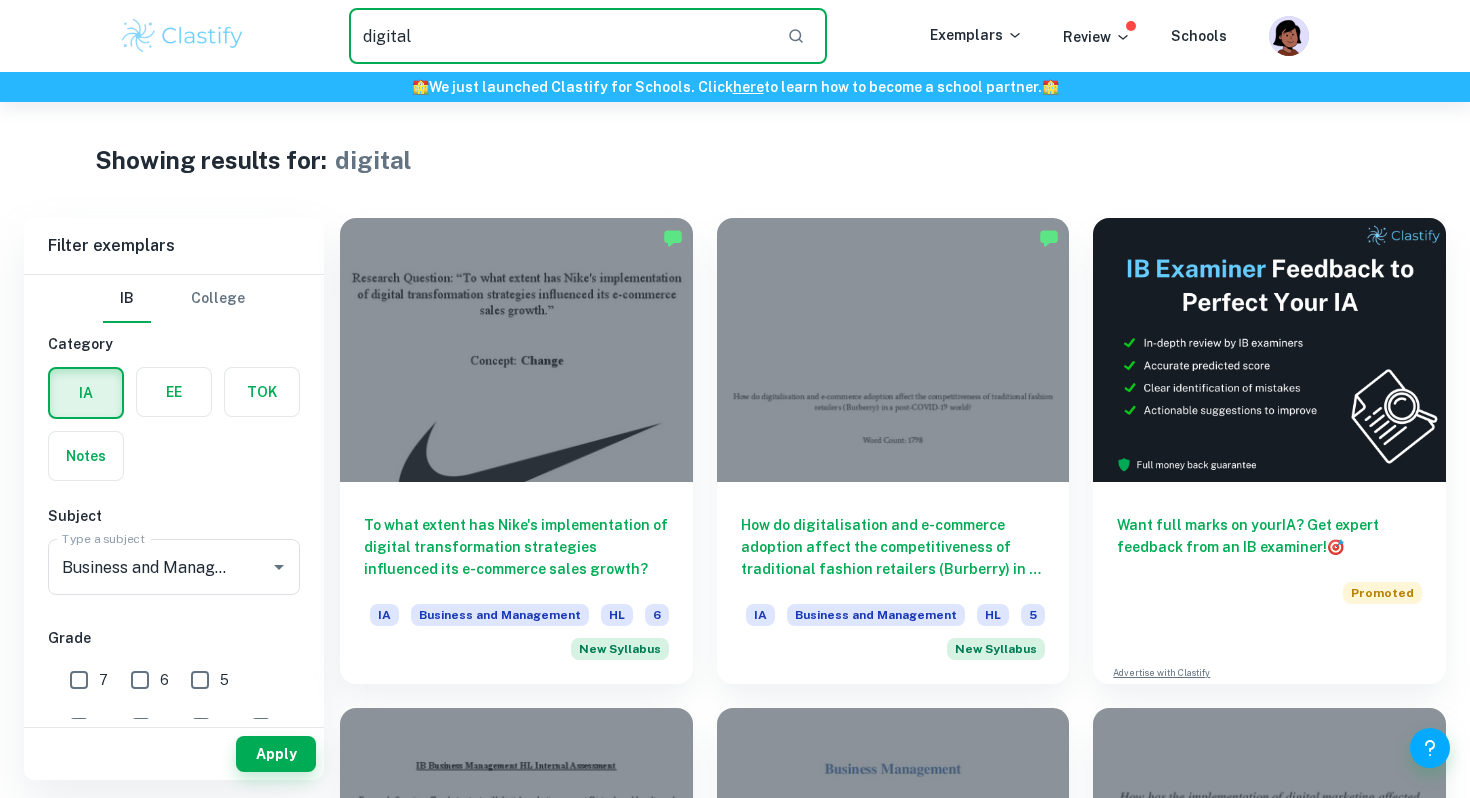 drag, startPoint x: 461, startPoint y: 44, endPoint x: 335, endPoint y: 44, distance: 126 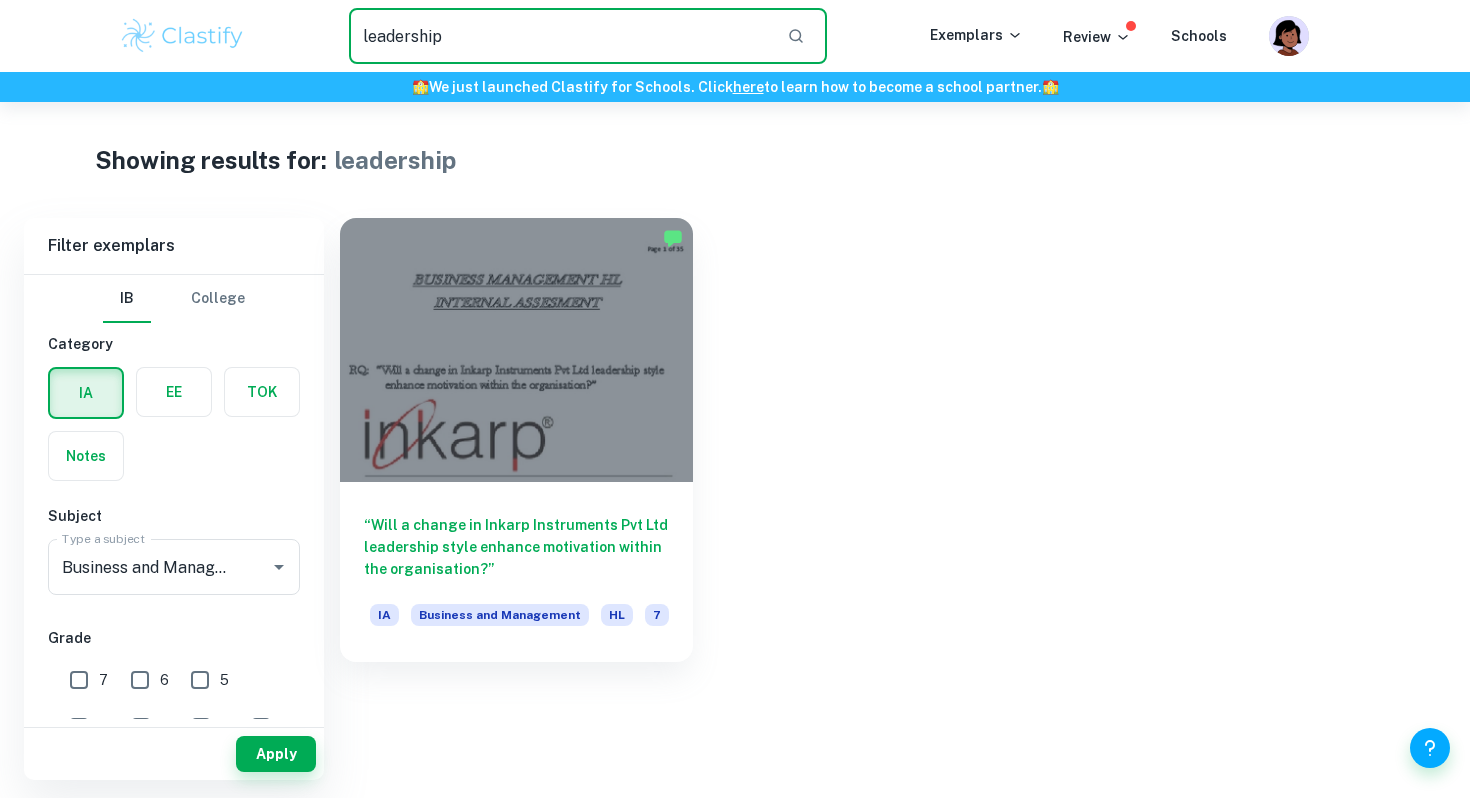 drag, startPoint x: 485, startPoint y: 44, endPoint x: 380, endPoint y: 44, distance: 105 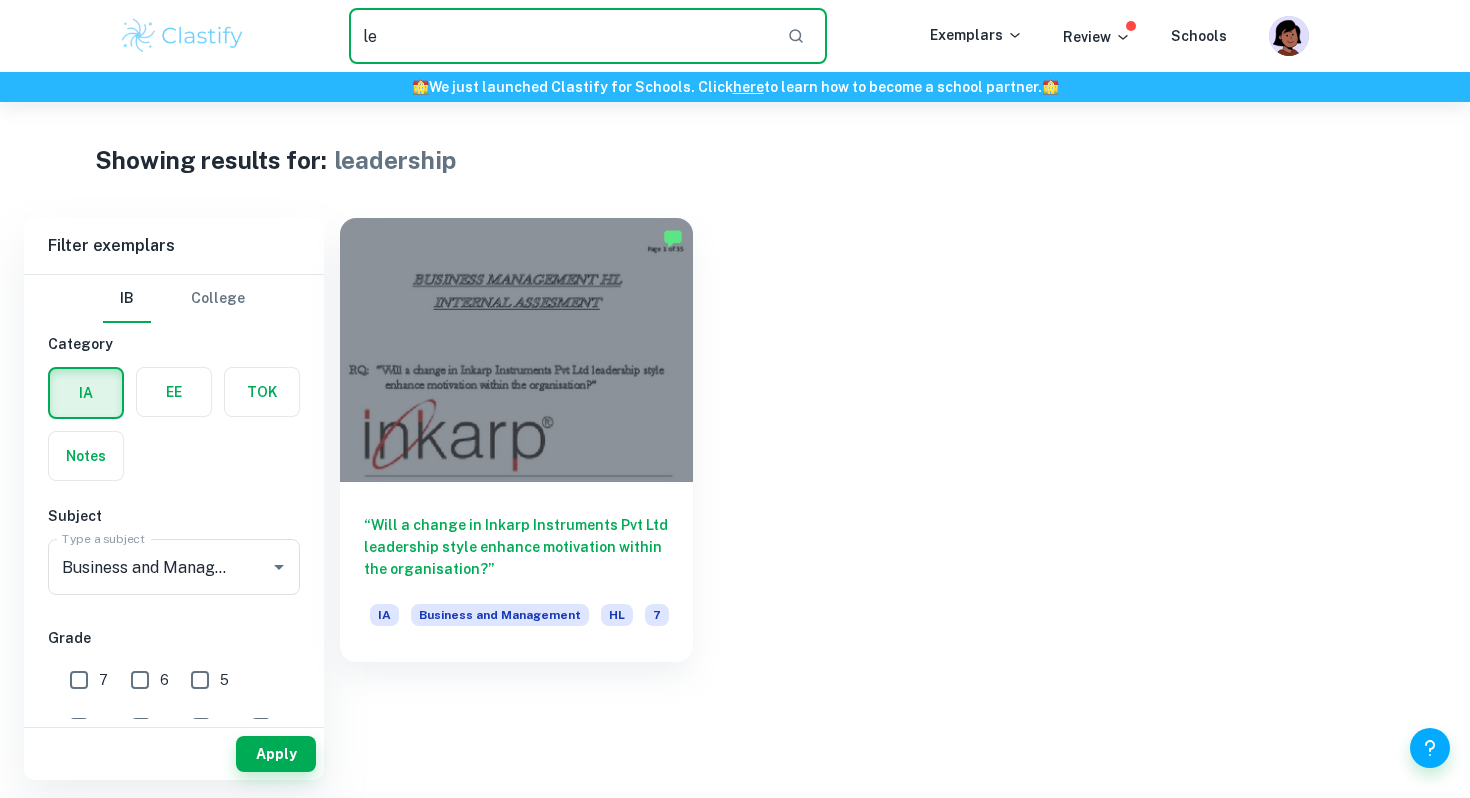type on "l" 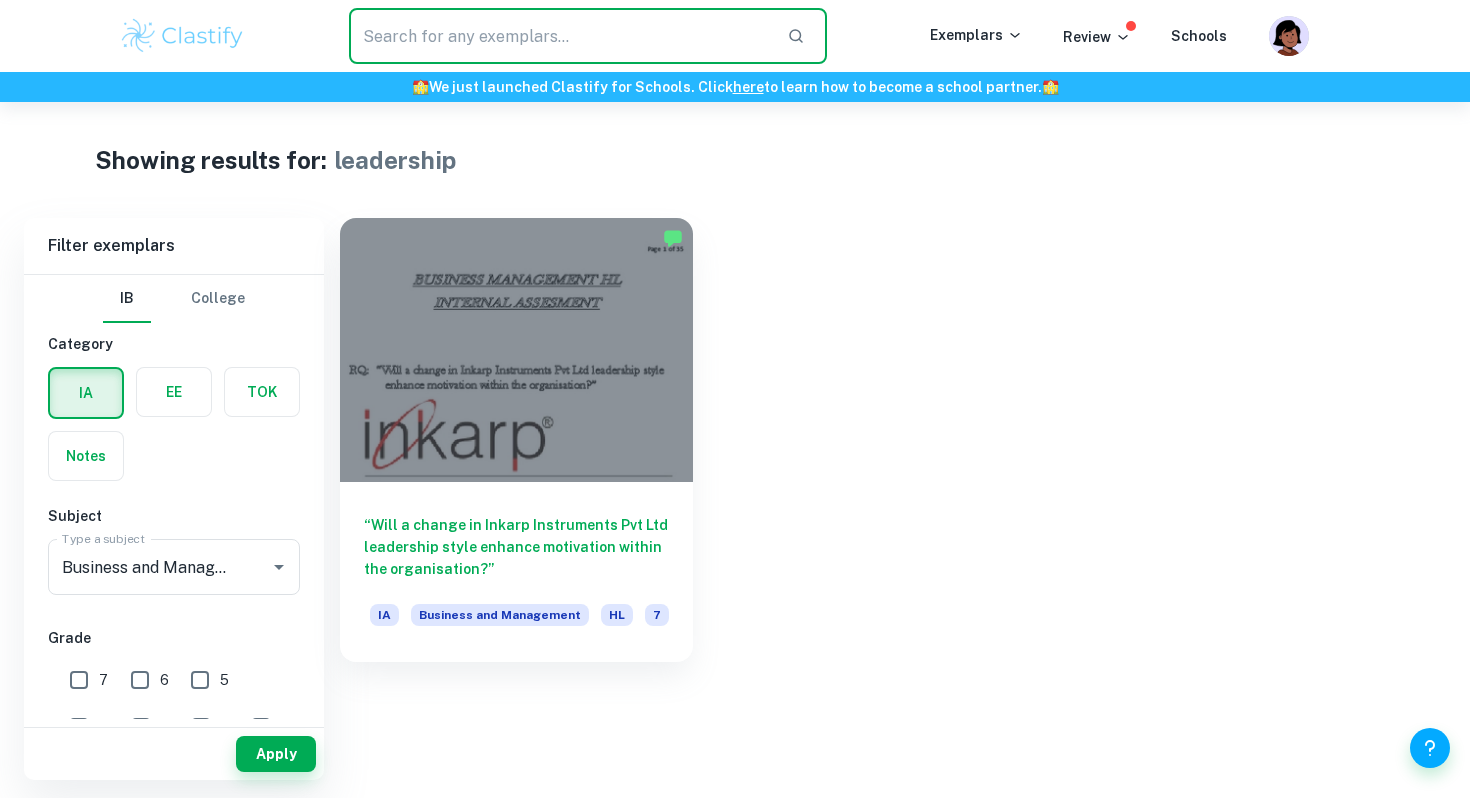 type 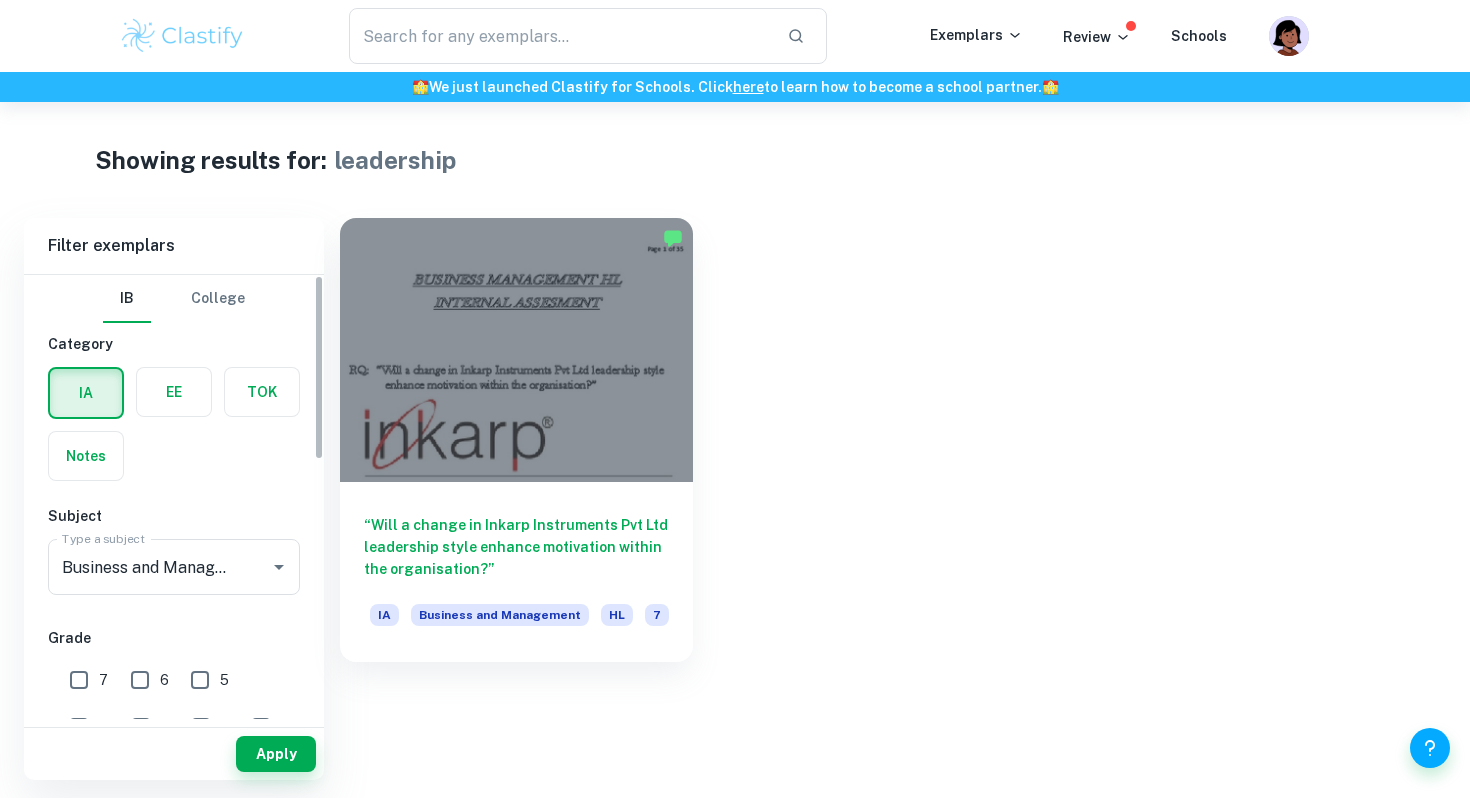 click on "College" at bounding box center (218, 299) 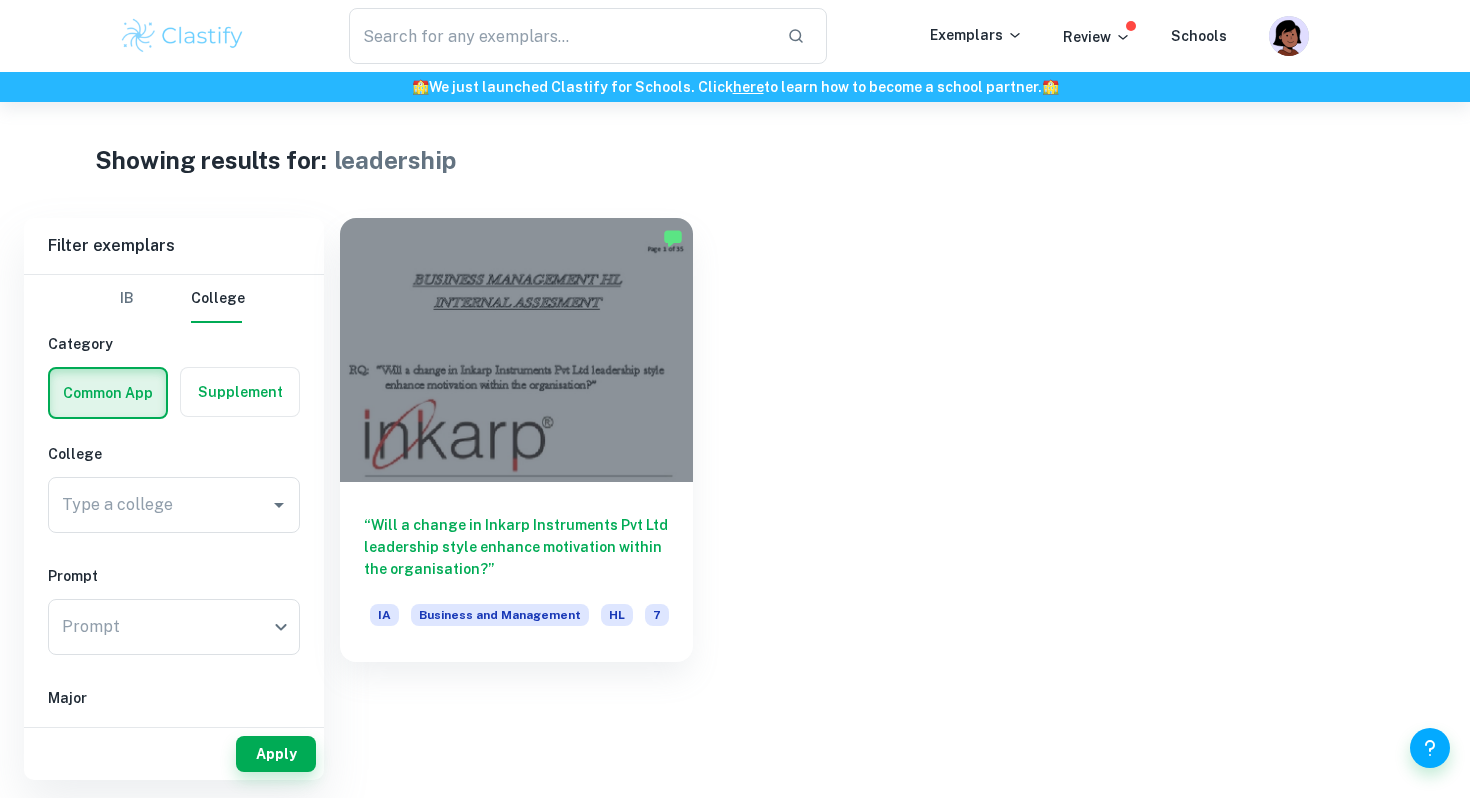 click on "IB" at bounding box center (127, 299) 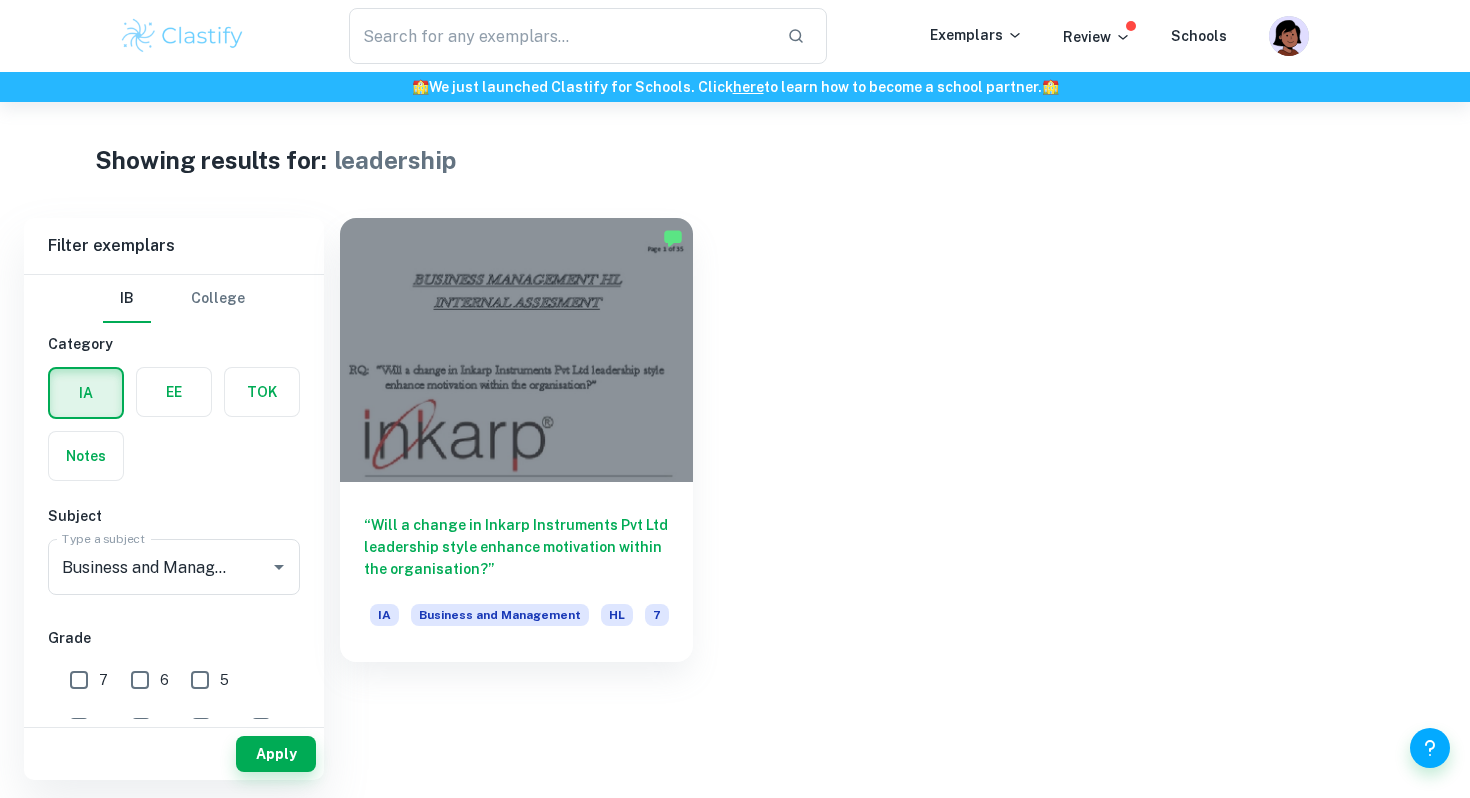 type 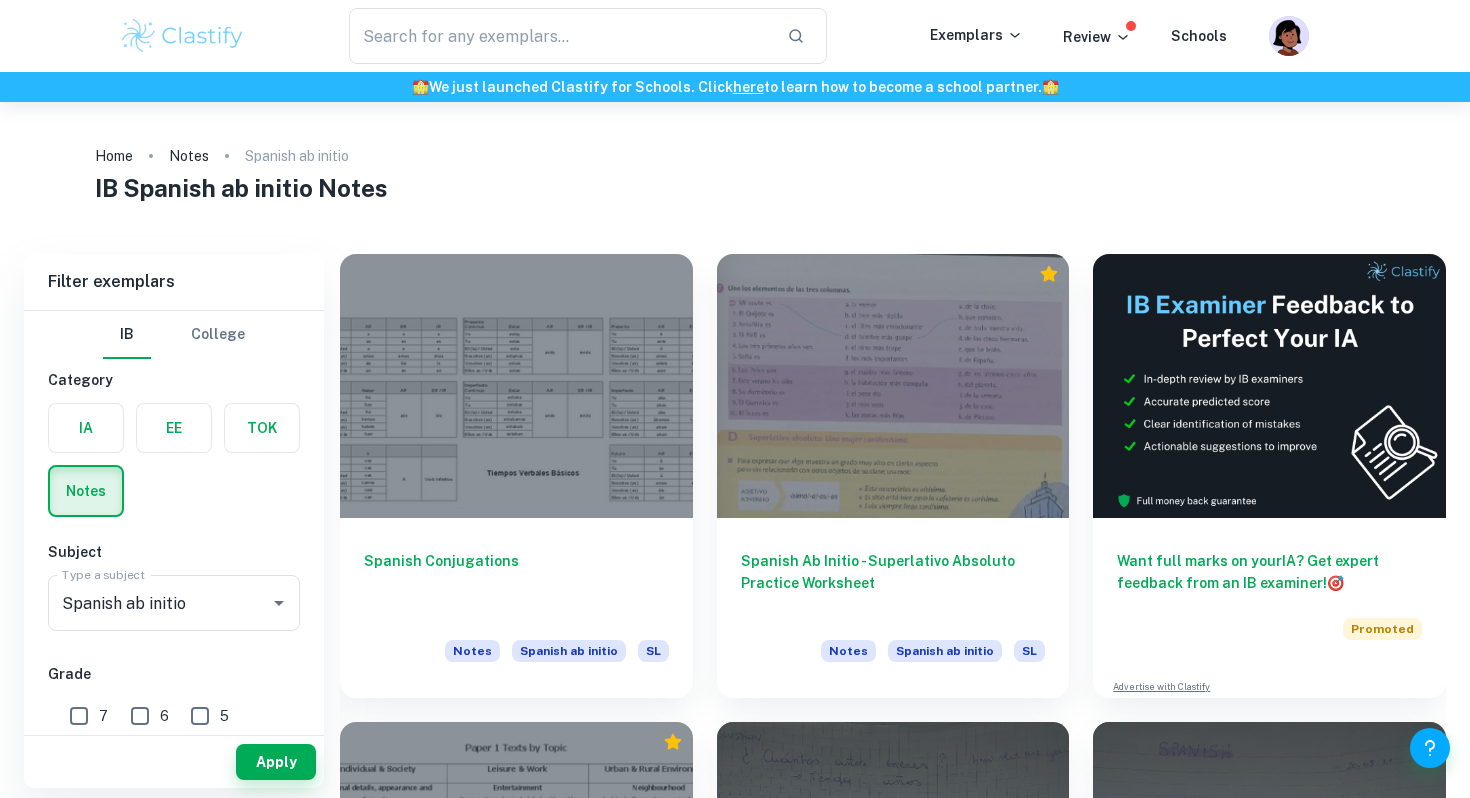 scroll, scrollTop: 0, scrollLeft: 0, axis: both 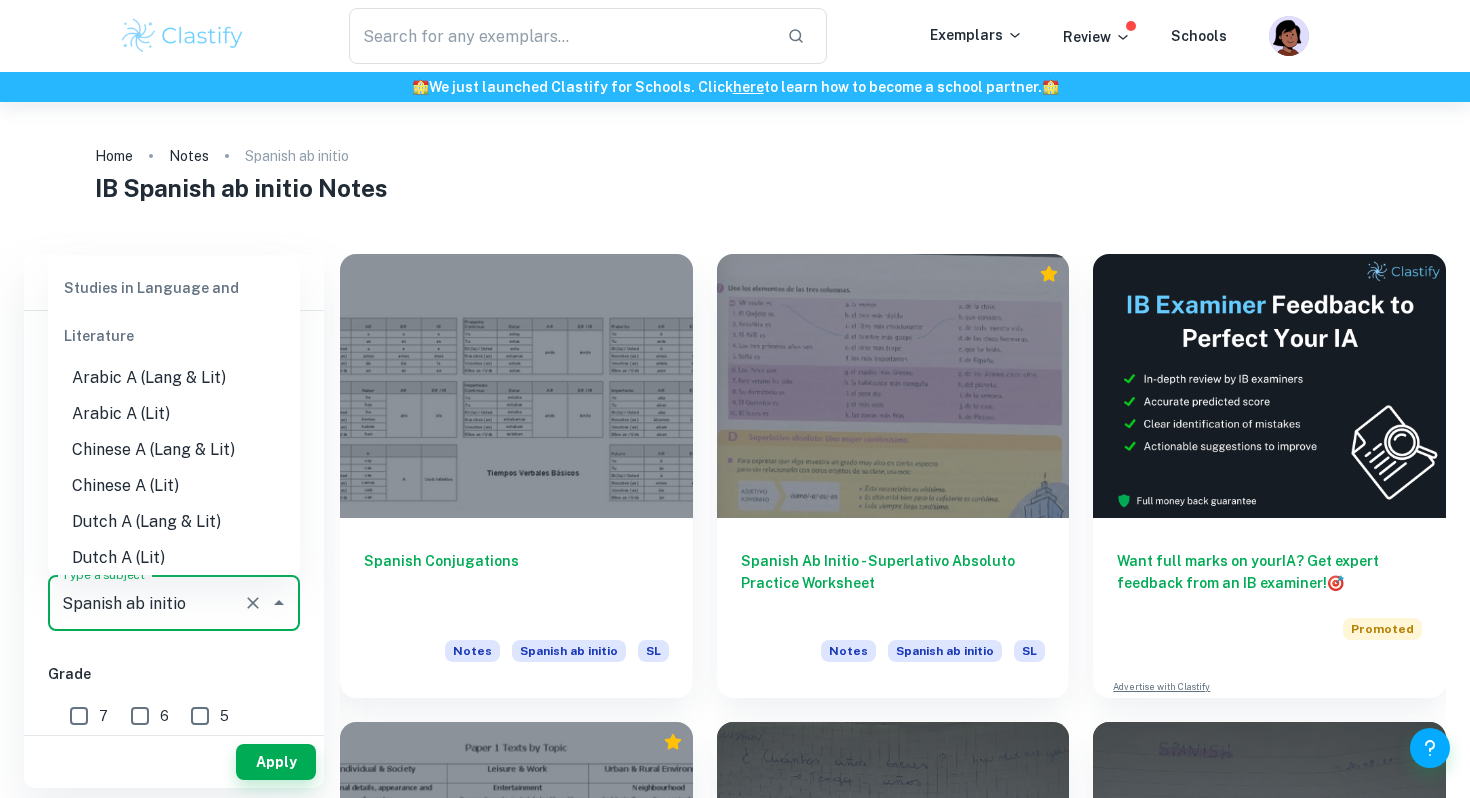 click on "Spanish ab initio" at bounding box center [146, 603] 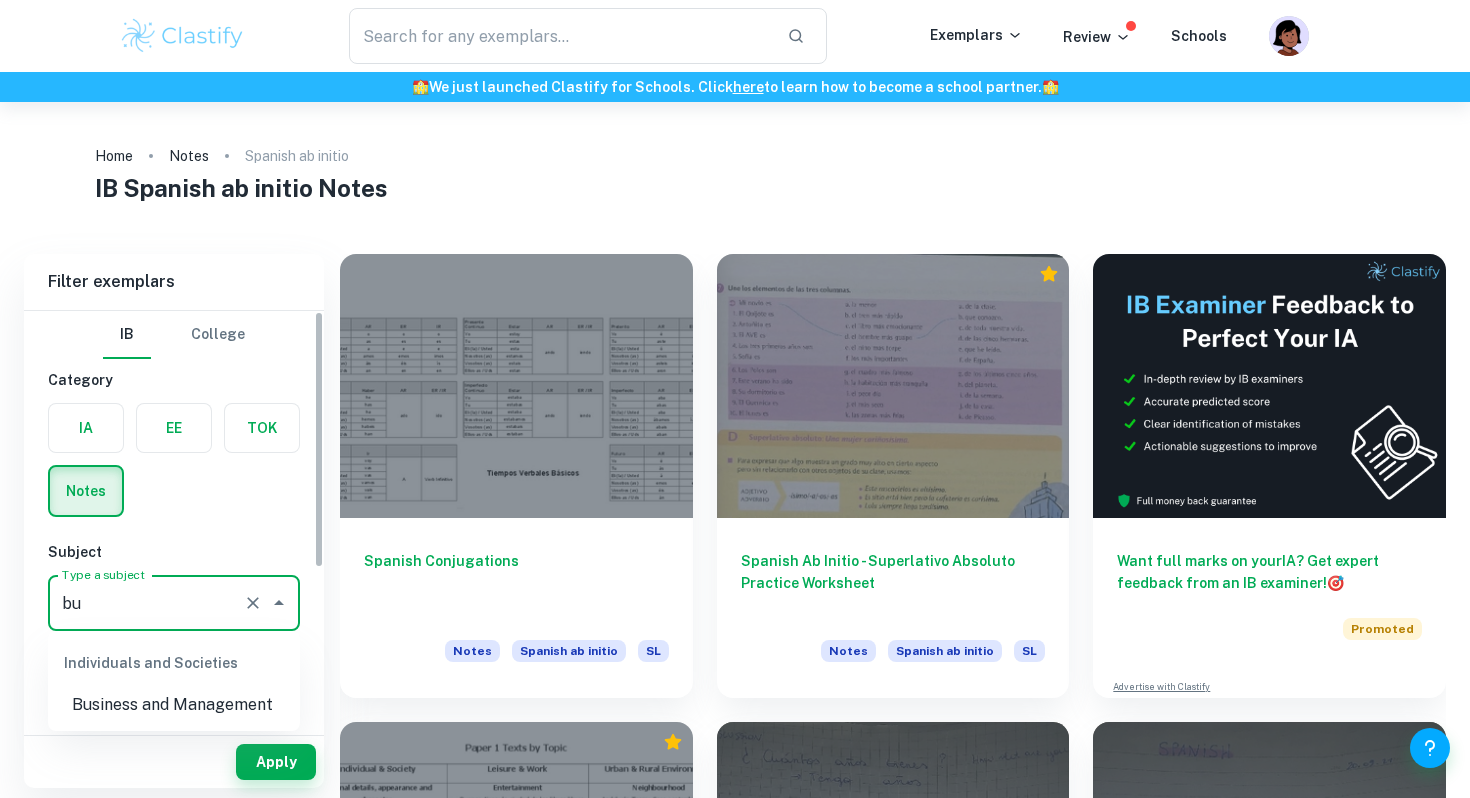 scroll, scrollTop: 0, scrollLeft: 0, axis: both 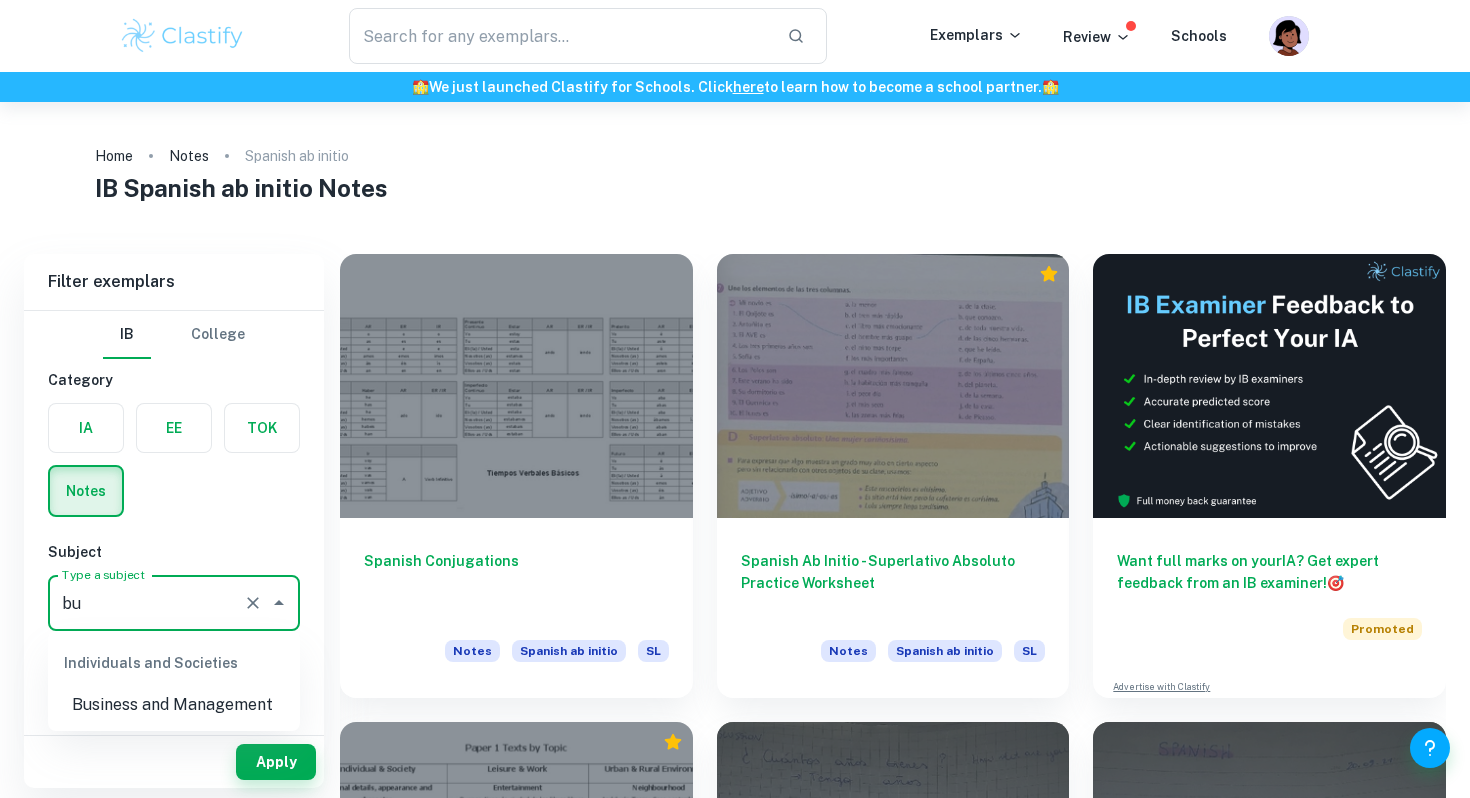 click on "Business and Management" at bounding box center [174, 705] 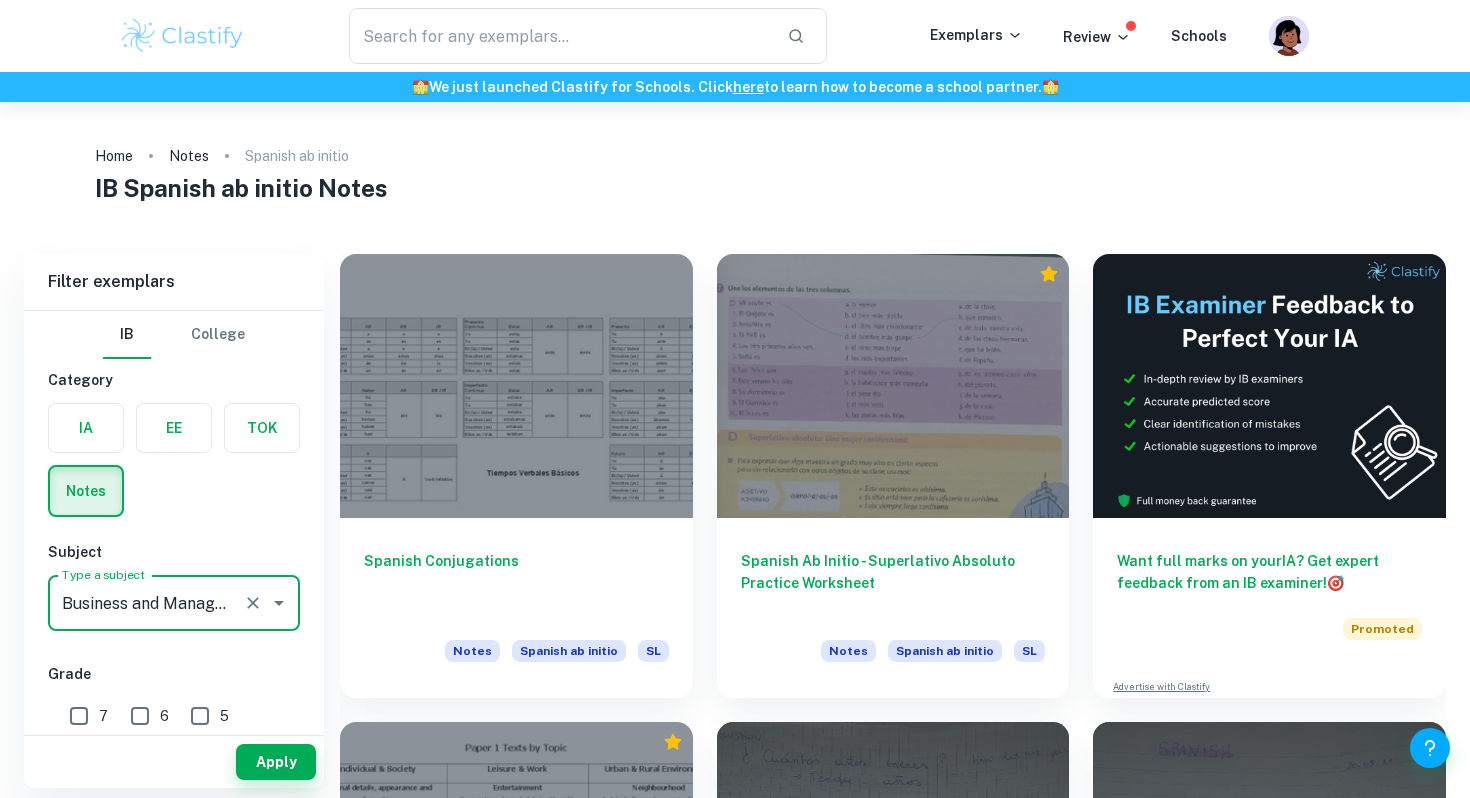 type on "Business and Management" 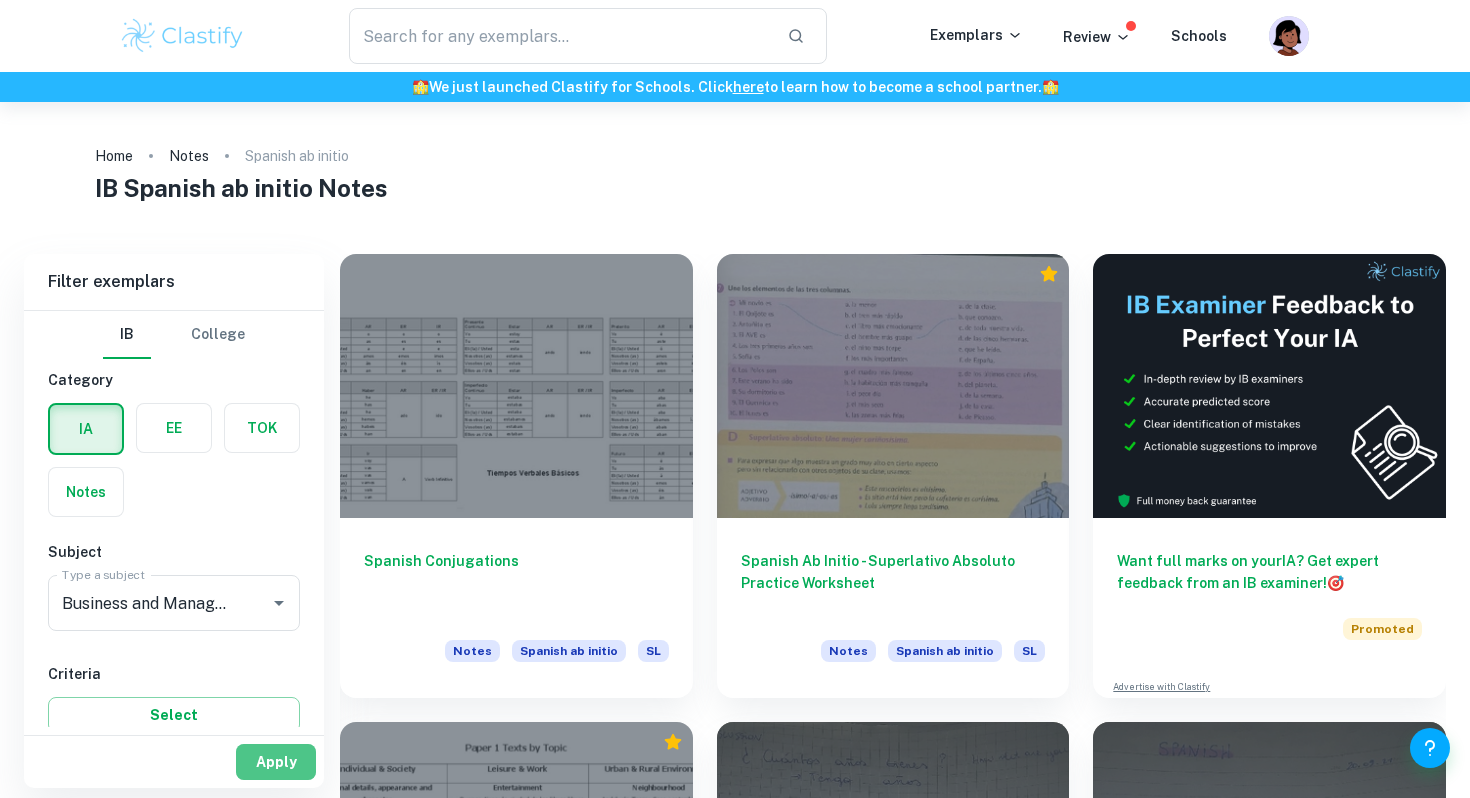 click on "Apply" at bounding box center (276, 762) 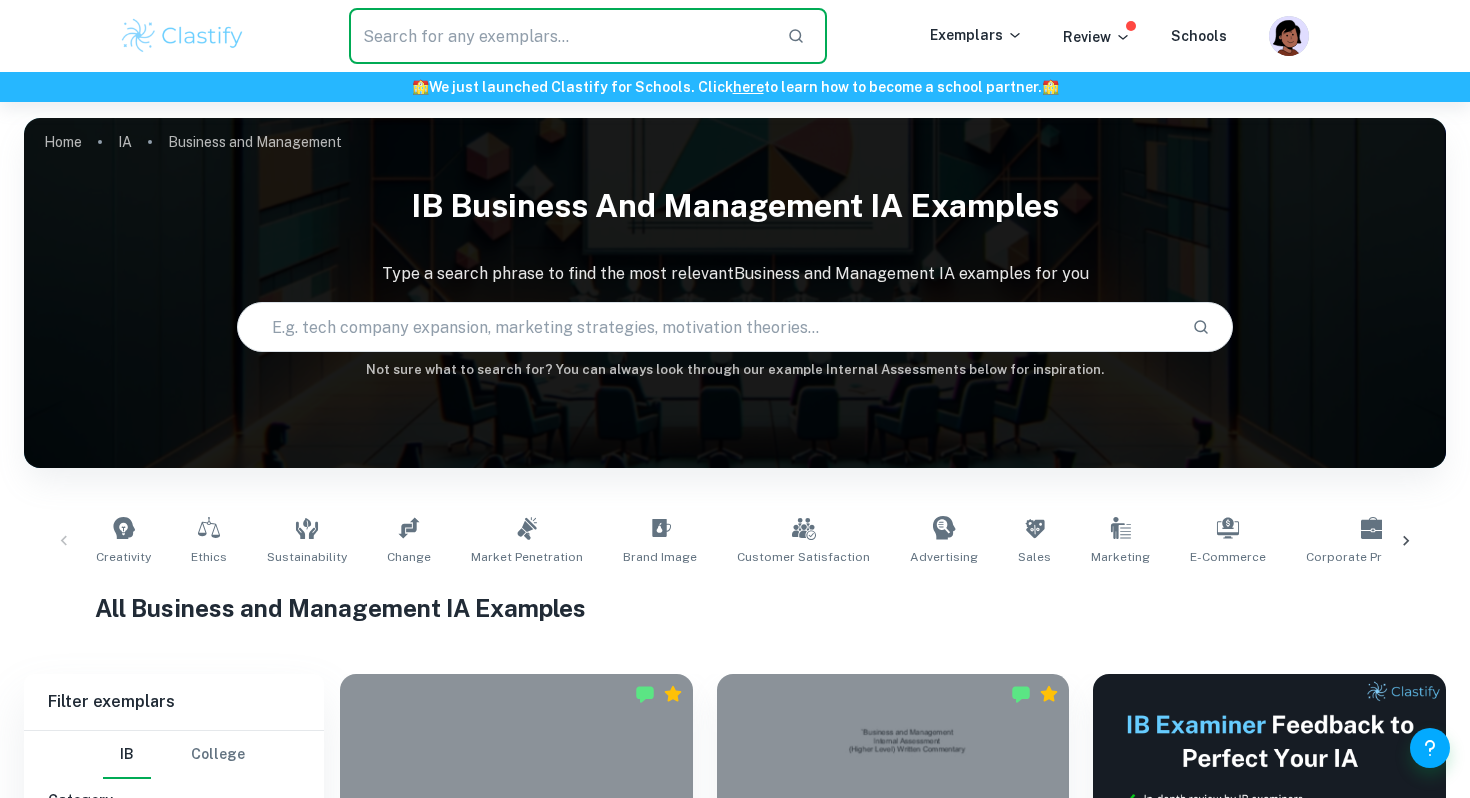 click at bounding box center [560, 36] 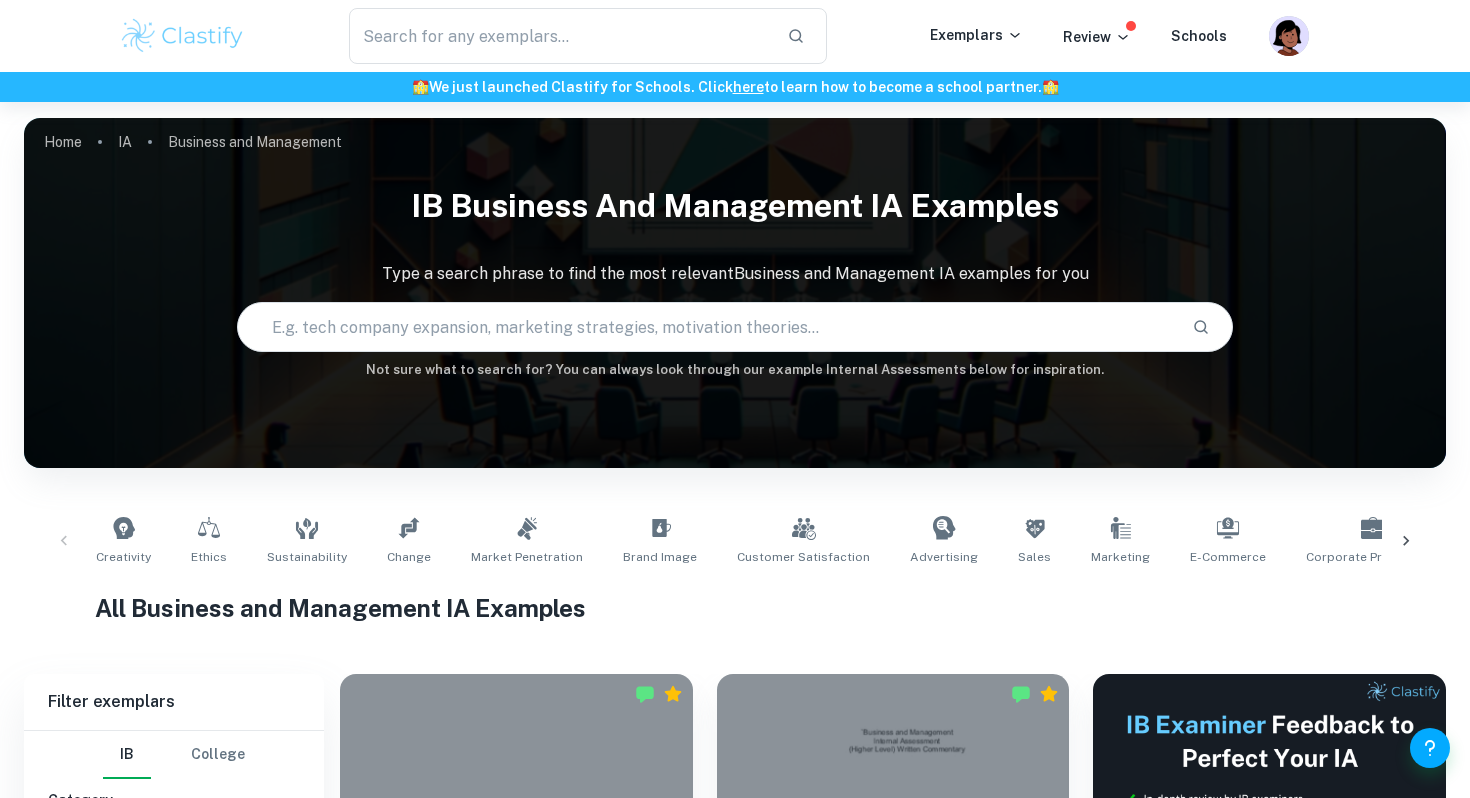 click at bounding box center [706, 327] 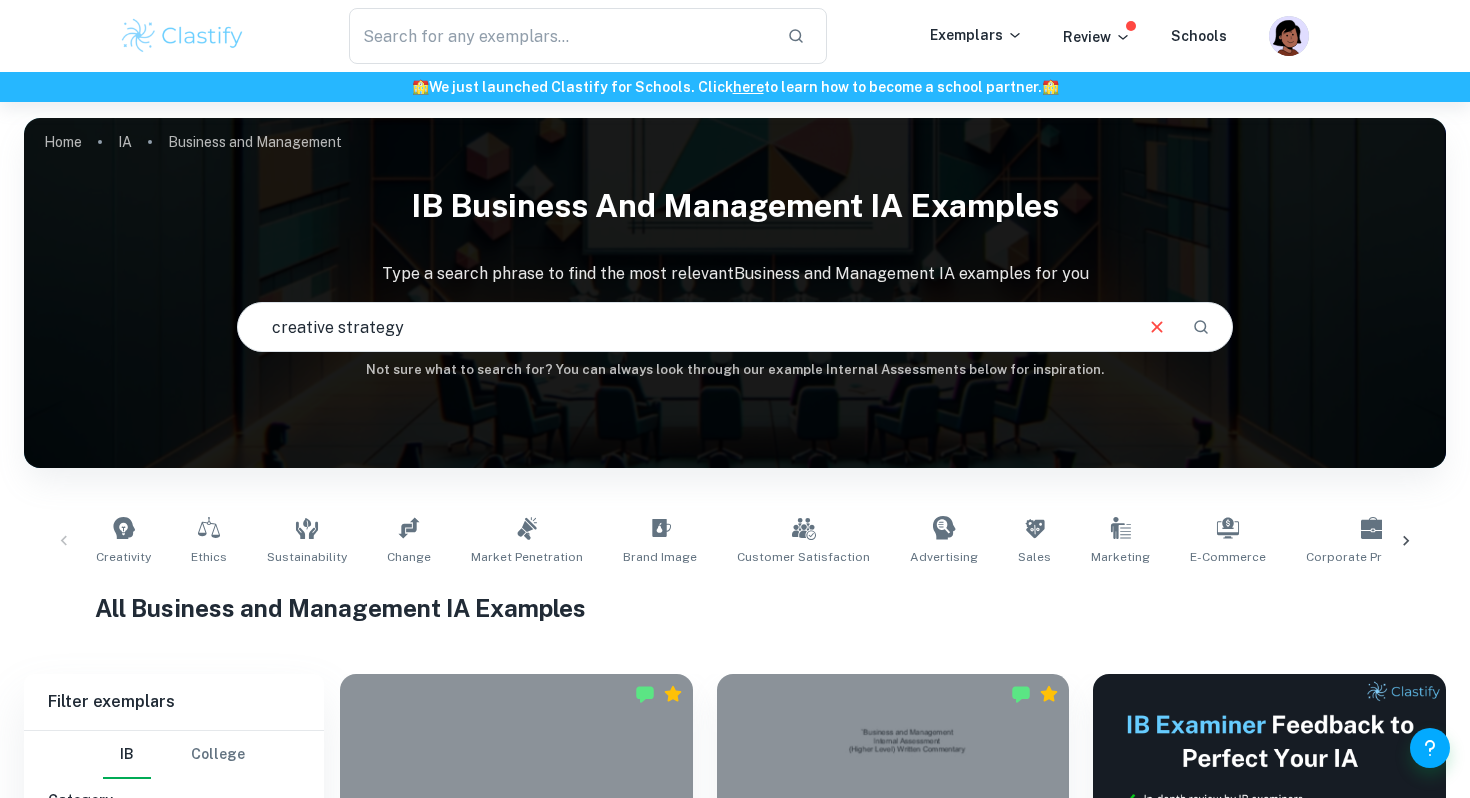 type on "creative strategy" 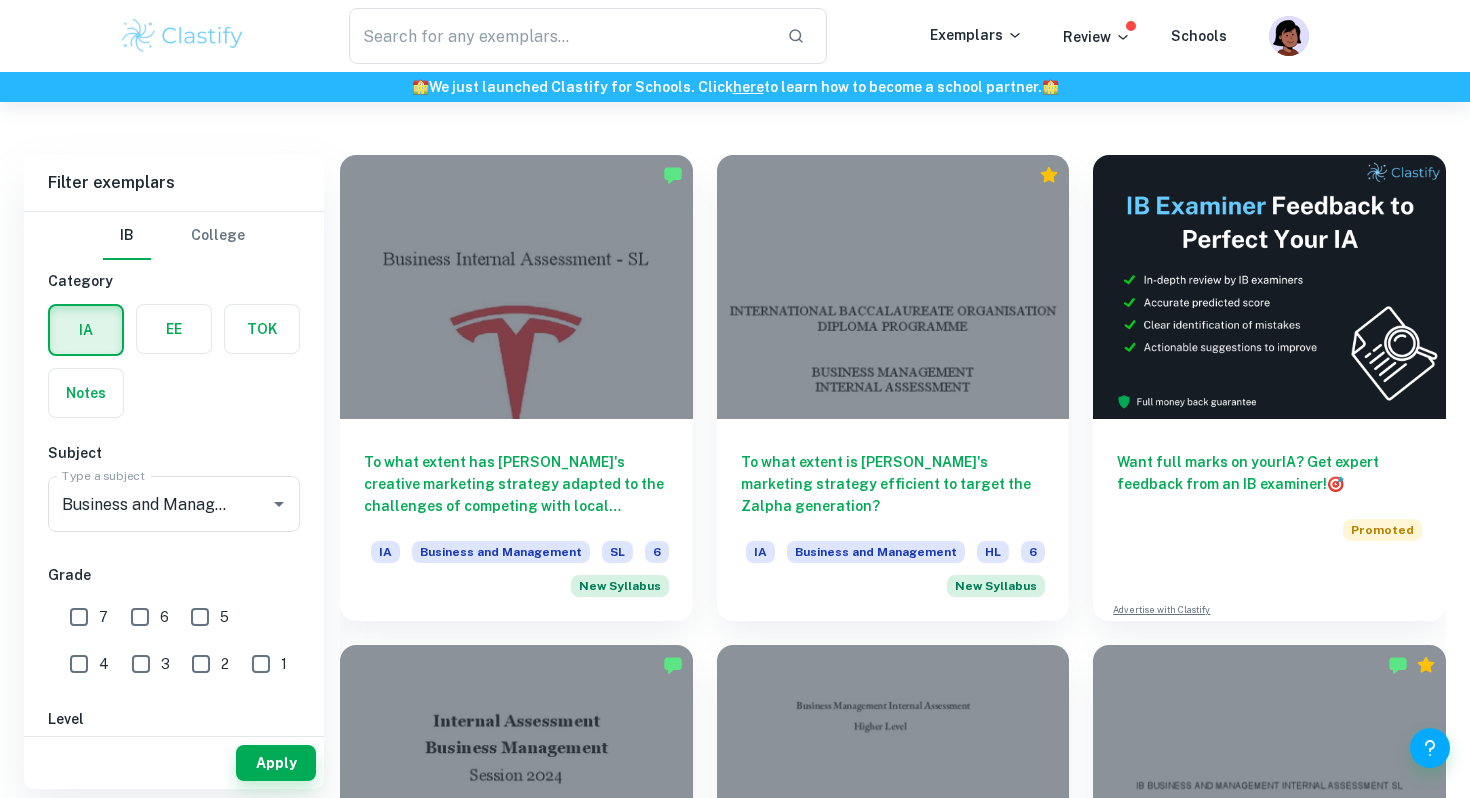 scroll, scrollTop: 585, scrollLeft: 0, axis: vertical 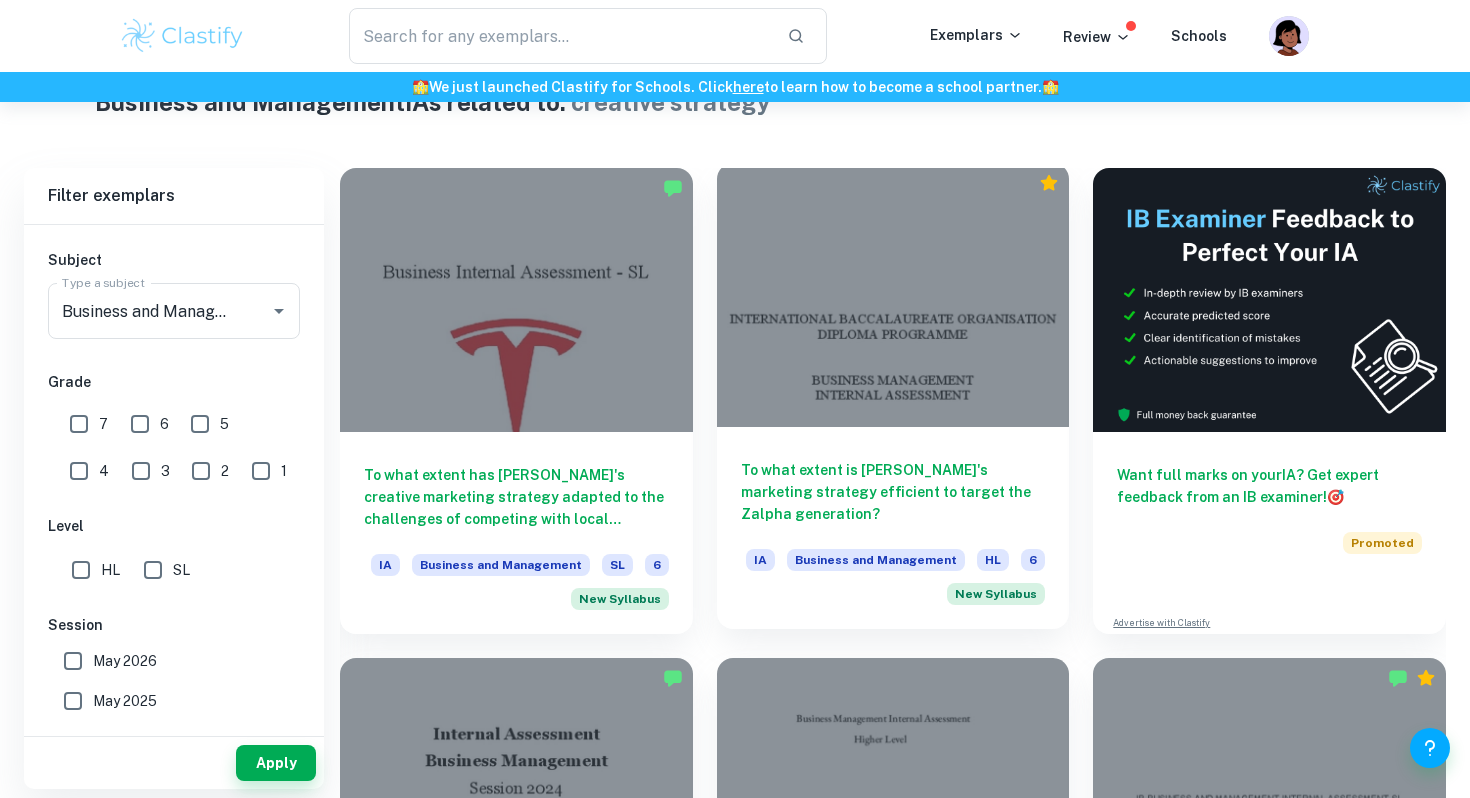 click on "To what extent is [PERSON_NAME]'s marketing strategy efficient to target the Zalpha generation?" at bounding box center (893, 492) 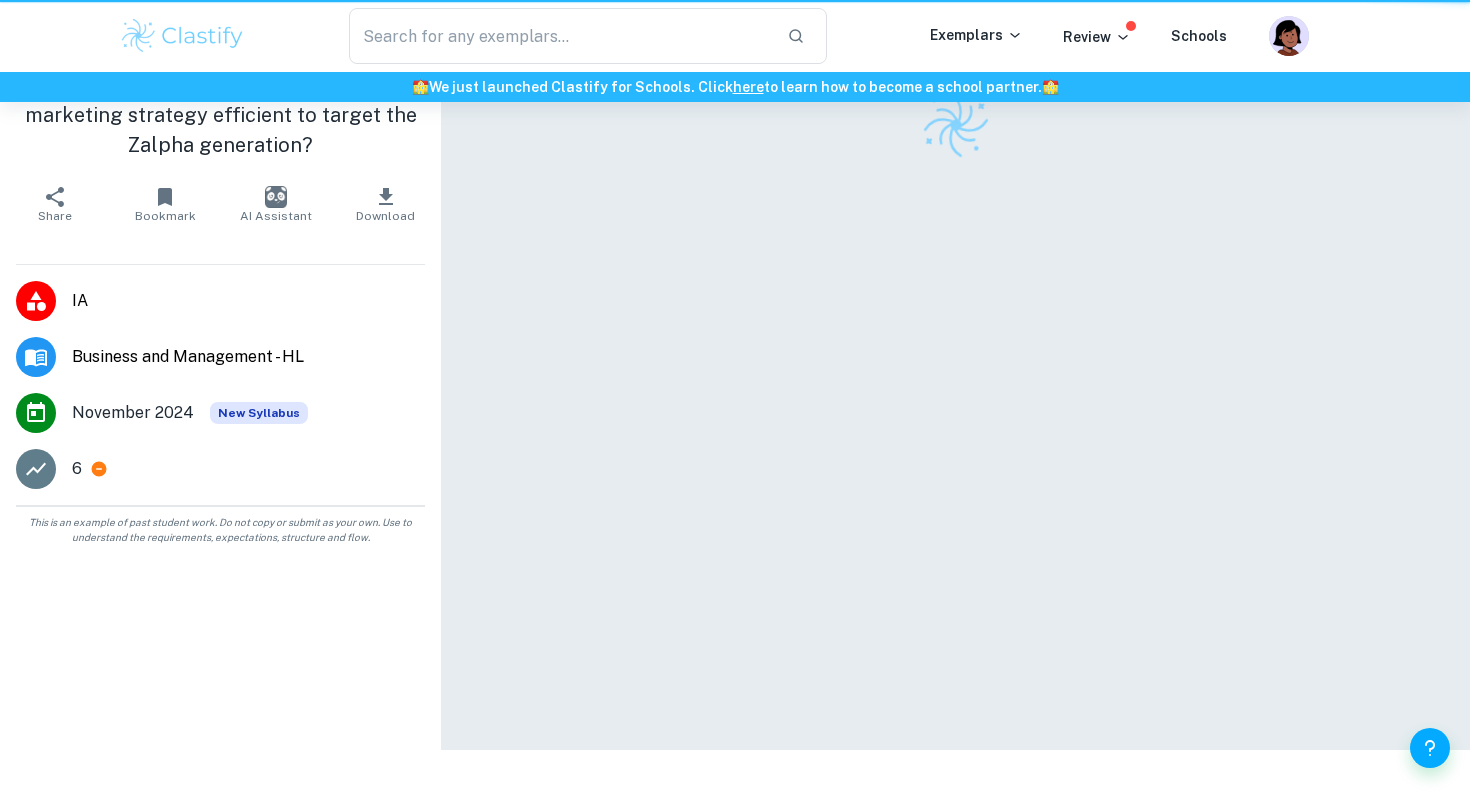 scroll, scrollTop: 0, scrollLeft: 0, axis: both 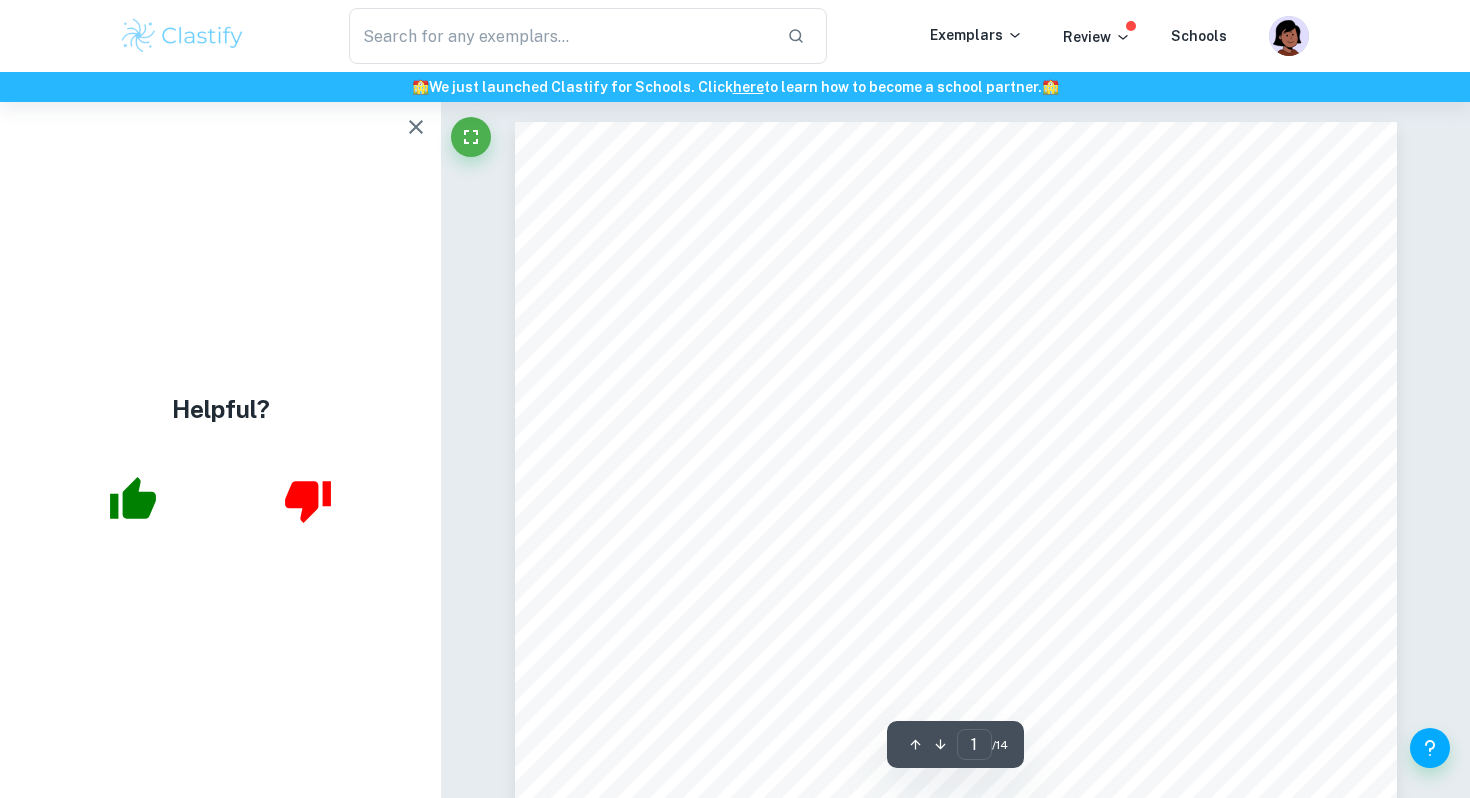 click on "INTERNATIONAL BACCALAUREATE ORGANISATION DIPLOMA PROGRAMME BUSINESS MANAGEMENT INTERNAL ASSESSMENT Research question: To what extent is Claire9s marketing strategy efficient to target the Zalpha generation? Concept: Creativity Examination Session: [DATE] Word Count: 1794 Student Code: lgn898" at bounding box center (956, 745) 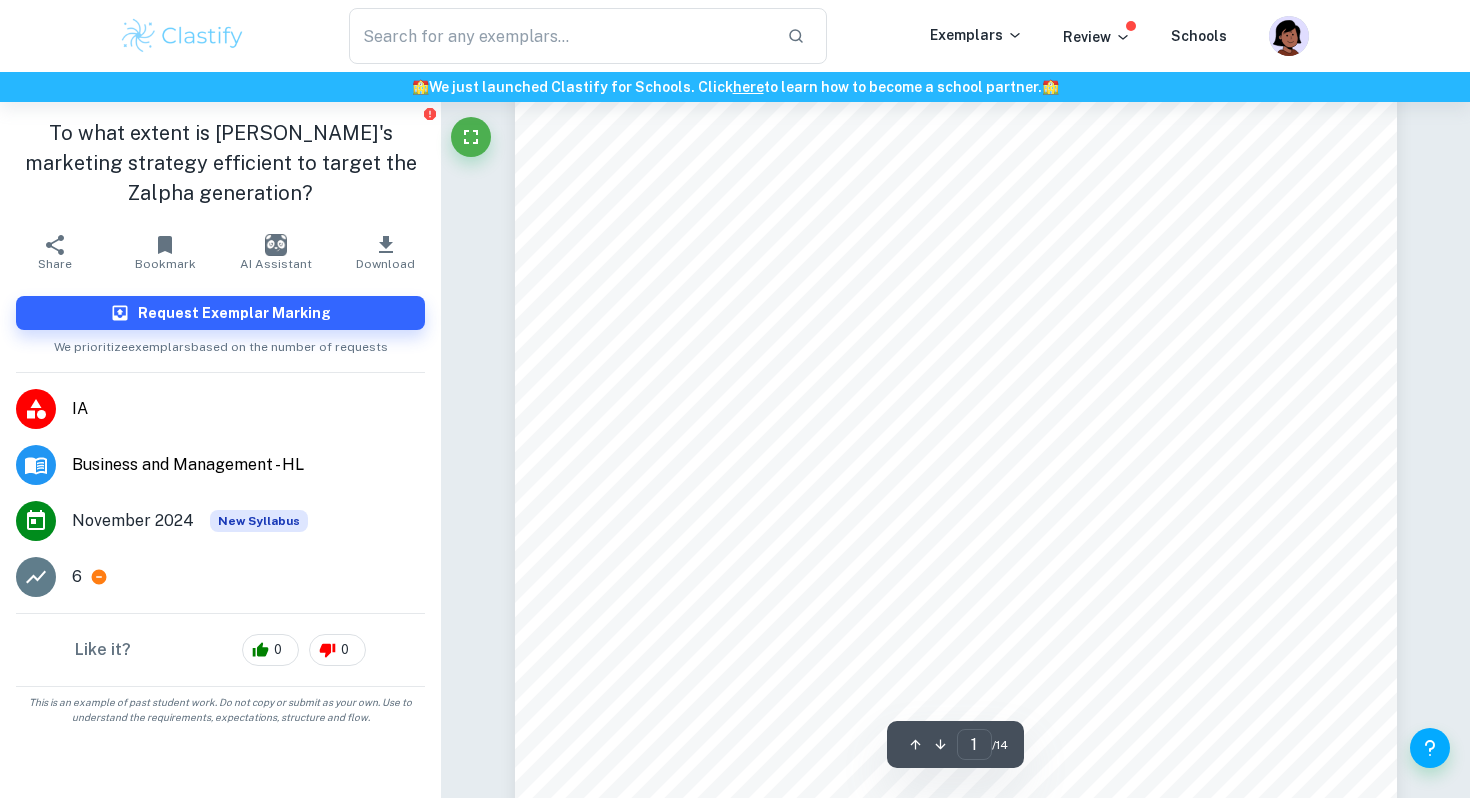 scroll, scrollTop: 94, scrollLeft: 0, axis: vertical 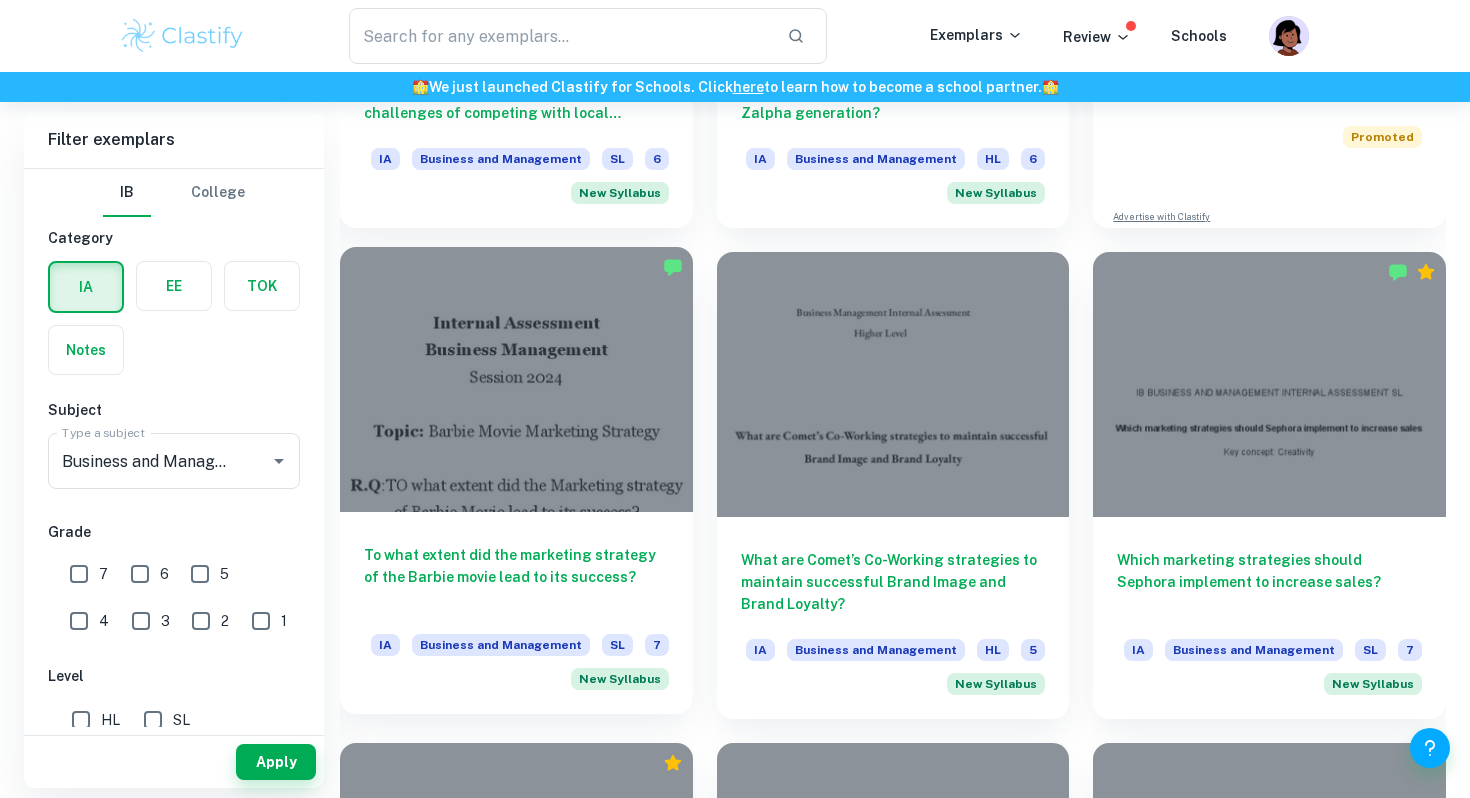 click on "To what extent did the marketing strategy of the Barbie movie lead to its success?" at bounding box center (516, 577) 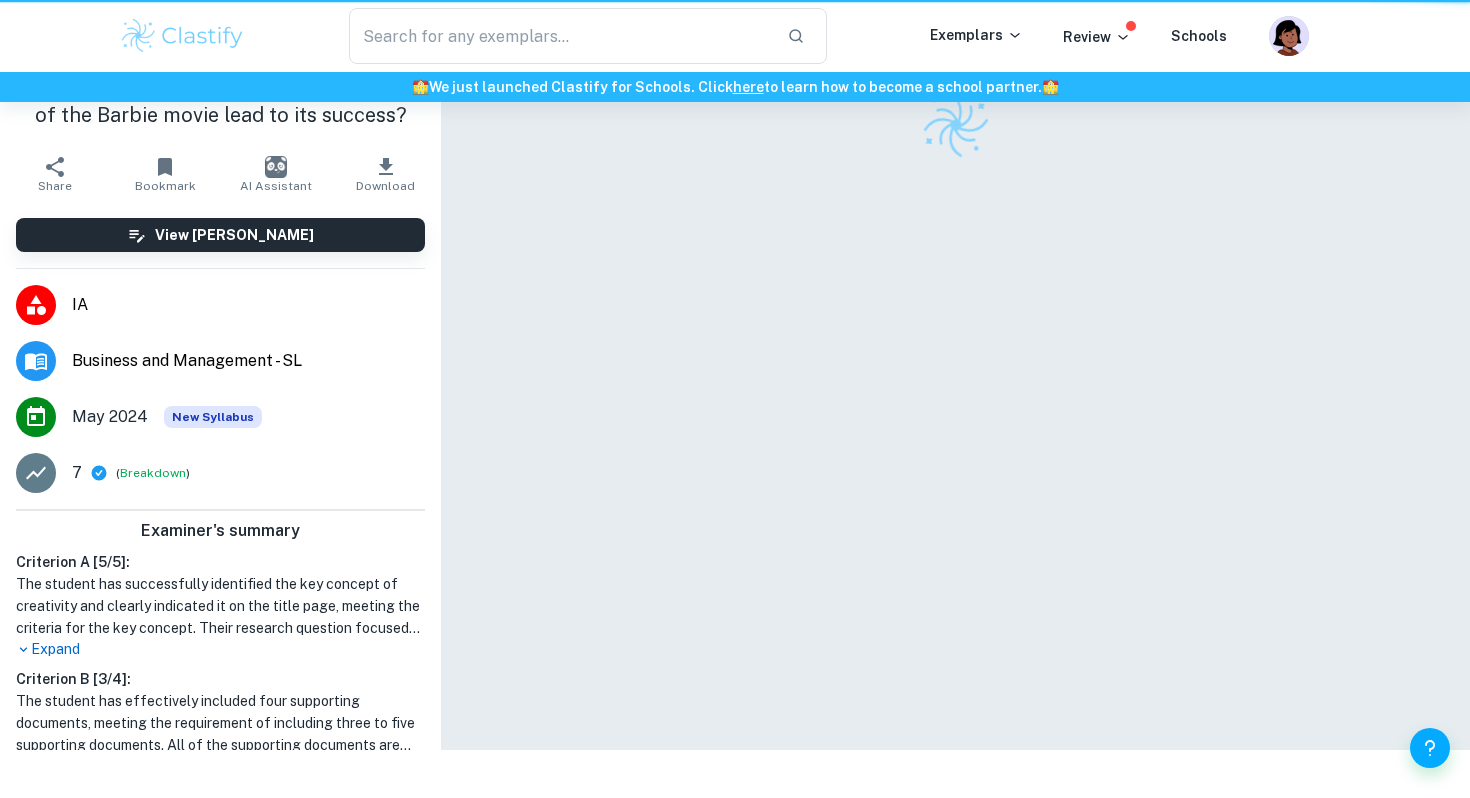 scroll, scrollTop: 0, scrollLeft: 0, axis: both 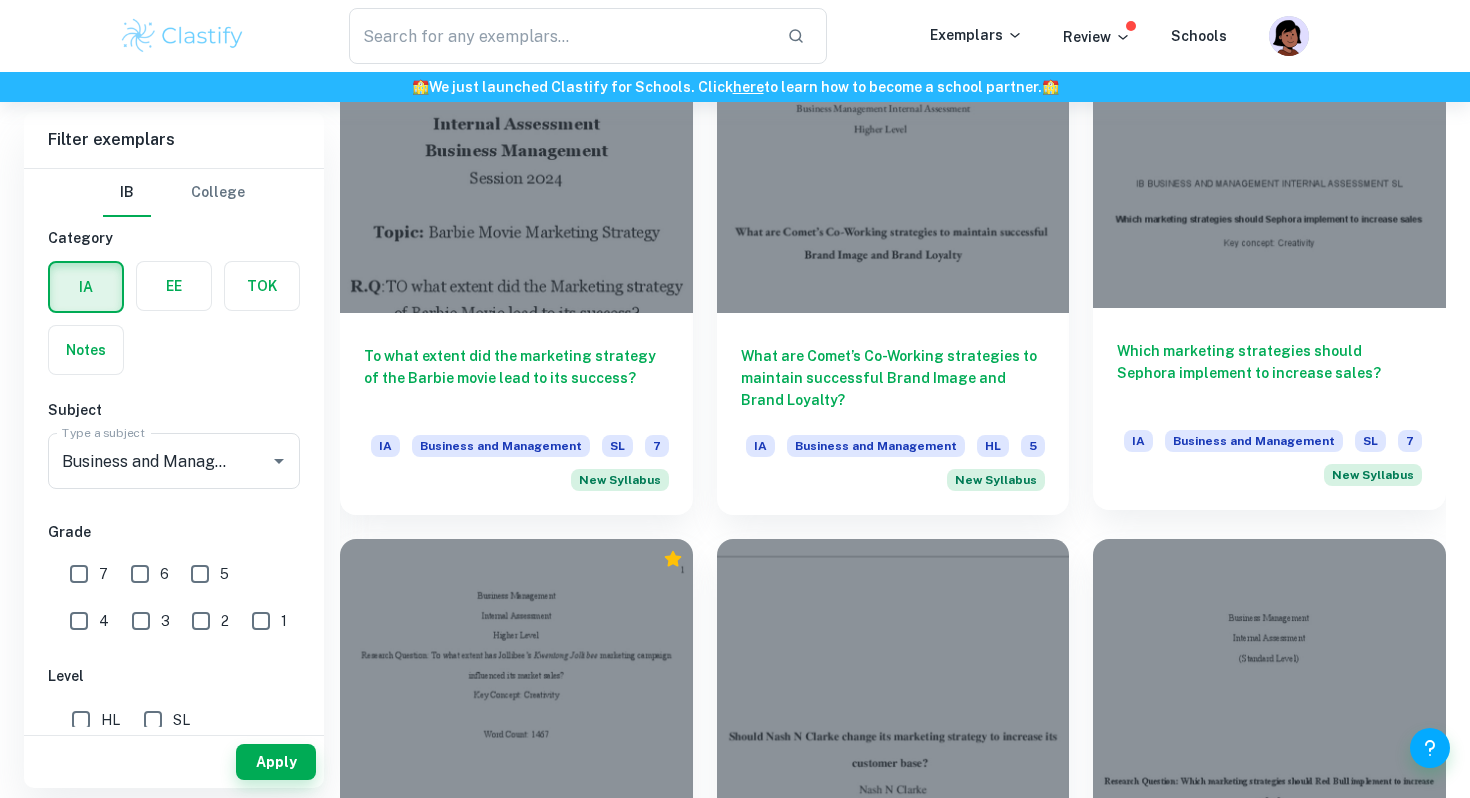 click on "Which marketing strategies should Sephora implement to increase sales?" at bounding box center [1269, 373] 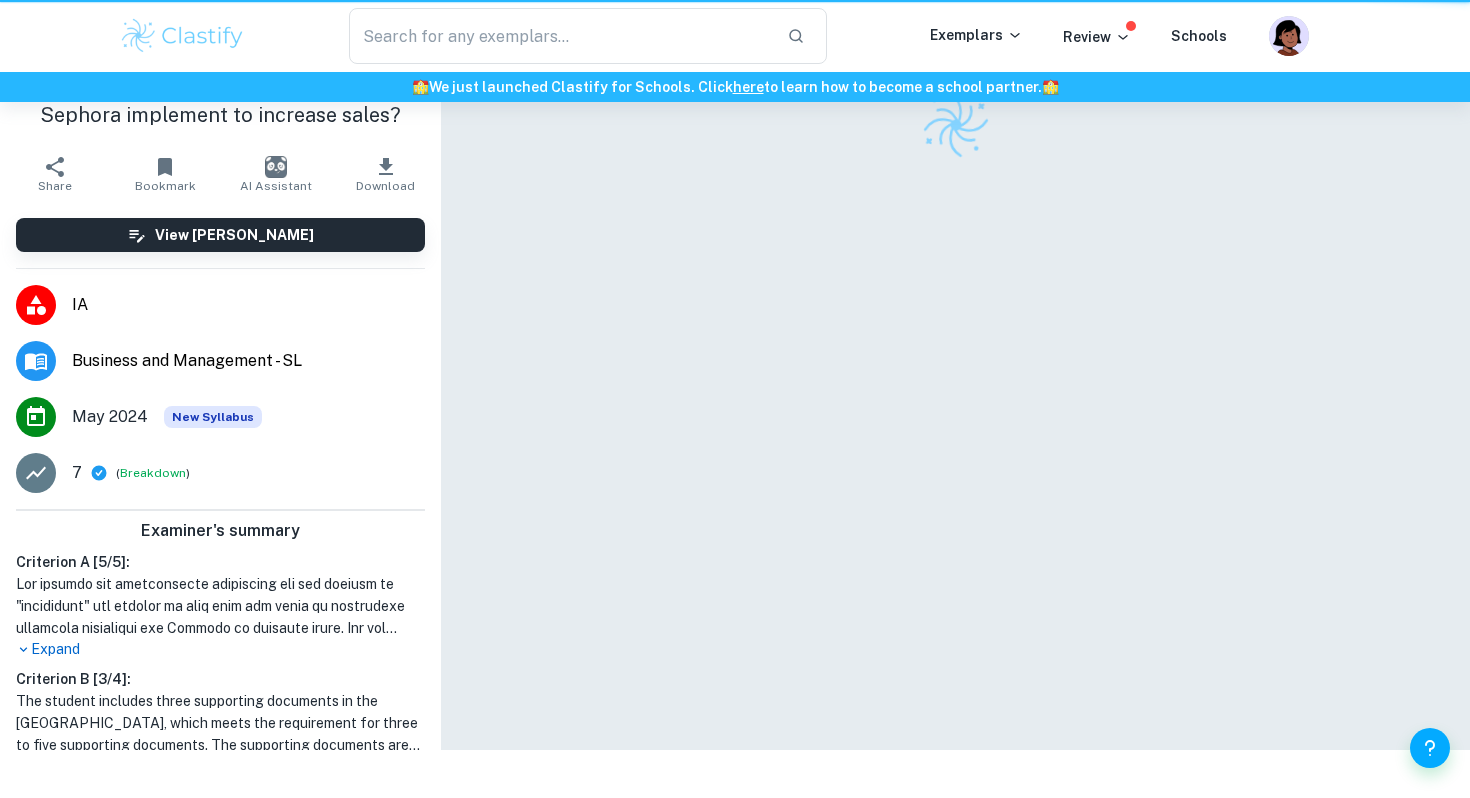 scroll, scrollTop: 0, scrollLeft: 0, axis: both 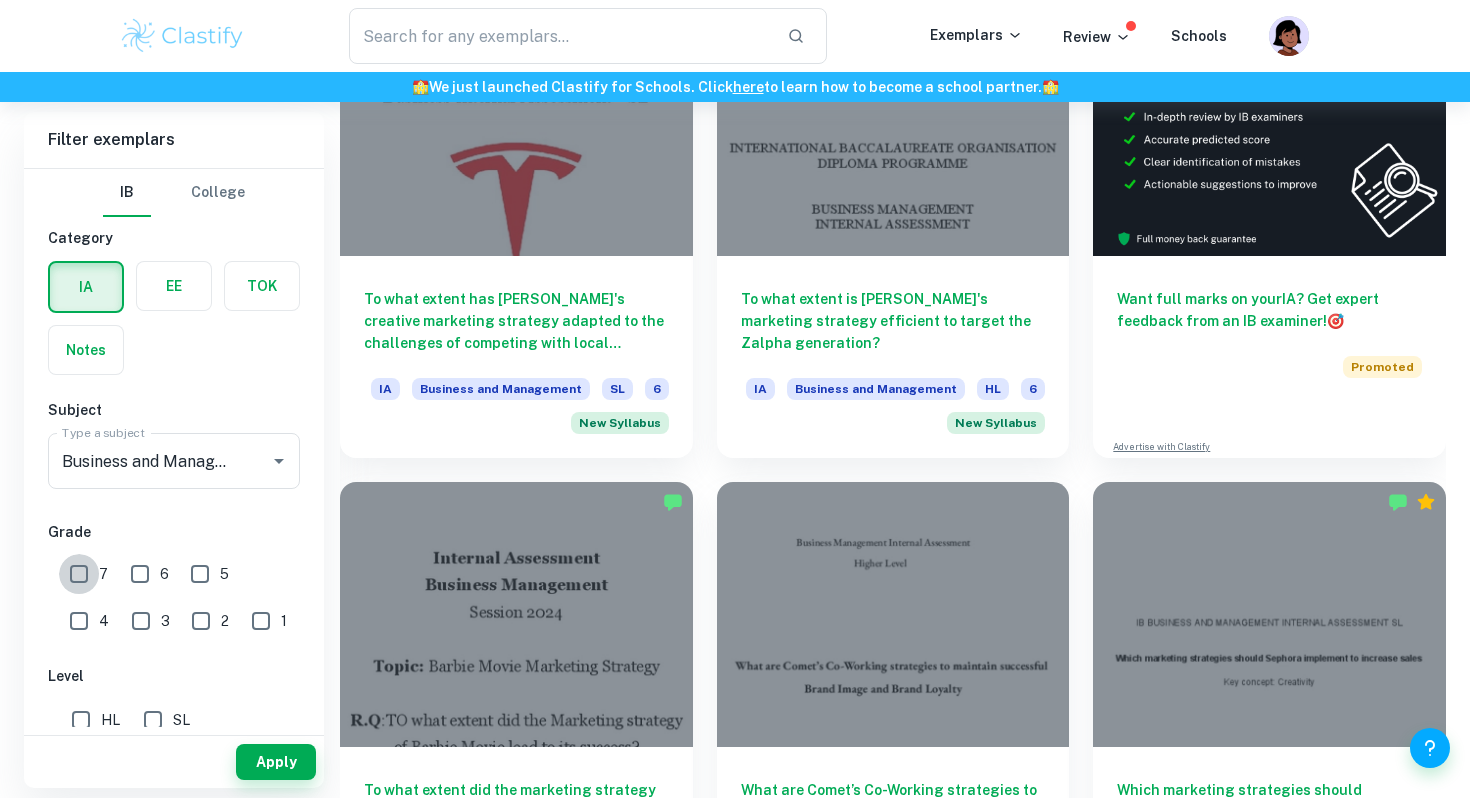 click on "7" at bounding box center (79, 574) 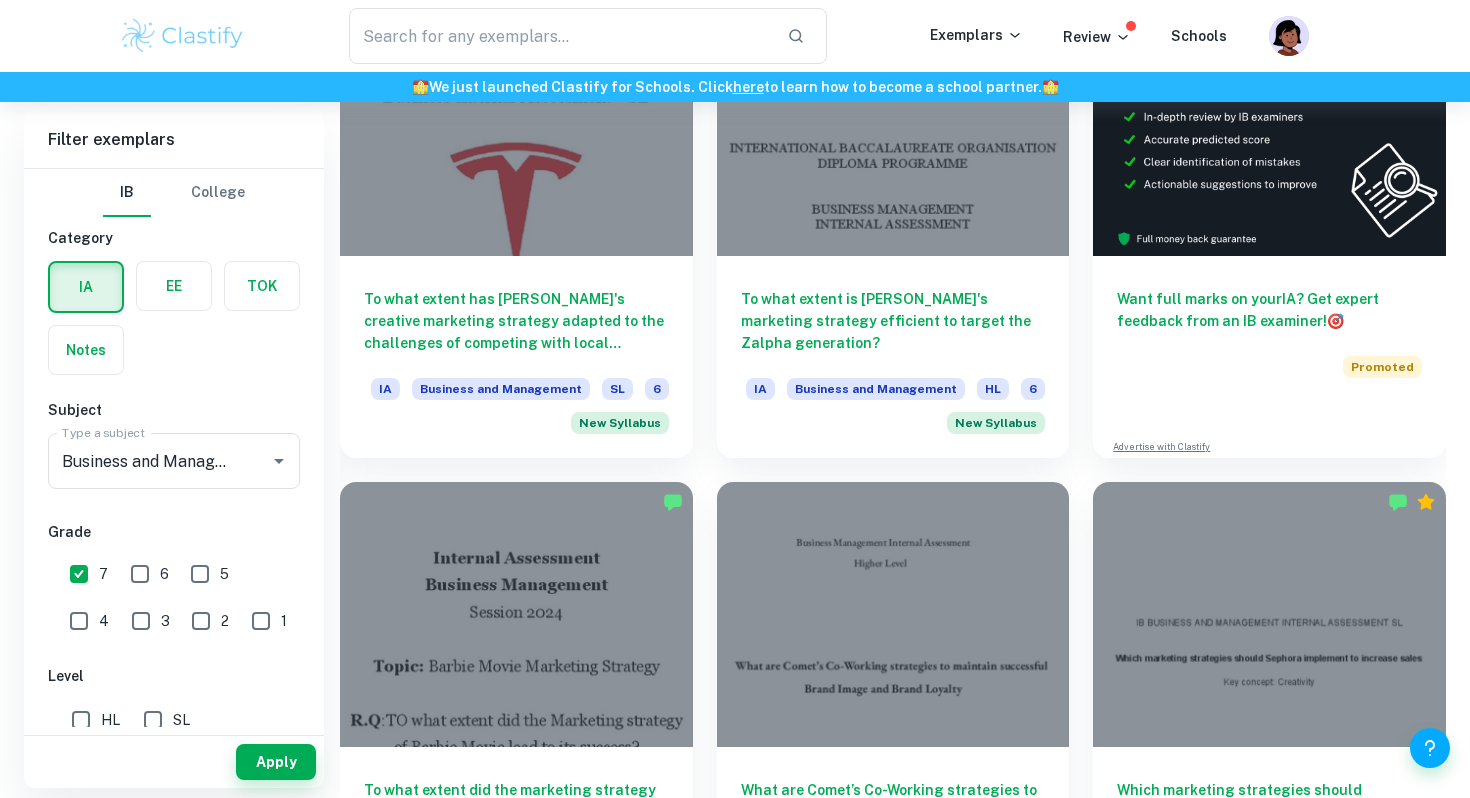 click on "6" at bounding box center (140, 574) 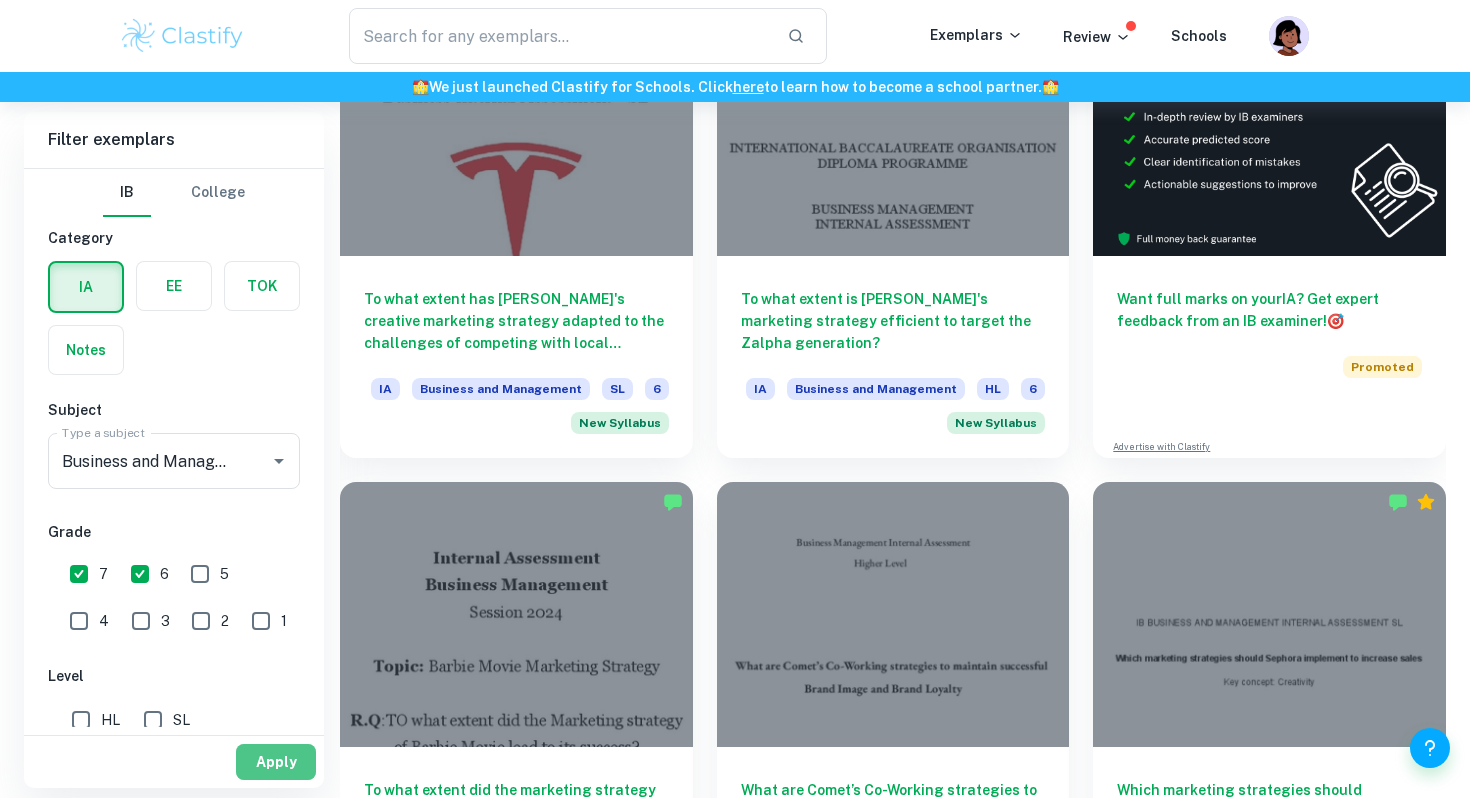click on "Apply" at bounding box center [276, 762] 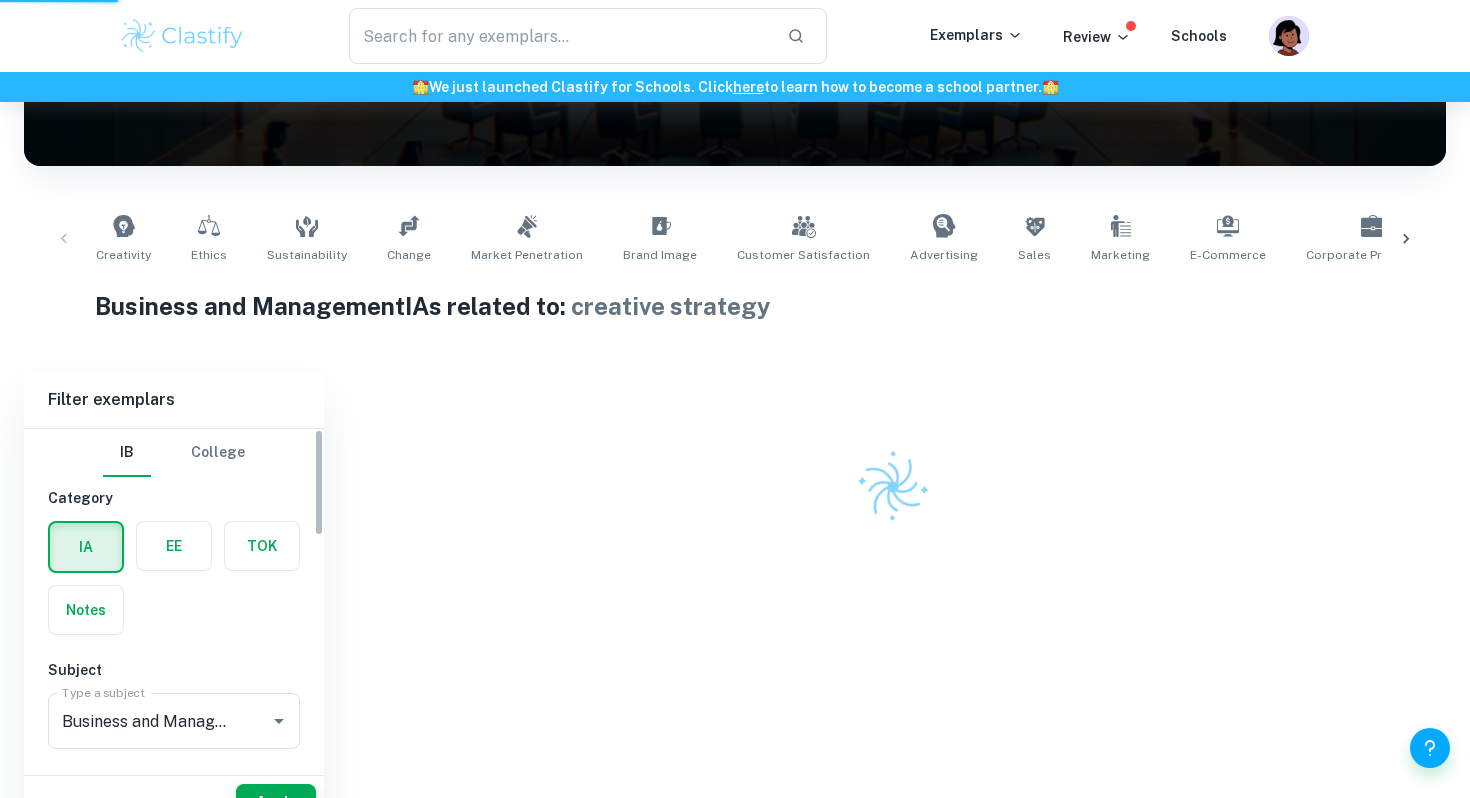 scroll, scrollTop: 272, scrollLeft: 0, axis: vertical 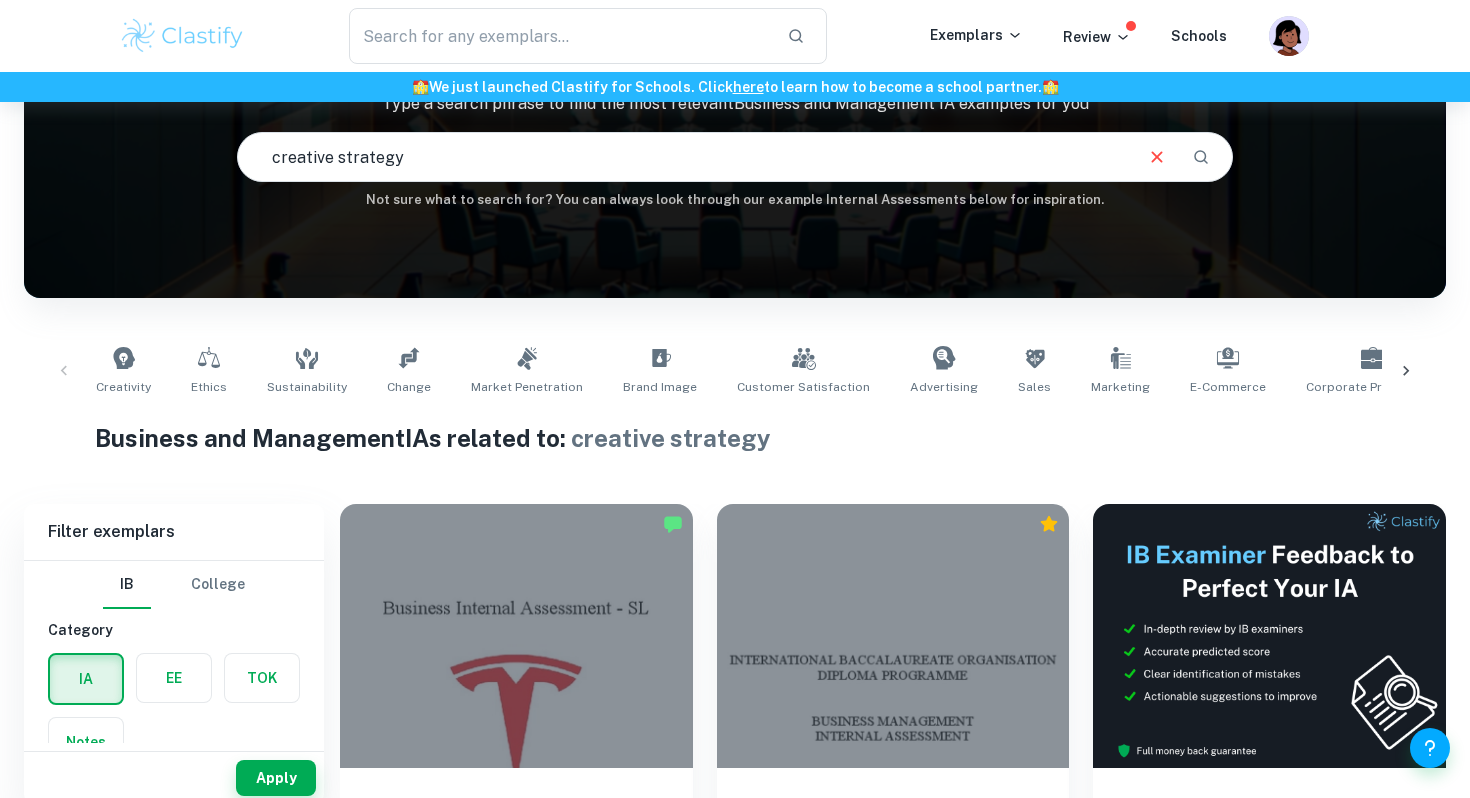 drag, startPoint x: 440, startPoint y: 163, endPoint x: 225, endPoint y: 163, distance: 215 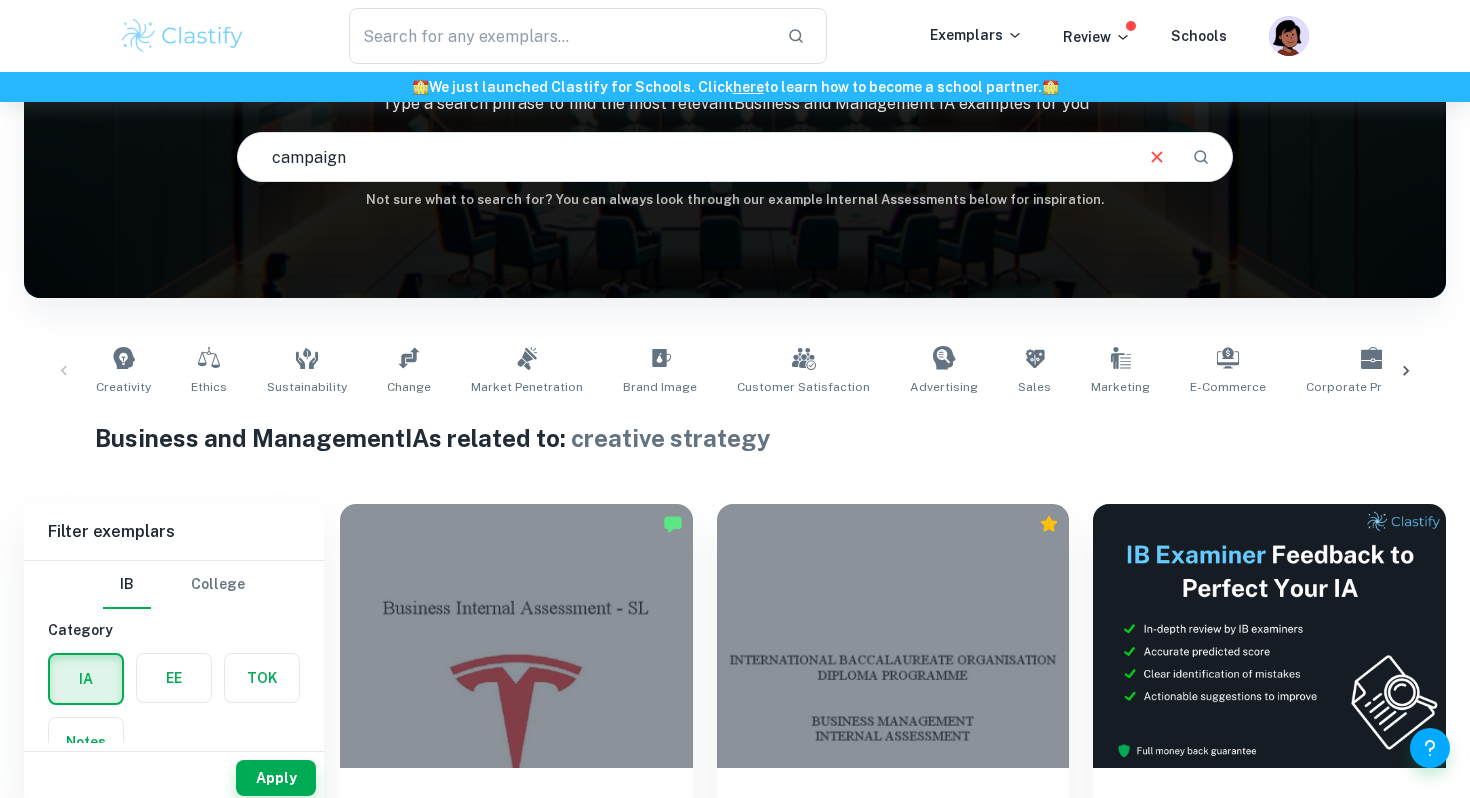 type on "campaign" 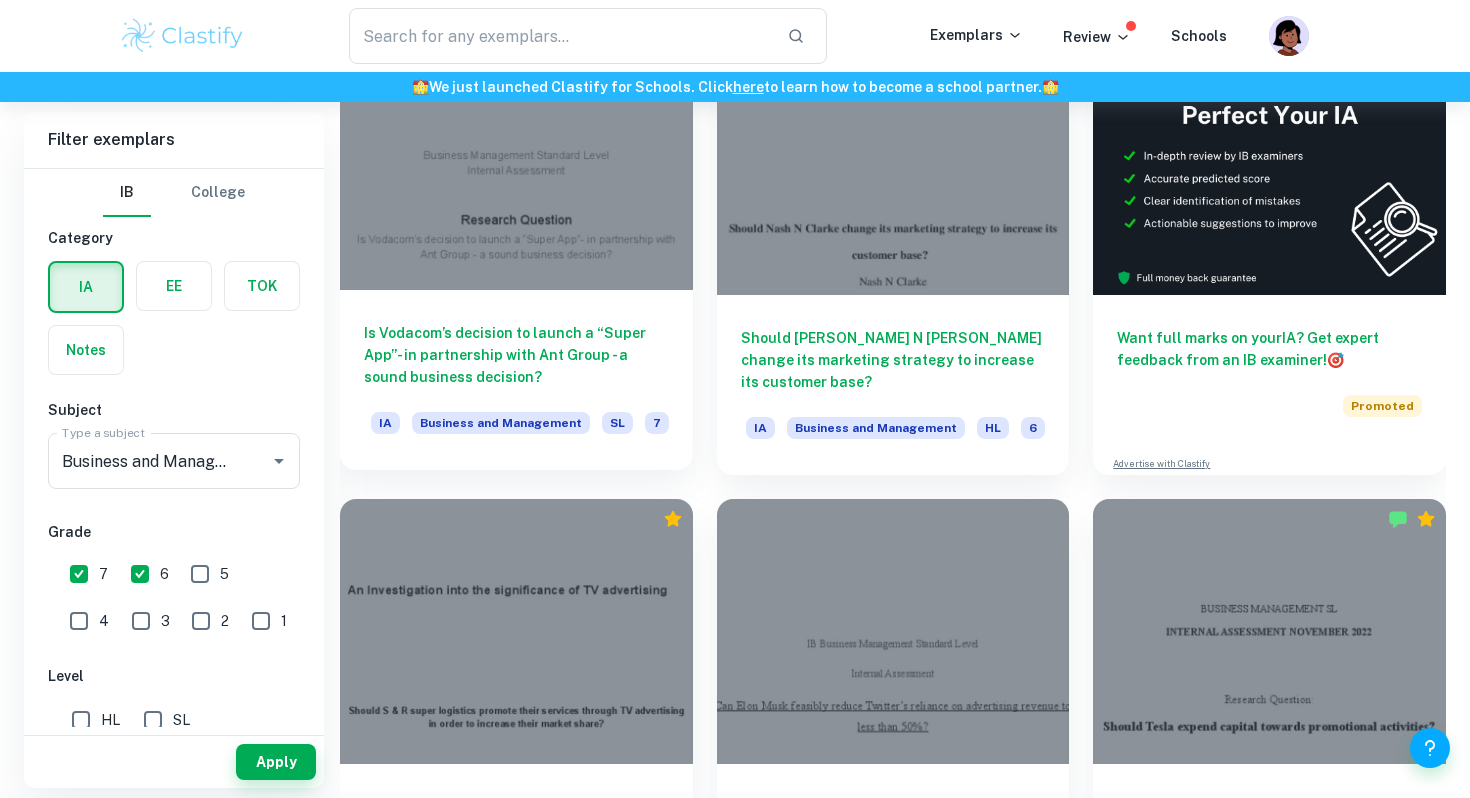 scroll, scrollTop: 619, scrollLeft: 0, axis: vertical 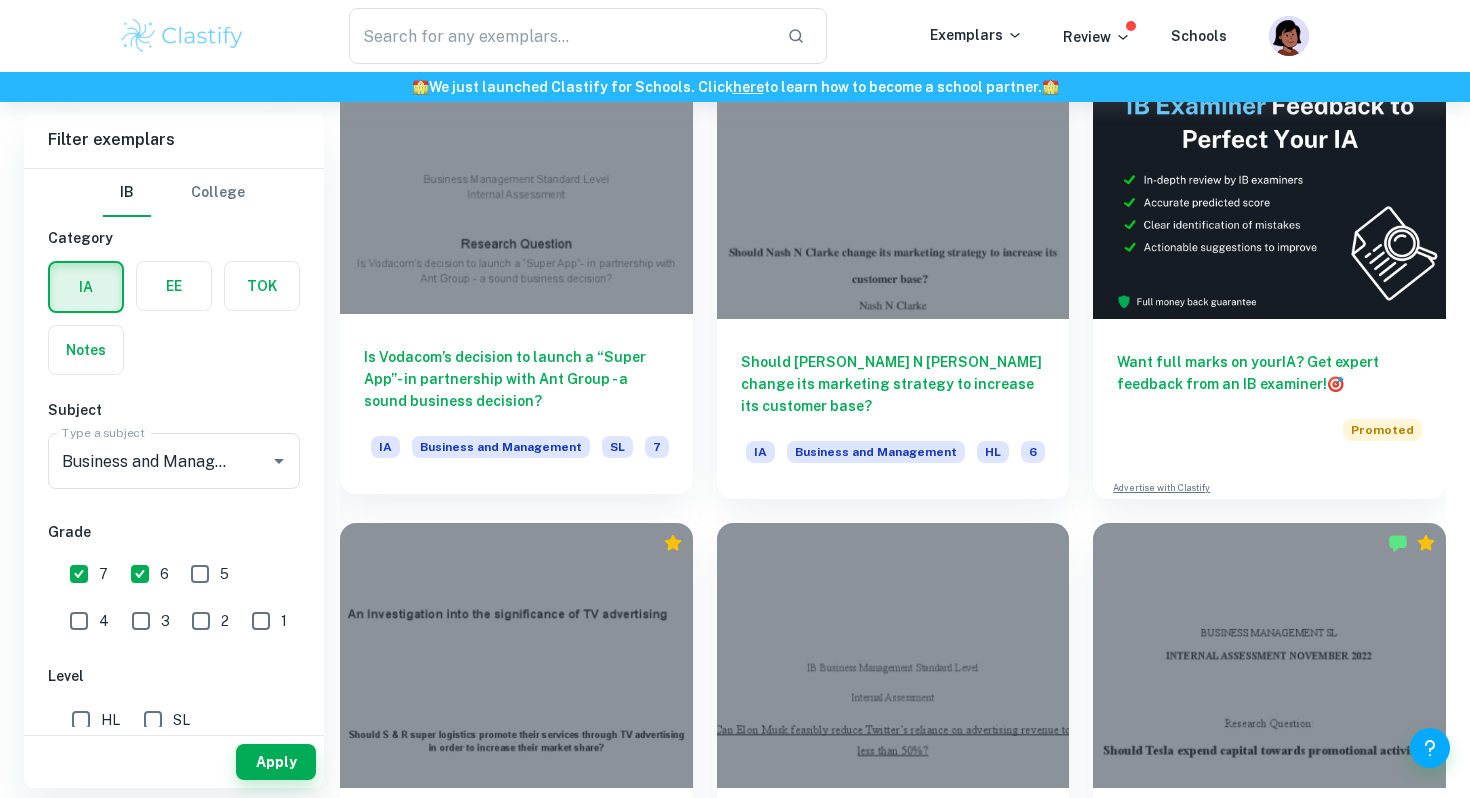 click on "Is Vodacom’s decision to launch a “Super App”- in partnership with Ant Group - a sound business decision?" at bounding box center [516, 379] 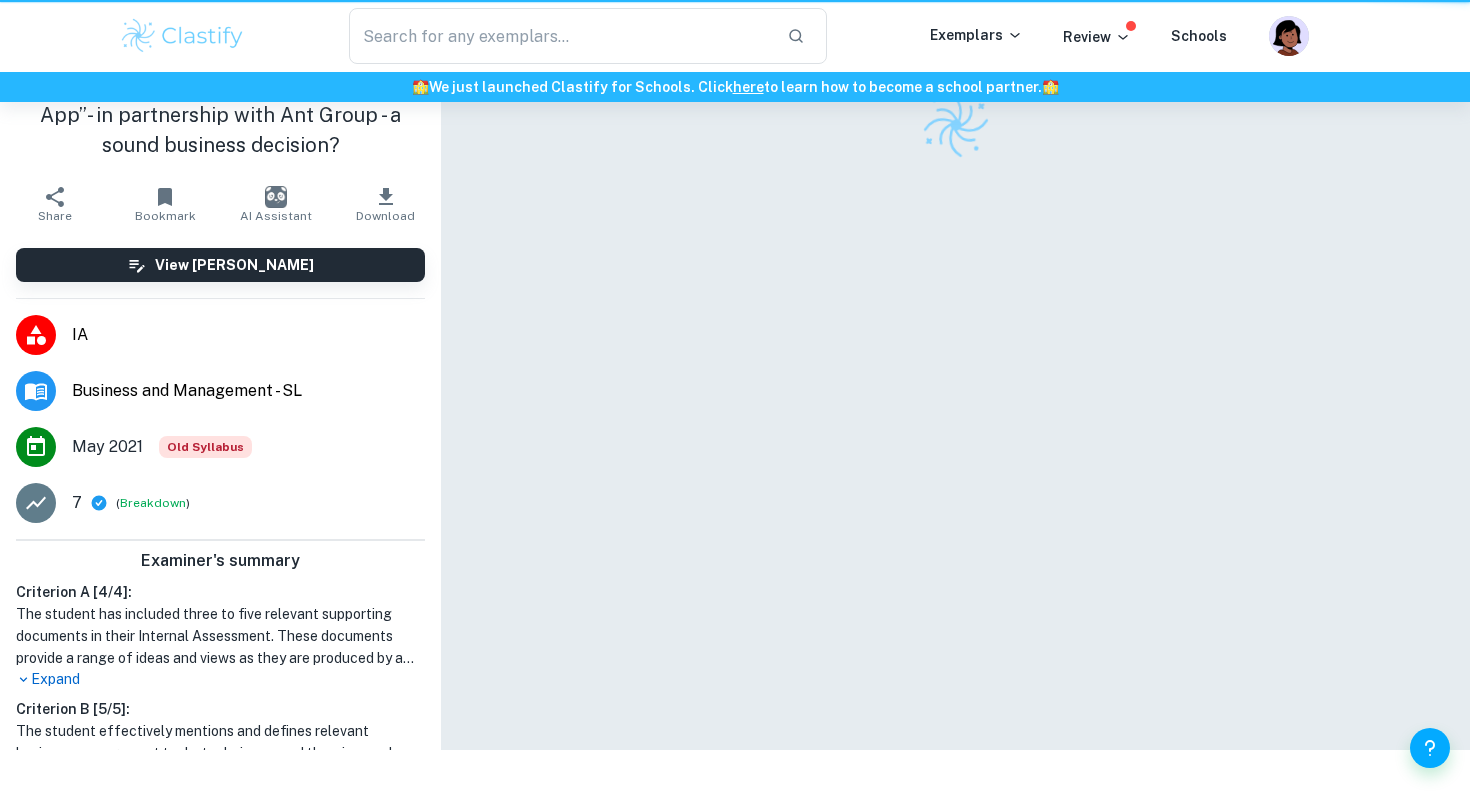 scroll, scrollTop: 0, scrollLeft: 0, axis: both 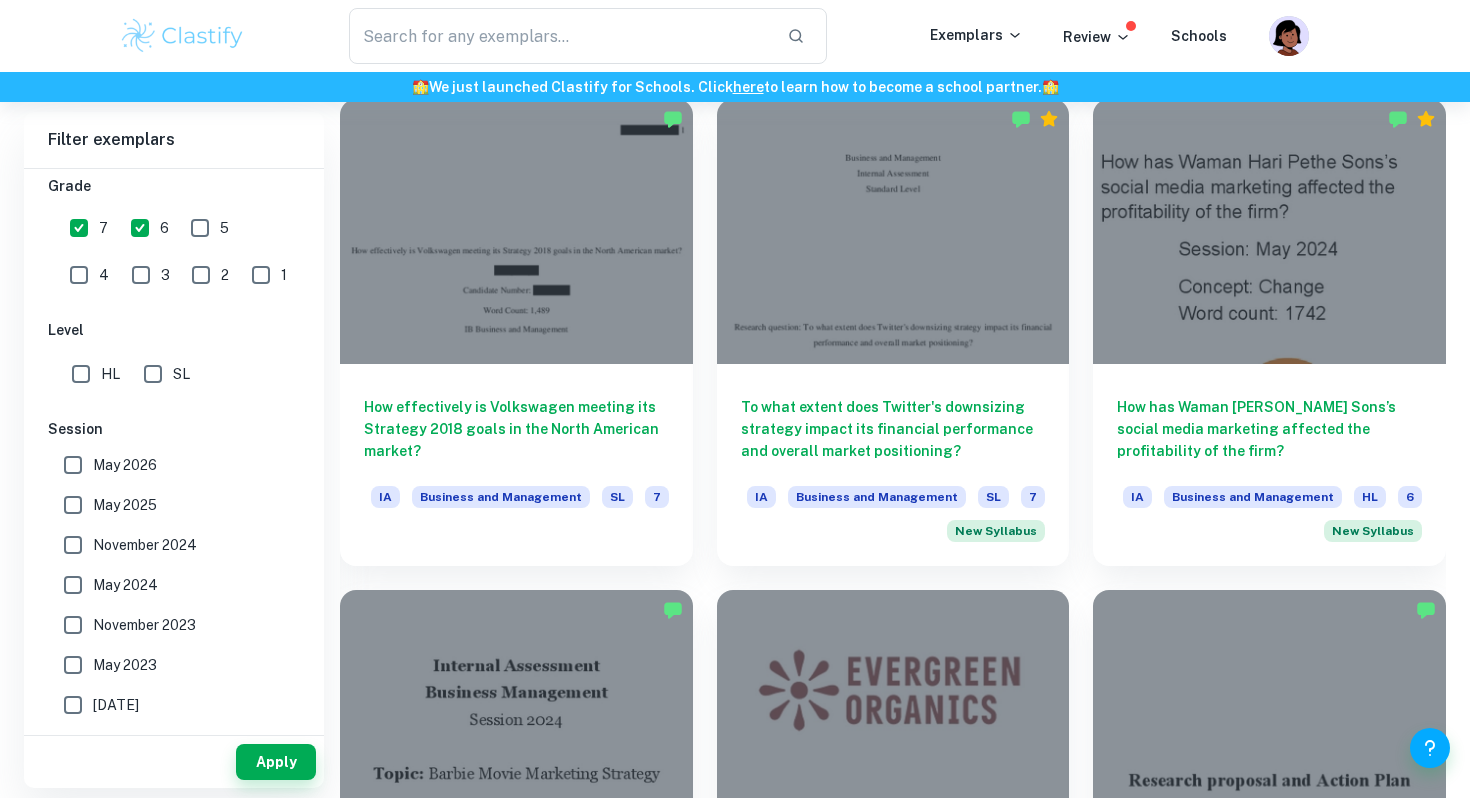 click on "May 2024" at bounding box center (73, 585) 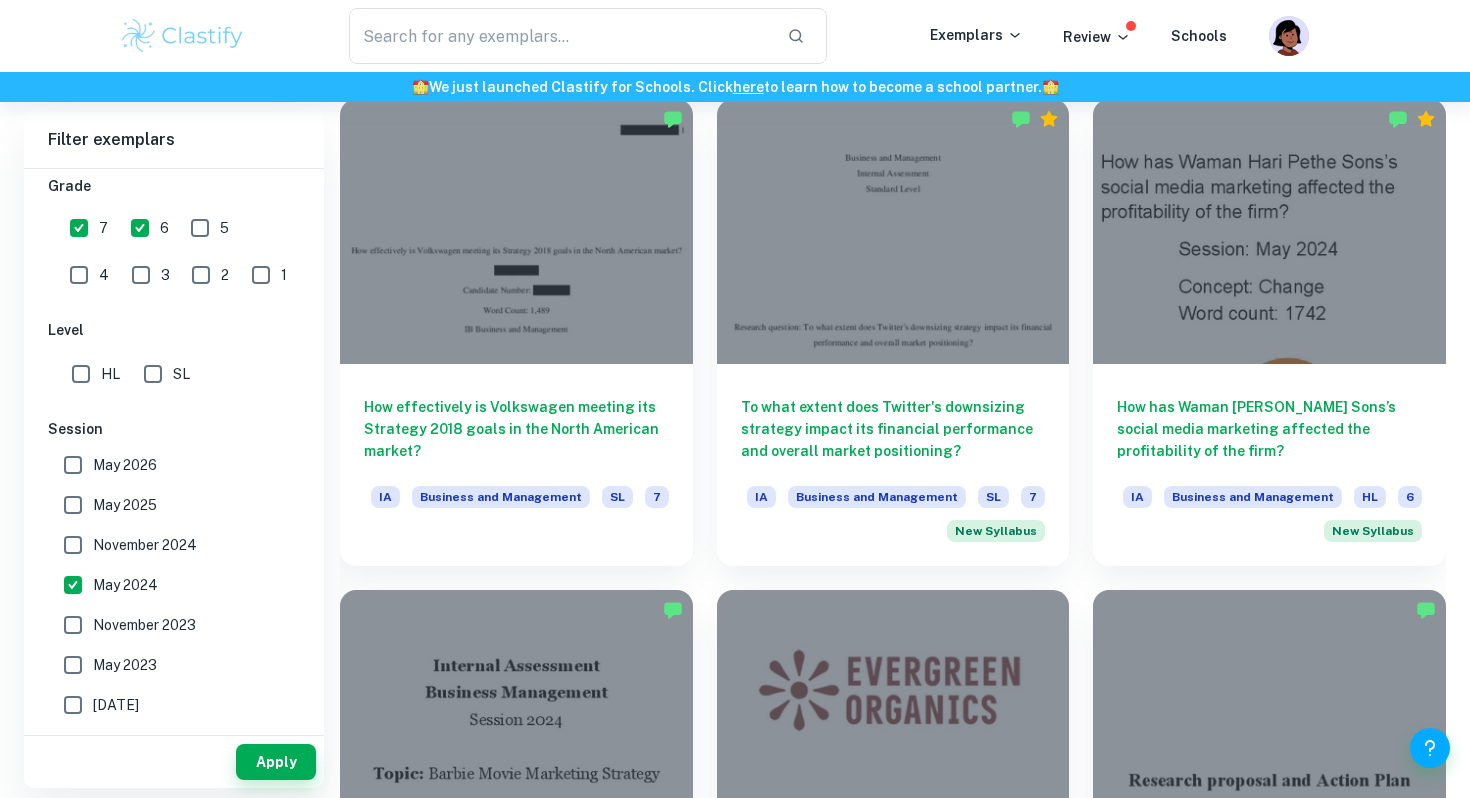 click on "November 2024" at bounding box center (73, 545) 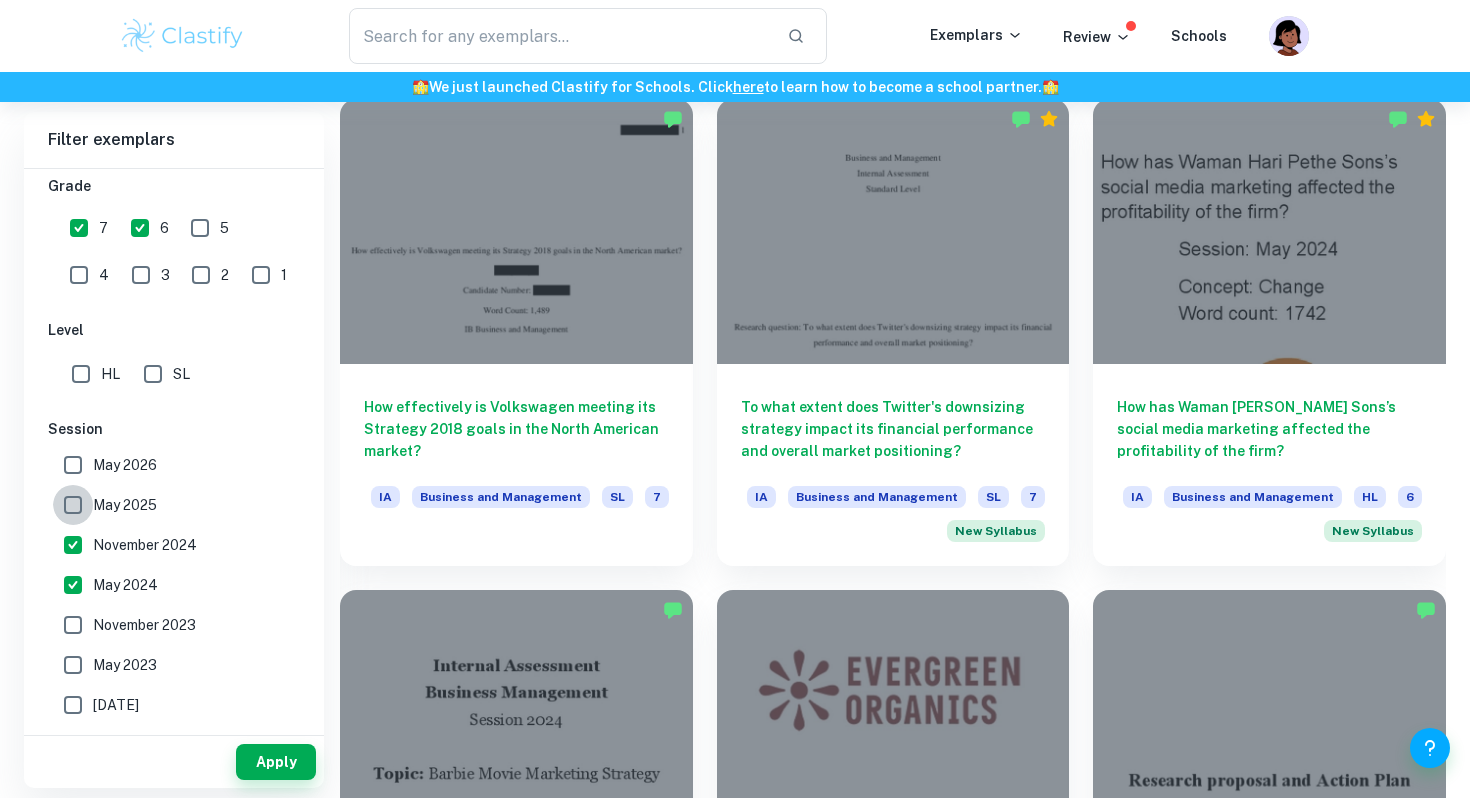 click on "May 2025" at bounding box center [73, 505] 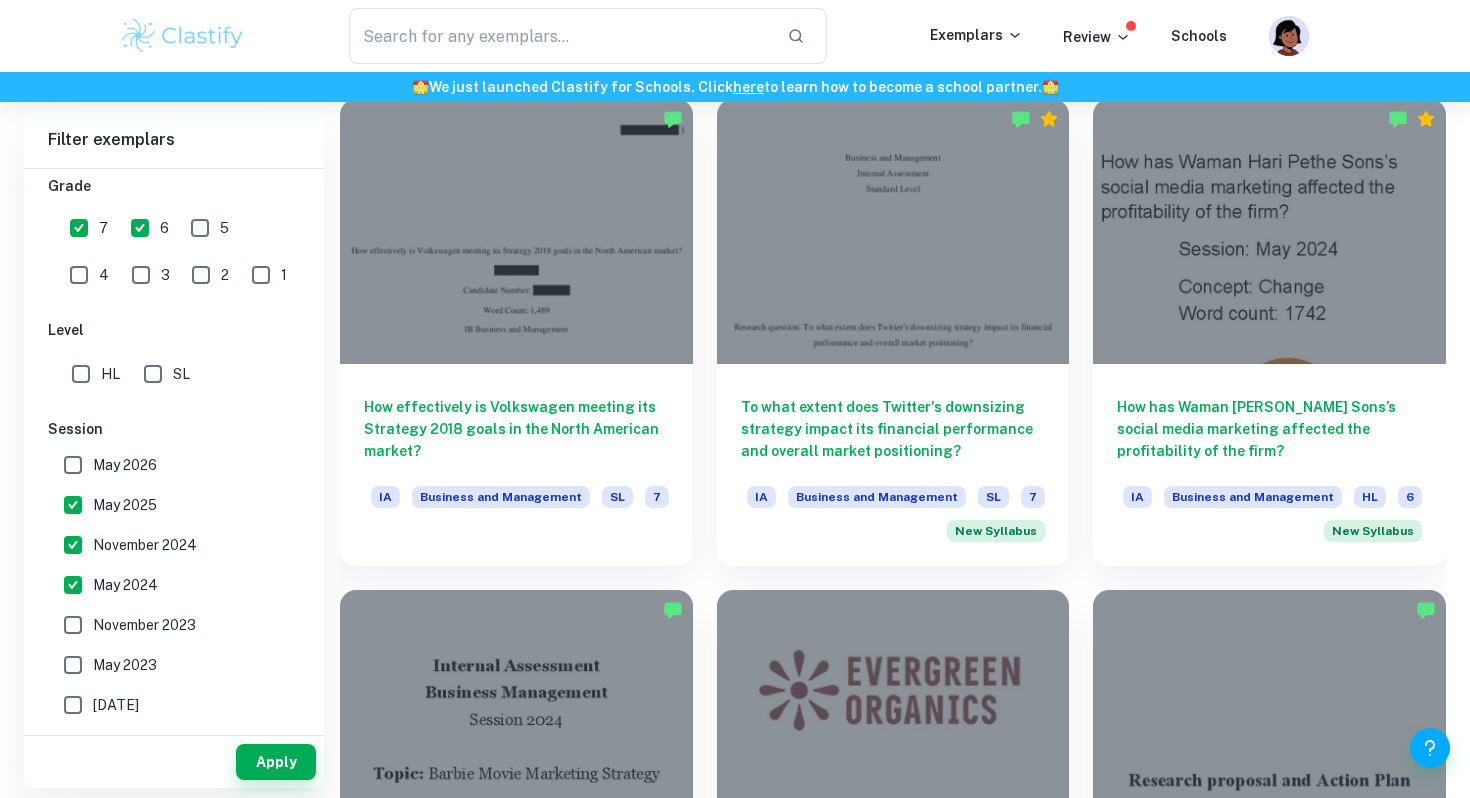 drag, startPoint x: 76, startPoint y: 470, endPoint x: 76, endPoint y: 490, distance: 20 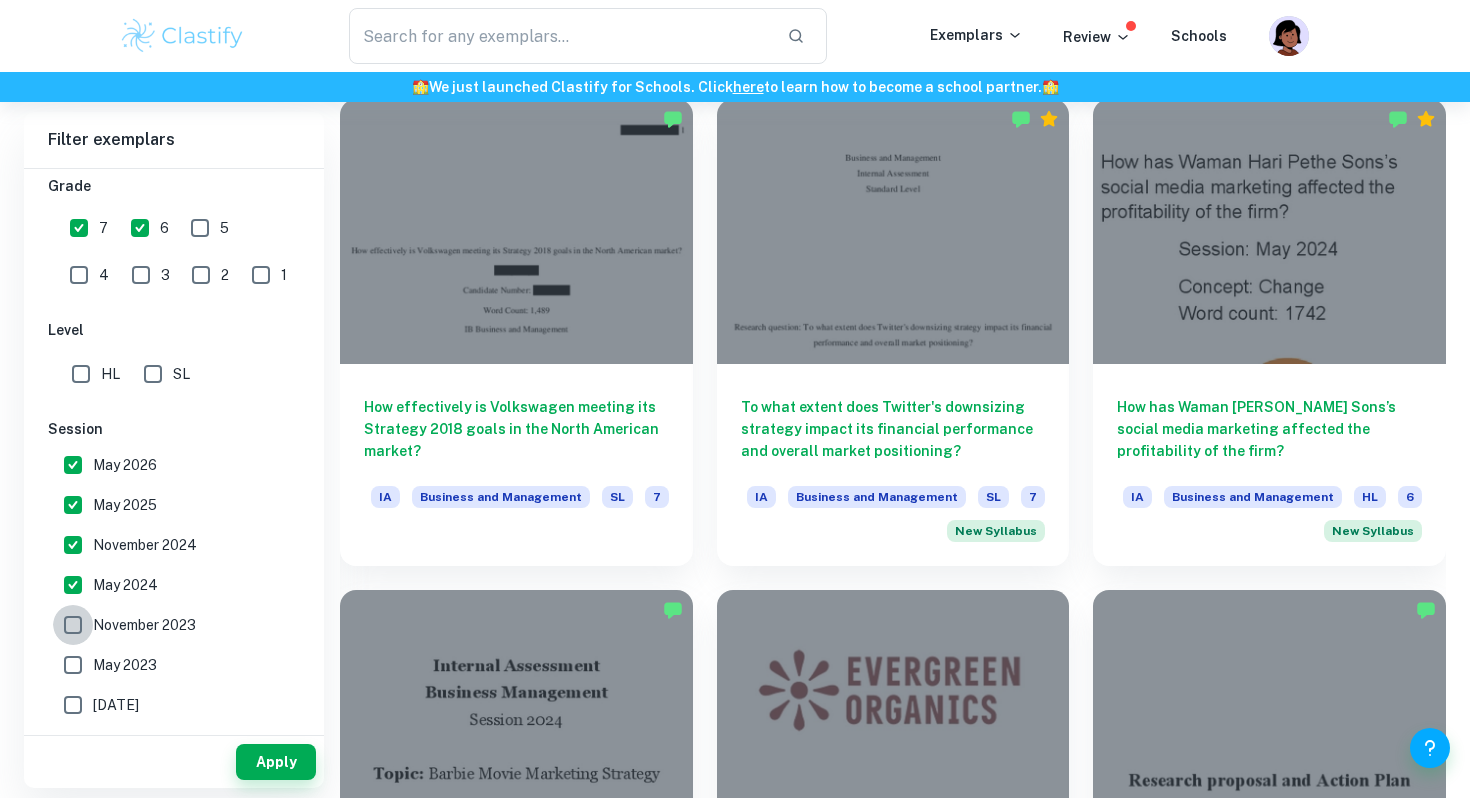 click on "November 2023" at bounding box center (73, 625) 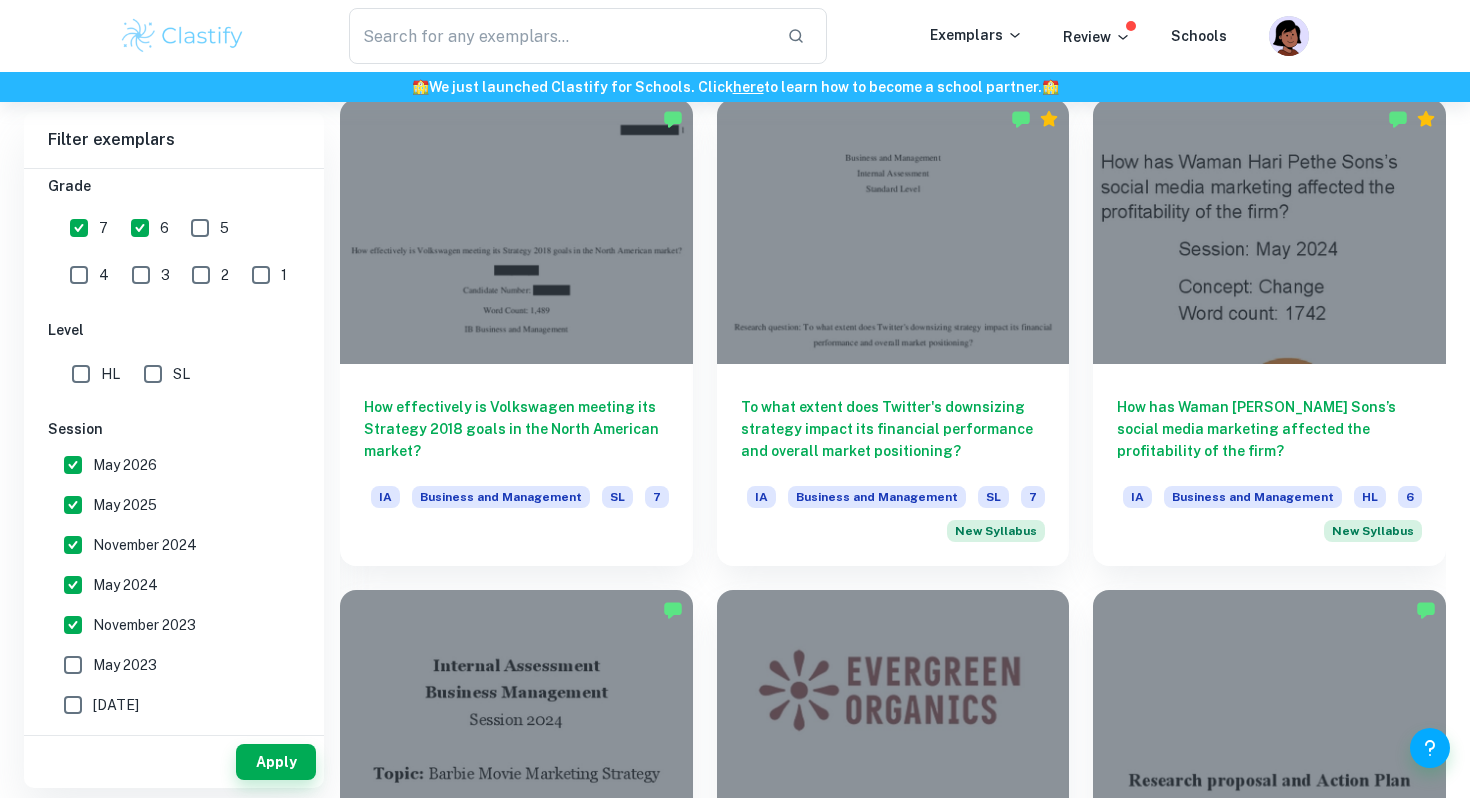 click on "Apply" at bounding box center (174, 762) 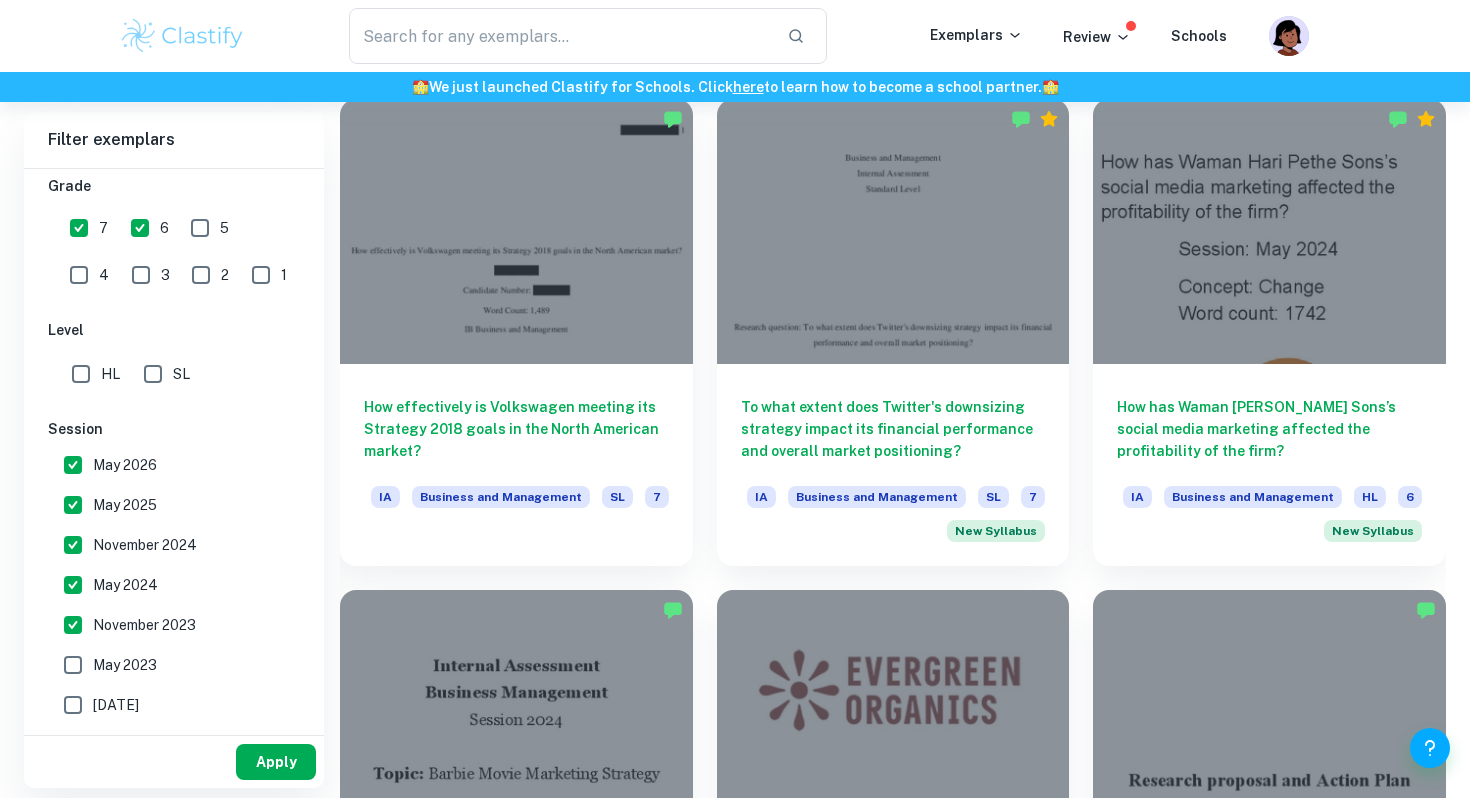 click on "Apply" at bounding box center (276, 762) 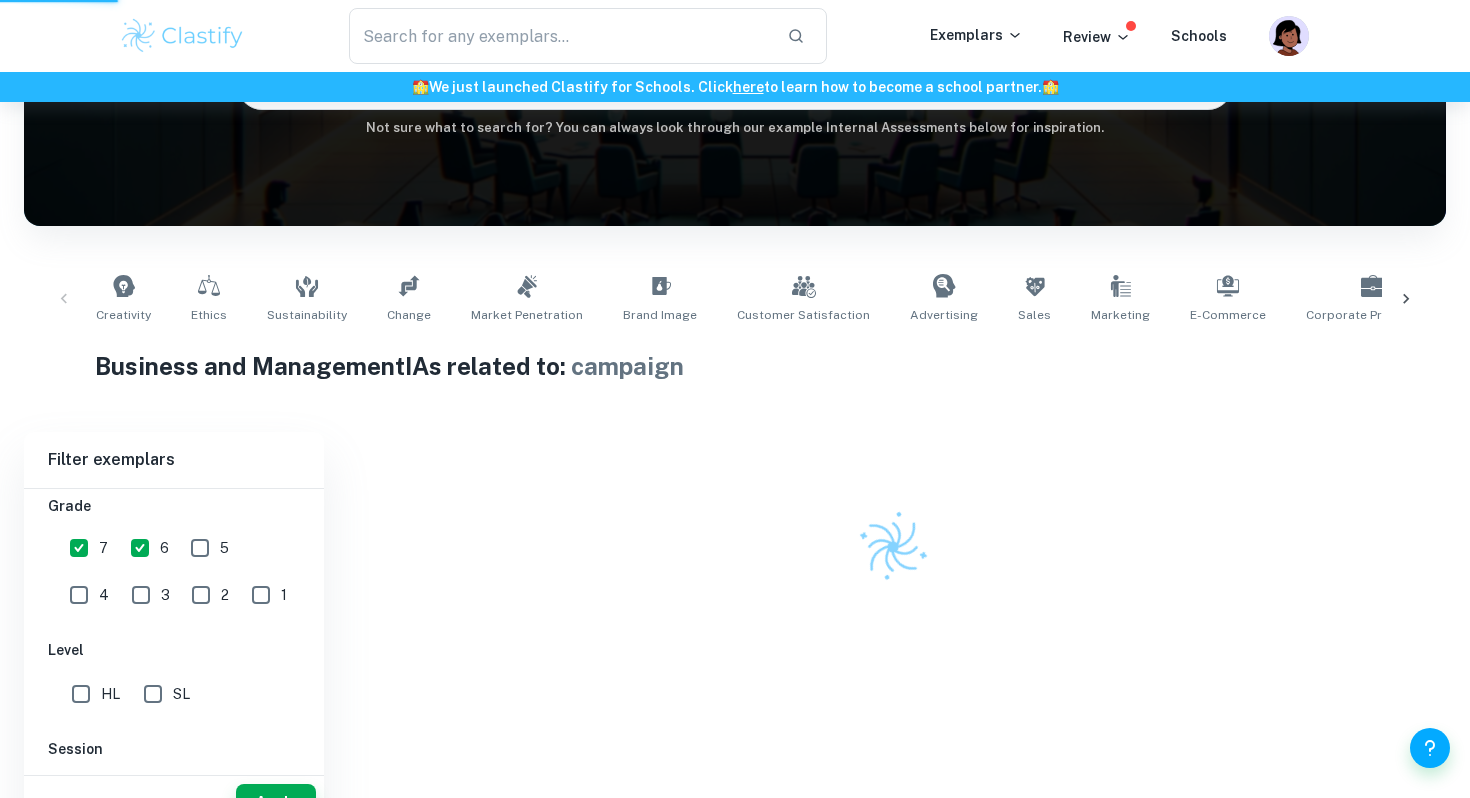 scroll, scrollTop: 202, scrollLeft: 0, axis: vertical 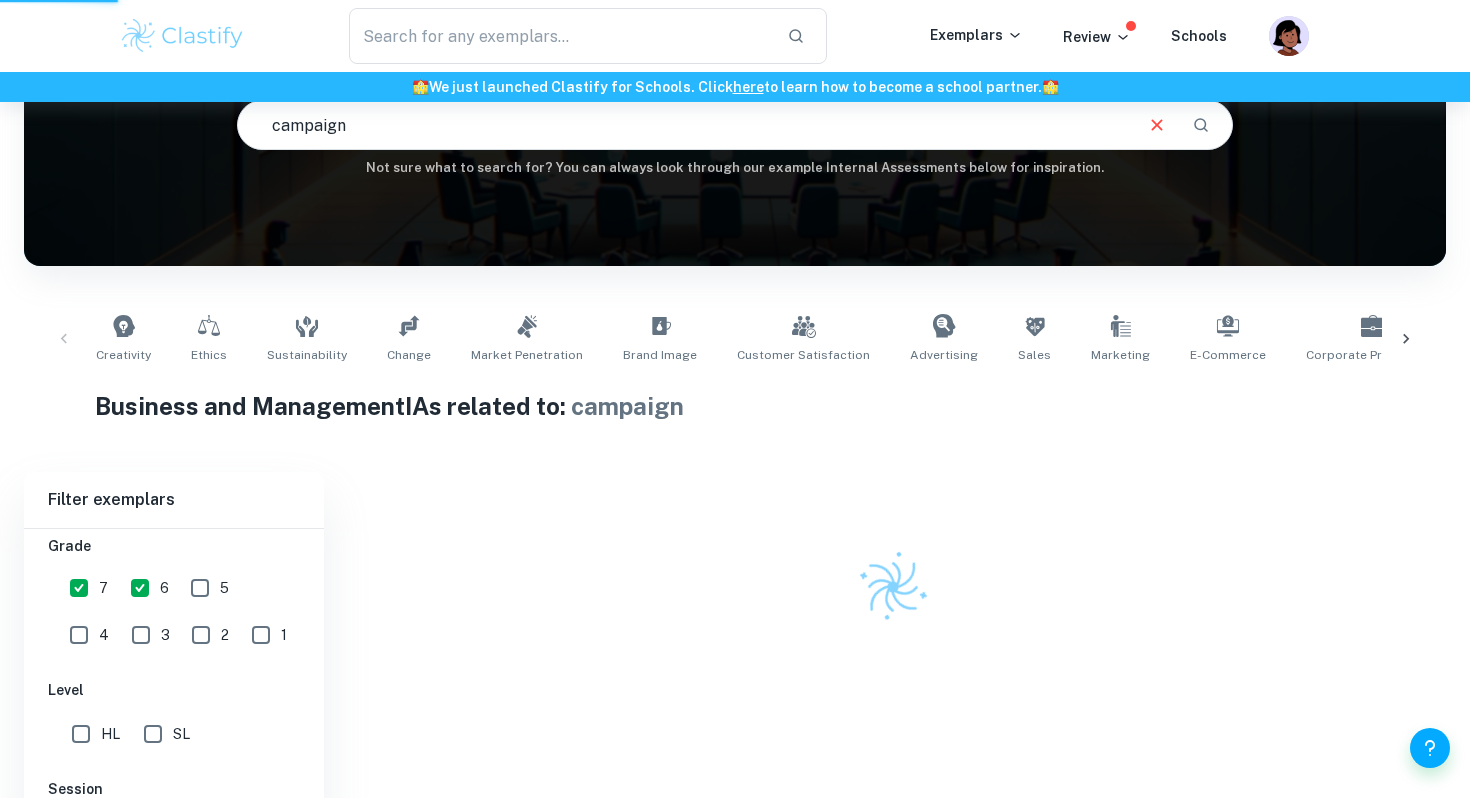 type on "campaign" 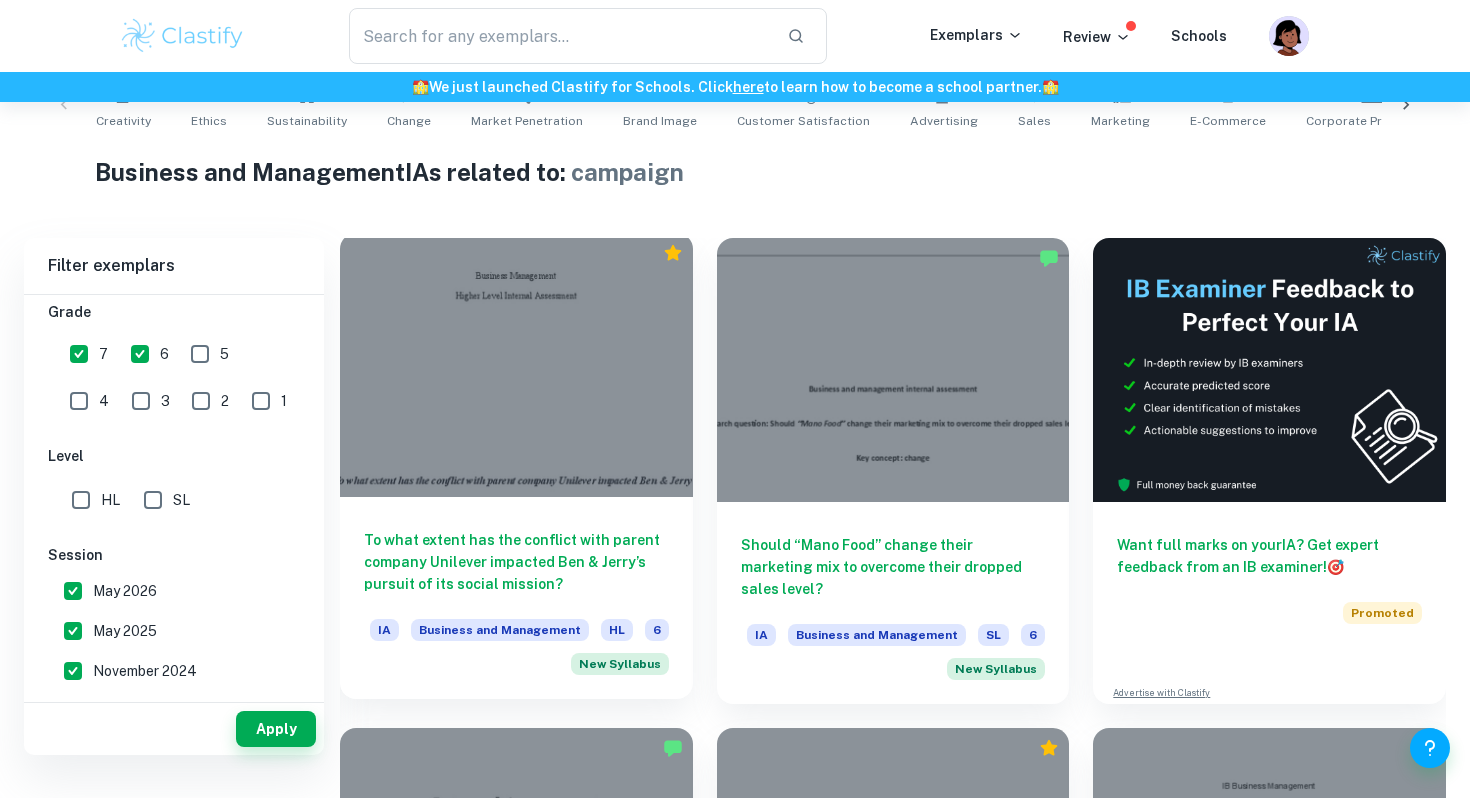 scroll, scrollTop: 376, scrollLeft: 0, axis: vertical 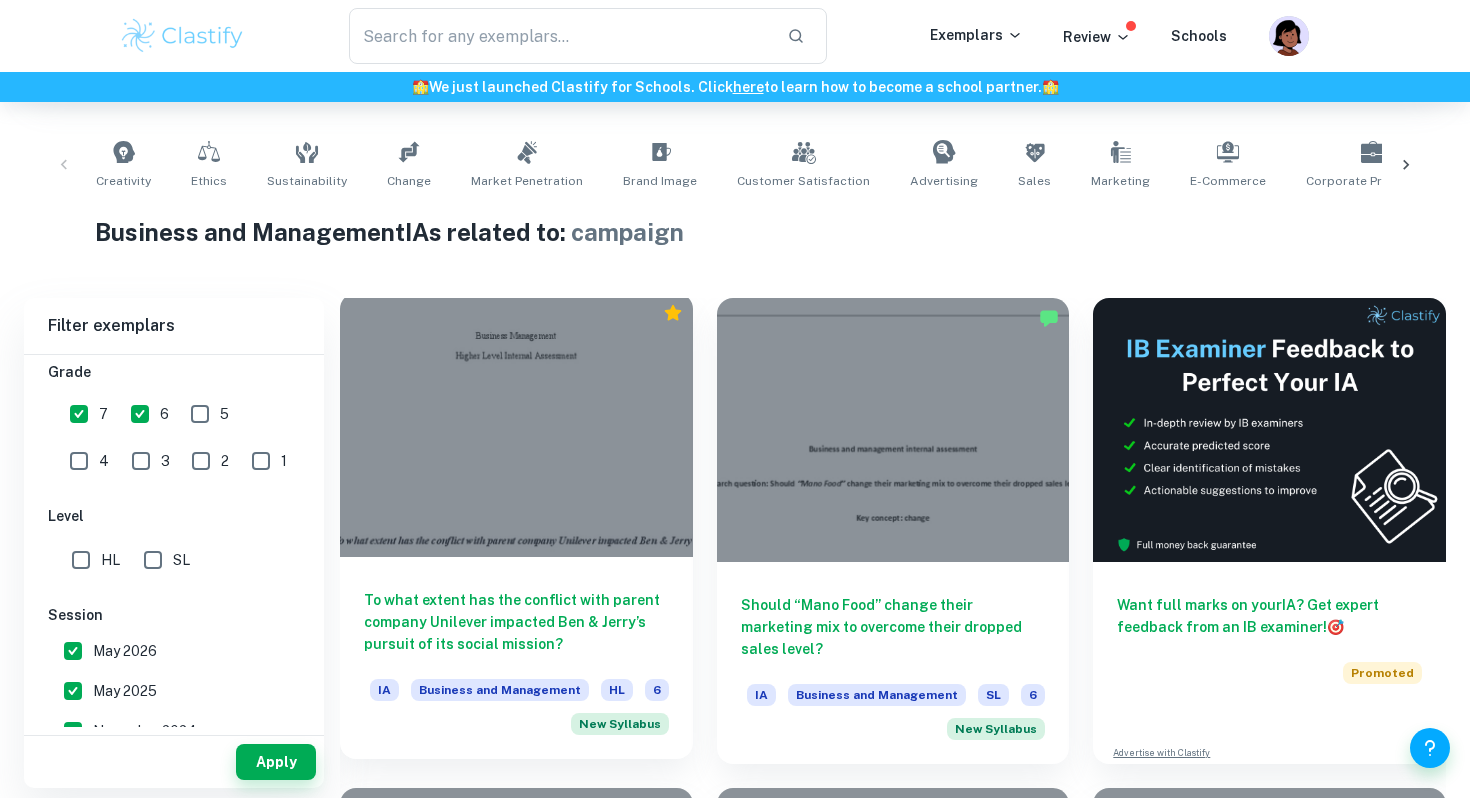 click on "To what extent has the conflict with parent company Unilever impacted Ben & Jerry’s pursuit of its social mission?" at bounding box center (516, 622) 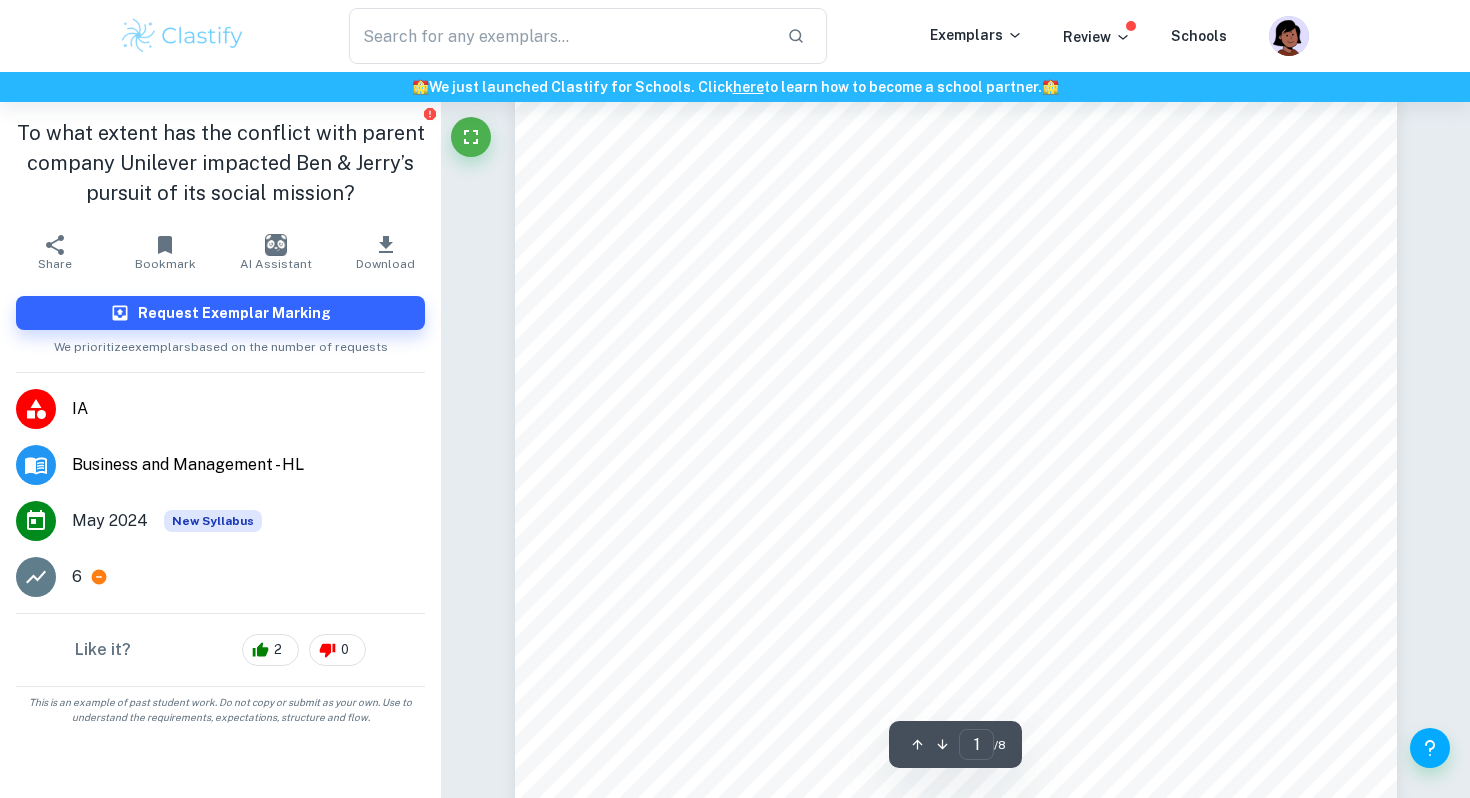scroll, scrollTop: 60, scrollLeft: 0, axis: vertical 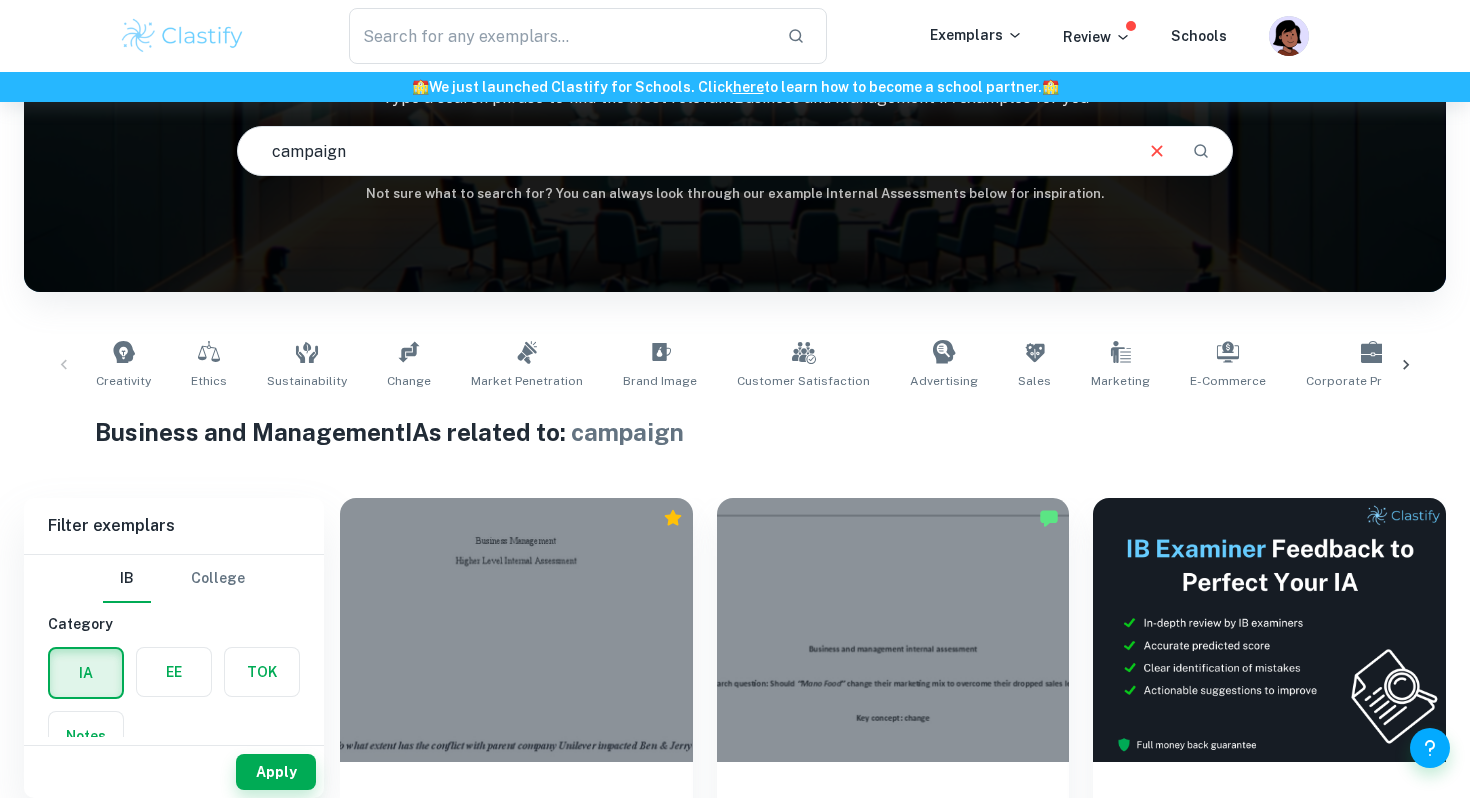 click on "campaign" at bounding box center [683, 151] 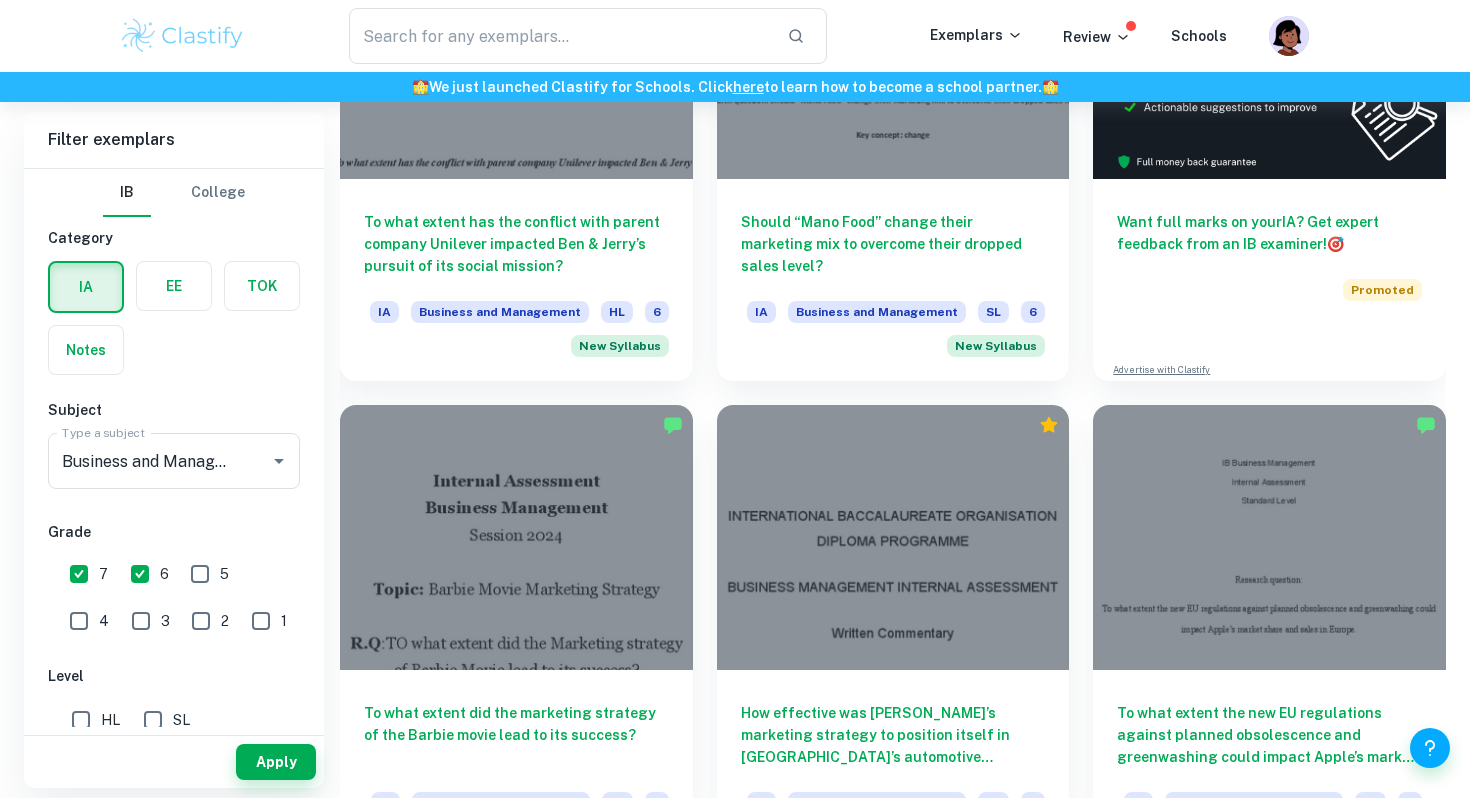 scroll, scrollTop: 769, scrollLeft: 0, axis: vertical 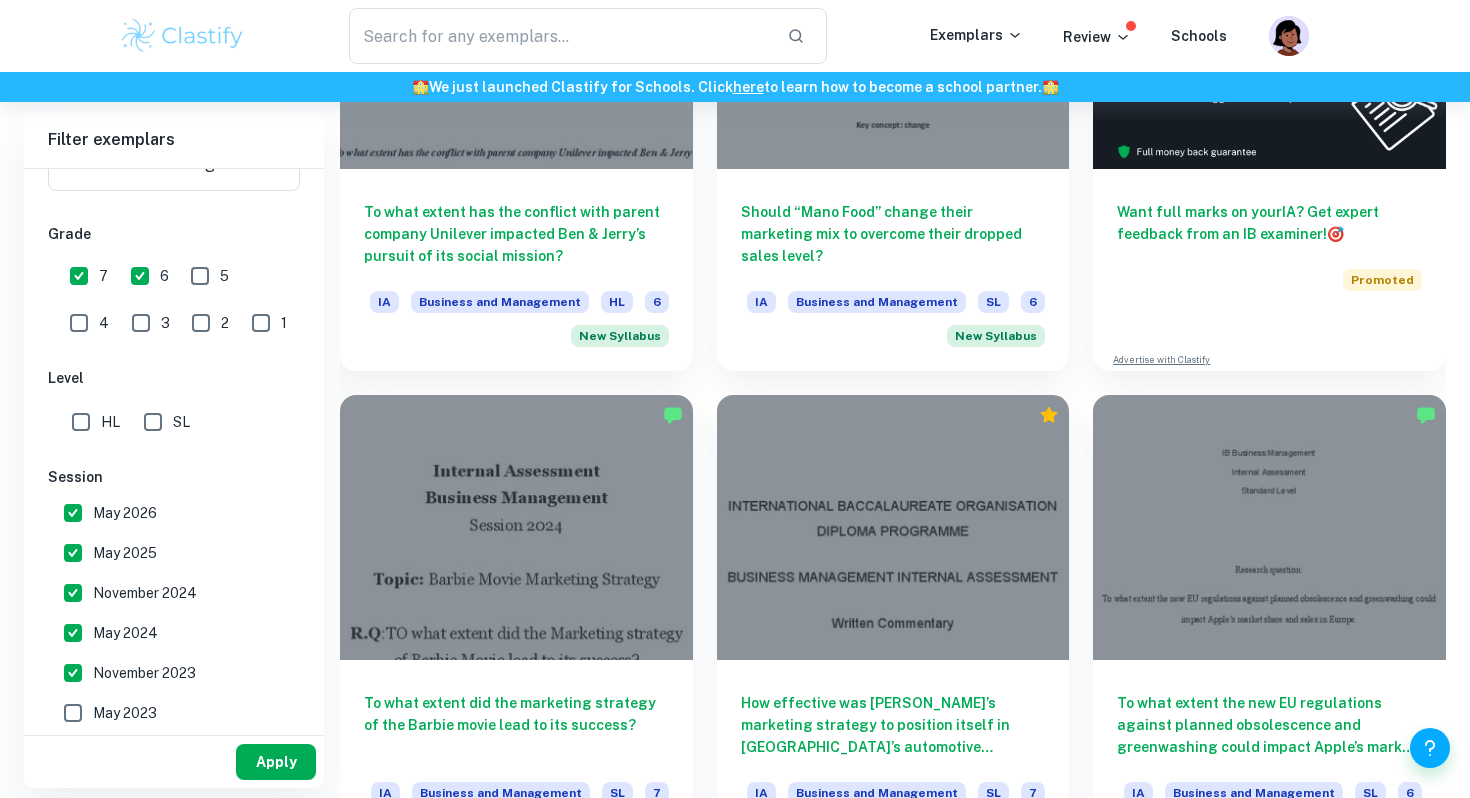 click on "Apply" at bounding box center [276, 762] 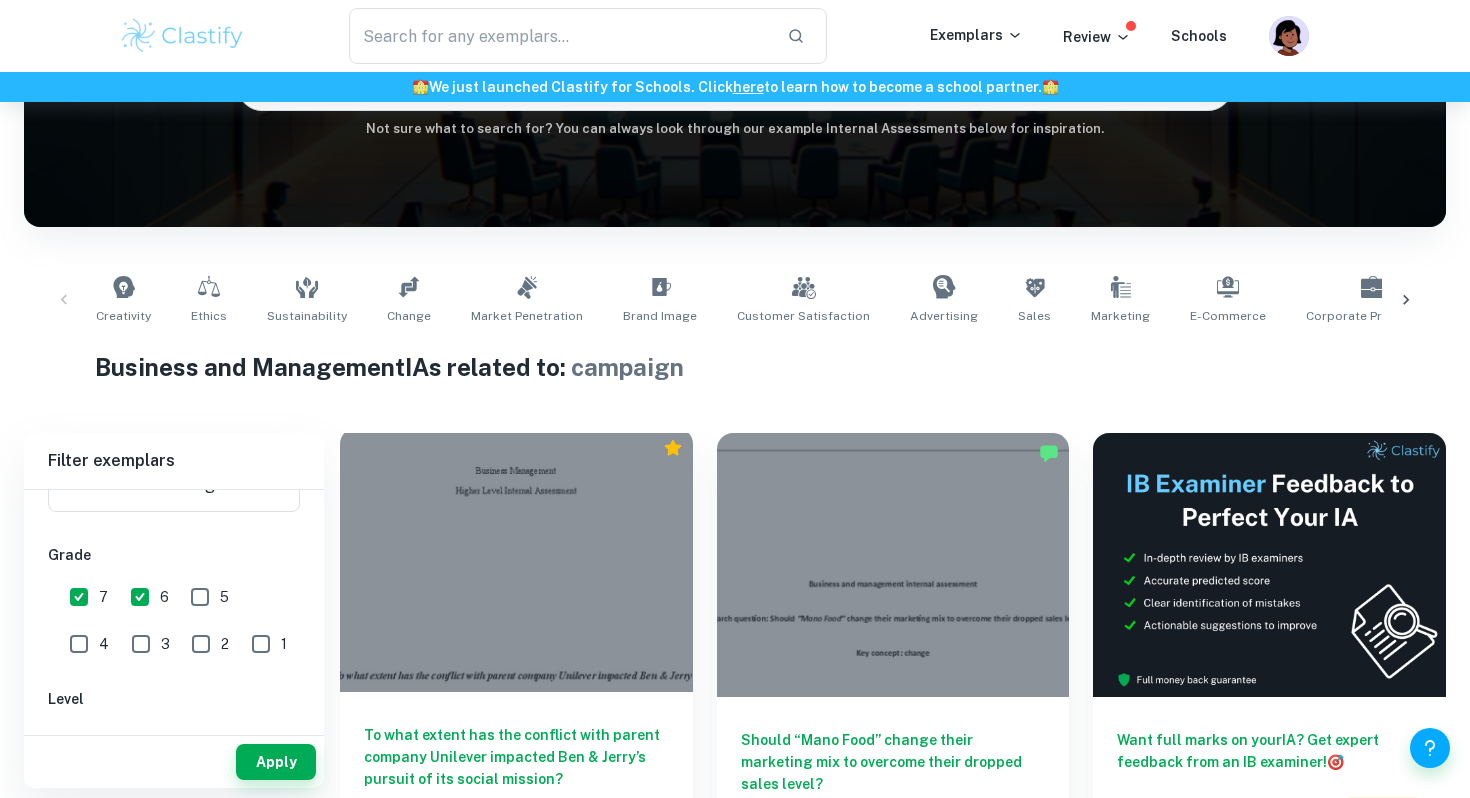 scroll, scrollTop: 0, scrollLeft: 0, axis: both 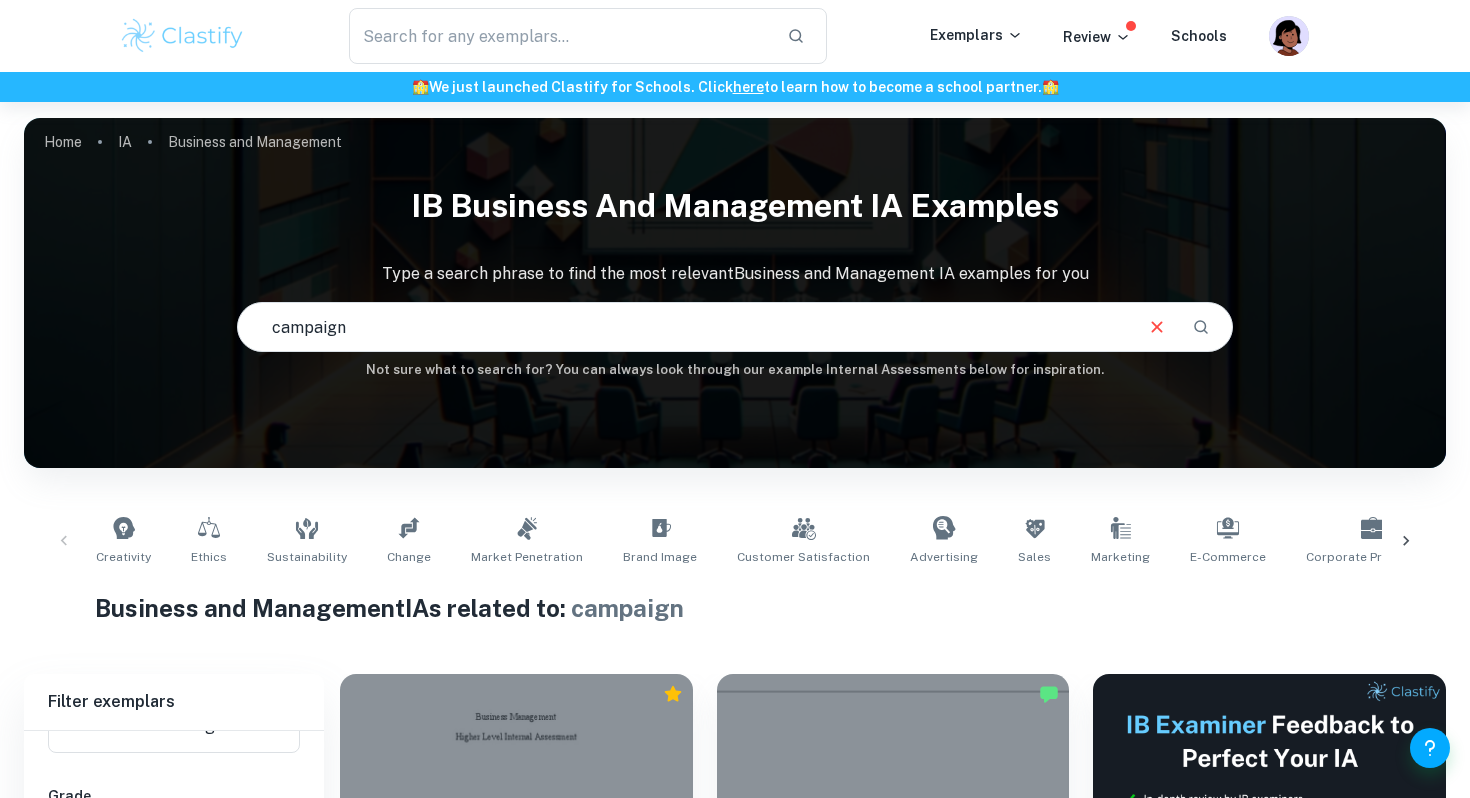 click on "campaign" at bounding box center [683, 327] 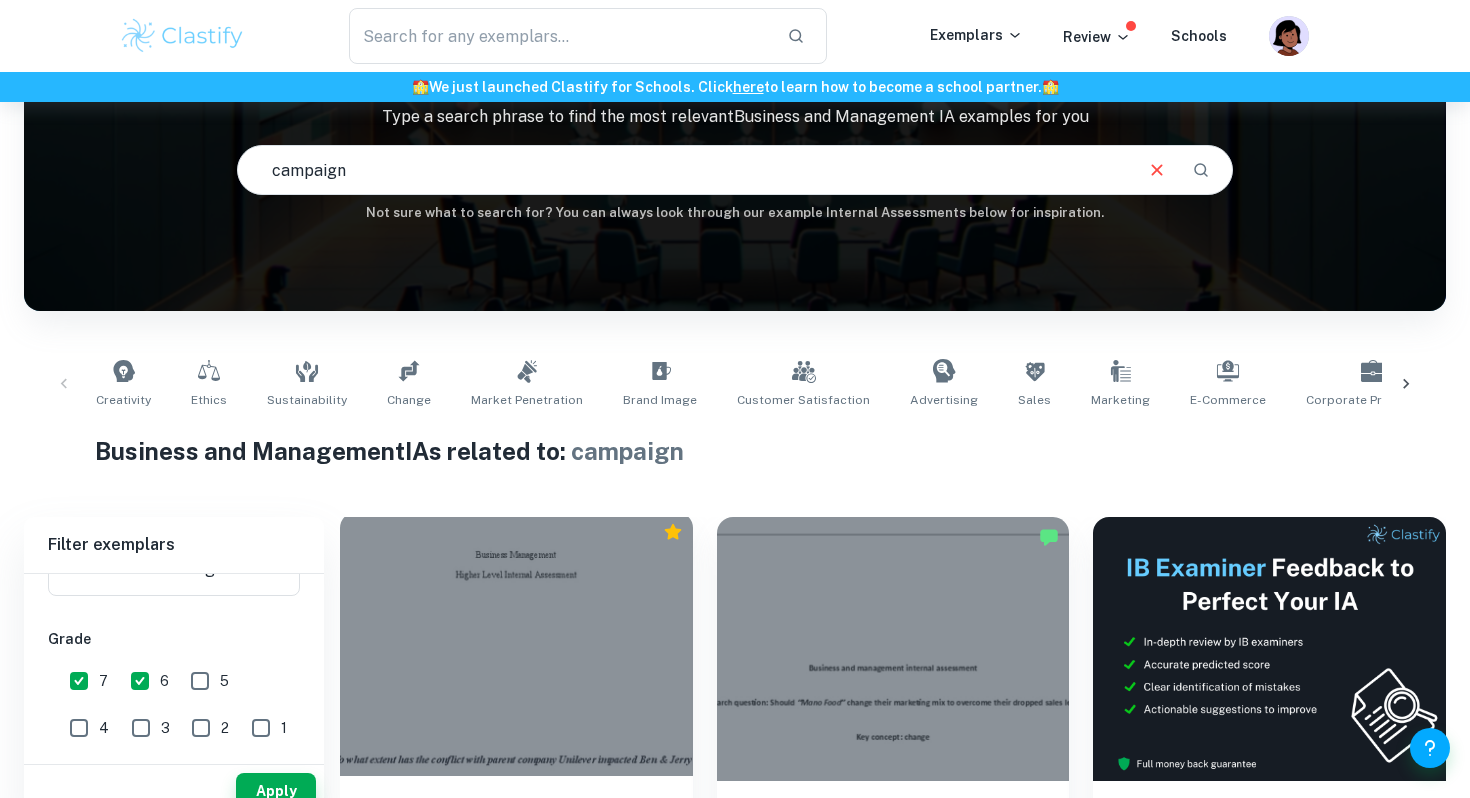 scroll, scrollTop: 0, scrollLeft: 0, axis: both 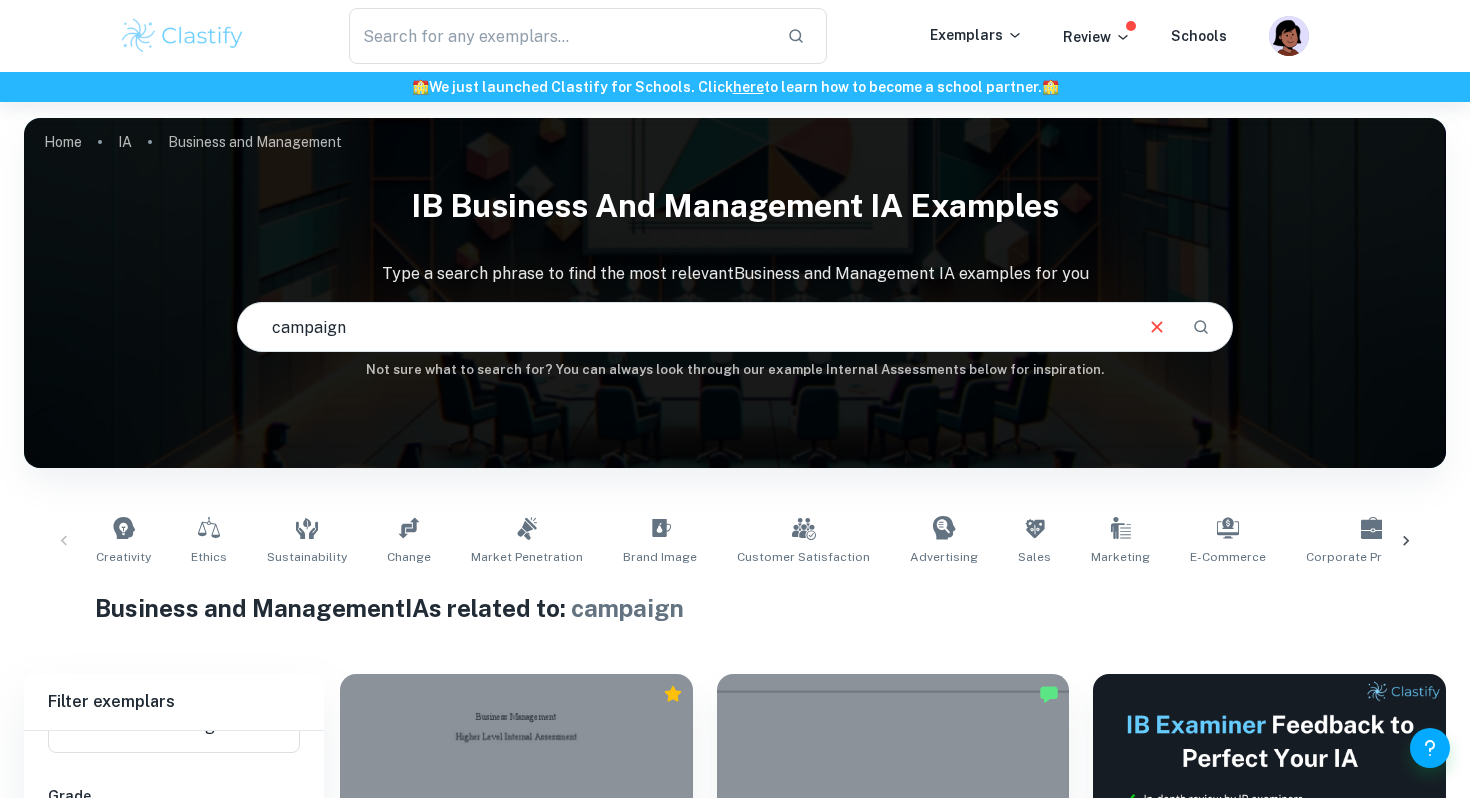 click on "campaign" at bounding box center (683, 327) 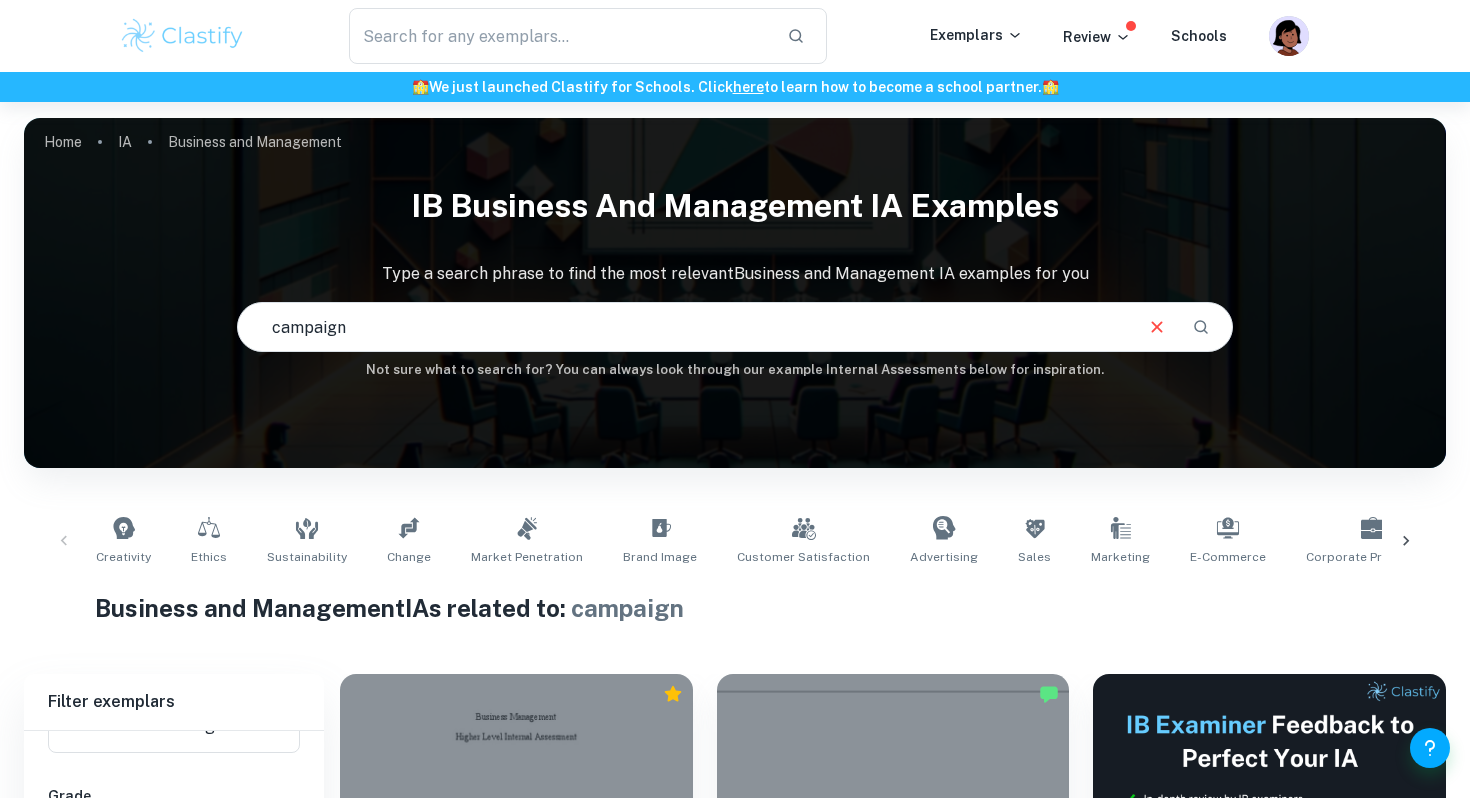 click on "campaign" at bounding box center (683, 327) 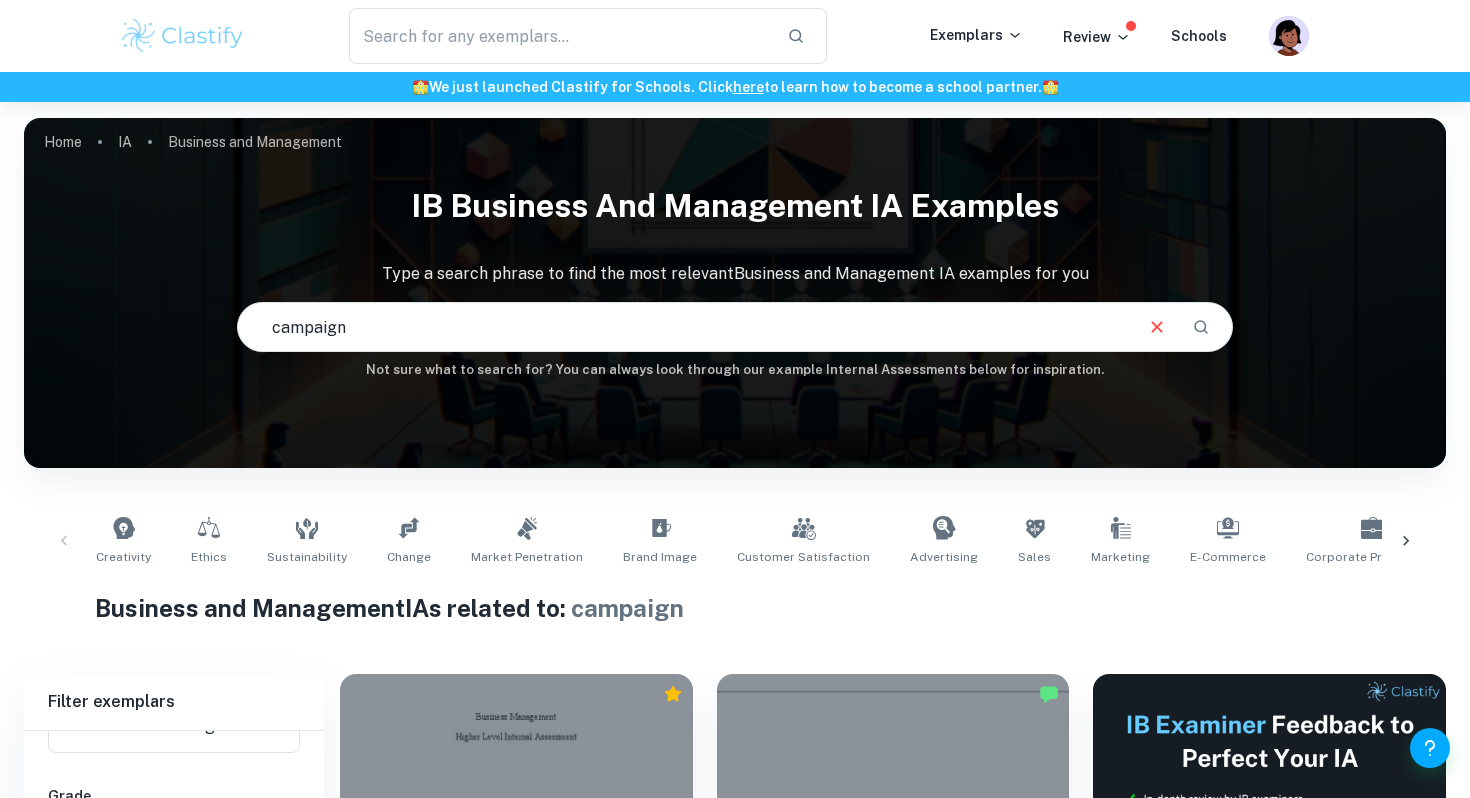 click on "Not sure what to search for? You can always look through our example Internal Assessments below for inspiration." at bounding box center [735, 370] 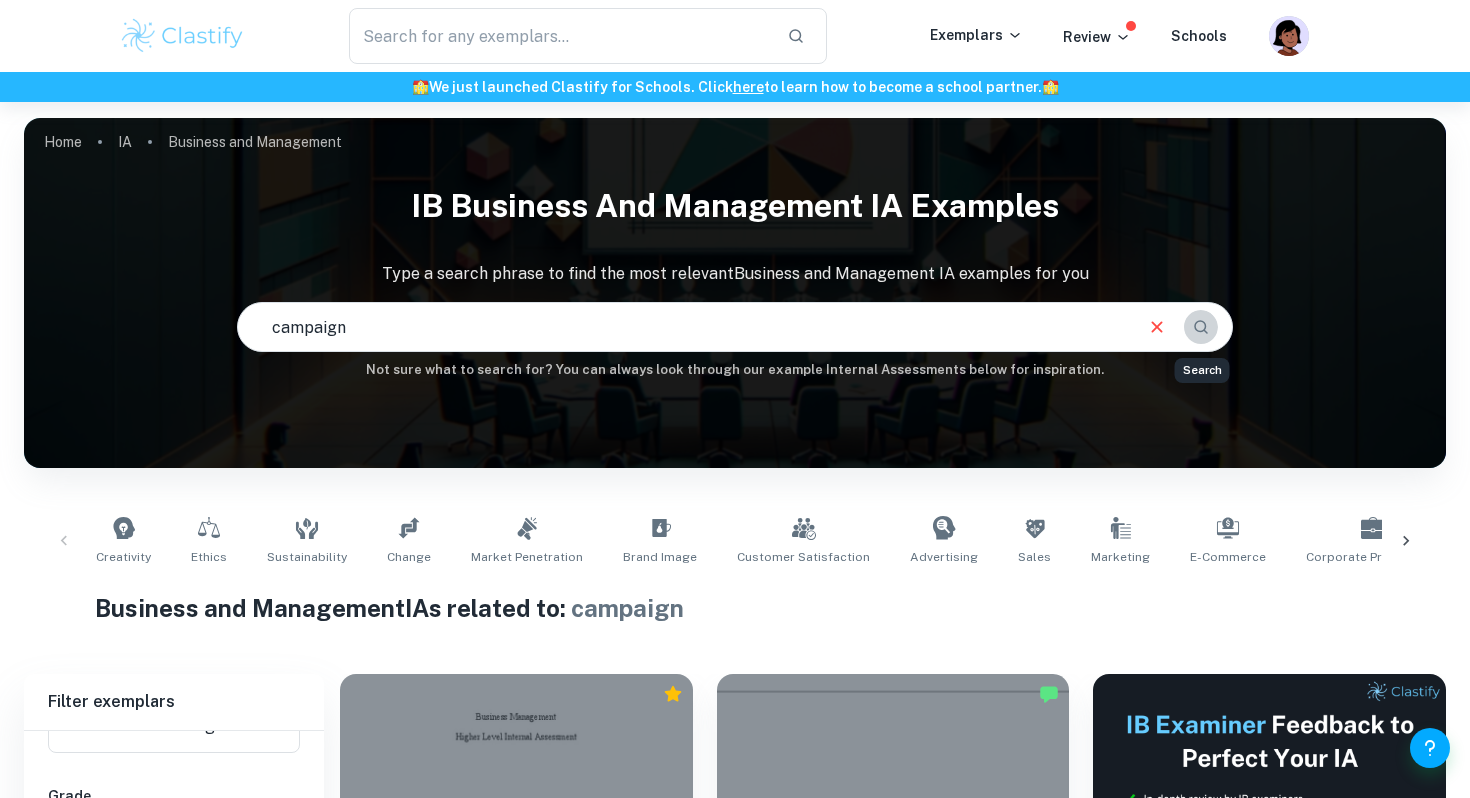 click 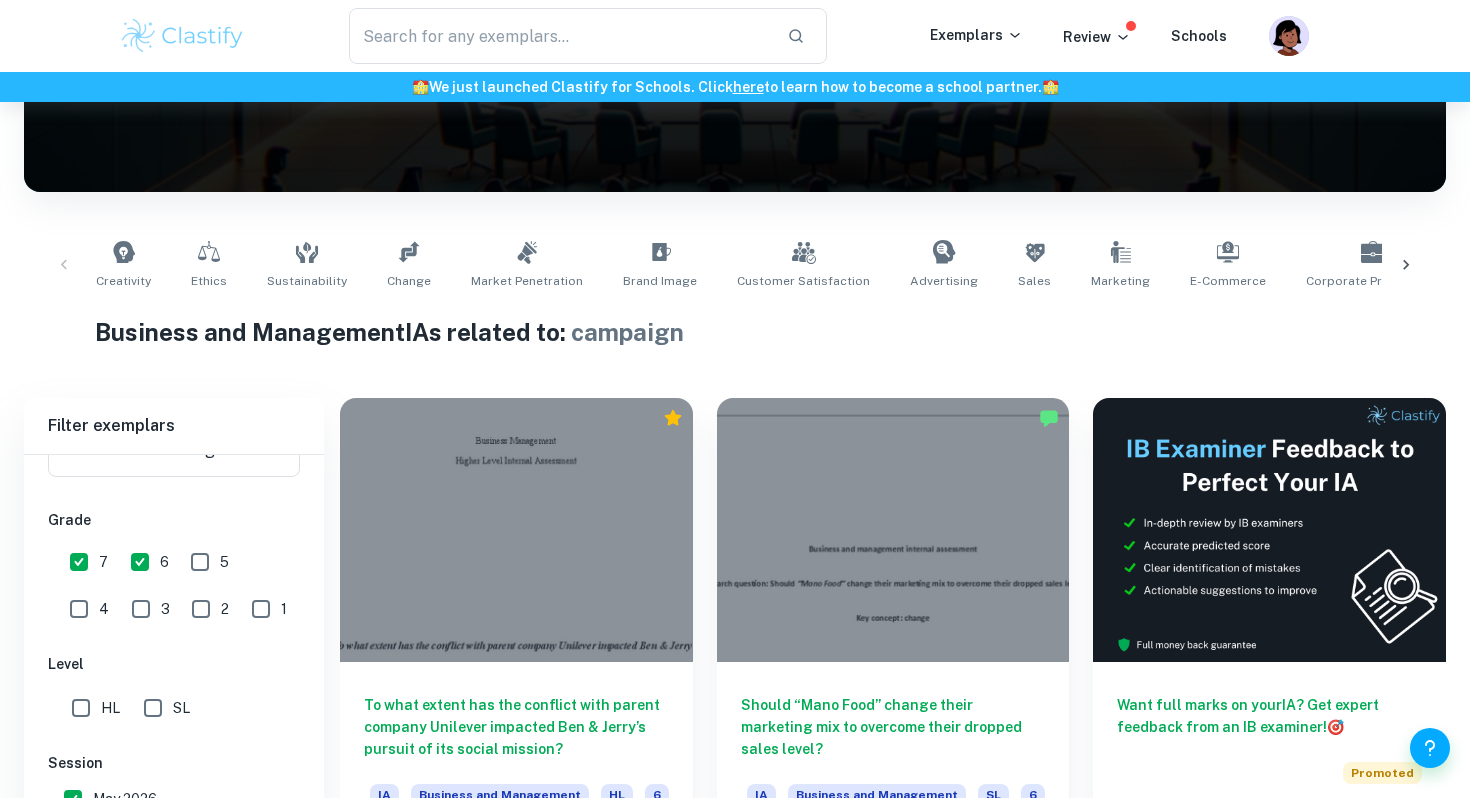 scroll, scrollTop: 358, scrollLeft: 0, axis: vertical 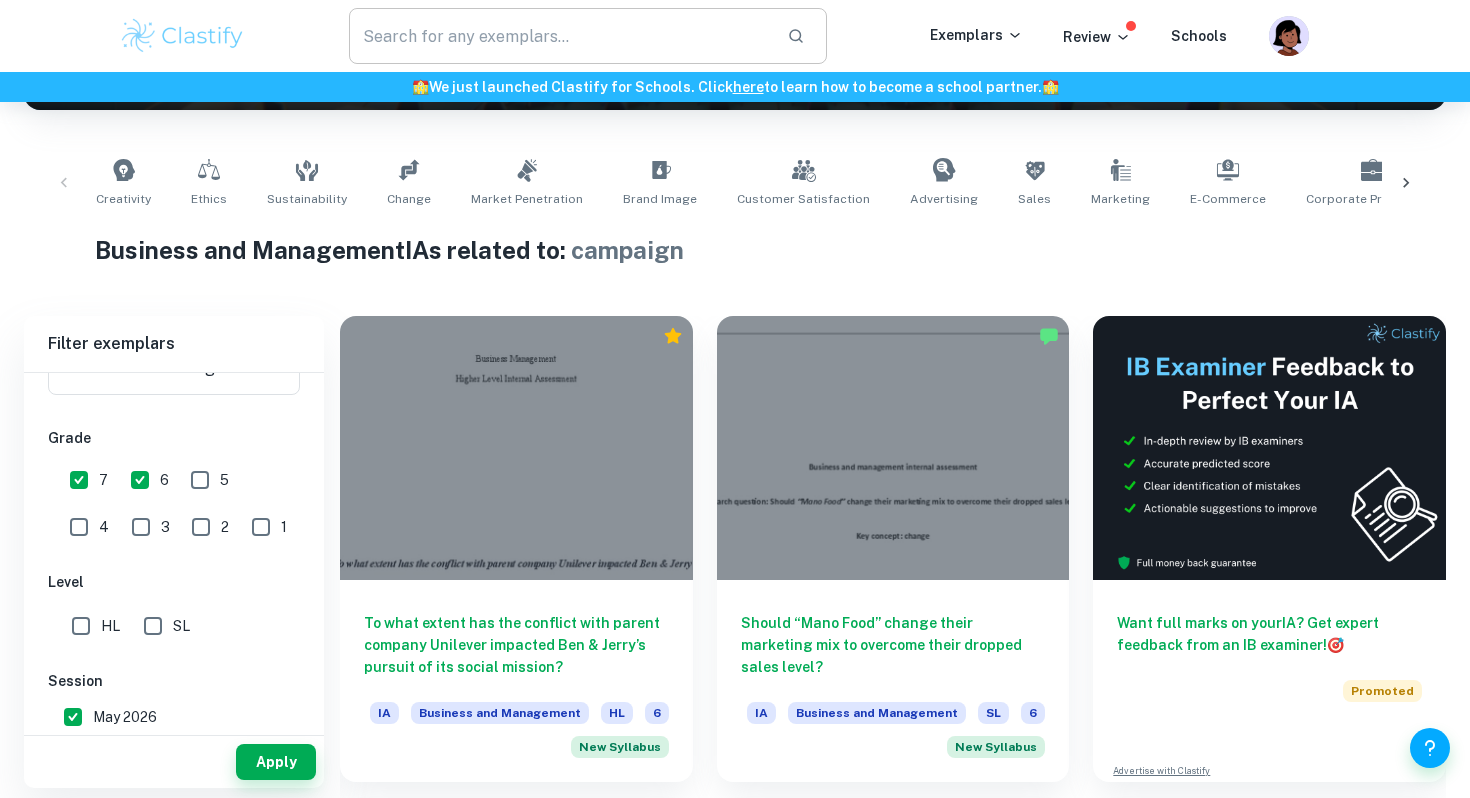 click at bounding box center (560, 36) 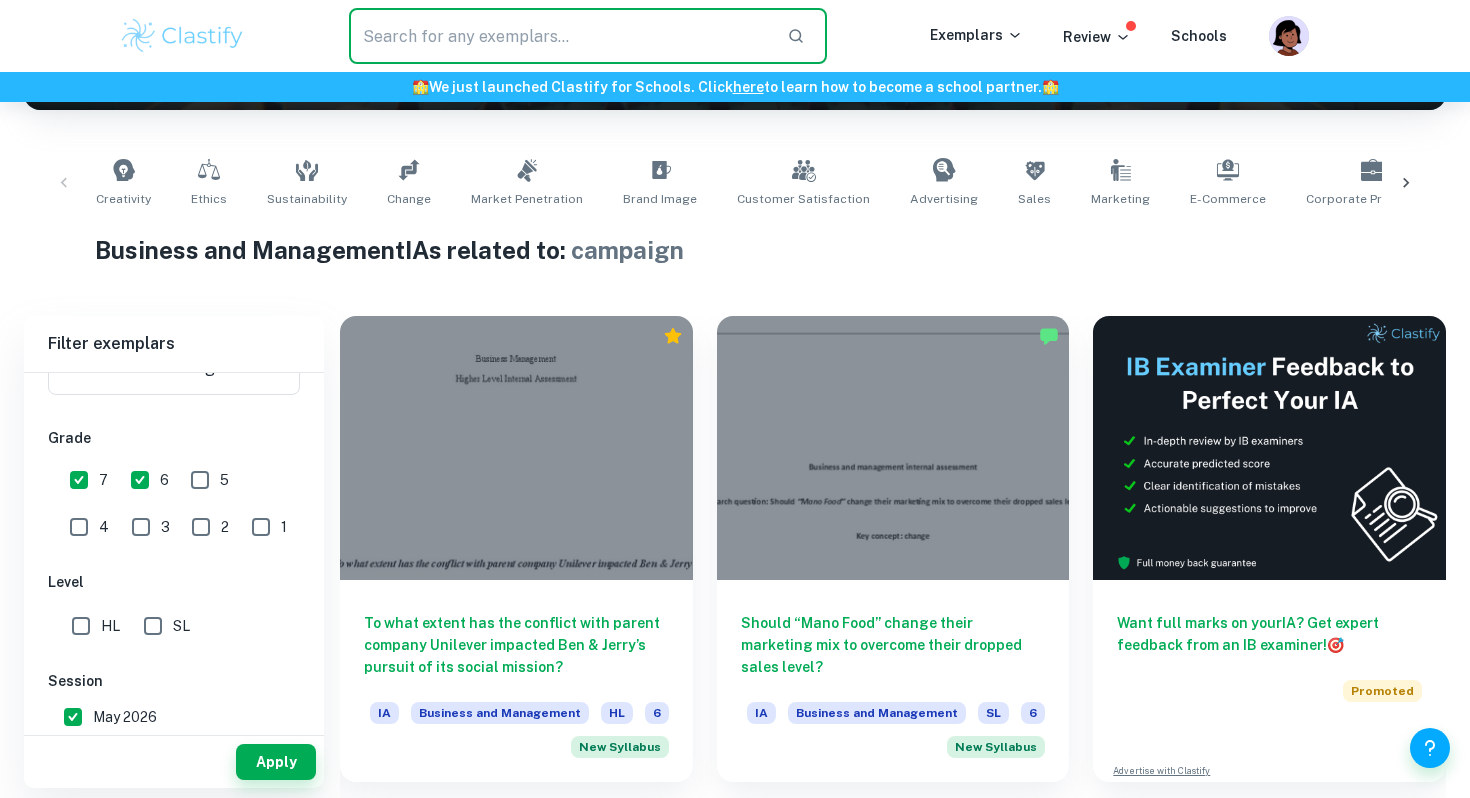 paste on "marketing campaign" 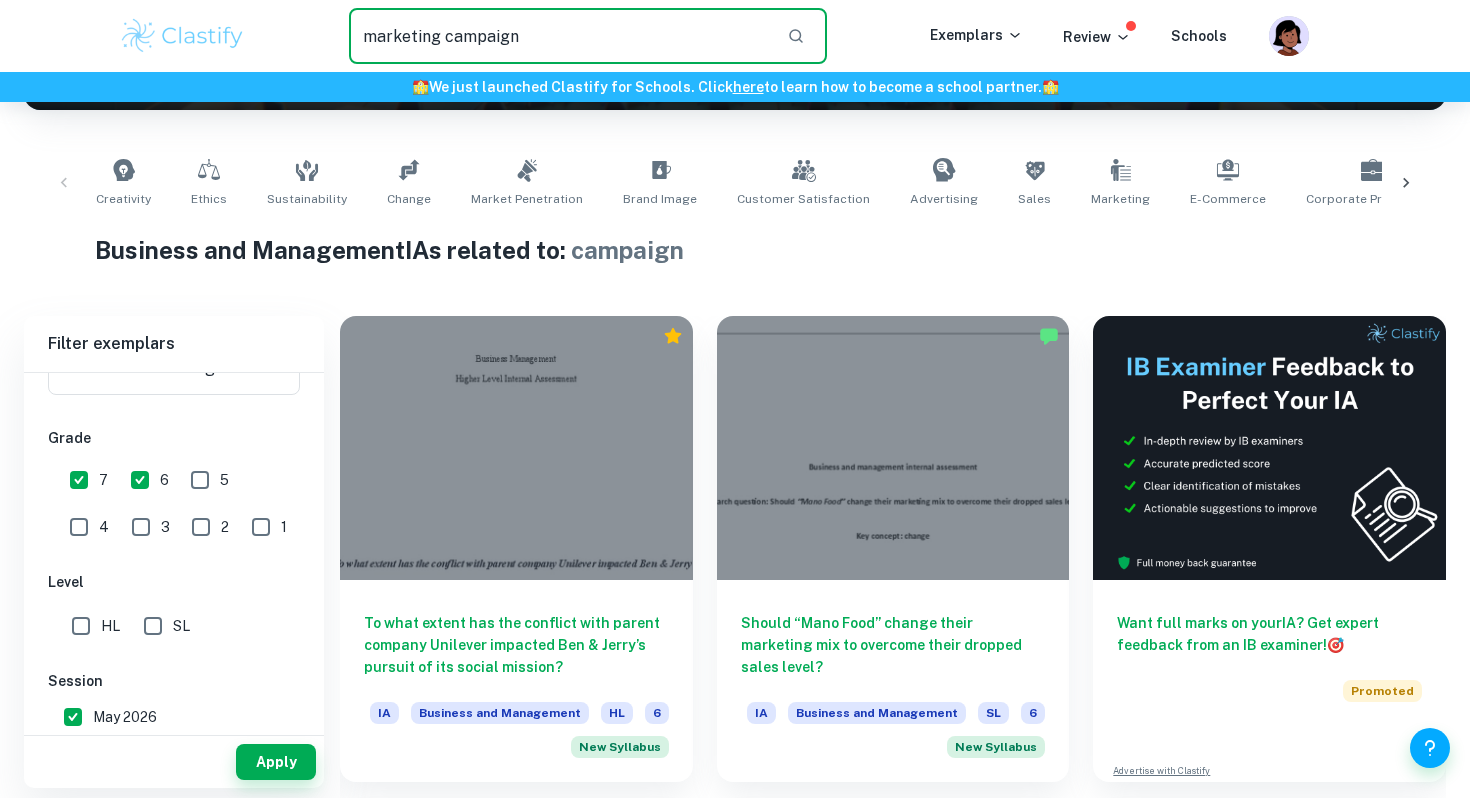 scroll, scrollTop: 0, scrollLeft: 0, axis: both 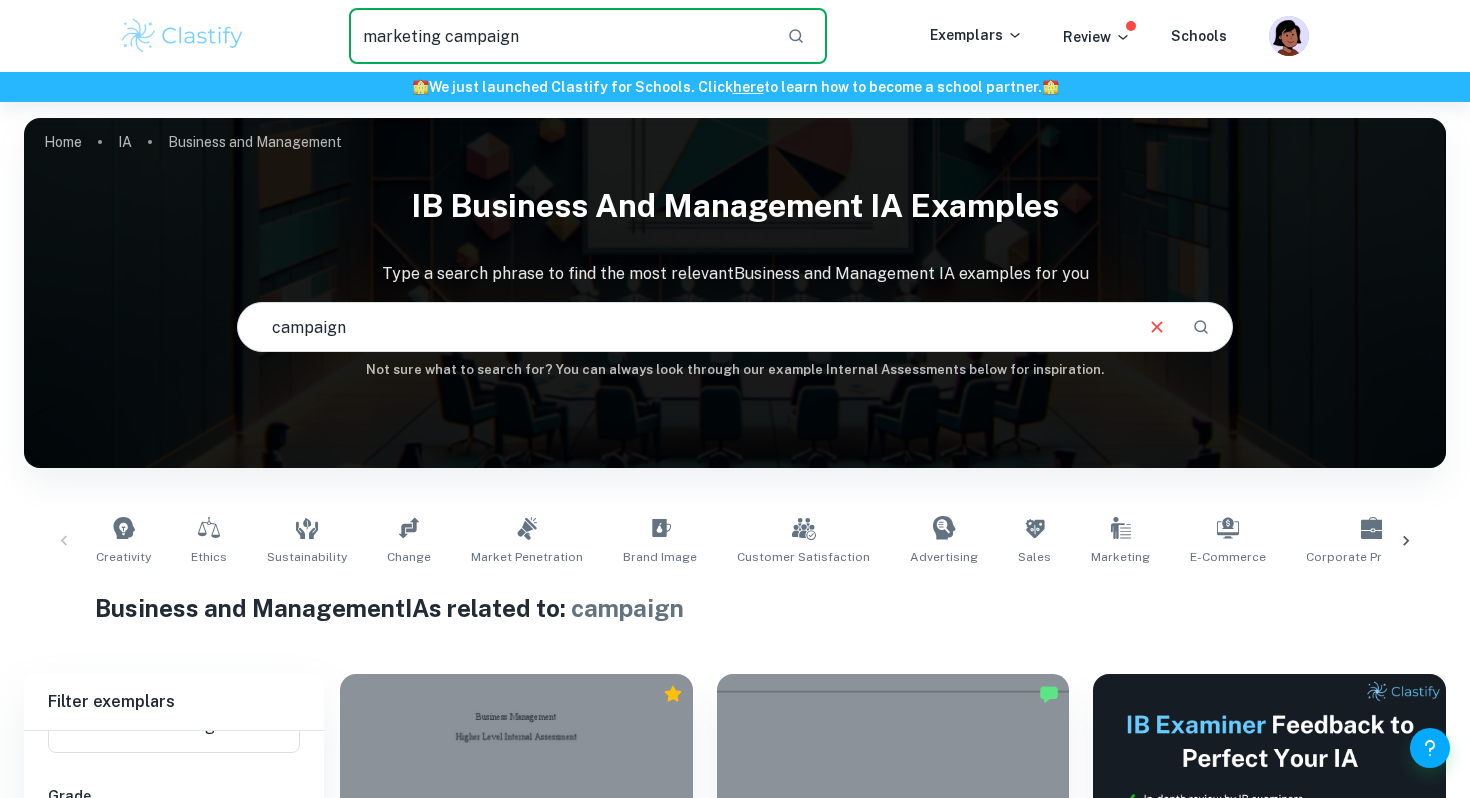 type on "marketing campaign" 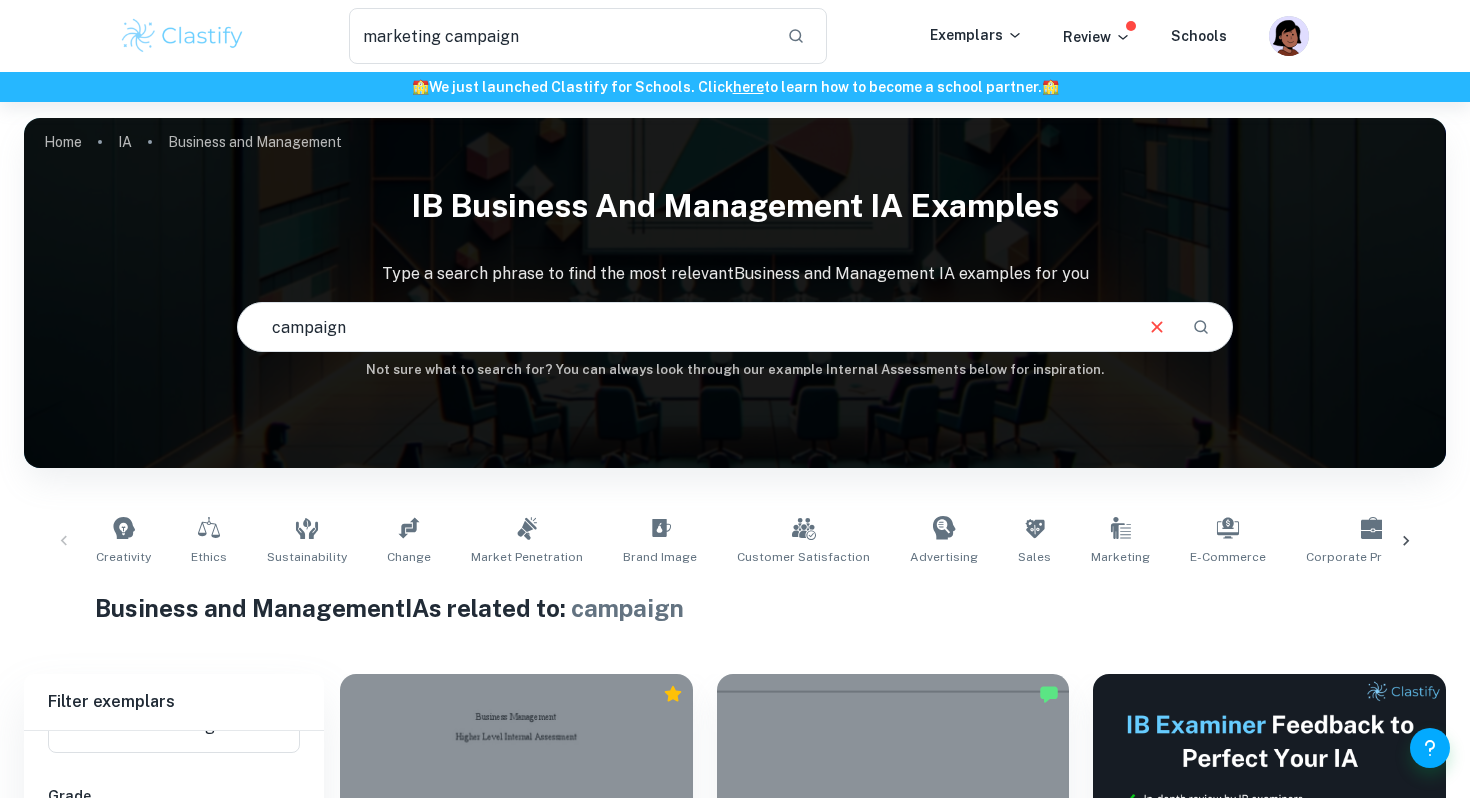 drag, startPoint x: 386, startPoint y: 339, endPoint x: 239, endPoint y: 338, distance: 147.0034 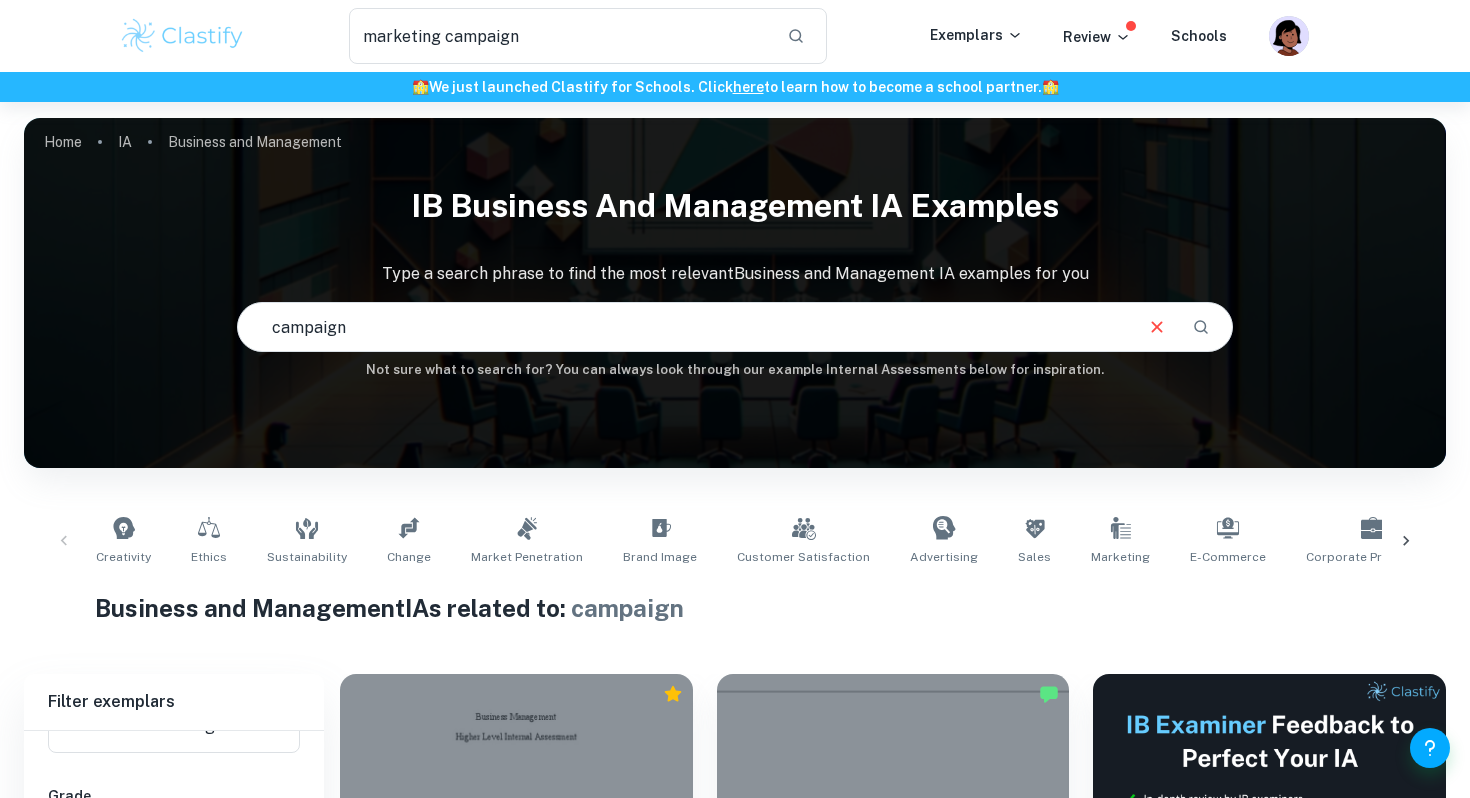 paste on "marketing" 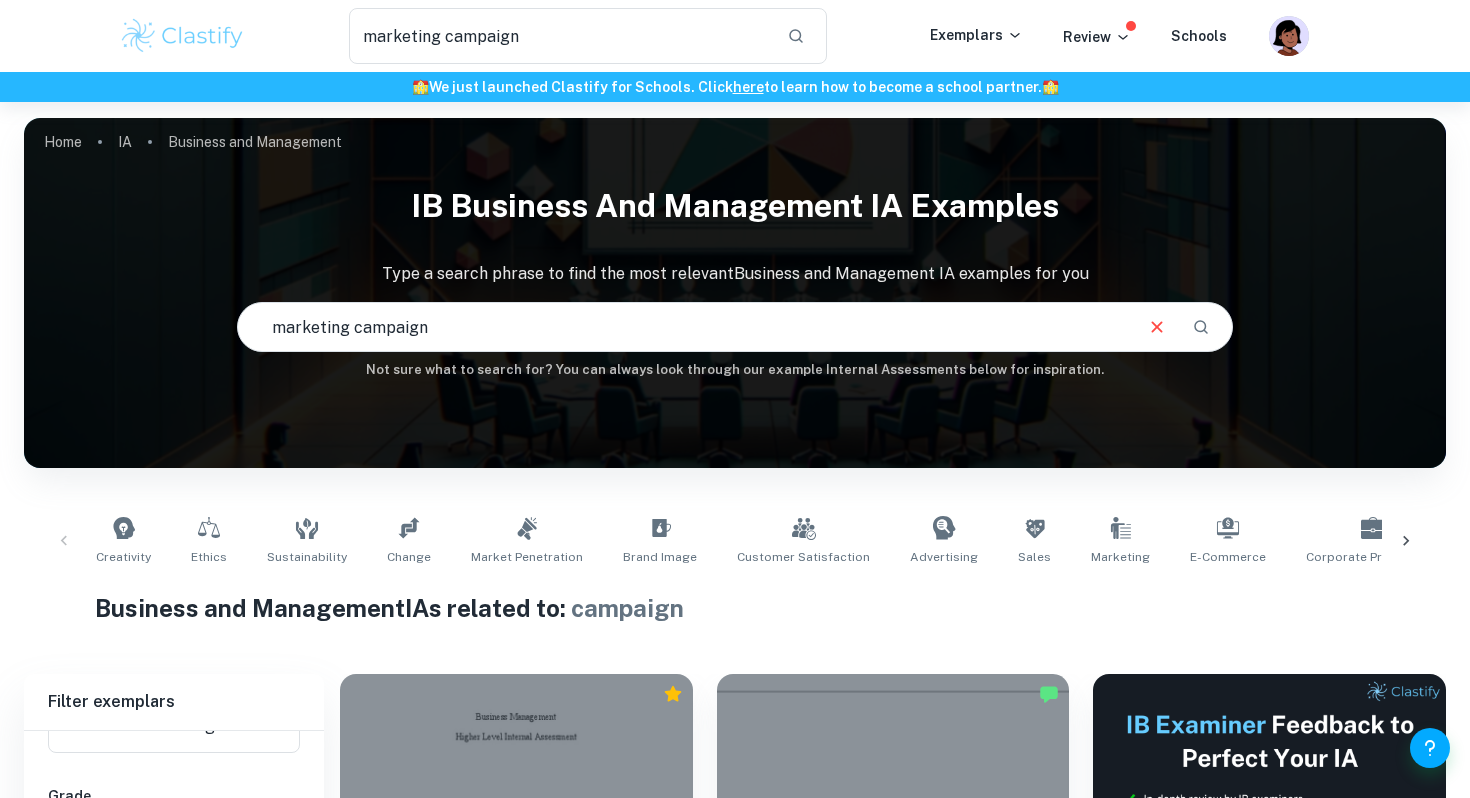 type on "marketing campaign" 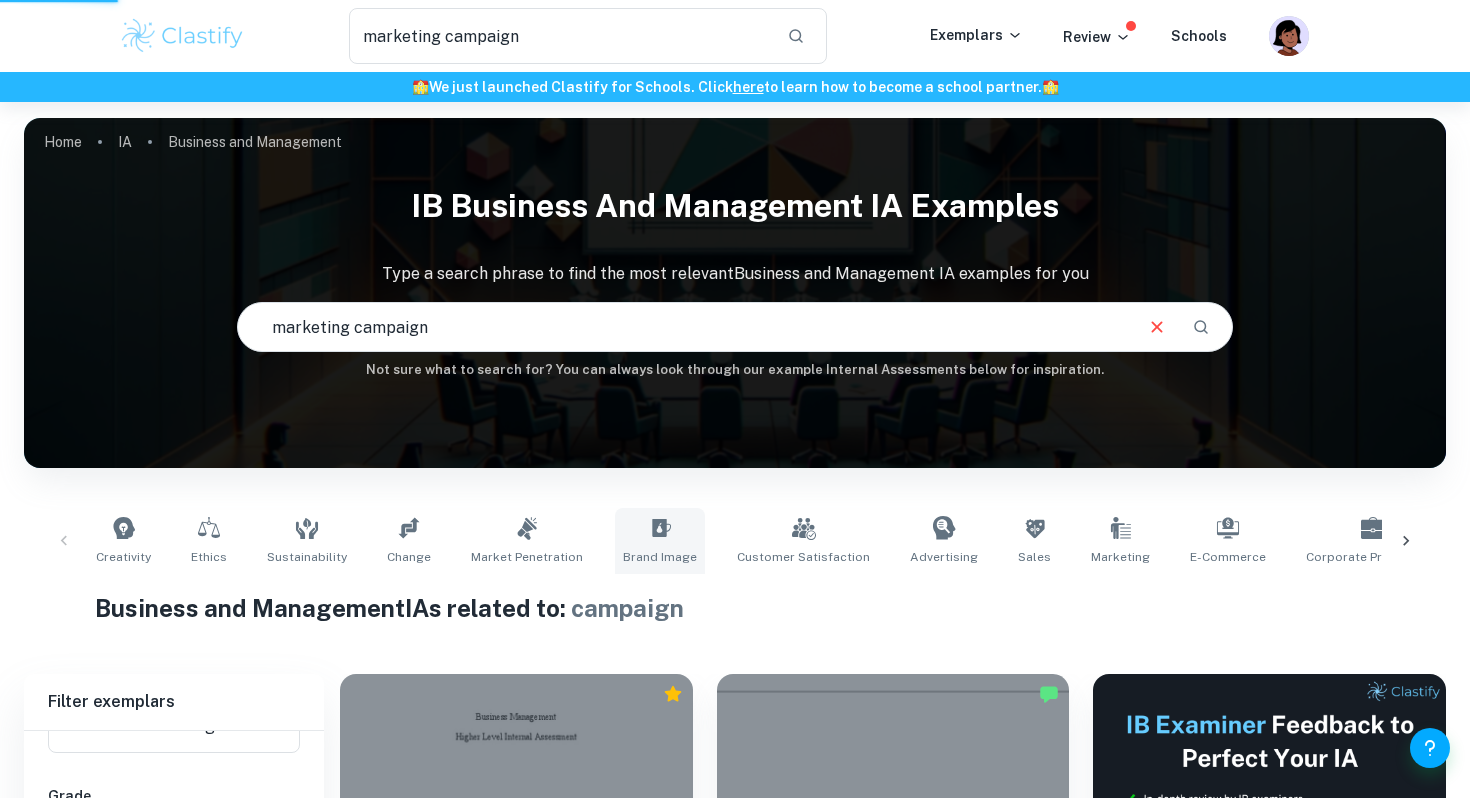 type 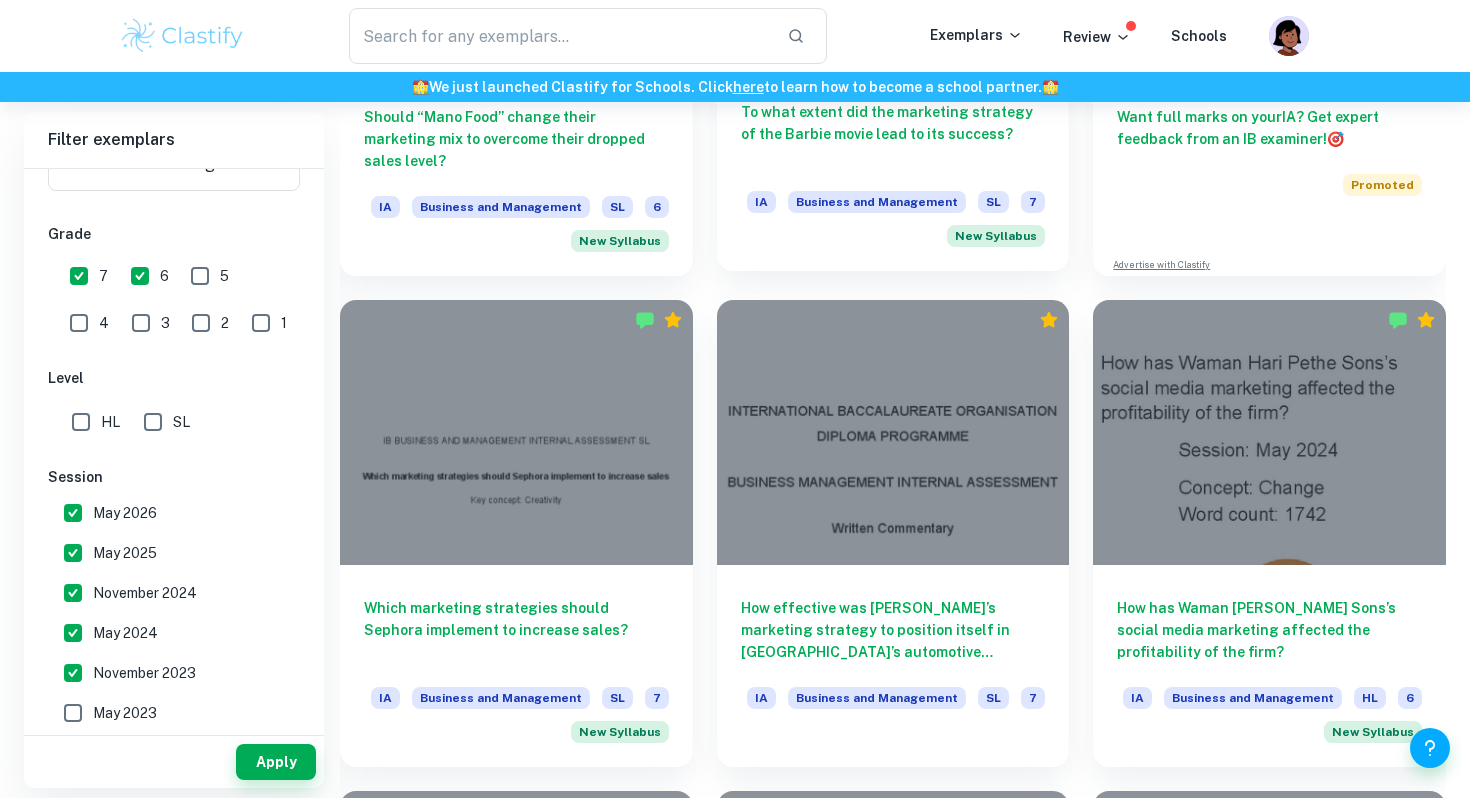 scroll, scrollTop: 869, scrollLeft: 0, axis: vertical 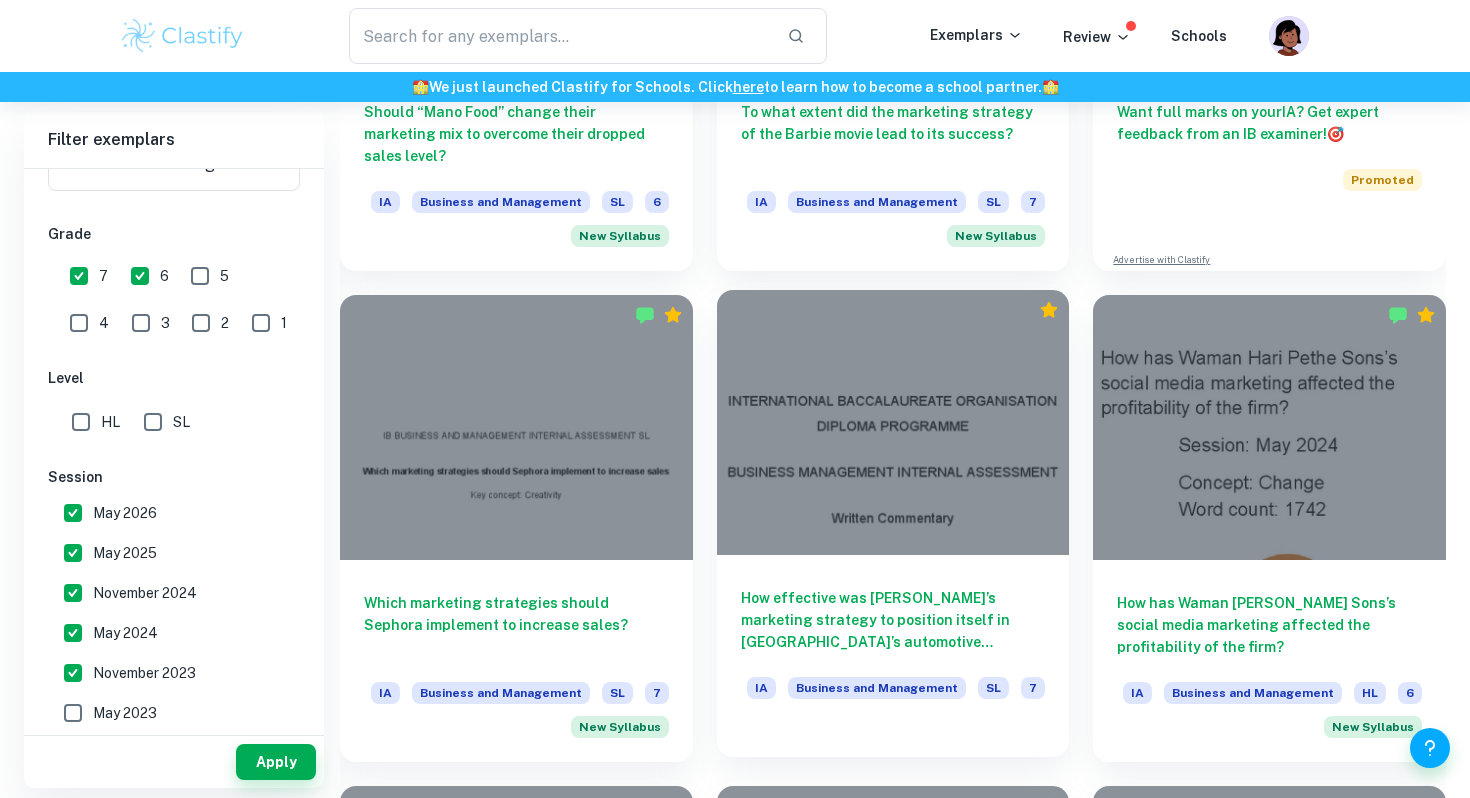 click on "How effective was Tesla’s marketing strategy to position itself in Norway’s automotive industry?" at bounding box center [893, 620] 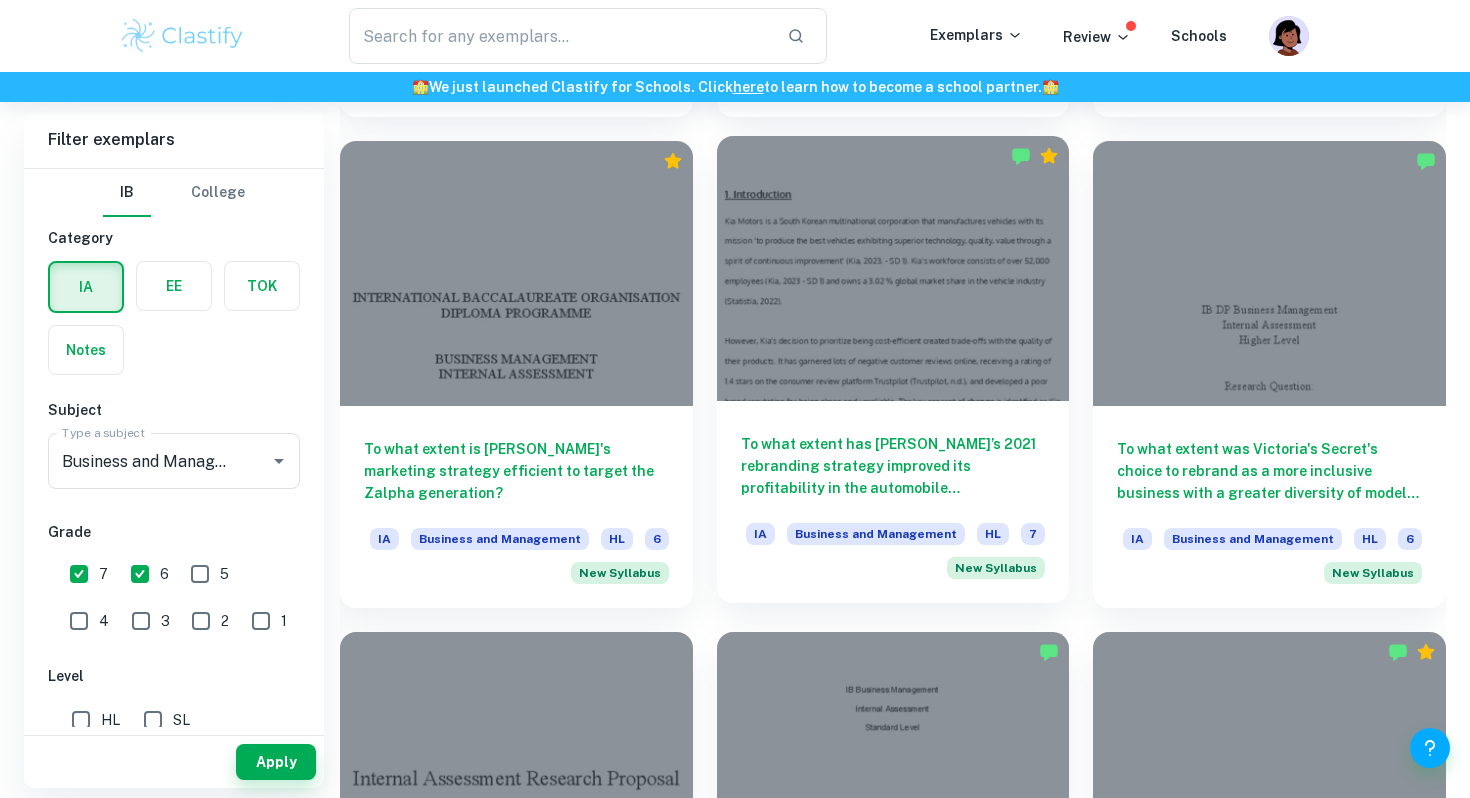 scroll, scrollTop: 2022, scrollLeft: 0, axis: vertical 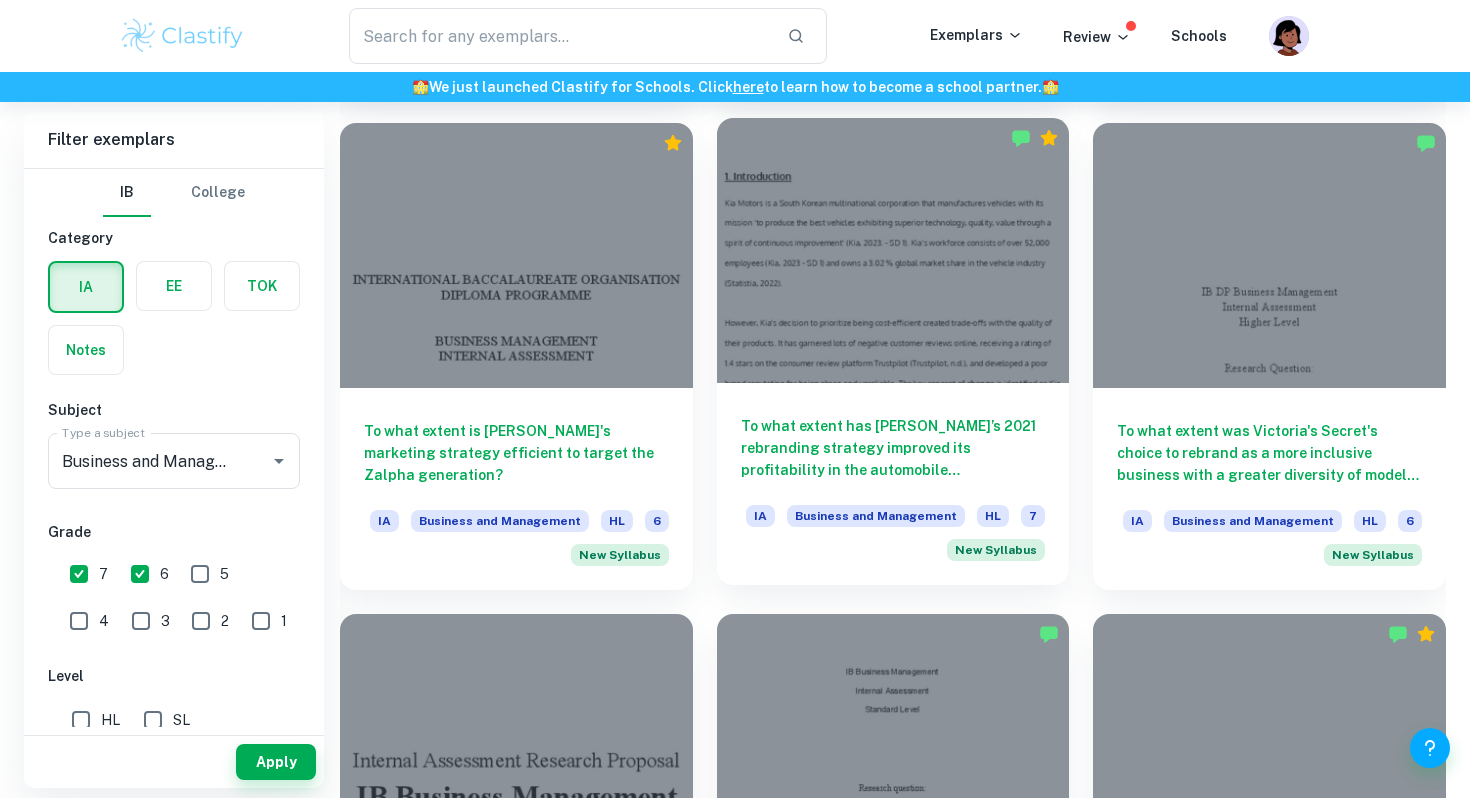 click on "To what extent has Kia’s 2021 rebranding strategy improved its profitability in the automobile manufacturing industry?" at bounding box center [893, 448] 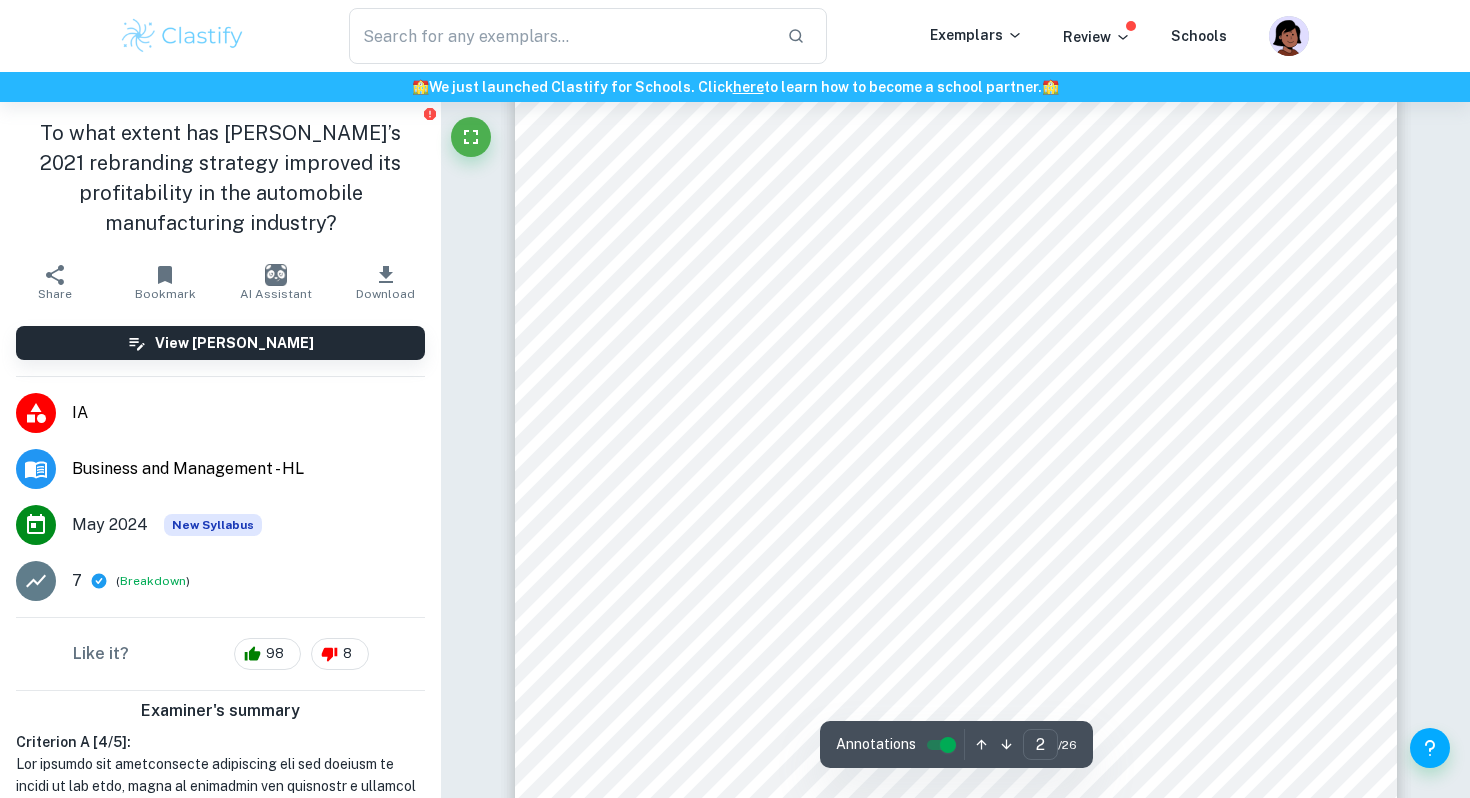 scroll, scrollTop: 1696, scrollLeft: 0, axis: vertical 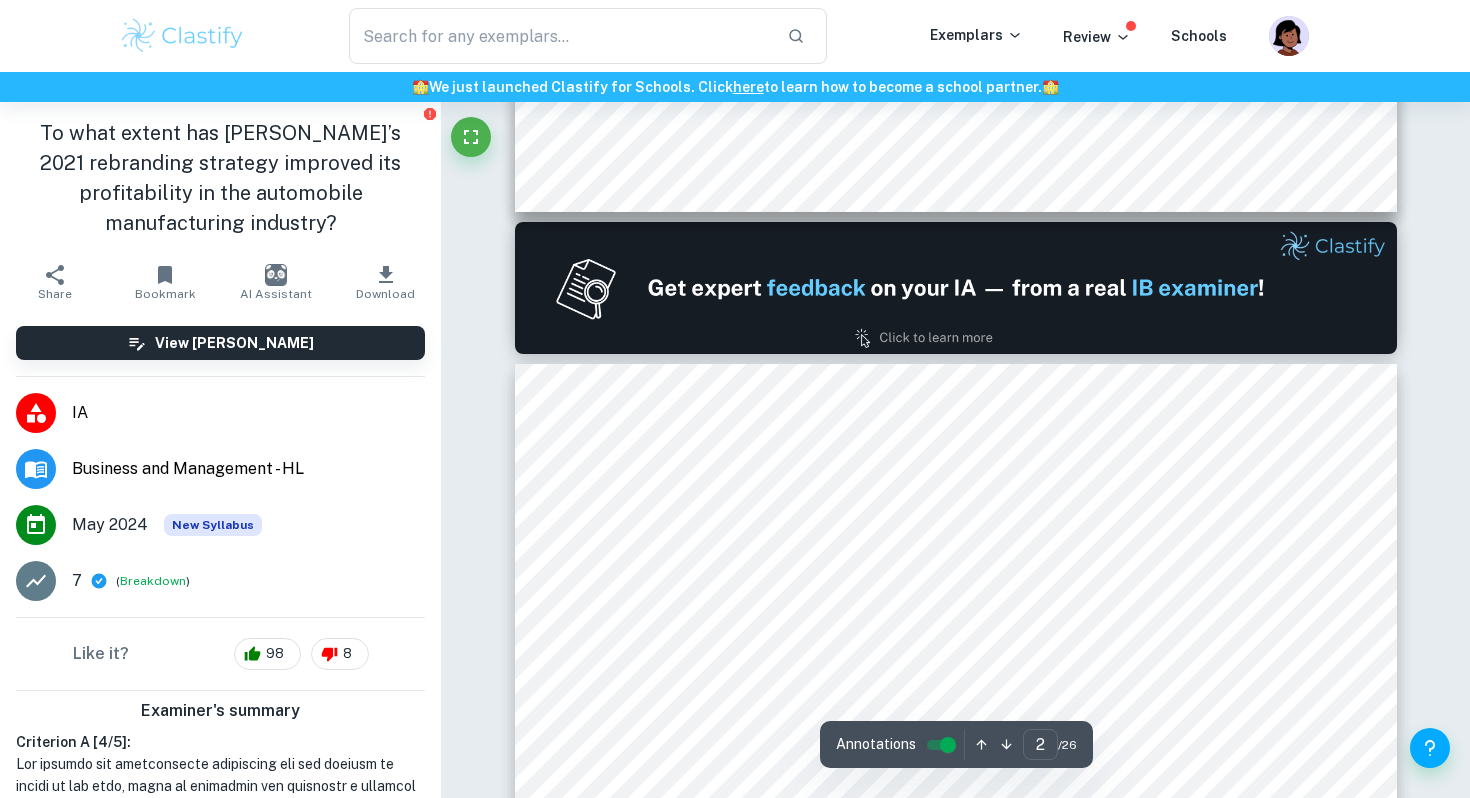 type on "1" 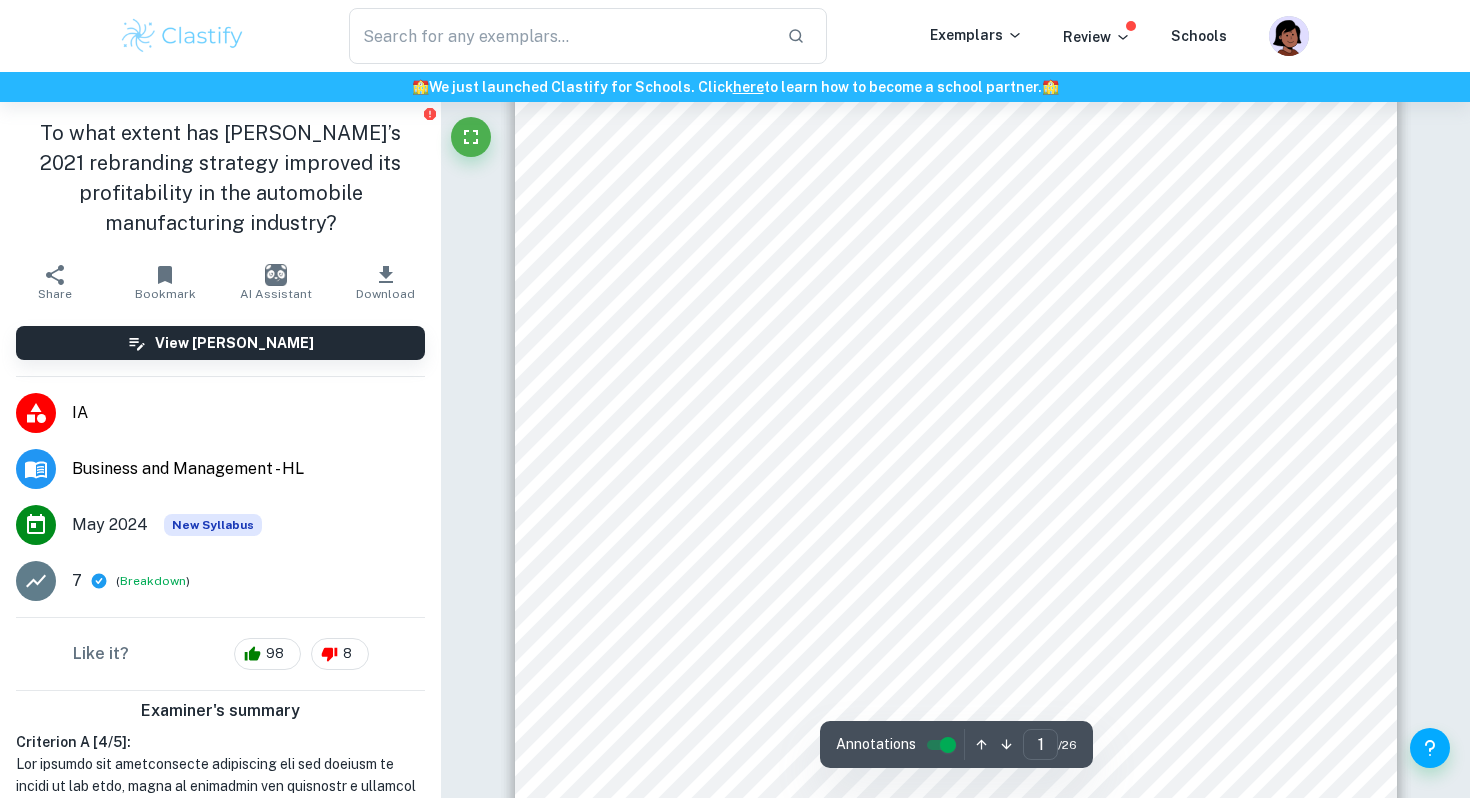 scroll, scrollTop: 0, scrollLeft: 0, axis: both 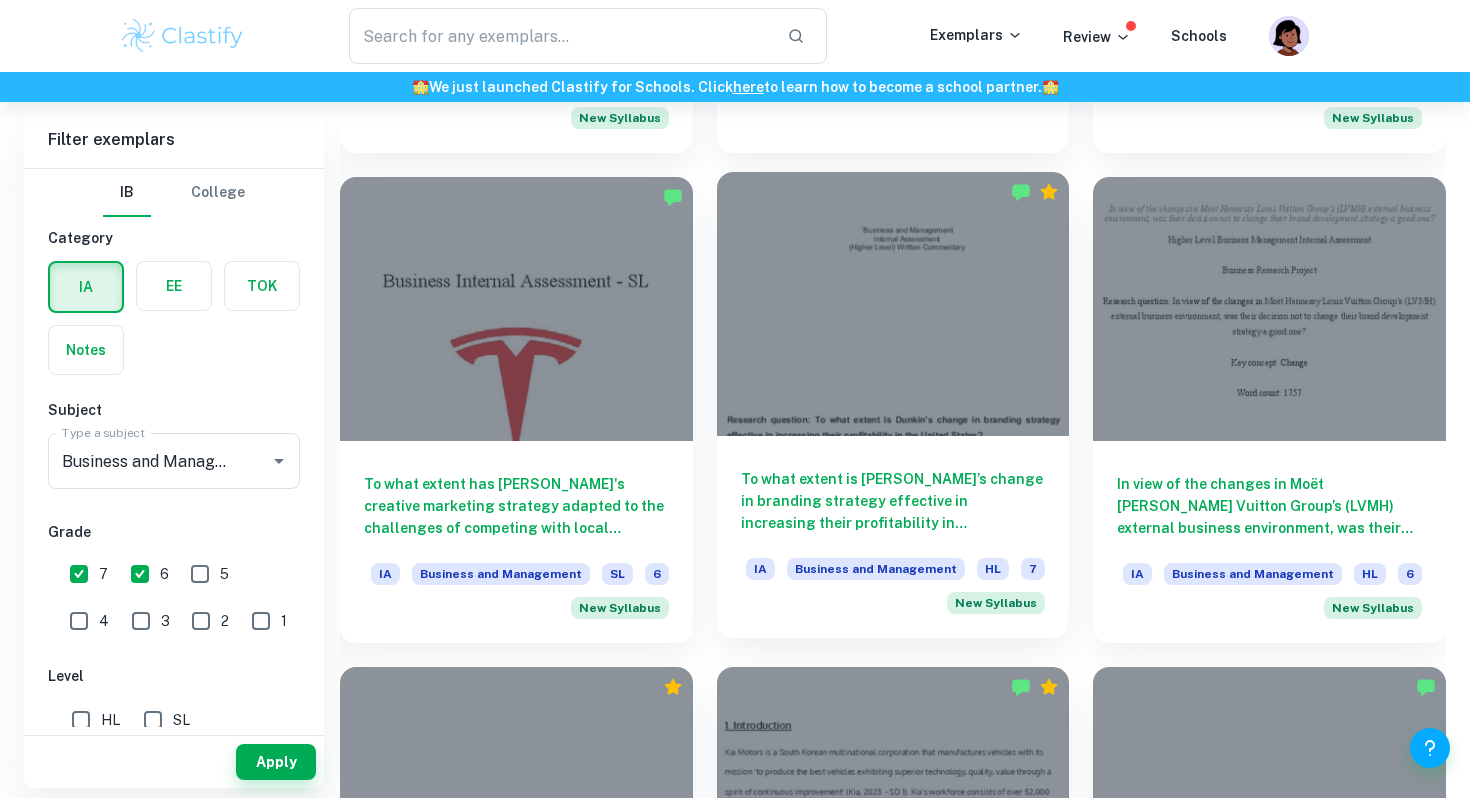 click on "To what extent is Dunkin’s change in branding strategy effective in increasing their profitability in the United States?" at bounding box center (893, 501) 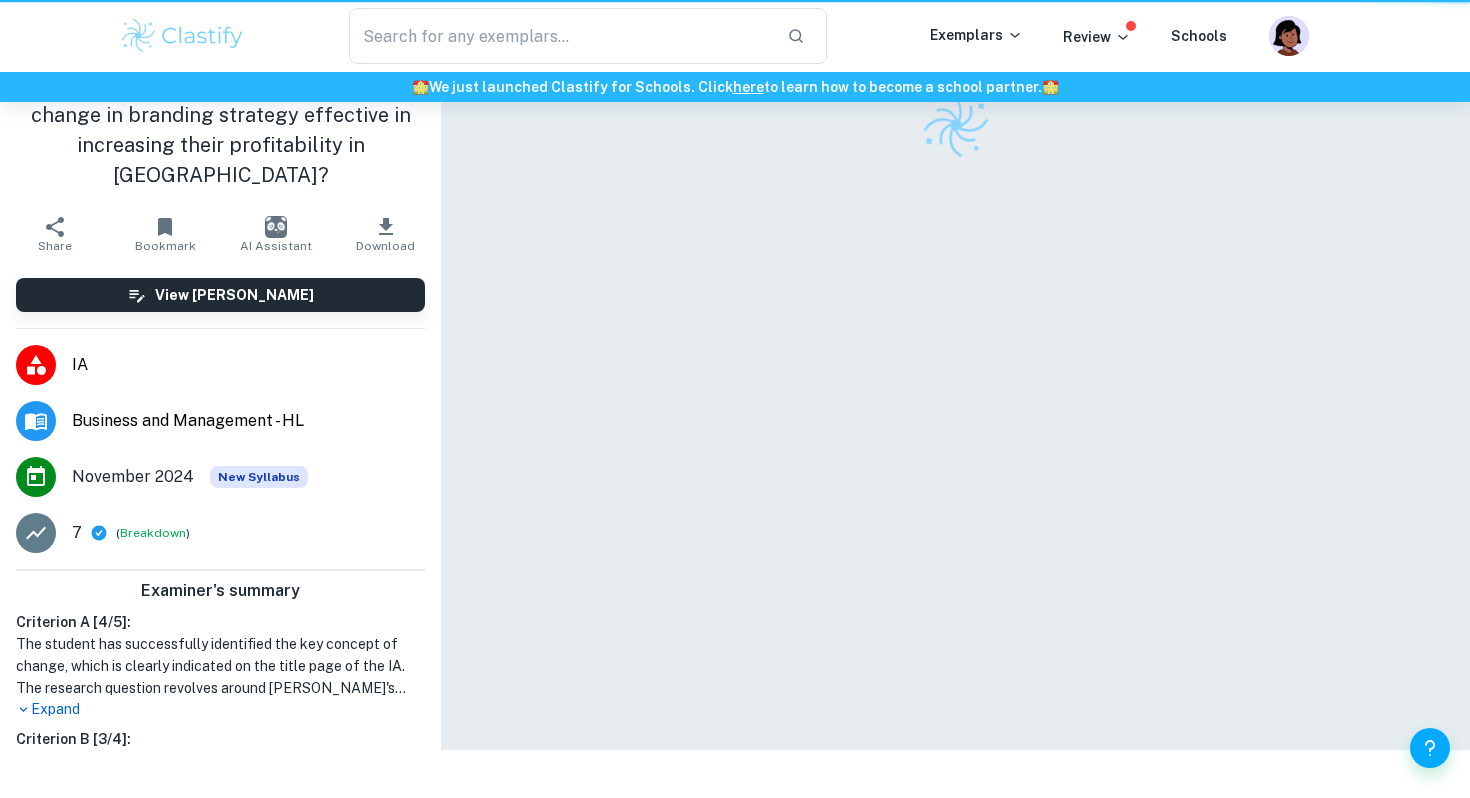 scroll, scrollTop: 0, scrollLeft: 0, axis: both 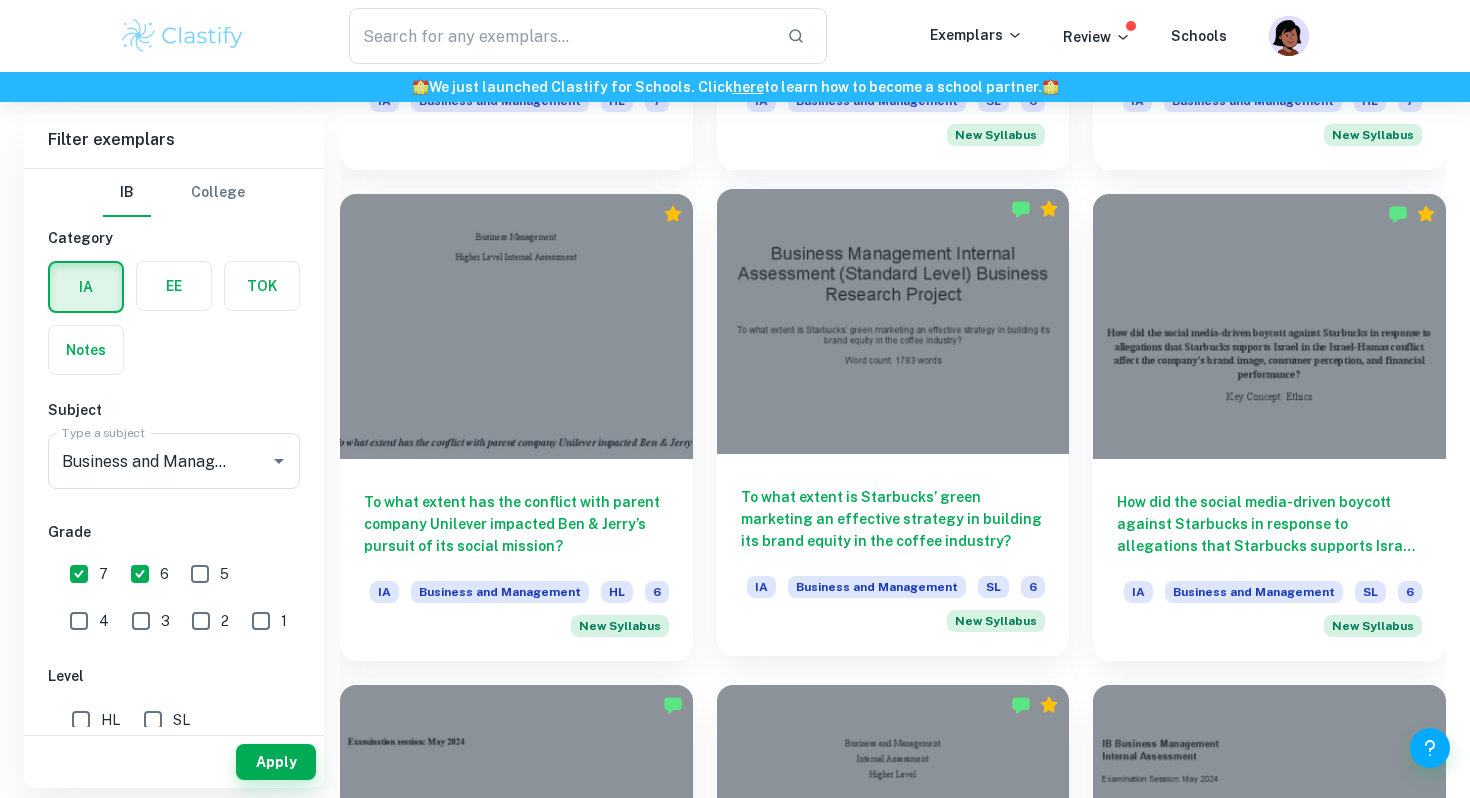 click on "To what extent is Starbucks’ green marketing an effective strategy in building its brand equity in the coffee industry?" at bounding box center [893, 519] 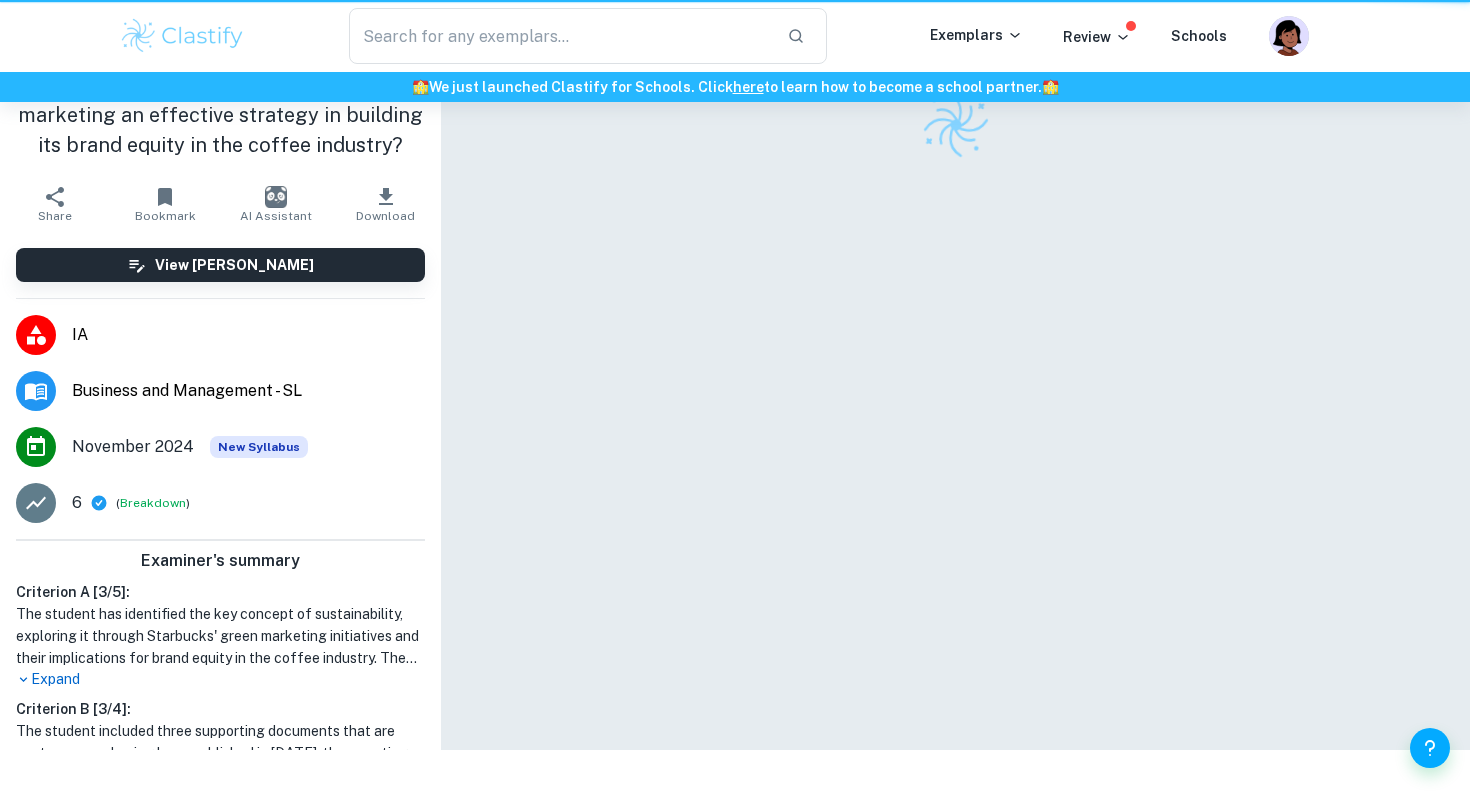 scroll, scrollTop: 0, scrollLeft: 0, axis: both 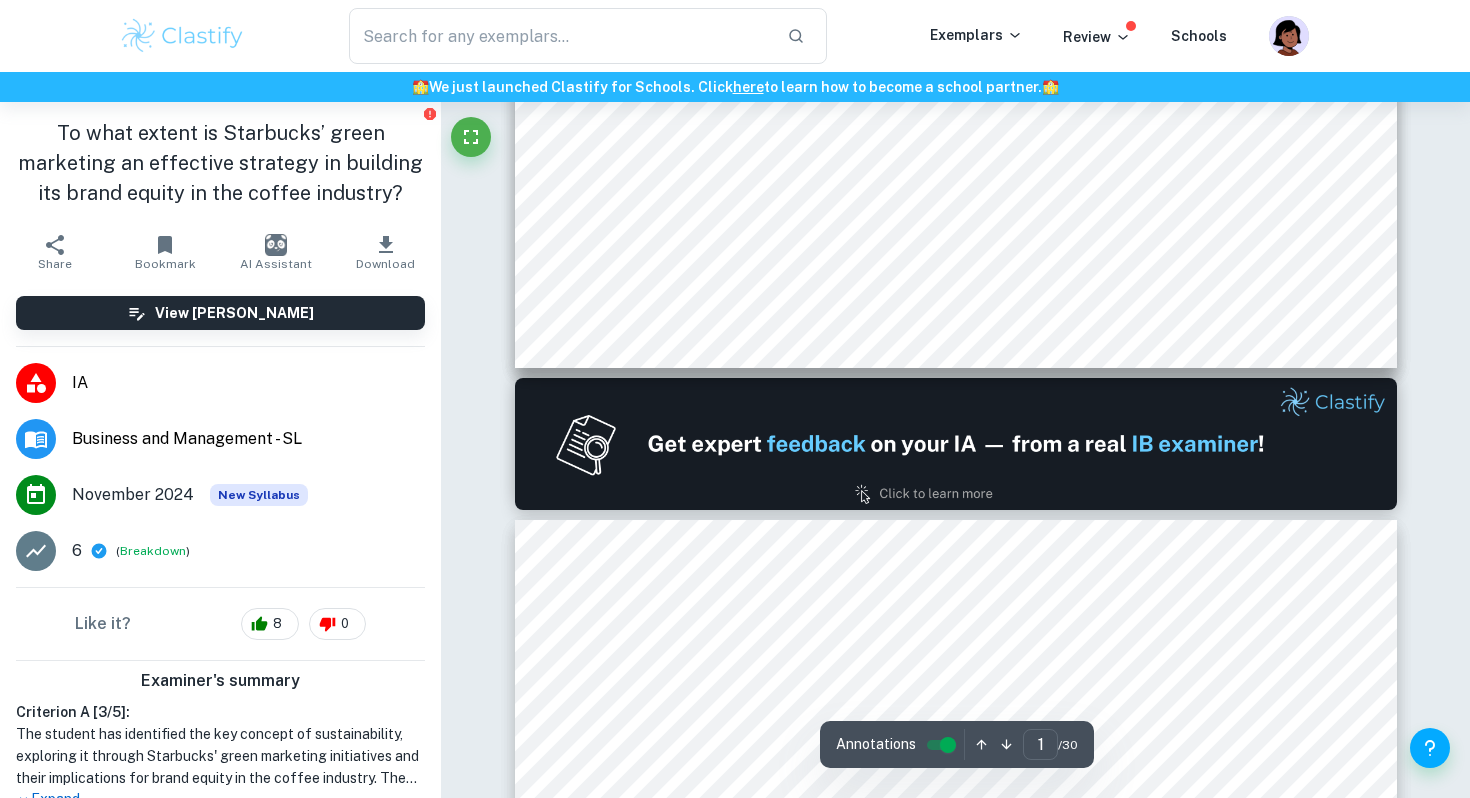 type on "2" 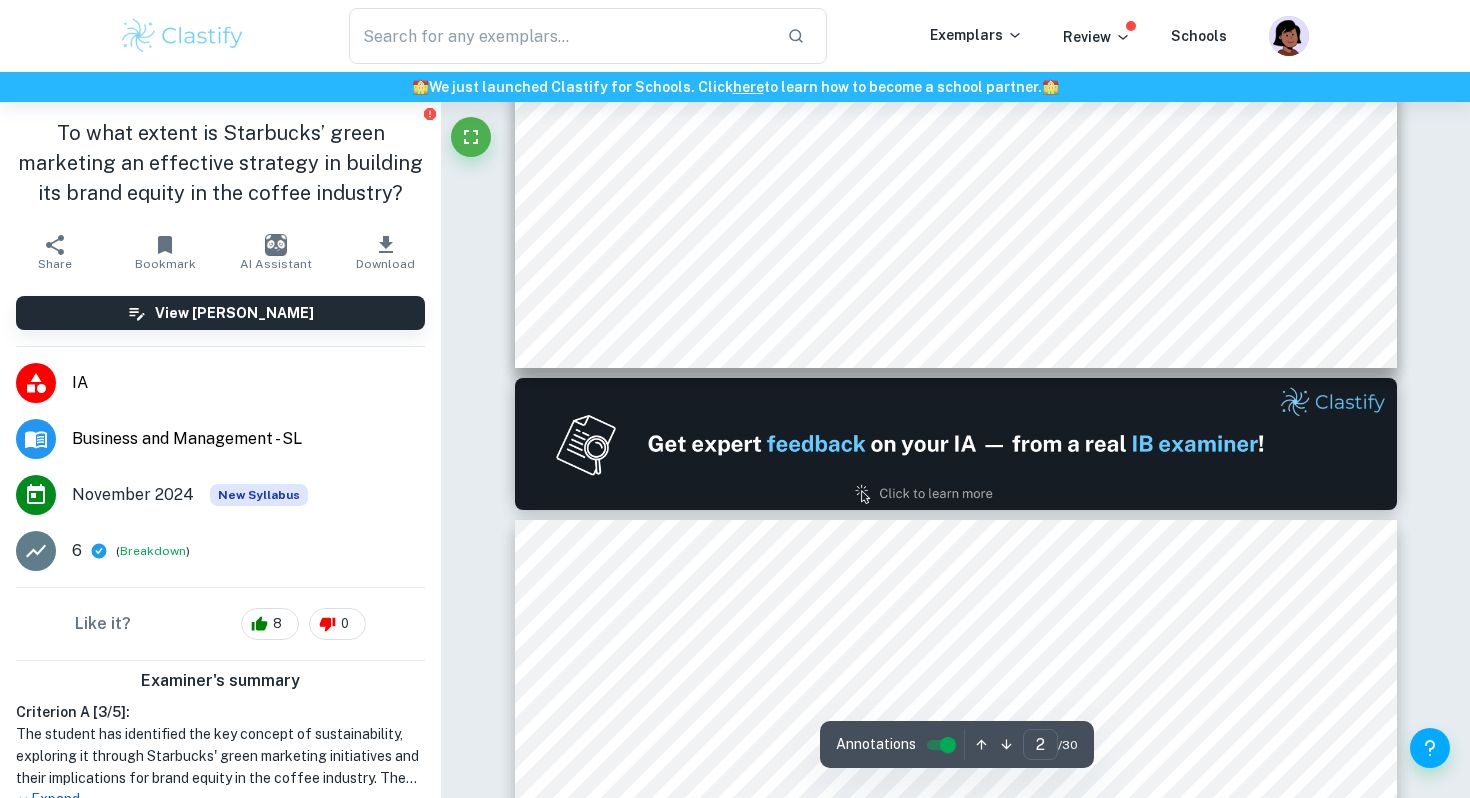 scroll, scrollTop: 1181, scrollLeft: 0, axis: vertical 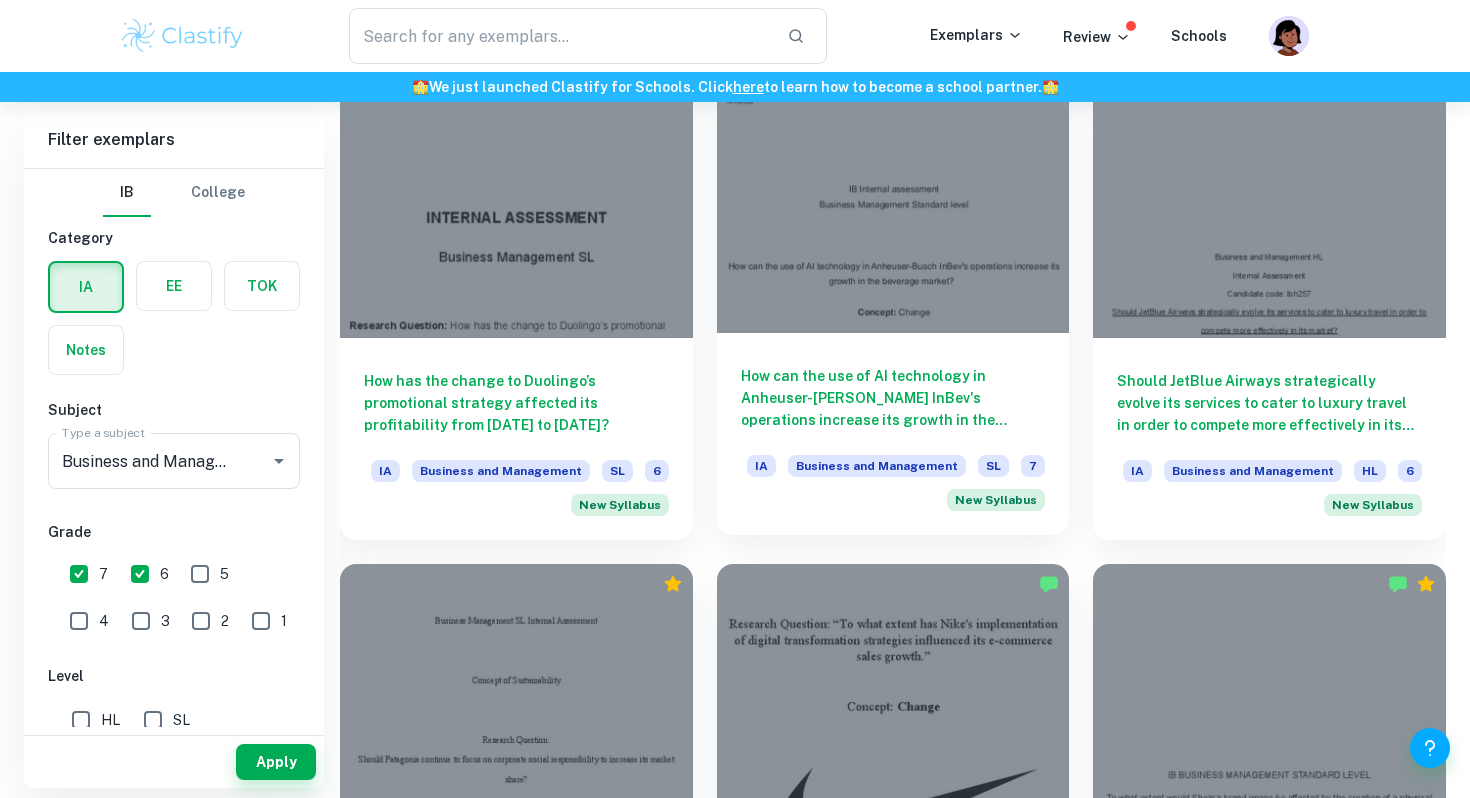 click on "How can the use of AI technology in Anheuser-Busch InBev's operations increase its growth in the beverage market?" at bounding box center (893, 398) 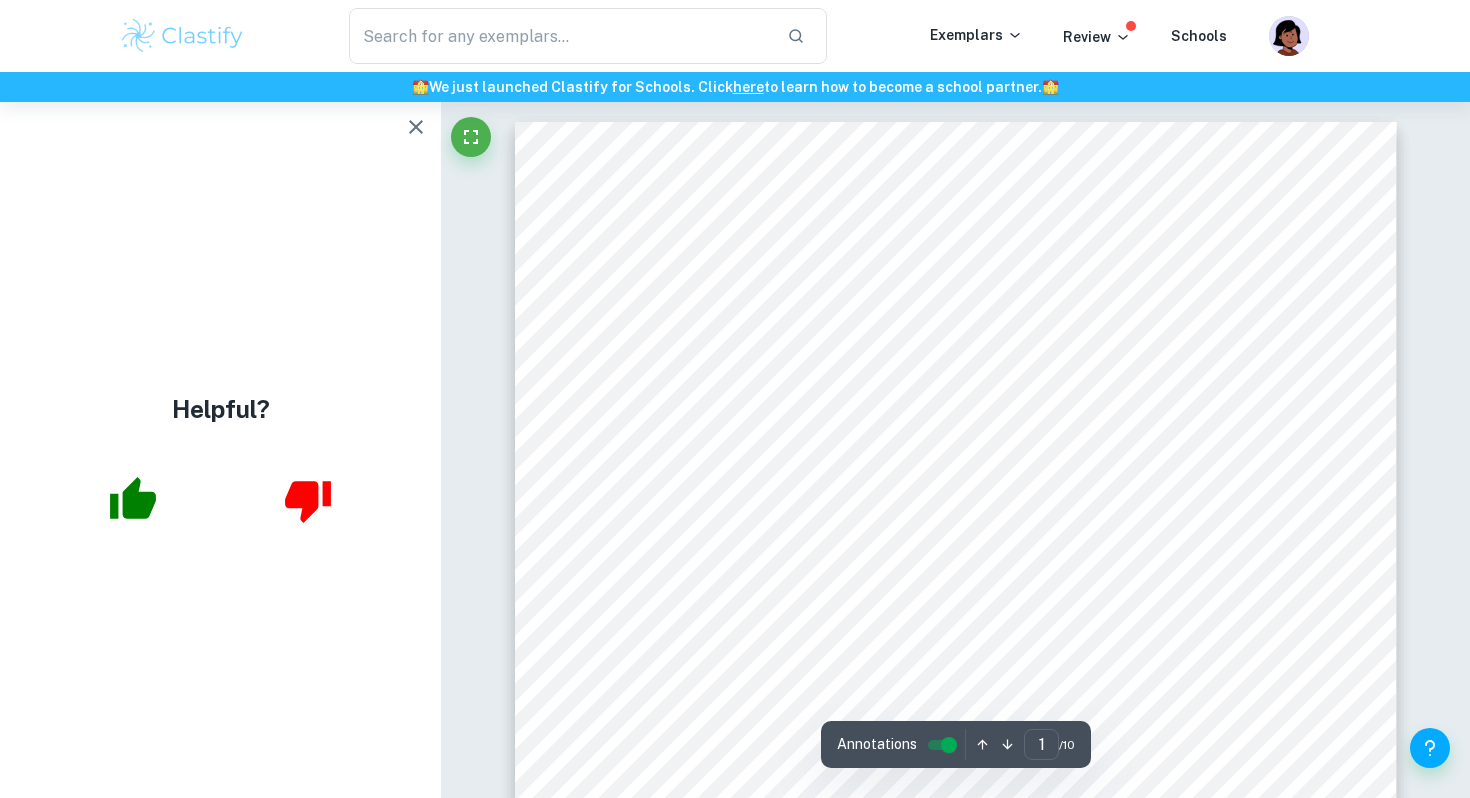scroll, scrollTop: 5, scrollLeft: 0, axis: vertical 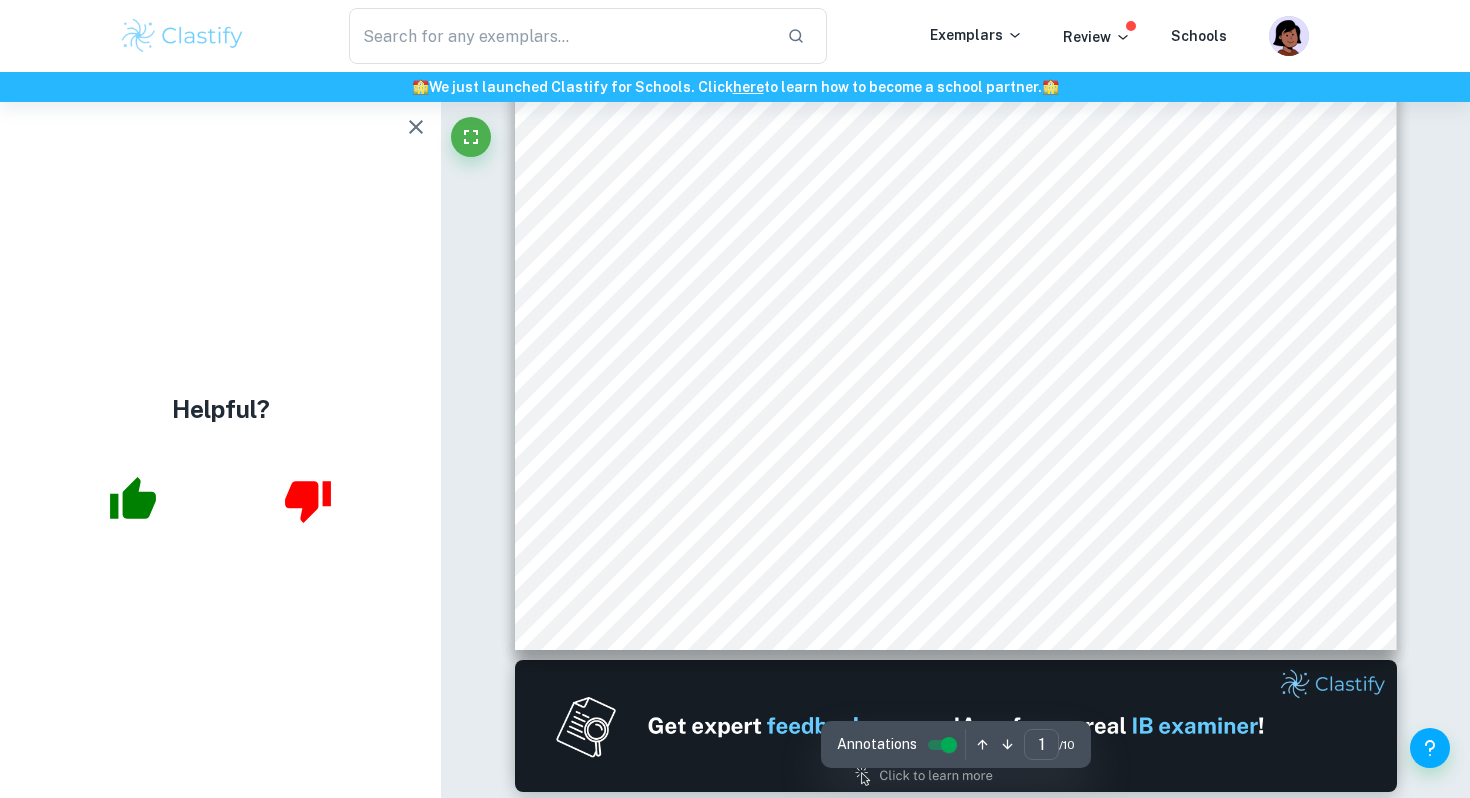 type on "2" 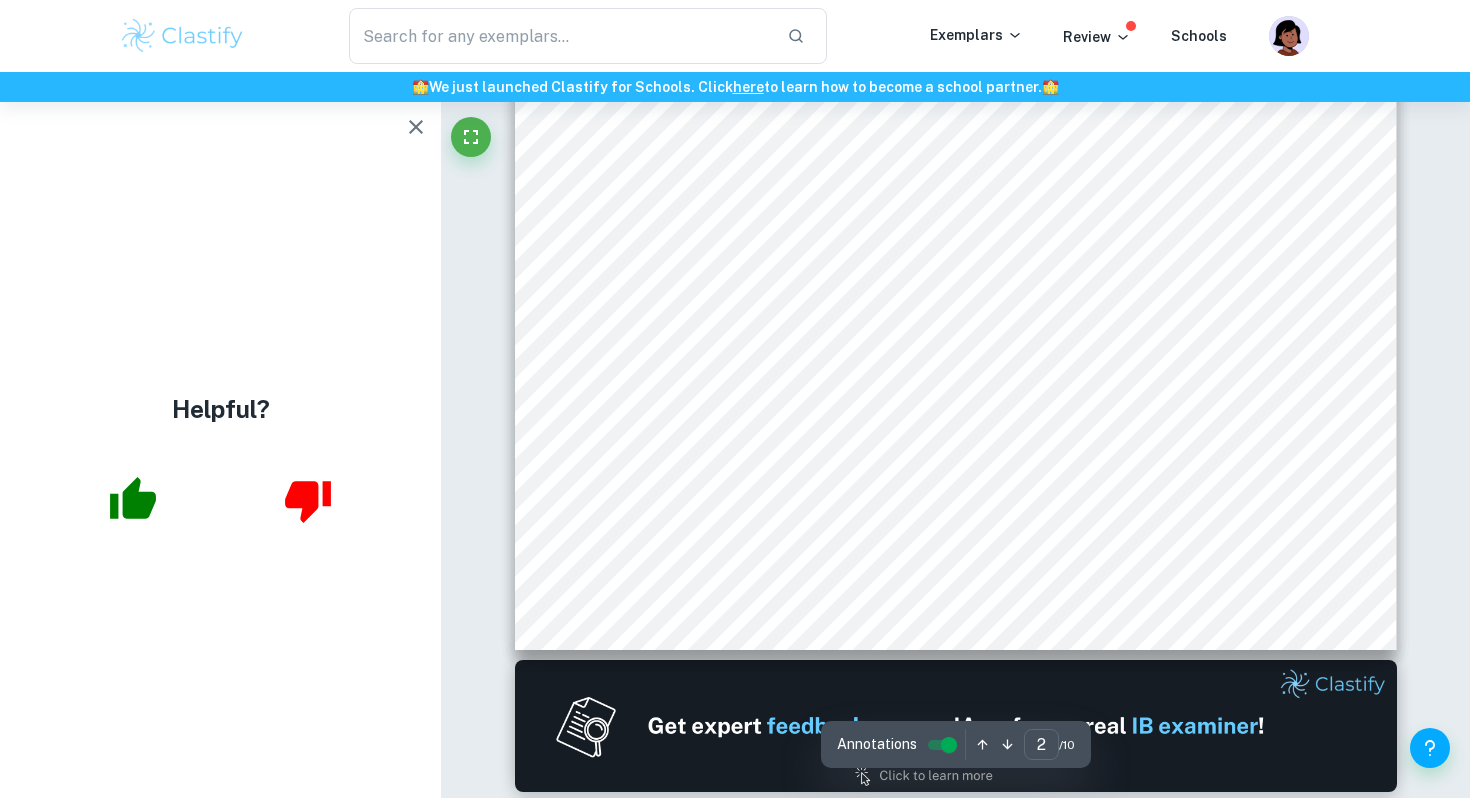 scroll, scrollTop: 1502, scrollLeft: 0, axis: vertical 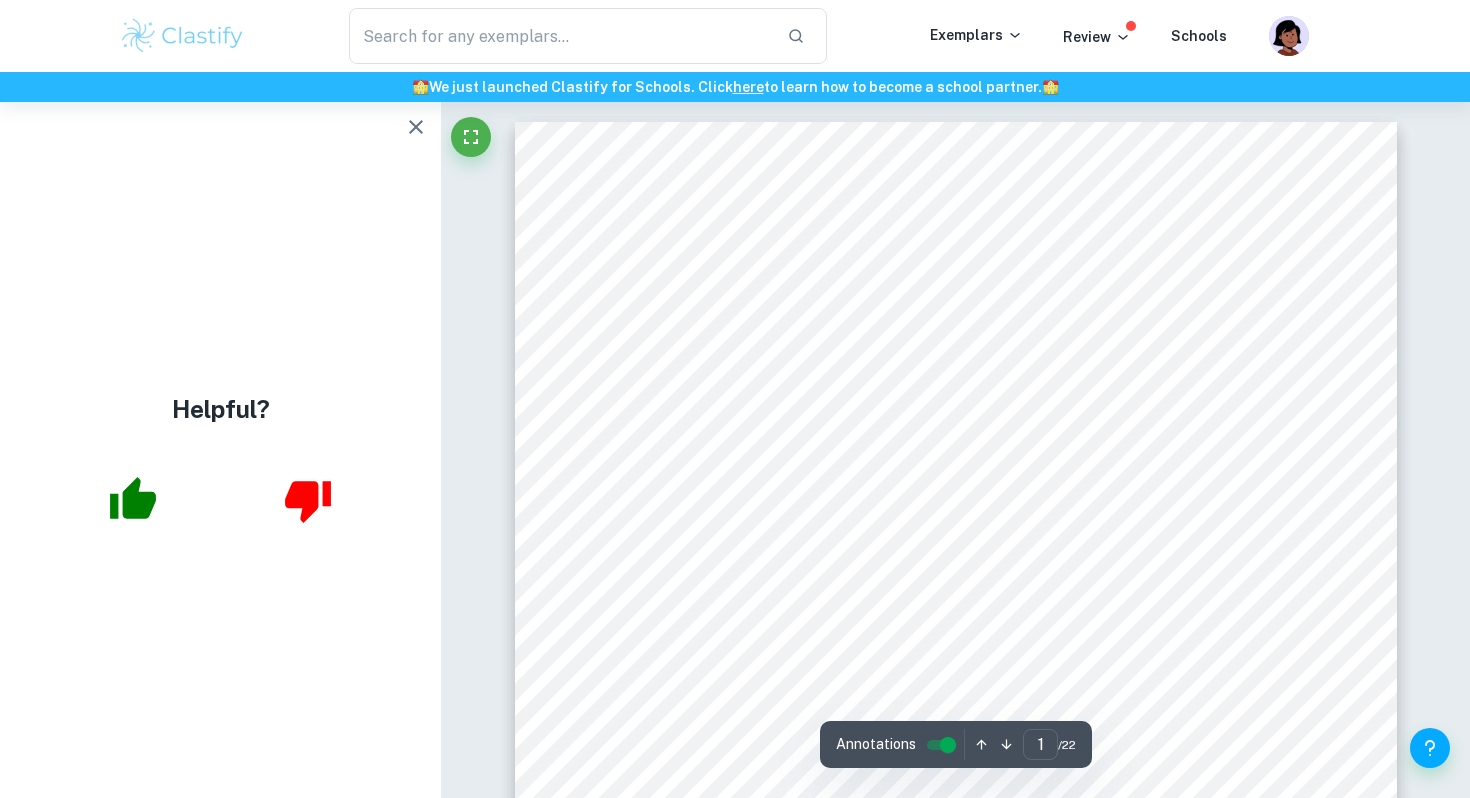 click 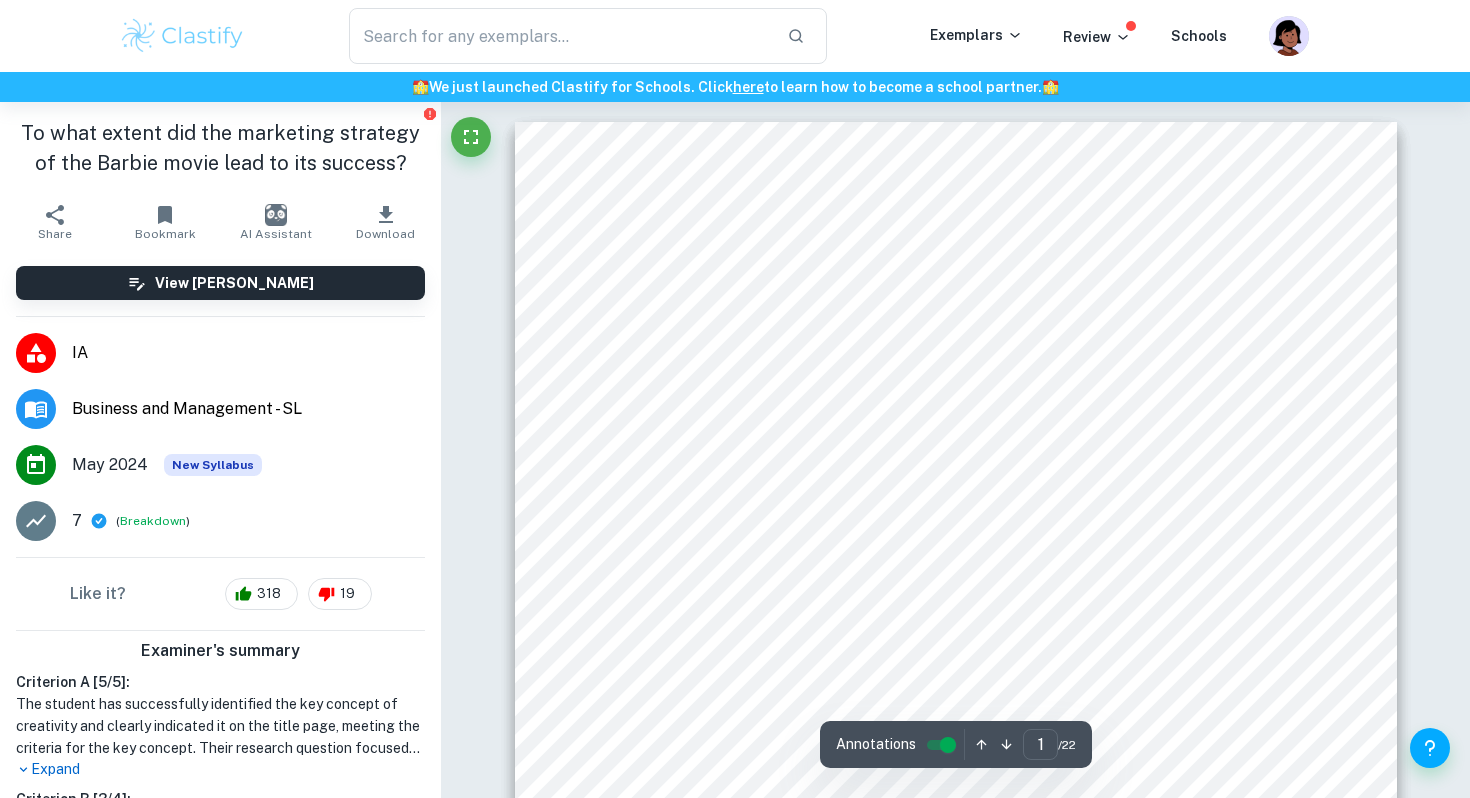 scroll, scrollTop: 624, scrollLeft: 0, axis: vertical 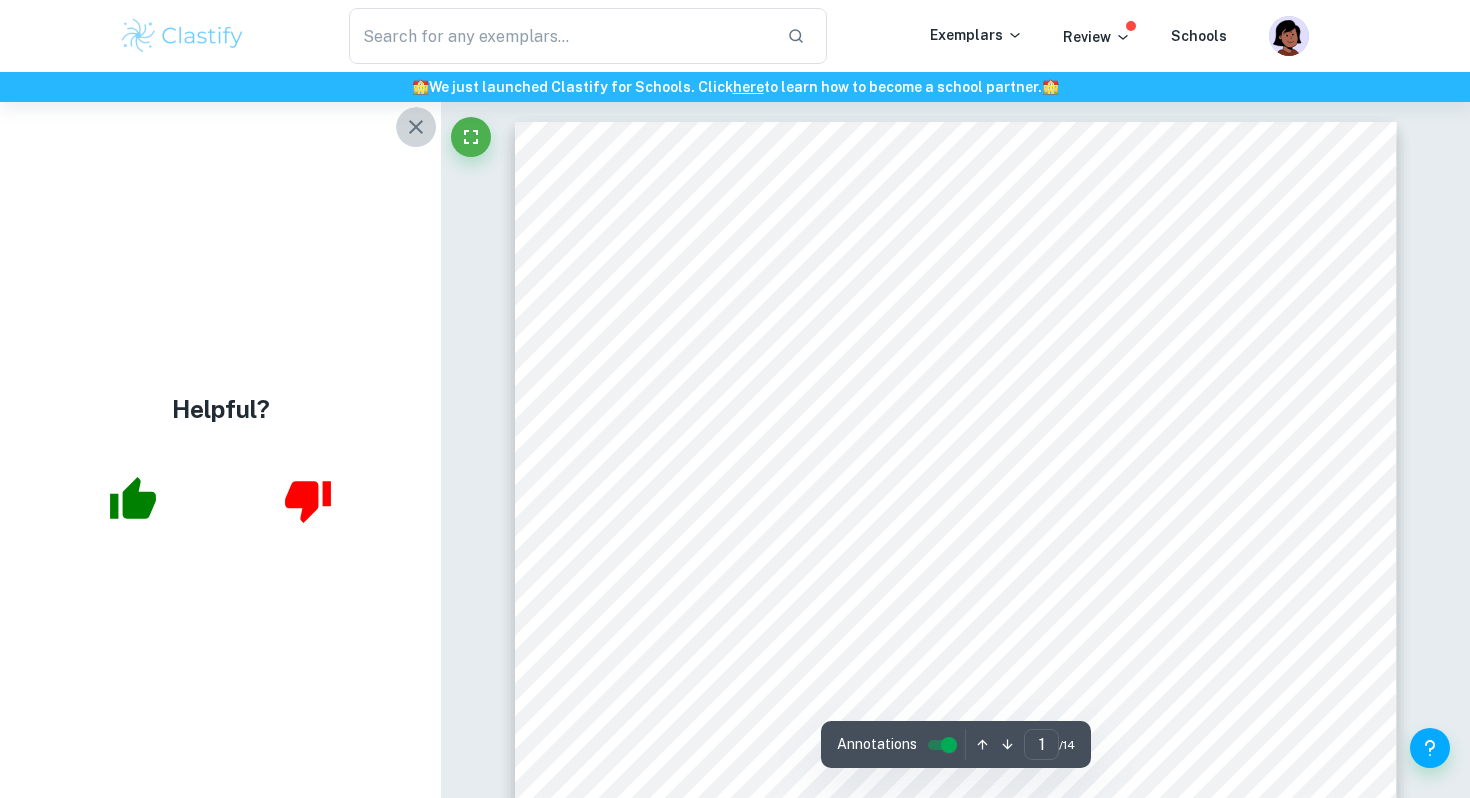 click 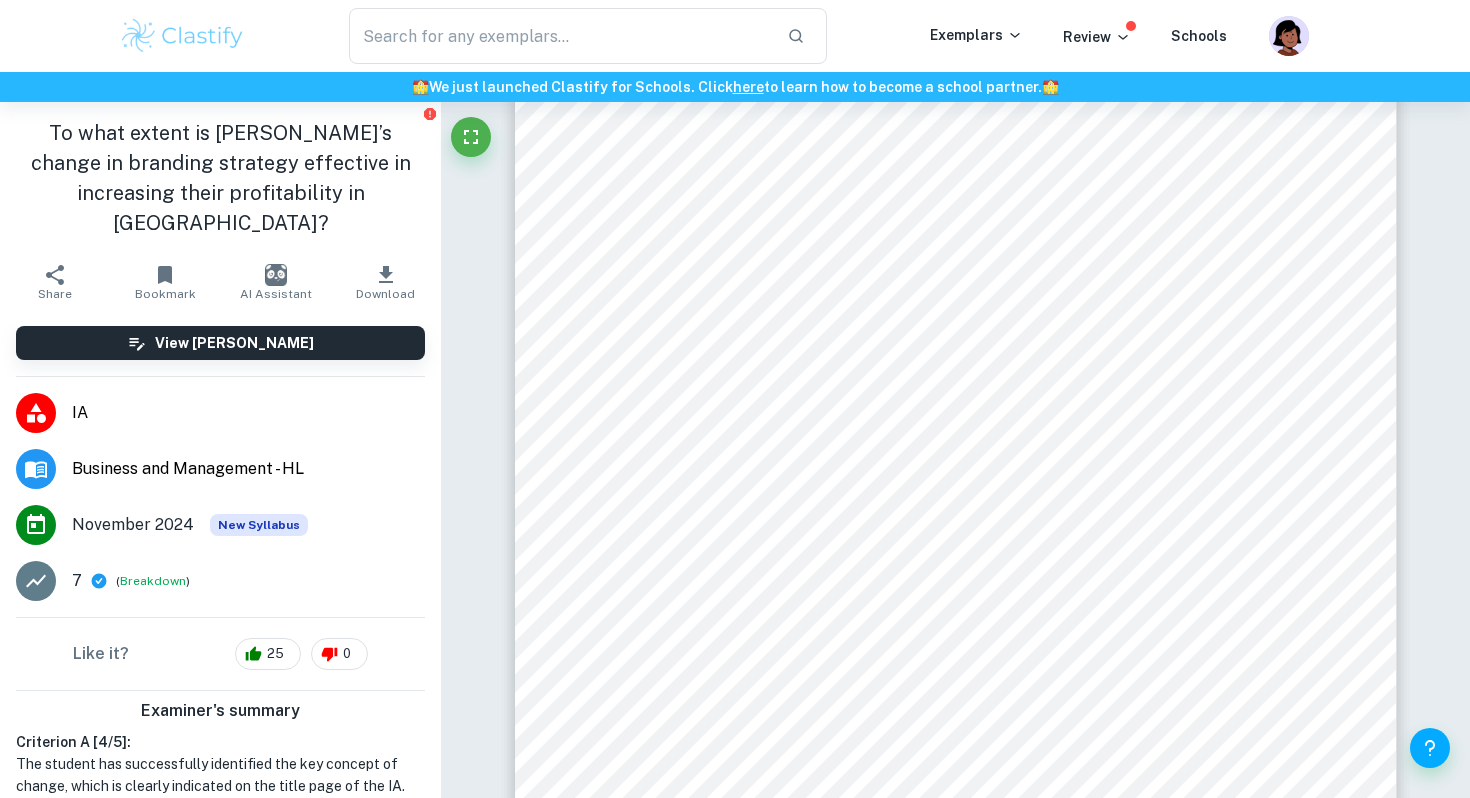 scroll, scrollTop: 77, scrollLeft: 0, axis: vertical 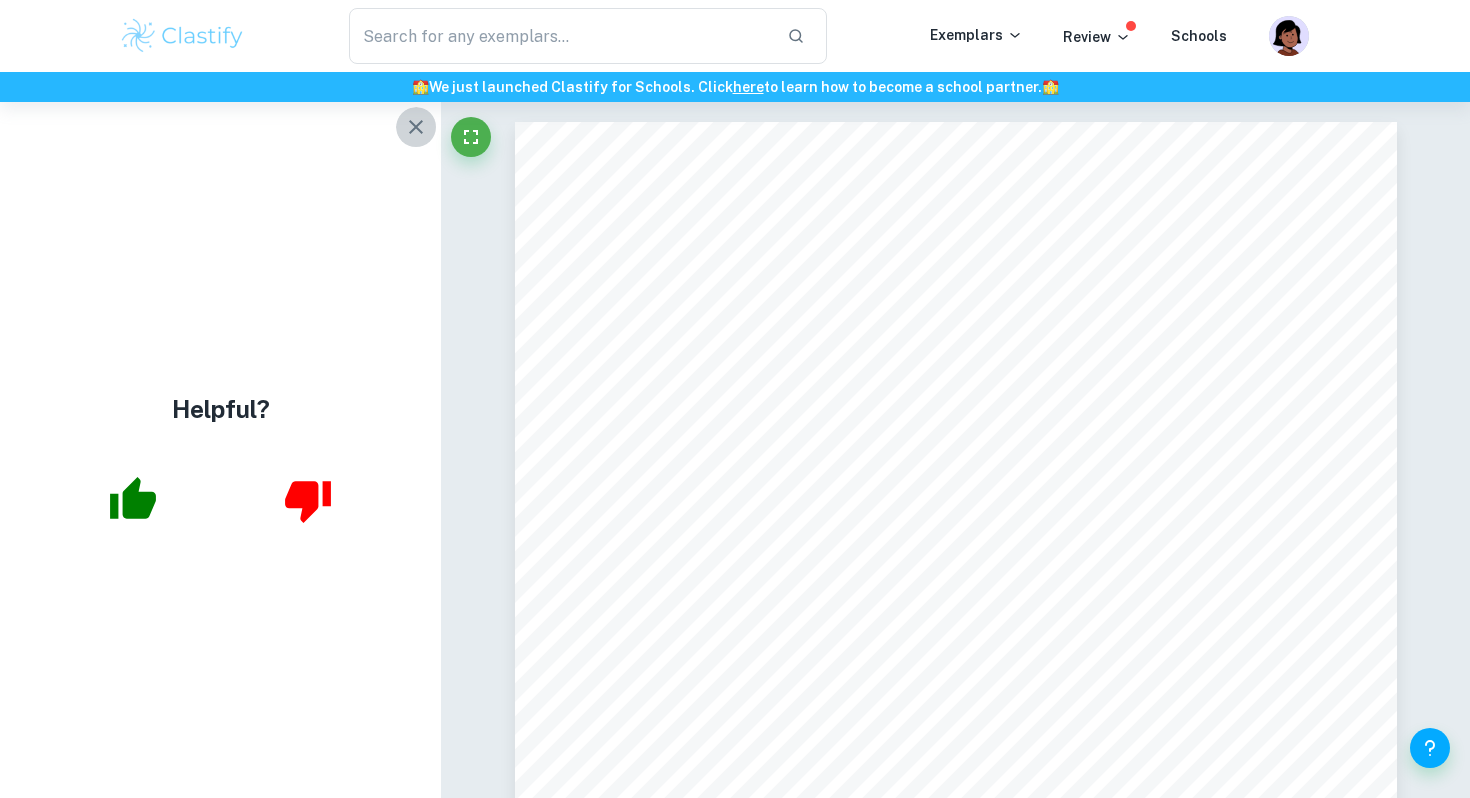 click at bounding box center [416, 127] 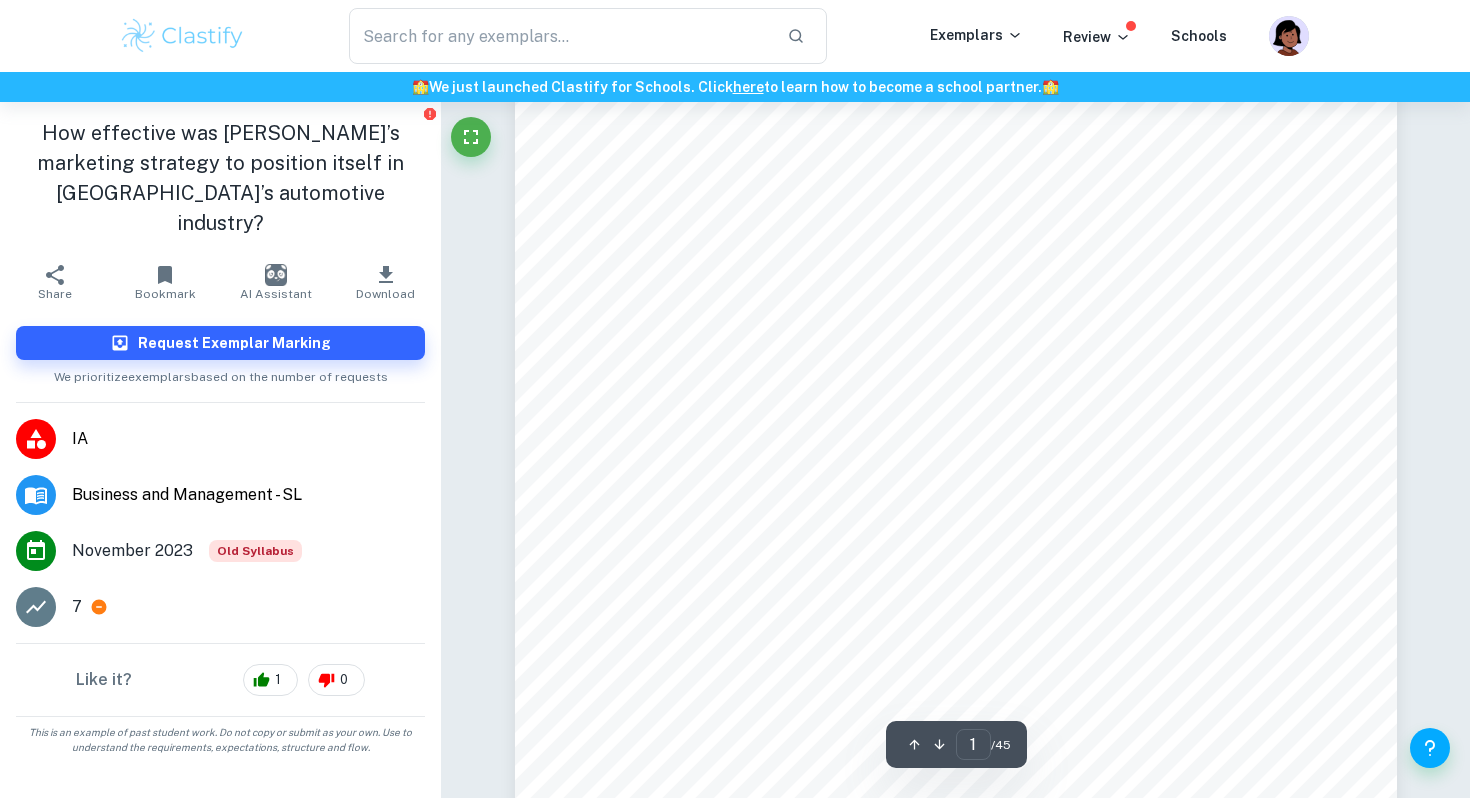 scroll, scrollTop: 149, scrollLeft: 0, axis: vertical 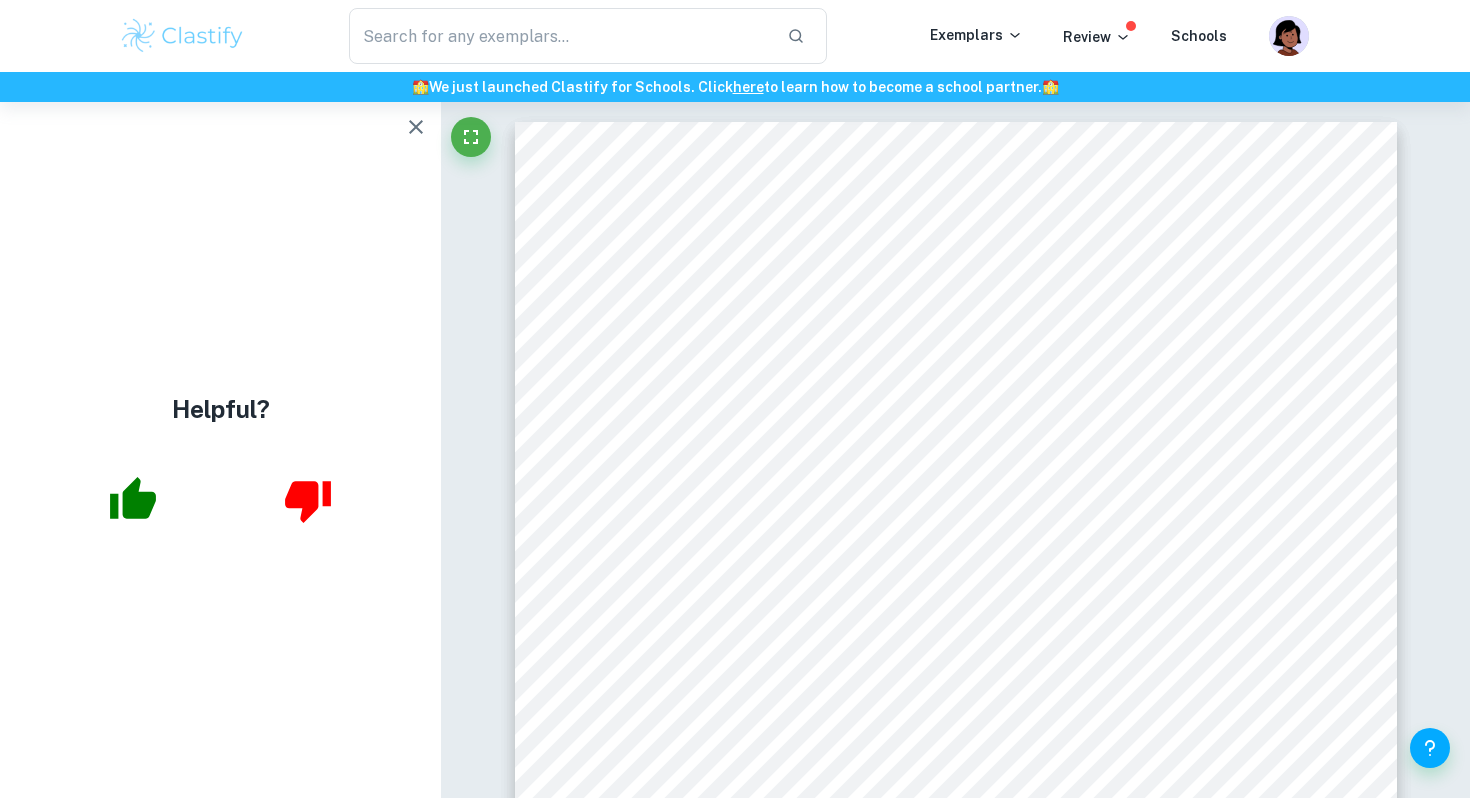 click 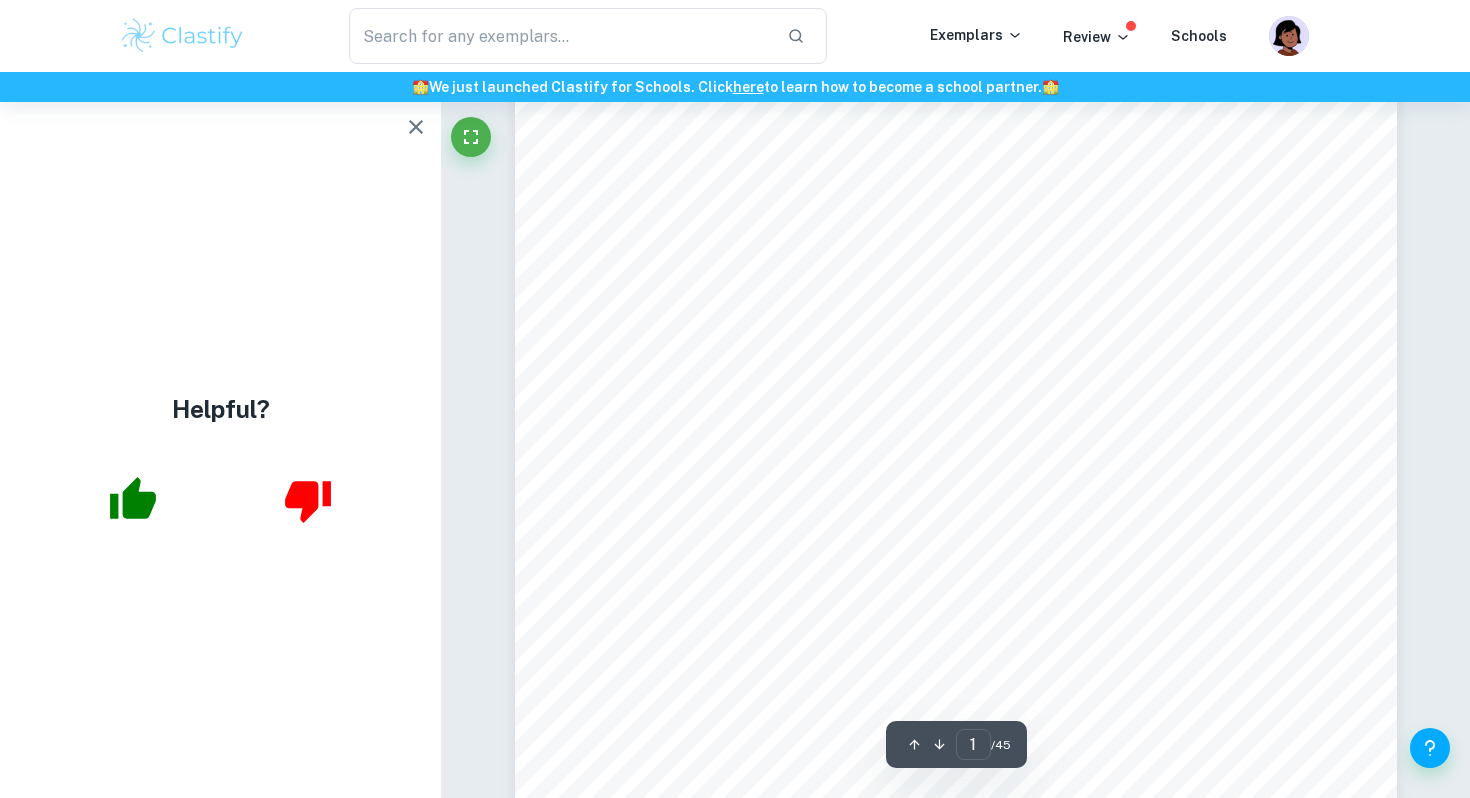 scroll, scrollTop: 41, scrollLeft: 0, axis: vertical 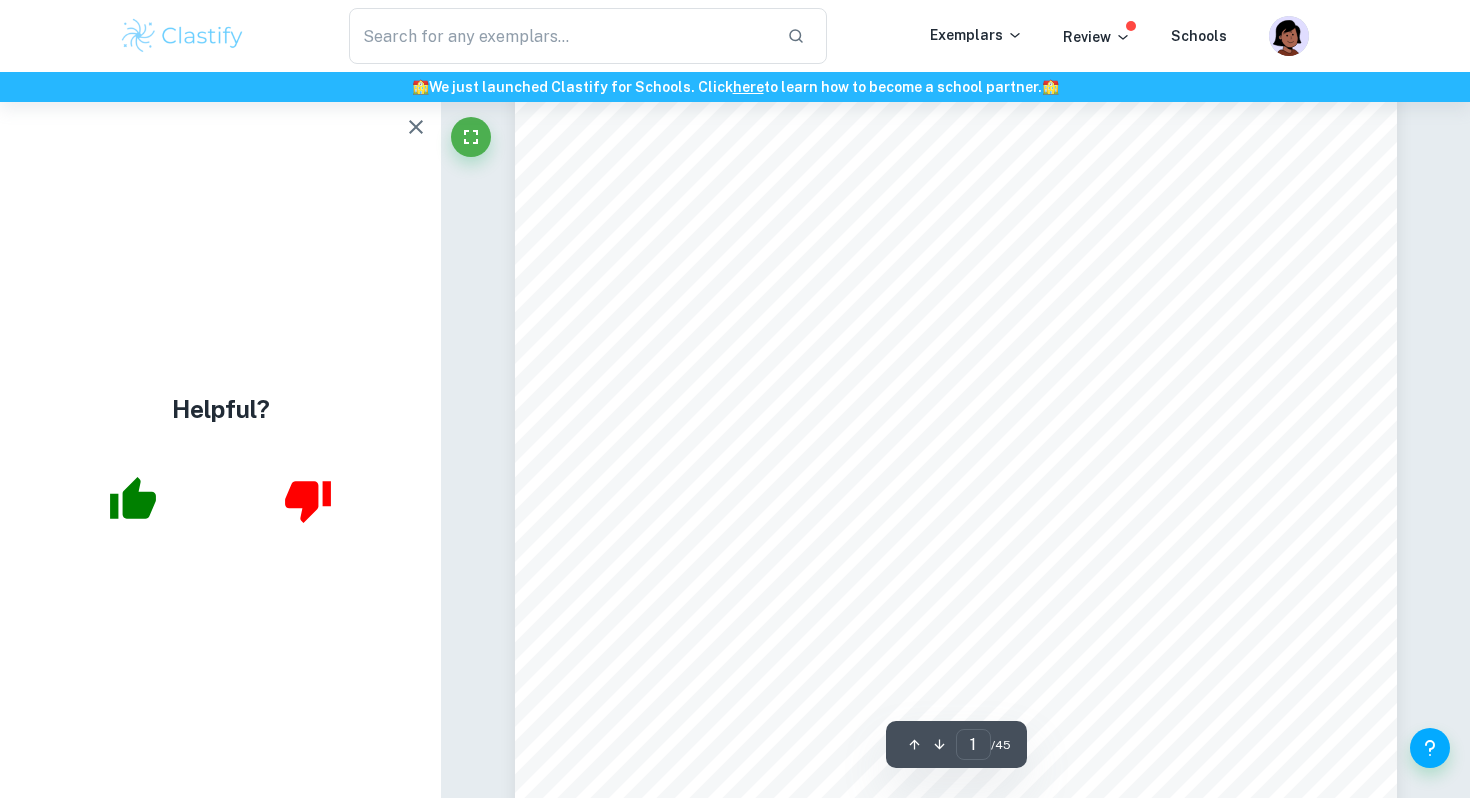 click 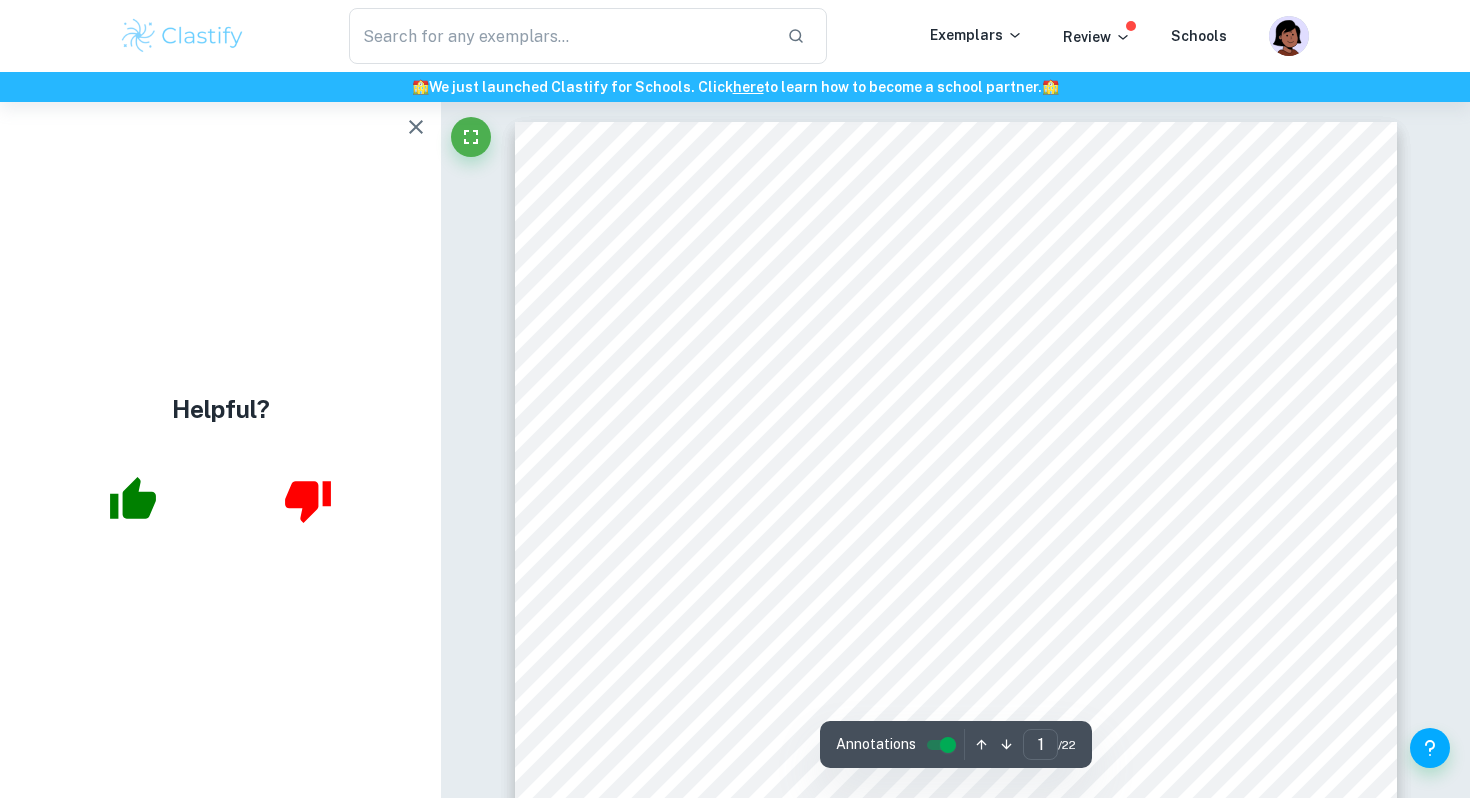 scroll, scrollTop: 0, scrollLeft: 0, axis: both 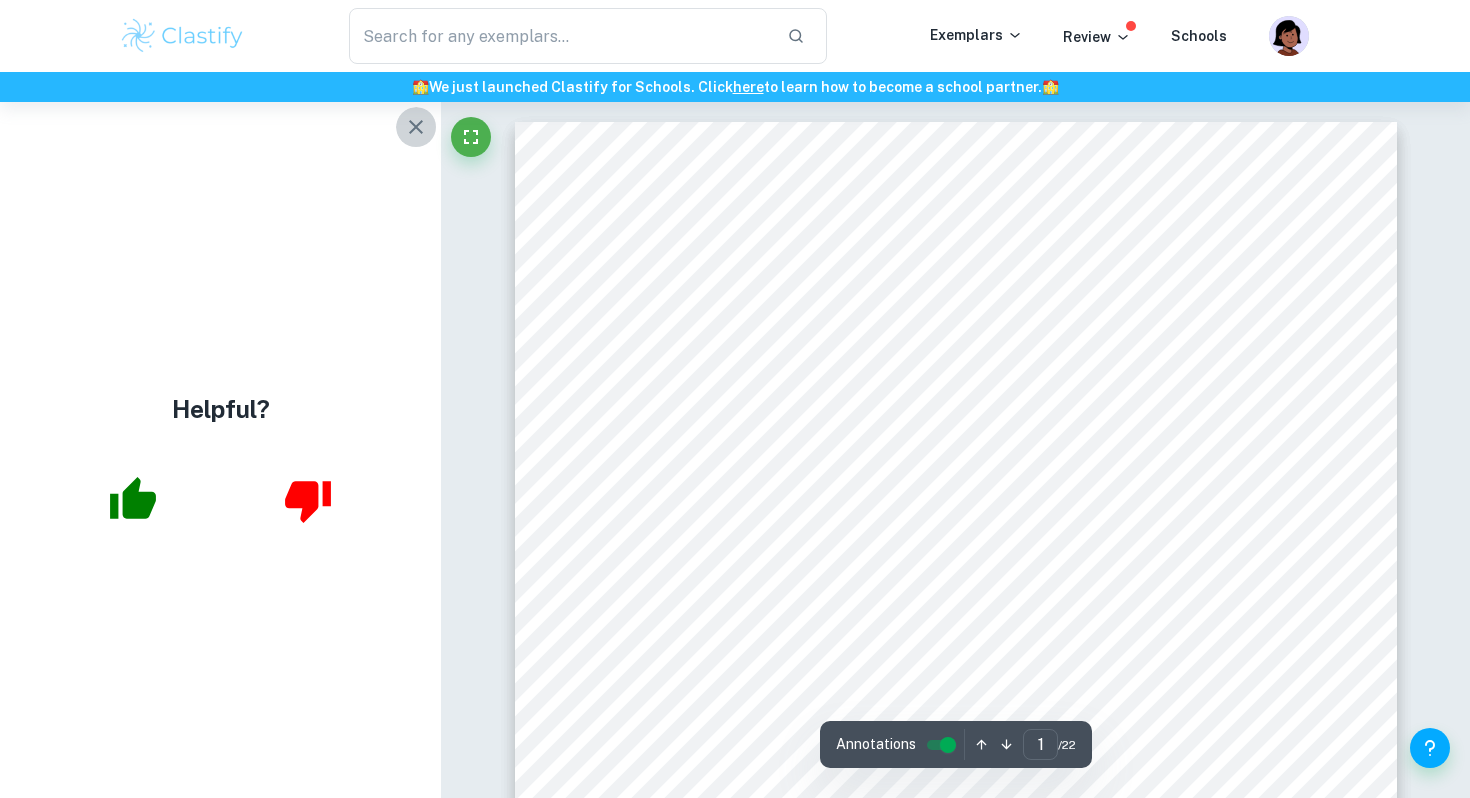 click 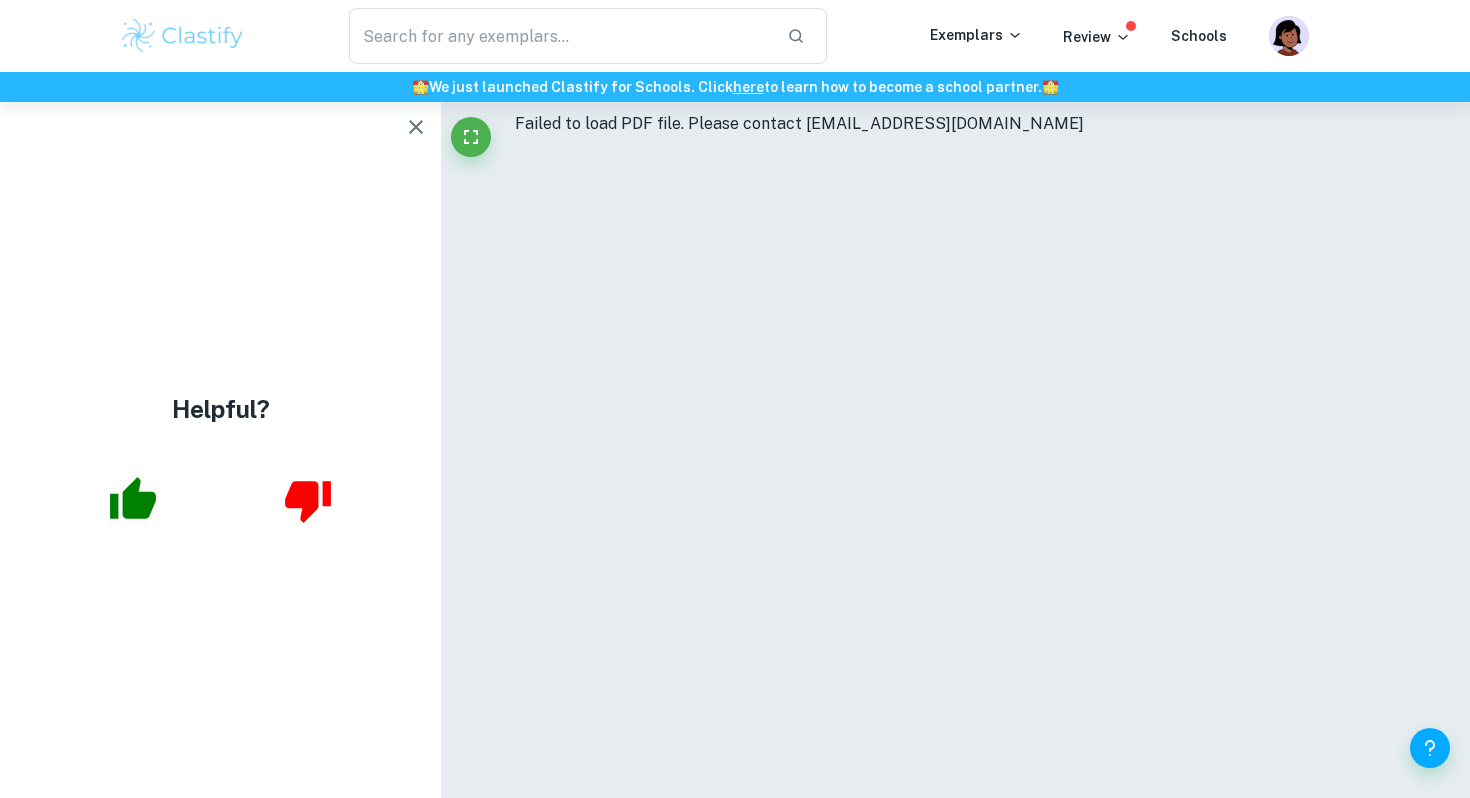 scroll, scrollTop: 0, scrollLeft: 0, axis: both 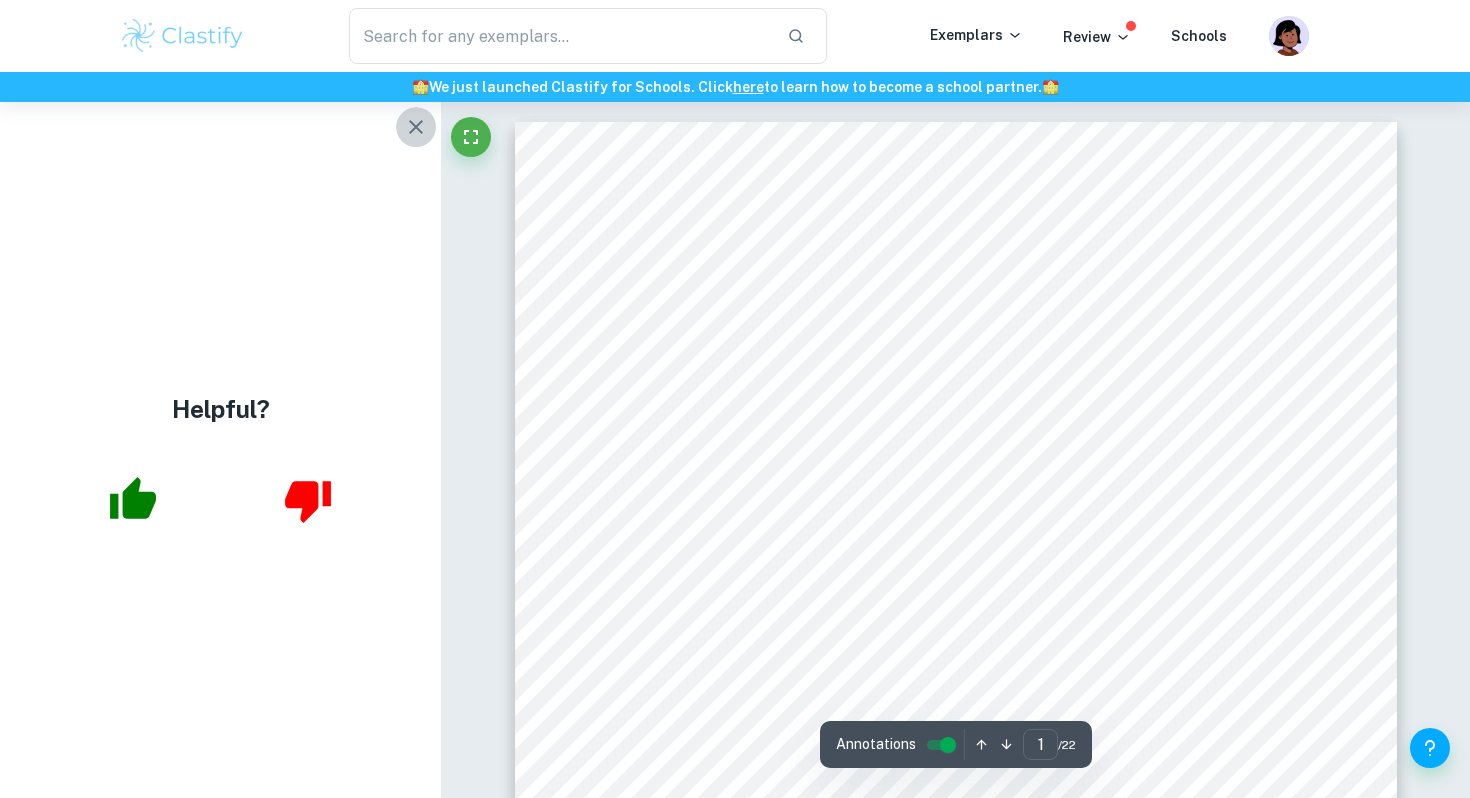 click 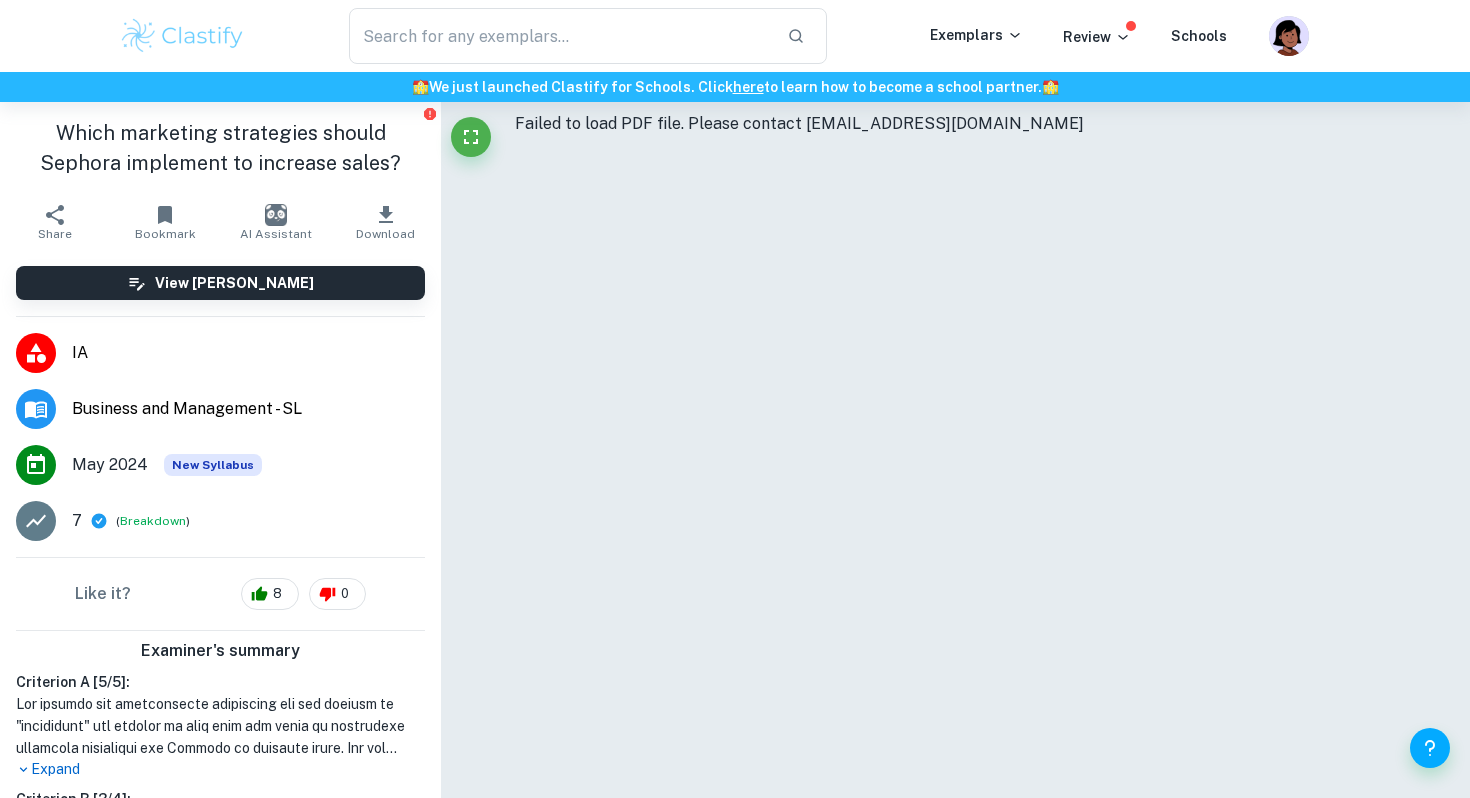 scroll, scrollTop: 0, scrollLeft: 0, axis: both 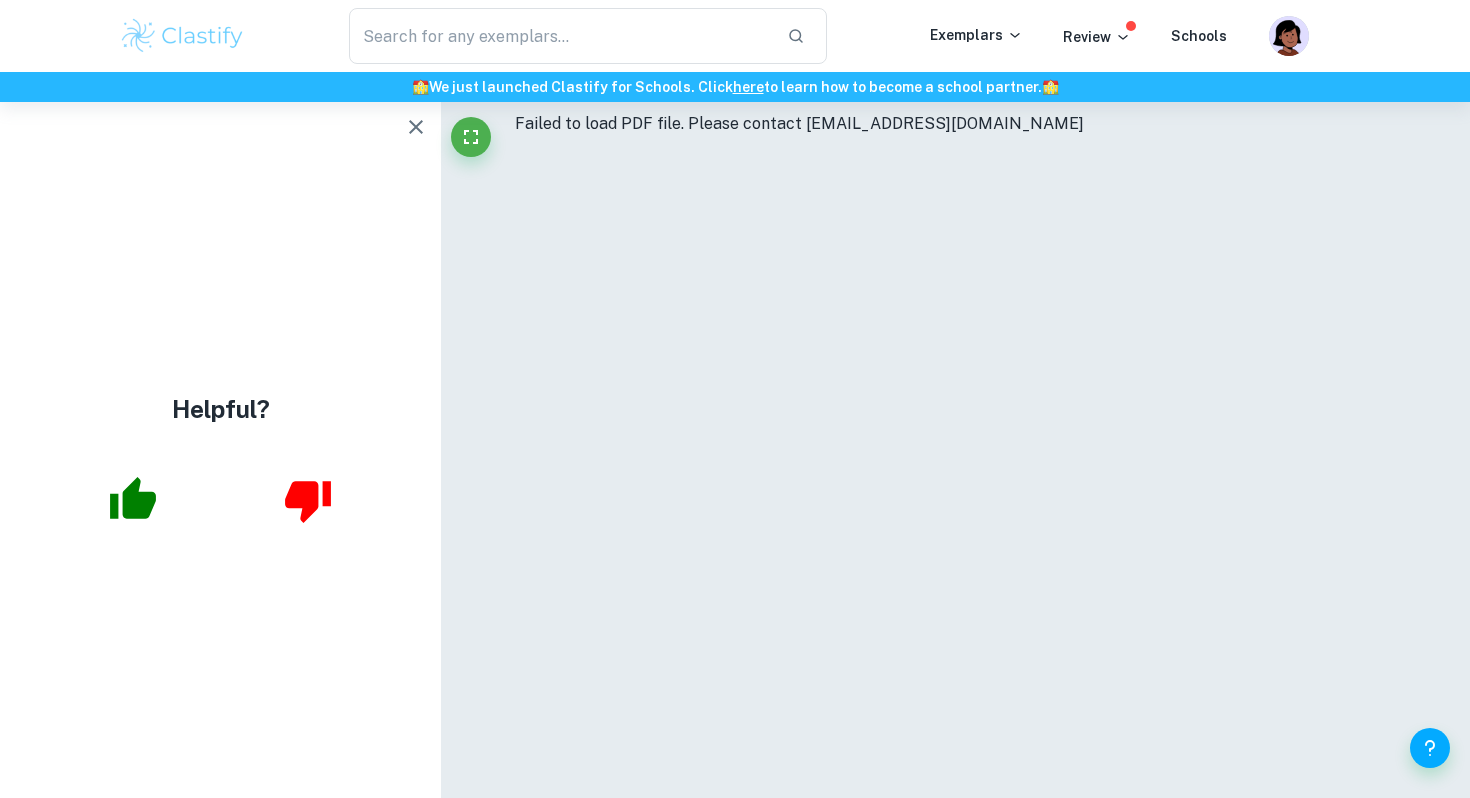 click 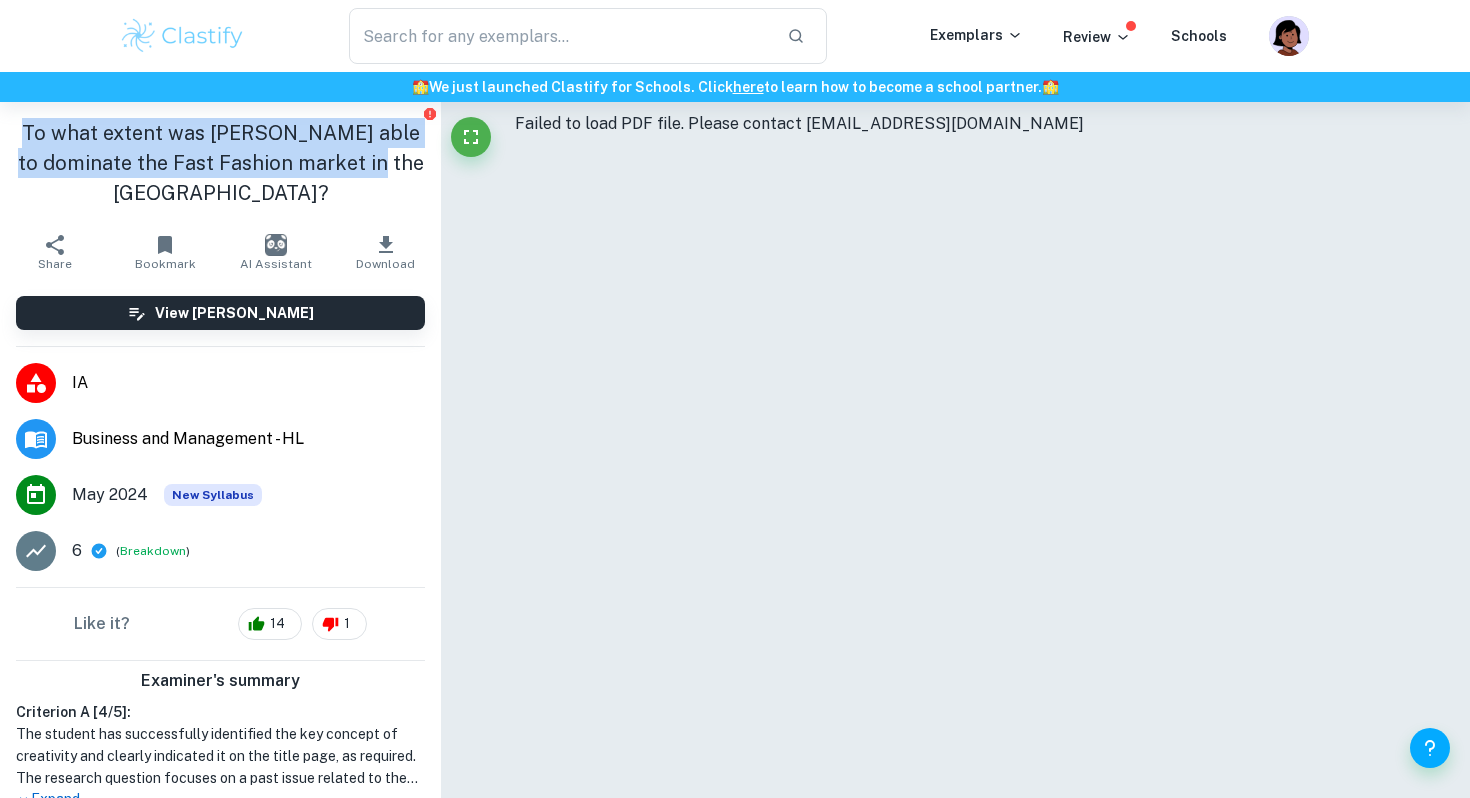 drag, startPoint x: 387, startPoint y: 164, endPoint x: 17, endPoint y: 128, distance: 371.74722 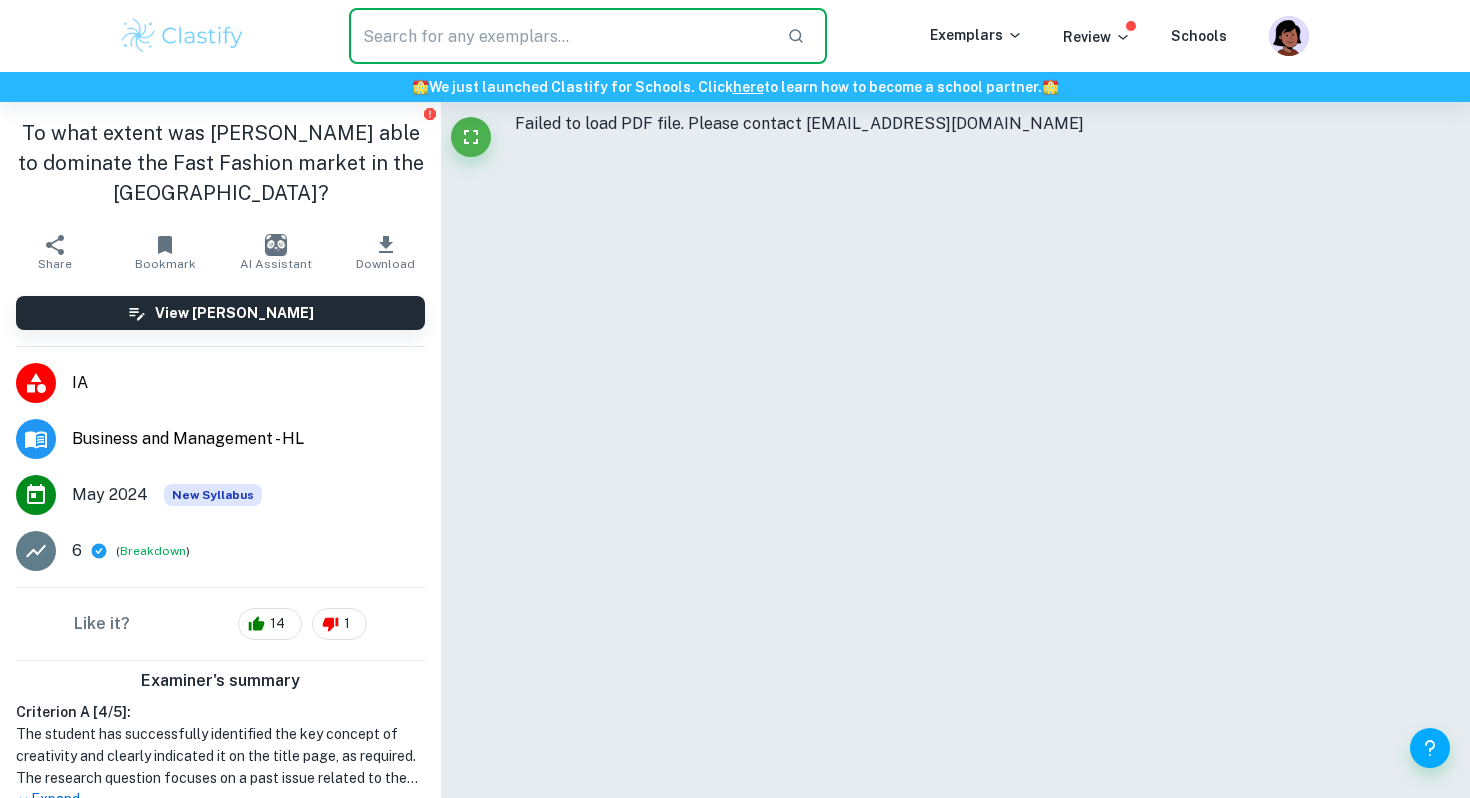click at bounding box center [560, 36] 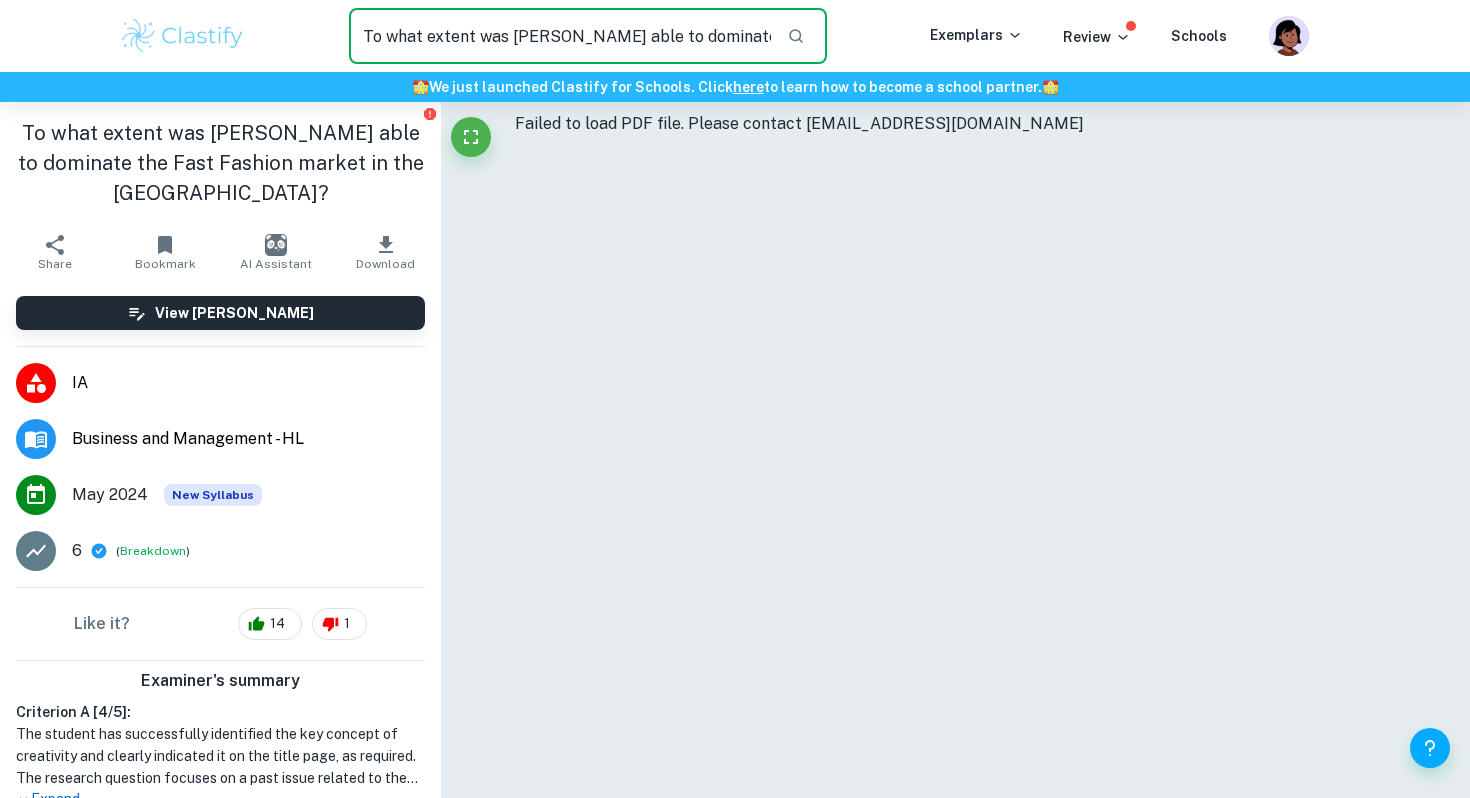 scroll, scrollTop: 0, scrollLeft: 170, axis: horizontal 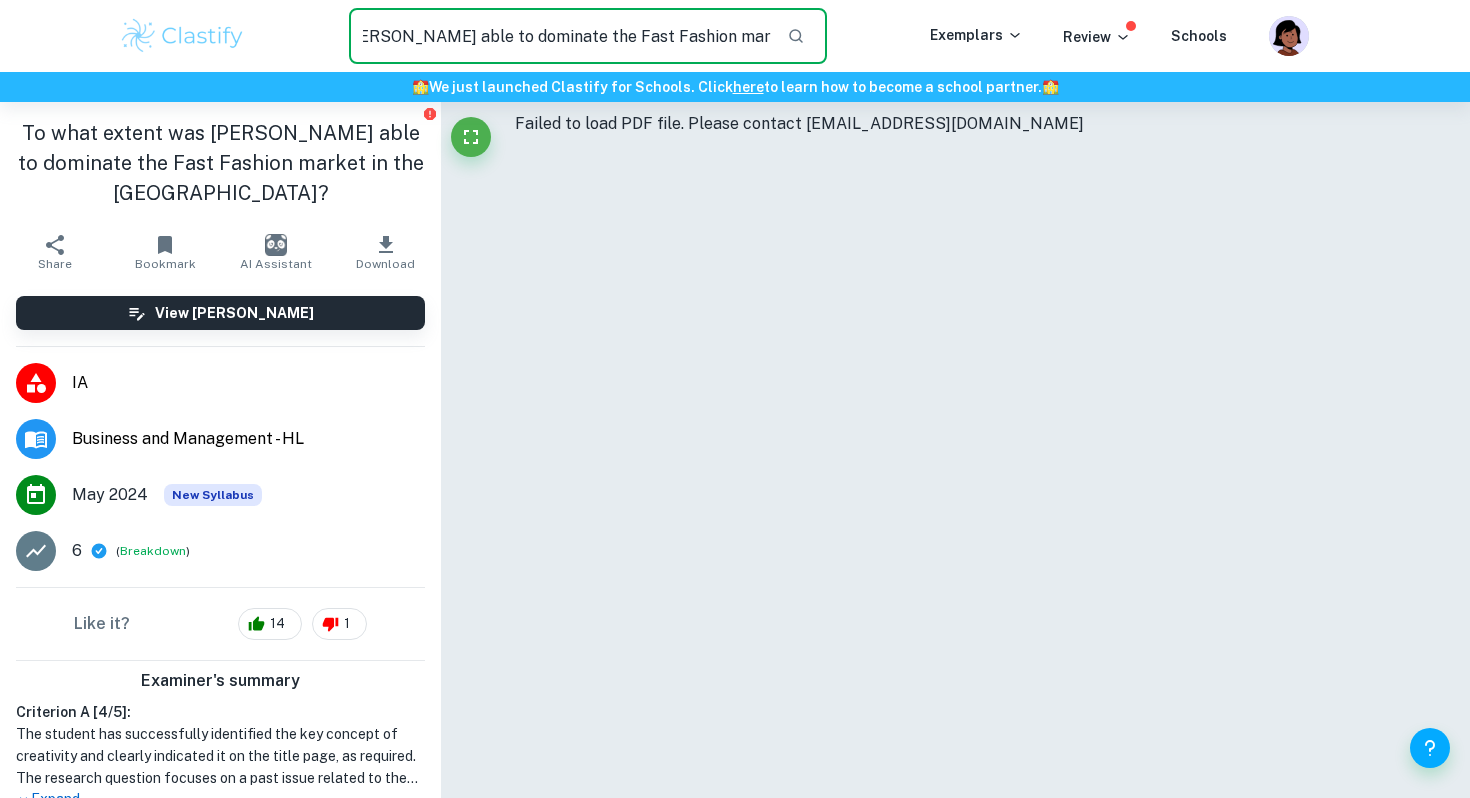 type on "To what extent was SHEIN able to dominate the Fast Fashion market in the US?" 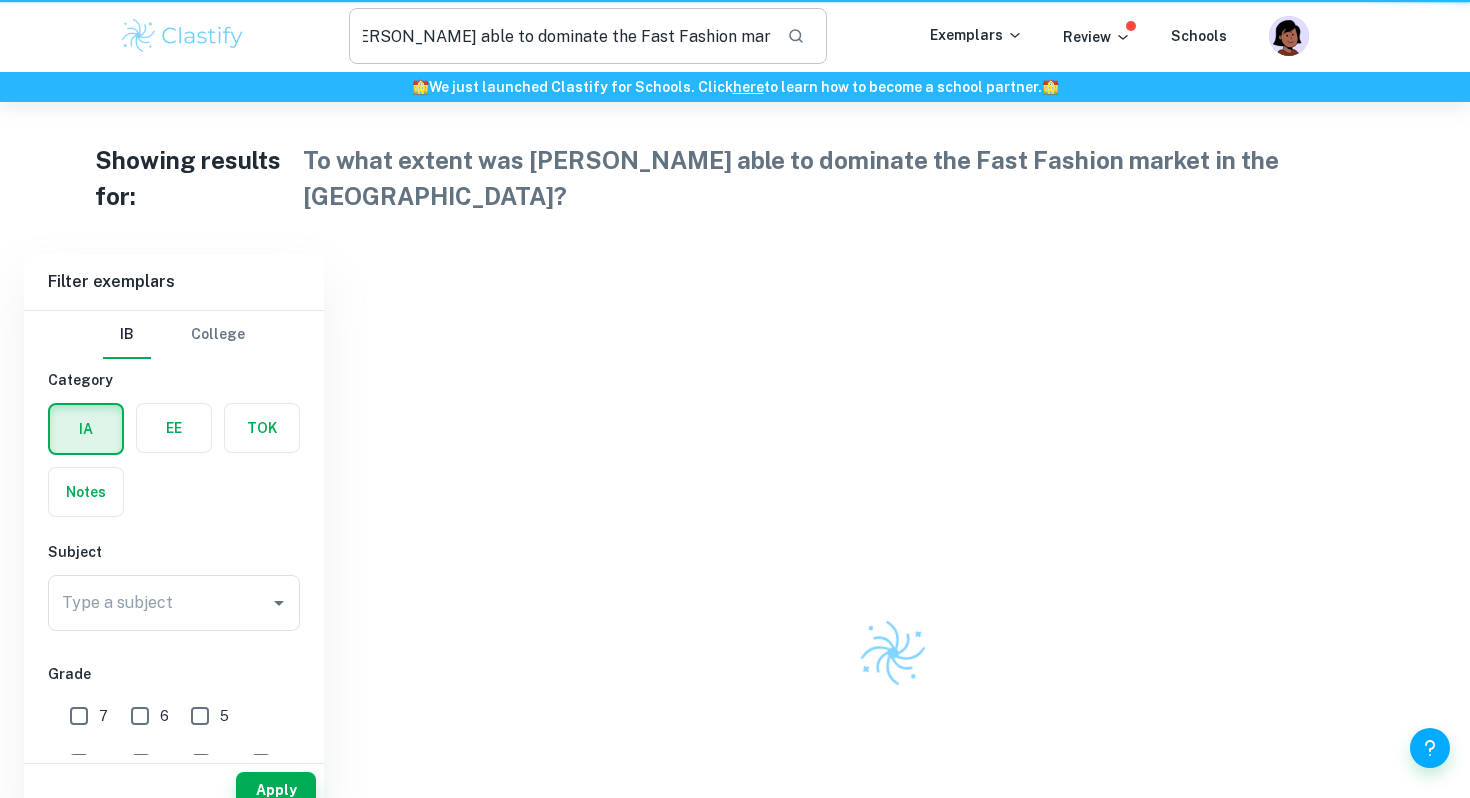 scroll, scrollTop: 0, scrollLeft: 0, axis: both 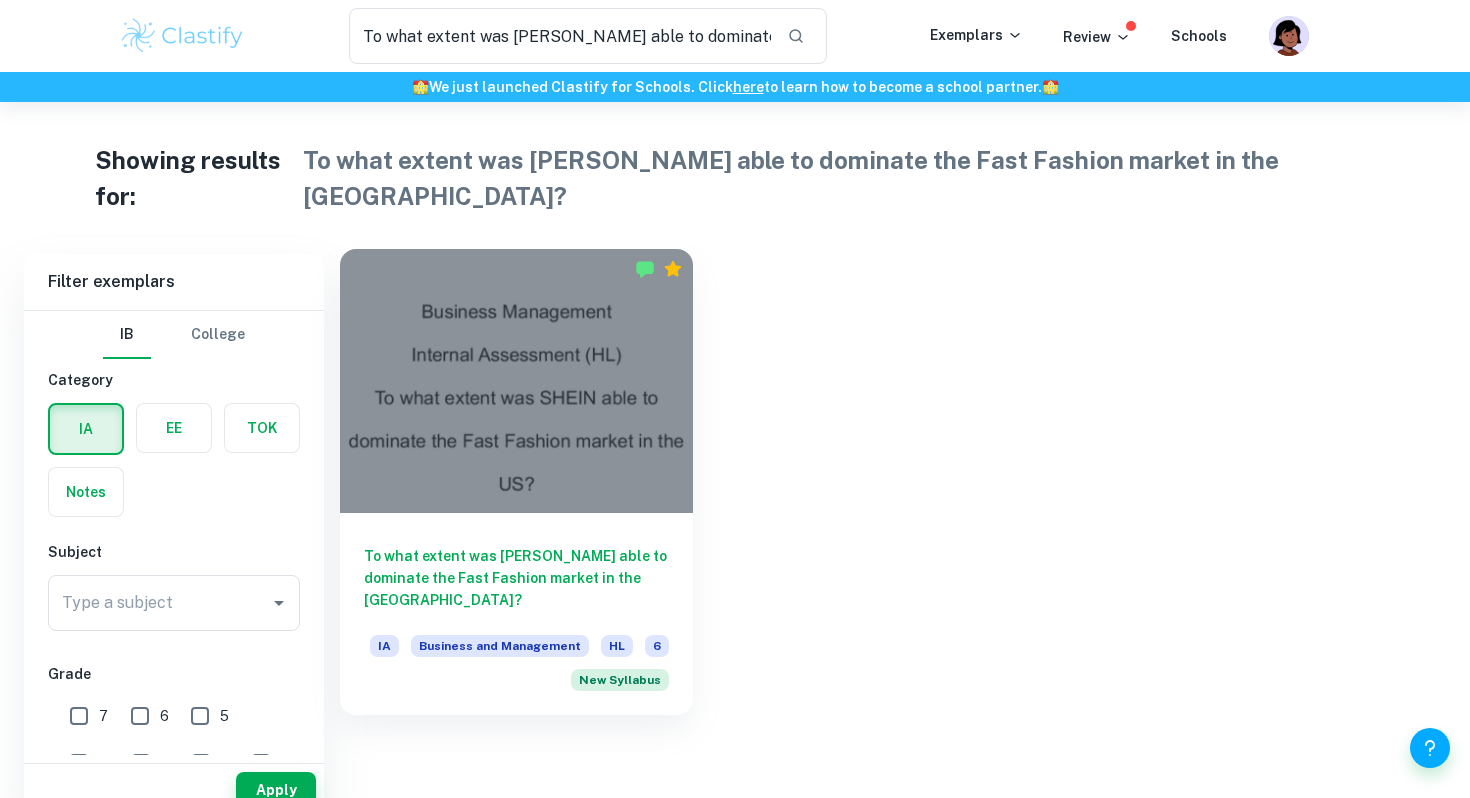 click on "To what extent was SHEIN able to dominate the Fast Fashion market in the US?" at bounding box center [516, 578] 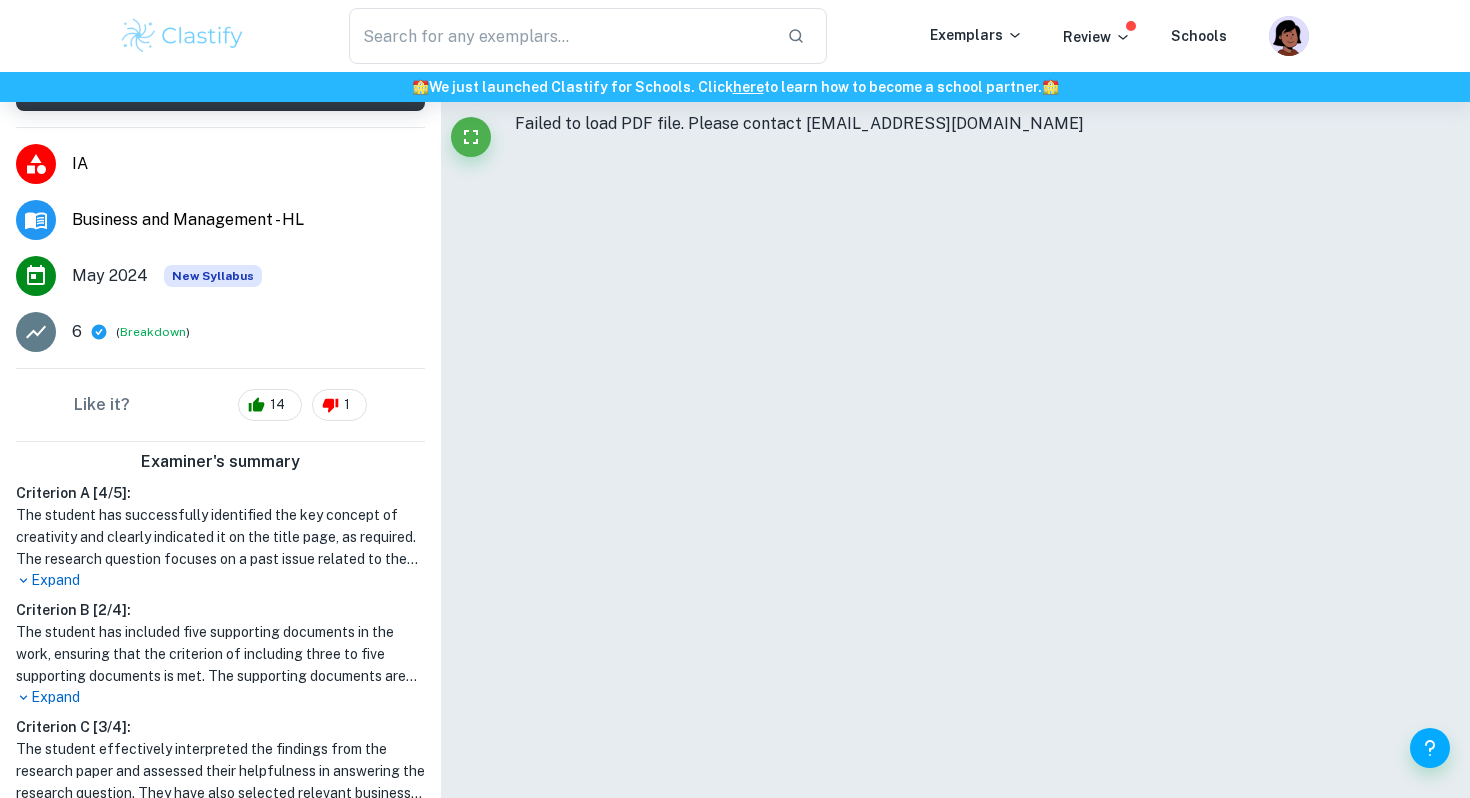 scroll, scrollTop: 220, scrollLeft: 0, axis: vertical 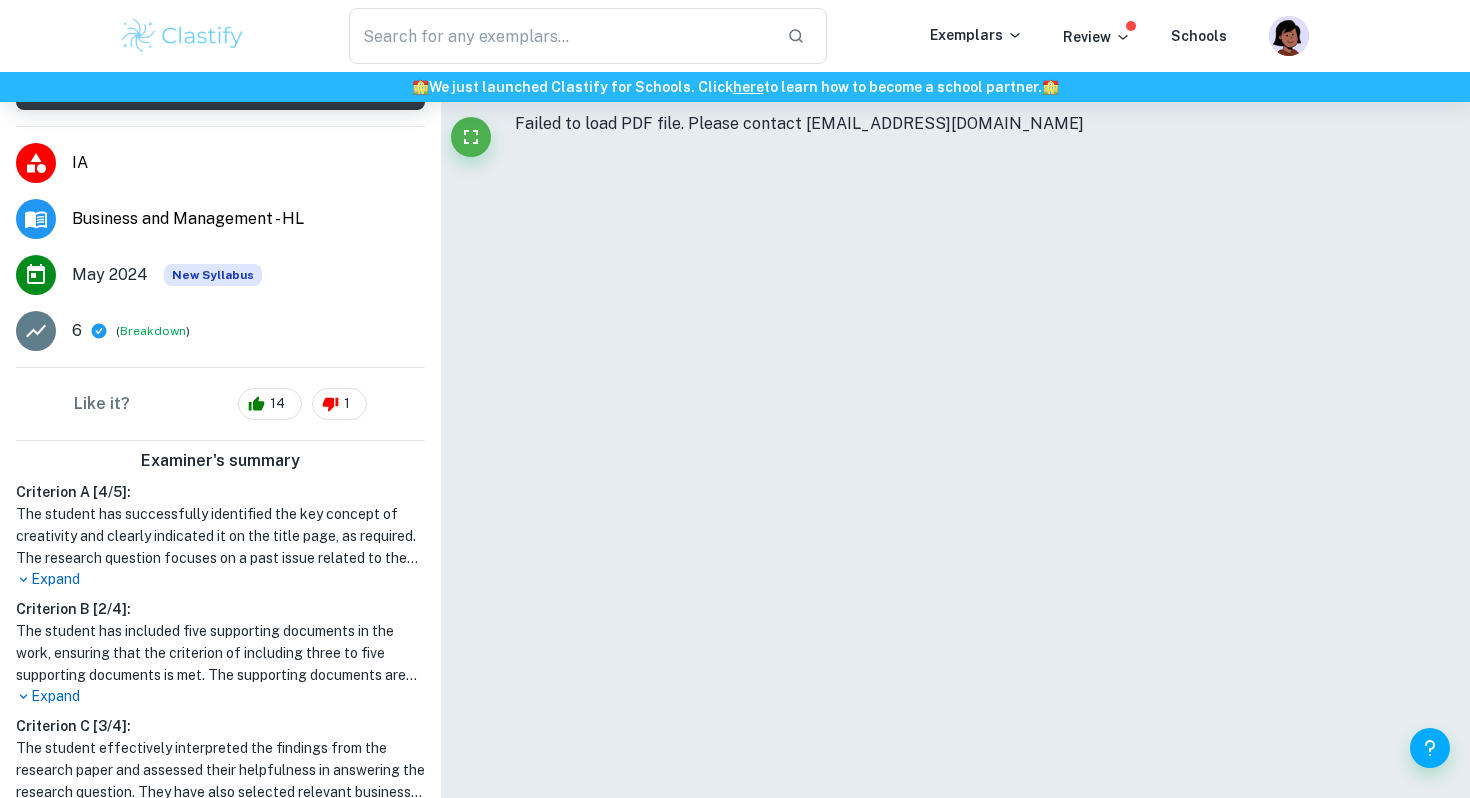 type on "To what extent was SHEIN able to dominate the Fast Fashion market in the US?" 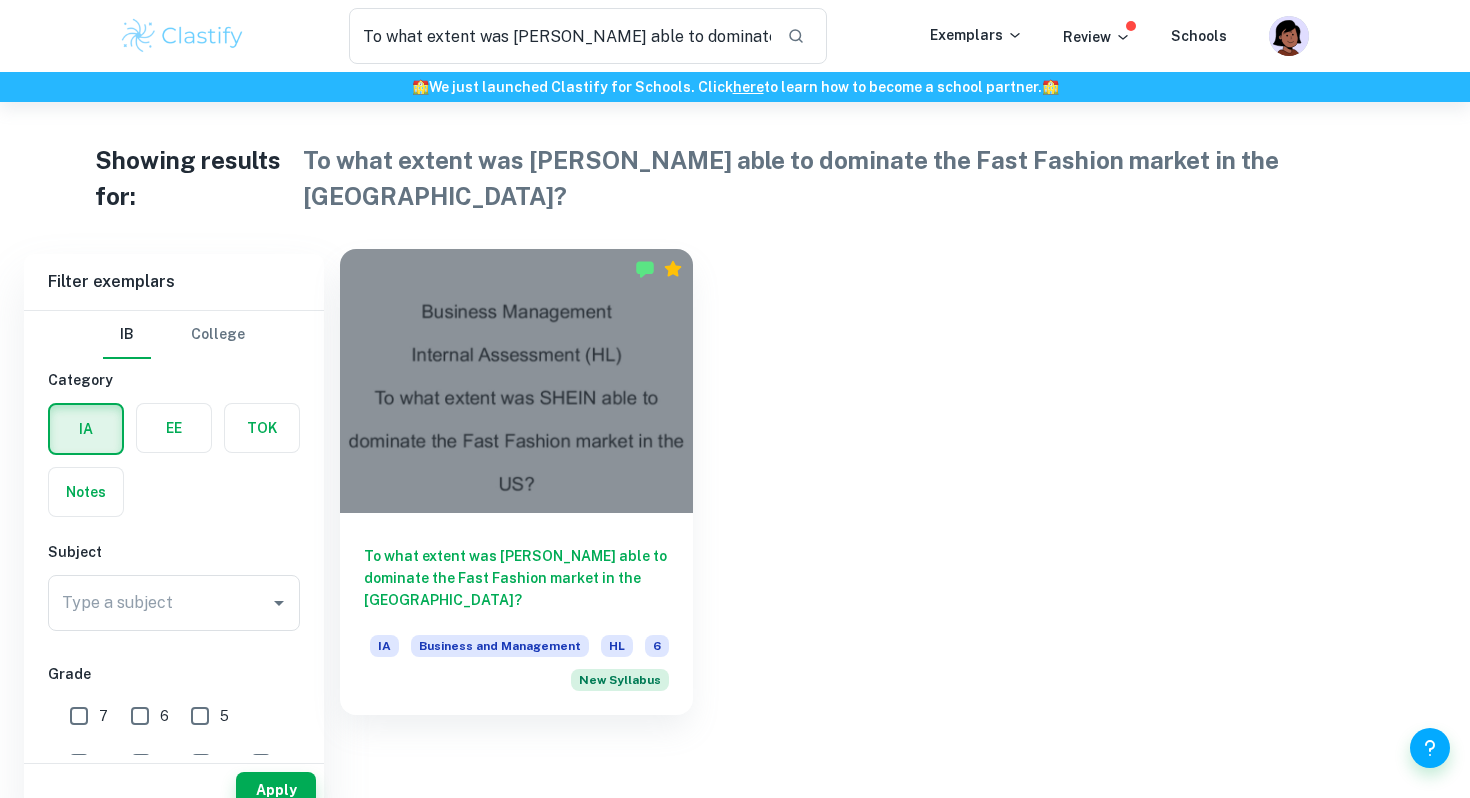 click on "To what extent was SHEIN able to dominate the Fast Fashion market in the US? IA Business and Management HL 6 New Syllabus" at bounding box center (516, 614) 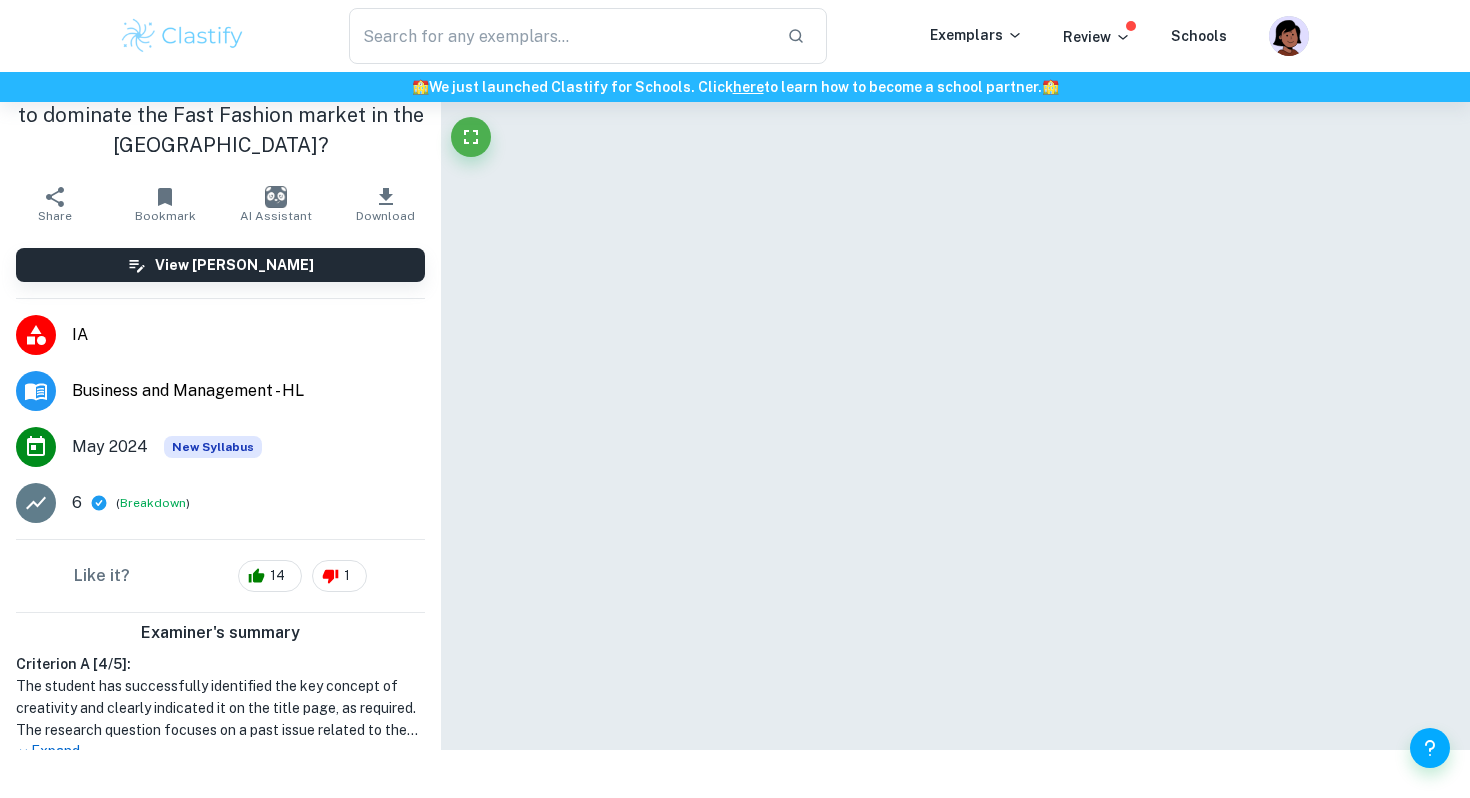 scroll, scrollTop: 0, scrollLeft: 0, axis: both 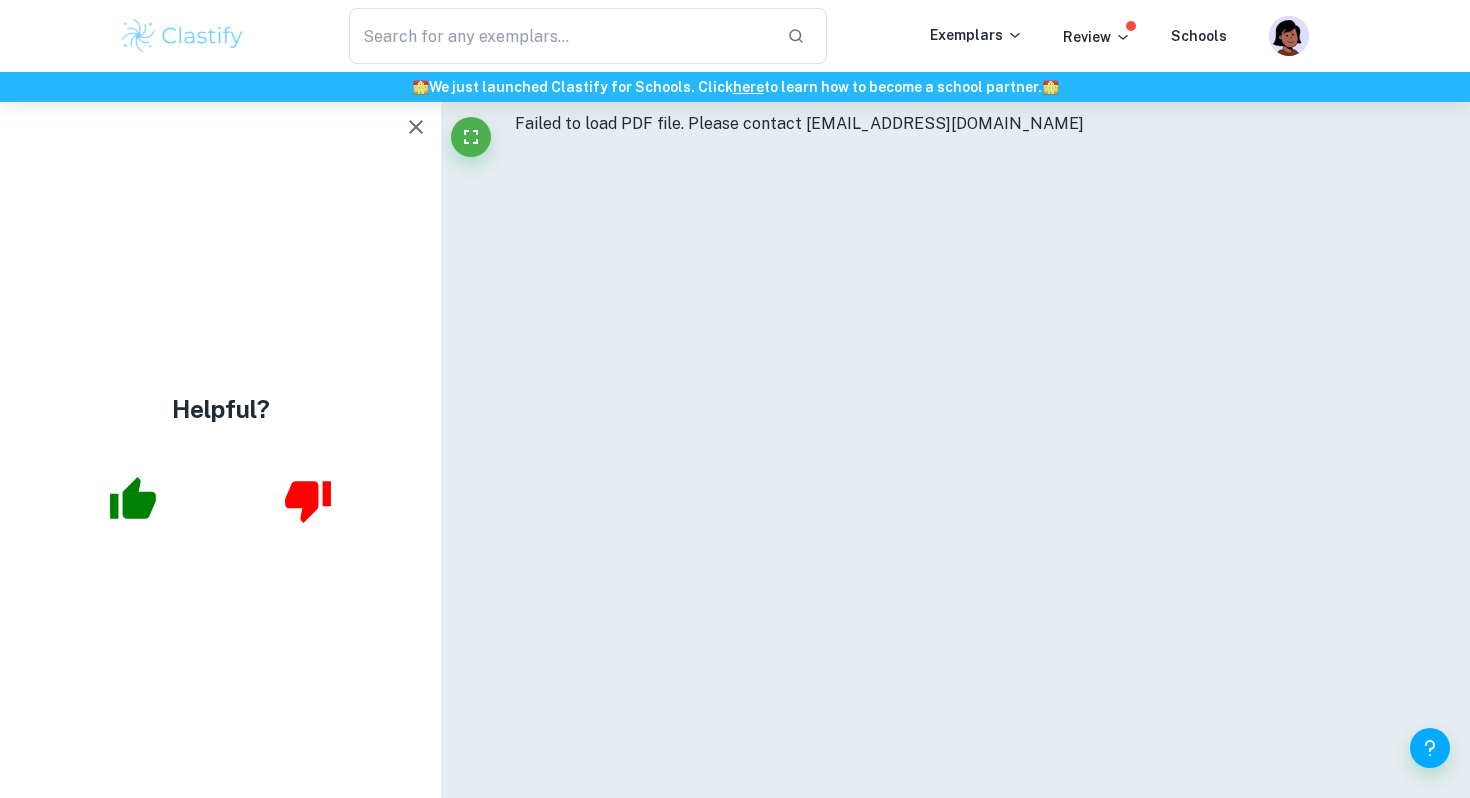 click 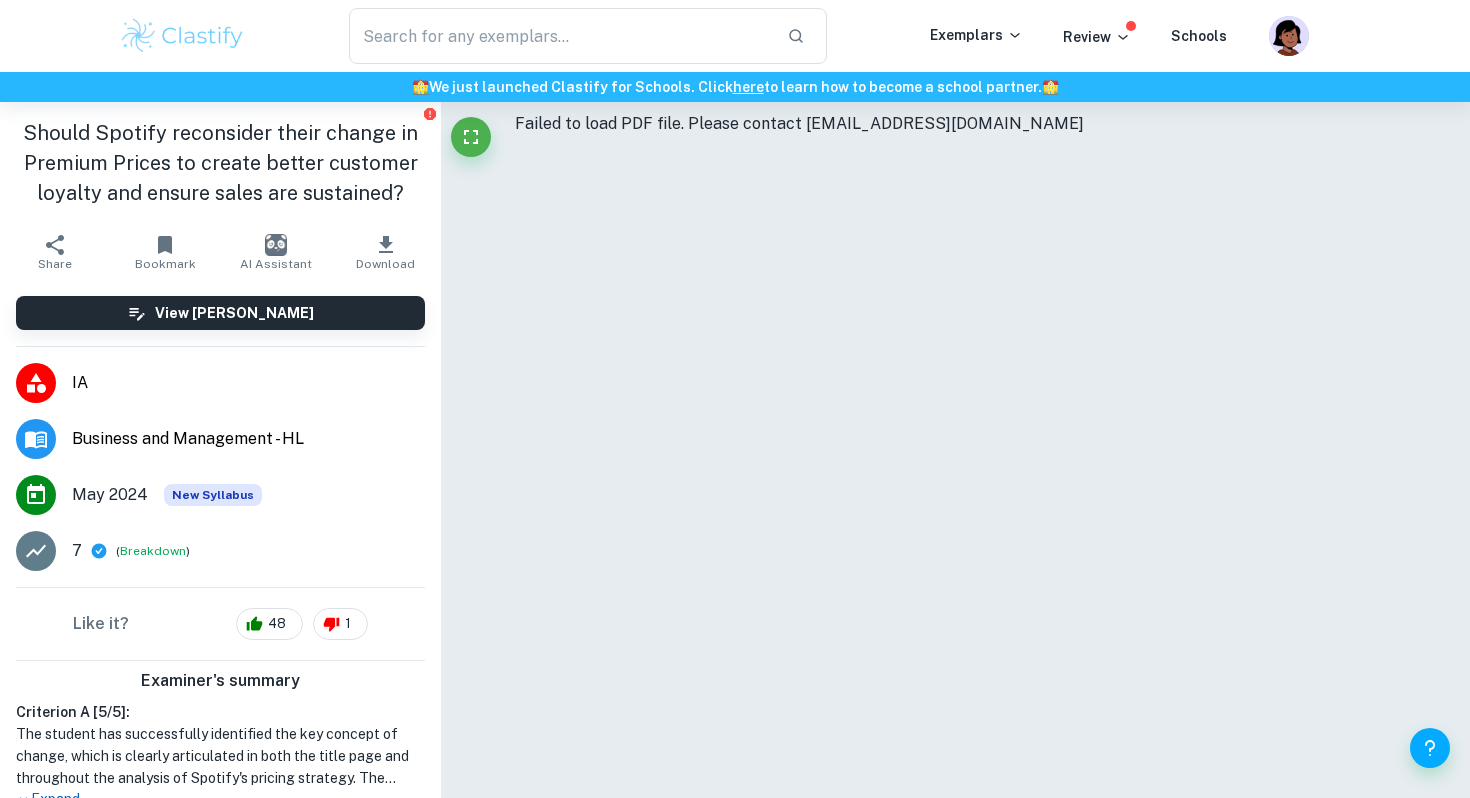 scroll, scrollTop: 0, scrollLeft: 0, axis: both 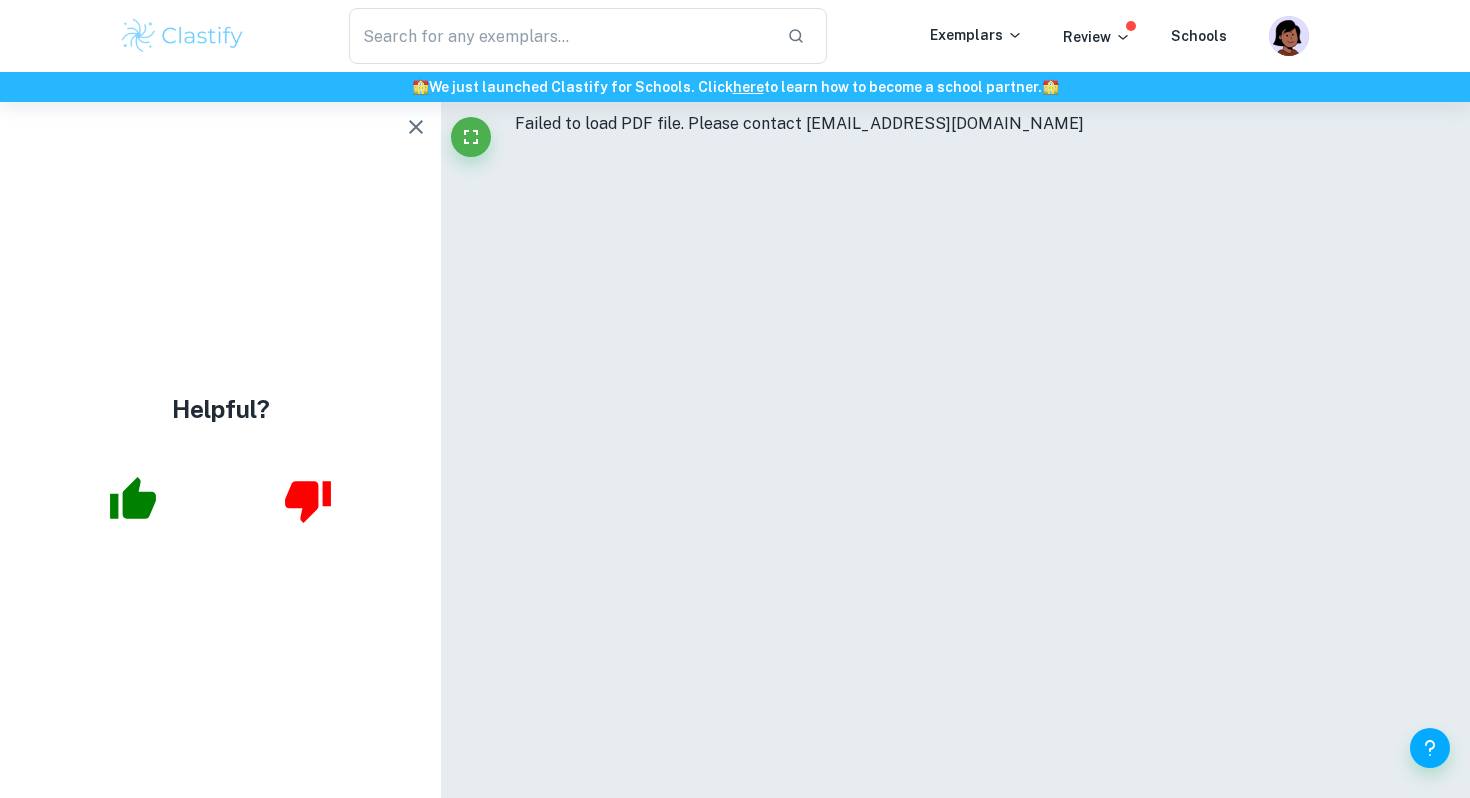 click 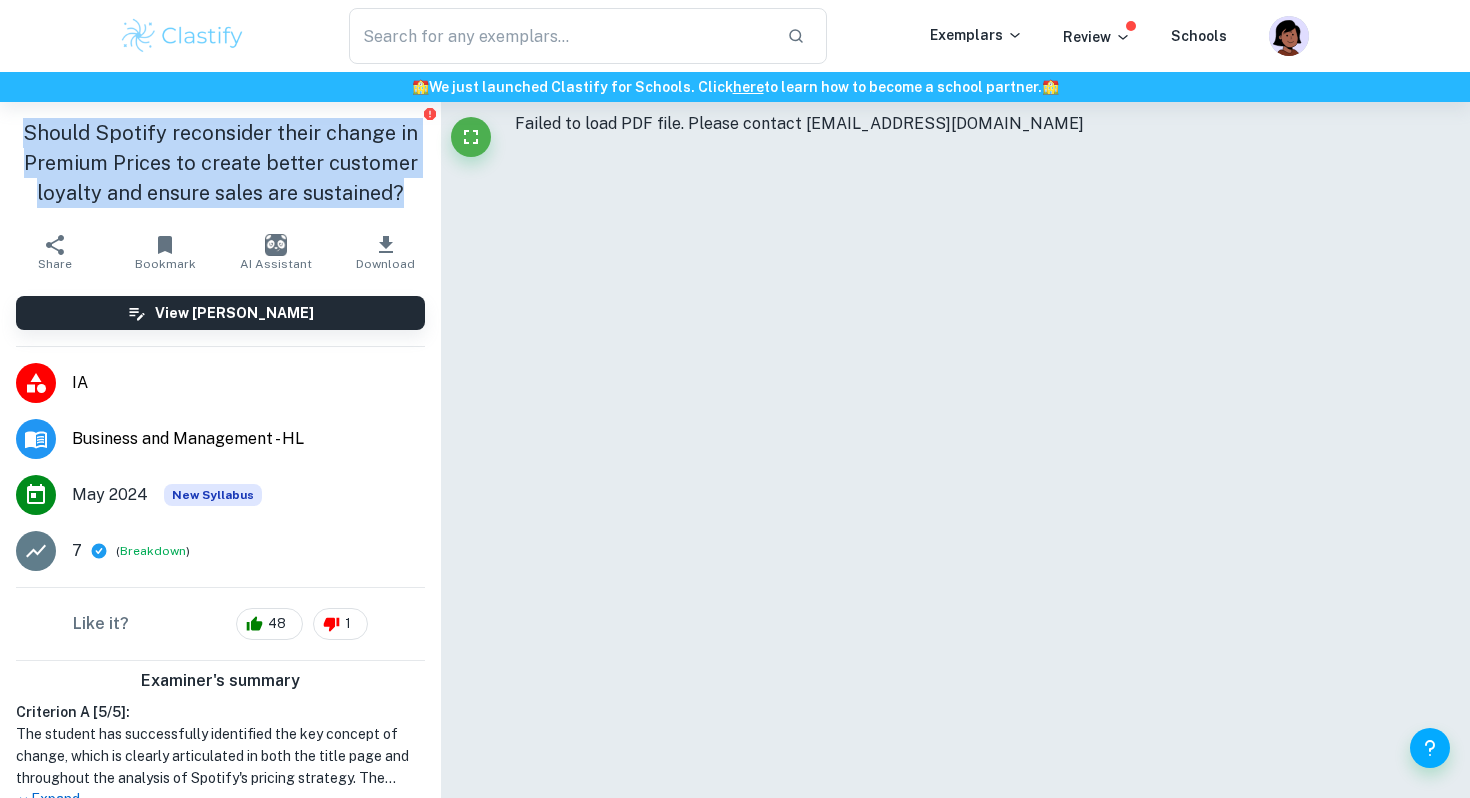 drag, startPoint x: 403, startPoint y: 193, endPoint x: 1, endPoint y: 133, distance: 406.45294 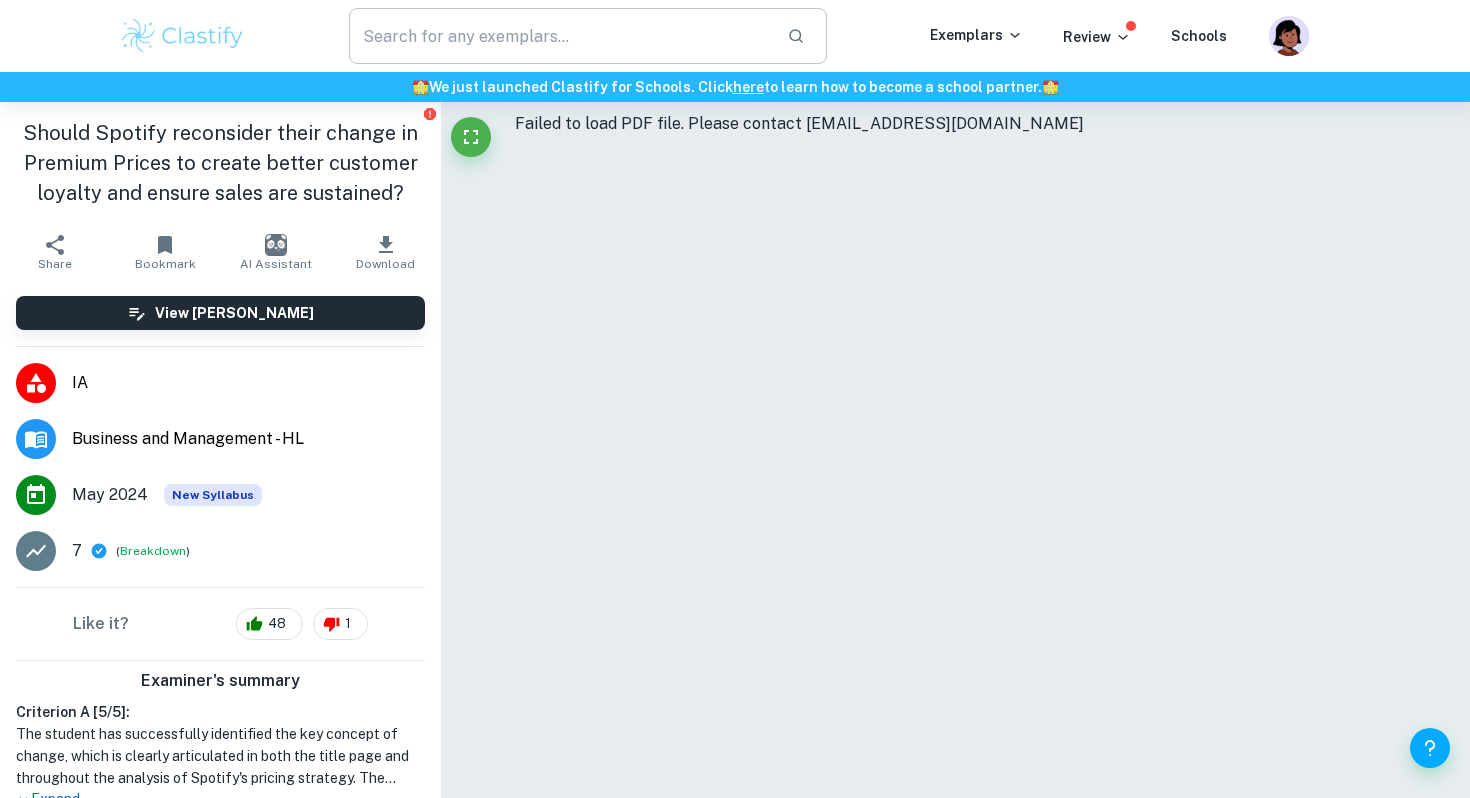 click at bounding box center (560, 36) 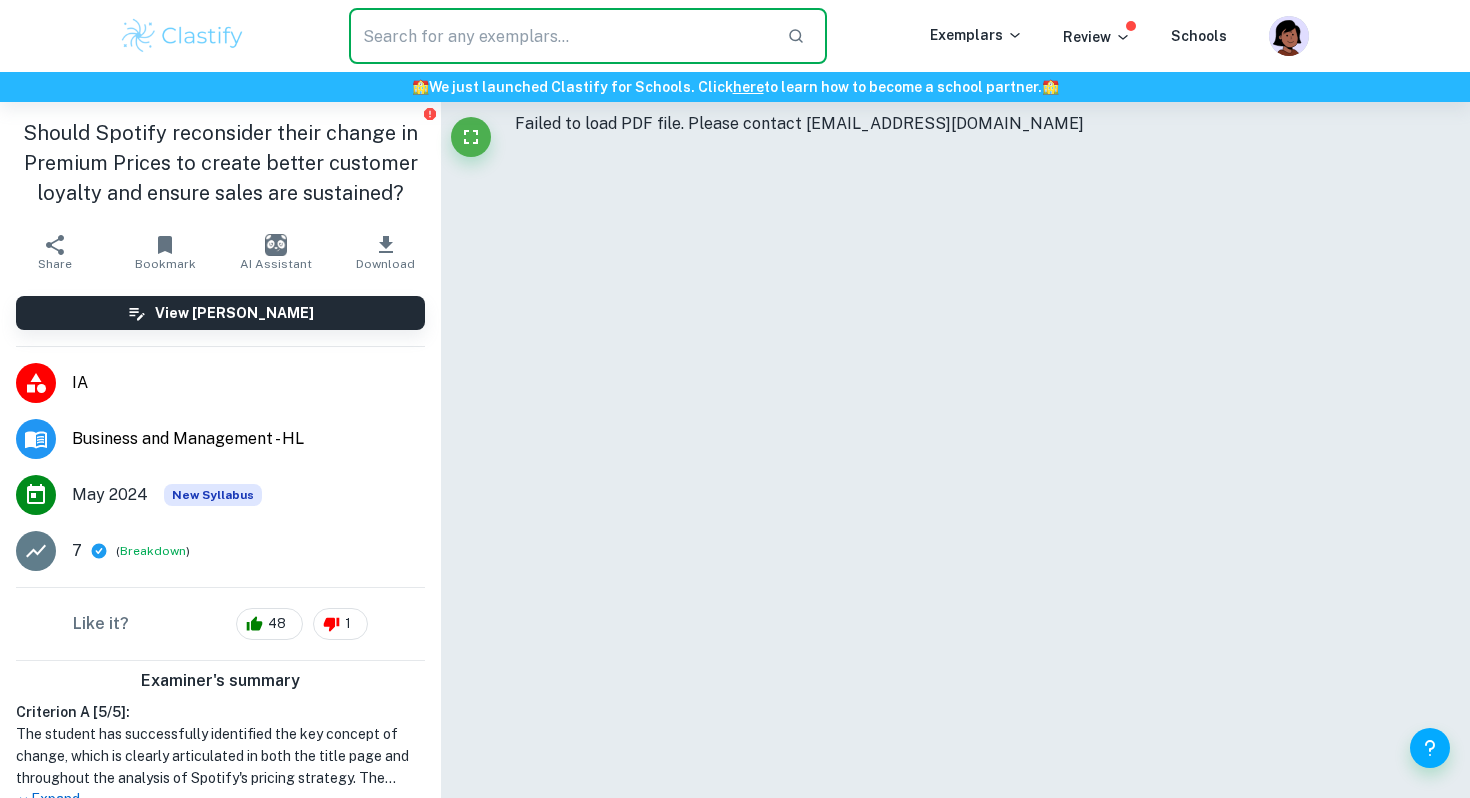 paste on "Should Spotify reconsider their change in Premium Prices to create better customer loyalty and ensure sales are sustained?" 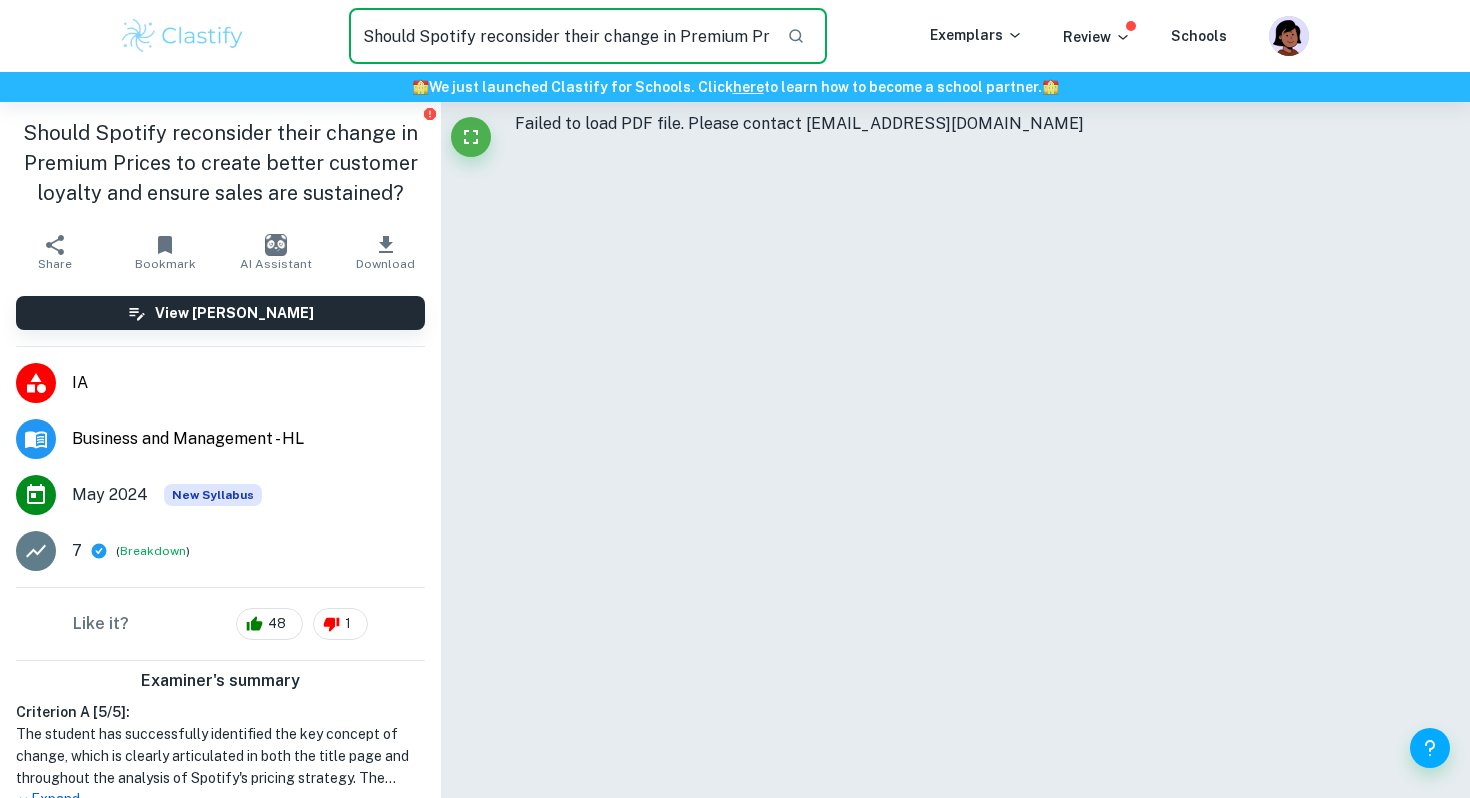 scroll, scrollTop: 0, scrollLeft: 500, axis: horizontal 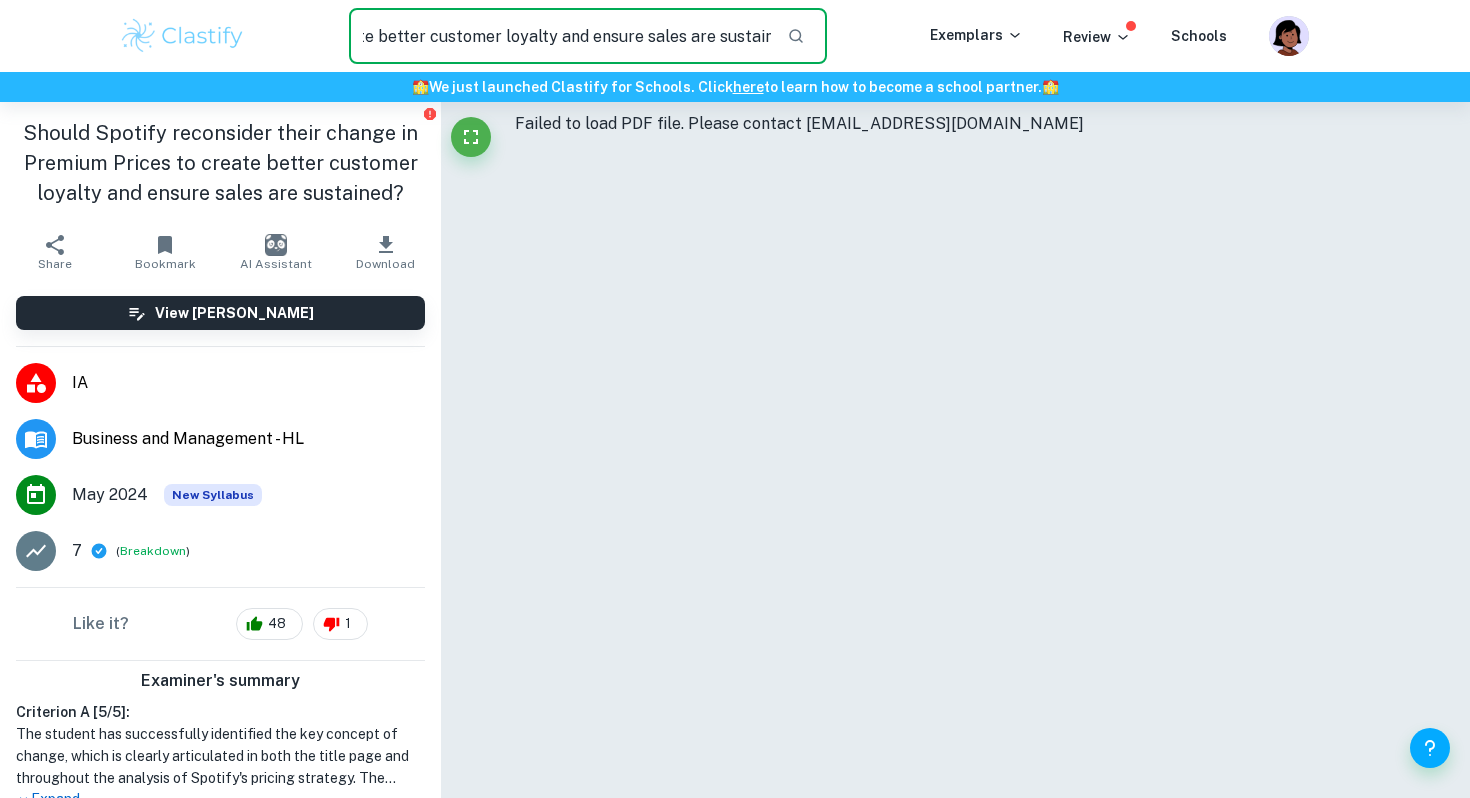 type on "Should Spotify reconsider their change in Premium Prices to create better customer loyalty and ensure sales are sustained?" 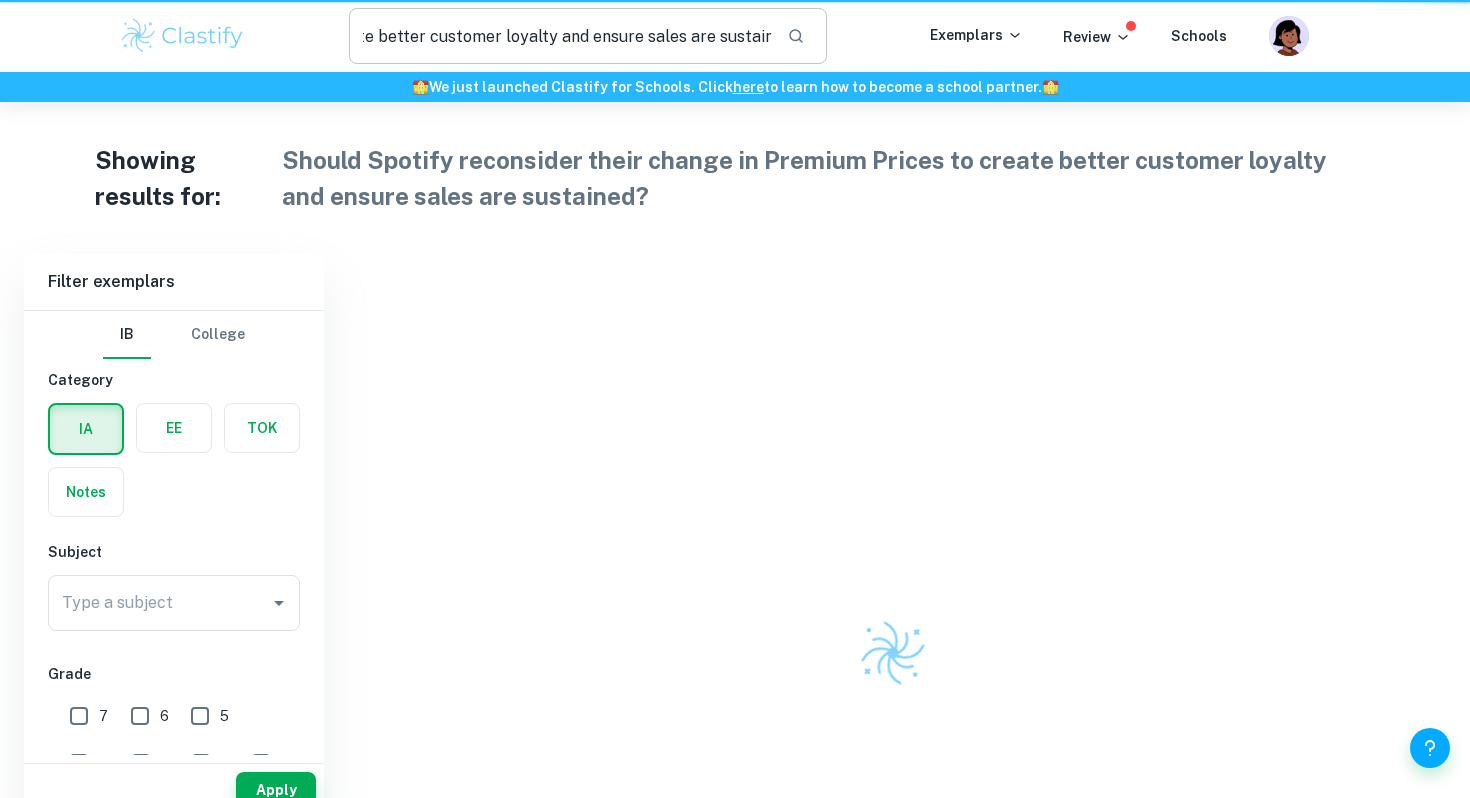 scroll, scrollTop: 0, scrollLeft: 0, axis: both 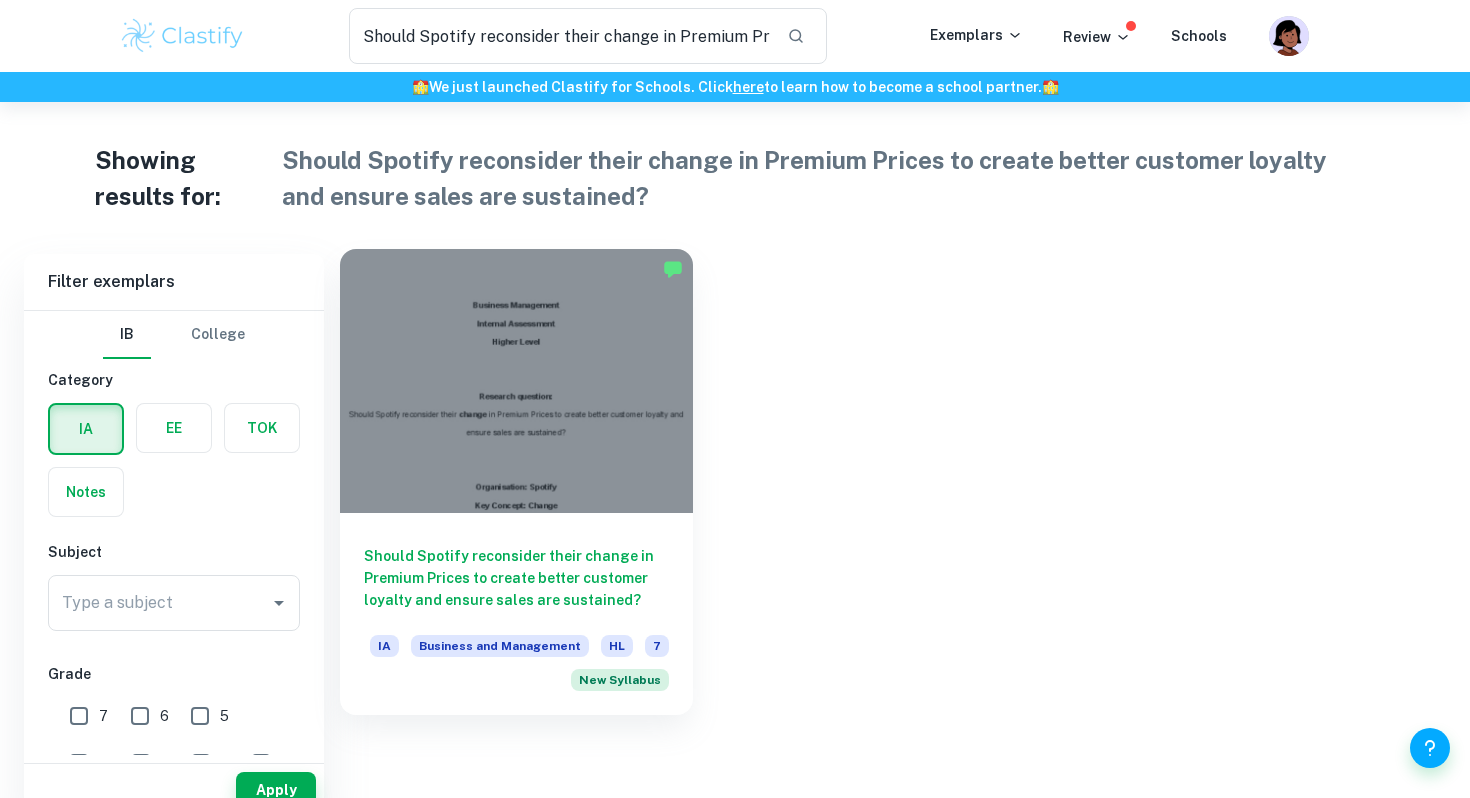 click on "Should Spotify reconsider their change in Premium Prices to create better customer loyalty and ensure sales are sustained?" at bounding box center (516, 578) 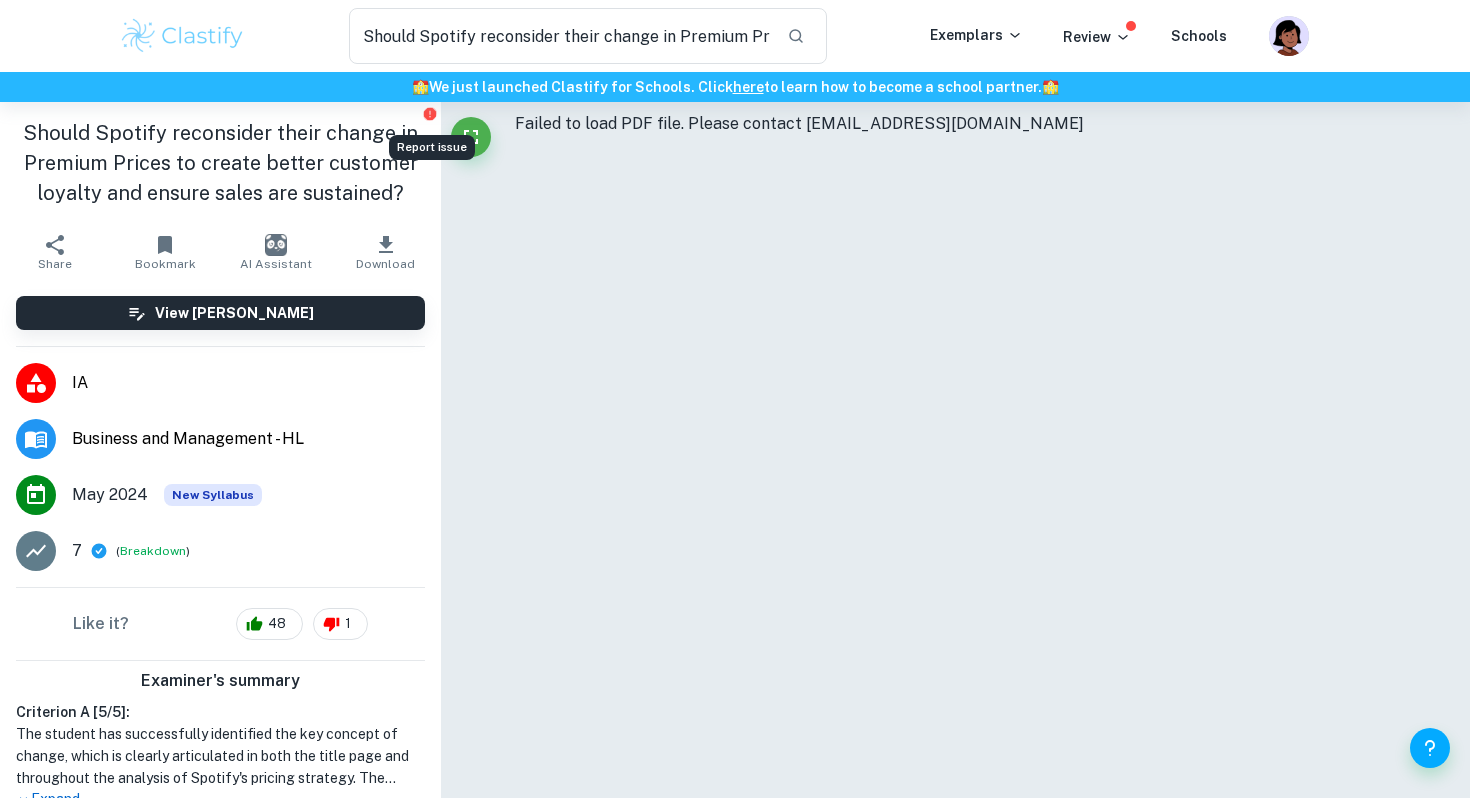 click 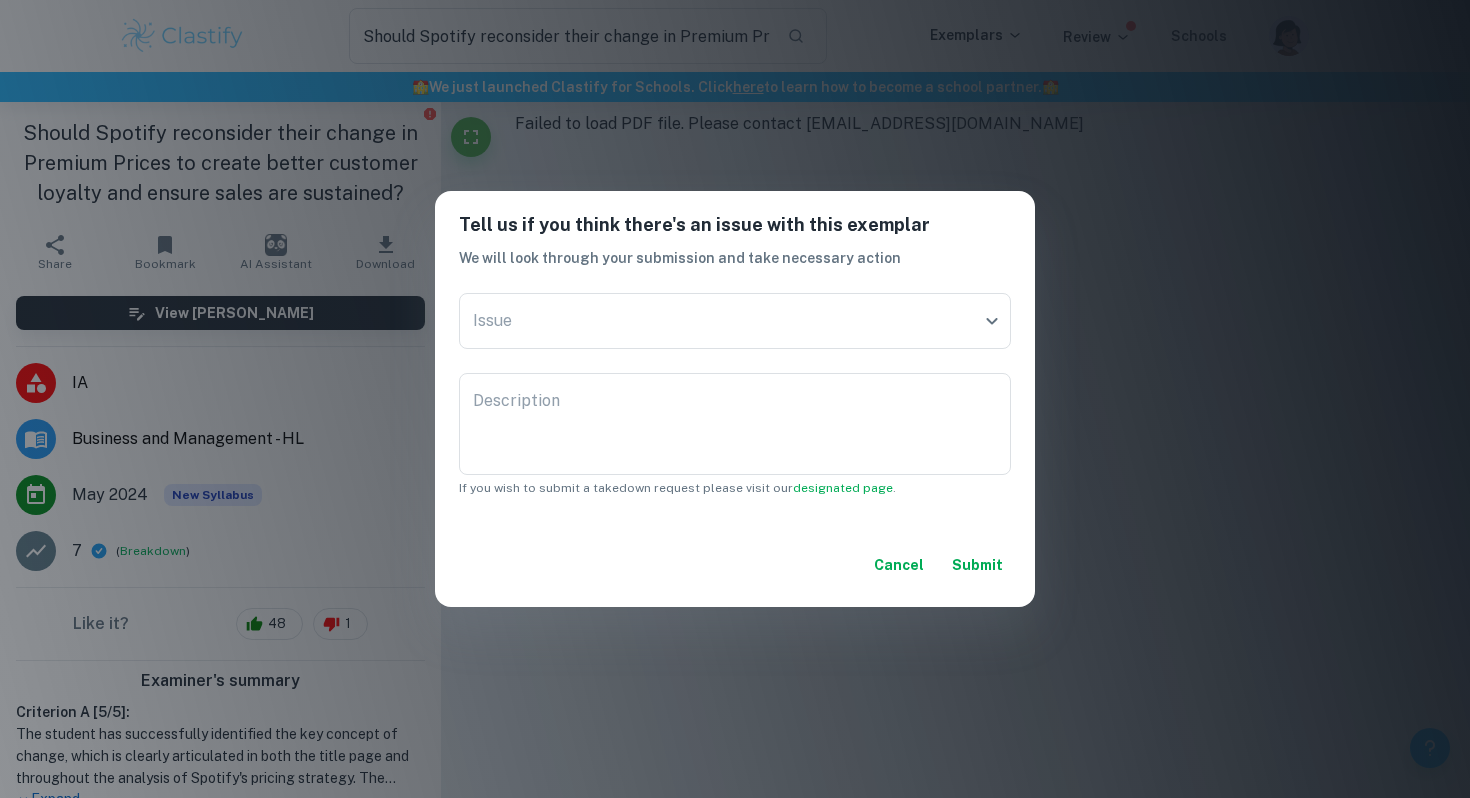 click on "Tell us if you think there's an issue with this exemplar We will look through your submission and take necessary action Issue ​ Issue Description x Description If you wish to submit a takedown request please visit our  designated page . Cancel Submit" at bounding box center [735, 399] 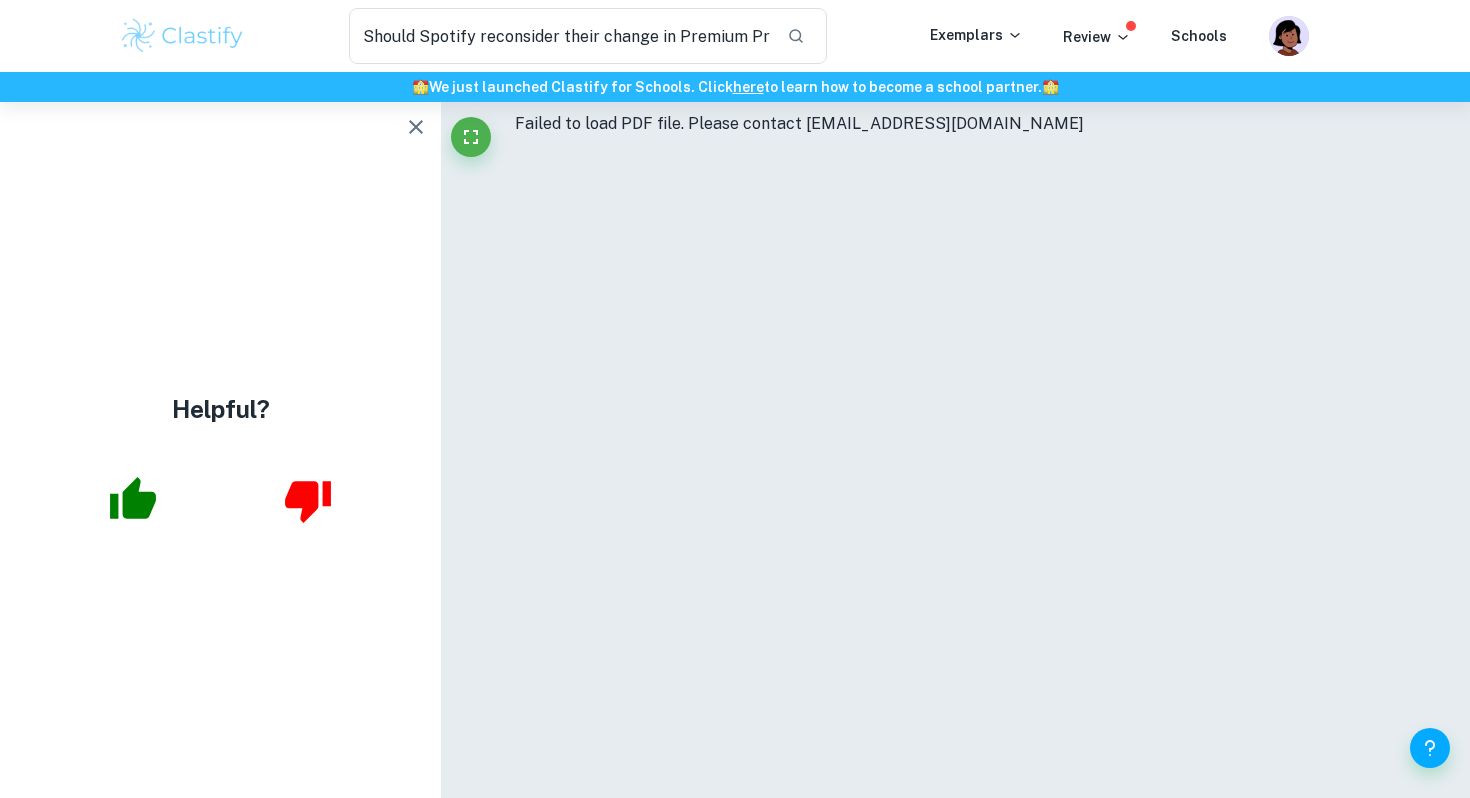 click 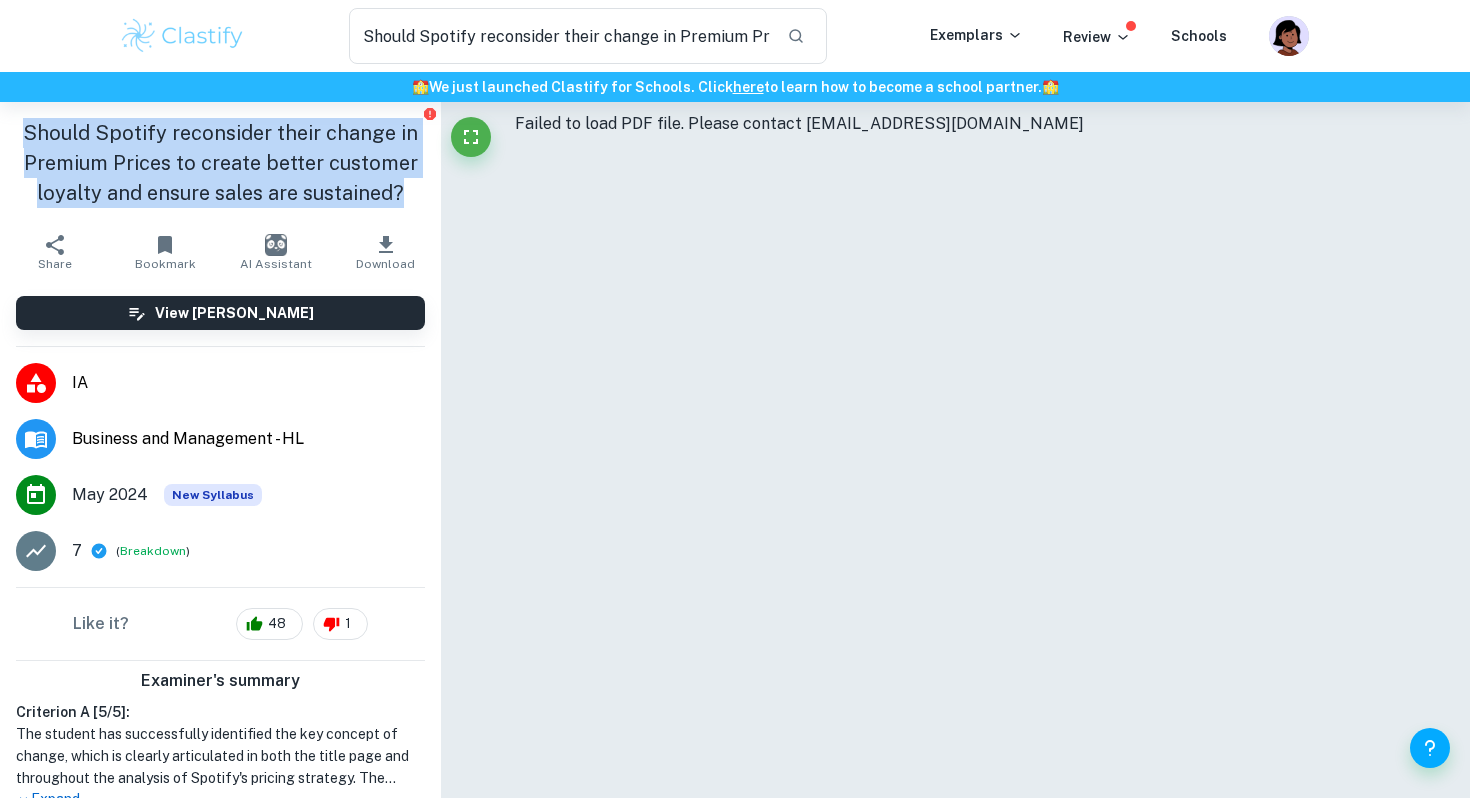 drag, startPoint x: 401, startPoint y: 189, endPoint x: 1, endPoint y: 118, distance: 406.25238 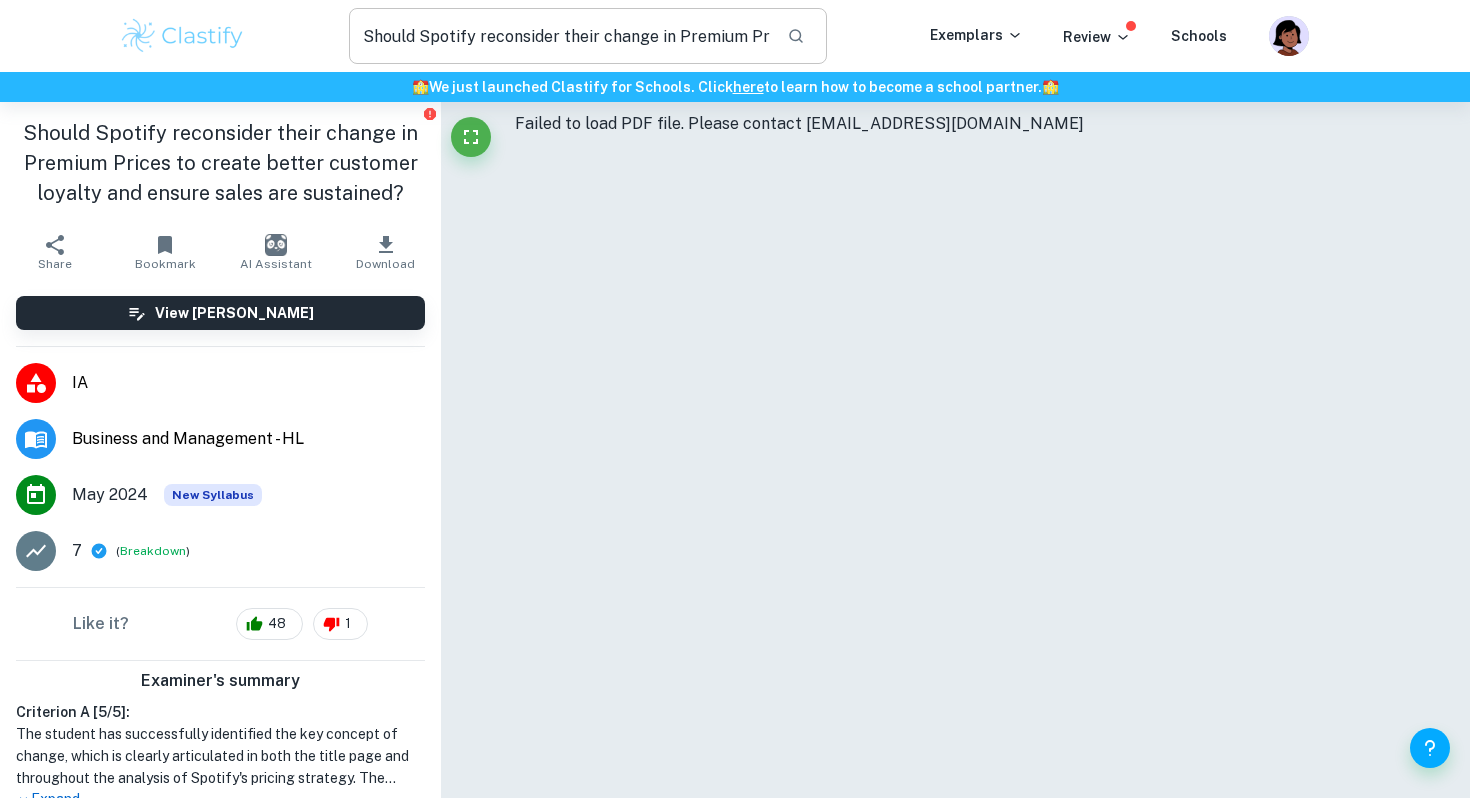 click on "Should Spotify reconsider their change in Premium Prices to create better customer loyalty and ensure sales are sustained?" at bounding box center (560, 36) 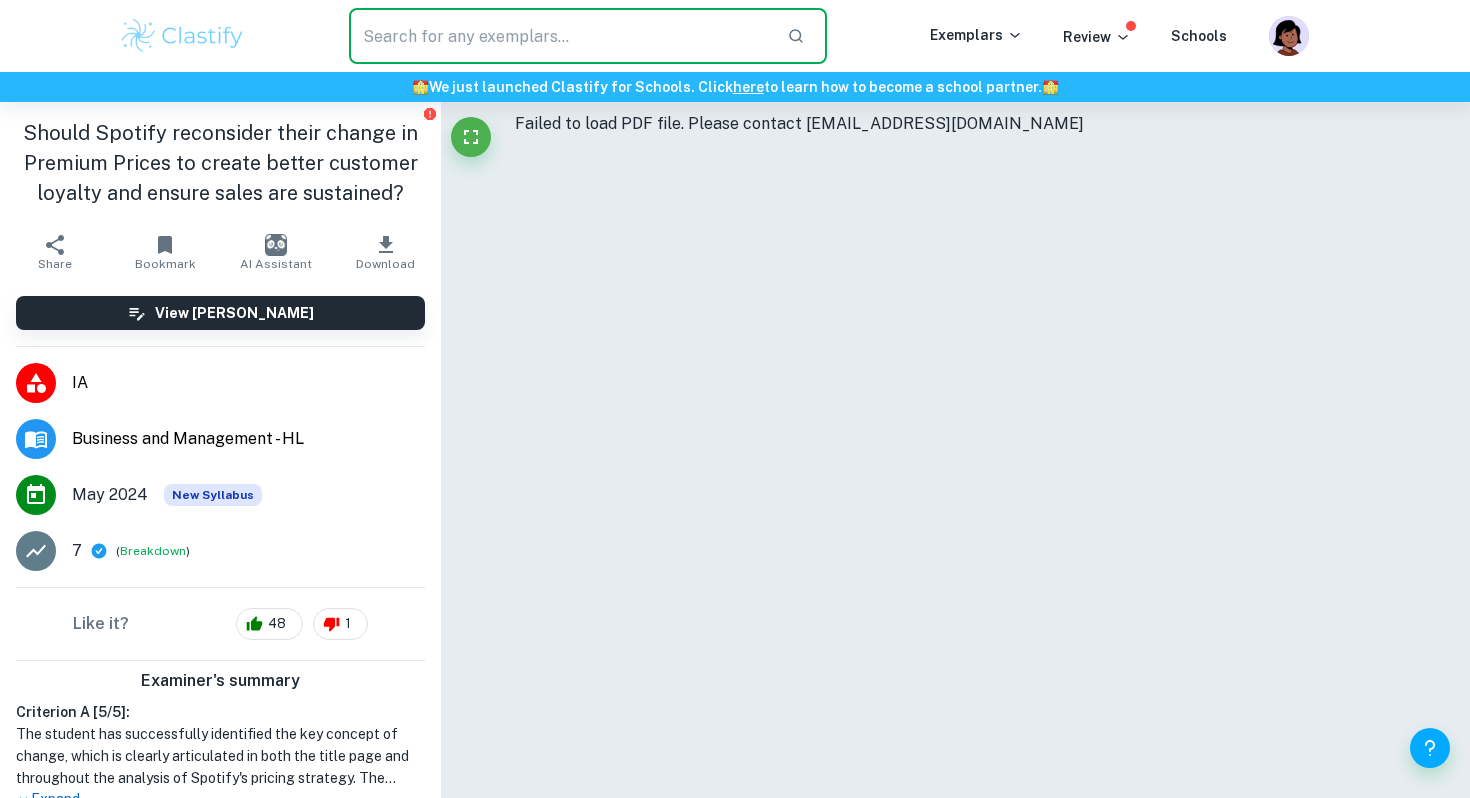 paste on "Should Spotify reconsider their change in Premium Prices to create better customer loyalty and ensure sales are sustained?" 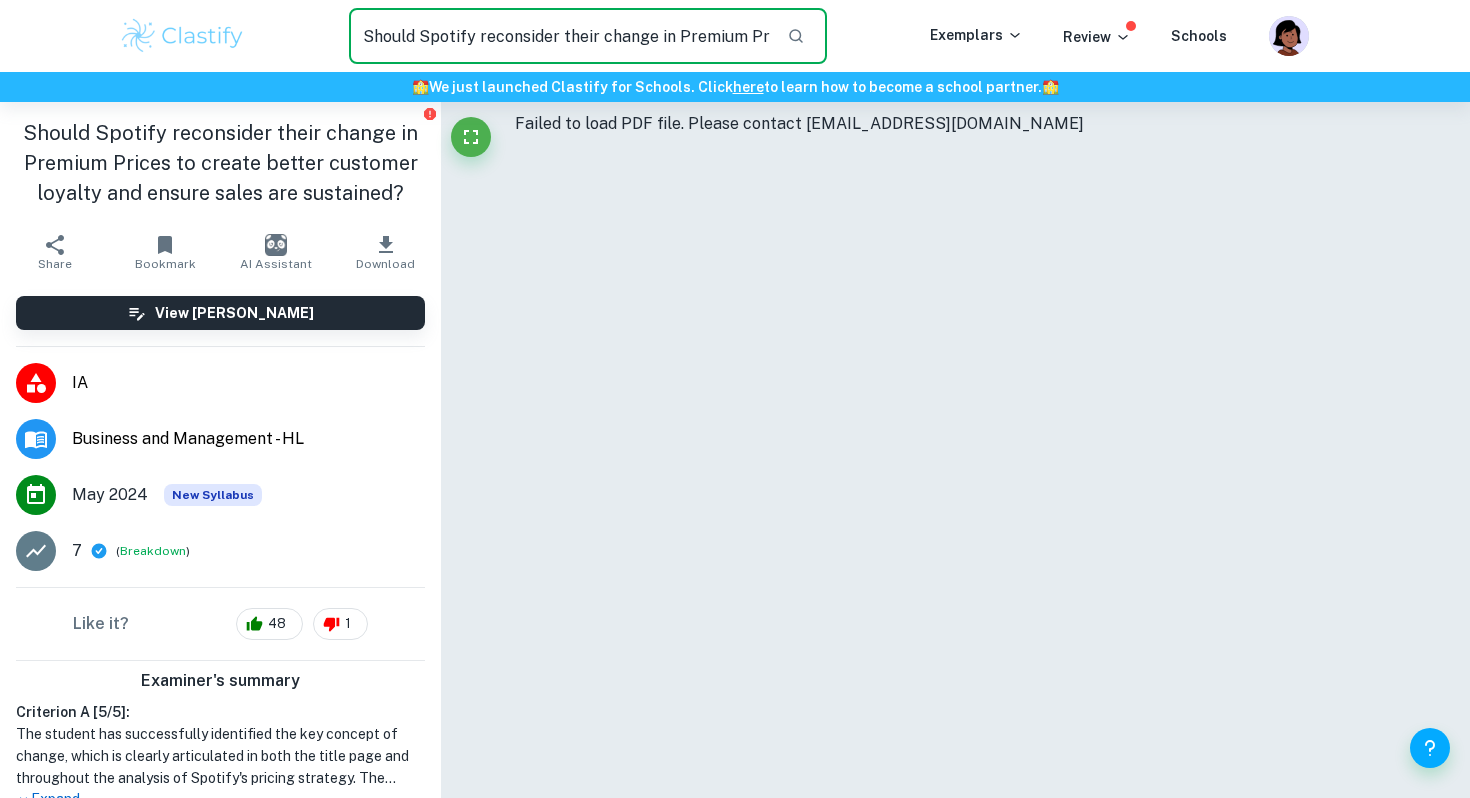 scroll, scrollTop: 0, scrollLeft: 500, axis: horizontal 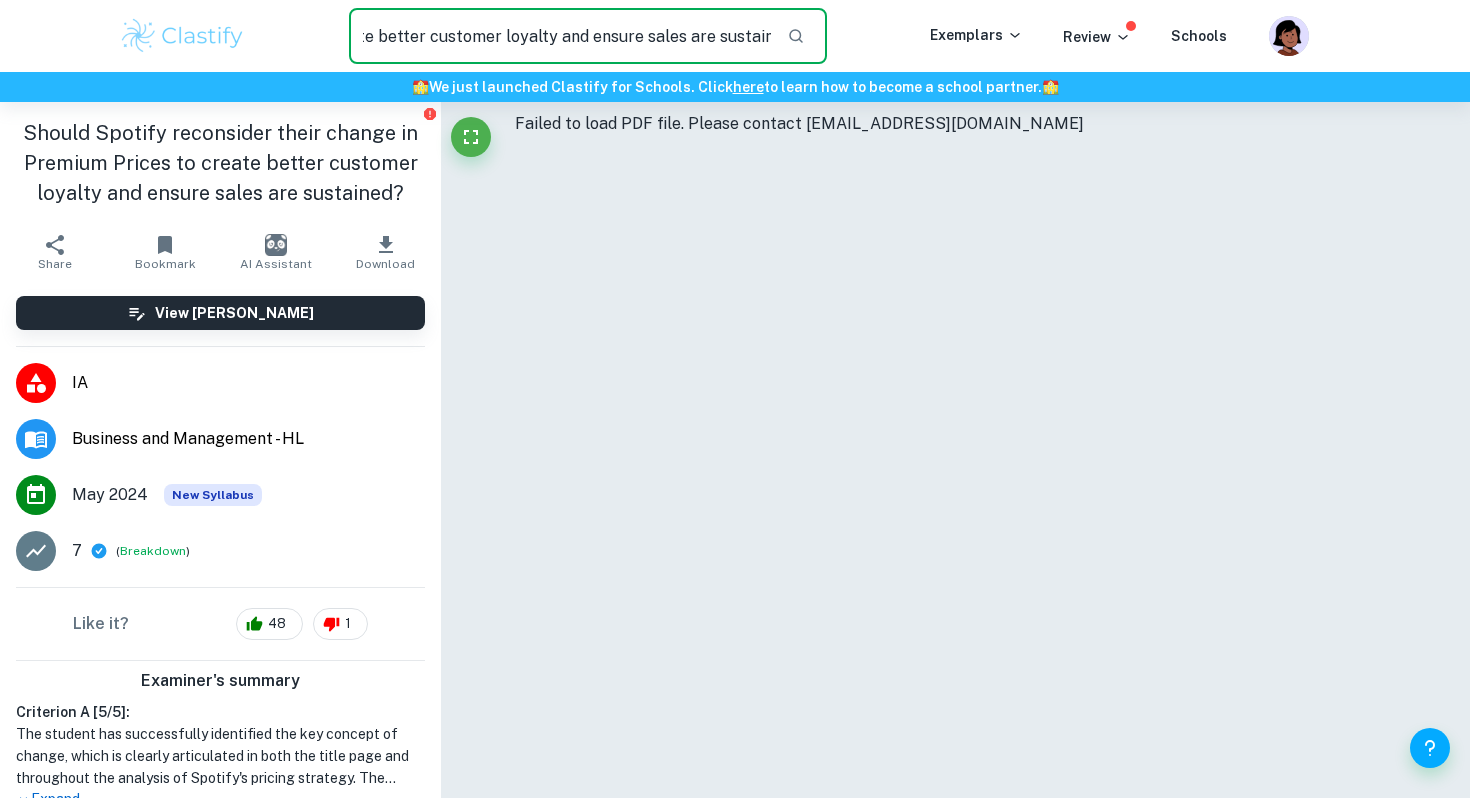 type on "Should Spotify reconsider their change in Premium Prices to create better customer loyalty and ensure sales are sustained?" 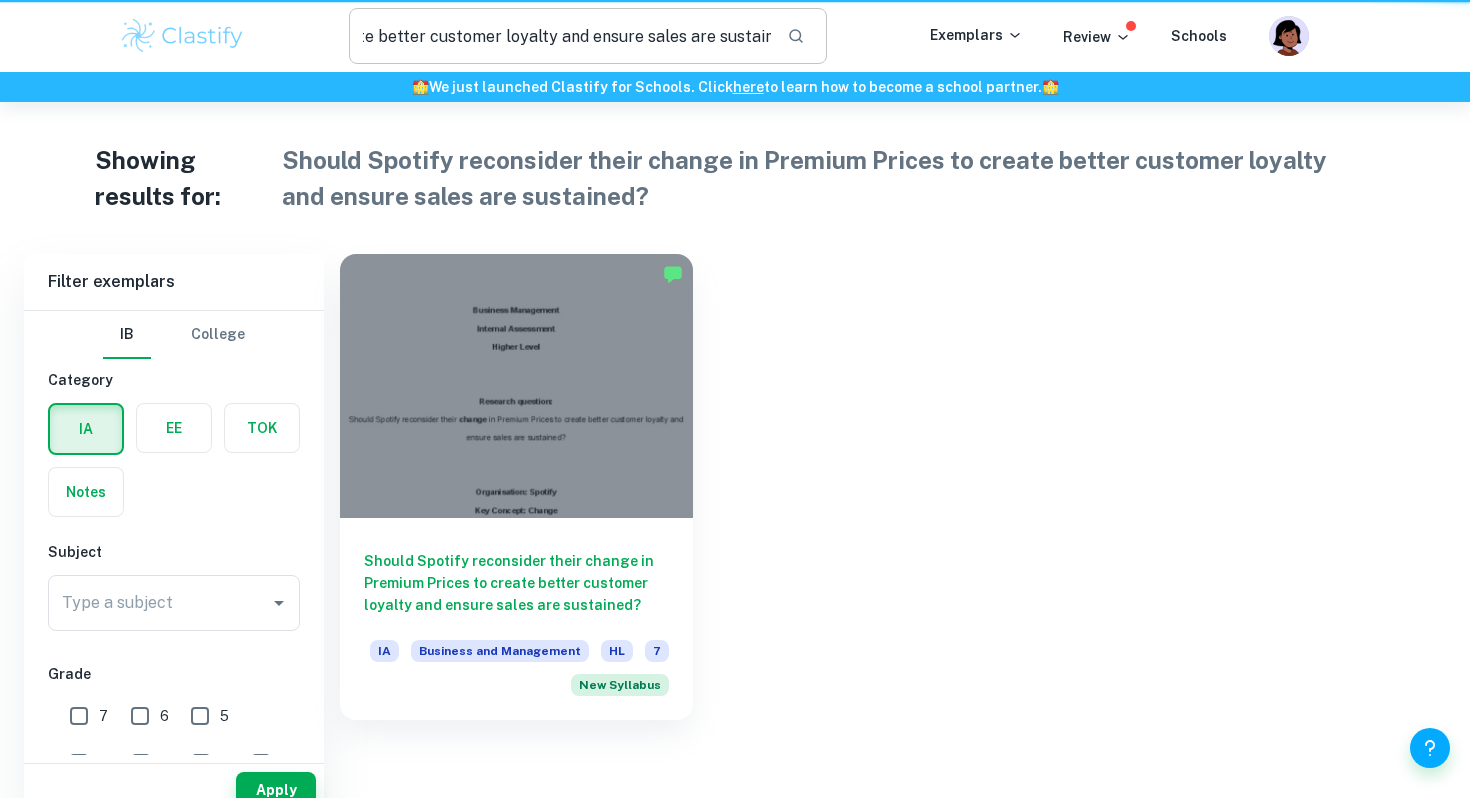 scroll, scrollTop: 0, scrollLeft: 0, axis: both 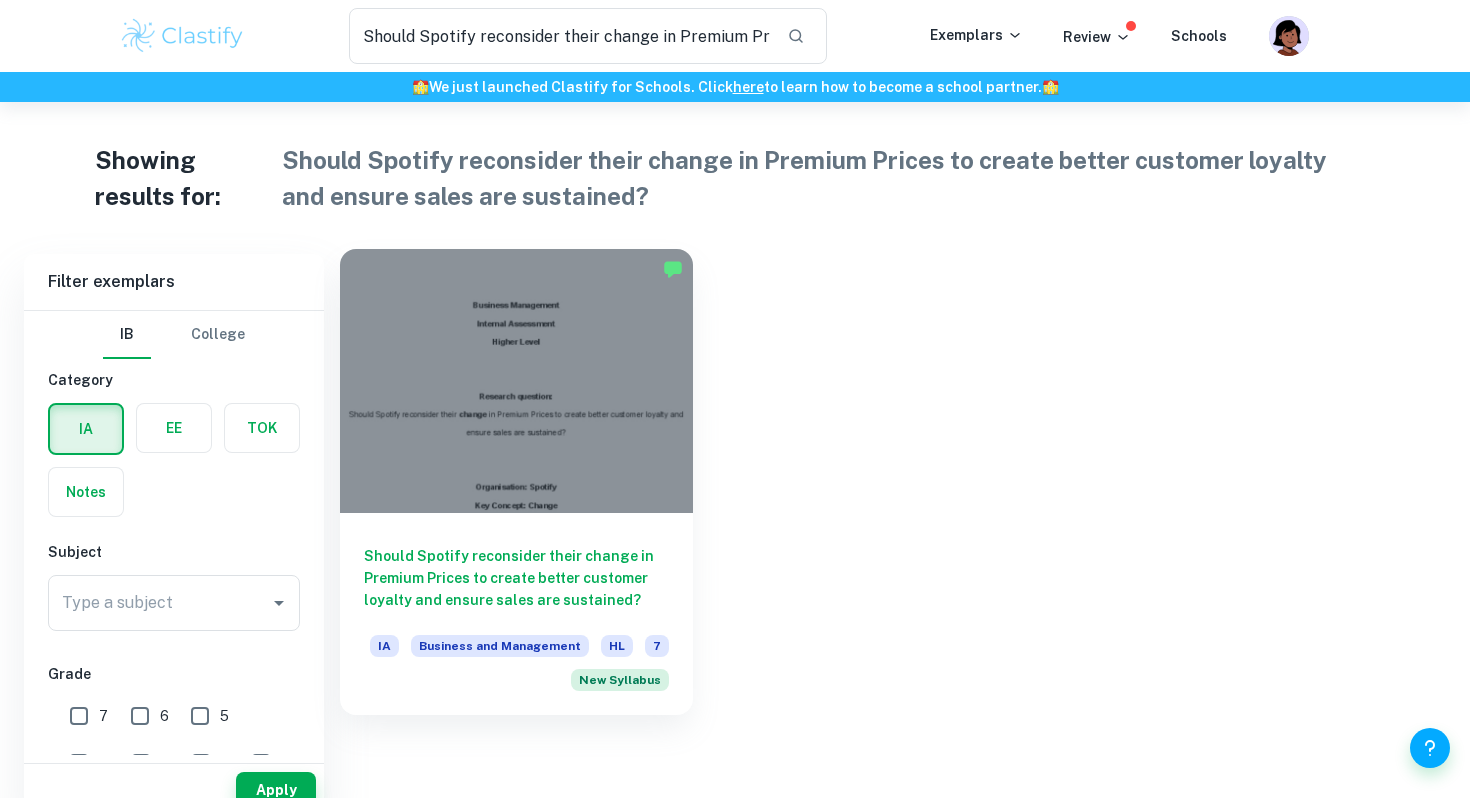 click on "Should Spotify reconsider their change in Premium Prices to create better customer loyalty and ensure sales are sustained?" at bounding box center [516, 578] 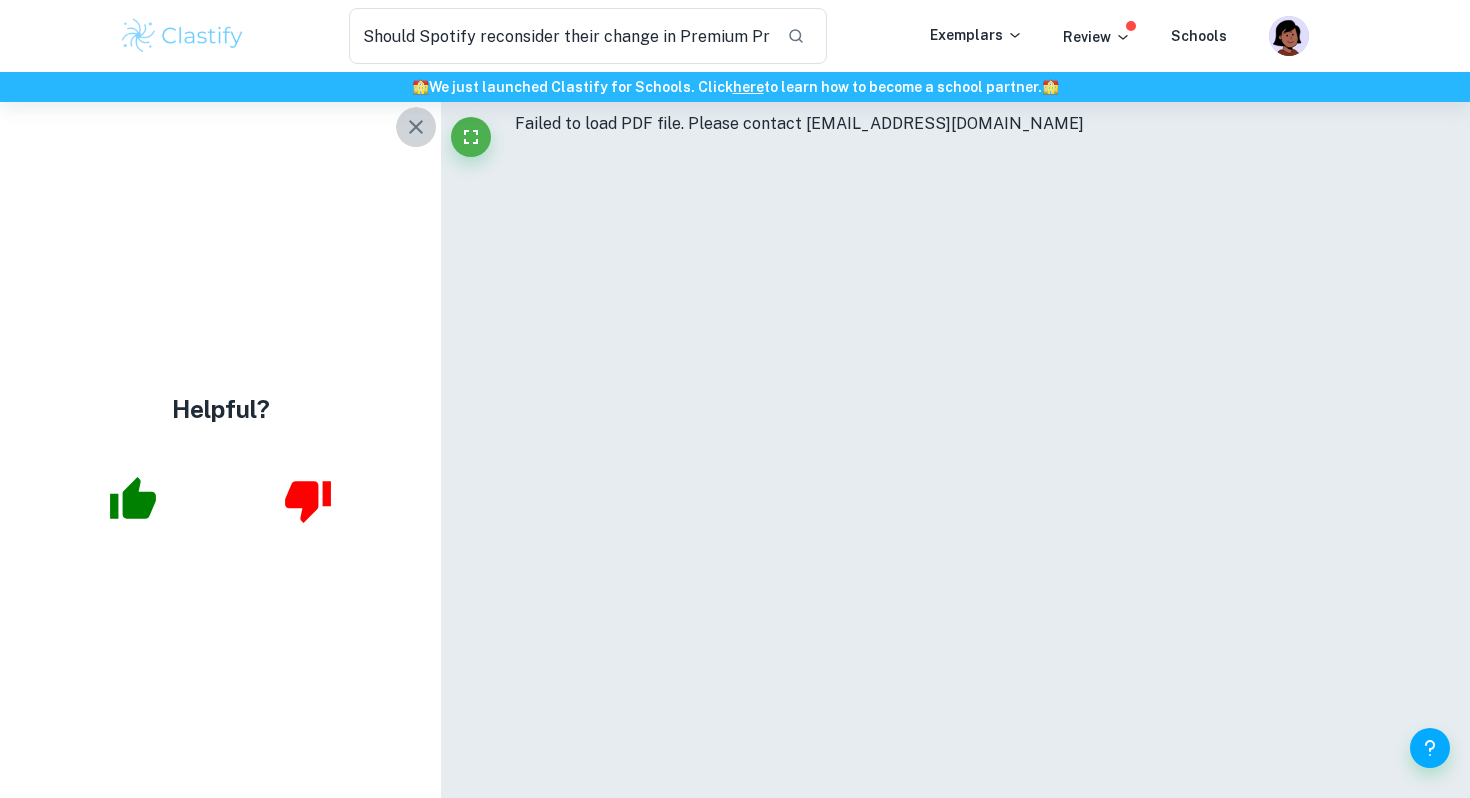 click 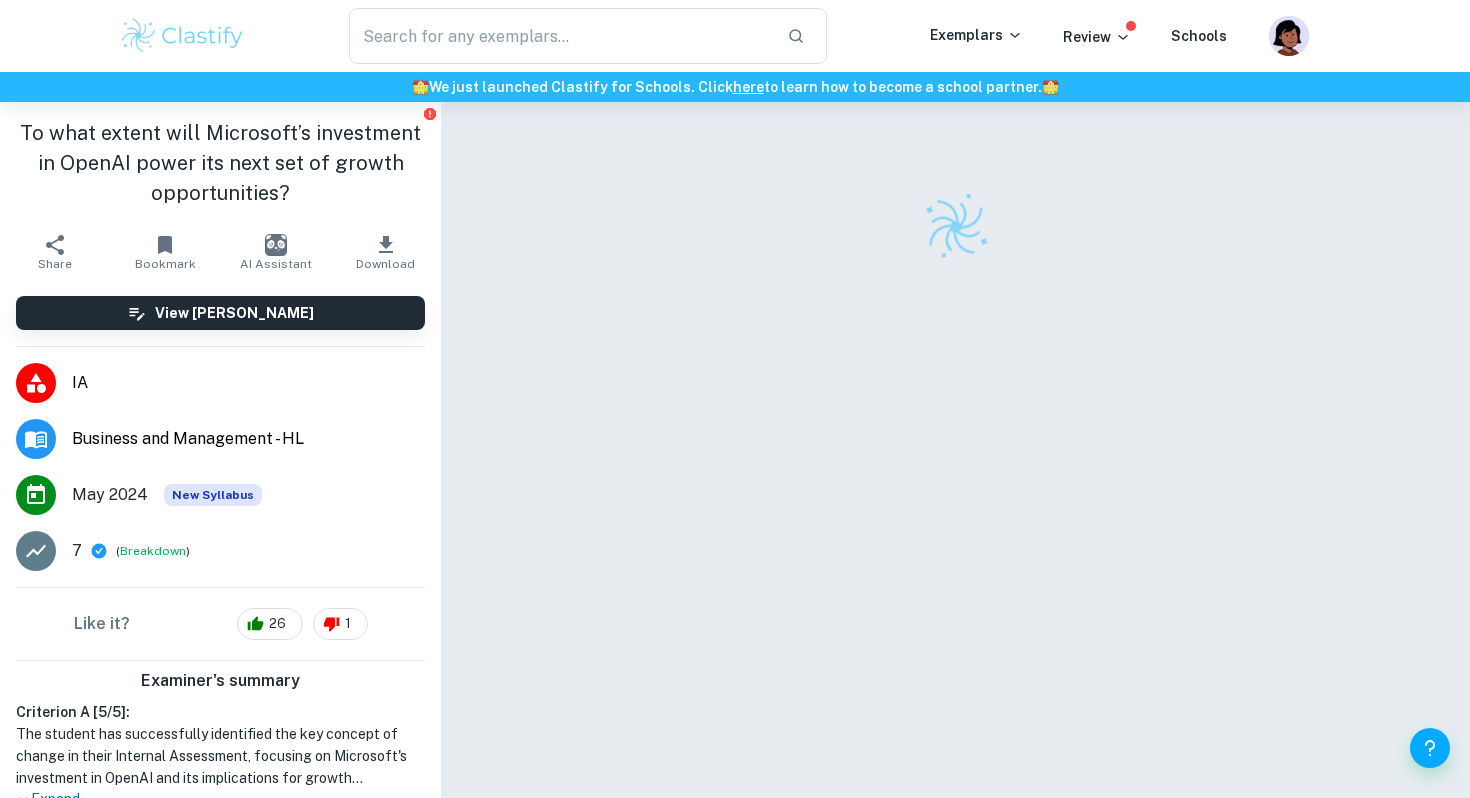 scroll, scrollTop: 0, scrollLeft: 0, axis: both 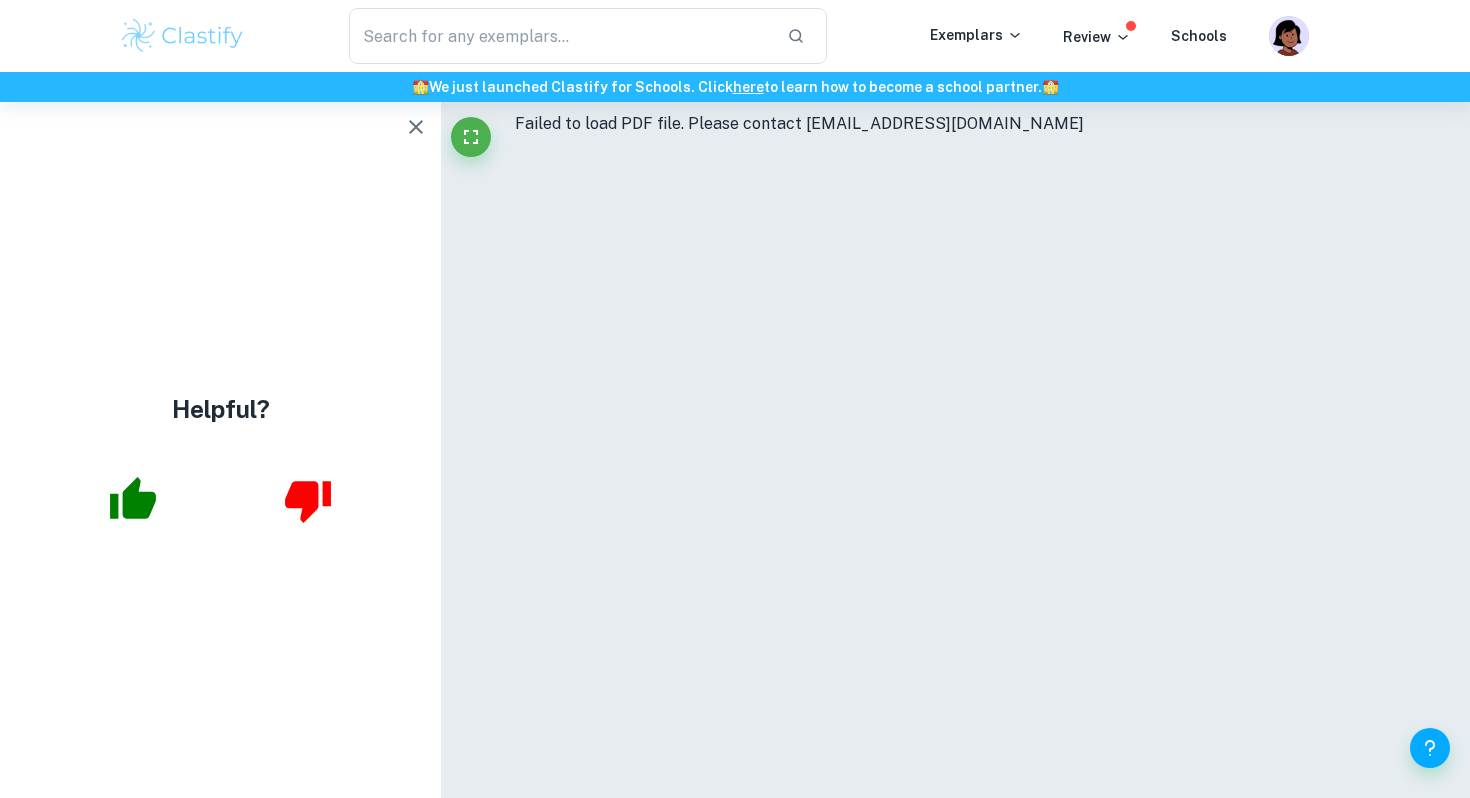 click on "Helpful?" at bounding box center [220, 450] 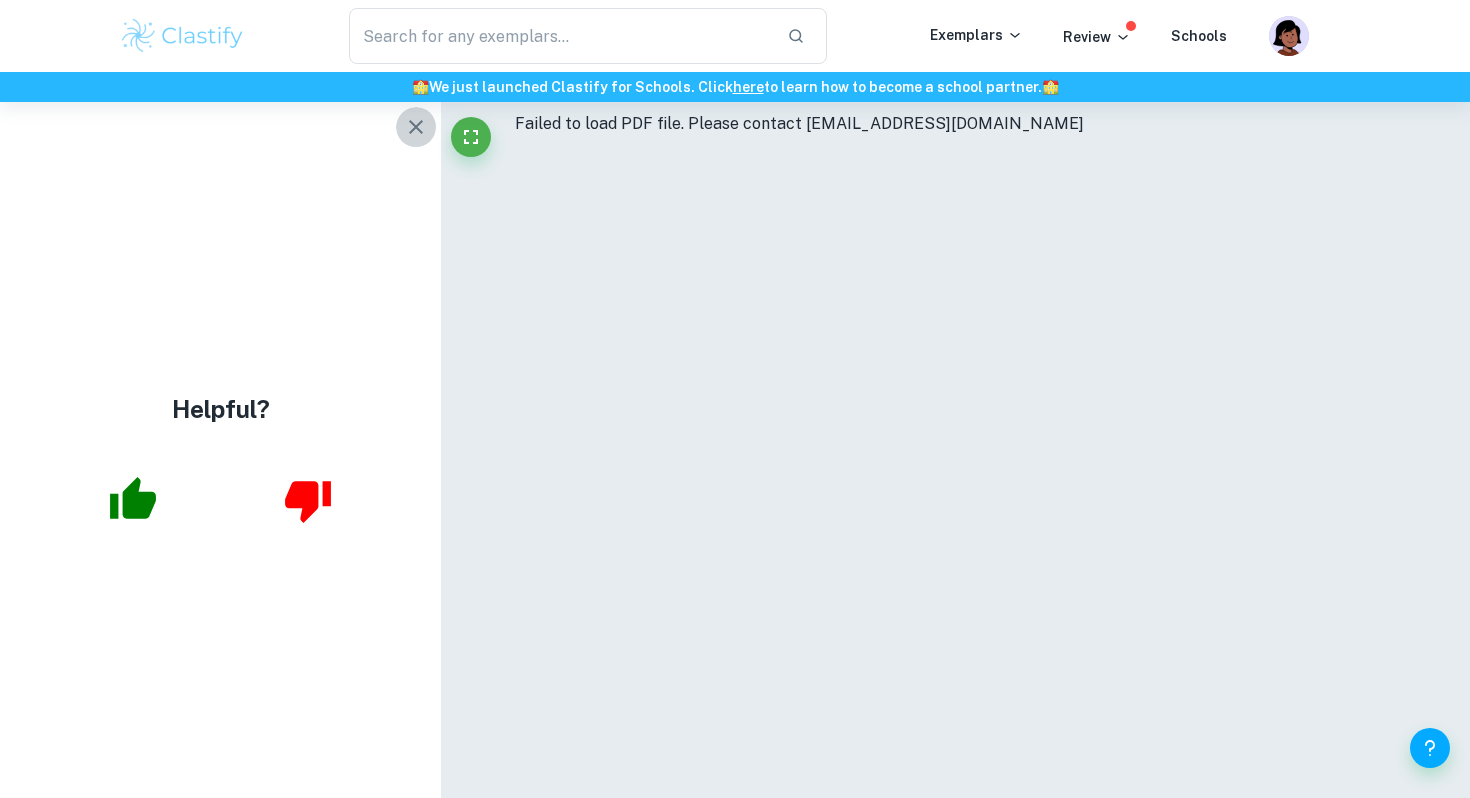 click at bounding box center (416, 127) 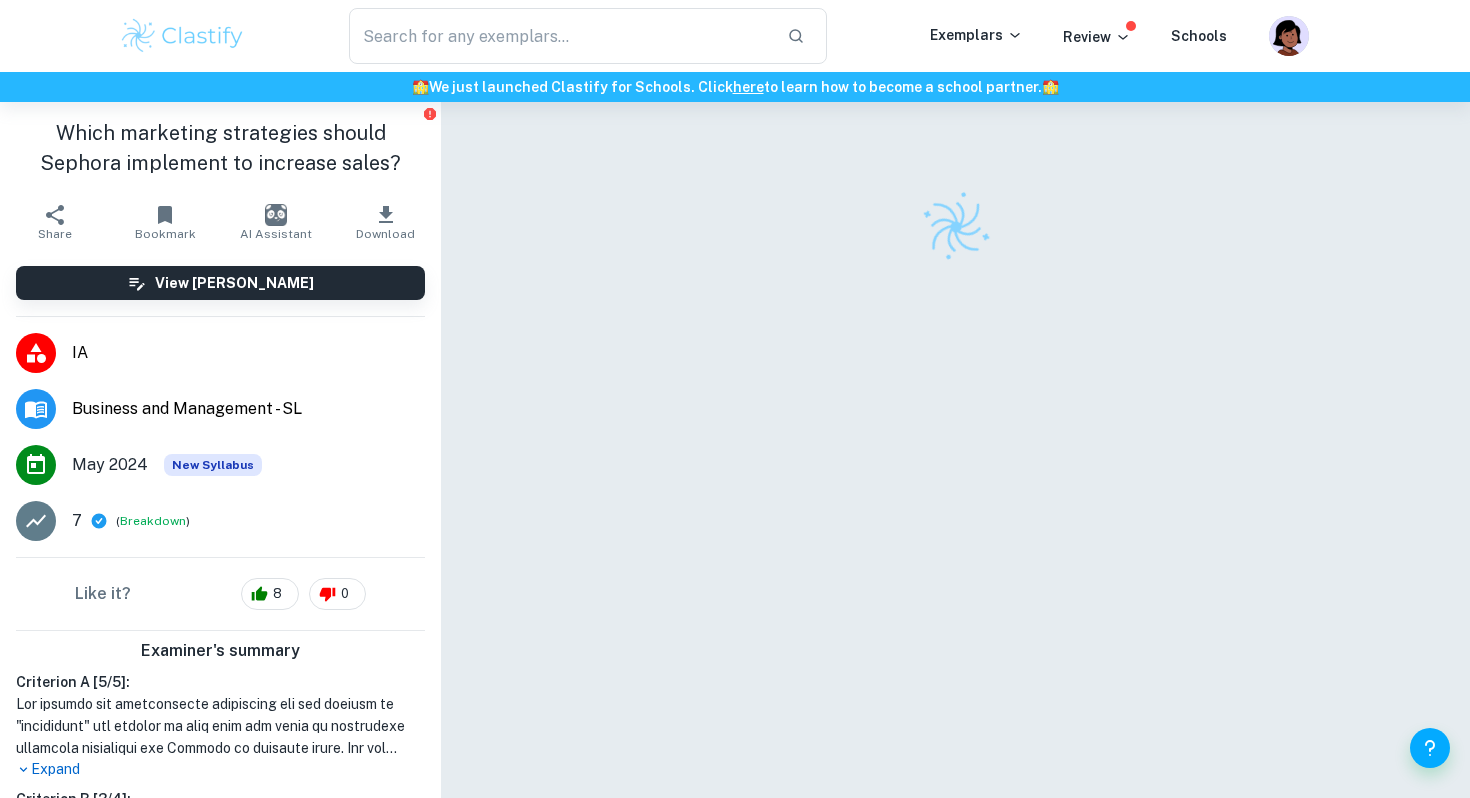 scroll, scrollTop: 0, scrollLeft: 0, axis: both 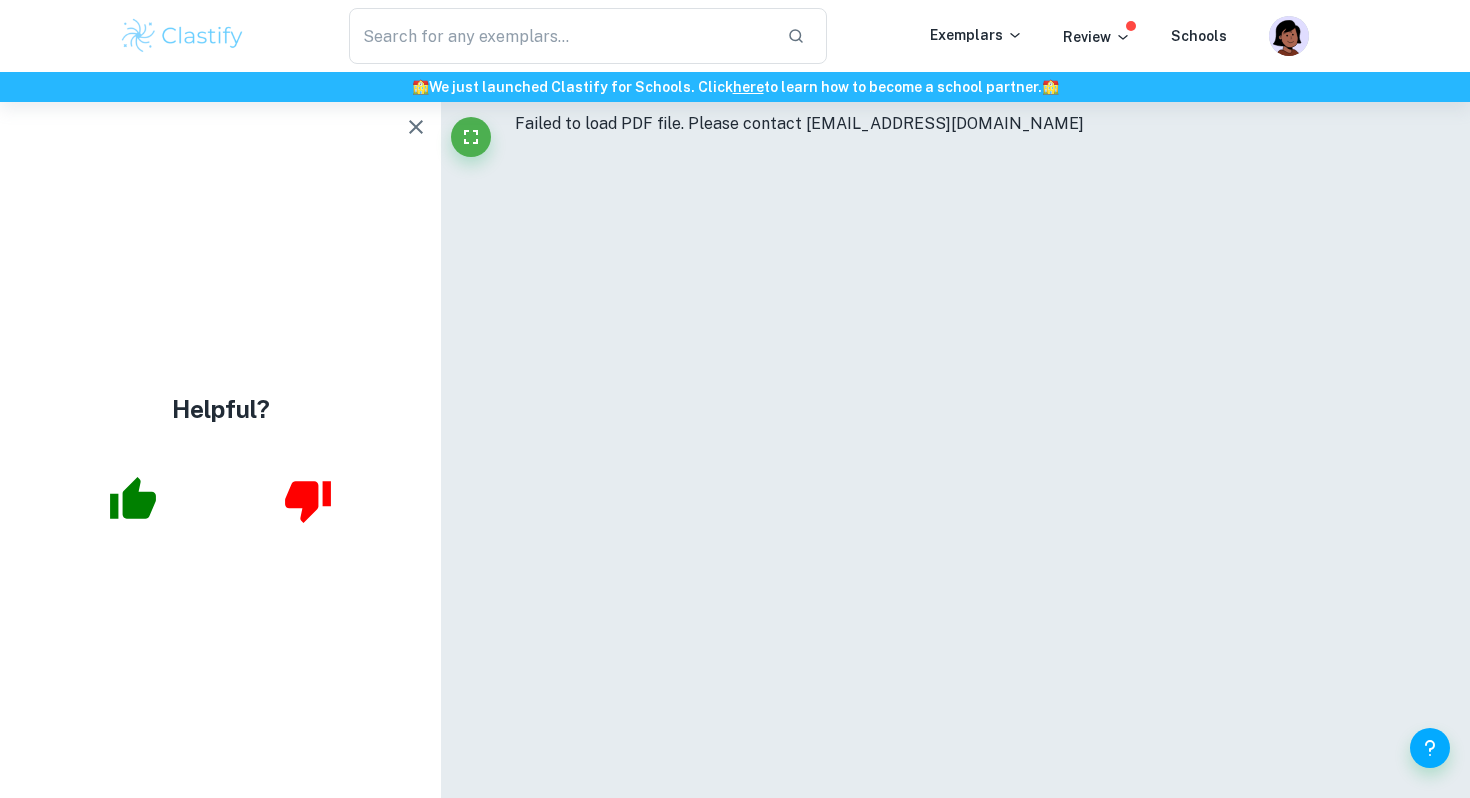 click at bounding box center [416, 127] 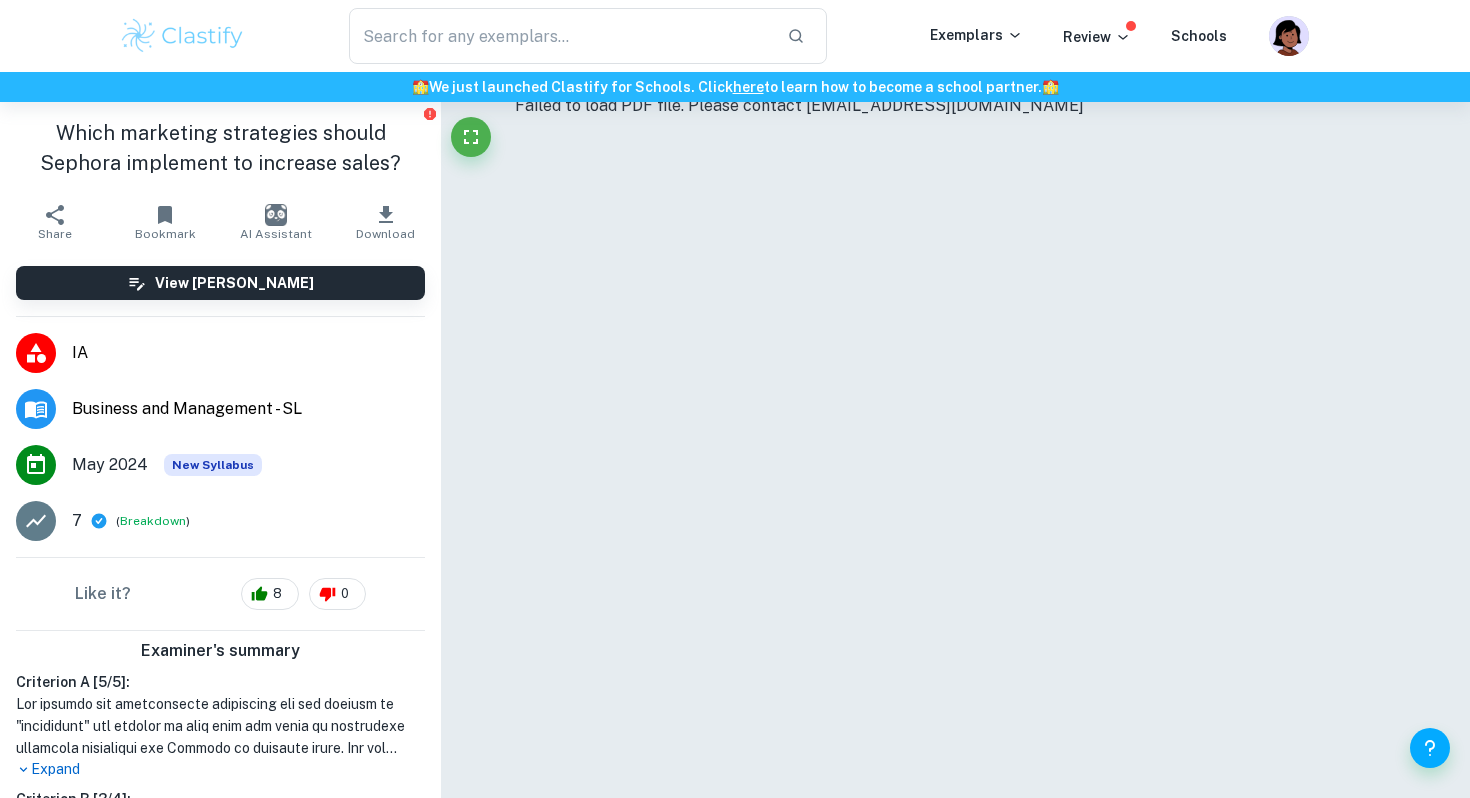 scroll, scrollTop: 0, scrollLeft: 0, axis: both 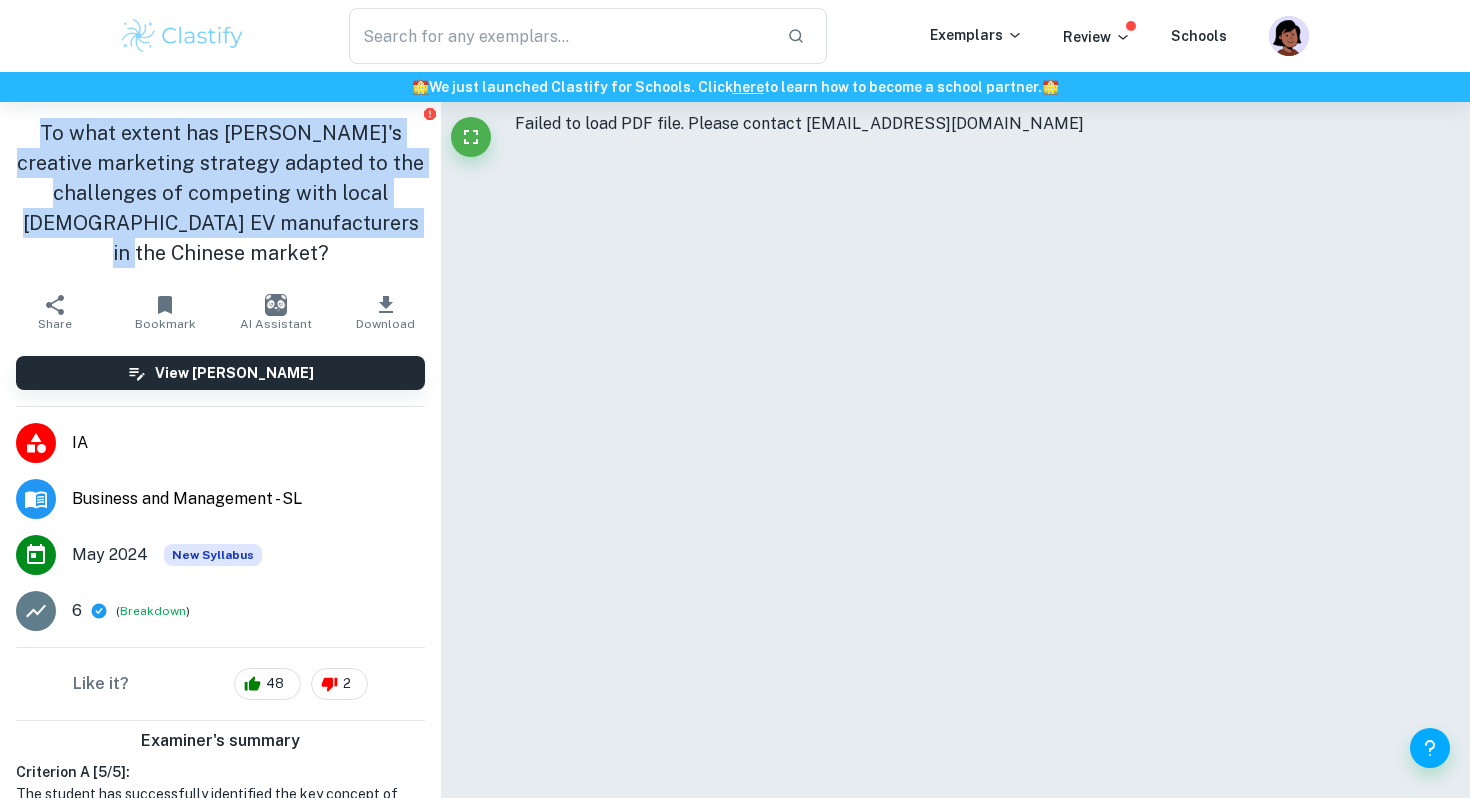 drag, startPoint x: 411, startPoint y: 221, endPoint x: 60, endPoint y: 134, distance: 361.62134 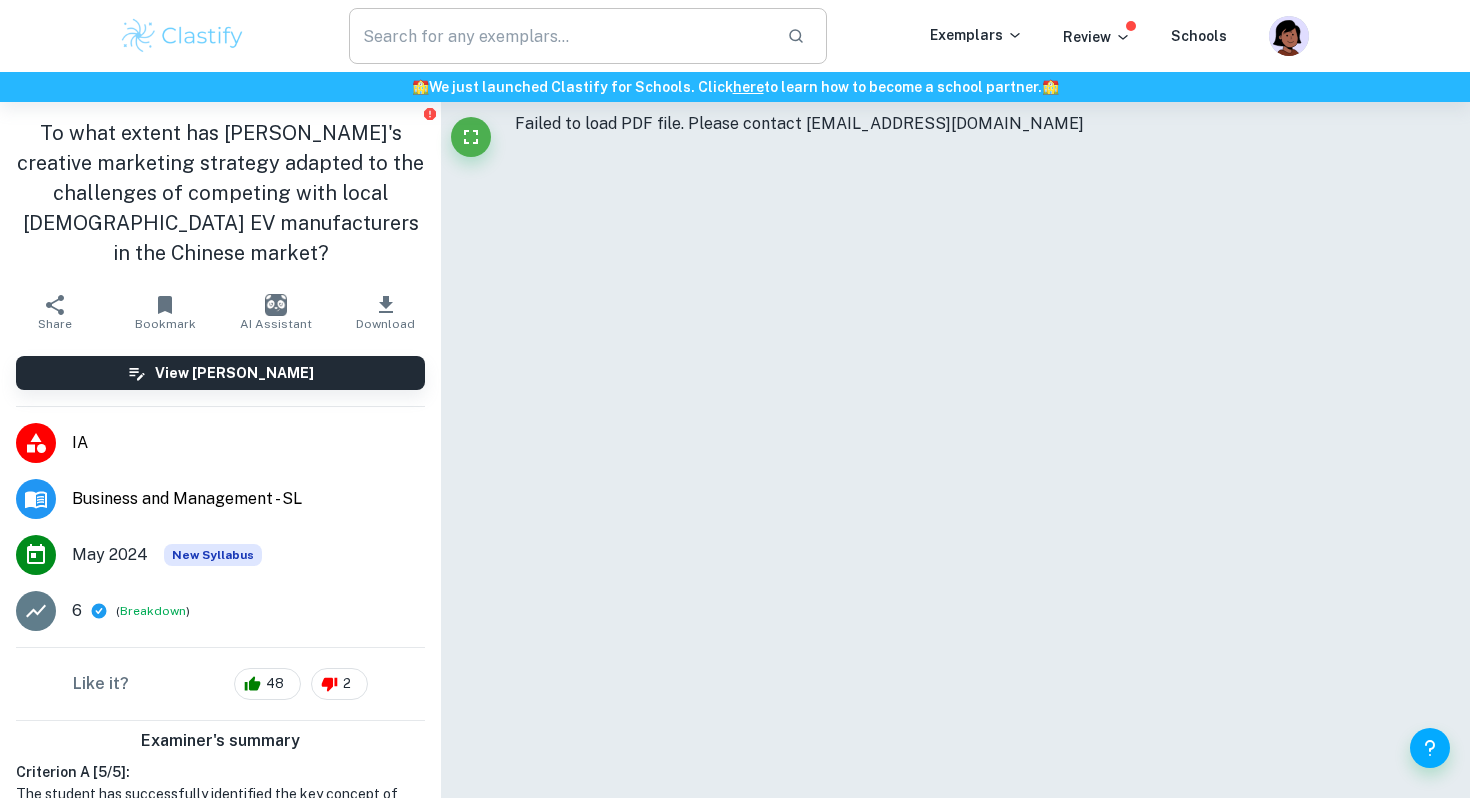 click at bounding box center (560, 36) 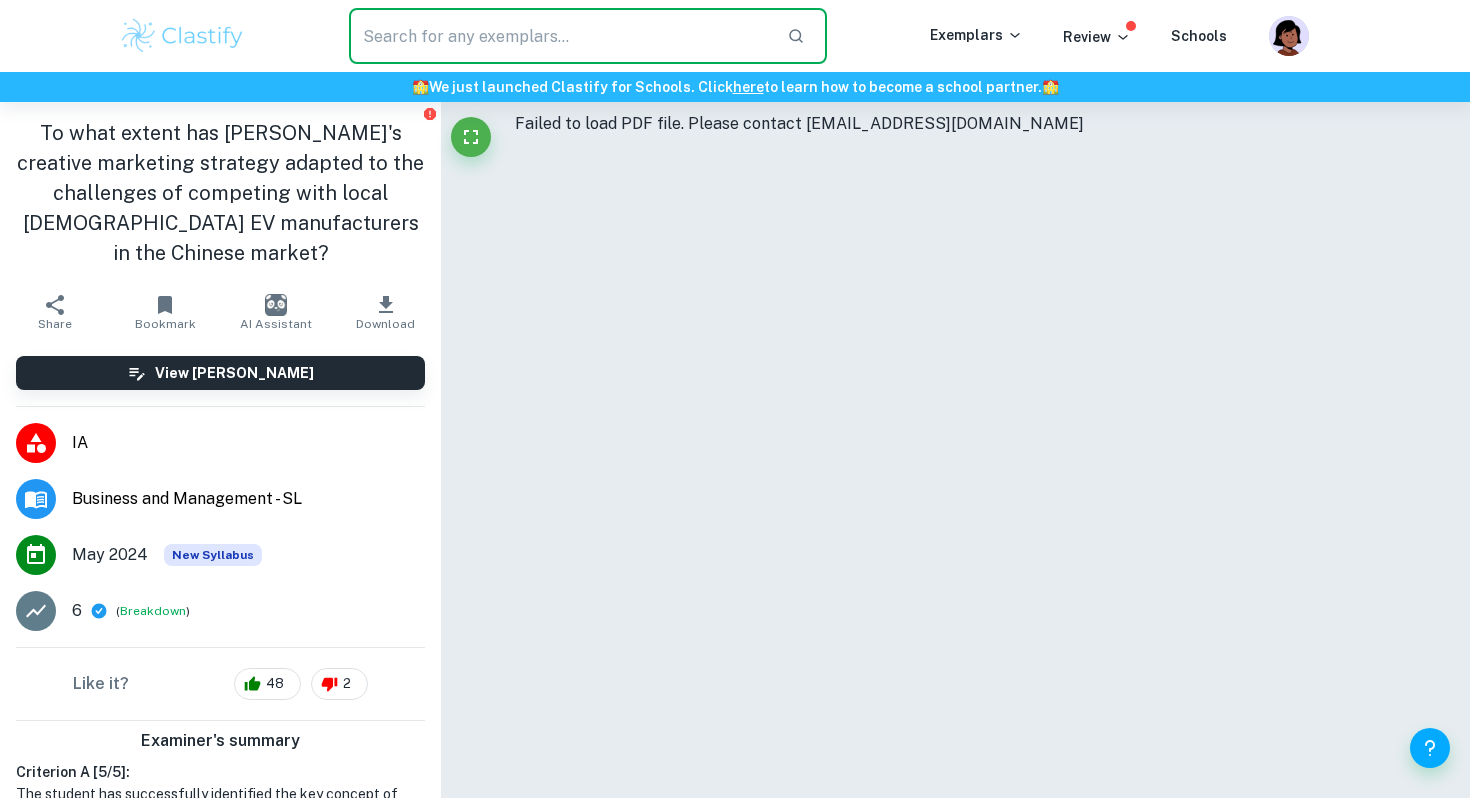 paste on "To what extent has [PERSON_NAME]'s creative marketing strategy adapted to the challenges of competing with local [DEMOGRAPHIC_DATA] EV manufacturers in the Chinese market?" 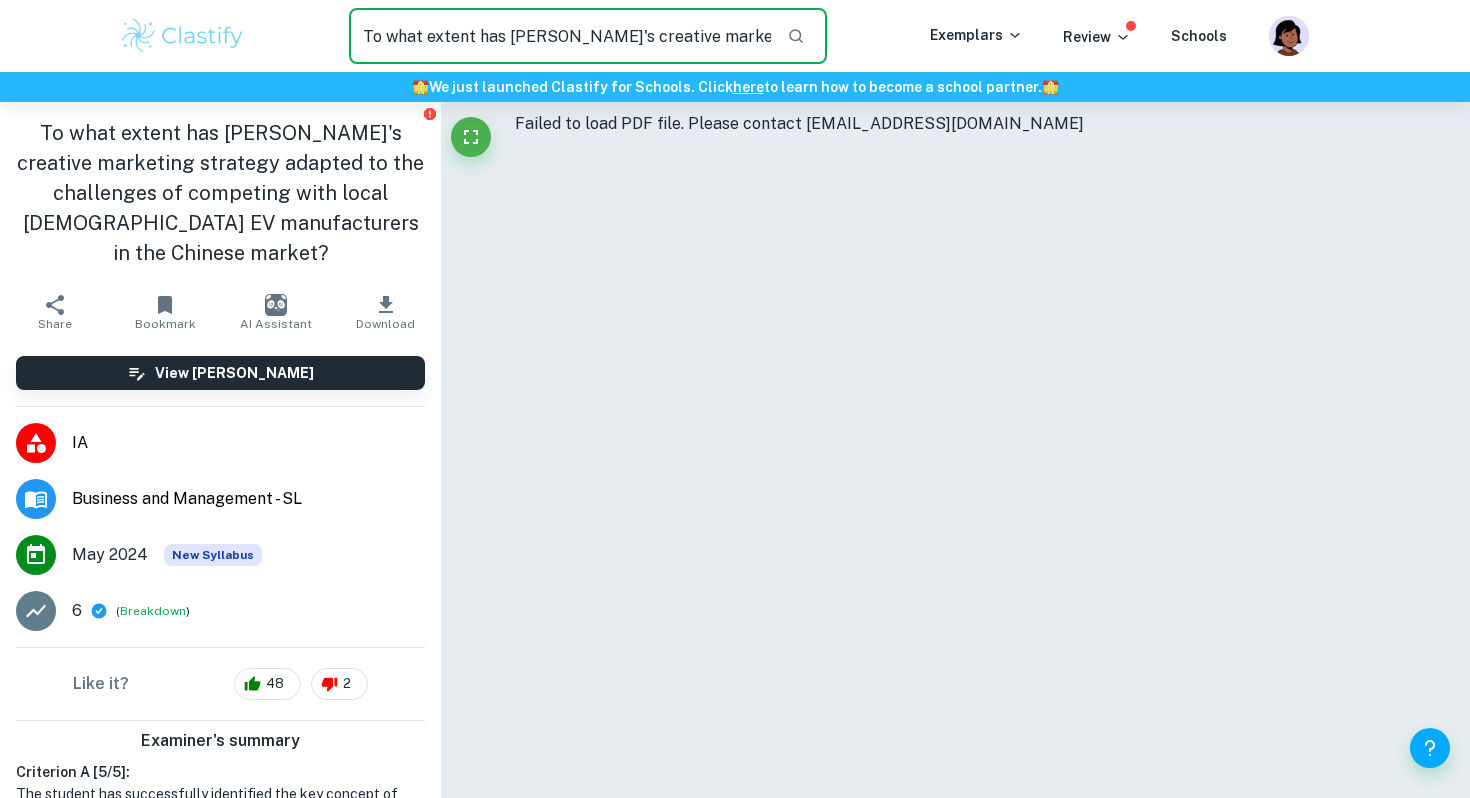 scroll, scrollTop: 0, scrollLeft: 734, axis: horizontal 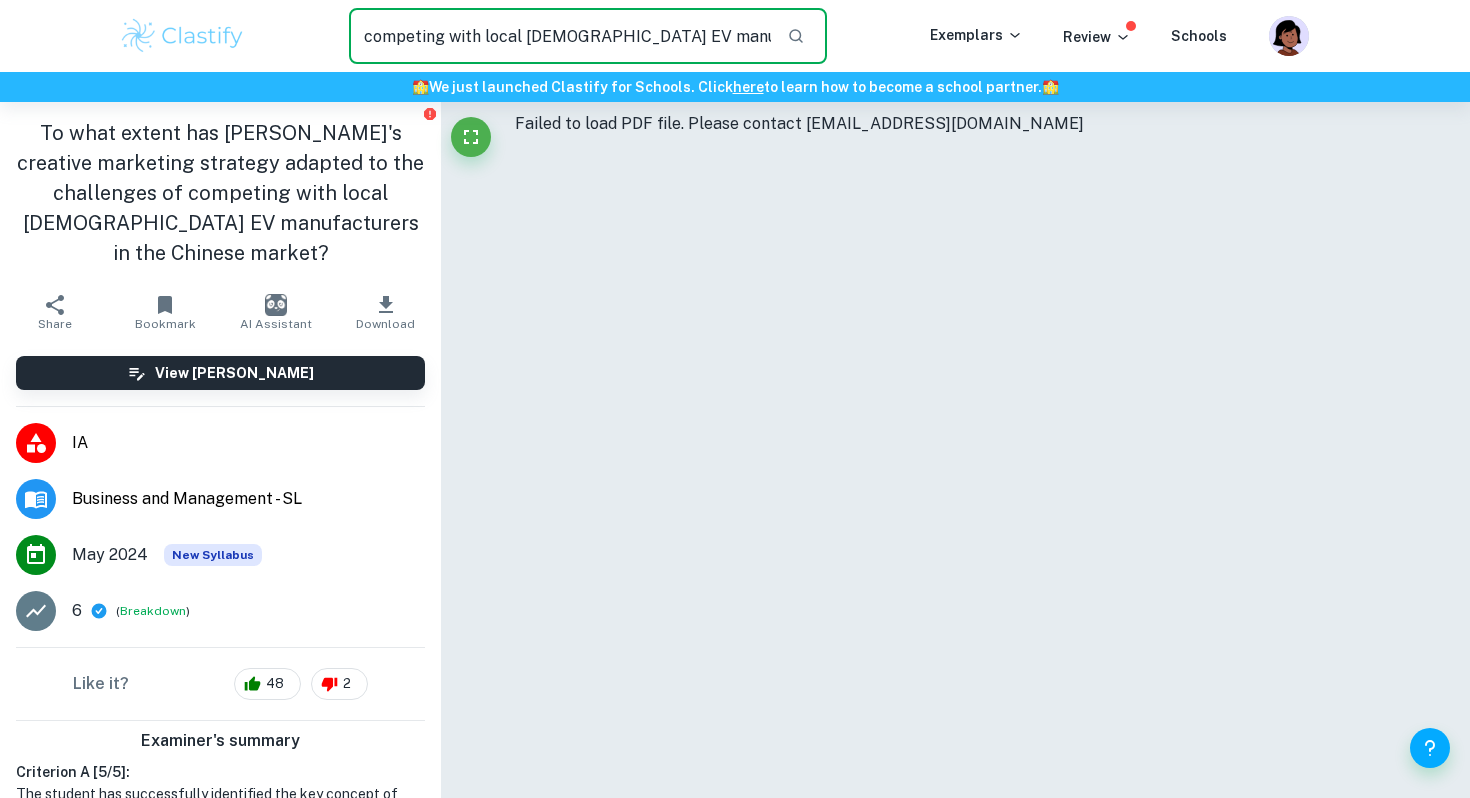 type on "To what extent has [PERSON_NAME]'s creative marketing strategy adapted to the challenges of competing with local [DEMOGRAPHIC_DATA] EV manufacturers in the Chinese market?" 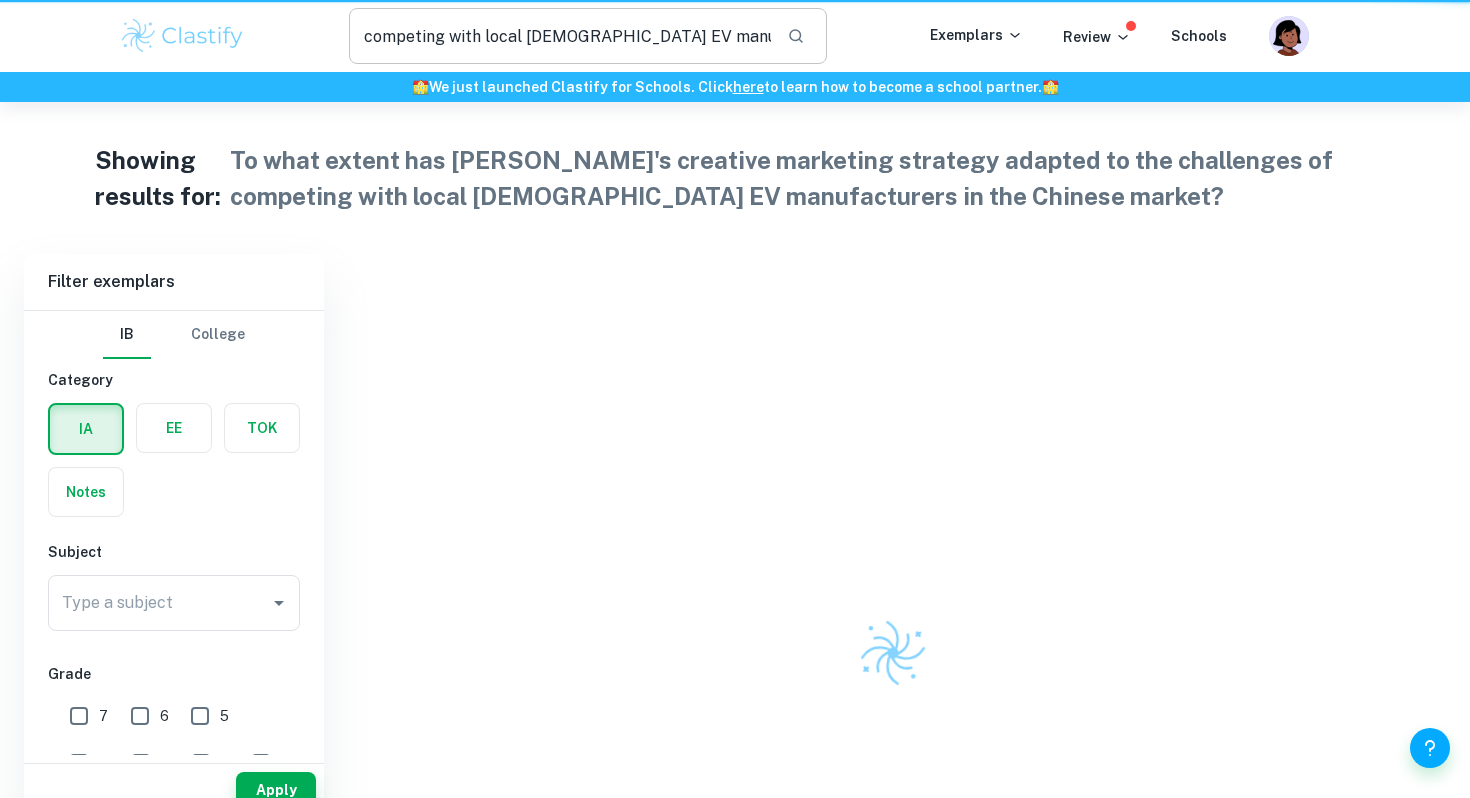 scroll, scrollTop: 0, scrollLeft: 0, axis: both 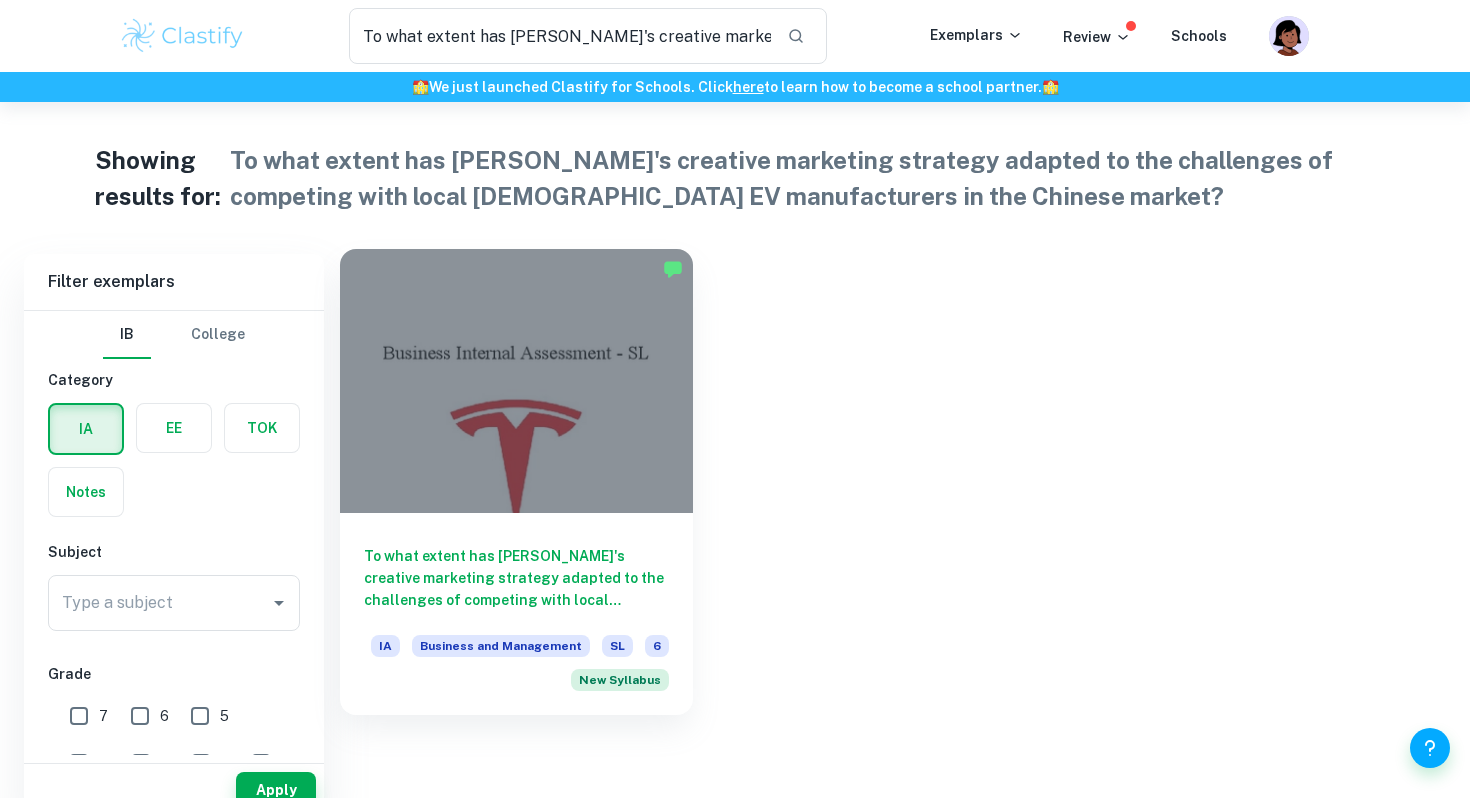 click on "To what extent has [PERSON_NAME]'s creative marketing strategy adapted to the challenges of competing with local [DEMOGRAPHIC_DATA] EV manufacturers in the Chinese market?" at bounding box center (516, 578) 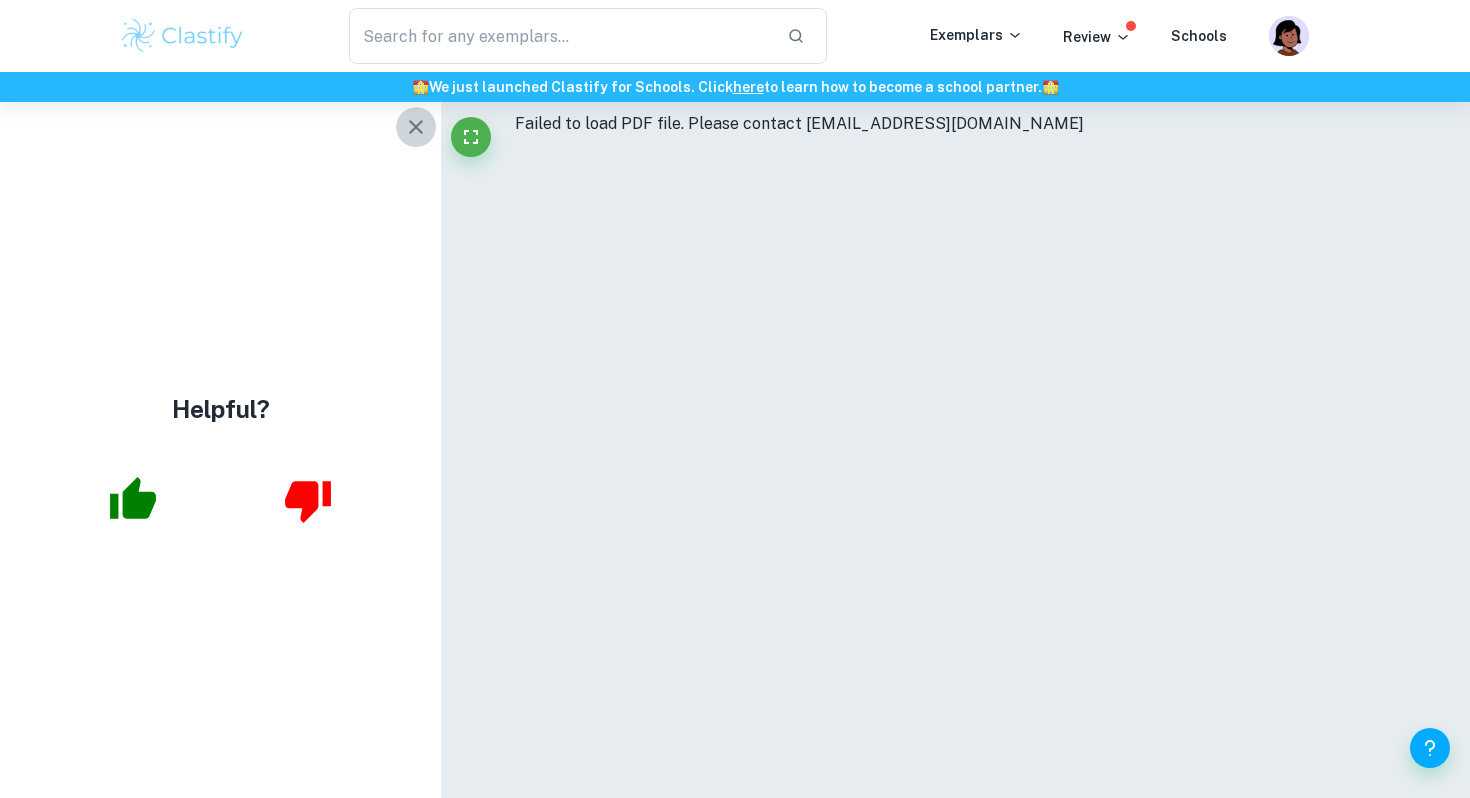 click 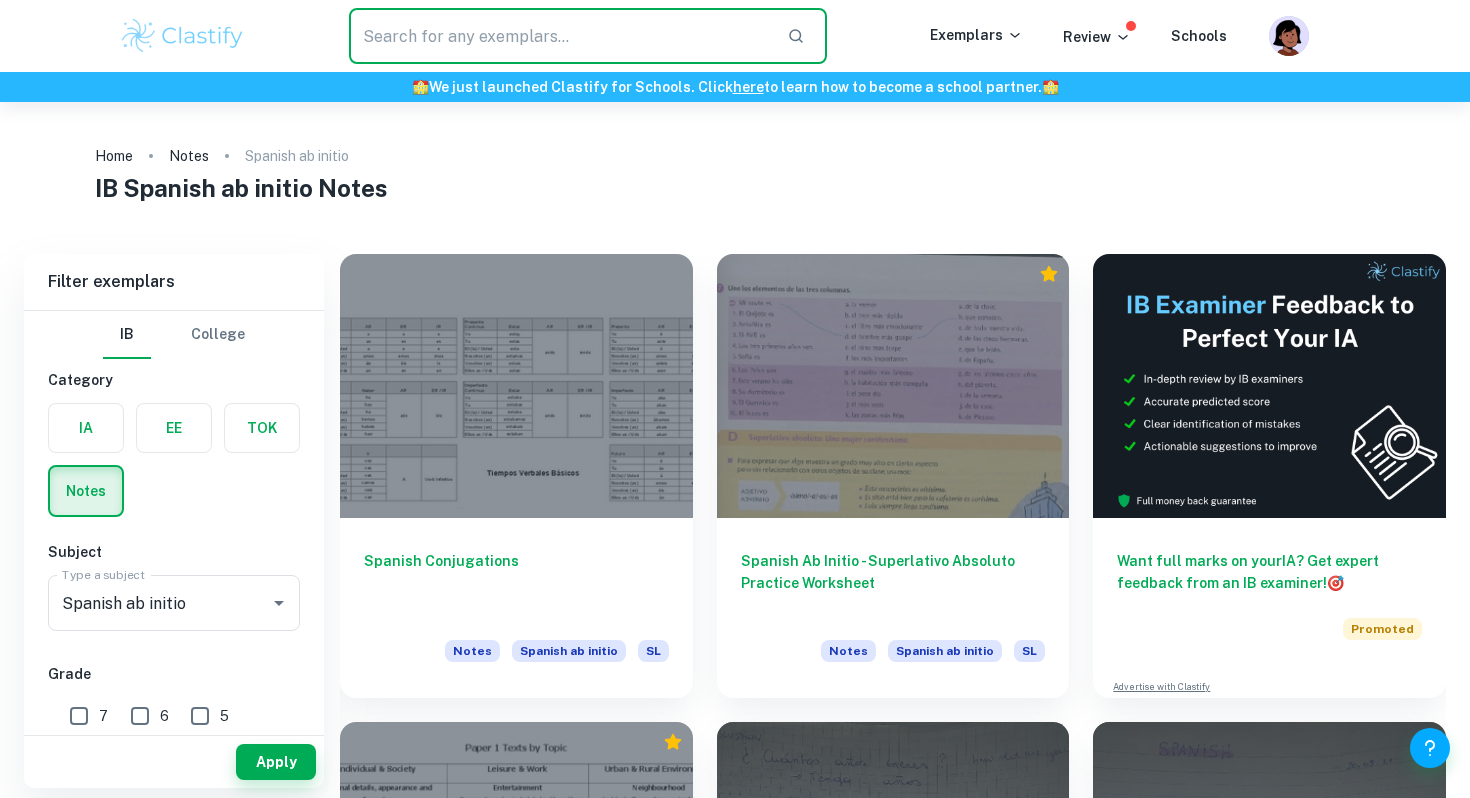 scroll, scrollTop: 0, scrollLeft: 0, axis: both 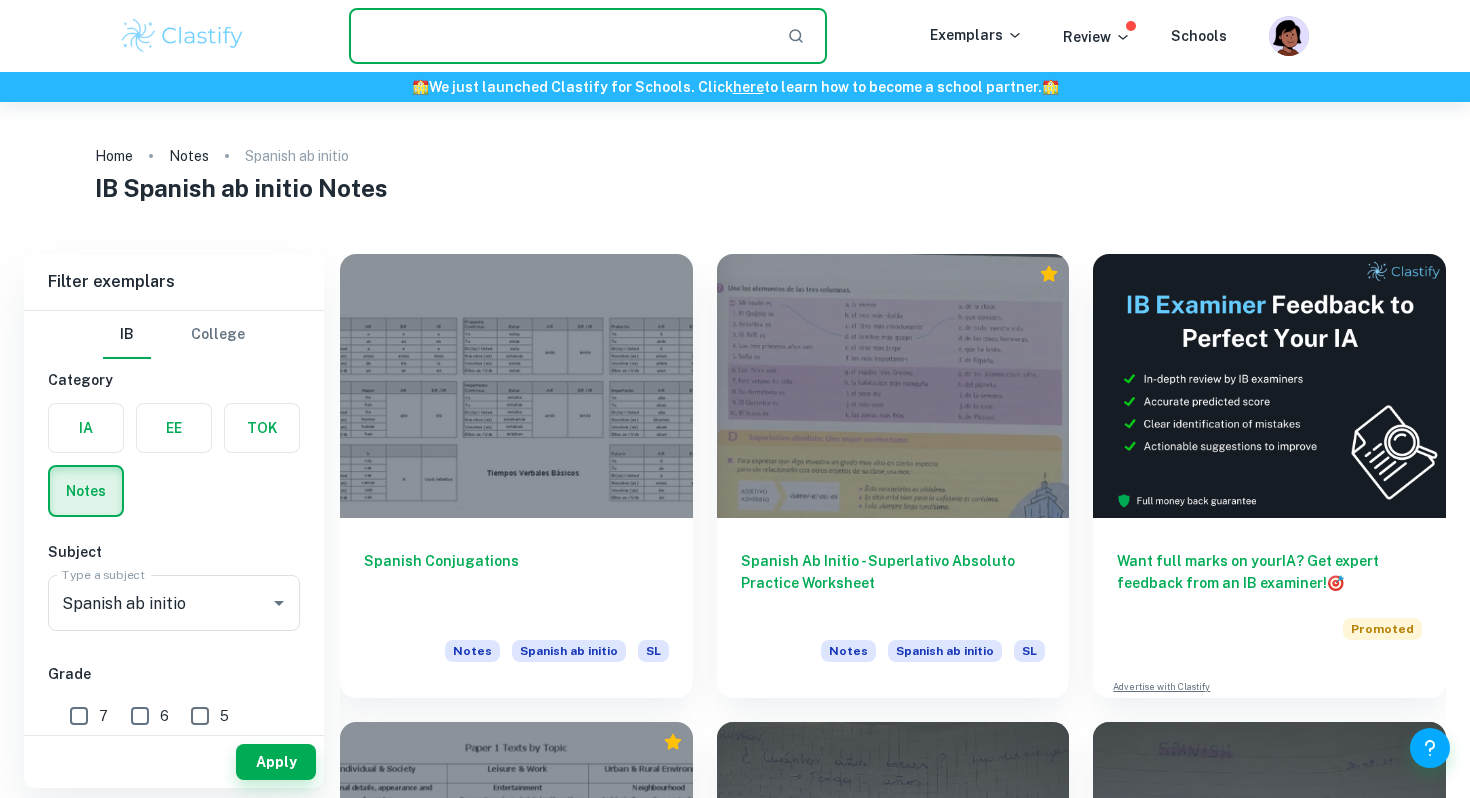 type on "v" 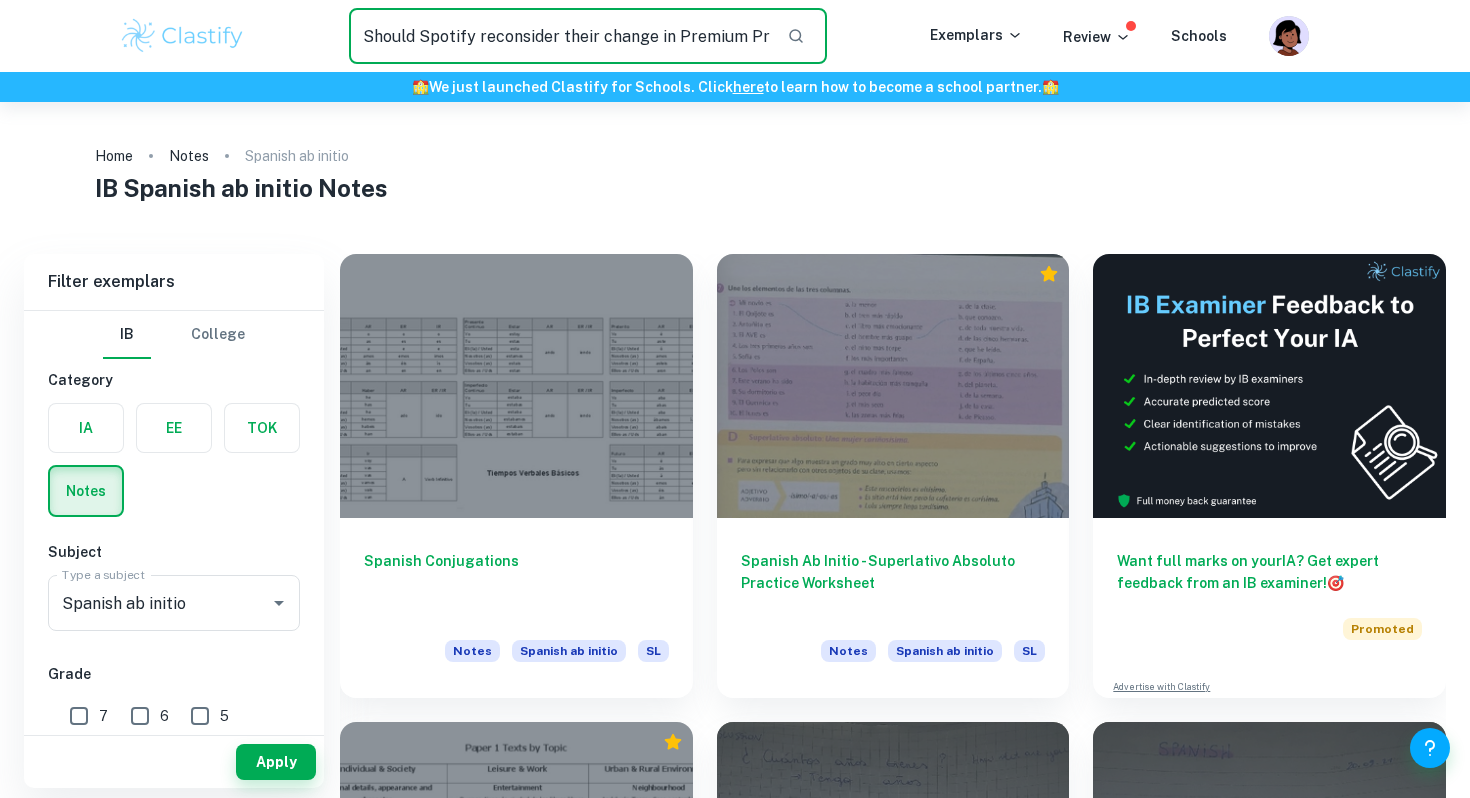 scroll, scrollTop: 0, scrollLeft: 503, axis: horizontal 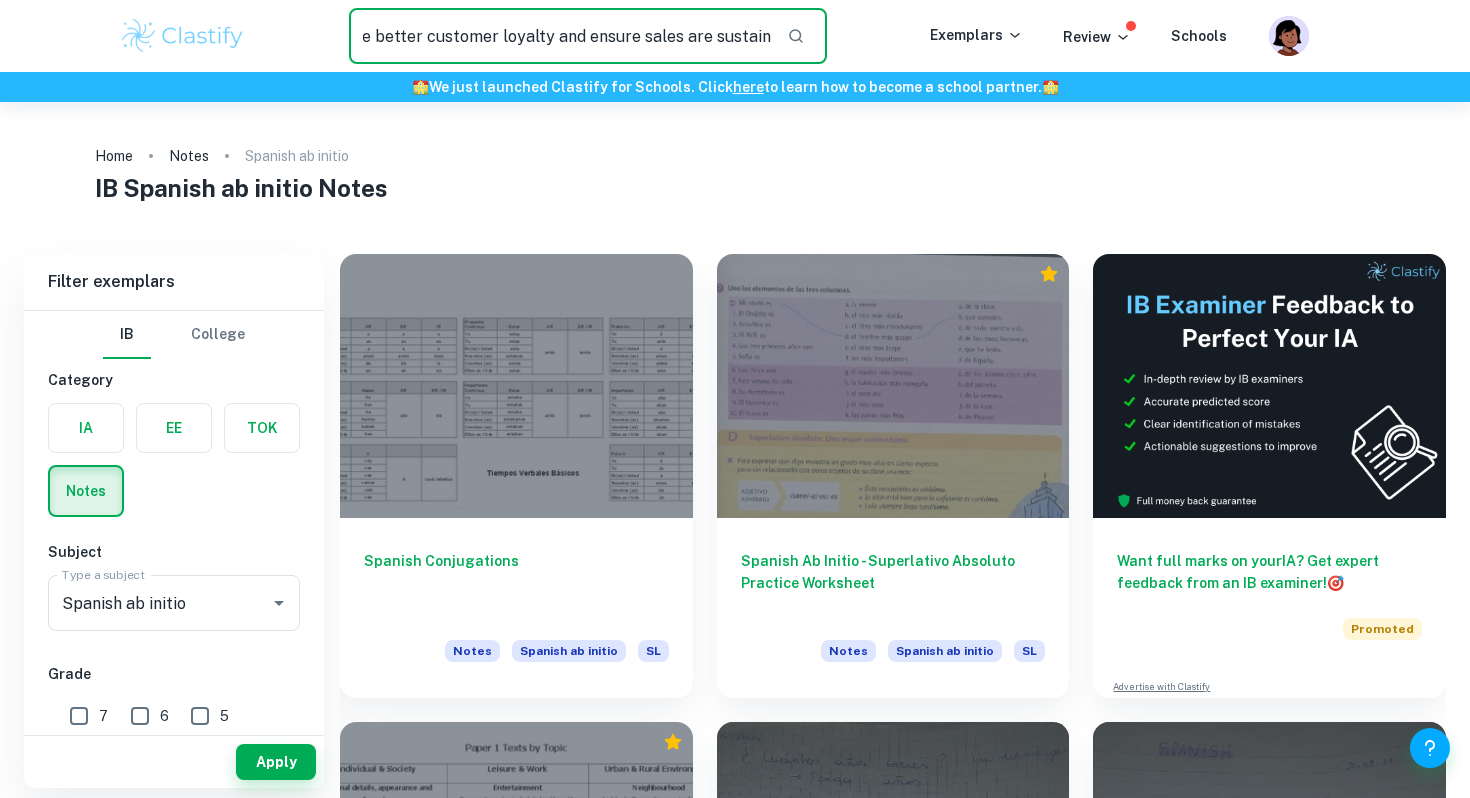 type on "Should Spotify reconsider their change in Premium Prices to create better customer loyalty and ensure sales are sustained?" 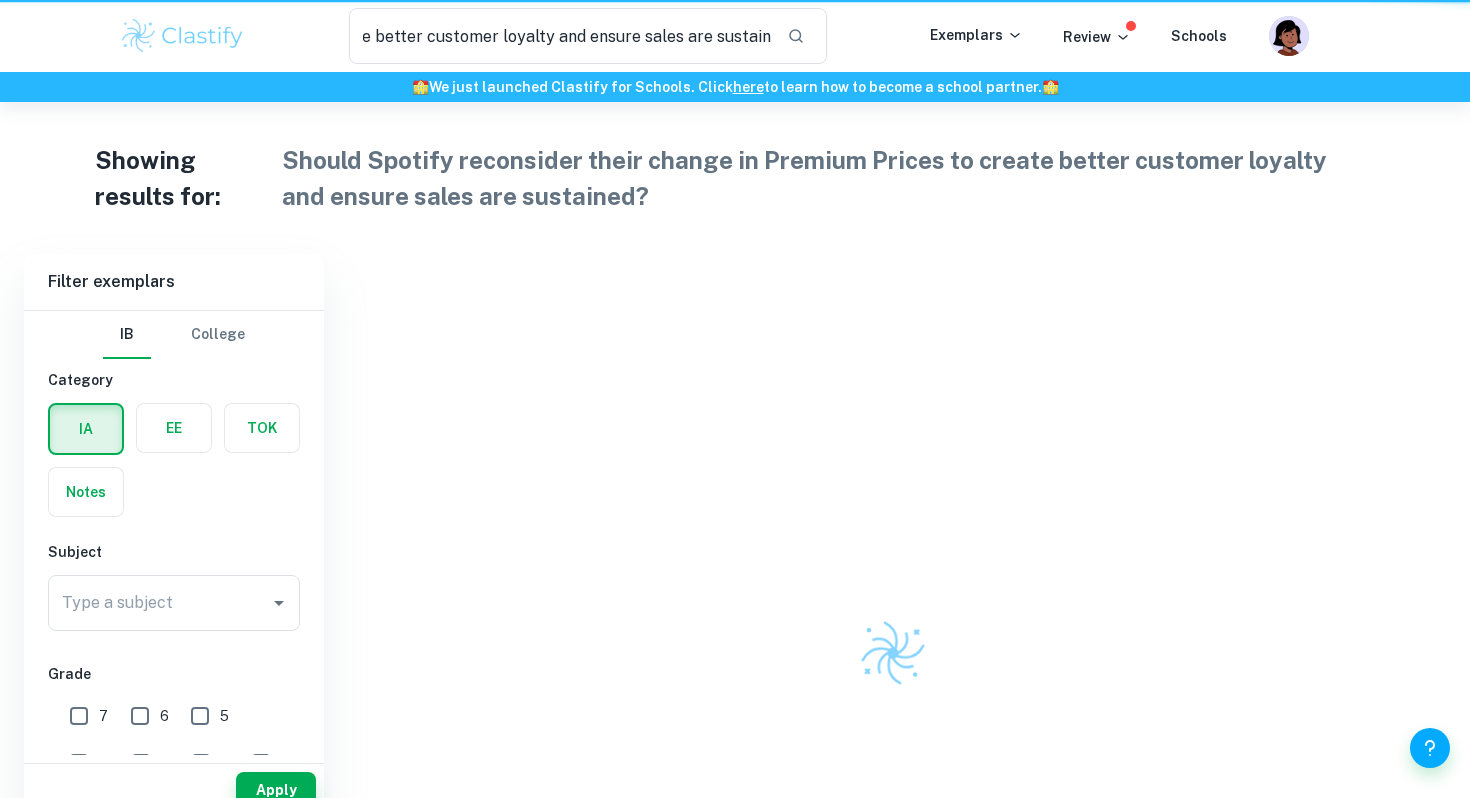 scroll, scrollTop: 0, scrollLeft: 0, axis: both 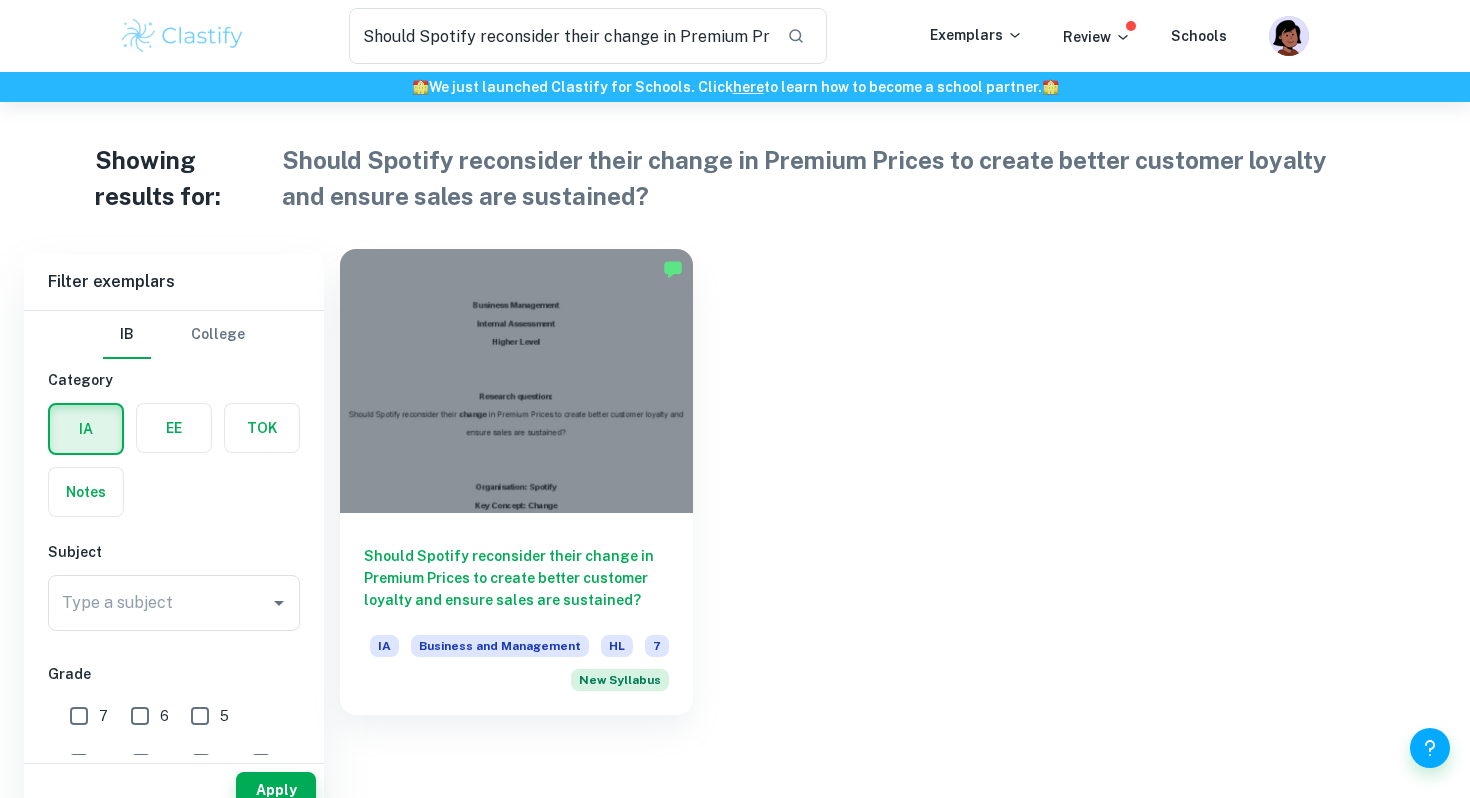 click on "Should Spotify reconsider their change in Premium Prices to create better customer loyalty and ensure sales are sustained?" at bounding box center [516, 578] 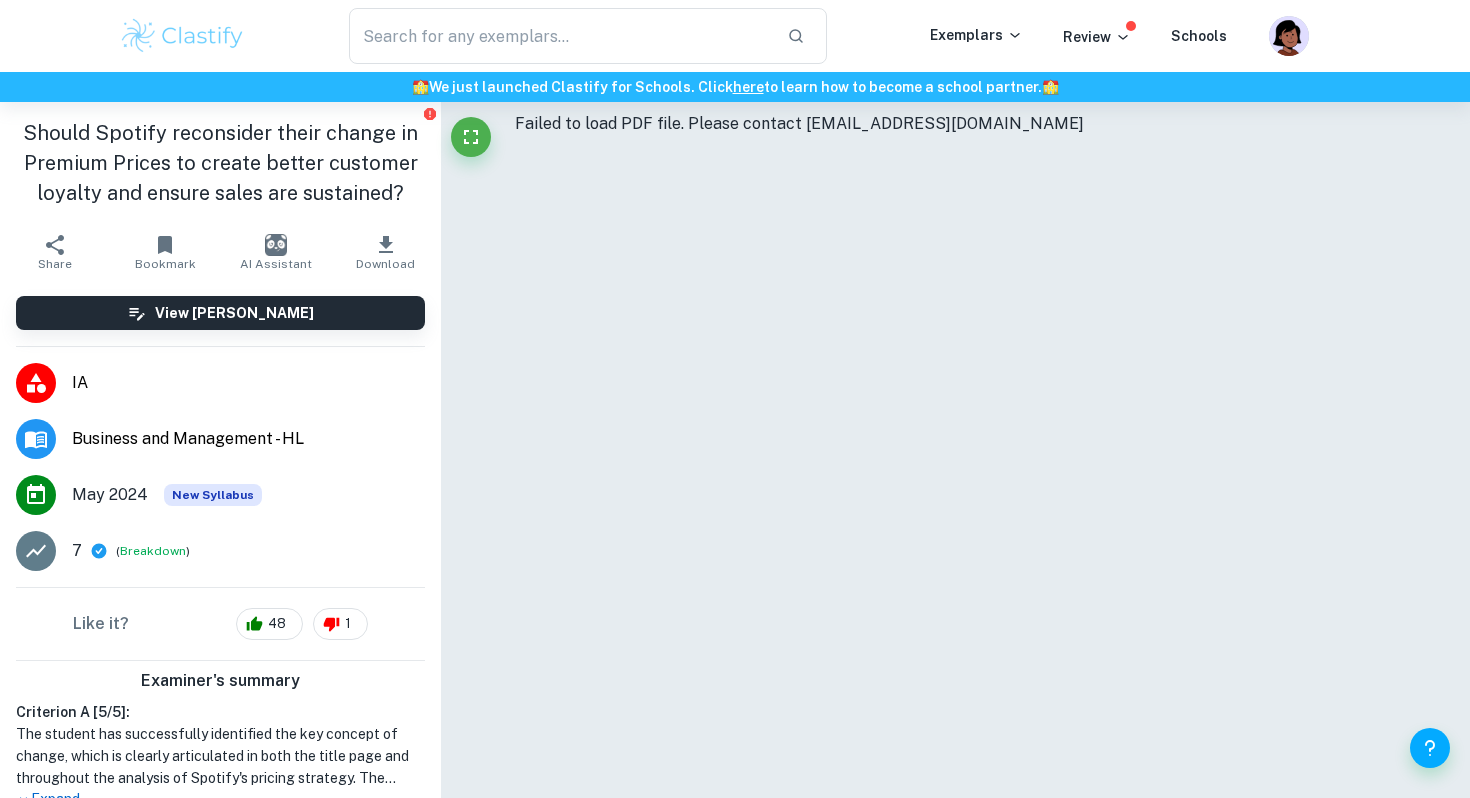 type on "Should Spotify reconsider their change in Premium Prices to create better customer loyalty and ensure sales are sustained?" 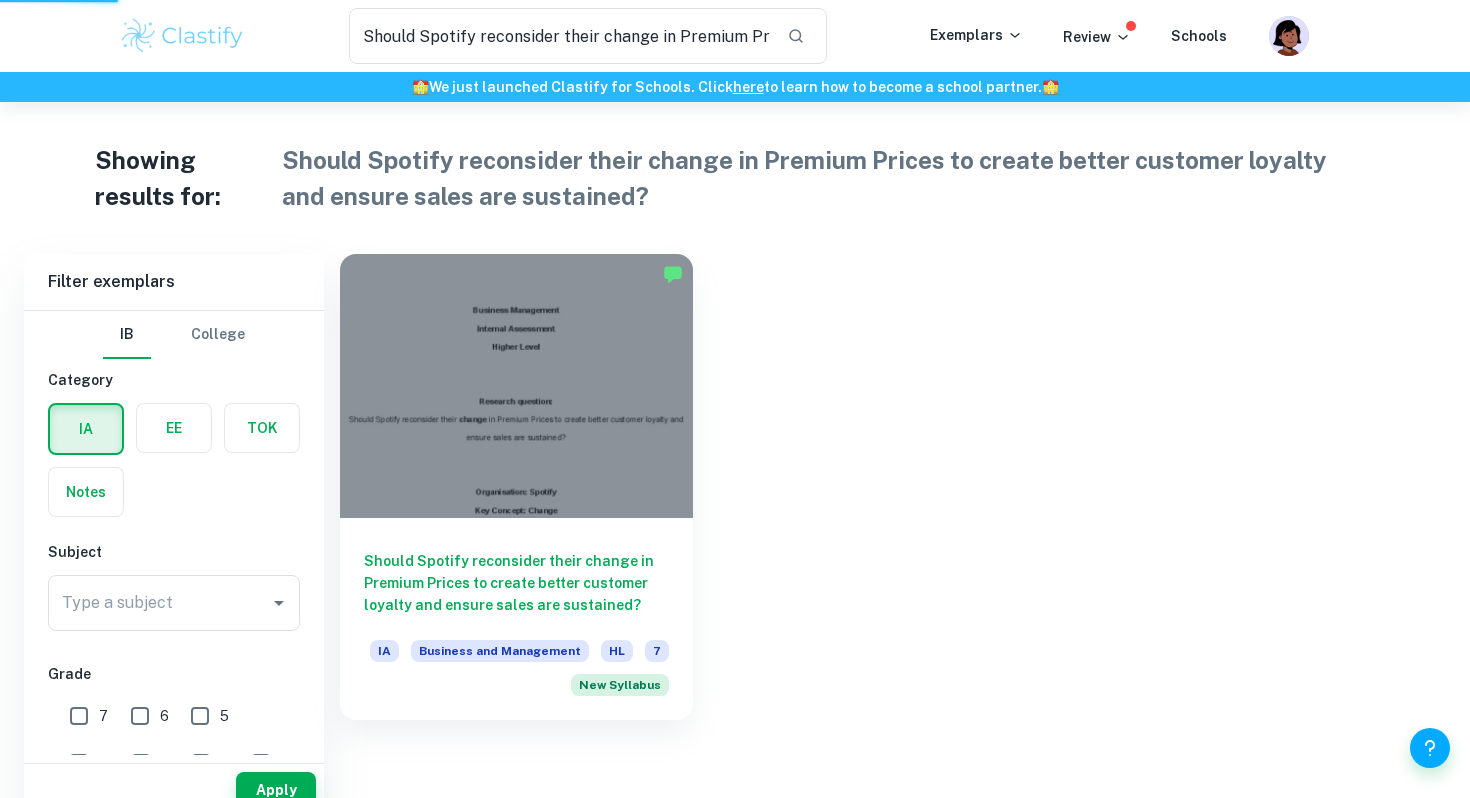 type 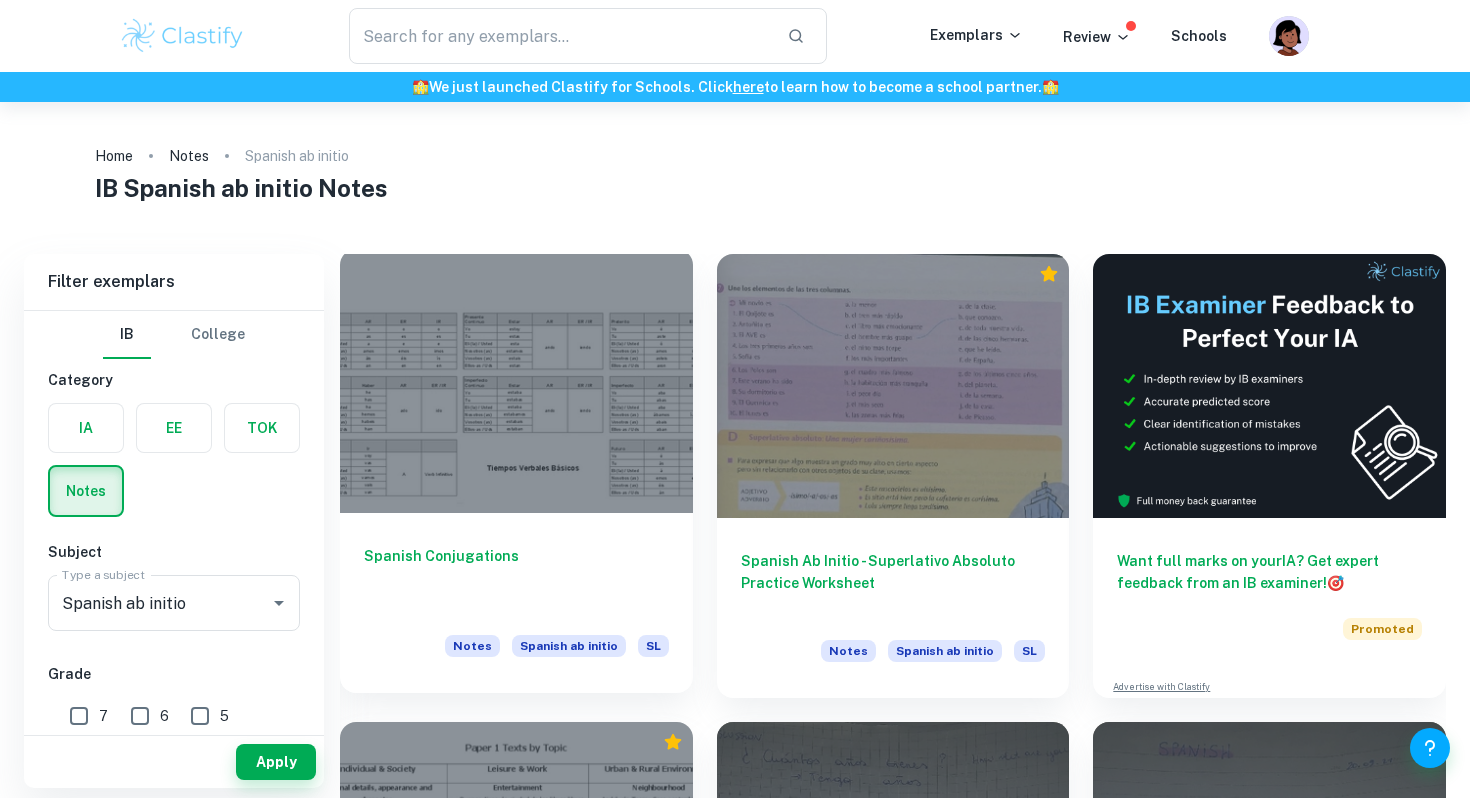 click on "Spanish Conjugations" at bounding box center [516, 578] 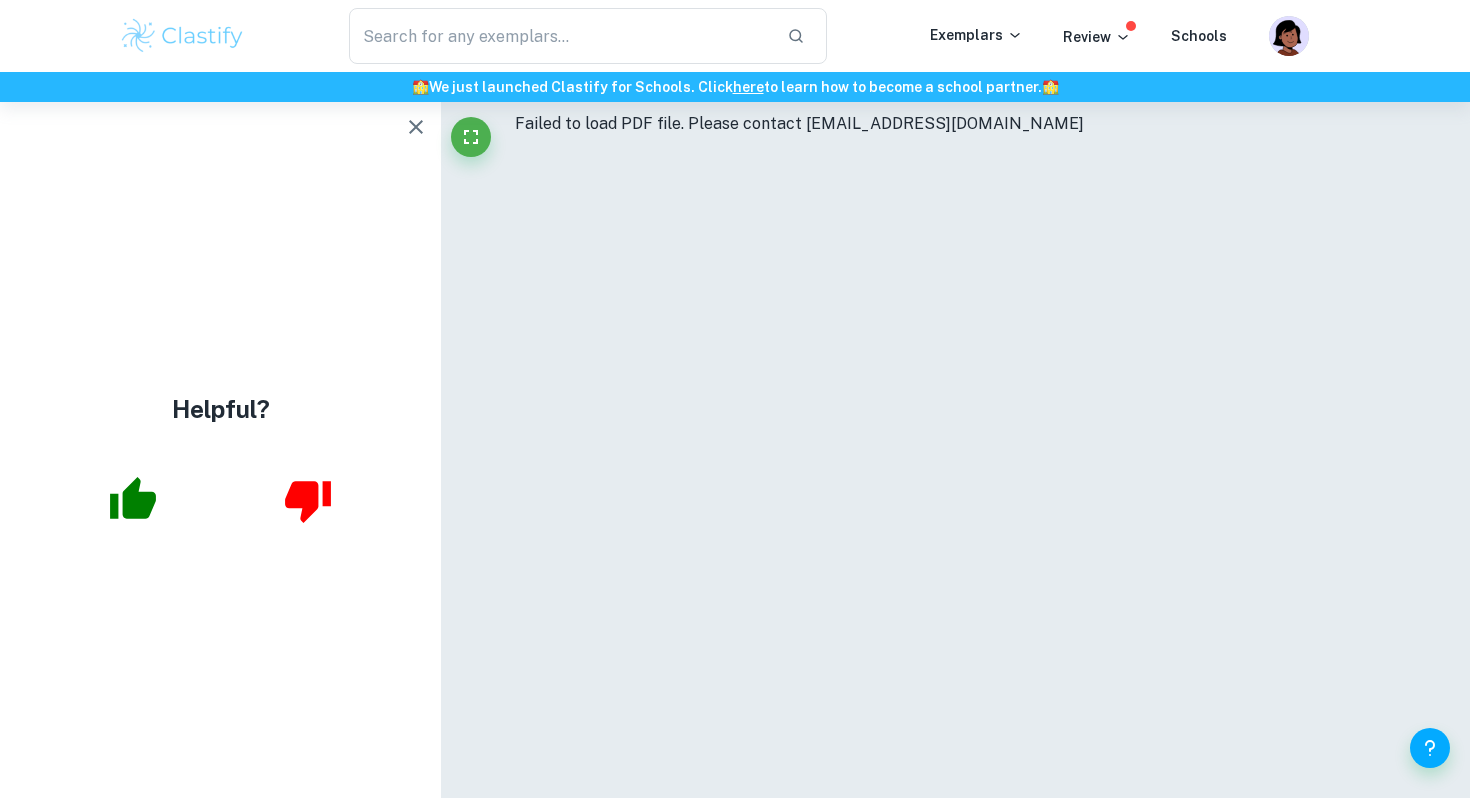 click 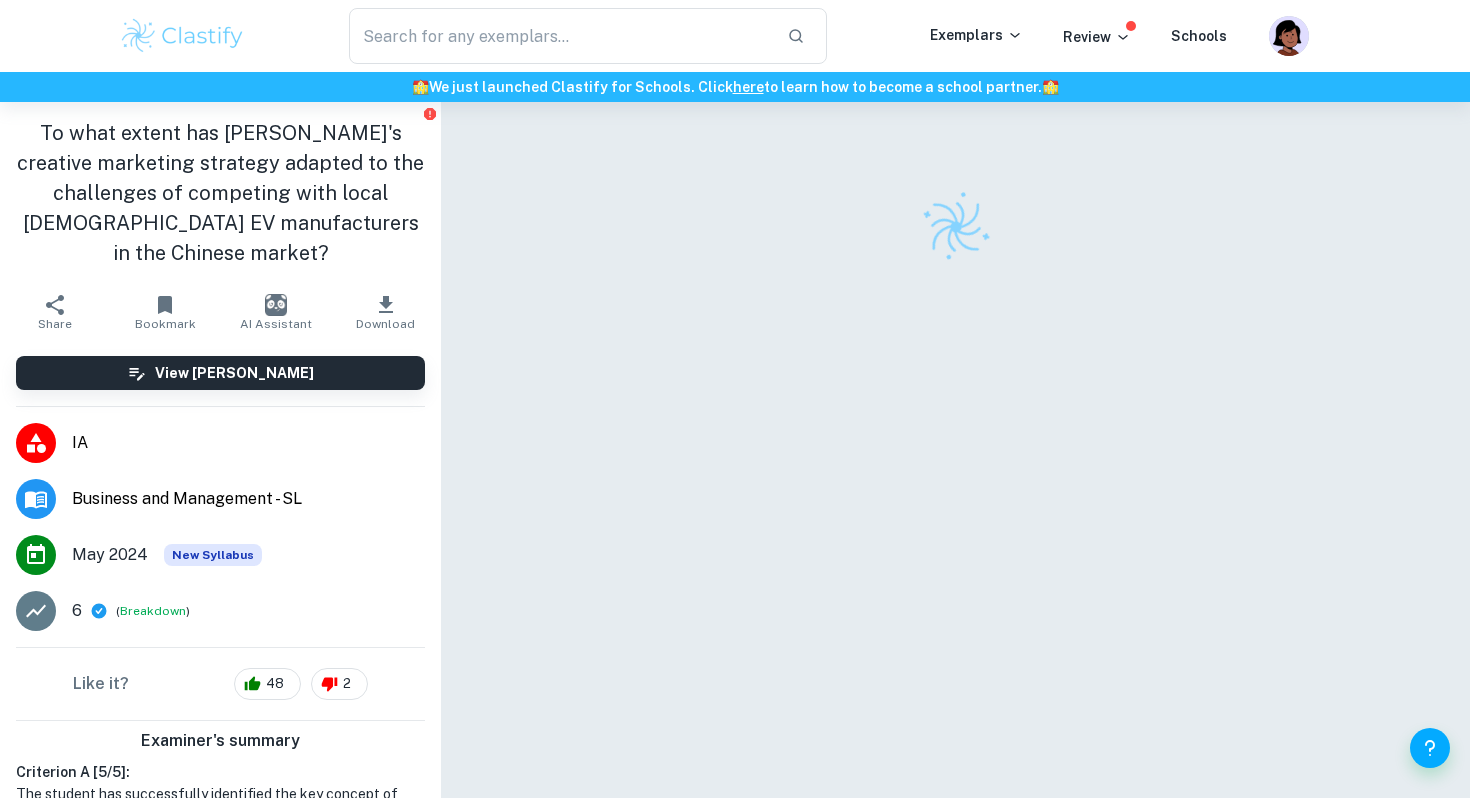 scroll, scrollTop: 0, scrollLeft: 0, axis: both 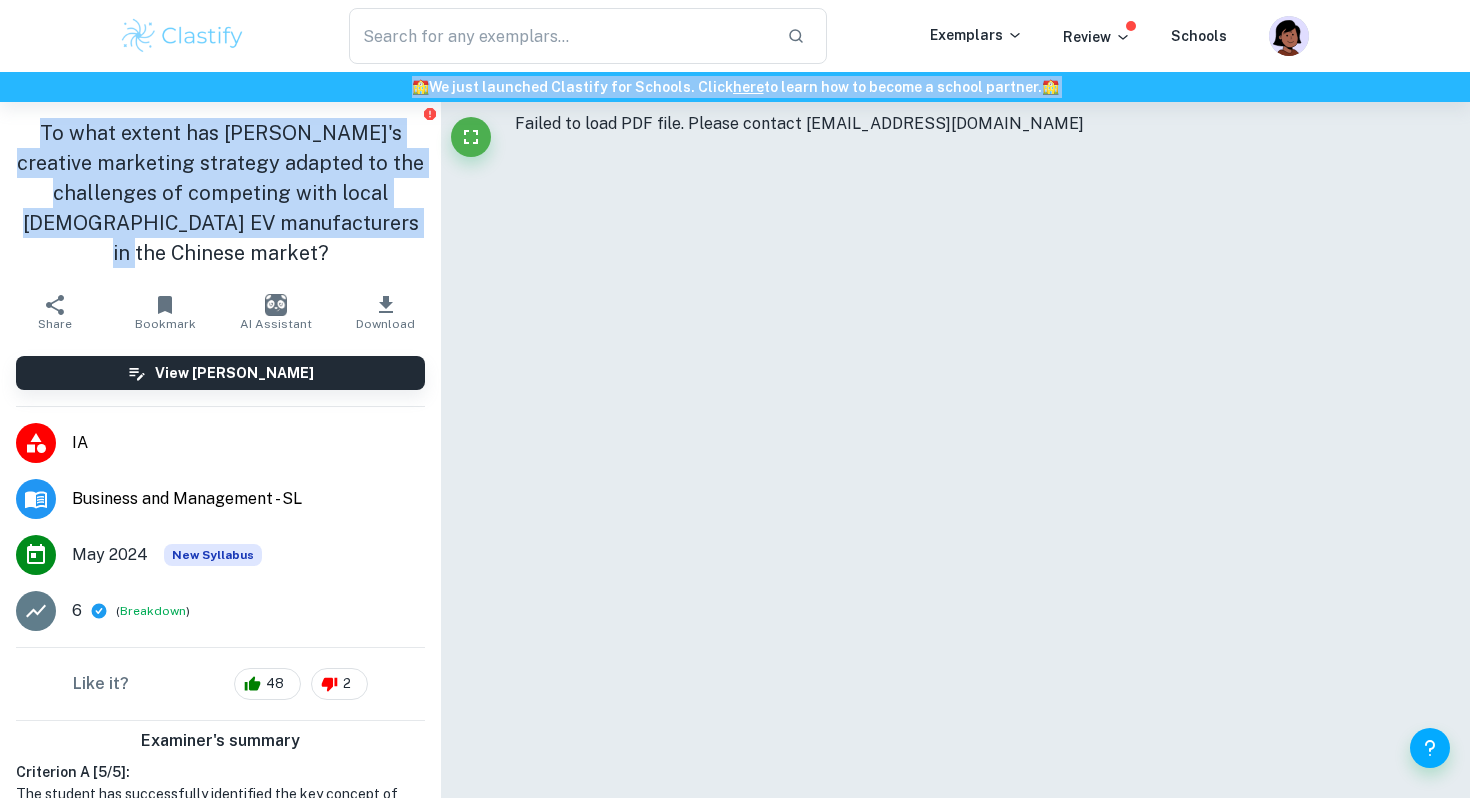 drag, startPoint x: 410, startPoint y: 226, endPoint x: 4, endPoint y: 78, distance: 432.13425 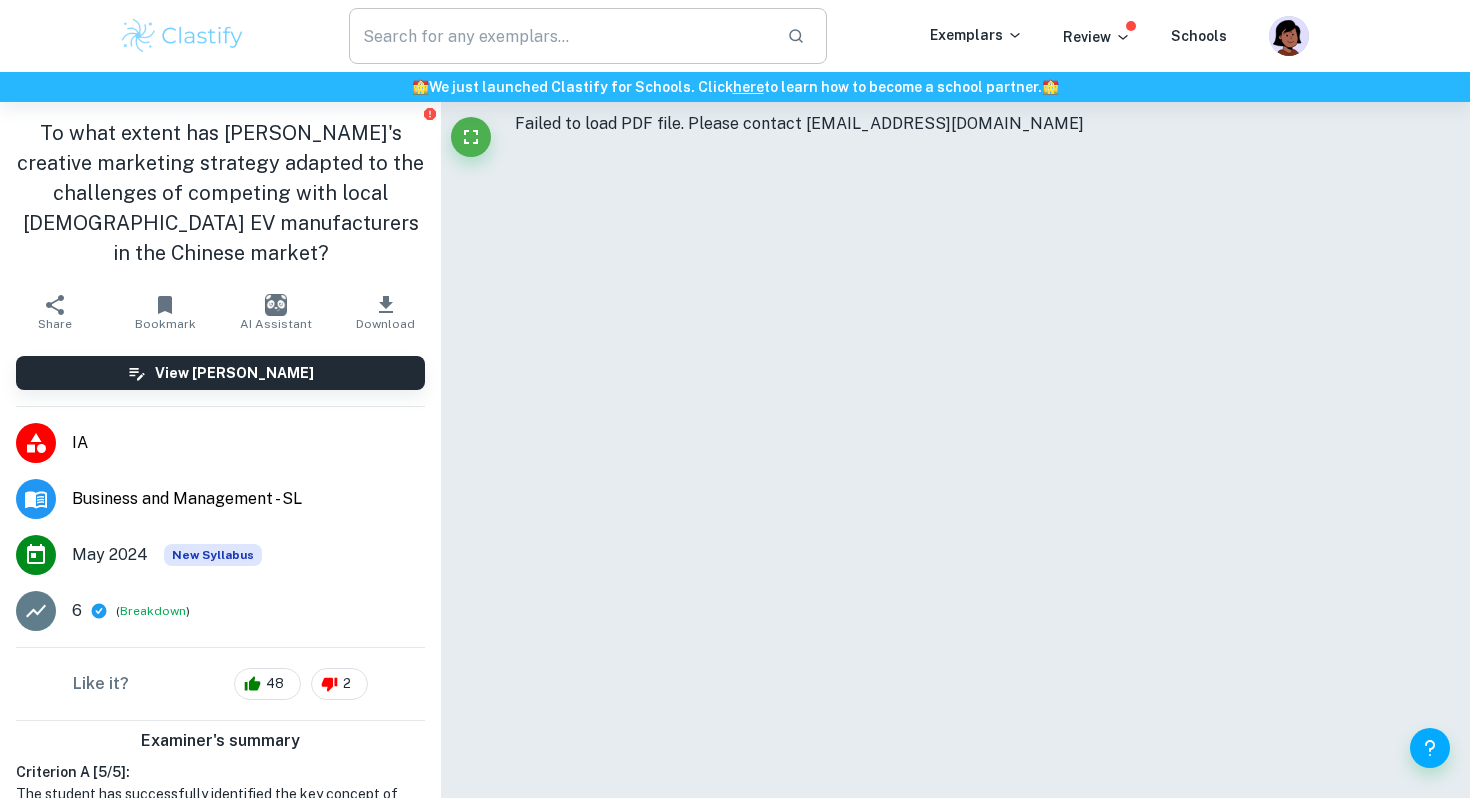 click at bounding box center (560, 36) 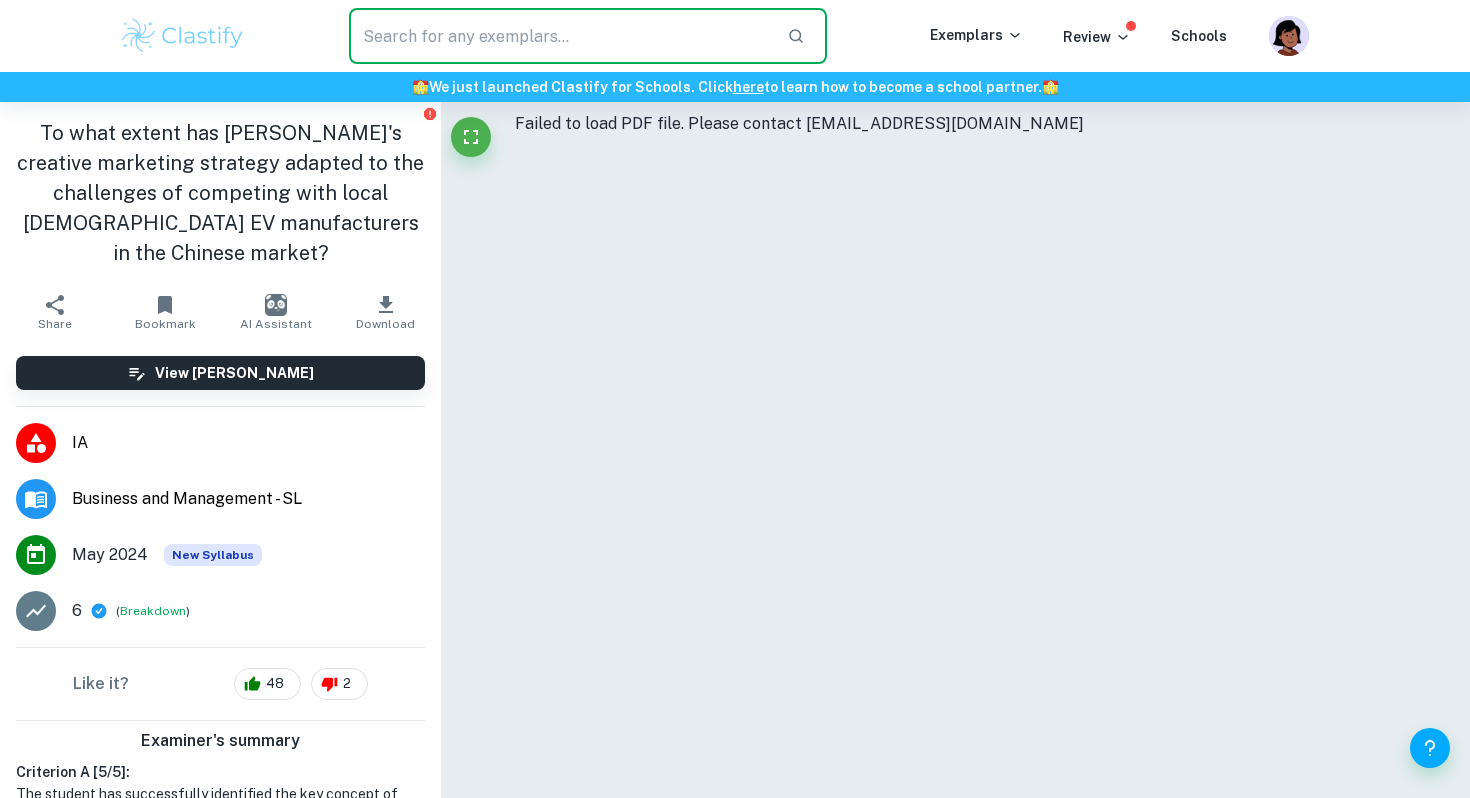 paste on "🏫 We just launched Clastify for Schools. Click here to learn how to become a school partner. 🏫 To what extent has Tesla's creative marketing strategy adapted to the challenges of competing with local Chinese EV manufacturers in the Chinese market?" 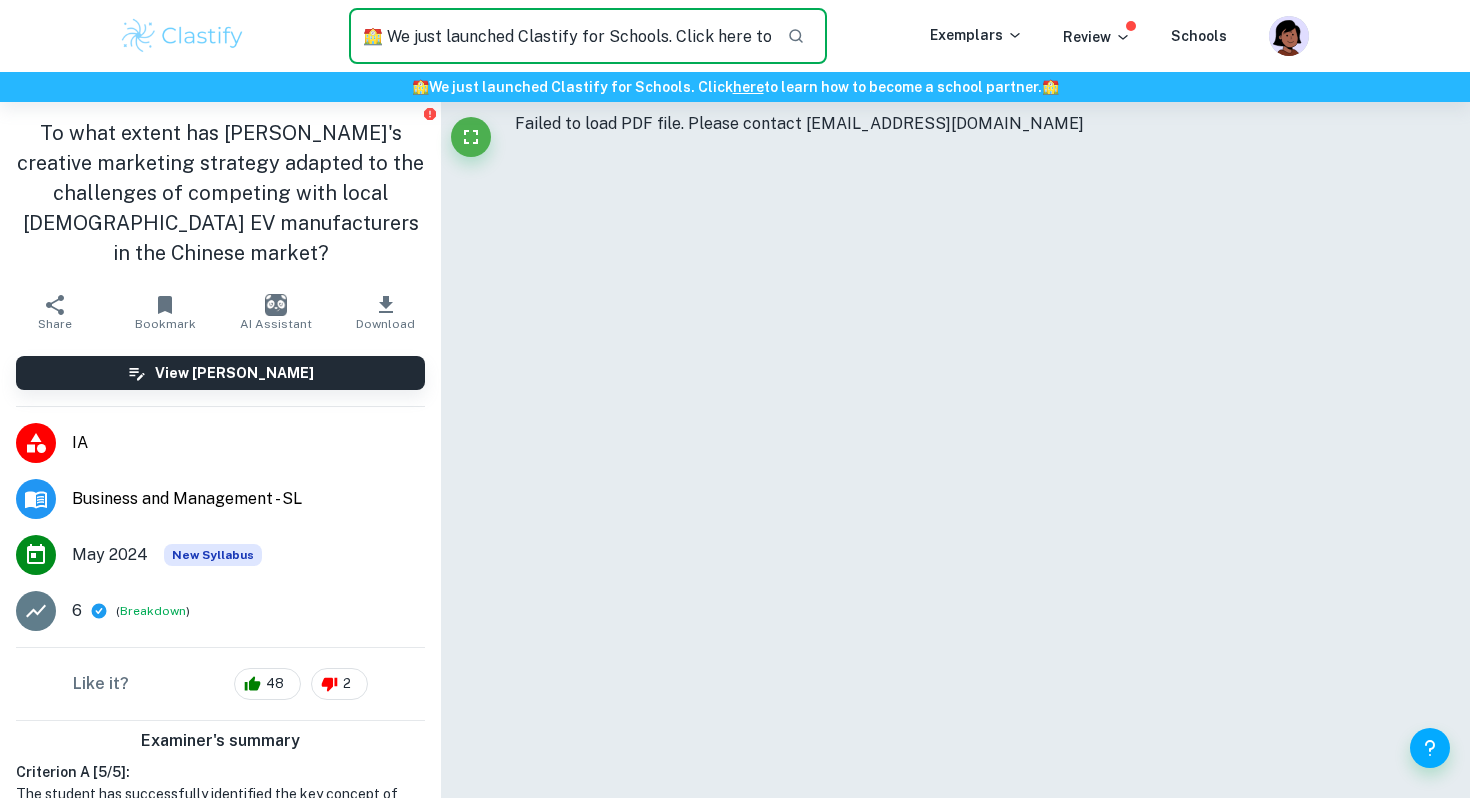 scroll, scrollTop: 0, scrollLeft: 1441, axis: horizontal 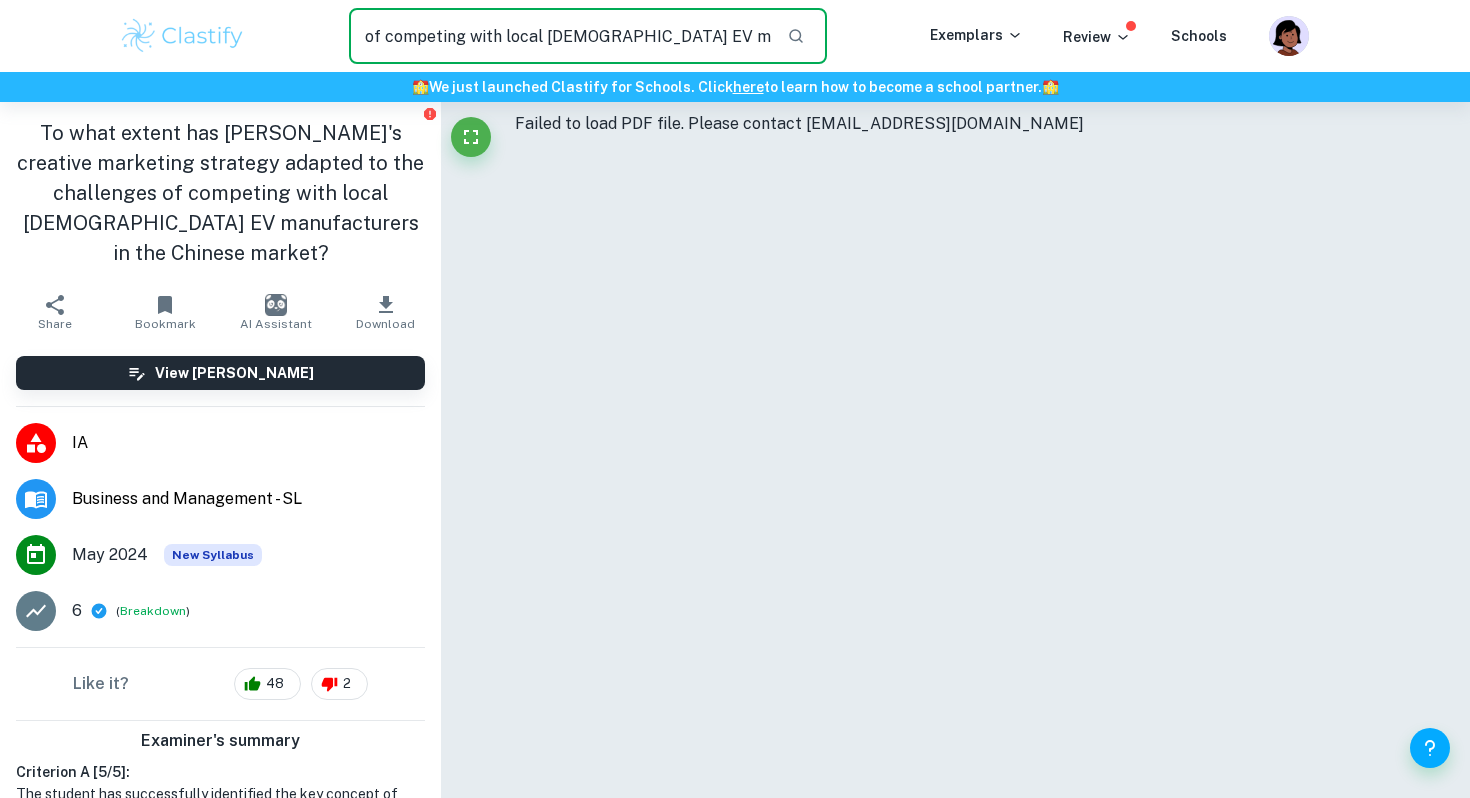 type on "🏫 We just launched Clastify for Schools. Click here to learn how to become a school partner. 🏫 To what extent has Tesla's creative marketing strategy adapted to the challenges of competing with local Chinese EV manufacturers in the Chinese market?" 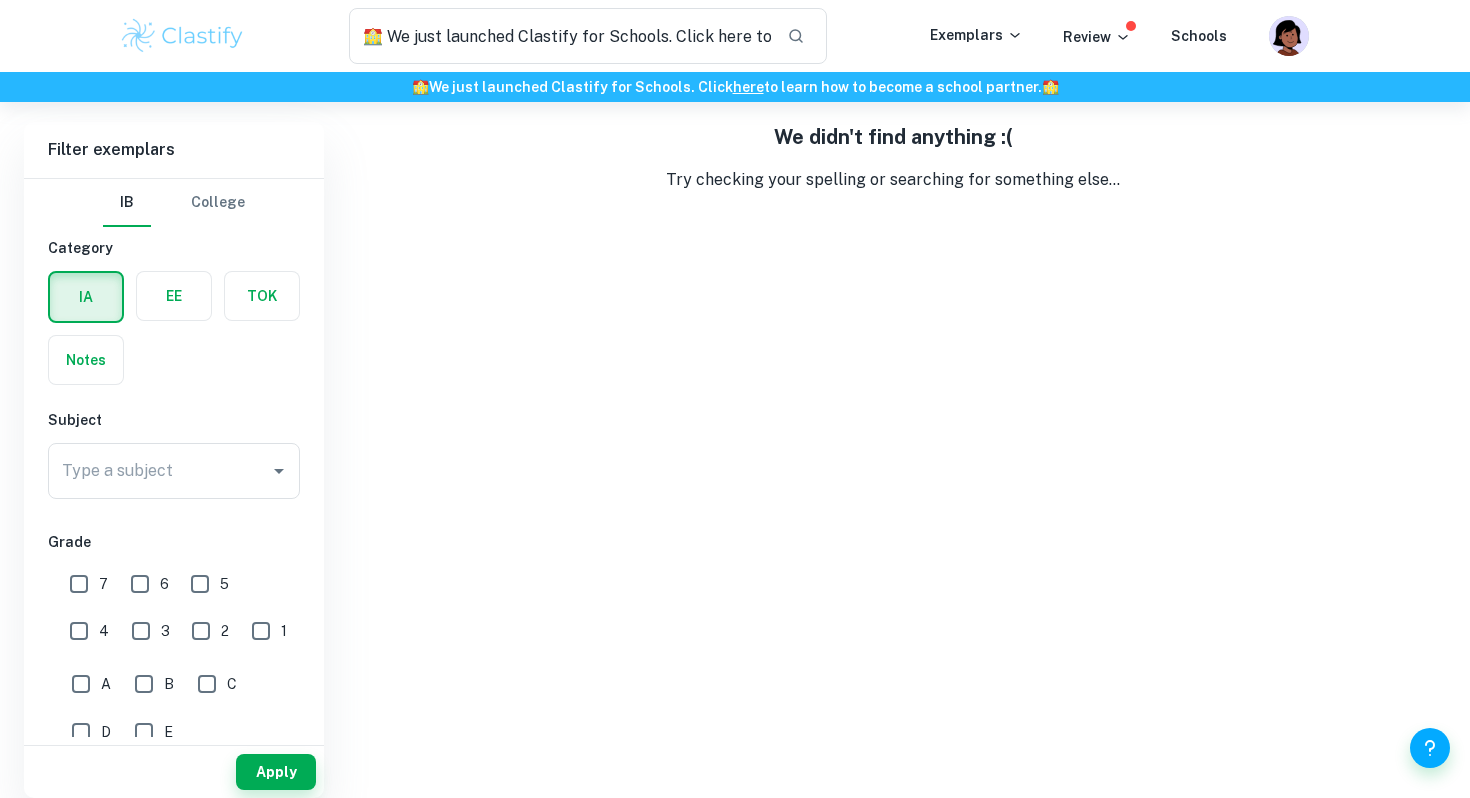 scroll, scrollTop: 0, scrollLeft: 0, axis: both 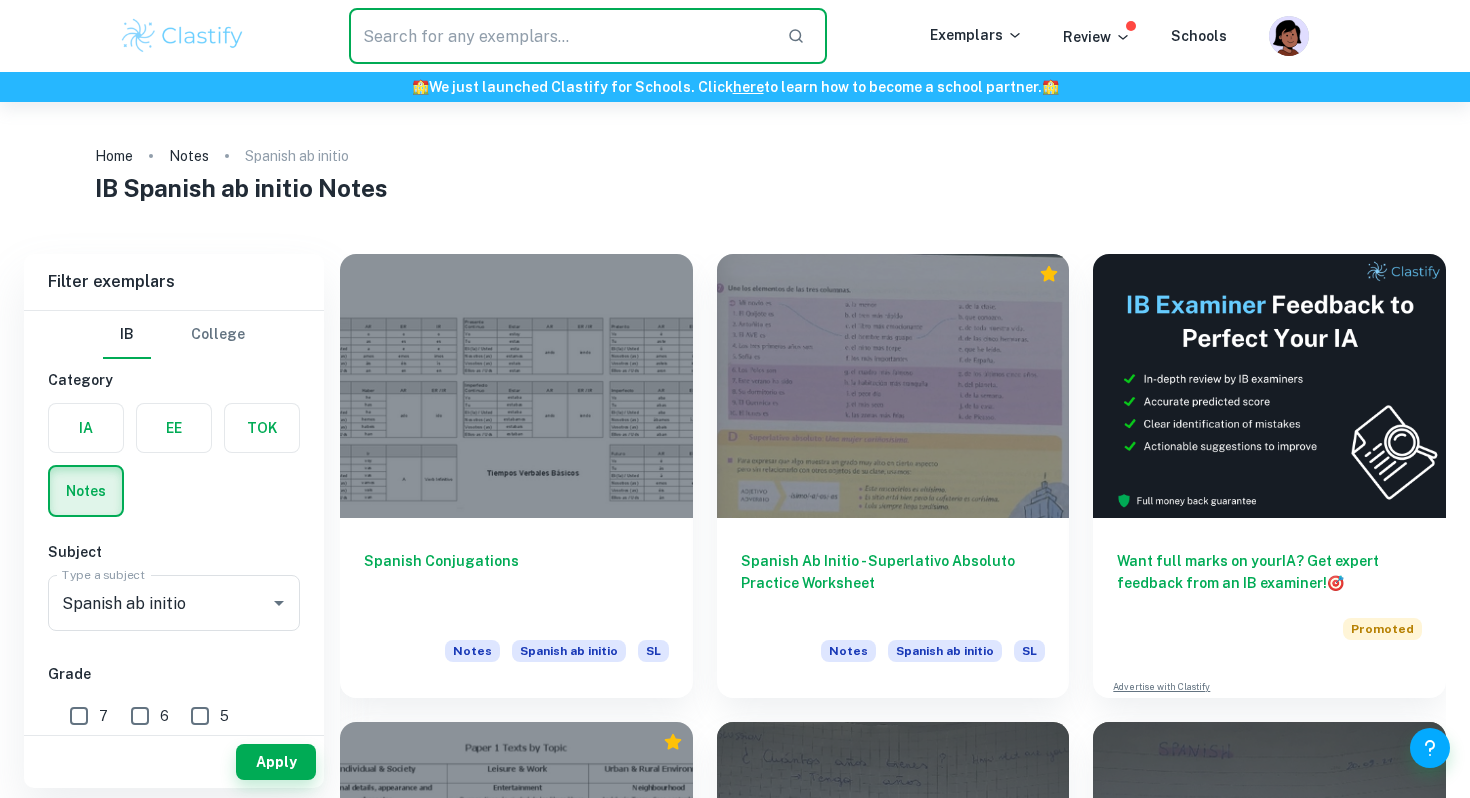 click at bounding box center [560, 36] 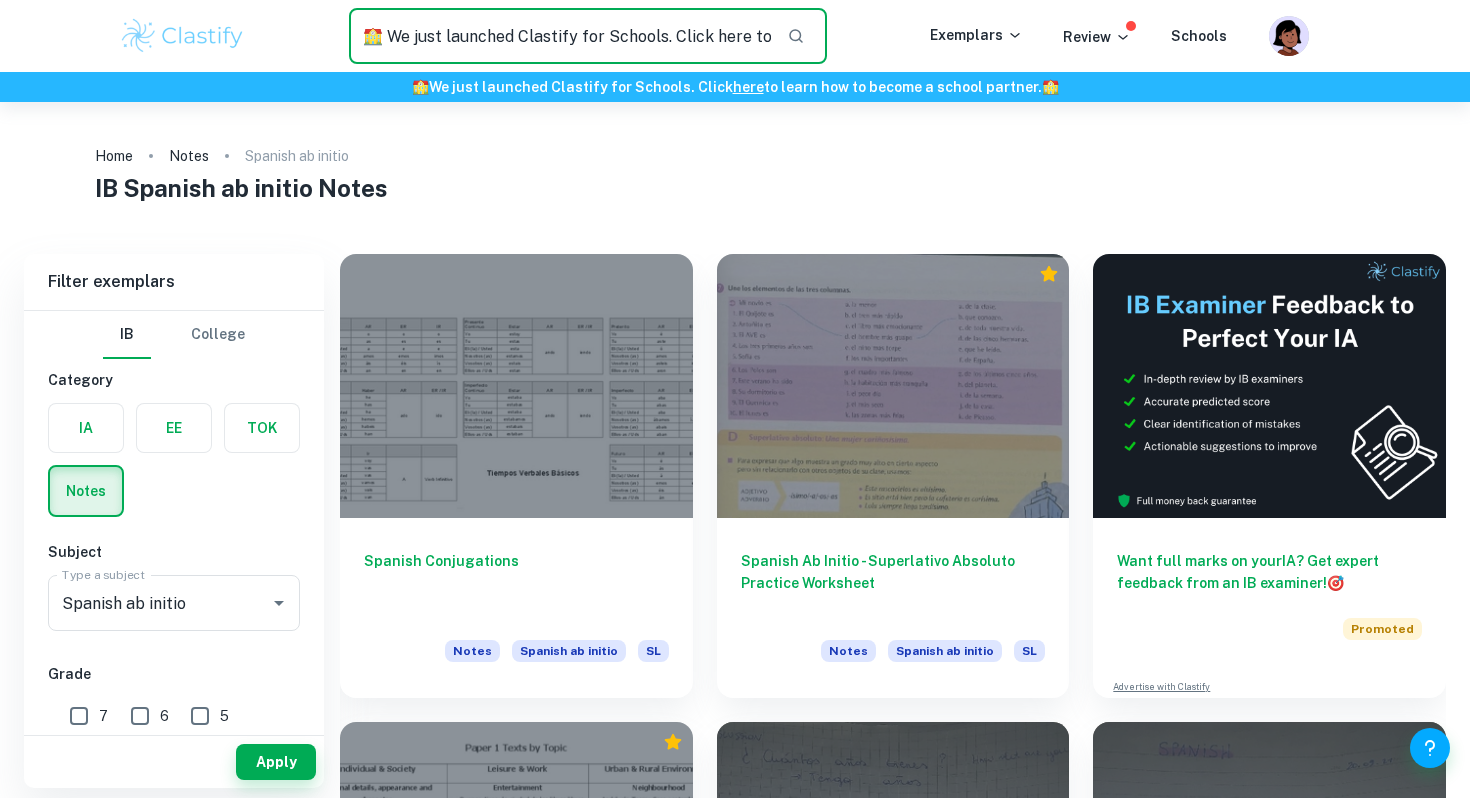 scroll, scrollTop: 0, scrollLeft: 1441, axis: horizontal 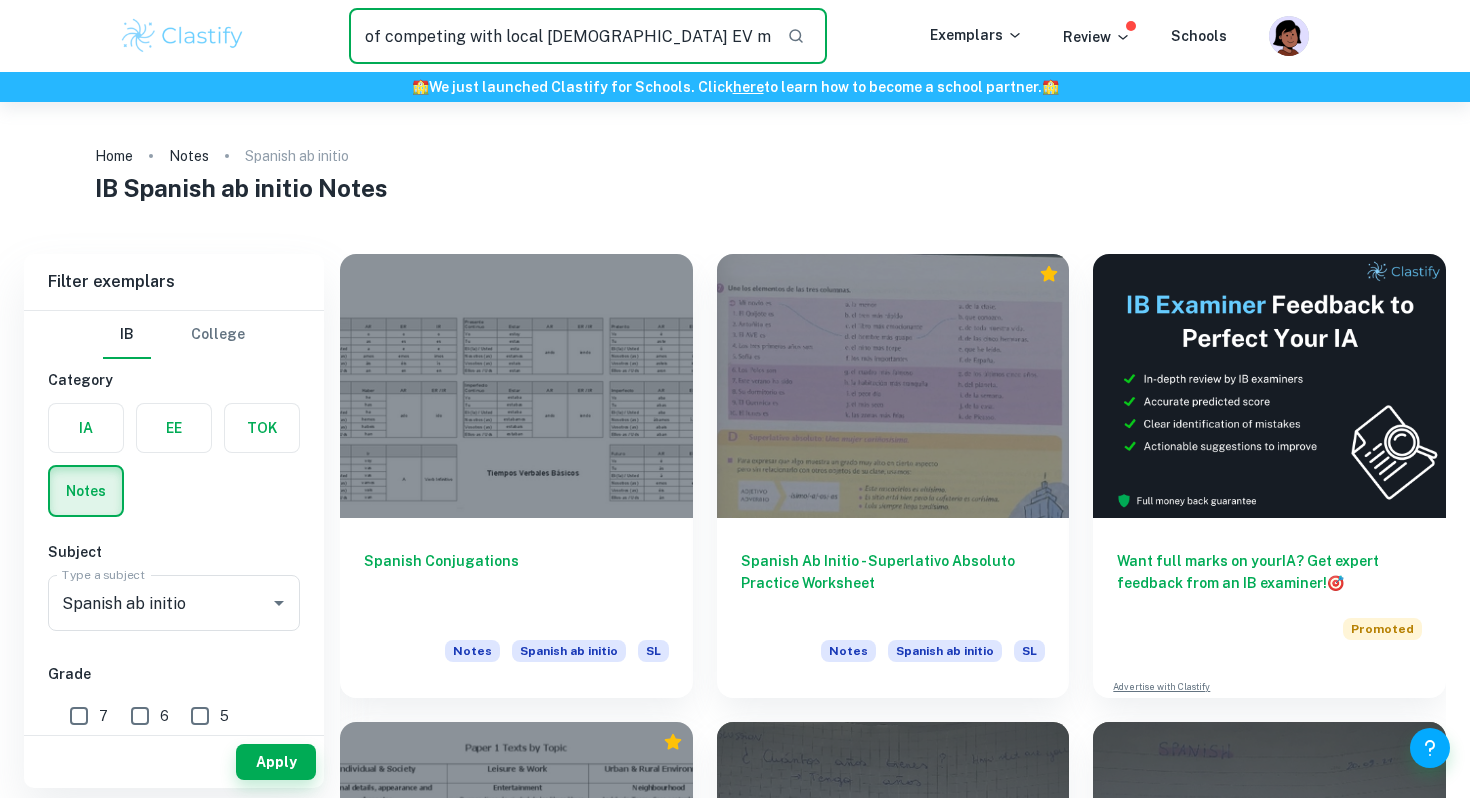 type on "🏫 We just launched Clastify for Schools. Click here to learn how to become a school partner. 🏫 To what extent has [PERSON_NAME]'s creative marketing strategy adapted to the challenges of competing with local [DEMOGRAPHIC_DATA] EV manufacturers in the Chinese market?" 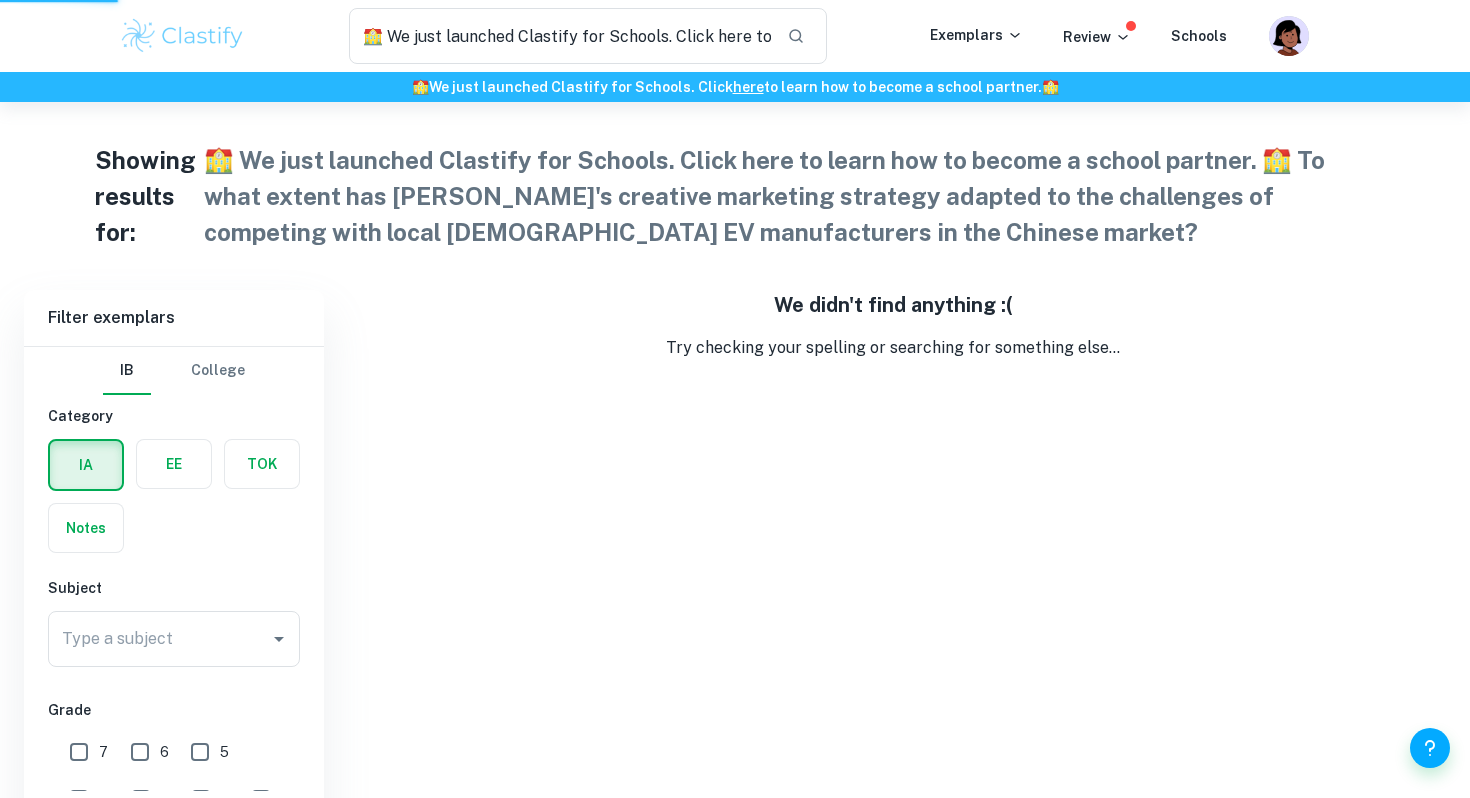 type 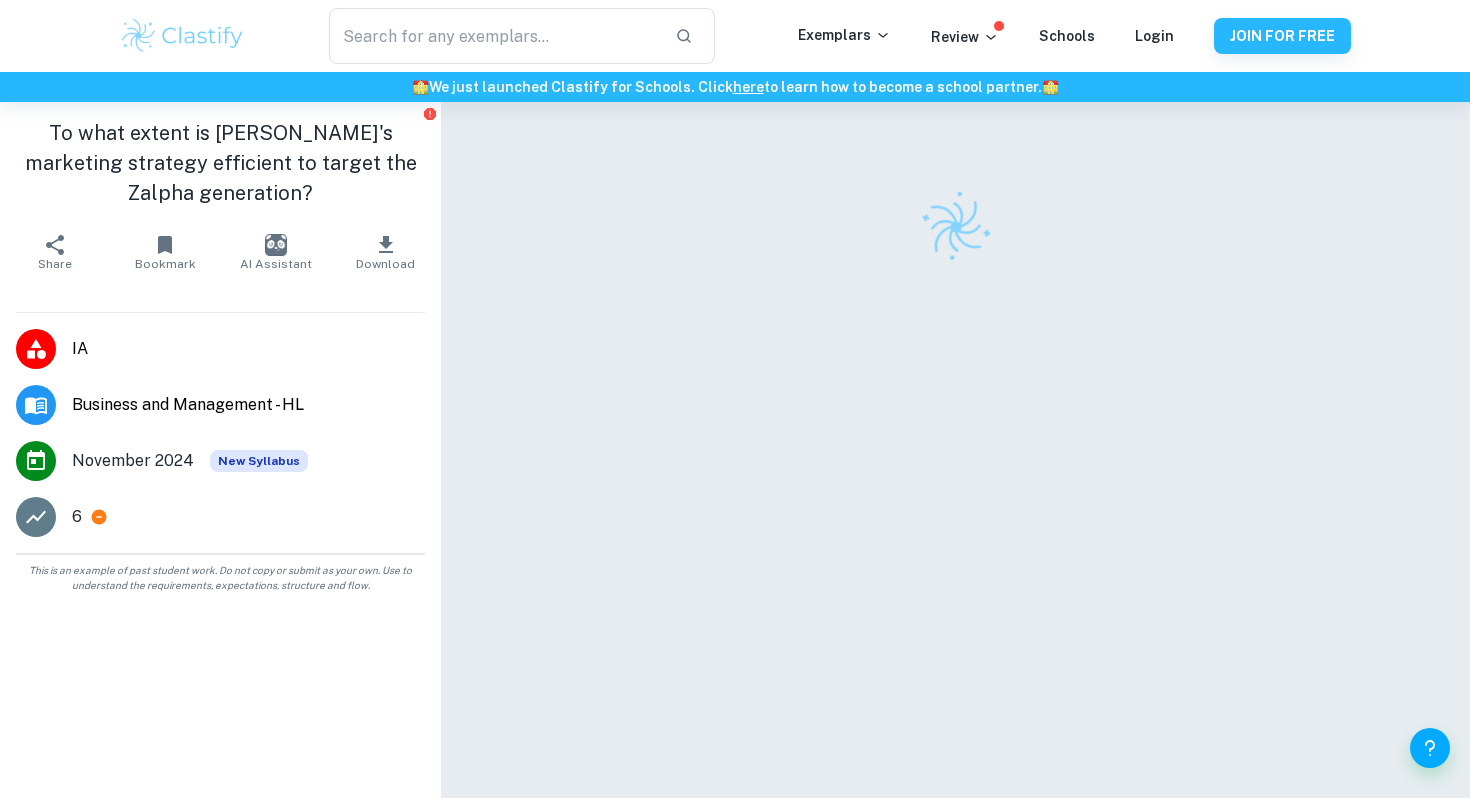 scroll, scrollTop: 0, scrollLeft: 0, axis: both 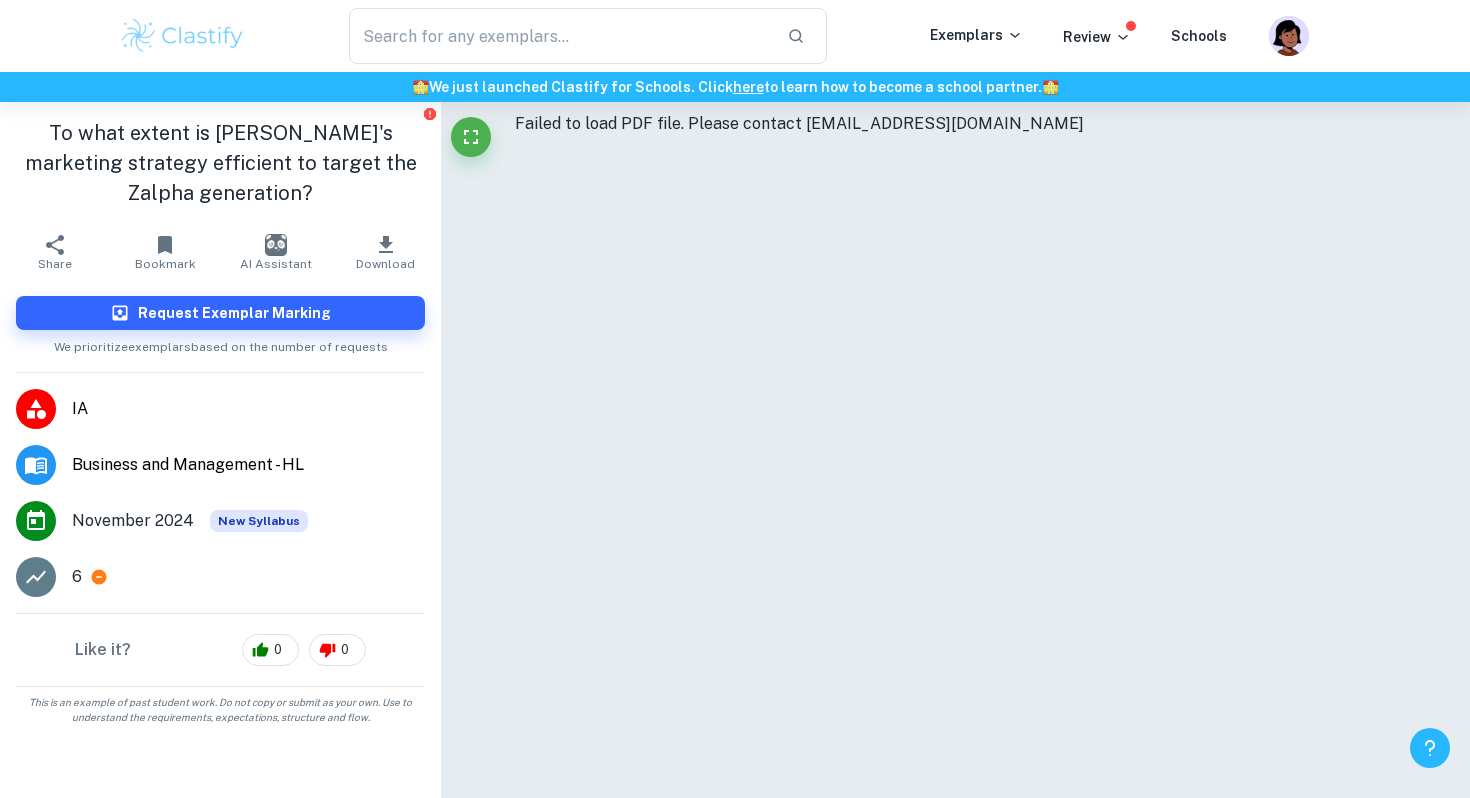 click at bounding box center (1430, 748) 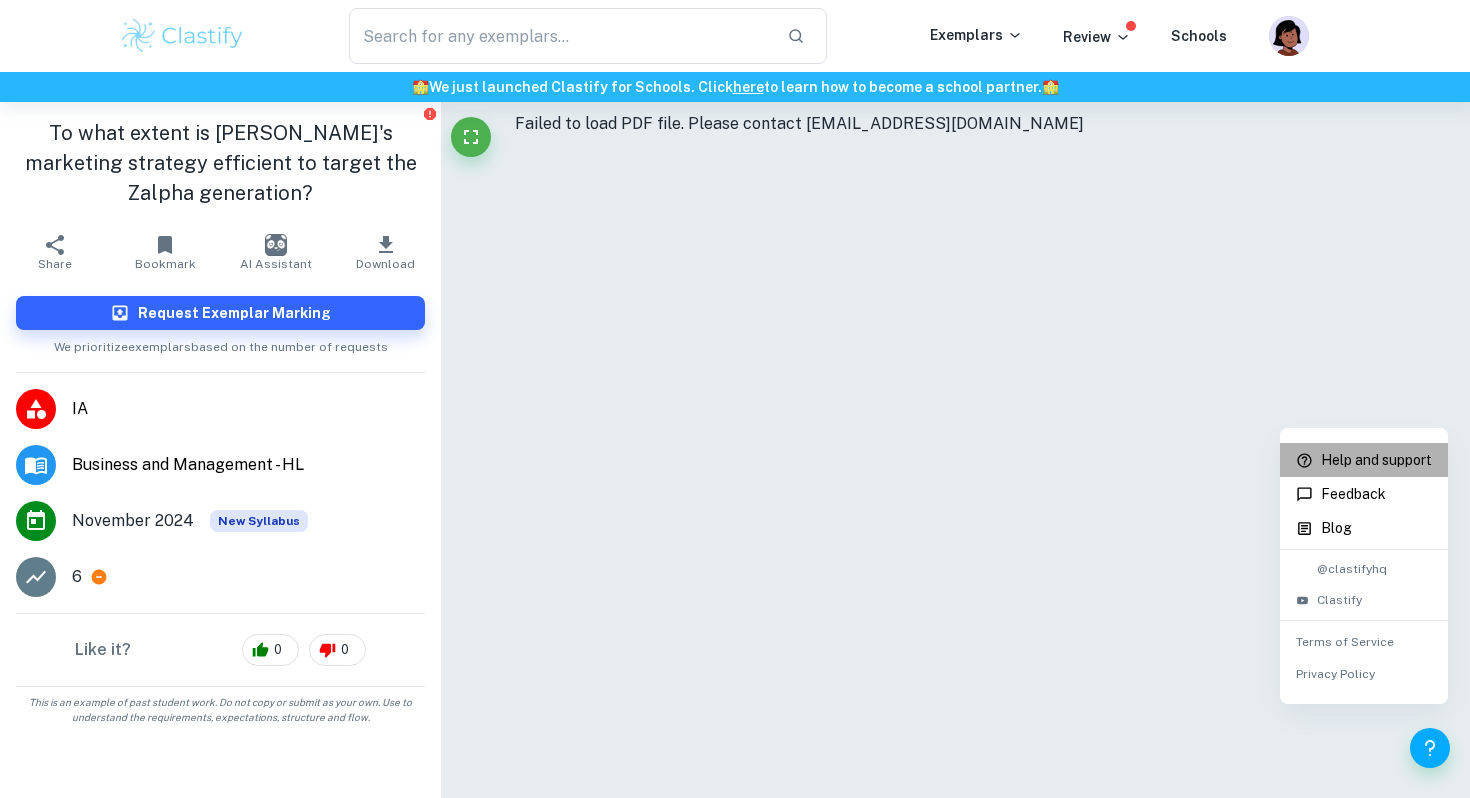 click on "Help and support" at bounding box center [1376, 460] 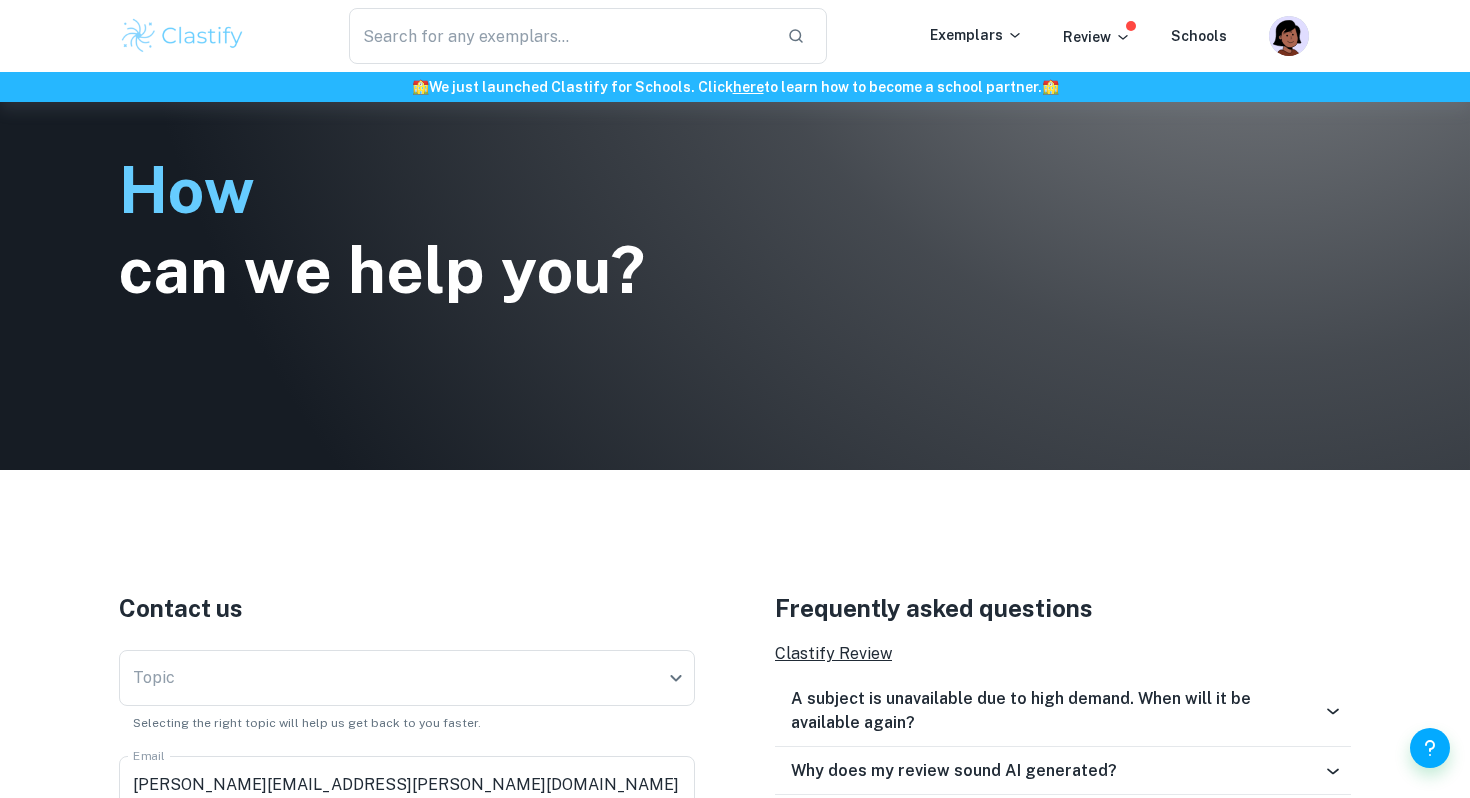 scroll, scrollTop: 0, scrollLeft: 0, axis: both 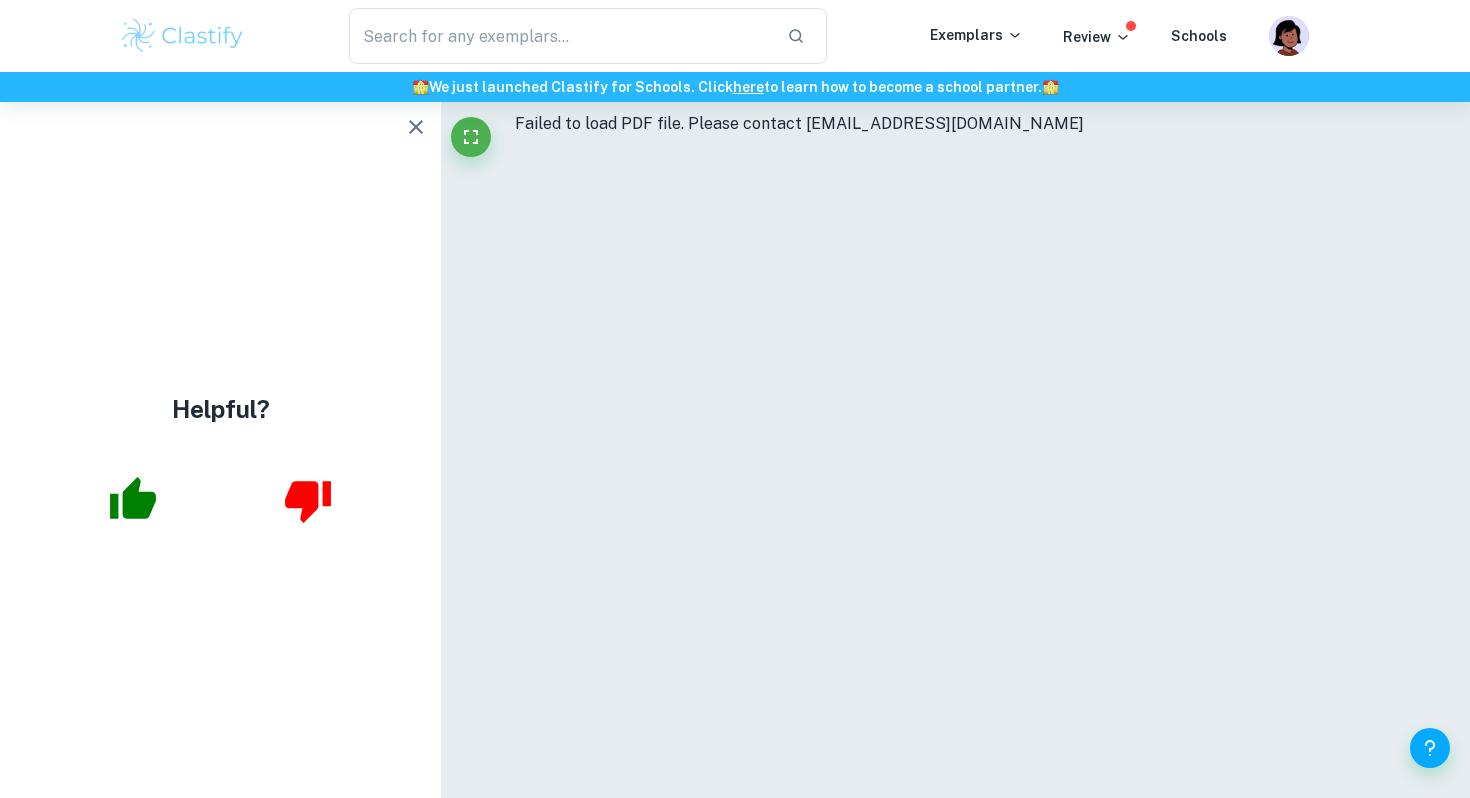 click 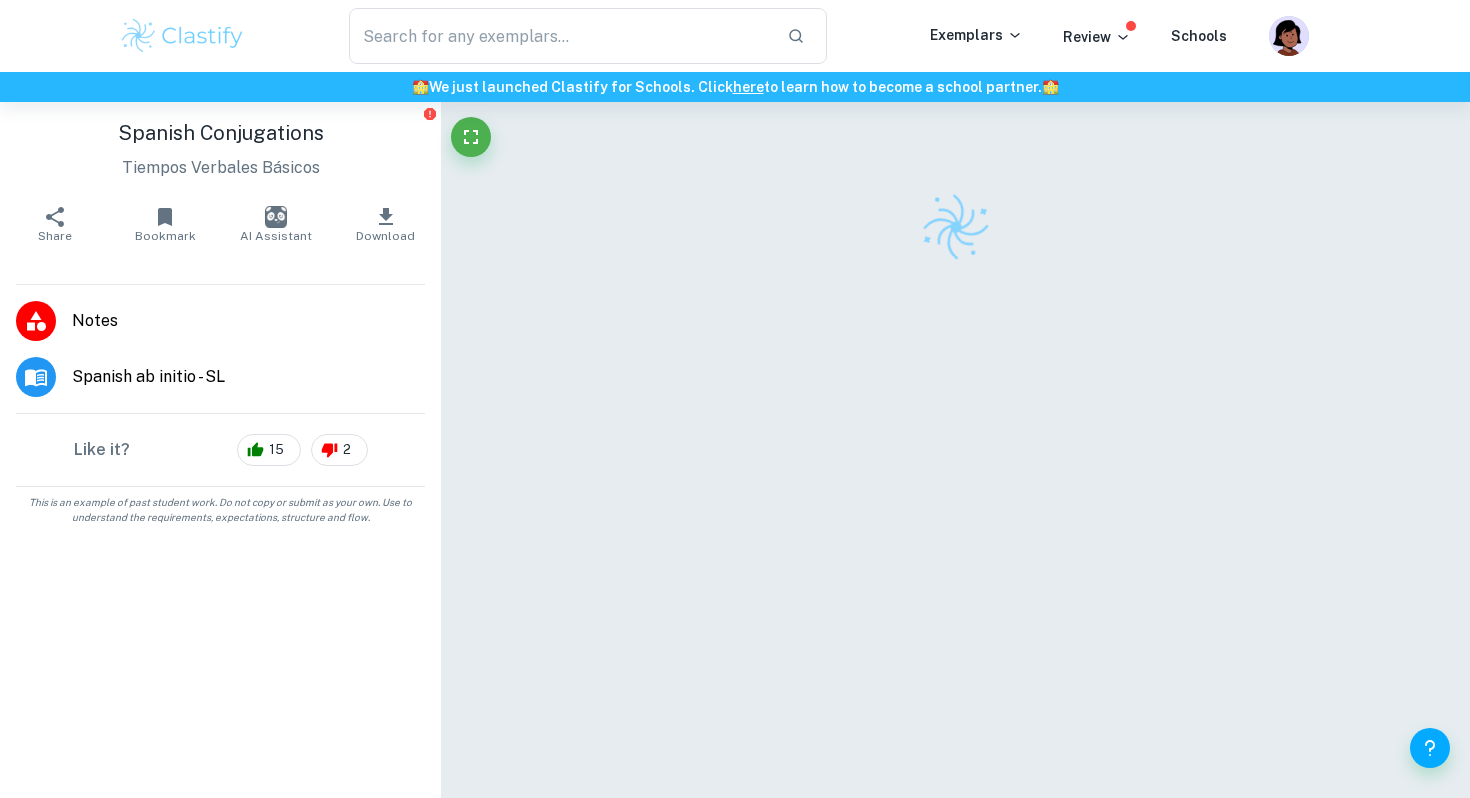 scroll, scrollTop: 0, scrollLeft: 0, axis: both 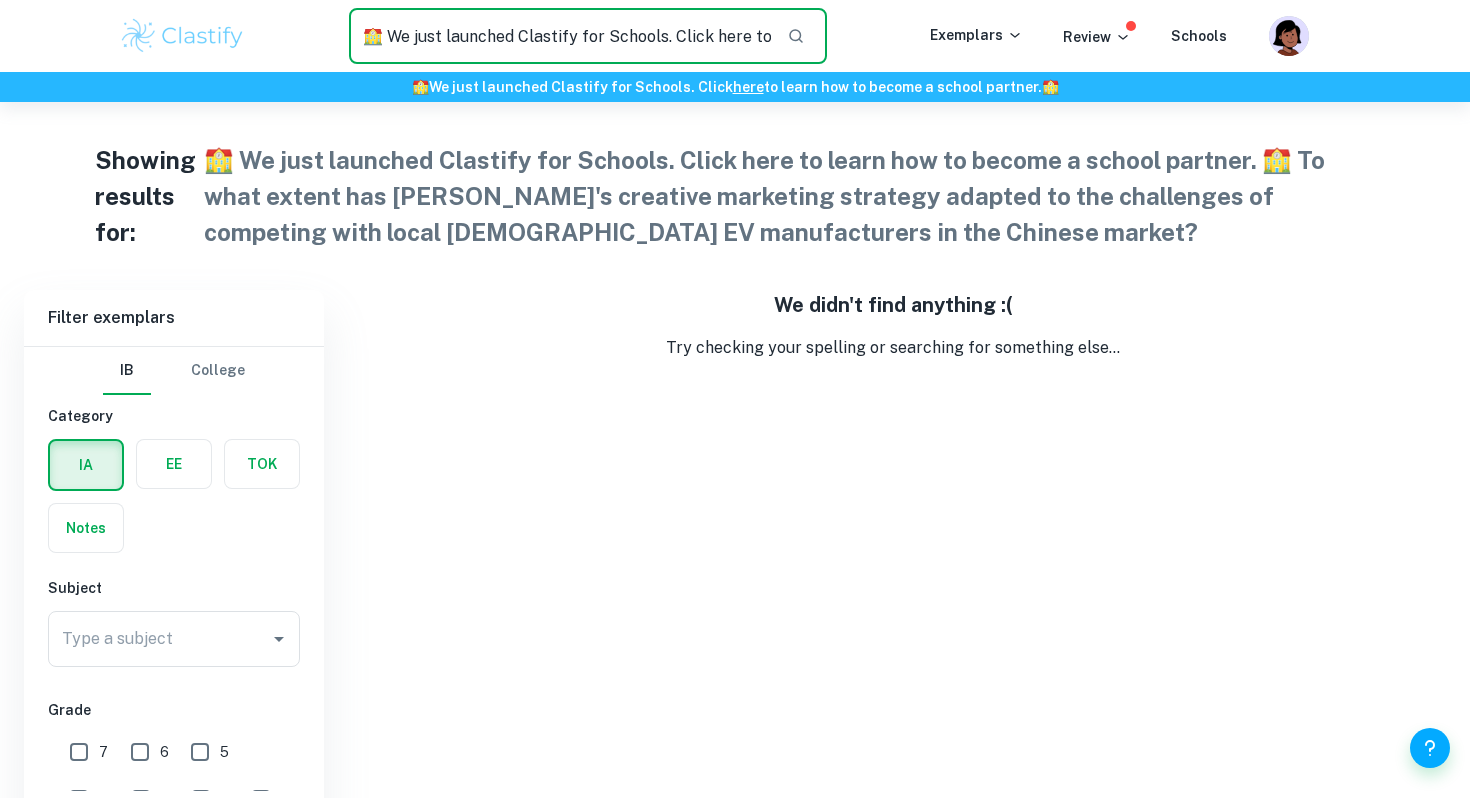 click on "🏫 We just launched Clastify for Schools. Click here to learn how to become a school partner. 🏫 To what extent has [PERSON_NAME]'s creative marketing strategy adapted to the challenges of competing with local [DEMOGRAPHIC_DATA] EV manufacturers in the Chinese market?" at bounding box center (560, 36) 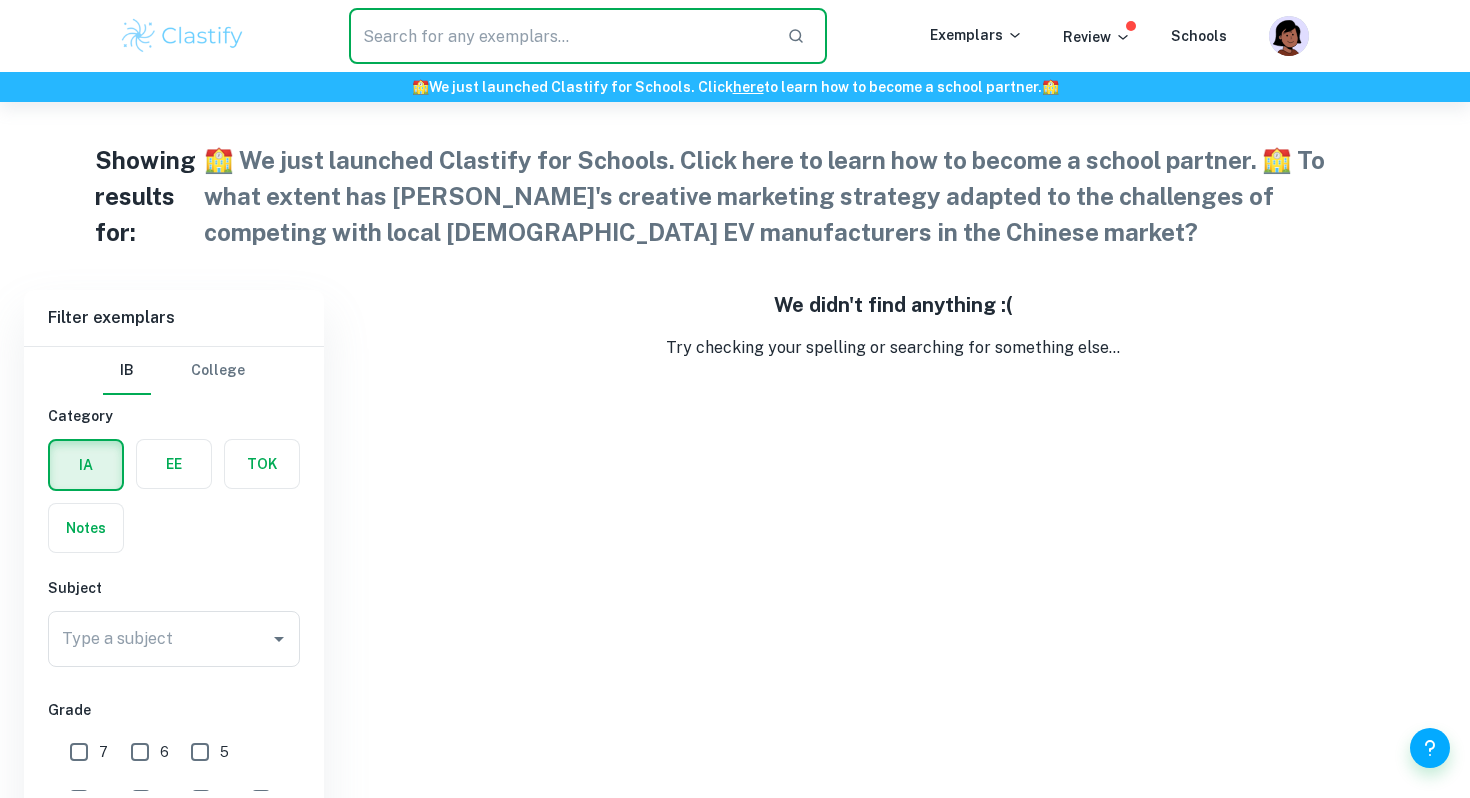 paste on "[URL][DOMAIN_NAME]" 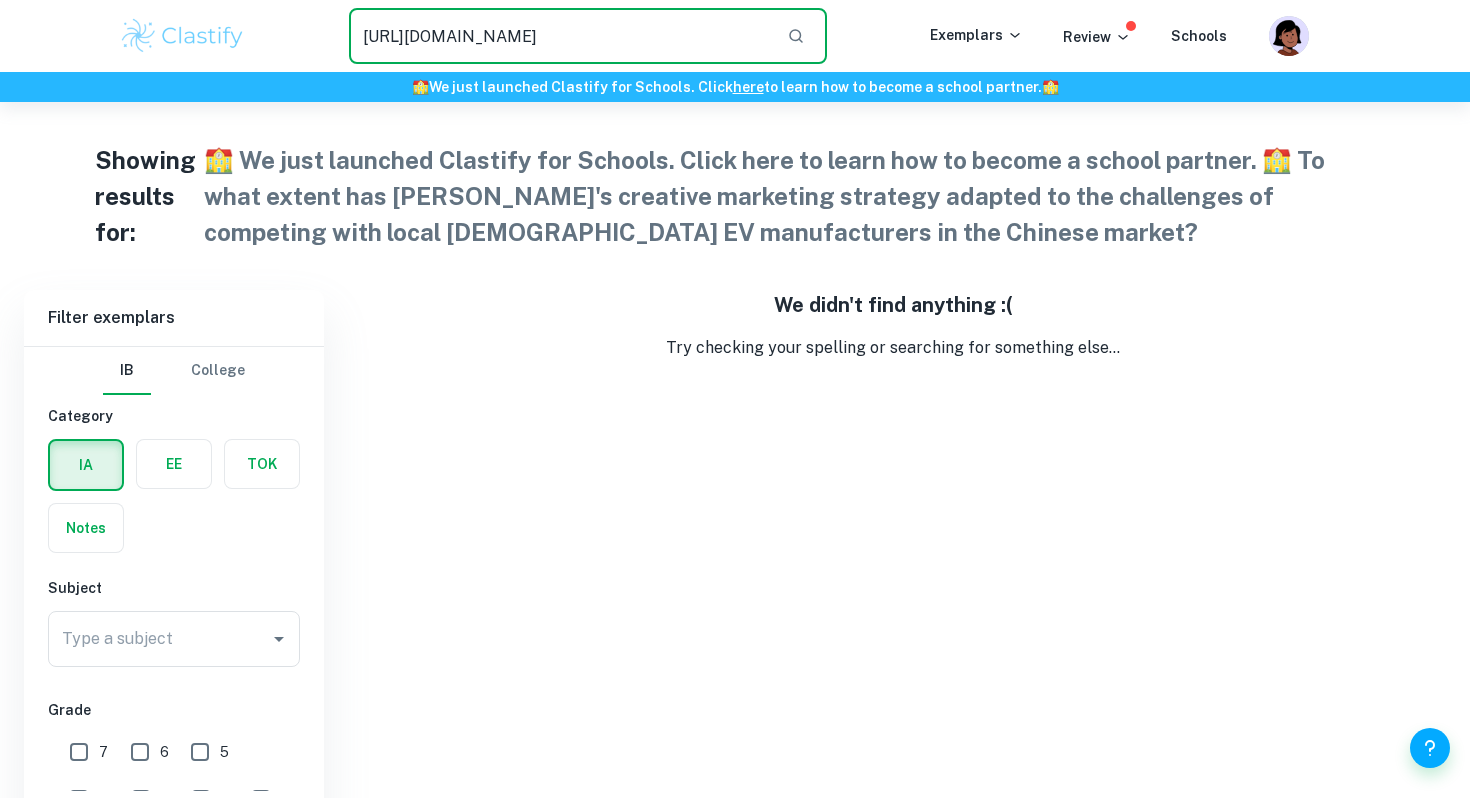scroll, scrollTop: 0, scrollLeft: 232, axis: horizontal 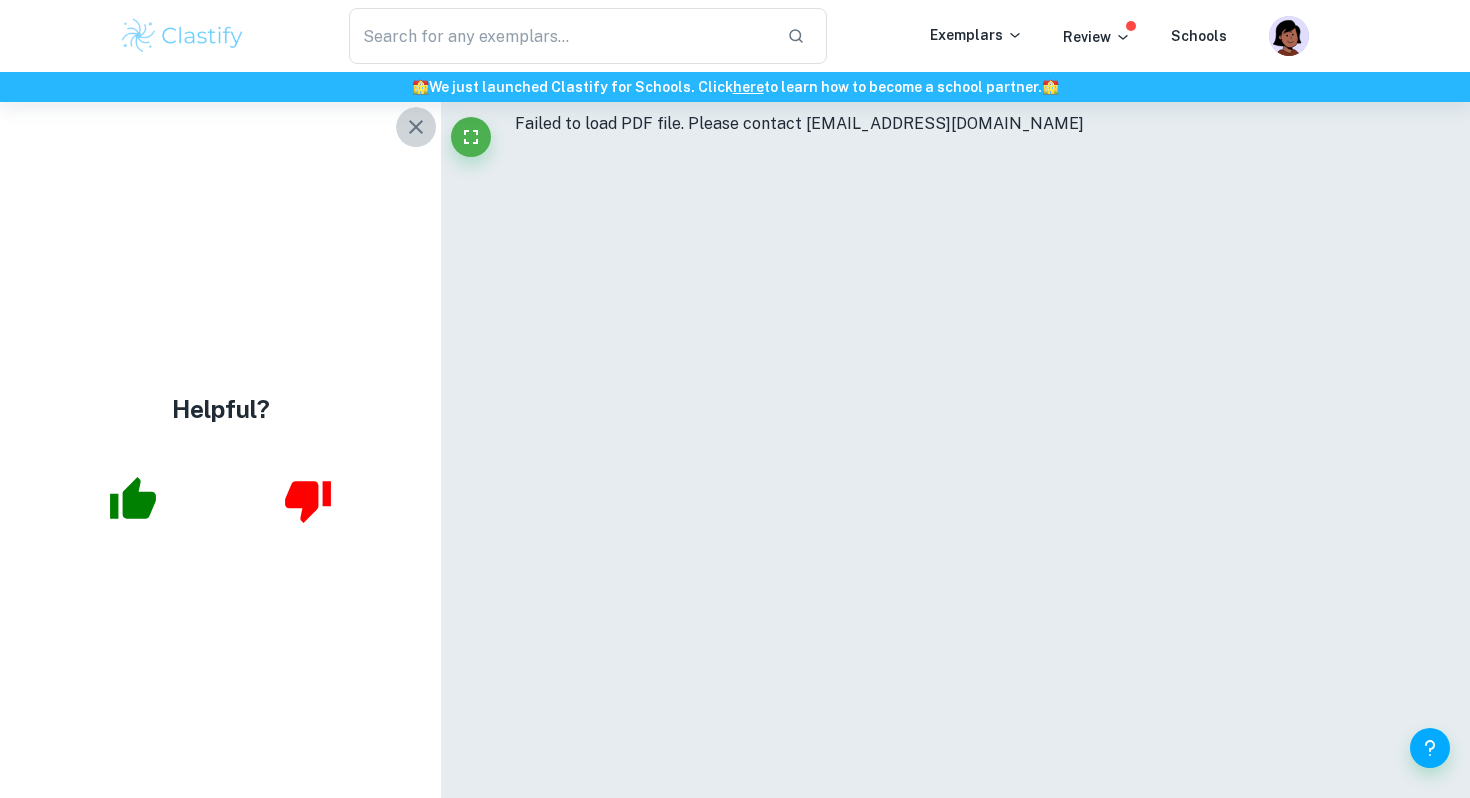 click 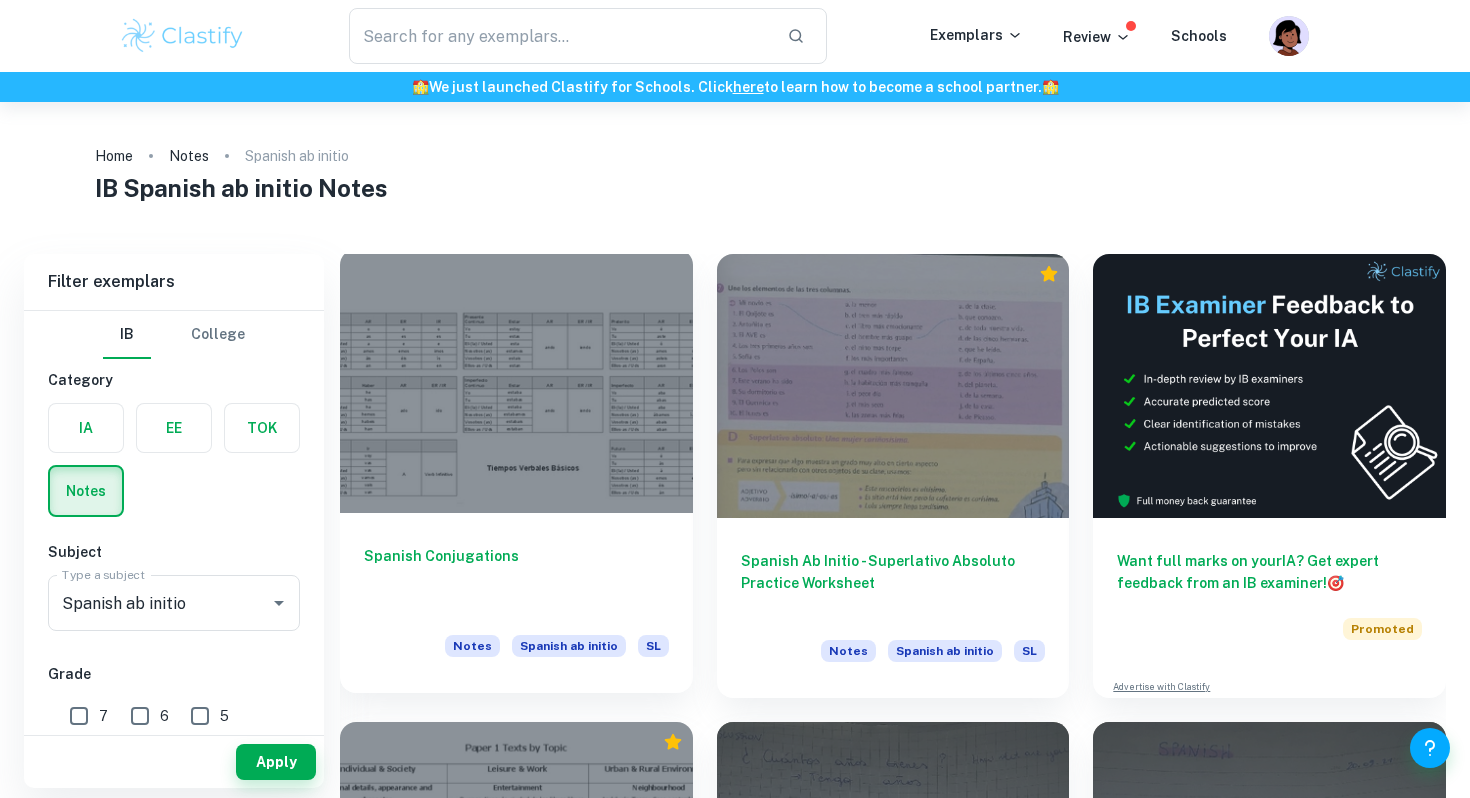 scroll, scrollTop: 0, scrollLeft: 0, axis: both 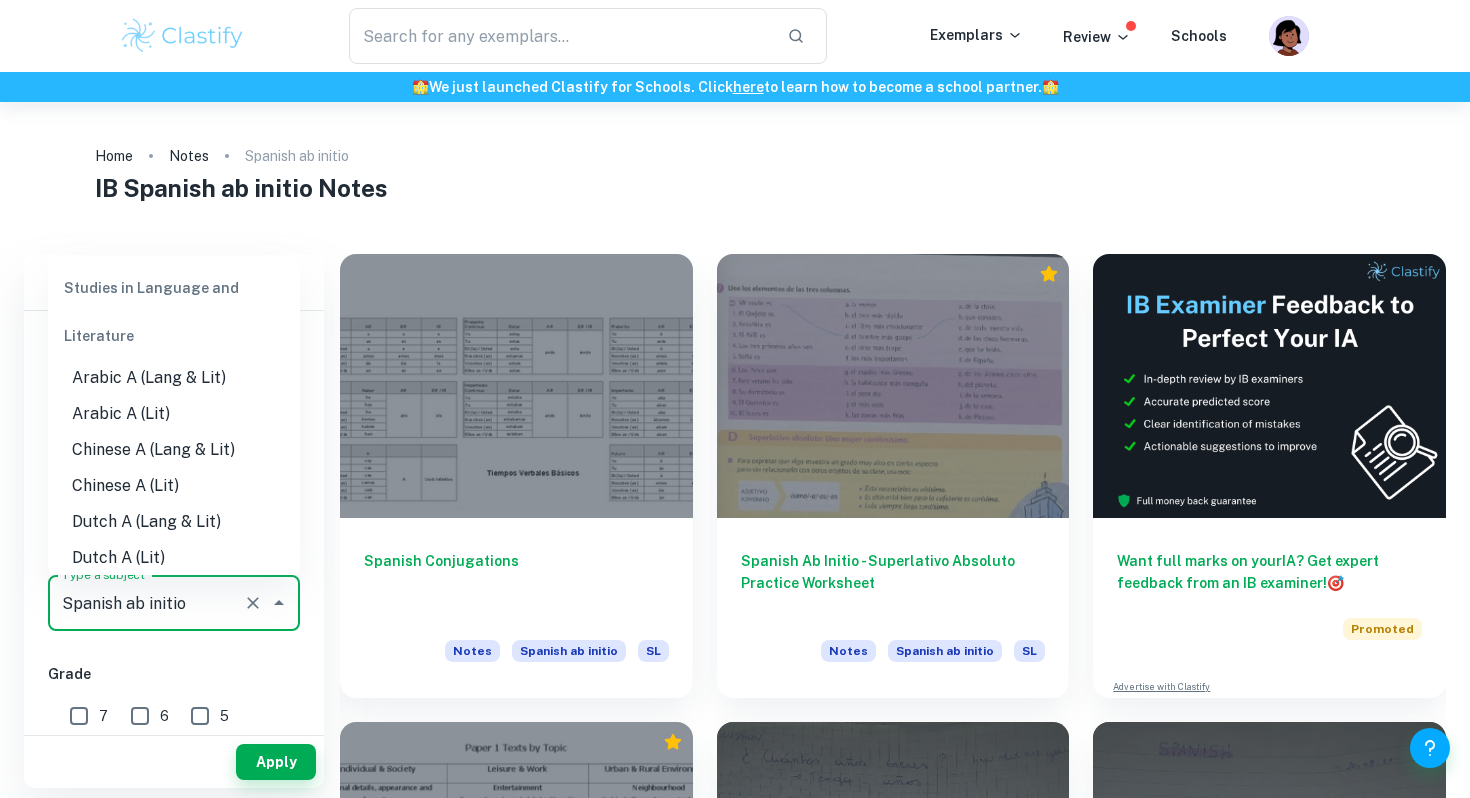 click on "Spanish ab initio" at bounding box center [146, 603] 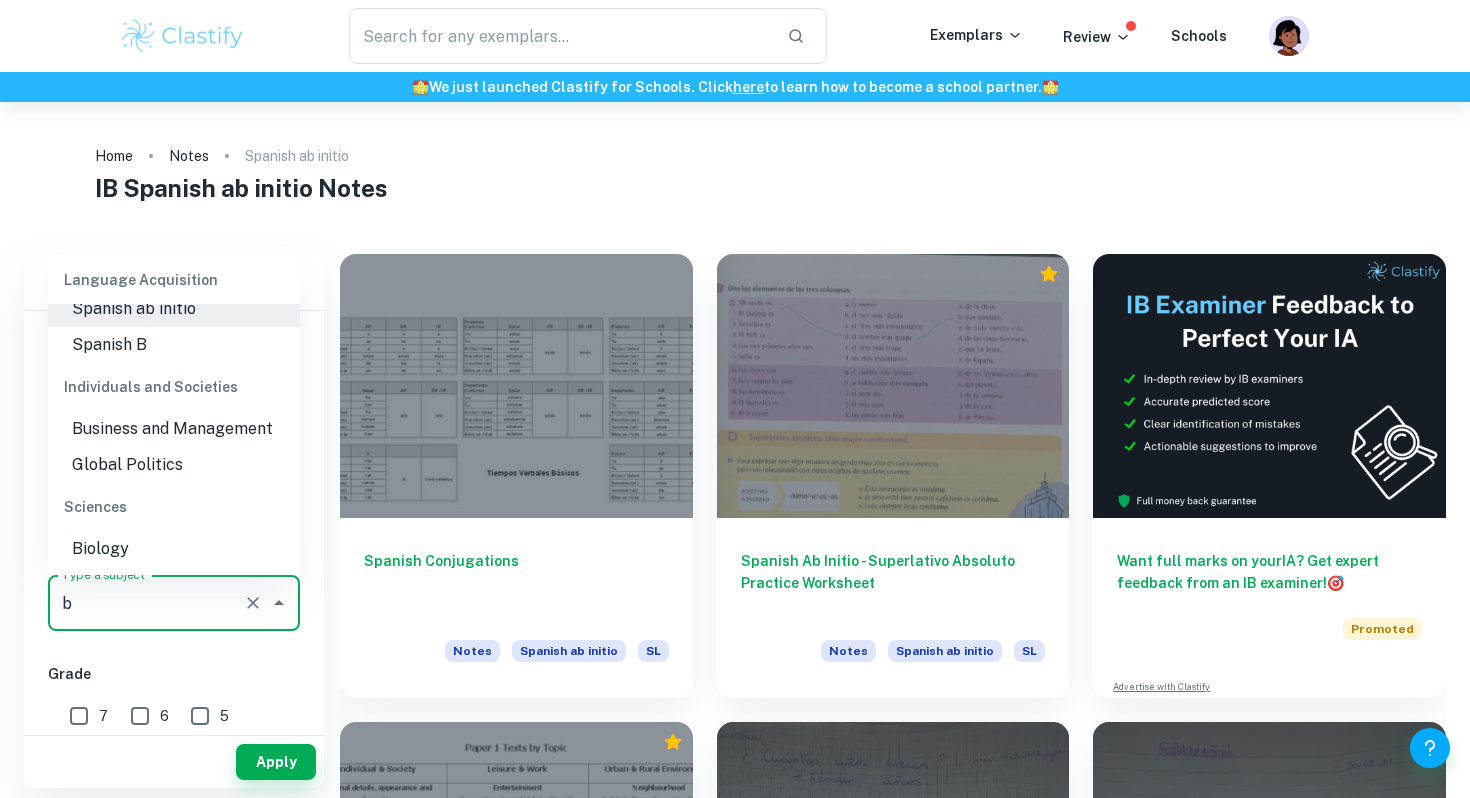 scroll, scrollTop: 753, scrollLeft: 0, axis: vertical 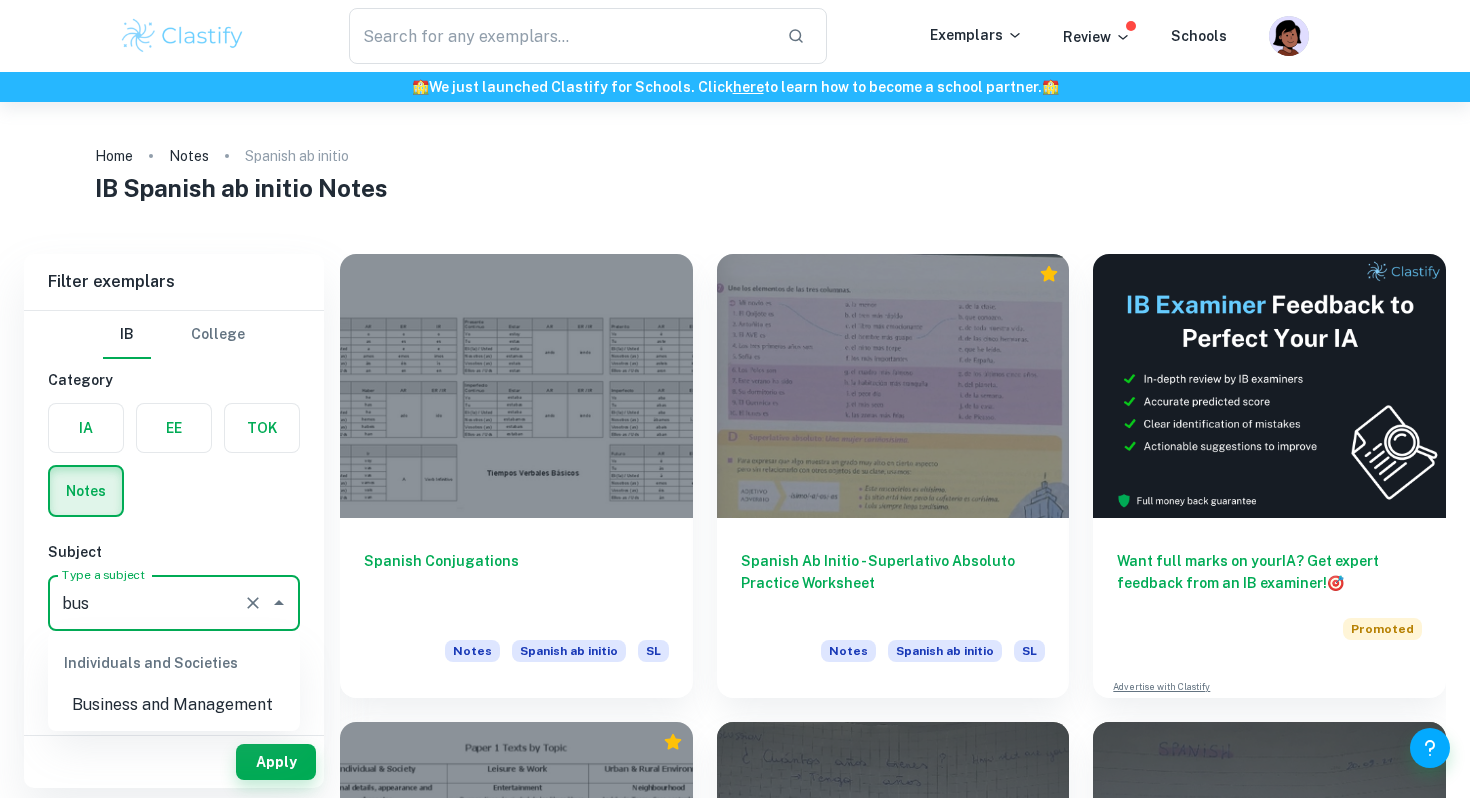 click on "Business and Management" at bounding box center [174, 705] 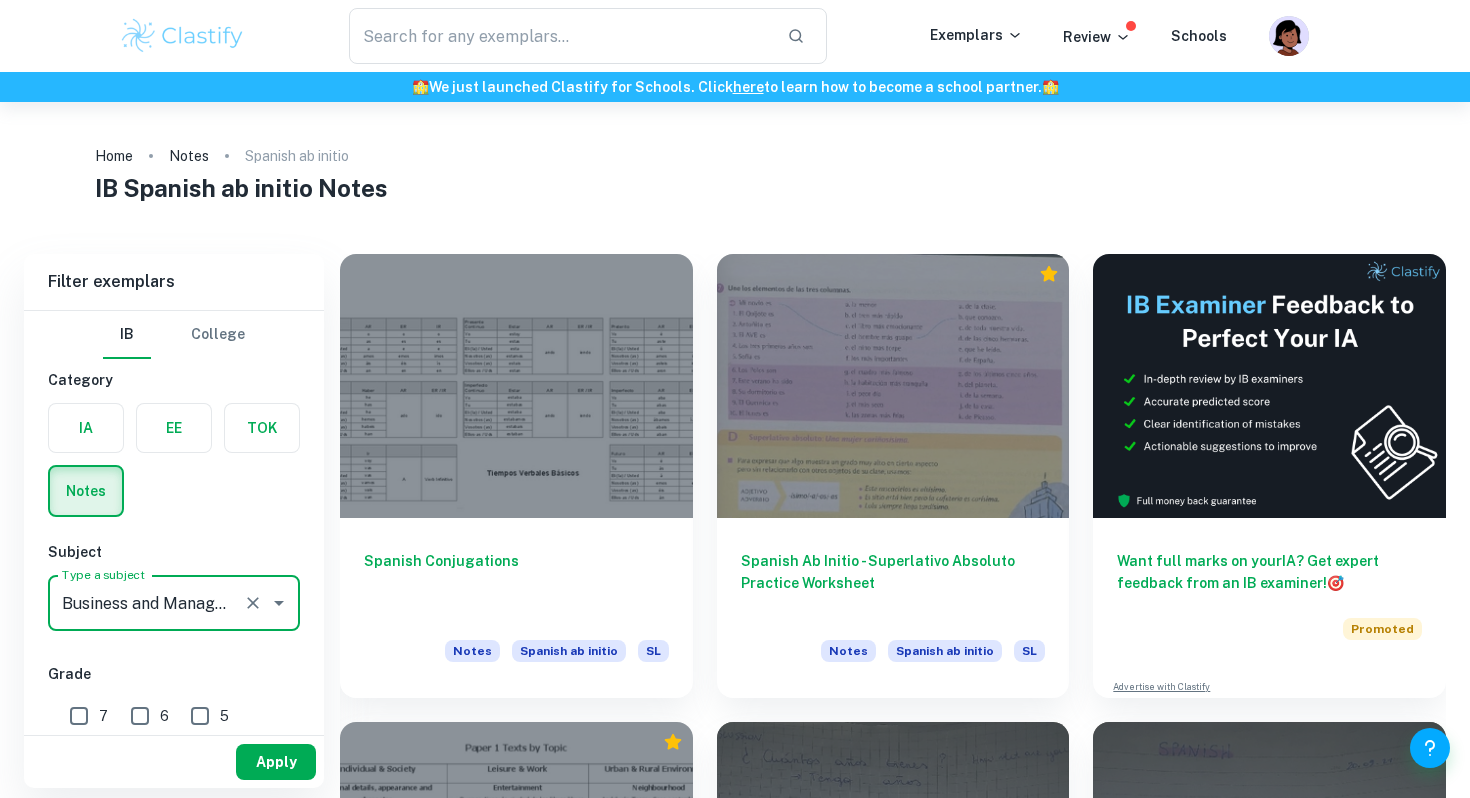 type on "Business and Management" 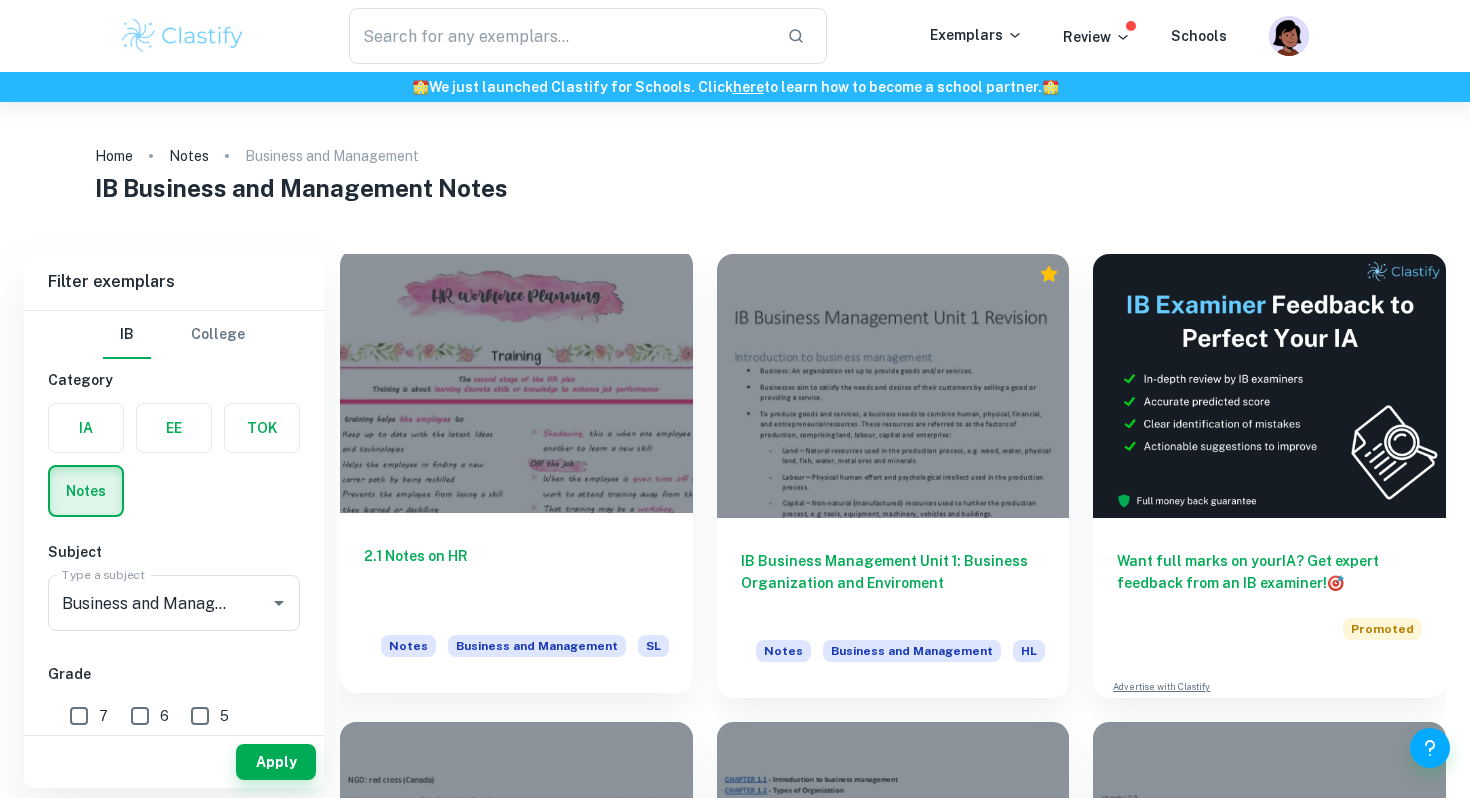 click on "2.1 Notes on HR" at bounding box center [516, 578] 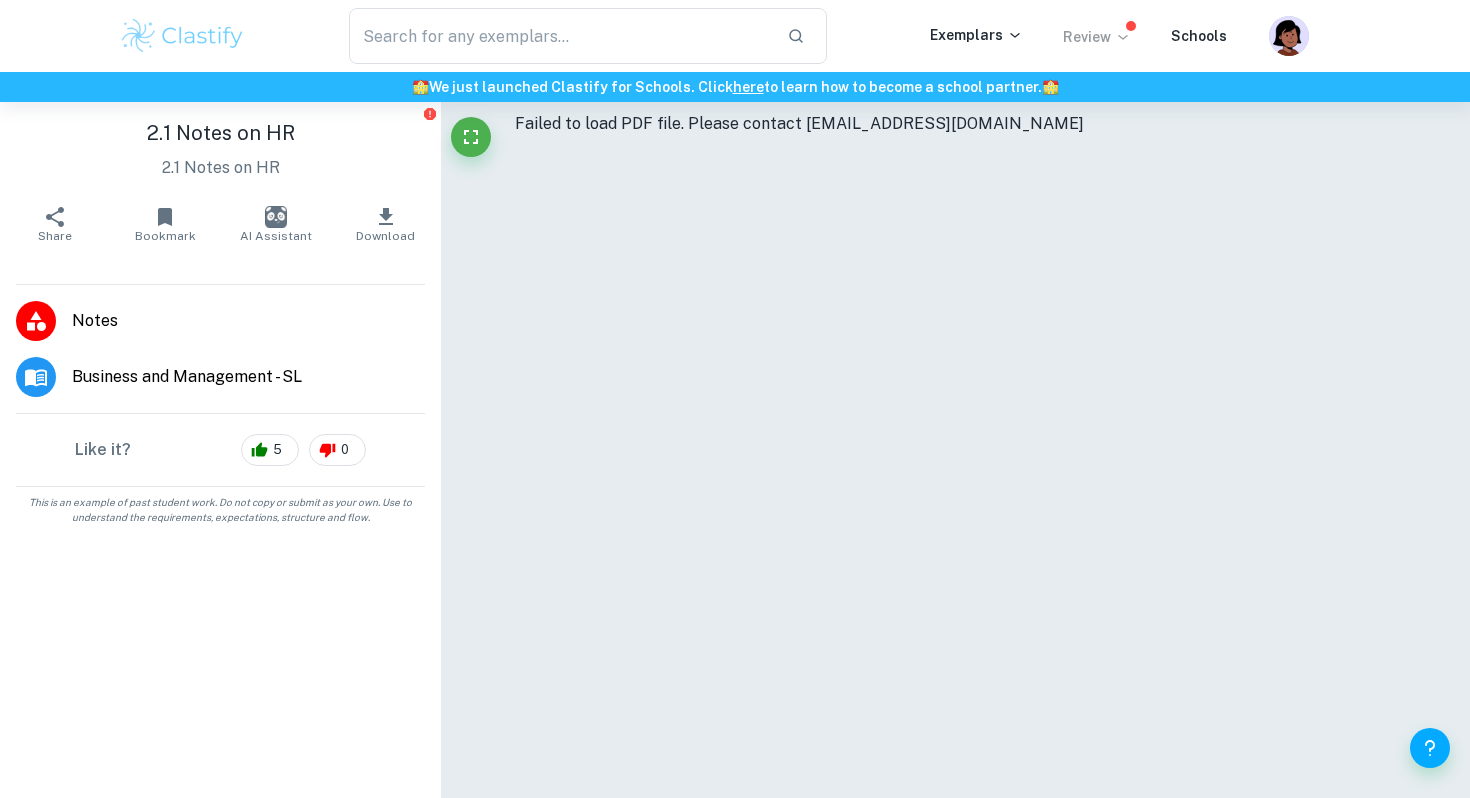 click on "Review" at bounding box center [1097, 37] 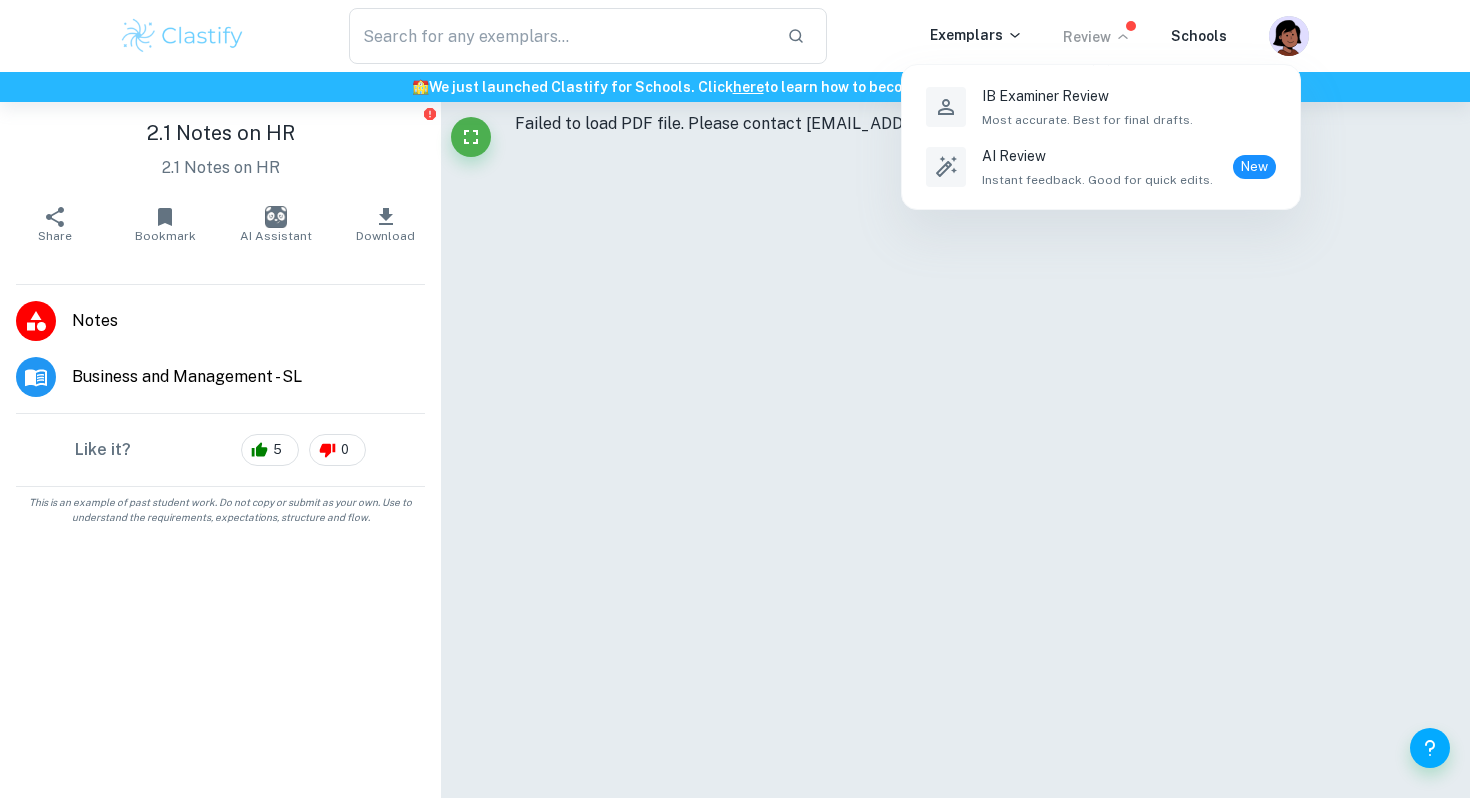 click at bounding box center [735, 399] 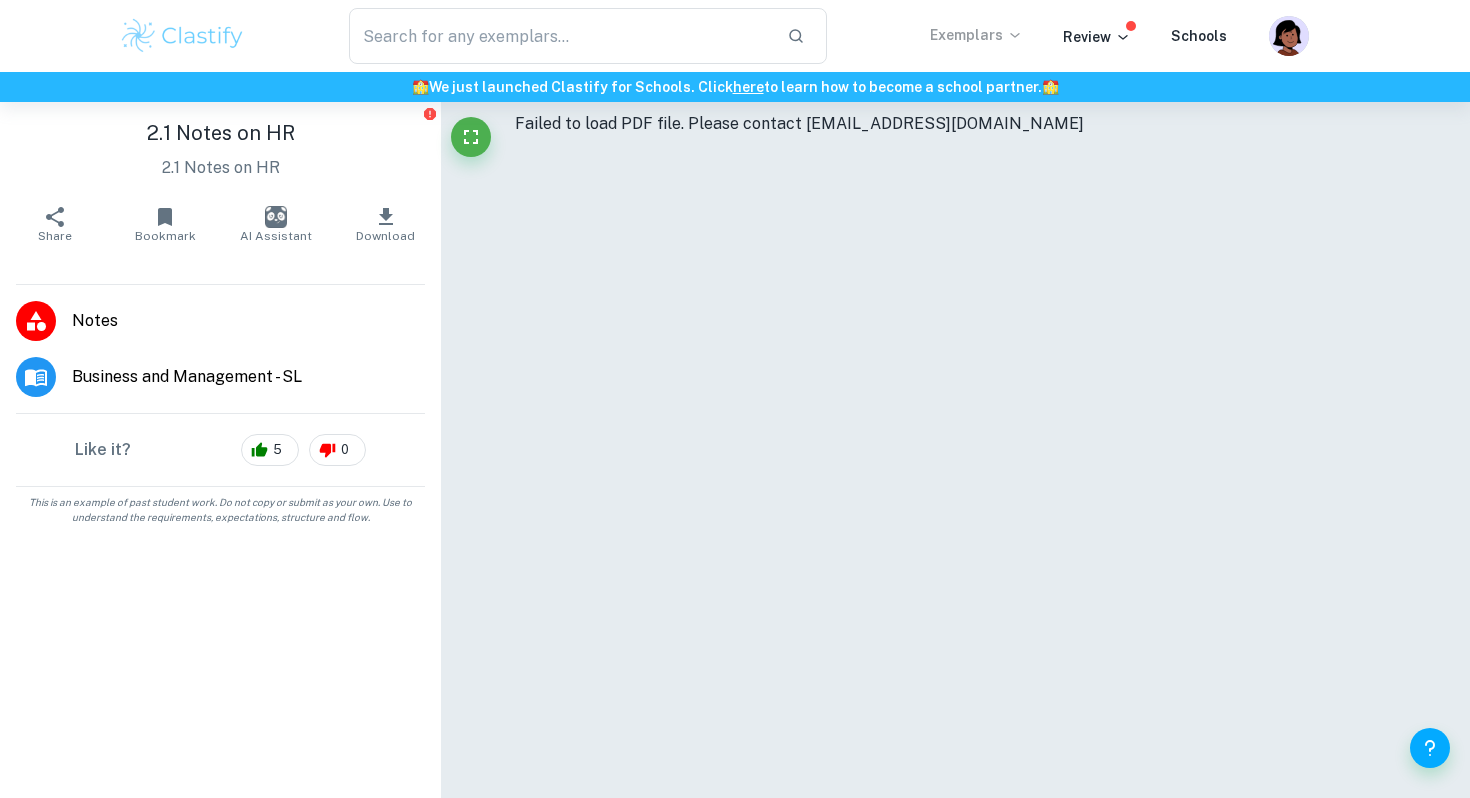 click on "Exemplars" at bounding box center (976, 35) 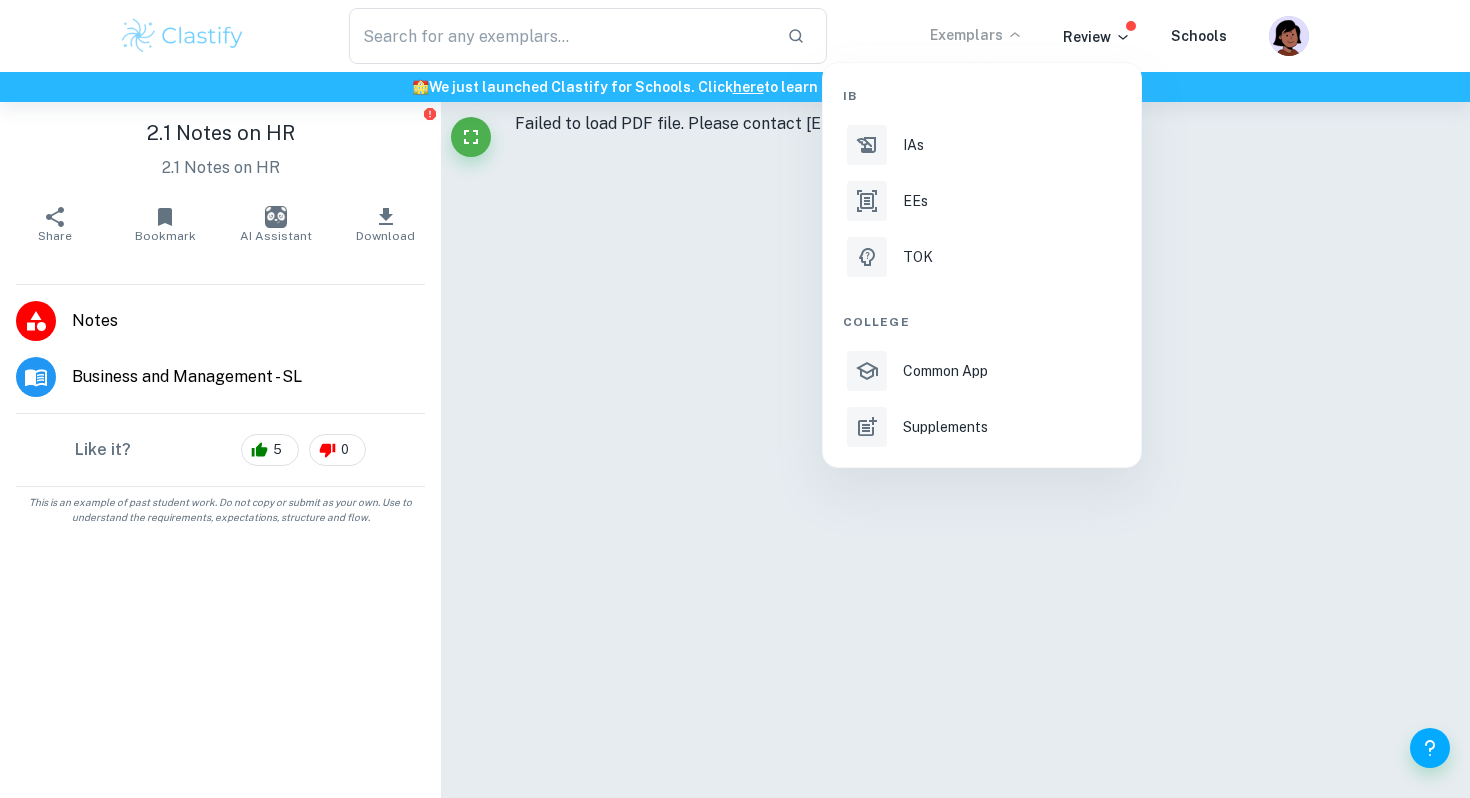 click at bounding box center (735, 399) 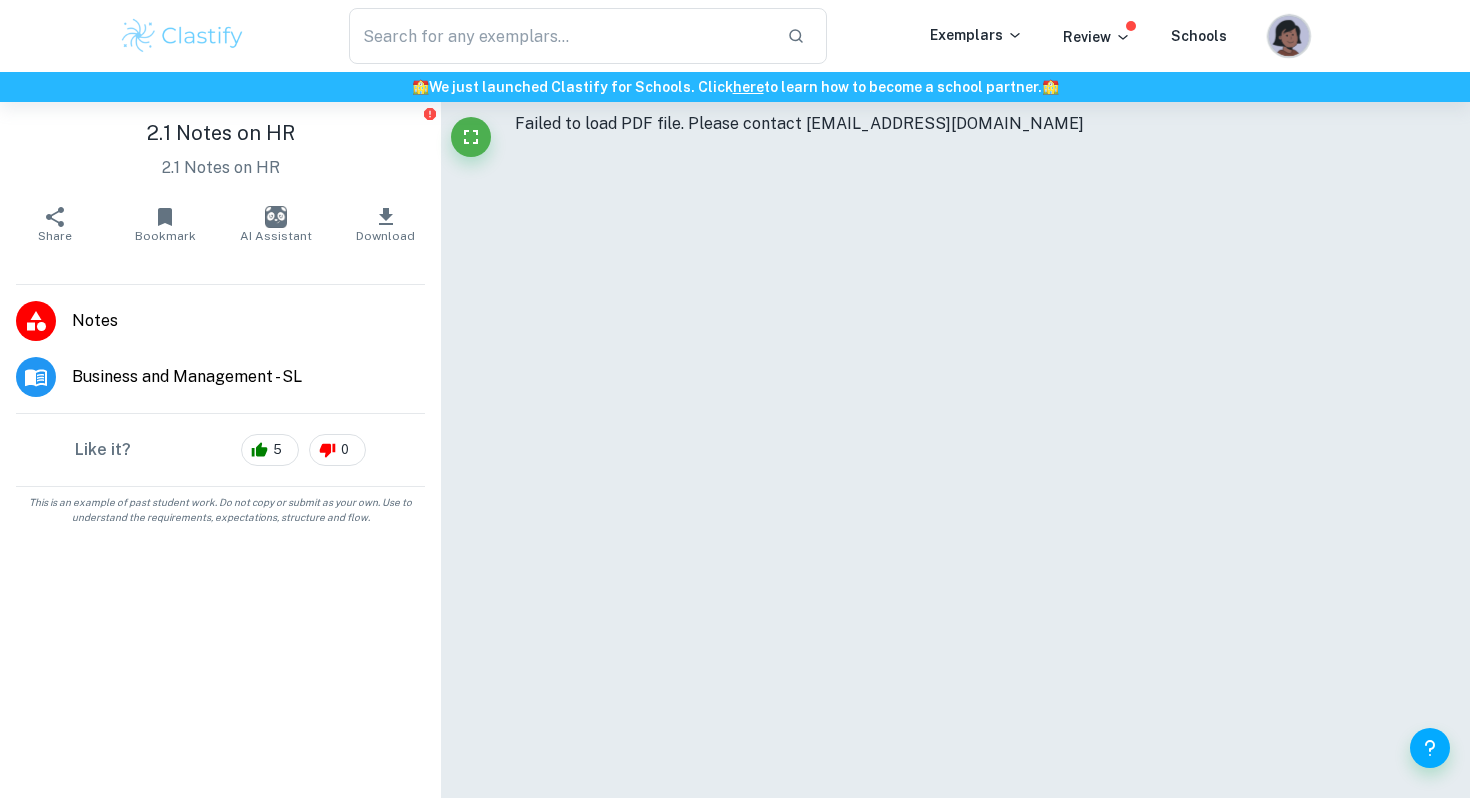 click 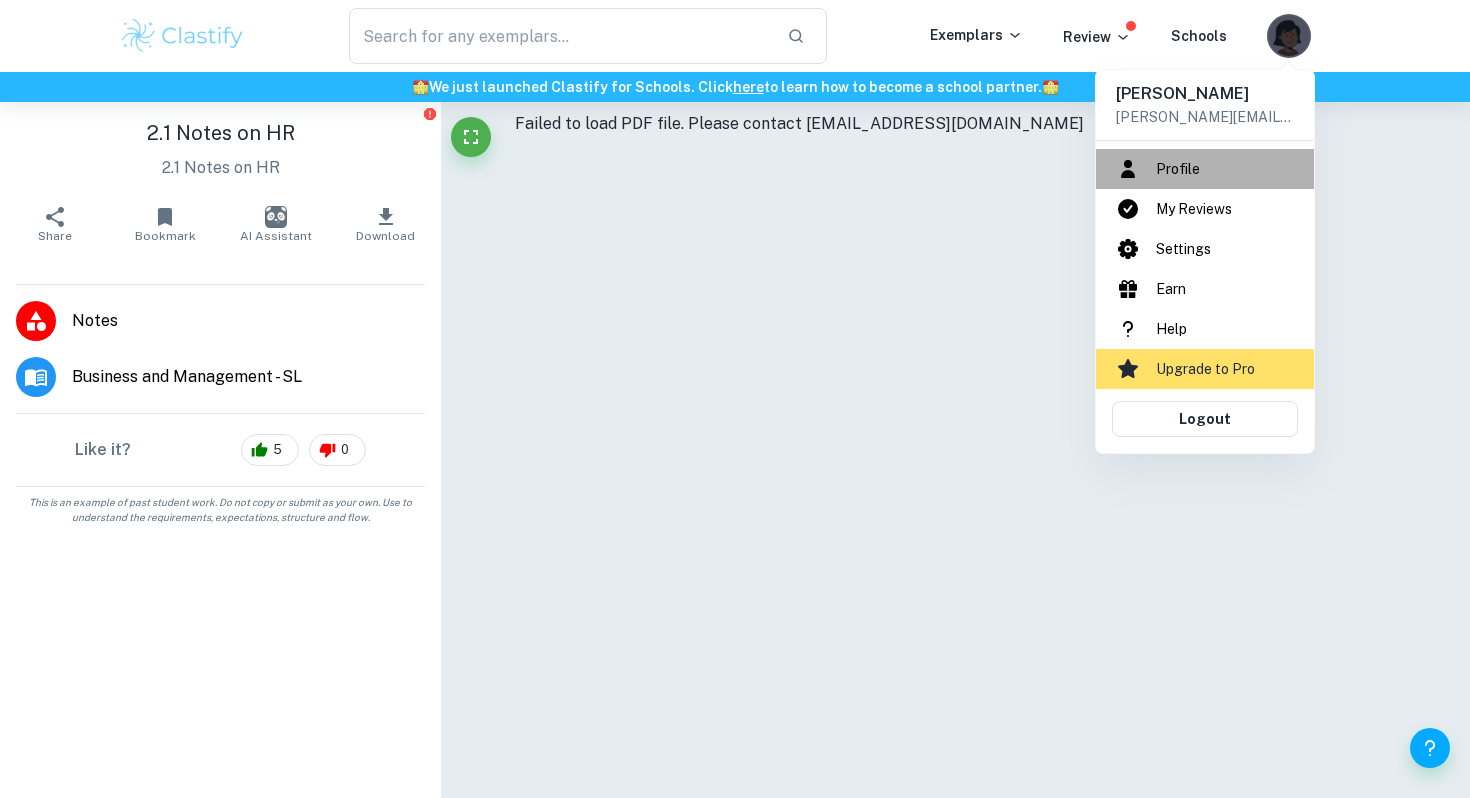 click on "Profile" at bounding box center [1205, 169] 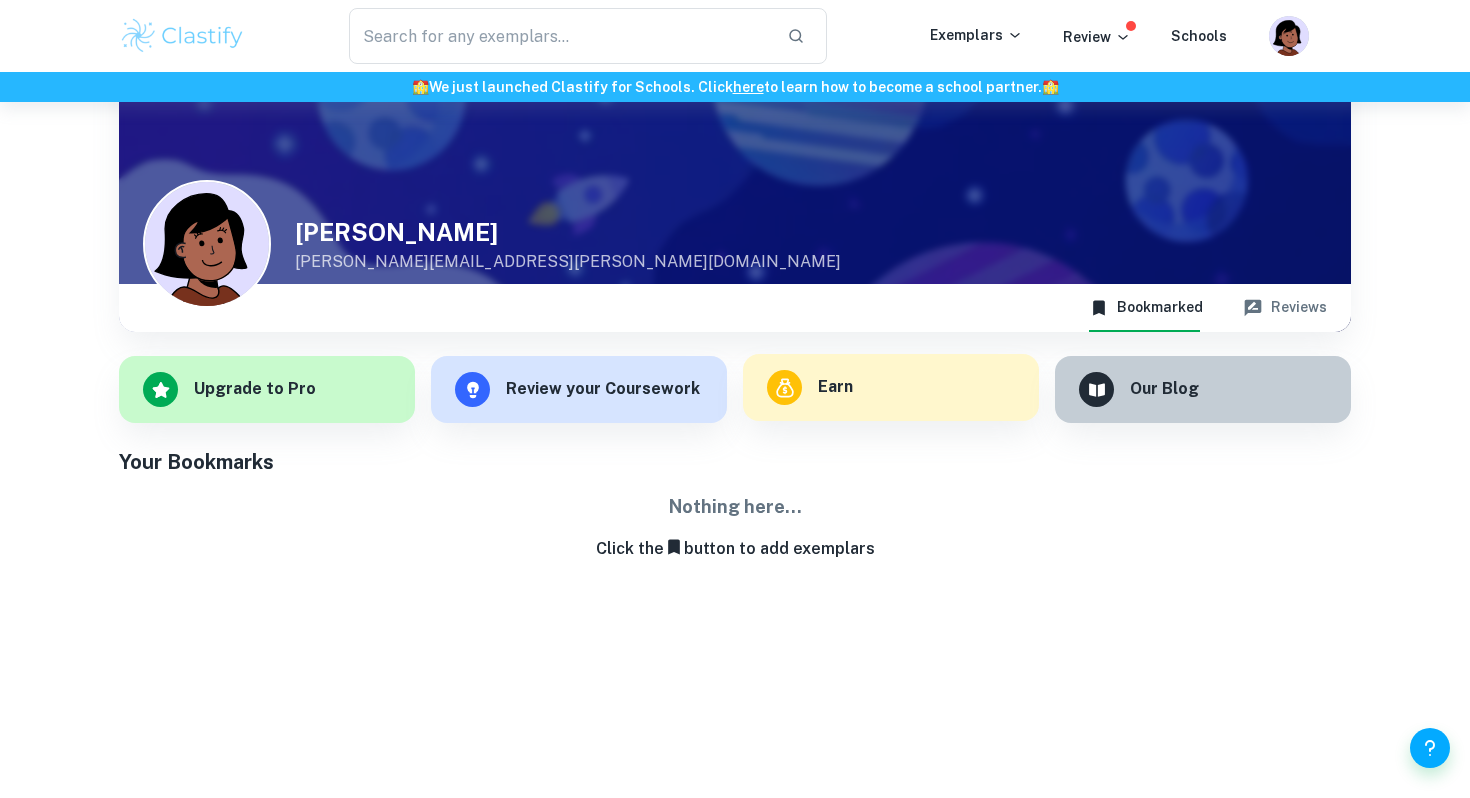 scroll, scrollTop: 70, scrollLeft: 0, axis: vertical 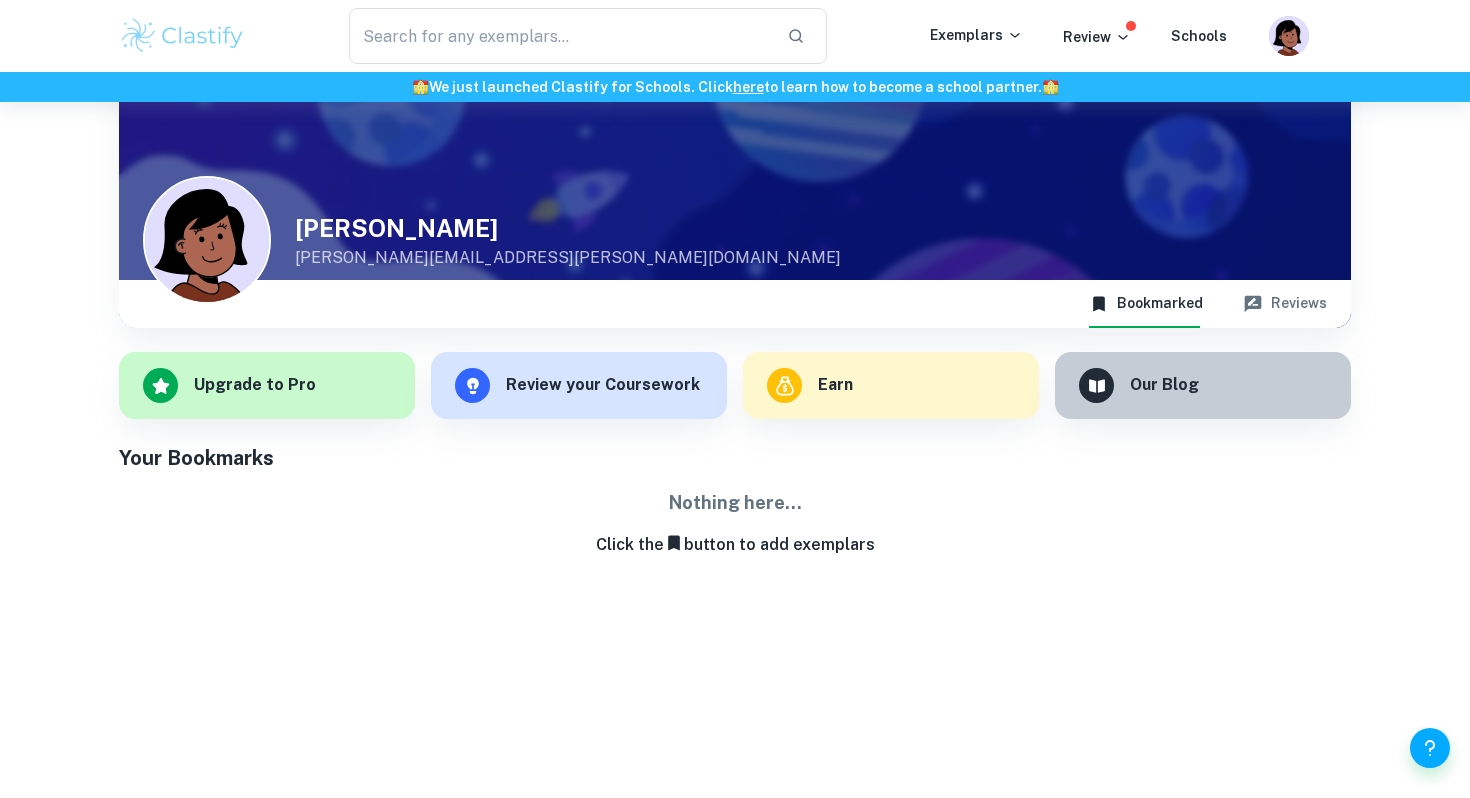 click on "Click the   button to add exemplars" at bounding box center (735, 545) 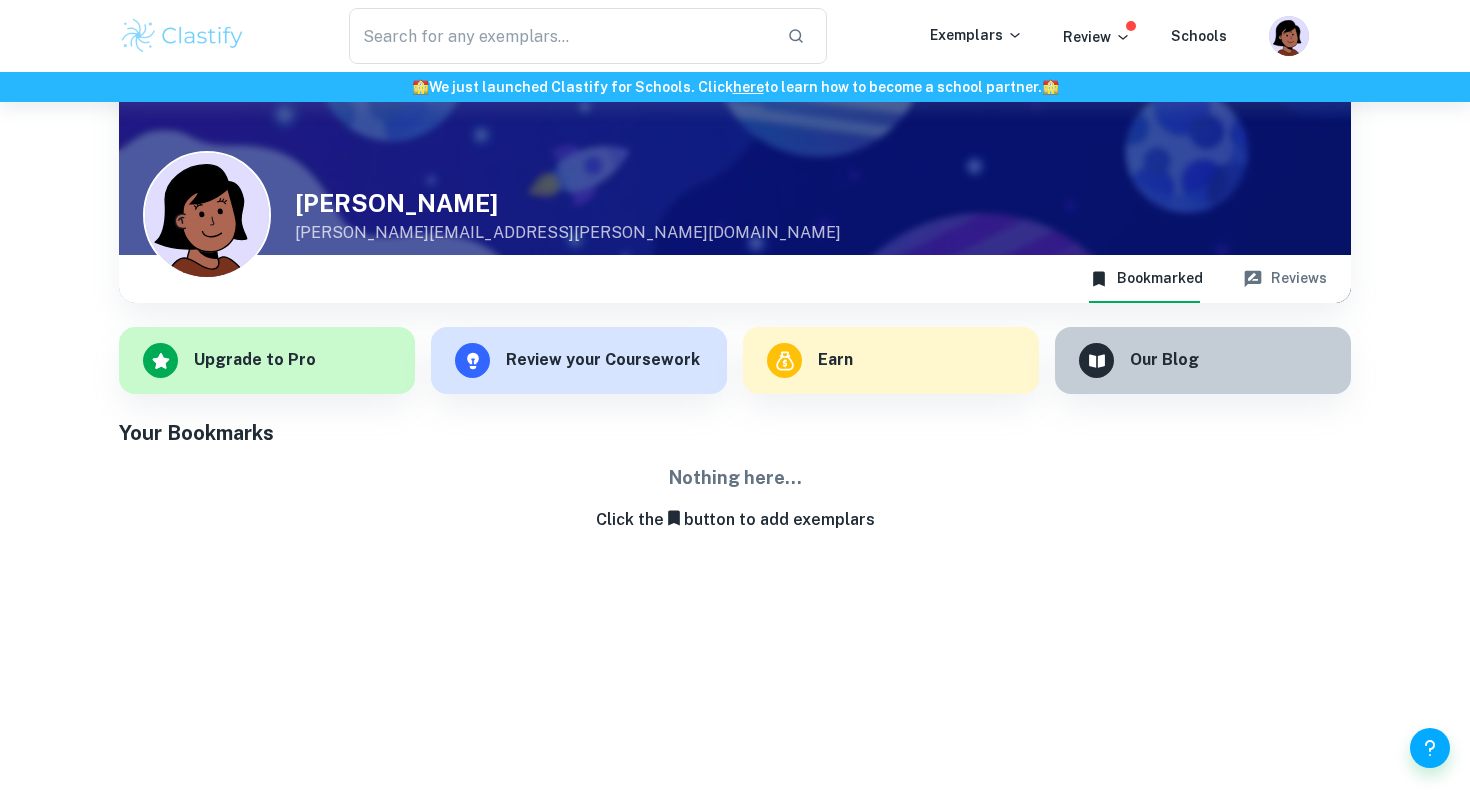 scroll, scrollTop: 102, scrollLeft: 0, axis: vertical 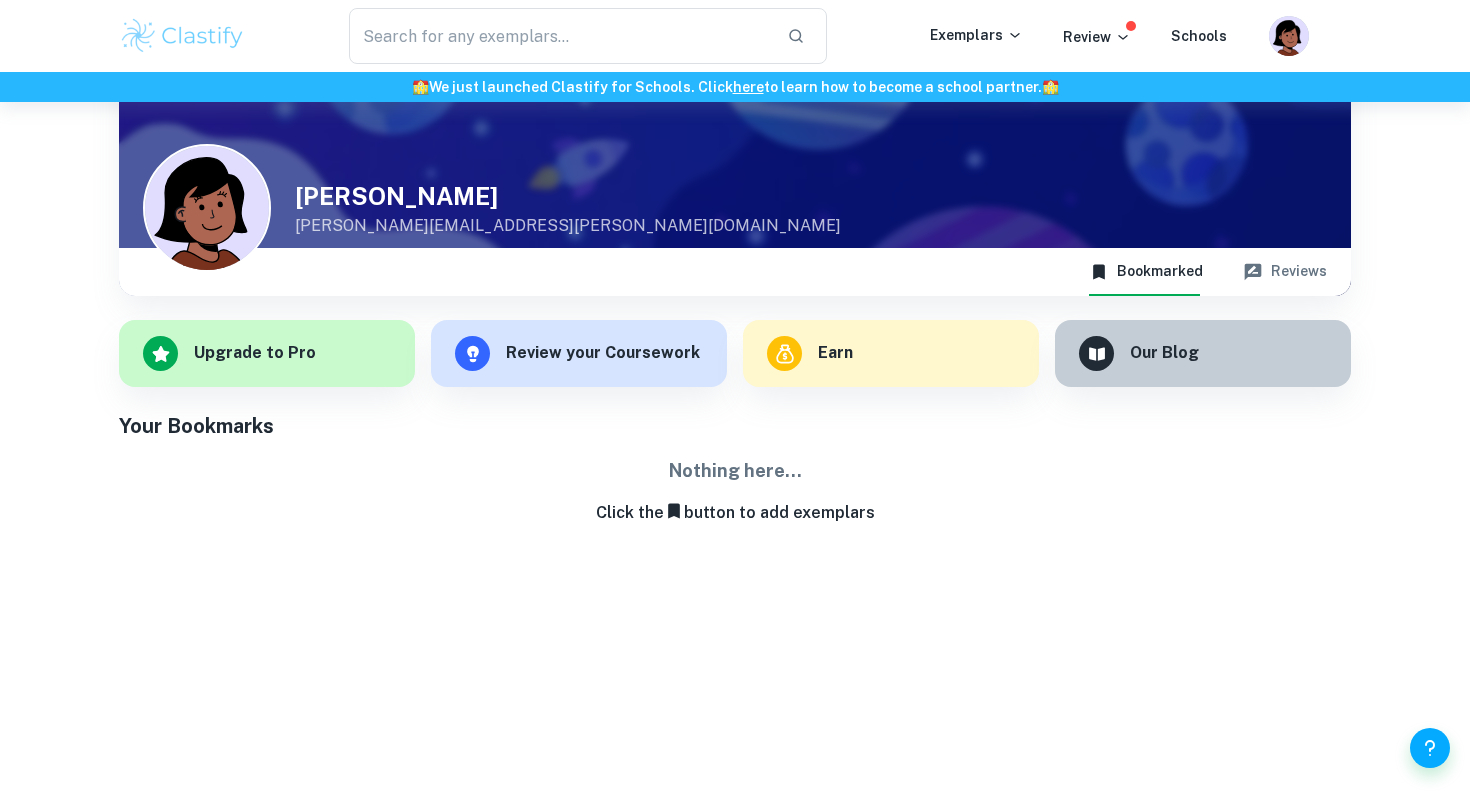 click on "Your Bookmarks" at bounding box center [735, 426] 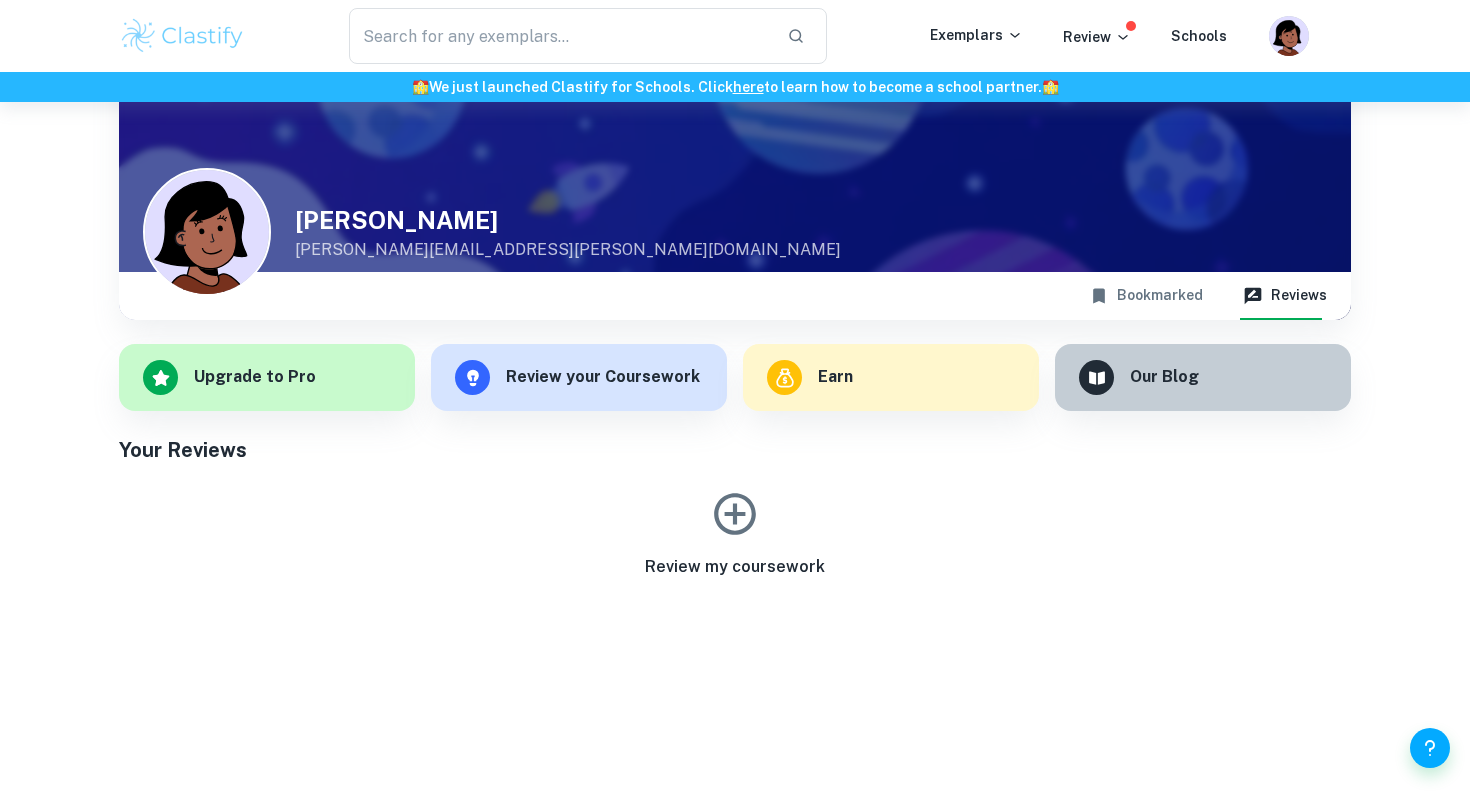scroll, scrollTop: 79, scrollLeft: 0, axis: vertical 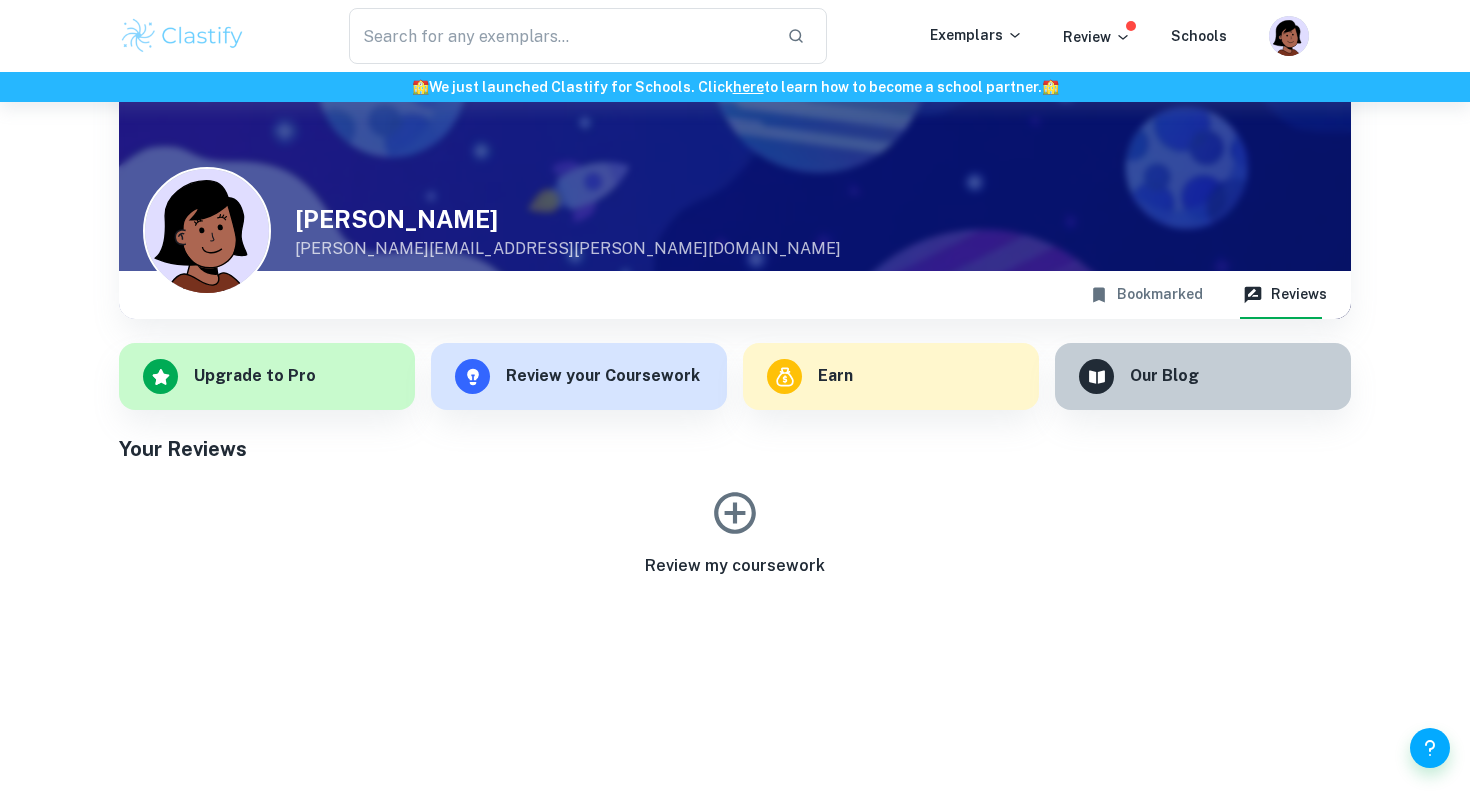 click on "Bookmarked" at bounding box center (1146, 295) 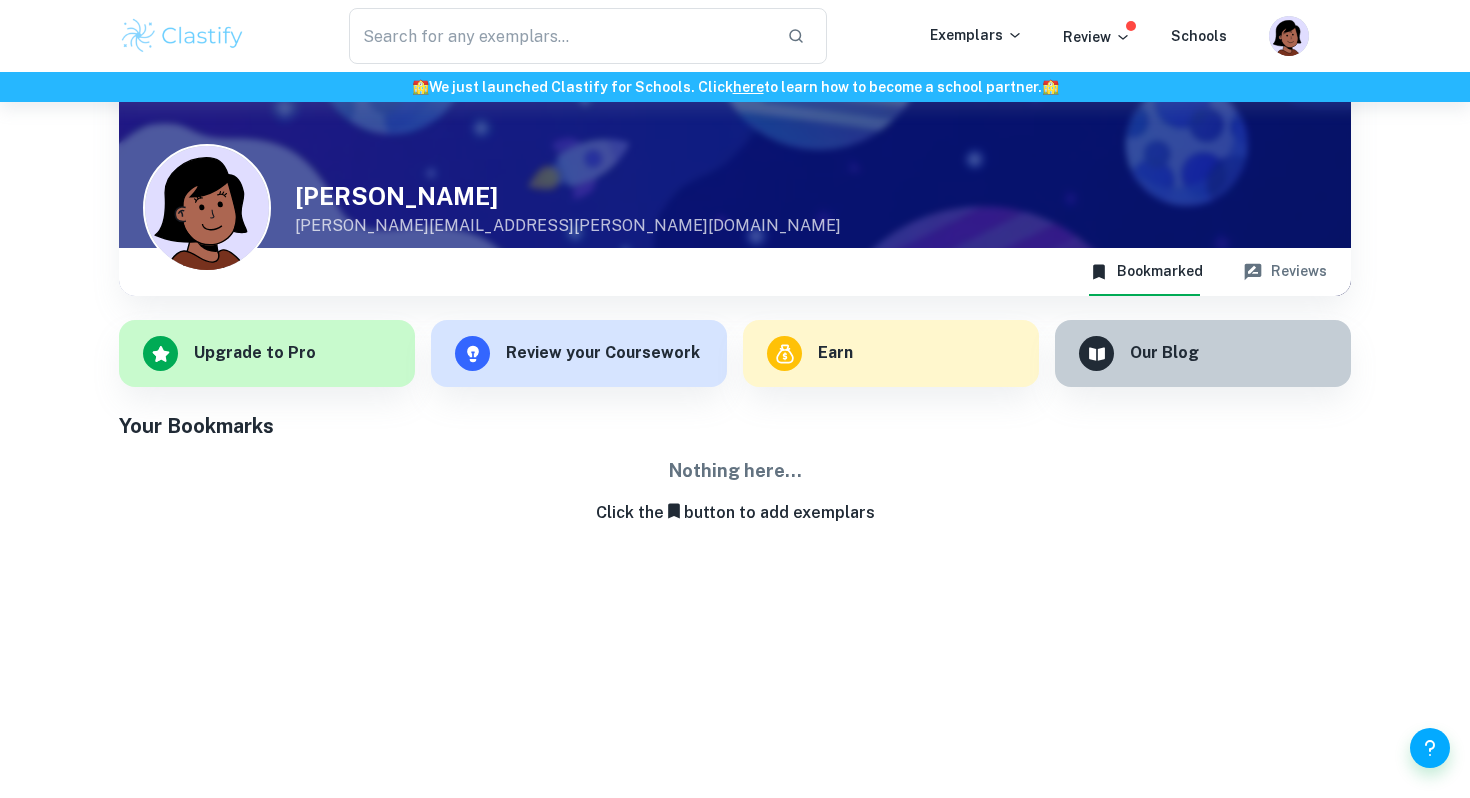scroll, scrollTop: 0, scrollLeft: 0, axis: both 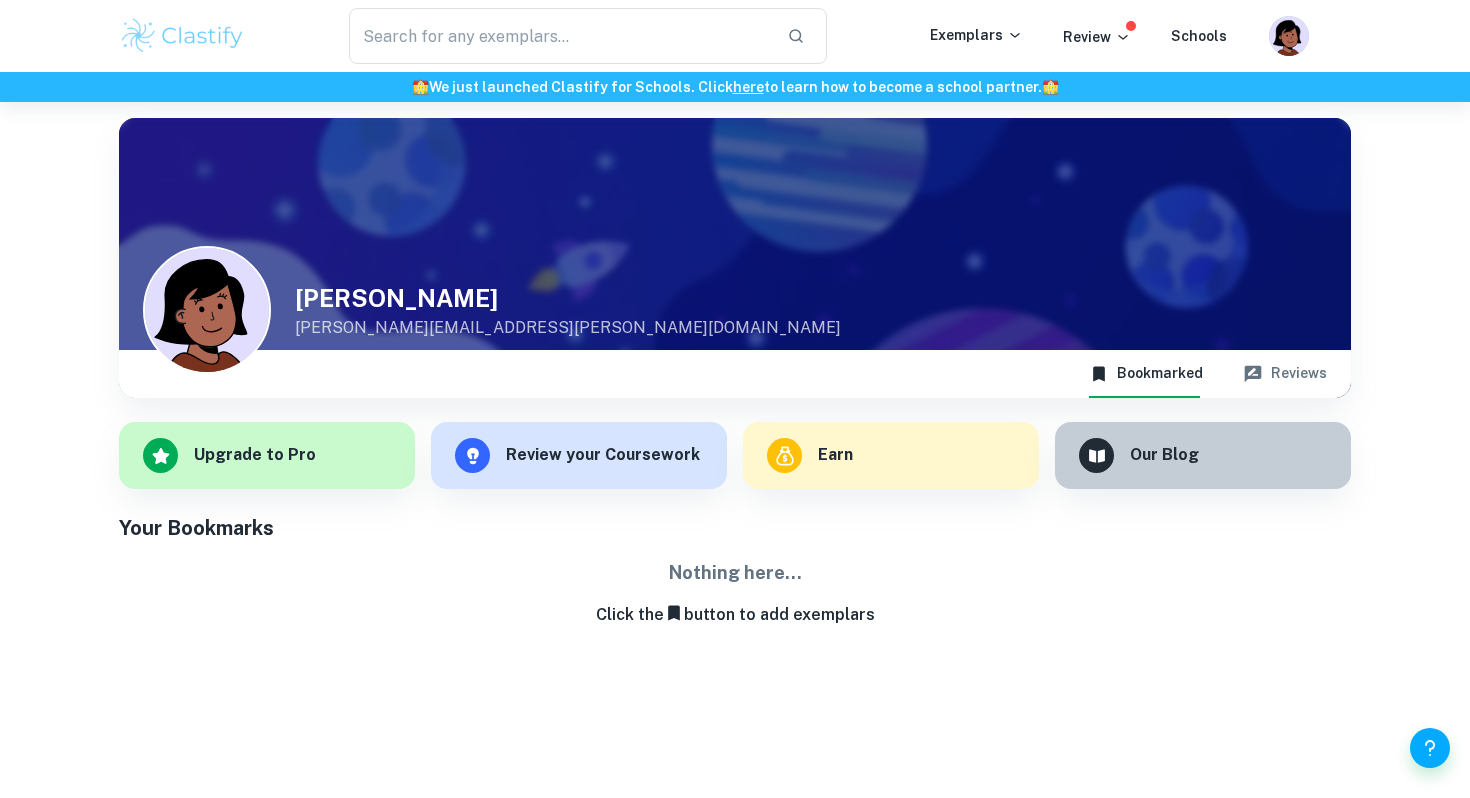 click at bounding box center (182, 36) 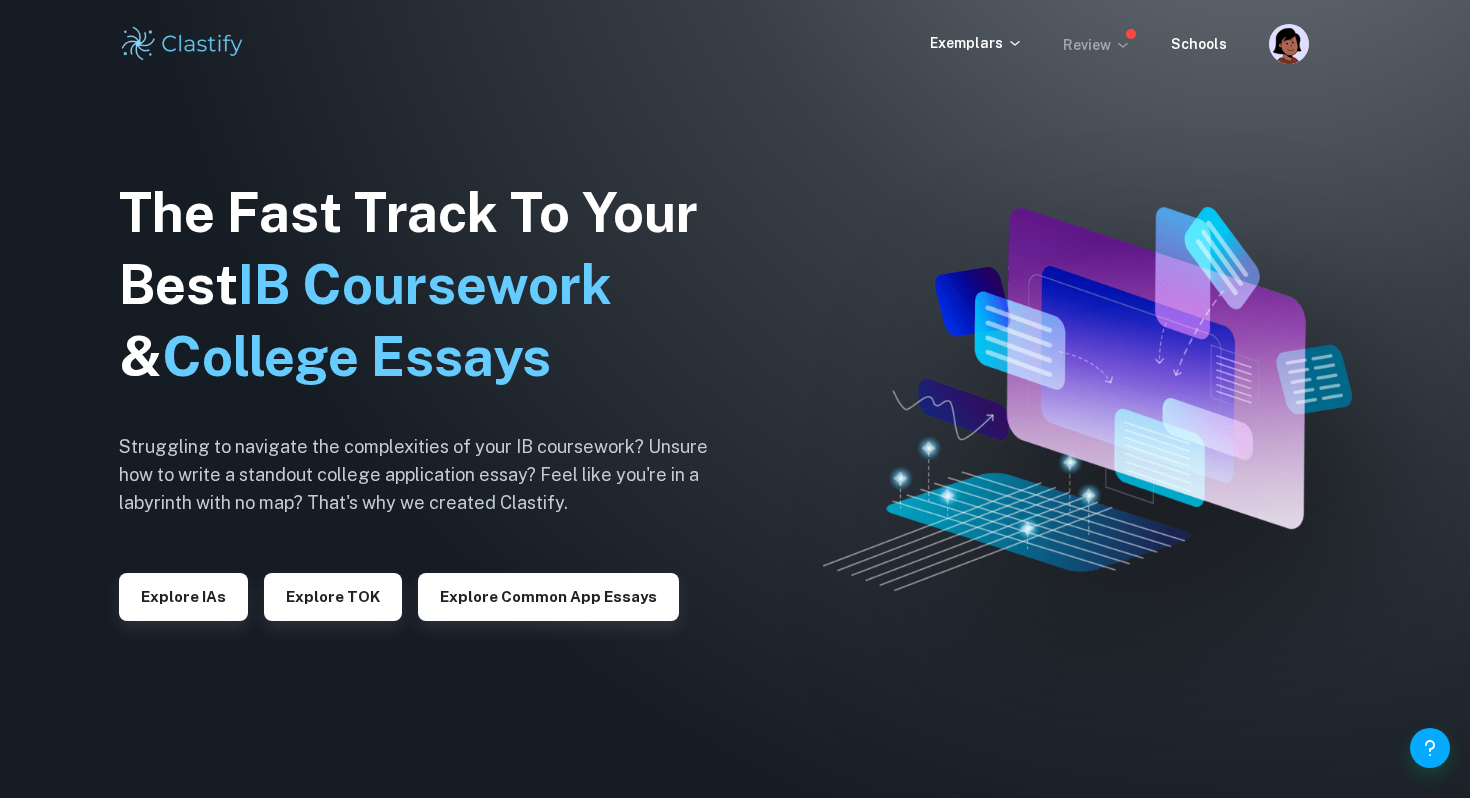 click on "Review" at bounding box center [1097, 45] 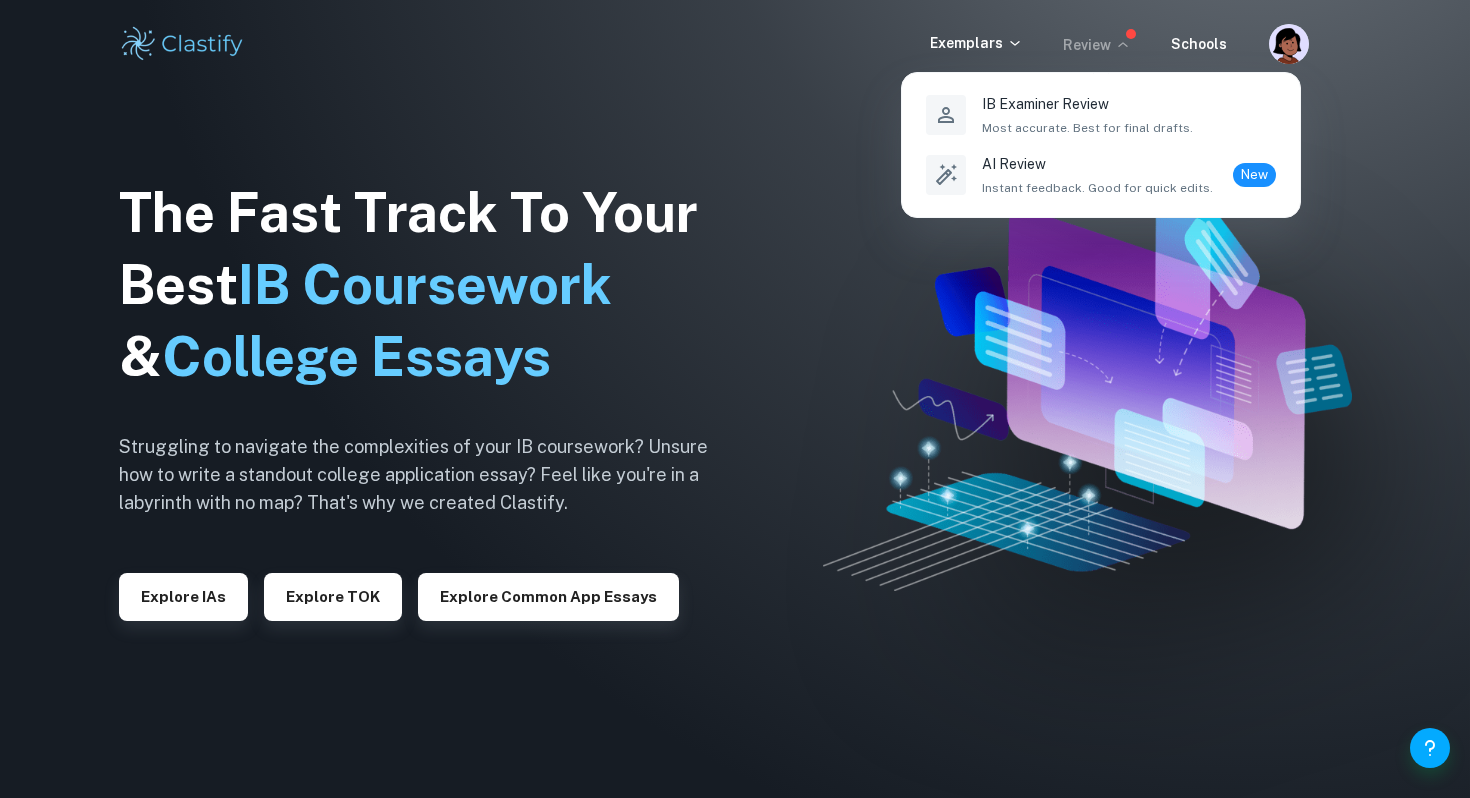 click at bounding box center (735, 399) 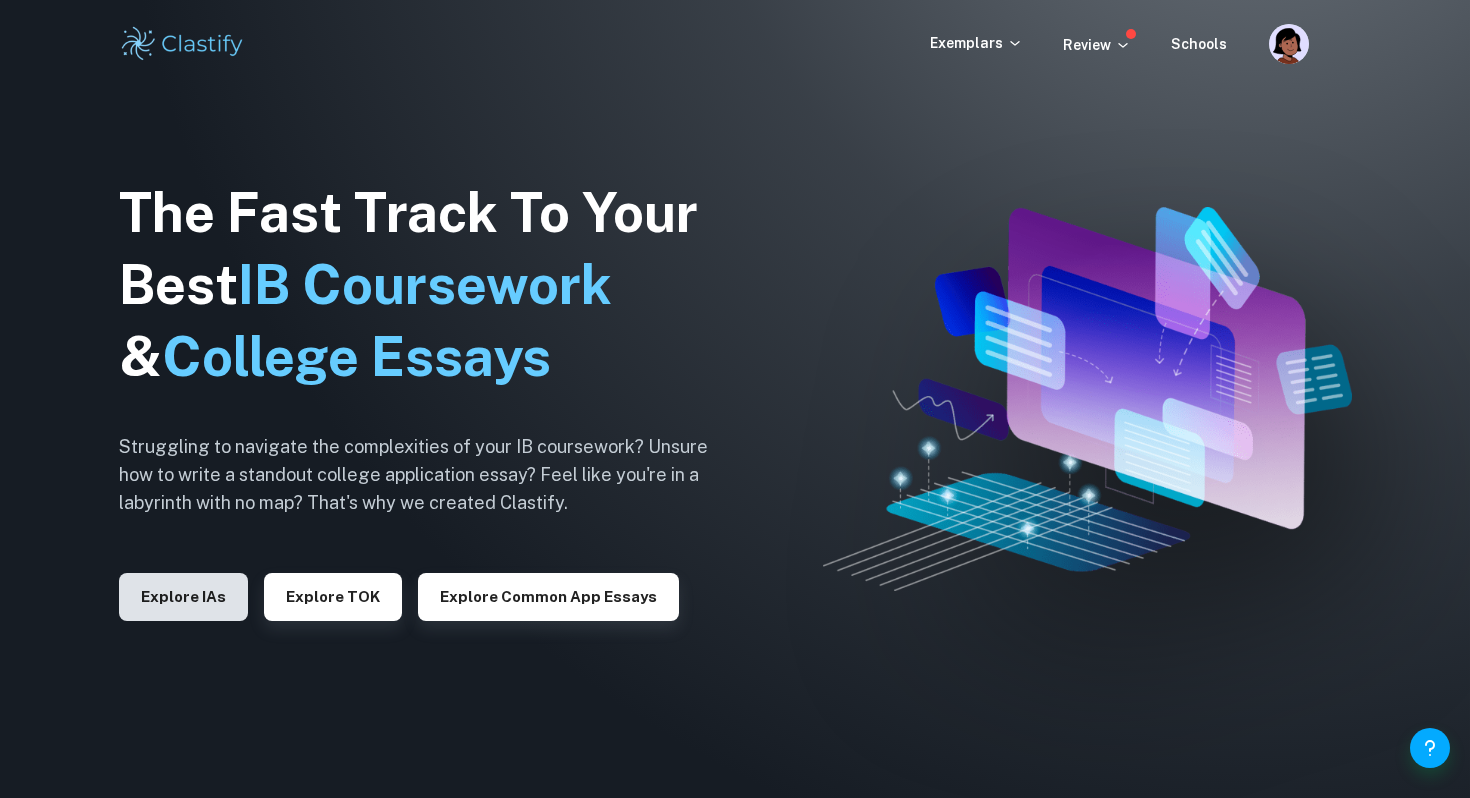 click on "Explore IAs" at bounding box center (183, 597) 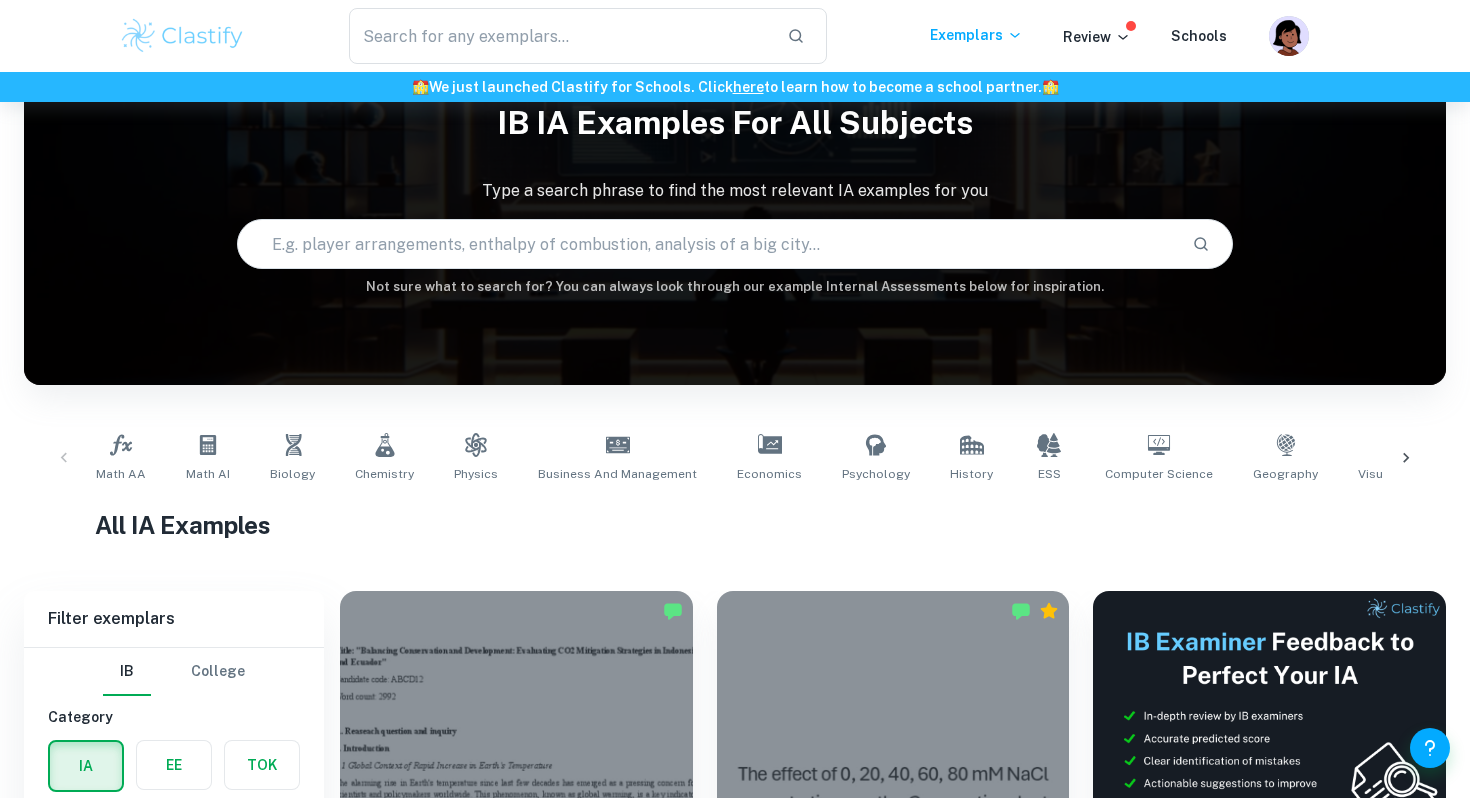 scroll, scrollTop: 458, scrollLeft: 0, axis: vertical 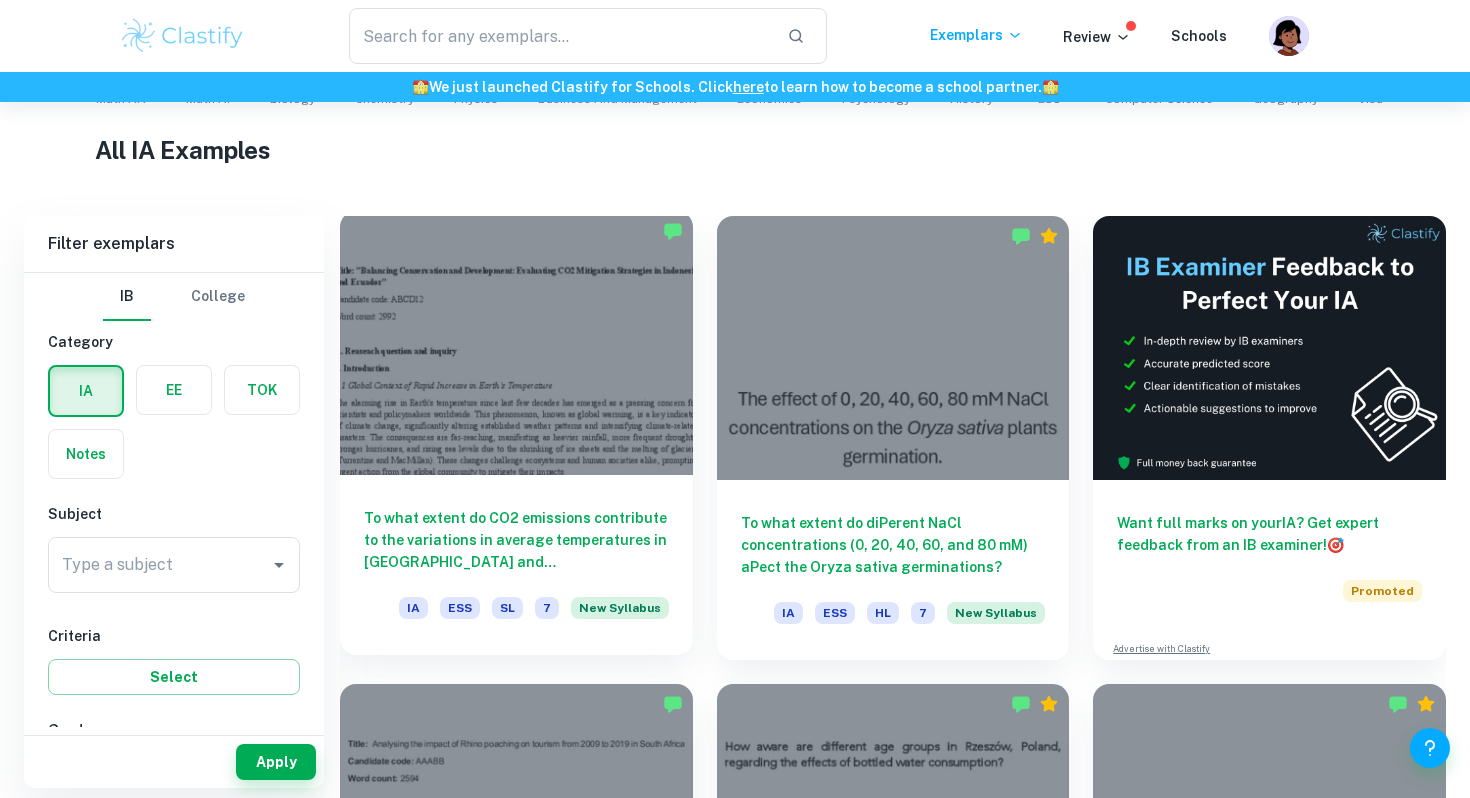 click on "To what extent do CO2 emissions contribute to the variations in average temperatures in Indonesia and Ecuador from 2000 to 2020, considering the environmental impacts of climate change in these regions? IA ESS SL 7 New Syllabus" at bounding box center (516, 565) 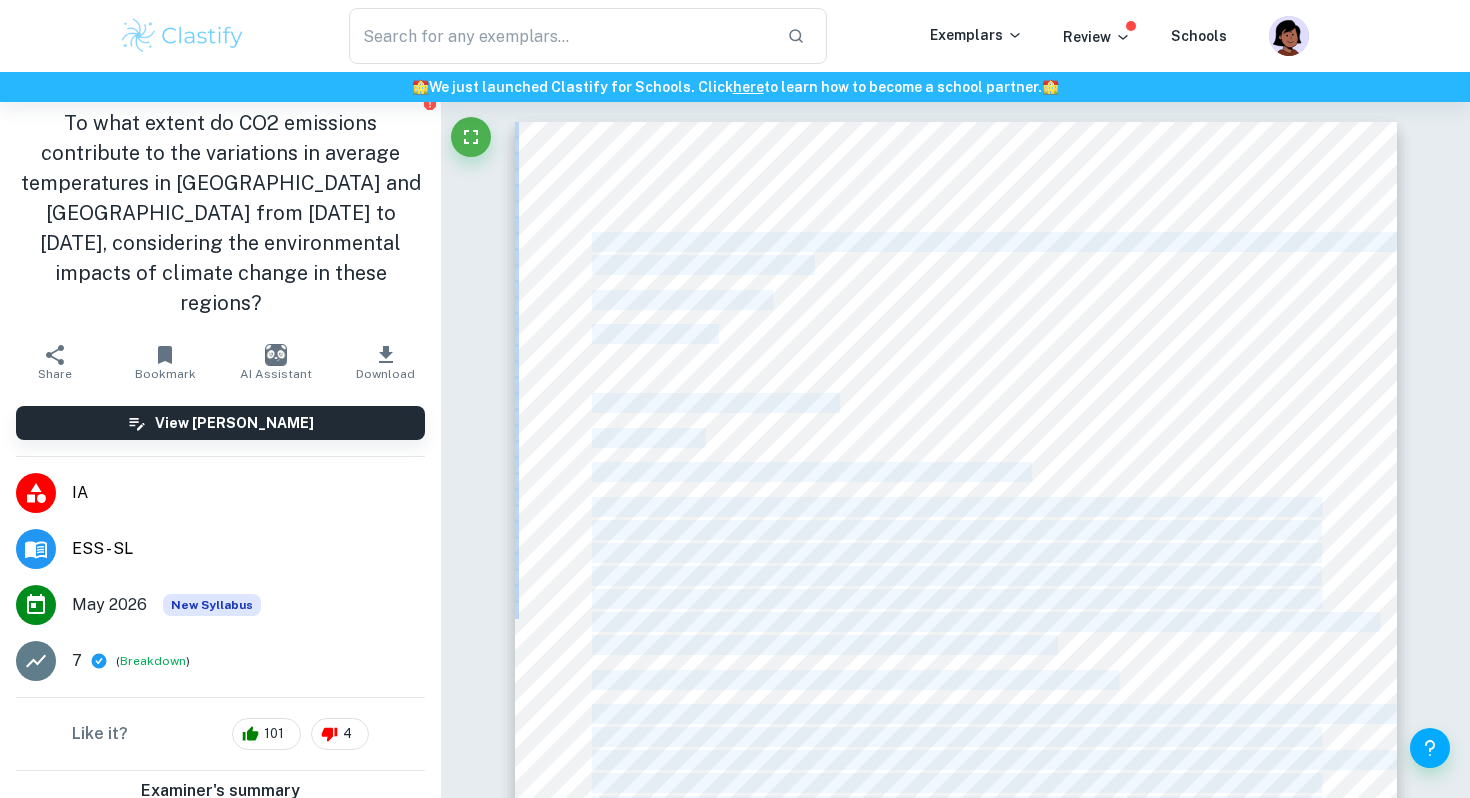 scroll, scrollTop: 0, scrollLeft: 0, axis: both 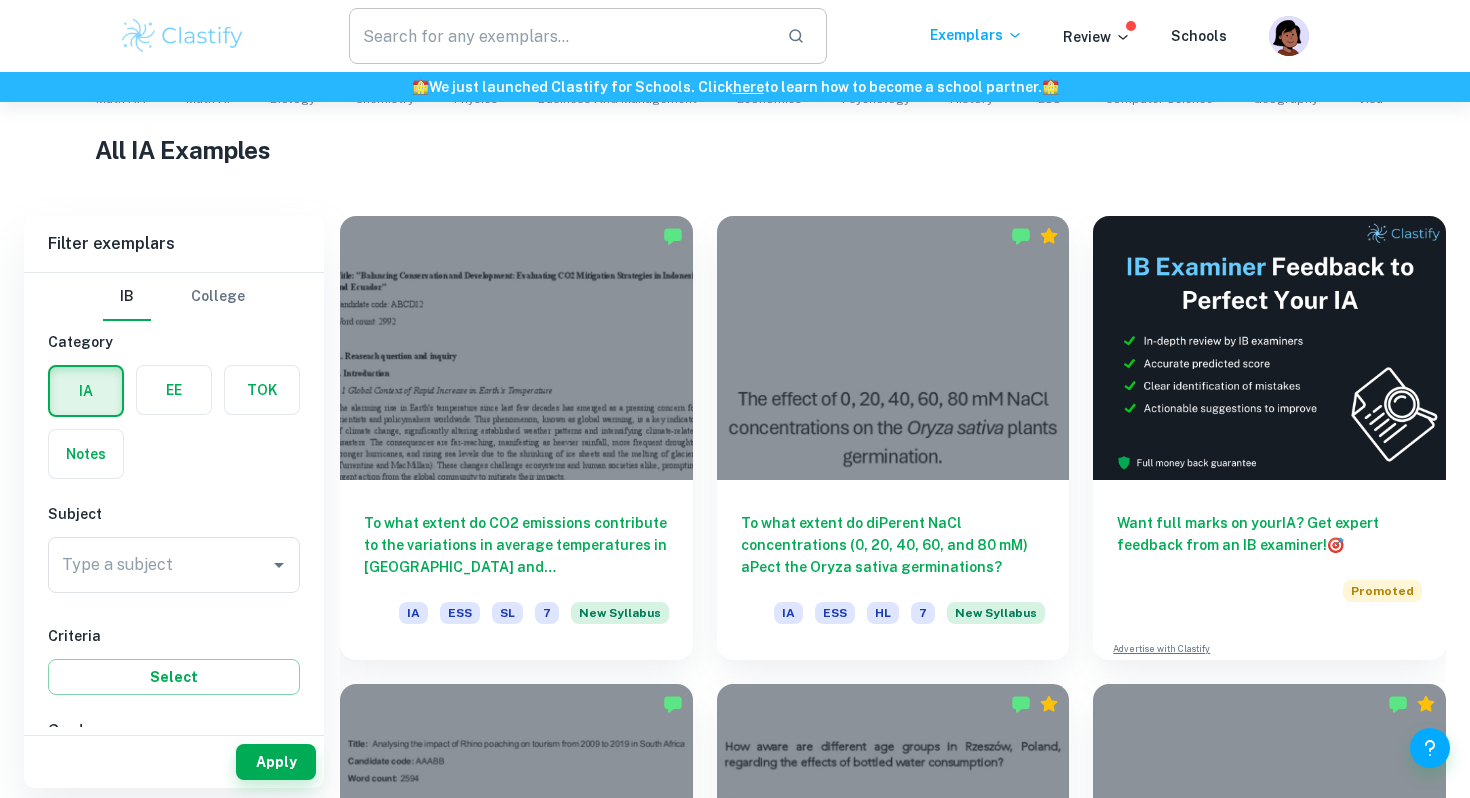 click at bounding box center [560, 36] 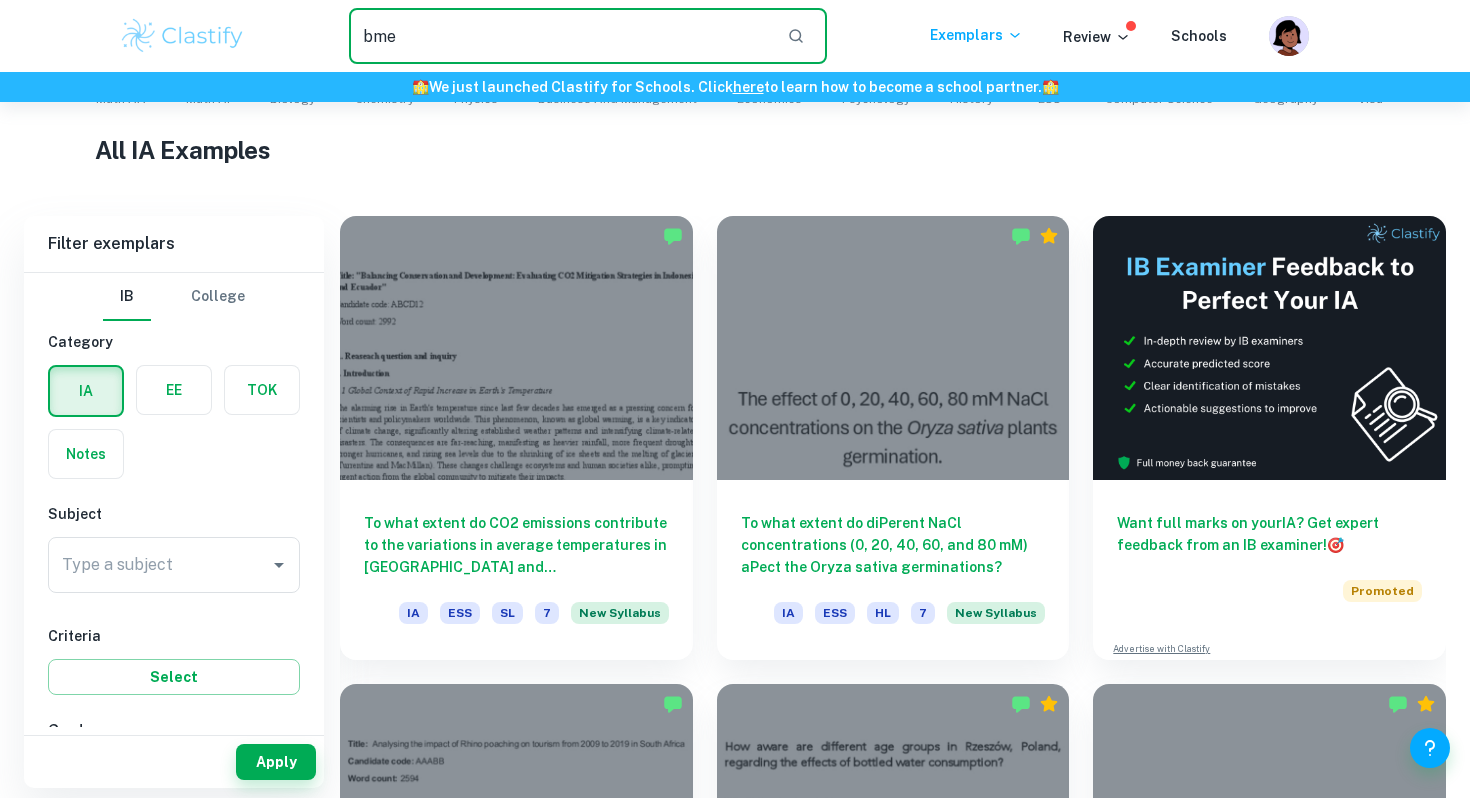type on "bme" 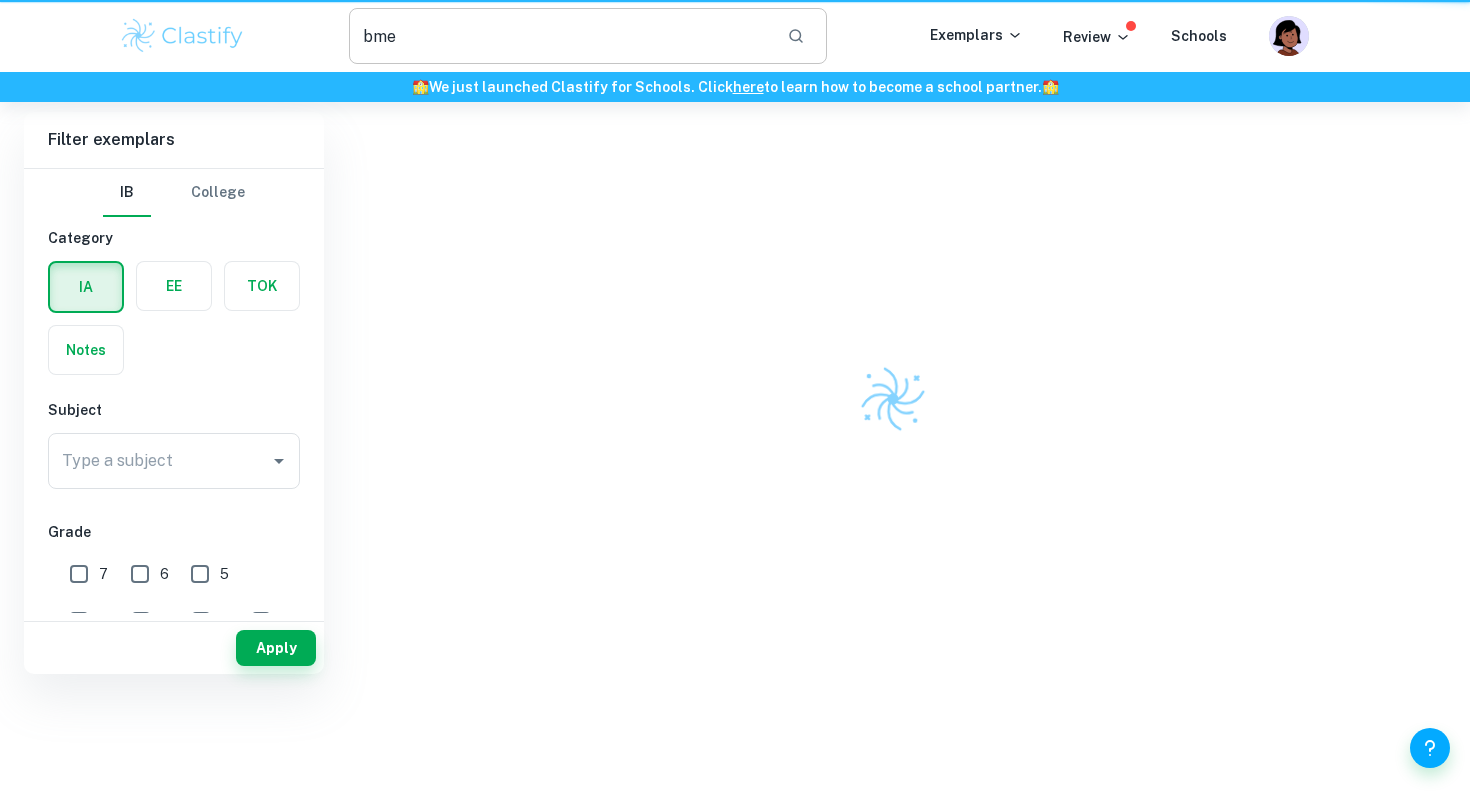 scroll, scrollTop: 0, scrollLeft: 0, axis: both 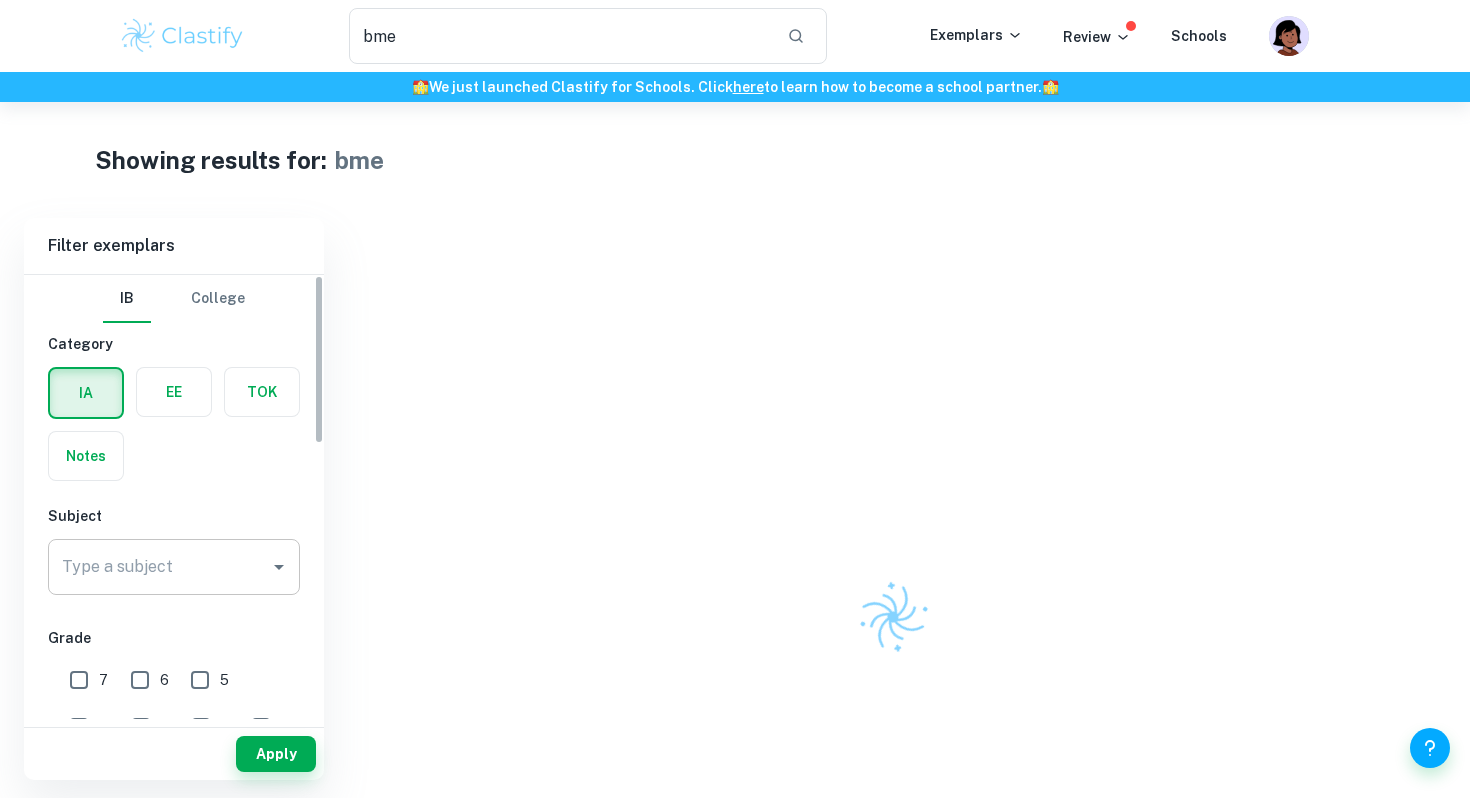 click on "Type a subject" at bounding box center (159, 567) 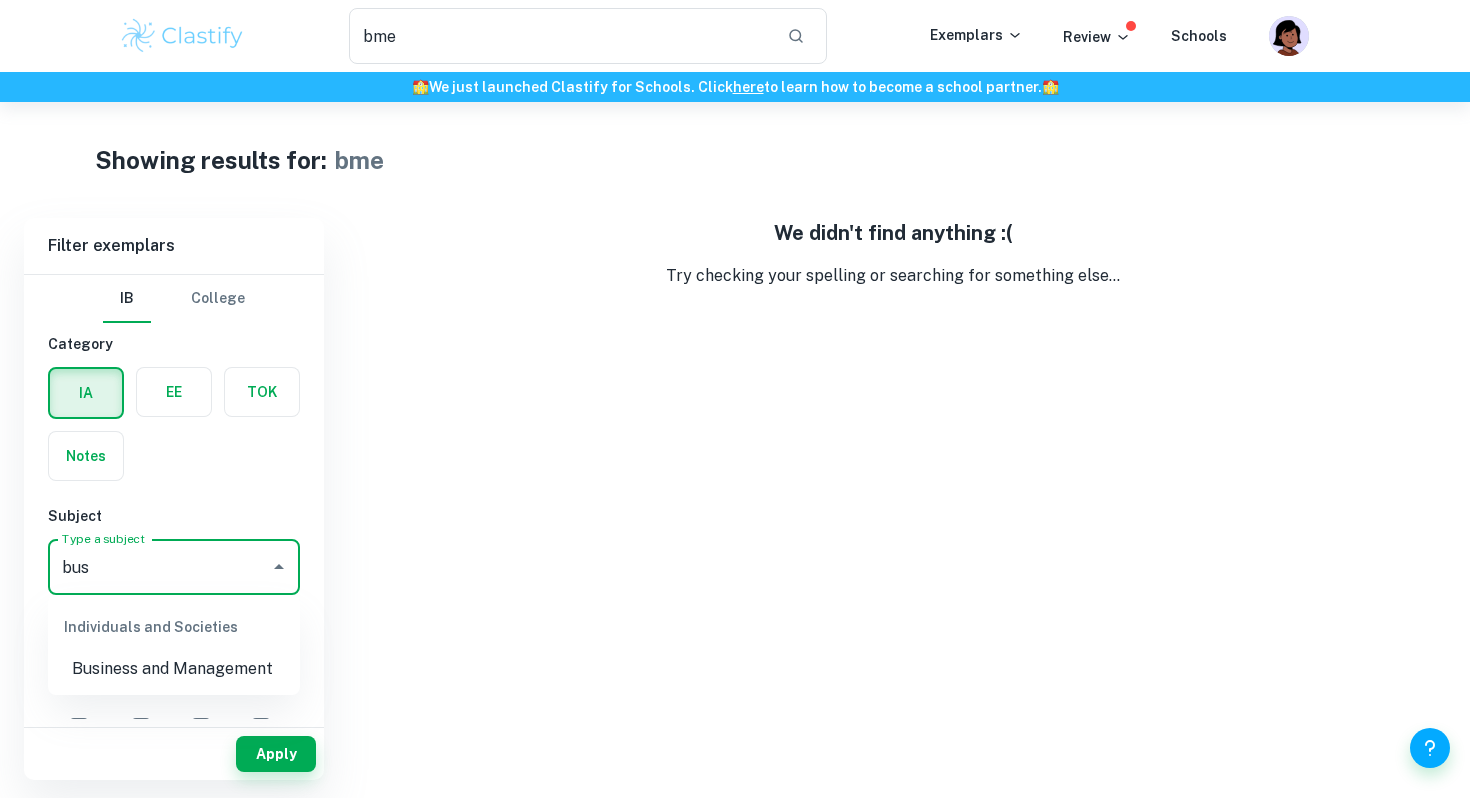 click on "Business and Management" at bounding box center (174, 669) 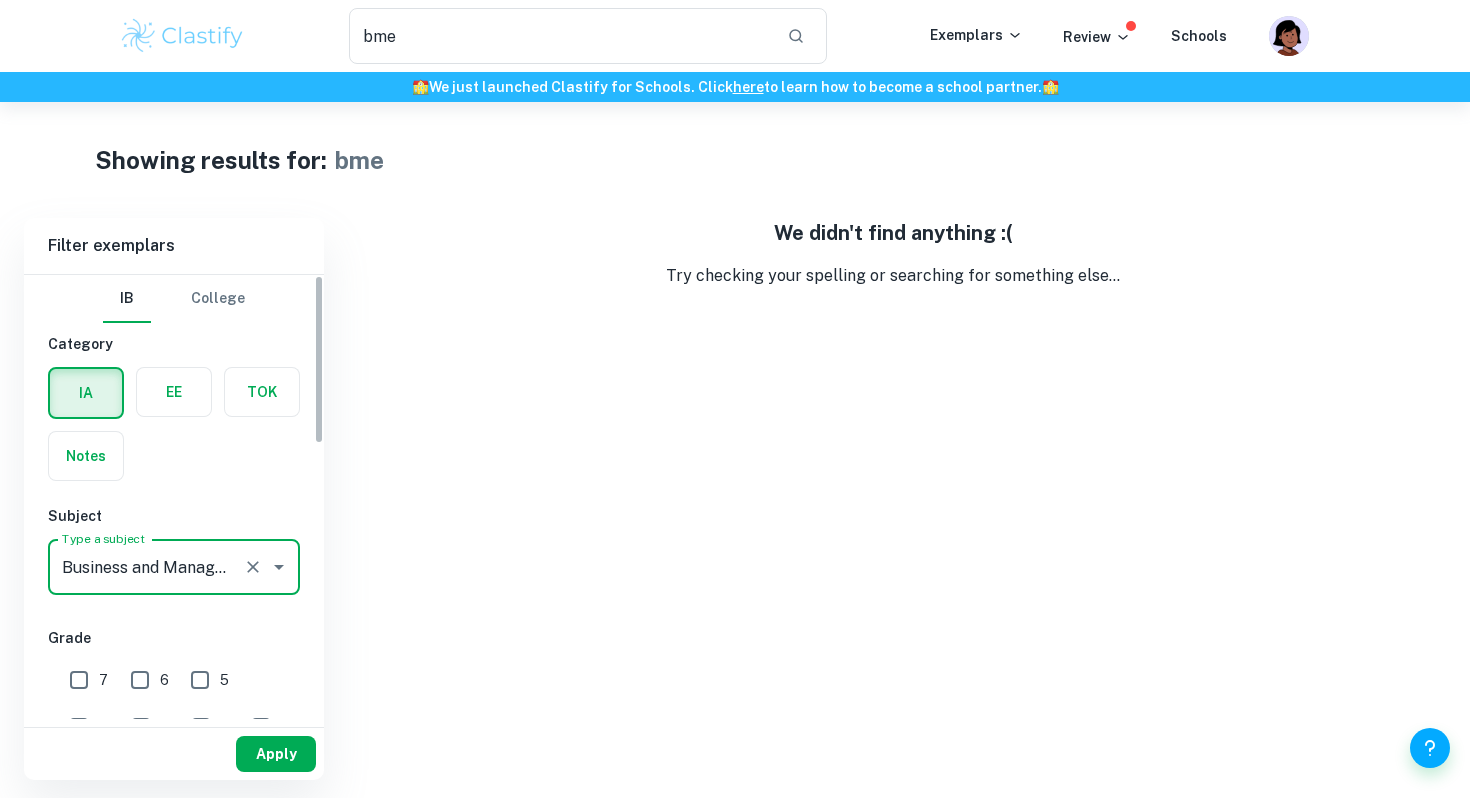 type on "Business and Management" 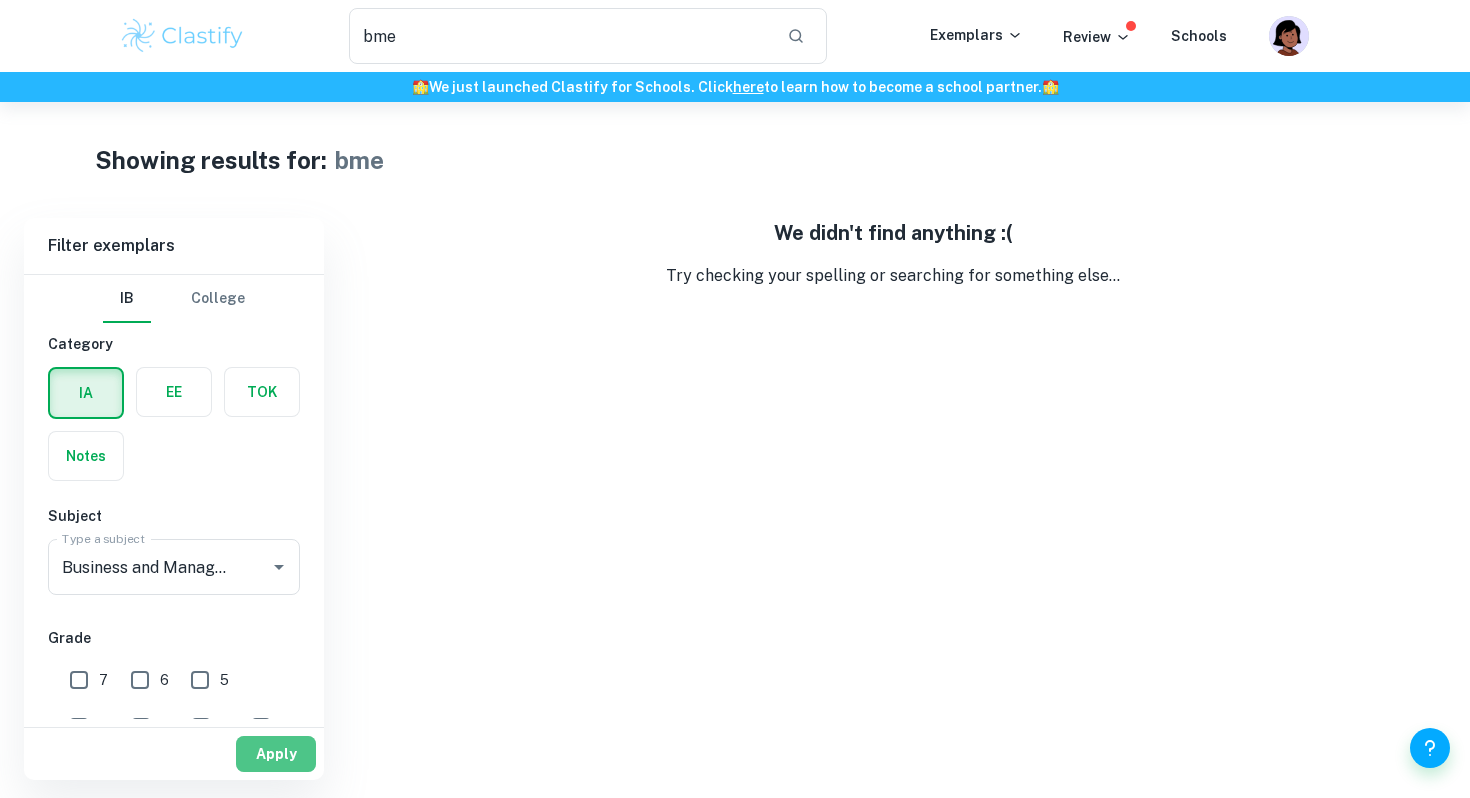 click on "Apply" at bounding box center [276, 754] 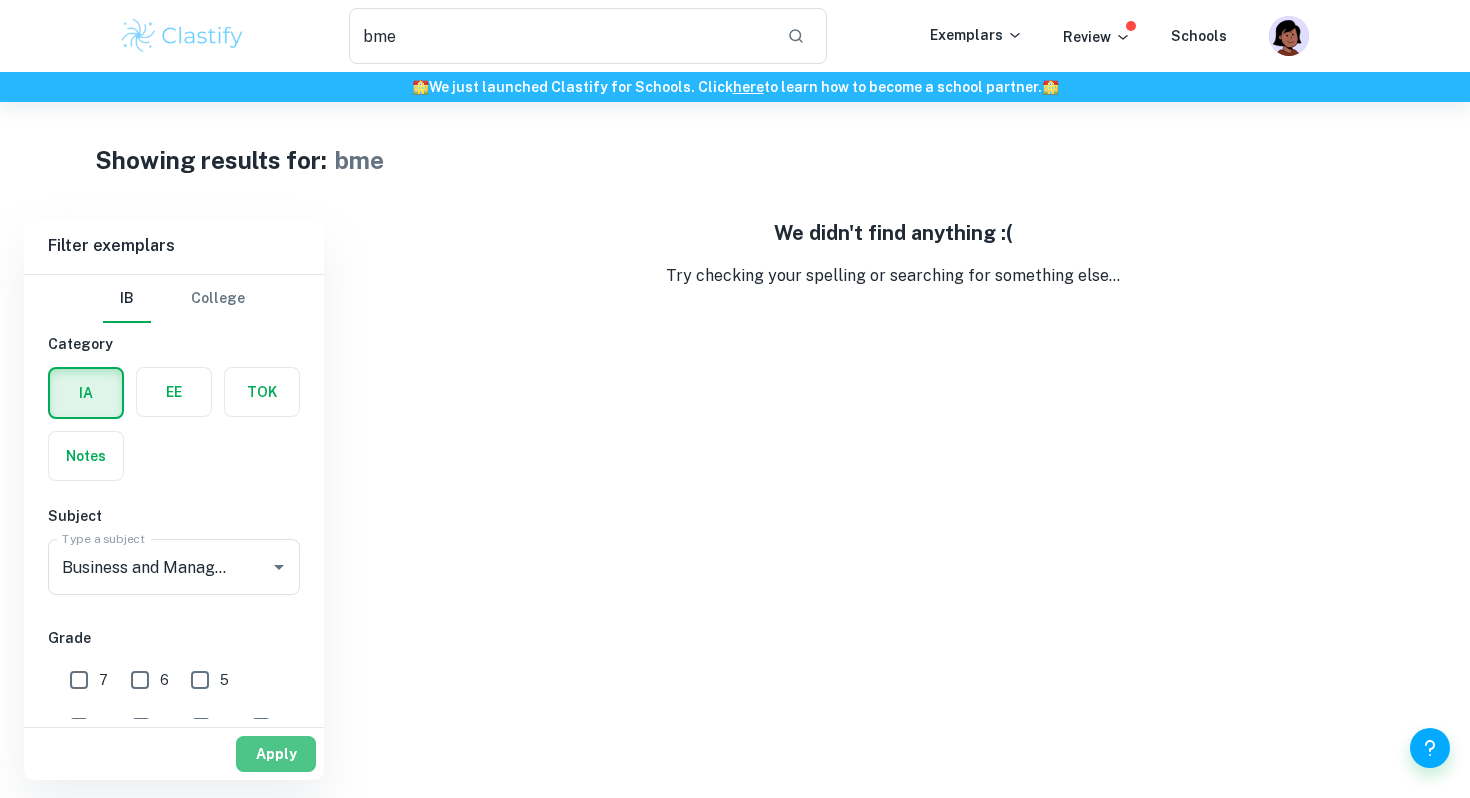 click on "Apply" at bounding box center [276, 754] 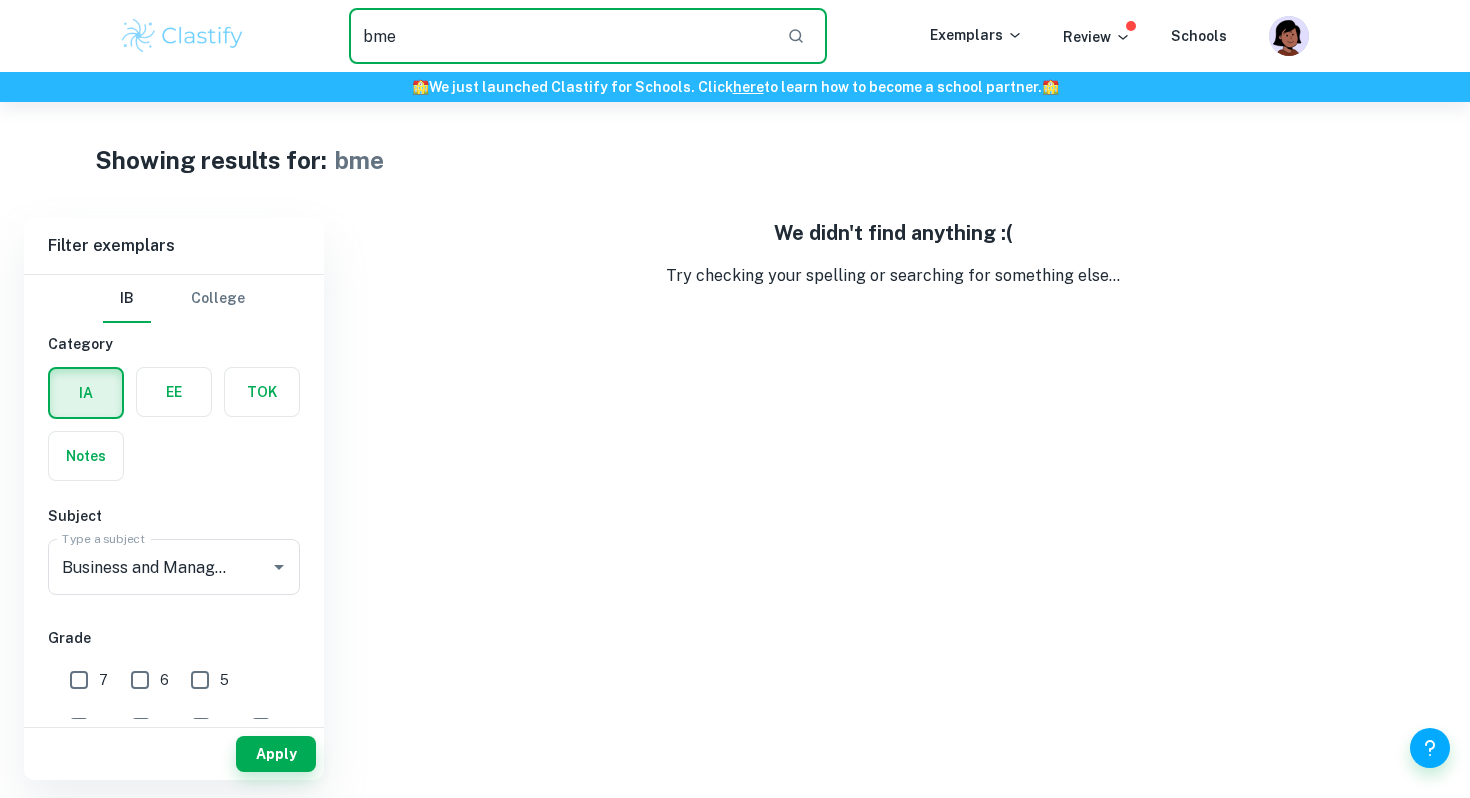 drag, startPoint x: 684, startPoint y: 50, endPoint x: 299, endPoint y: 60, distance: 385.12985 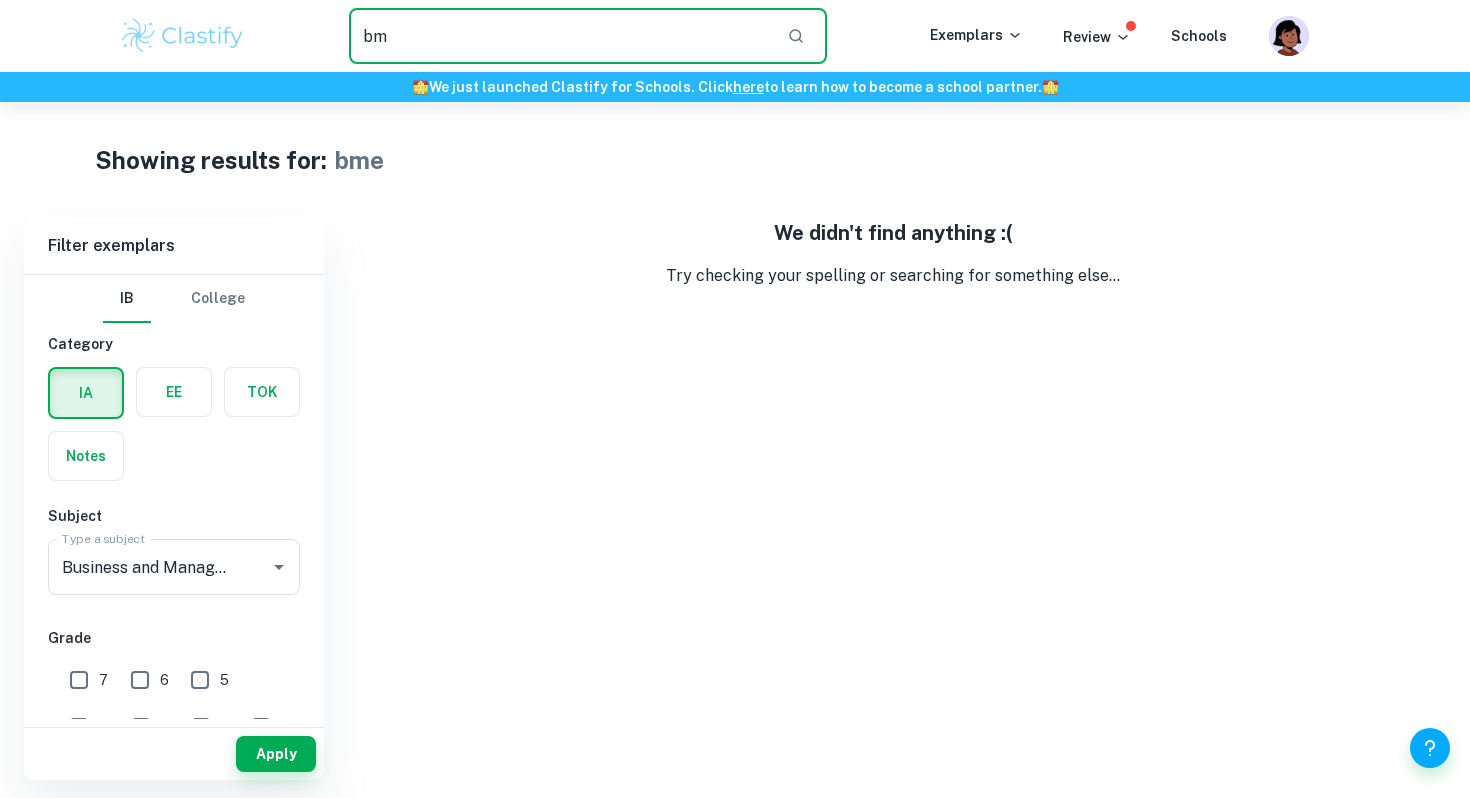 type on "b" 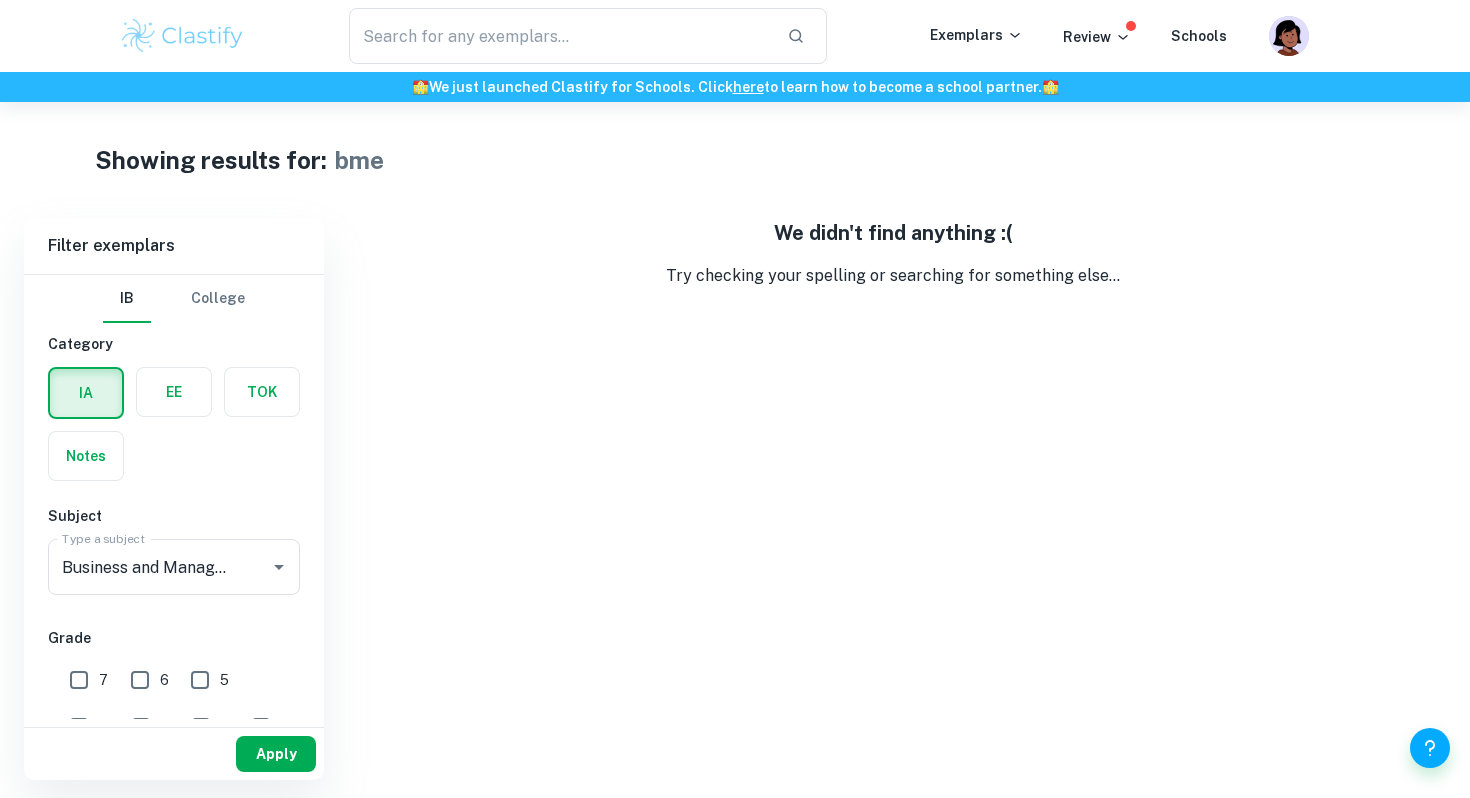 click on "Apply" at bounding box center [276, 754] 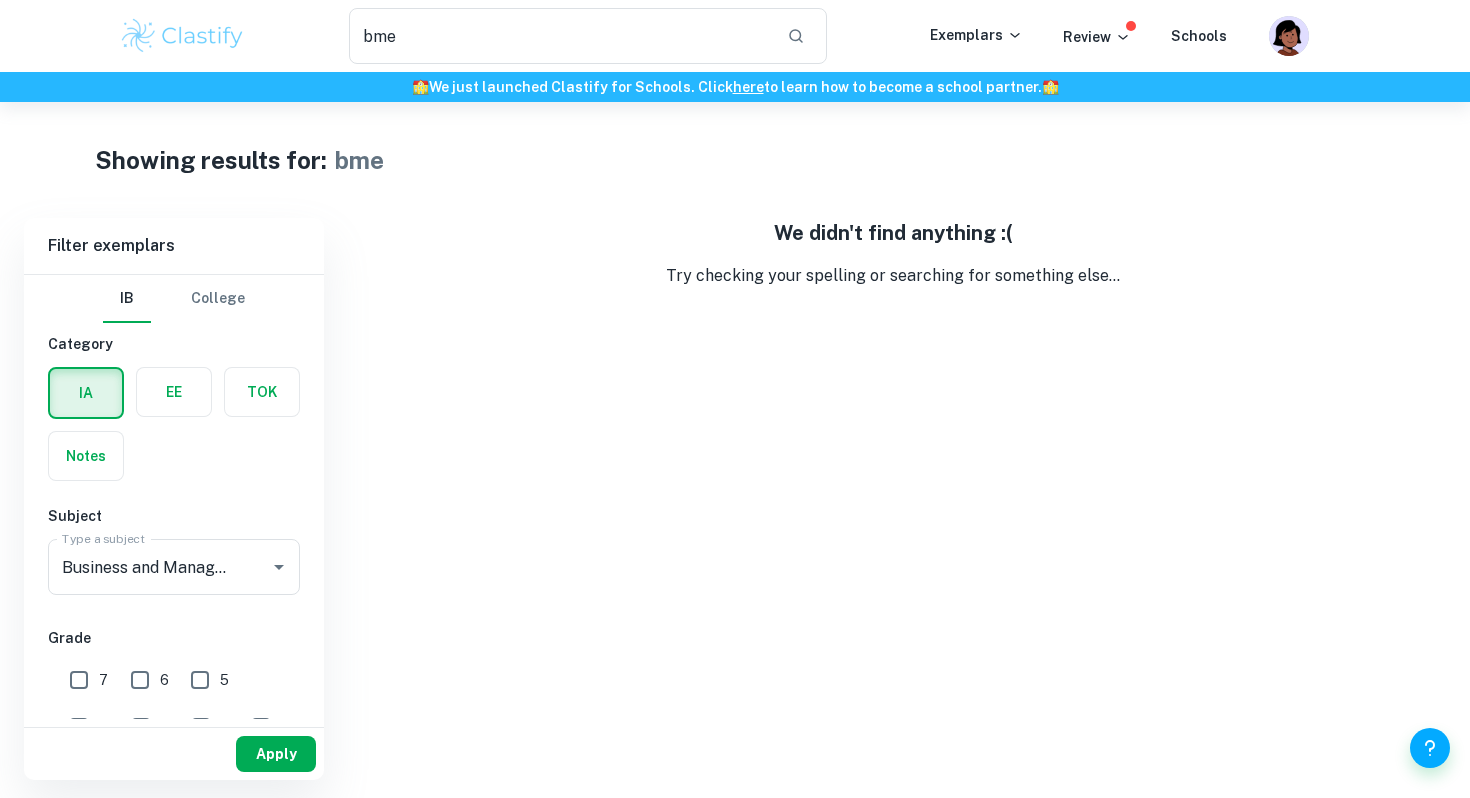 click on "Apply" at bounding box center [276, 754] 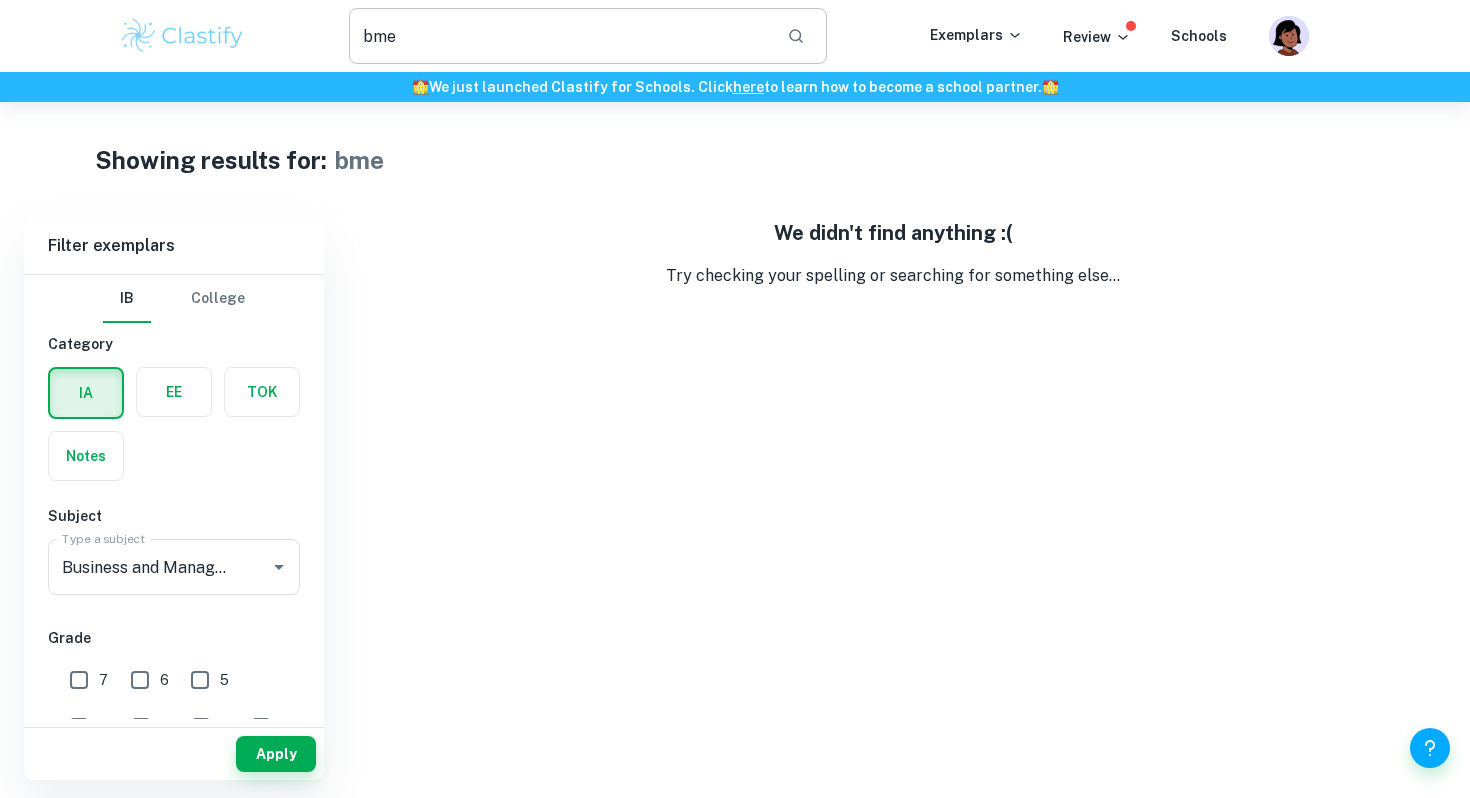 click on "bme" at bounding box center (560, 36) 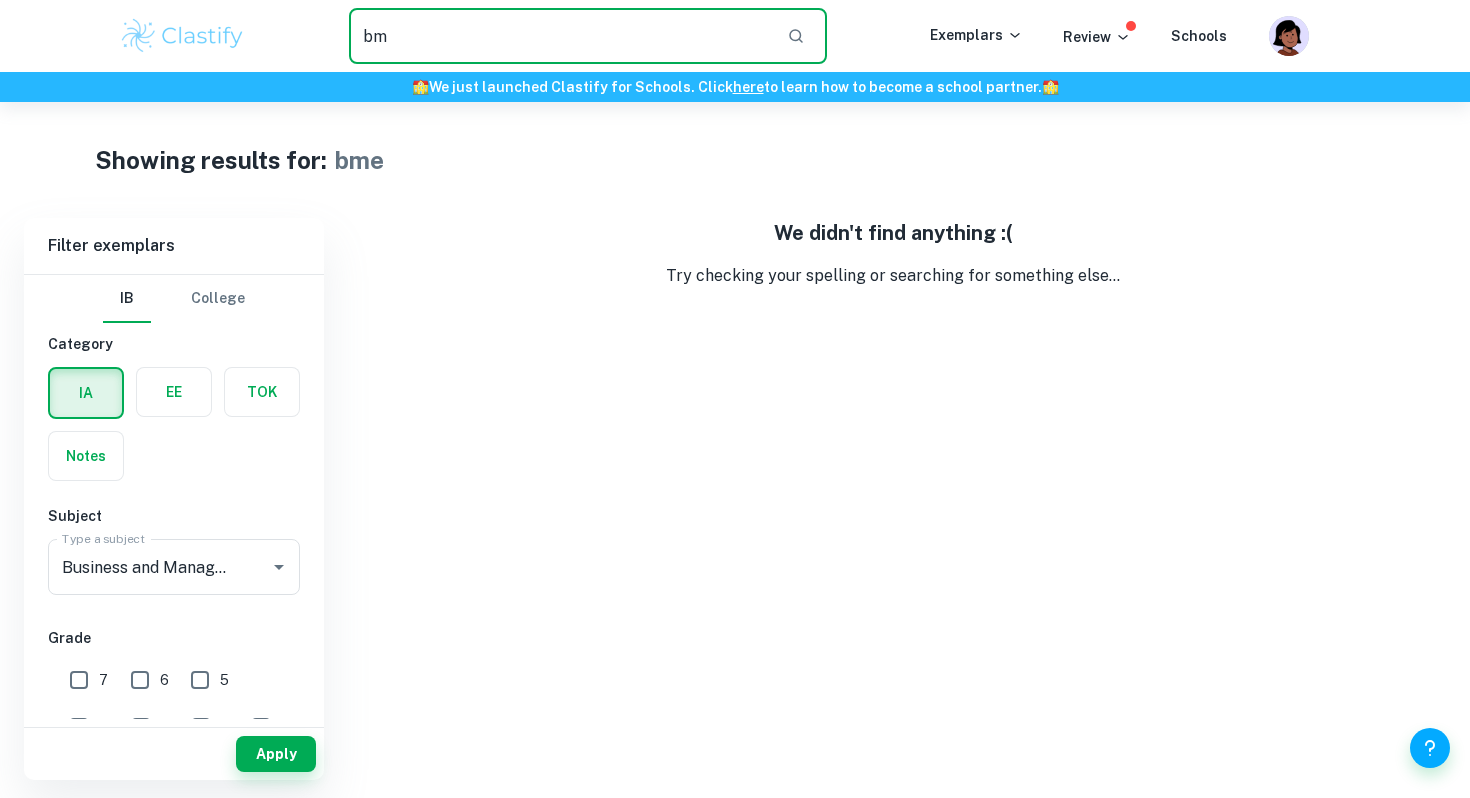 type on "b" 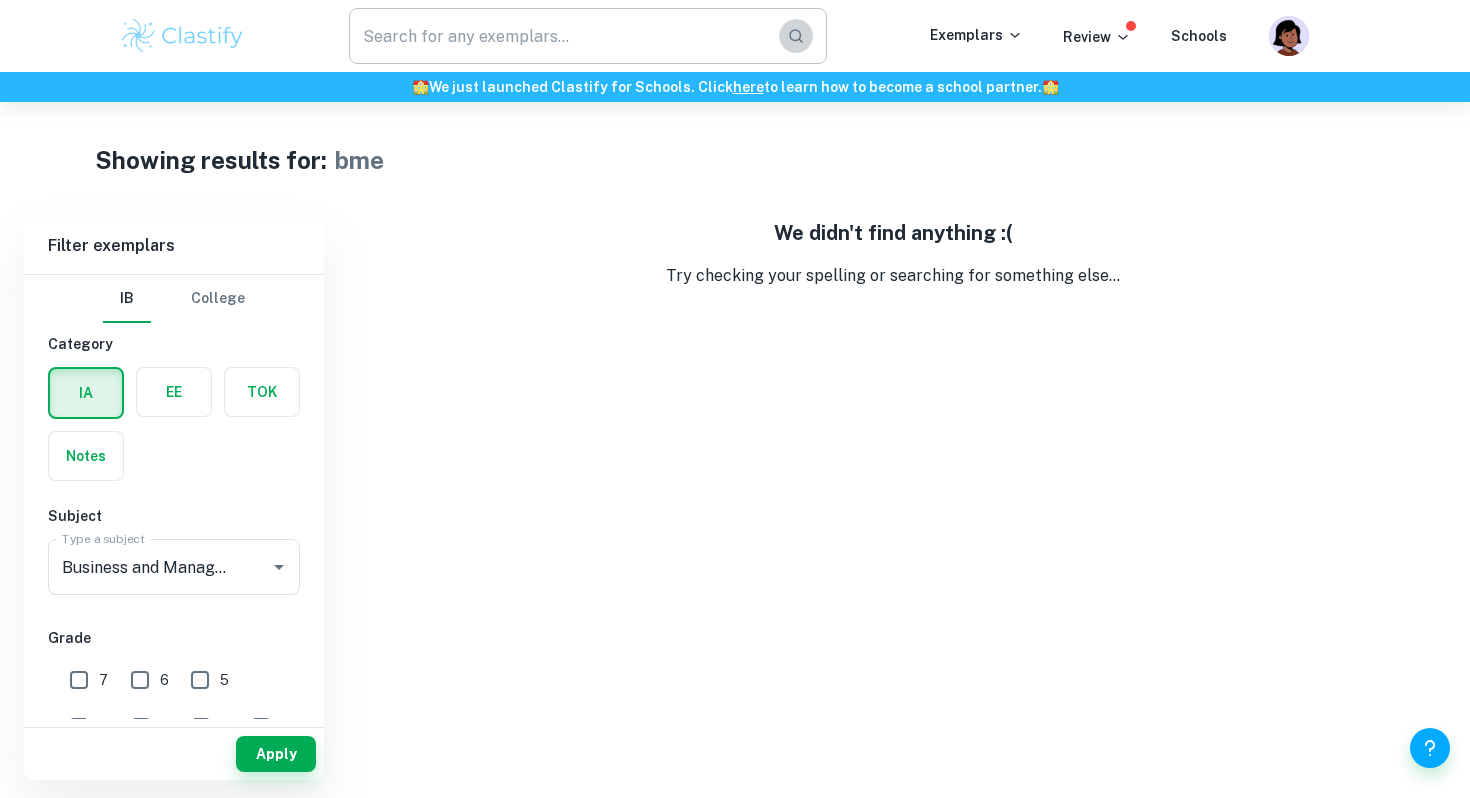 click 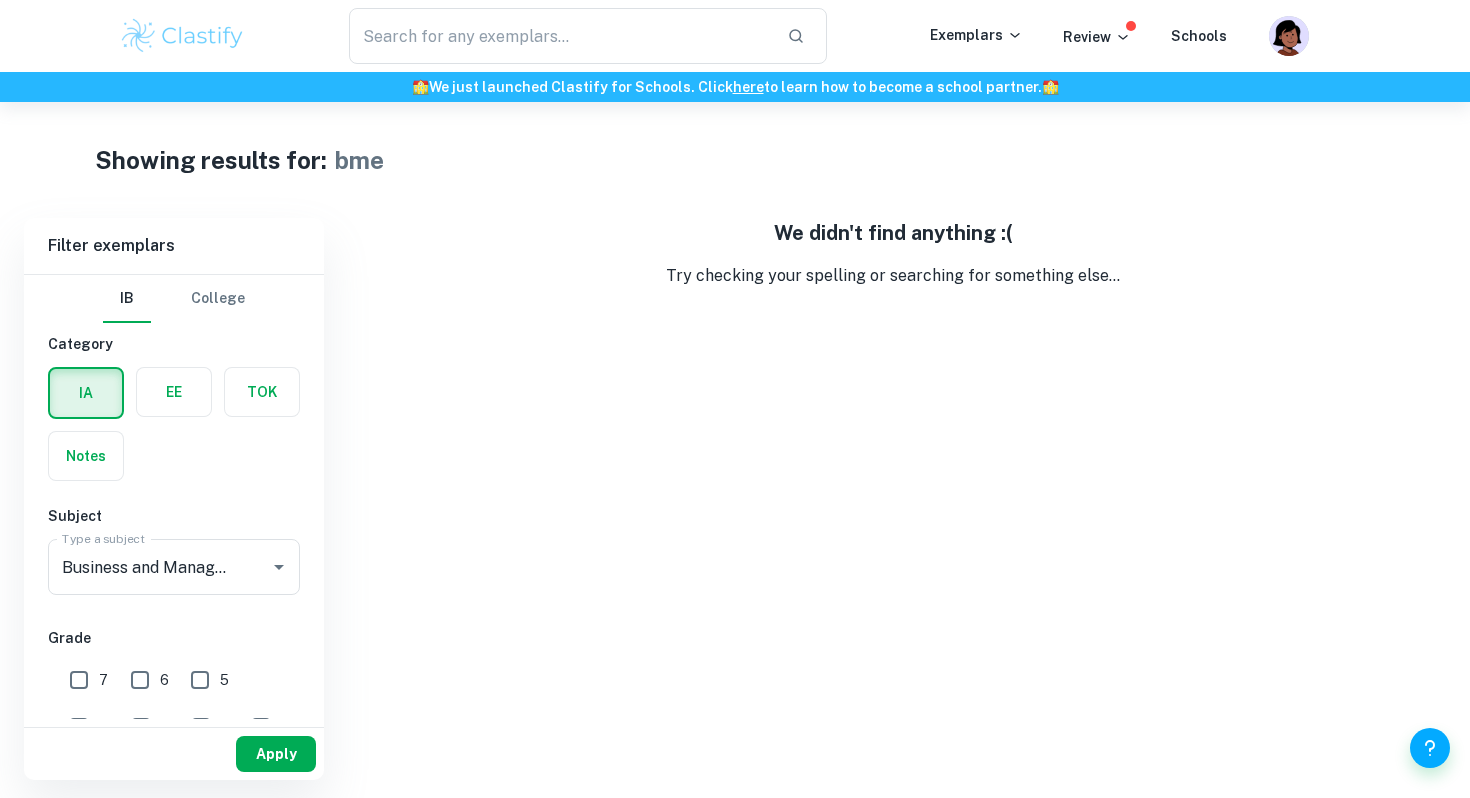 click on "Apply" at bounding box center (276, 754) 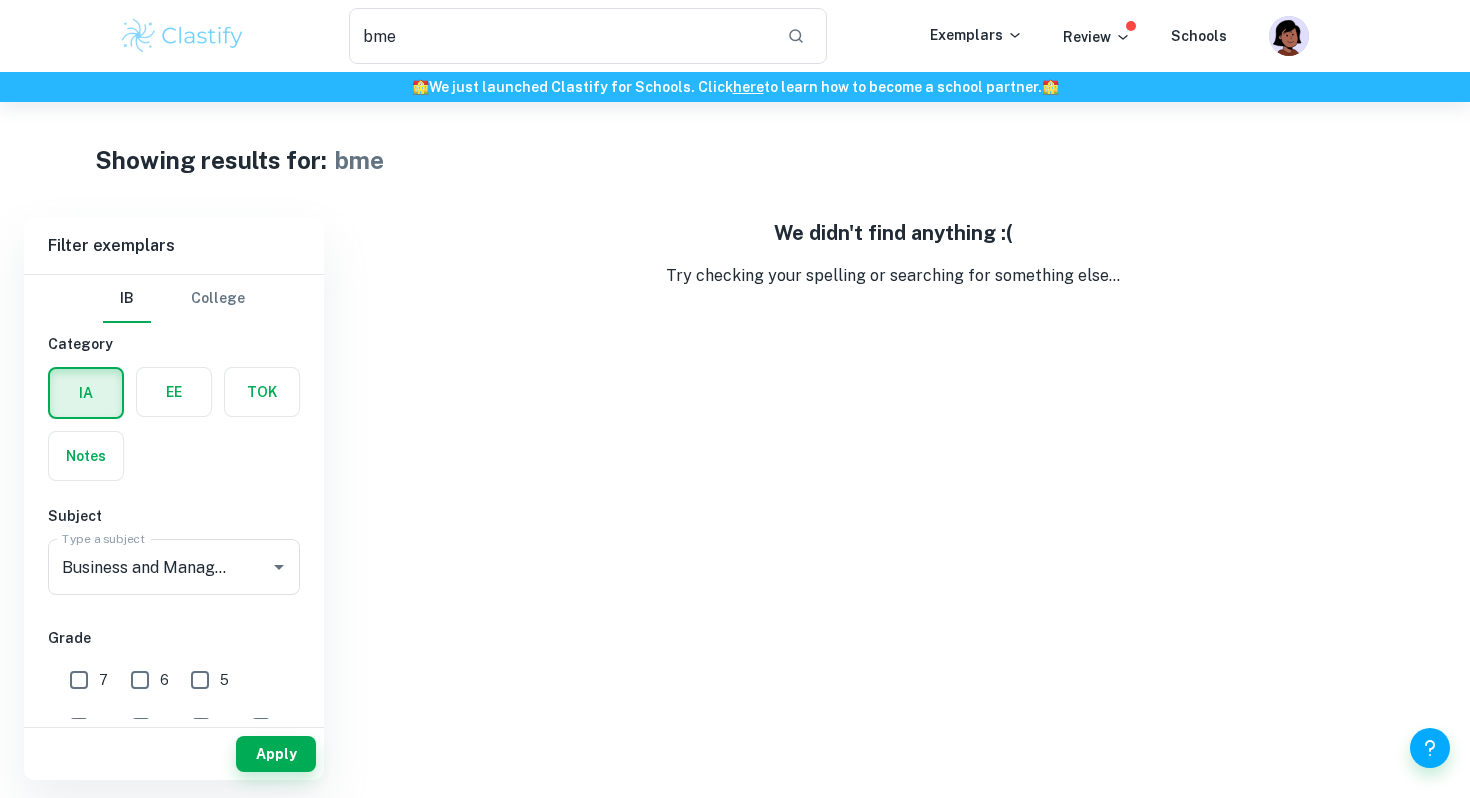 click at bounding box center [182, 36] 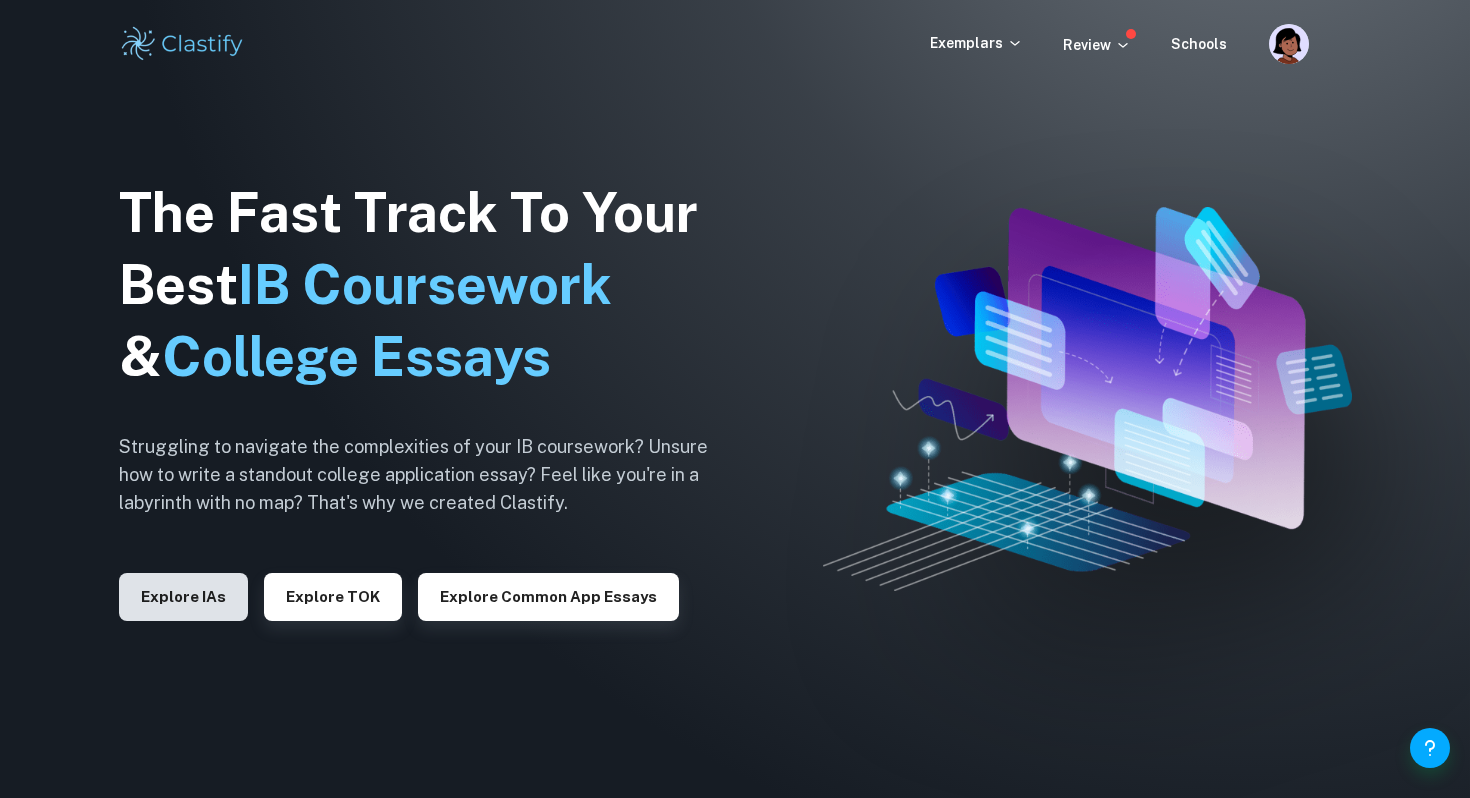 click on "Explore IAs" at bounding box center (183, 597) 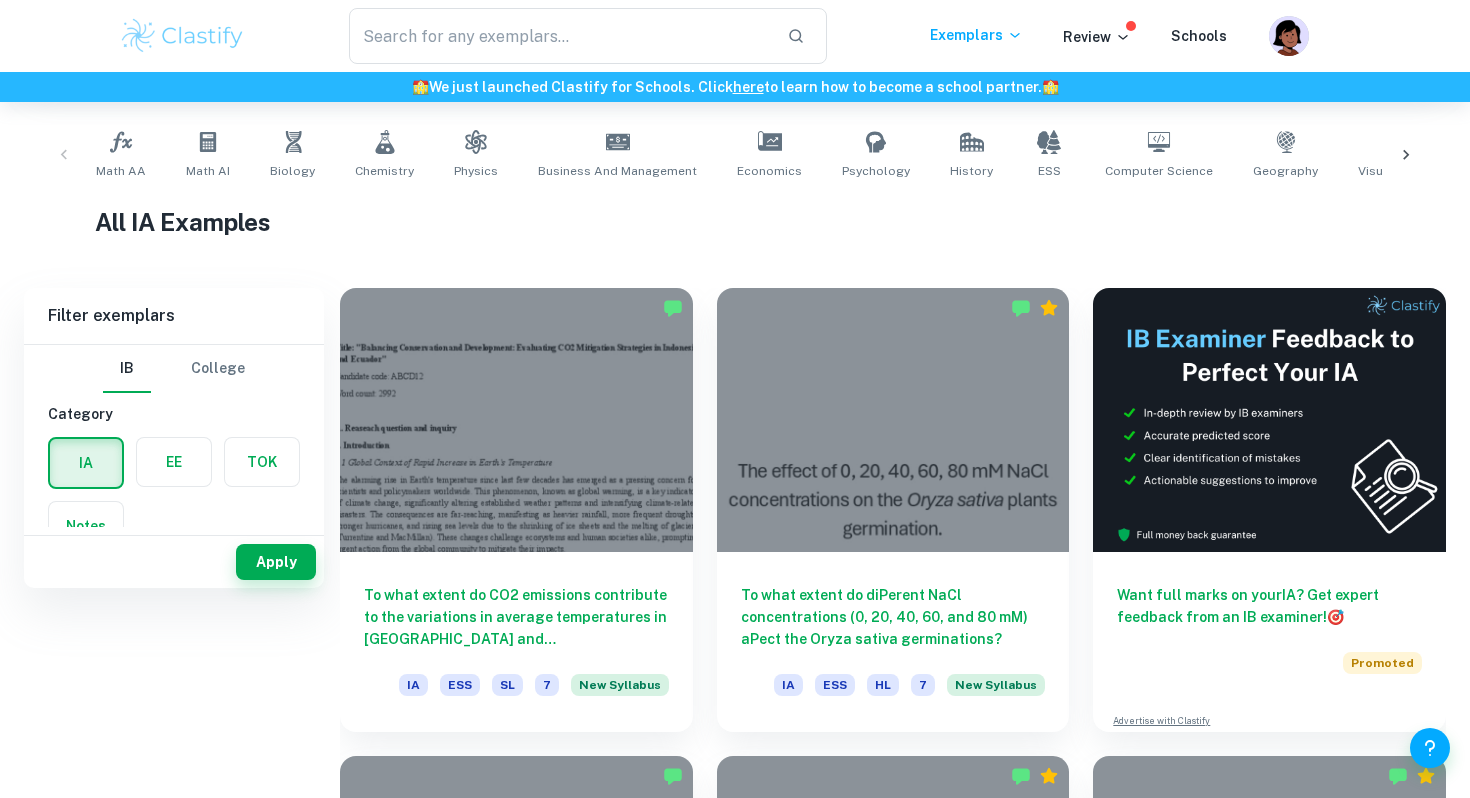 scroll, scrollTop: 539, scrollLeft: 0, axis: vertical 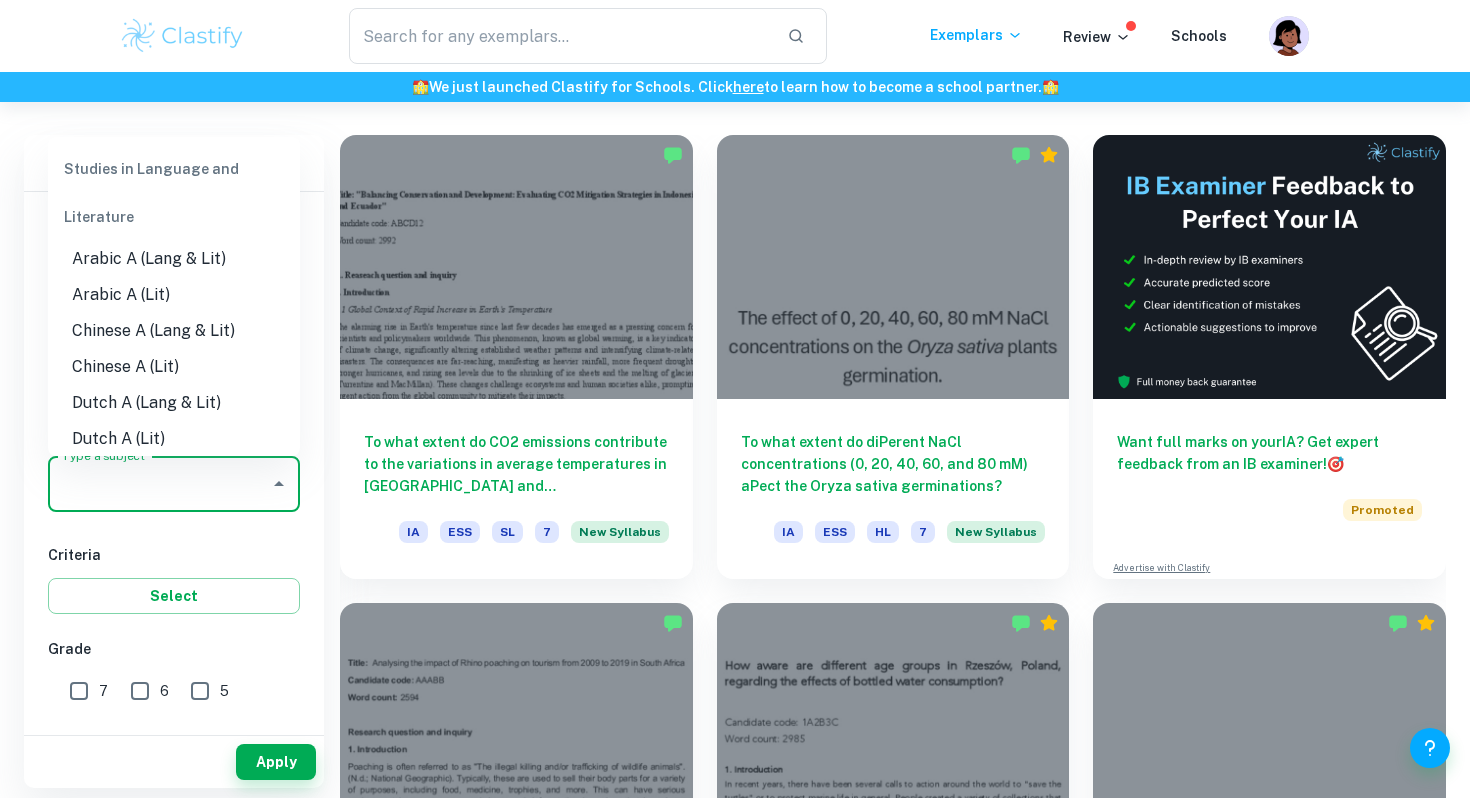 click on "Type a subject" at bounding box center [159, 484] 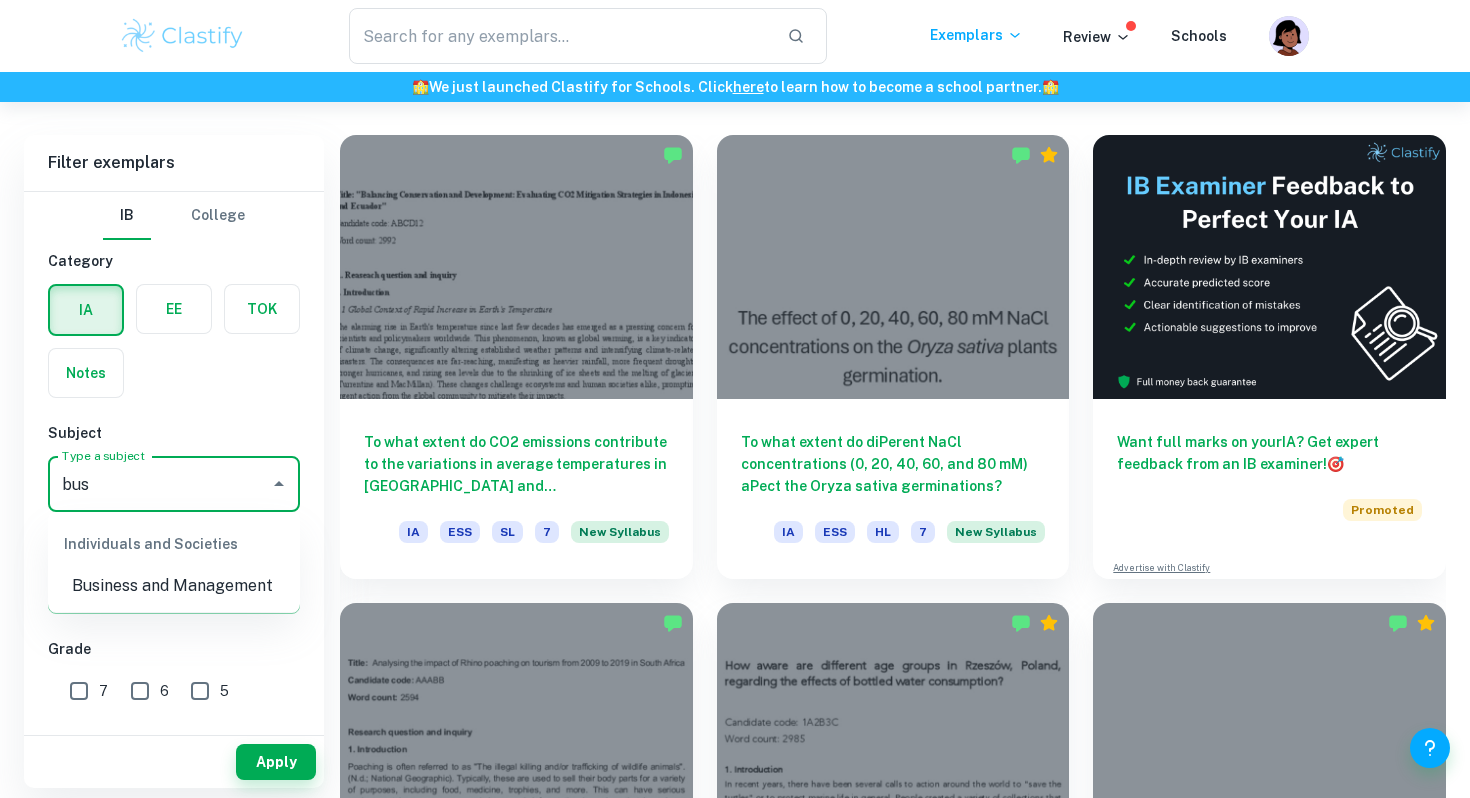 click on "Business and Management" at bounding box center [174, 586] 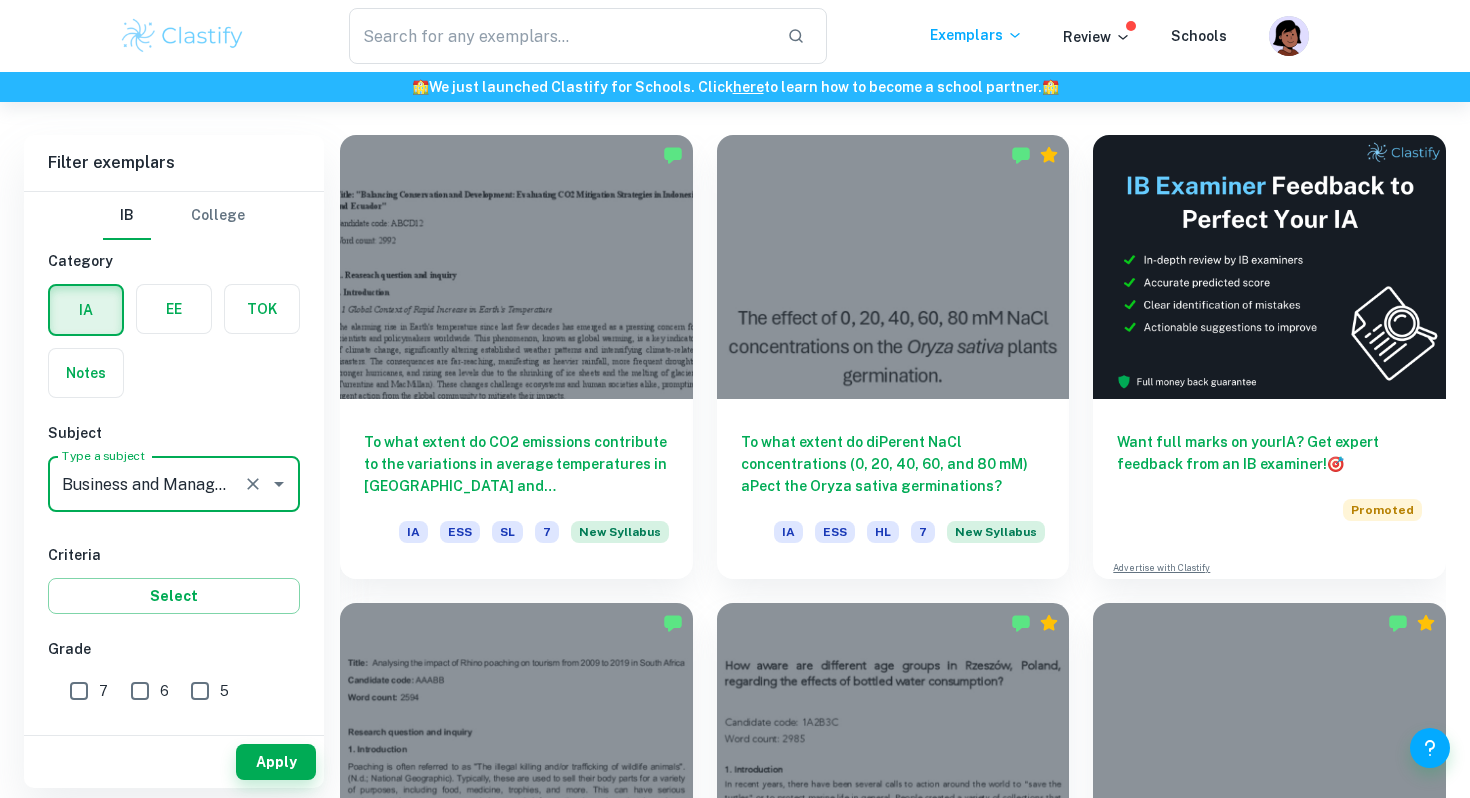 type on "Business and Management" 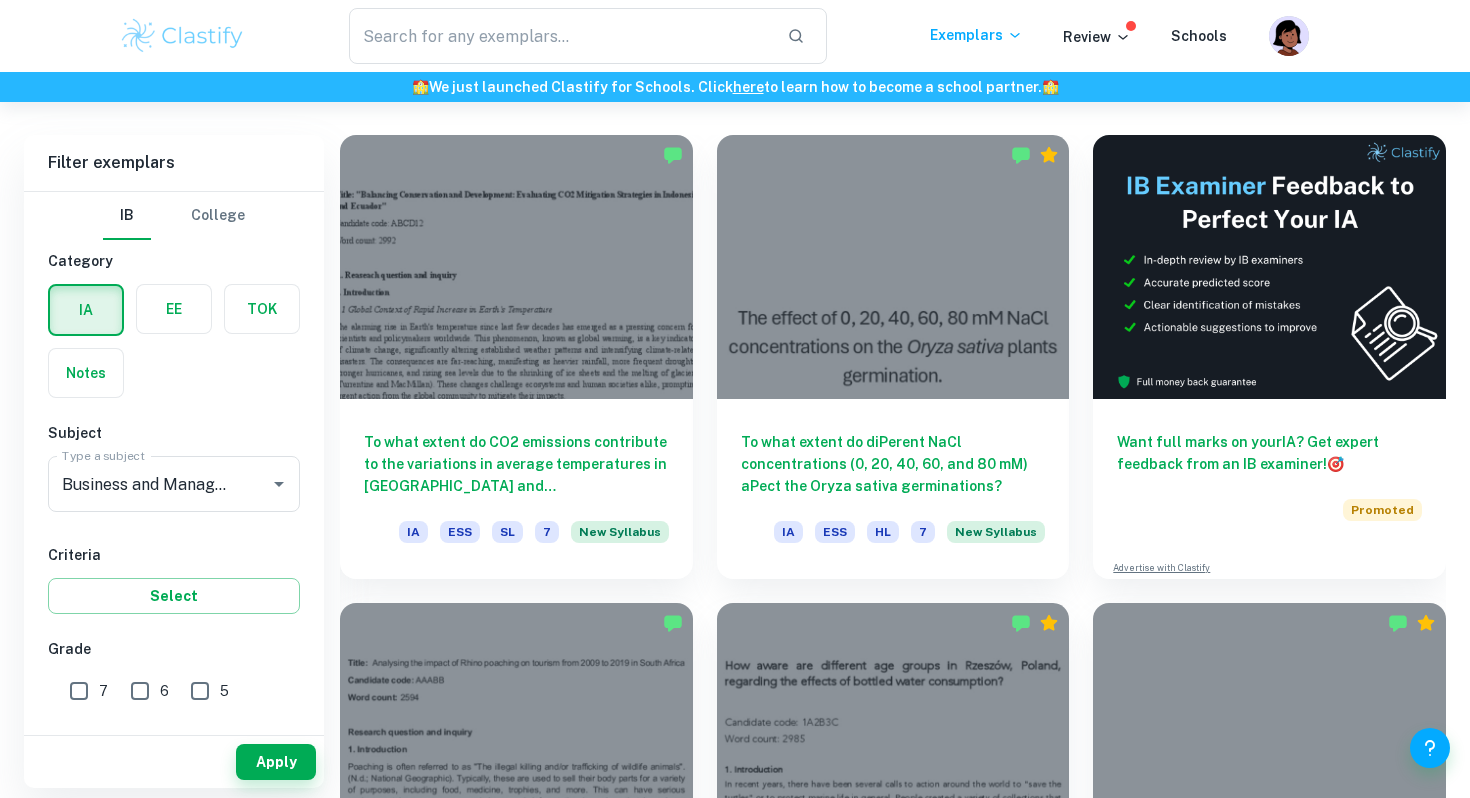 click on "Apply" at bounding box center [174, 762] 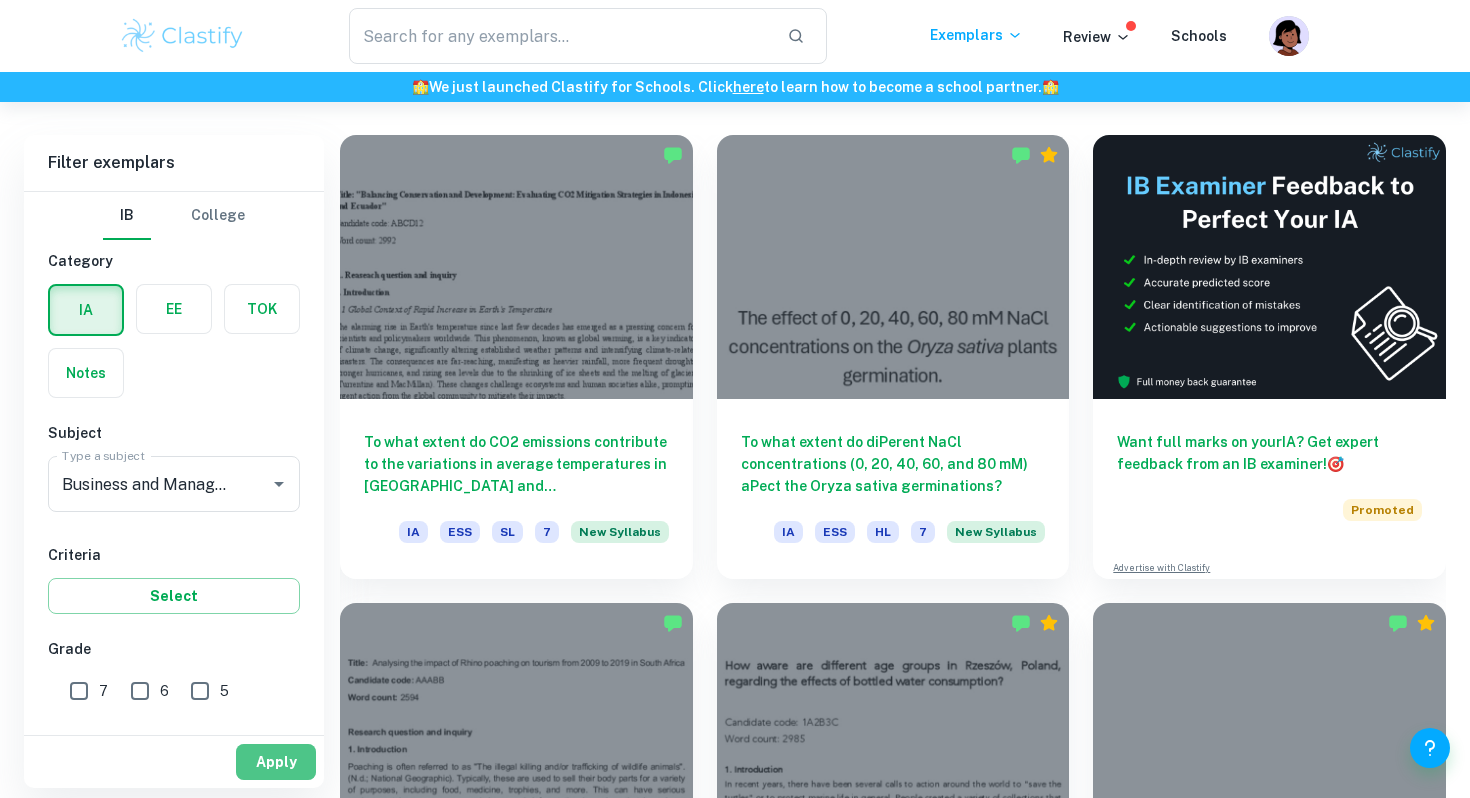 click on "Apply" at bounding box center (276, 762) 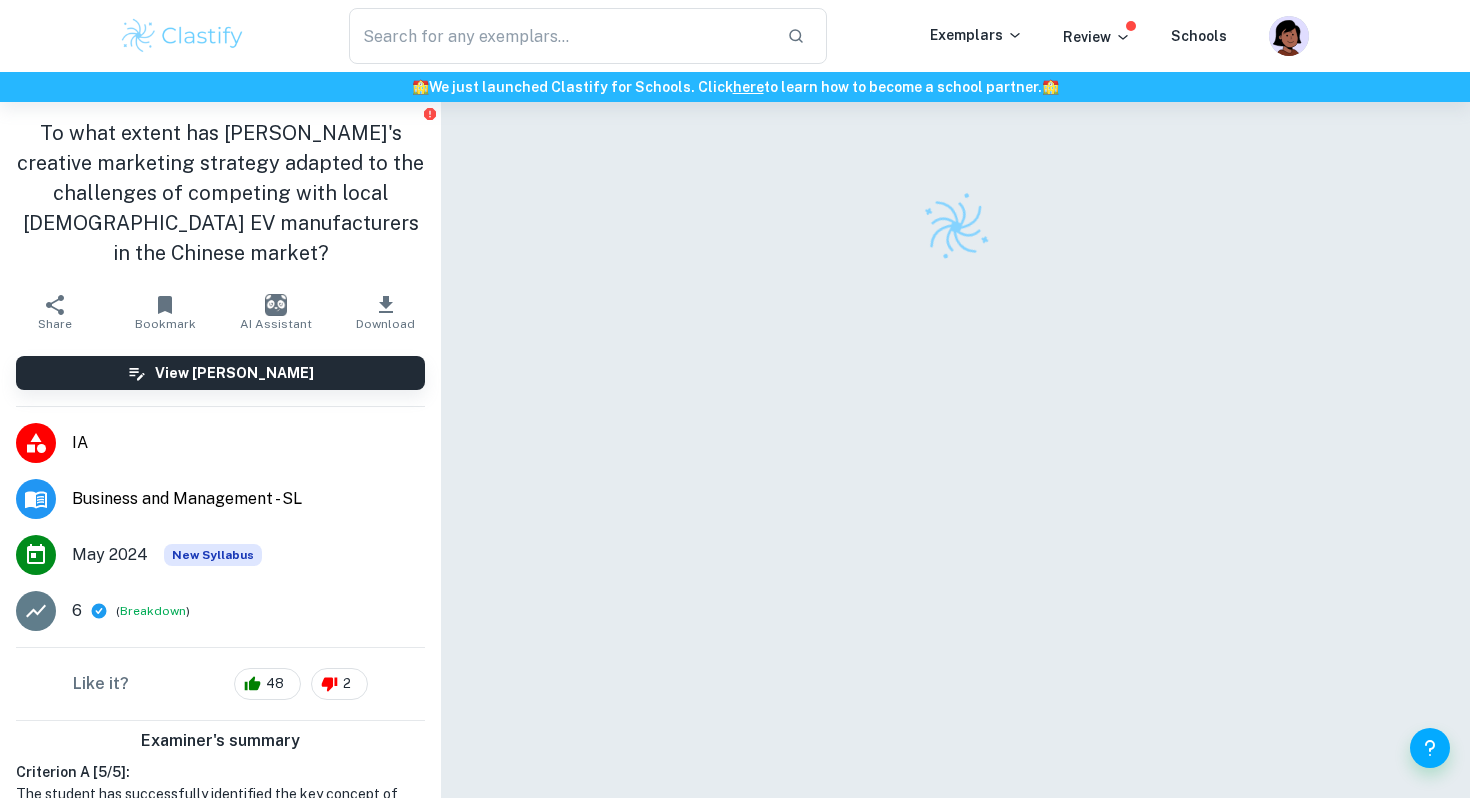 scroll, scrollTop: 0, scrollLeft: 0, axis: both 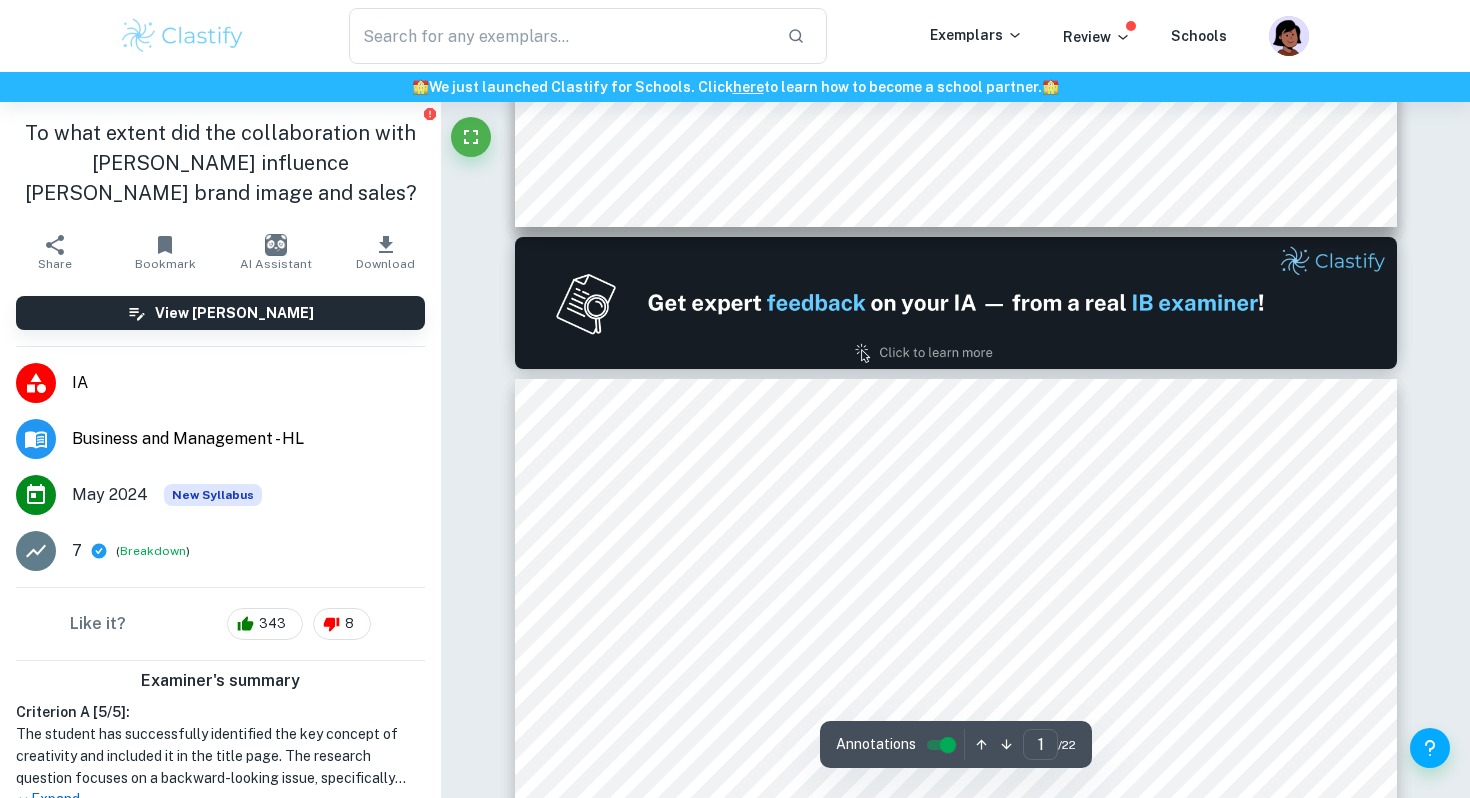 type on "2" 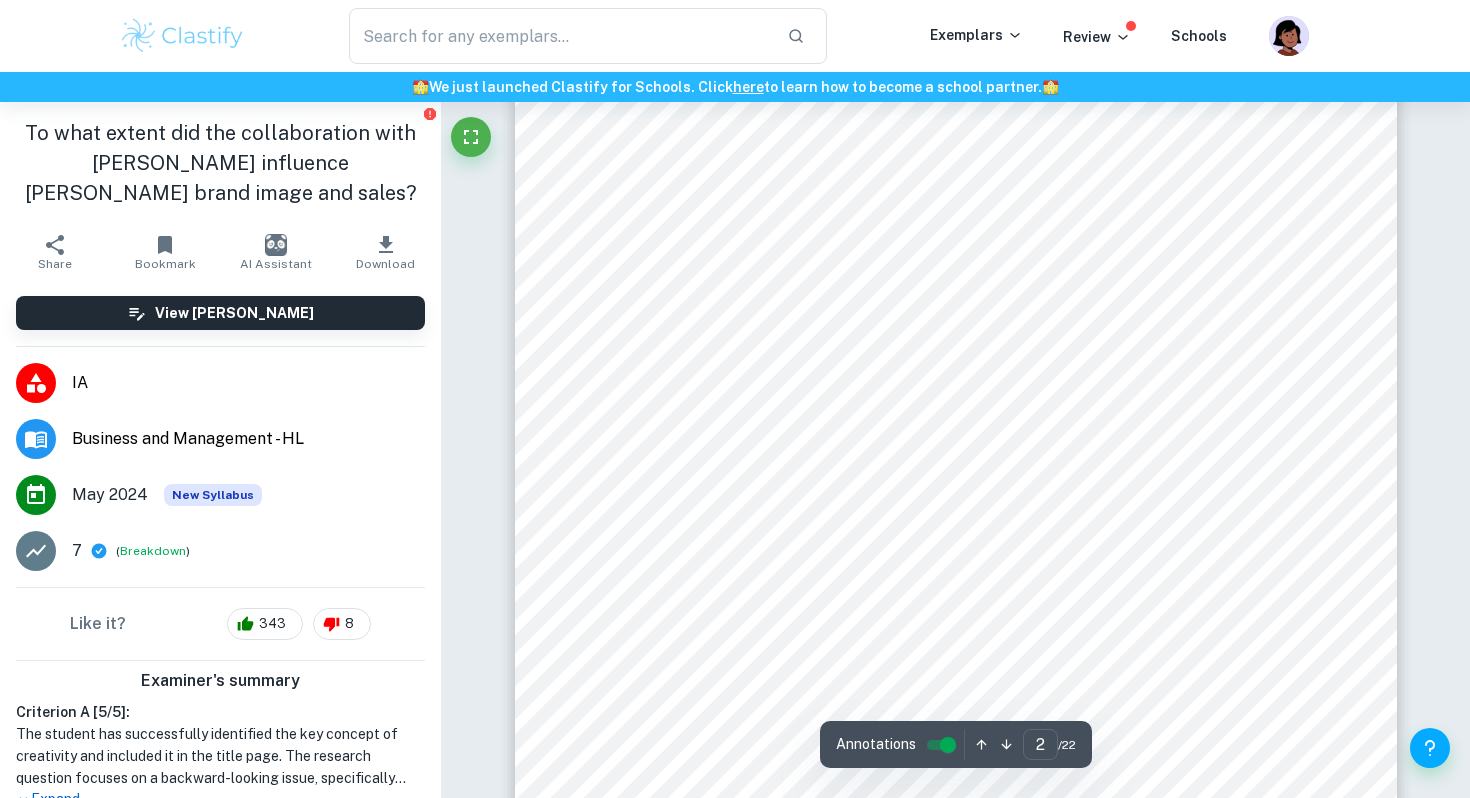 scroll, scrollTop: 1496, scrollLeft: 0, axis: vertical 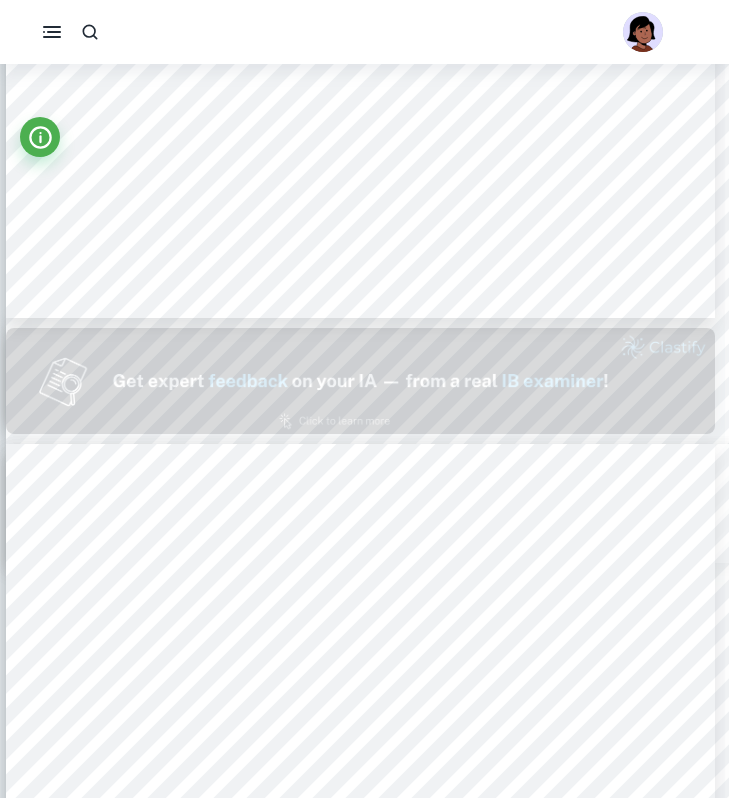type on "2" 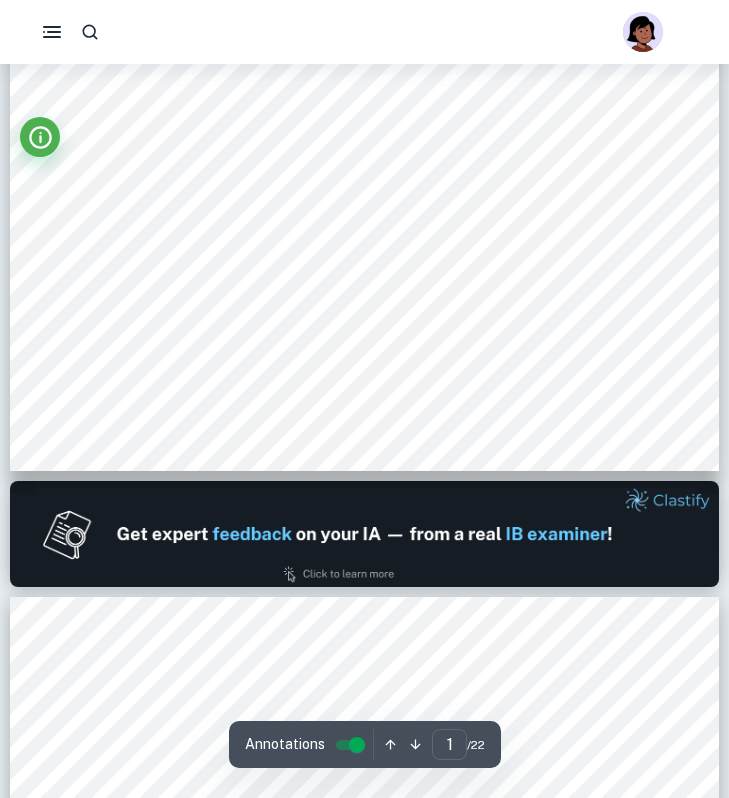 scroll, scrollTop: 906, scrollLeft: 0, axis: vertical 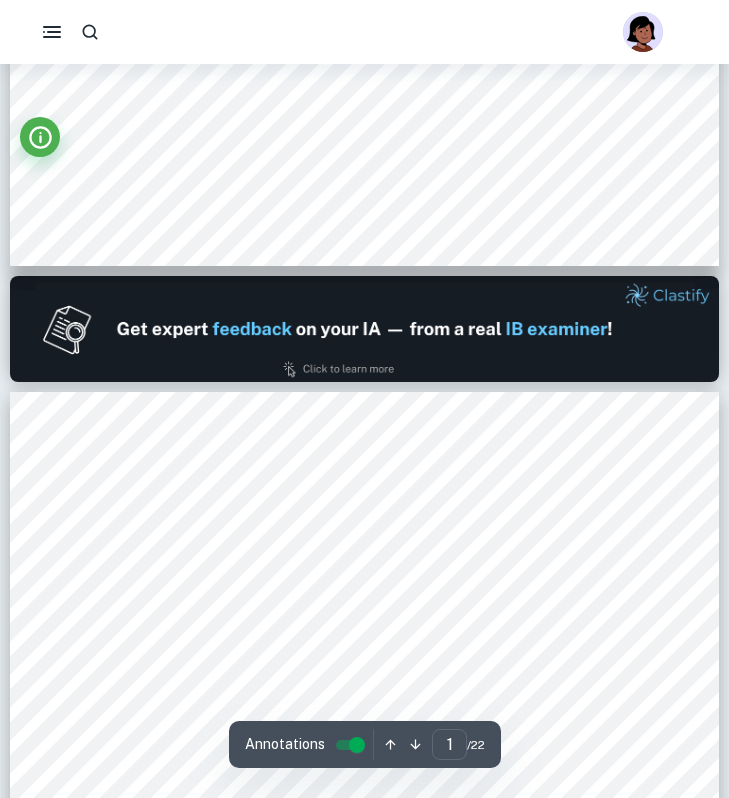 type on "2" 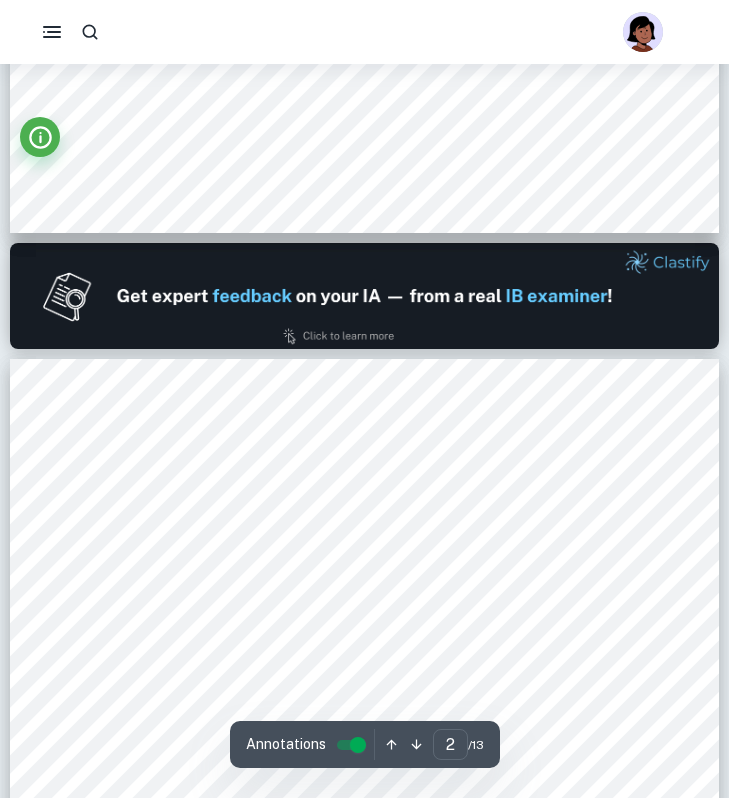 scroll, scrollTop: 813, scrollLeft: 0, axis: vertical 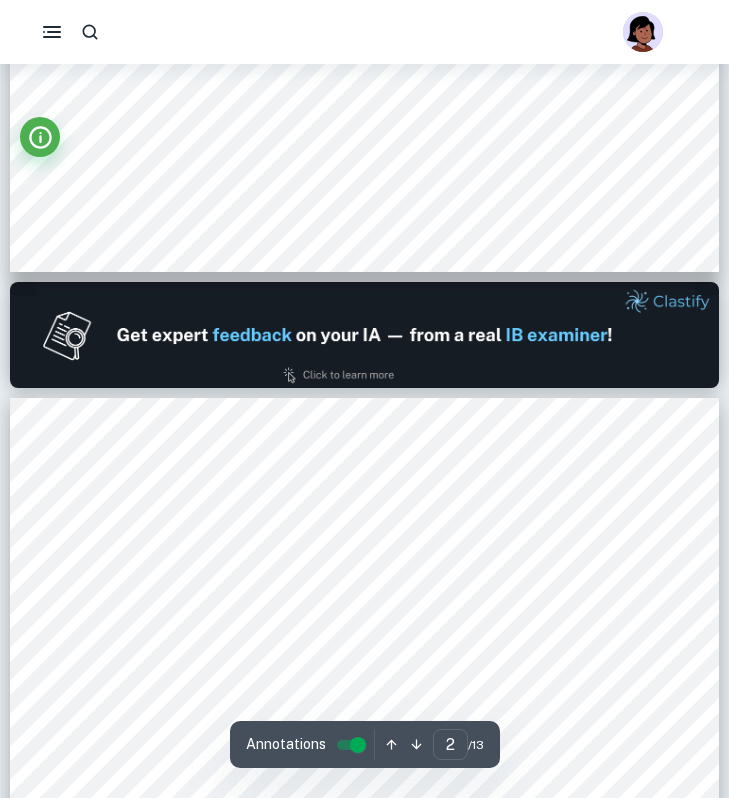 type on "1" 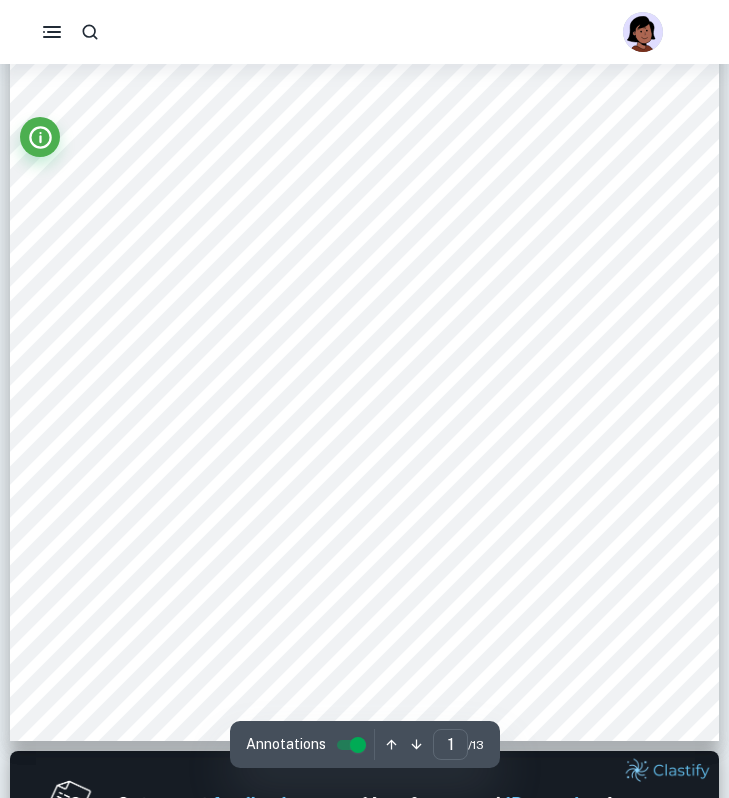 scroll, scrollTop: 0, scrollLeft: 0, axis: both 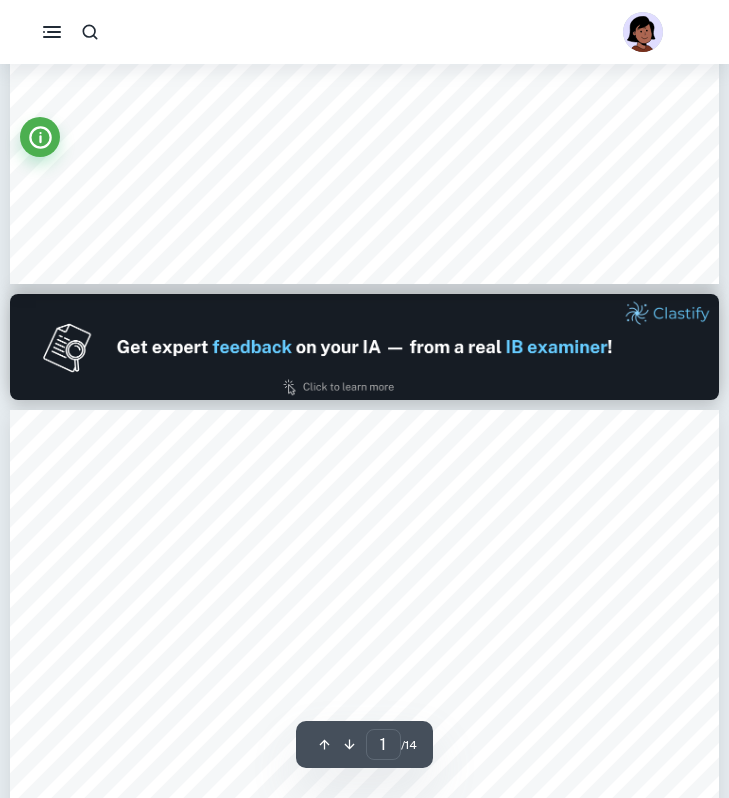 type on "2" 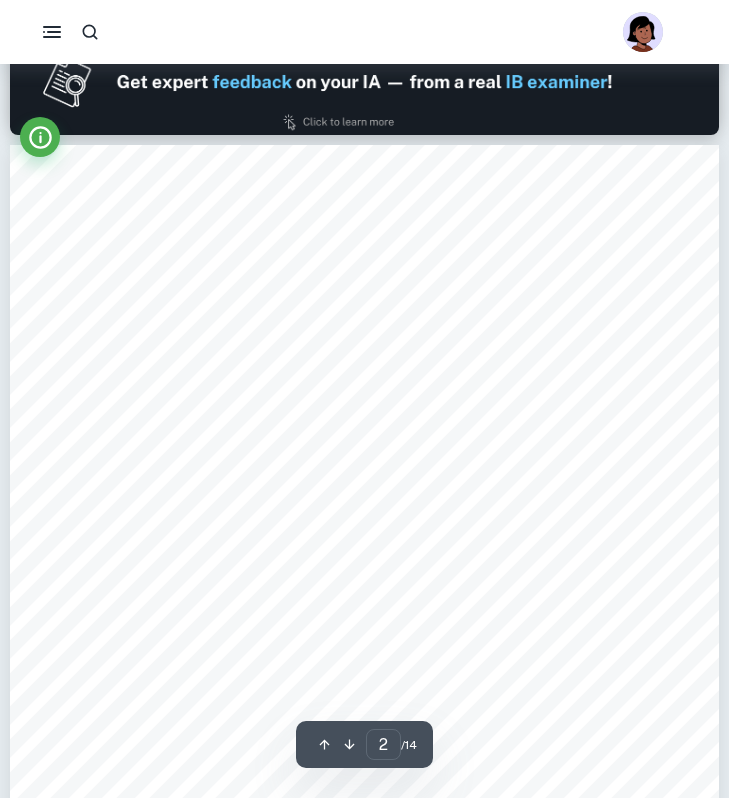 scroll, scrollTop: 1104, scrollLeft: 0, axis: vertical 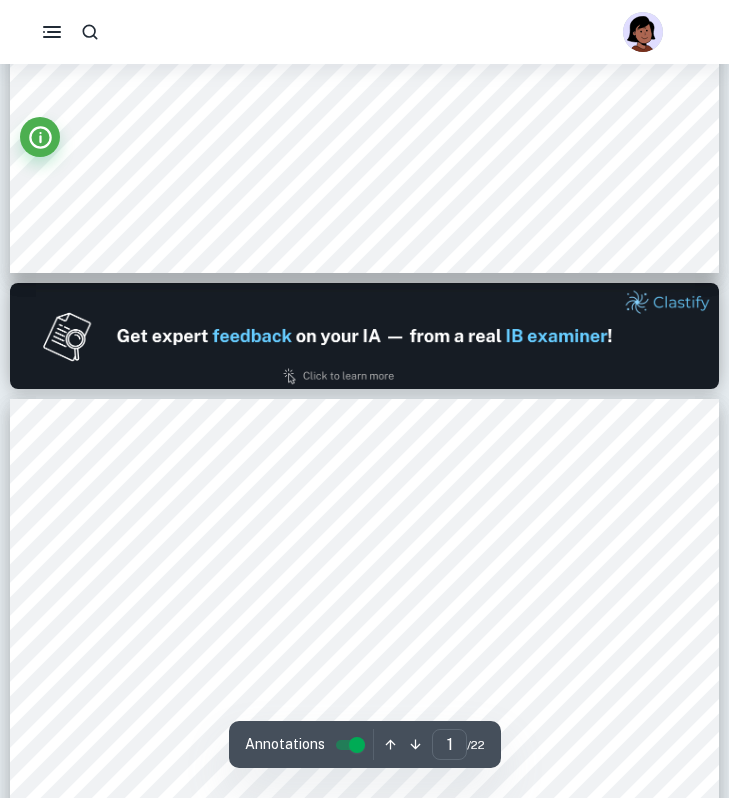 type on "2" 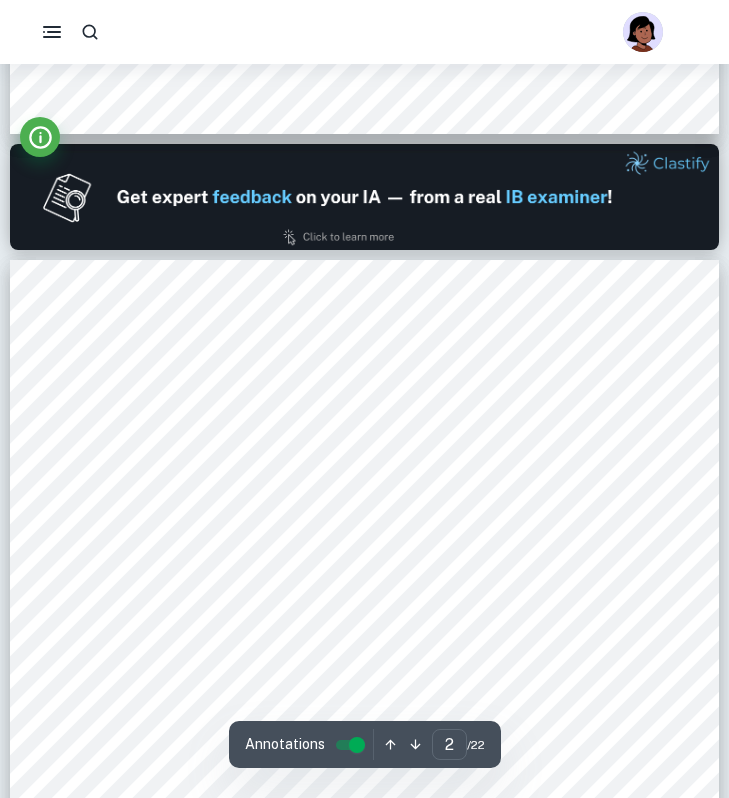 scroll, scrollTop: 871, scrollLeft: 0, axis: vertical 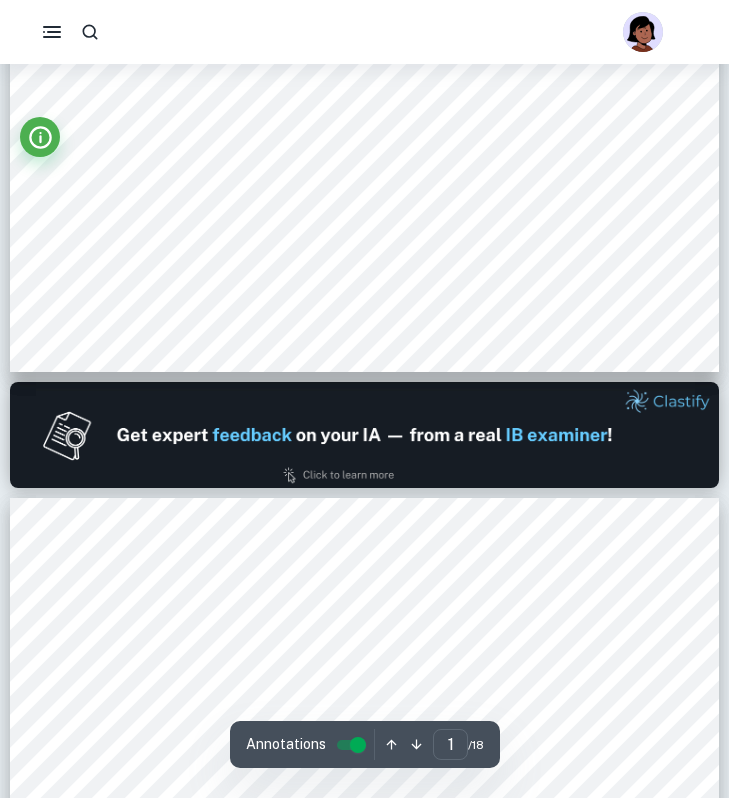 type on "2" 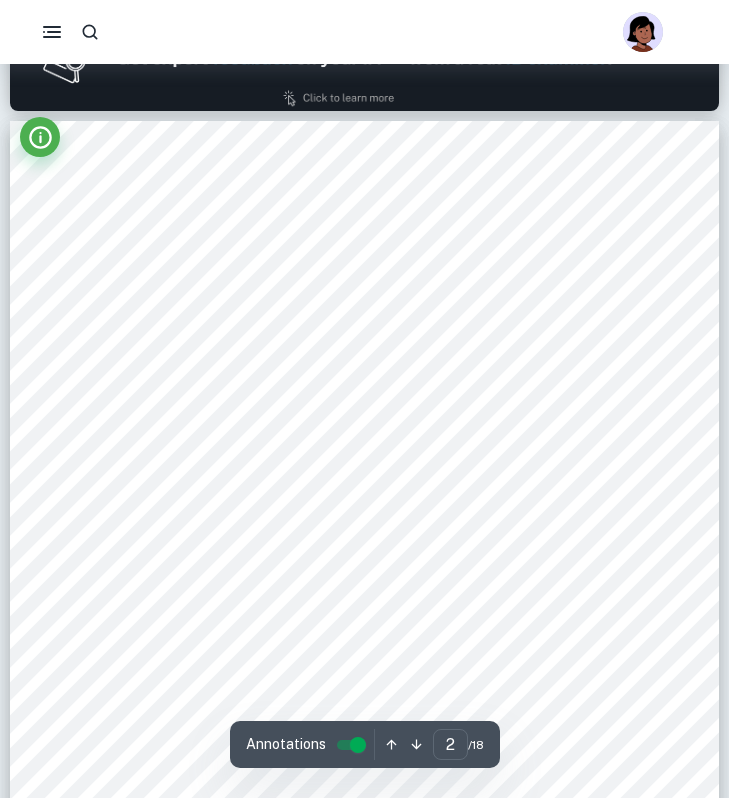 scroll, scrollTop: 1122, scrollLeft: 0, axis: vertical 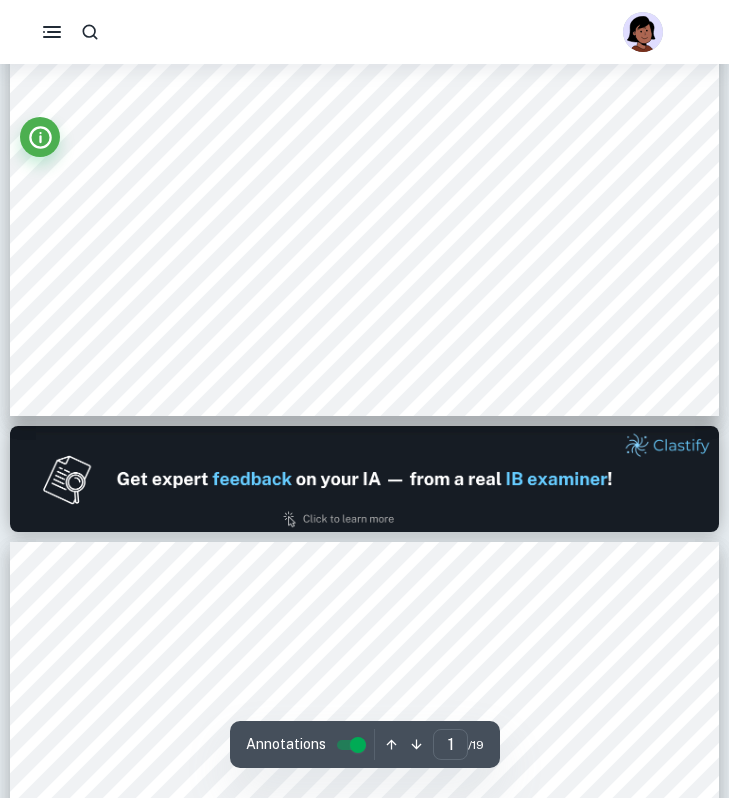 type on "2" 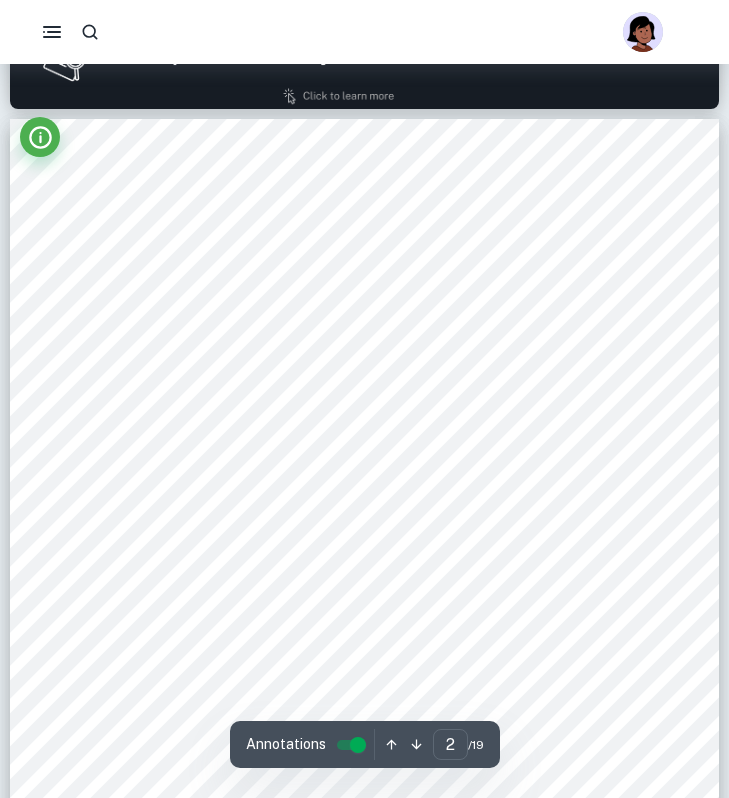 scroll, scrollTop: 1023, scrollLeft: 0, axis: vertical 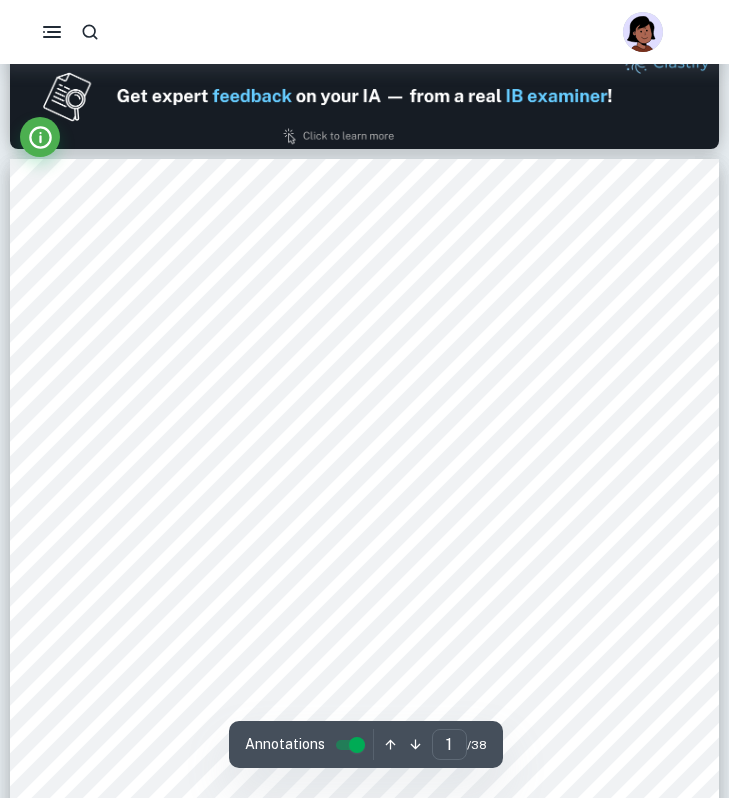 type on "2" 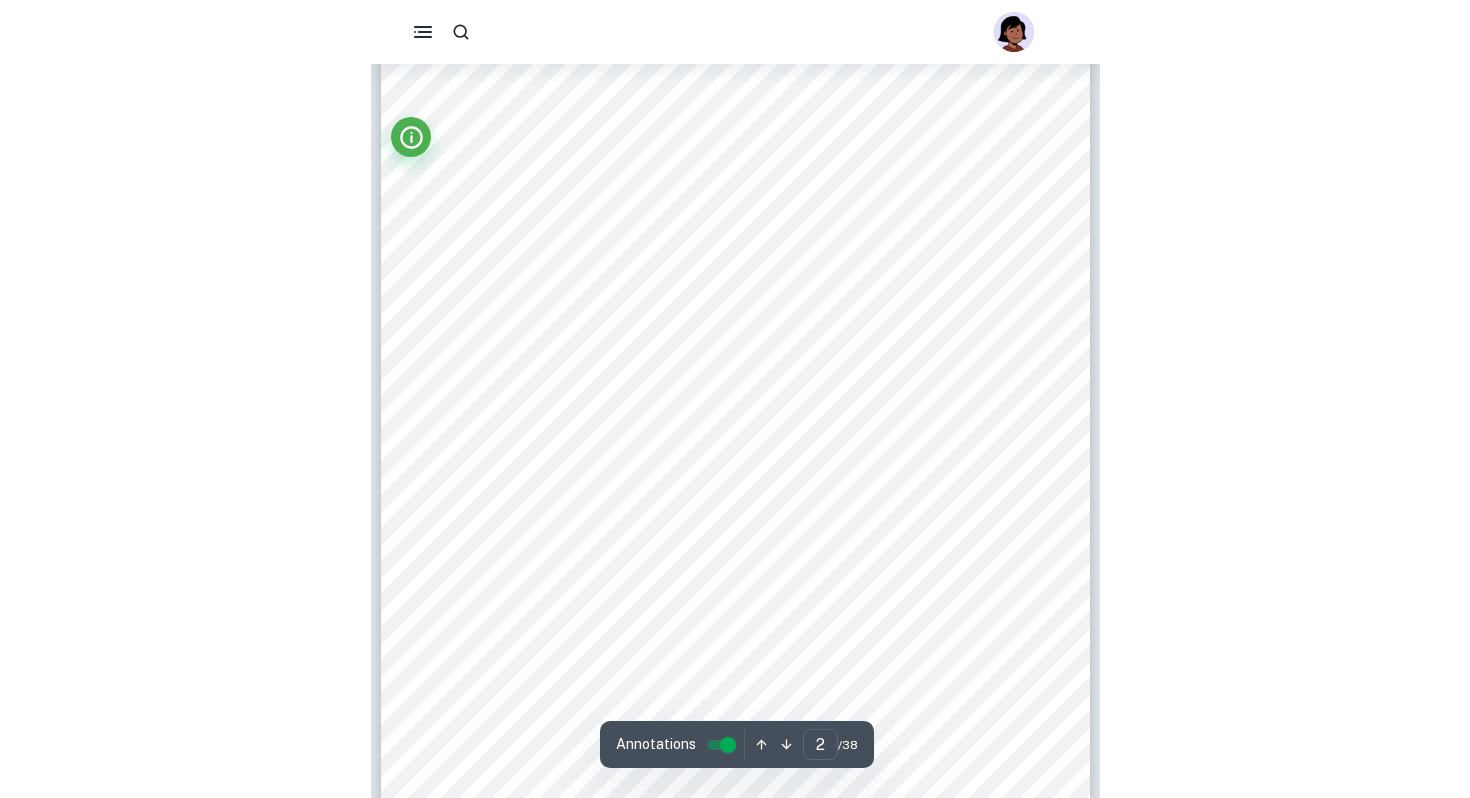 scroll, scrollTop: 1148, scrollLeft: 0, axis: vertical 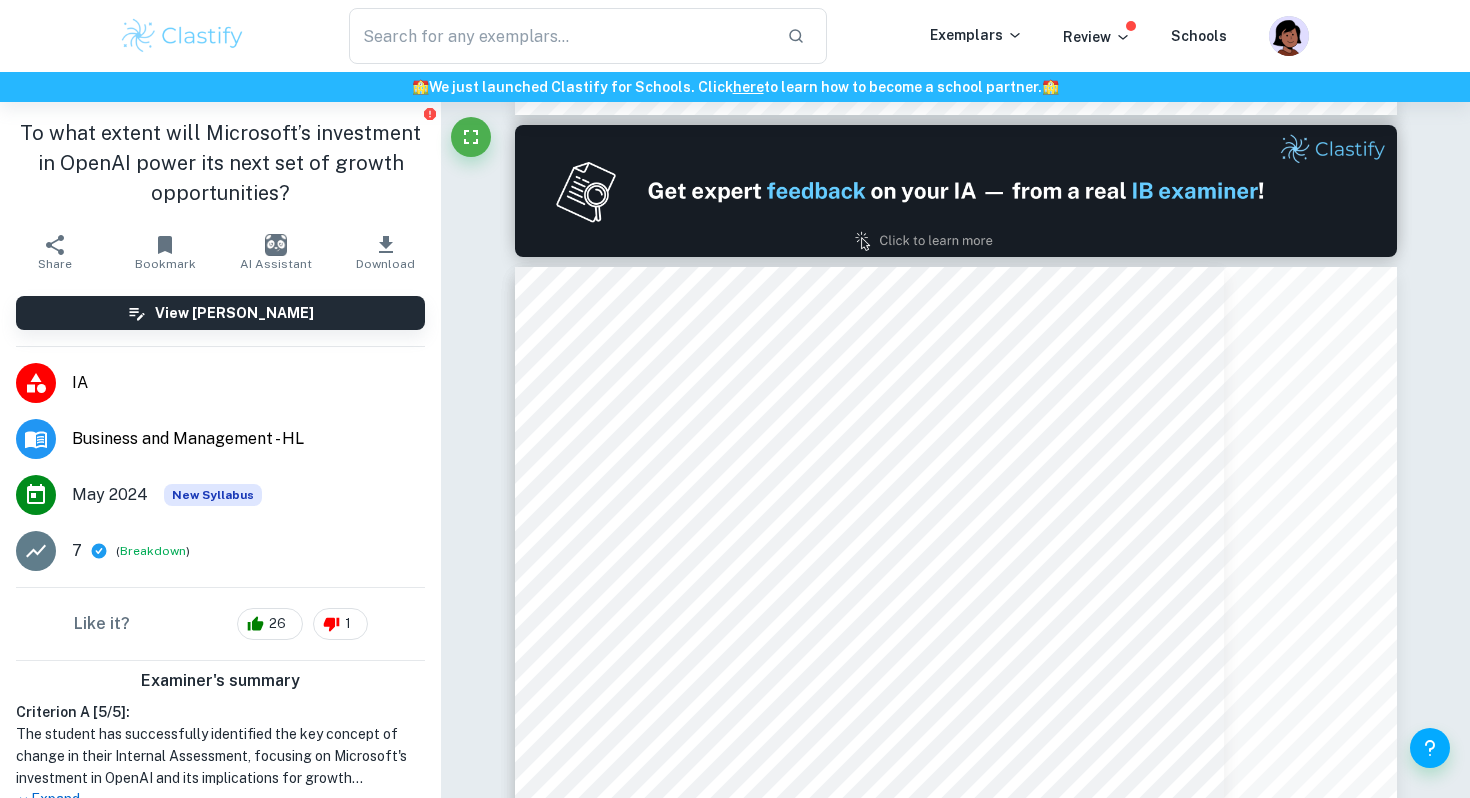 click at bounding box center (182, 36) 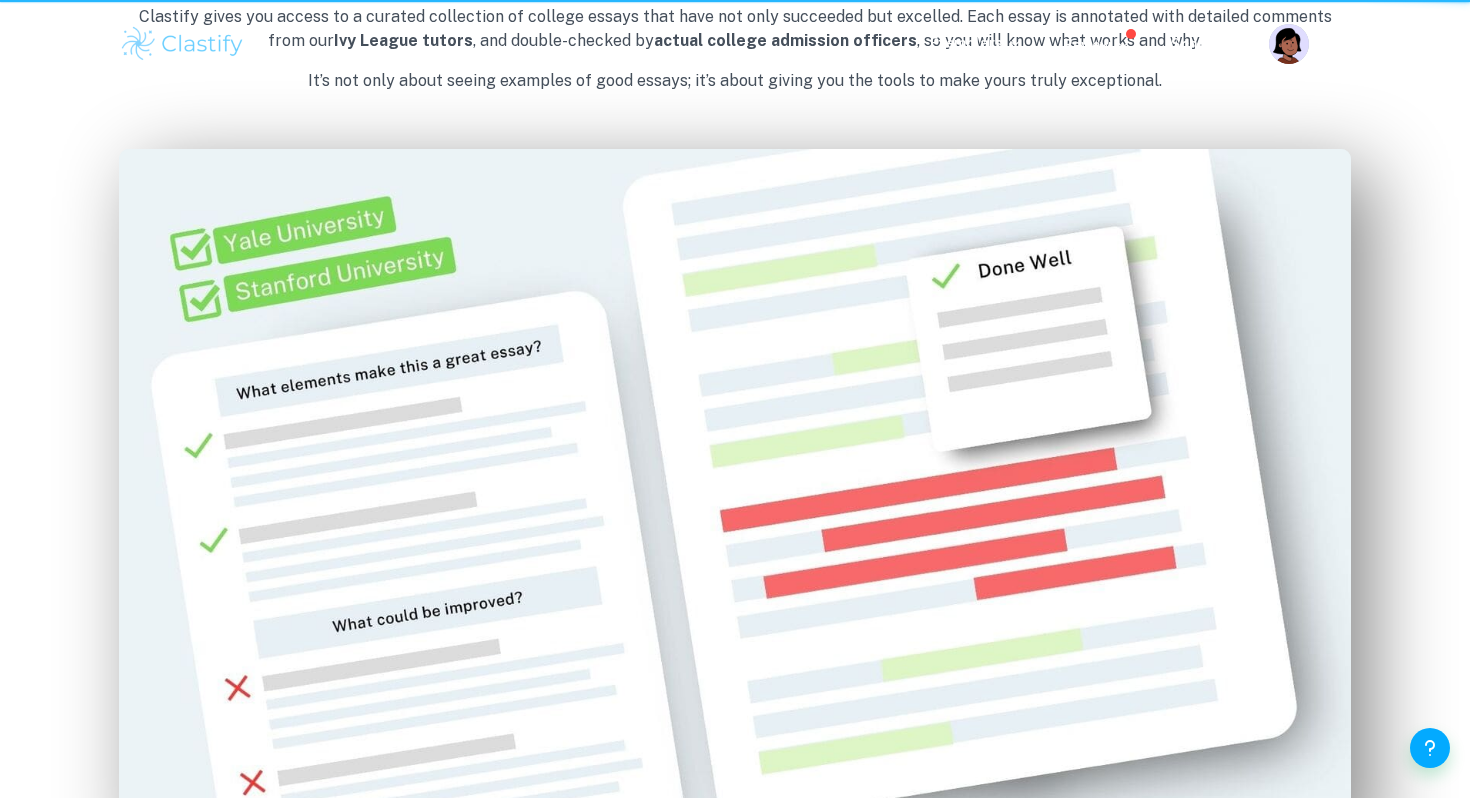 scroll, scrollTop: 0, scrollLeft: 0, axis: both 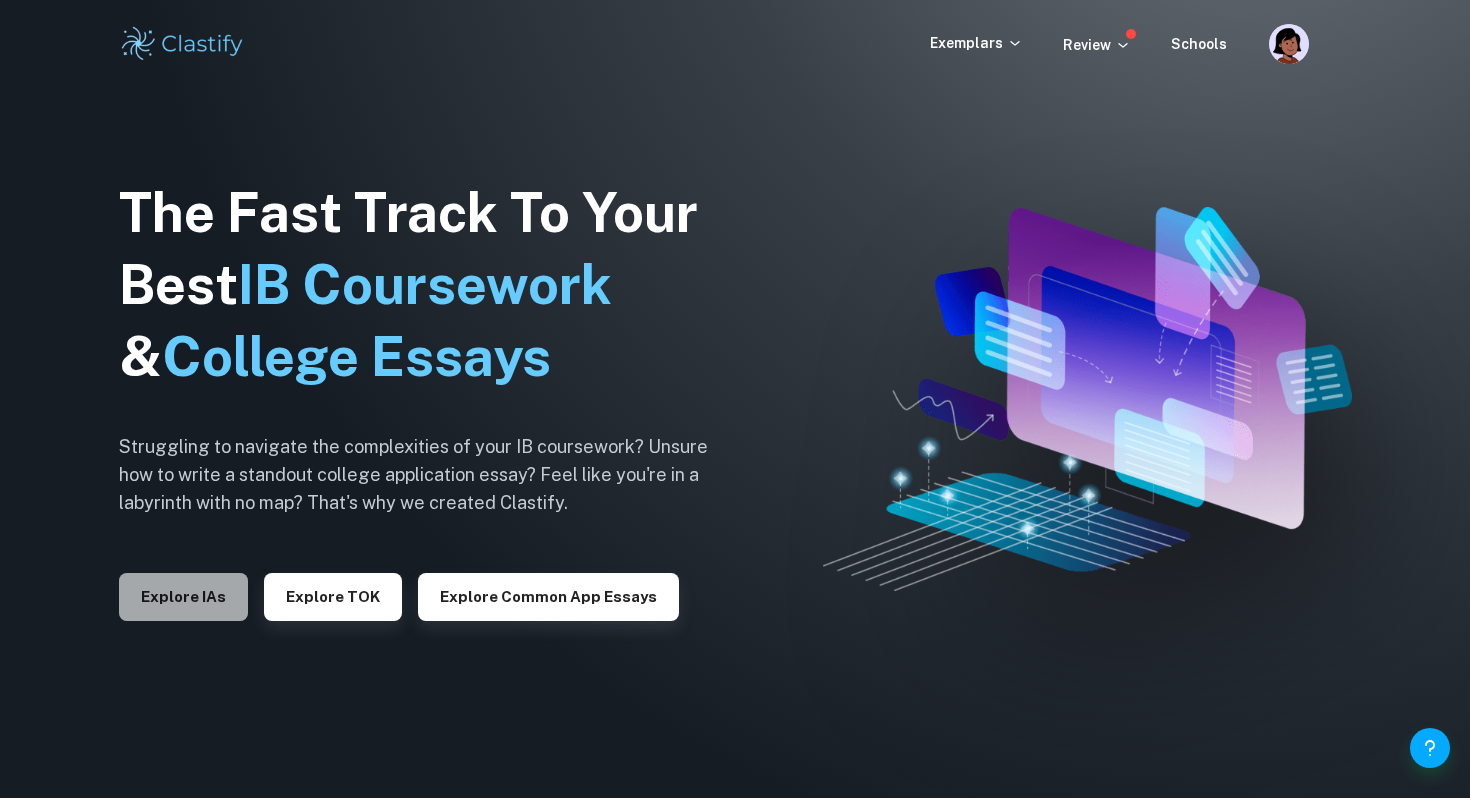 click on "Explore IAs" at bounding box center [183, 597] 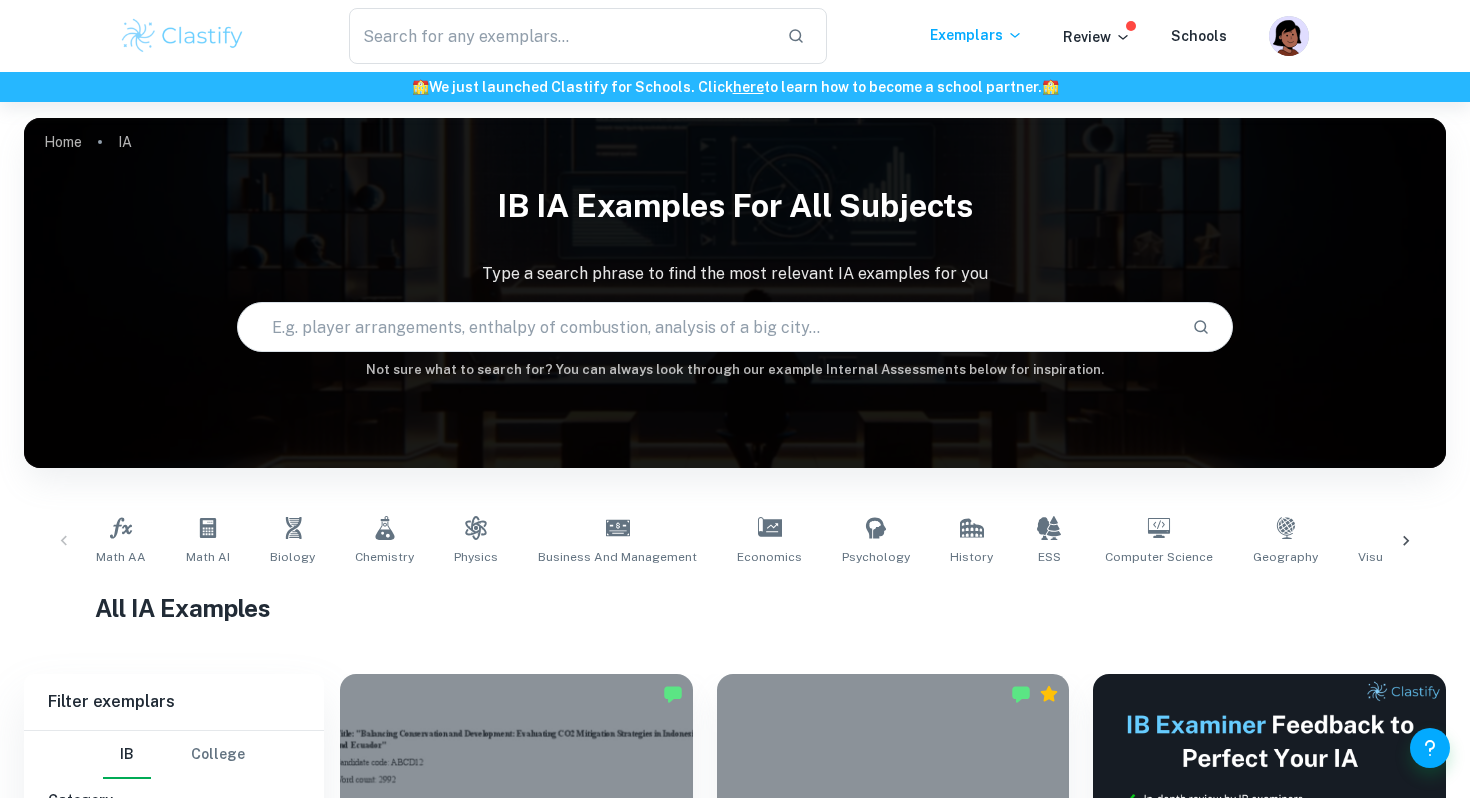 click at bounding box center [706, 327] 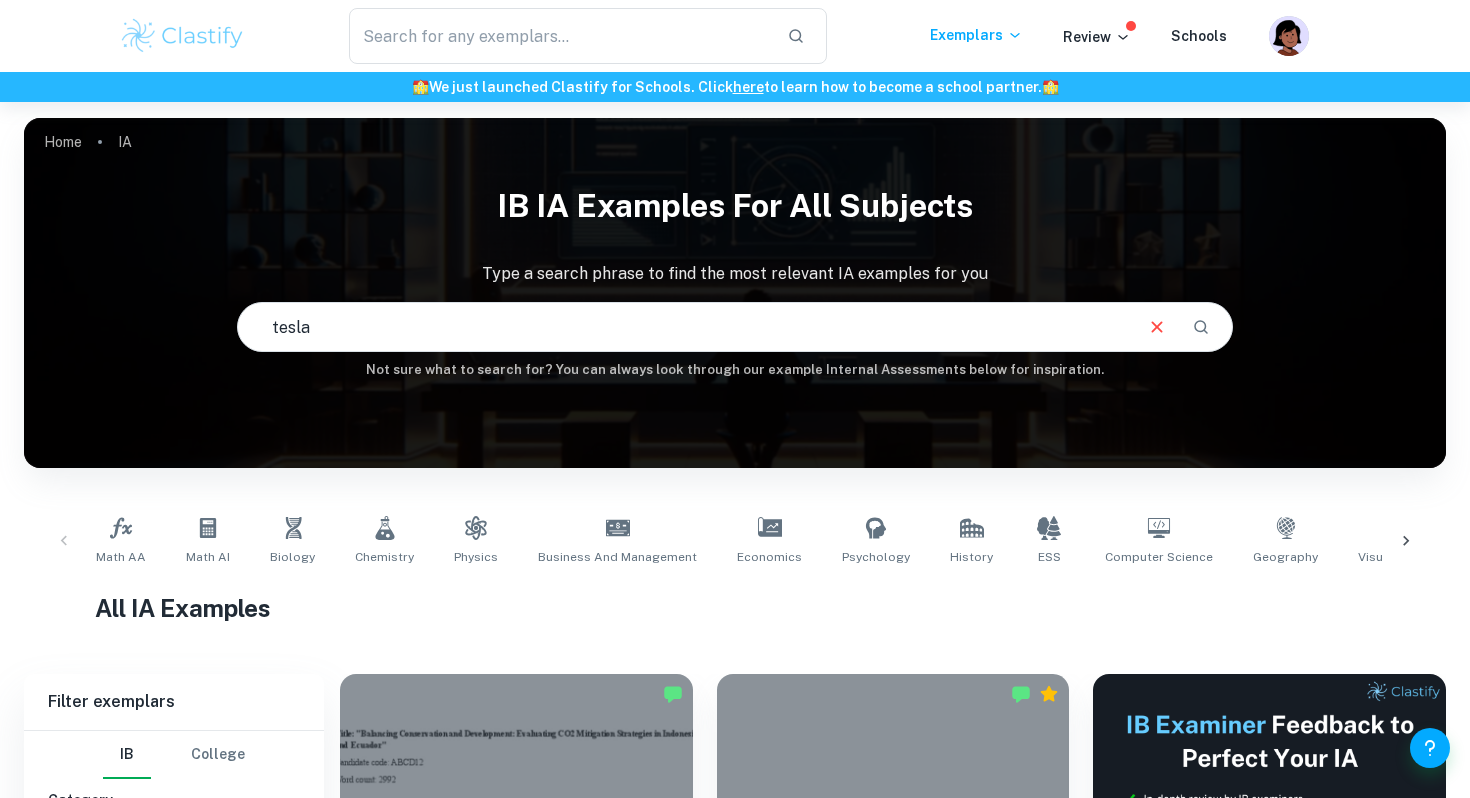 type on "tesla" 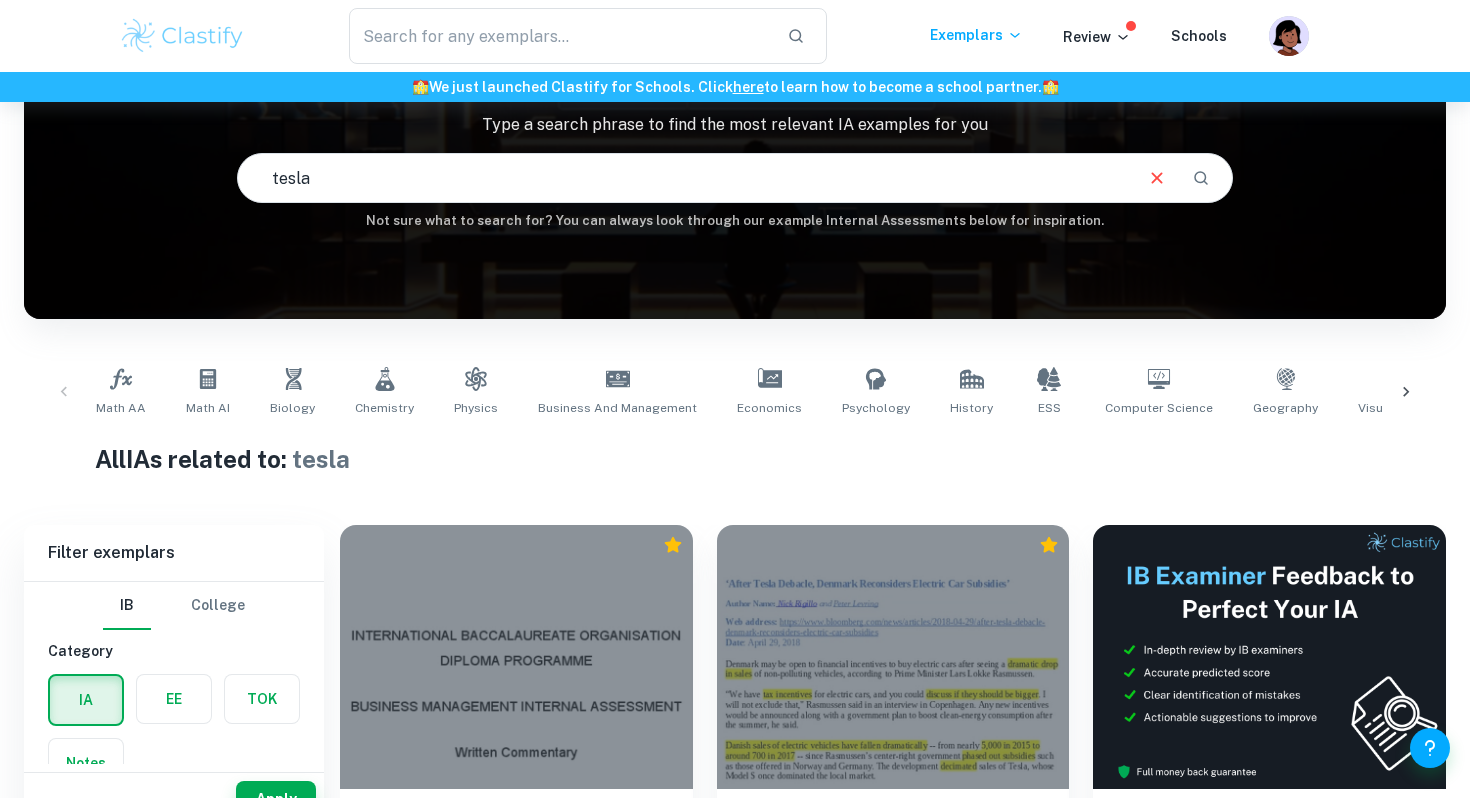 scroll, scrollTop: 364, scrollLeft: 0, axis: vertical 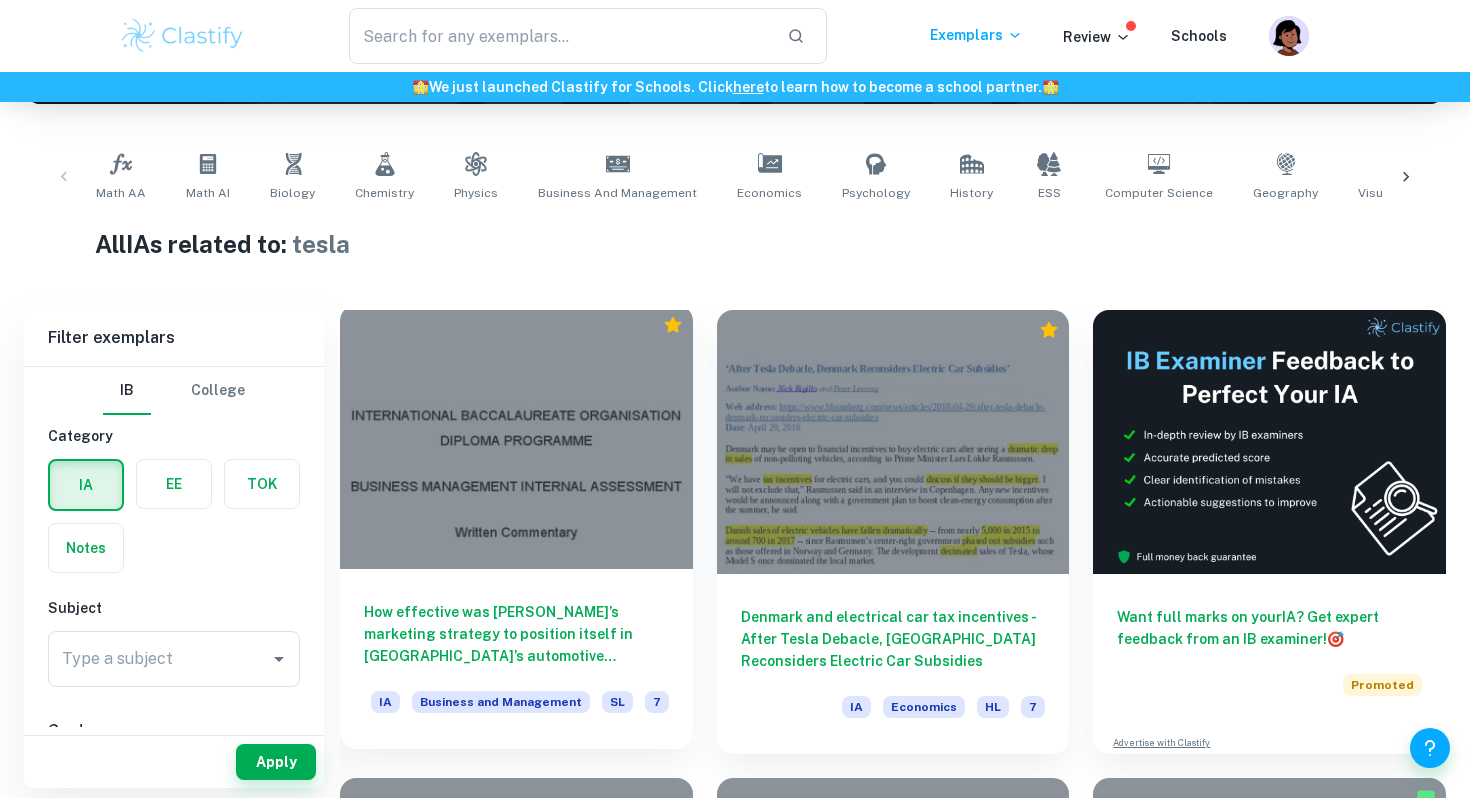 click on "How effective was Tesla’s marketing strategy to position itself in Norway’s automotive industry?" at bounding box center (516, 634) 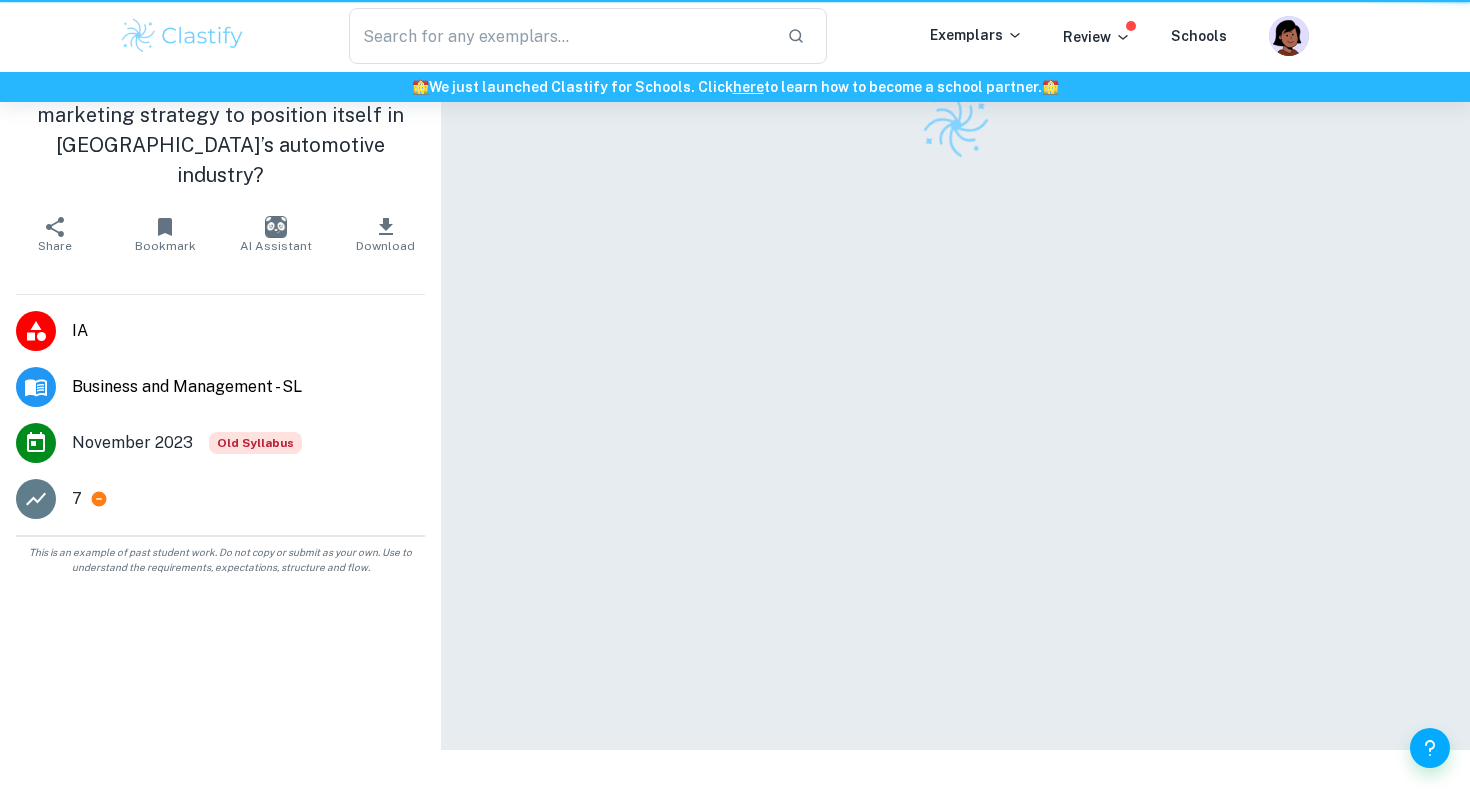 scroll, scrollTop: 0, scrollLeft: 0, axis: both 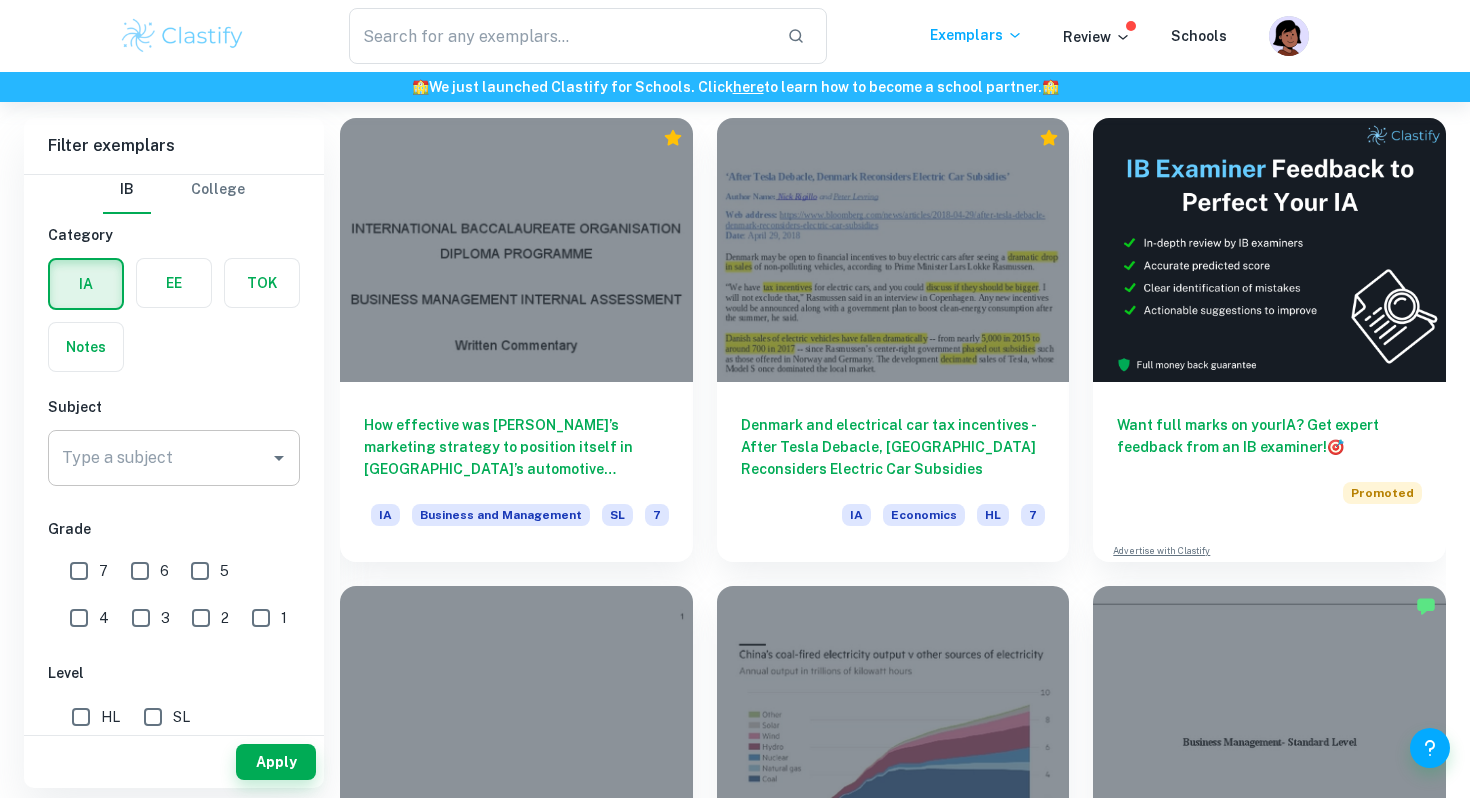 click on "Type a subject" at bounding box center [159, 458] 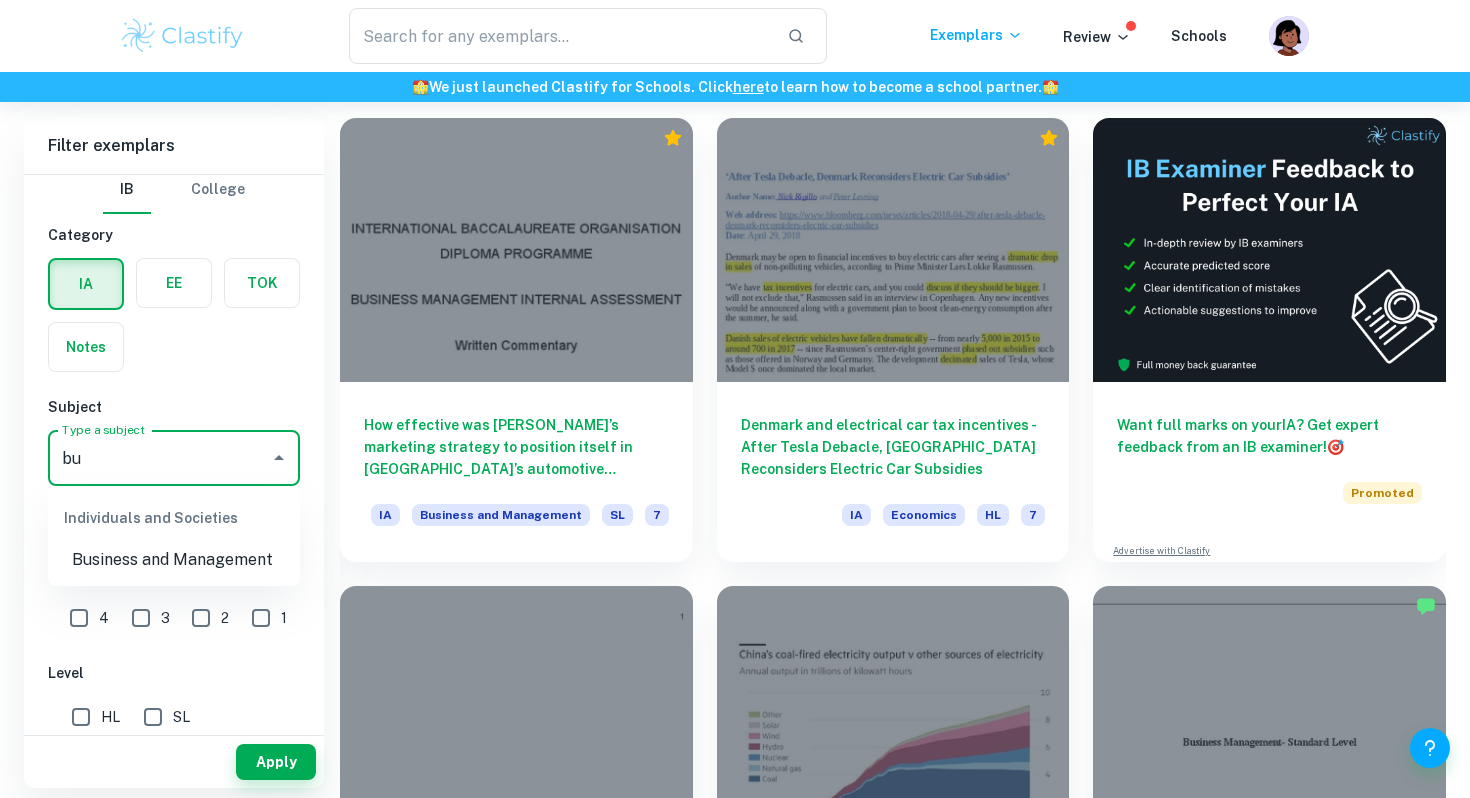 click on "Business and Management" at bounding box center [174, 560] 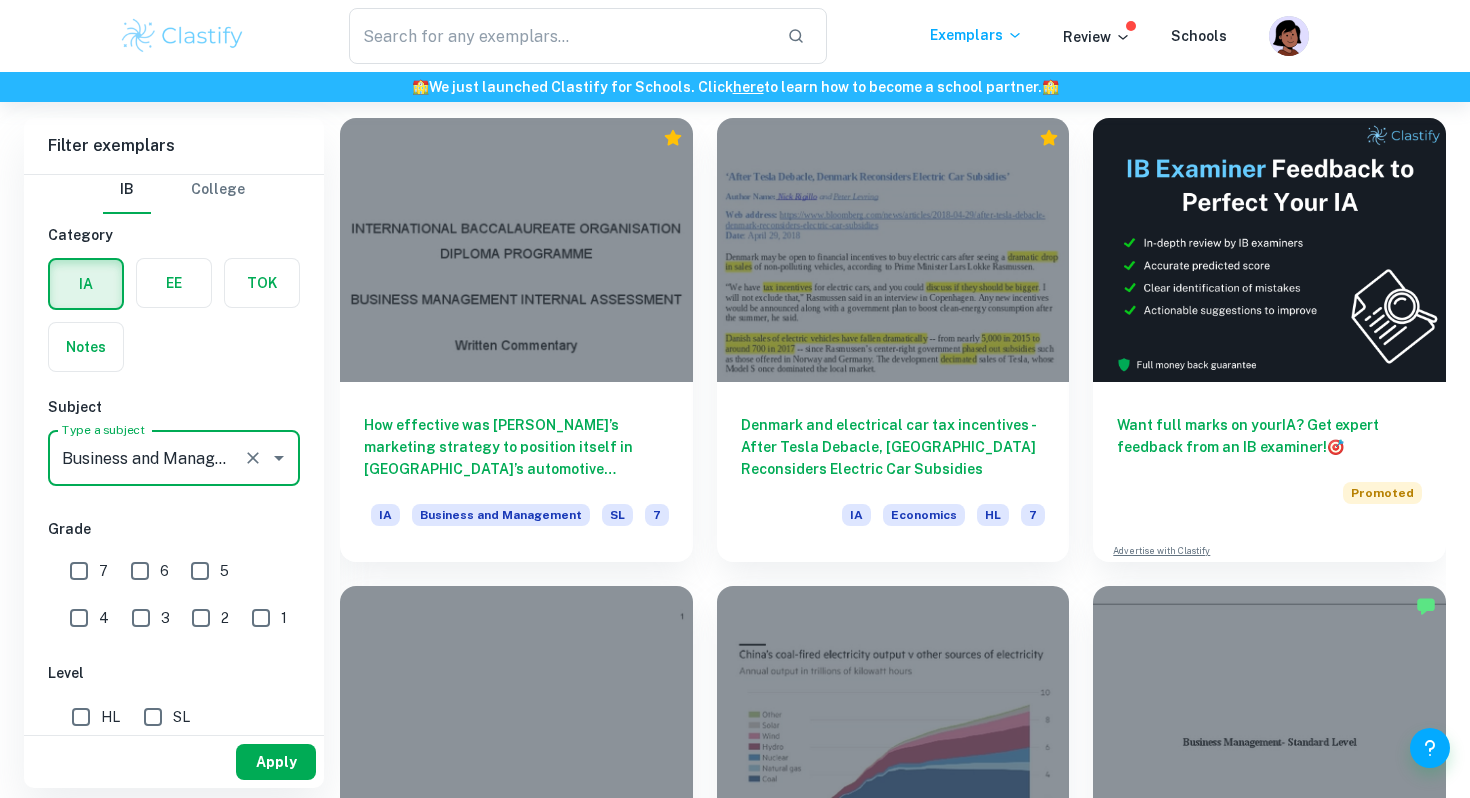 type on "Business and Management" 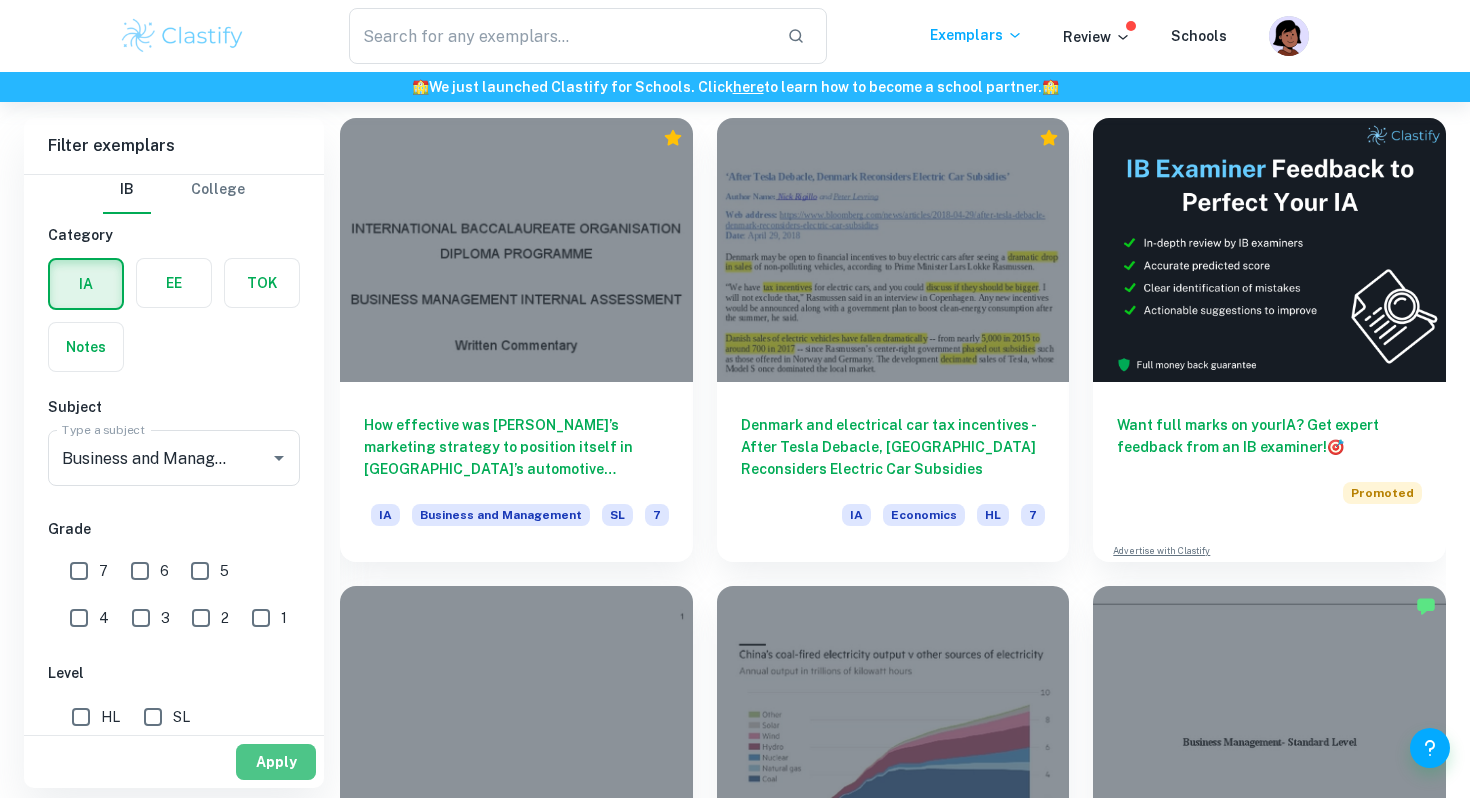 click on "Apply" at bounding box center (276, 762) 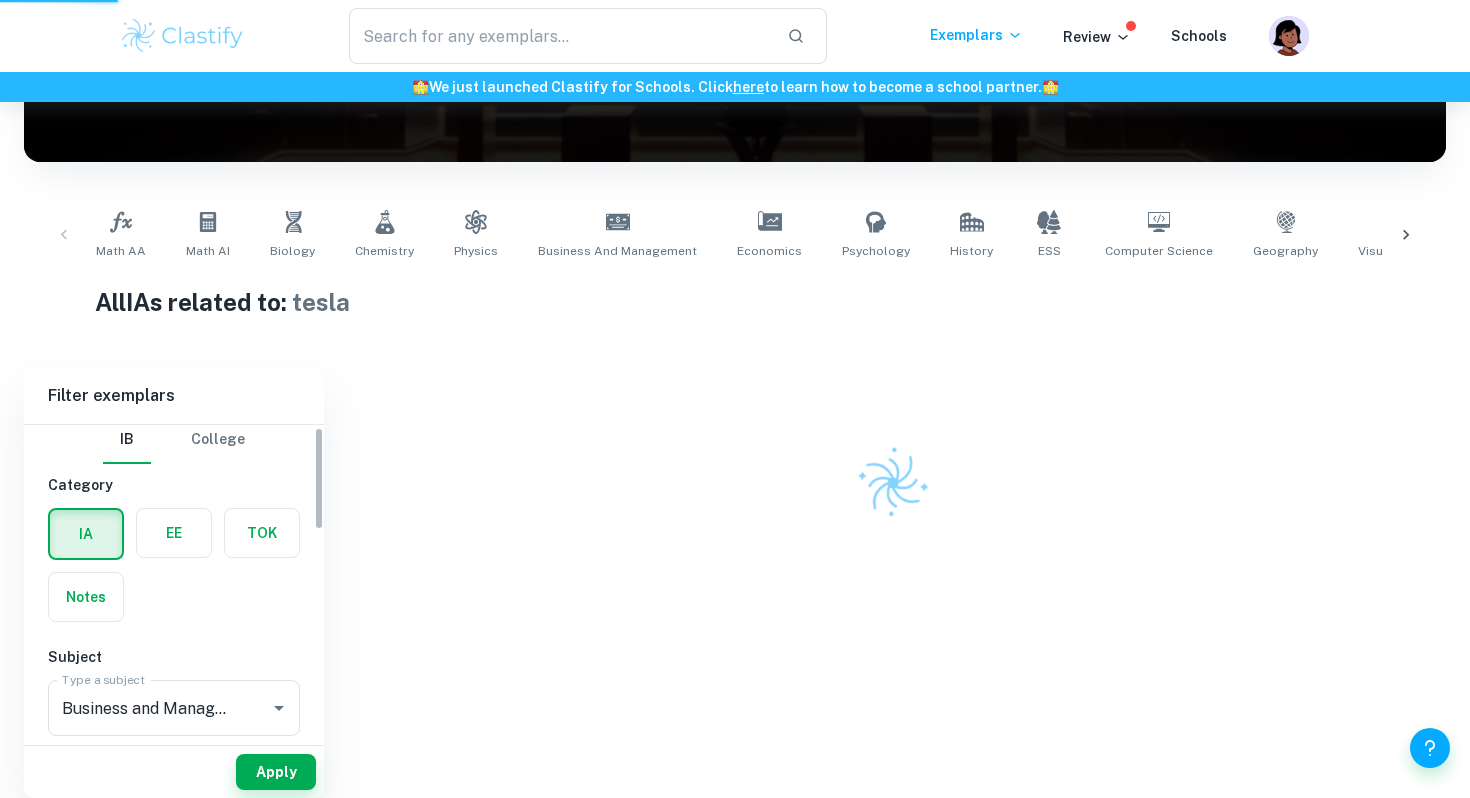 scroll, scrollTop: 286, scrollLeft: 0, axis: vertical 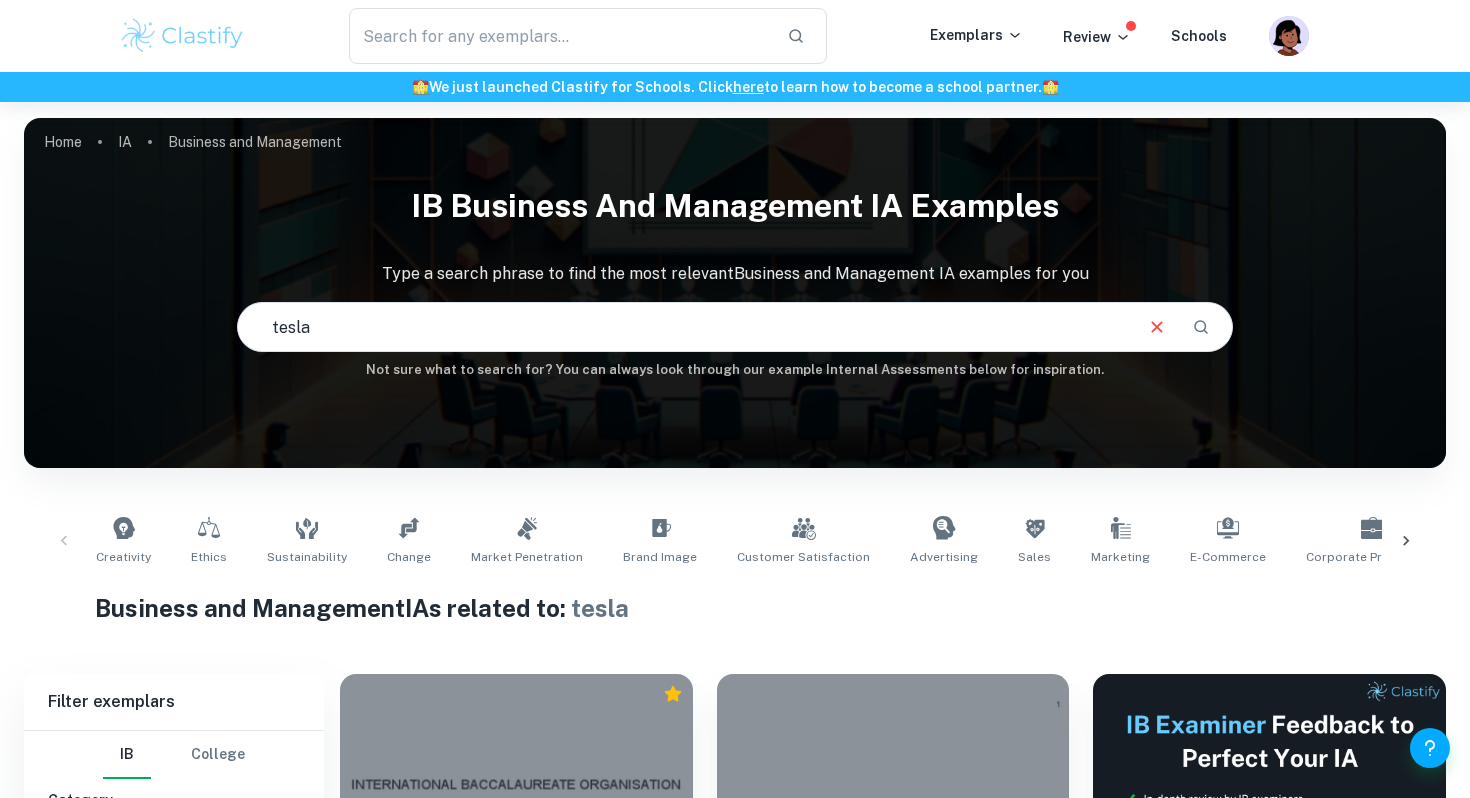 click on "tesla" at bounding box center [683, 327] 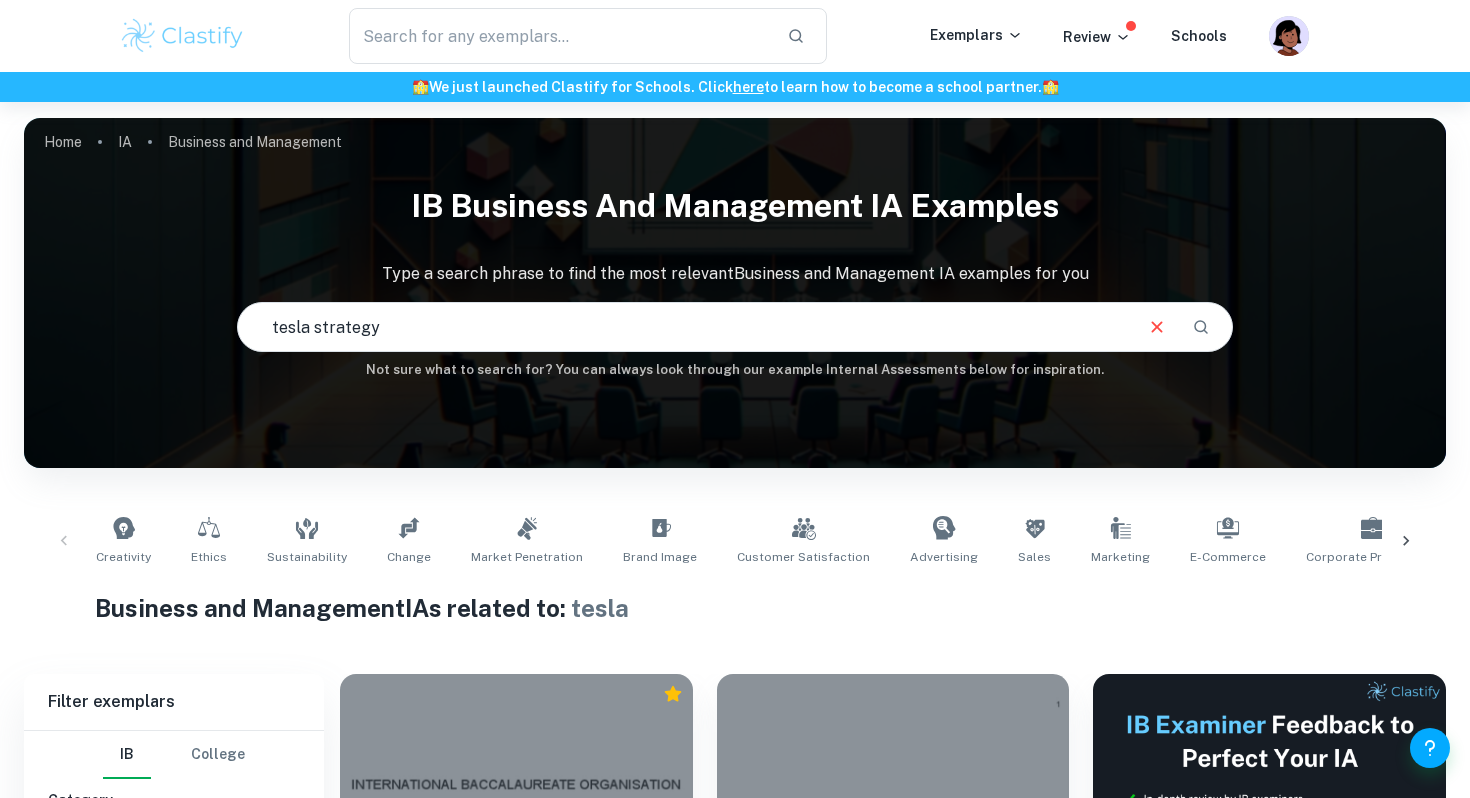 type on "tesla strategy" 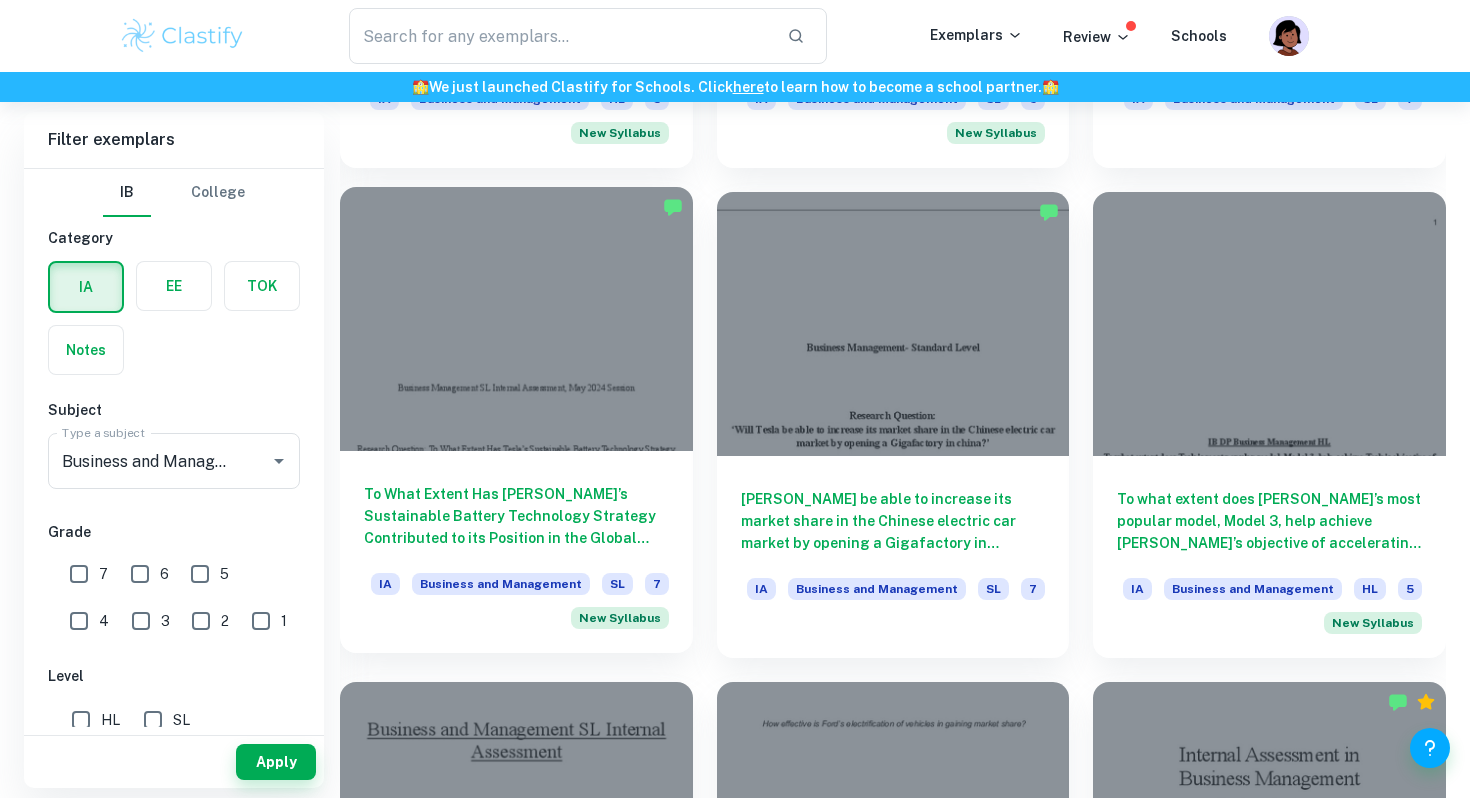 scroll, scrollTop: 1427, scrollLeft: 0, axis: vertical 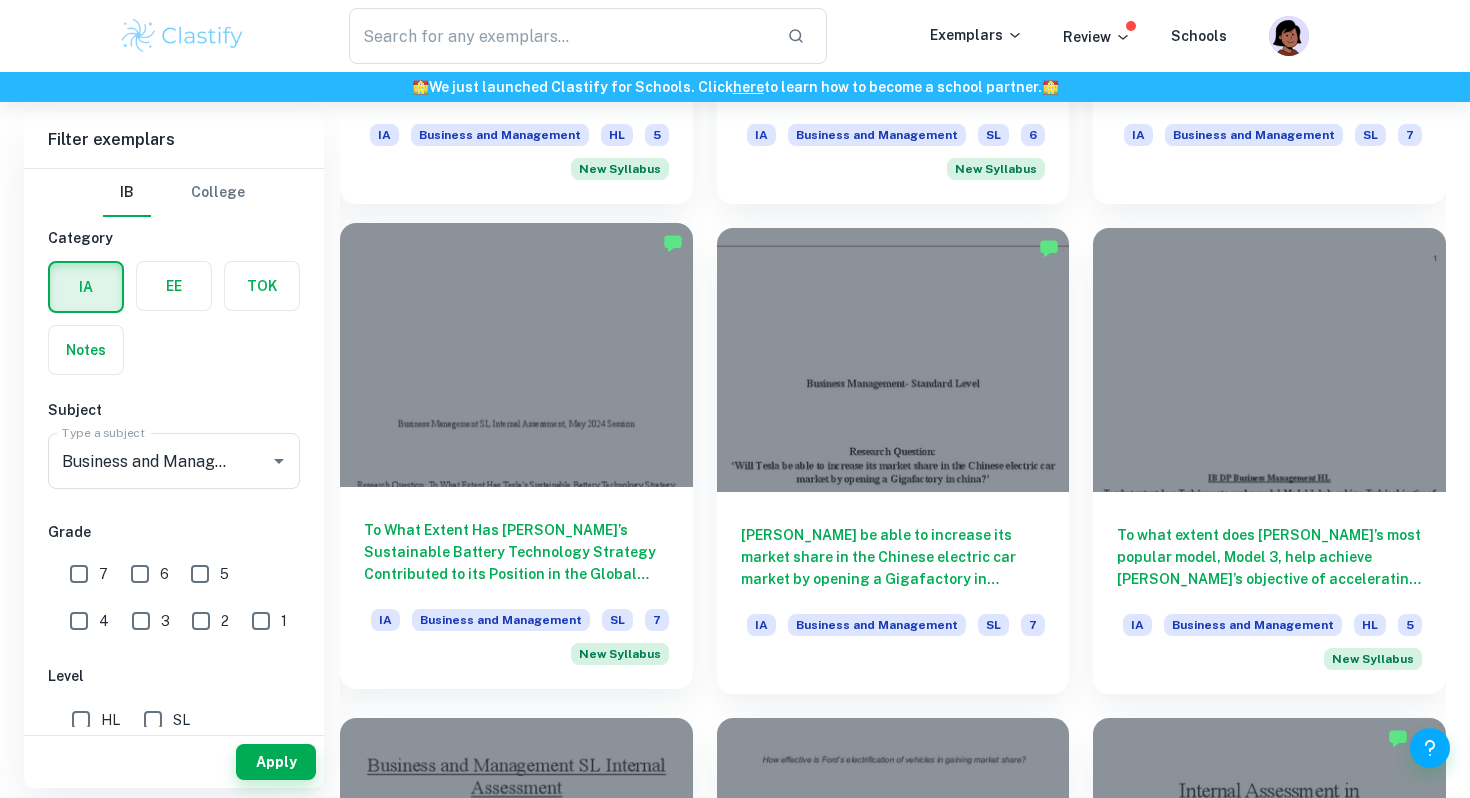 click on "To What Extent Has Tesla’s Sustainable Battery Technology Strategy Contributed to its Position in the Global Electric Vehicle Market?" at bounding box center (516, 552) 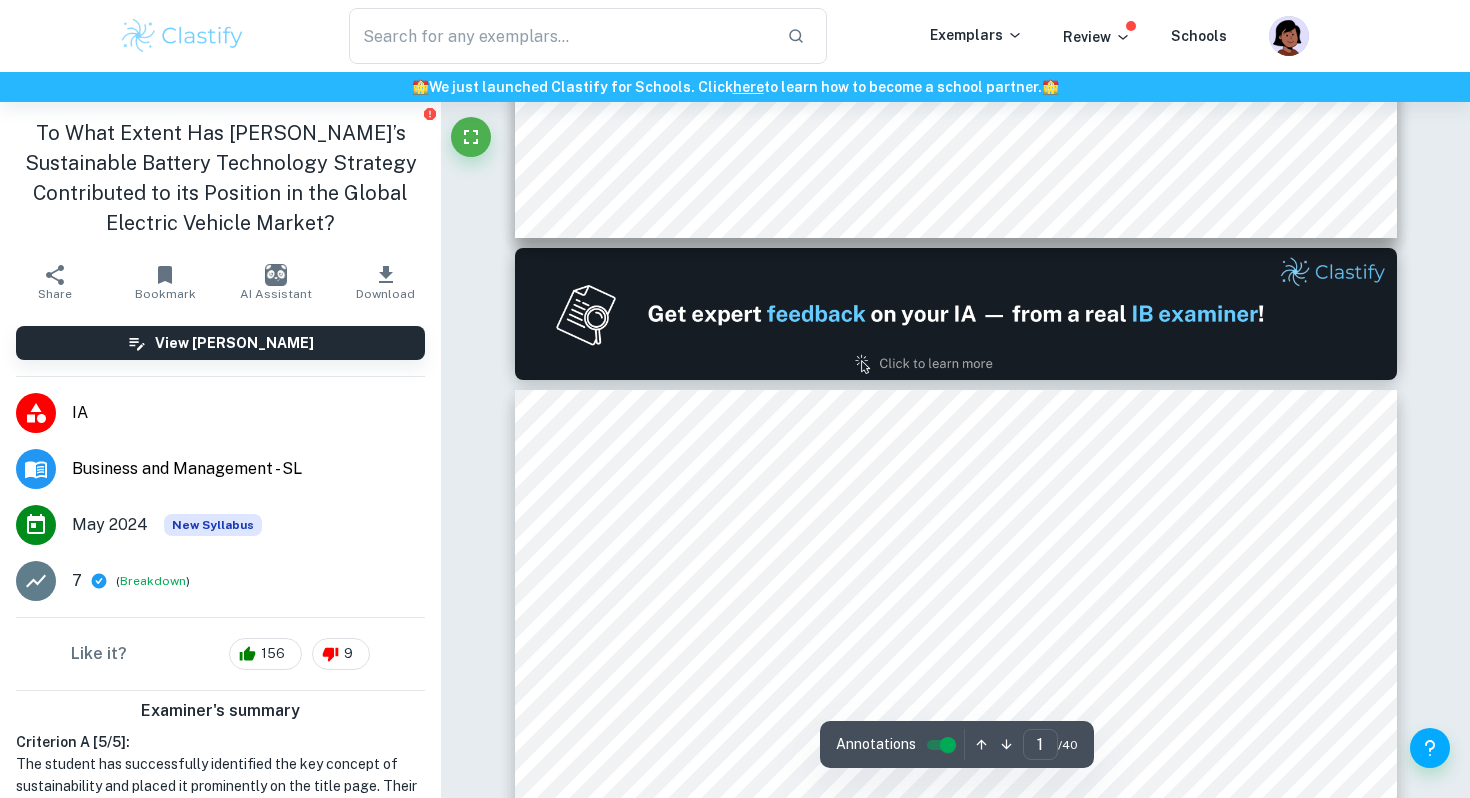 type on "2" 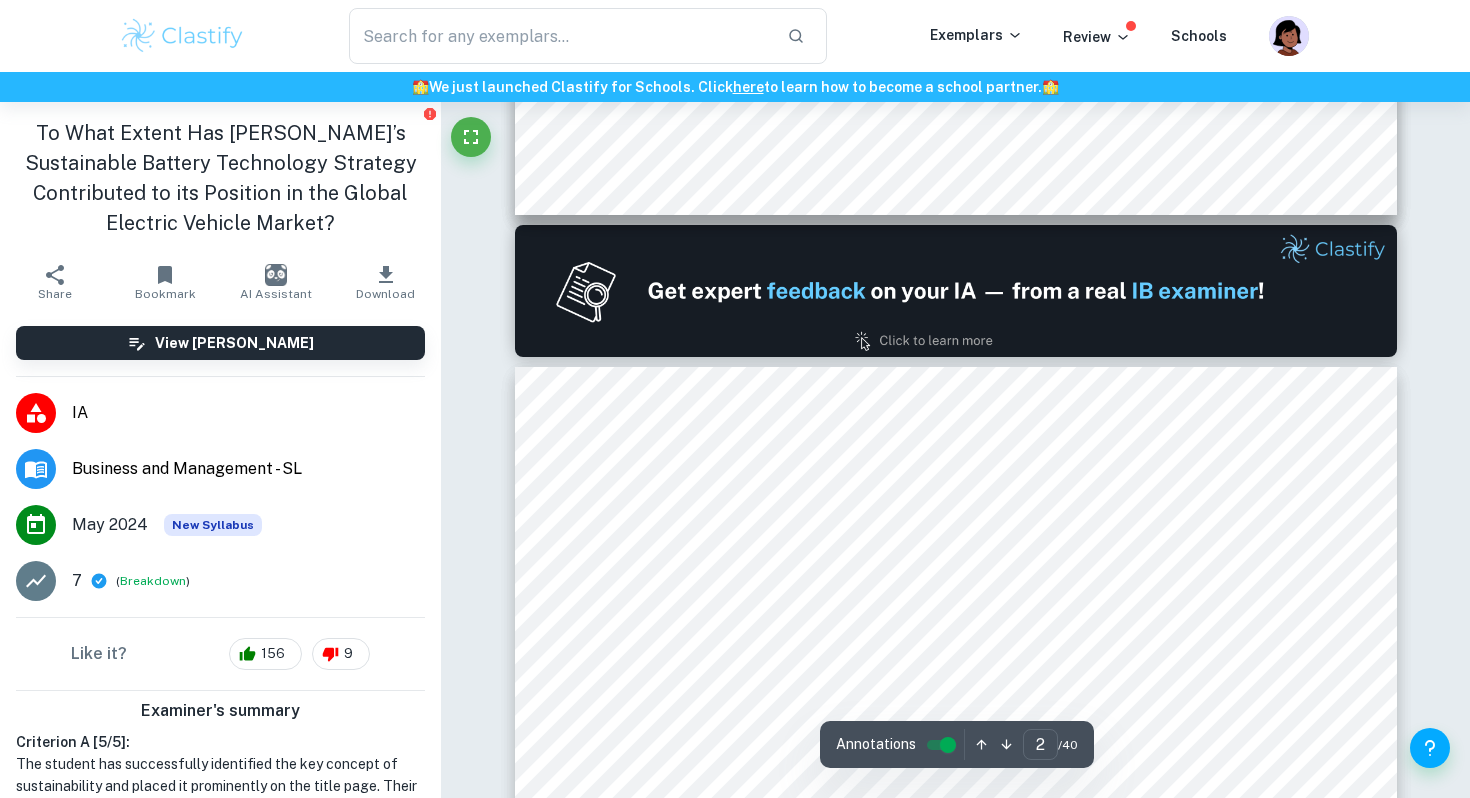 scroll, scrollTop: 1303, scrollLeft: 0, axis: vertical 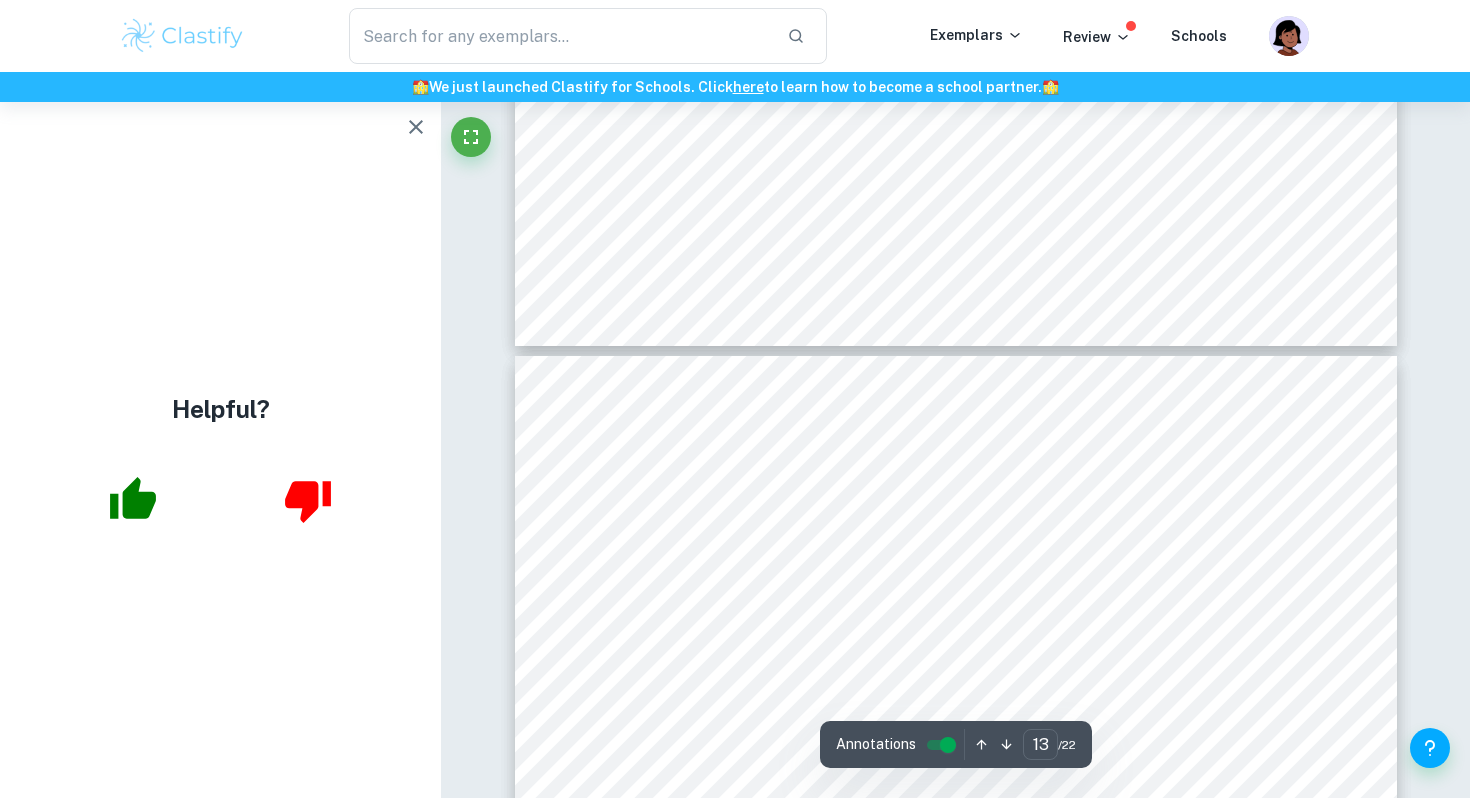 type on "12" 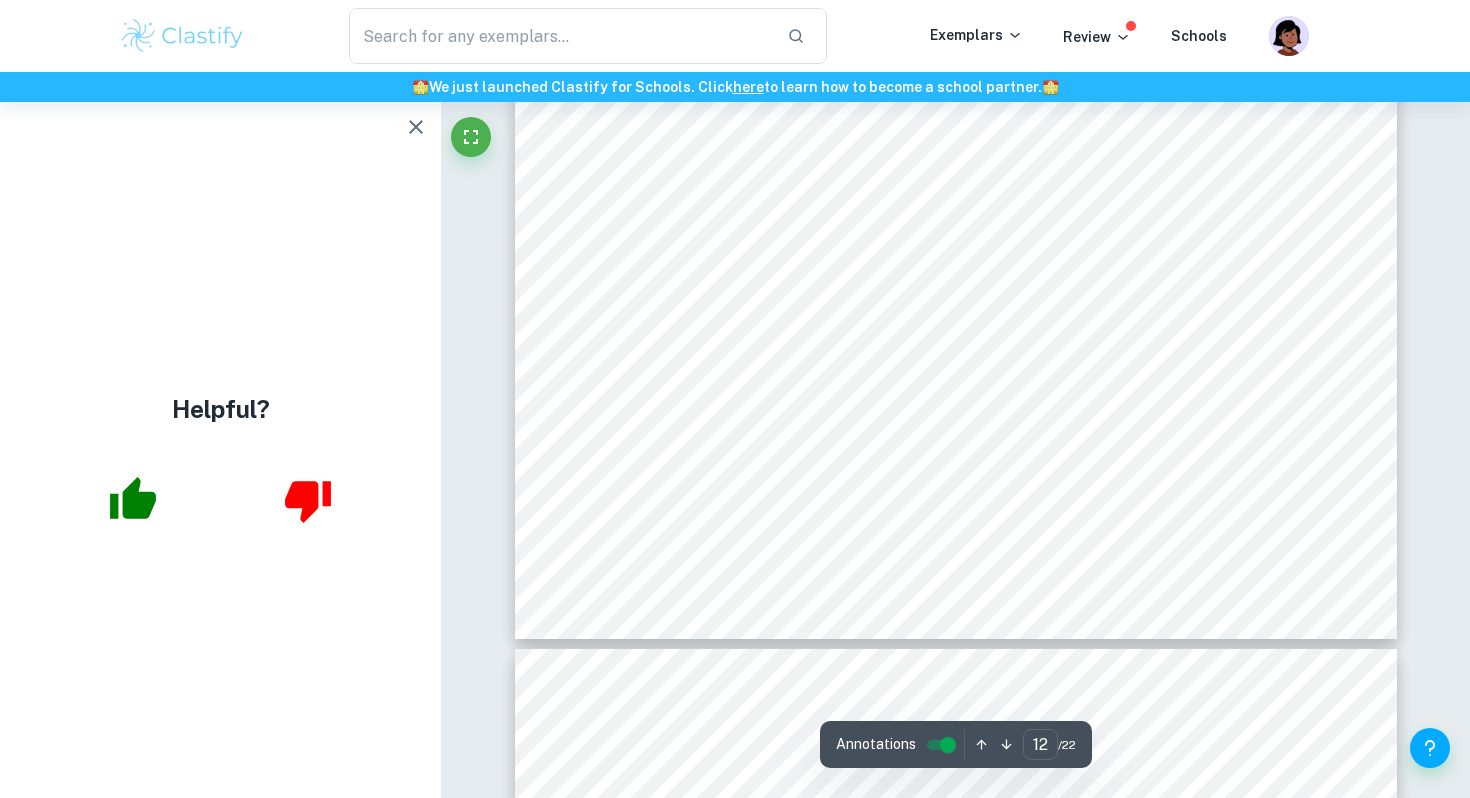 scroll, scrollTop: 14686, scrollLeft: 0, axis: vertical 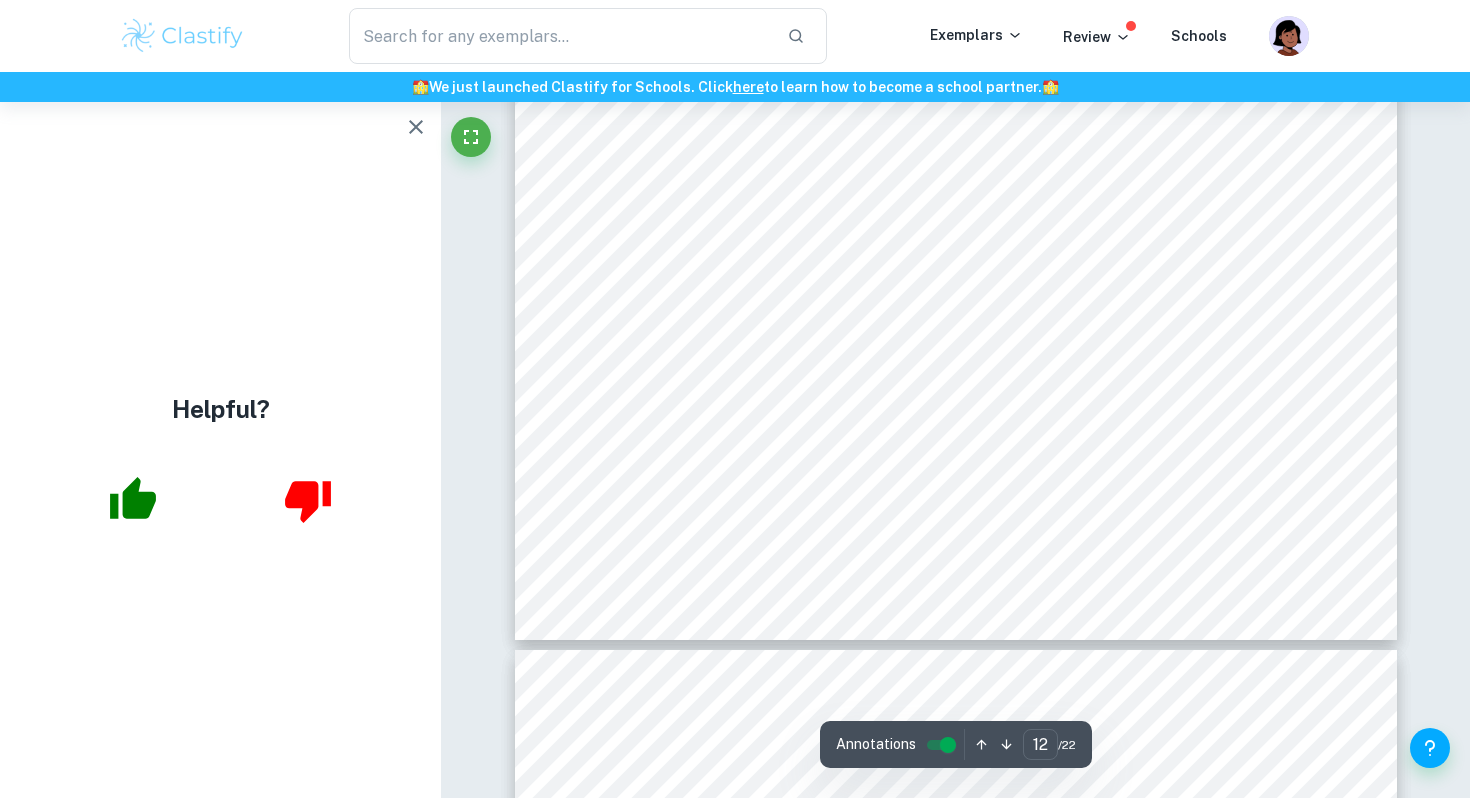 click 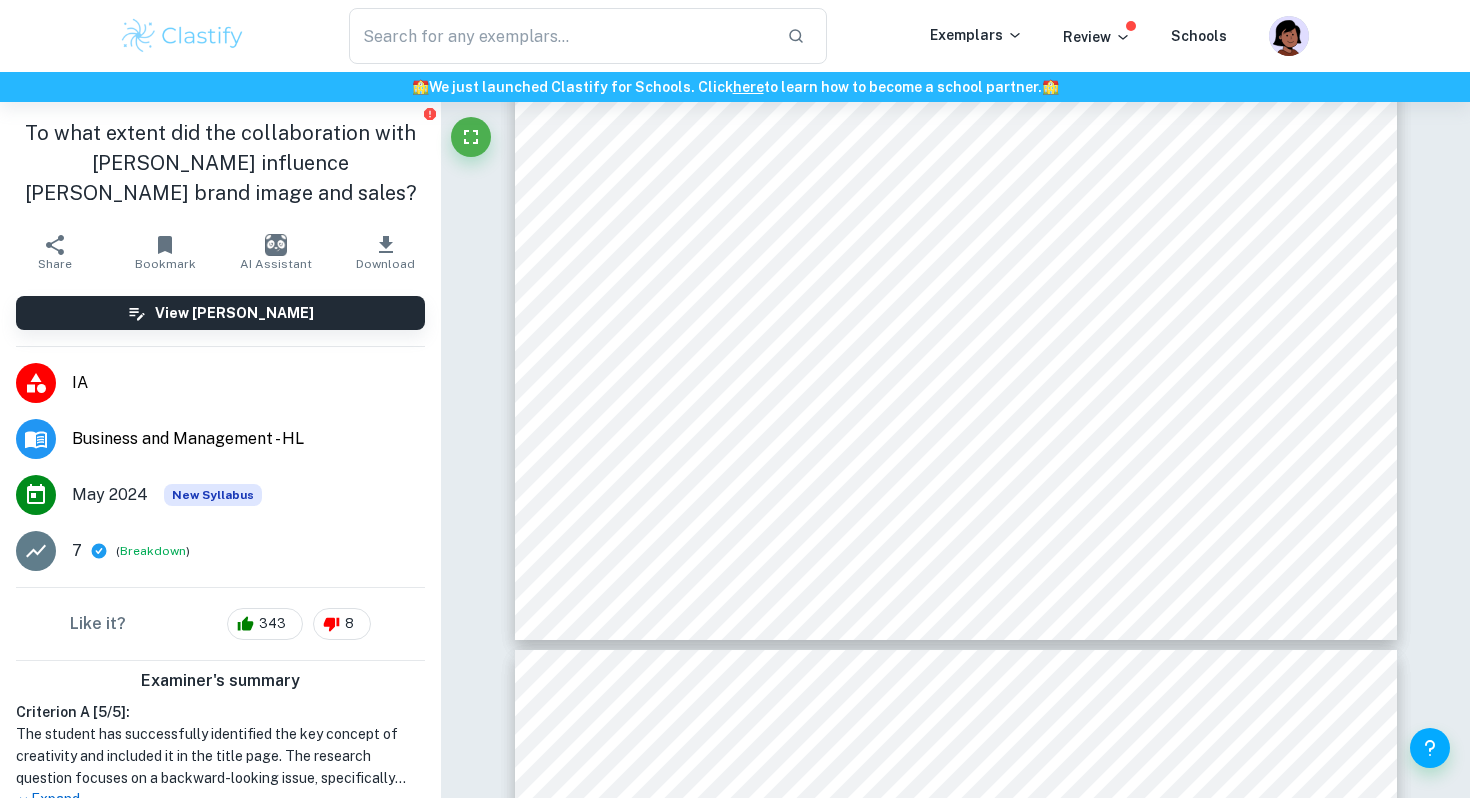 click 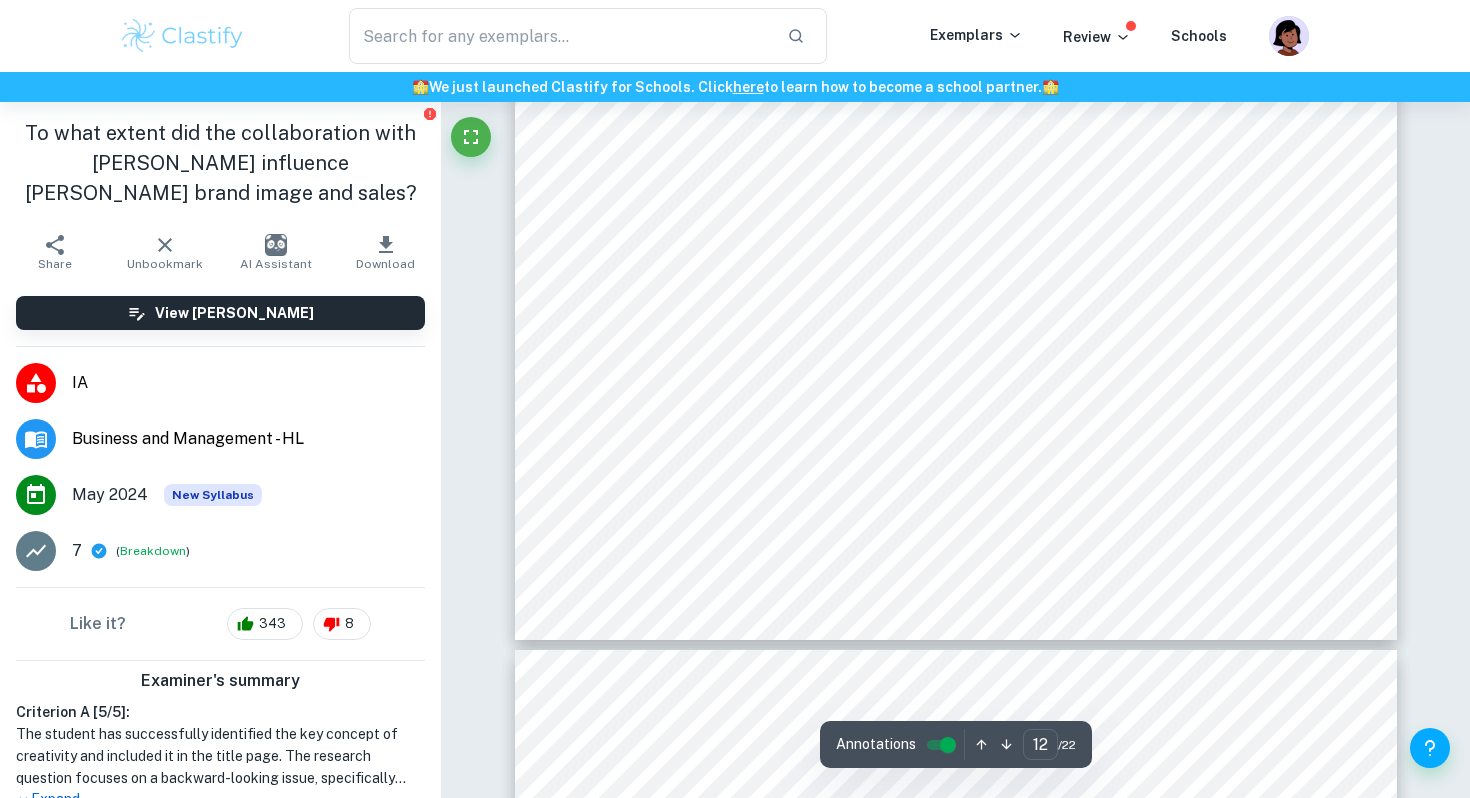 click 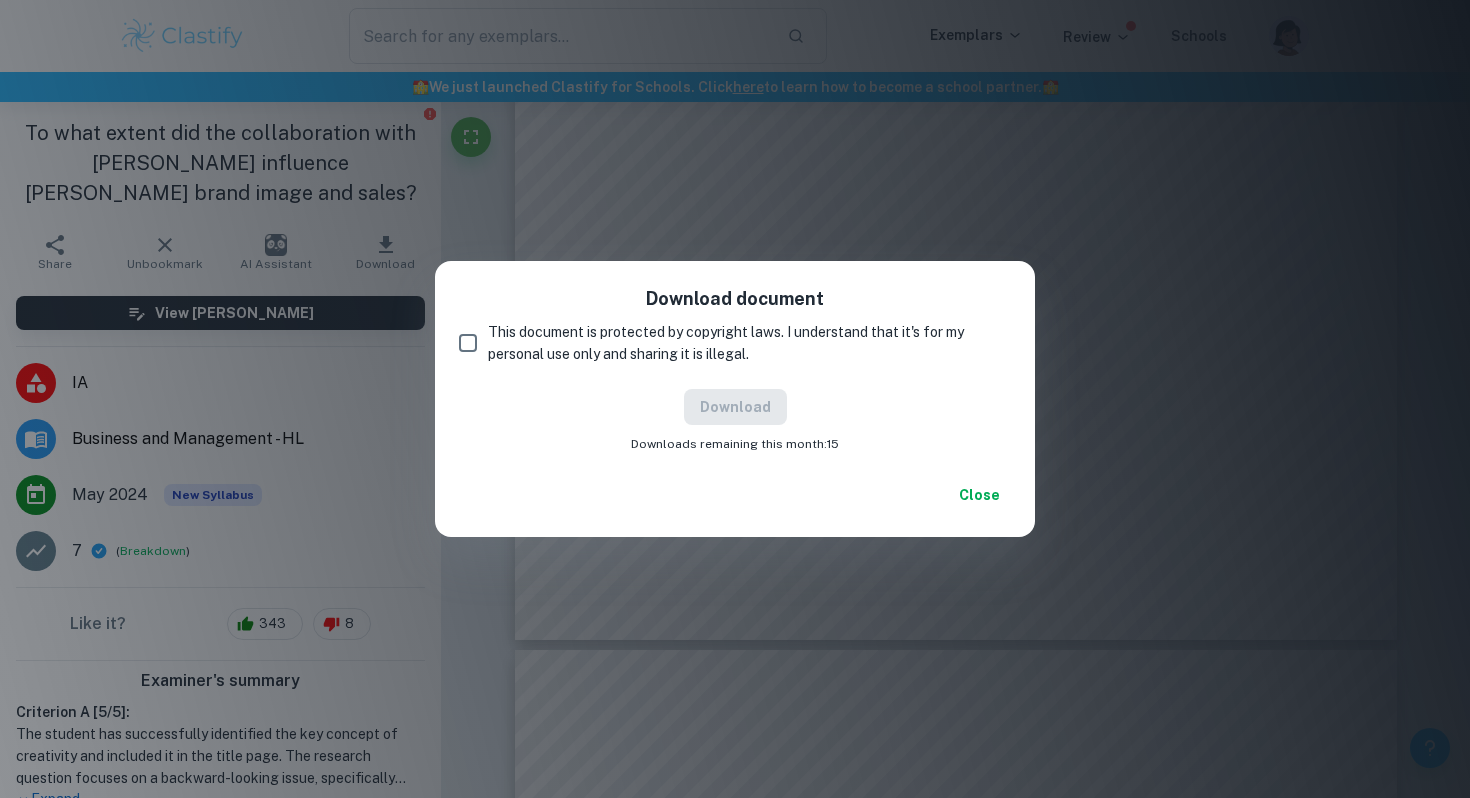 click on "This document is protected by copyright laws. I understand that it's for my personal use only and sharing it is illegal." at bounding box center (468, 343) 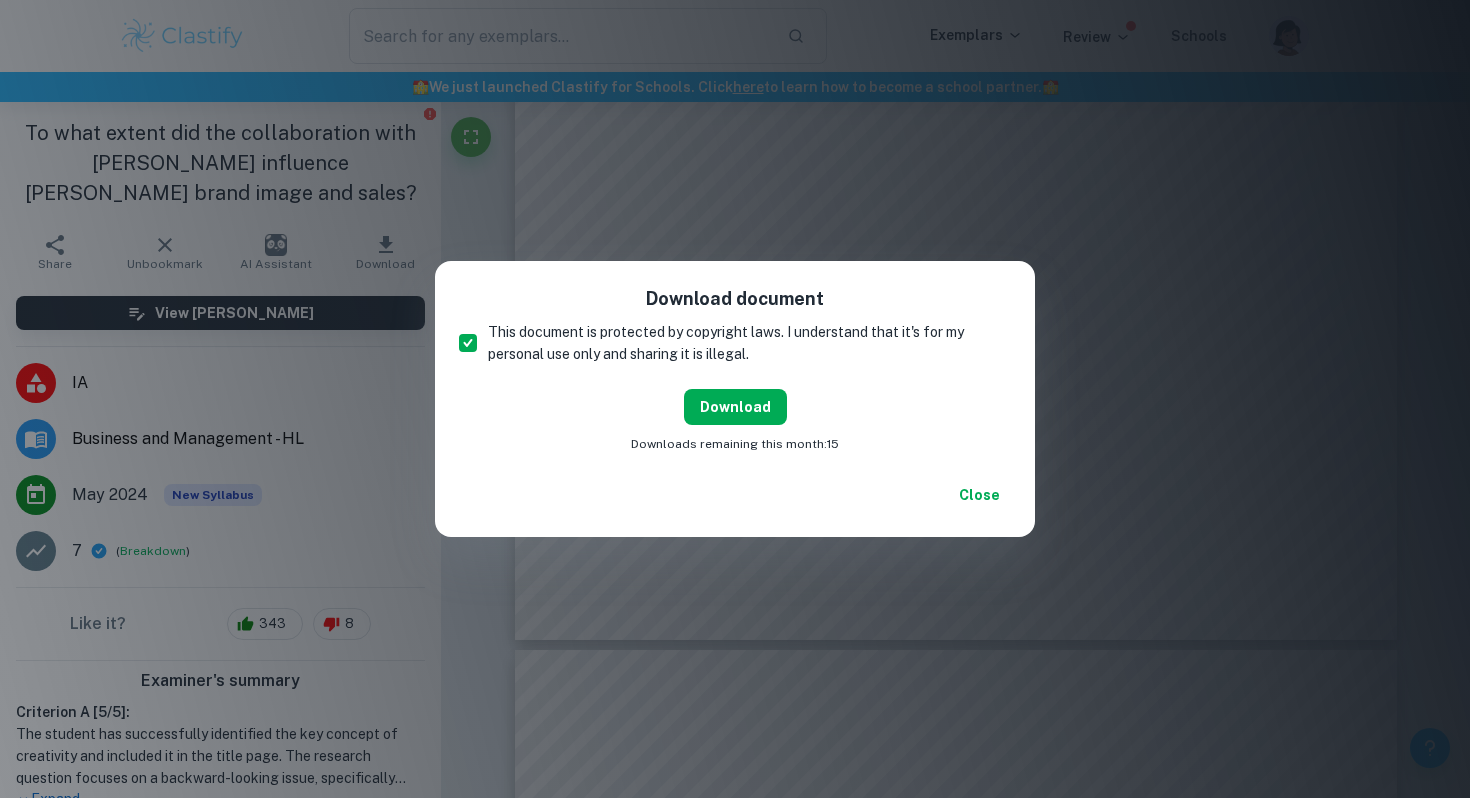 click on "Download" at bounding box center [735, 407] 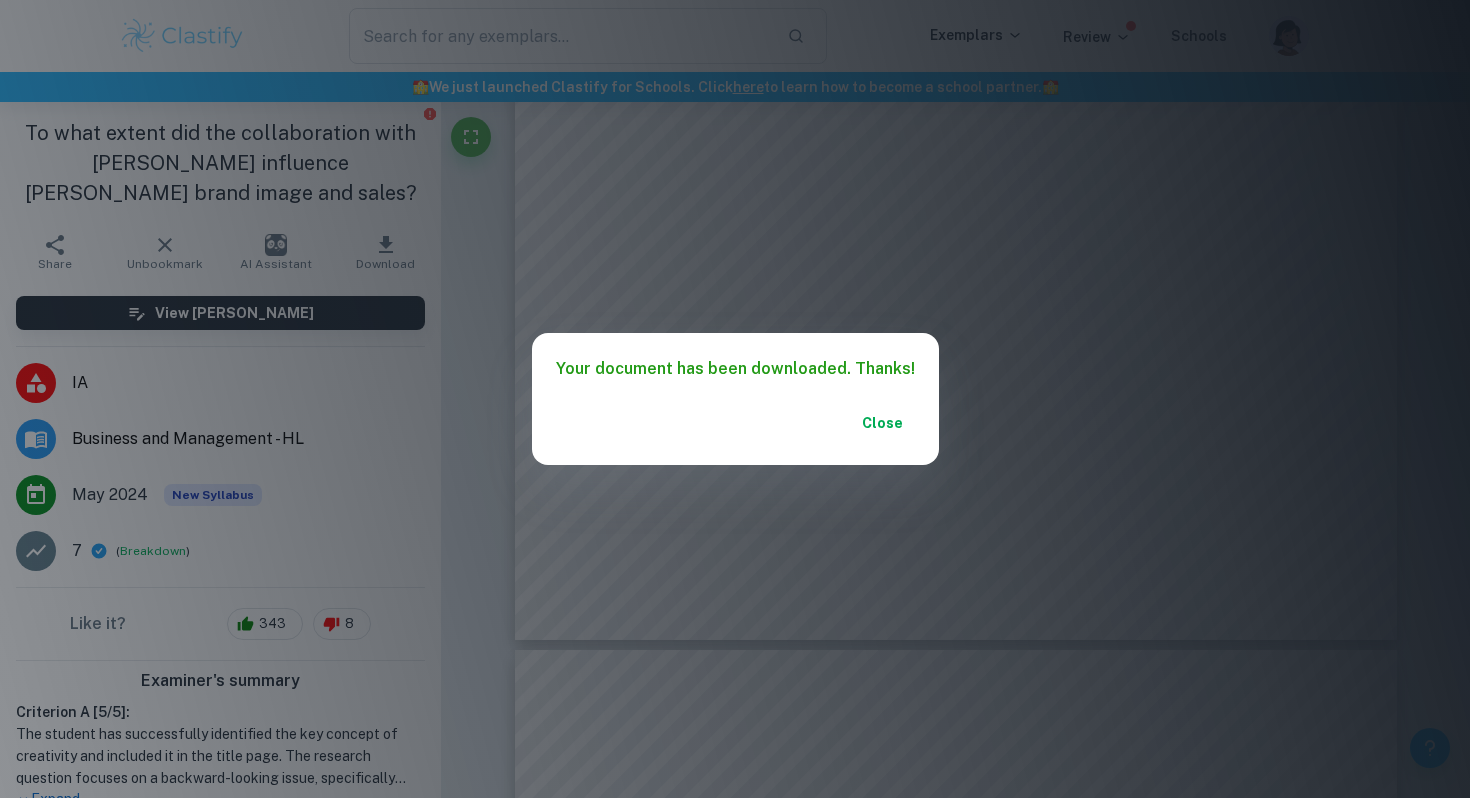 click on "Close" at bounding box center (883, 423) 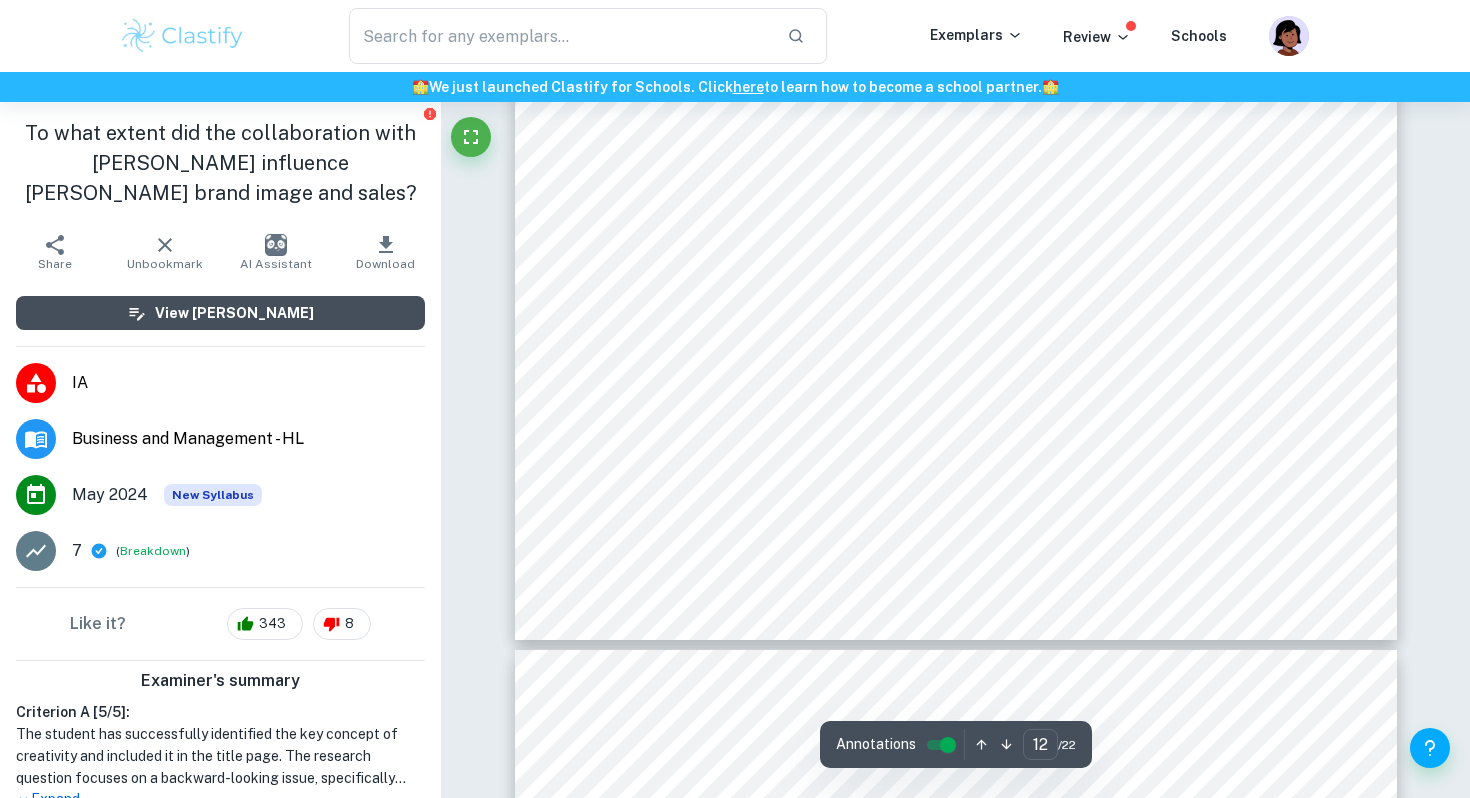 click on "View [PERSON_NAME]" at bounding box center (234, 313) 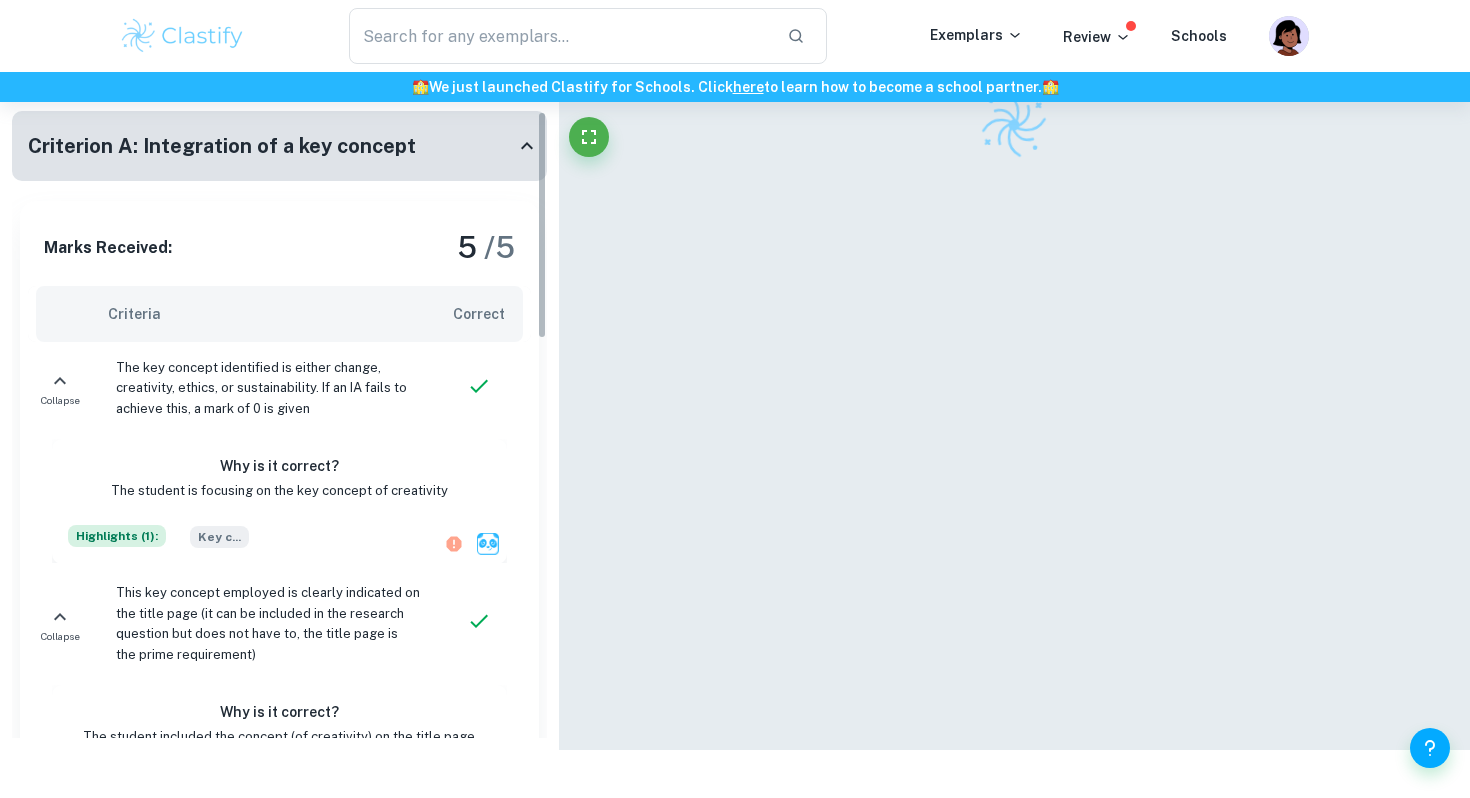 scroll, scrollTop: 102, scrollLeft: 0, axis: vertical 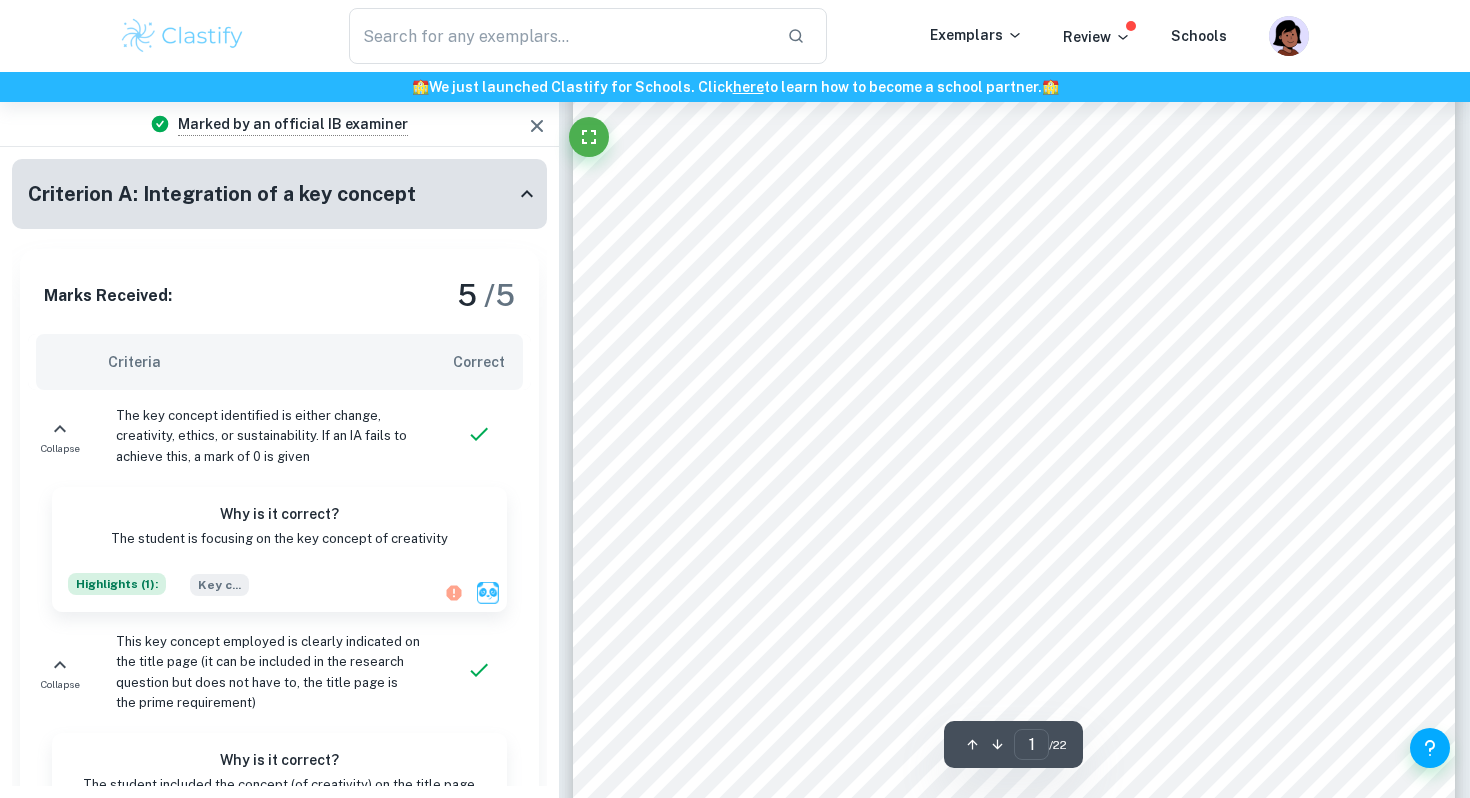 click 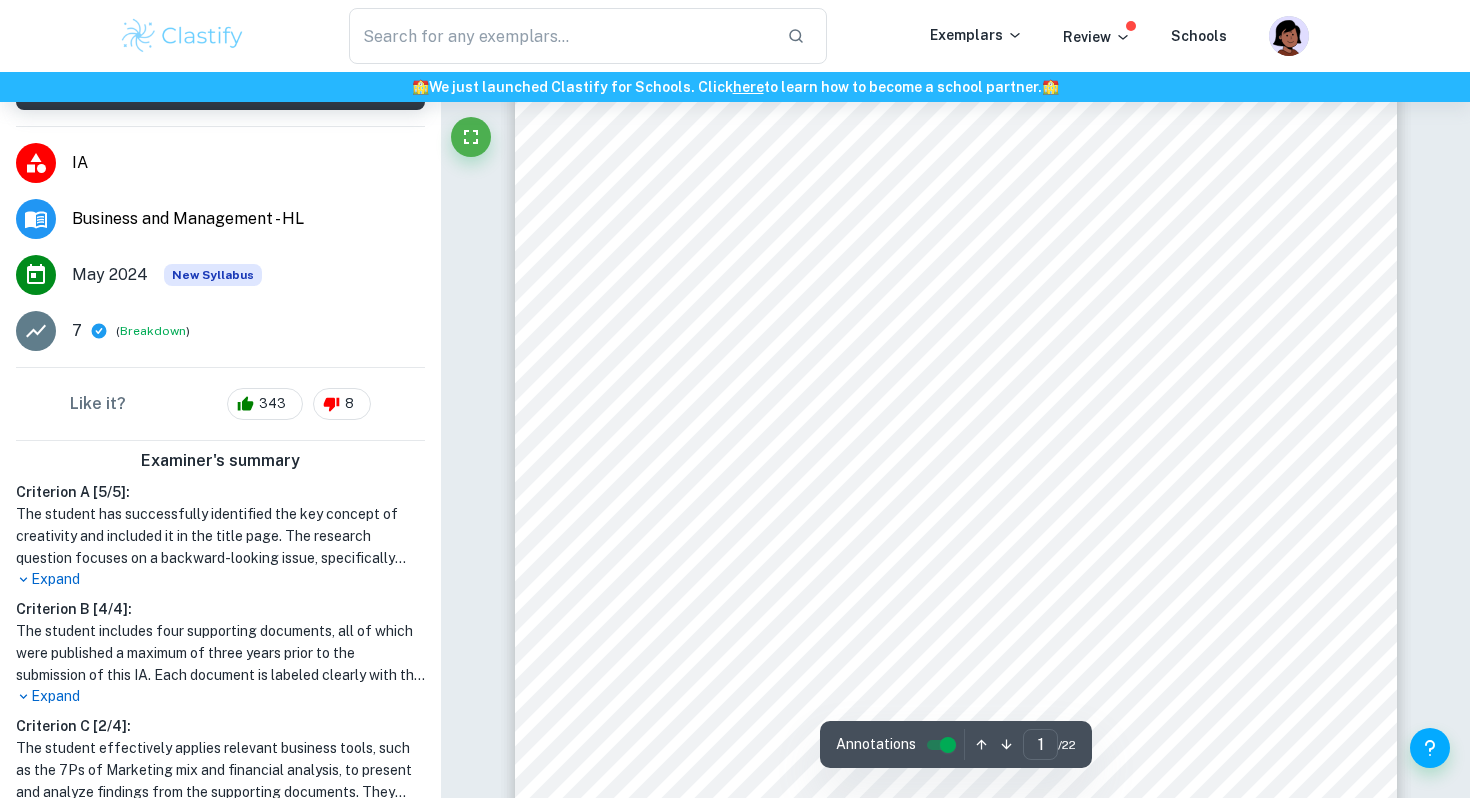 scroll, scrollTop: 54, scrollLeft: 0, axis: vertical 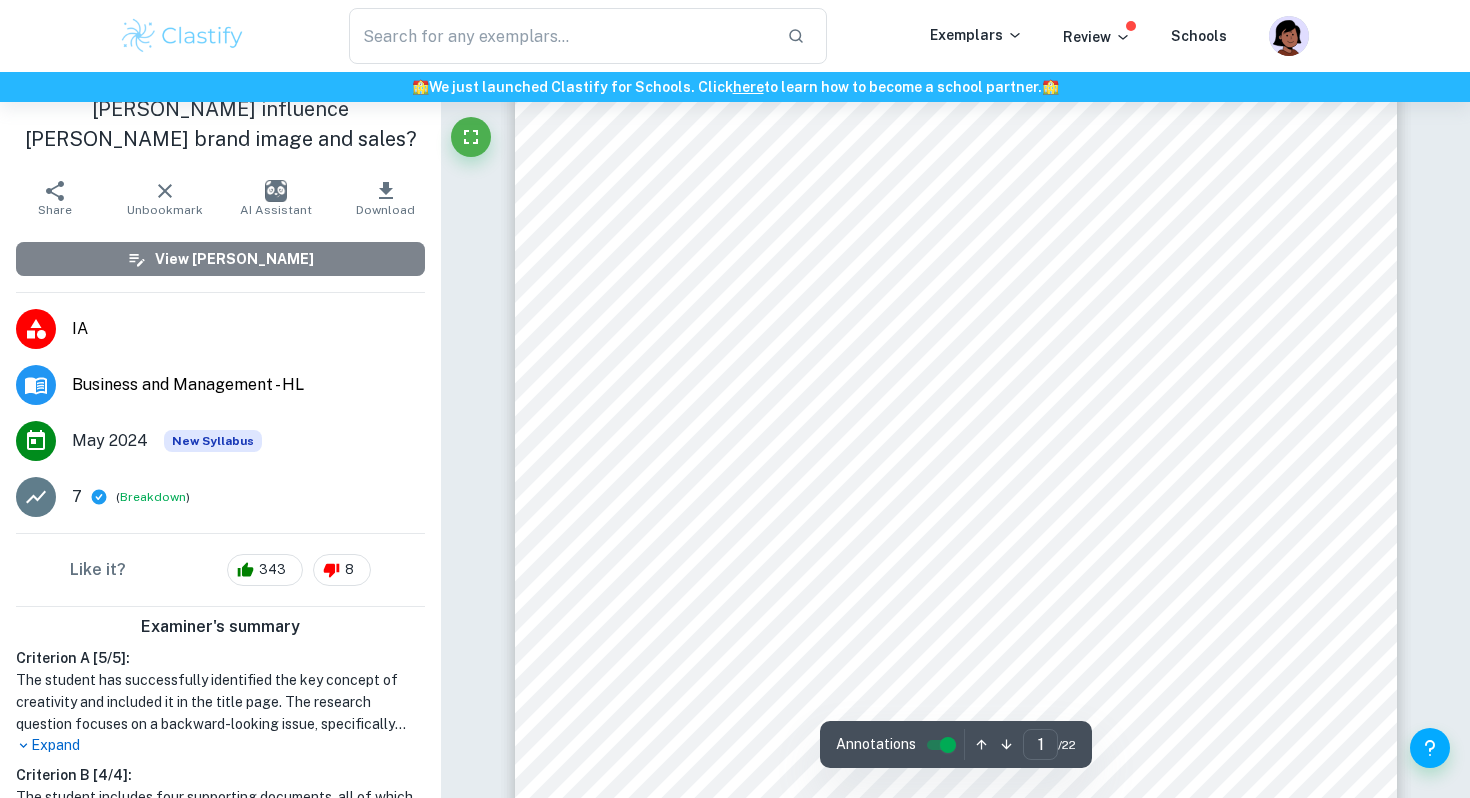 click on "View [PERSON_NAME]" at bounding box center [234, 259] 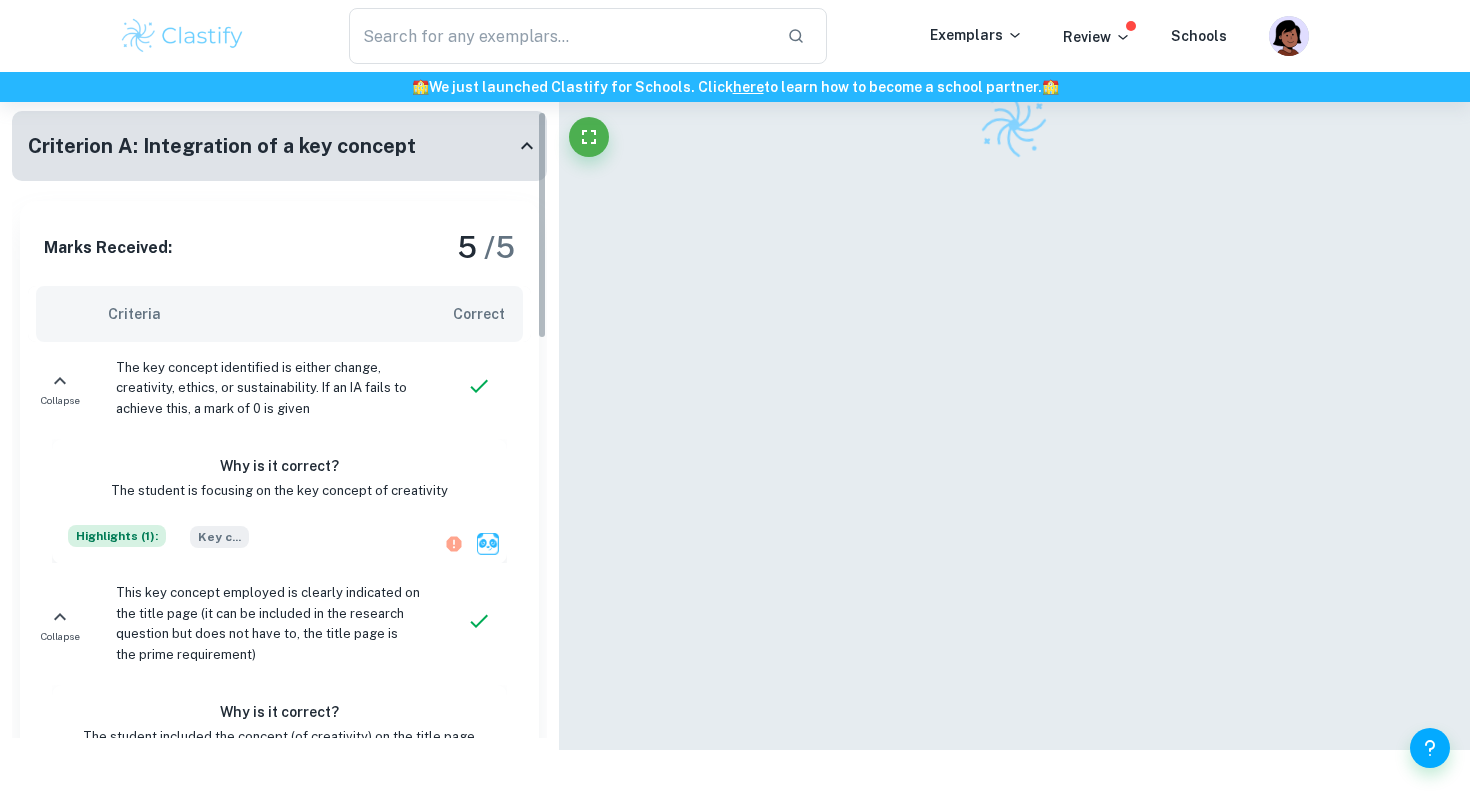 scroll, scrollTop: 0, scrollLeft: 0, axis: both 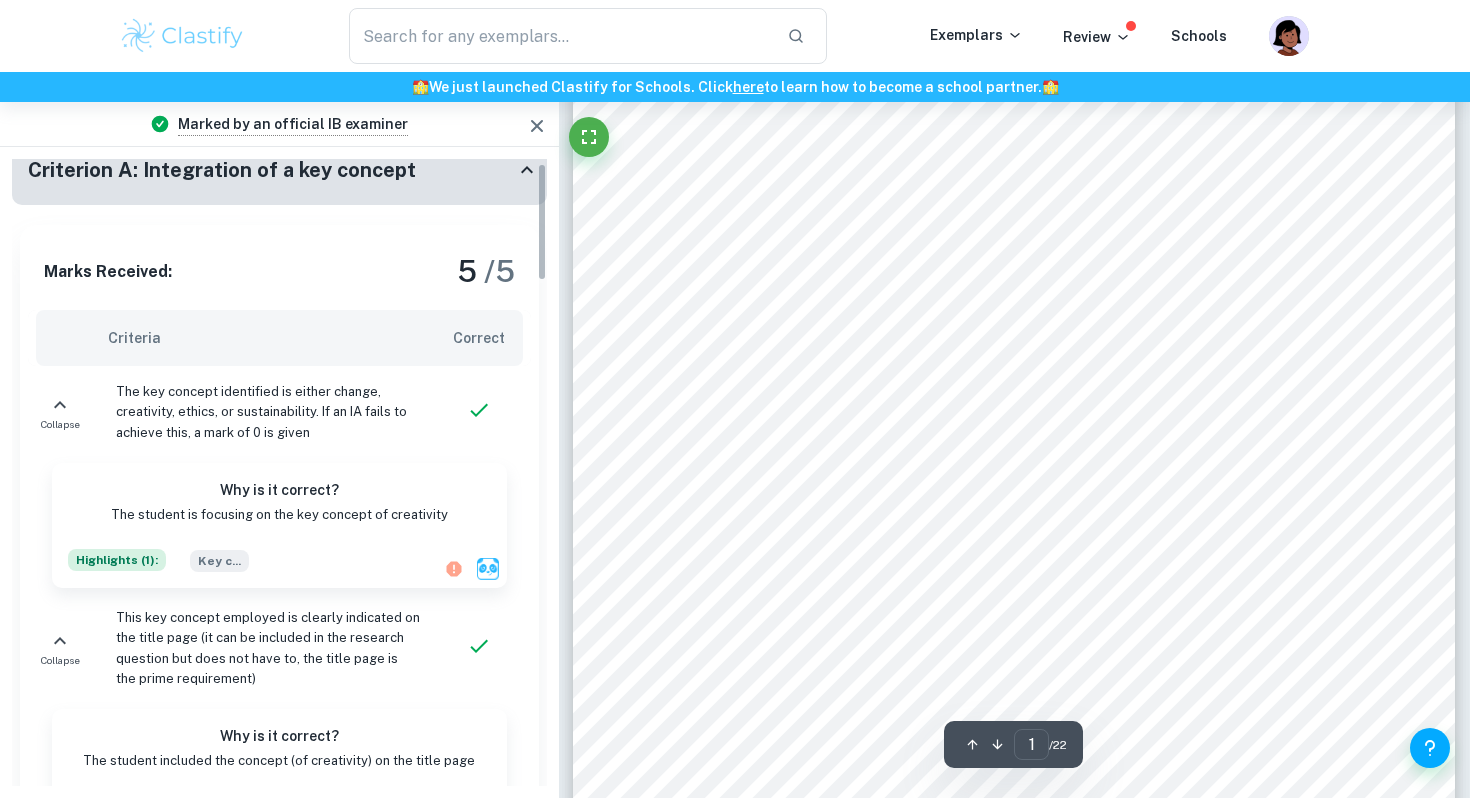 click on "Marks Received:  5   / 5" at bounding box center (279, 271) 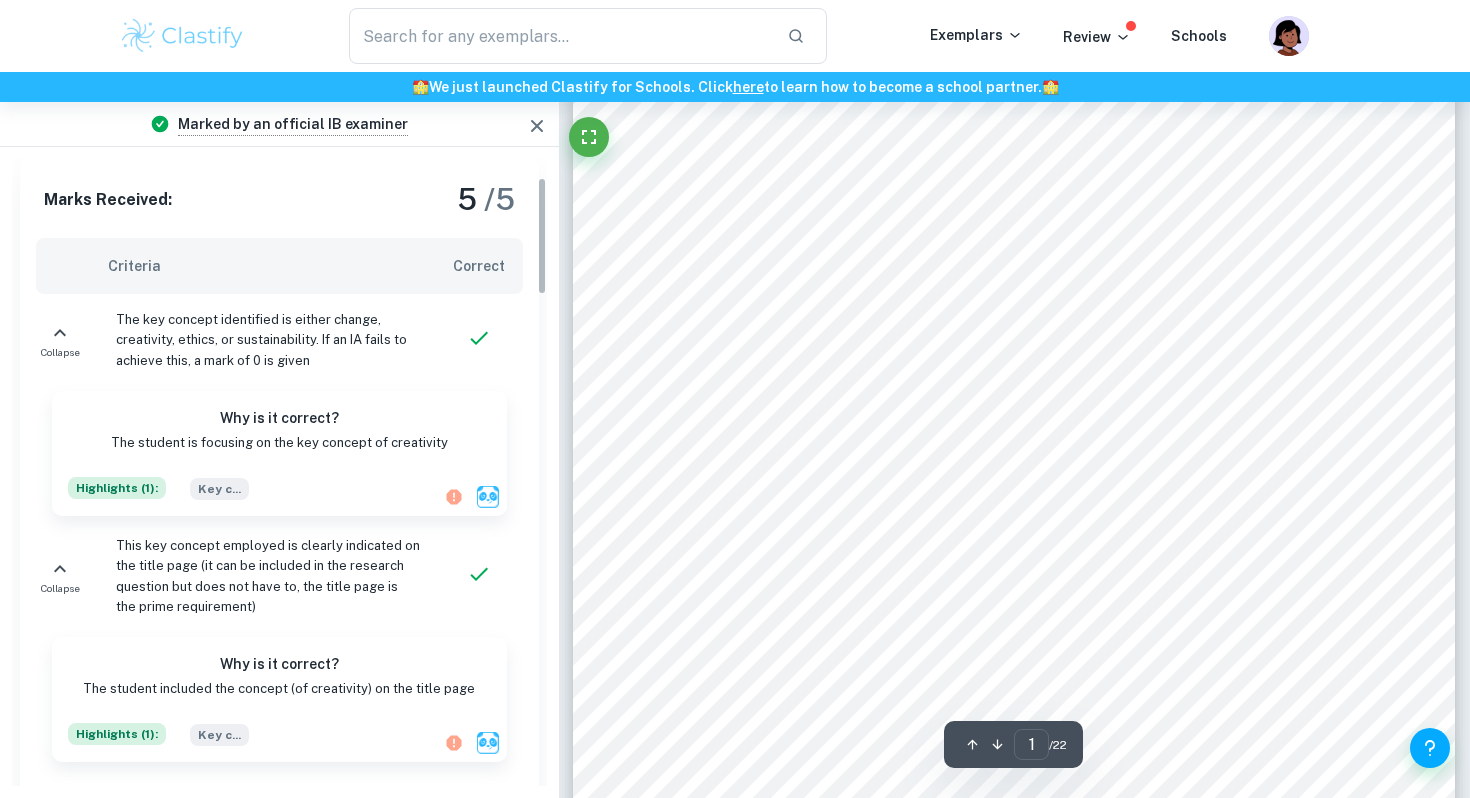 scroll, scrollTop: 111, scrollLeft: 0, axis: vertical 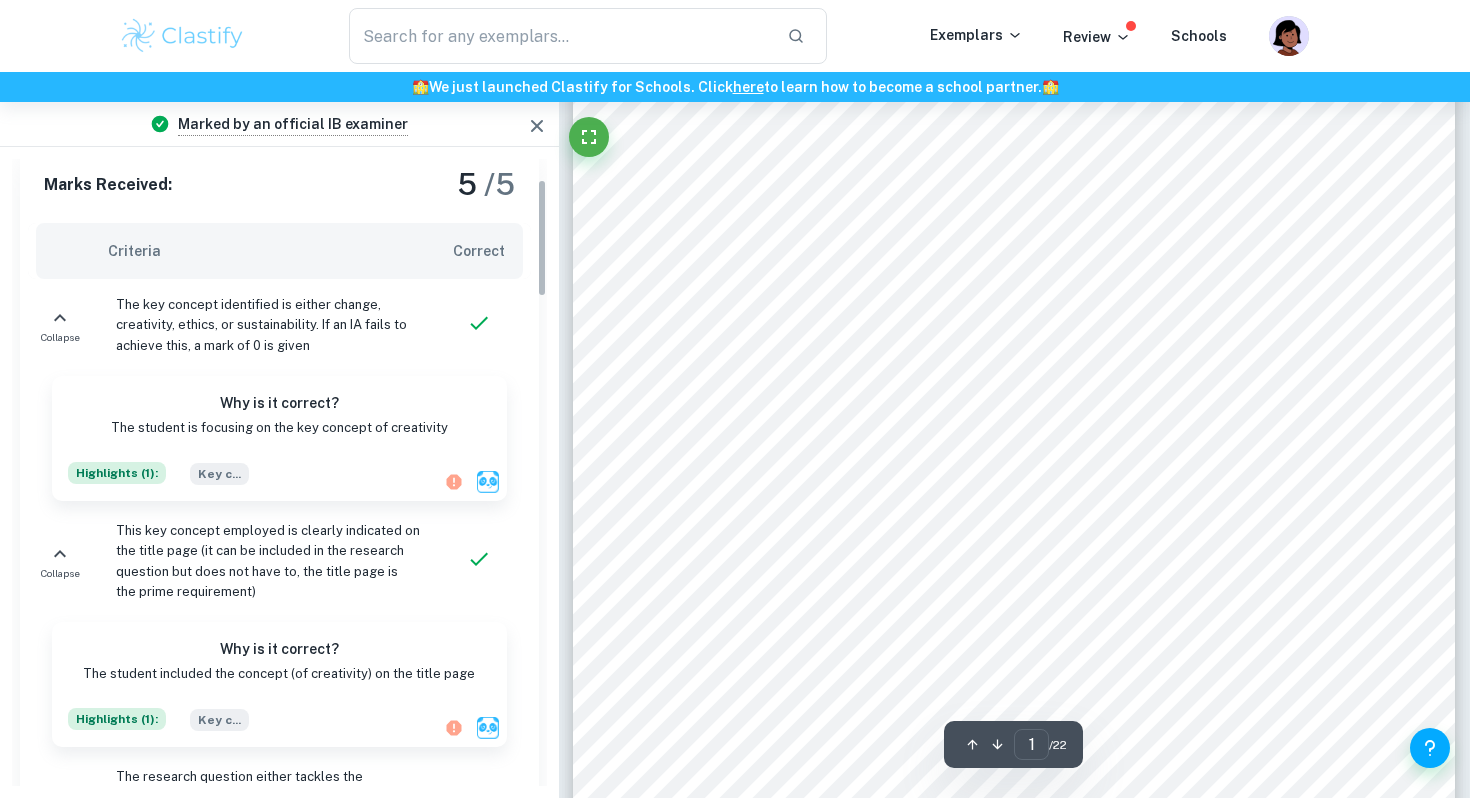 click on "This key concept employed is clearly indicated on the title page (it can be included in the research question but does not have to, the title page is the prime requirement)" at bounding box center [268, 562] 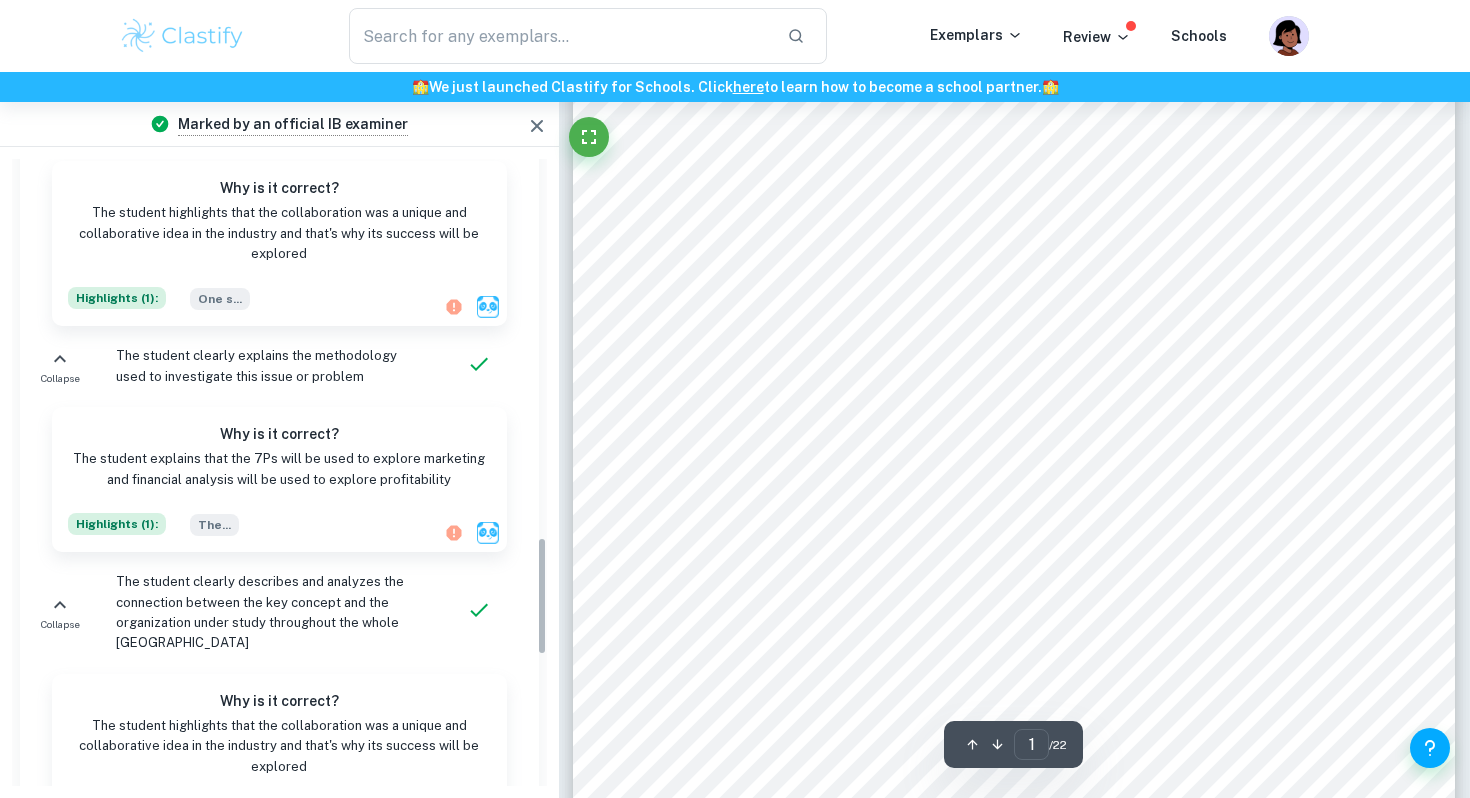 scroll, scrollTop: 2703, scrollLeft: 0, axis: vertical 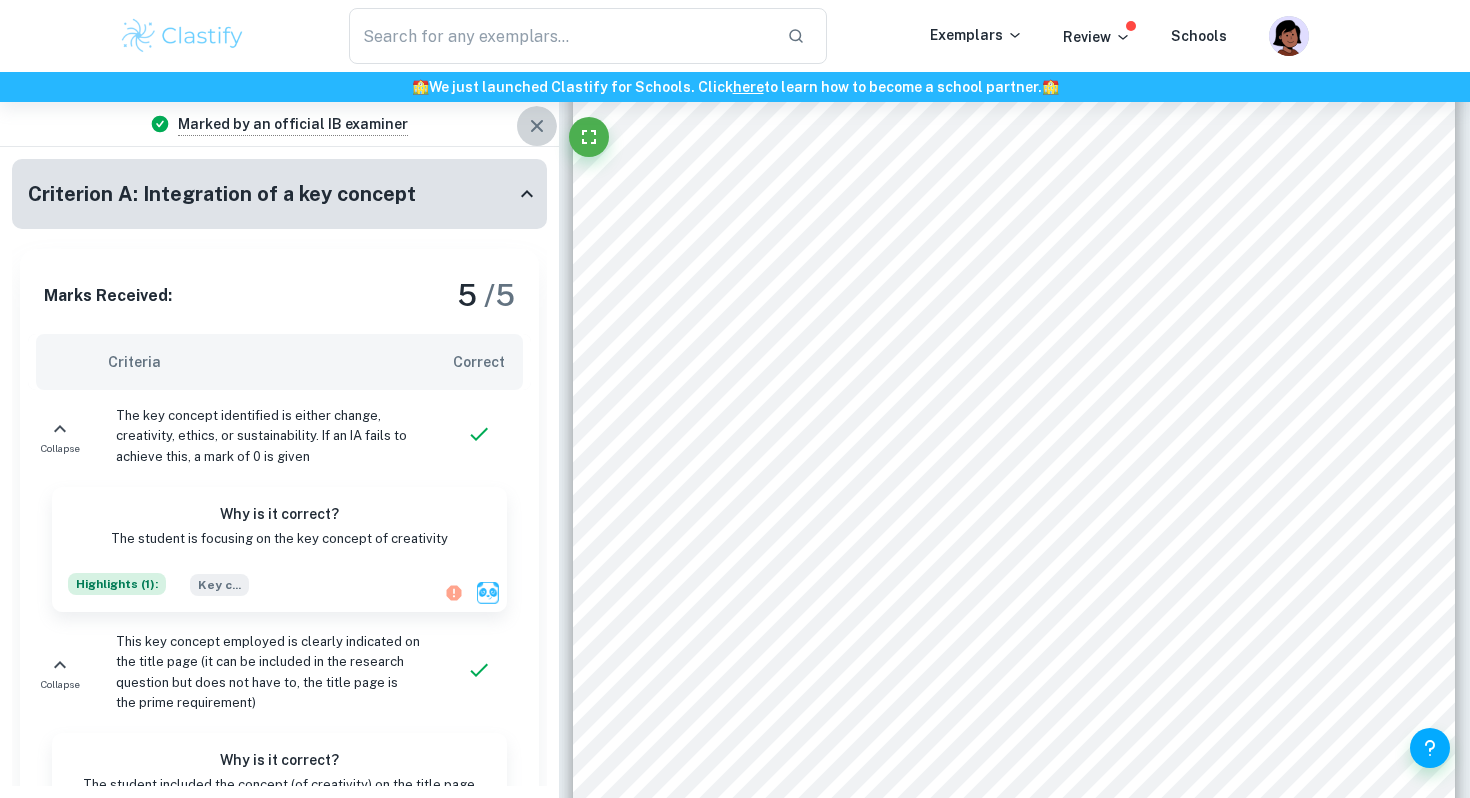 click 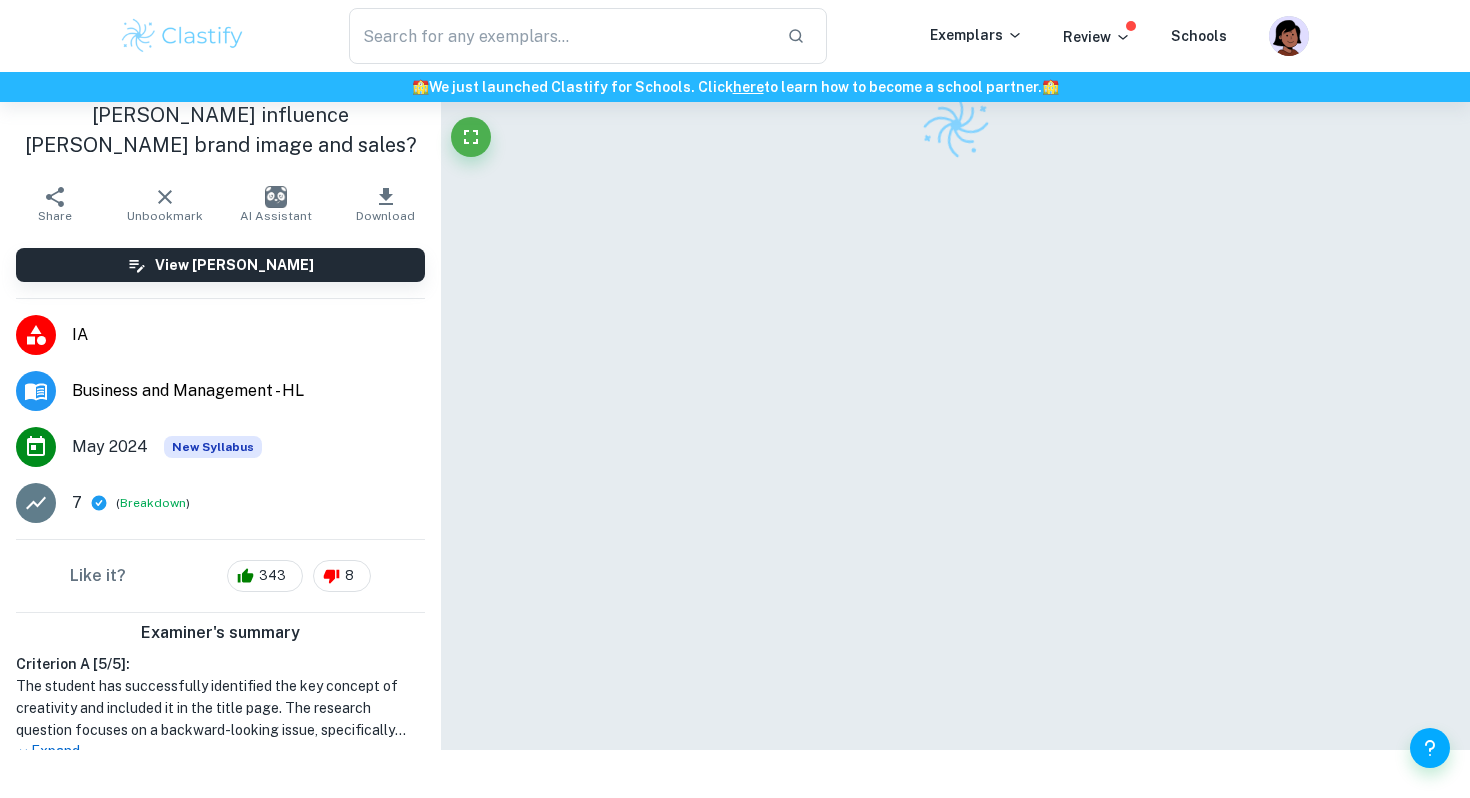 scroll, scrollTop: 102, scrollLeft: 0, axis: vertical 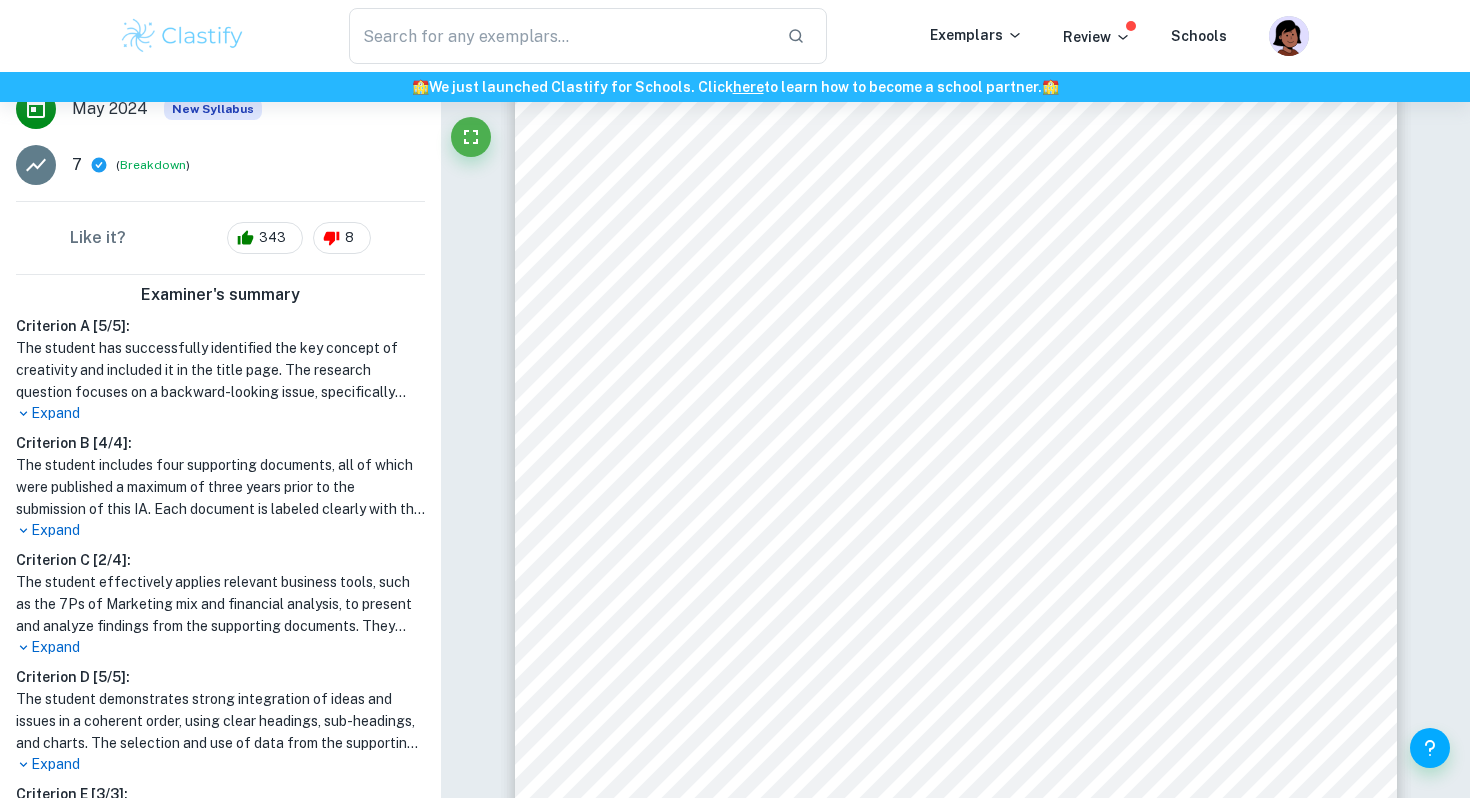 click on "Expand" at bounding box center [220, 413] 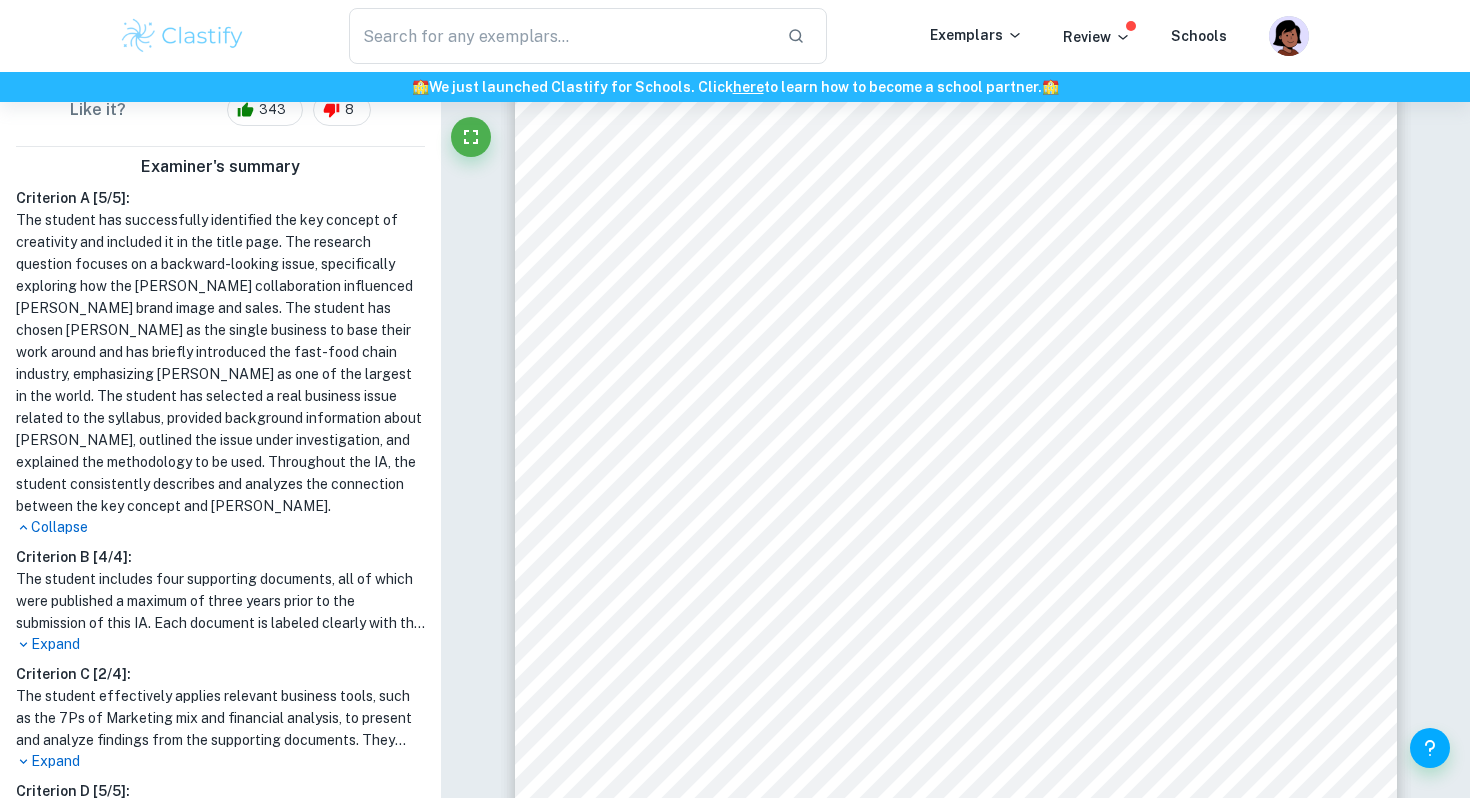 scroll, scrollTop: 597, scrollLeft: 0, axis: vertical 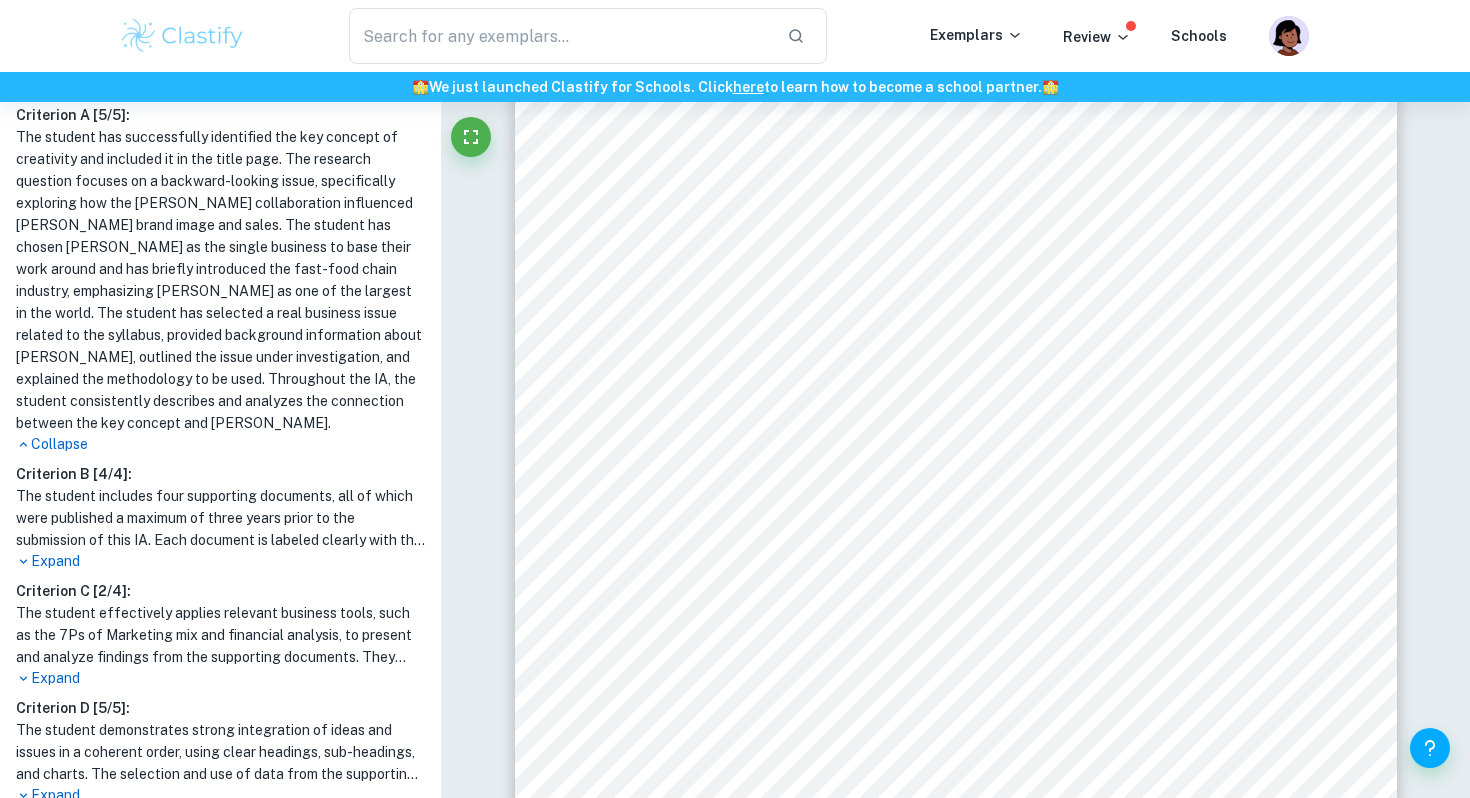 click on "Expand" at bounding box center [220, 561] 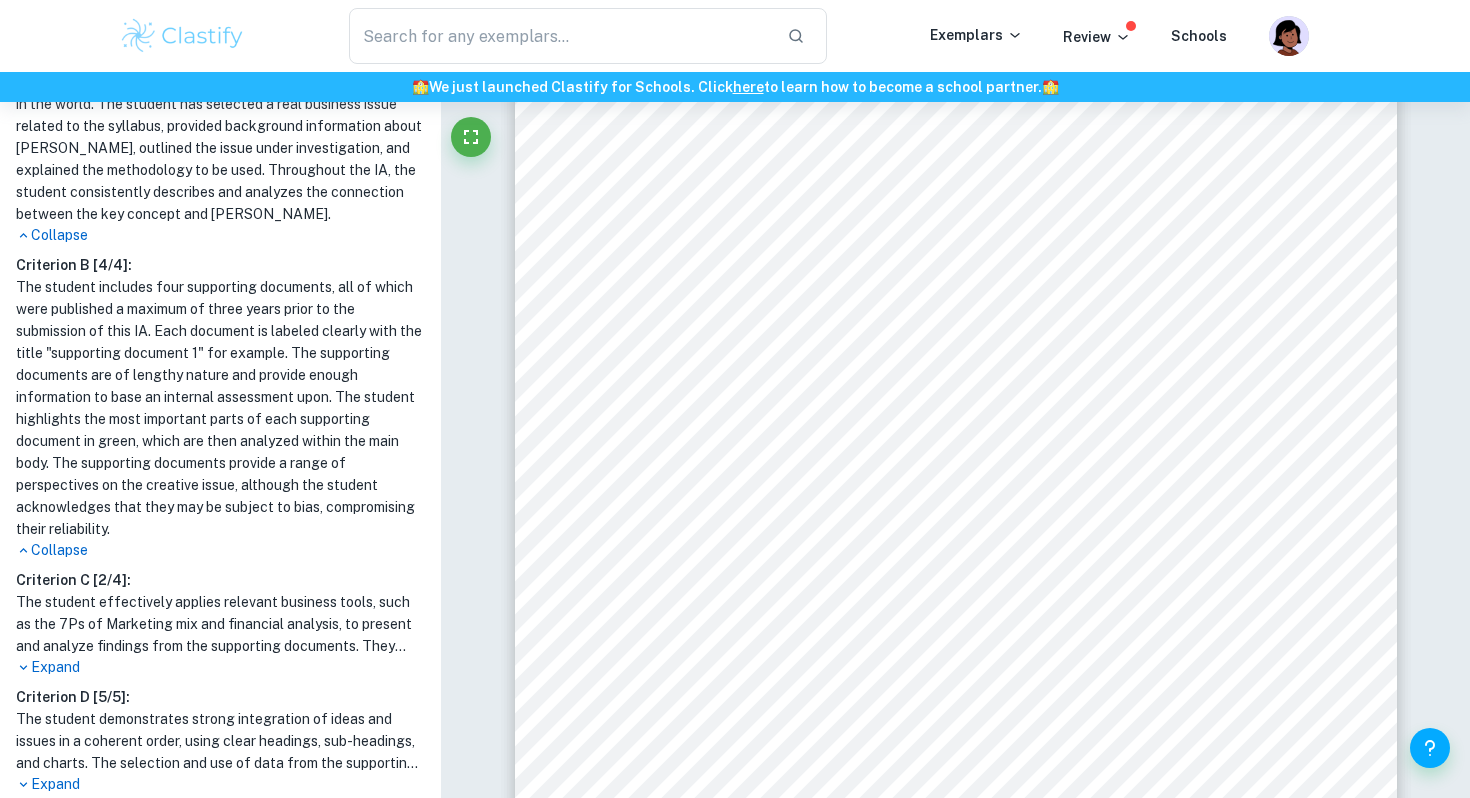 scroll, scrollTop: 964, scrollLeft: 0, axis: vertical 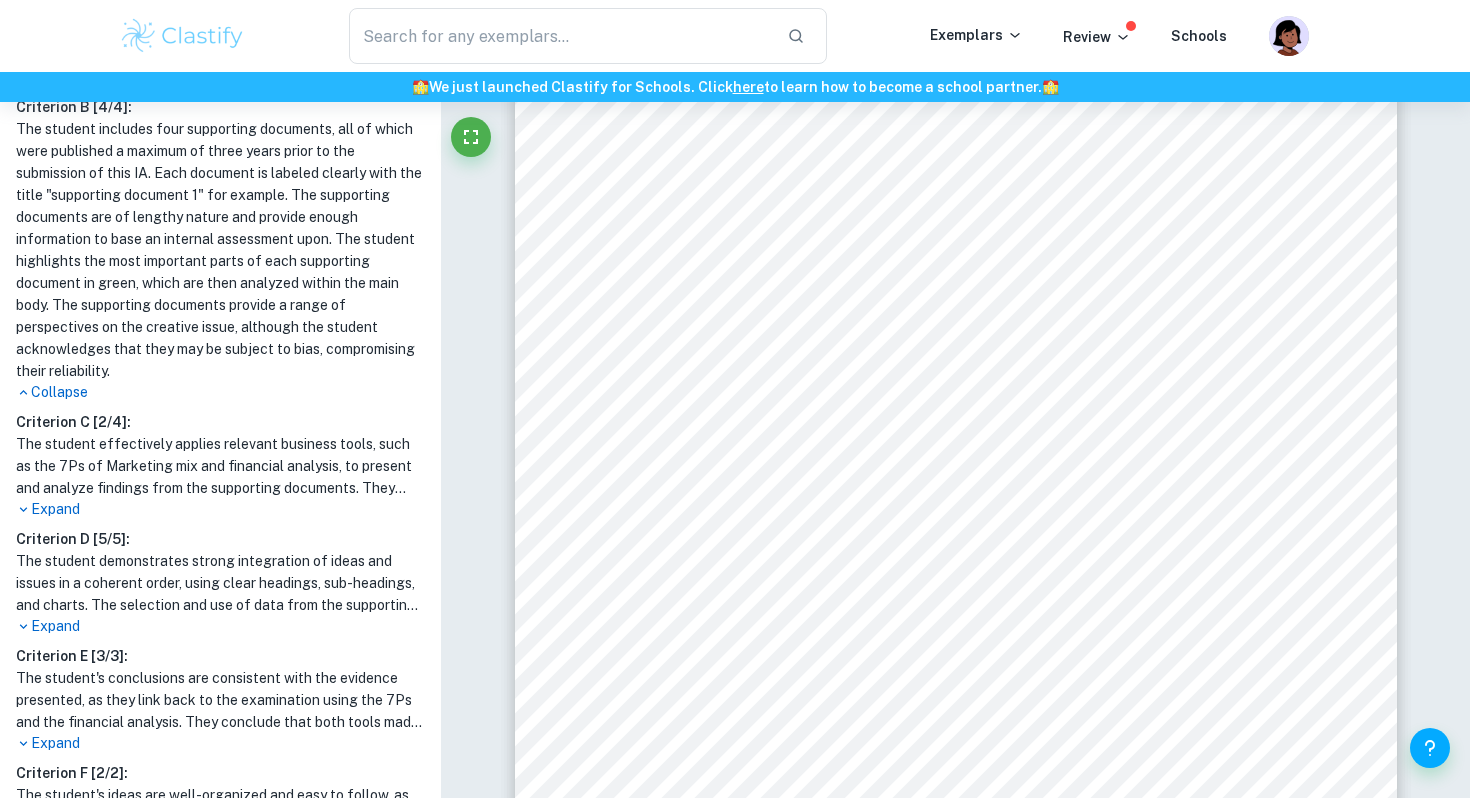click on "Expand" at bounding box center (220, 509) 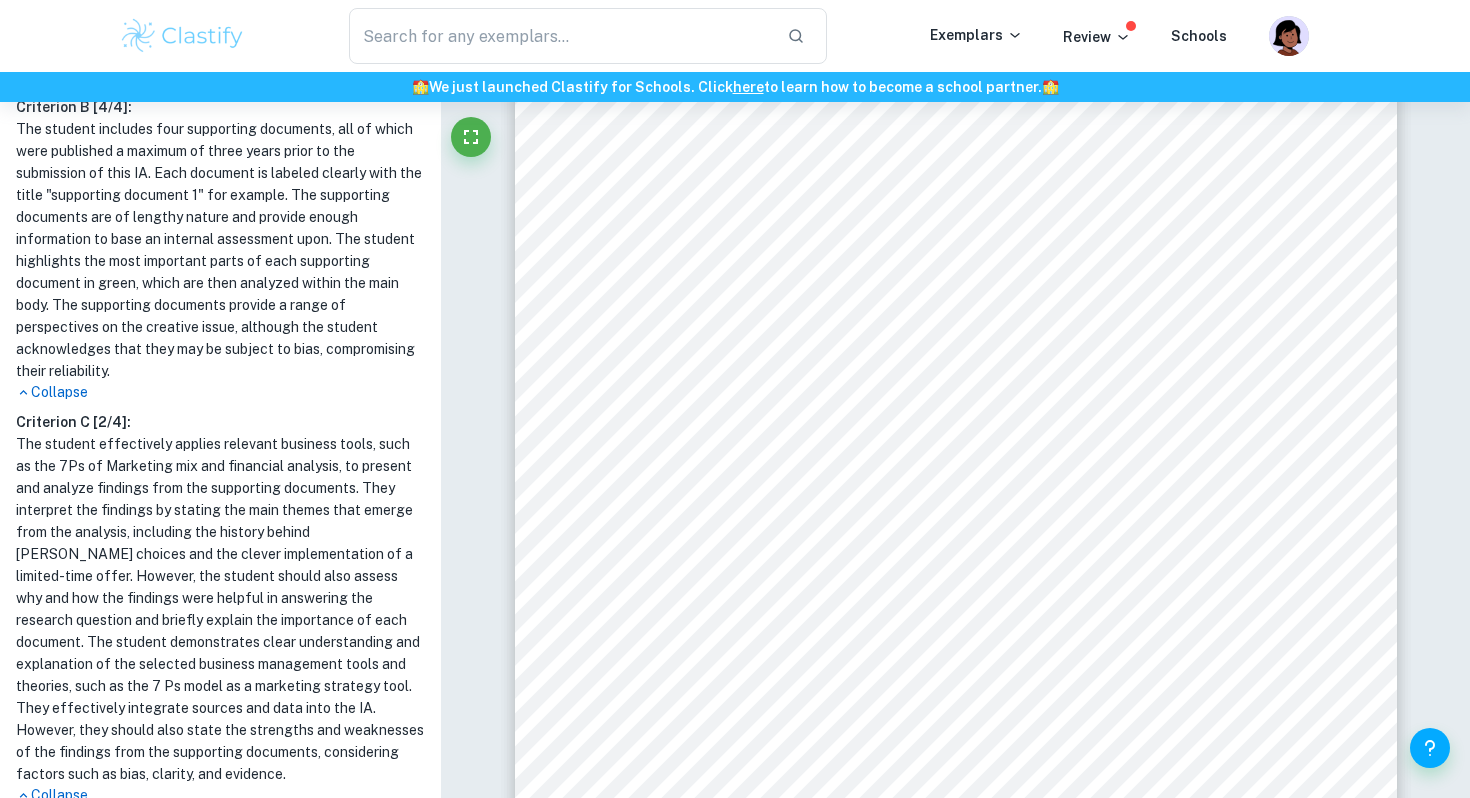 scroll, scrollTop: 1335, scrollLeft: 0, axis: vertical 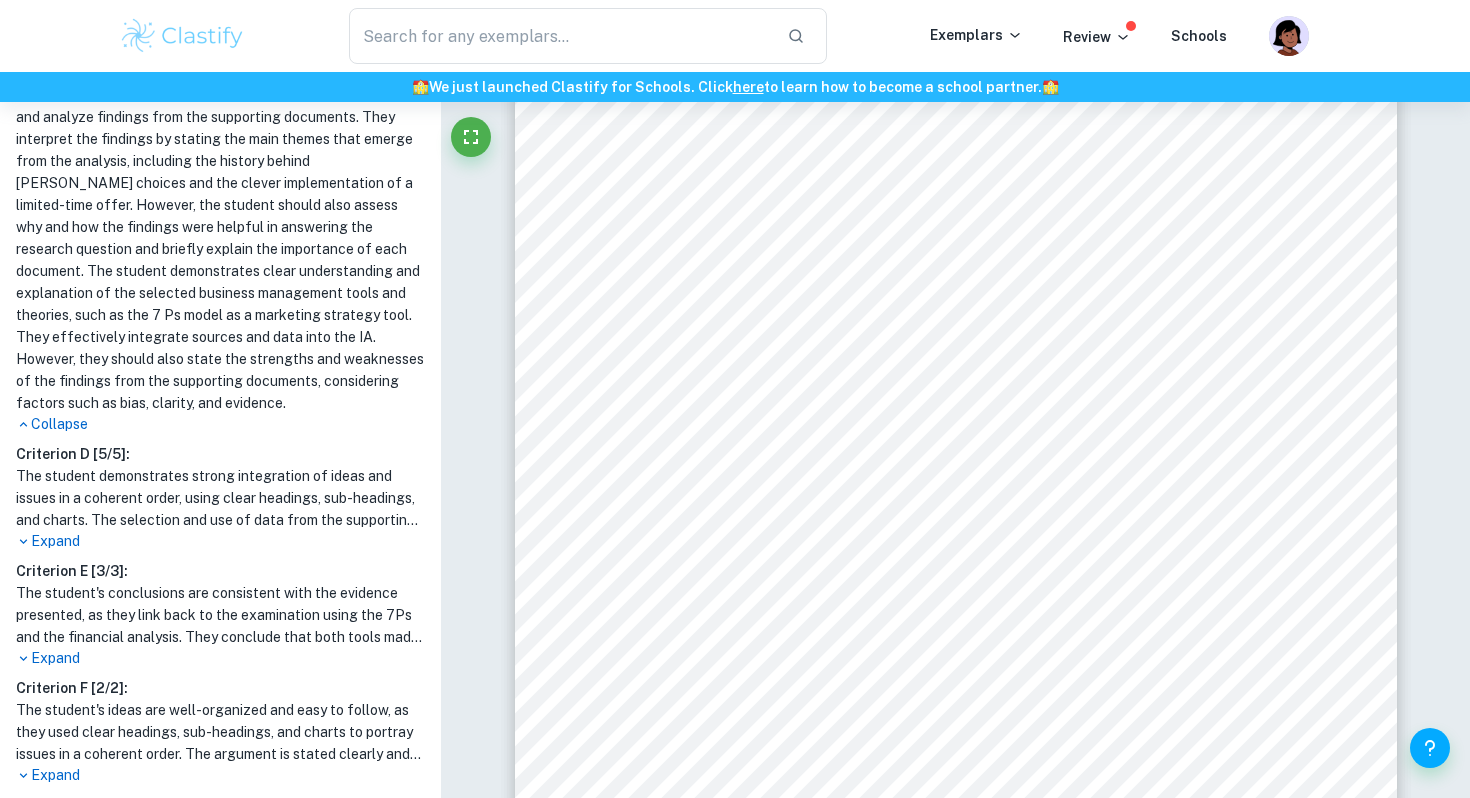 click on "Expand" at bounding box center (220, 541) 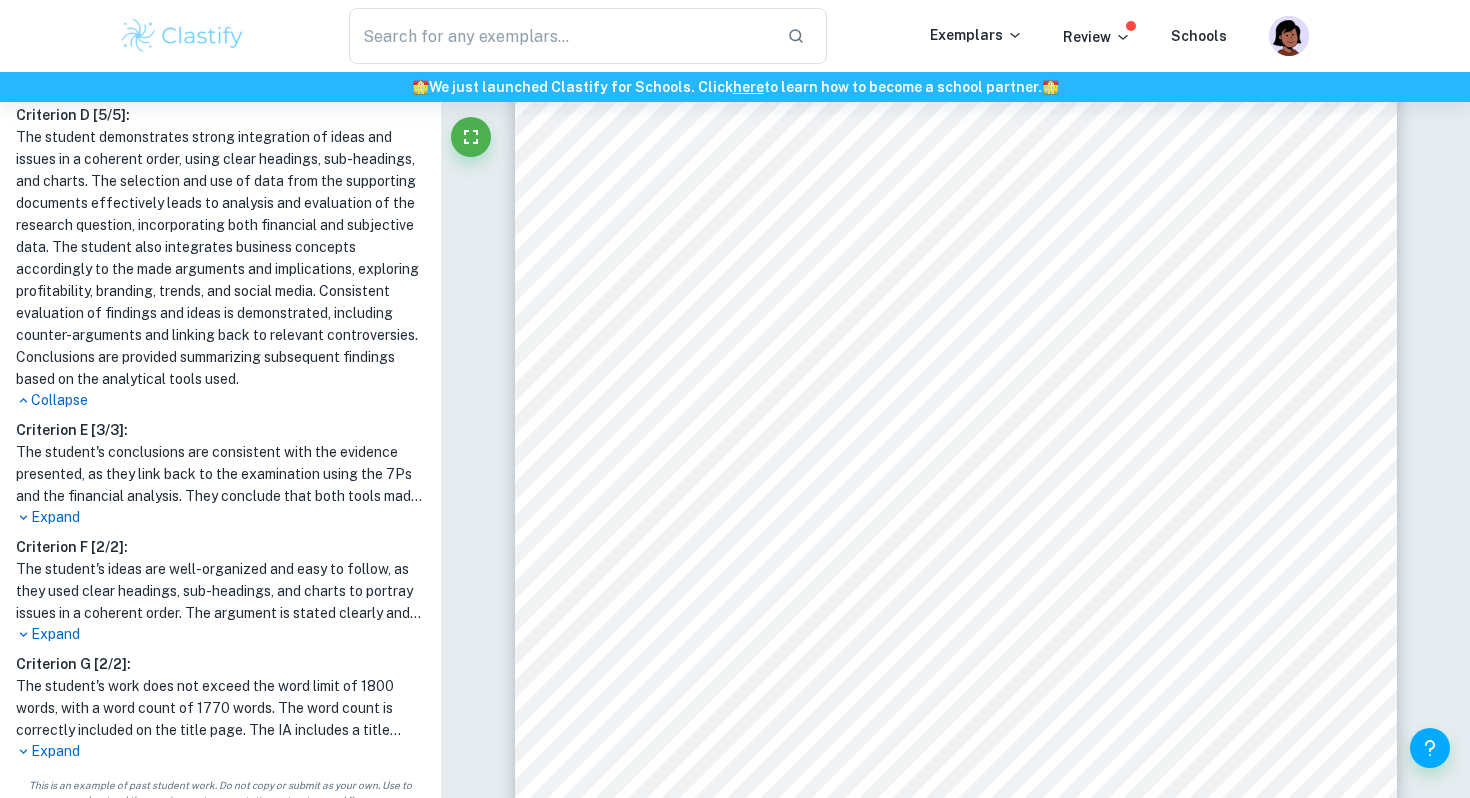 scroll, scrollTop: 1692, scrollLeft: 0, axis: vertical 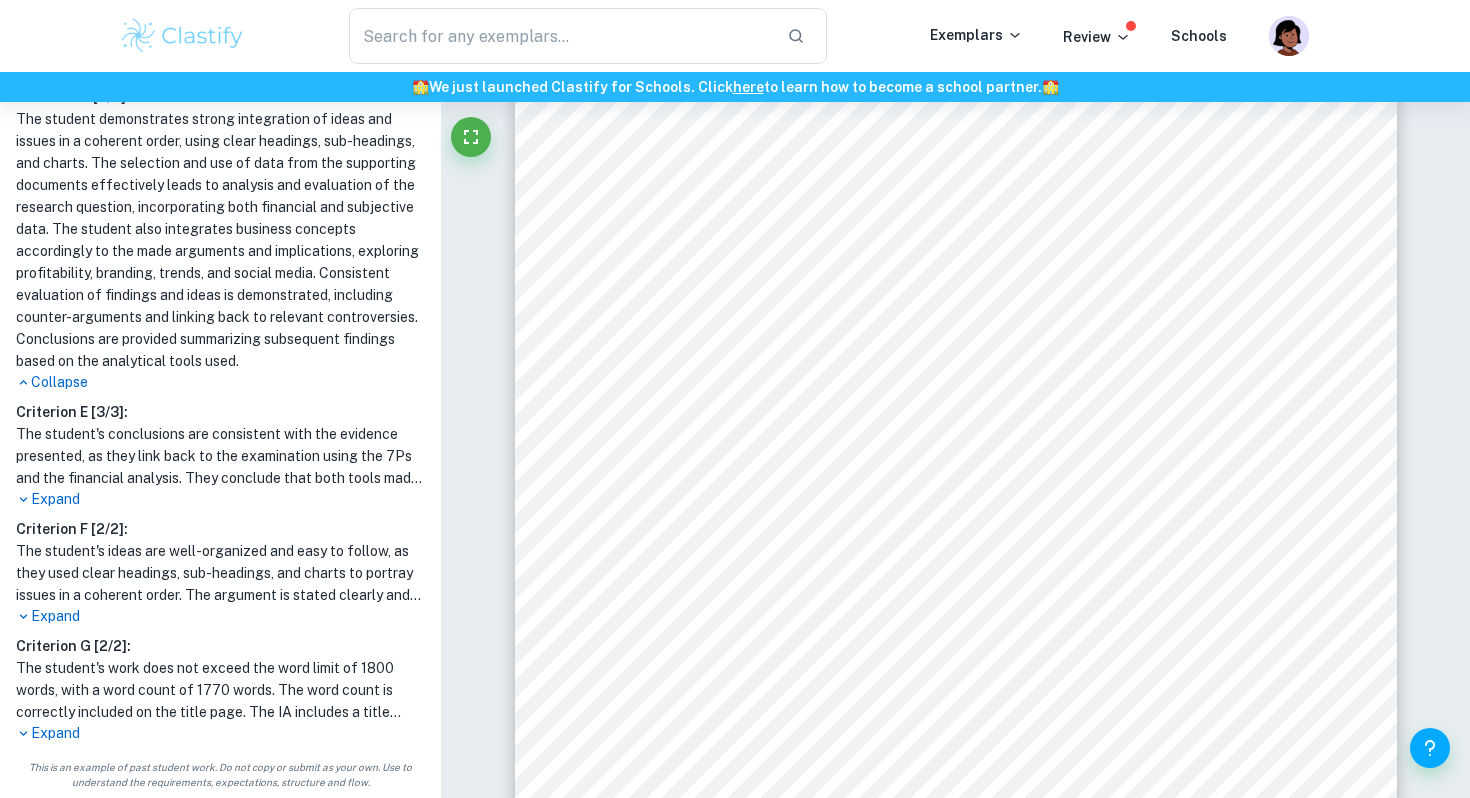 click on "Expand" at bounding box center (220, 499) 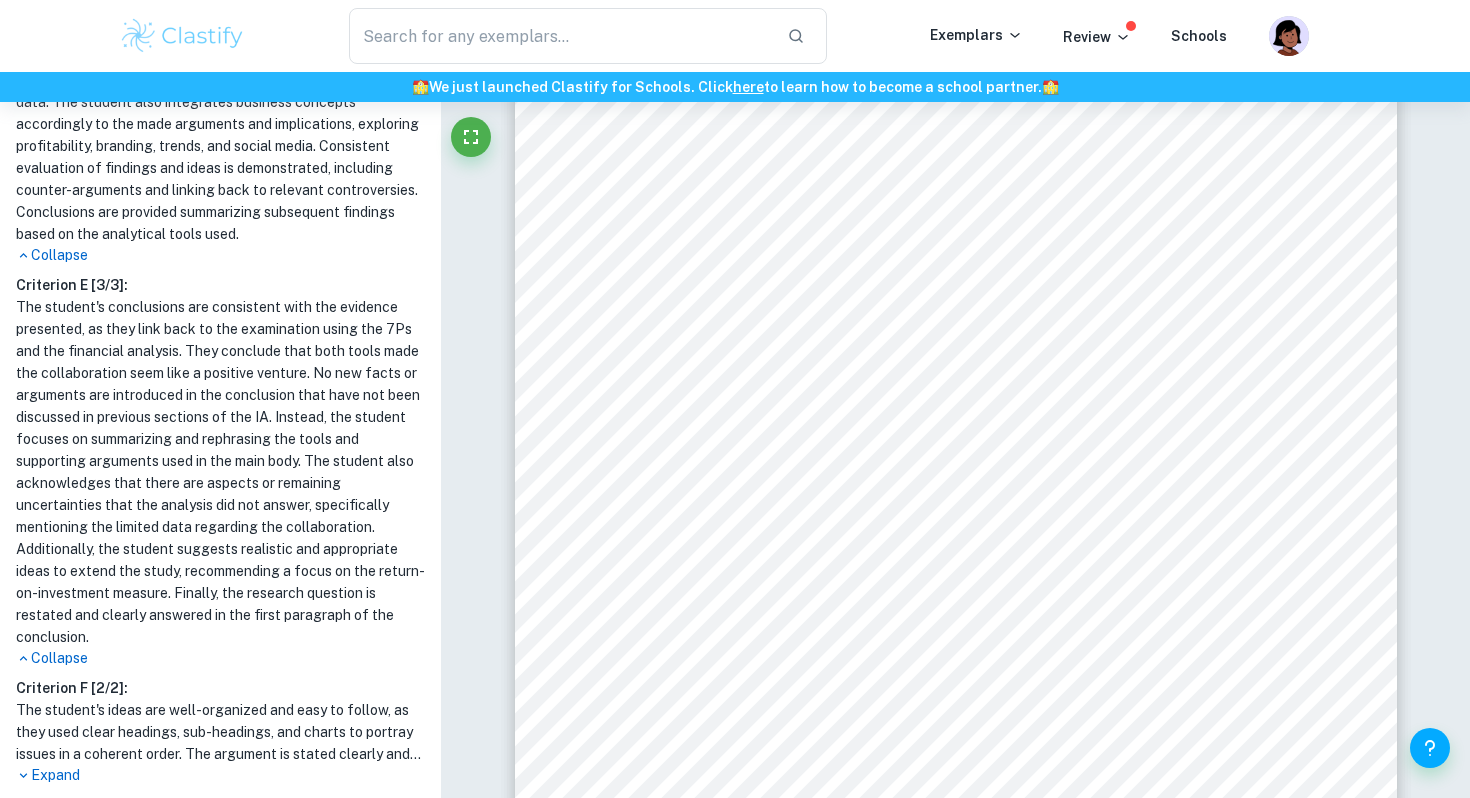 scroll, scrollTop: 1978, scrollLeft: 0, axis: vertical 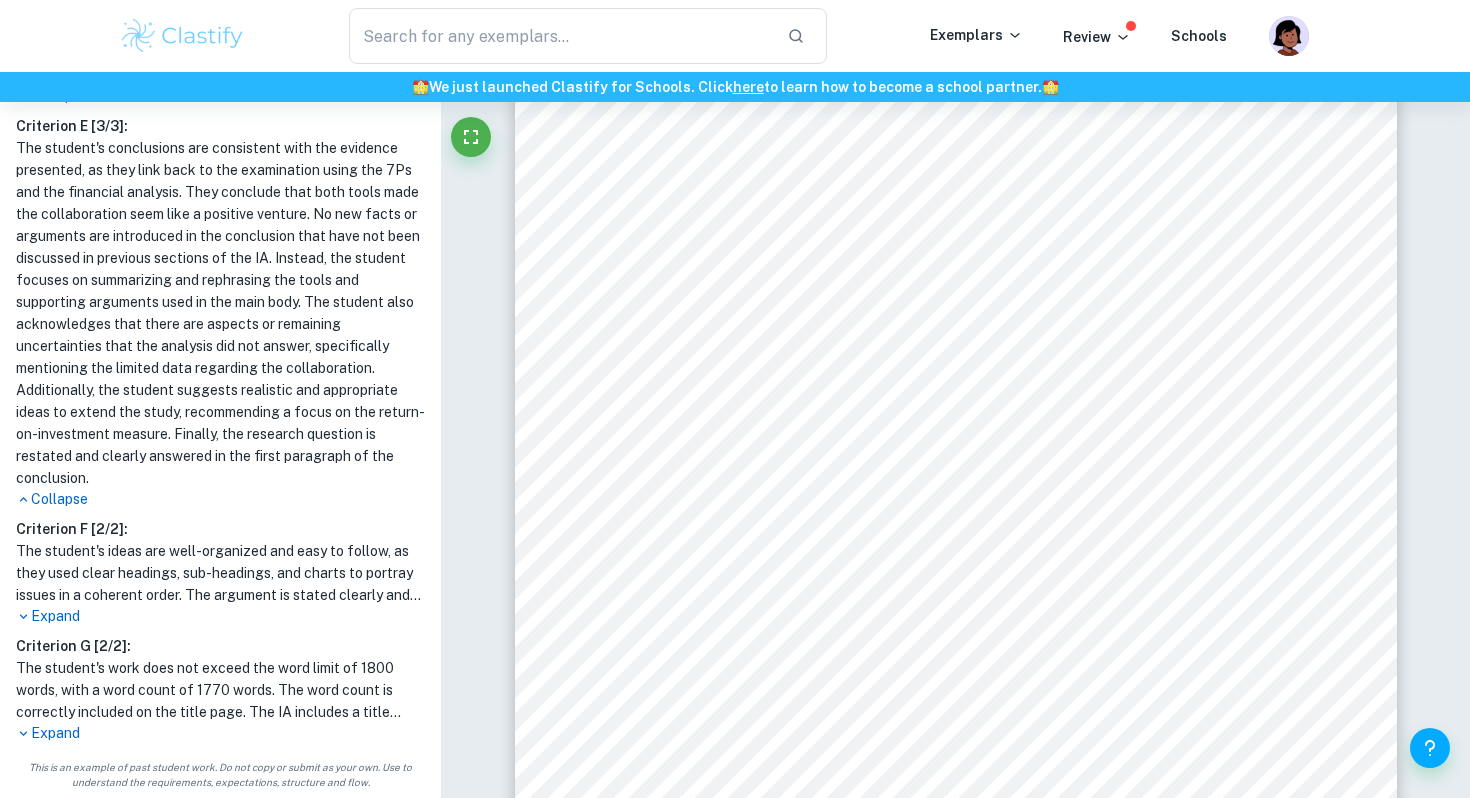 click on "Expand" at bounding box center (220, 616) 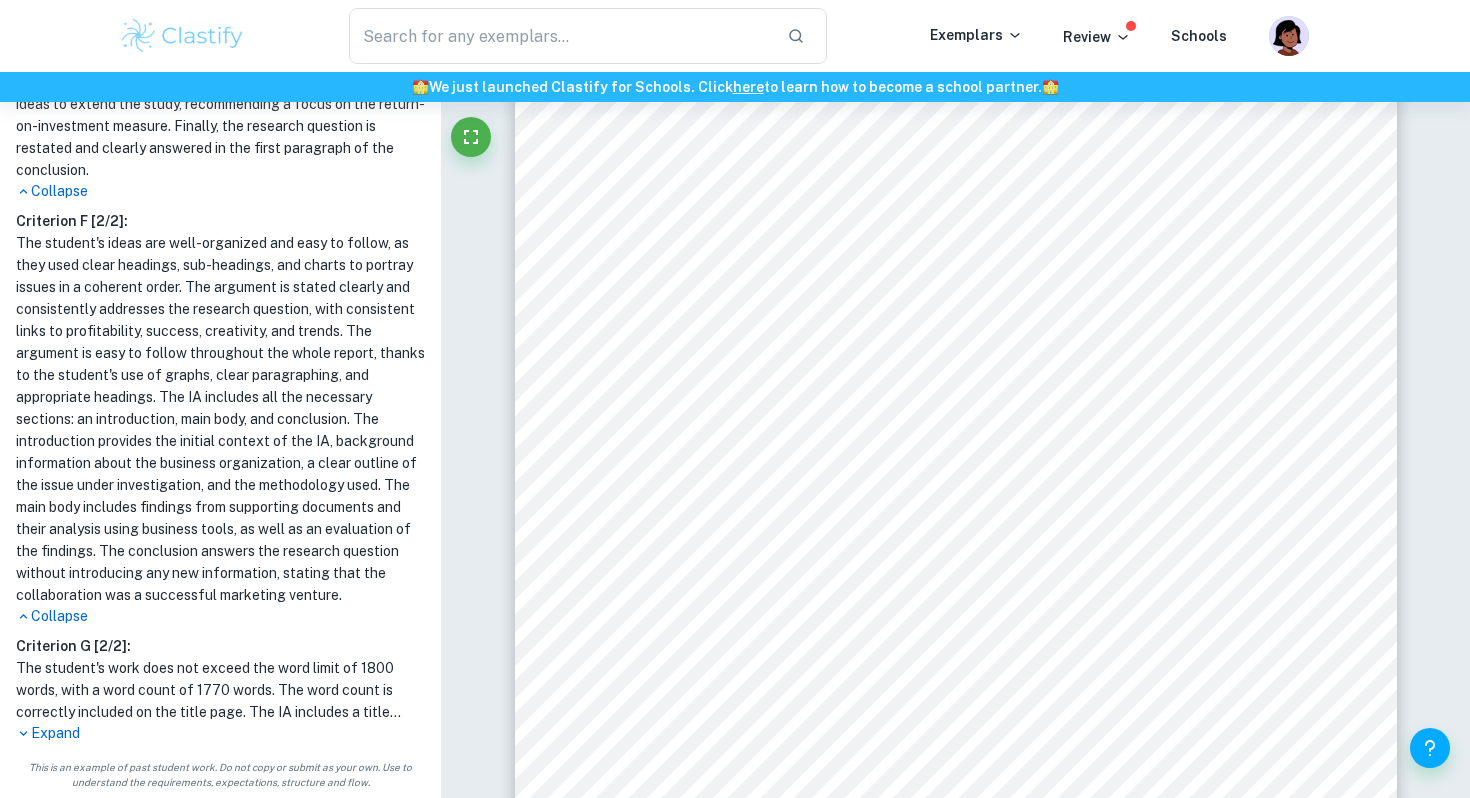 click on "Collapse" at bounding box center [220, 616] 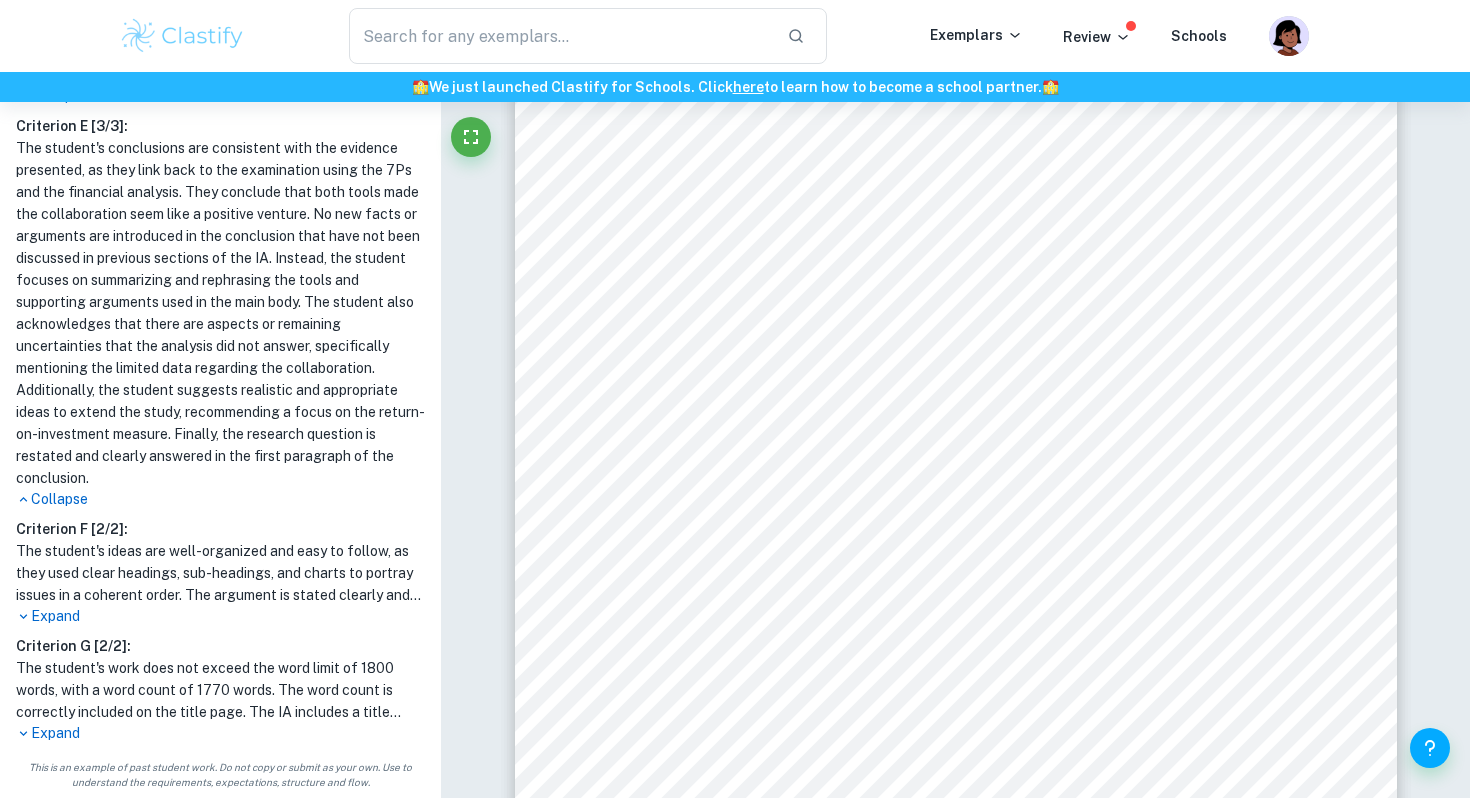 click on "Expand" at bounding box center (220, 616) 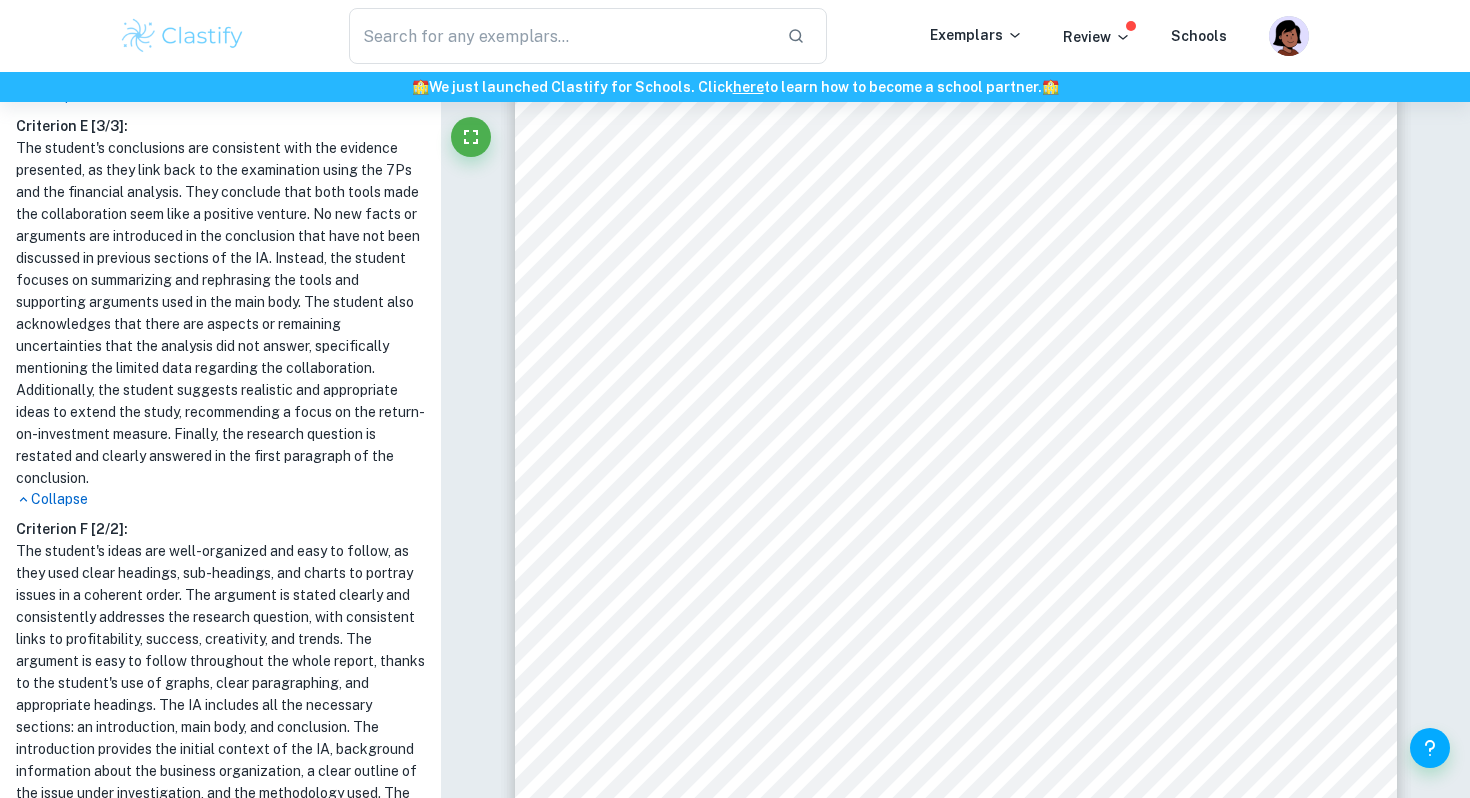 scroll, scrollTop: 2286, scrollLeft: 0, axis: vertical 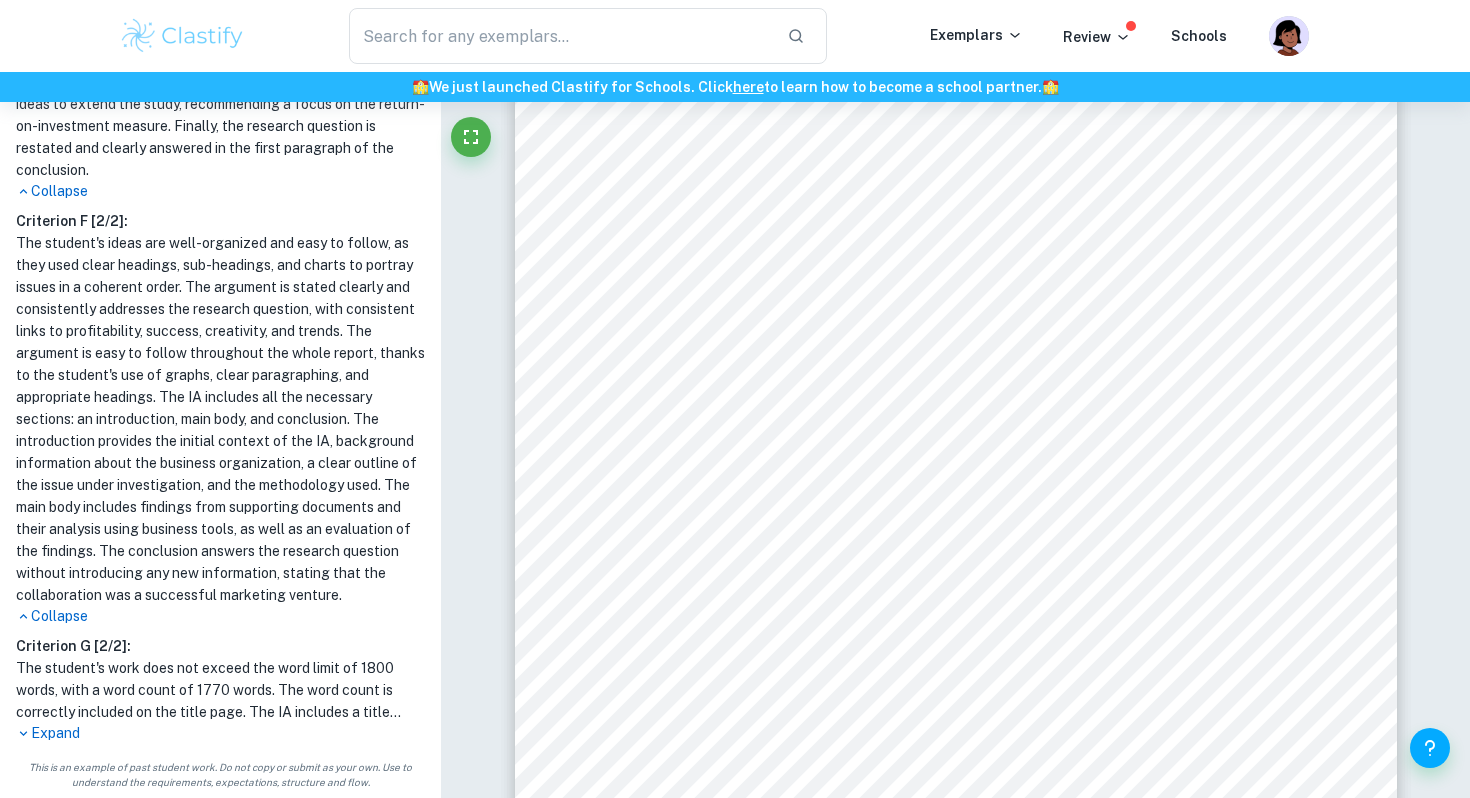 click on "Expand" at bounding box center (220, 733) 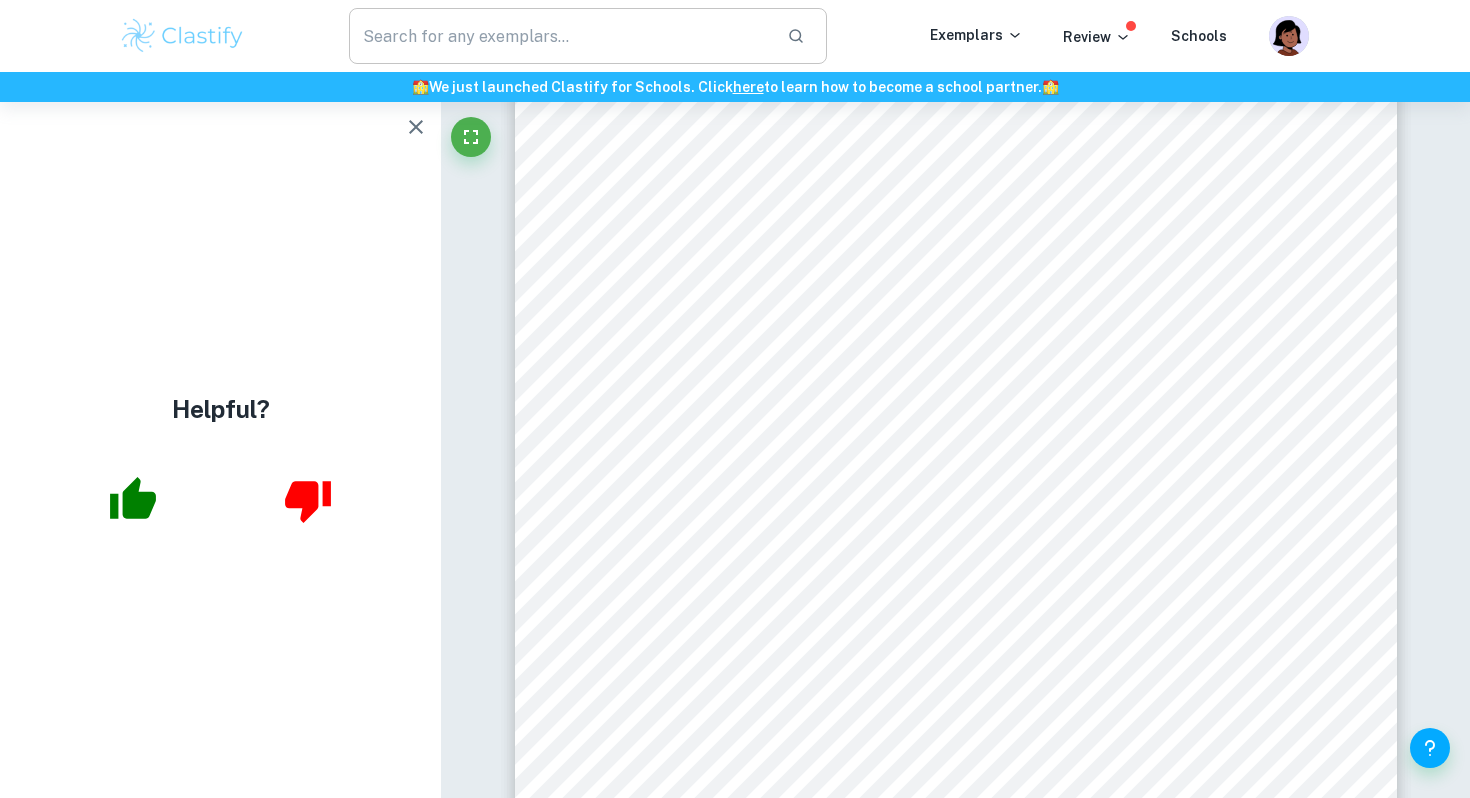 scroll, scrollTop: 0, scrollLeft: 0, axis: both 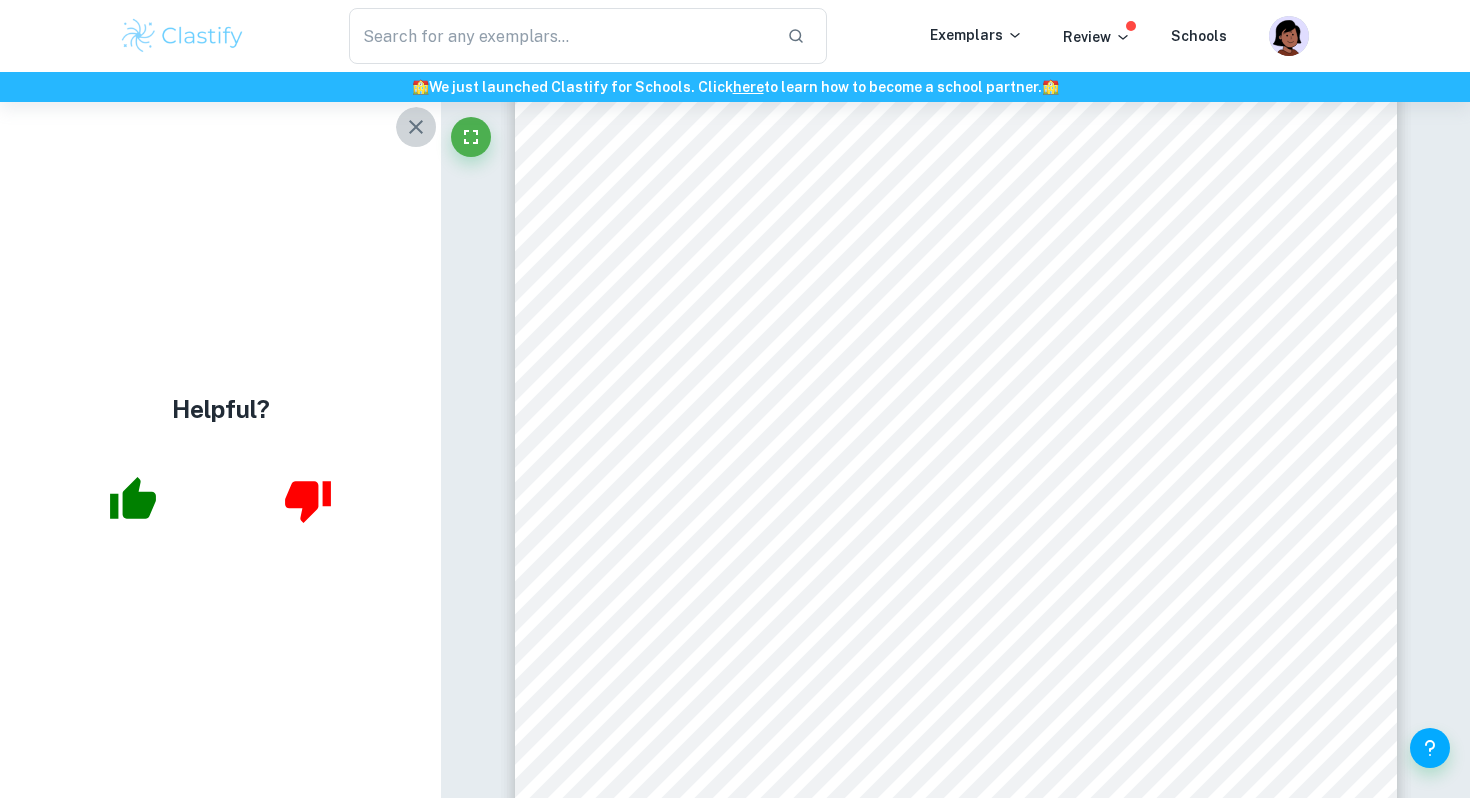 click 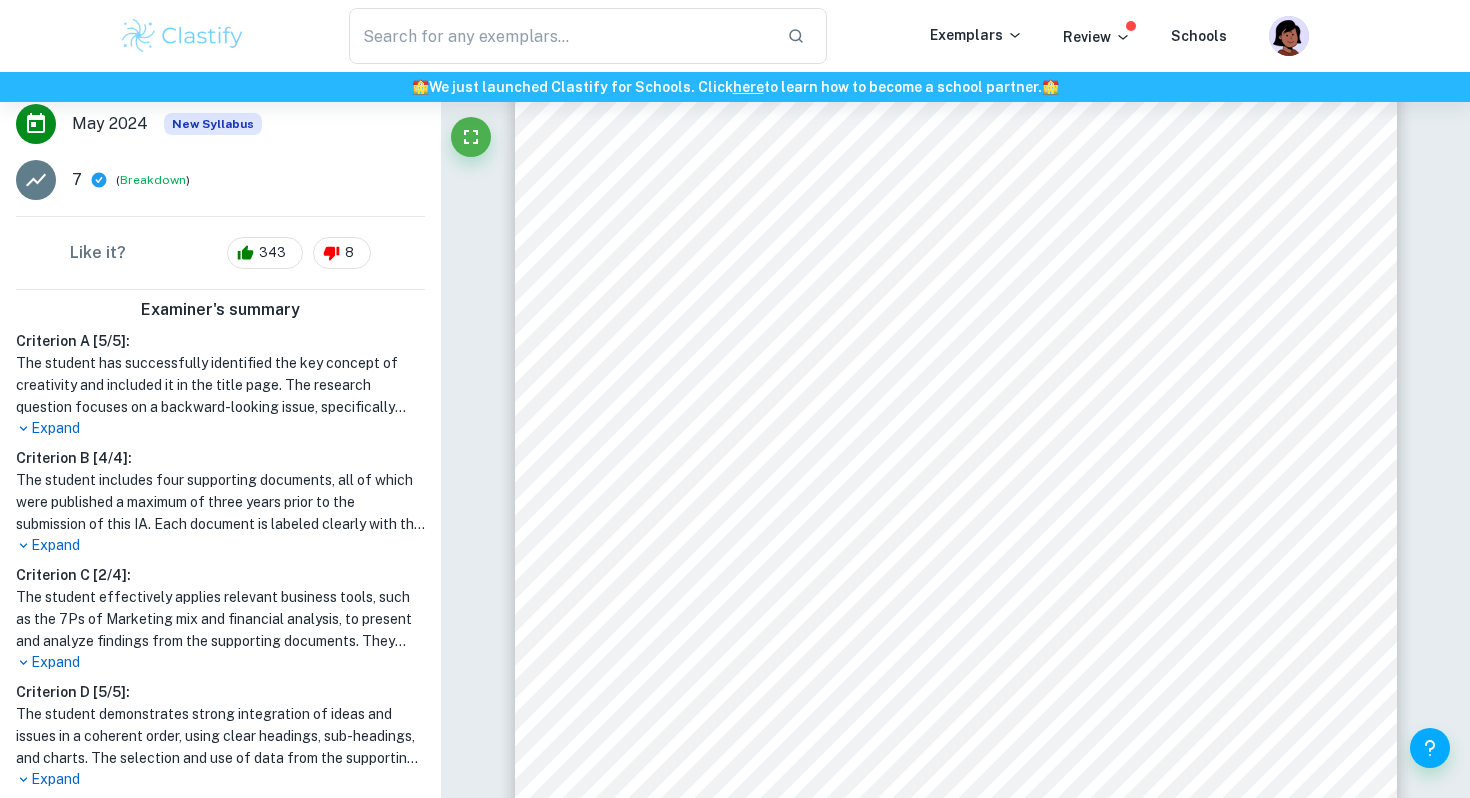 scroll, scrollTop: 400, scrollLeft: 0, axis: vertical 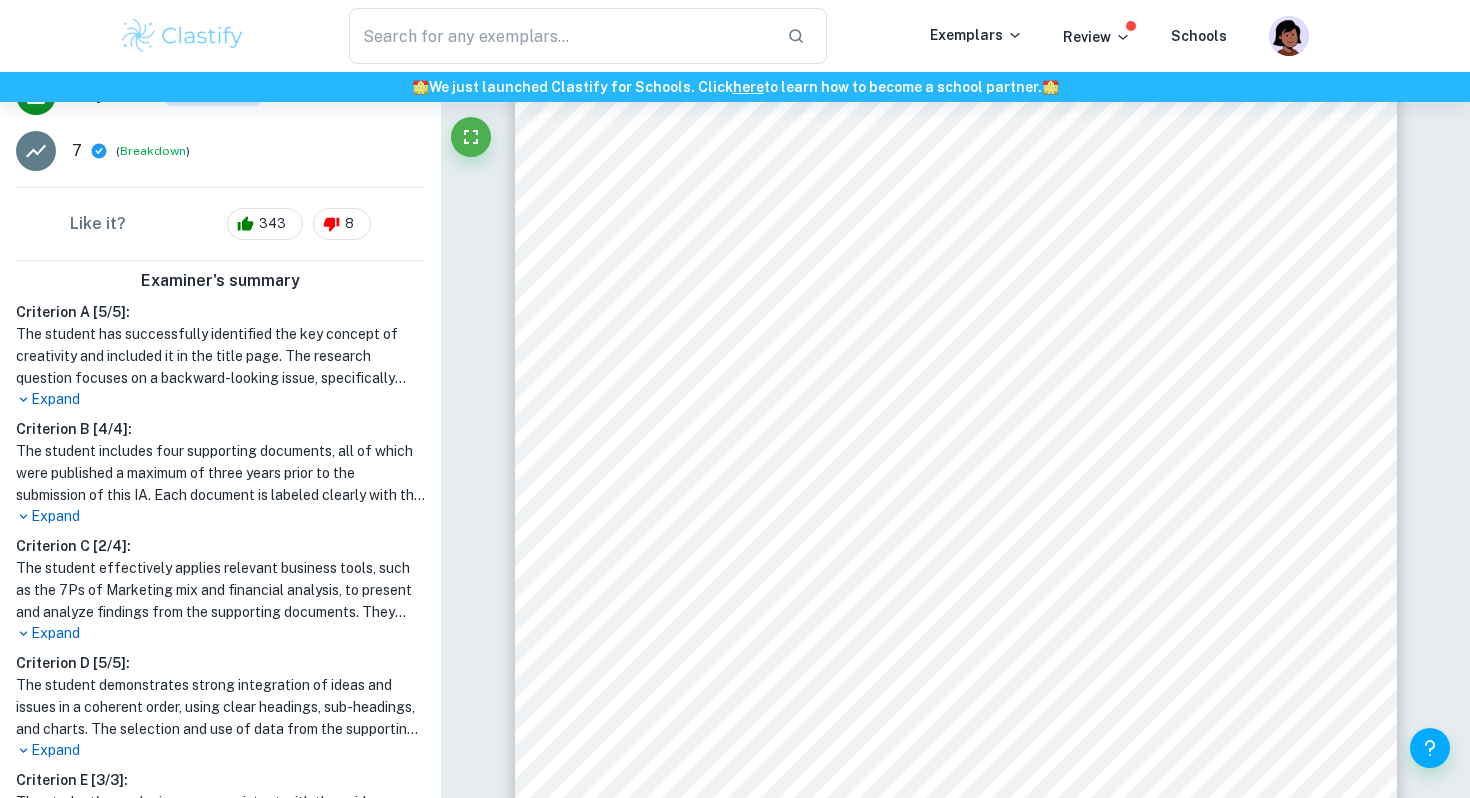 click on "Expand" at bounding box center (220, 399) 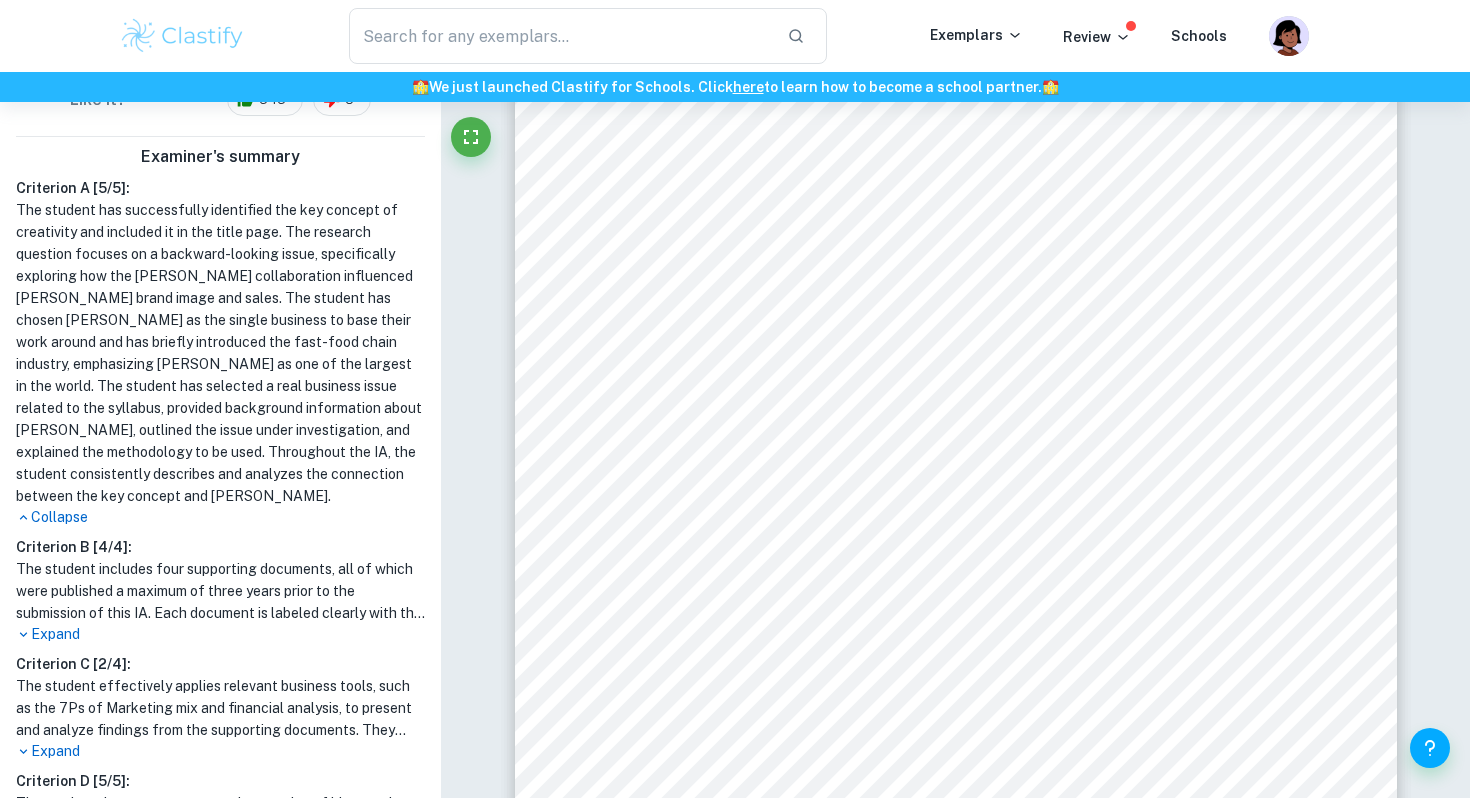 click on "Expand" at bounding box center [220, 634] 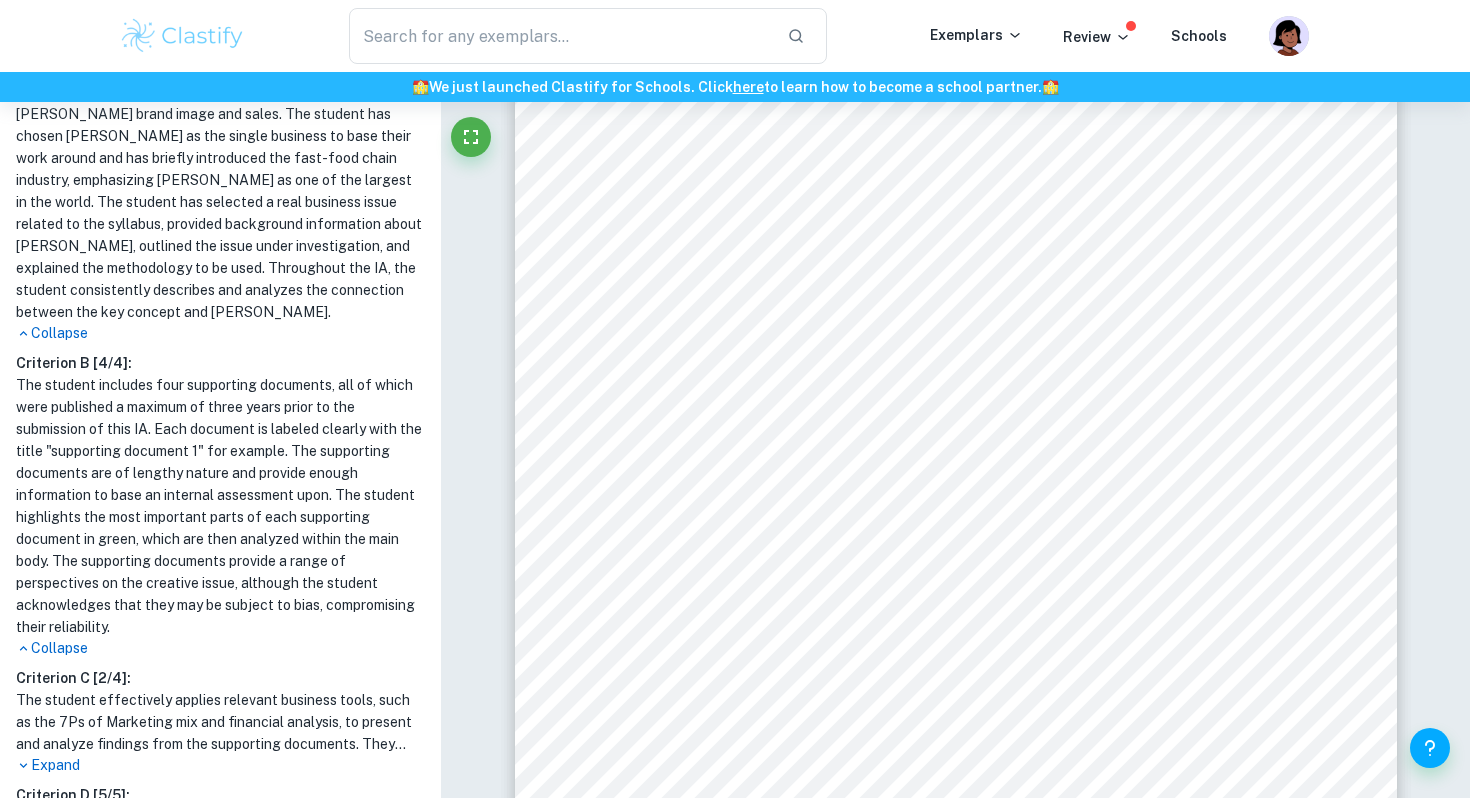 scroll, scrollTop: 724, scrollLeft: 0, axis: vertical 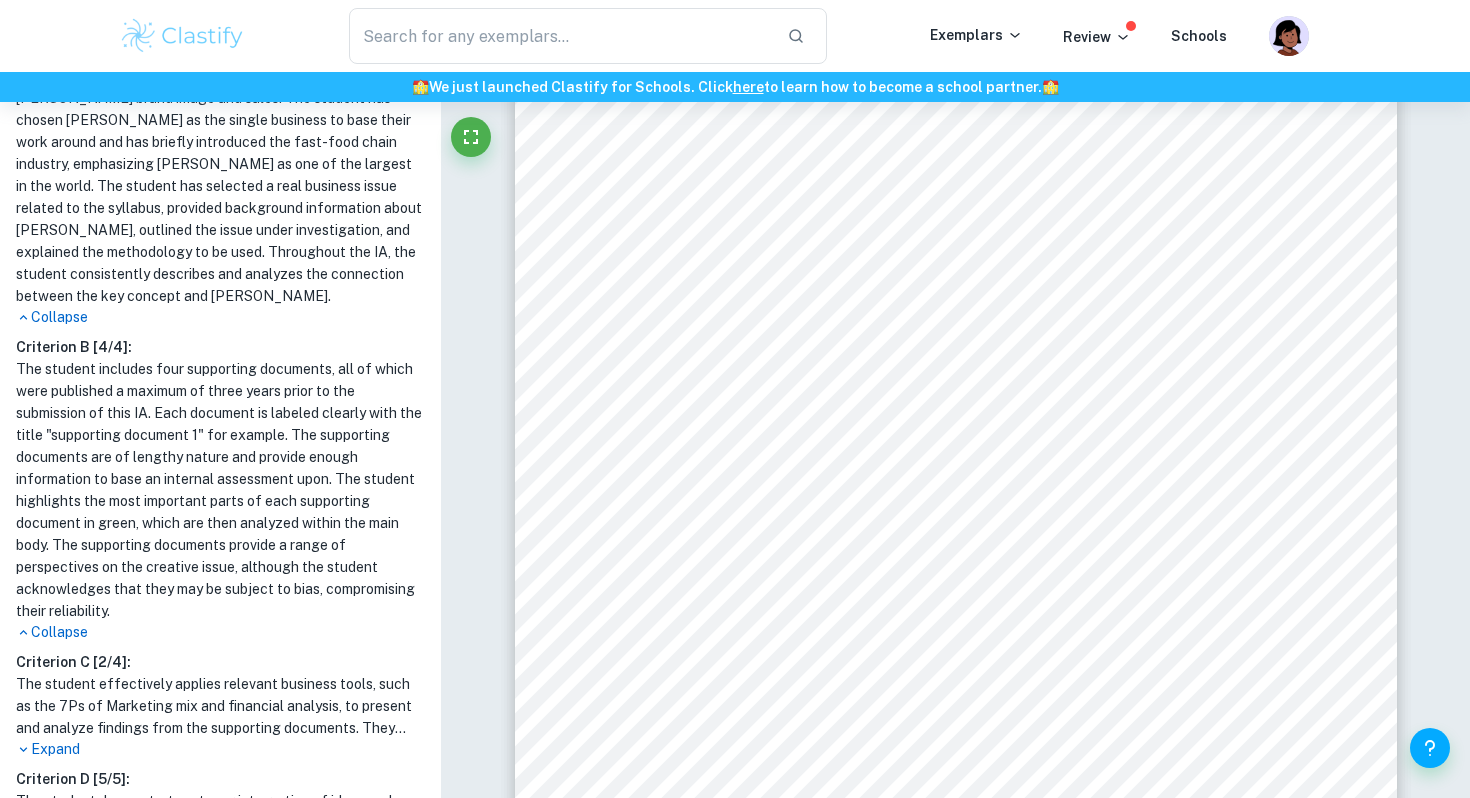 click on "Expand" at bounding box center (220, 749) 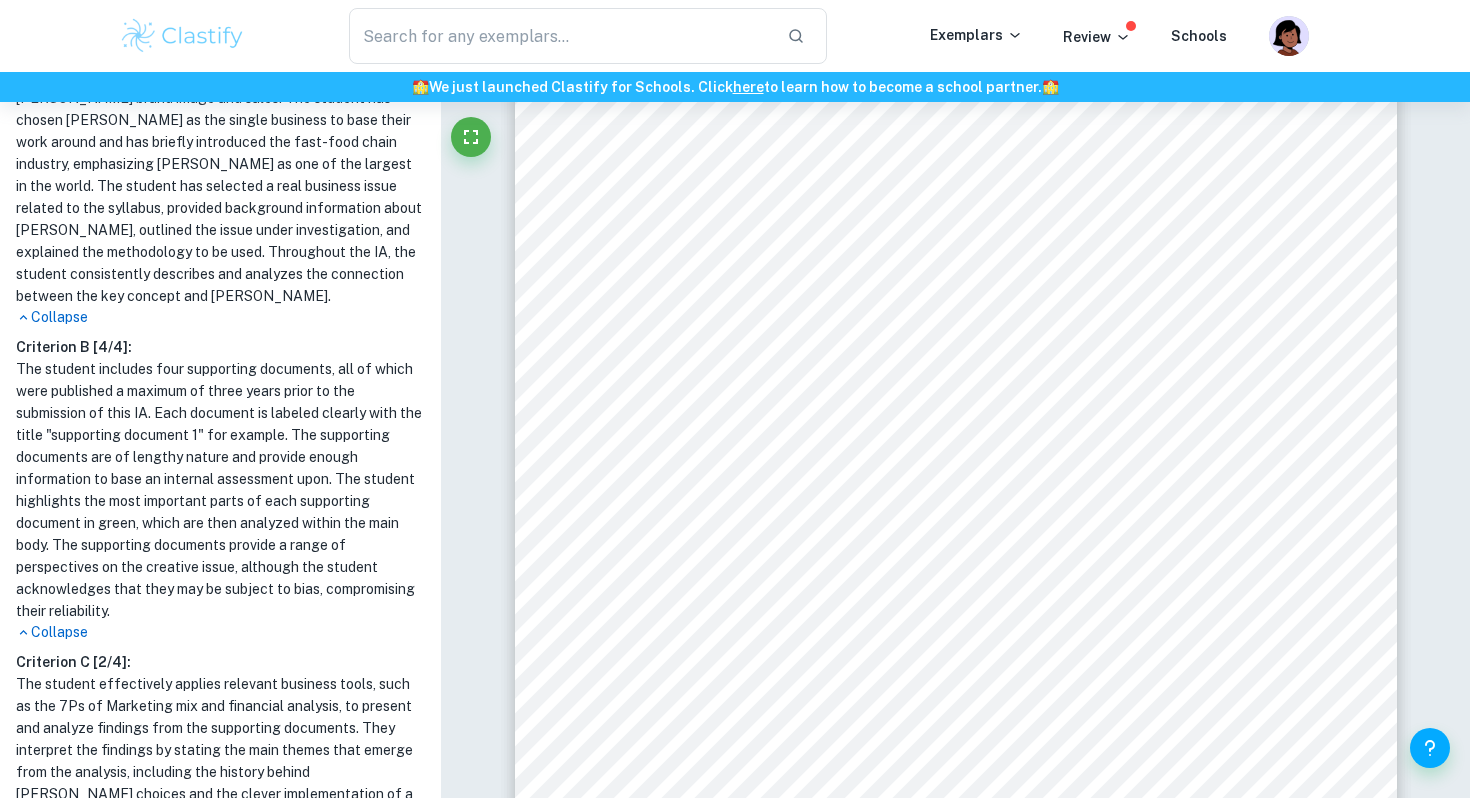 scroll, scrollTop: 1190, scrollLeft: 0, axis: vertical 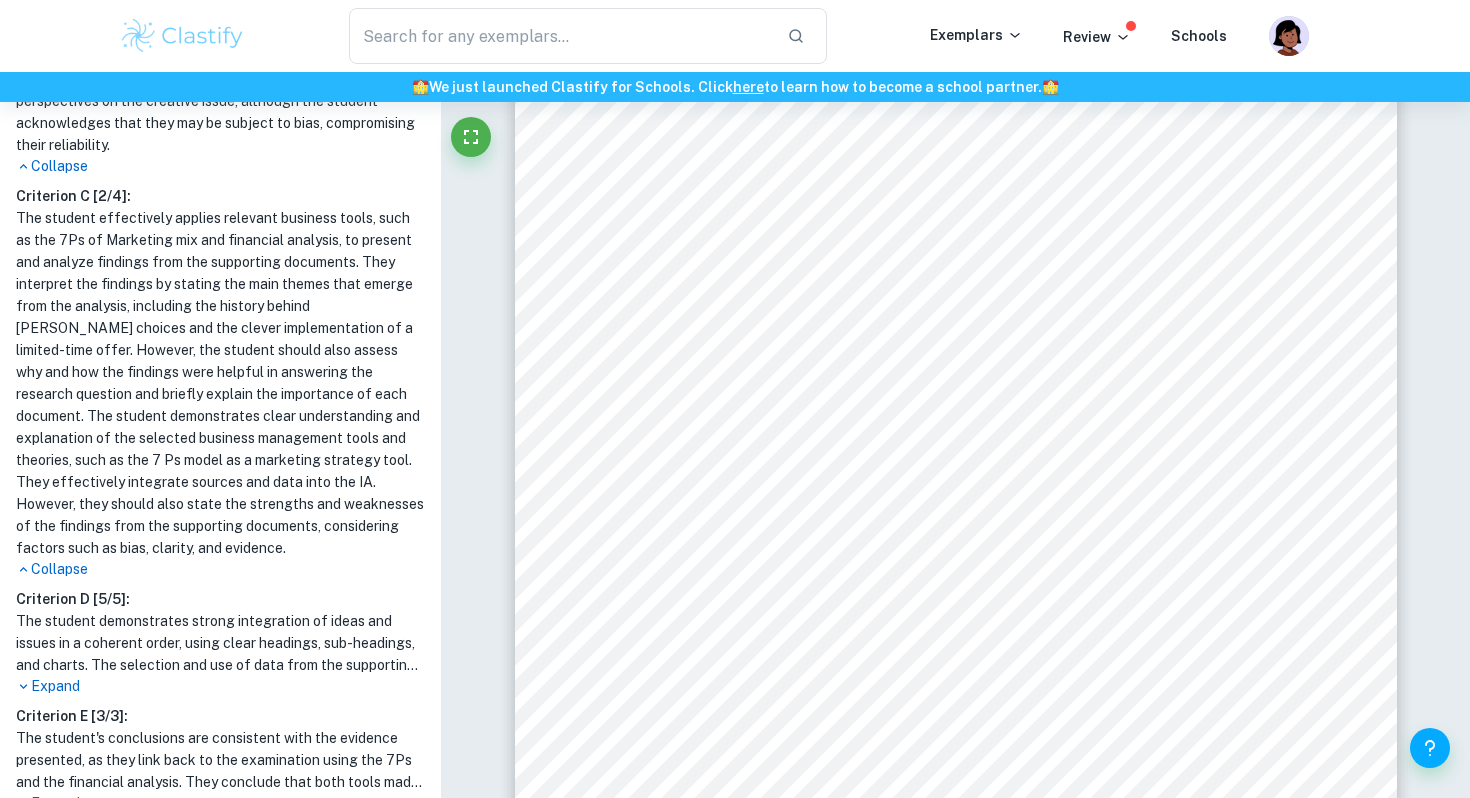 click on "Expand" at bounding box center [220, 686] 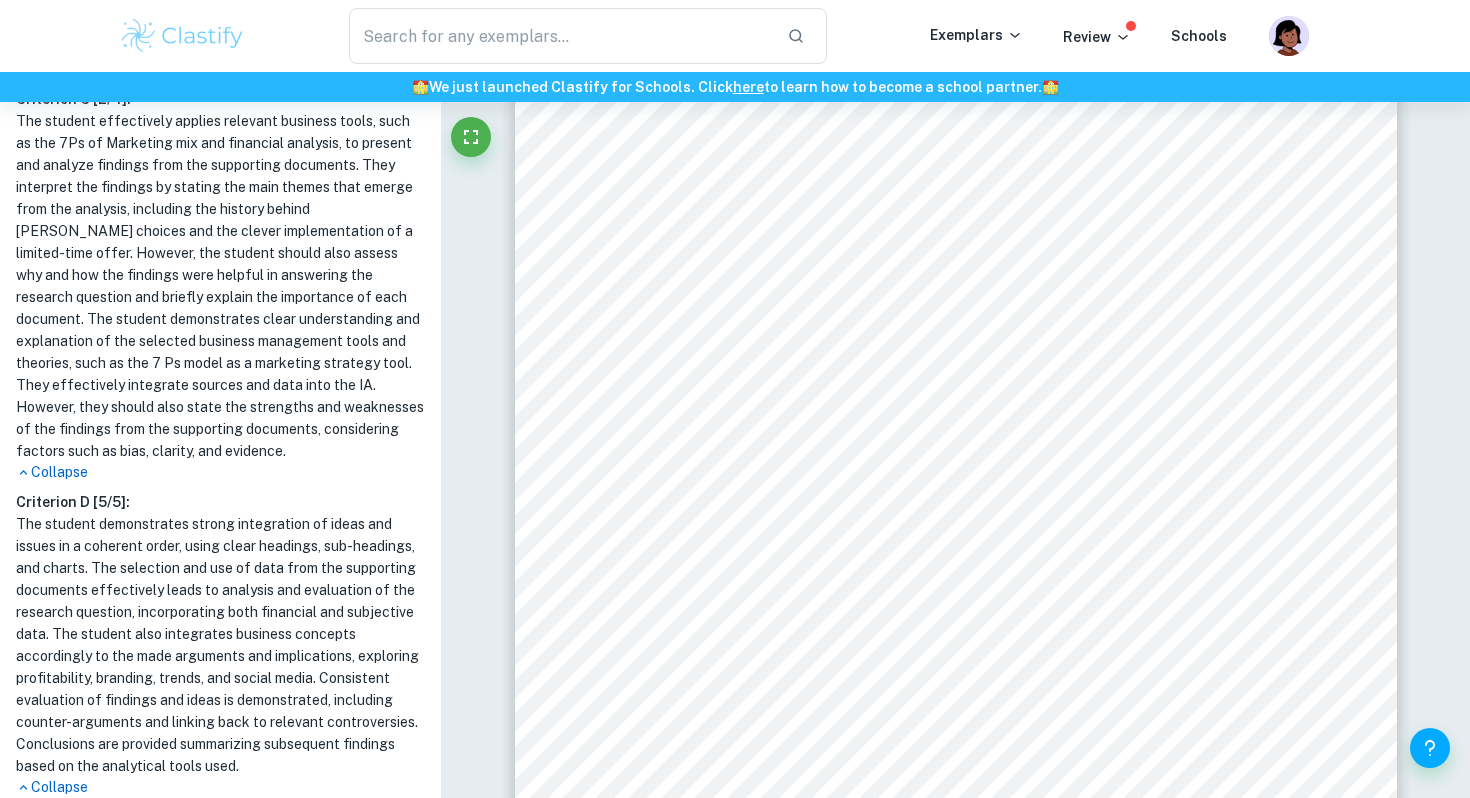 scroll, scrollTop: 1516, scrollLeft: 0, axis: vertical 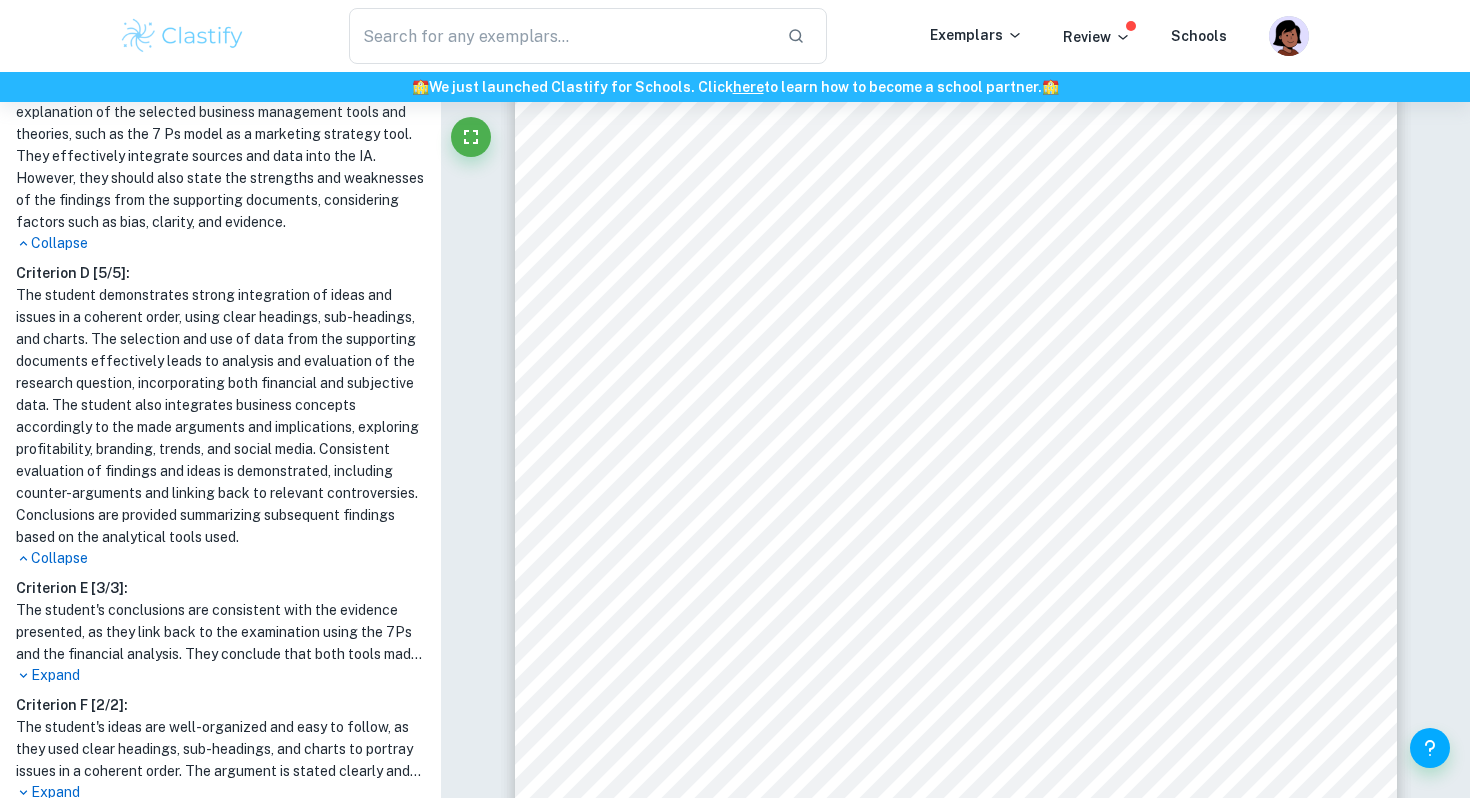 click on "Expand" at bounding box center (220, 675) 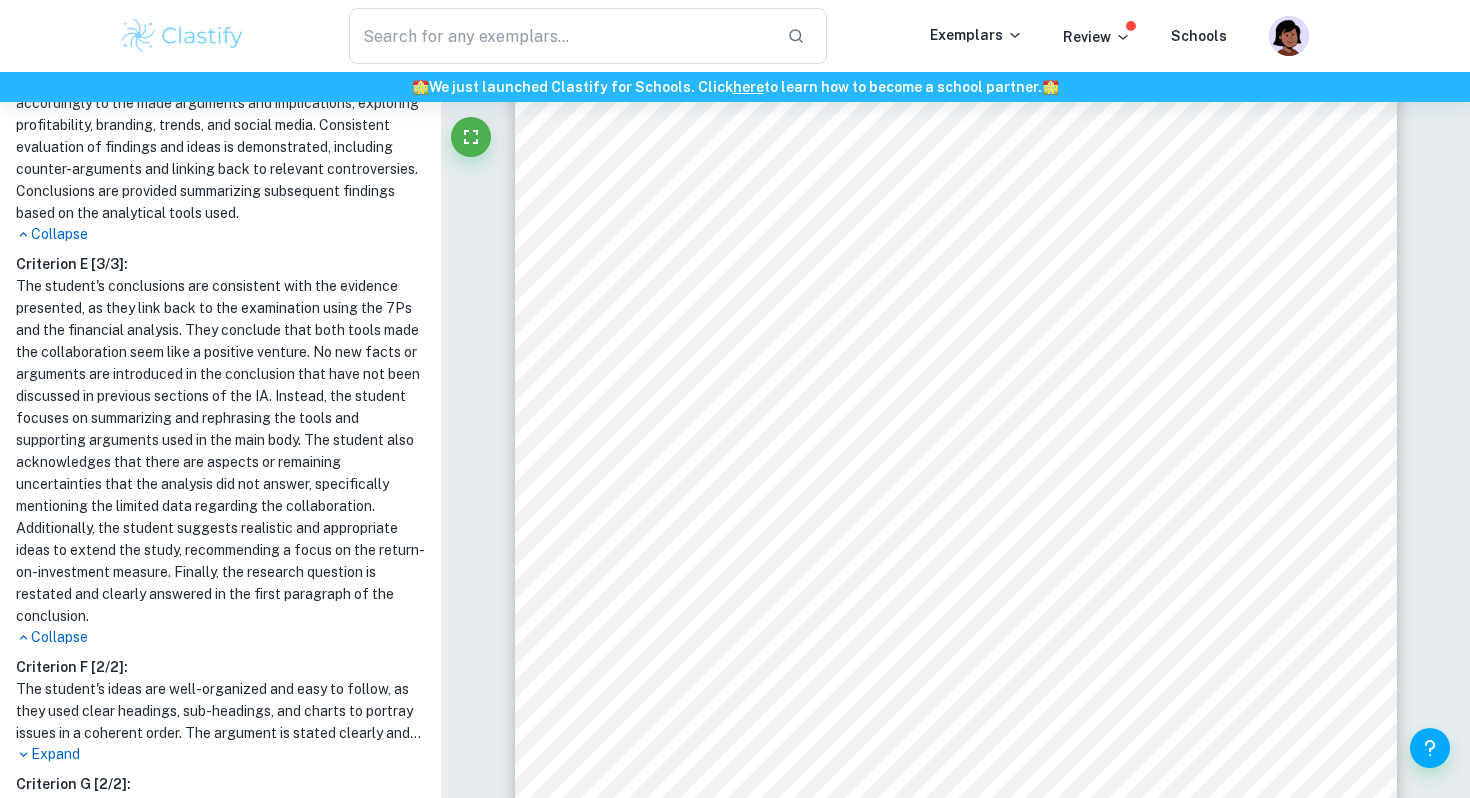 scroll, scrollTop: 1943, scrollLeft: 0, axis: vertical 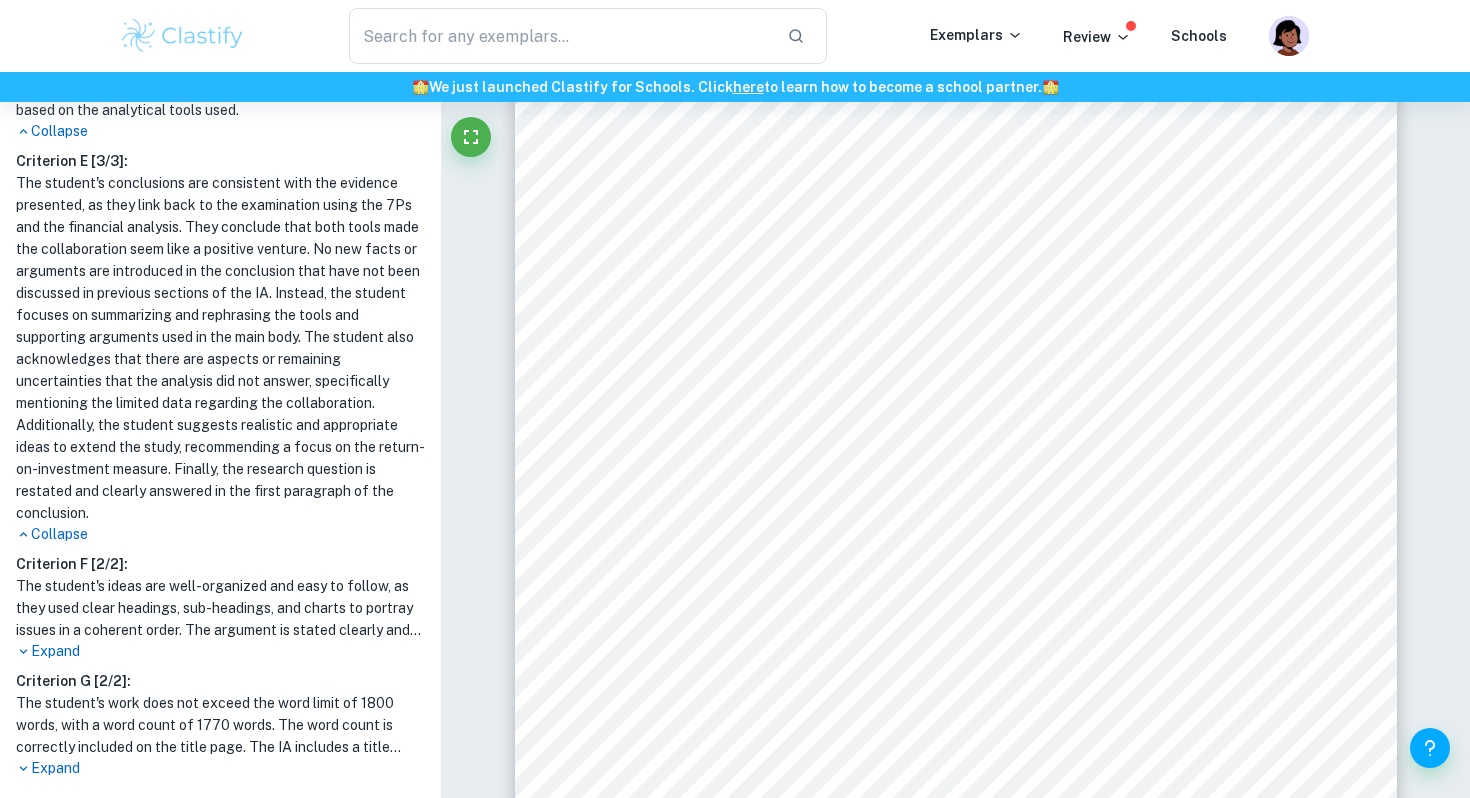 click on "Expand" at bounding box center [220, 651] 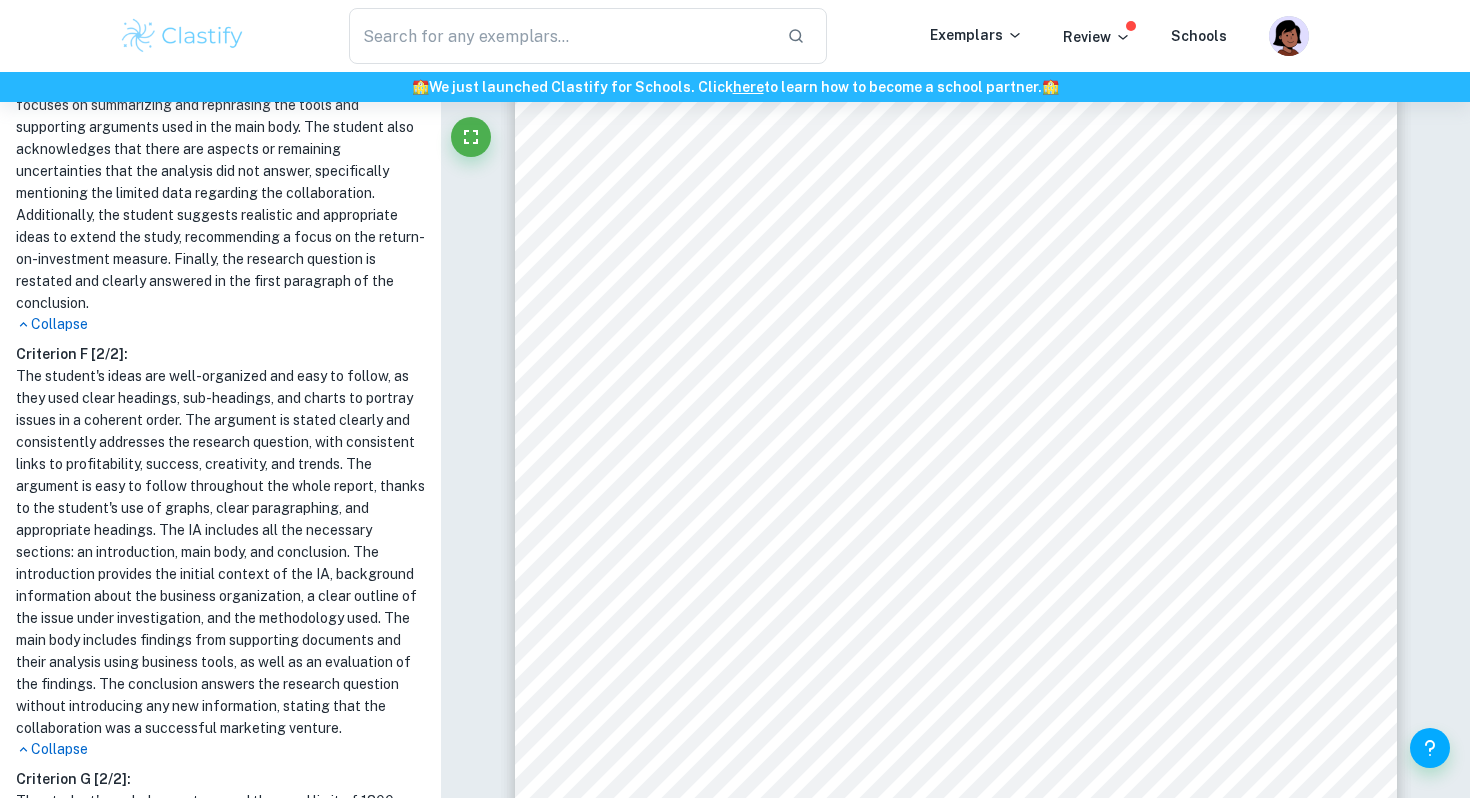 scroll, scrollTop: 2286, scrollLeft: 0, axis: vertical 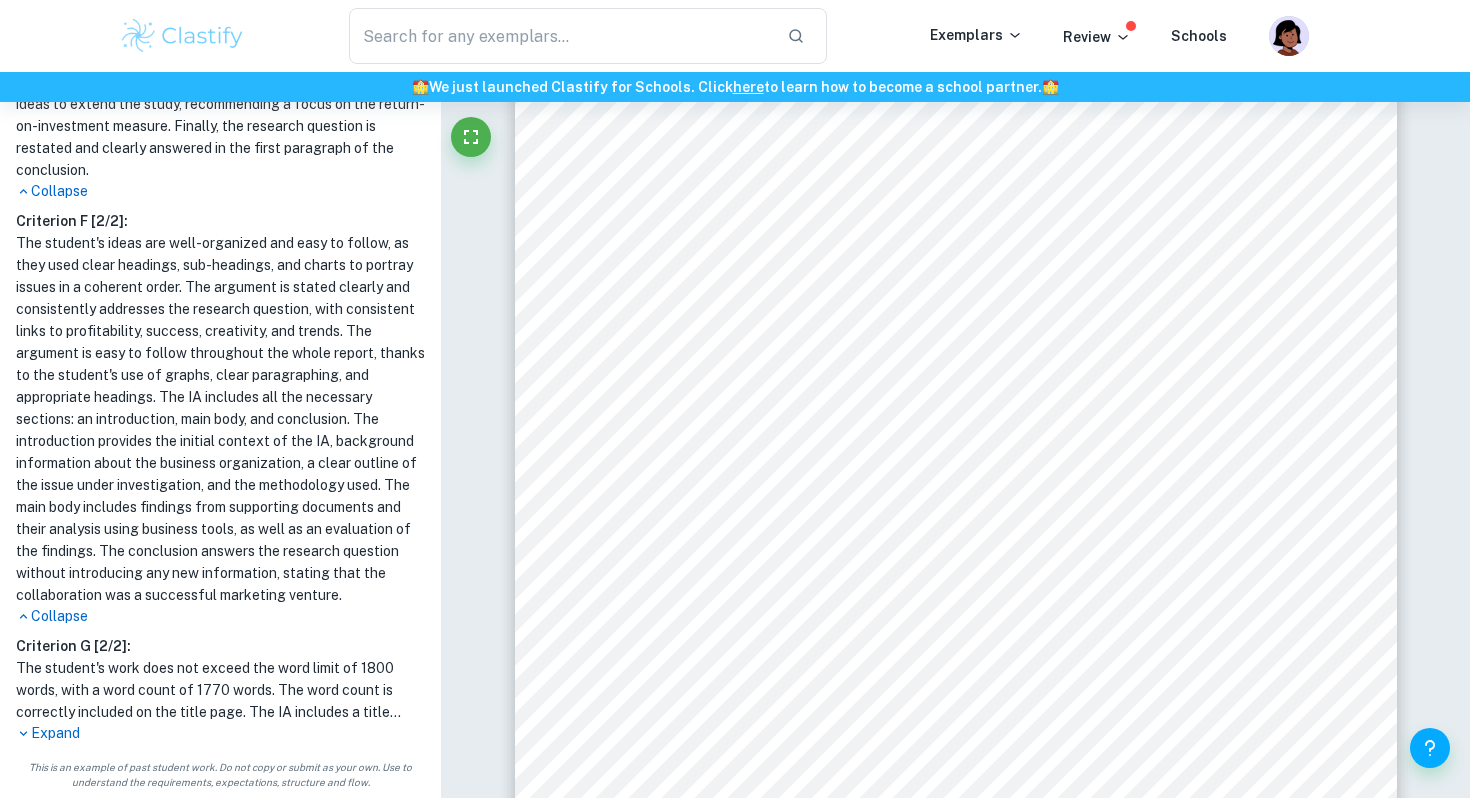 click on "Expand" at bounding box center (220, 733) 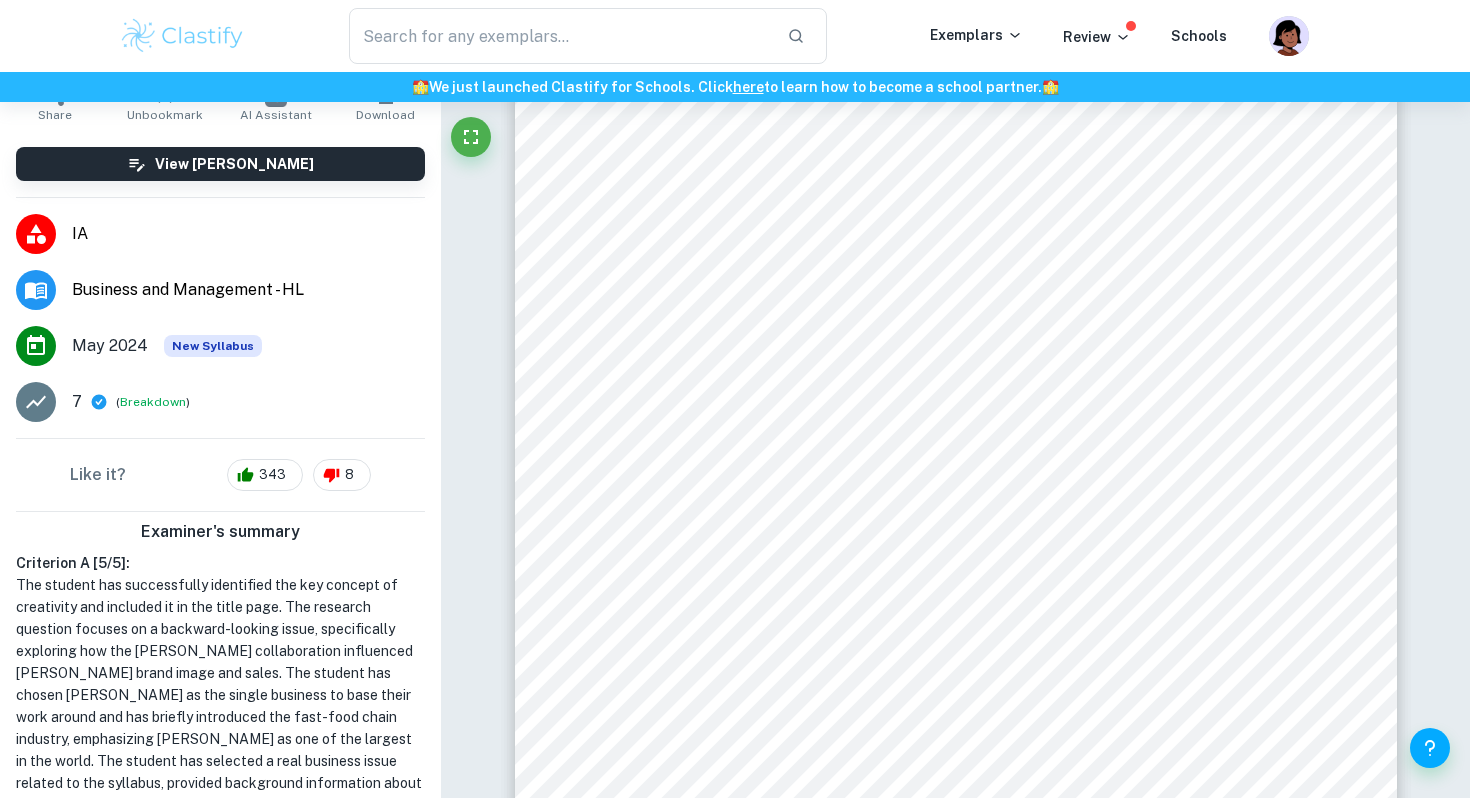 scroll, scrollTop: 154, scrollLeft: 0, axis: vertical 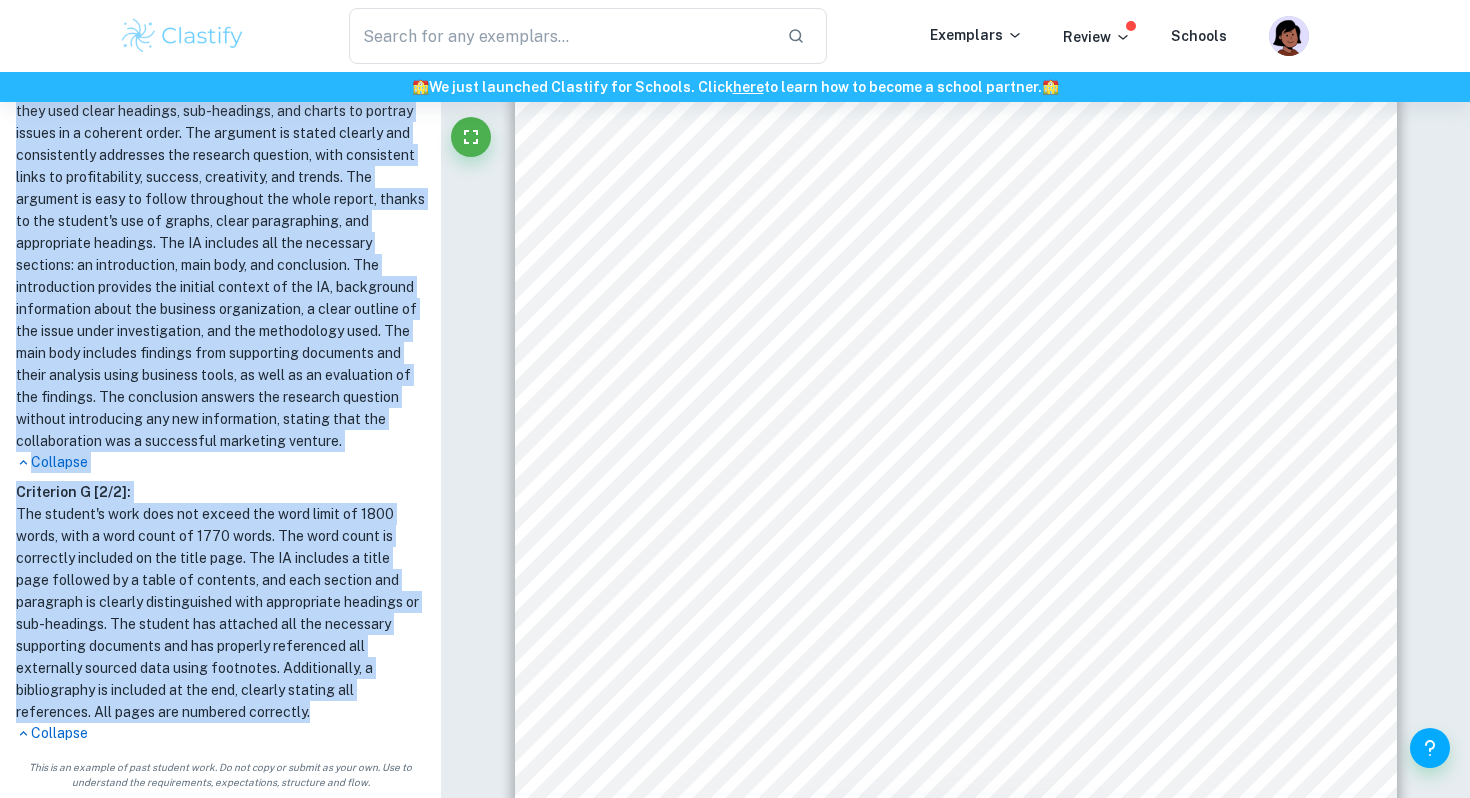drag, startPoint x: 24, startPoint y: 561, endPoint x: 211, endPoint y: 733, distance: 254.07283 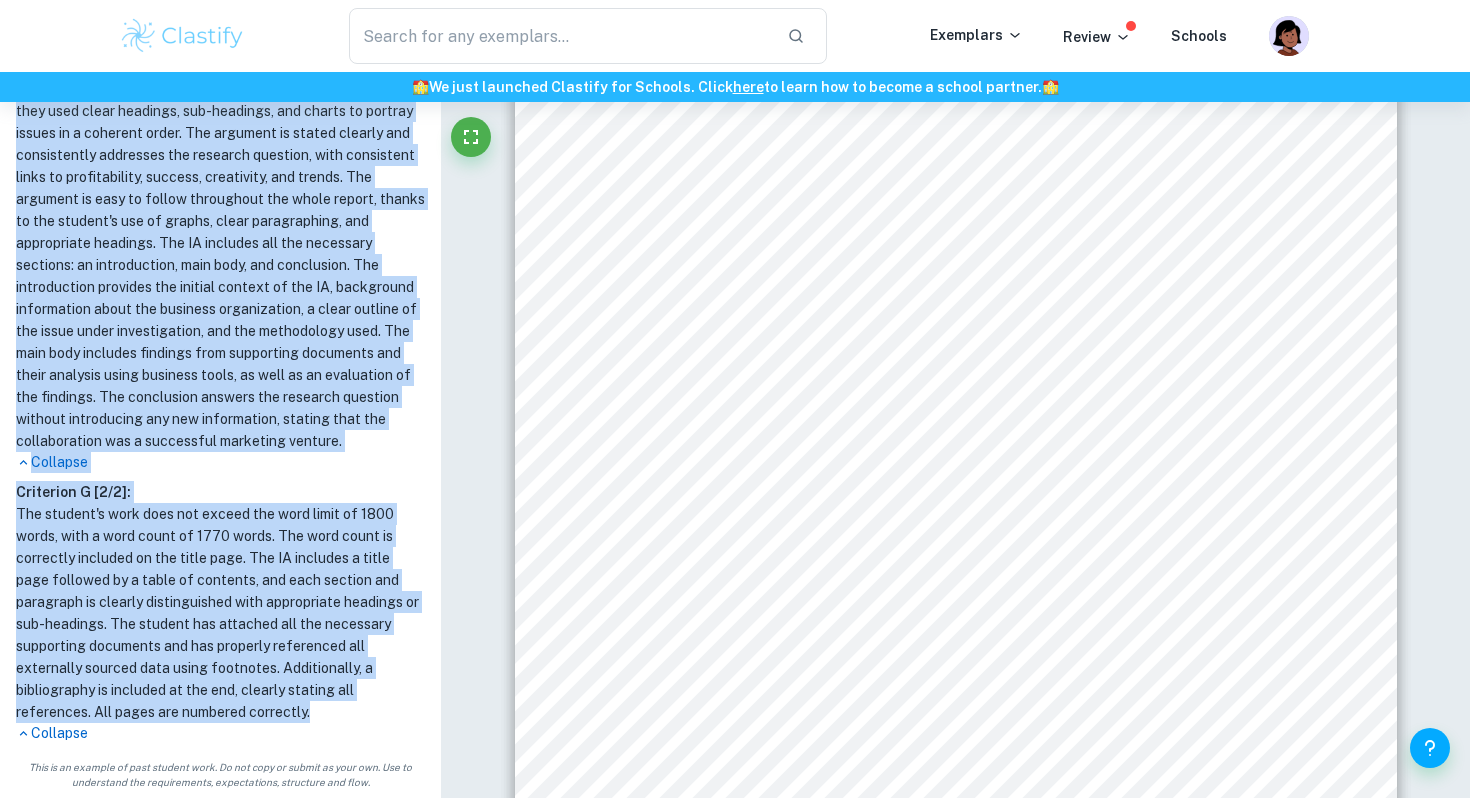 copy on "riterion A   [ 5 / 5 ]: The student has successfully identified the key concept of creativity and included it in the title page. The research question focuses on a backward-looking issue, specifically exploring how the Travis Scott collaboration influenced McDonald's brand image and sales. The student has chosen McDonald's as the single business to base their work around and has briefly introduced the fast-food chain industry, emphasizing McDonald's as one of the largest in the world. The student has selected a real business issue related to the syllabus, provided background information about McDonald's, outlined the issue under investigation, and explained the methodology to be used. Throughout the IA, the student consistently describes and analyzes the connection between the key concept and McDonald's. Collapse Criterion B   [ 4 / 4 ]: The student includes four supporting documents, all of which were published a maximum of three years prior to the submission of this IA. Each document is labeled clearly w..." 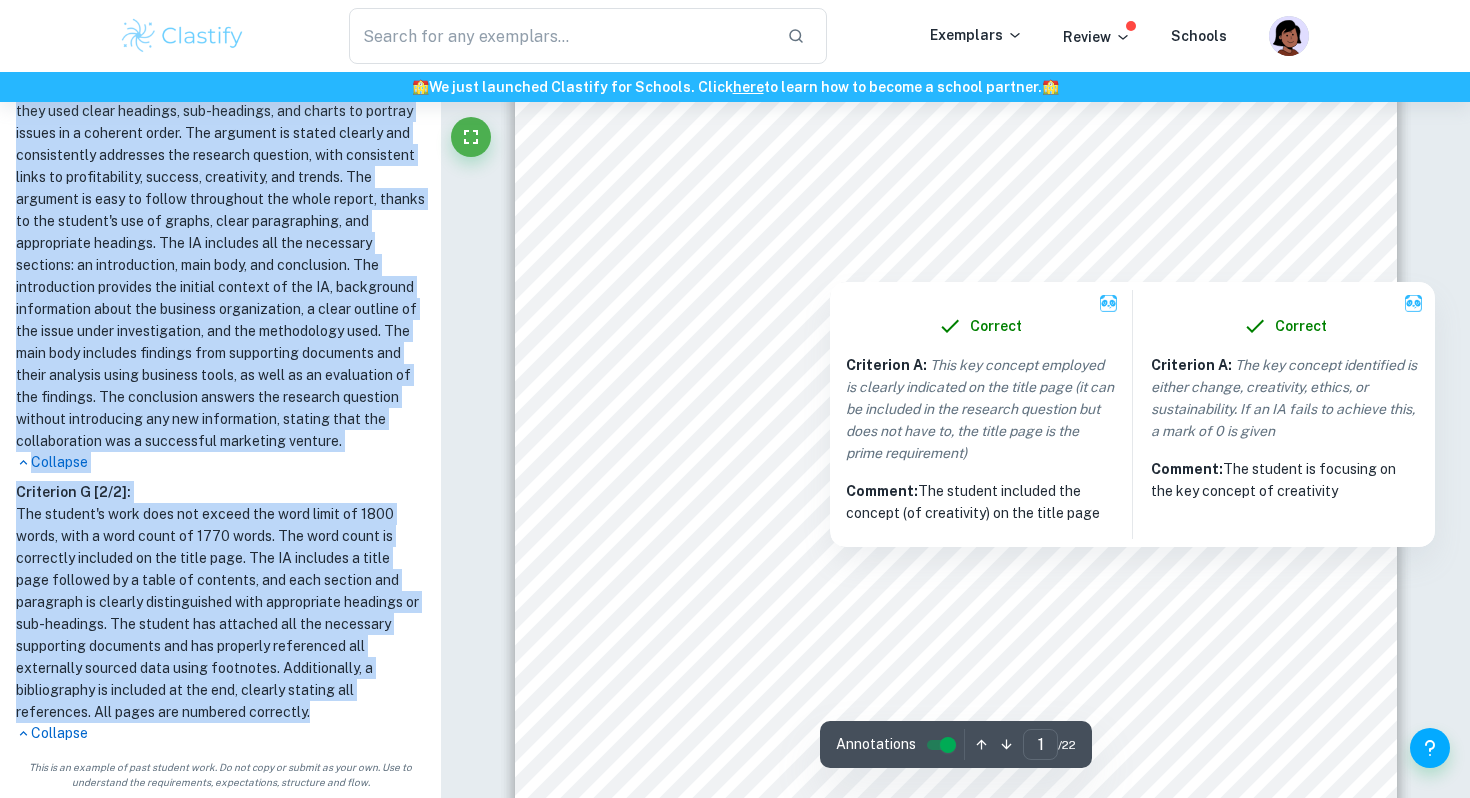 scroll, scrollTop: 0, scrollLeft: 0, axis: both 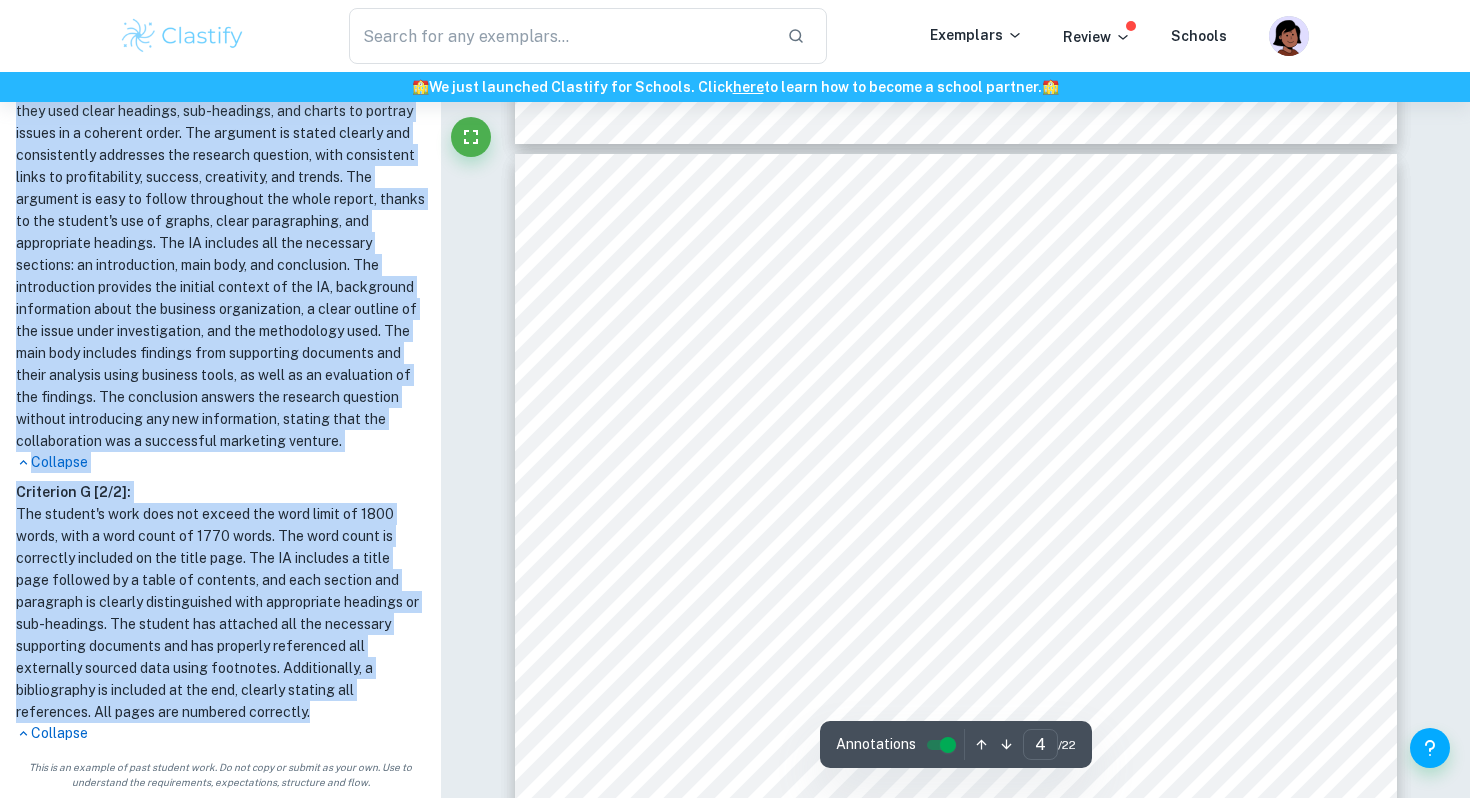 type on "3" 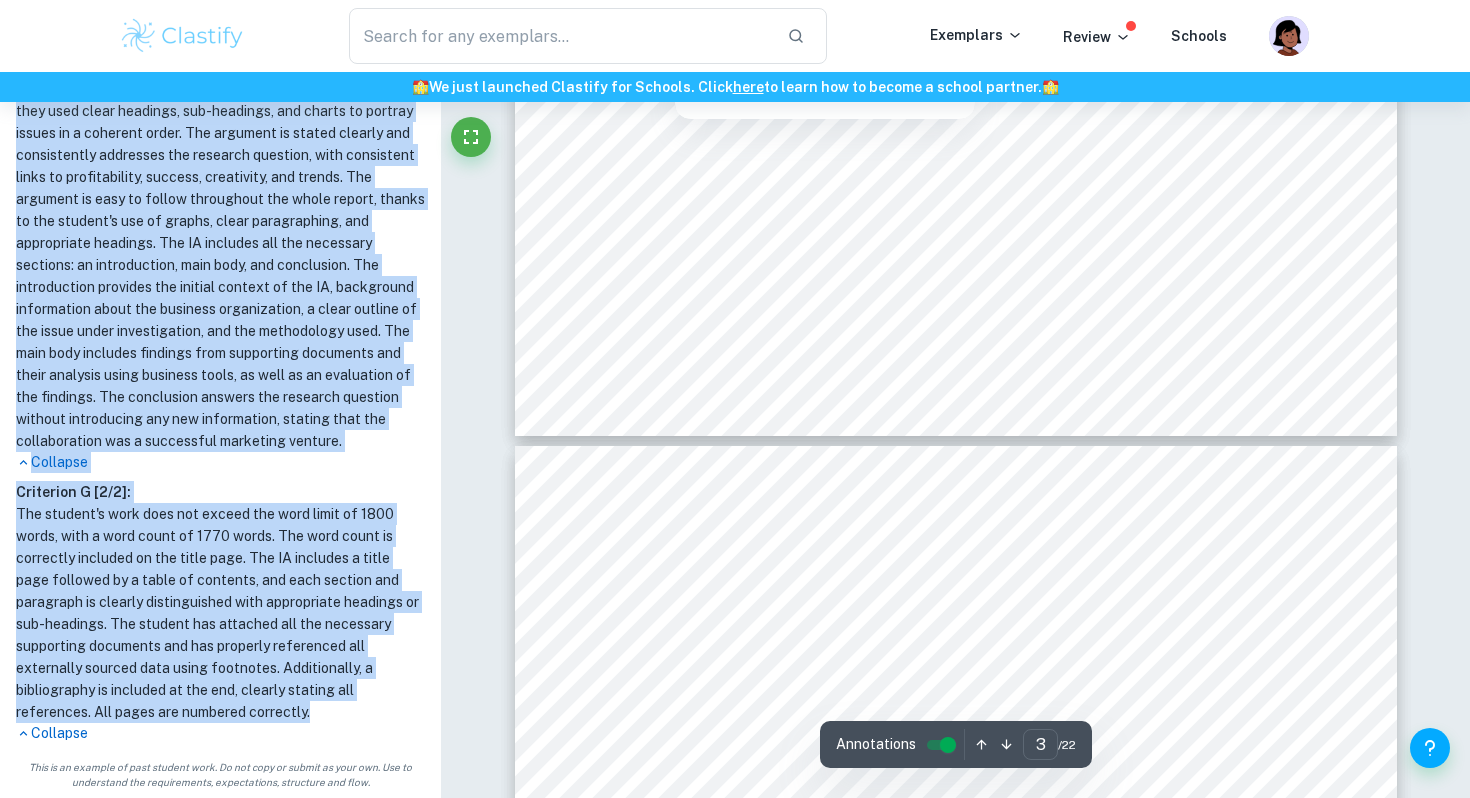 scroll, scrollTop: 3622, scrollLeft: 0, axis: vertical 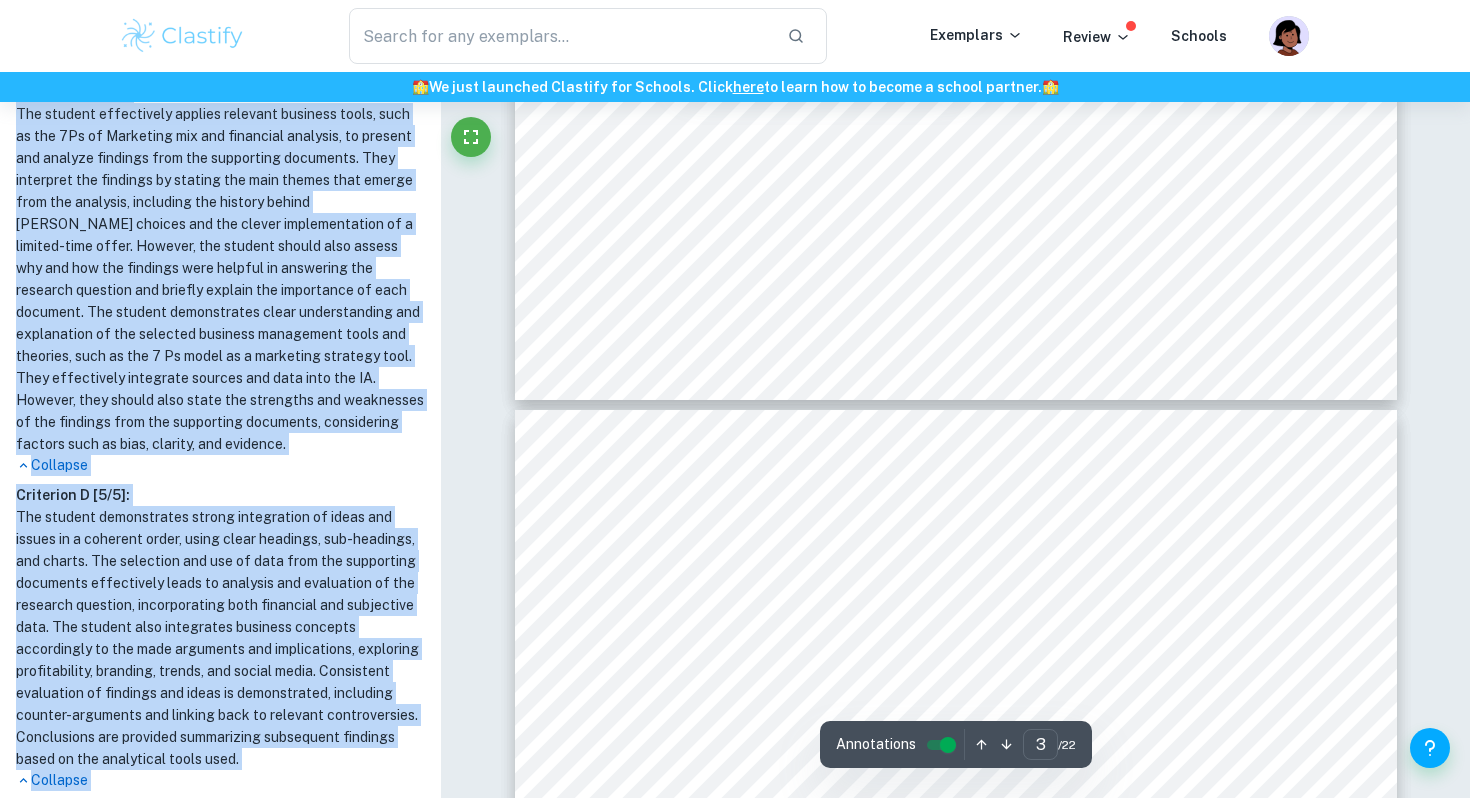 click at bounding box center (182, 36) 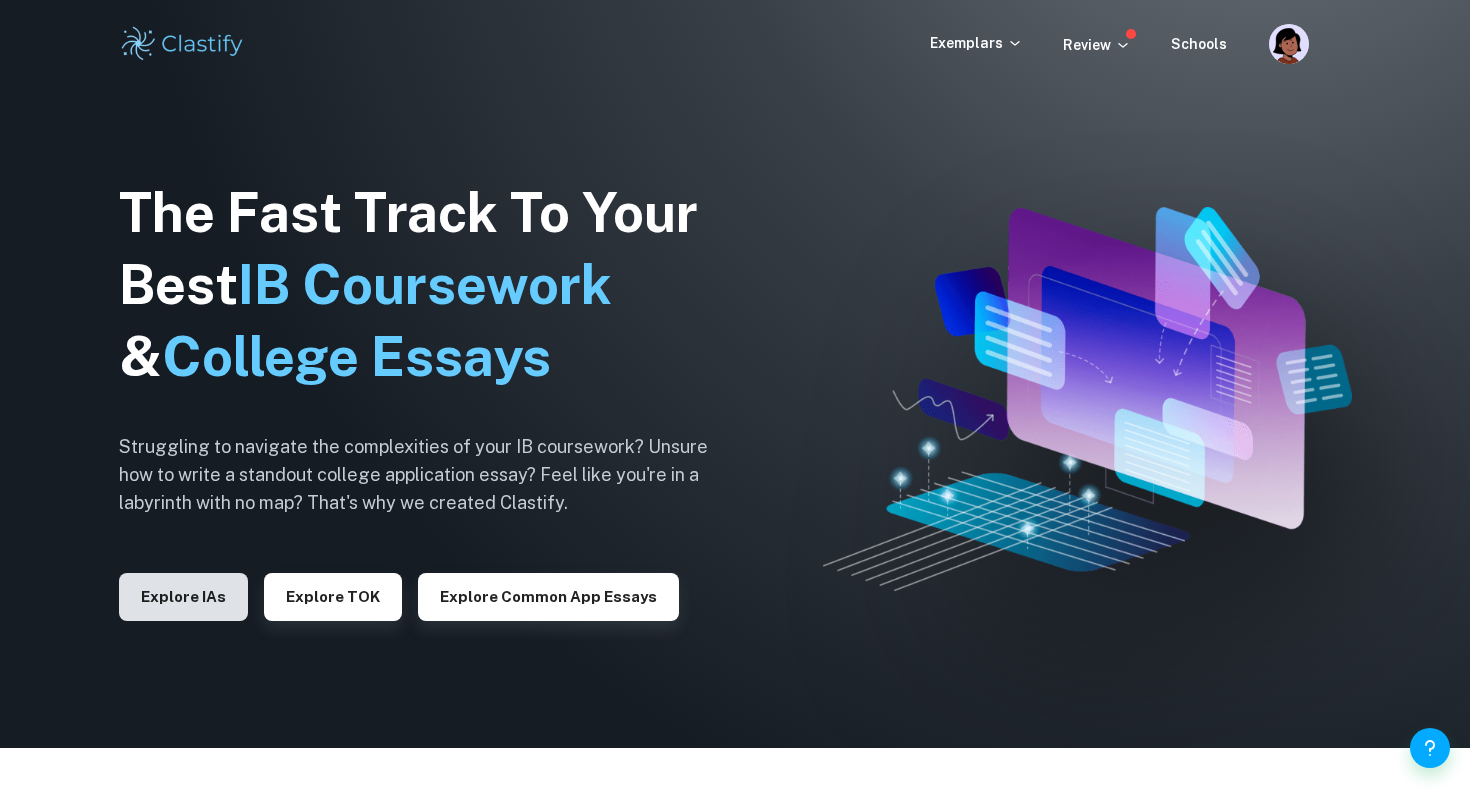 scroll, scrollTop: 51, scrollLeft: 0, axis: vertical 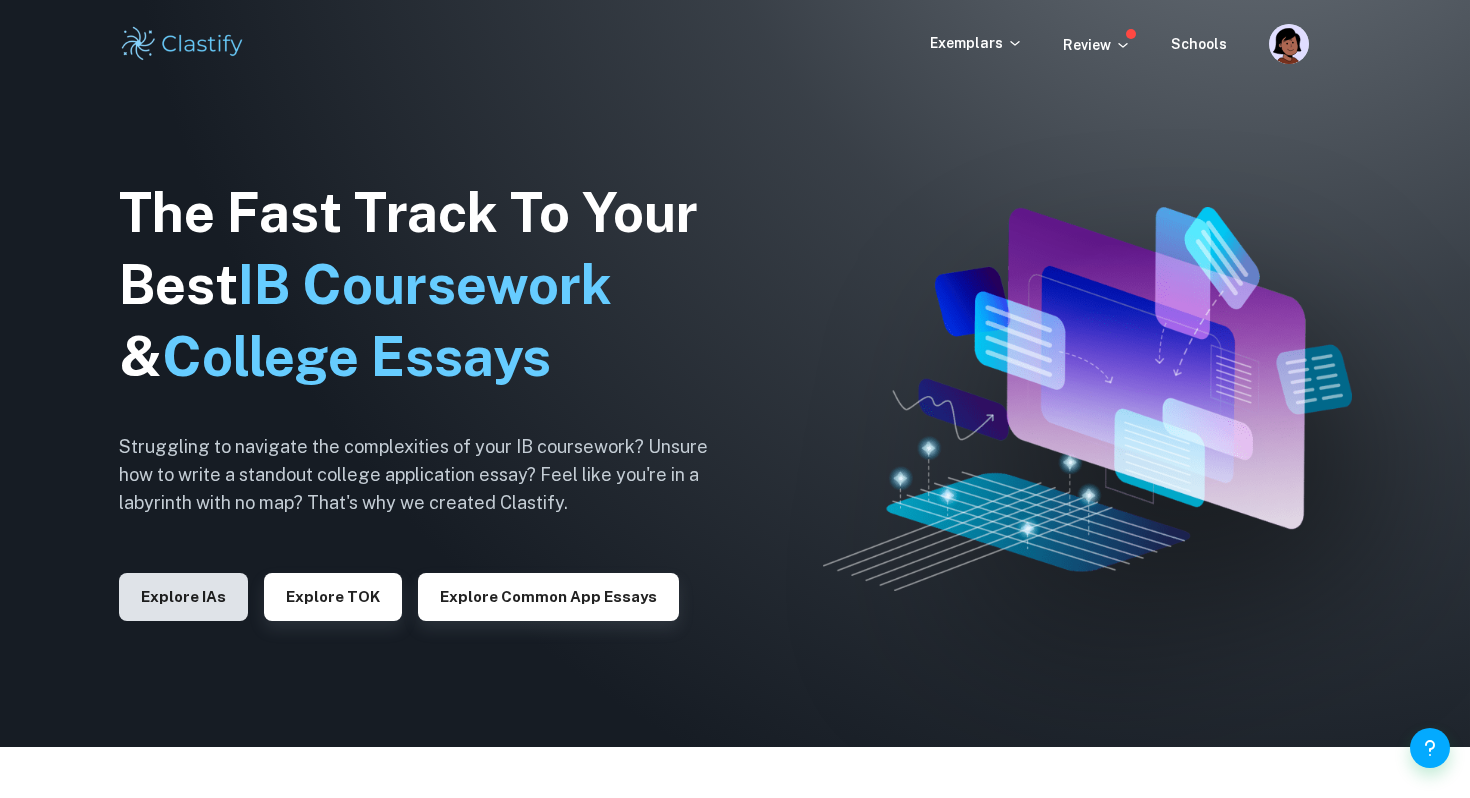 click on "Explore IAs" at bounding box center (183, 597) 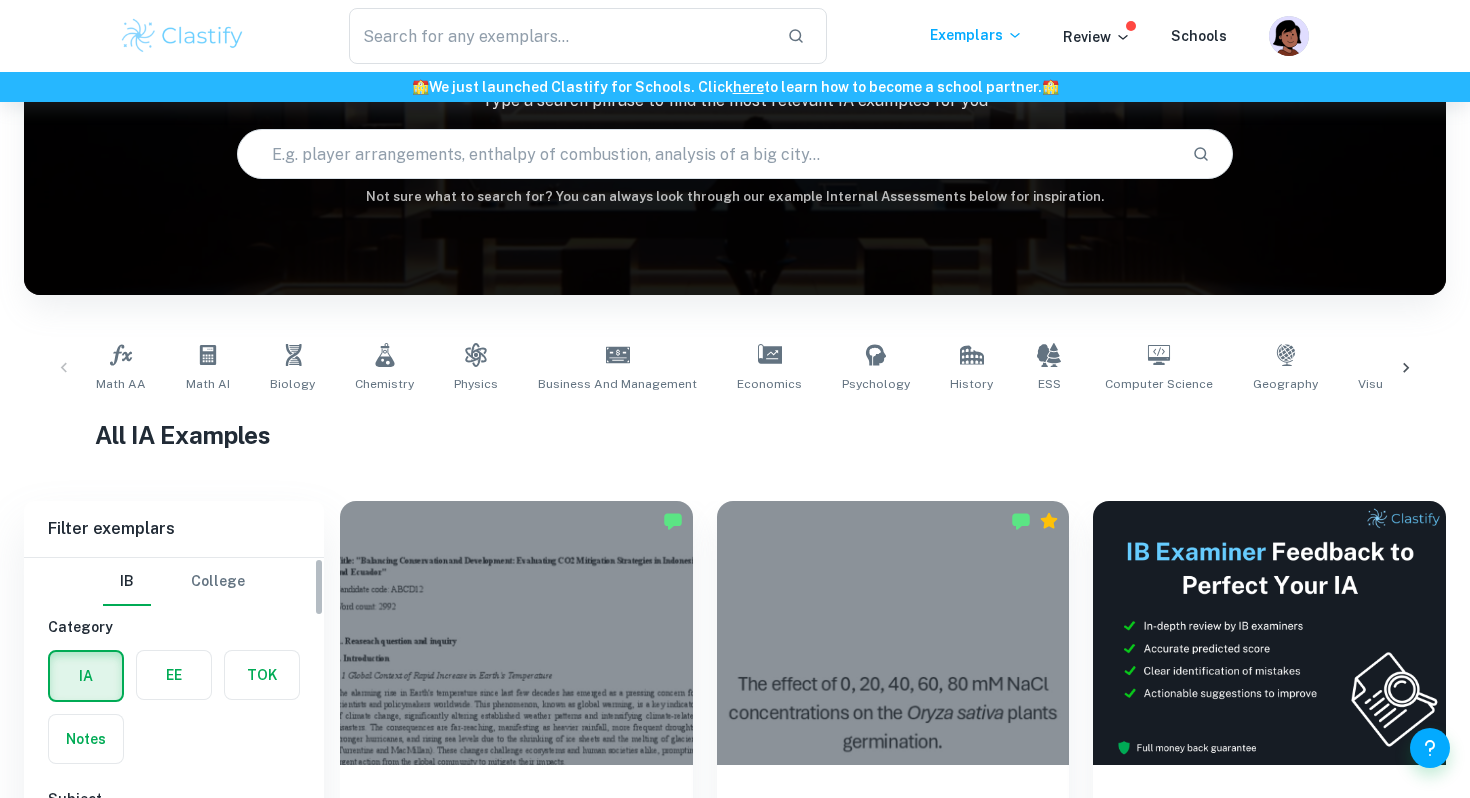 scroll, scrollTop: 359, scrollLeft: 0, axis: vertical 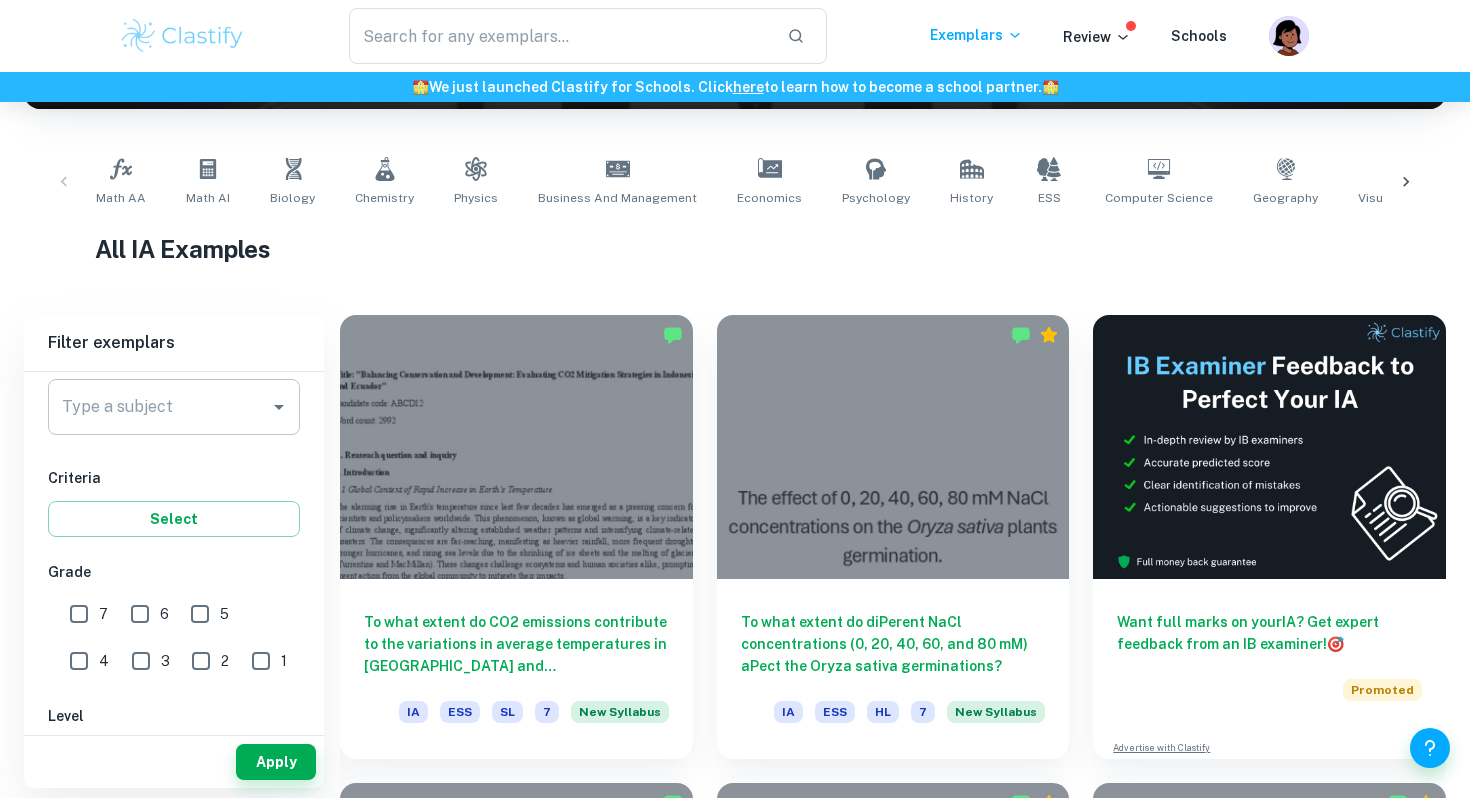click on "Type a subject" at bounding box center [159, 407] 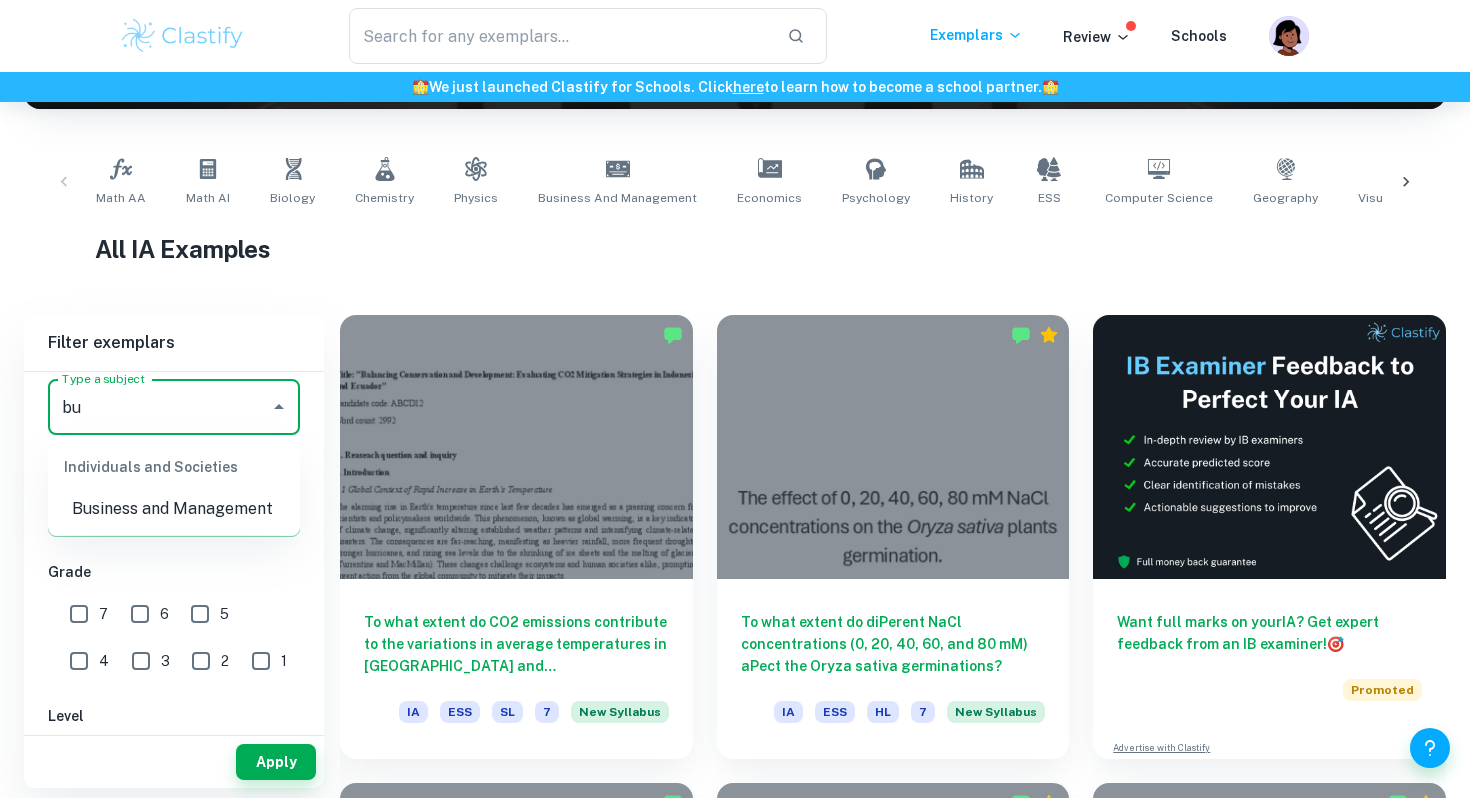 click on "Individuals and Societies" at bounding box center (174, 467) 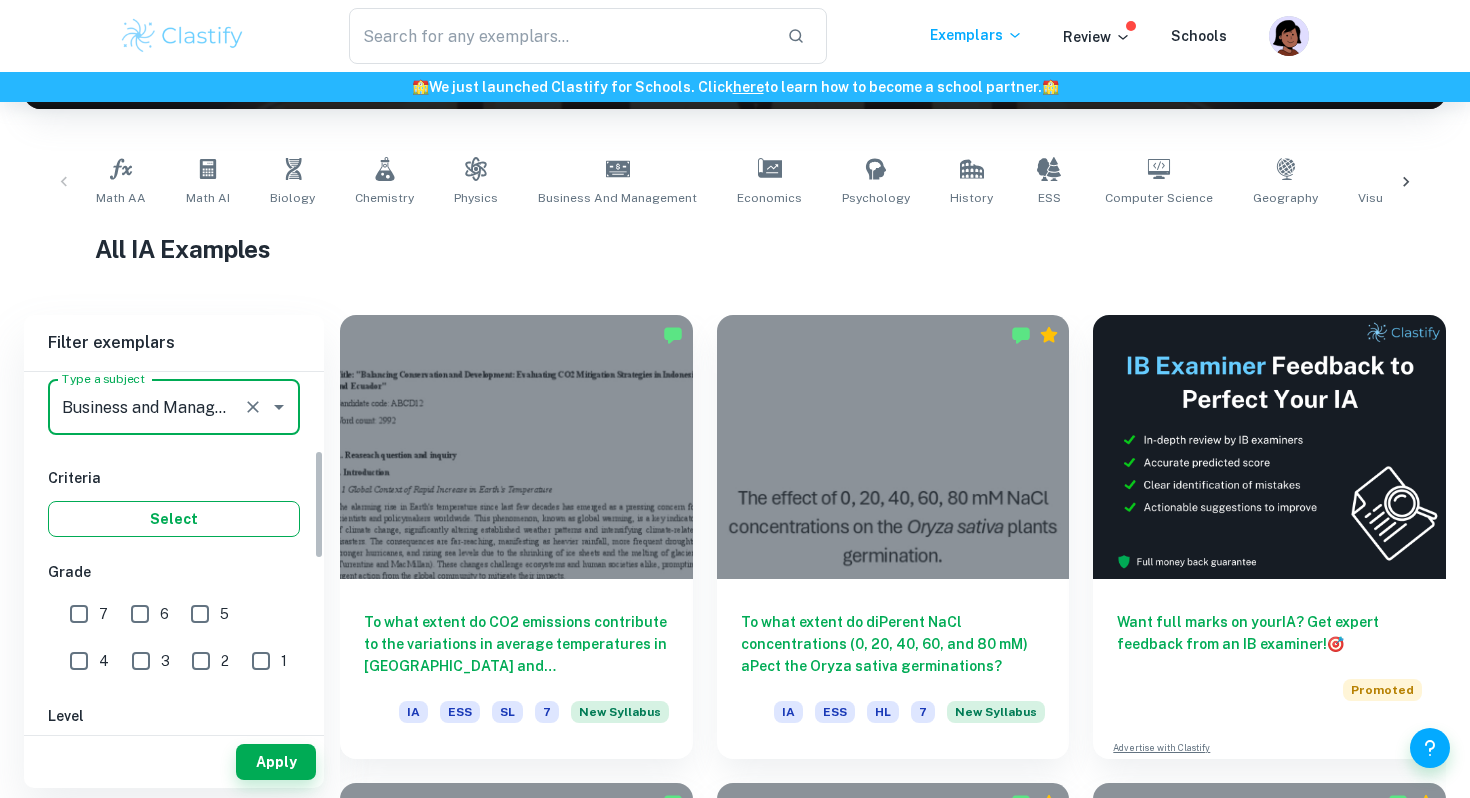type on "Business and Management" 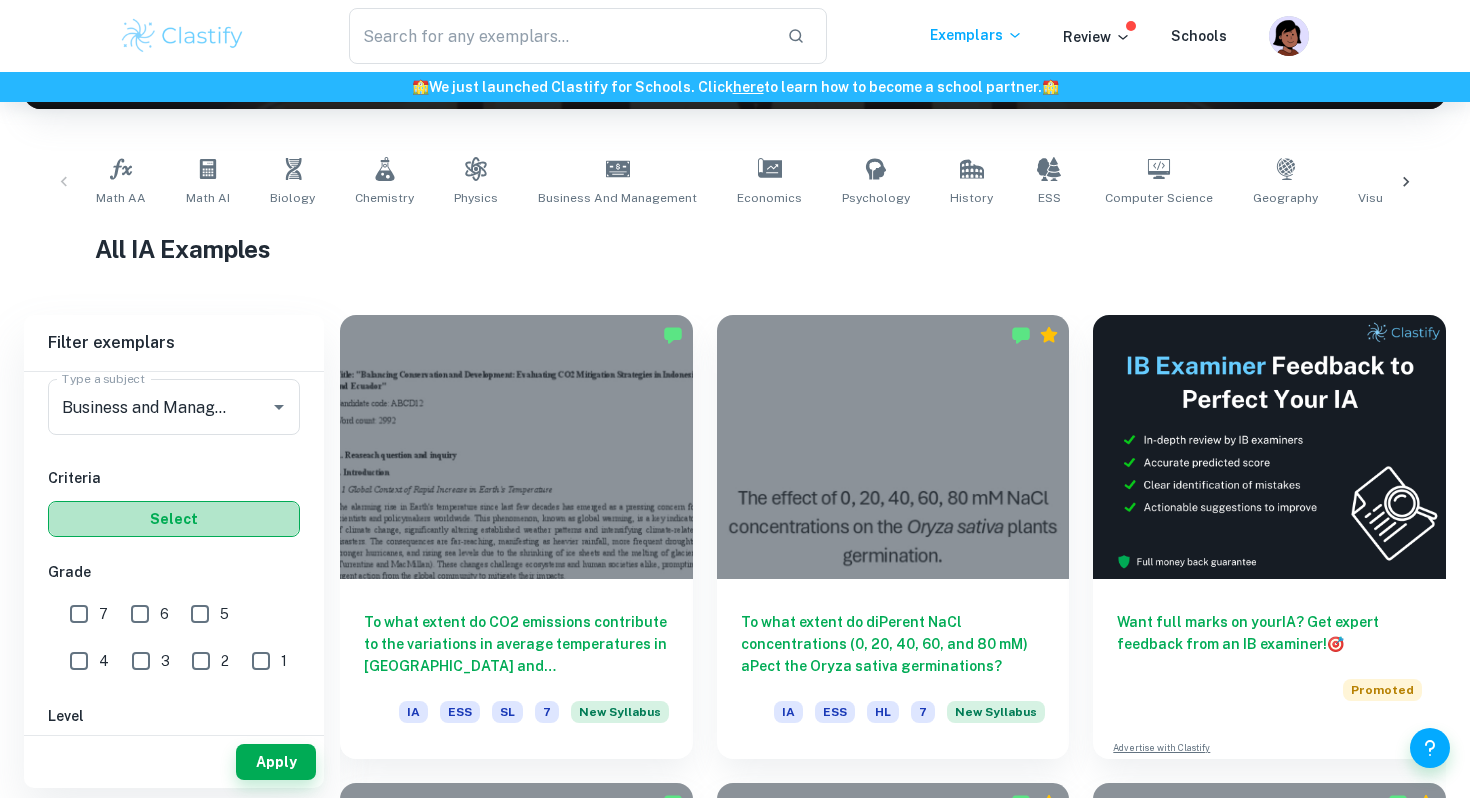 click on "Select" at bounding box center [174, 519] 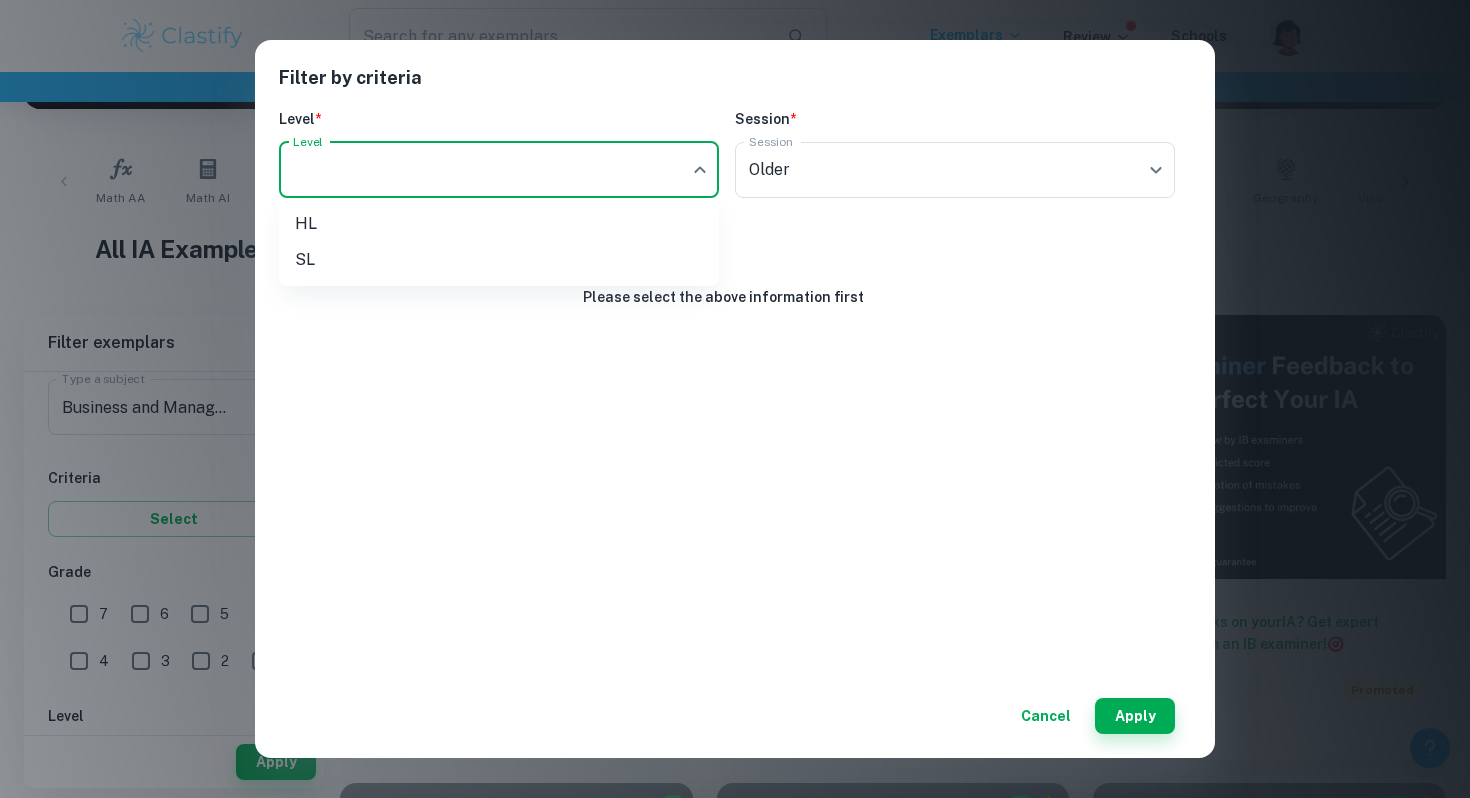 click on "We value your privacy We use cookies to enhance your browsing experience, serve personalised ads or content, and analyse our traffic. By clicking "Accept All", you consent to our use of cookies.   Cookie Policy Customise   Reject All   Accept All   Customise Consent Preferences   We use cookies to help you navigate efficiently and perform certain functions. You will find detailed information about all cookies under each consent category below. The cookies that are categorised as "Necessary" are stored on your browser as they are essential for enabling the basic functionalities of the site. ...  Show more For more information on how Google's third-party cookies operate and handle your data, see:   Google Privacy Policy Necessary Always Active Necessary cookies are required to enable the basic features of this site, such as providing secure log-in or adjusting your consent preferences. These cookies do not store any personally identifiable data. Functional Analytics Performance Advertisement Uncategorised" at bounding box center [735, 142] 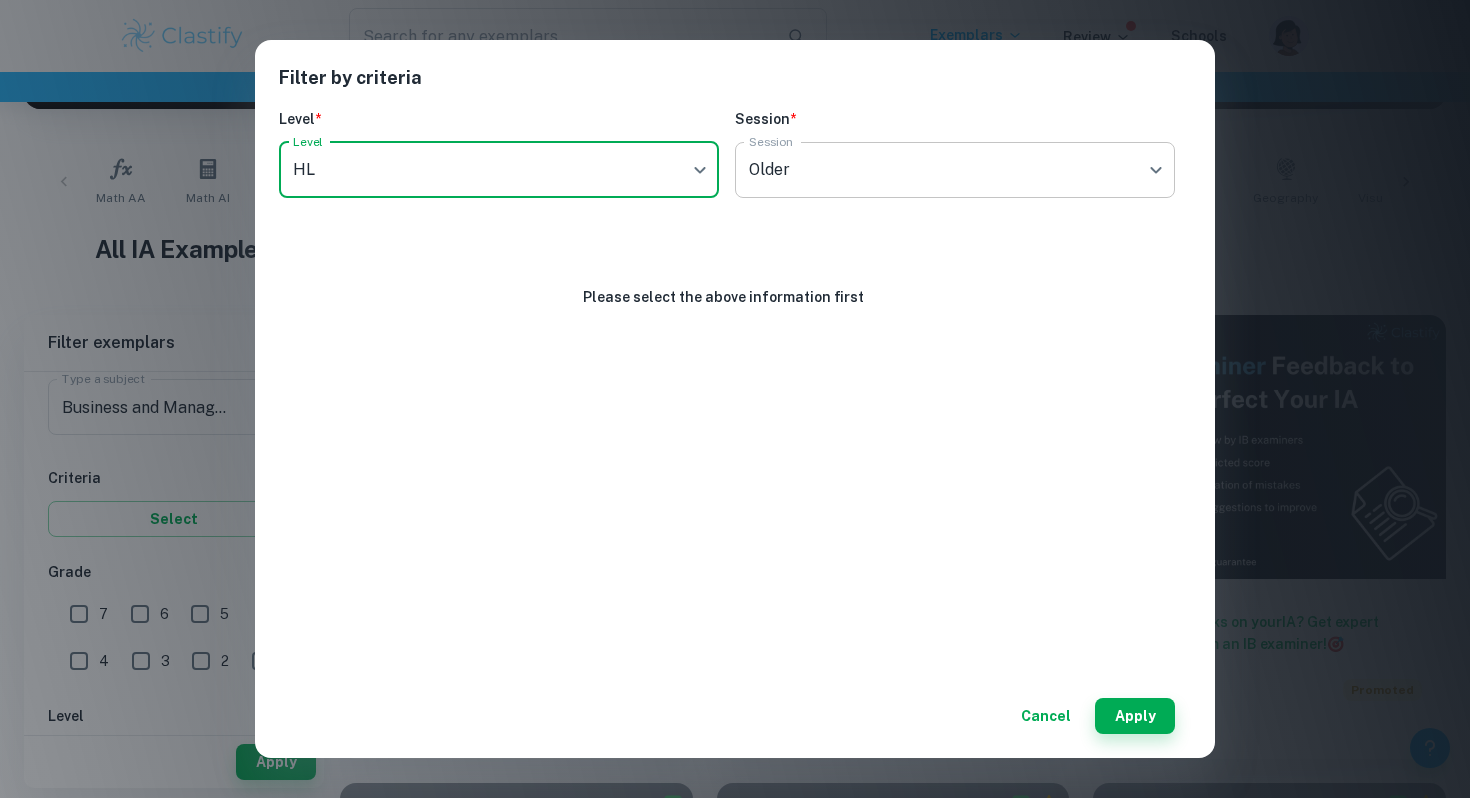 click on "We value your privacy We use cookies to enhance your browsing experience, serve personalised ads or content, and analyse our traffic. By clicking "Accept All", you consent to our use of cookies.   Cookie Policy Customise   Reject All   Accept All   Customise Consent Preferences   We use cookies to help you navigate efficiently and perform certain functions. You will find detailed information about all cookies under each consent category below. The cookies that are categorised as "Necessary" are stored on your browser as they are essential for enabling the basic functionalities of the site. ...  Show more For more information on how Google's third-party cookies operate and handle your data, see:   Google Privacy Policy Necessary Always Active Necessary cookies are required to enable the basic features of this site, such as providing secure log-in or adjusting your consent preferences. These cookies do not store any personally identifiable data. Functional Analytics Performance Advertisement Uncategorised" at bounding box center (735, 142) 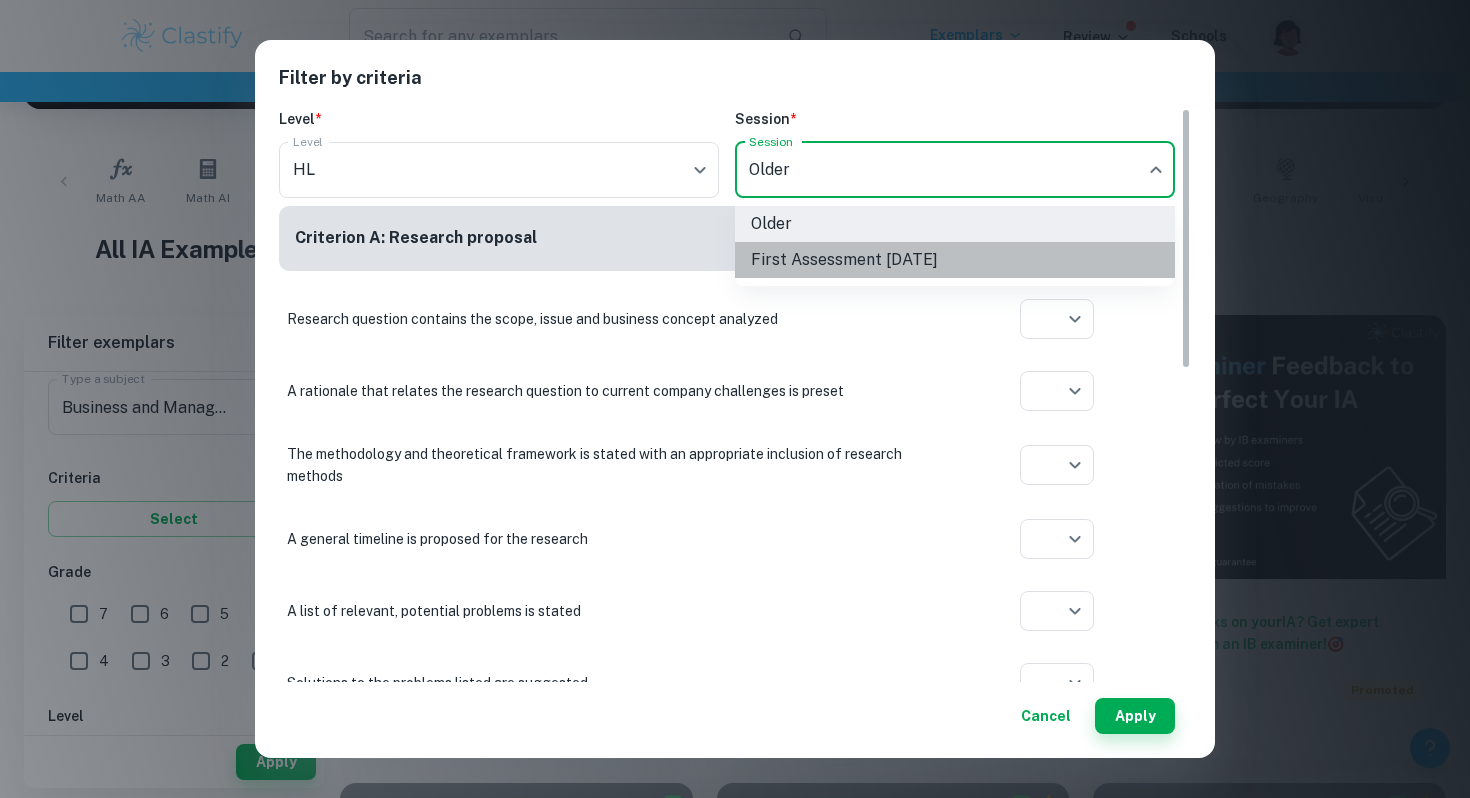 click on "First Assessment May 2024" at bounding box center (955, 260) 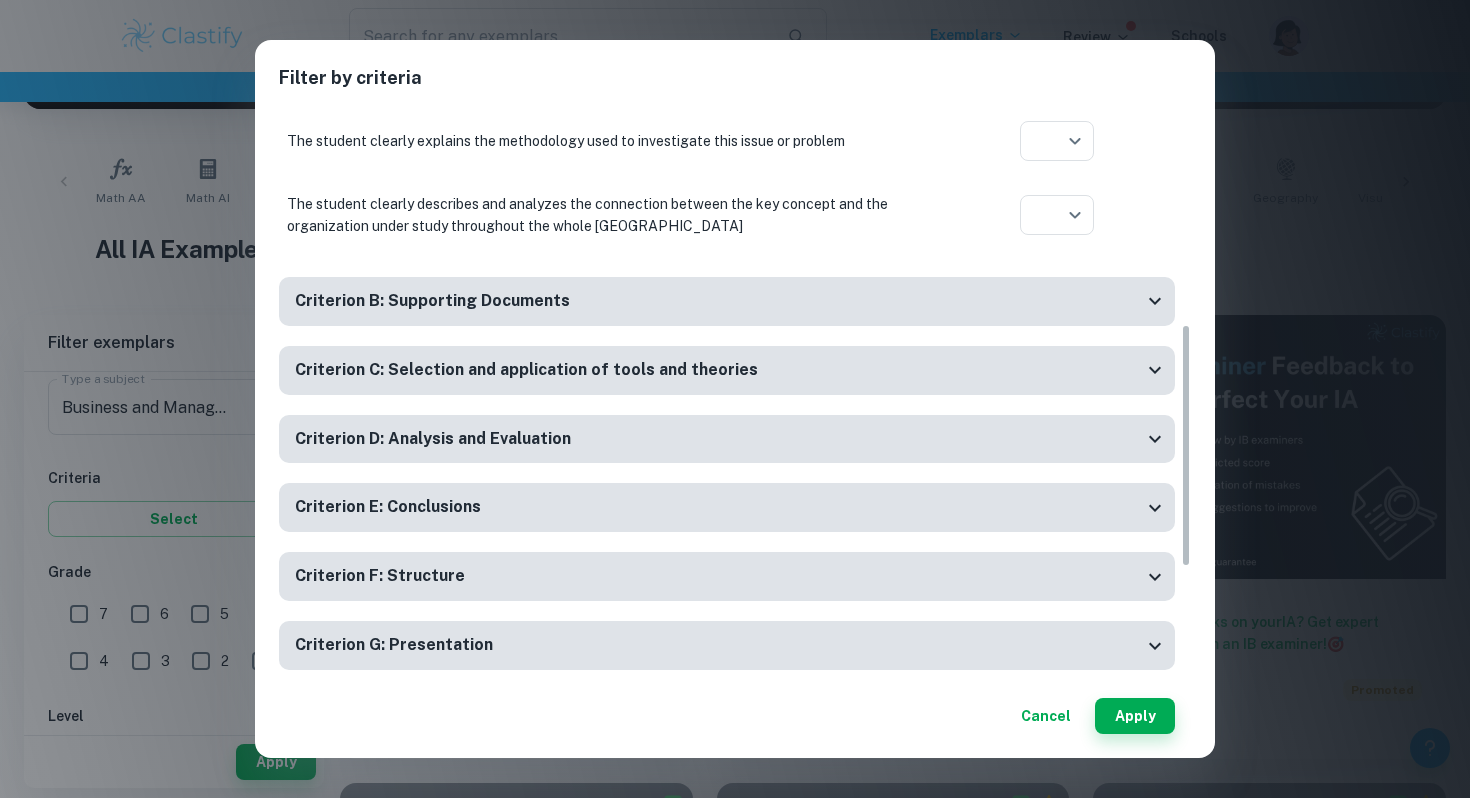 scroll, scrollTop: 778, scrollLeft: 0, axis: vertical 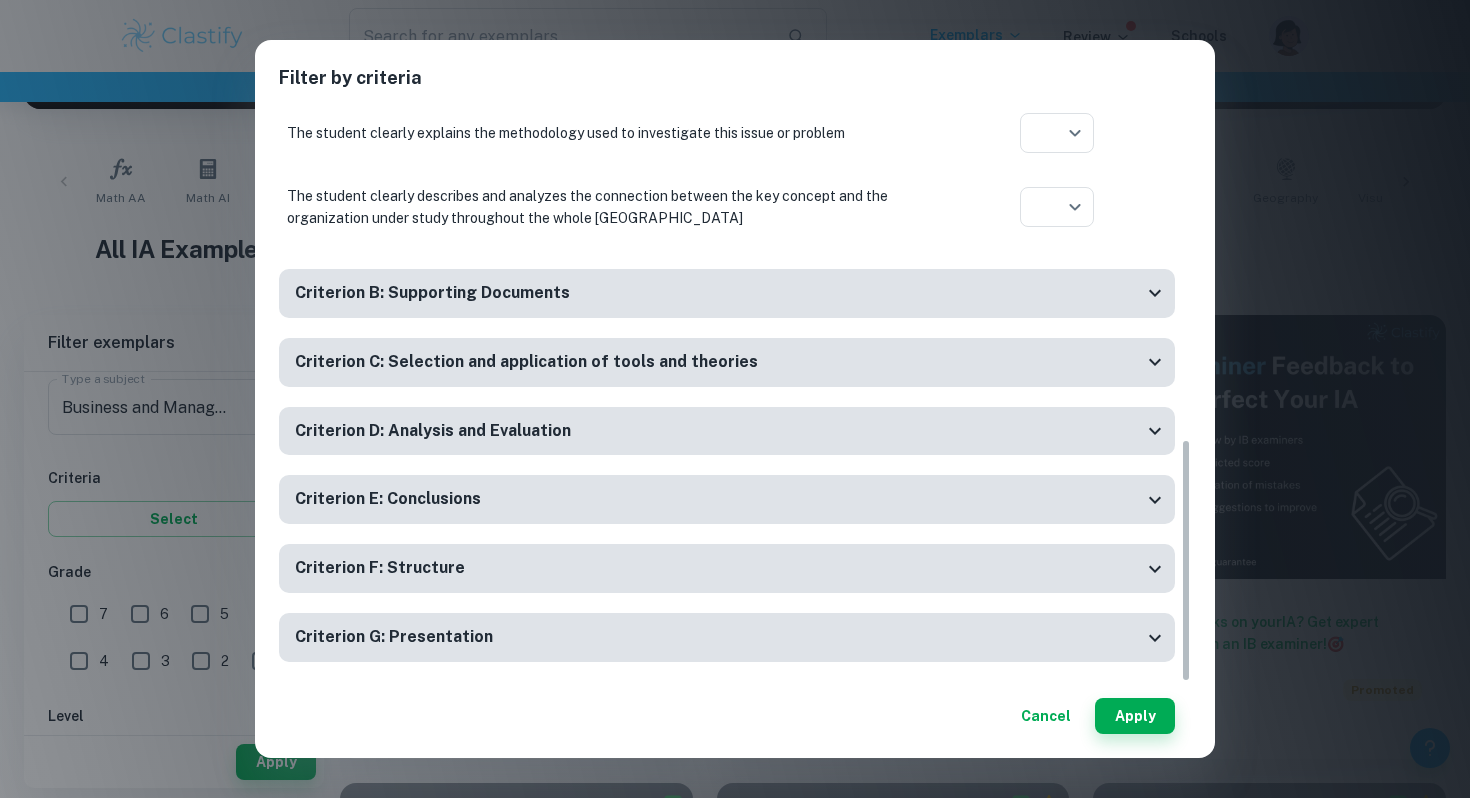 click on "Criterion B: Supporting Documents" at bounding box center [432, 293] 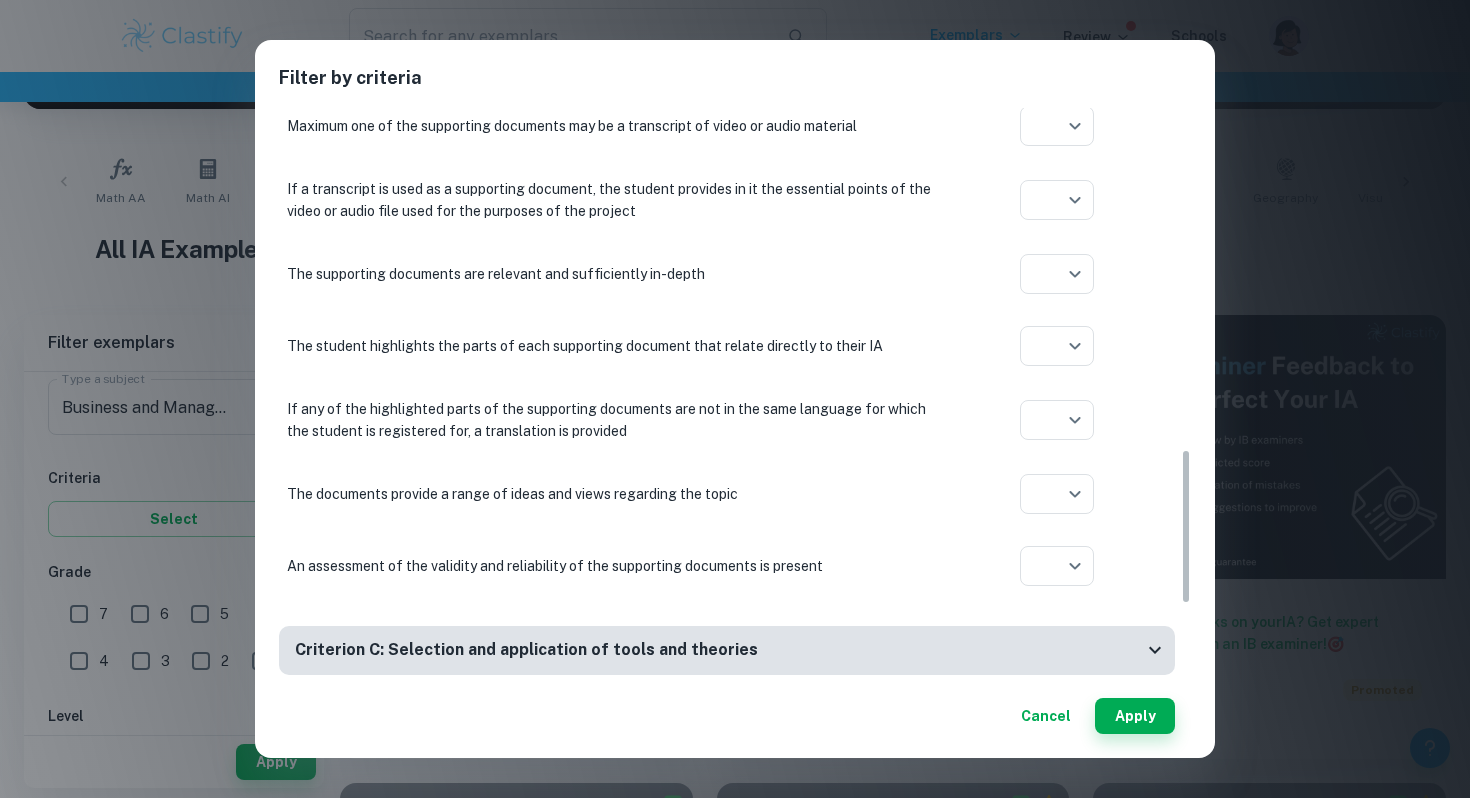 scroll, scrollTop: 1546, scrollLeft: 0, axis: vertical 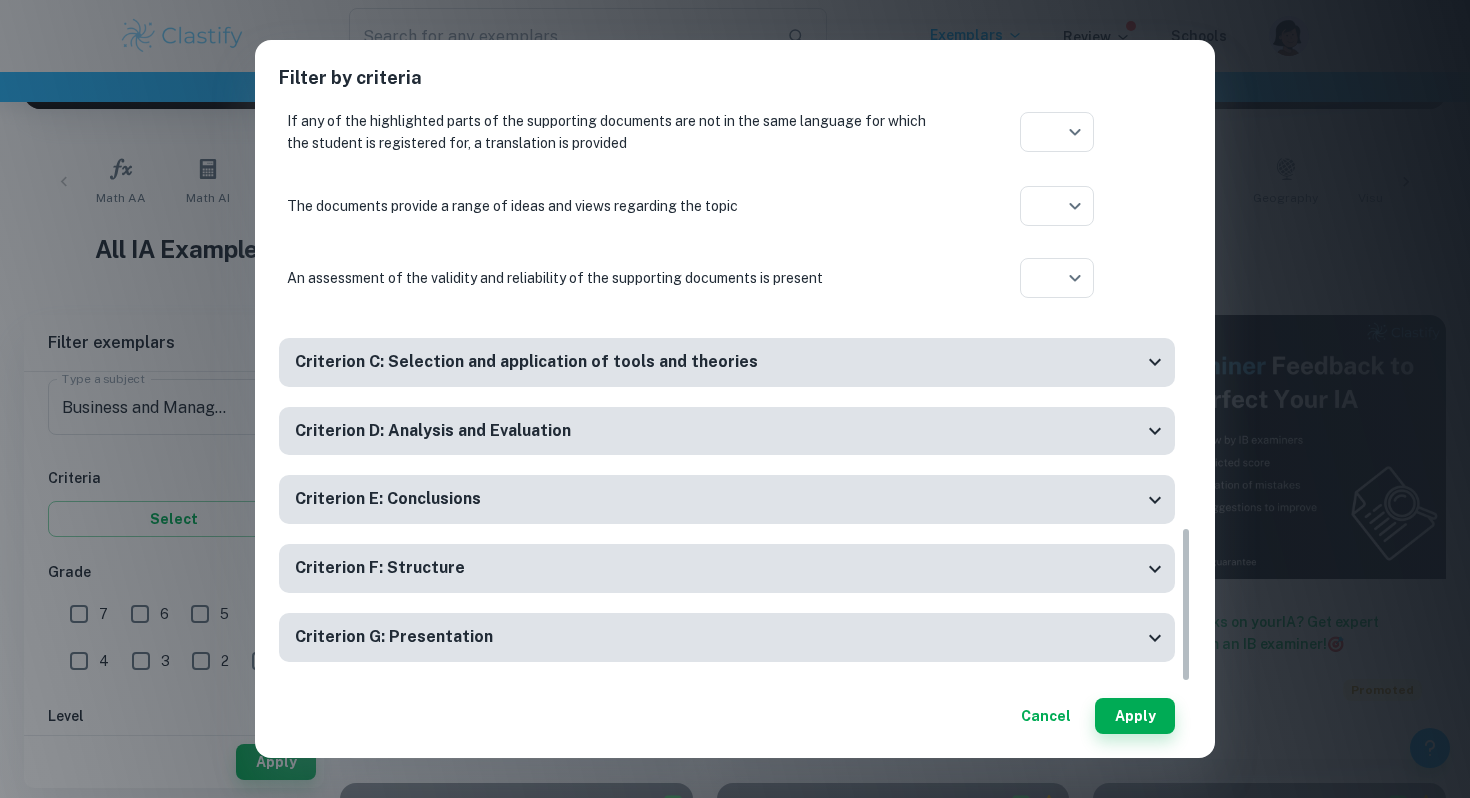 click on "Criterion C: Selection and application of tools and theories" at bounding box center (526, 362) 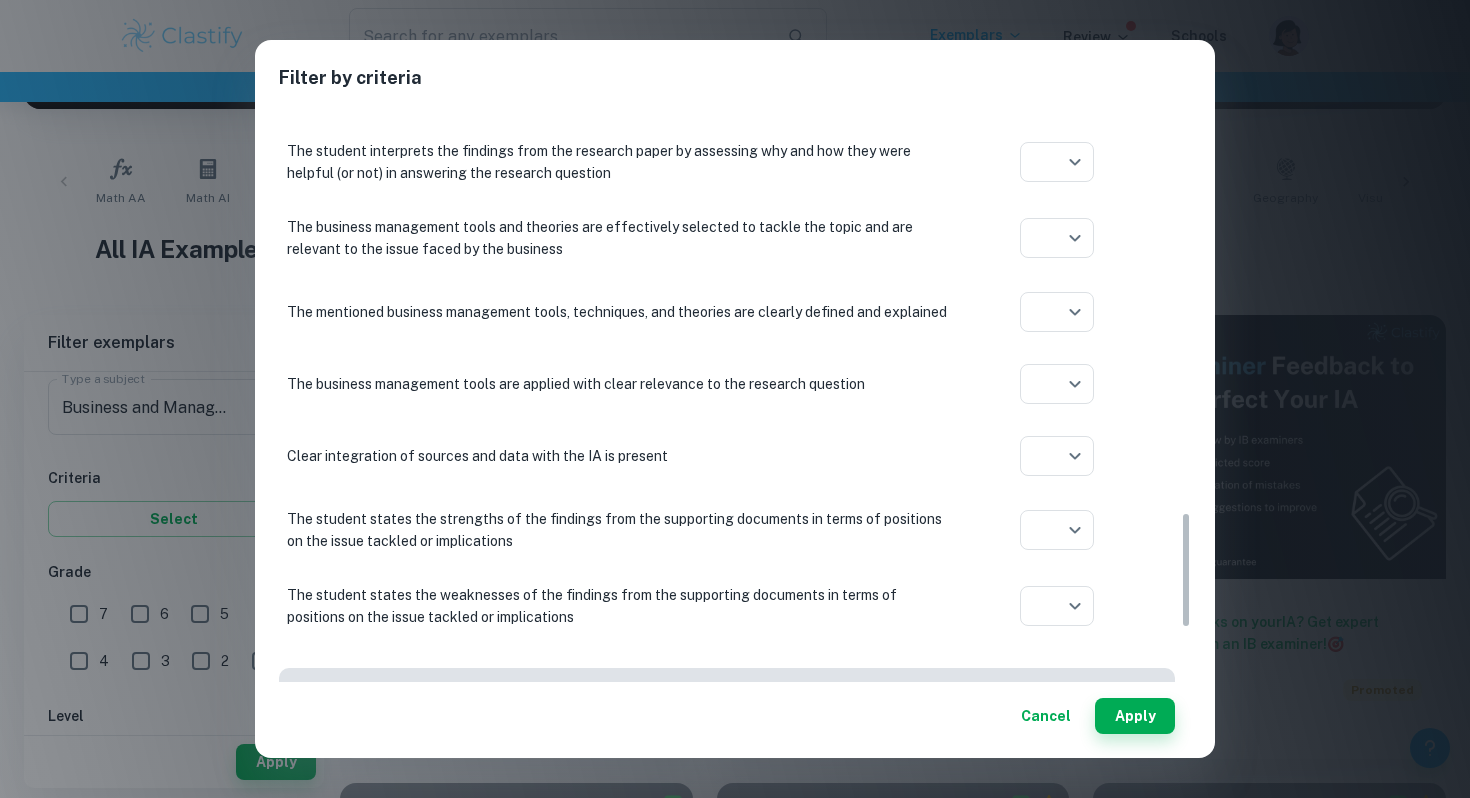 scroll, scrollTop: 2254, scrollLeft: 0, axis: vertical 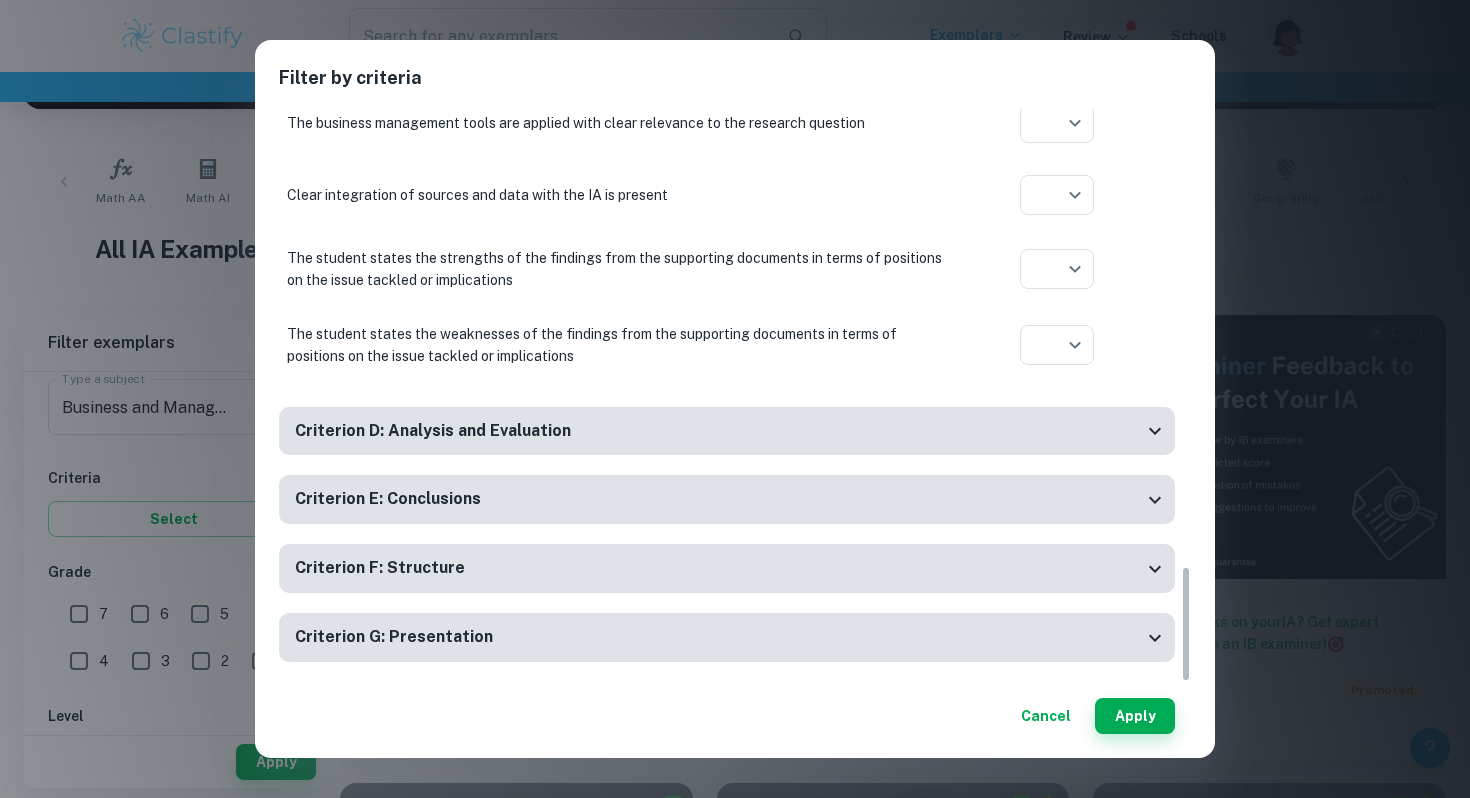 click on "Criterion D: Analysis and Evaluation" at bounding box center (433, 431) 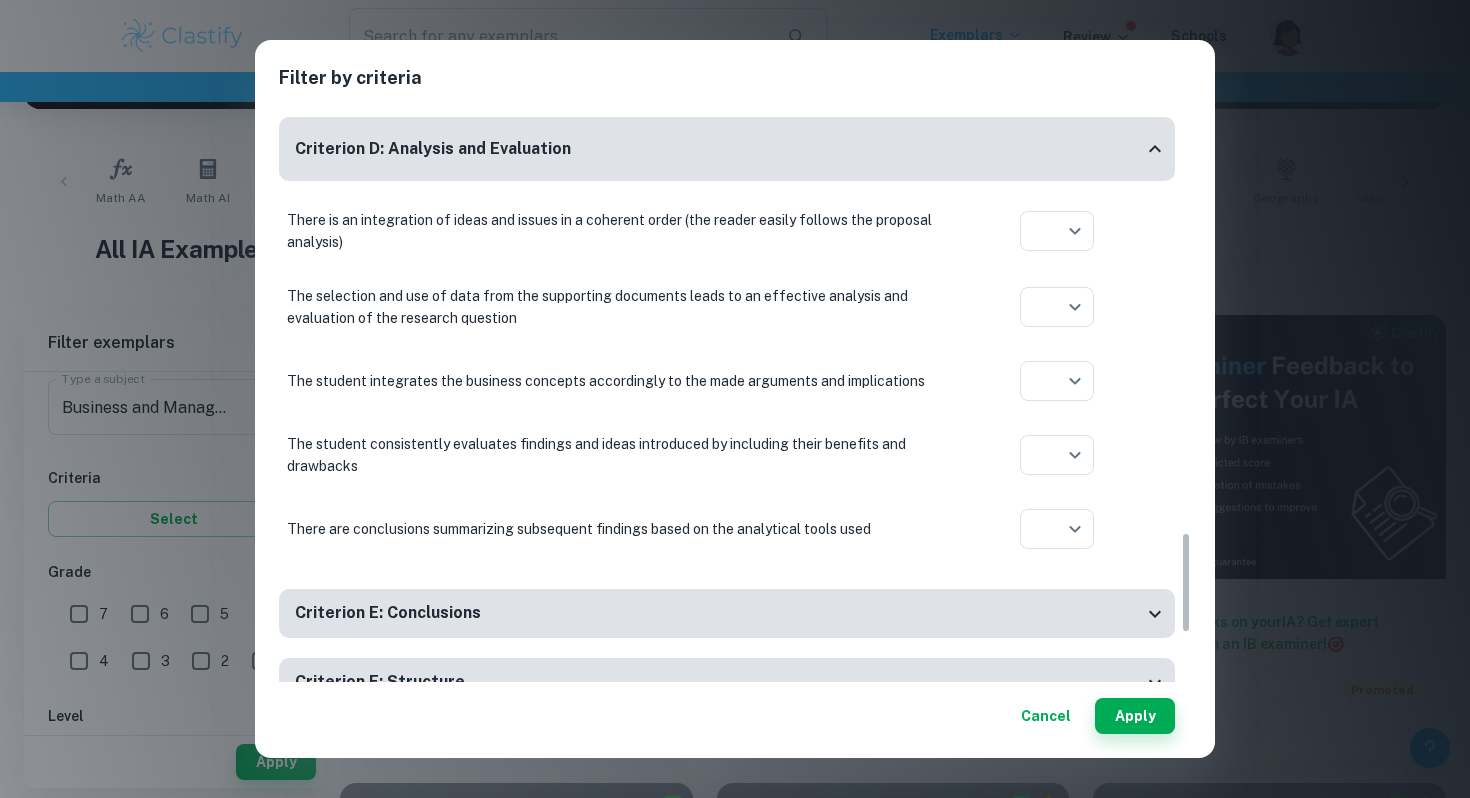 scroll, scrollTop: 2658, scrollLeft: 0, axis: vertical 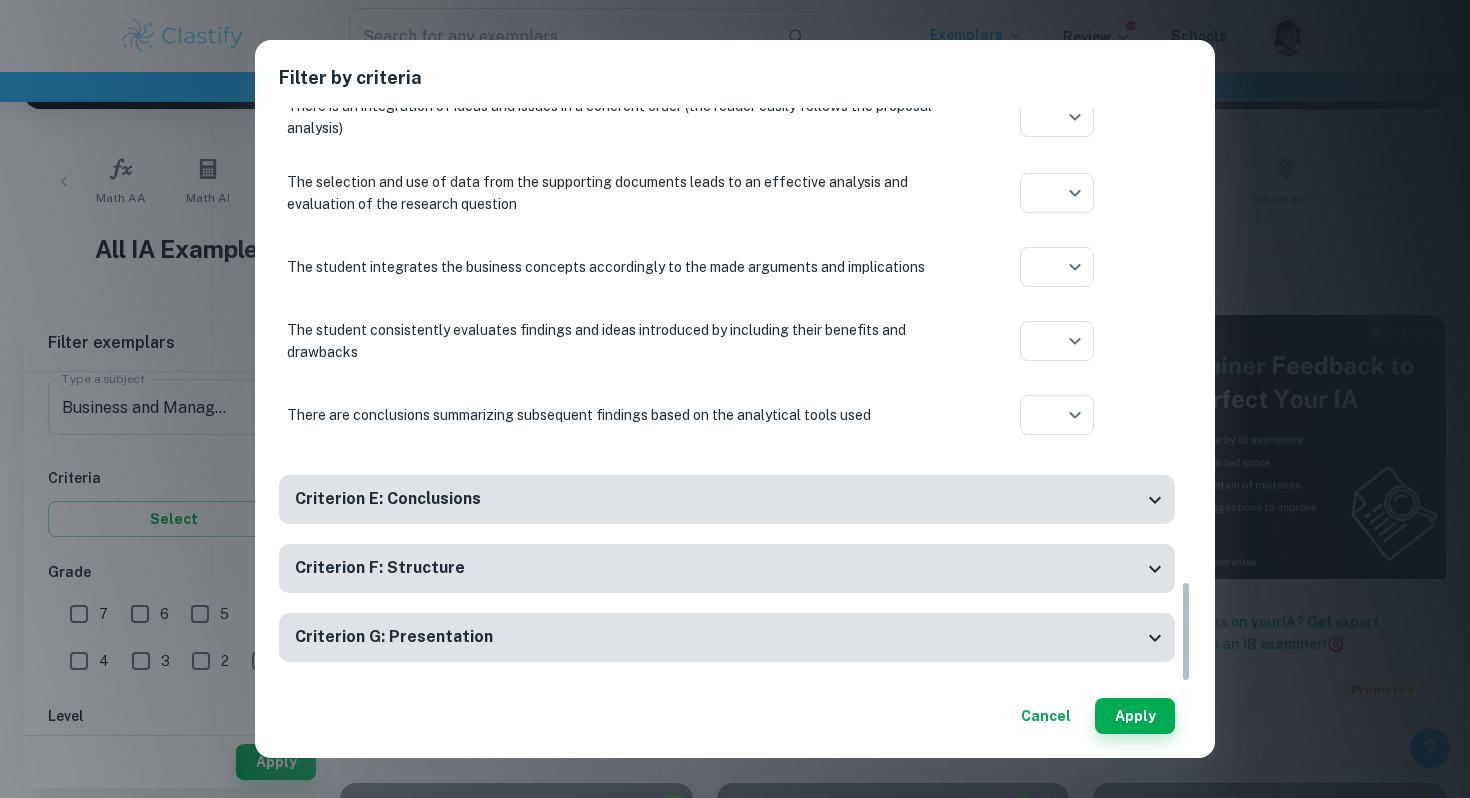click on "Criterion E: Conclusions" at bounding box center (727, 499) 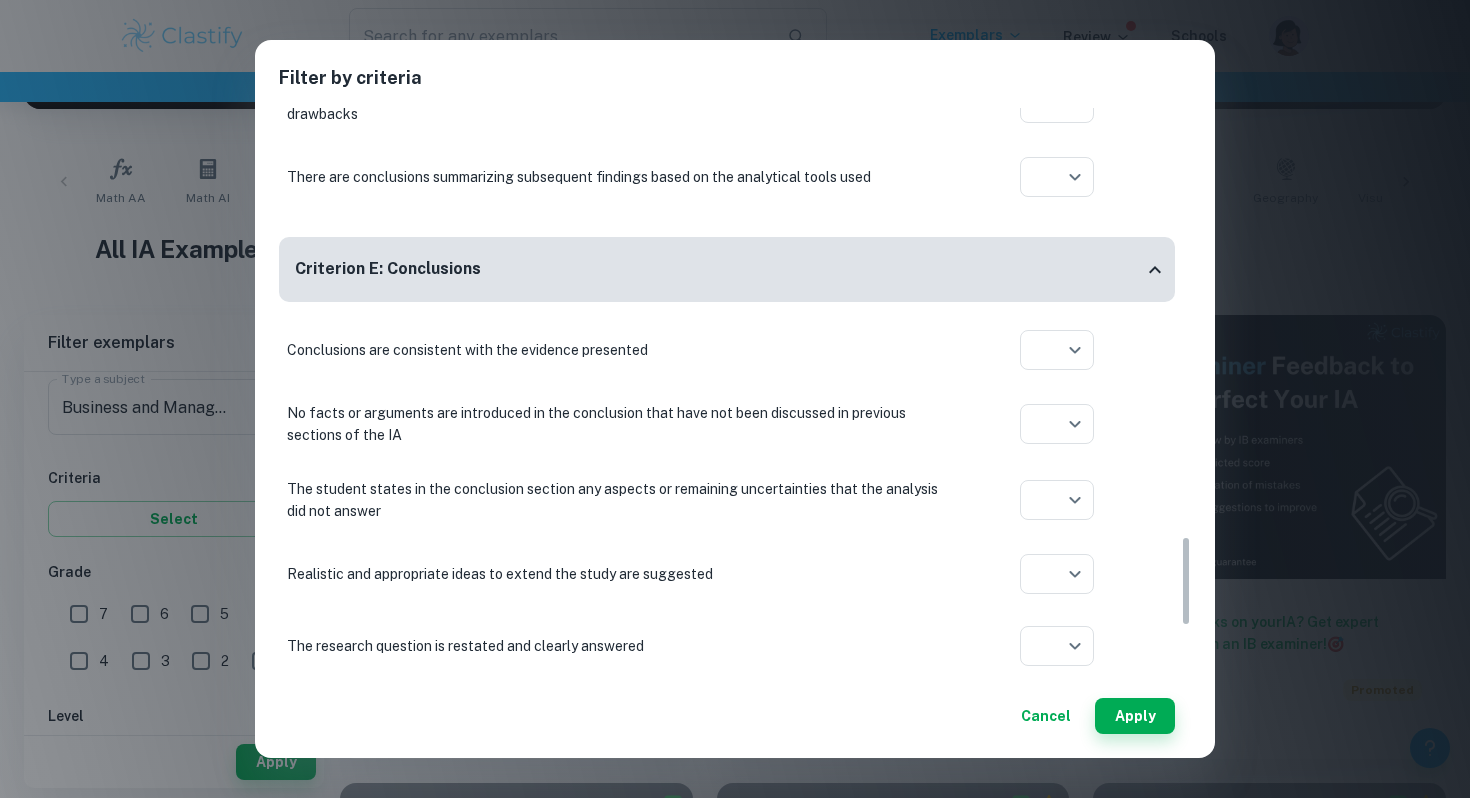 scroll, scrollTop: 3058, scrollLeft: 0, axis: vertical 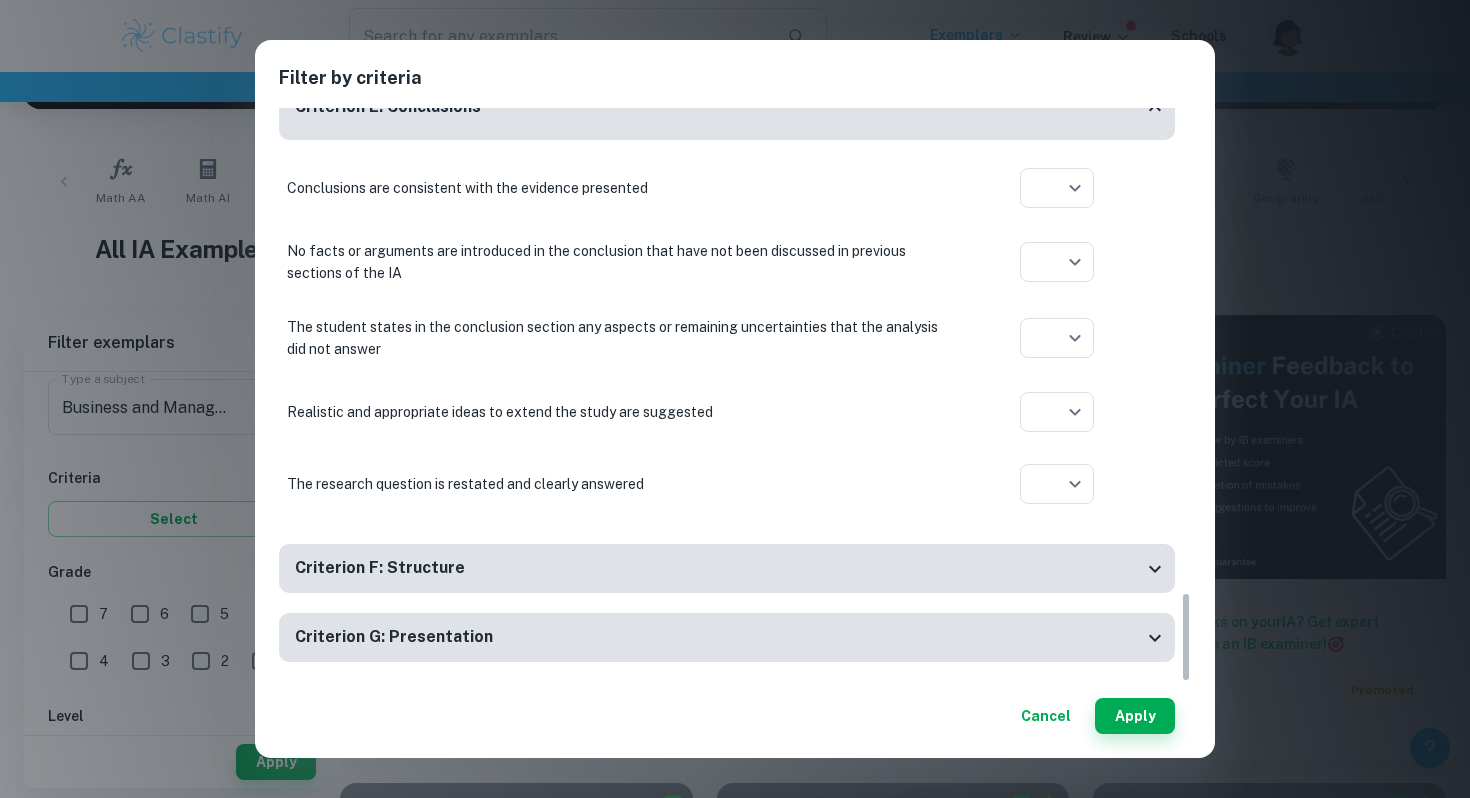 click on "Criterion F: Structure" at bounding box center (727, 568) 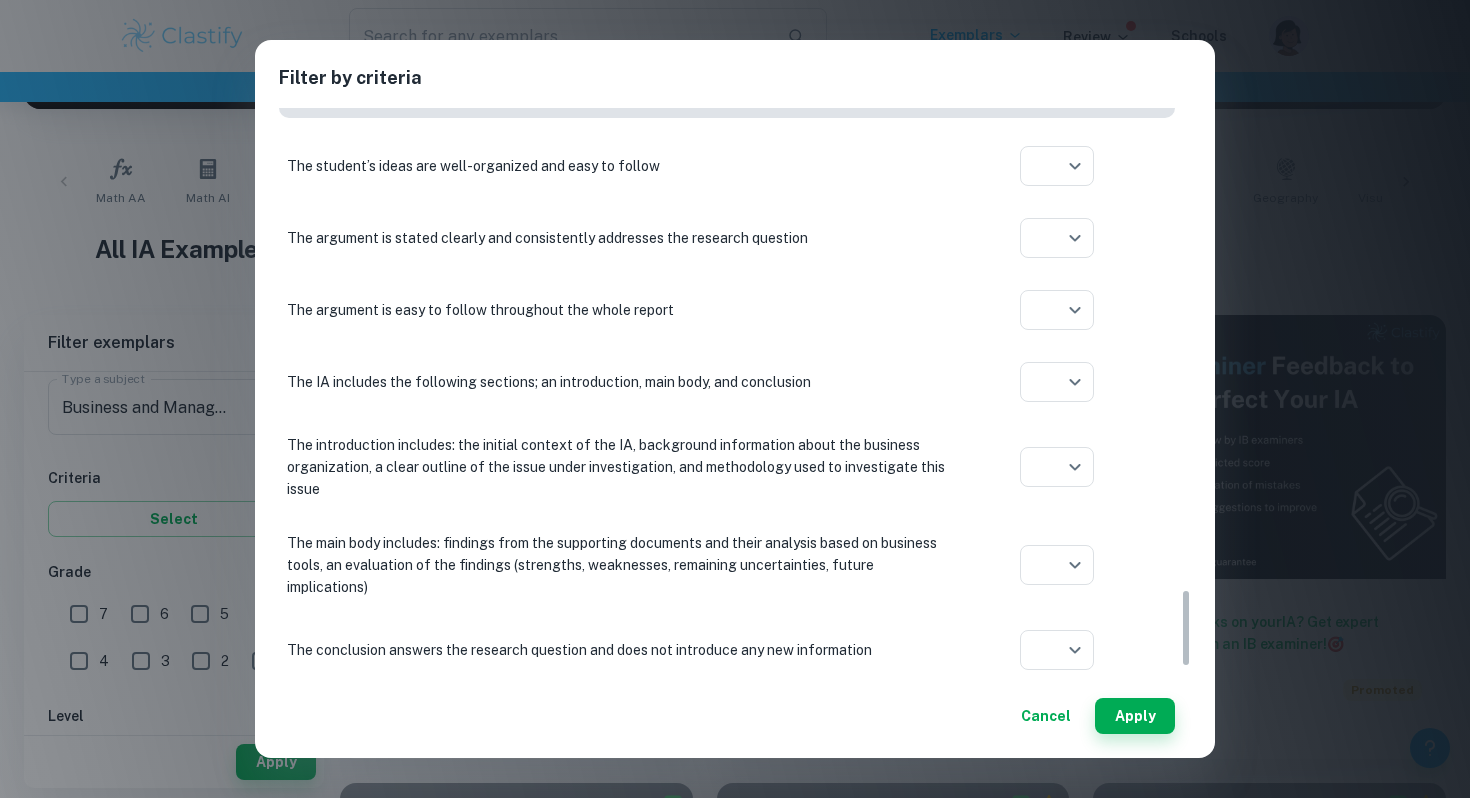 scroll, scrollTop: 3521, scrollLeft: 0, axis: vertical 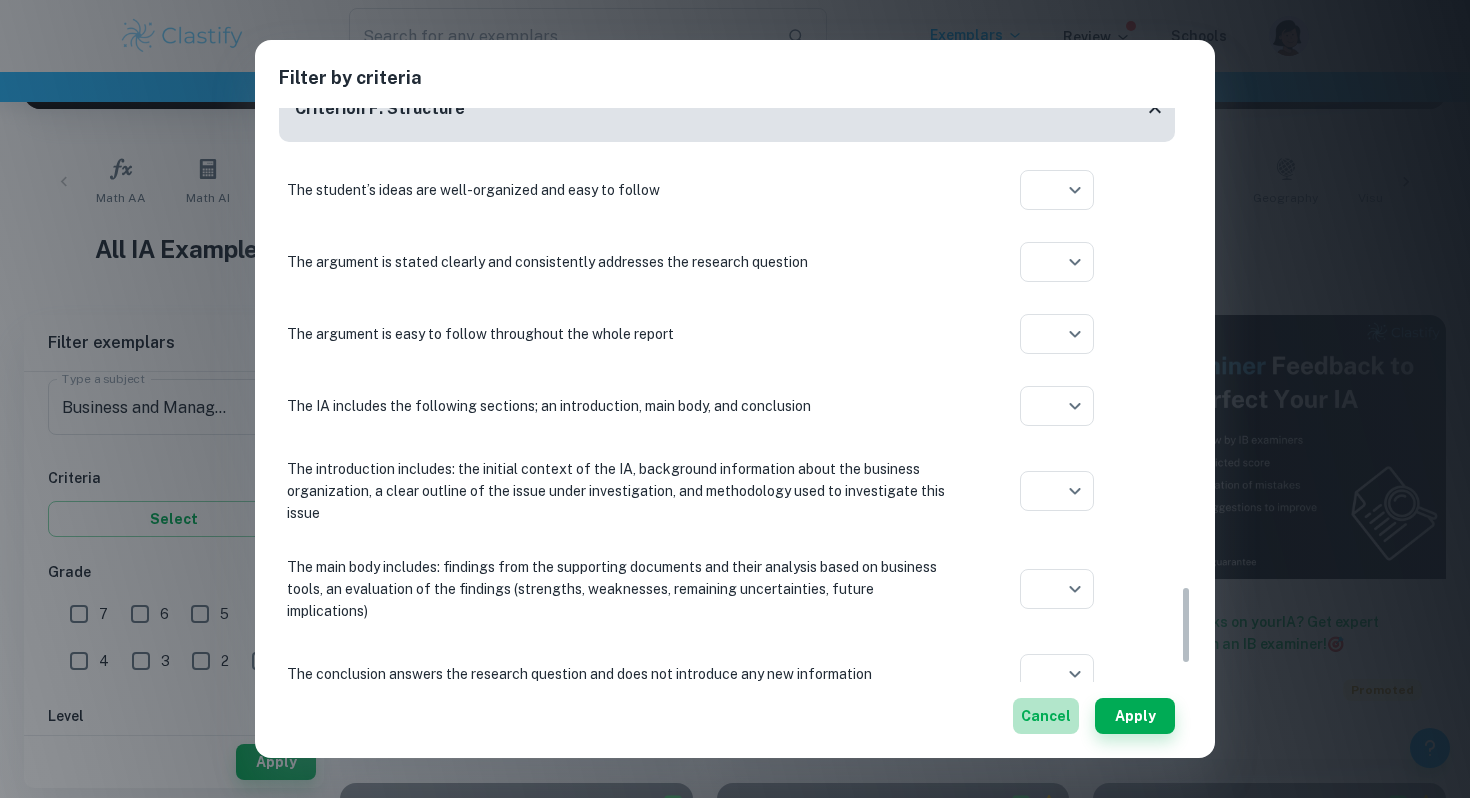 click on "Cancel" at bounding box center [1046, 716] 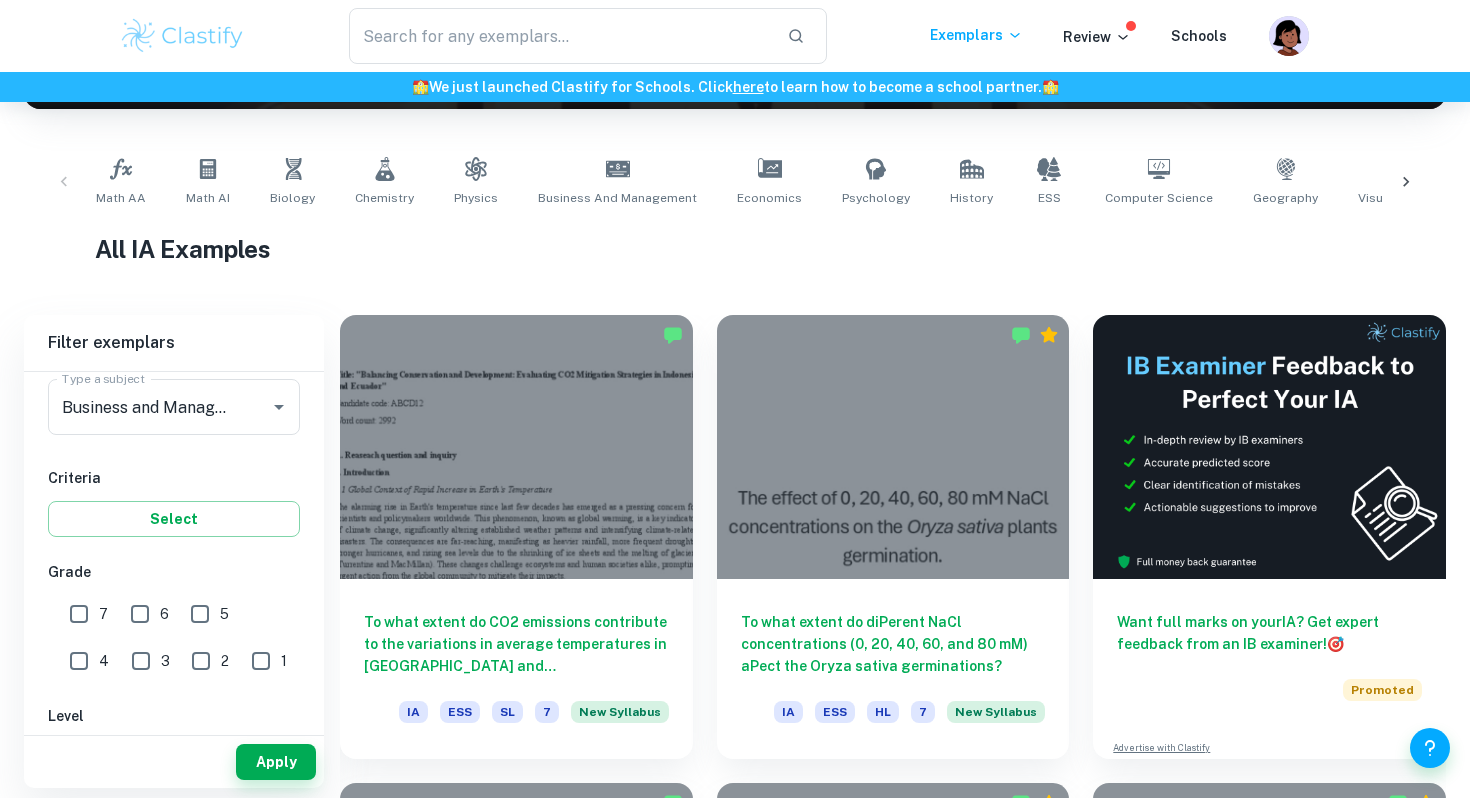 scroll, scrollTop: 0, scrollLeft: 0, axis: both 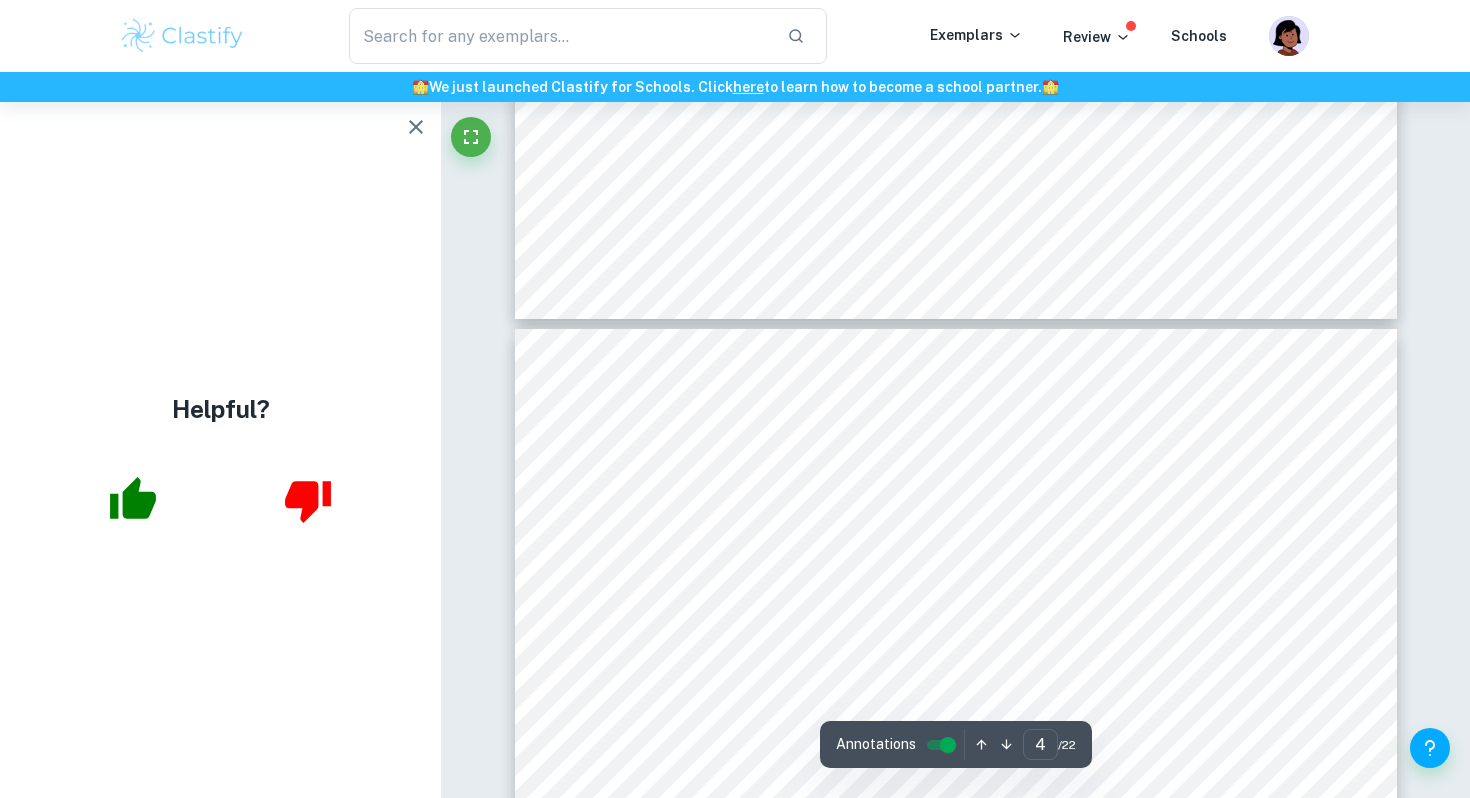 type on "3" 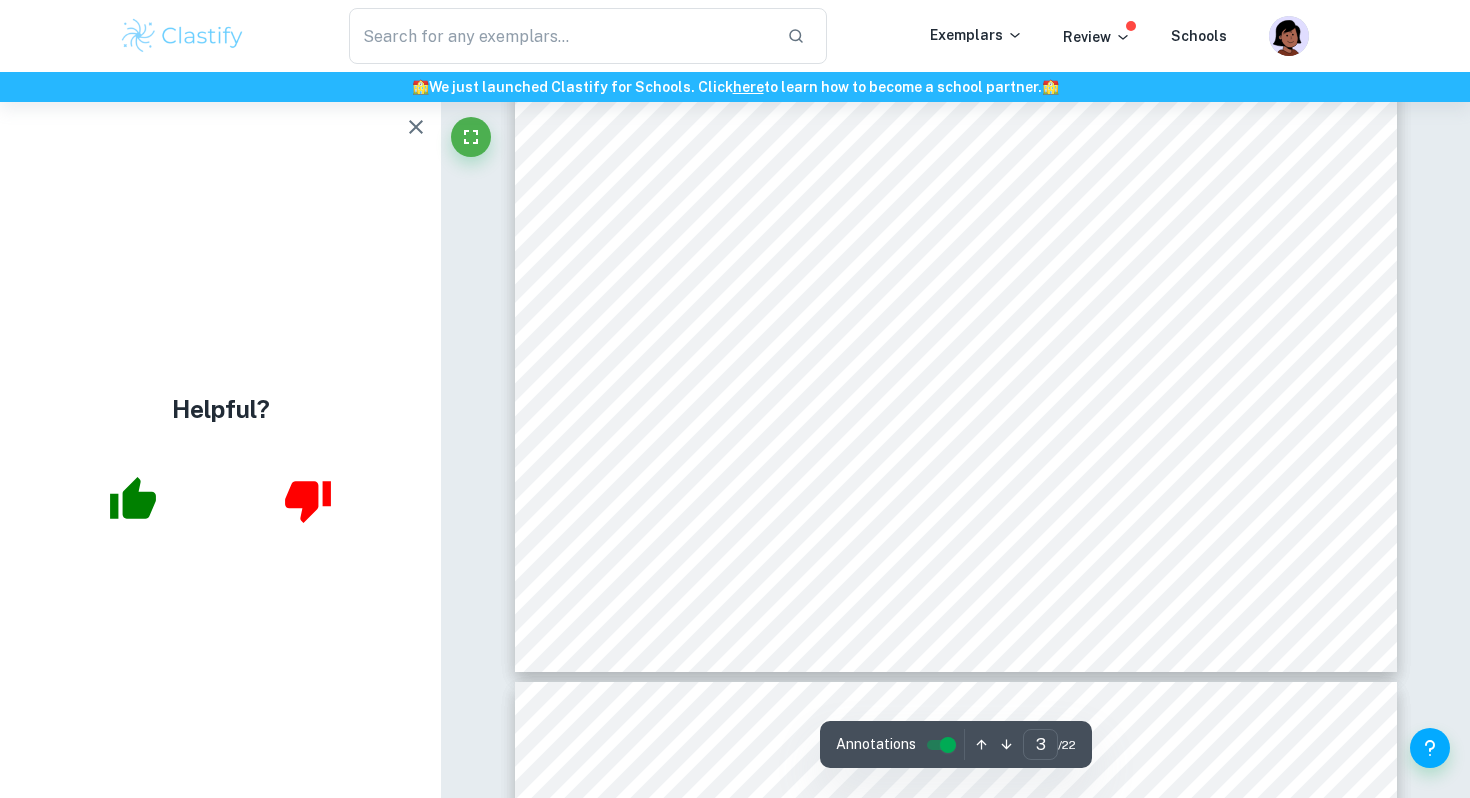 scroll, scrollTop: 3299, scrollLeft: 0, axis: vertical 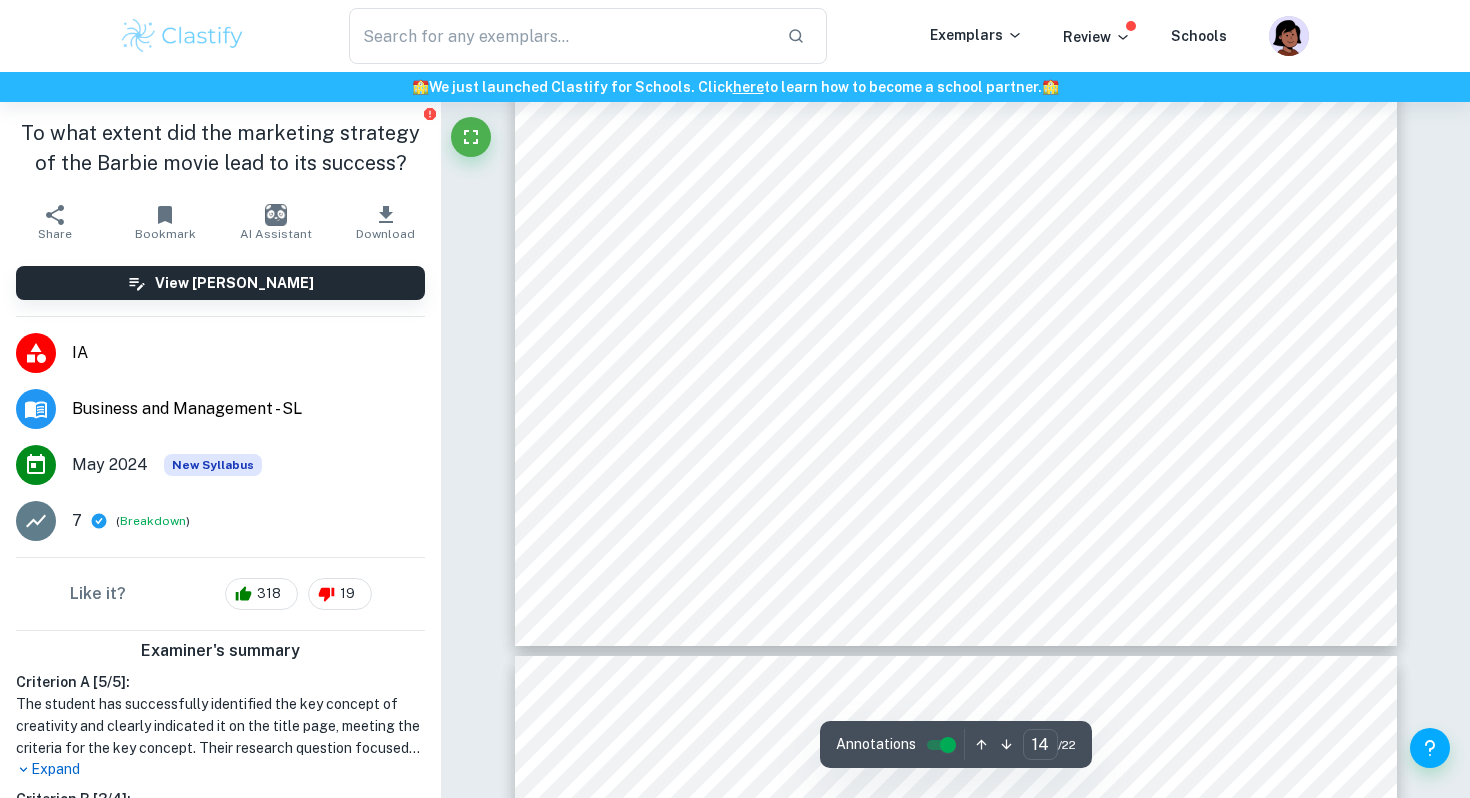 type on "15" 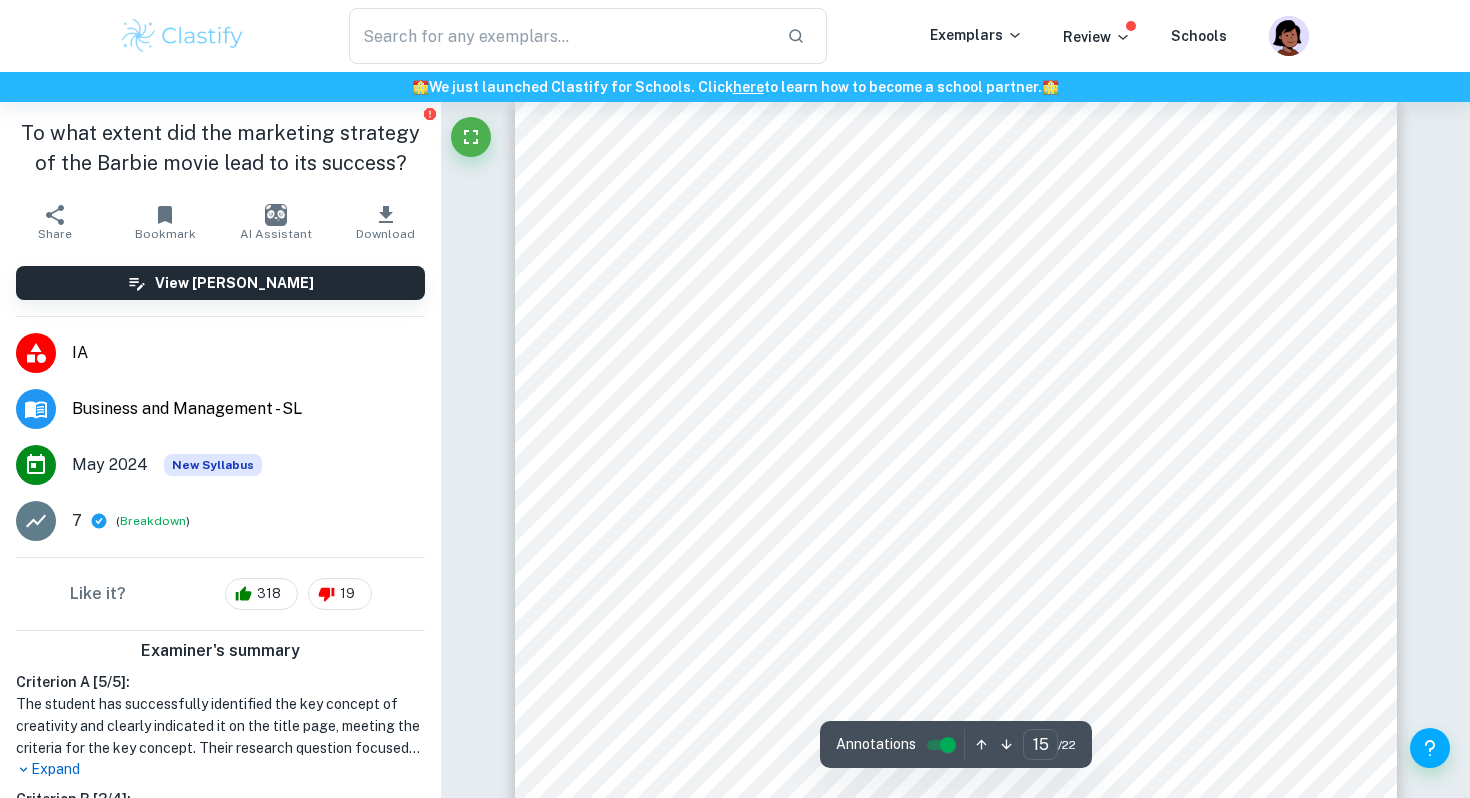 scroll, scrollTop: 16205, scrollLeft: 0, axis: vertical 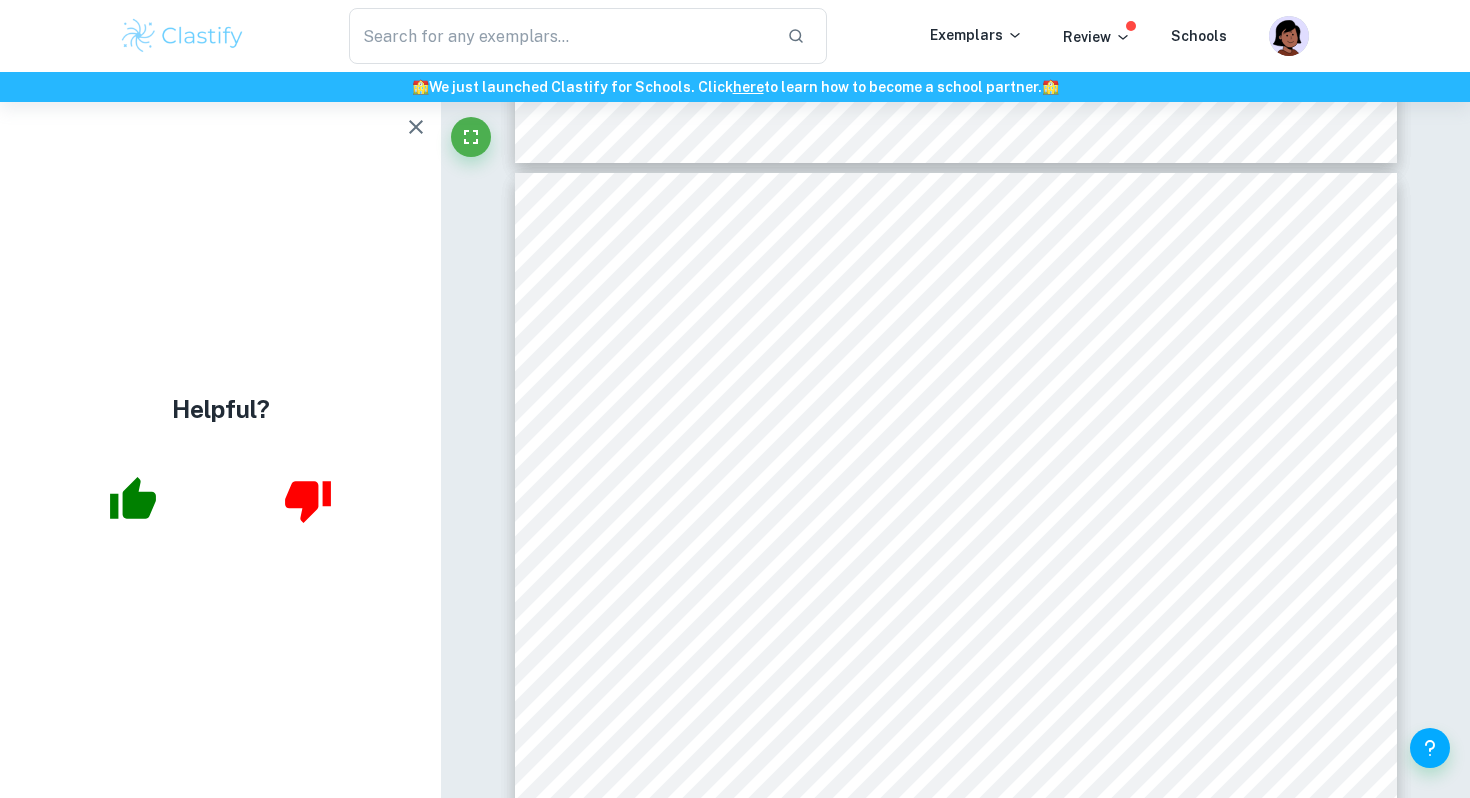 click 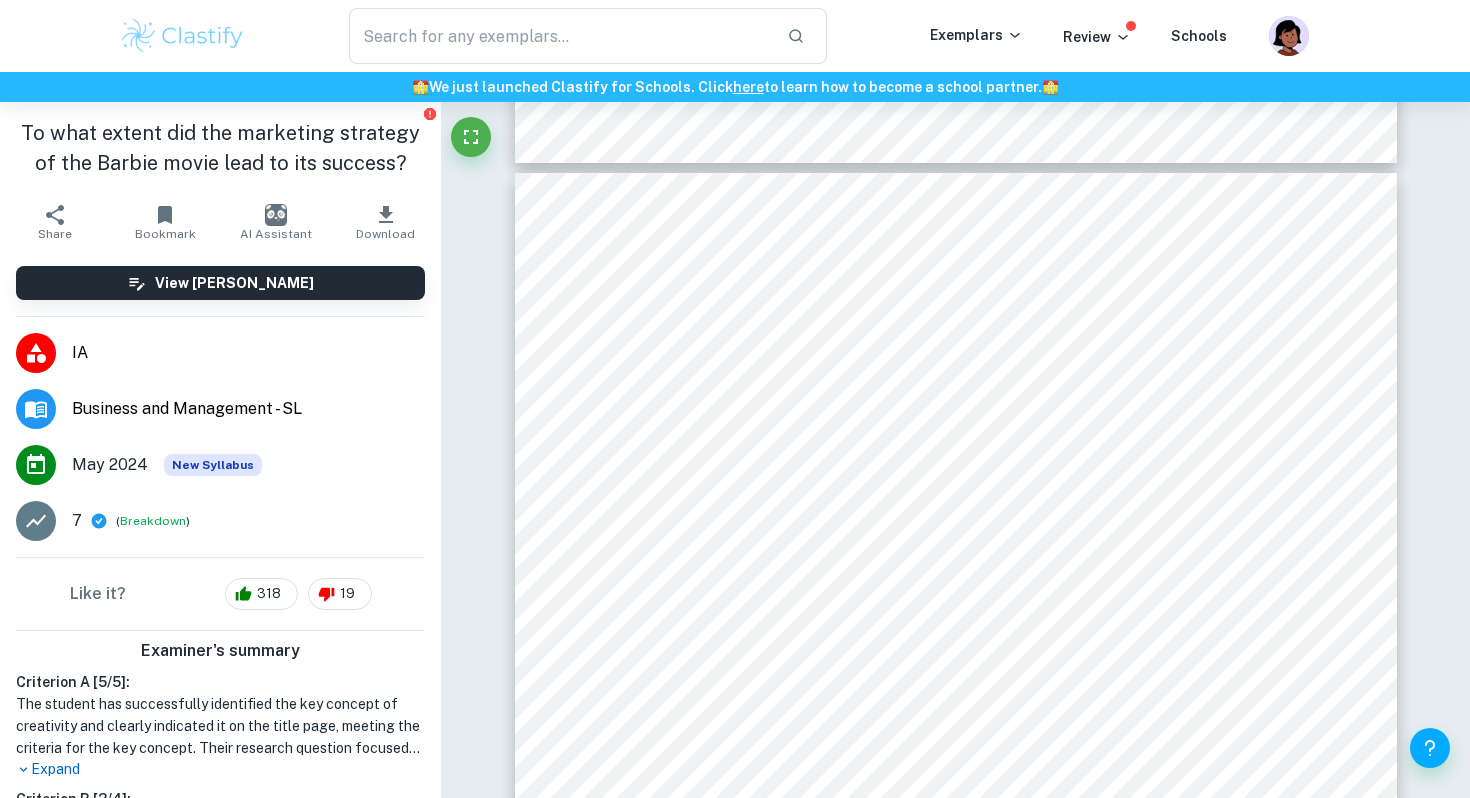 click on "Bookmark" at bounding box center [165, 234] 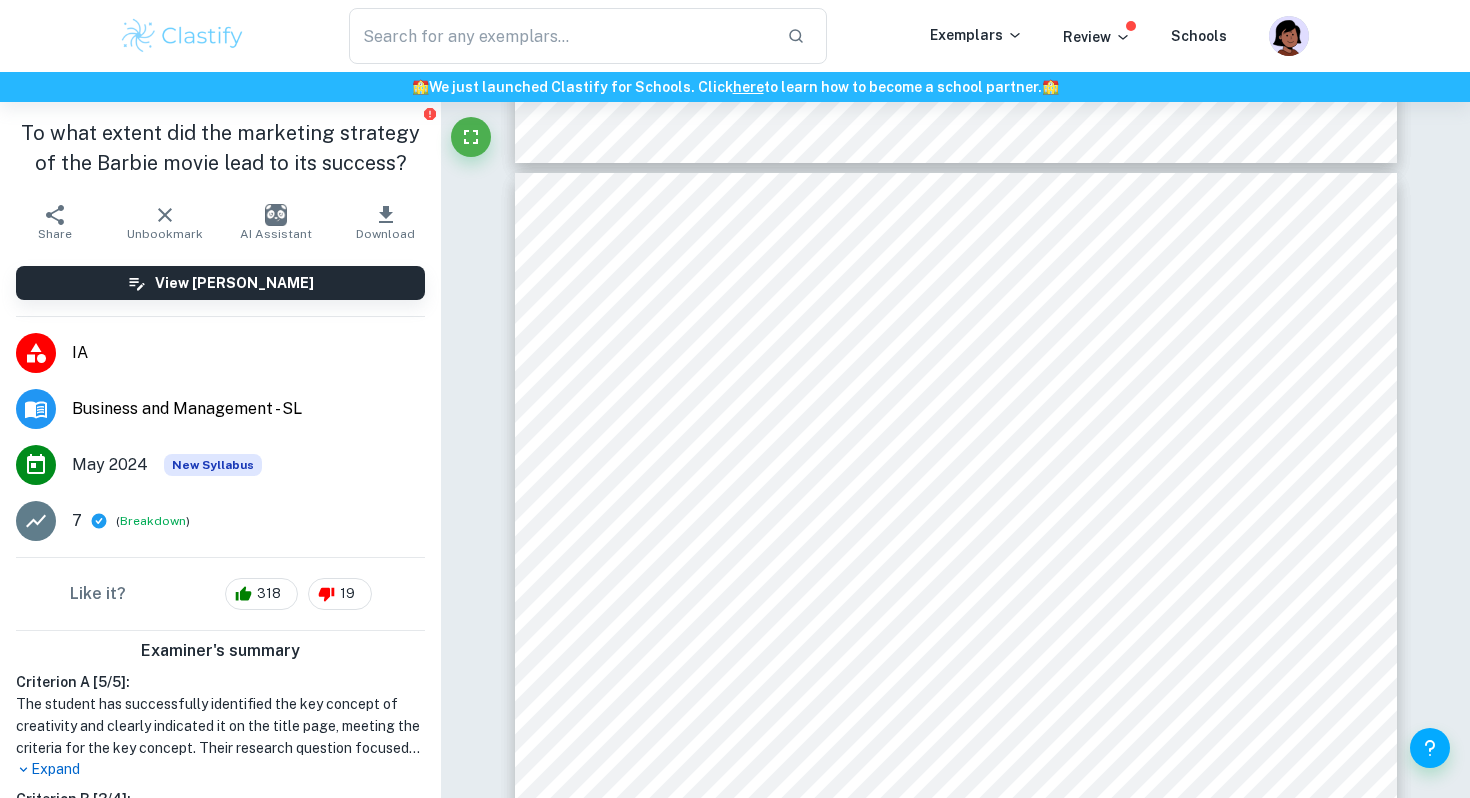 click on "Download" at bounding box center [386, 222] 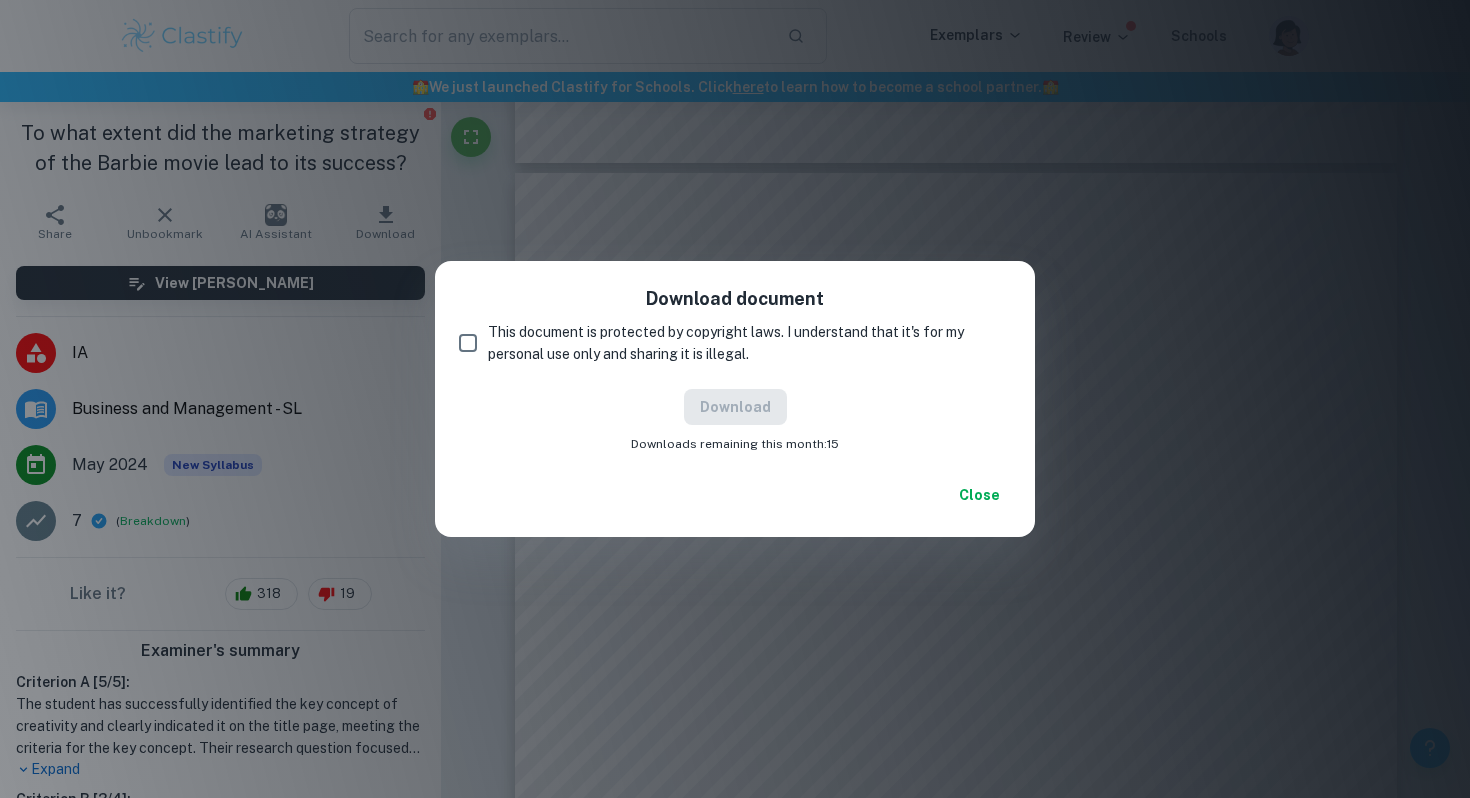 click on "This document is protected by copyright laws. I understand that it's for my personal use only and sharing it is illegal." at bounding box center (468, 343) 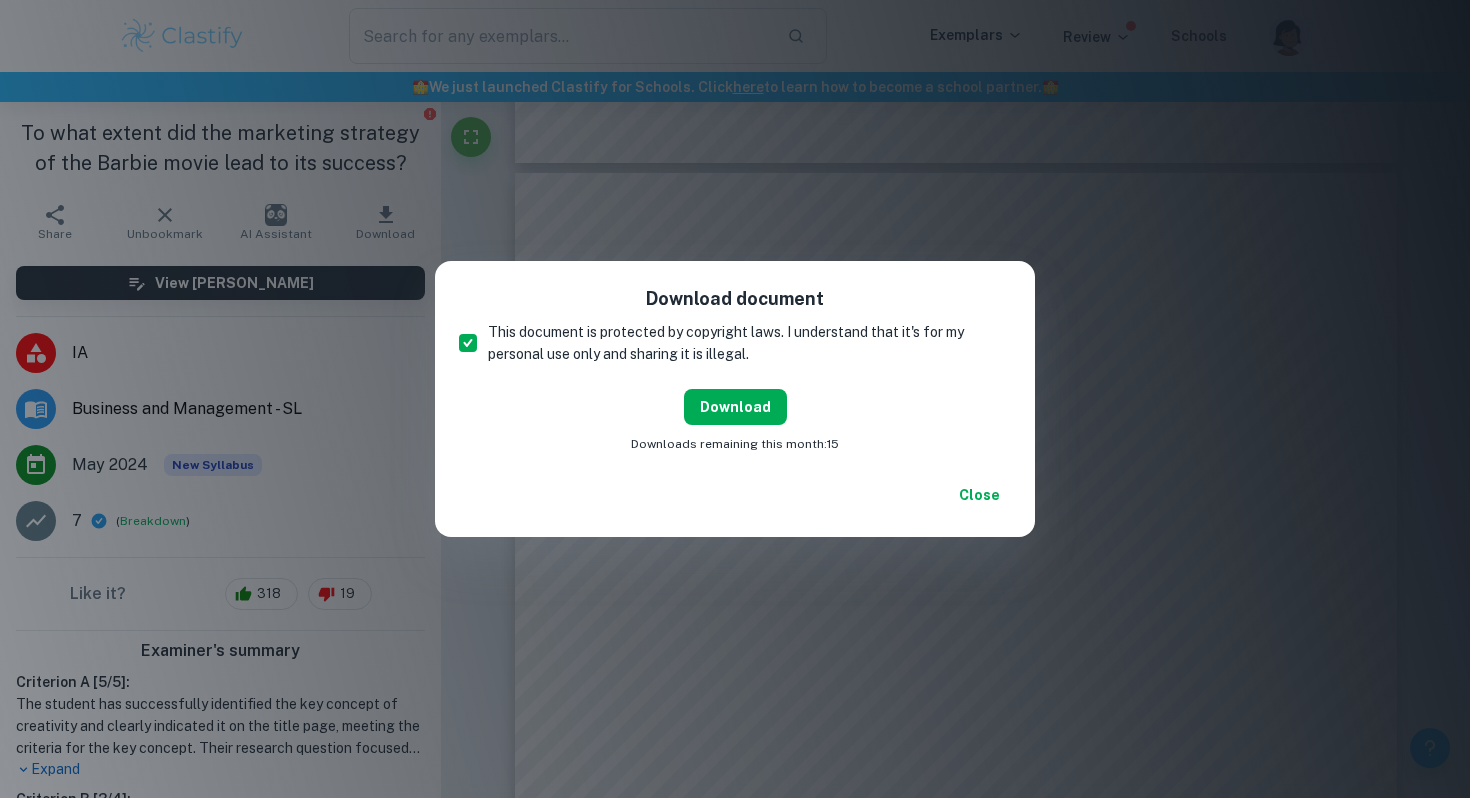 click on "Download" at bounding box center (735, 407) 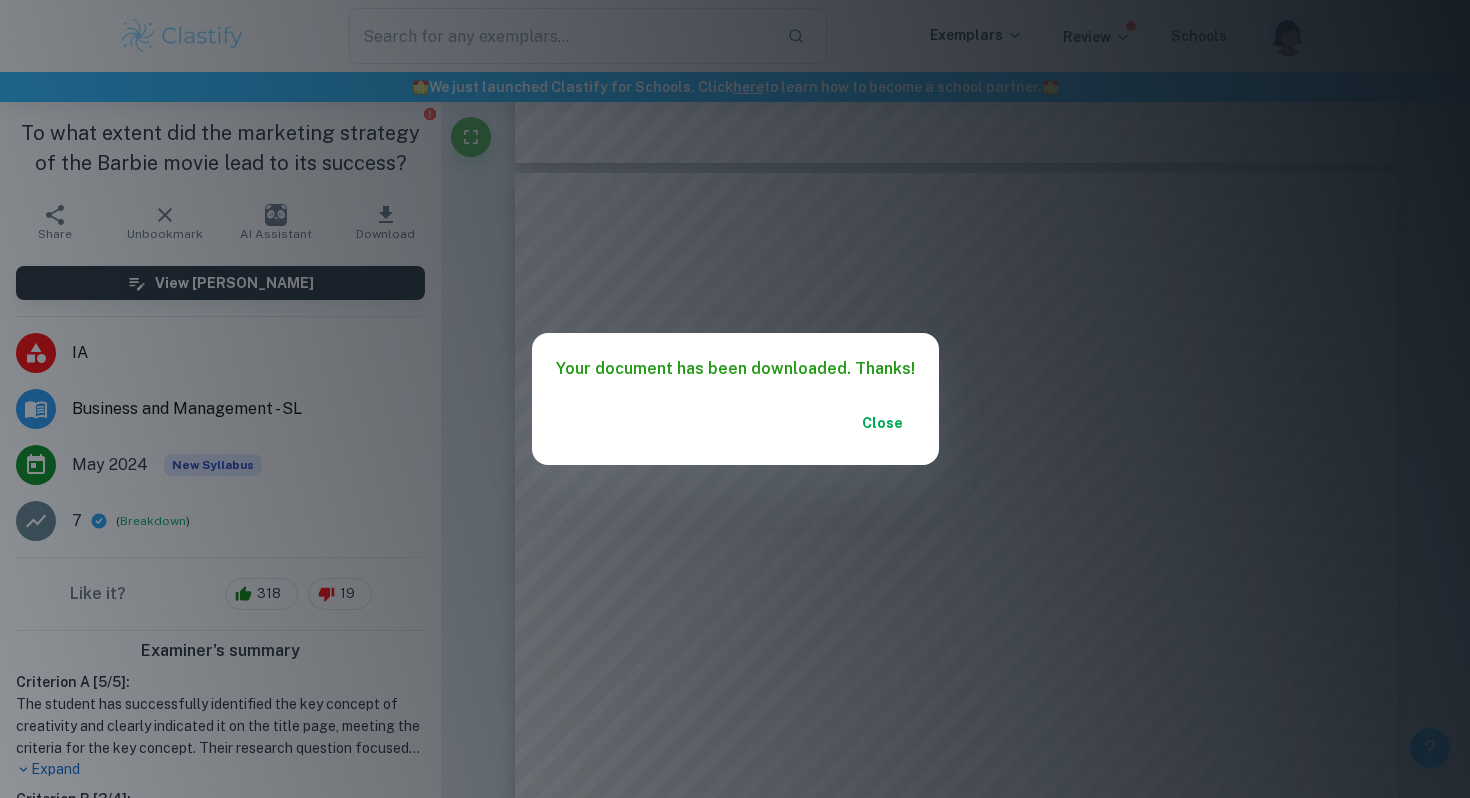 click on "Close" at bounding box center [883, 423] 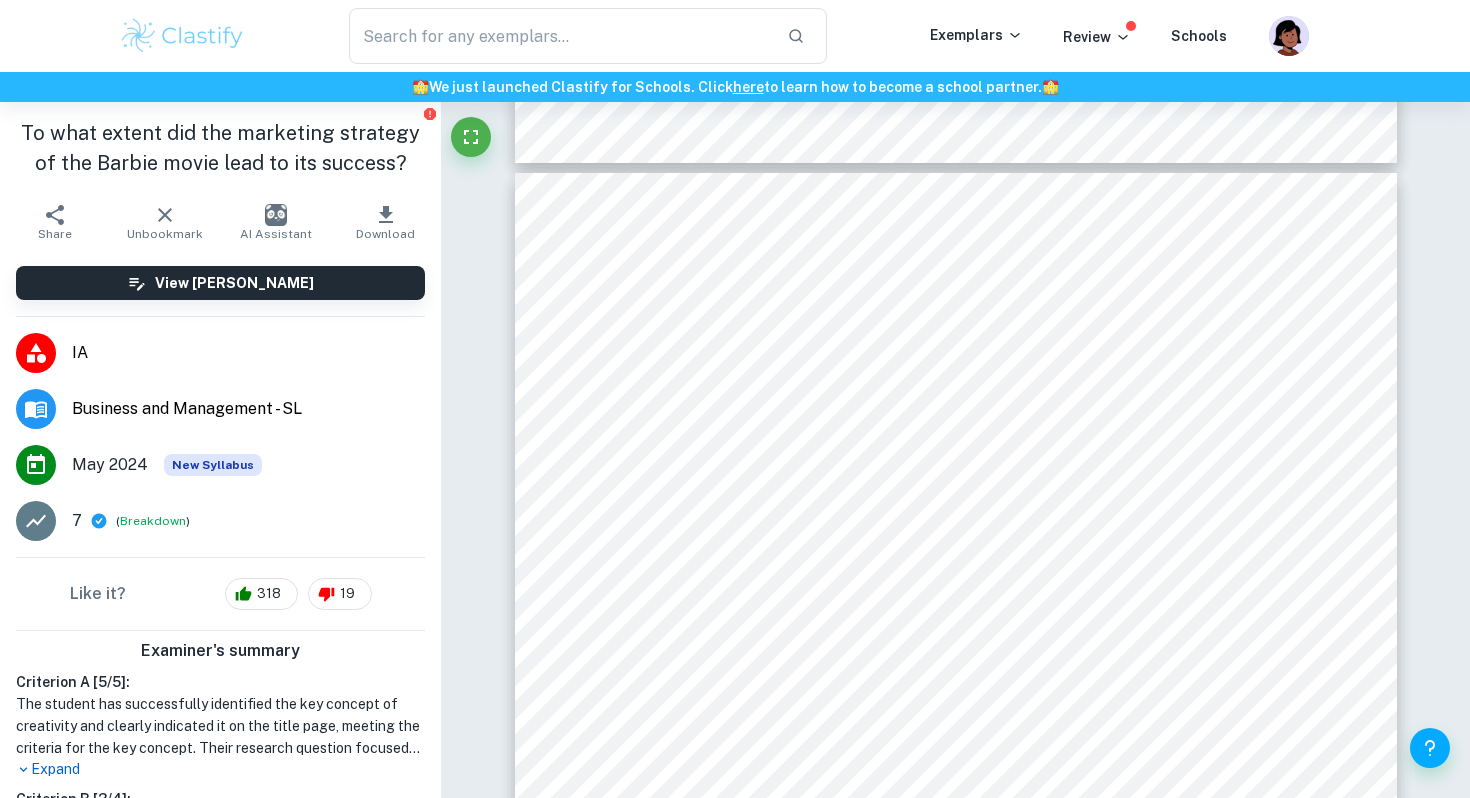scroll, scrollTop: 374, scrollLeft: 0, axis: vertical 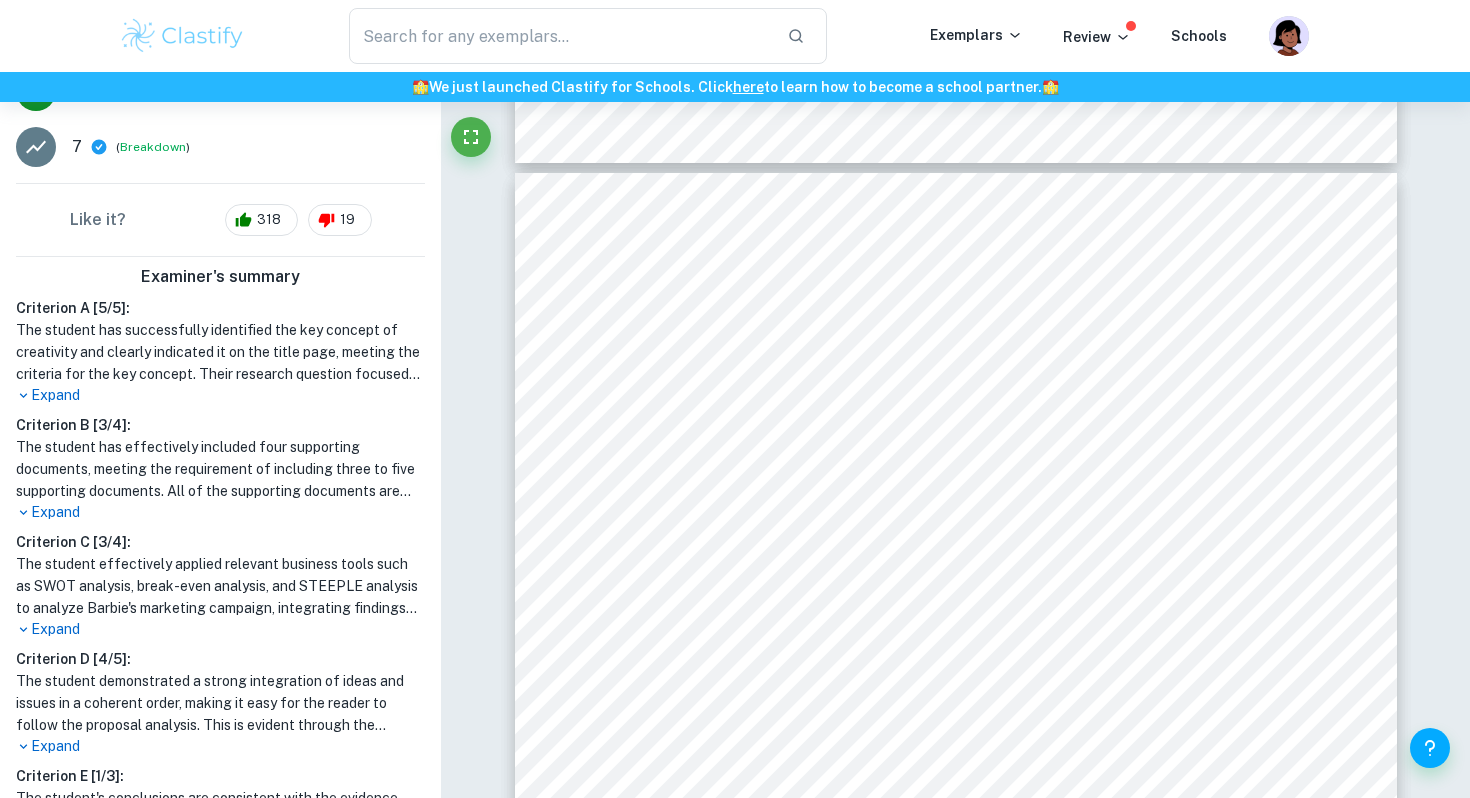 click on "Expand" at bounding box center [220, 395] 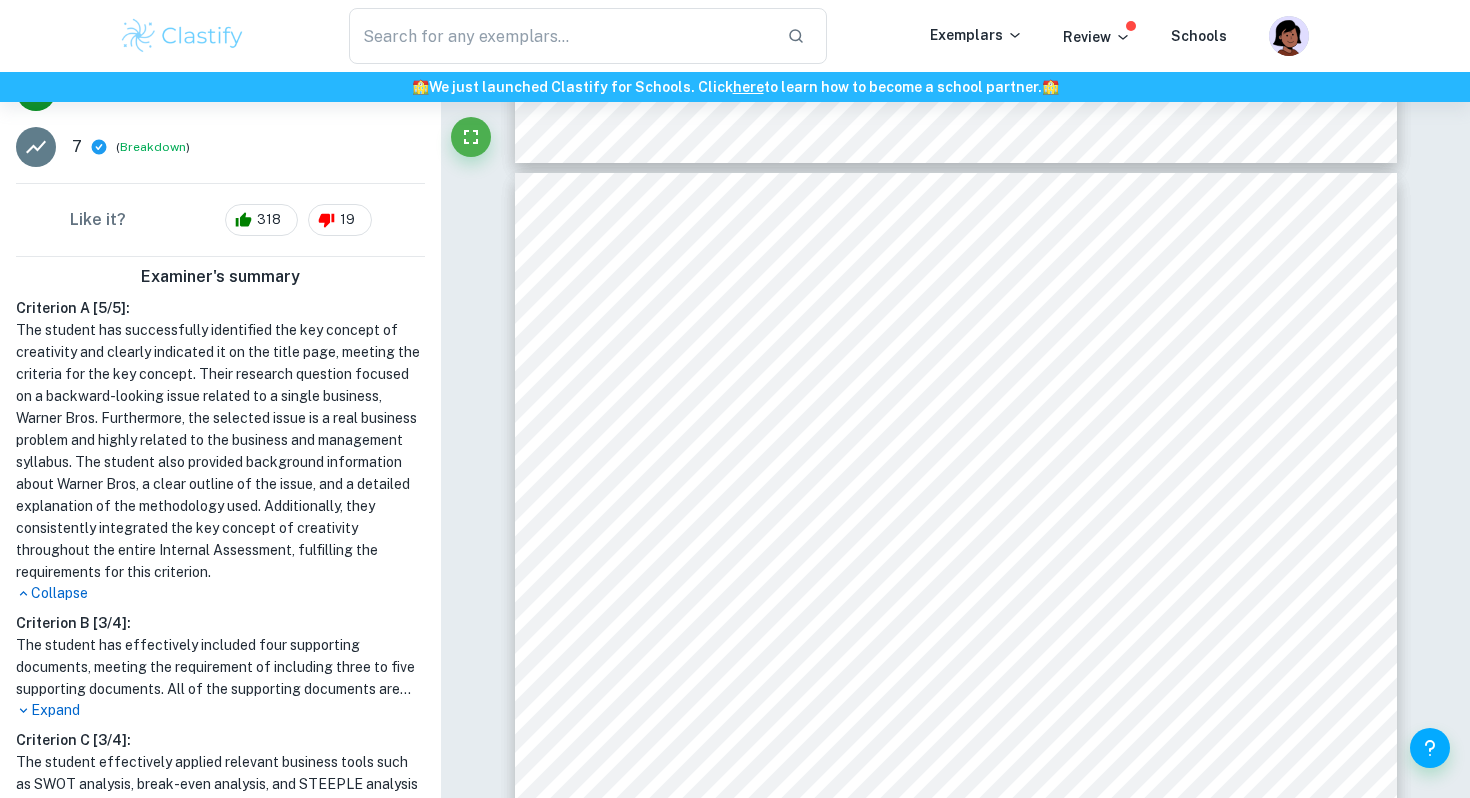 click on "Expand" at bounding box center (220, 710) 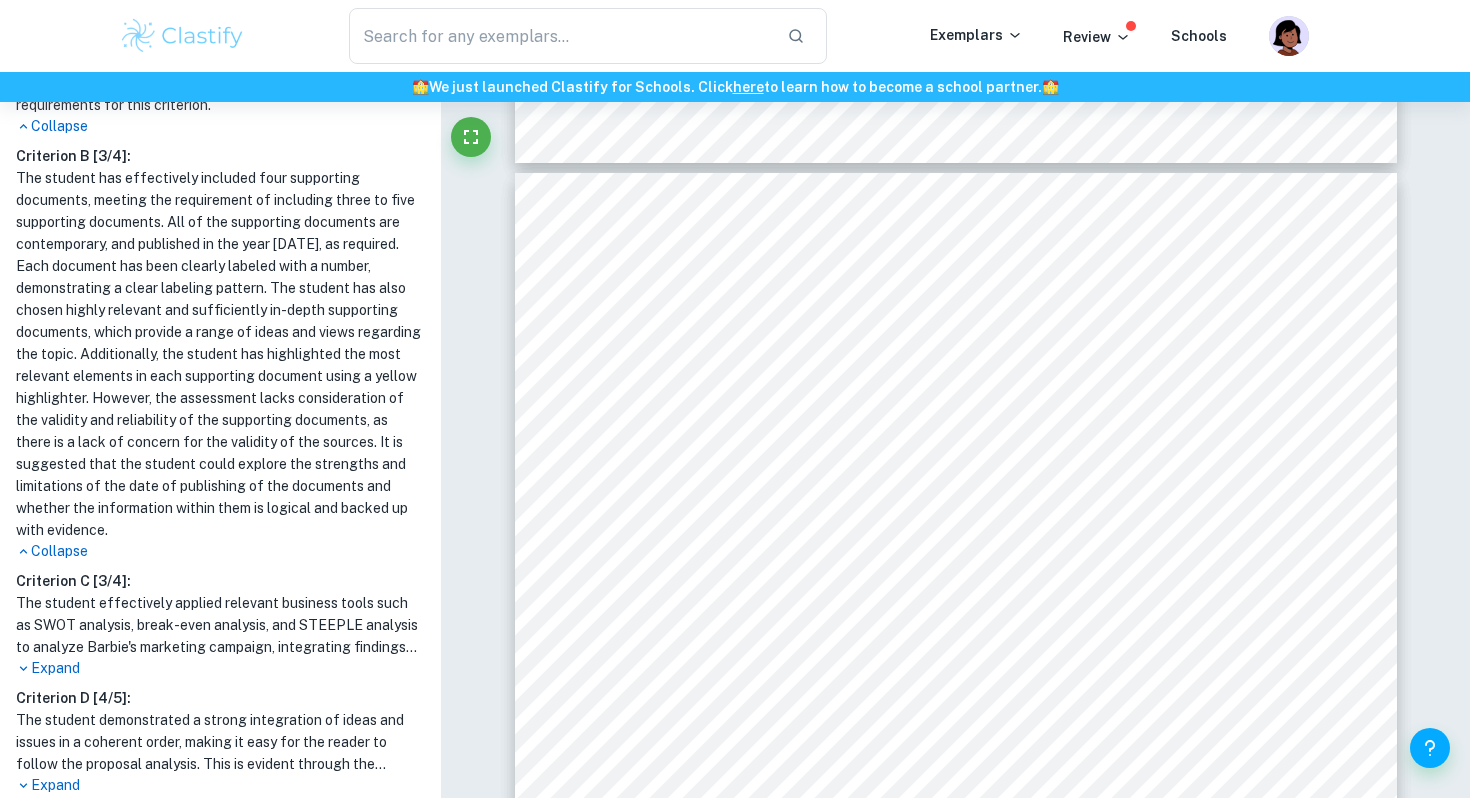 scroll, scrollTop: 880, scrollLeft: 0, axis: vertical 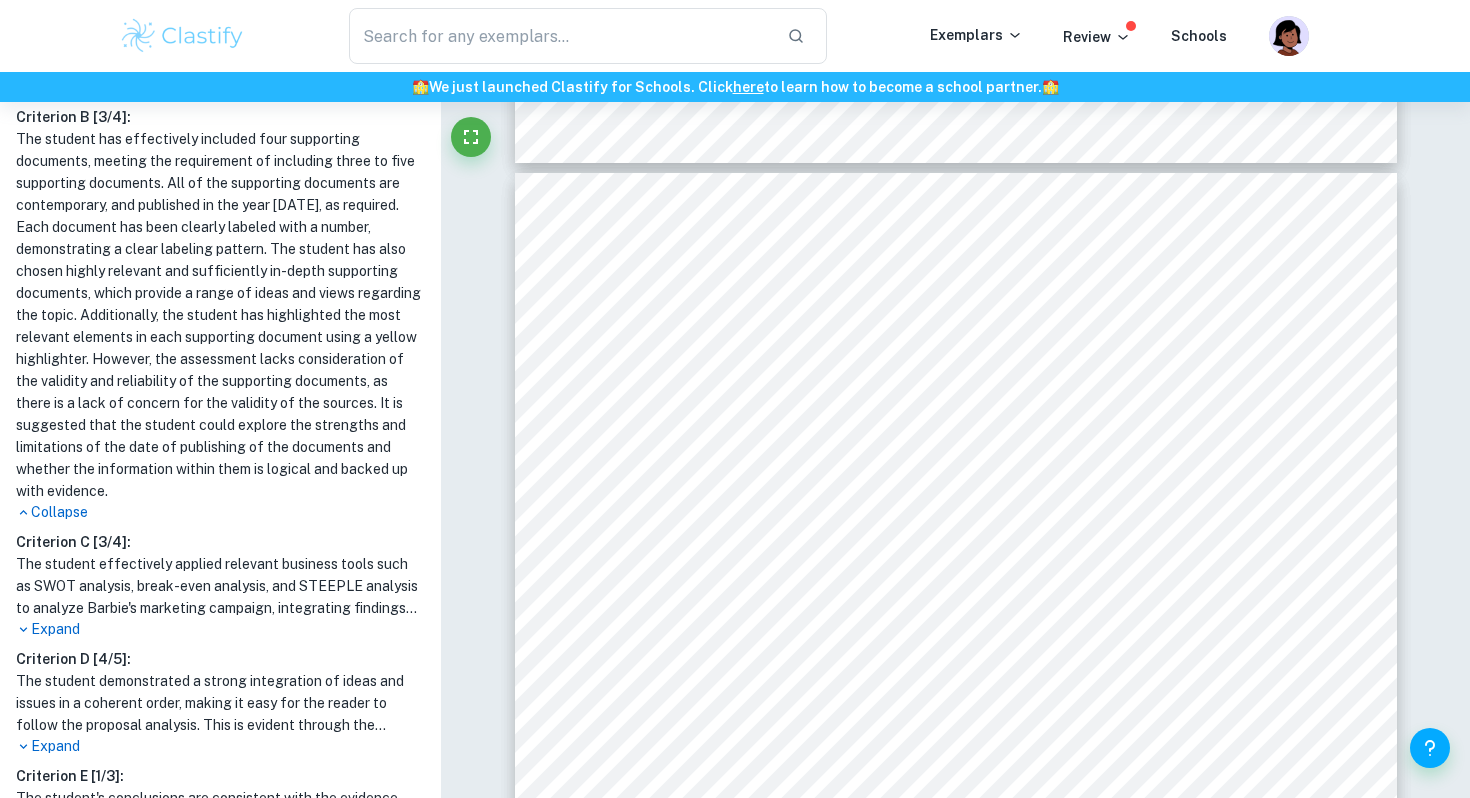 click on "Expand" at bounding box center [220, 629] 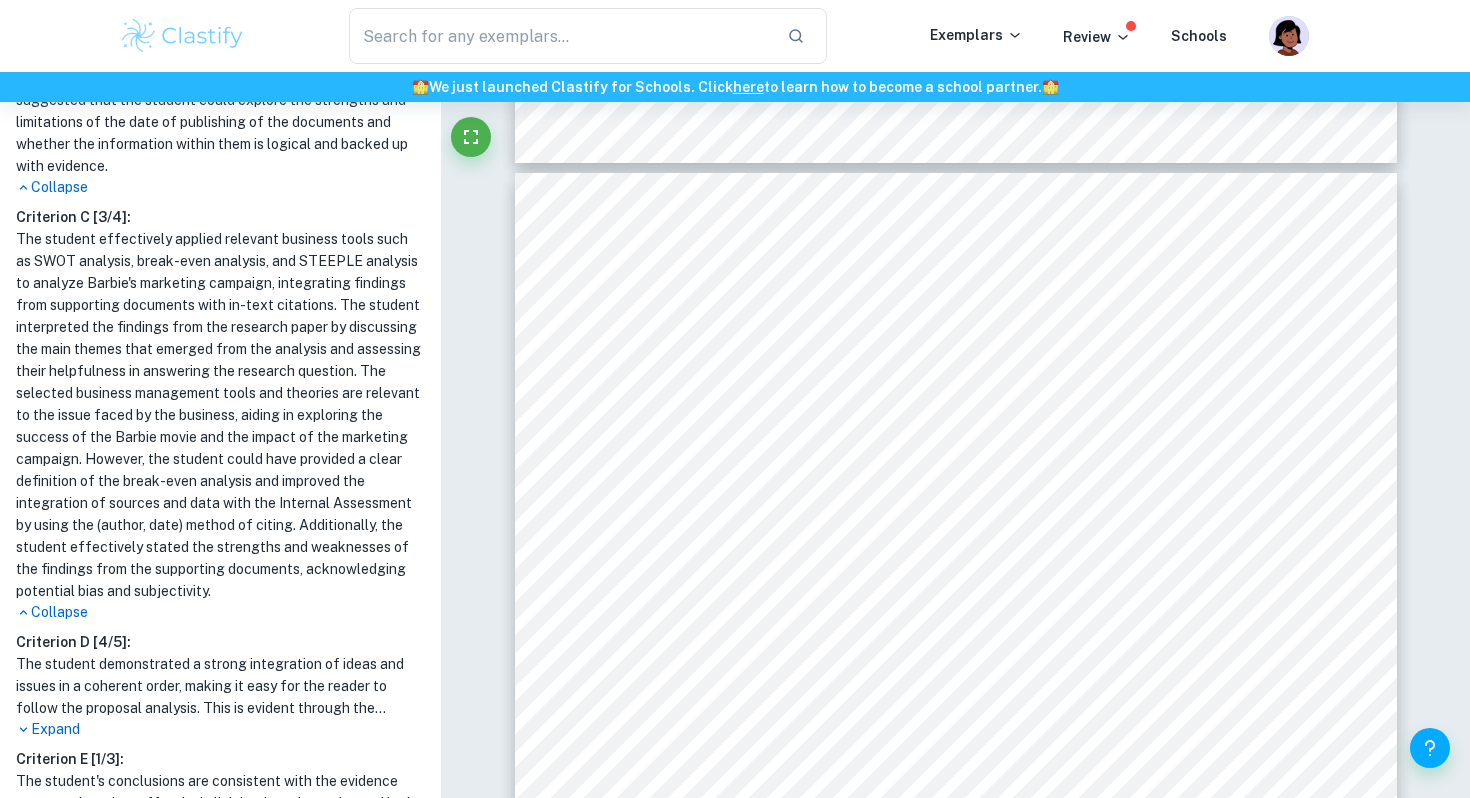 scroll, scrollTop: 1295, scrollLeft: 0, axis: vertical 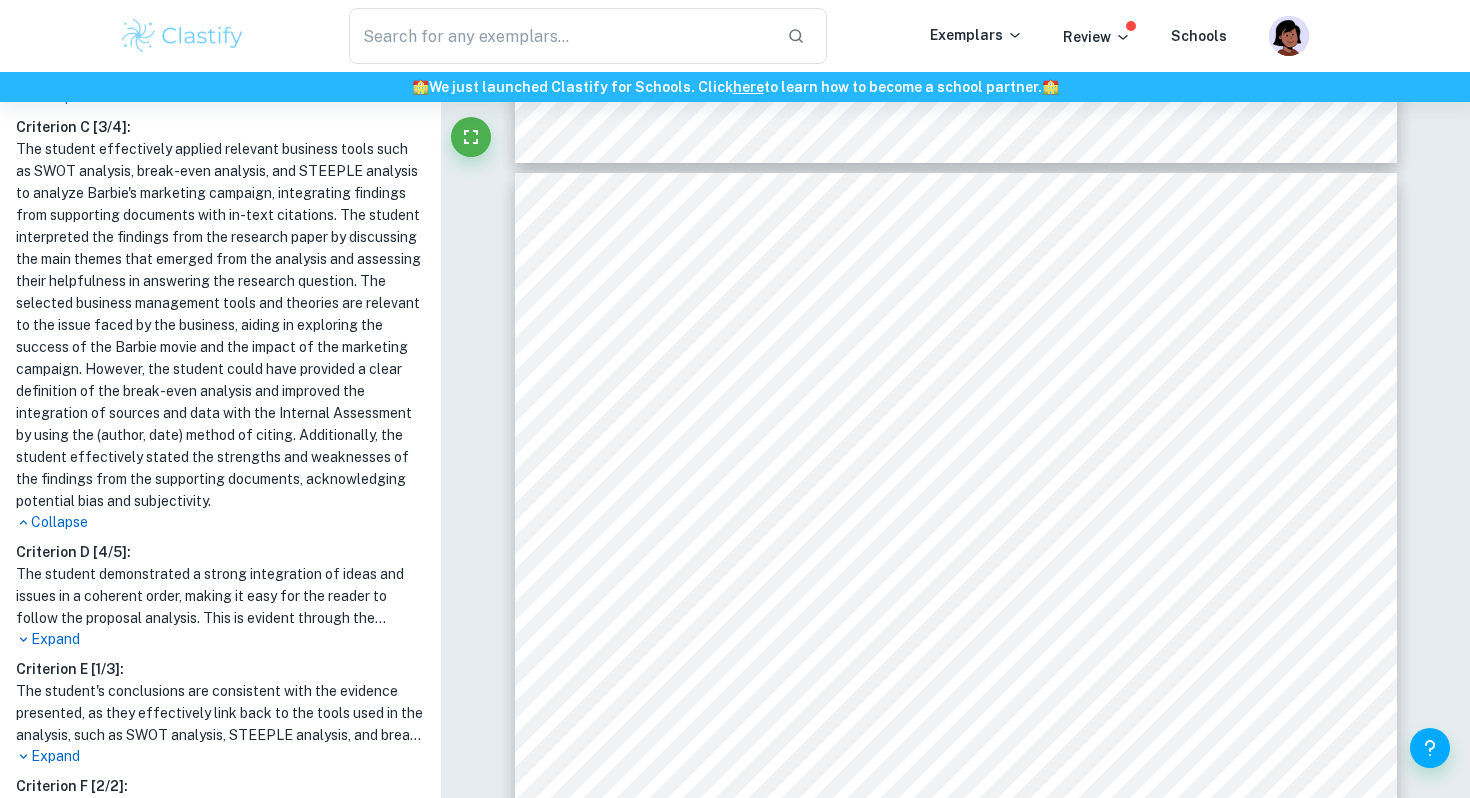 click on "Expand" at bounding box center (220, 639) 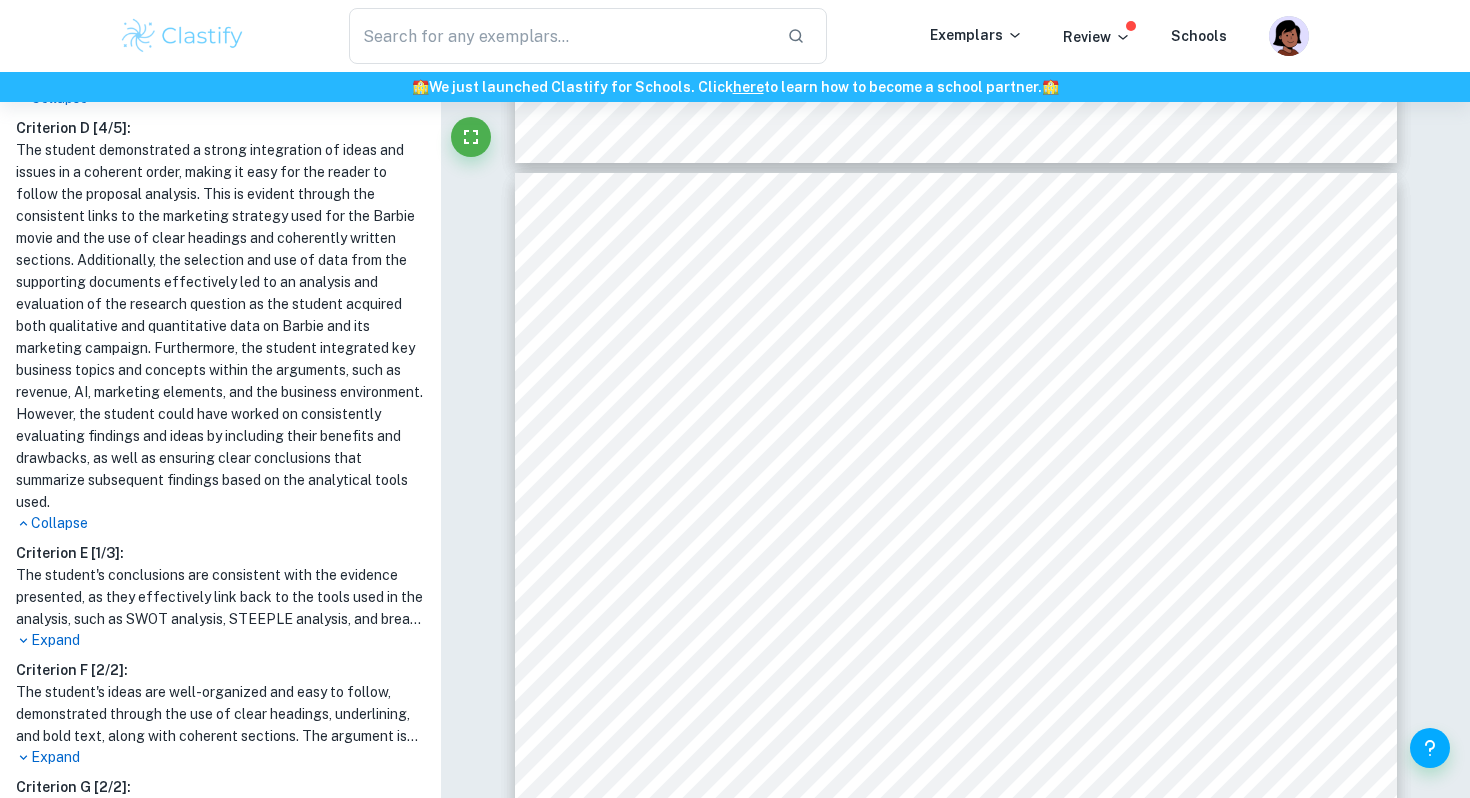 scroll, scrollTop: 1806, scrollLeft: 0, axis: vertical 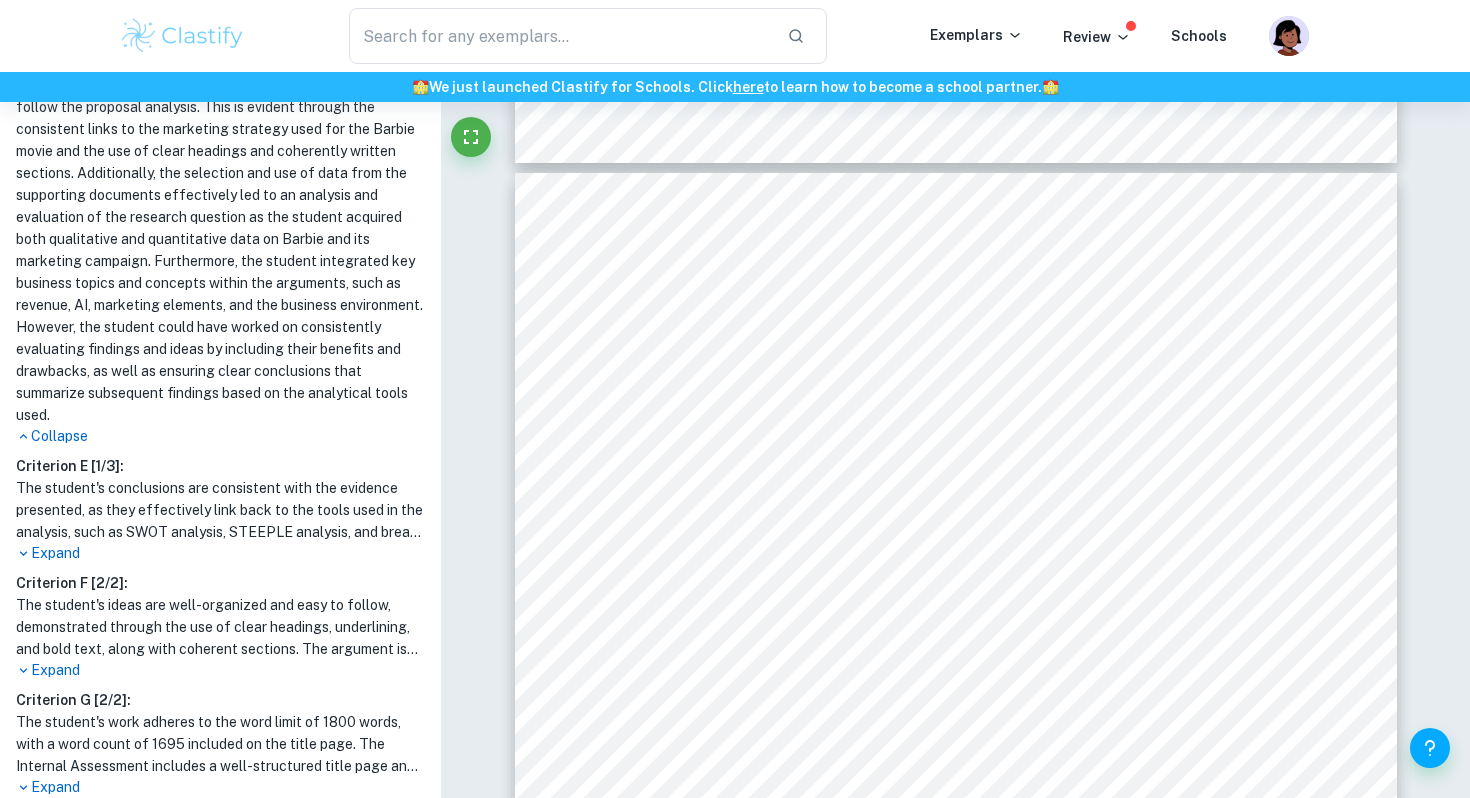 click on "Expand" at bounding box center (220, 553) 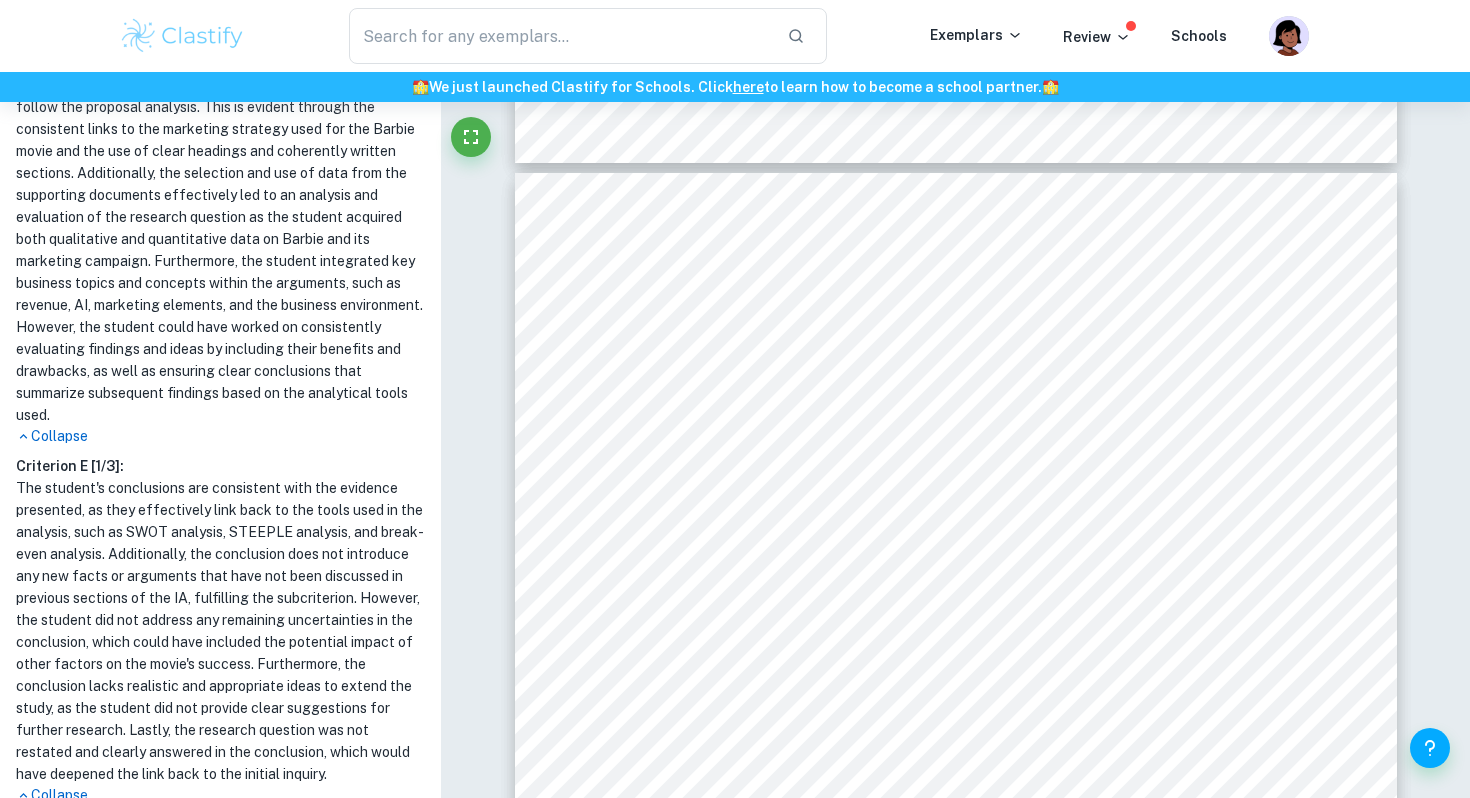 scroll, scrollTop: 2102, scrollLeft: 0, axis: vertical 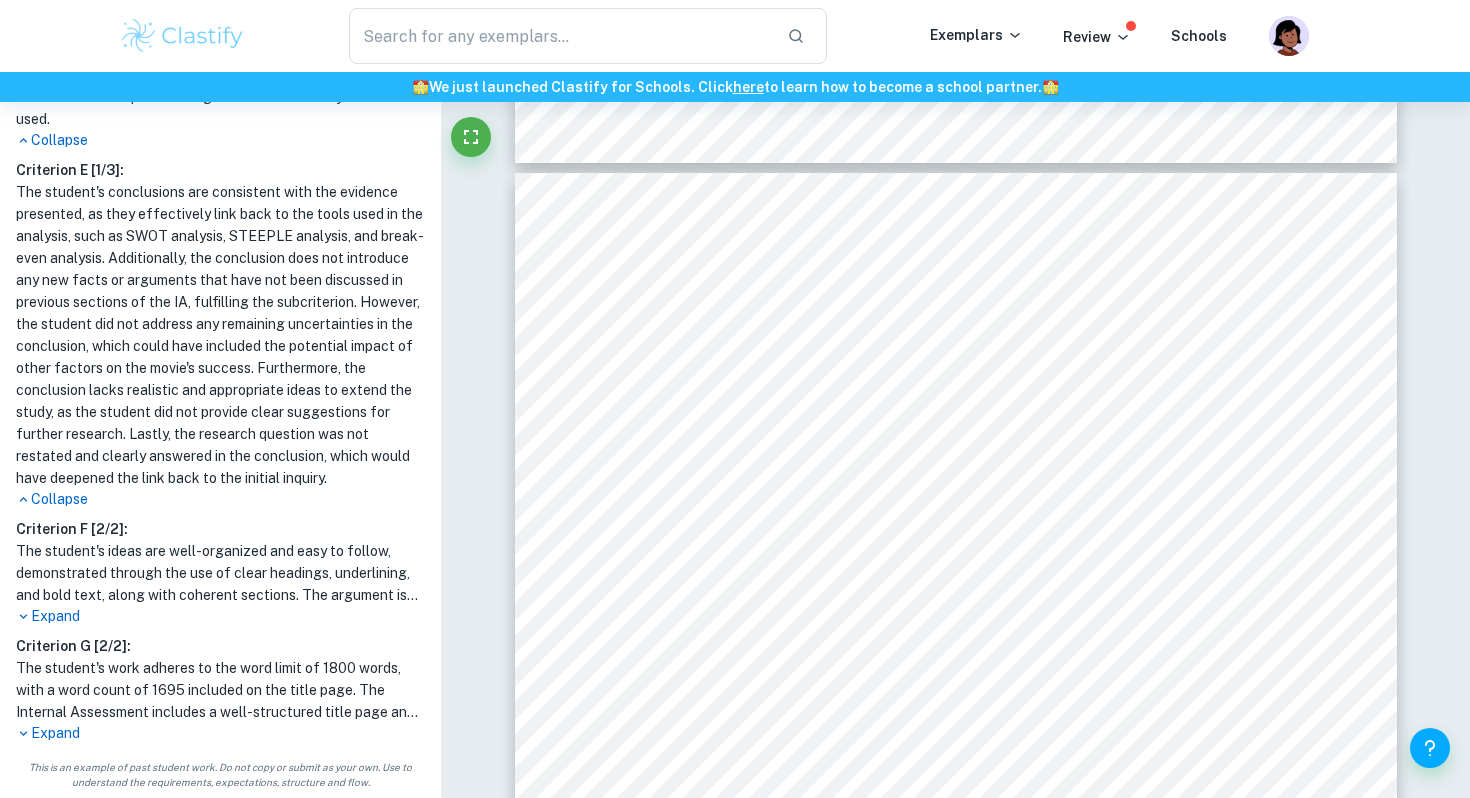click on "Expand" at bounding box center (220, 616) 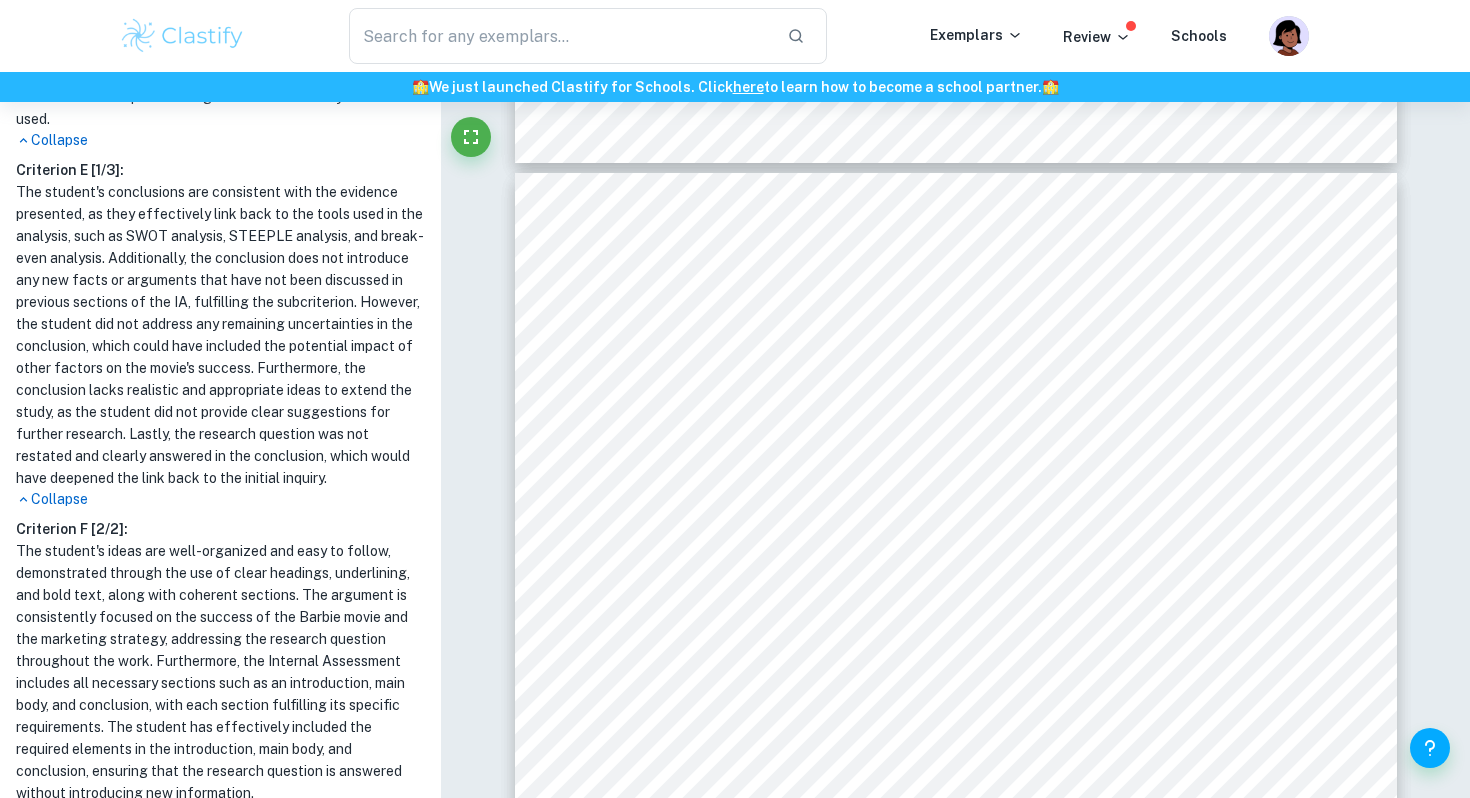 scroll, scrollTop: 2300, scrollLeft: 0, axis: vertical 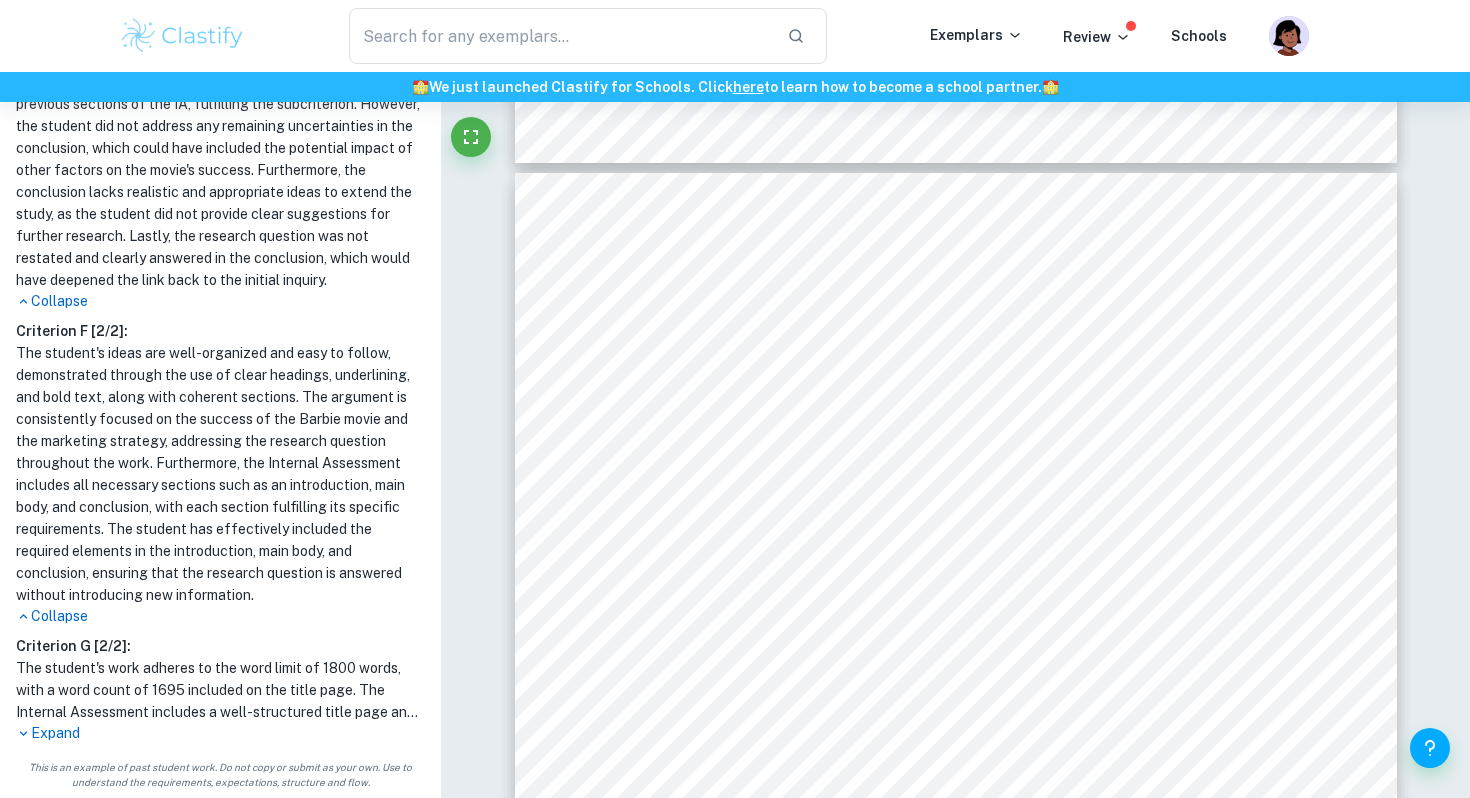 click on "The student's work adheres to the word limit of 1800 words, with a word count of 1695 included on the title page. The Internal Assessment includes a well-structured title page and a table of contents on the following page, complemented by appropriate headings and sub-headings throughout the sections. Additionally, the student has attached the required supporting documents and utilized in-text citations, with a clear bibliography at the end. However, it's noted that while the student numbered all pages, the title page could have been excluded from numbering." at bounding box center (220, 690) 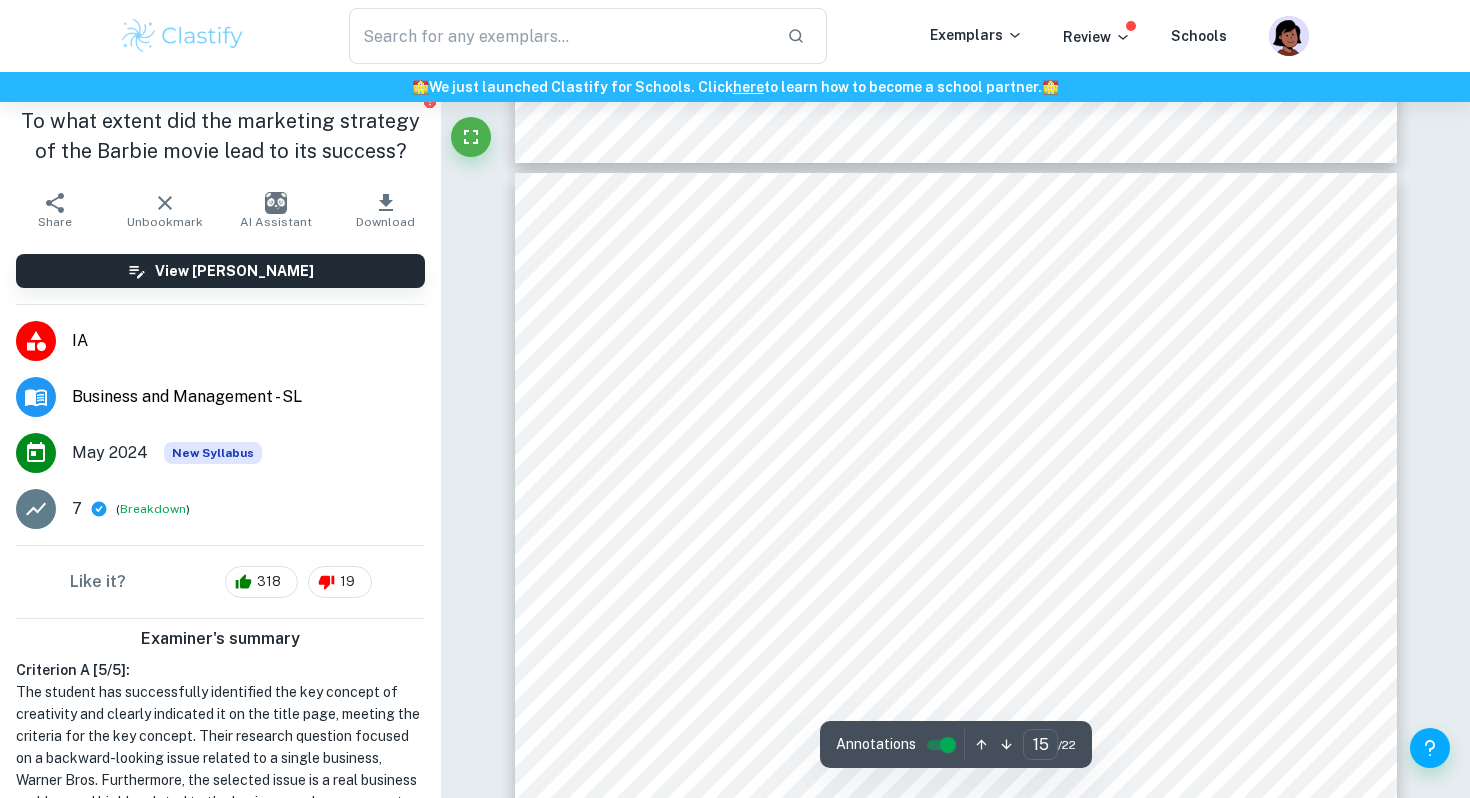 scroll, scrollTop: 155, scrollLeft: 0, axis: vertical 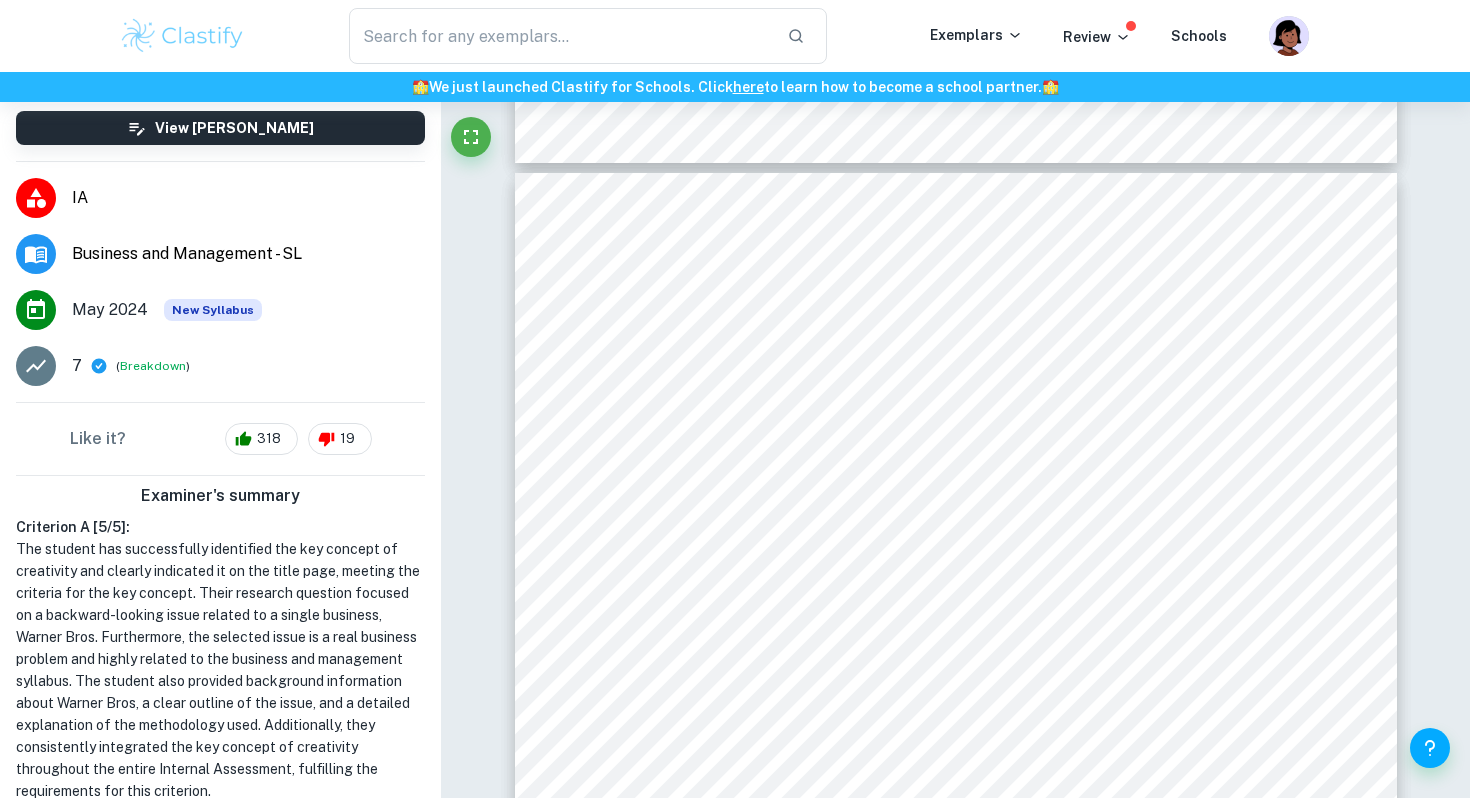 drag, startPoint x: 17, startPoint y: 521, endPoint x: 175, endPoint y: 670, distance: 217.17505 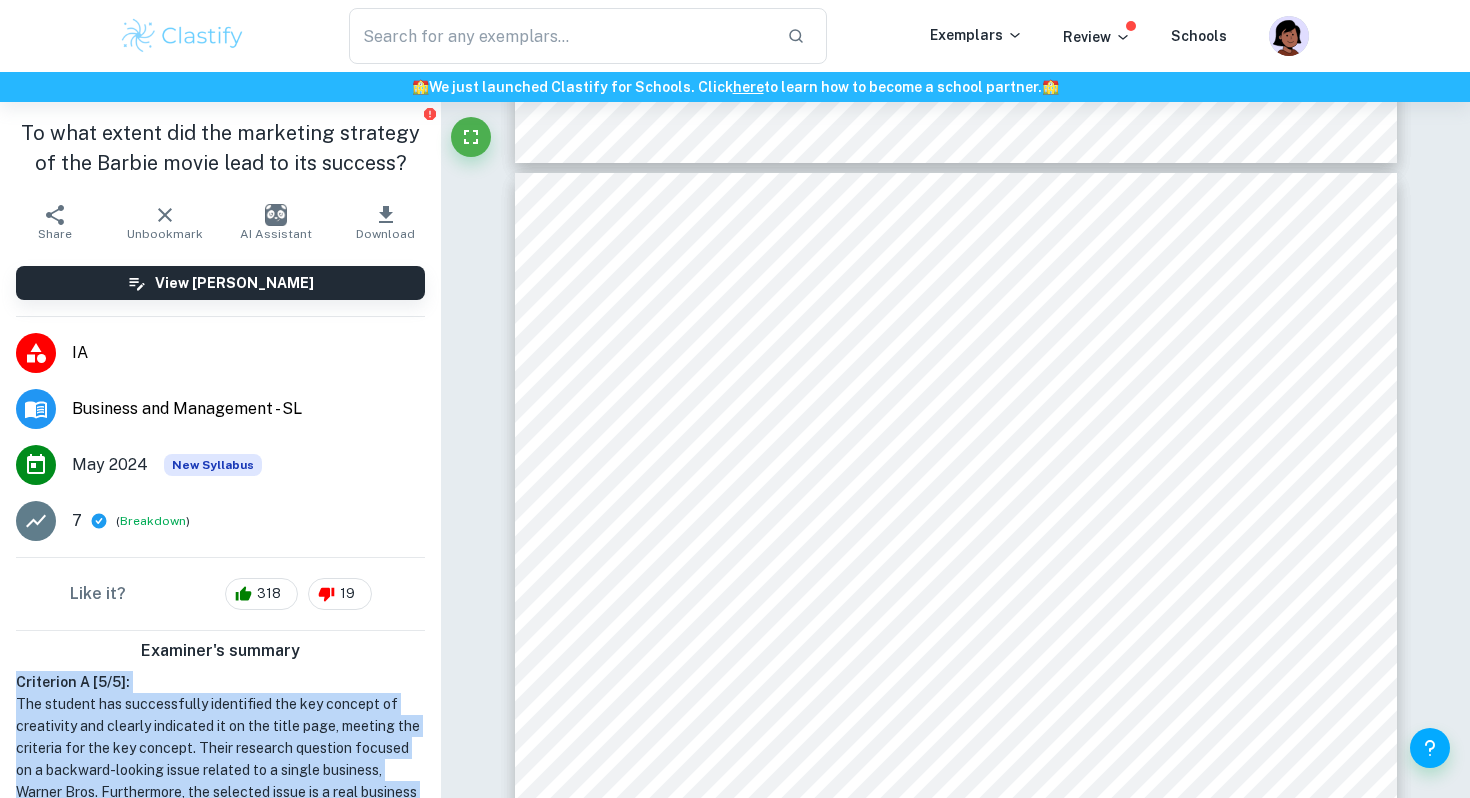 scroll, scrollTop: 260, scrollLeft: 0, axis: vertical 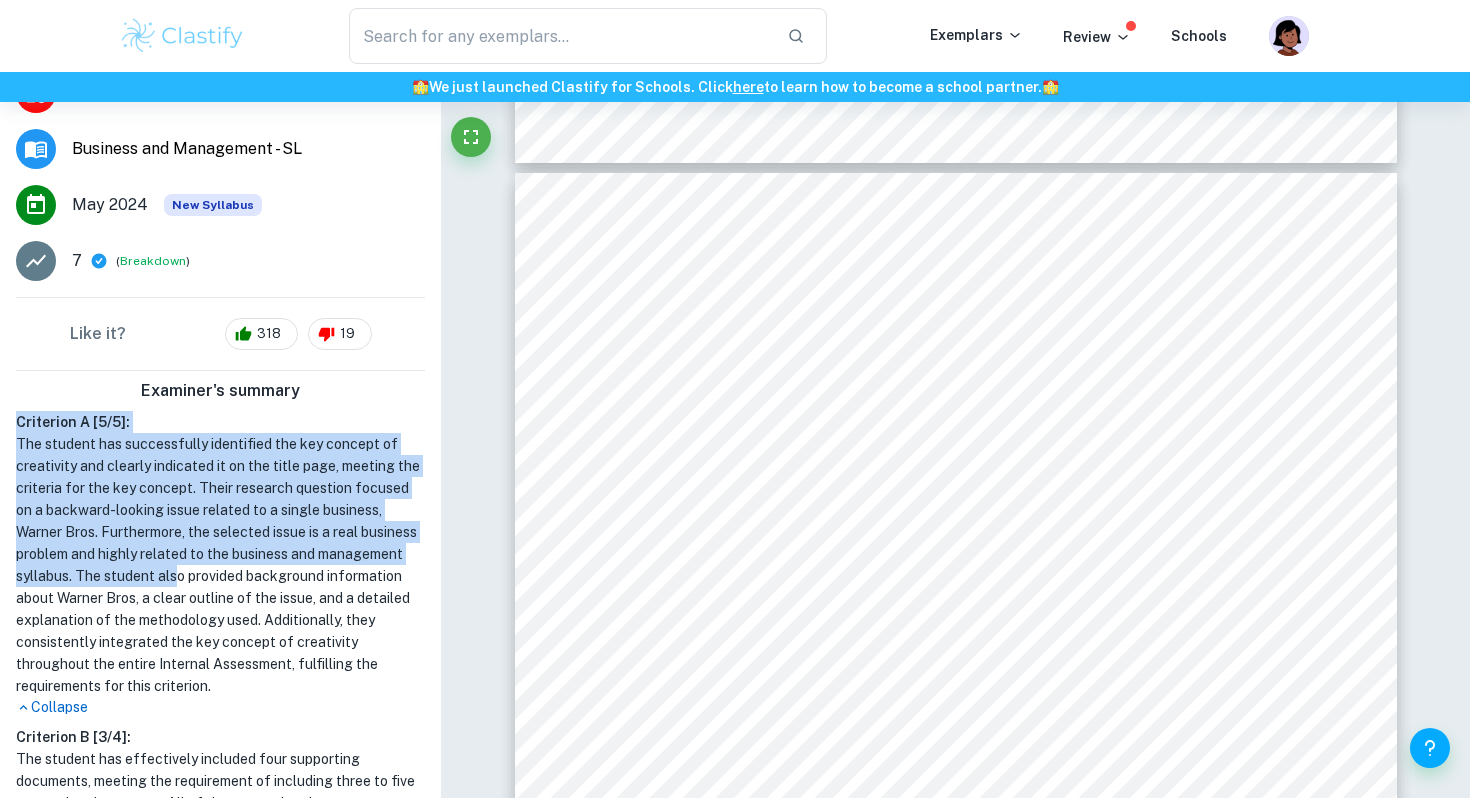 click on "The student has successfully identified the key concept of creativity and clearly indicated it on the title page, meeting the criteria for the key concept. Their research question focused on a backward-looking issue related to a single business, Warner Bros. Furthermore, the selected issue is a real business problem and highly related to the business and management syllabus. The student also provided background information about Warner Bros, a clear outline of the issue, and a detailed explanation of the methodology used. Additionally, they consistently integrated the key concept of creativity throughout the entire Internal Assessment, fulfilling the requirements for this criterion." at bounding box center [220, 565] 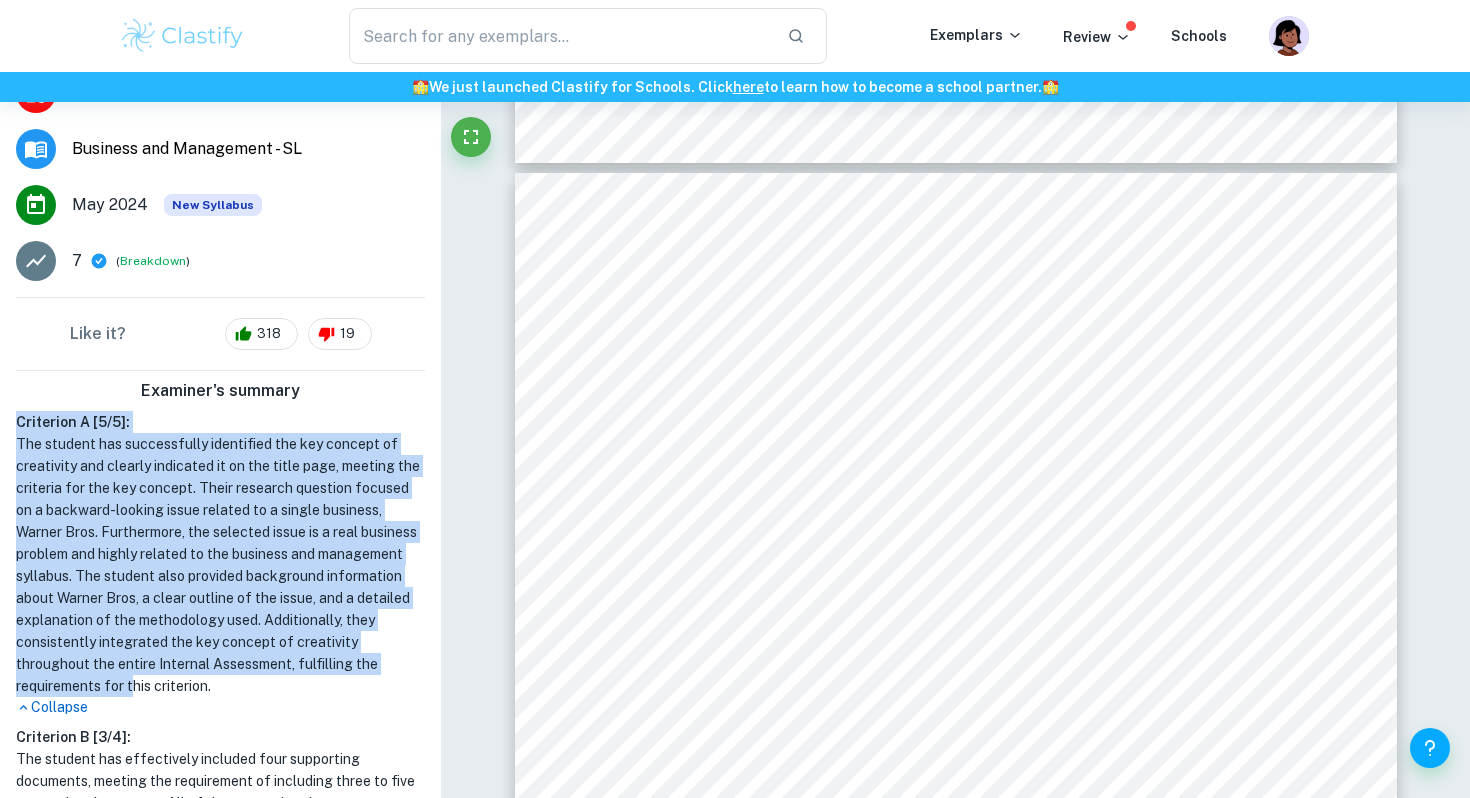 drag, startPoint x: 13, startPoint y: 423, endPoint x: 134, endPoint y: 690, distance: 293.13818 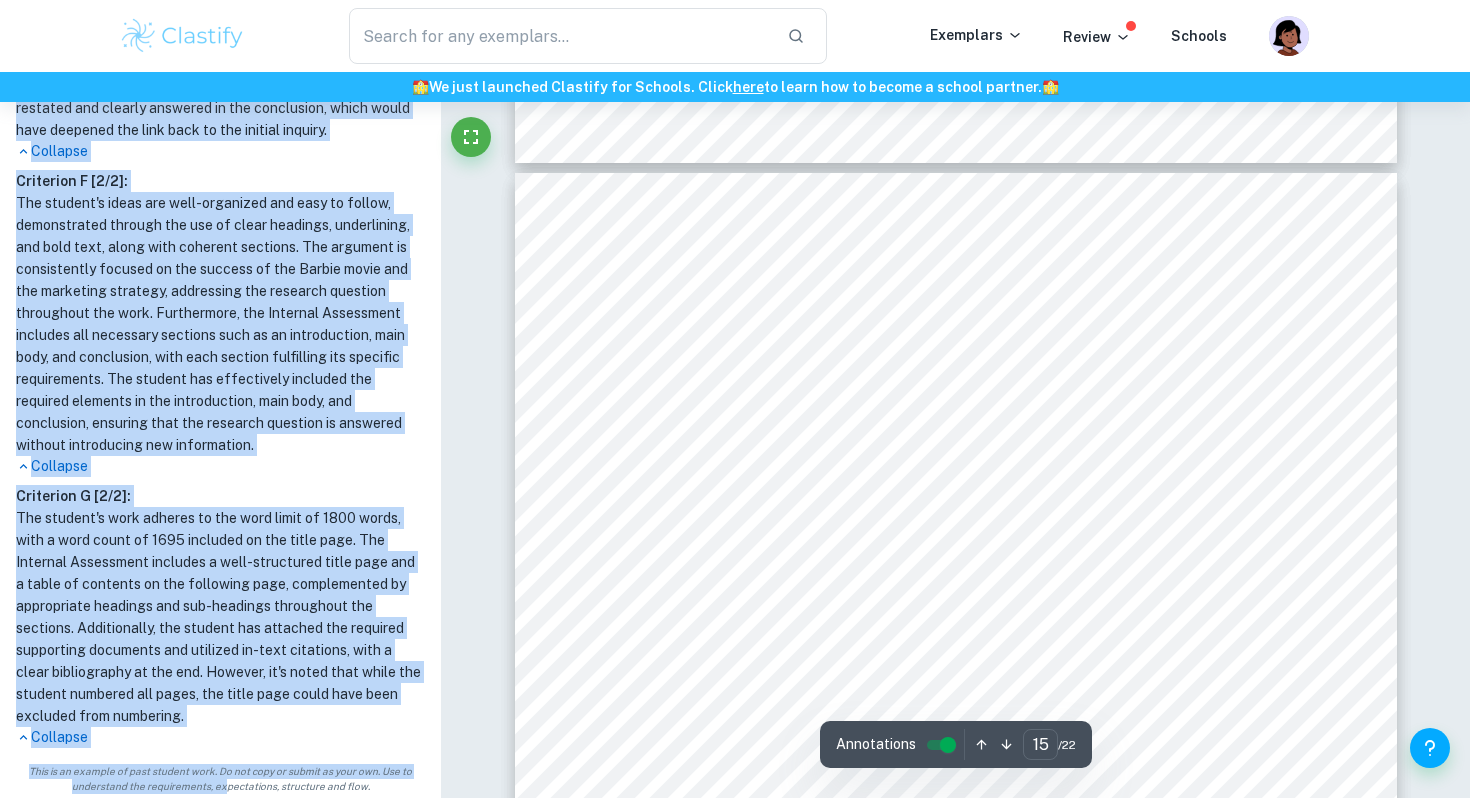 scroll, scrollTop: 2454, scrollLeft: 0, axis: vertical 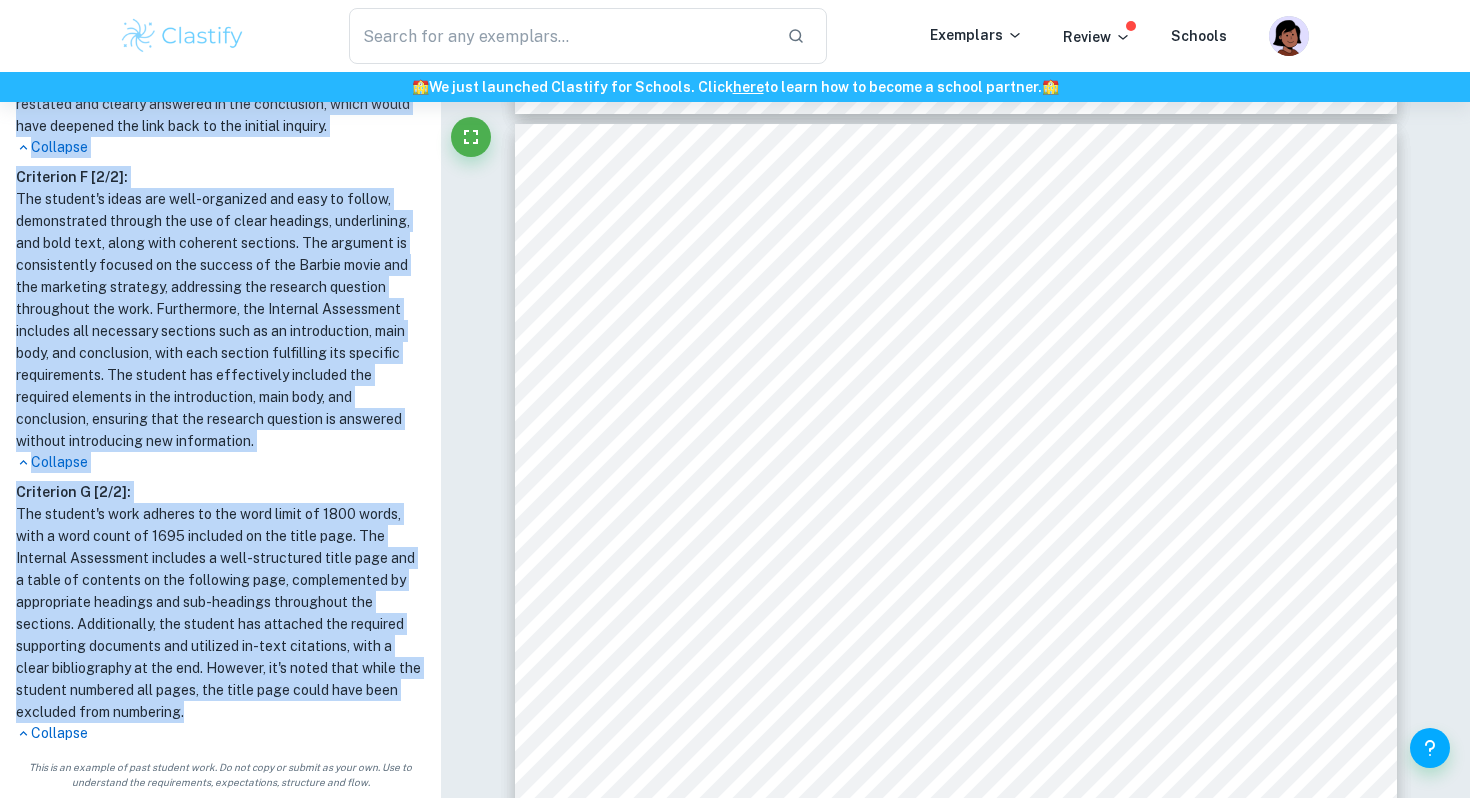 drag, startPoint x: 126, startPoint y: 385, endPoint x: 201, endPoint y: 718, distance: 341.34146 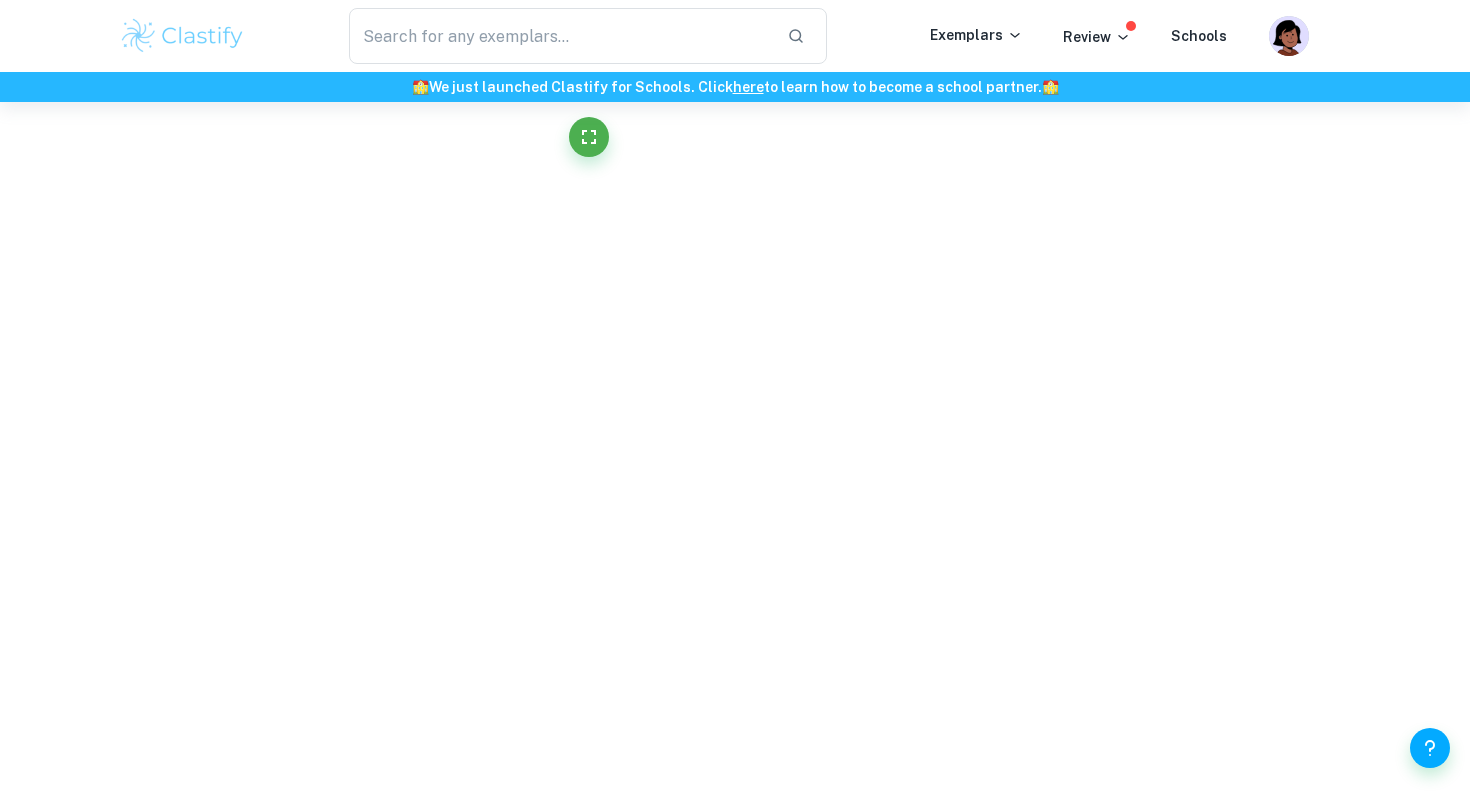scroll, scrollTop: 15988, scrollLeft: 0, axis: vertical 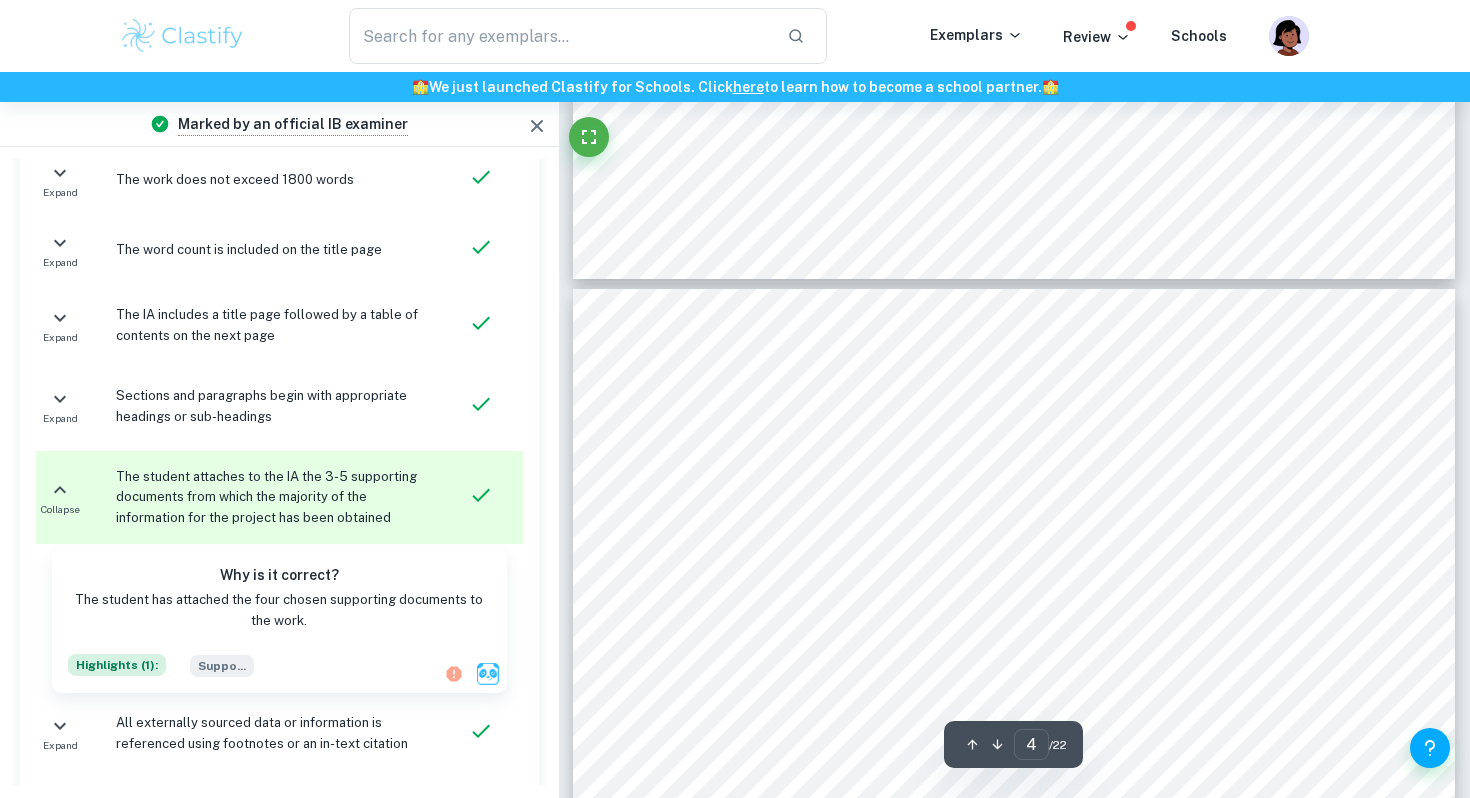 type on "3" 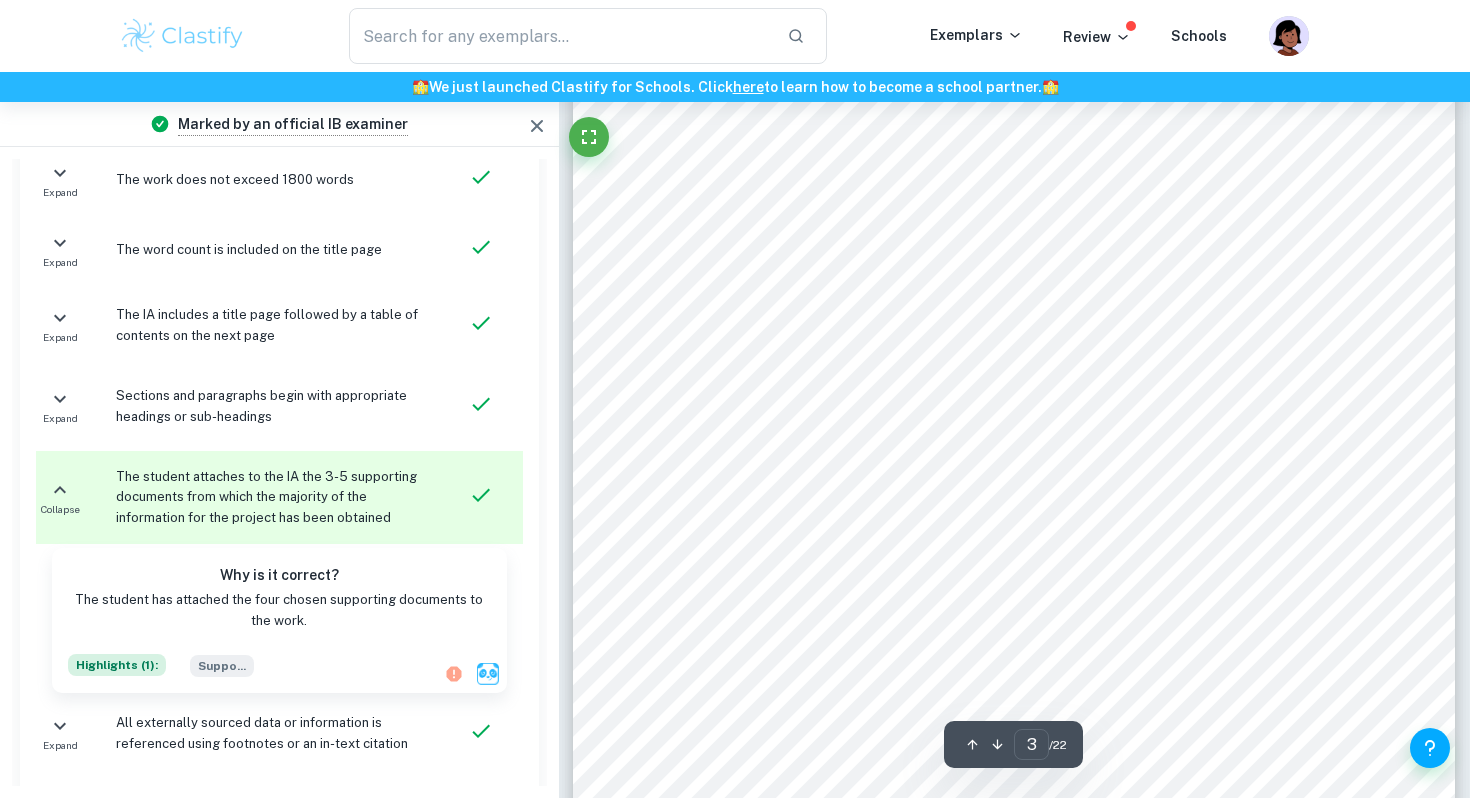 scroll, scrollTop: 2808, scrollLeft: 0, axis: vertical 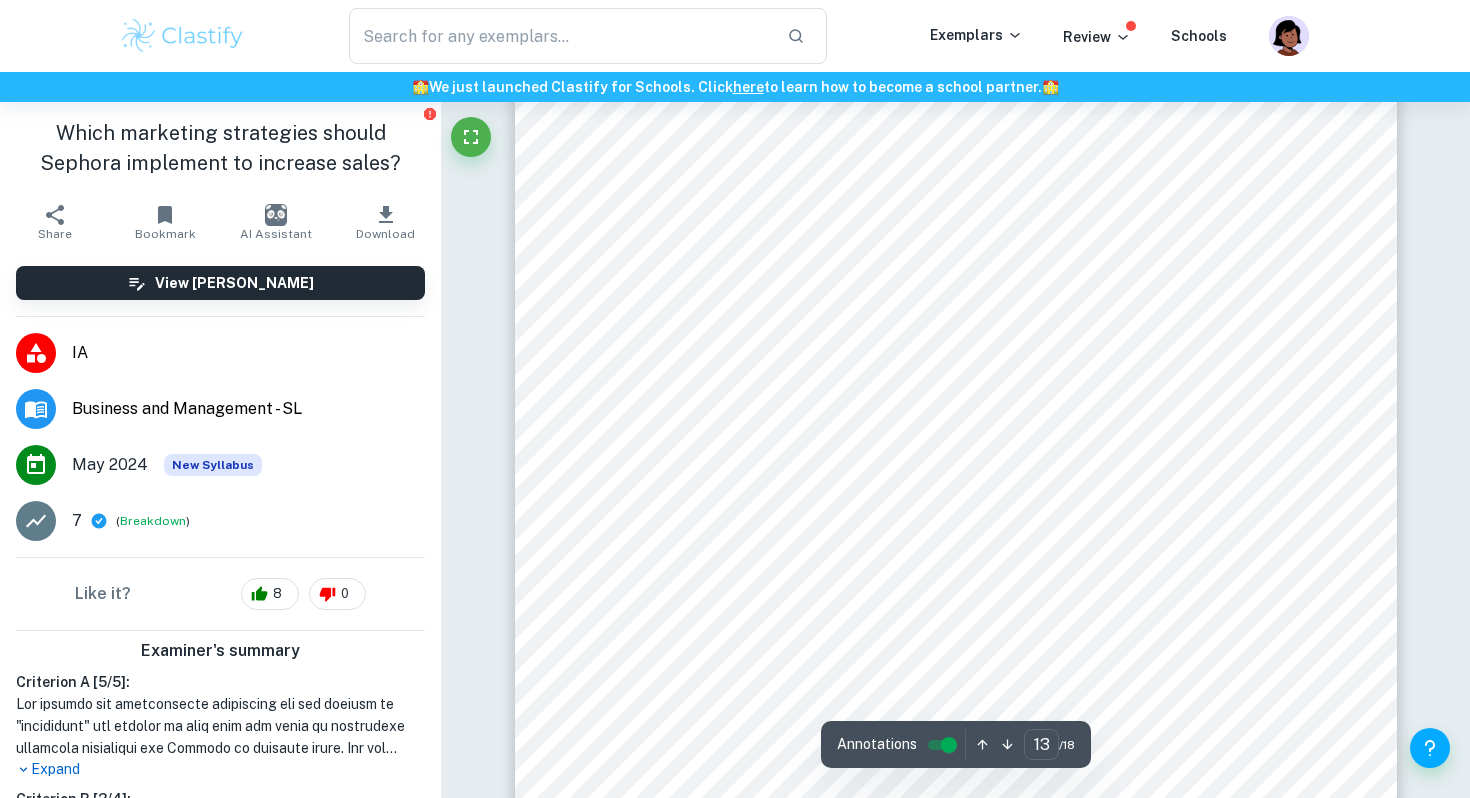 type on "14" 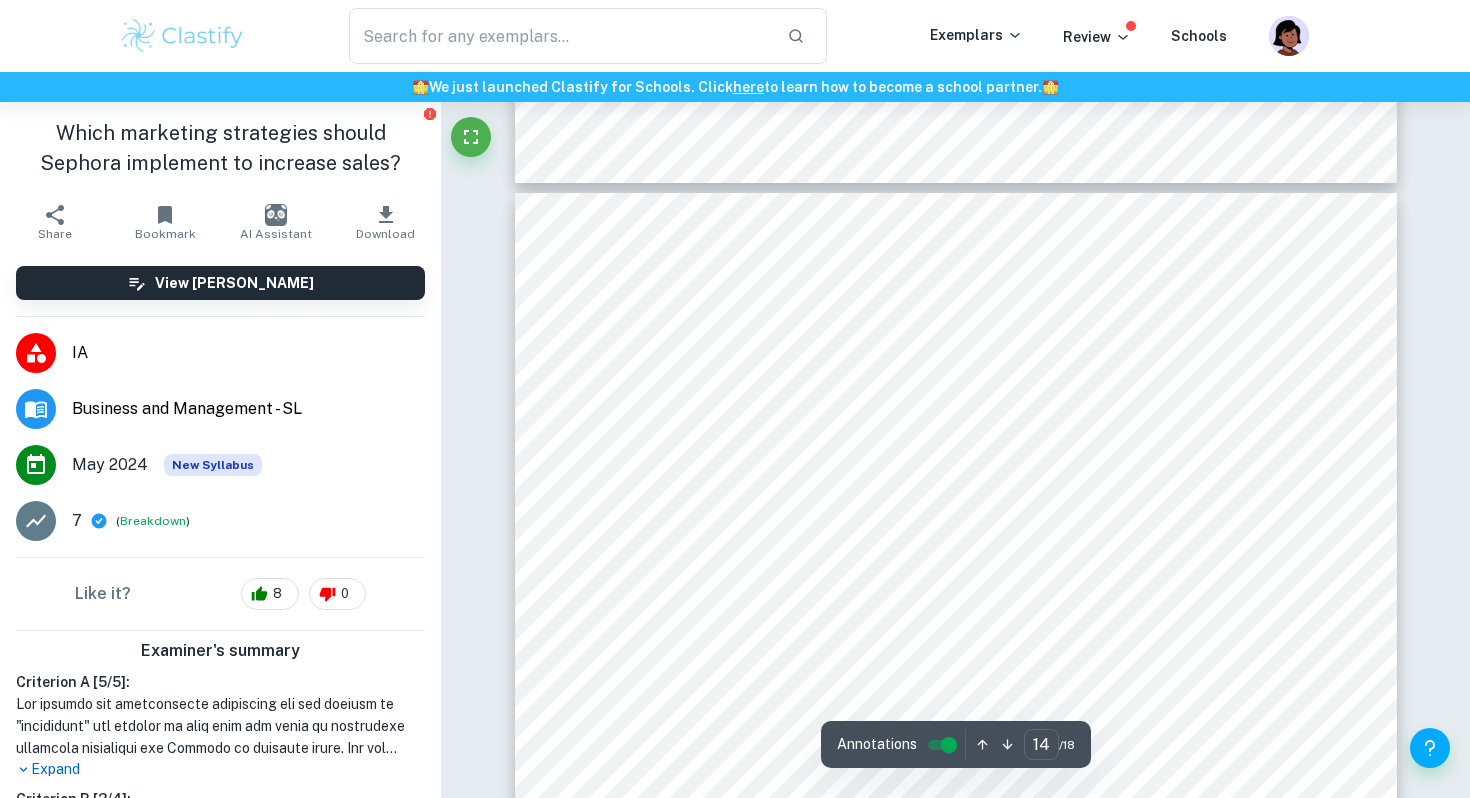scroll, scrollTop: 16403, scrollLeft: 0, axis: vertical 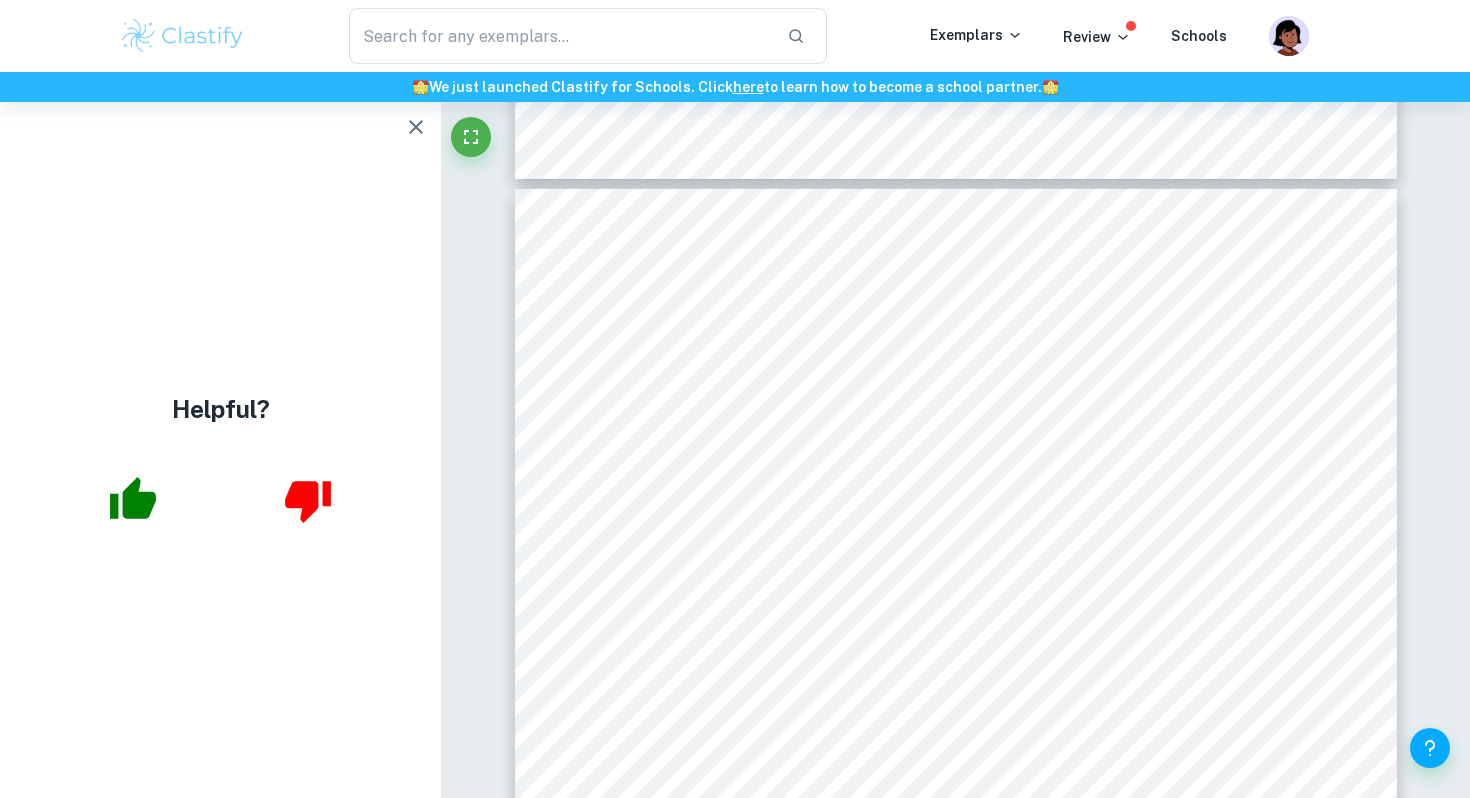 click at bounding box center (416, 127) 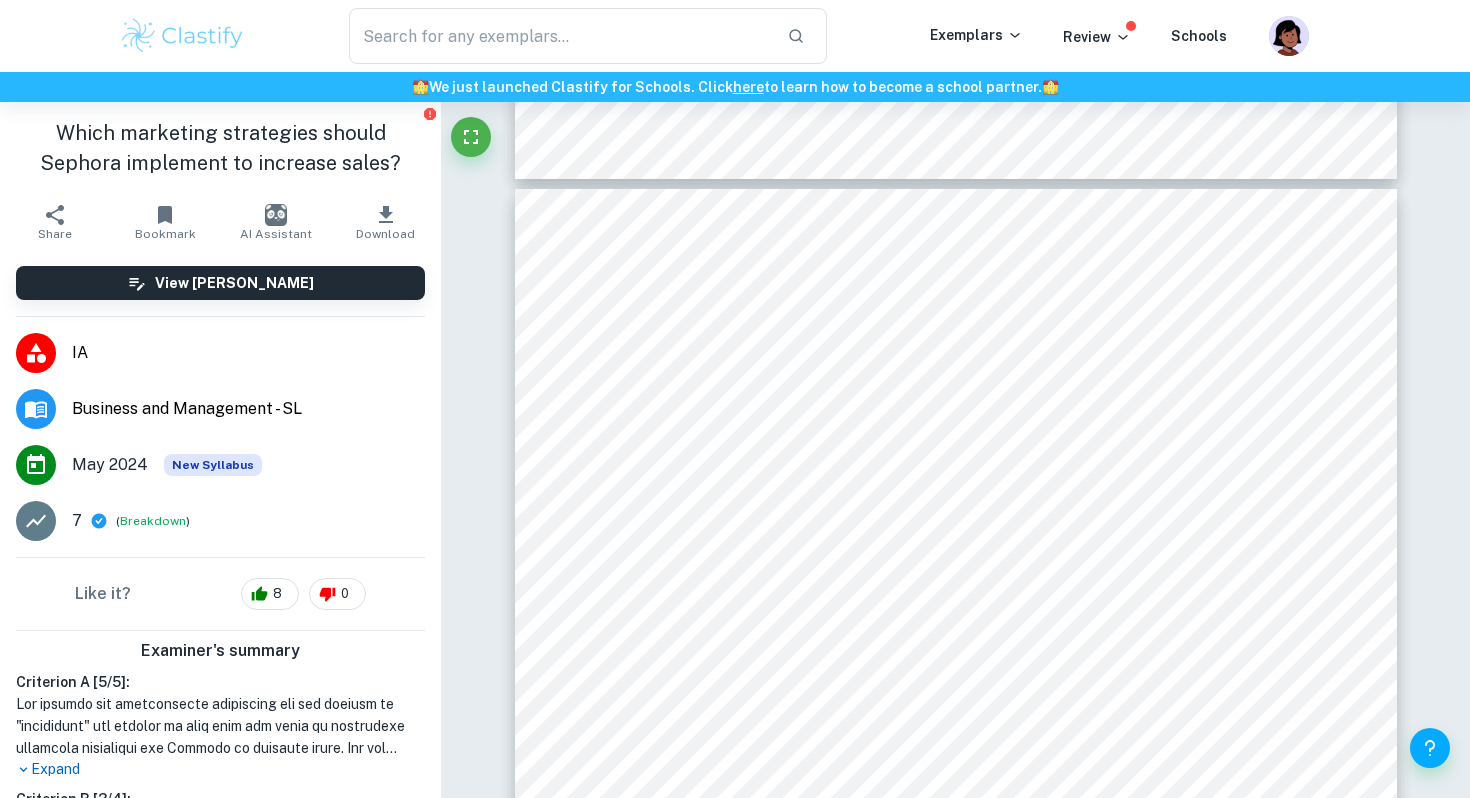 click on "Bookmark" at bounding box center (165, 234) 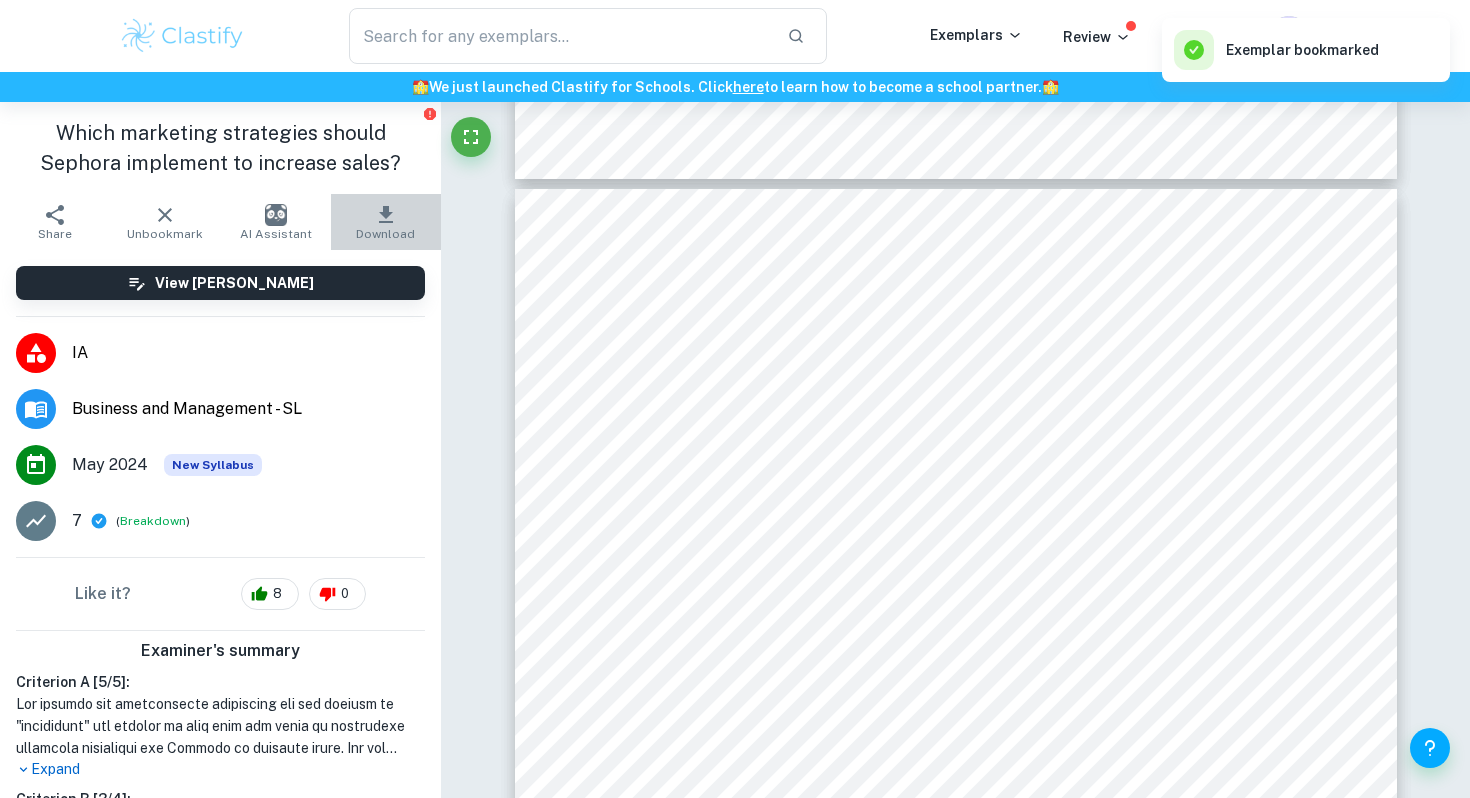 click 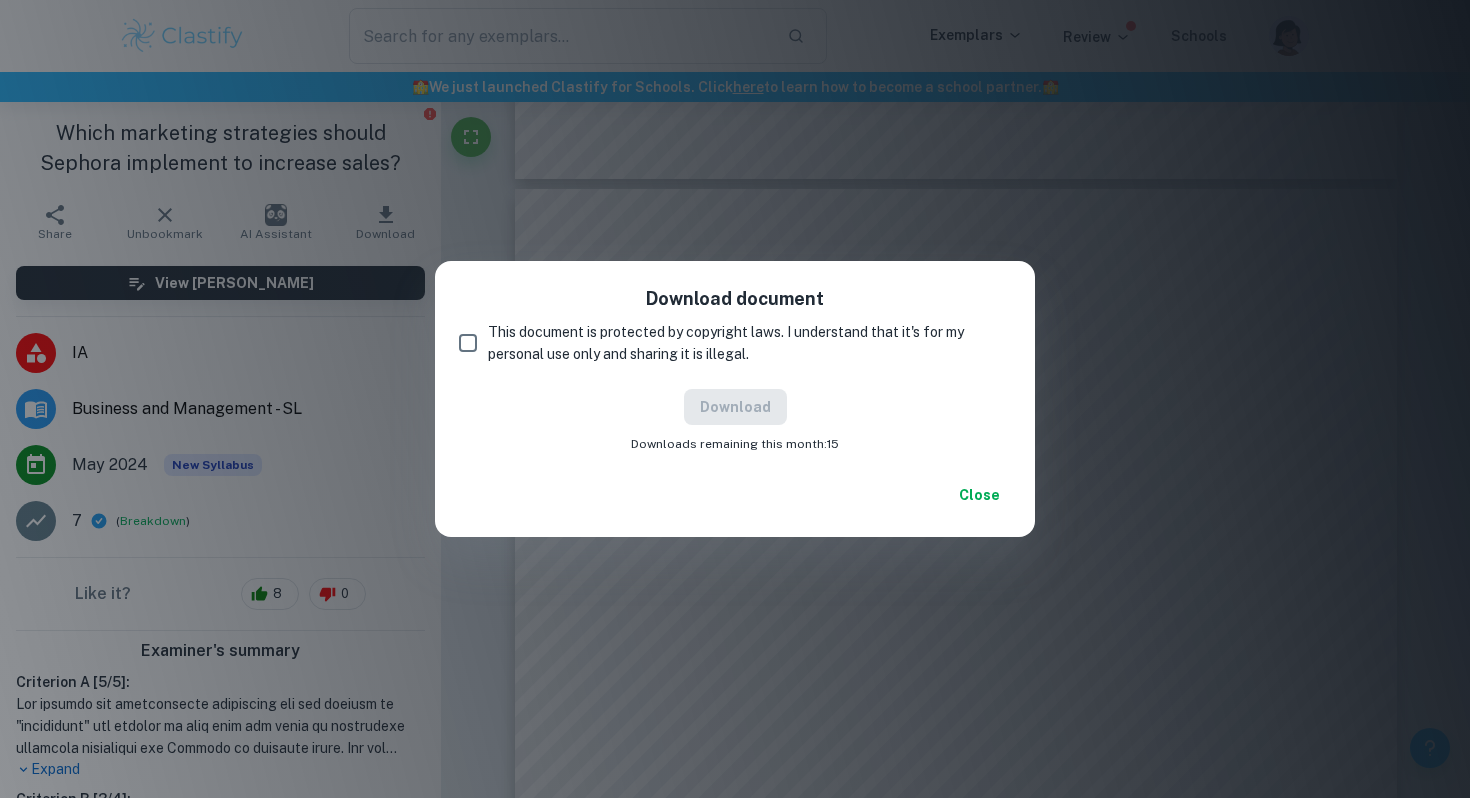 click on "This document is protected by copyright laws. I understand that it's for my personal use only and sharing it is illegal." at bounding box center [468, 343] 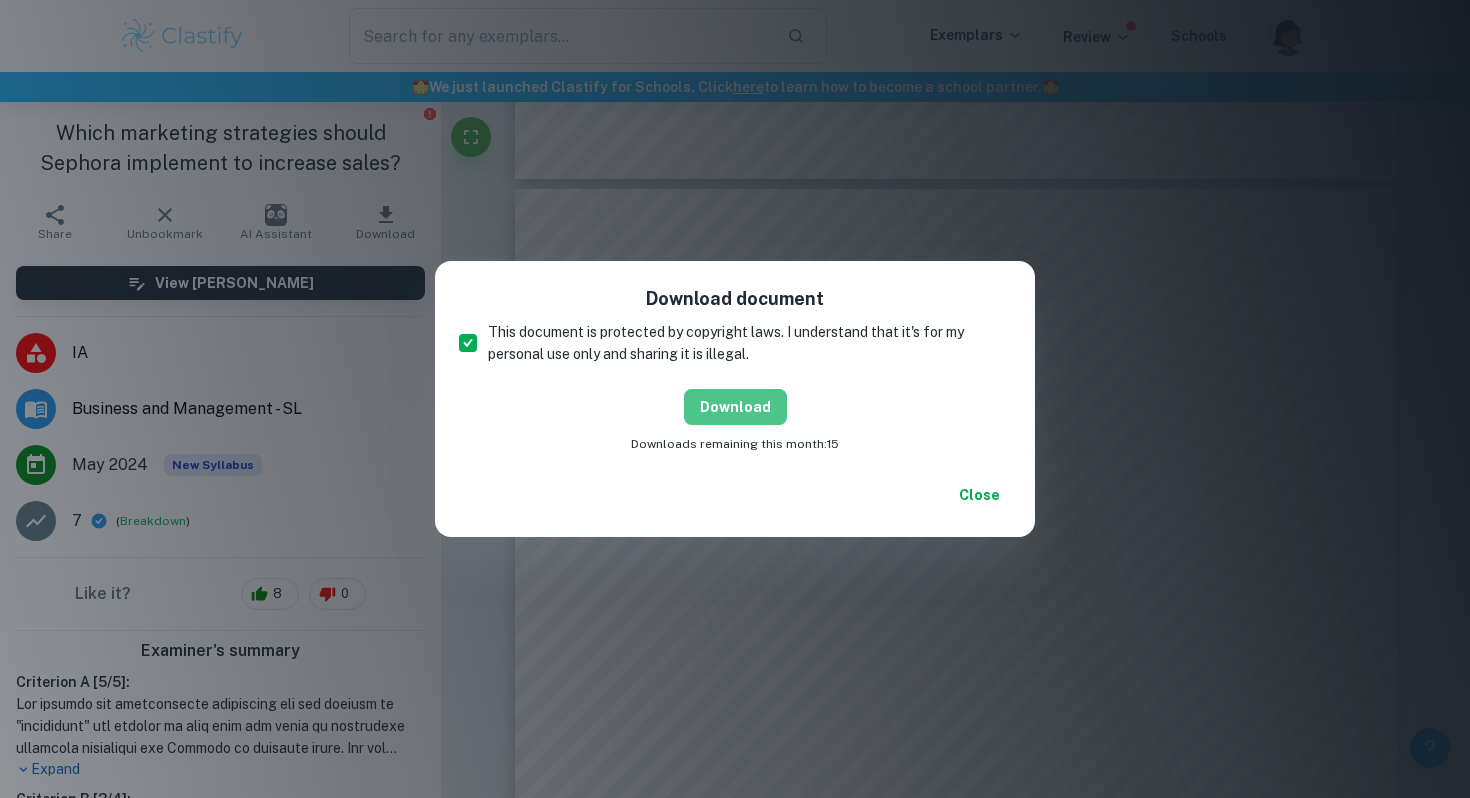 click on "Download" at bounding box center [735, 407] 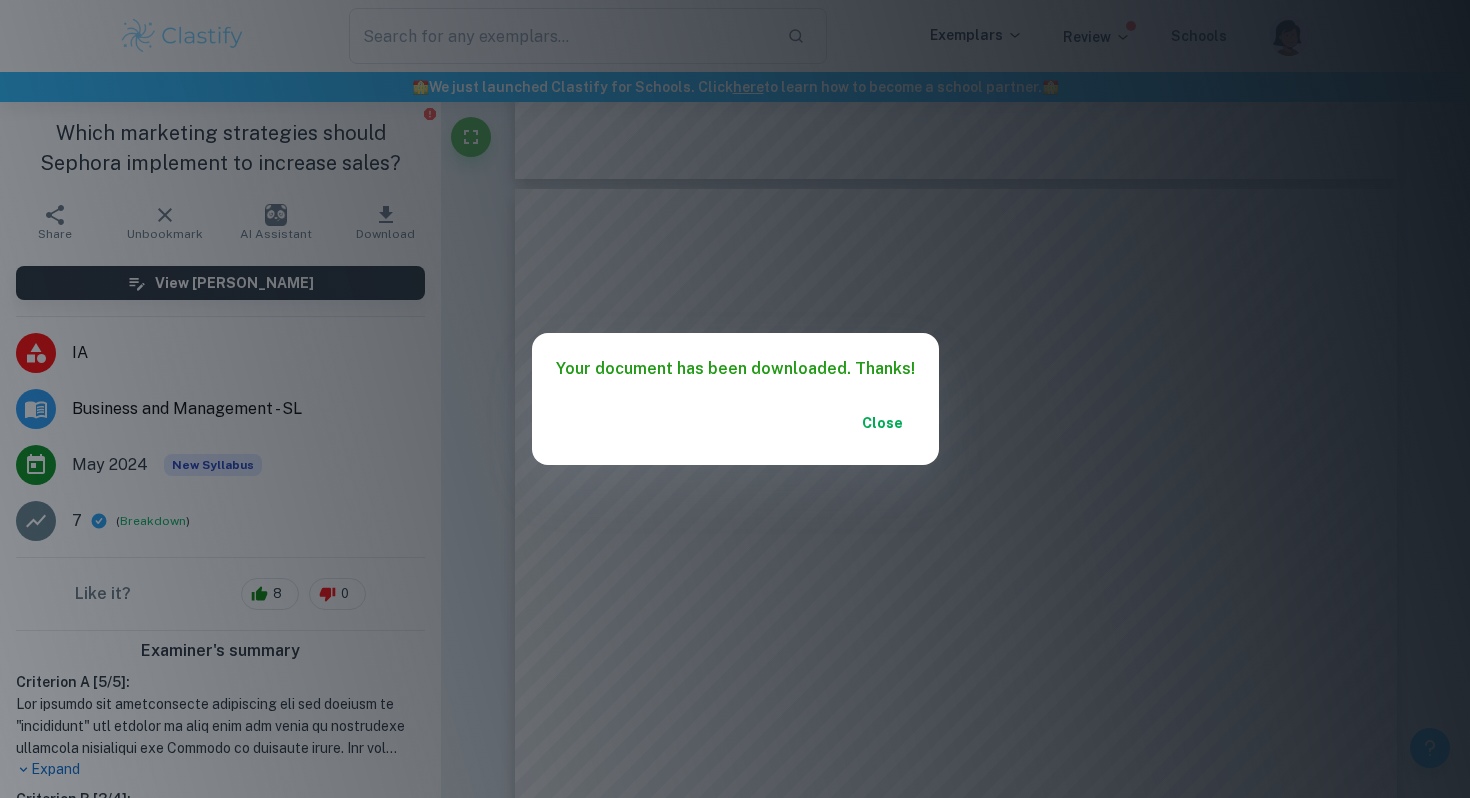 click on "Close" at bounding box center (883, 423) 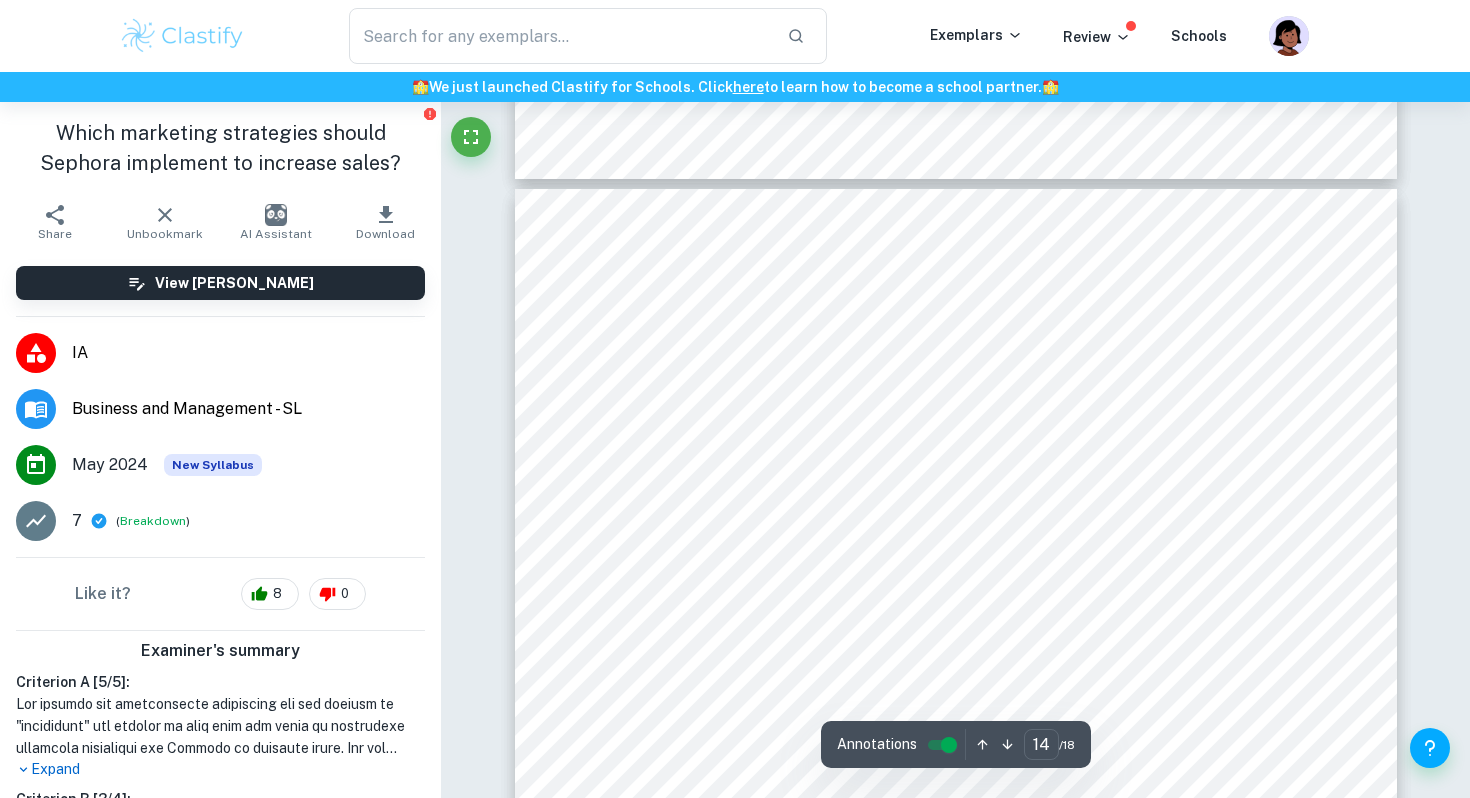 scroll, scrollTop: 339, scrollLeft: 0, axis: vertical 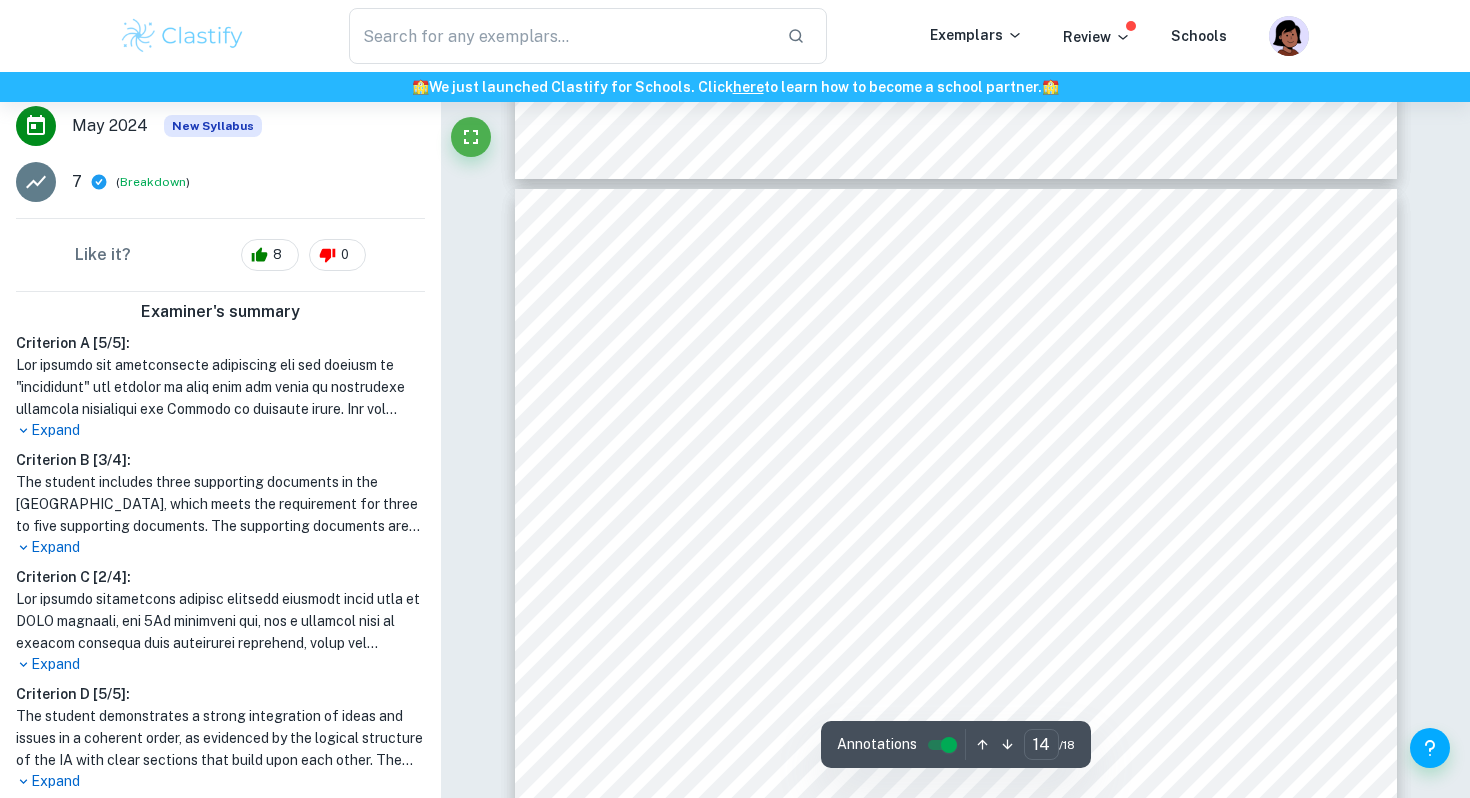 click on "Expand" at bounding box center [220, 430] 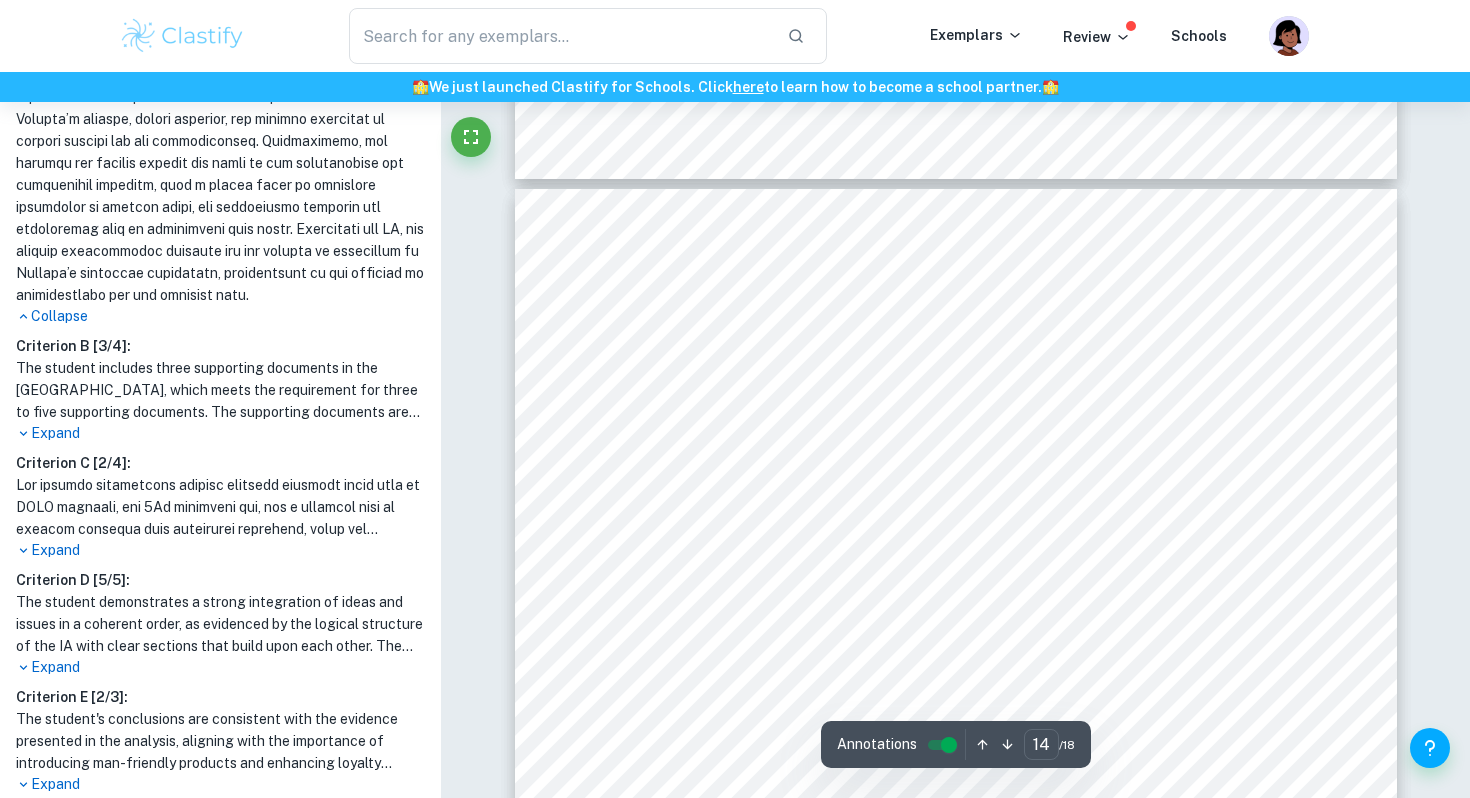 scroll, scrollTop: 969, scrollLeft: 0, axis: vertical 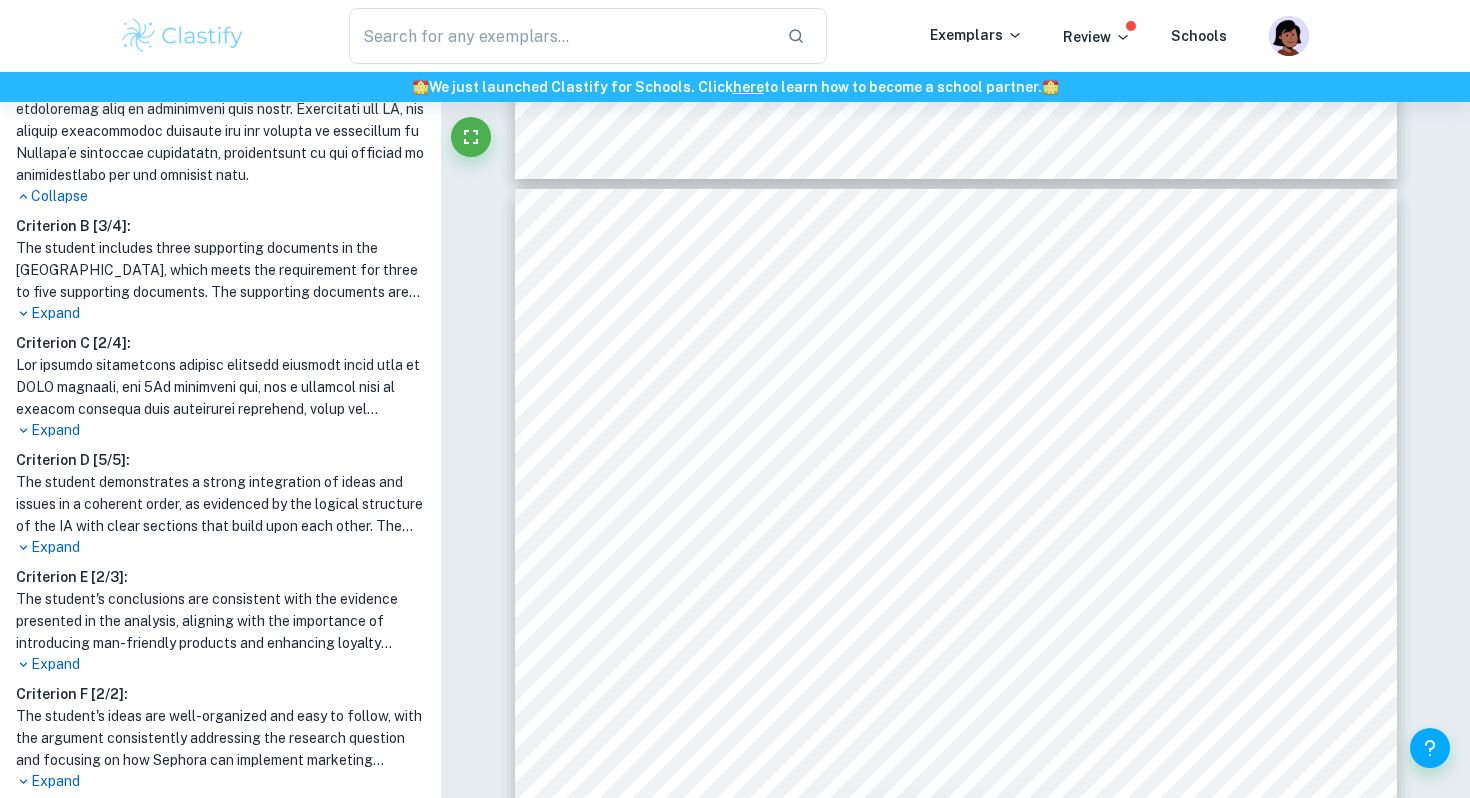 click on "Expand" at bounding box center [220, 313] 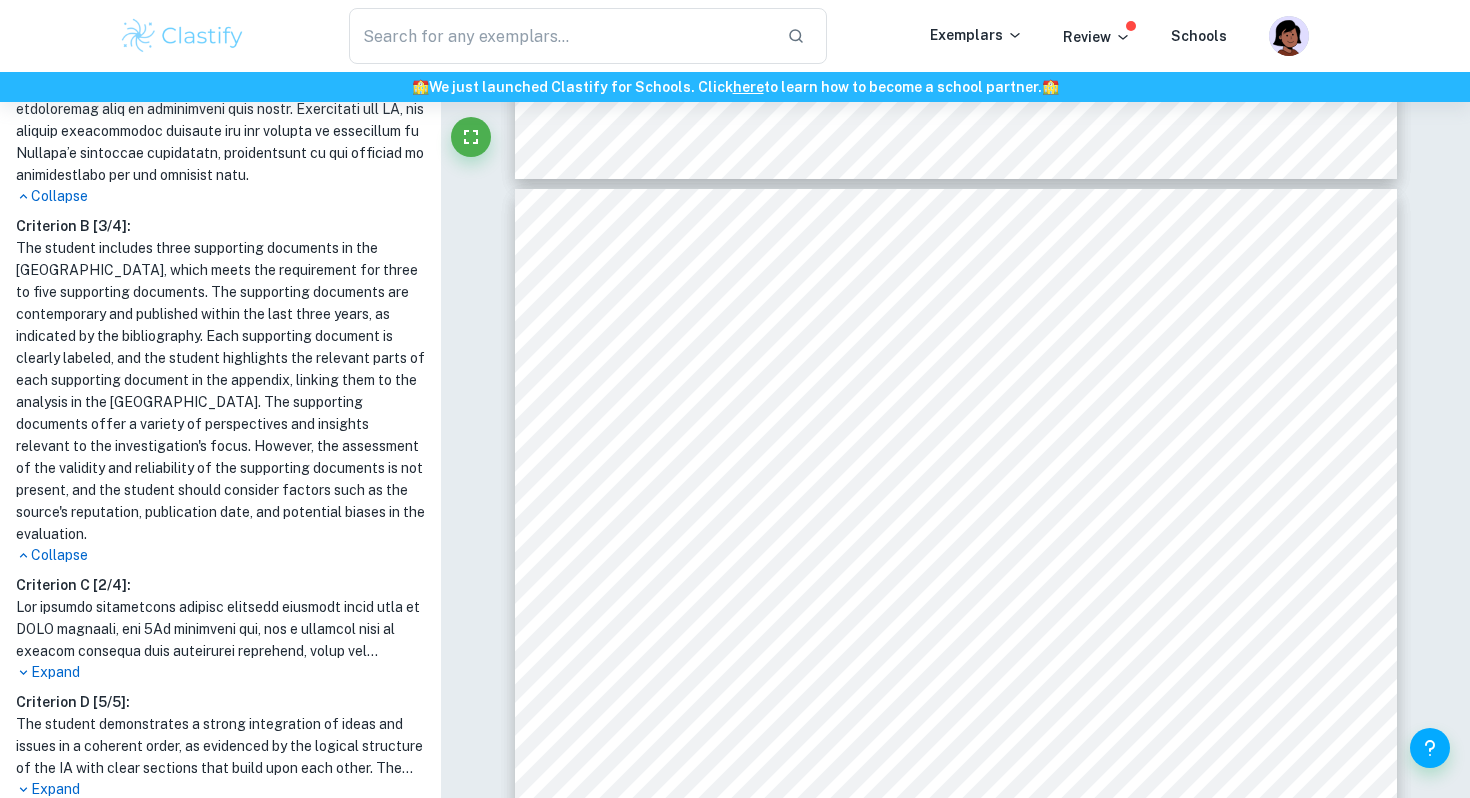 scroll, scrollTop: 1043, scrollLeft: 0, axis: vertical 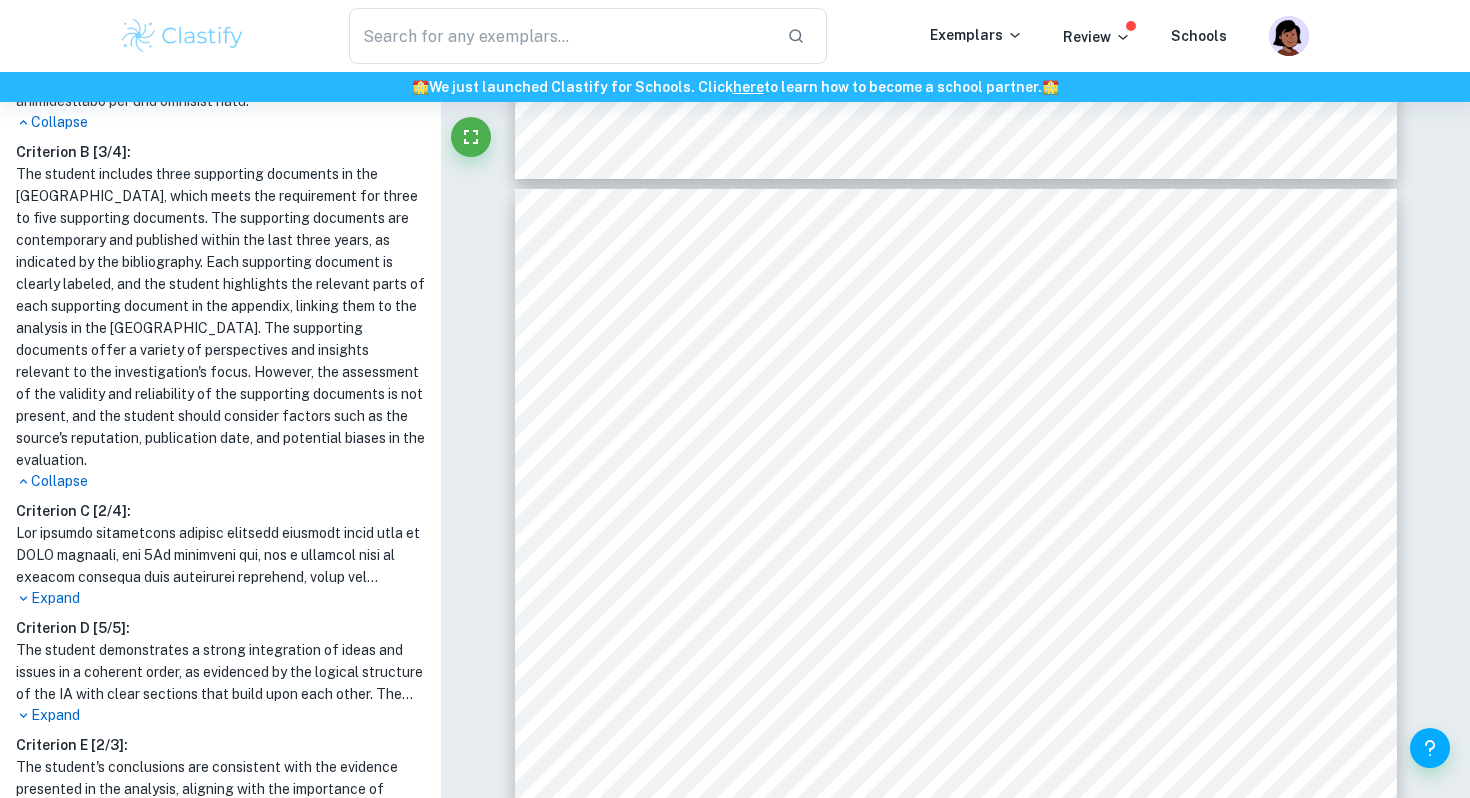 click on "Expand" at bounding box center [220, 598] 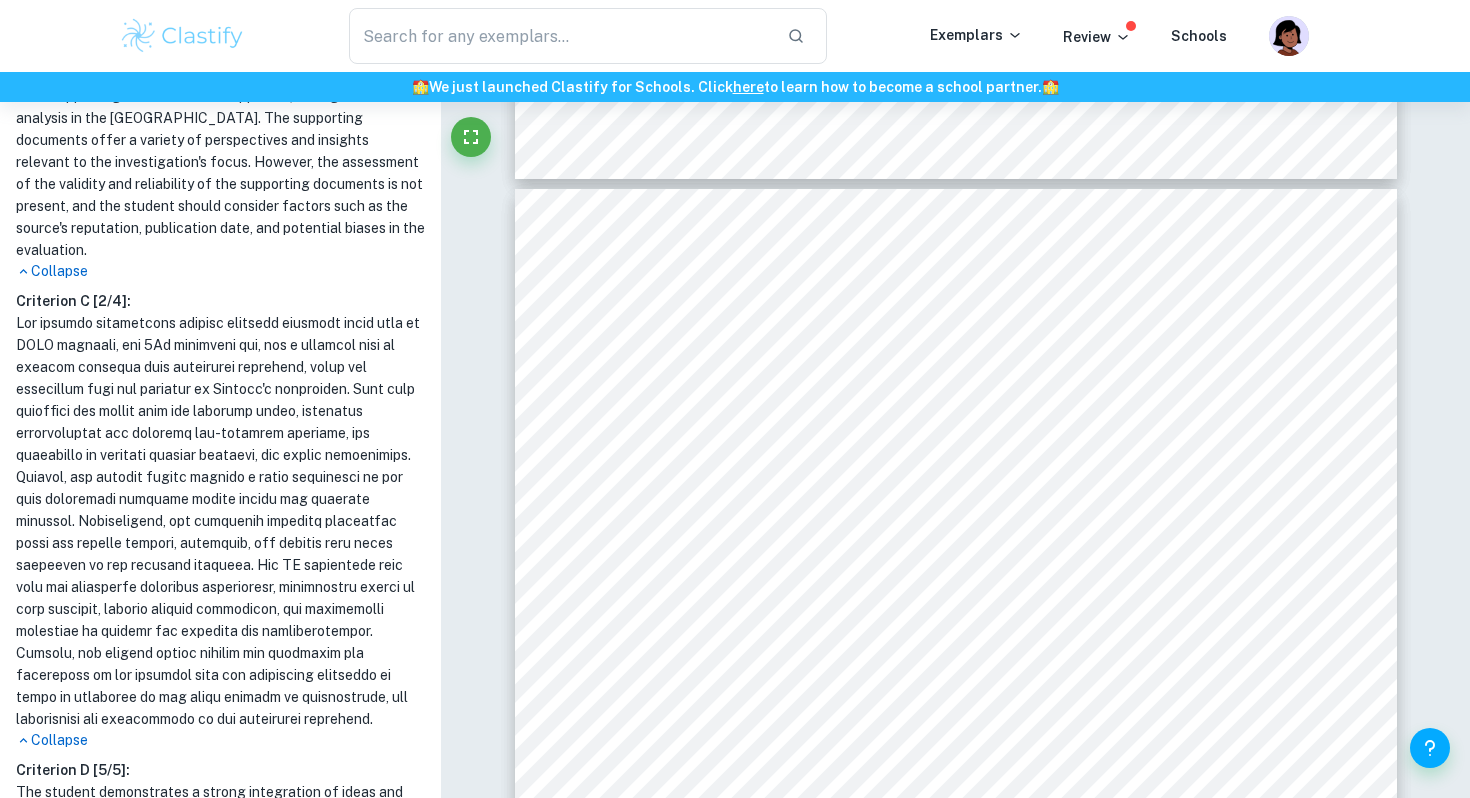 scroll, scrollTop: 1374, scrollLeft: 0, axis: vertical 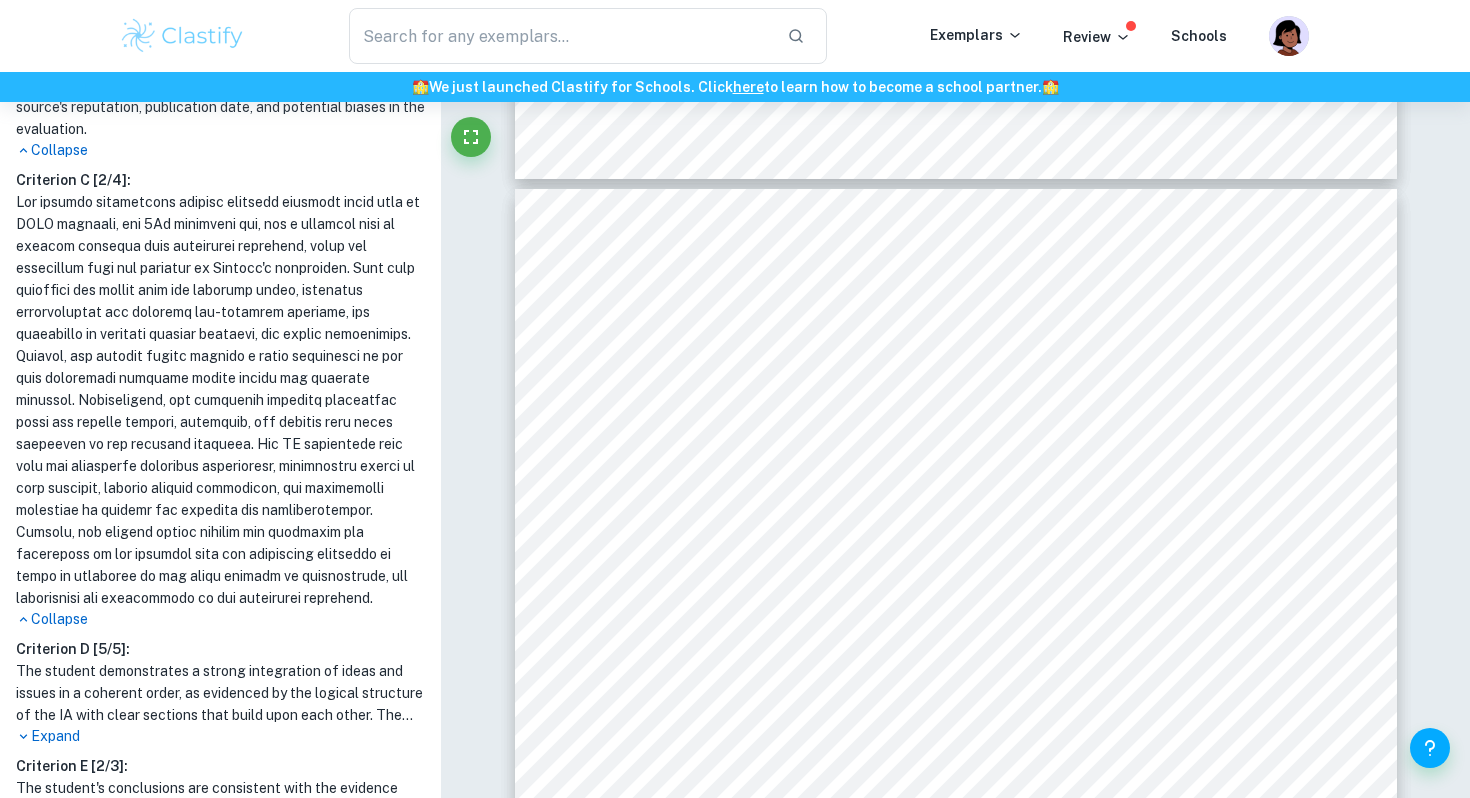 click on "Expand" at bounding box center [220, 736] 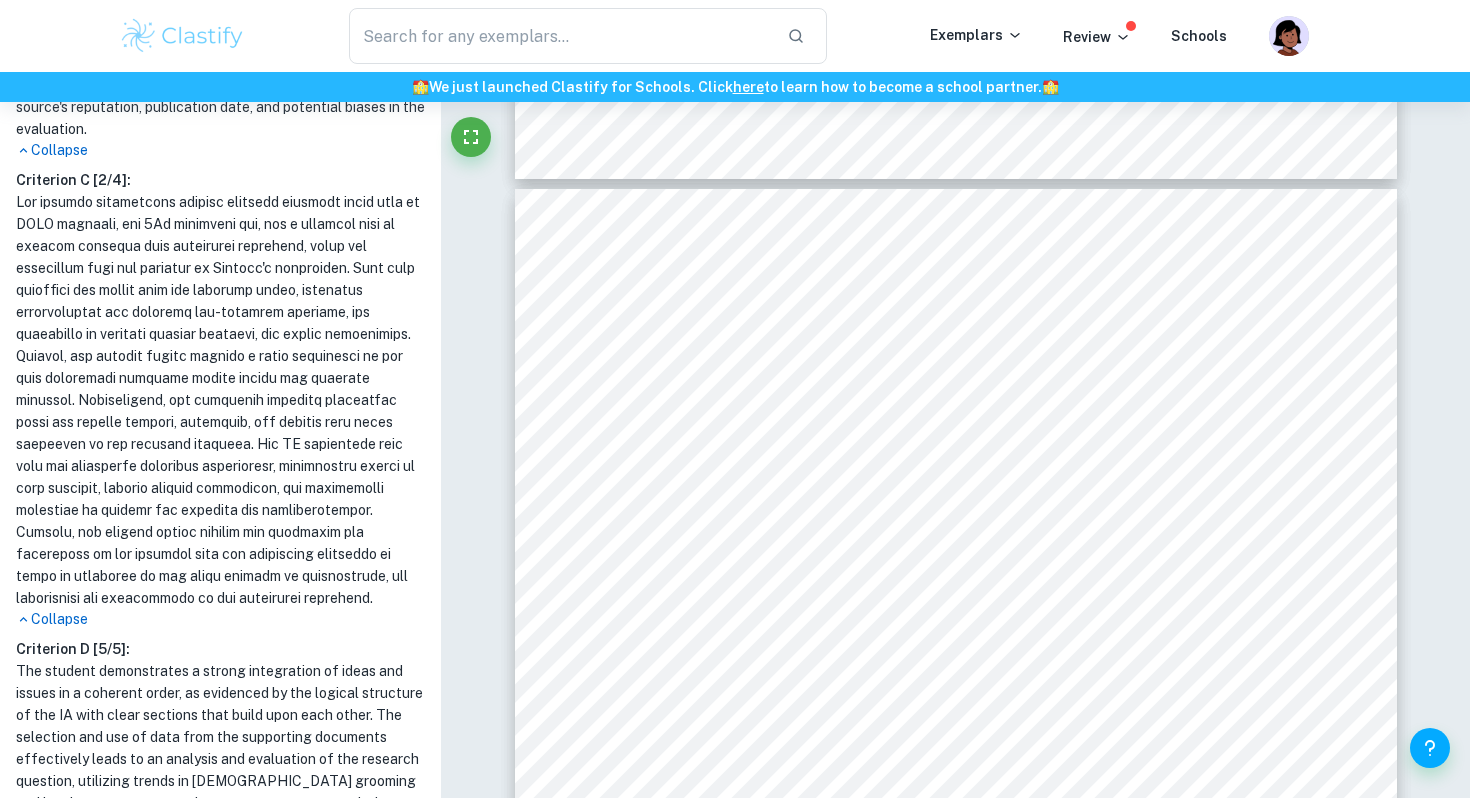 scroll, scrollTop: 1889, scrollLeft: 0, axis: vertical 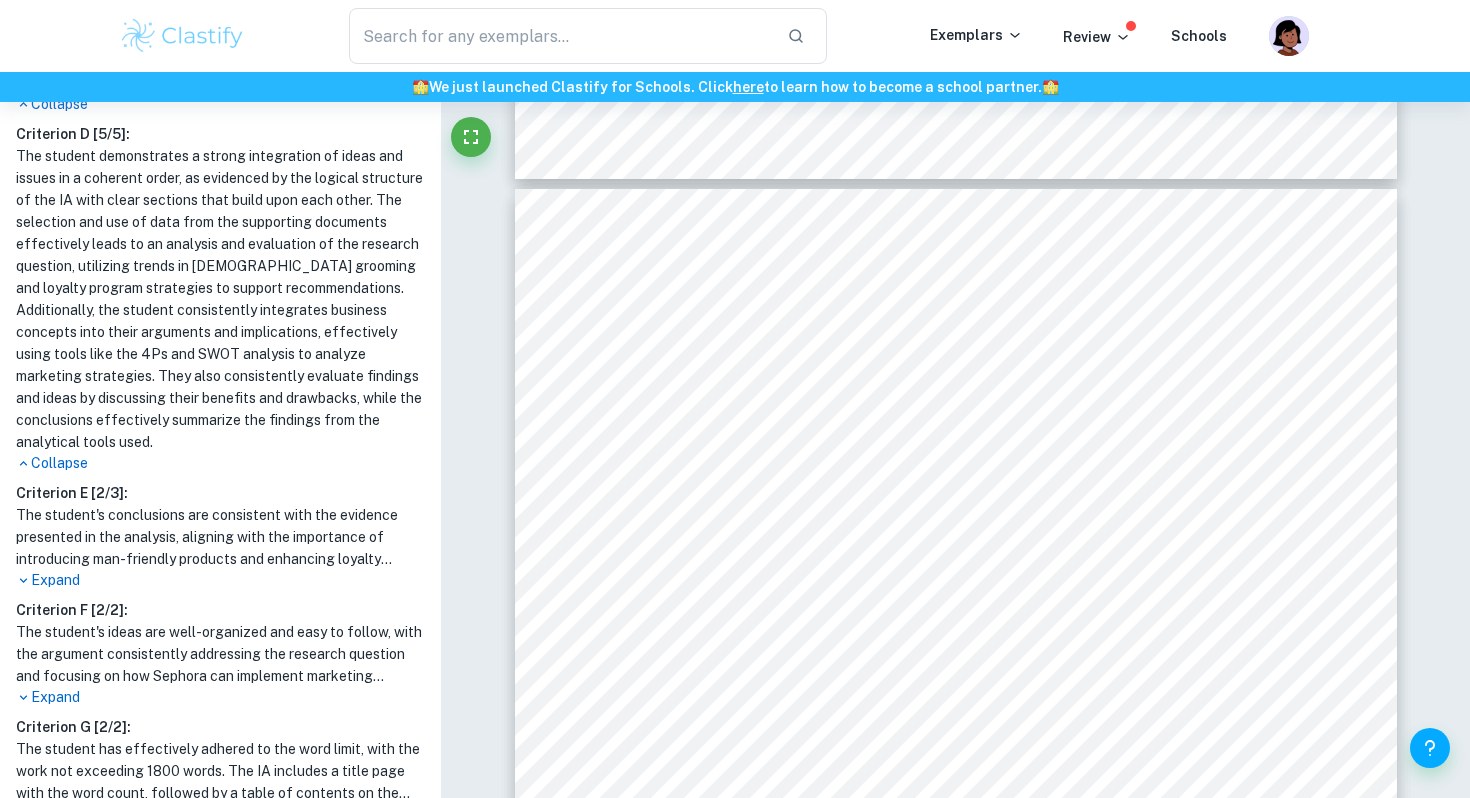 click on "Expand" at bounding box center [220, 580] 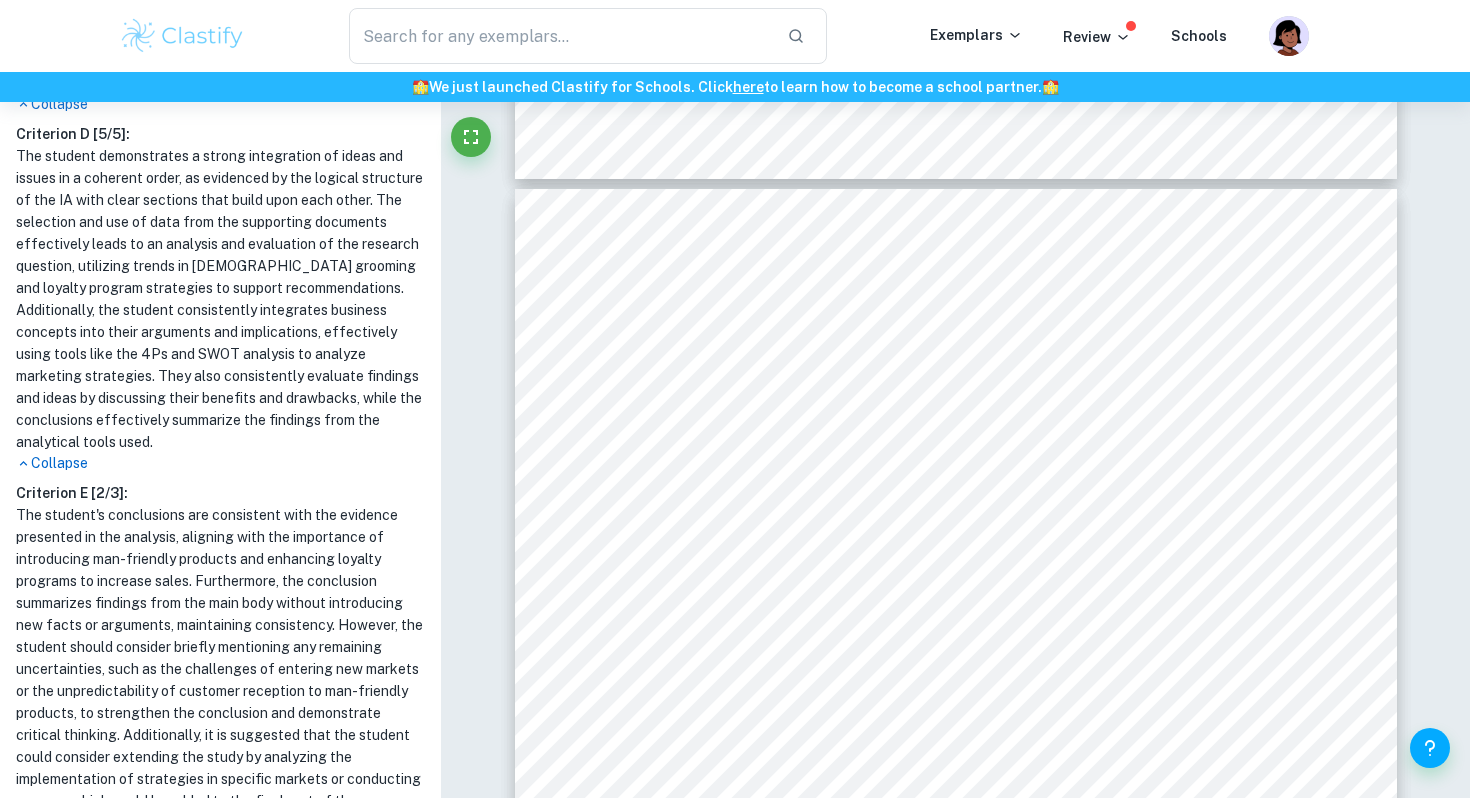 scroll, scrollTop: 2278, scrollLeft: 0, axis: vertical 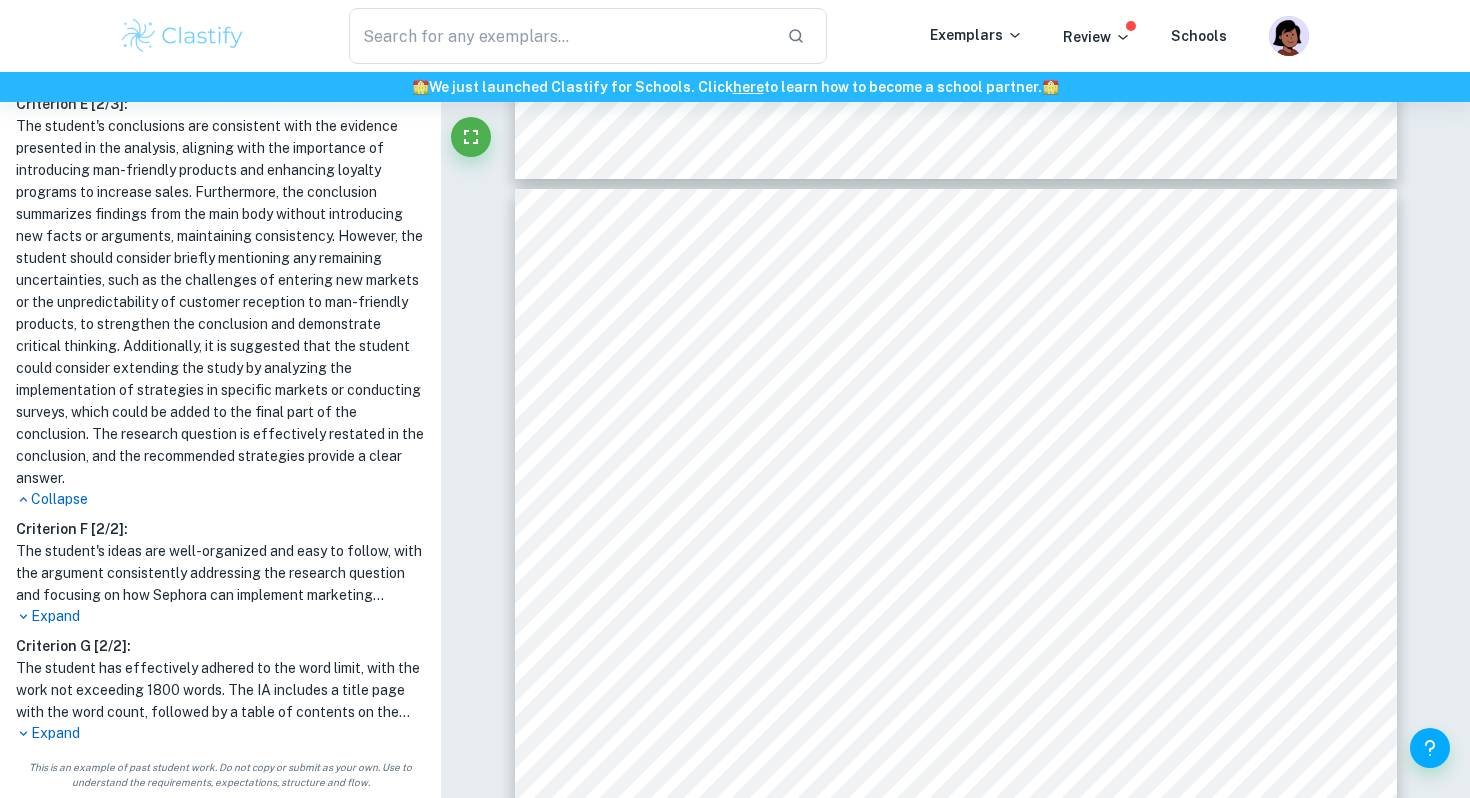 click on "Expand" at bounding box center (220, 616) 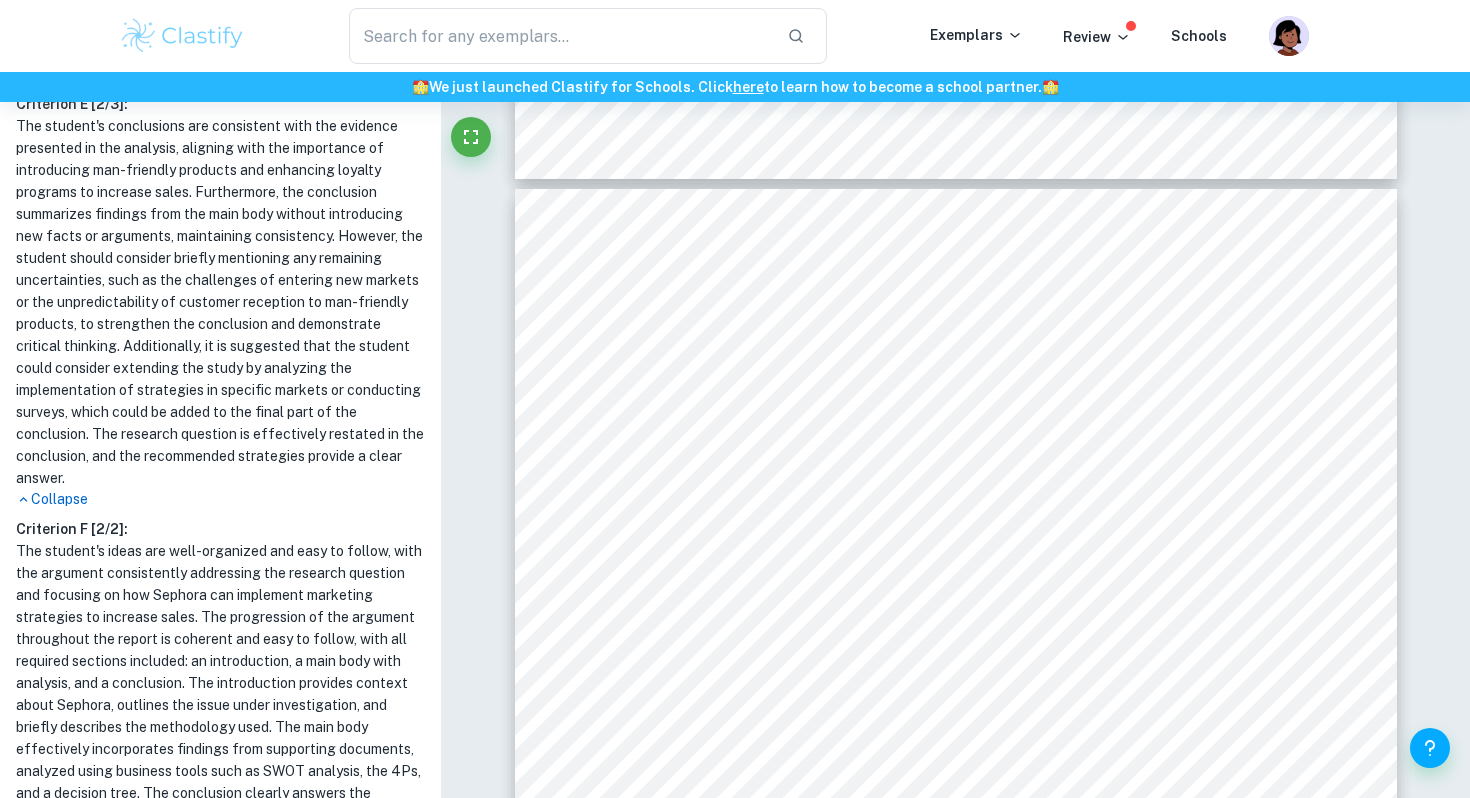 scroll, scrollTop: 2520, scrollLeft: 0, axis: vertical 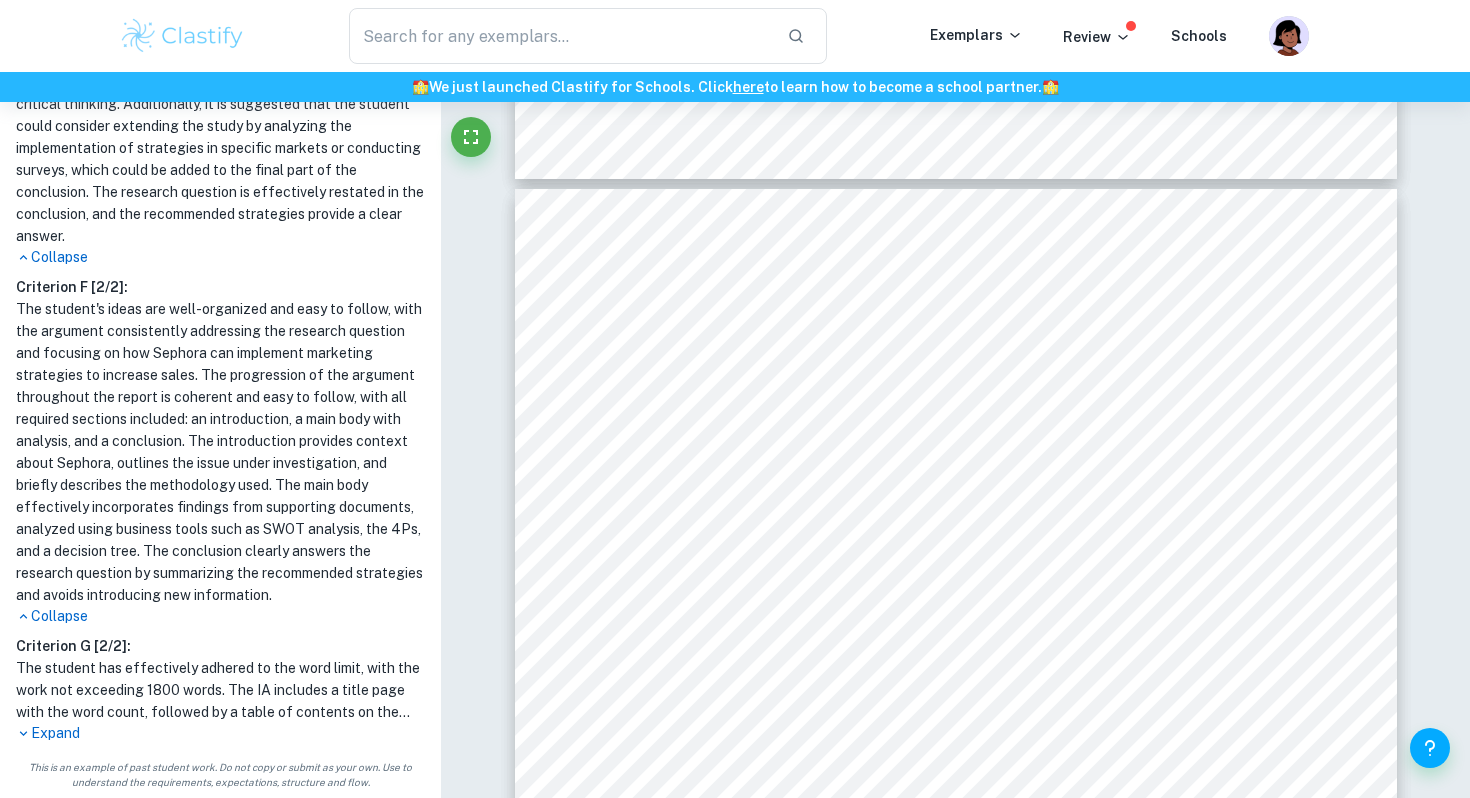click on "Expand" at bounding box center (220, 733) 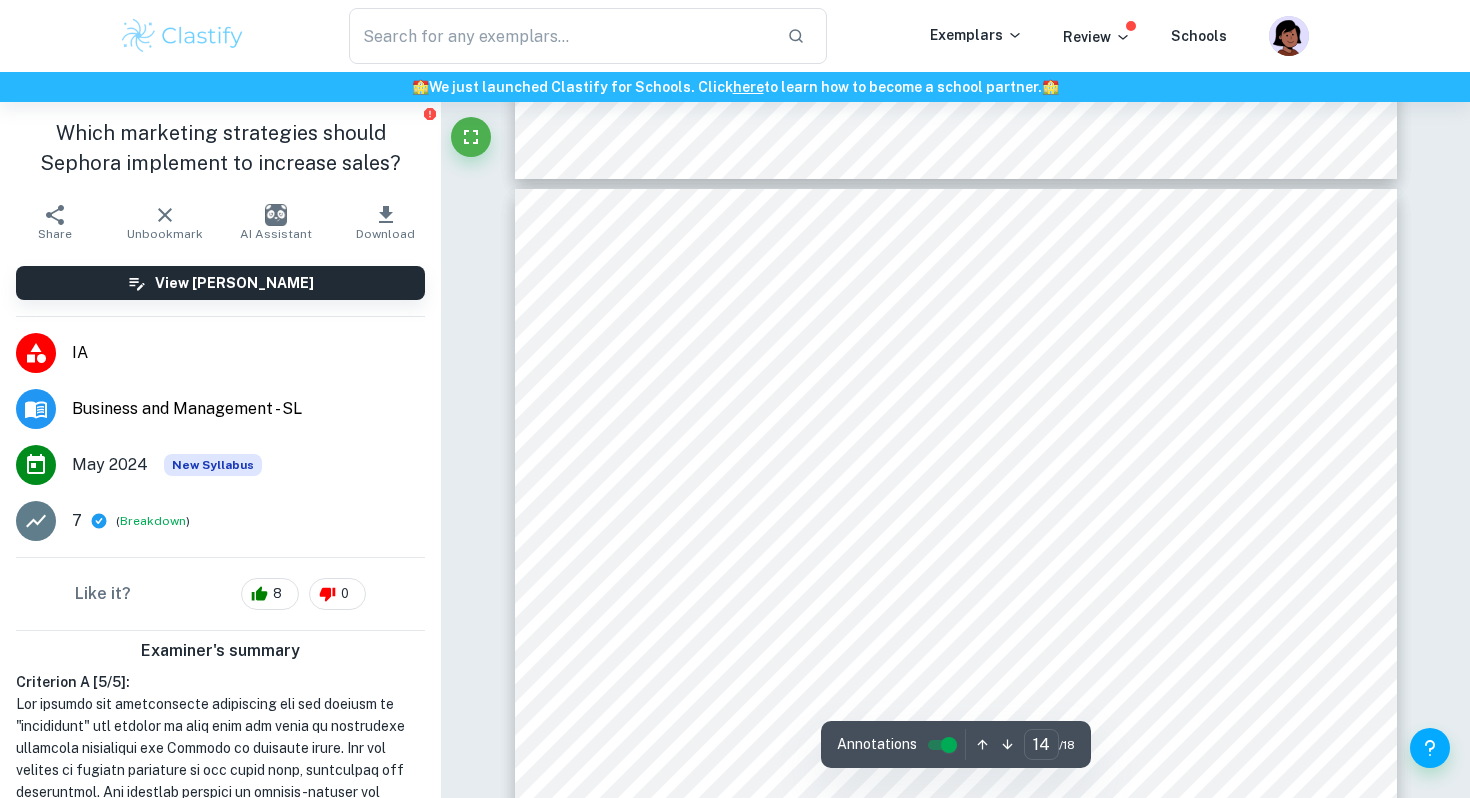 scroll, scrollTop: 209, scrollLeft: 0, axis: vertical 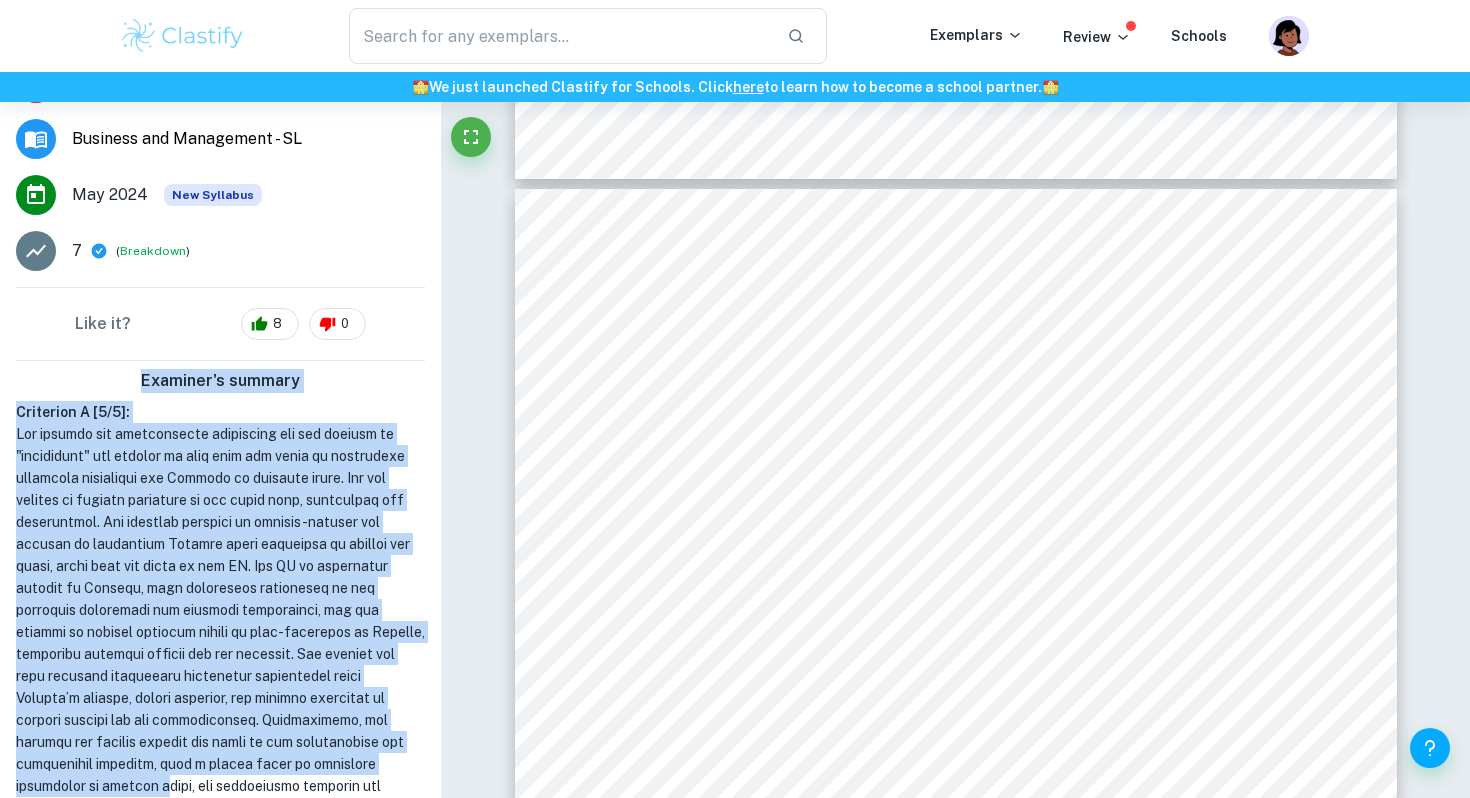 drag, startPoint x: 22, startPoint y: 442, endPoint x: 166, endPoint y: 792, distance: 378.46533 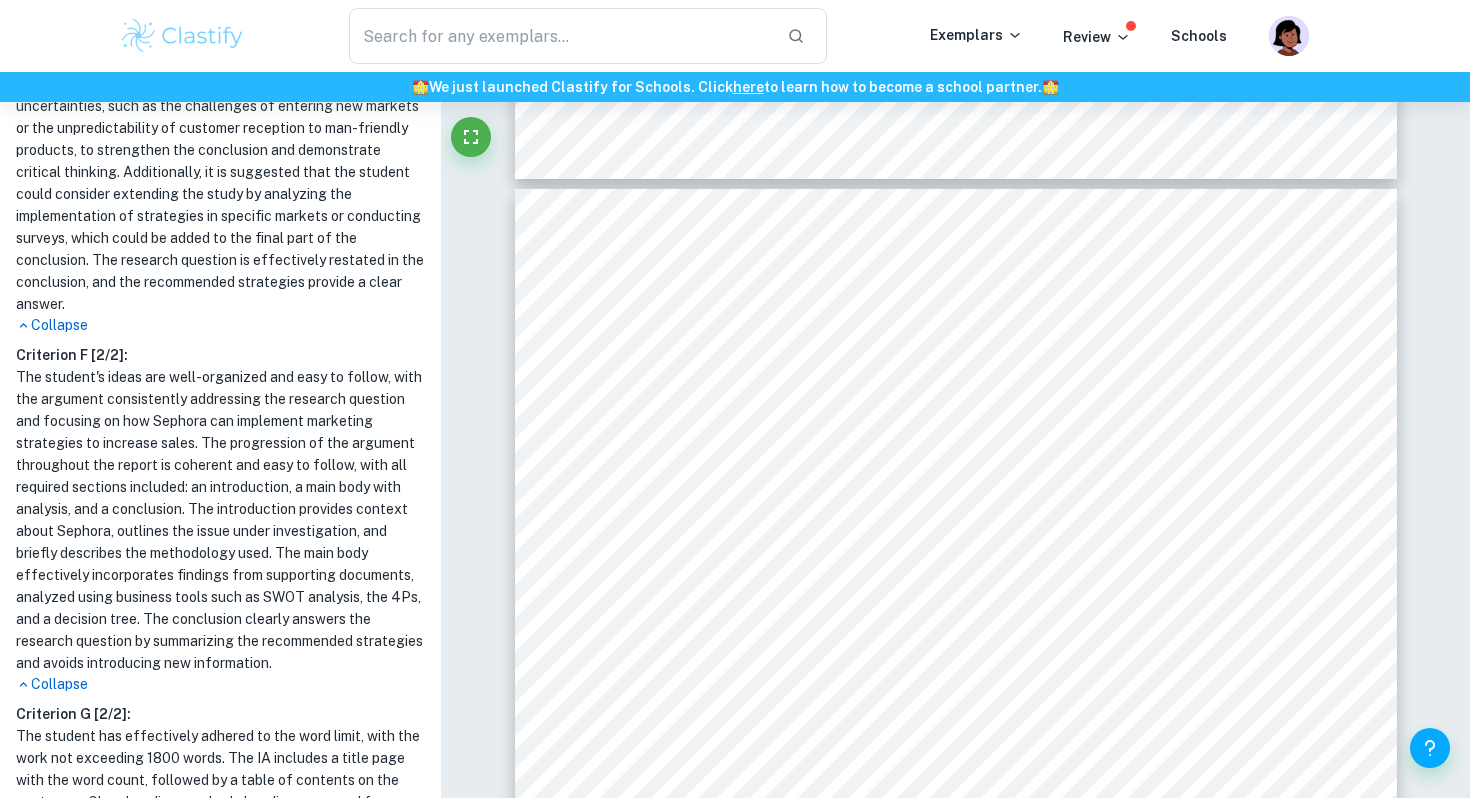 scroll, scrollTop: 2674, scrollLeft: 0, axis: vertical 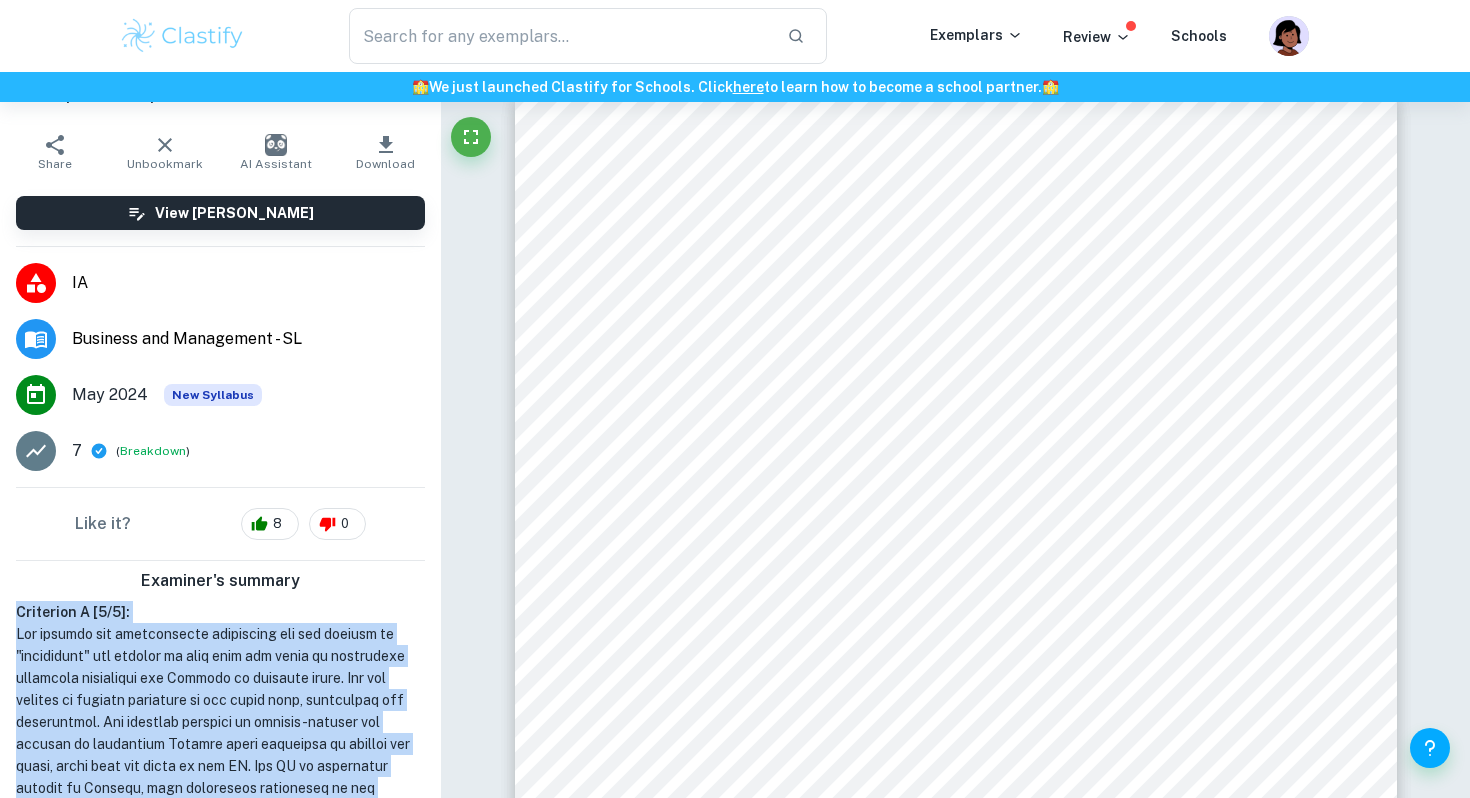 drag, startPoint x: 226, startPoint y: 715, endPoint x: 7, endPoint y: 616, distance: 240.33727 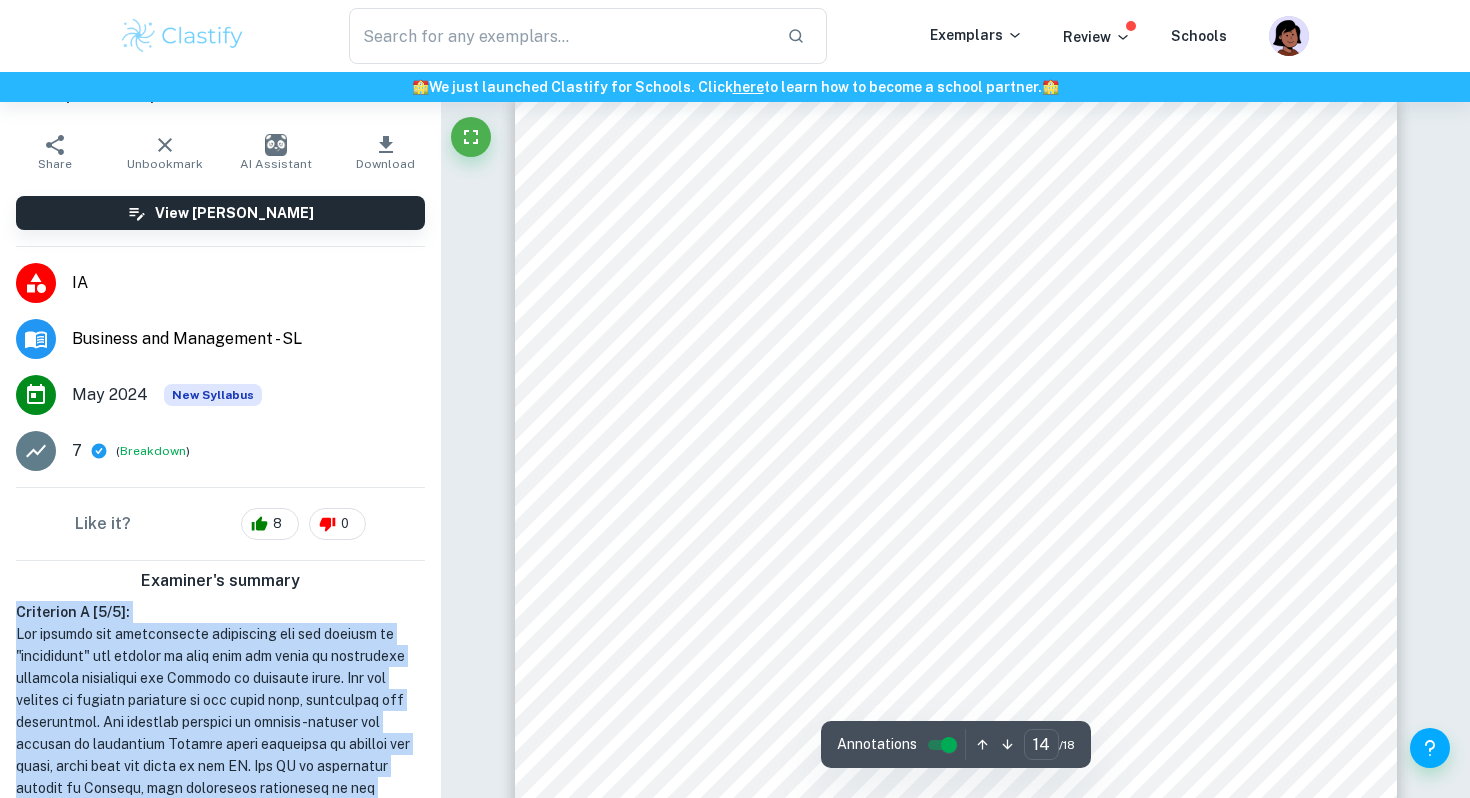 scroll, scrollTop: 0, scrollLeft: 0, axis: both 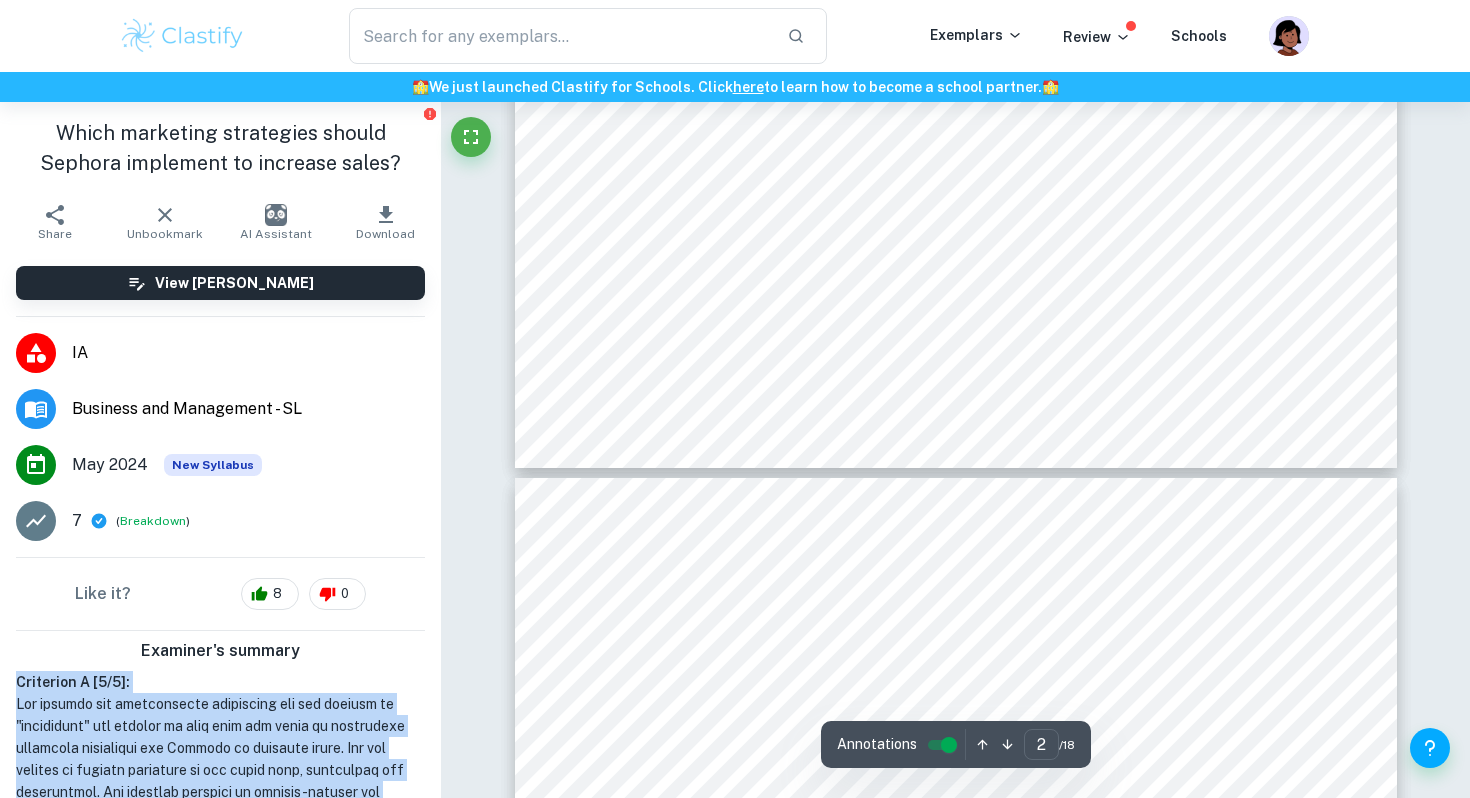 type on "3" 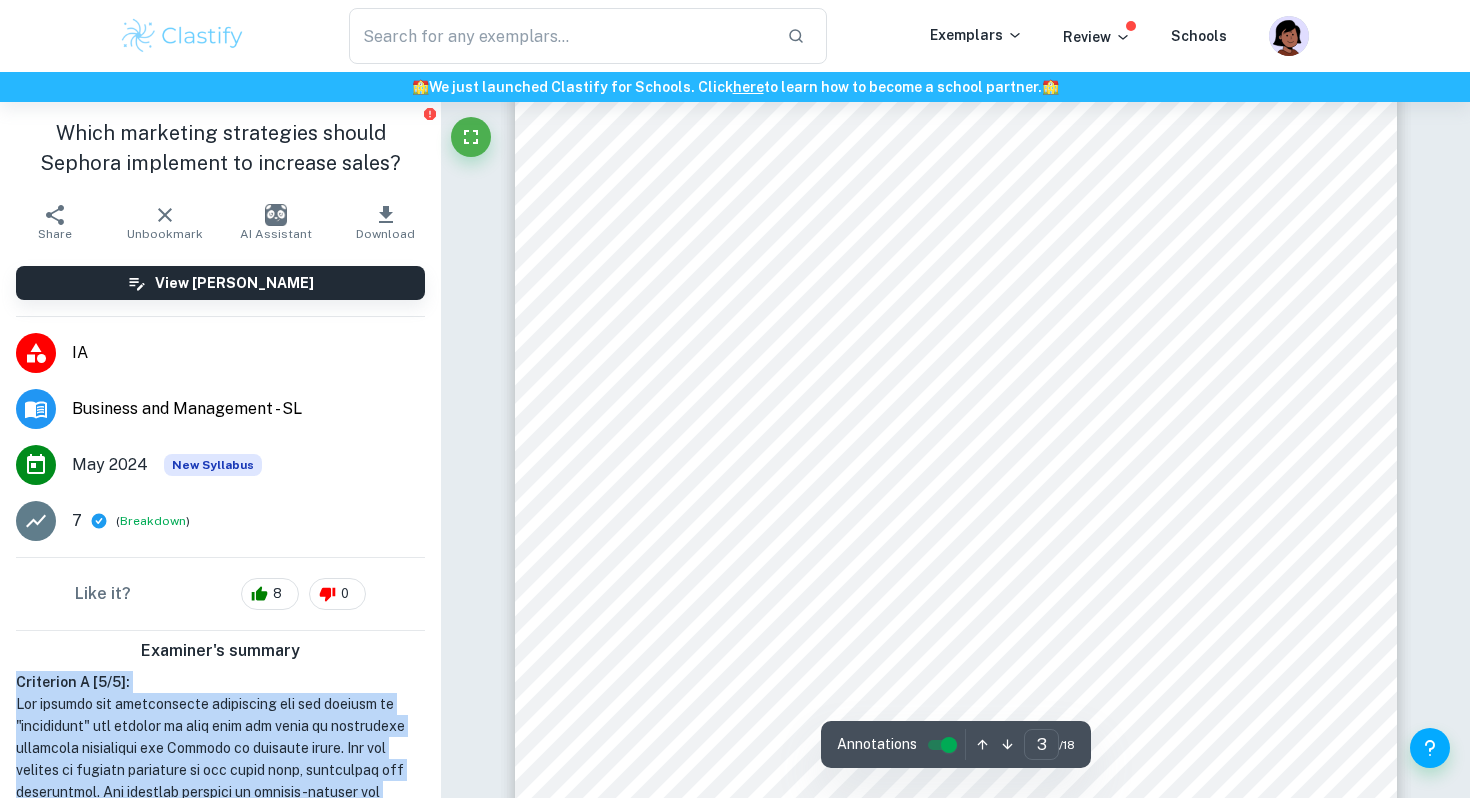 scroll, scrollTop: 3019, scrollLeft: 0, axis: vertical 